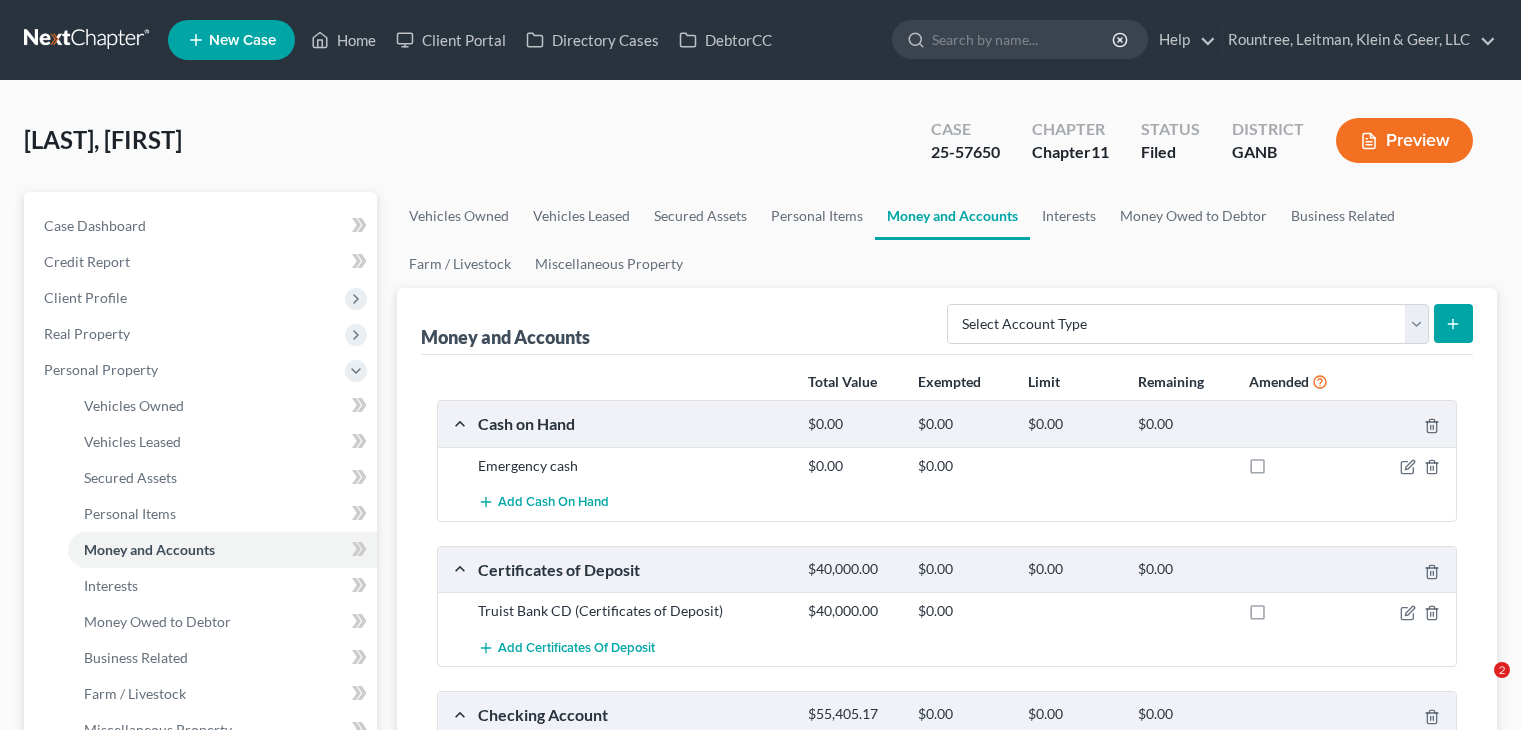 scroll, scrollTop: 800, scrollLeft: 0, axis: vertical 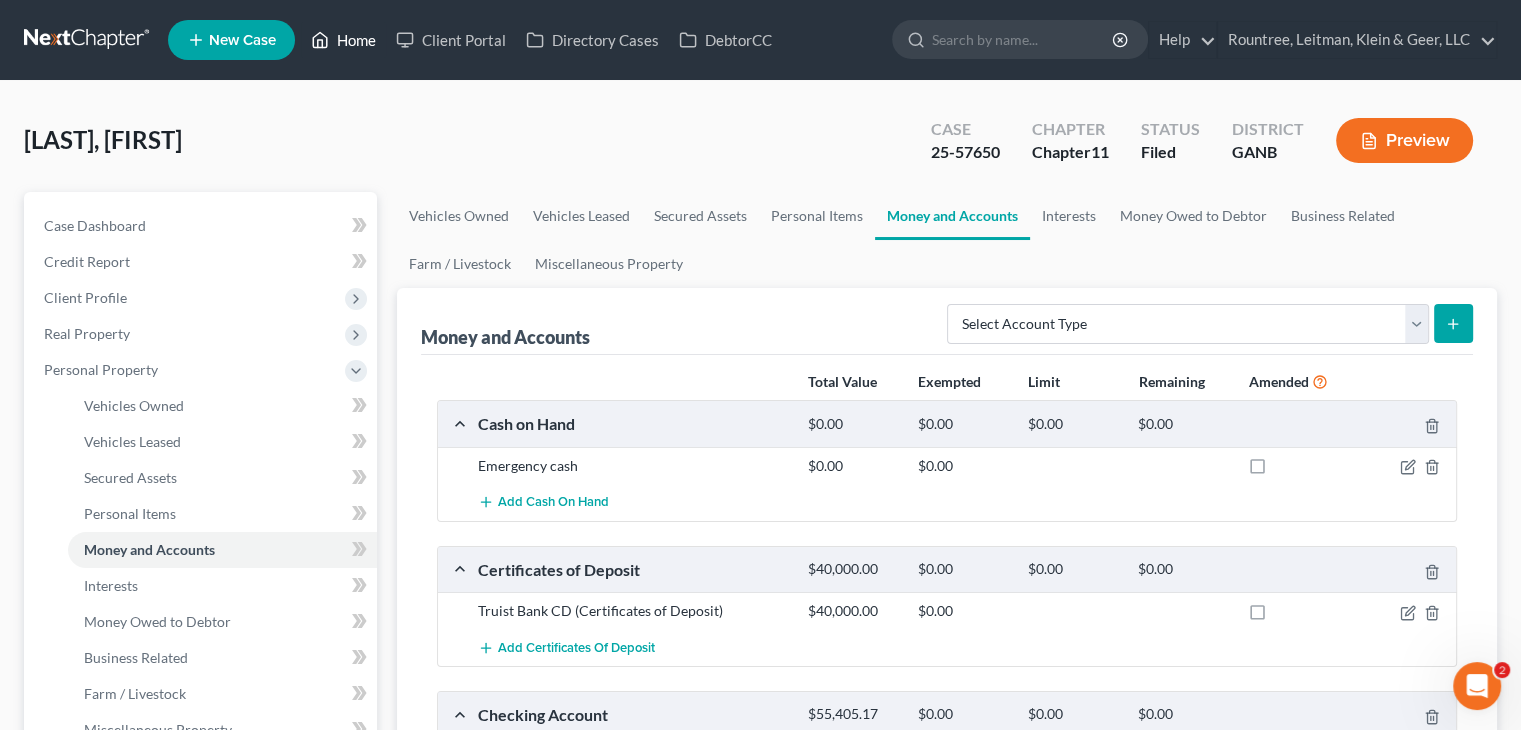 click on "Home" at bounding box center (343, 40) 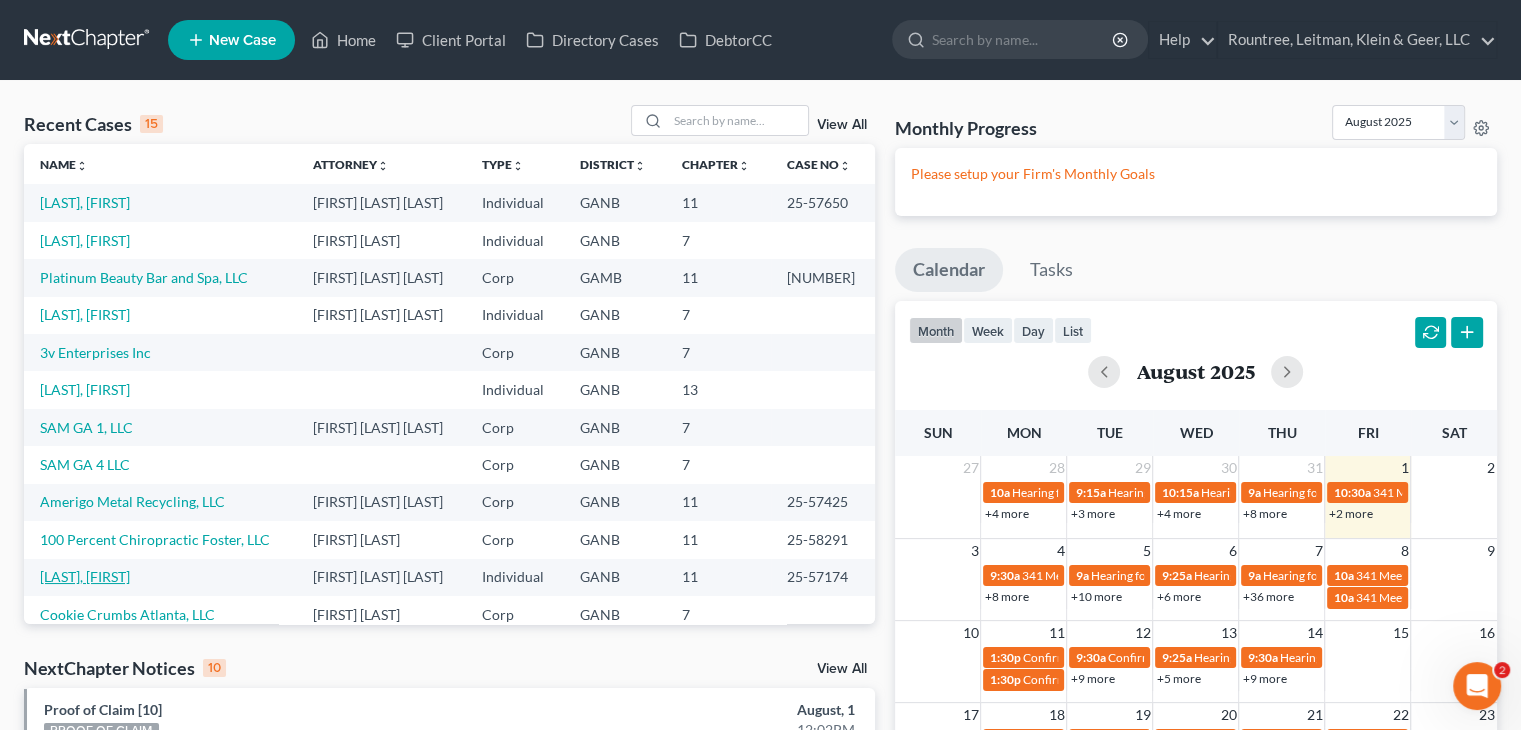 click on "[LAST], [FIRST]" at bounding box center (85, 576) 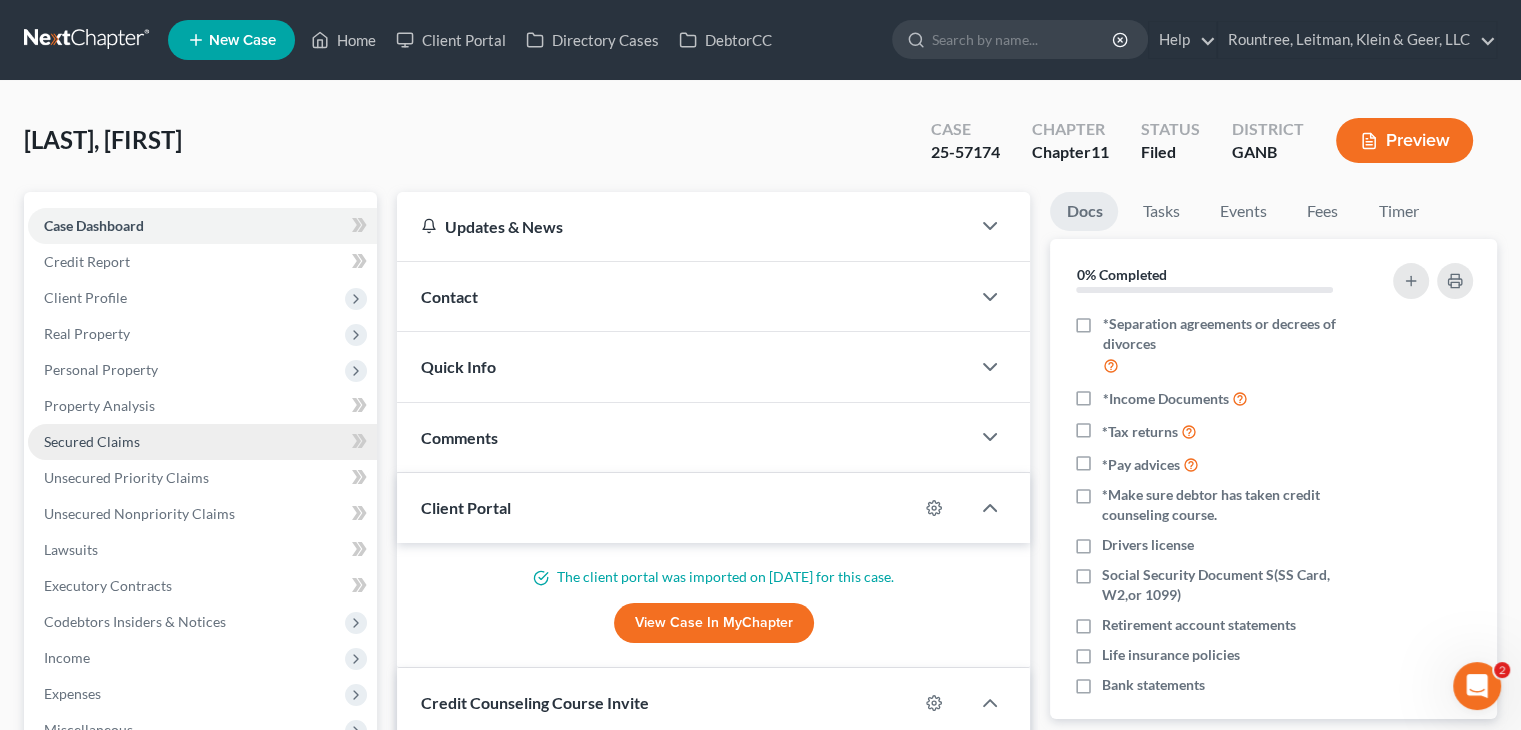 click on "Secured Claims" at bounding box center (92, 441) 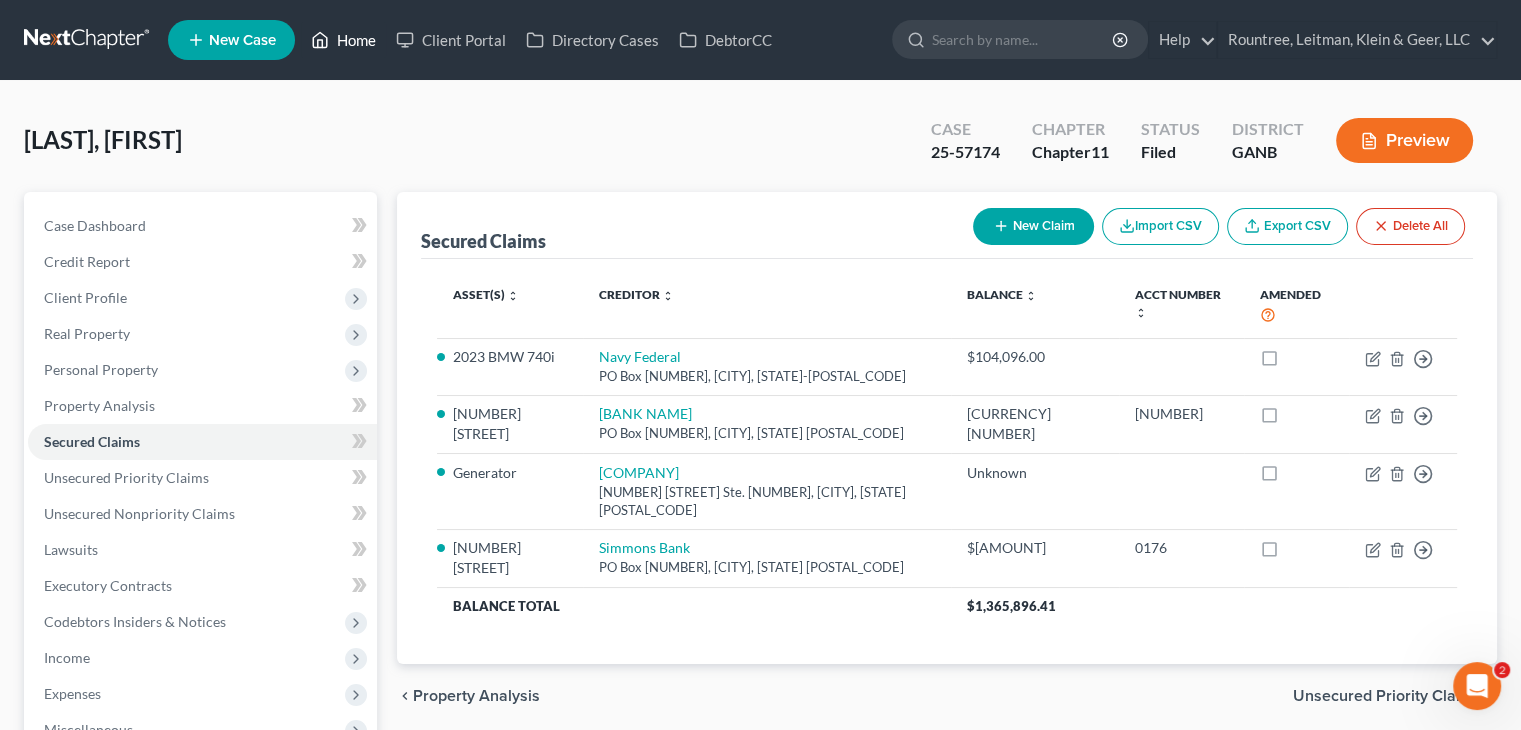 click on "Home" at bounding box center (343, 40) 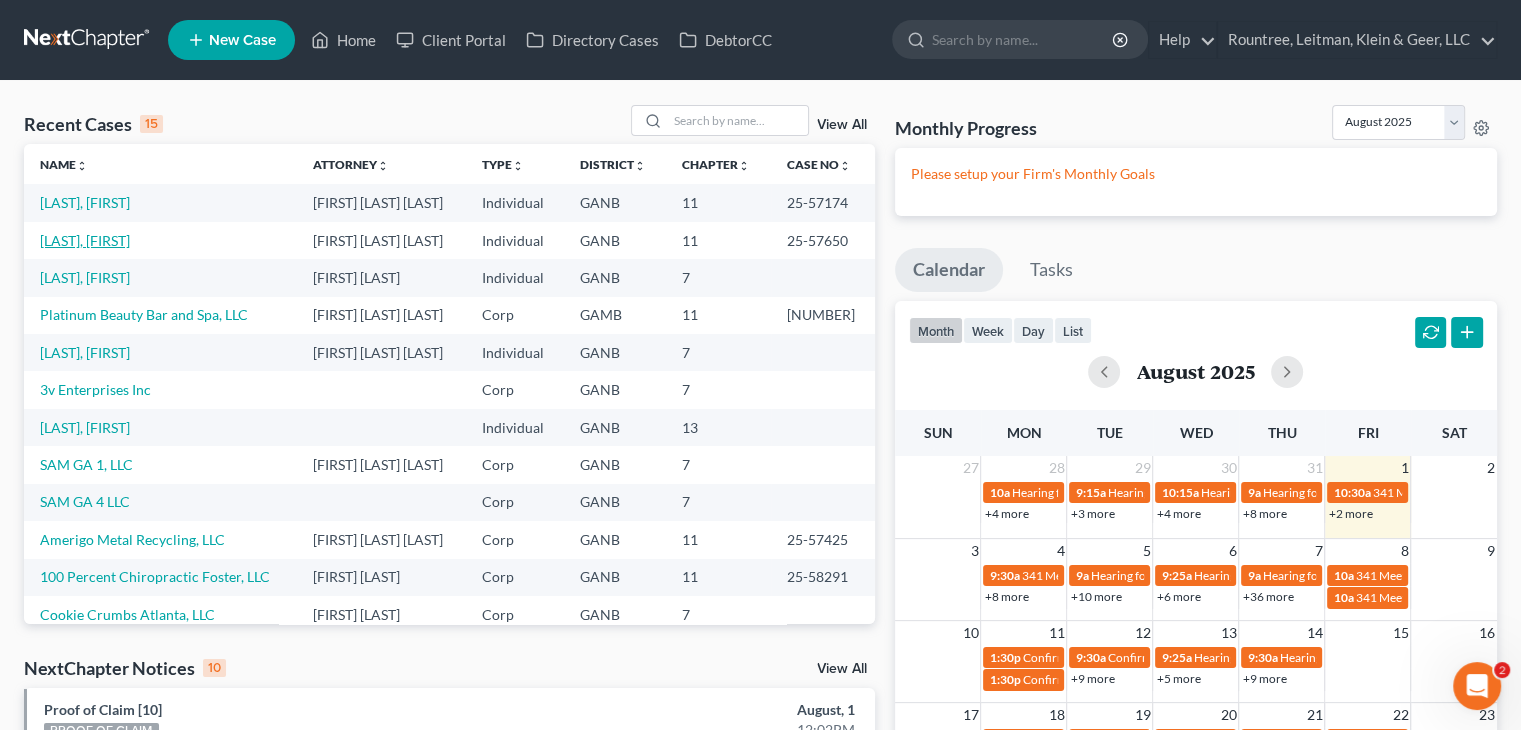 click on "[LAST], [FIRST]" at bounding box center [85, 240] 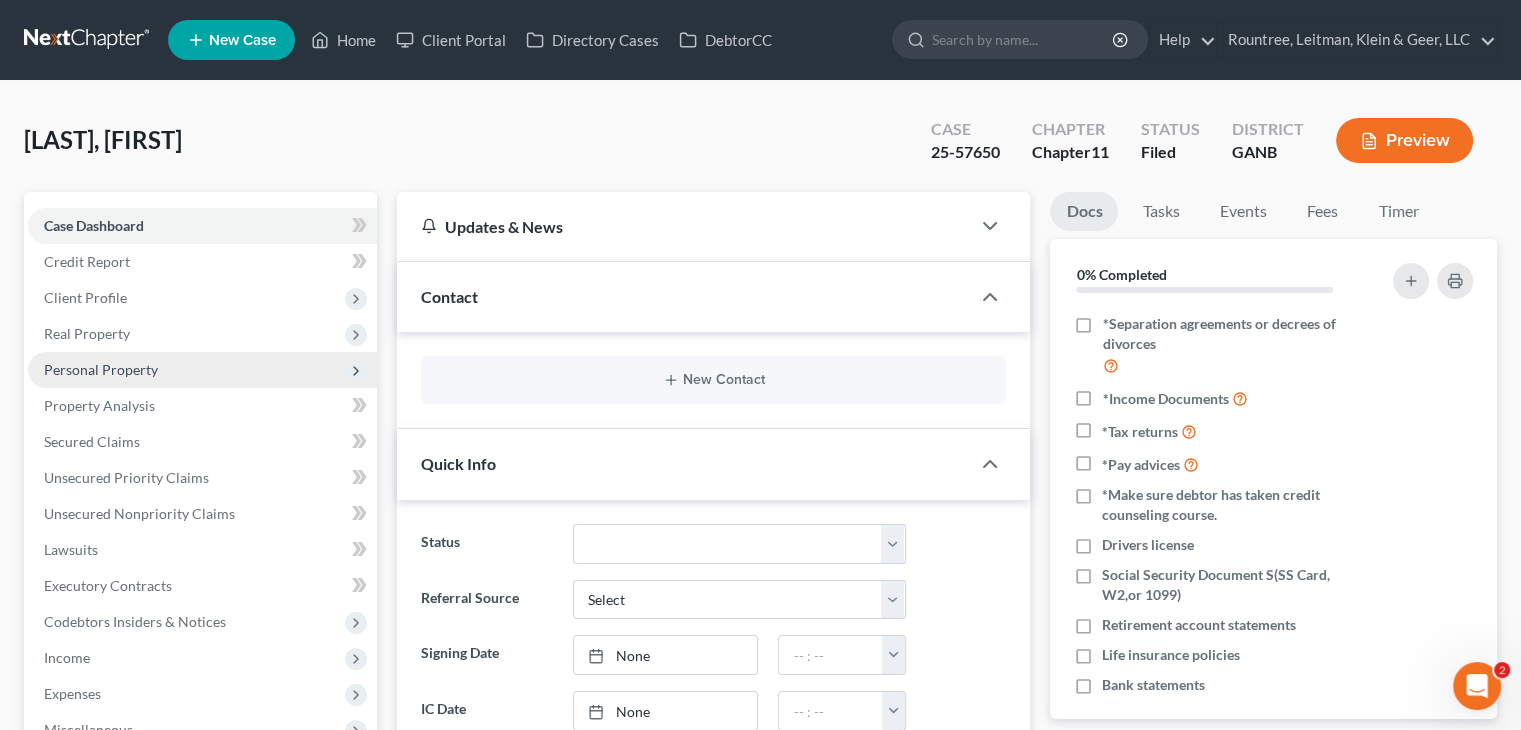 click on "Personal Property" at bounding box center [101, 369] 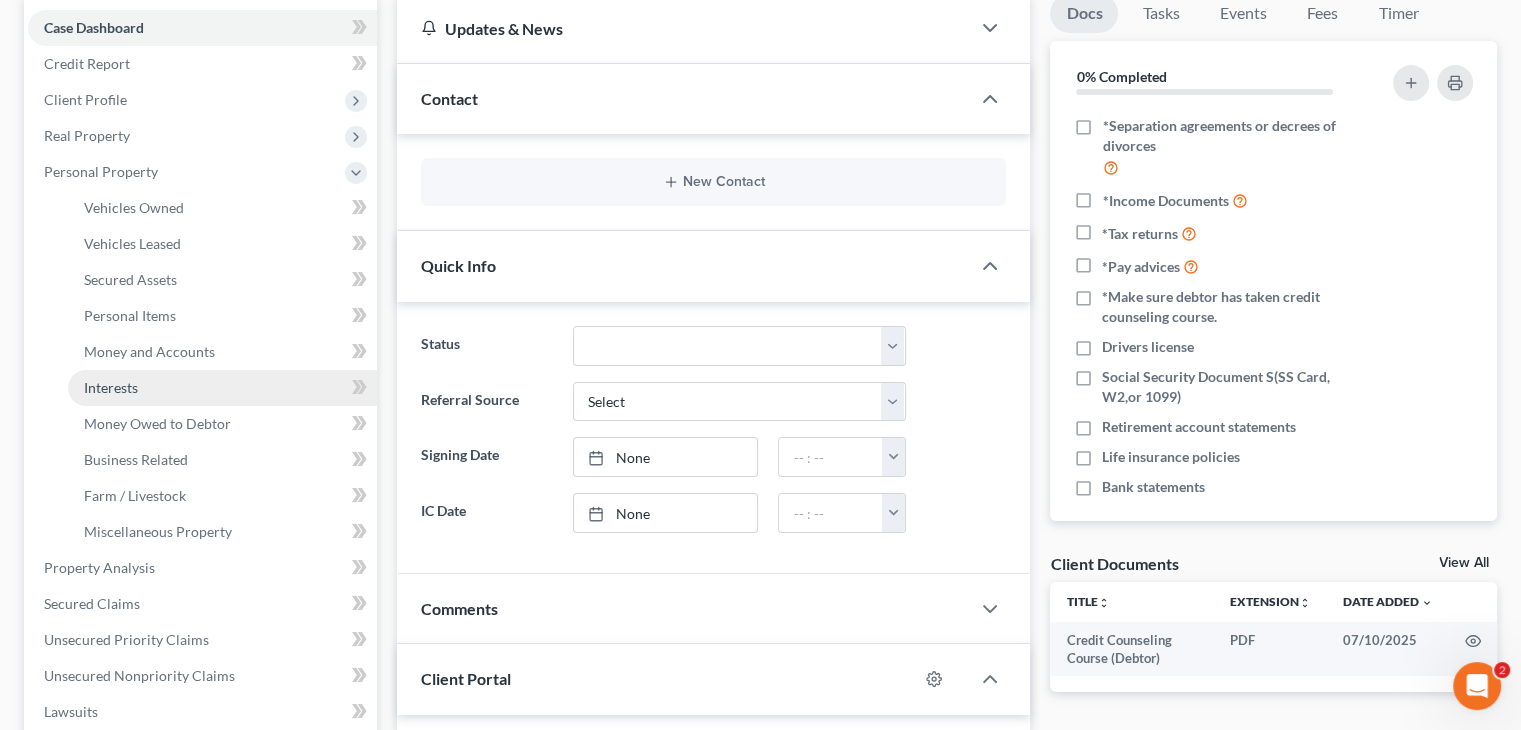scroll, scrollTop: 200, scrollLeft: 0, axis: vertical 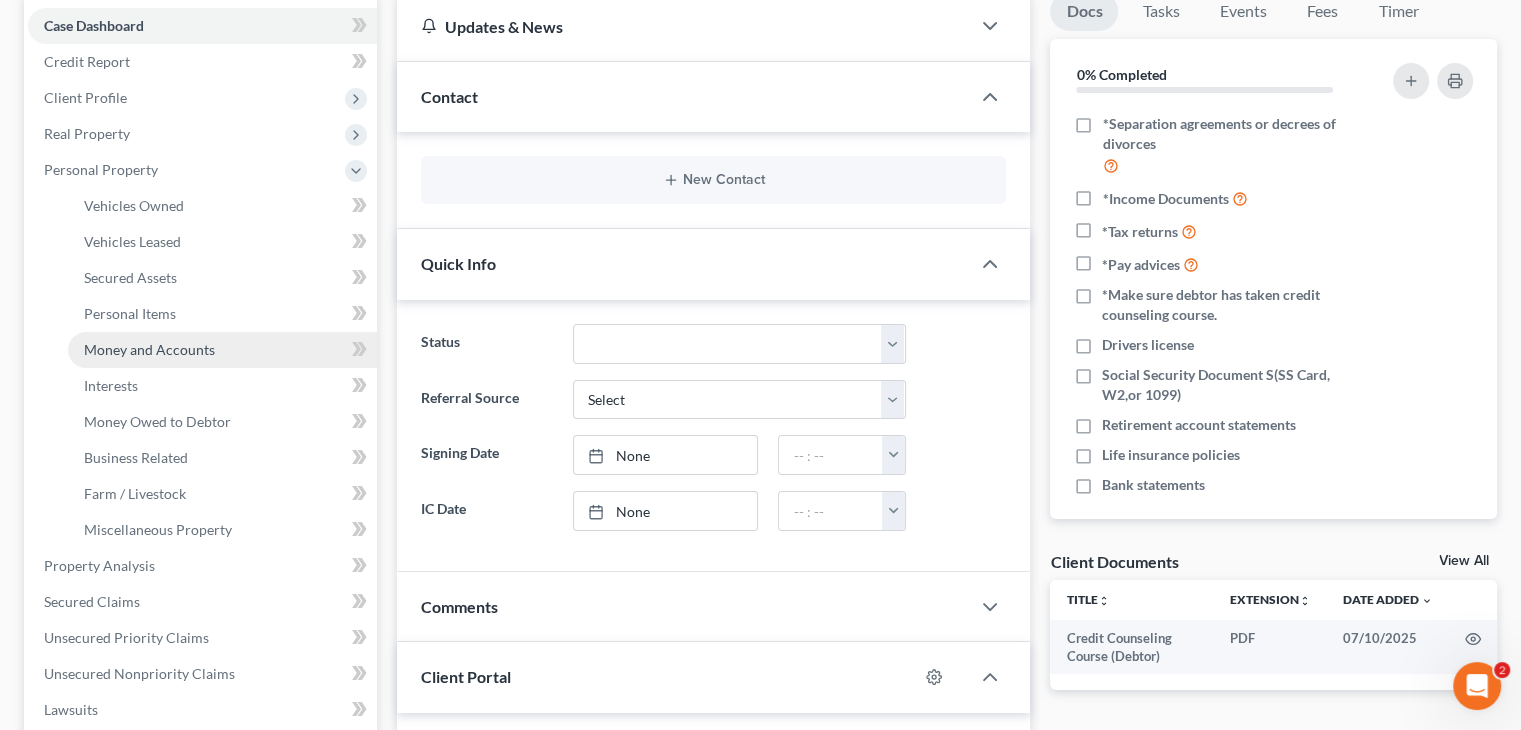 click on "Money and Accounts" at bounding box center (149, 349) 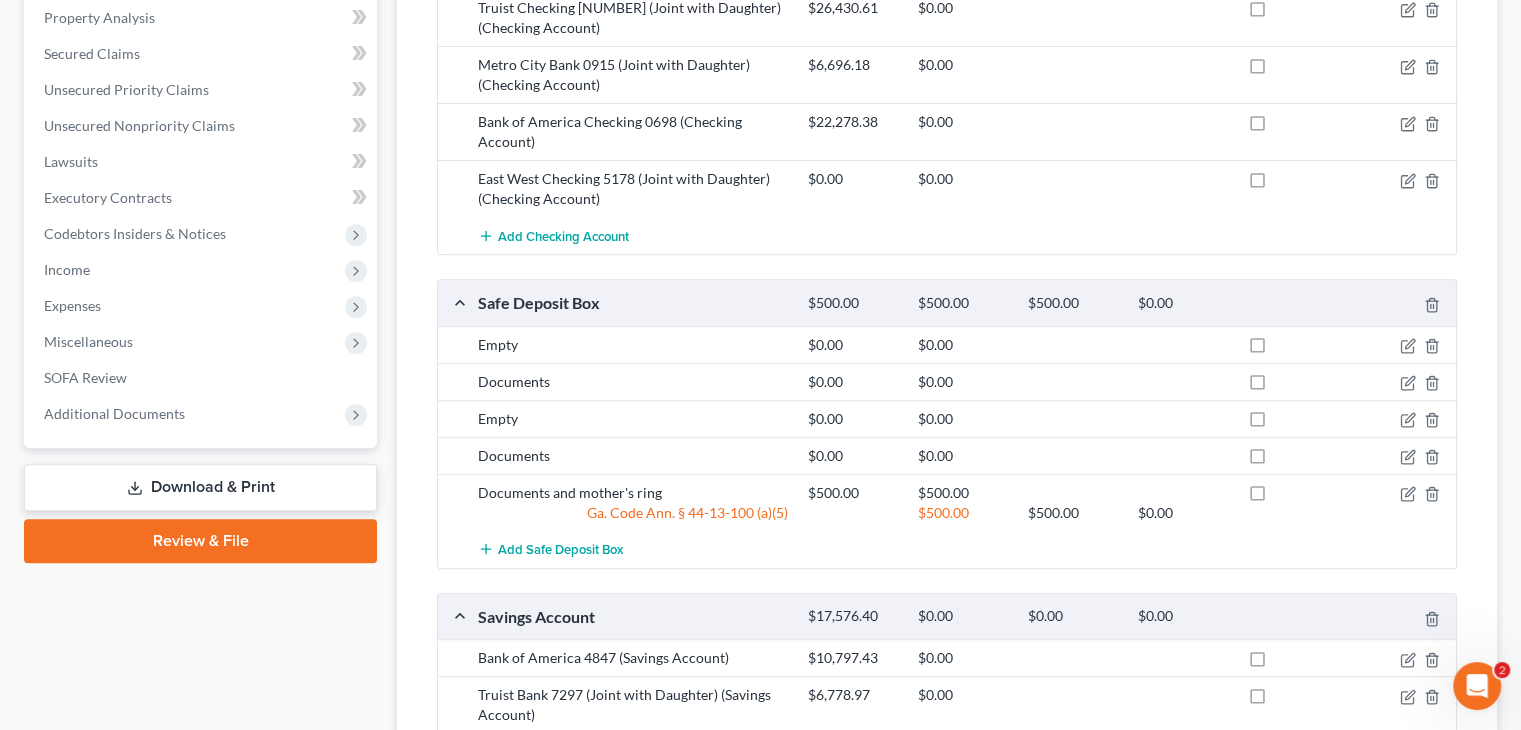 scroll, scrollTop: 800, scrollLeft: 0, axis: vertical 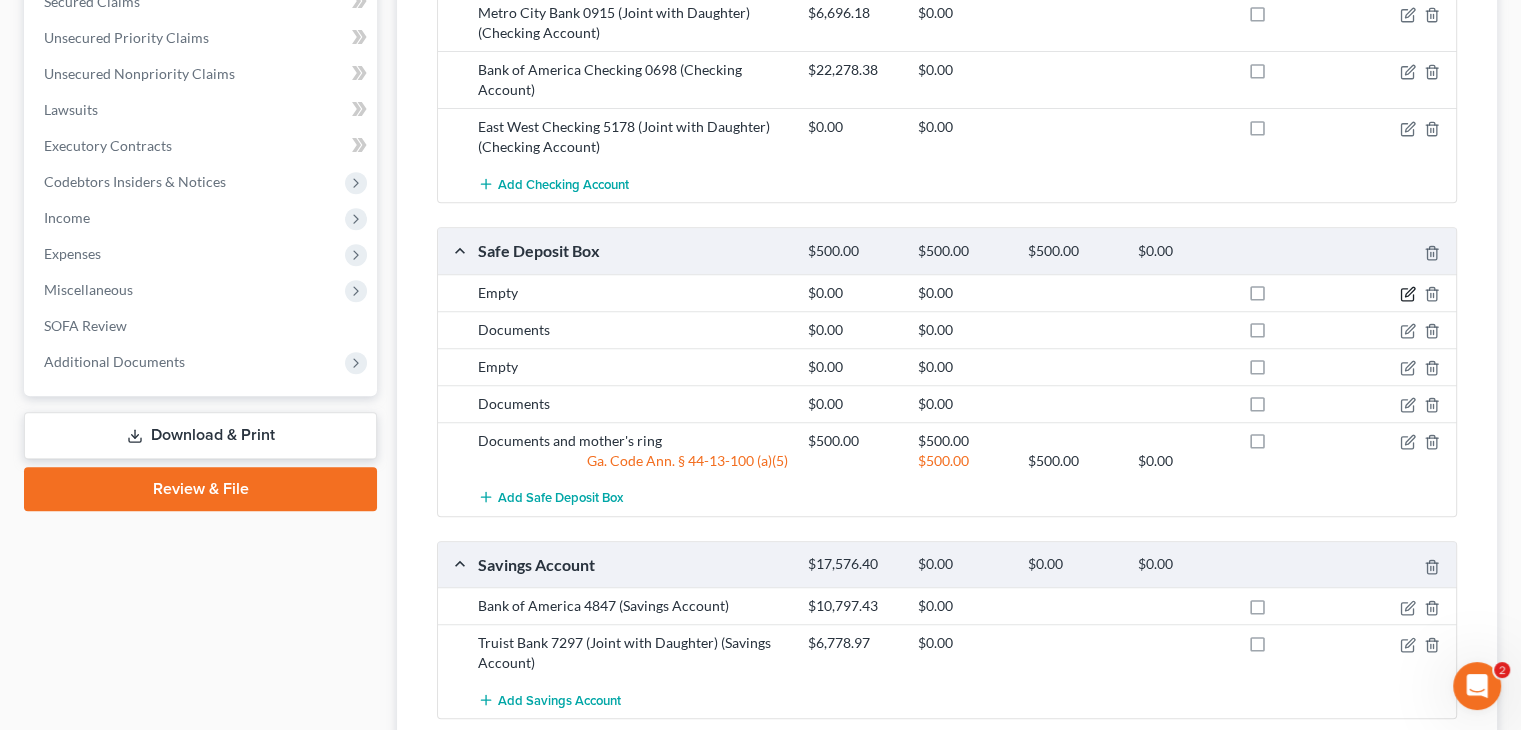 click 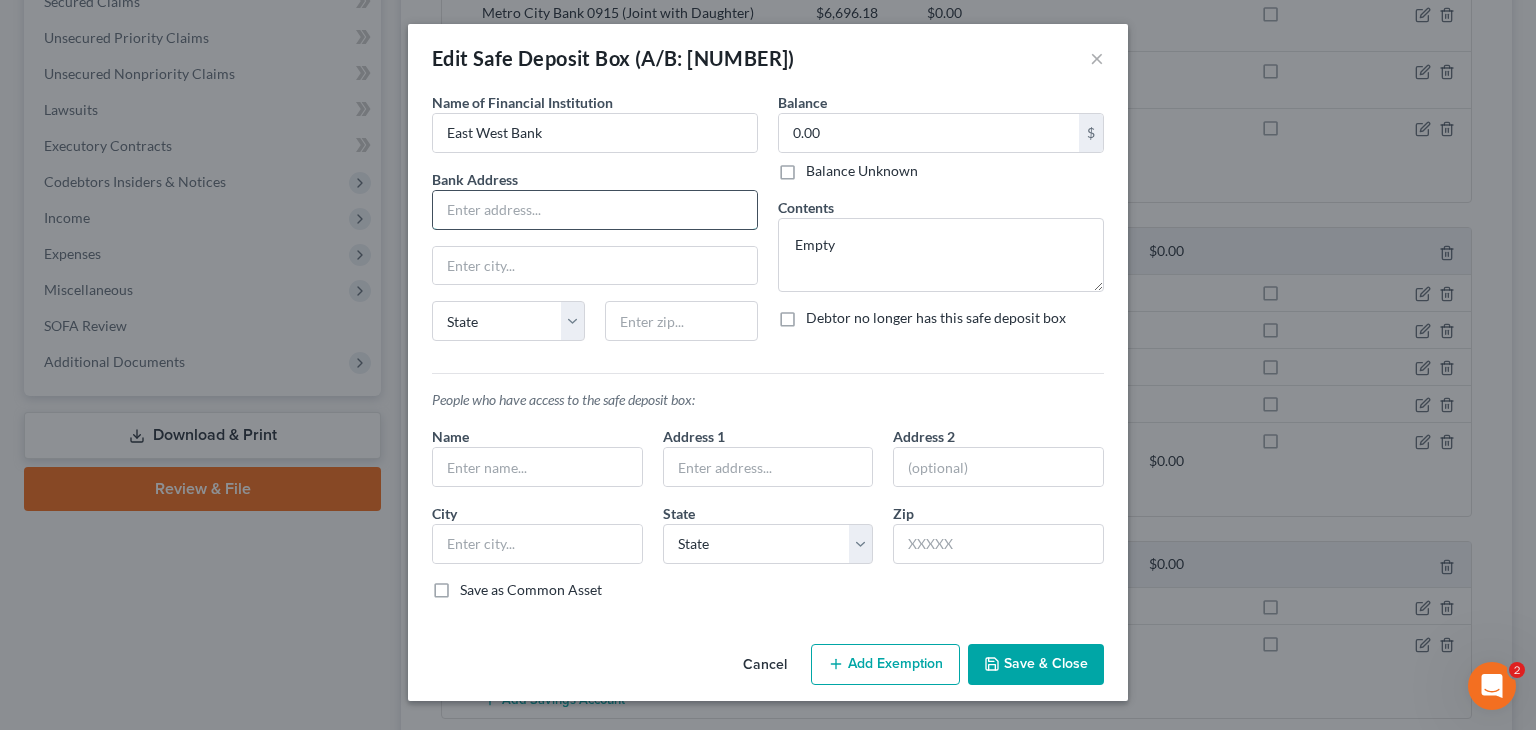 drag, startPoint x: 572, startPoint y: 206, endPoint x: 583, endPoint y: 204, distance: 11.18034 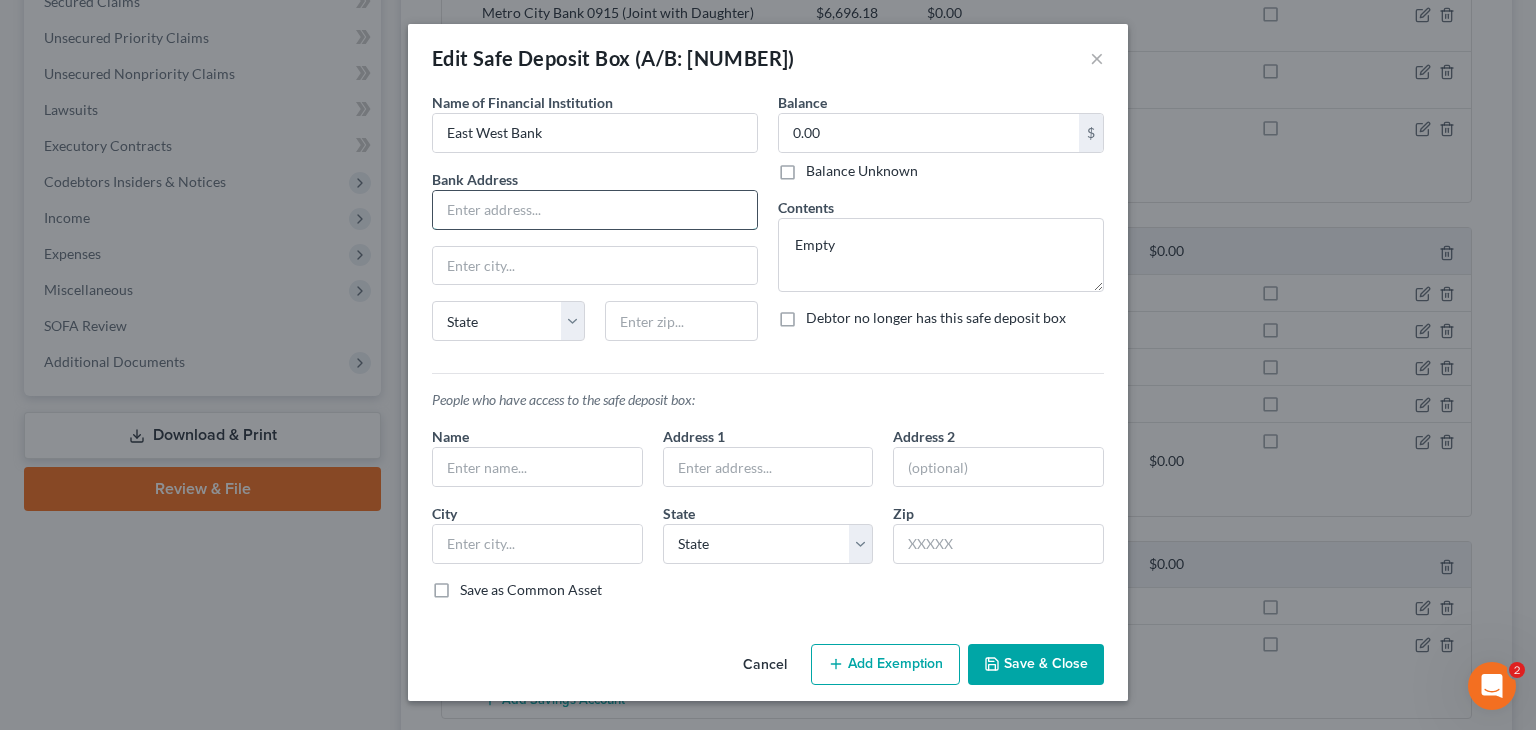click at bounding box center (595, 210) 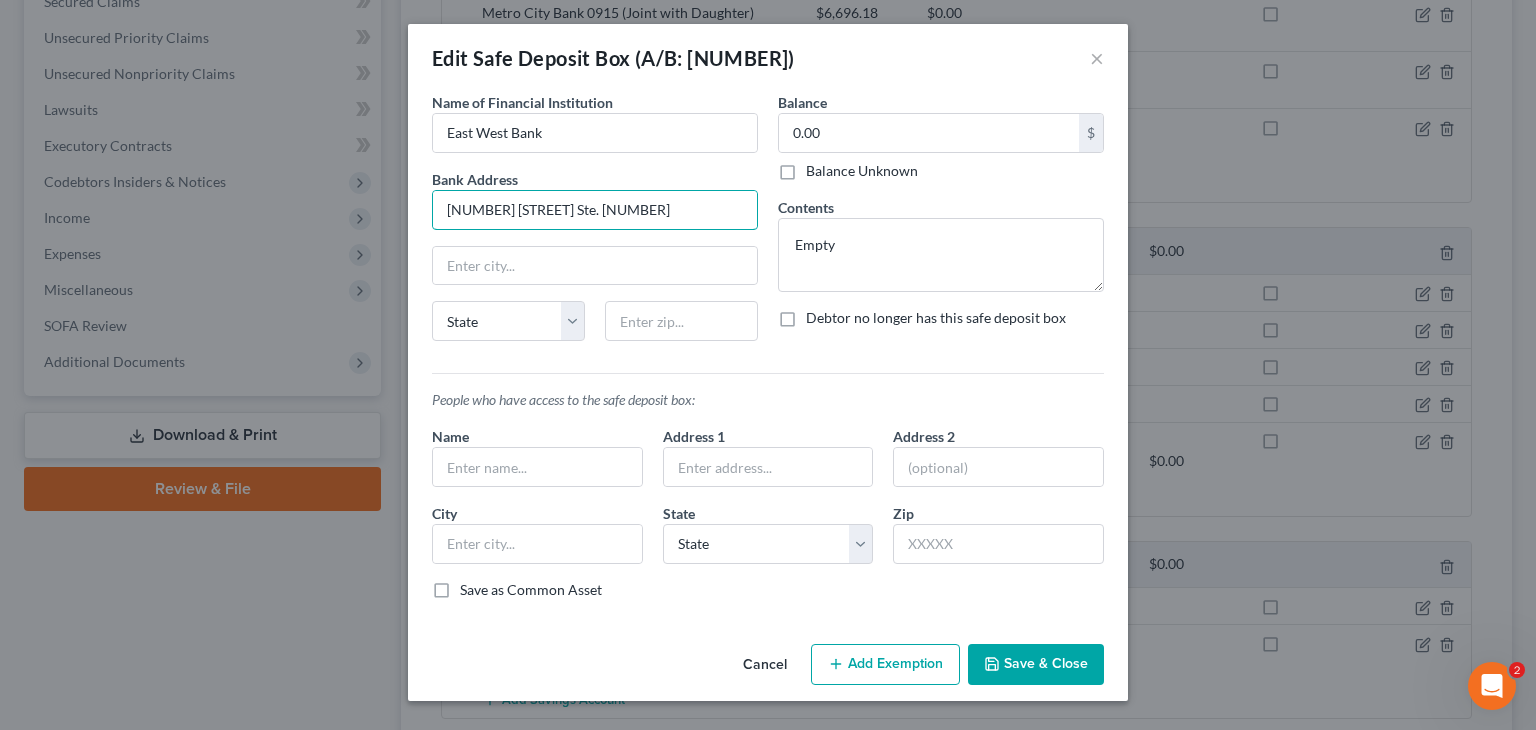type on "[NUMBER] [STREET] Ste. [NUMBER]" 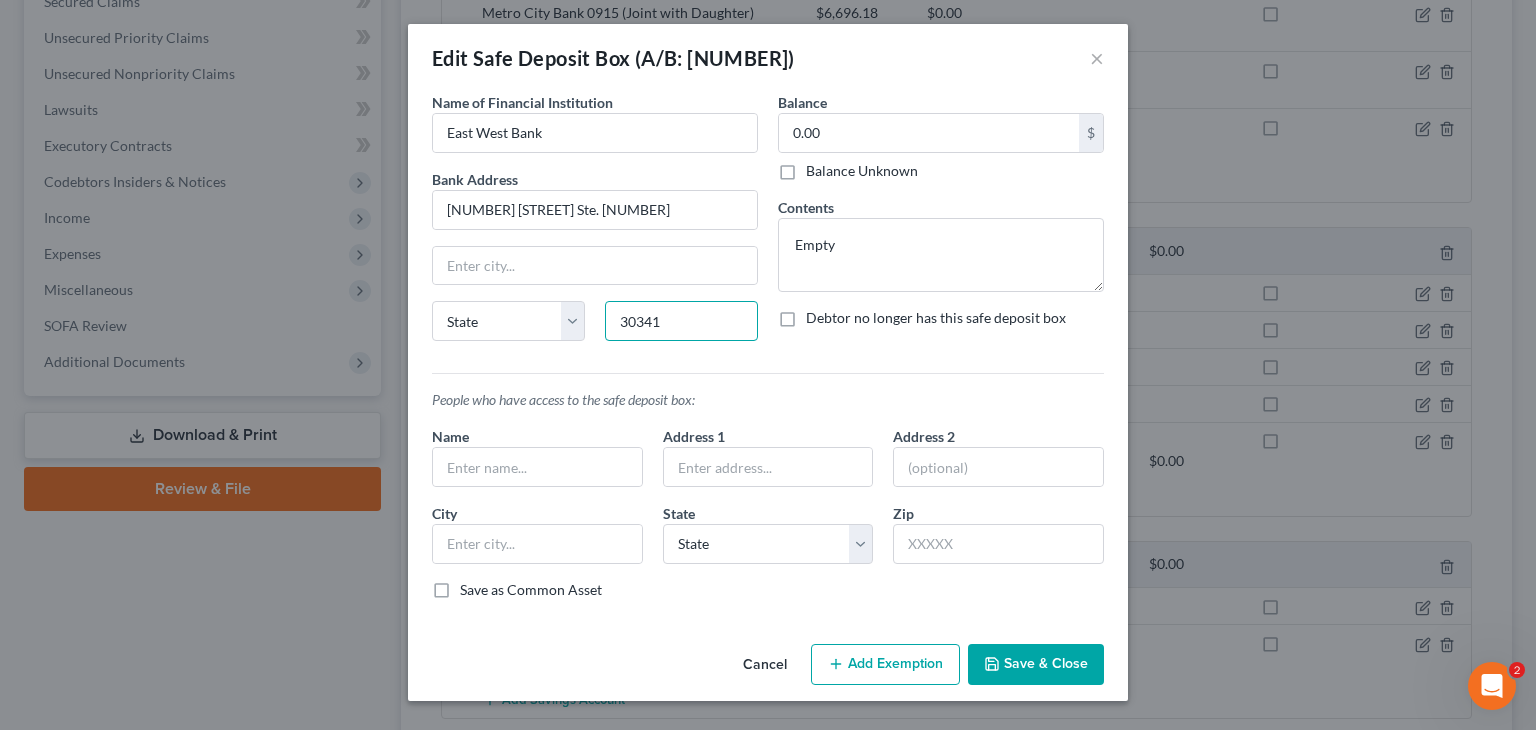 type on "30341" 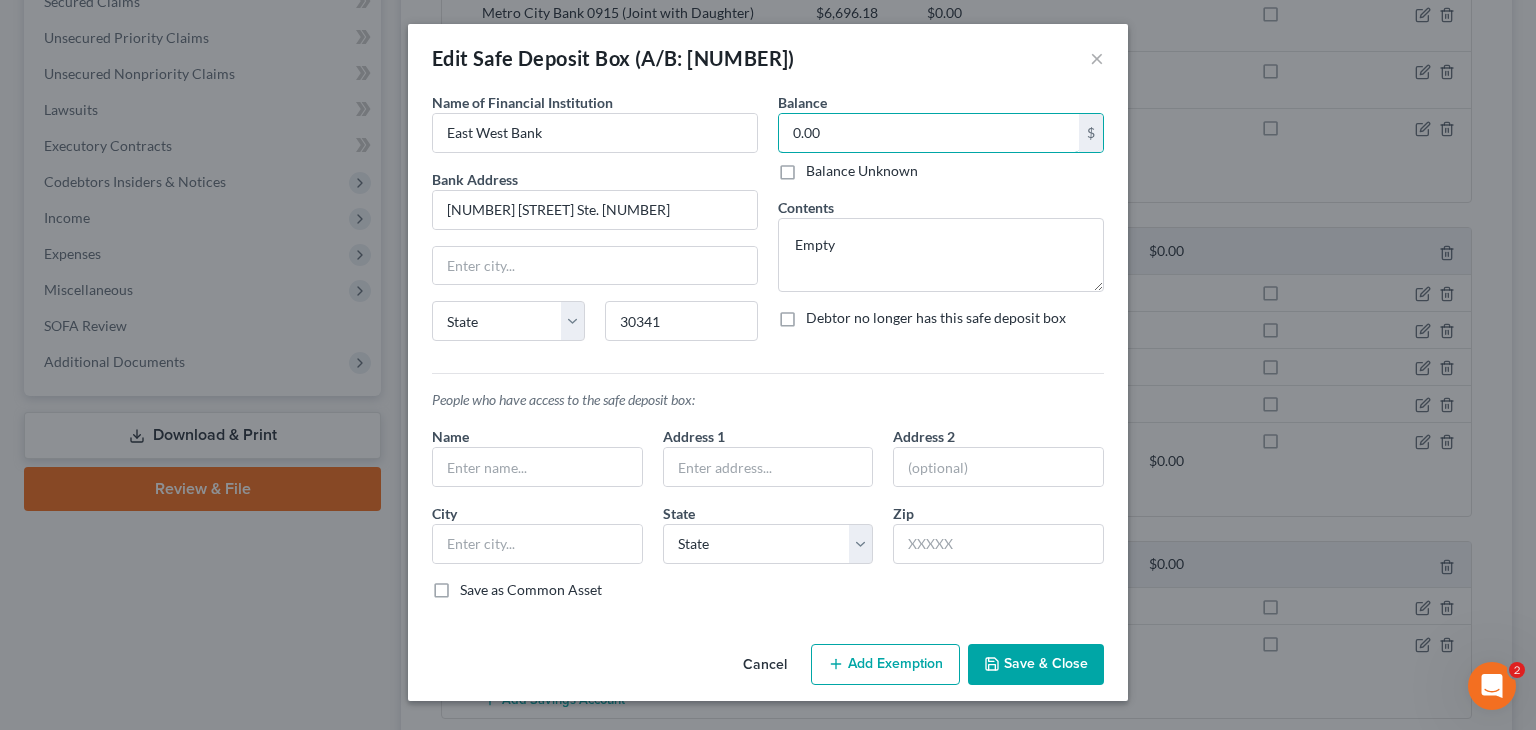 type on "Atlanta" 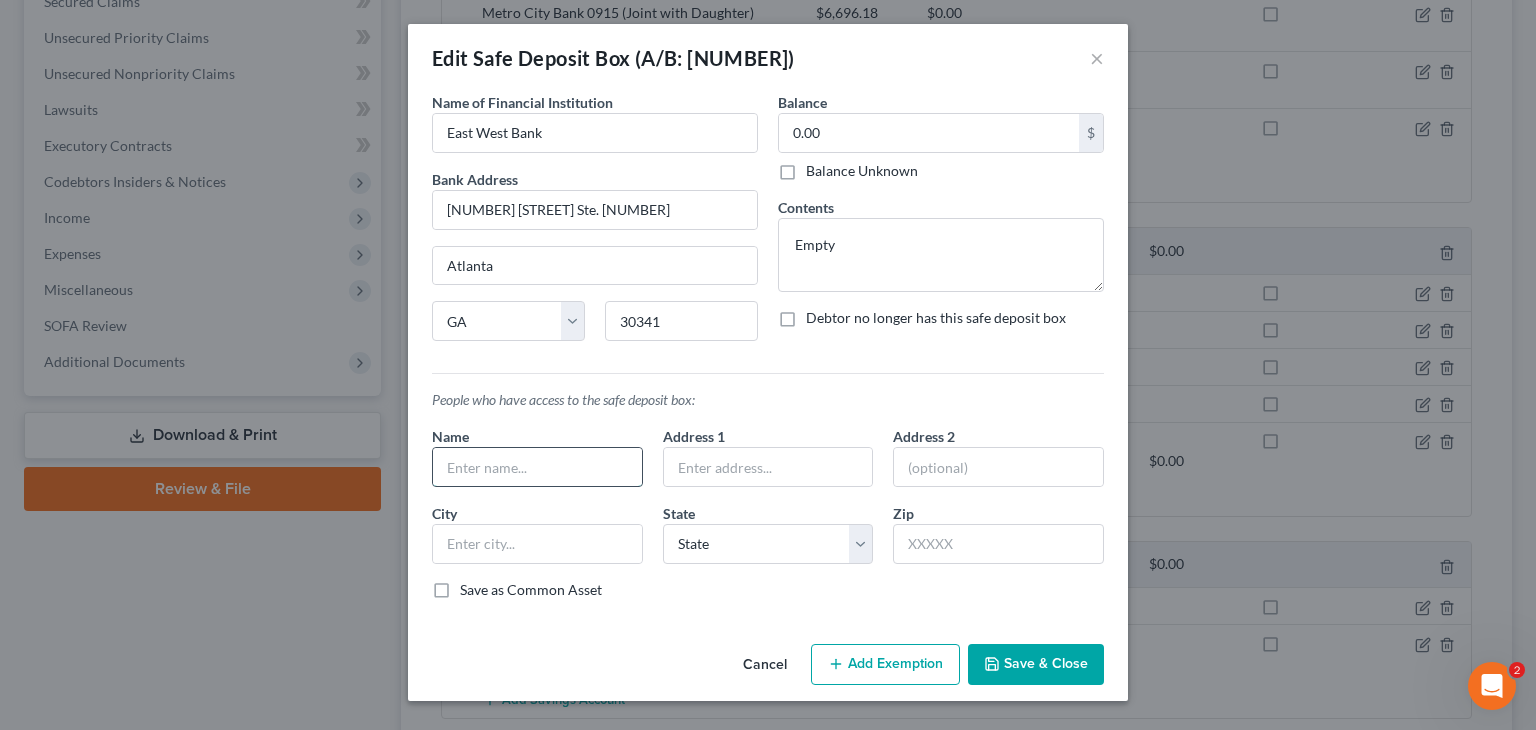 click at bounding box center [537, 467] 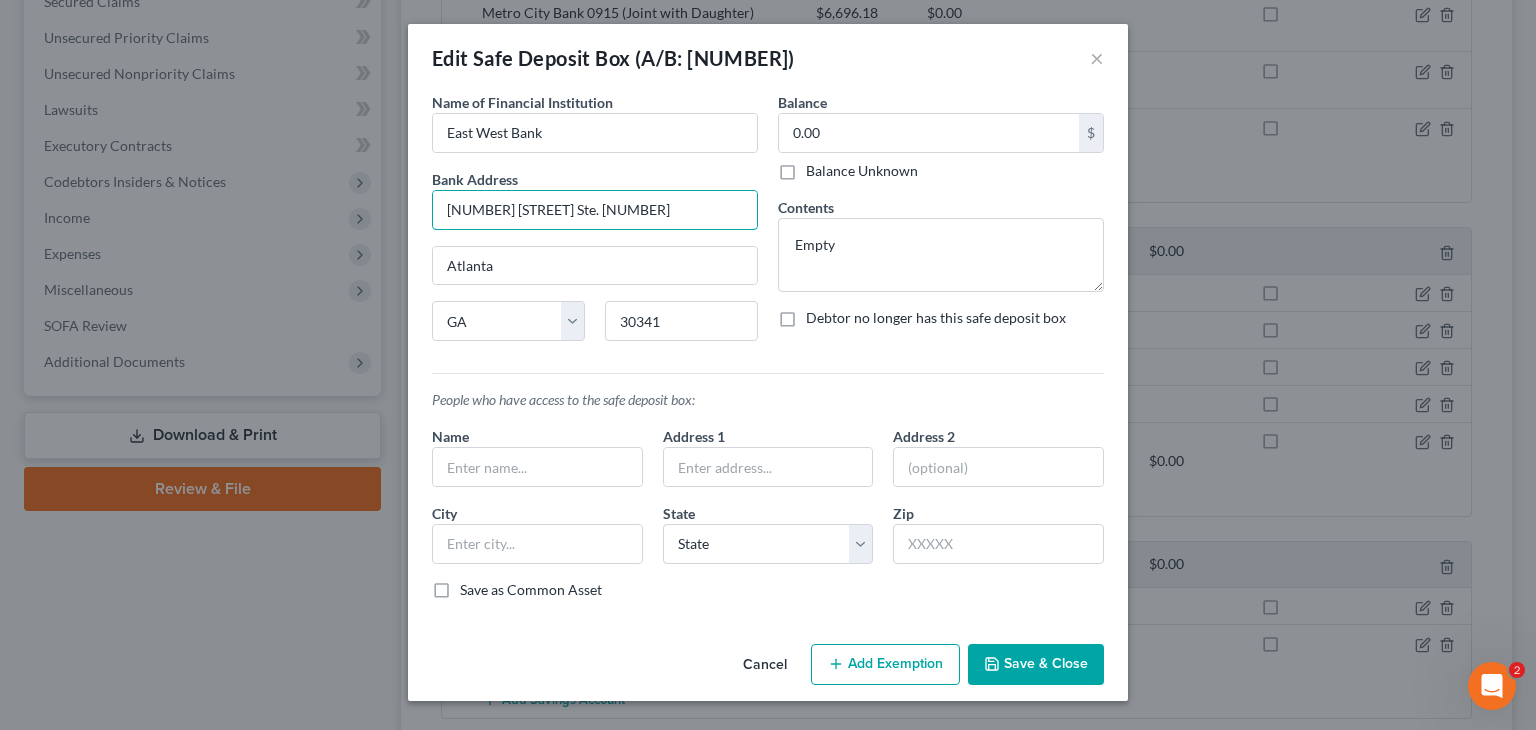 drag, startPoint x: 519, startPoint y: 203, endPoint x: 86, endPoint y: 202, distance: 433.00116 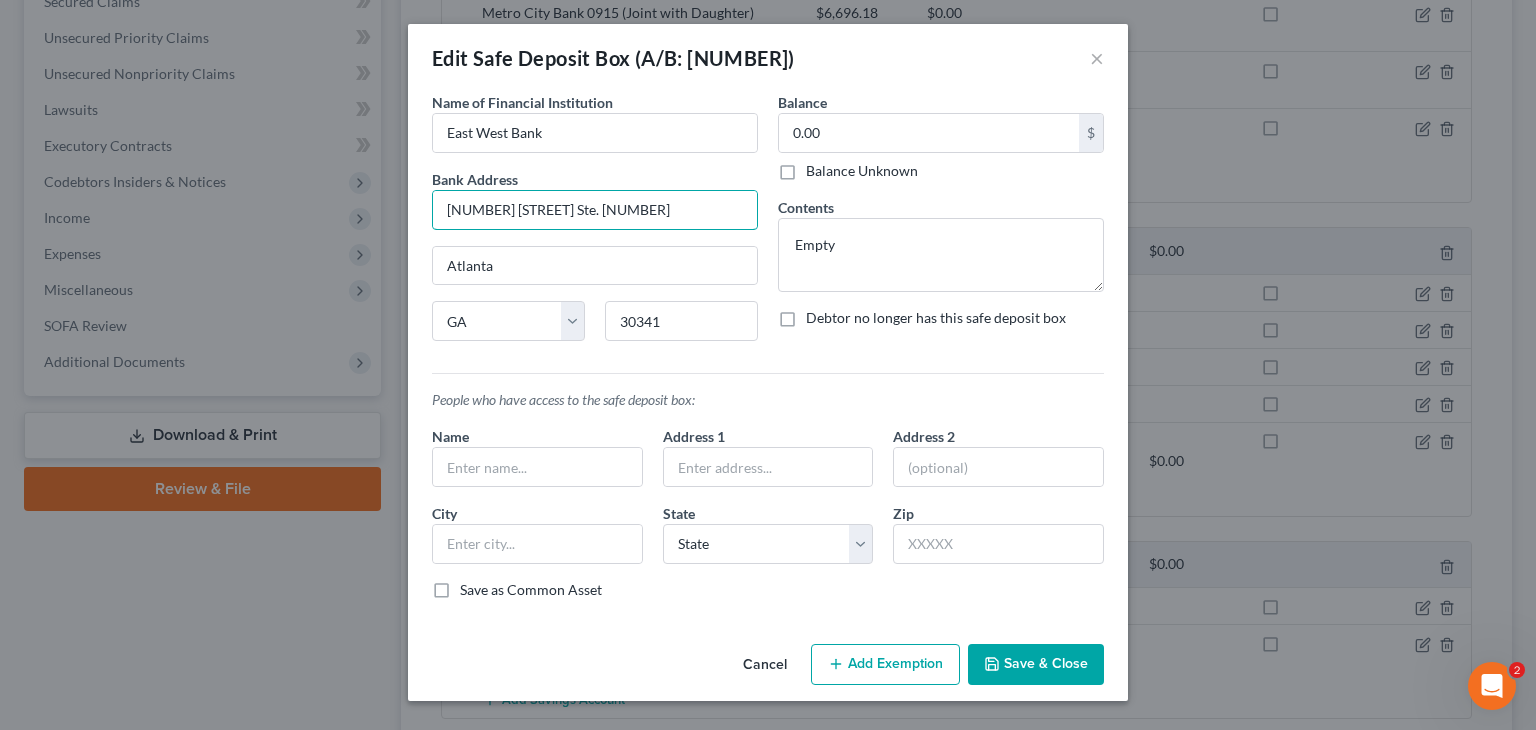 click on "Edit Safe Deposit Box (A/B: 16)  × An exemption set must first be selected from the Filing Information section. Common Asset Select
Name of Financial Institution
*
[COMPANY_NAME] [COMPANY_NAME] Address [NUMBER] [STREET] [SUITE] [CITY] [STATE] [POSTAL_CODE] Balance
0.00 $
Balance Unknown
Balance Undetermined
0.00 $
Balance Unknown
Contents Empty Debtor no longer has this safe deposit box People who have access to the safe deposit box: Name Address 1 Address 2 City State State Zip Save as Common Asset Cancel Add Exemption Save & Close" at bounding box center [768, 365] 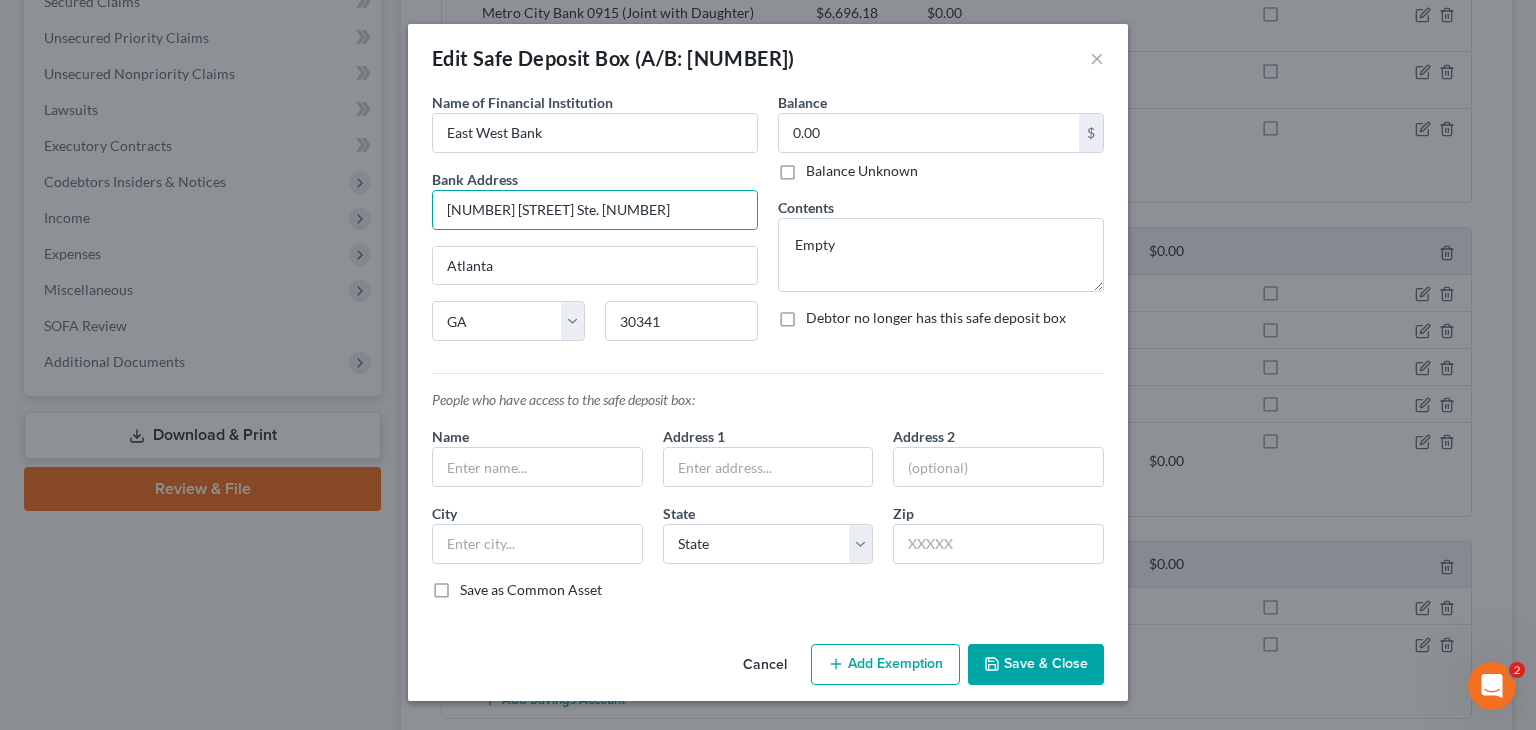 click on "Save & Close" at bounding box center [1036, 665] 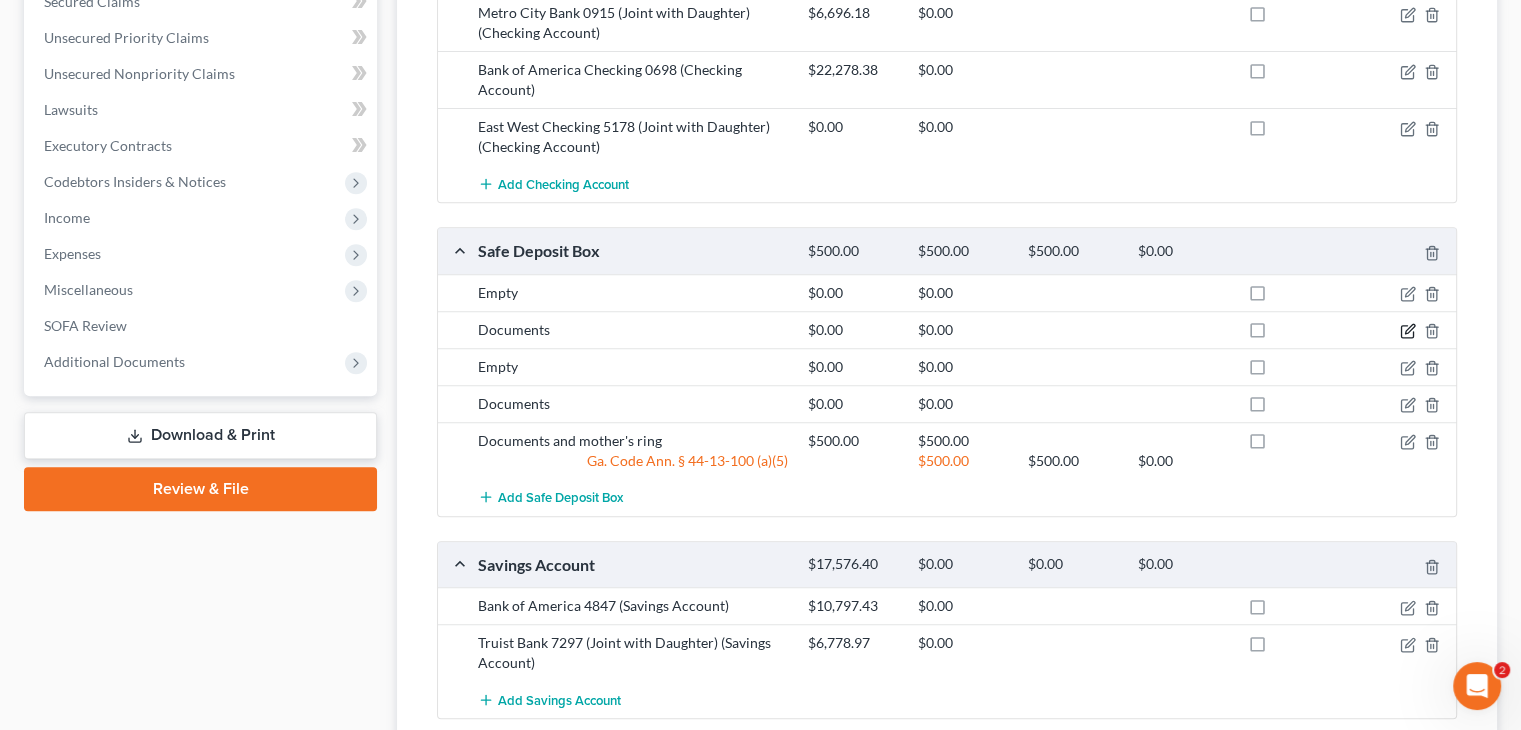 click 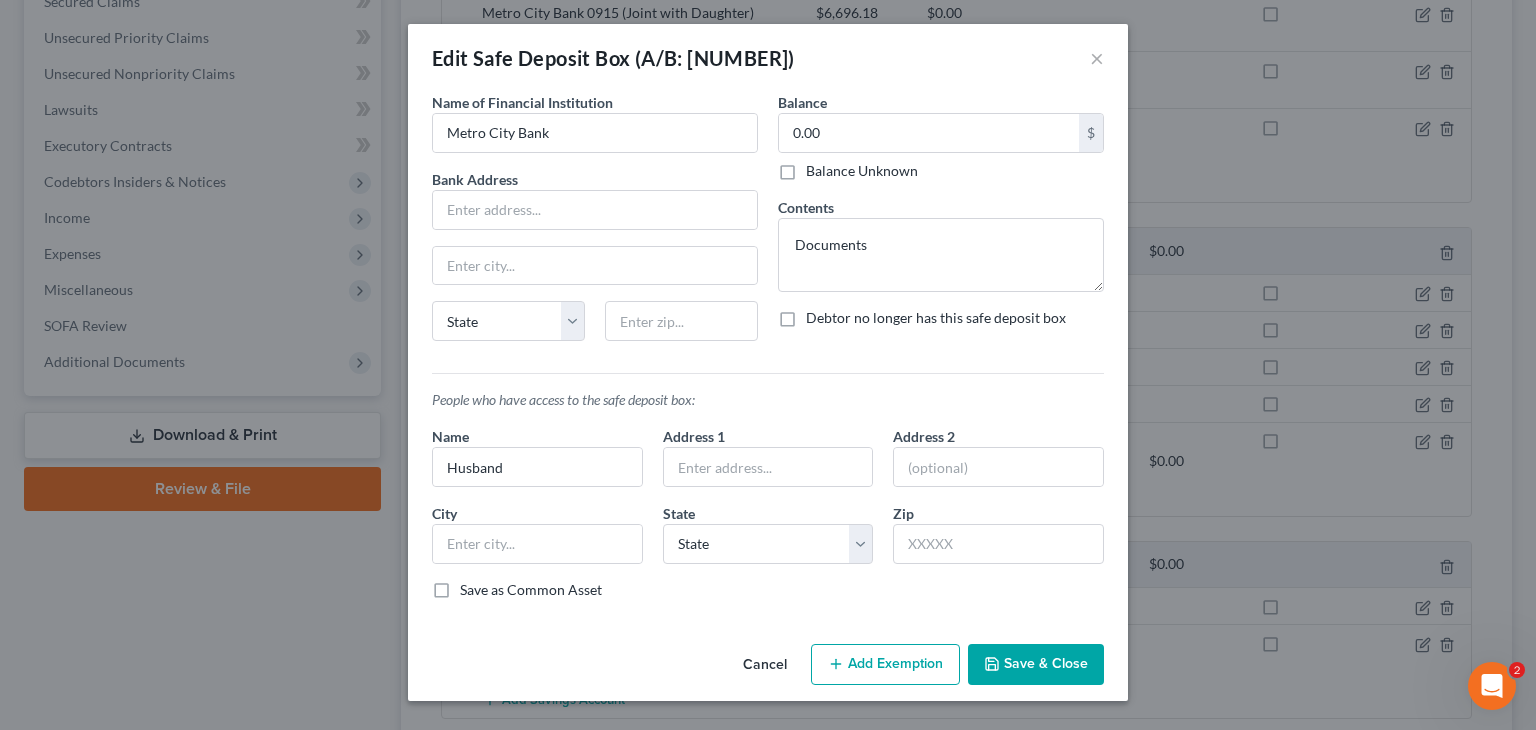 click on "Save & Close" at bounding box center (1036, 665) 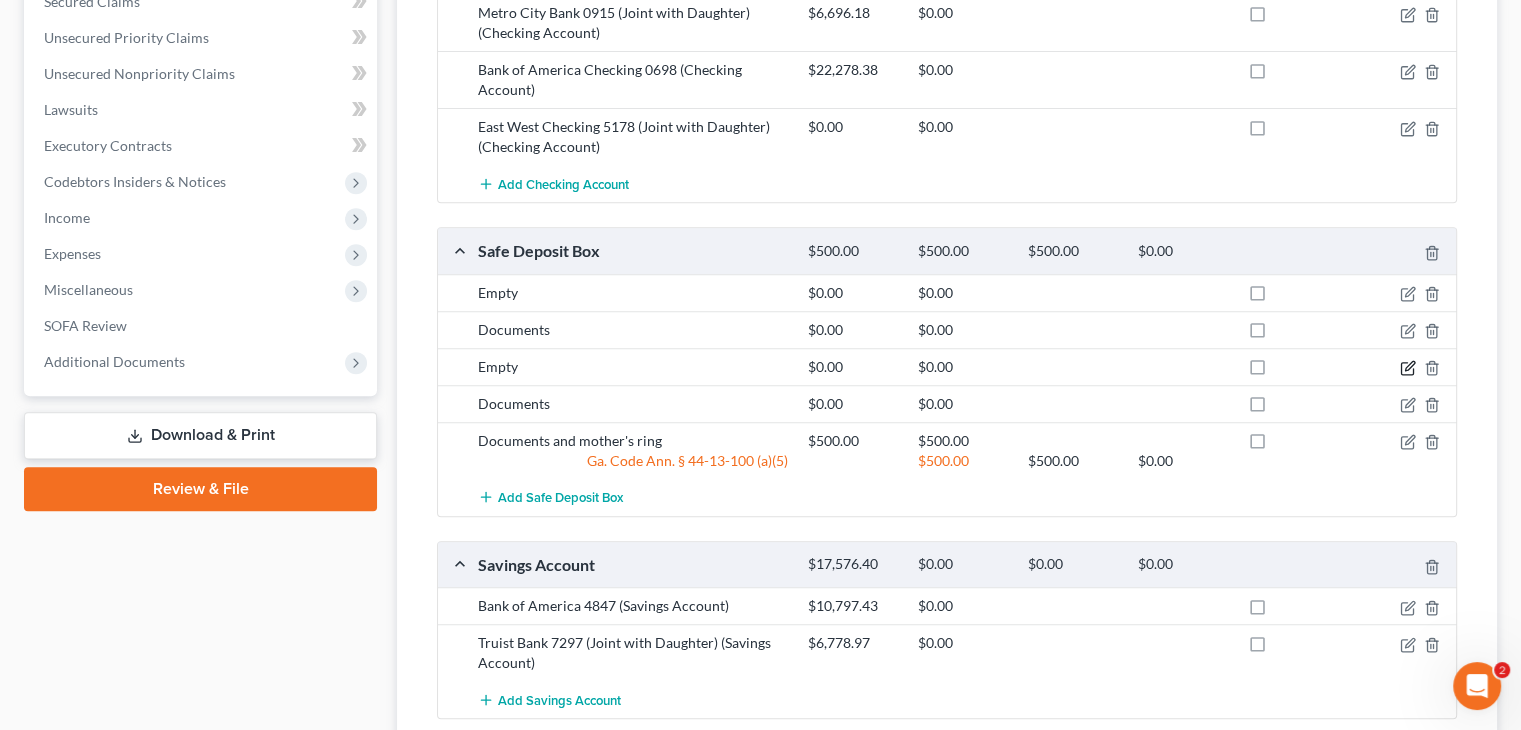 click 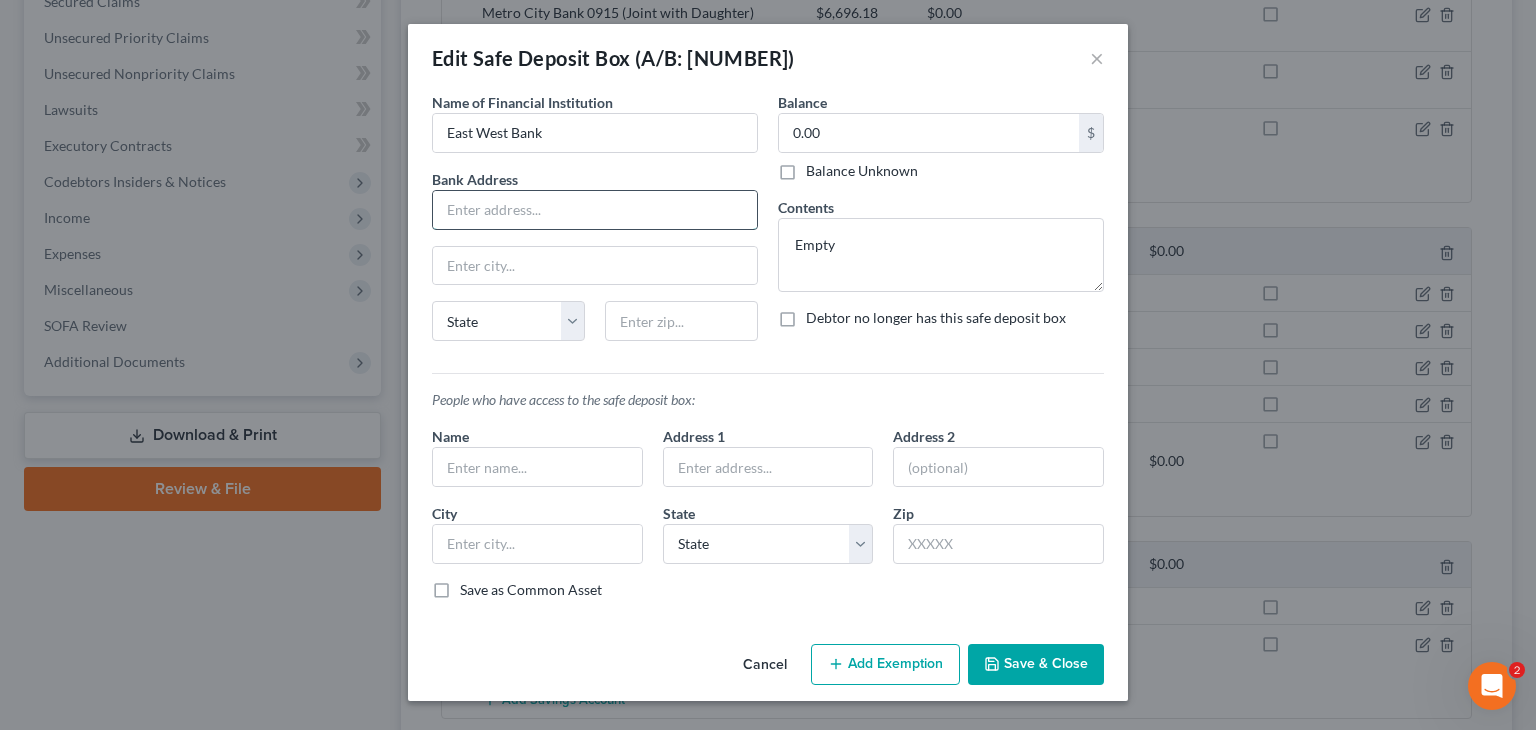 click at bounding box center (595, 210) 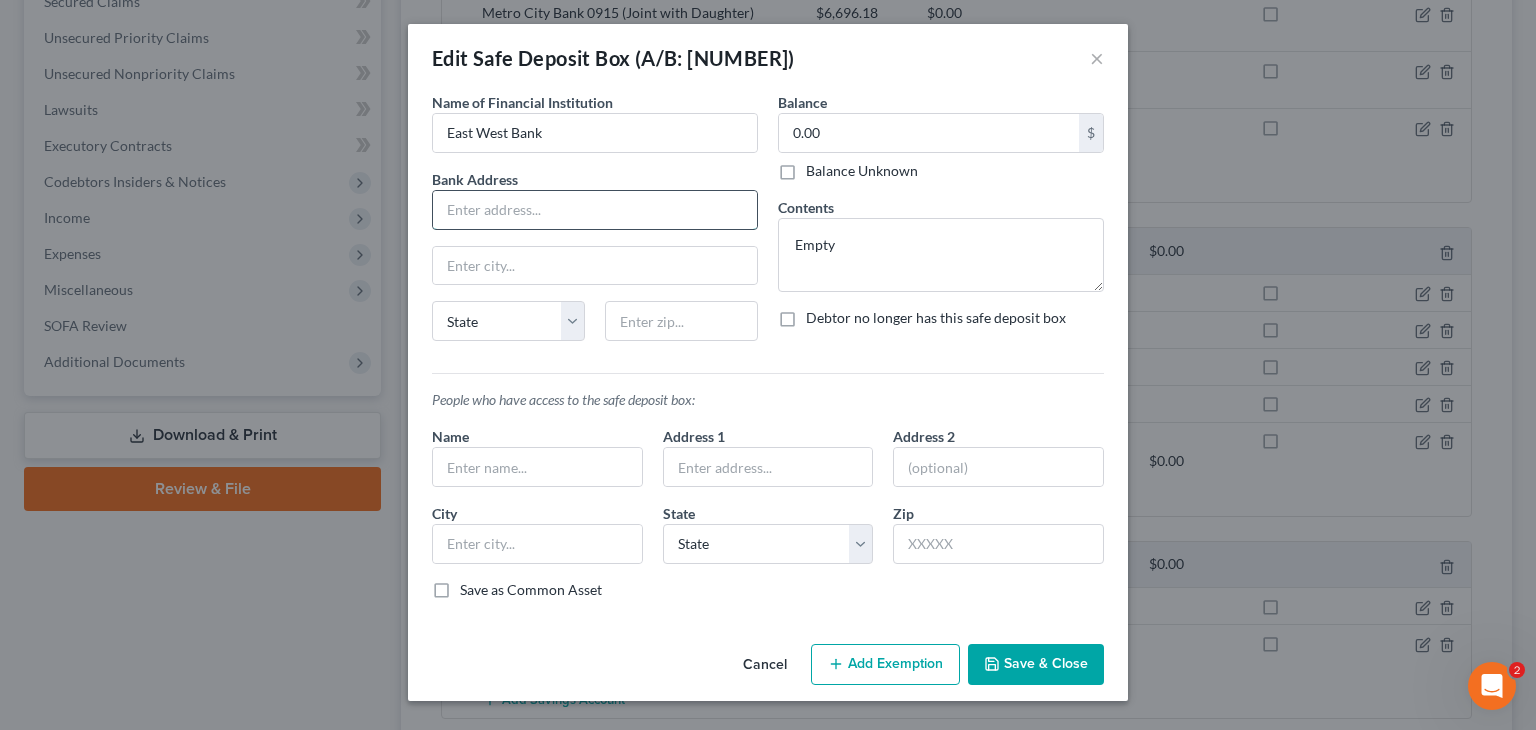 drag, startPoint x: 489, startPoint y: 191, endPoint x: 496, endPoint y: 202, distance: 13.038404 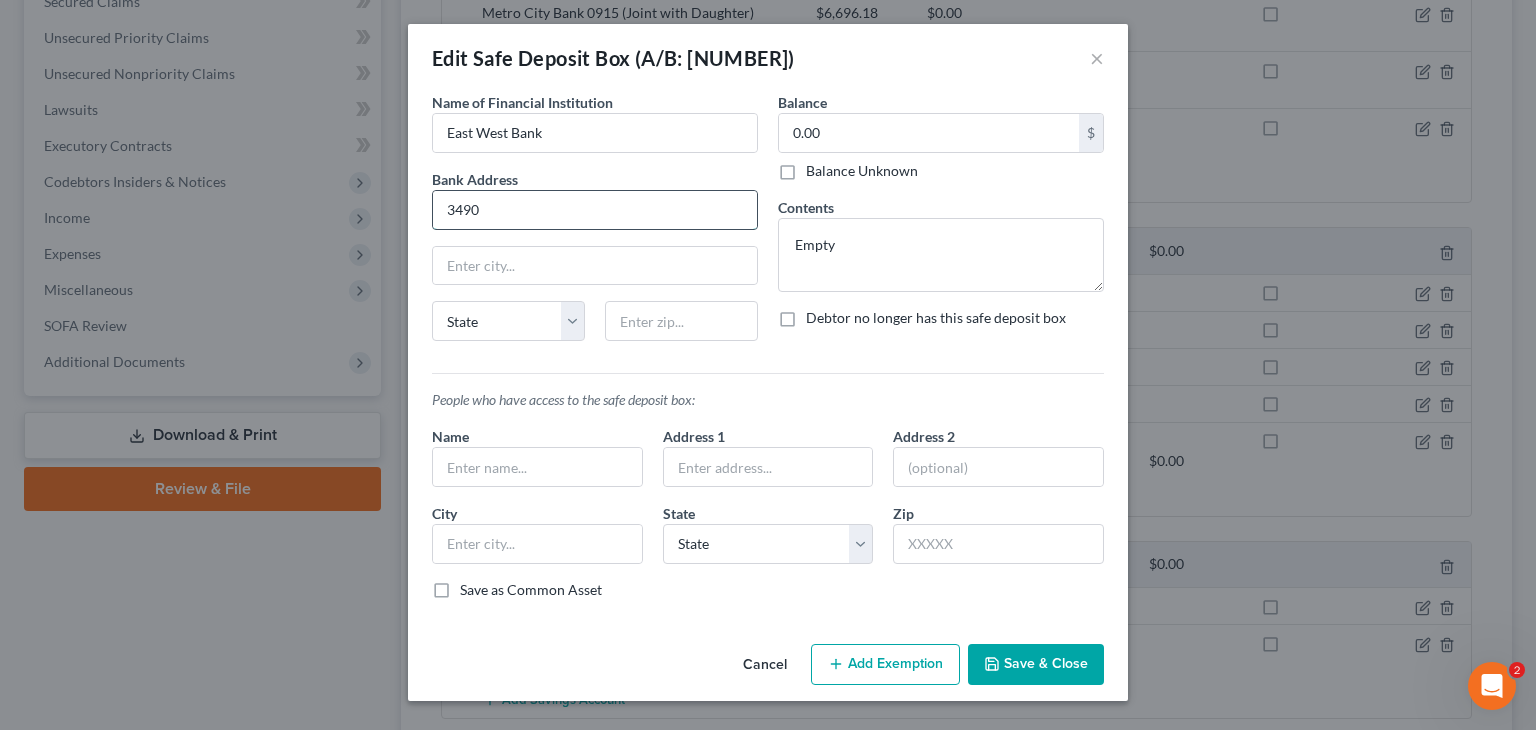 type on "[NUMBER] [STREET] Ste. [NUMBER]" 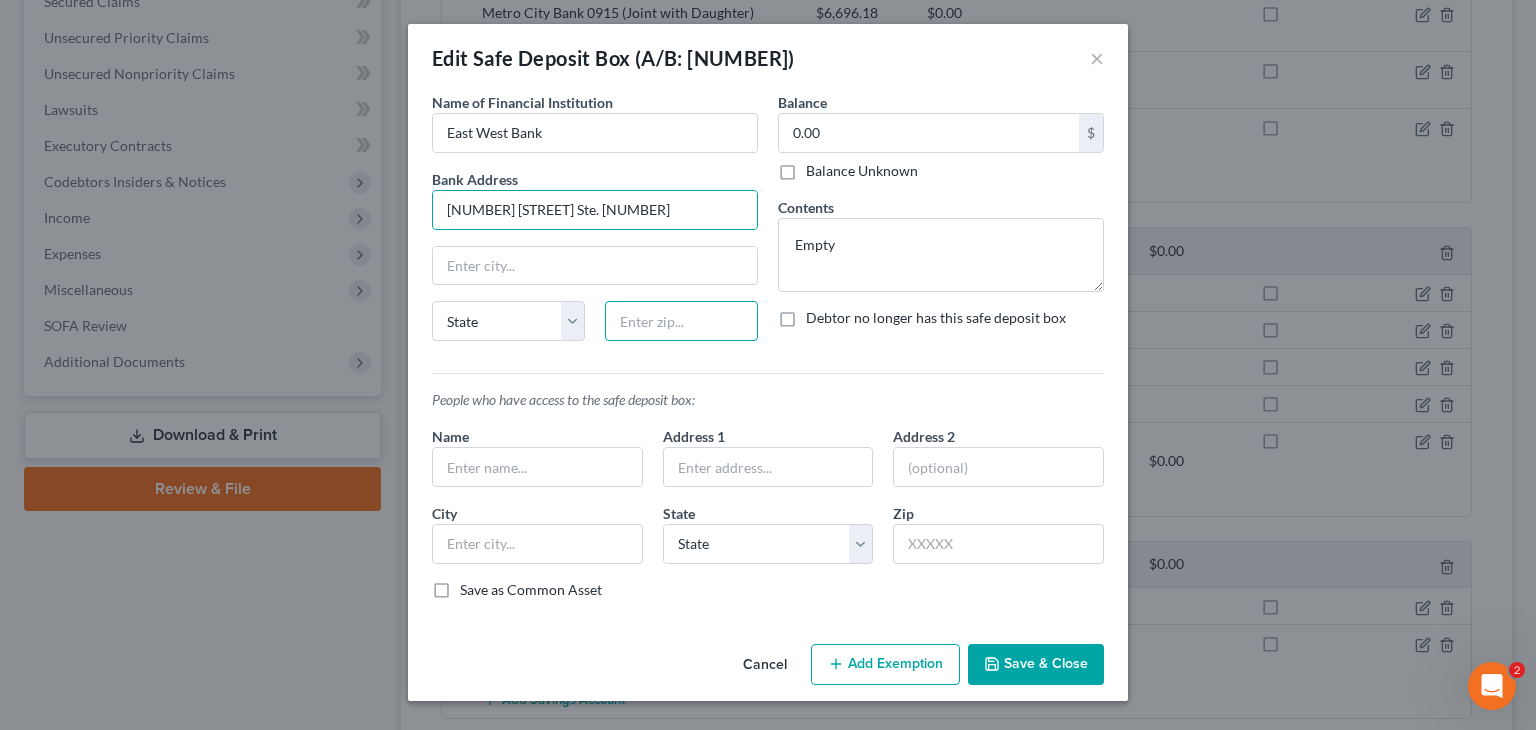 click at bounding box center [681, 321] 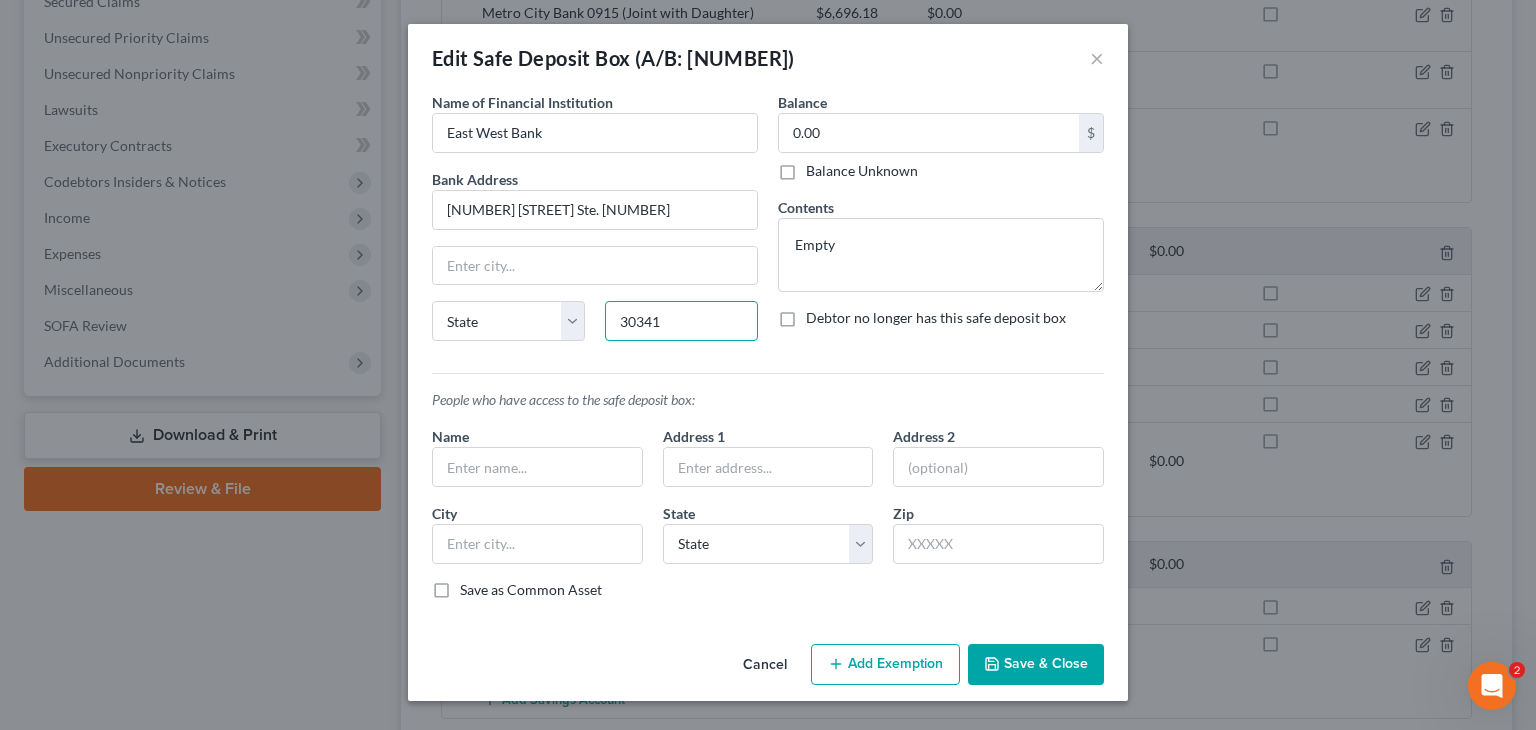 type on "30341" 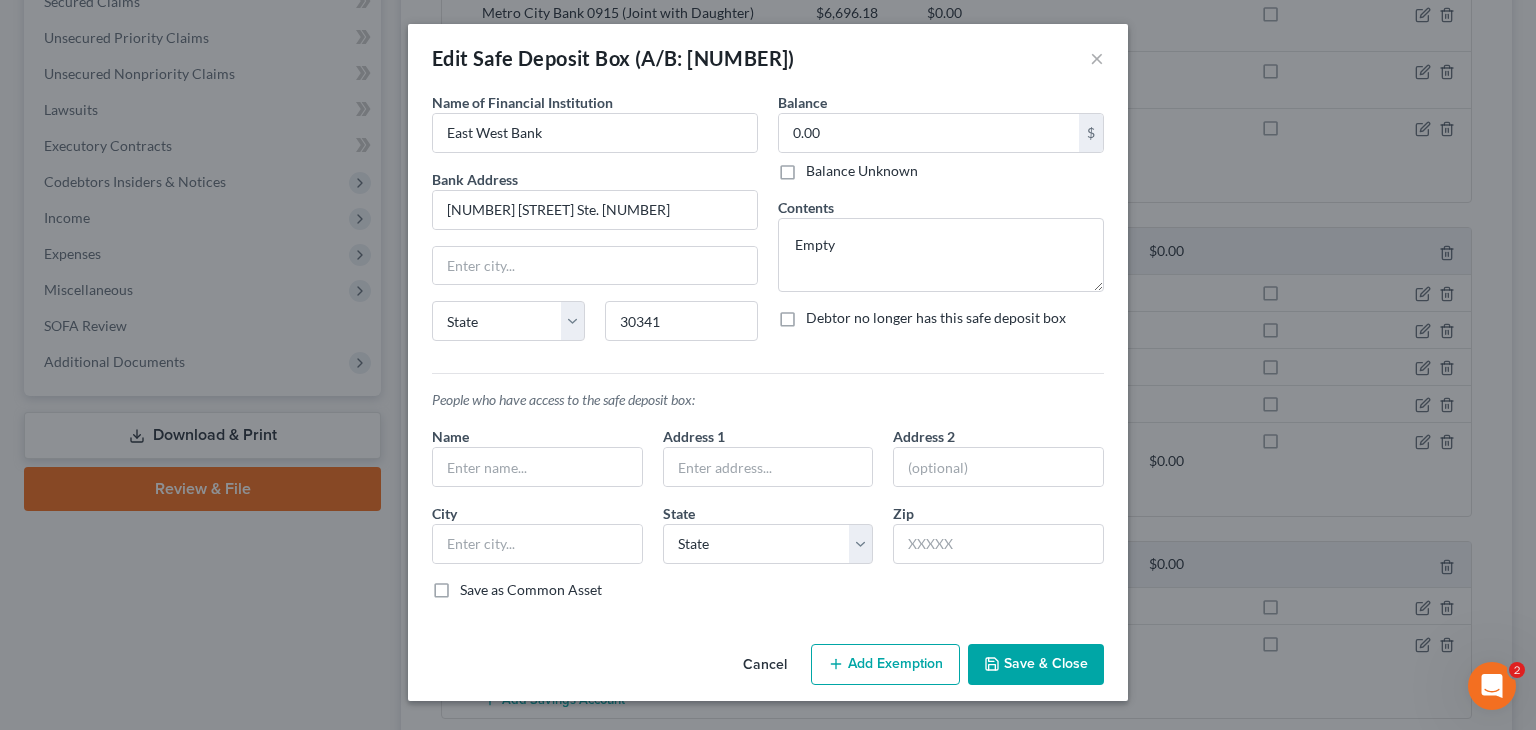 click on "[STATE] [POSTAL_CODE]" at bounding box center (595, 329) 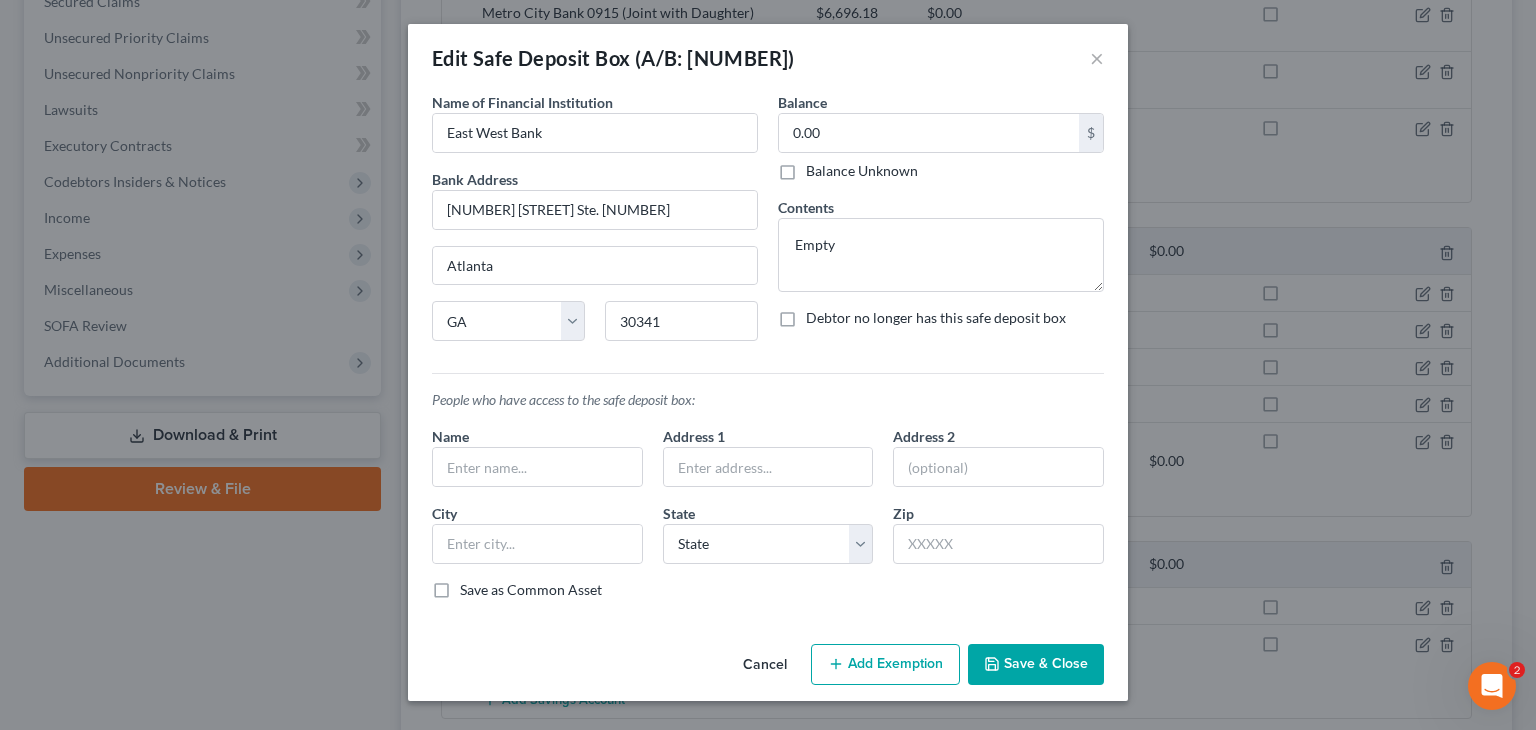 click on "Save & Close" at bounding box center [1036, 665] 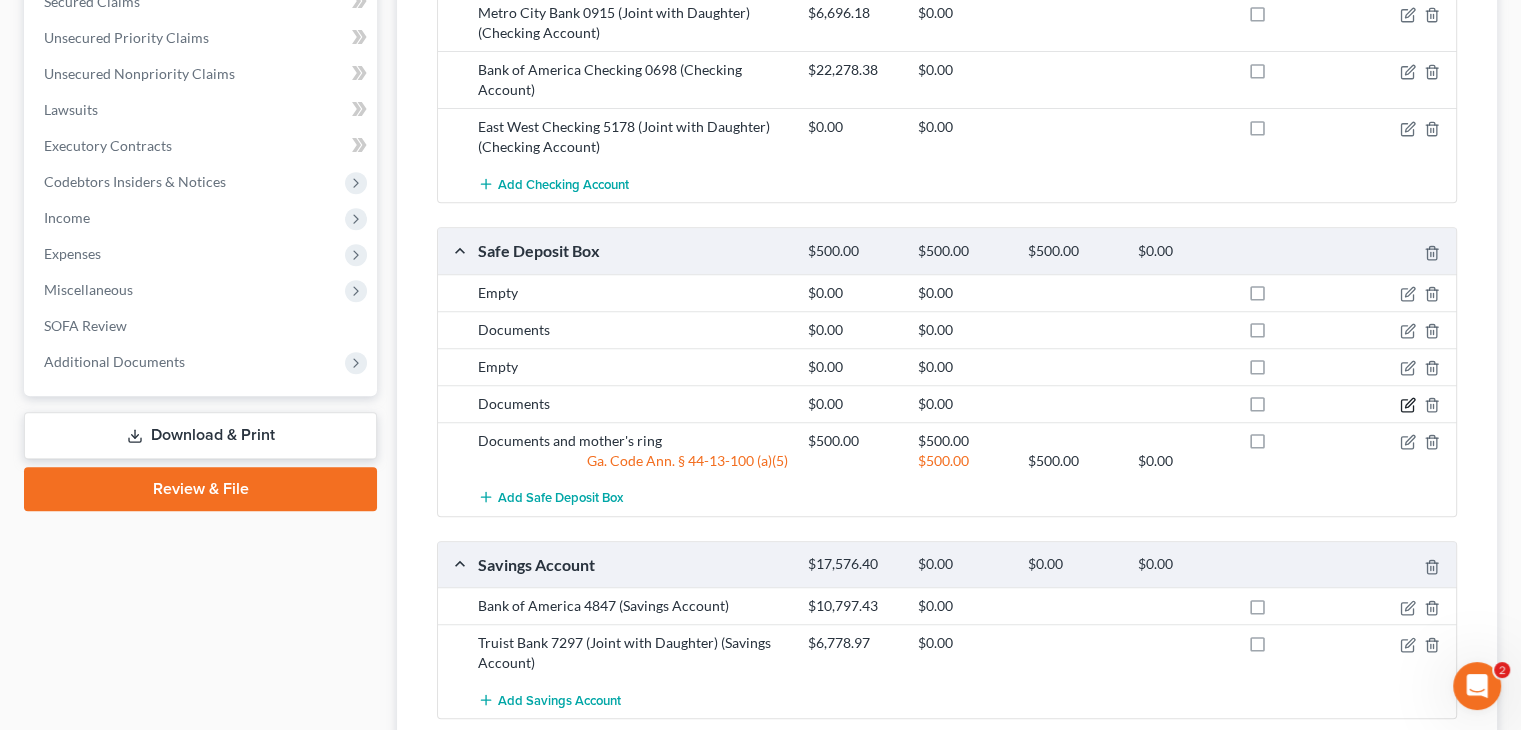 click 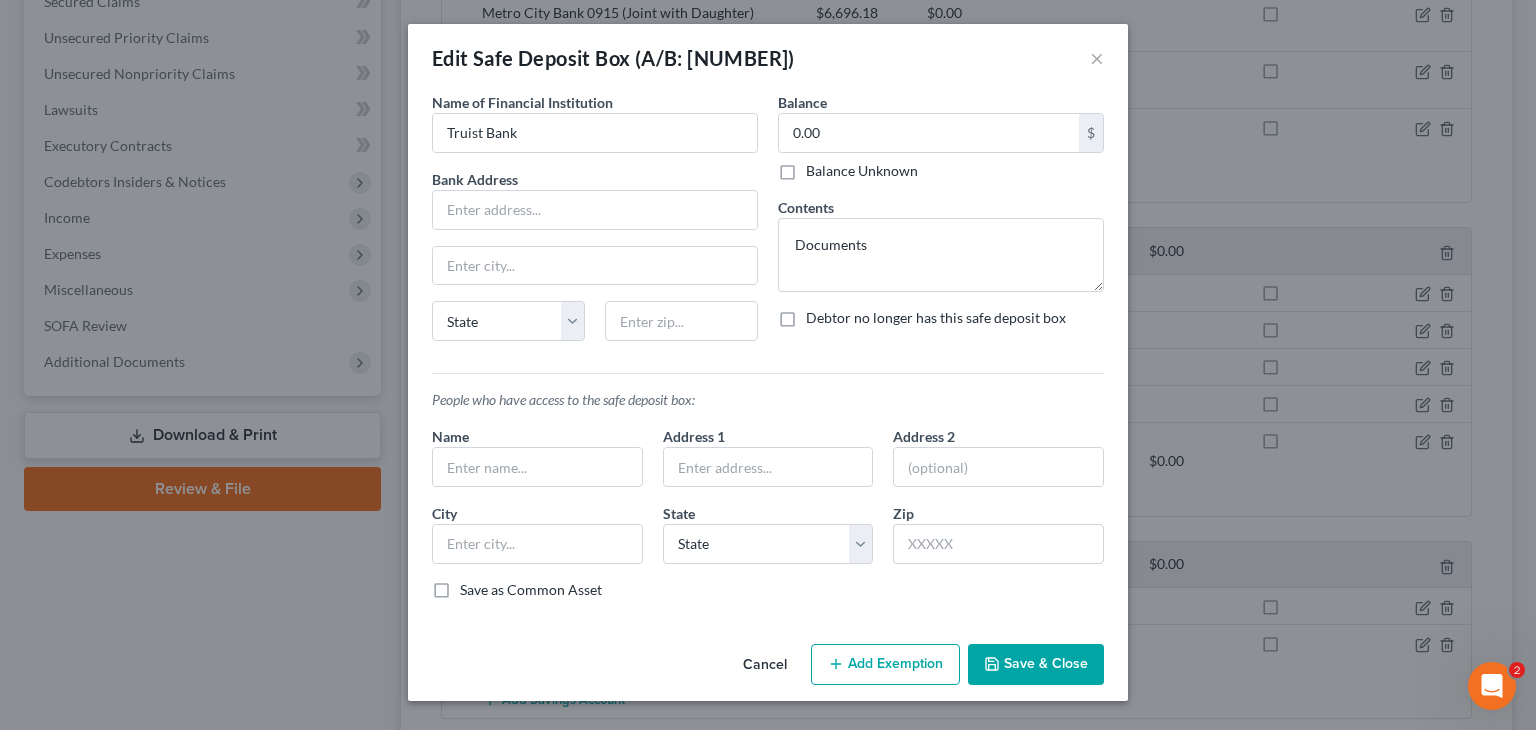 click on "Save & Close" at bounding box center [1036, 665] 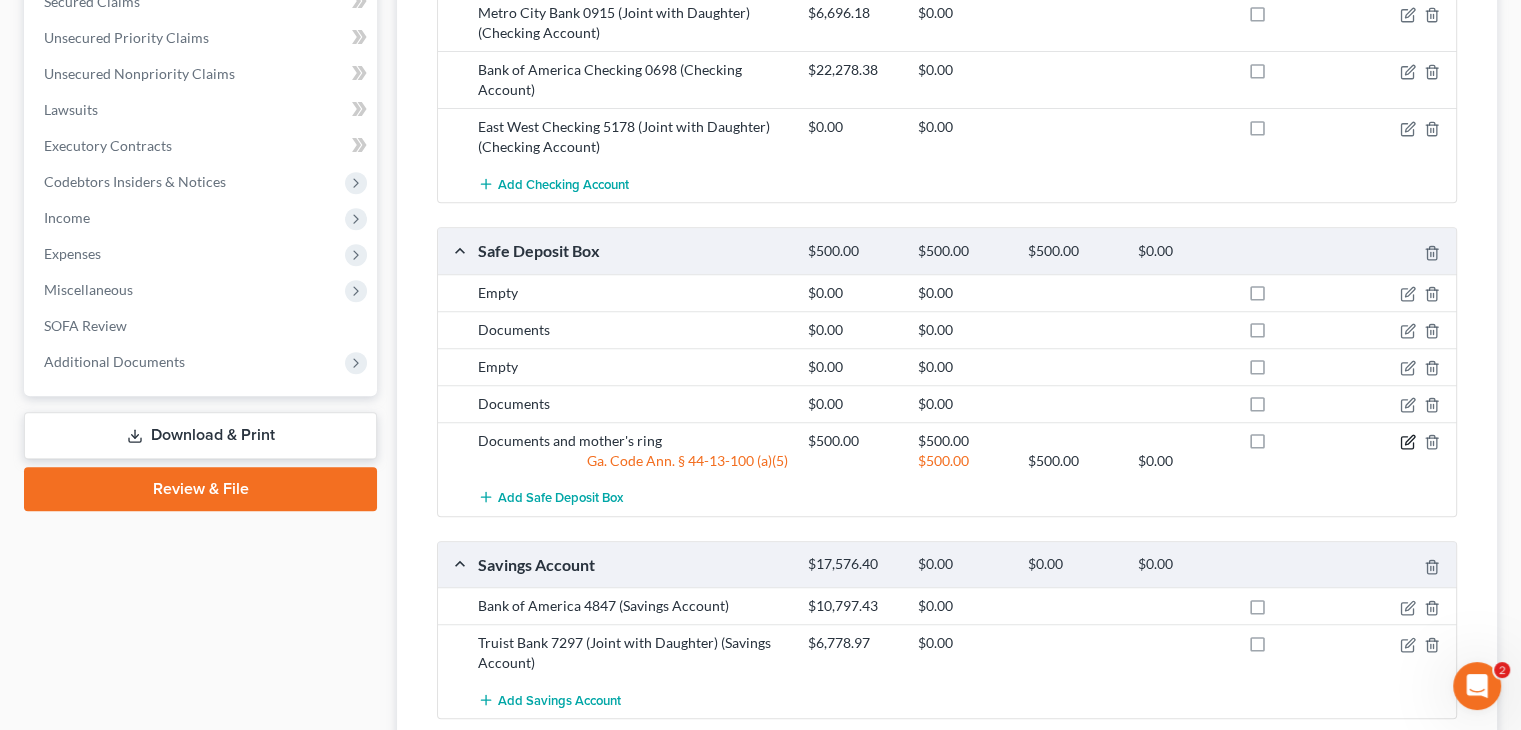 click 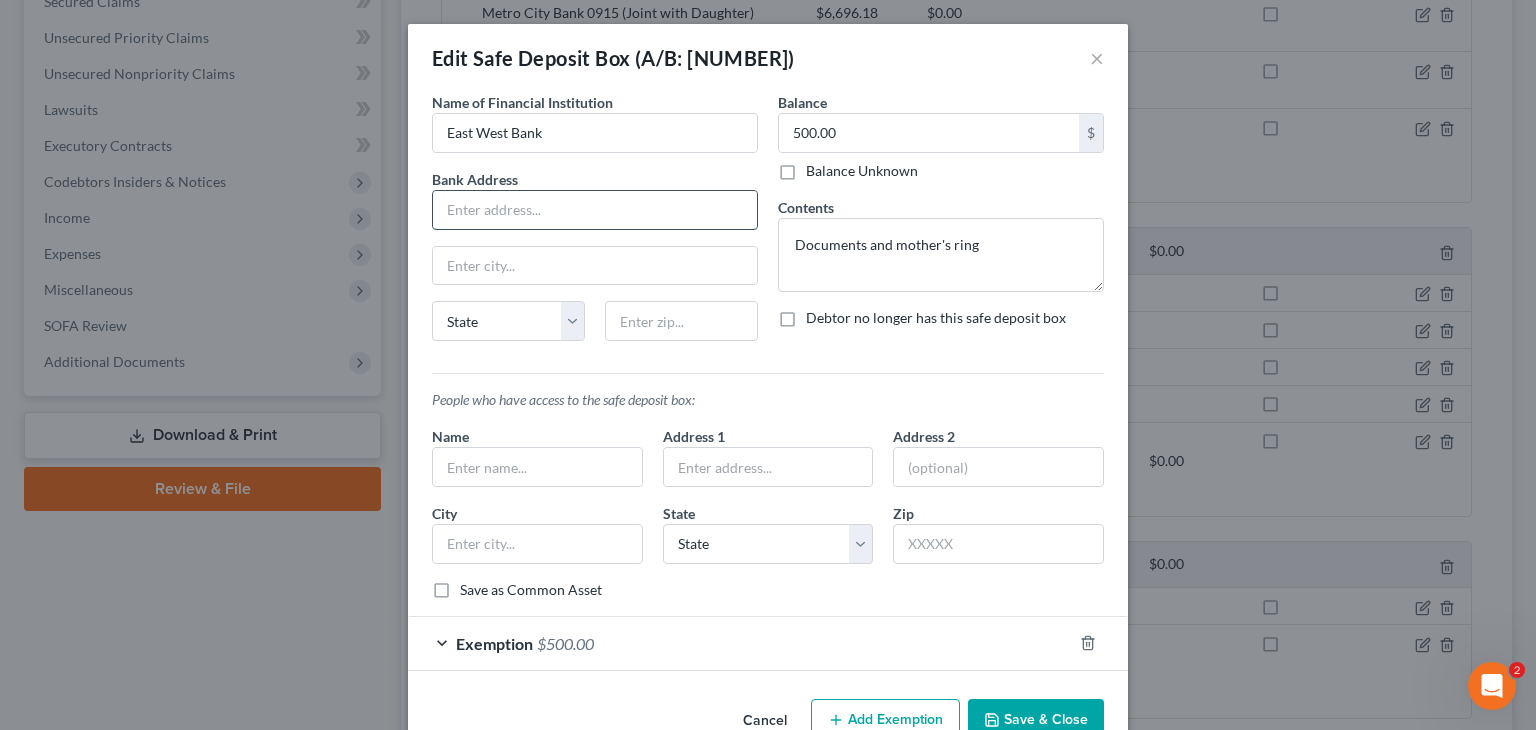 click at bounding box center [595, 210] 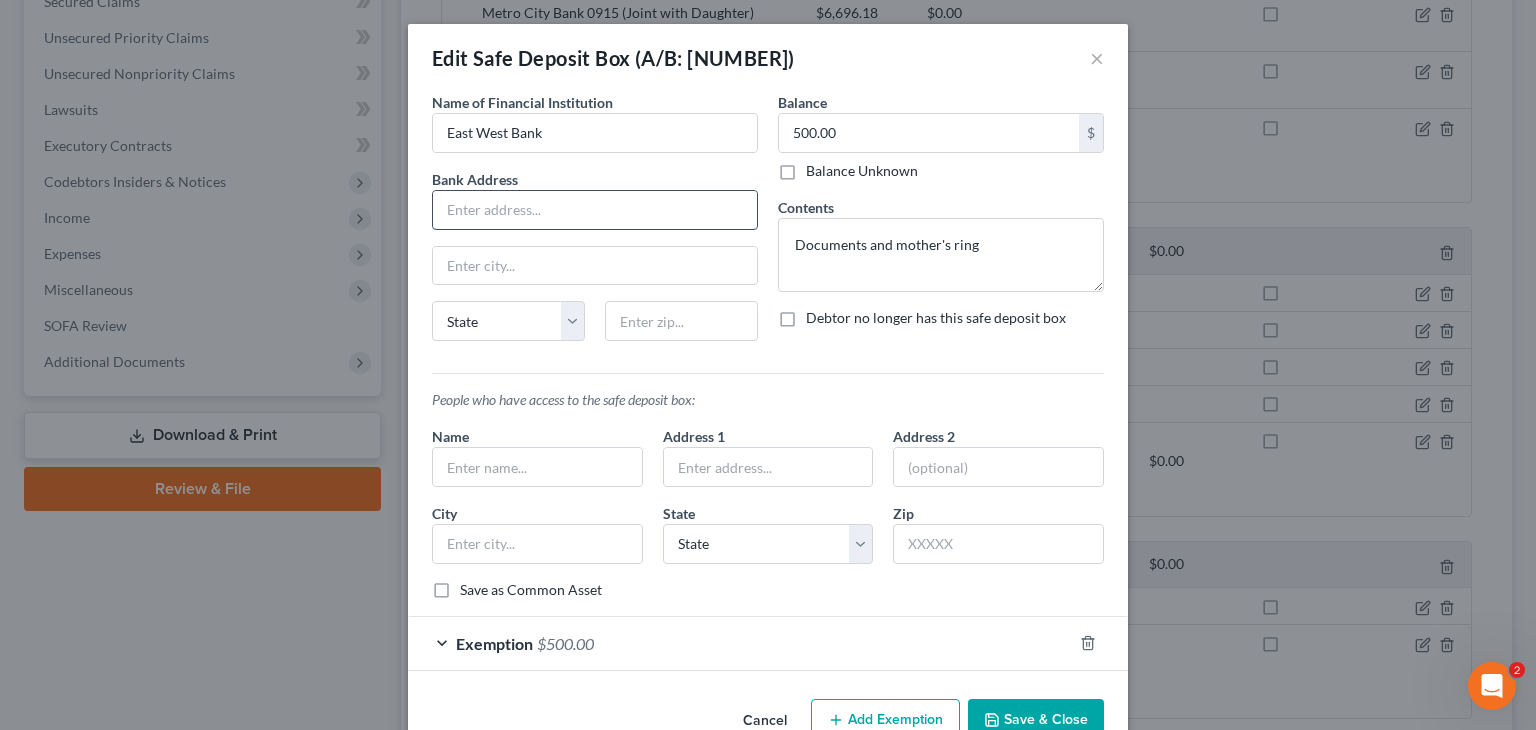 paste on "[NUMBER] [STREET] Ste. [NUMBER]" 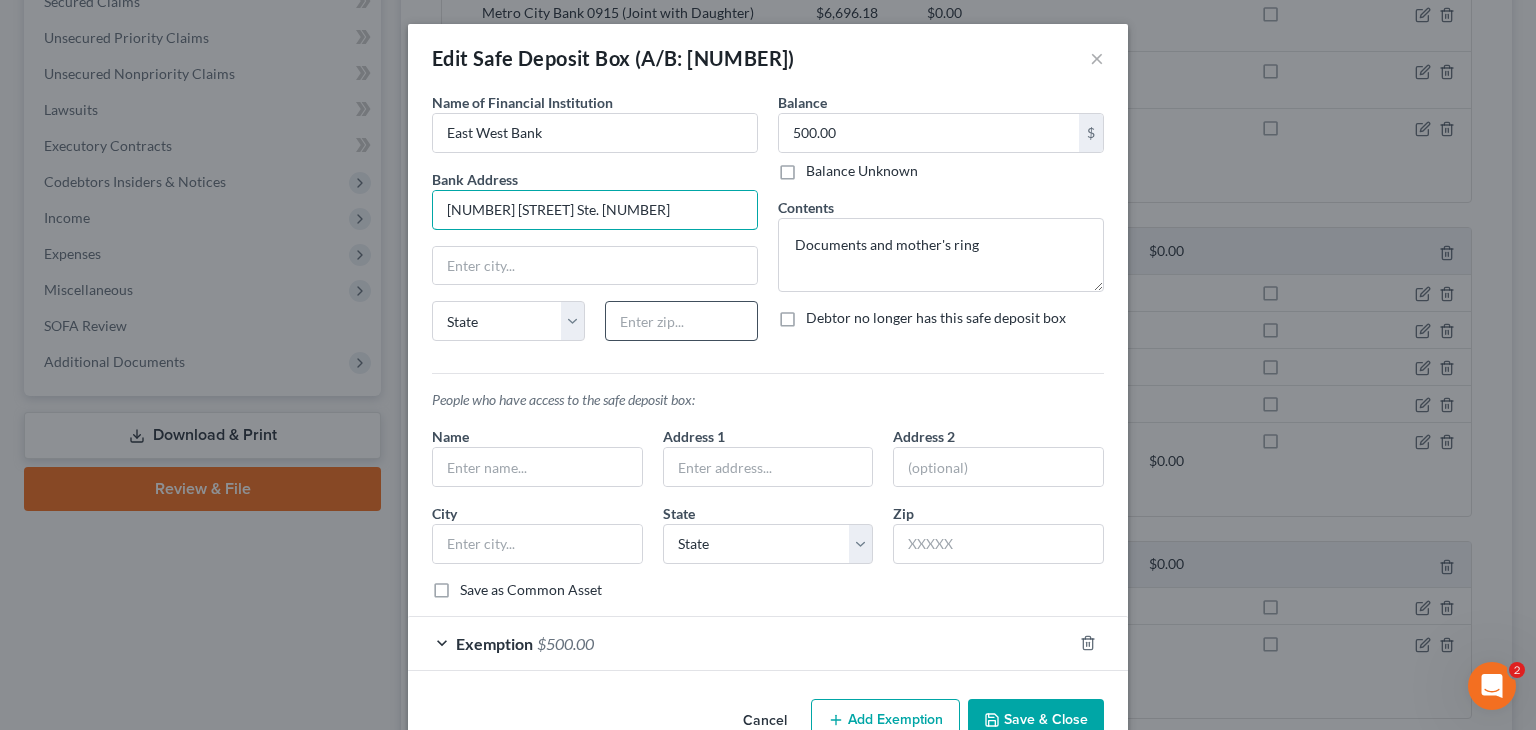 type on "[NUMBER] [STREET] Ste. [NUMBER]" 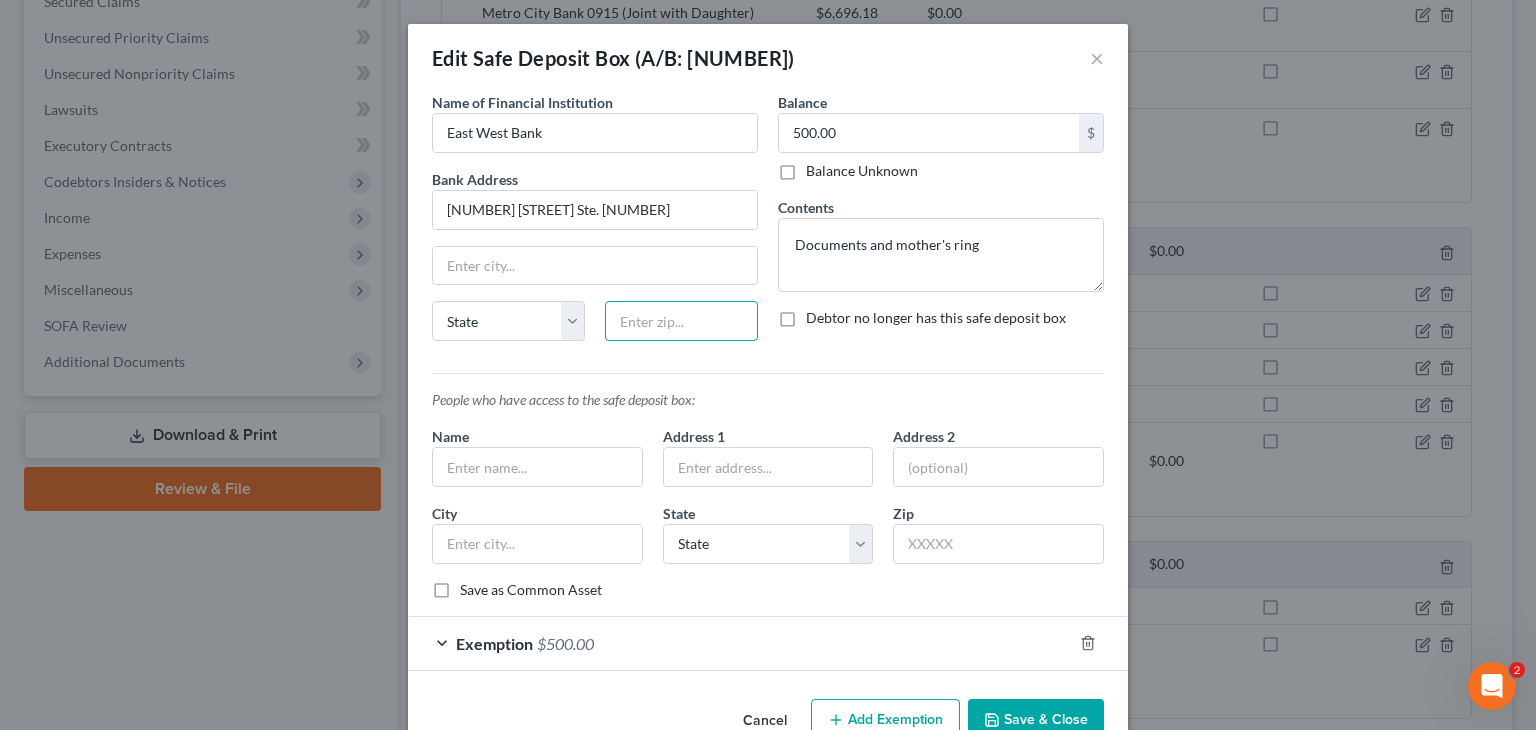 click at bounding box center (681, 321) 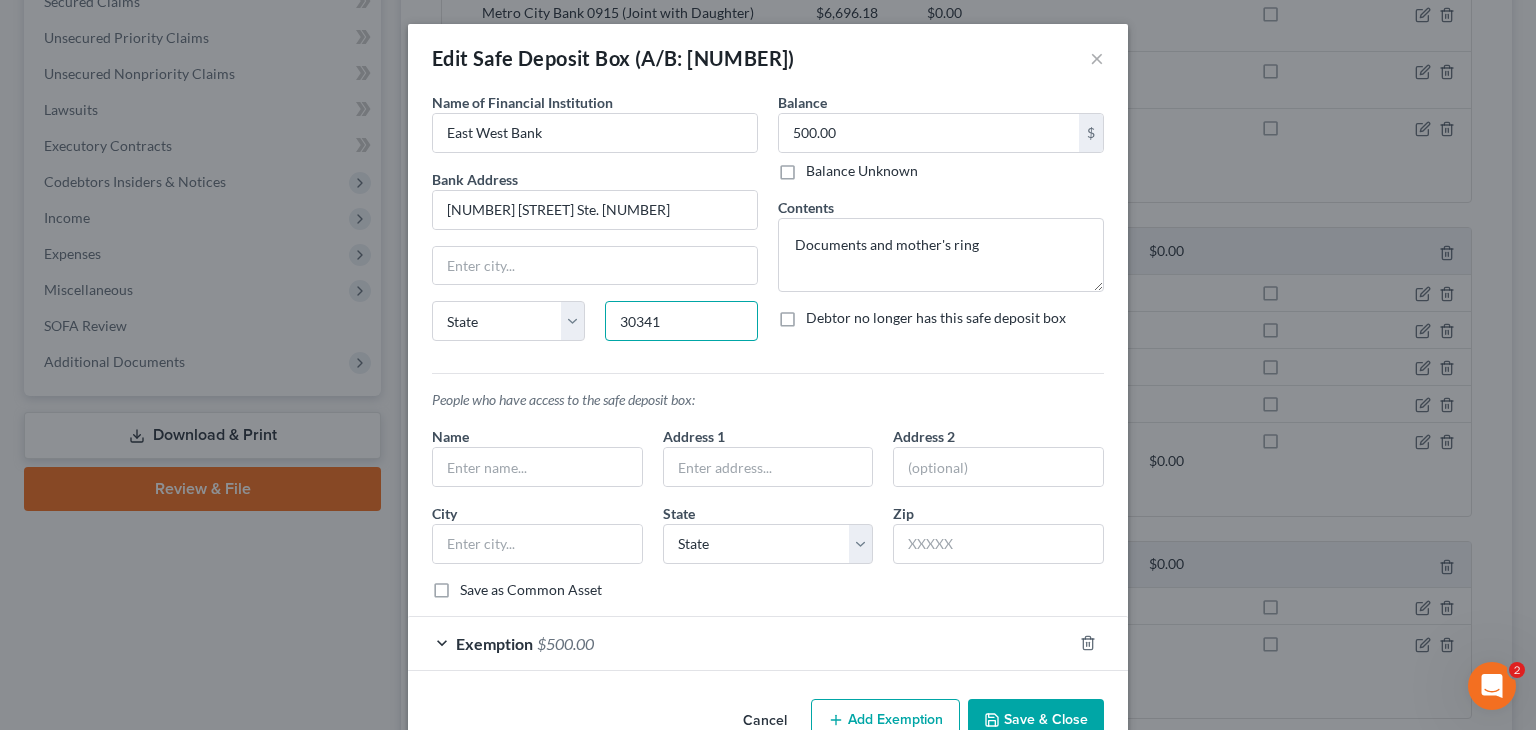 type on "30341" 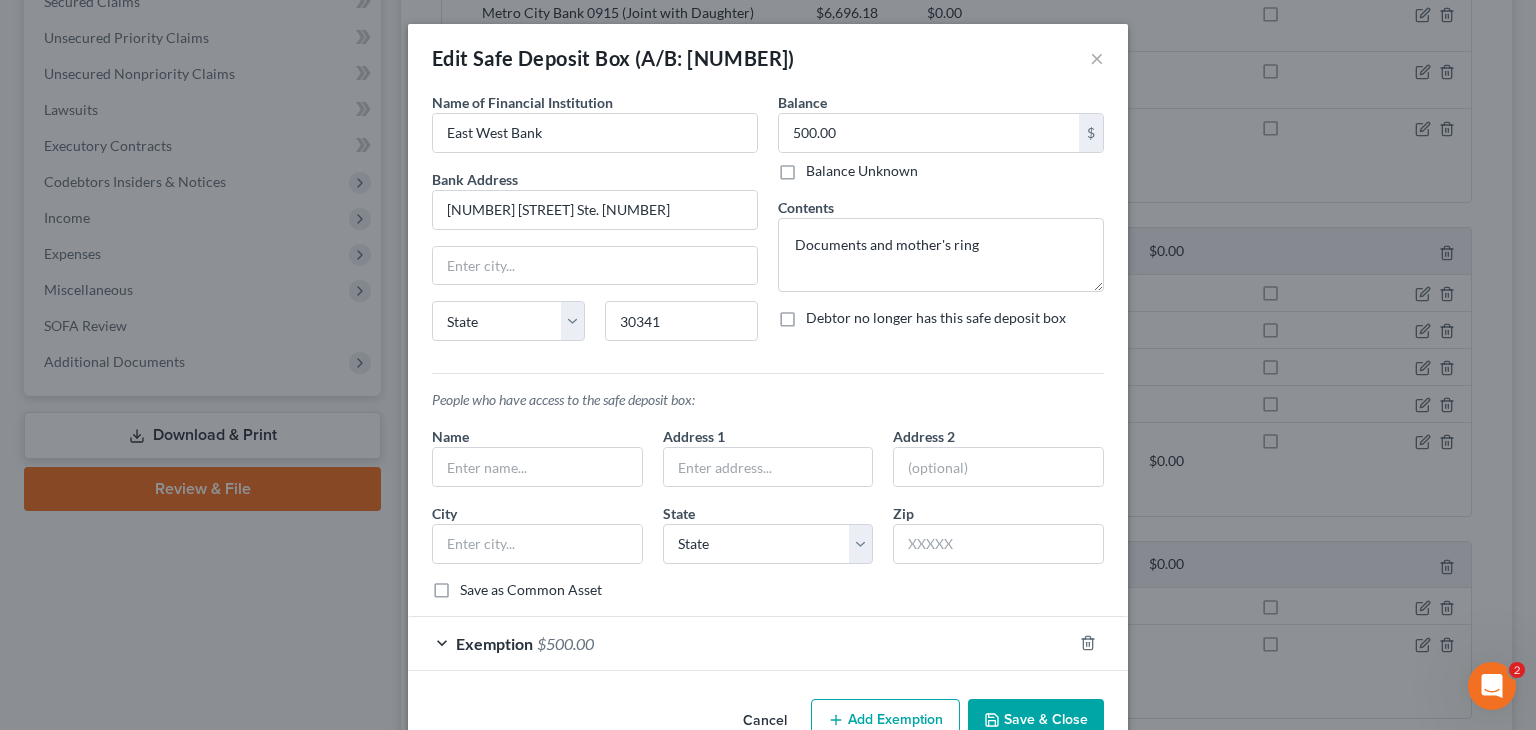 click on "Save & Close" at bounding box center [1036, 720] 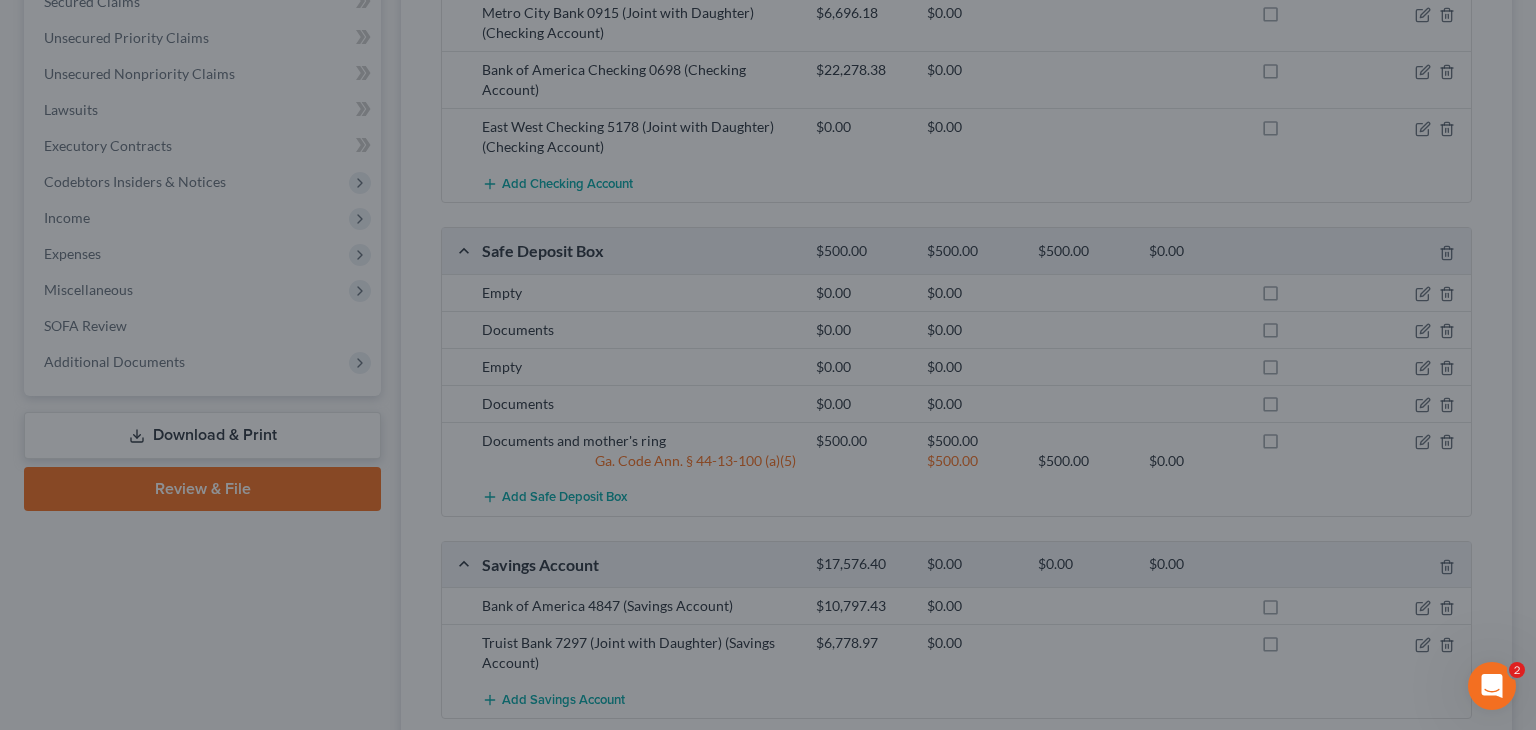 type on "Atlanta" 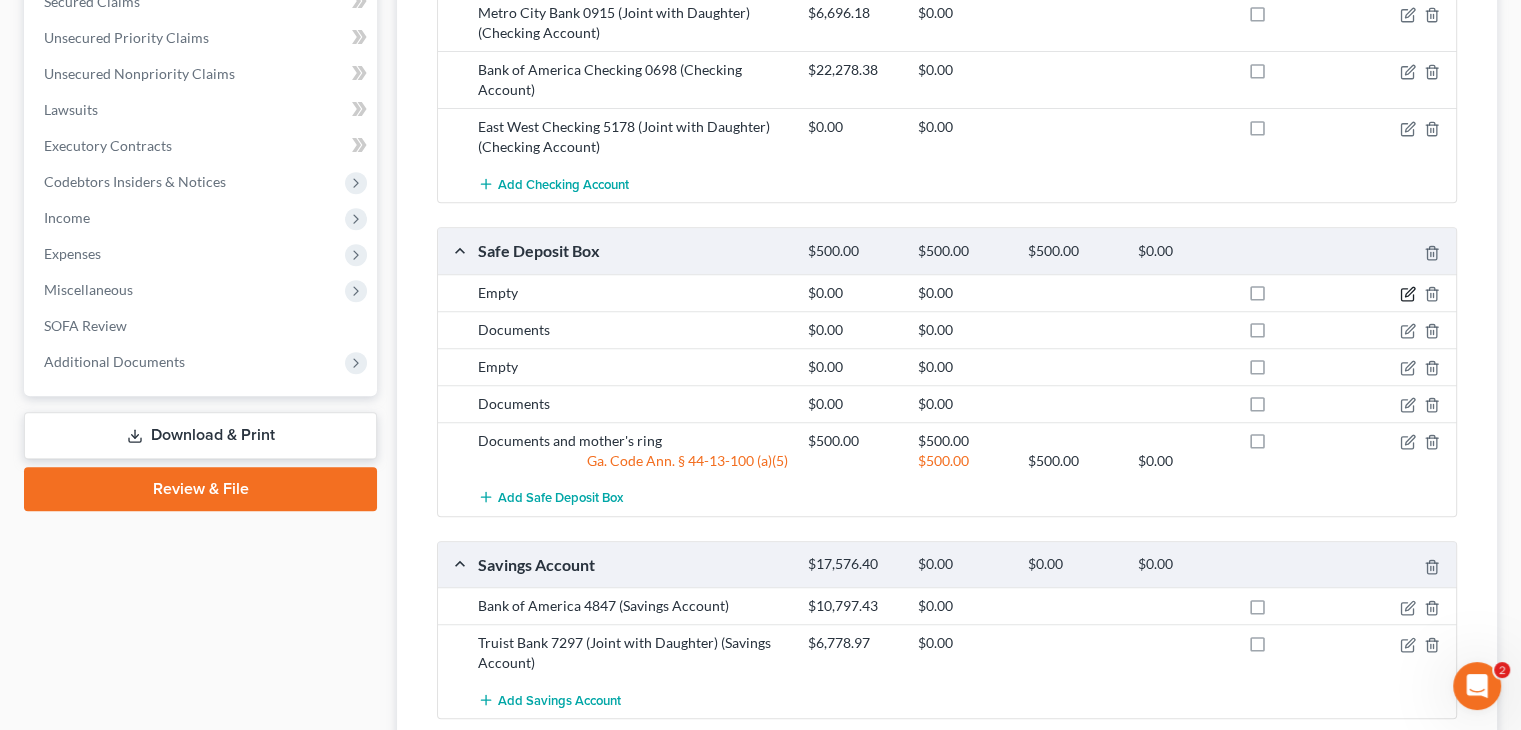 click 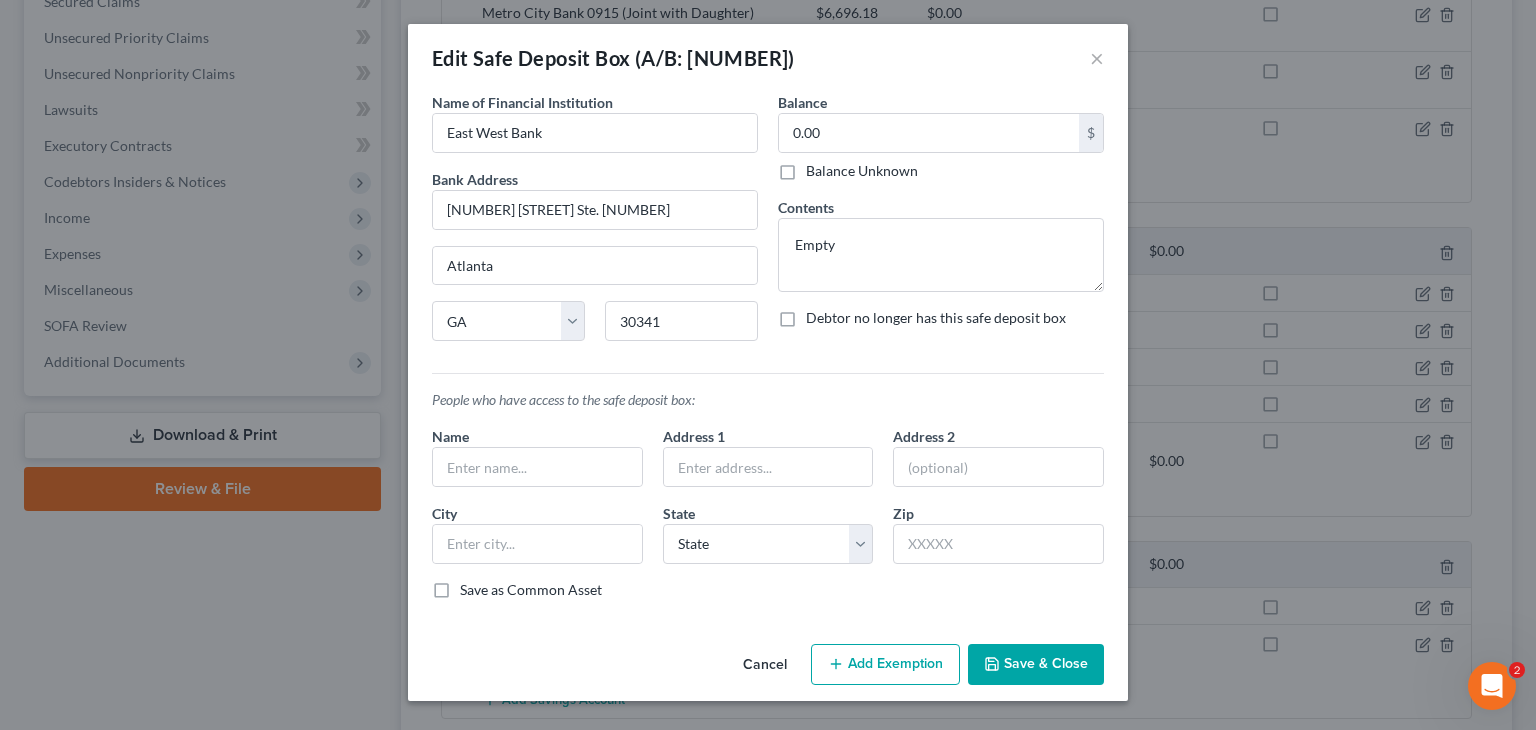 click on "Save & Close" at bounding box center (1036, 665) 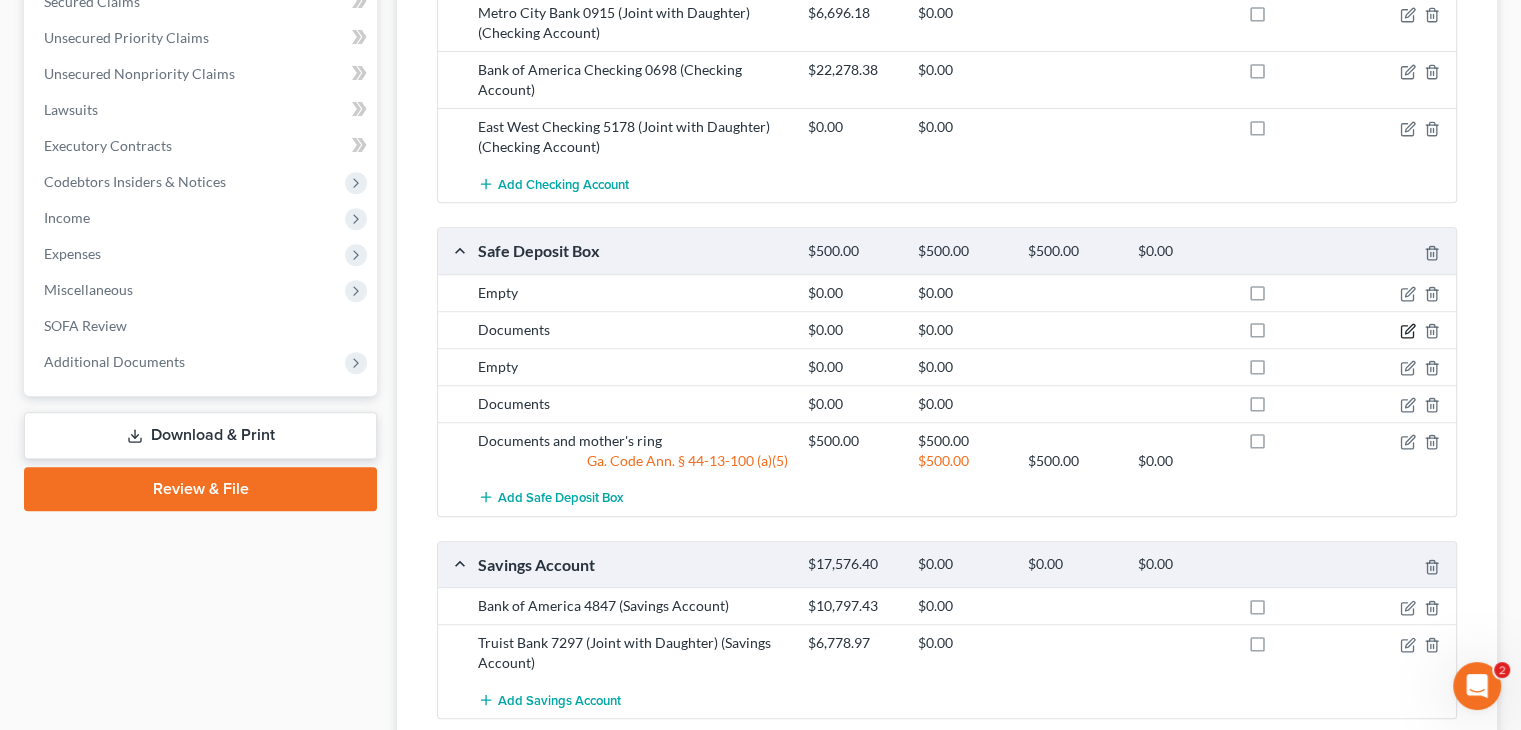 click 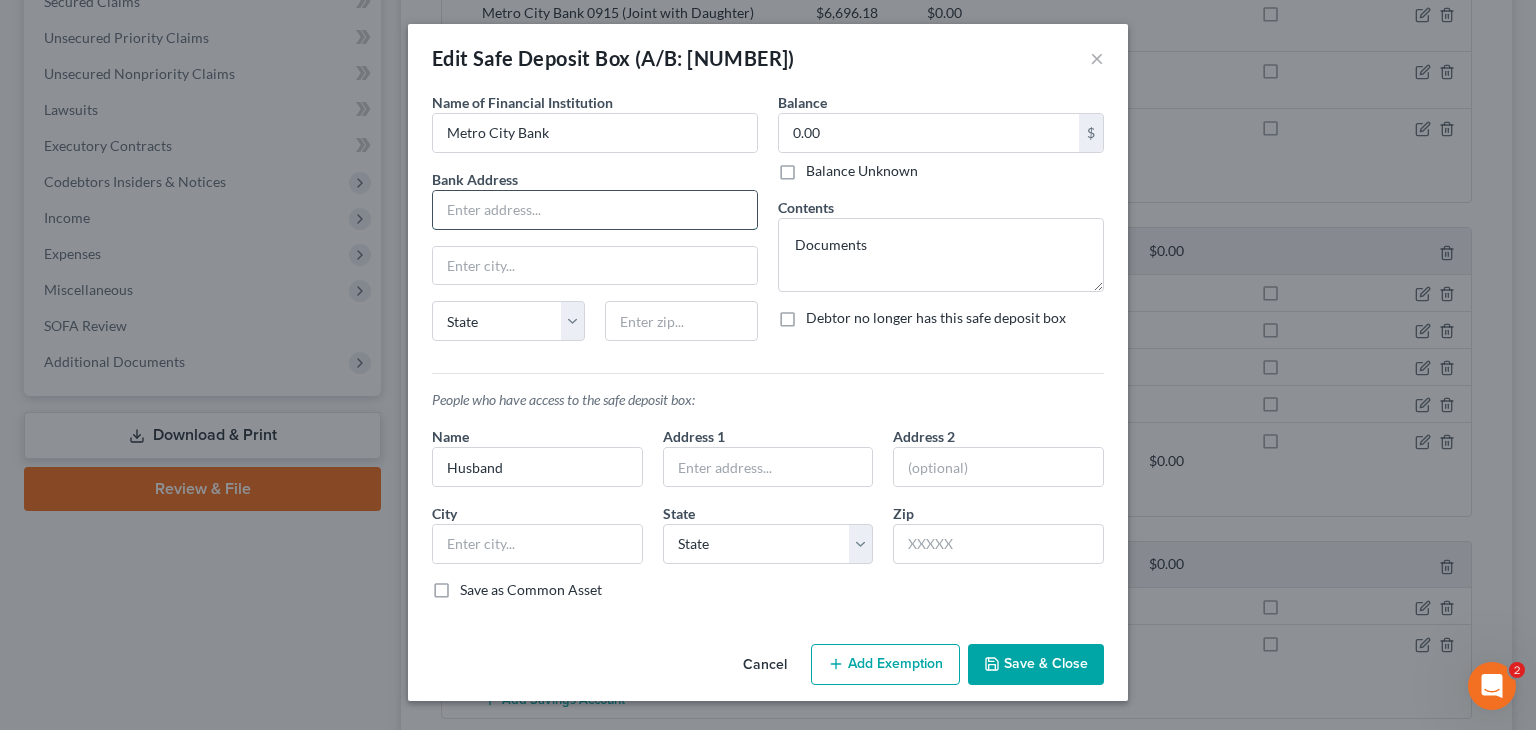 click at bounding box center (595, 210) 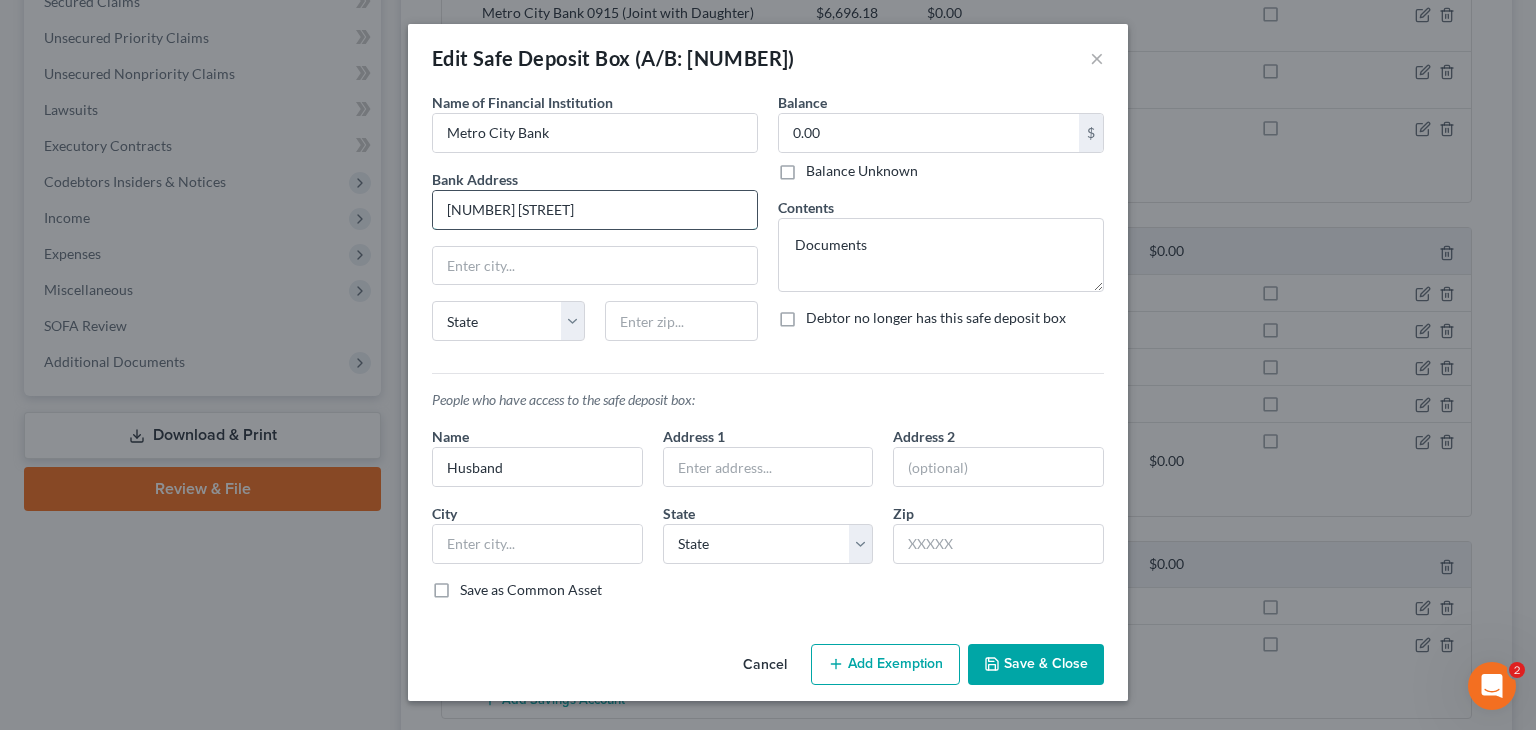 type on "[NUMBER] [STREET]" 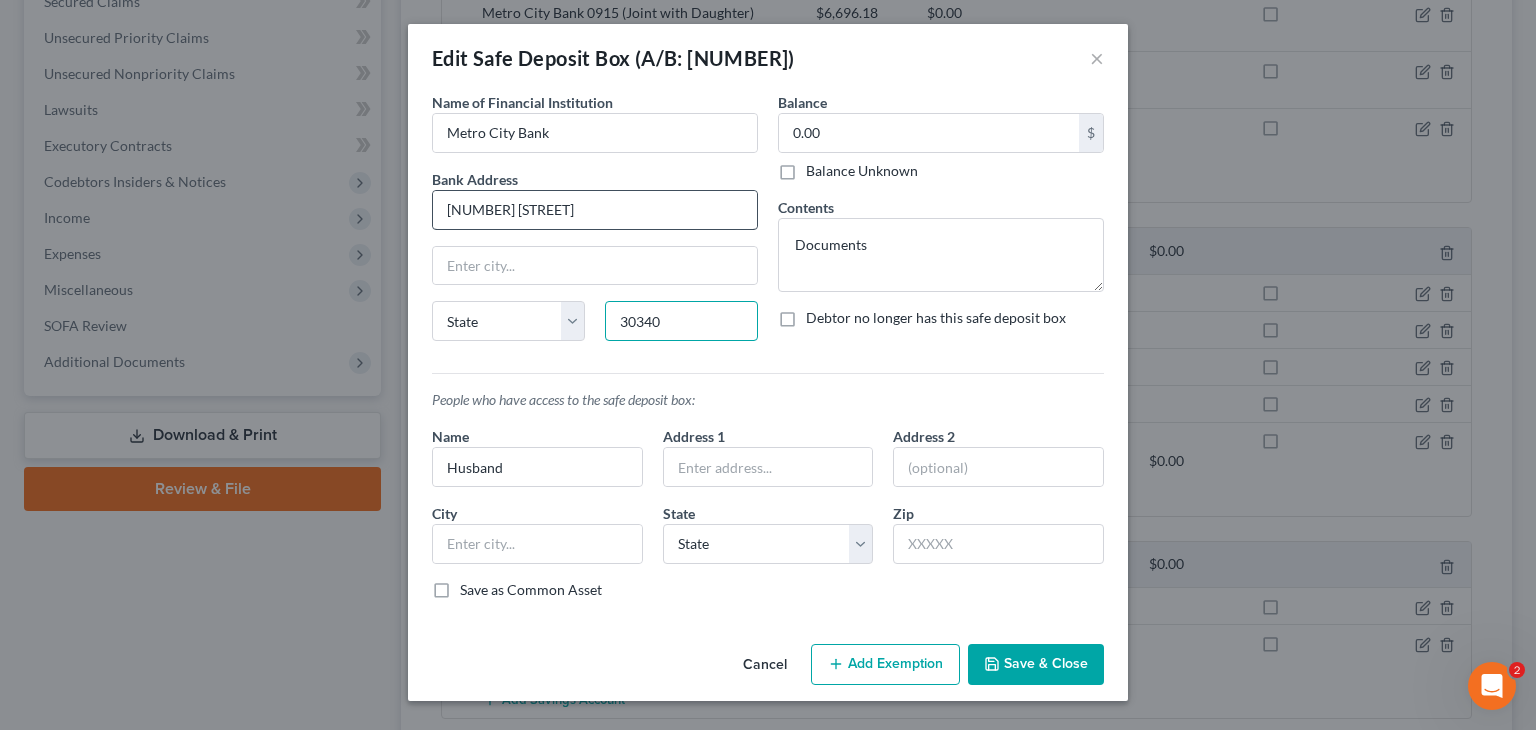 type on "30340" 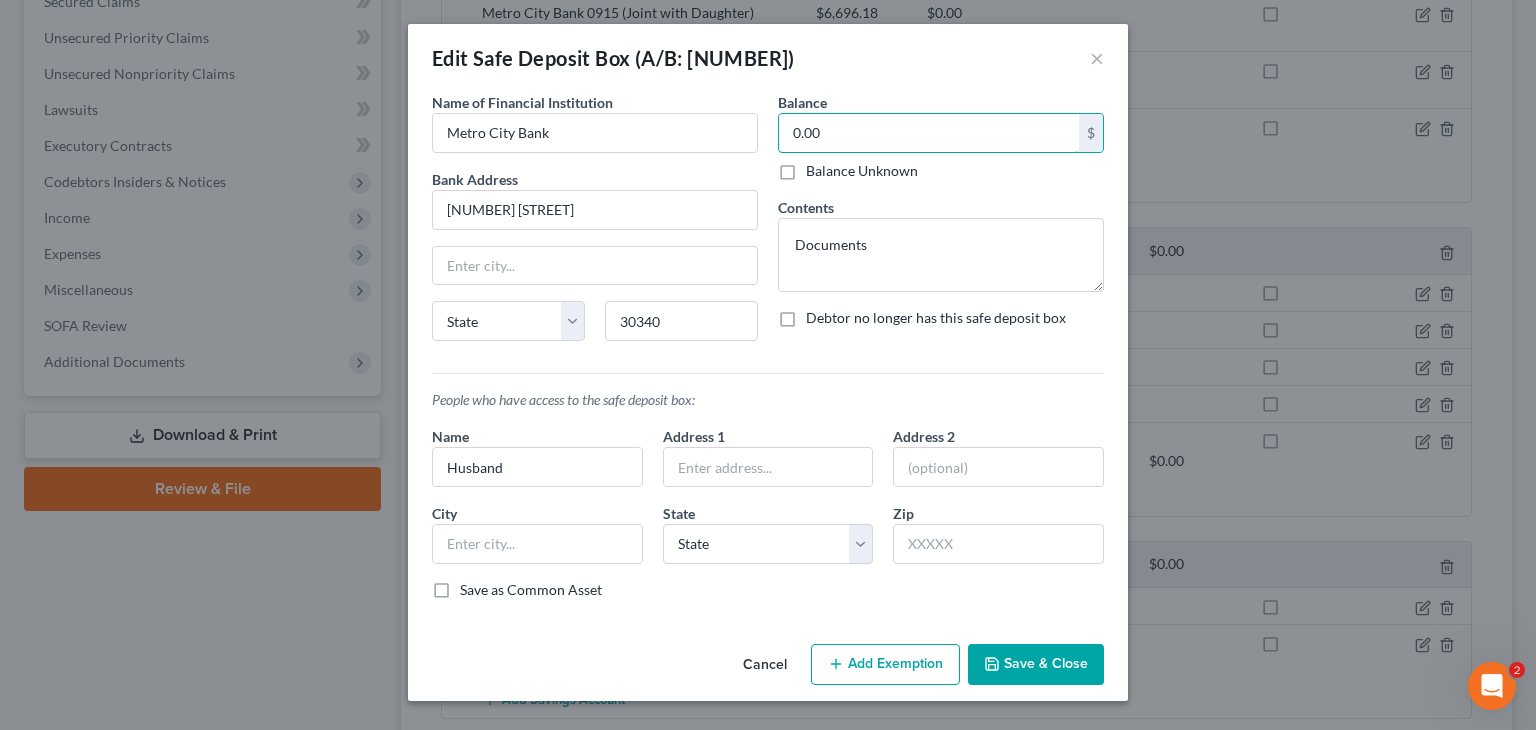 type on "Atlanta" 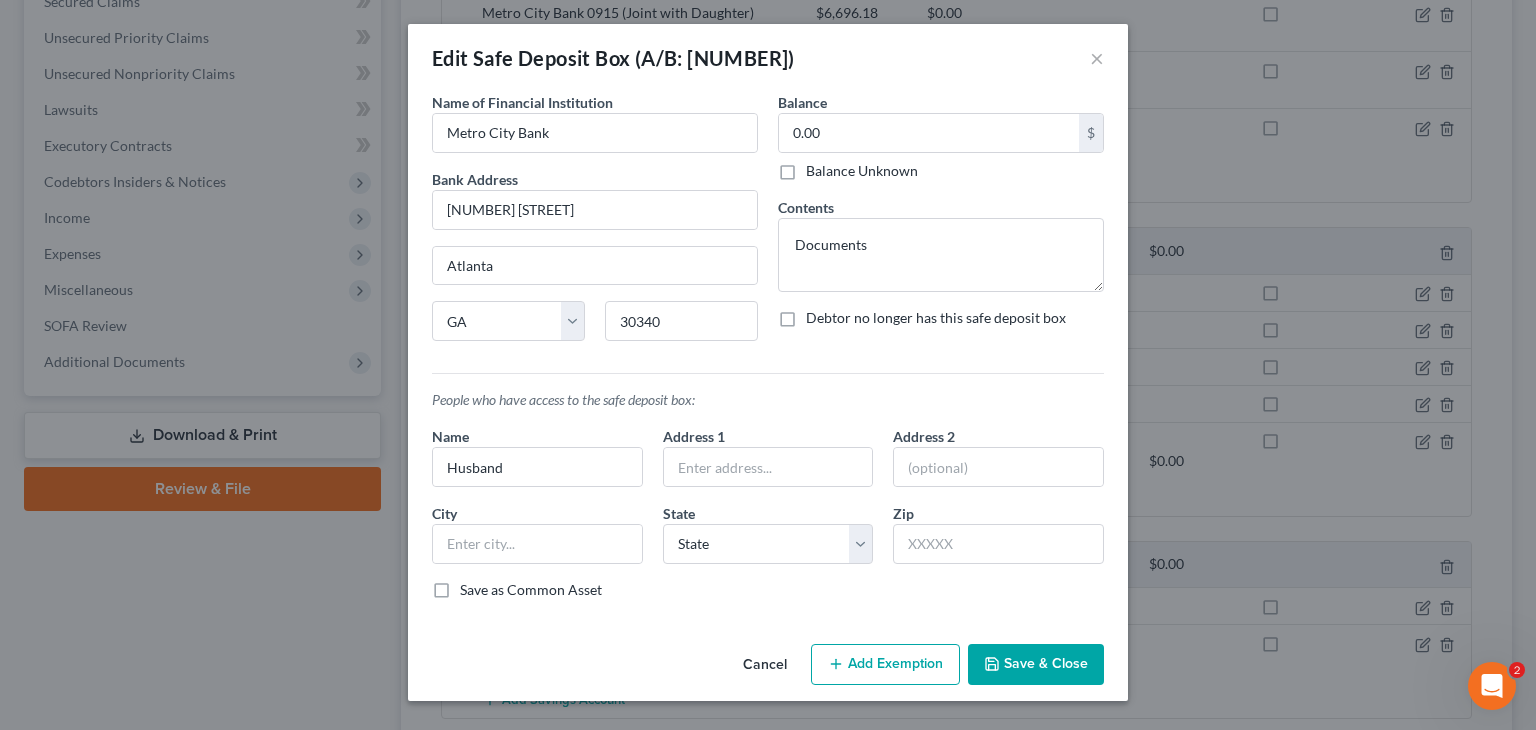 click on "Save & Close" at bounding box center (1036, 665) 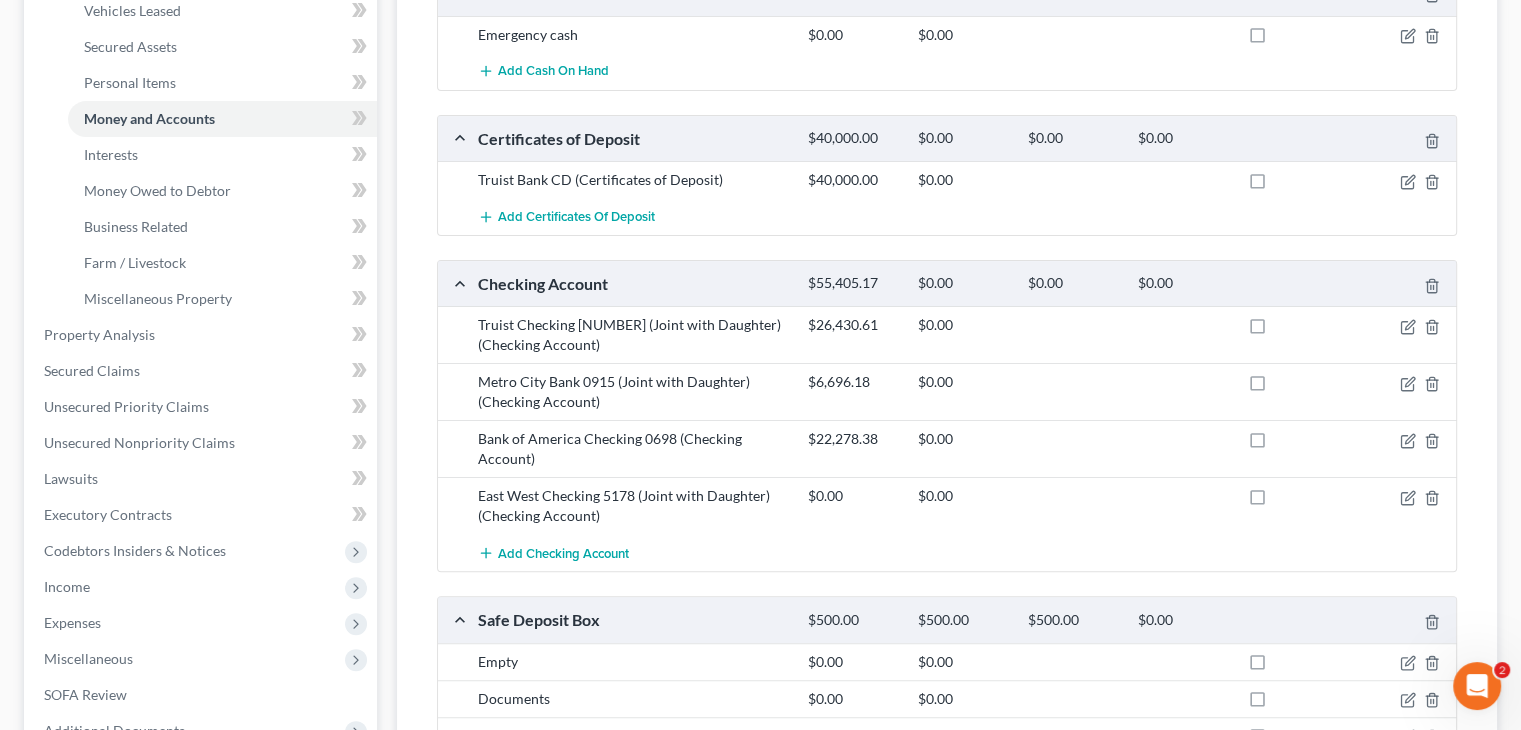 scroll, scrollTop: 400, scrollLeft: 0, axis: vertical 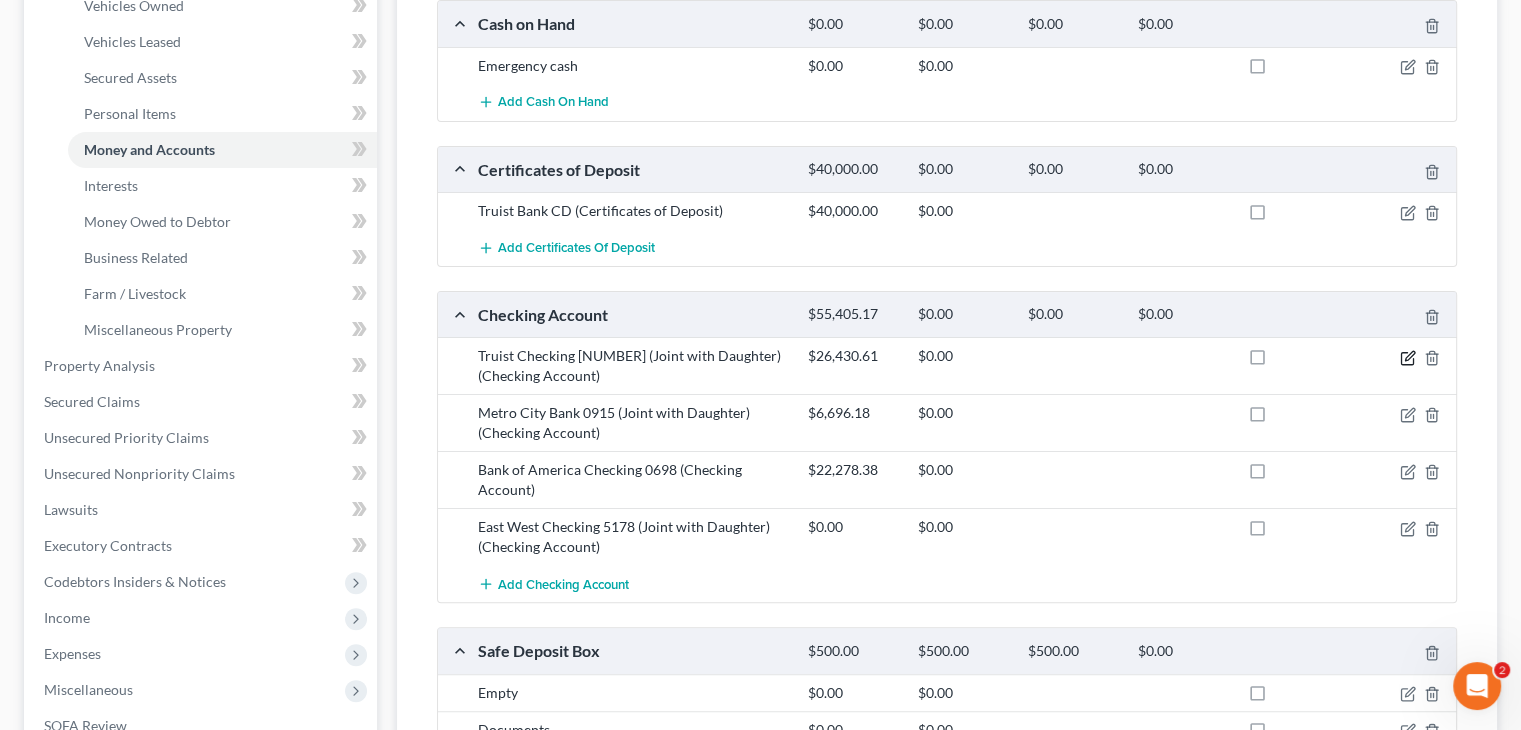 click 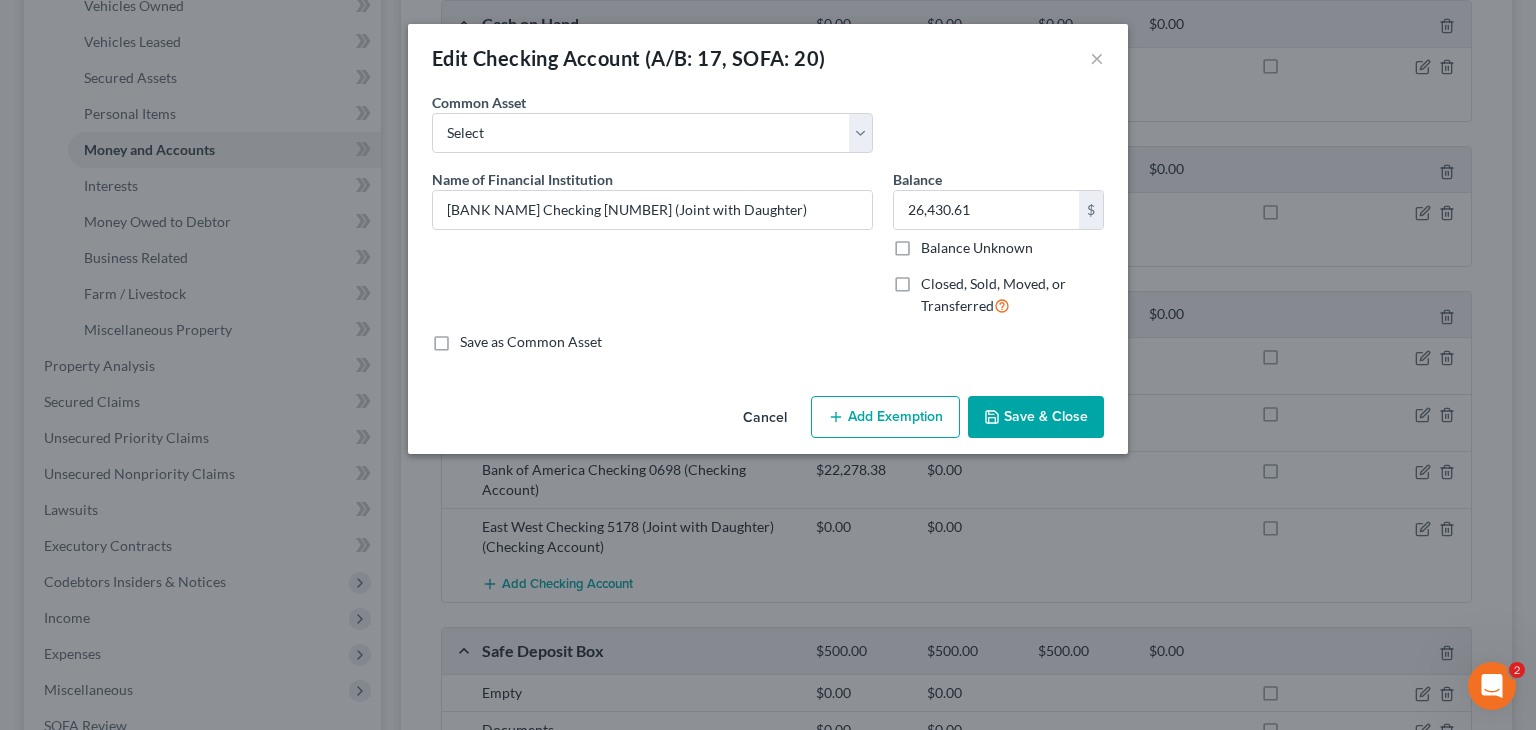 click on "Save & Close" at bounding box center [1036, 417] 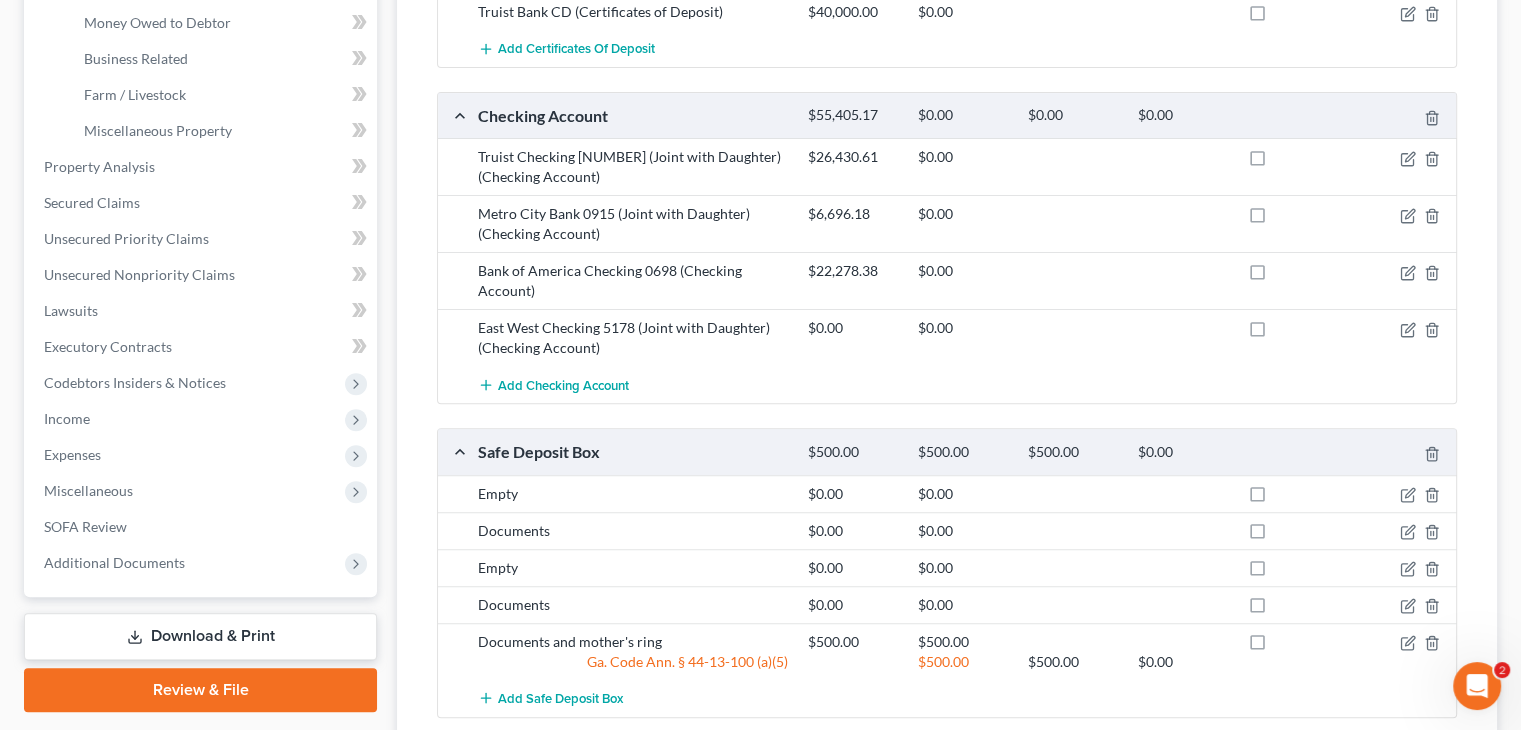 scroll, scrollTop: 600, scrollLeft: 0, axis: vertical 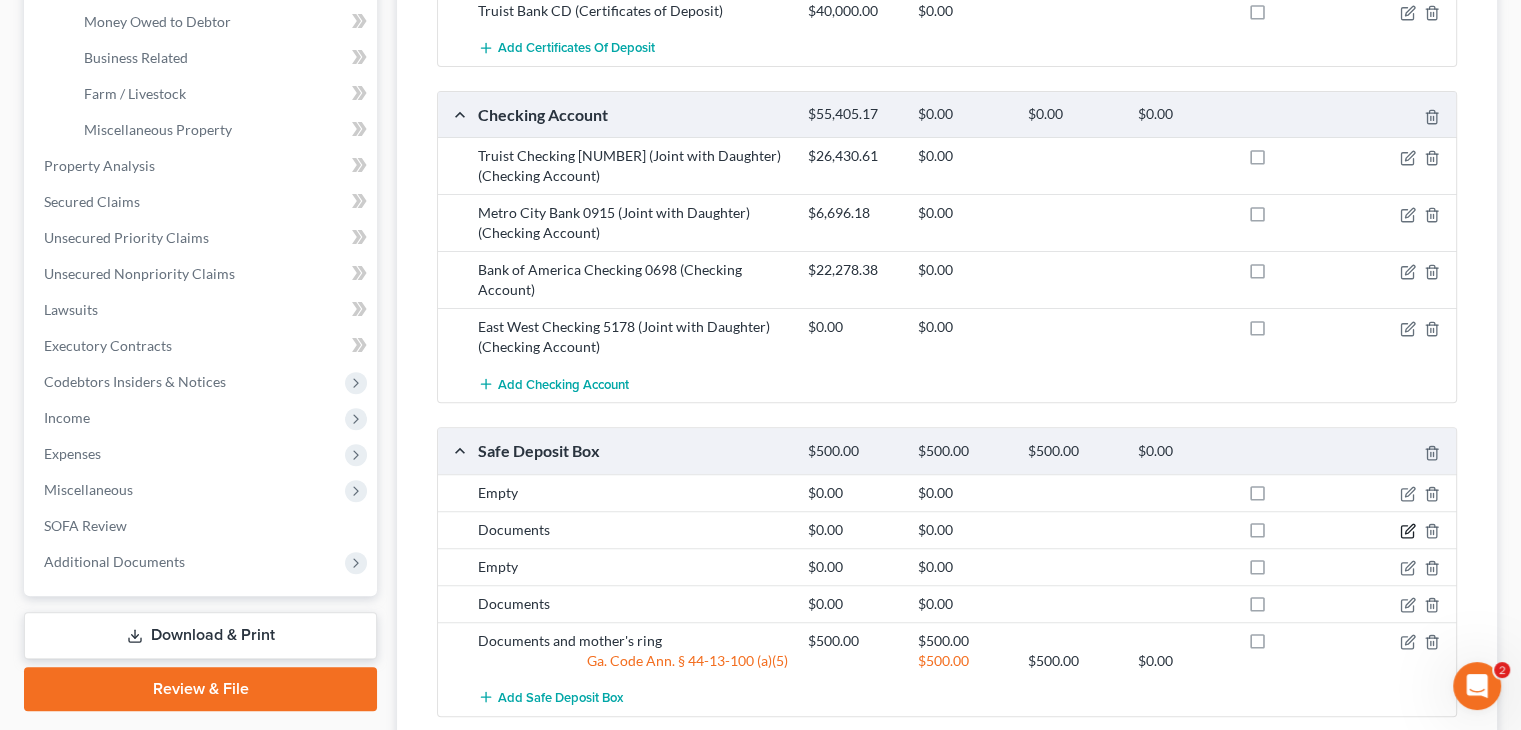 click 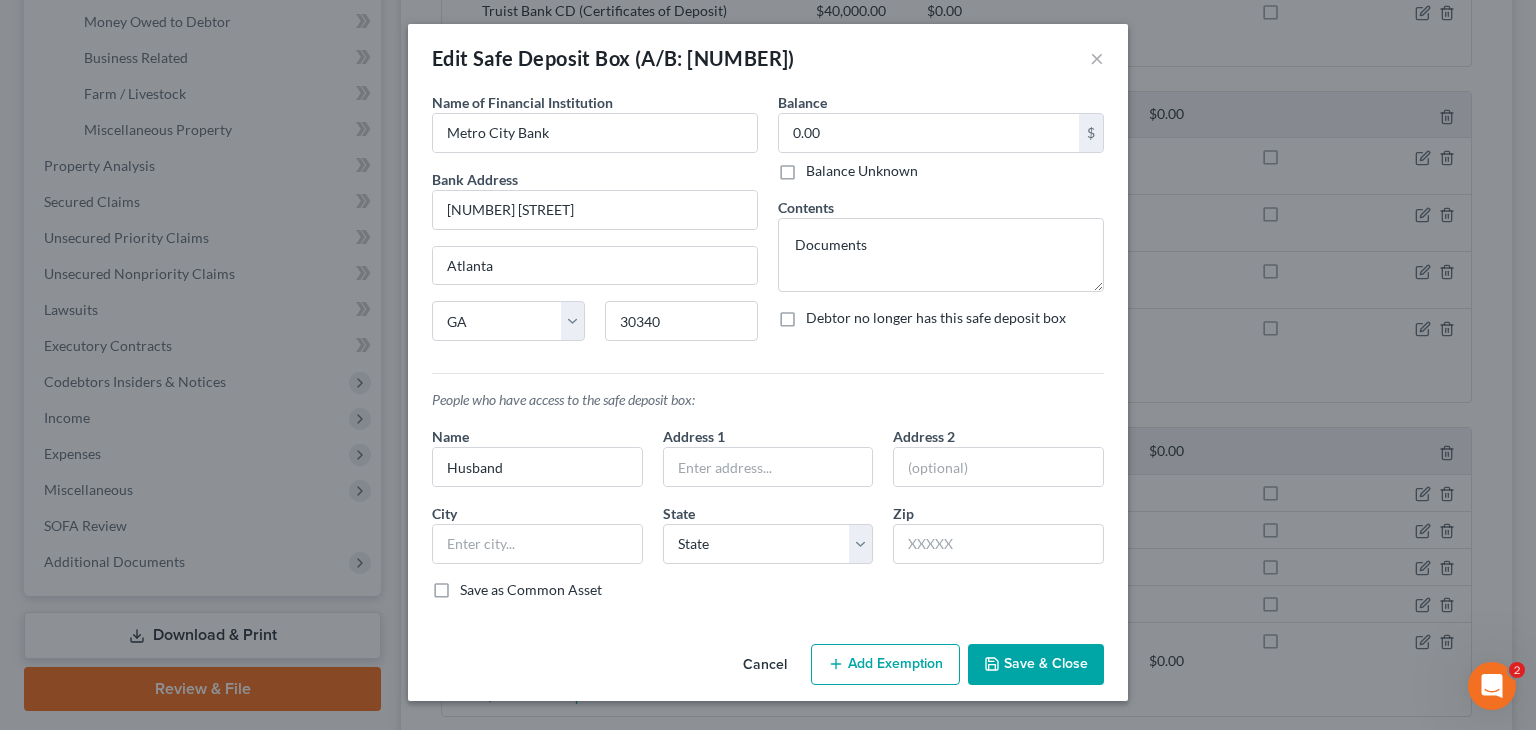 click on "Save & Close" at bounding box center [1036, 665] 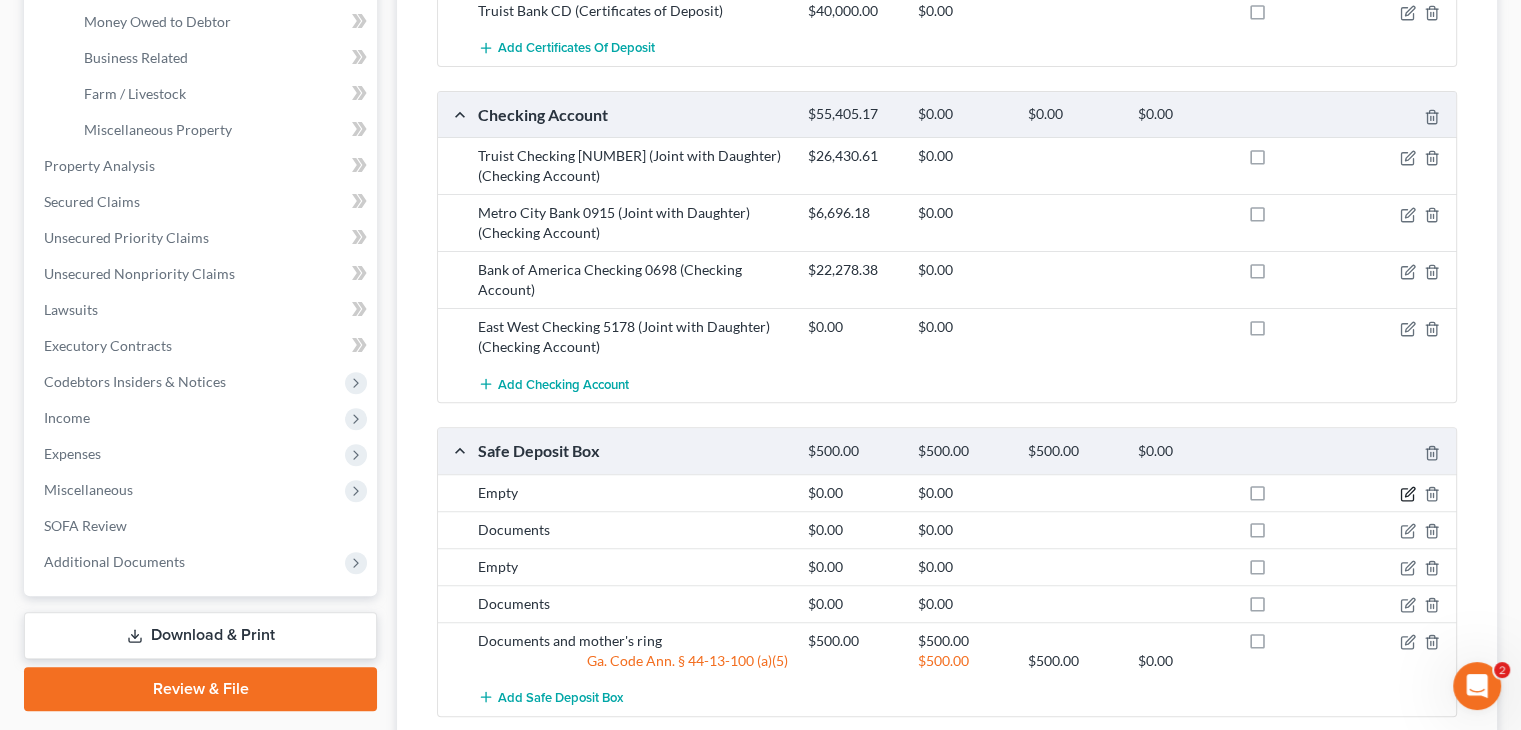 click 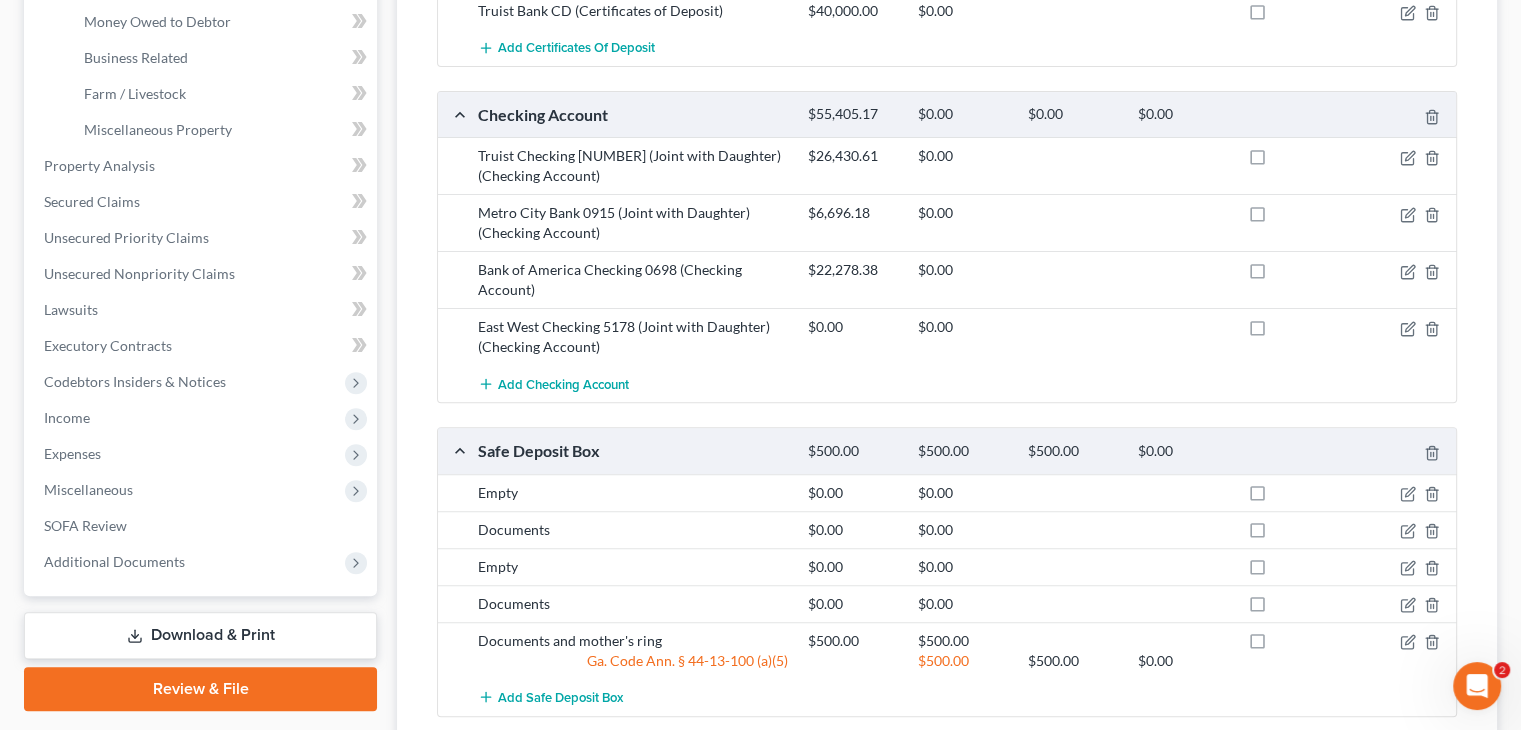 select on "10" 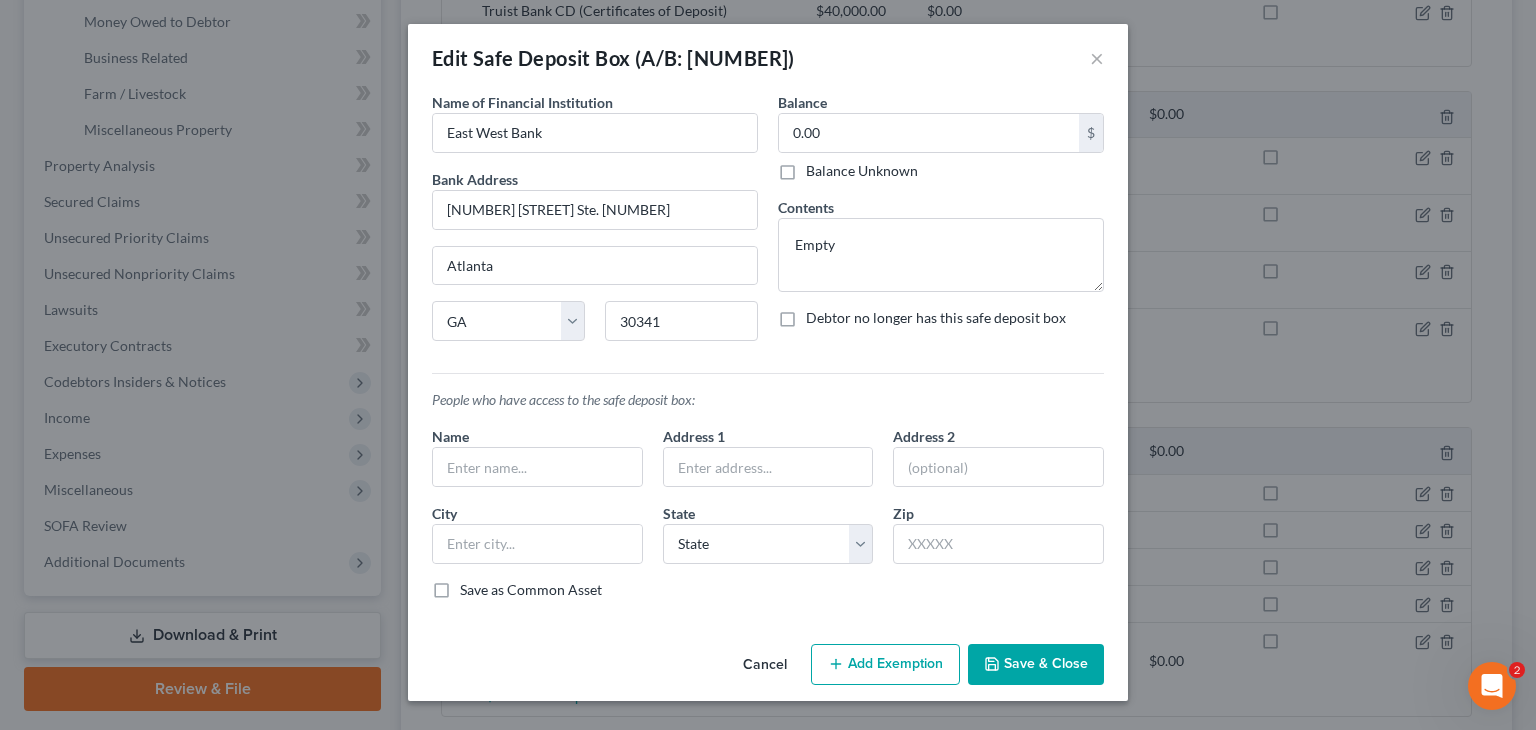 click on "Save & Close" at bounding box center [1036, 665] 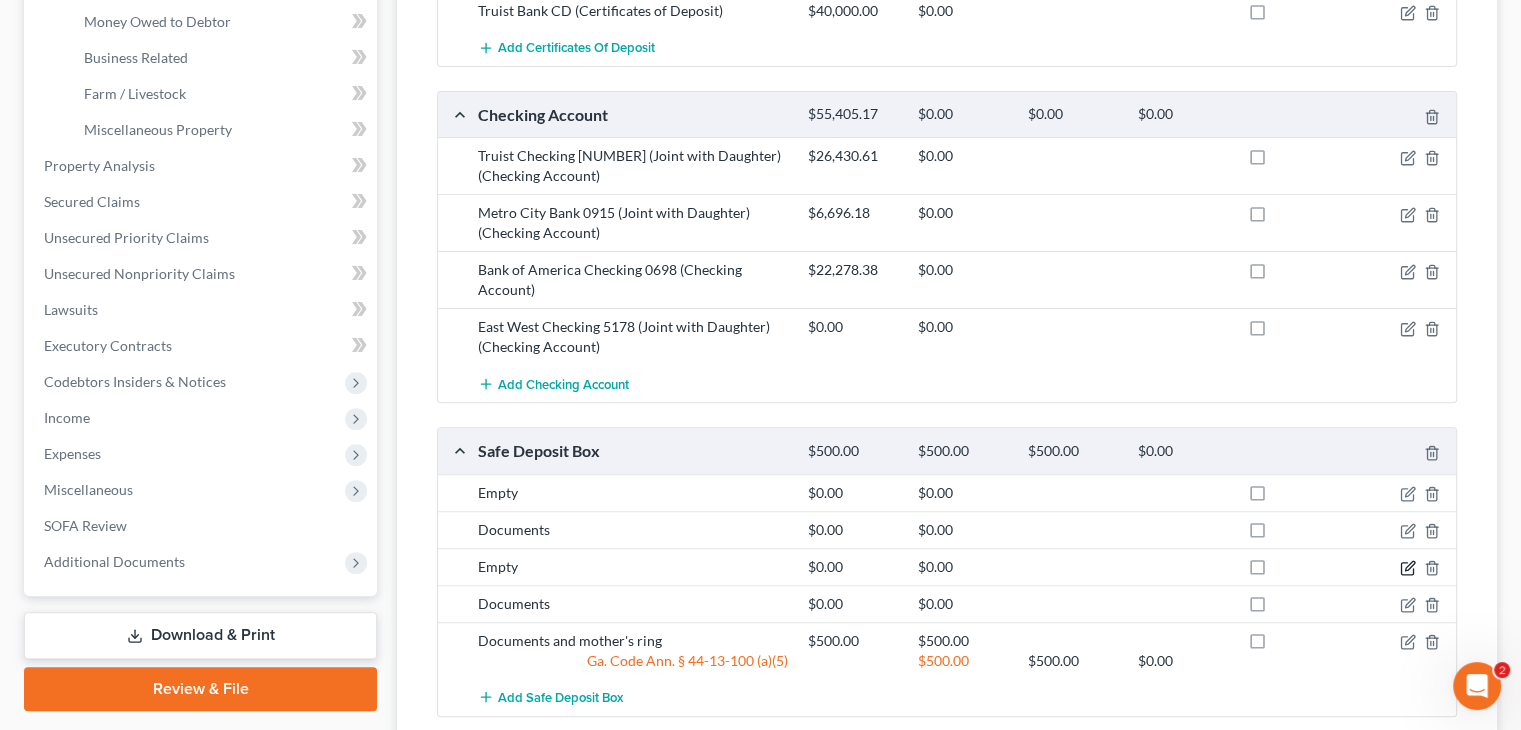 click 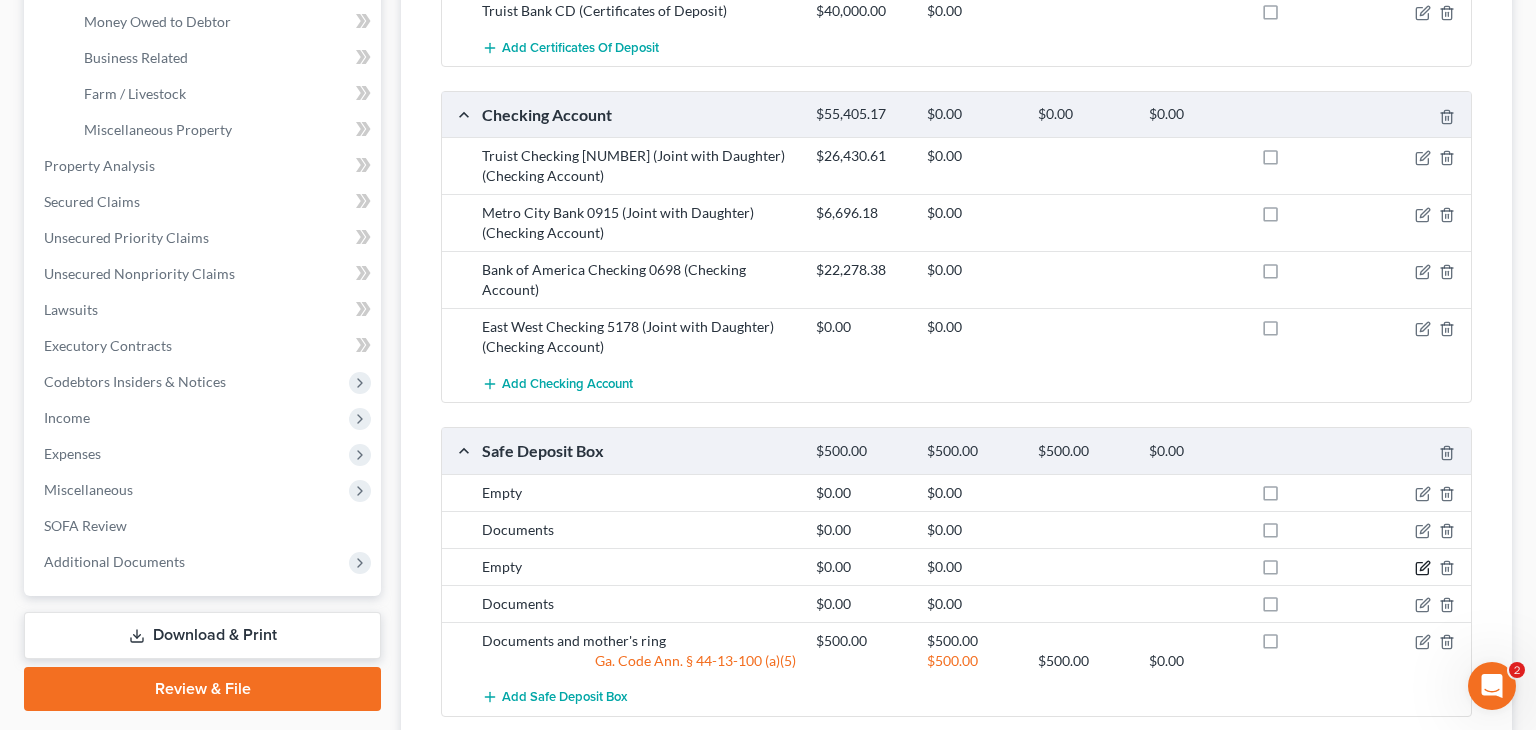 select on "10" 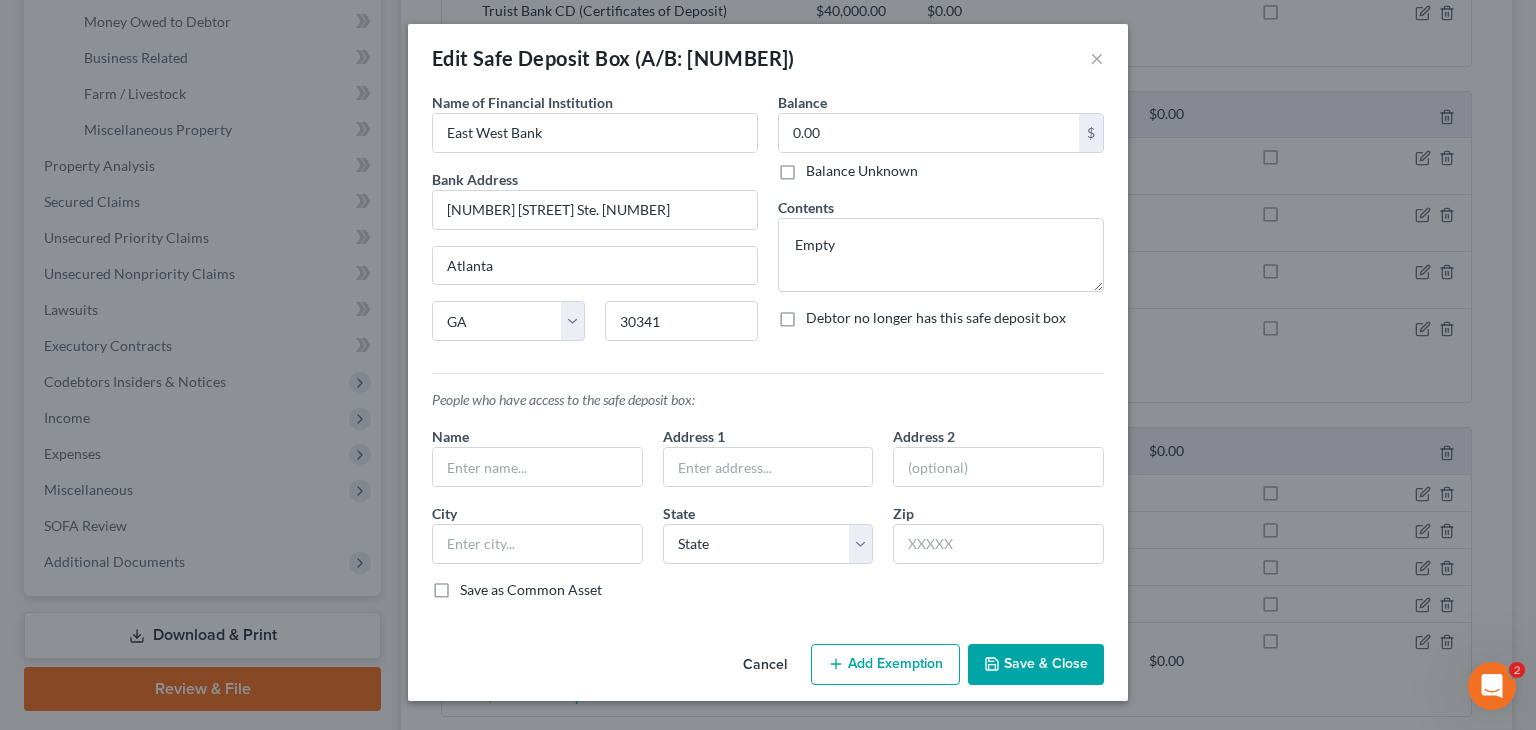 click on "Save & Close" at bounding box center [1036, 665] 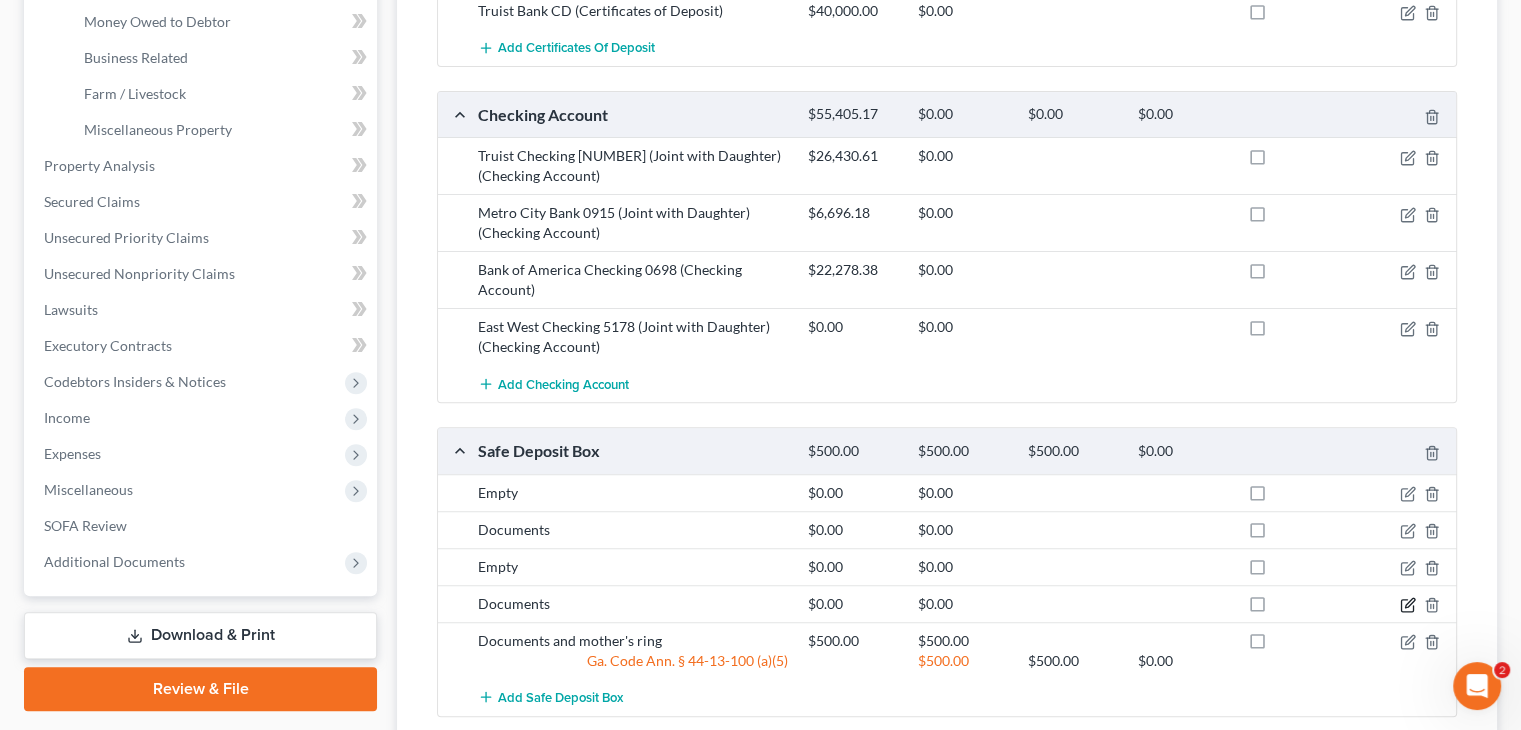 click 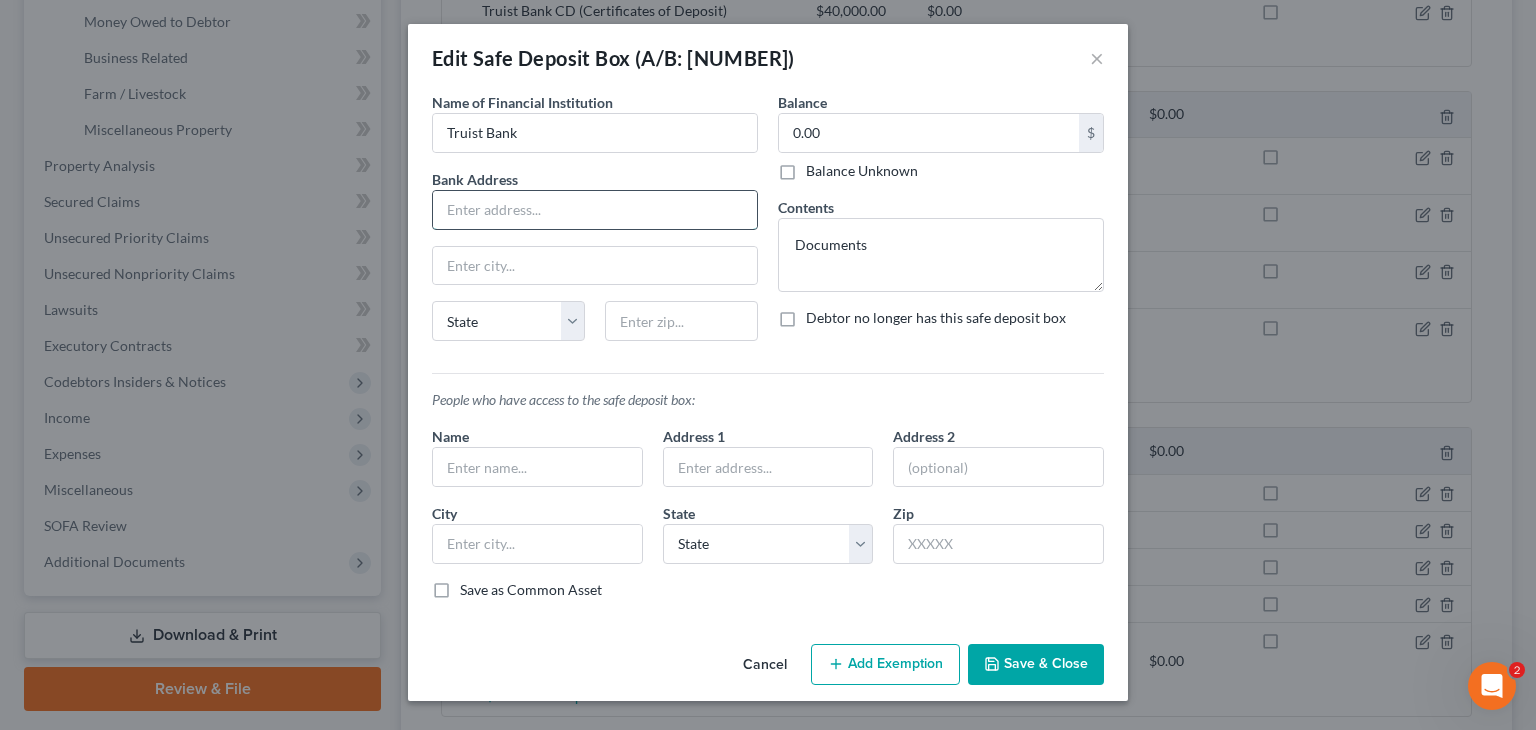 click at bounding box center [595, 210] 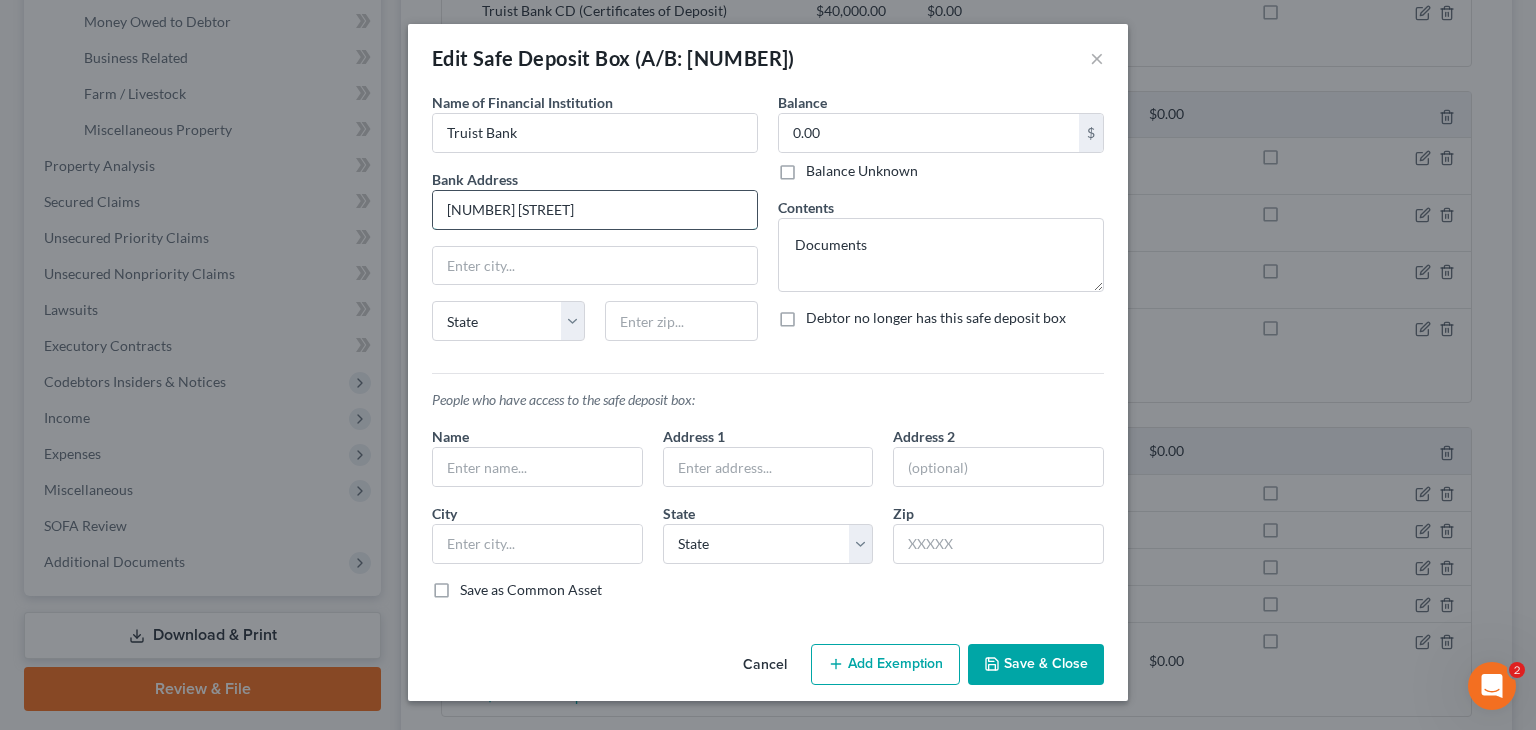 type on "[NUMBER] [STREET]" 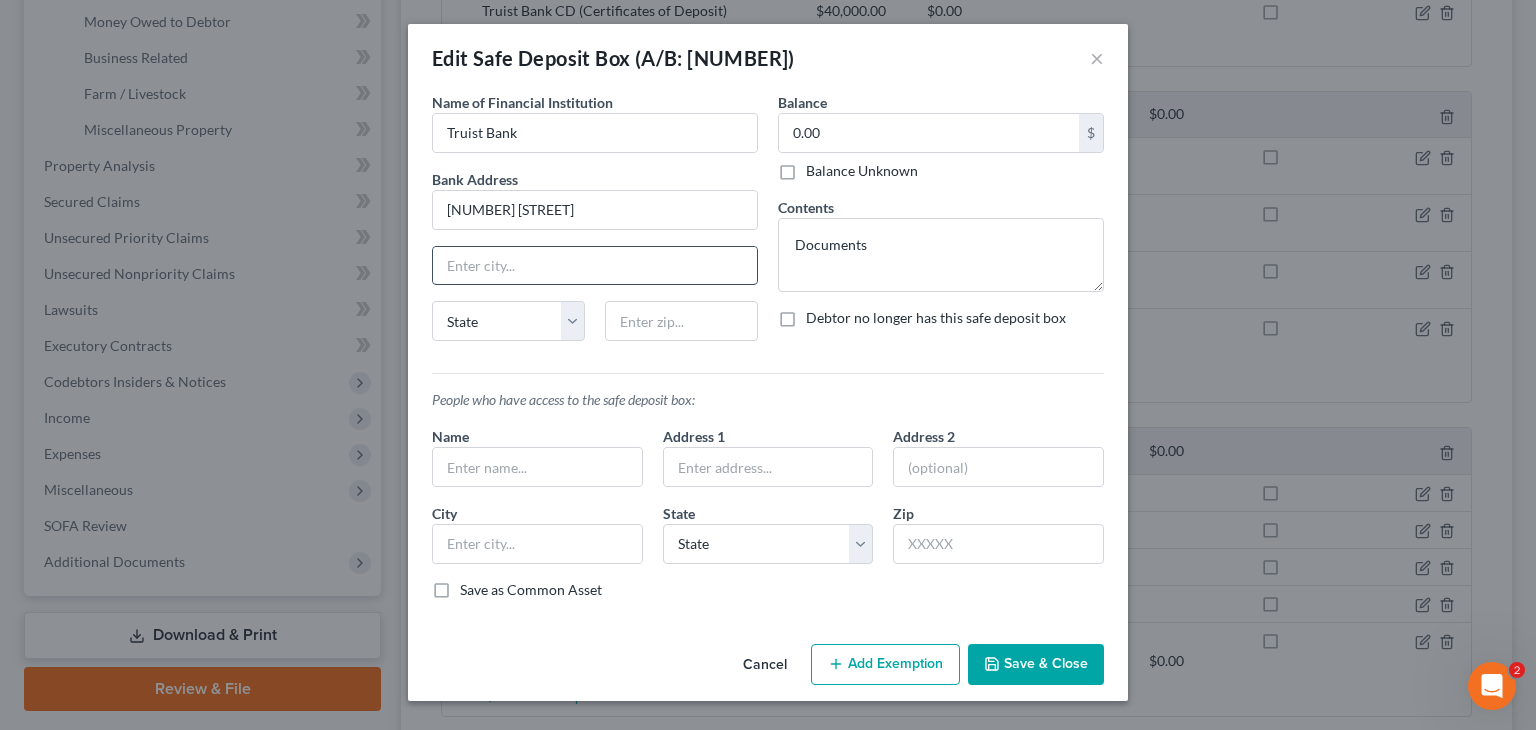click at bounding box center [595, 266] 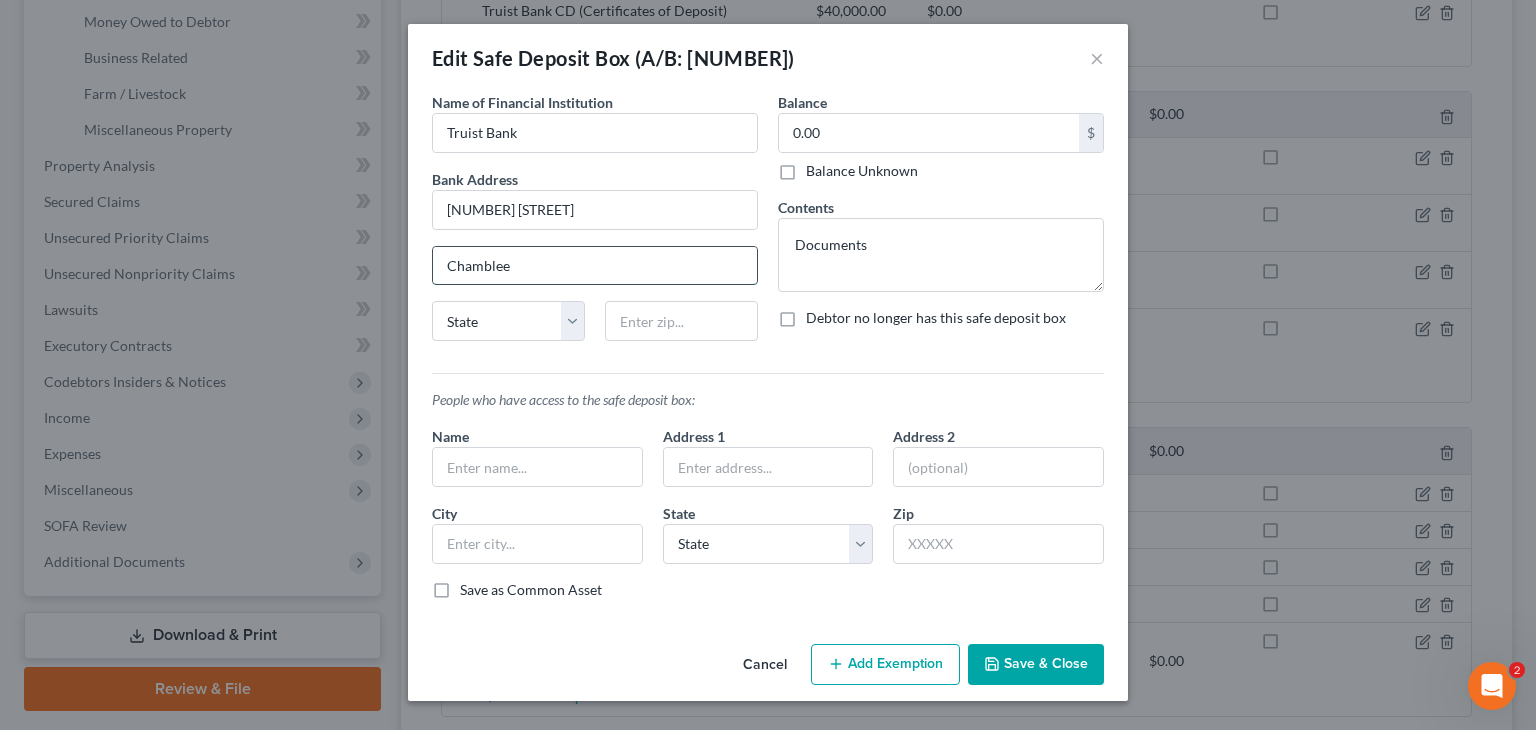 type on "Chamblee" 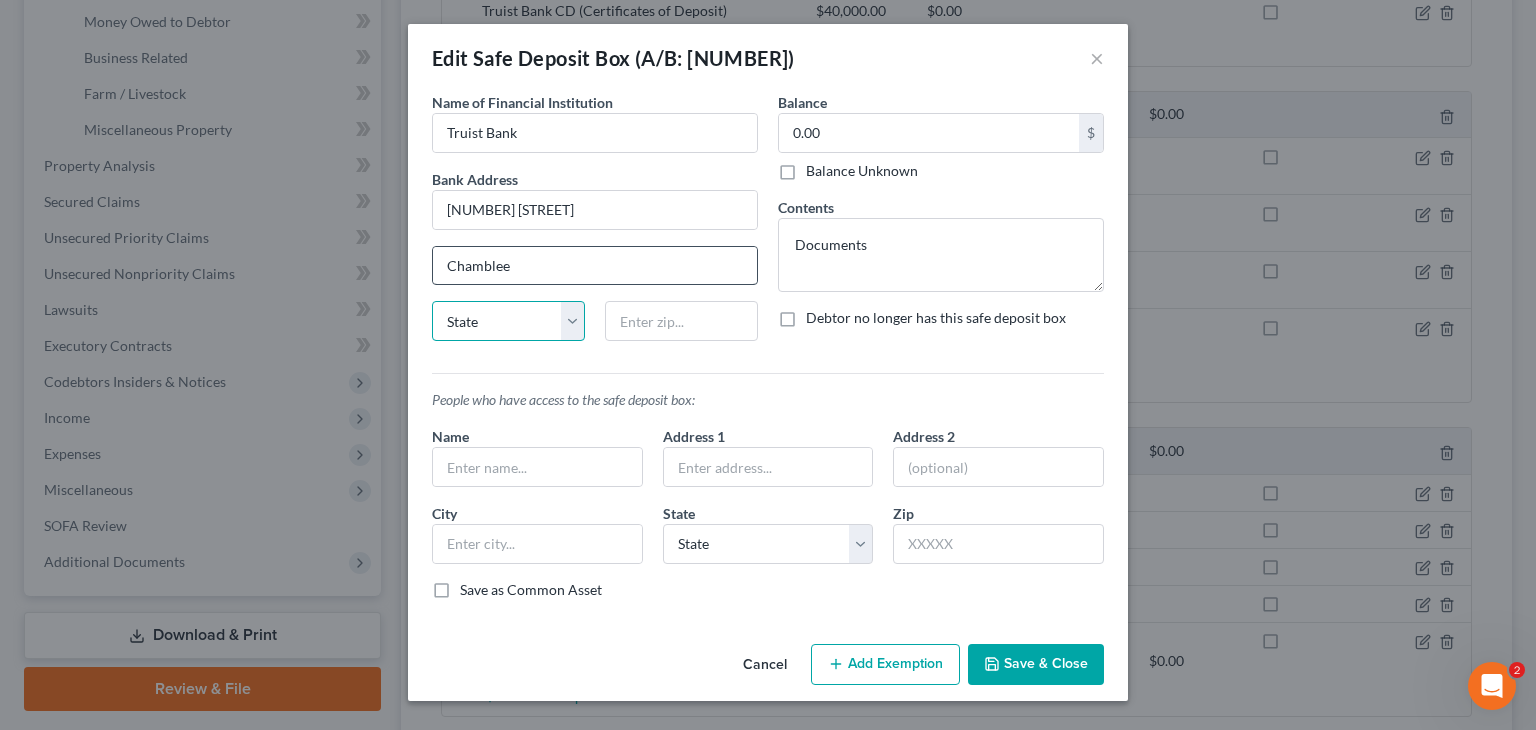 select on "10" 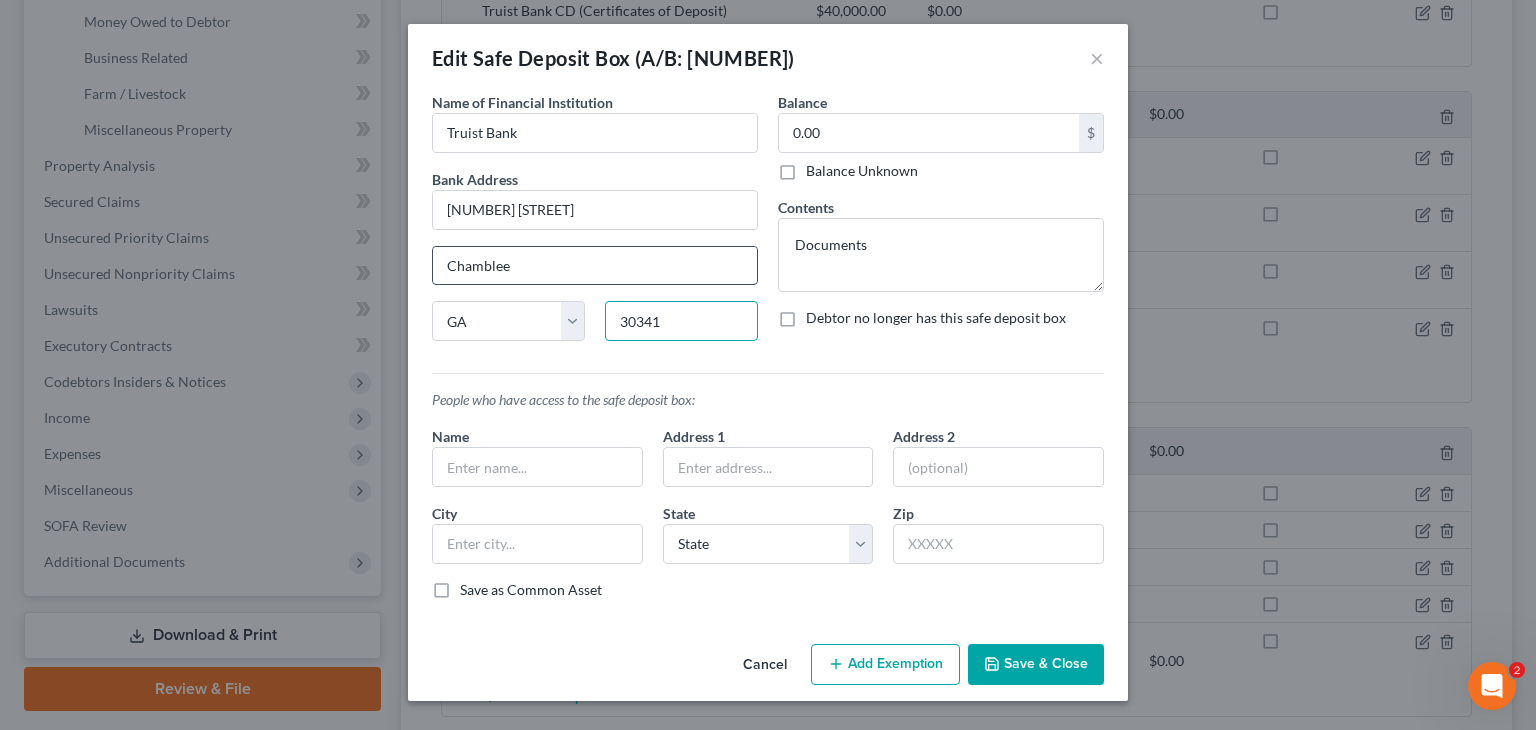 type on "30341" 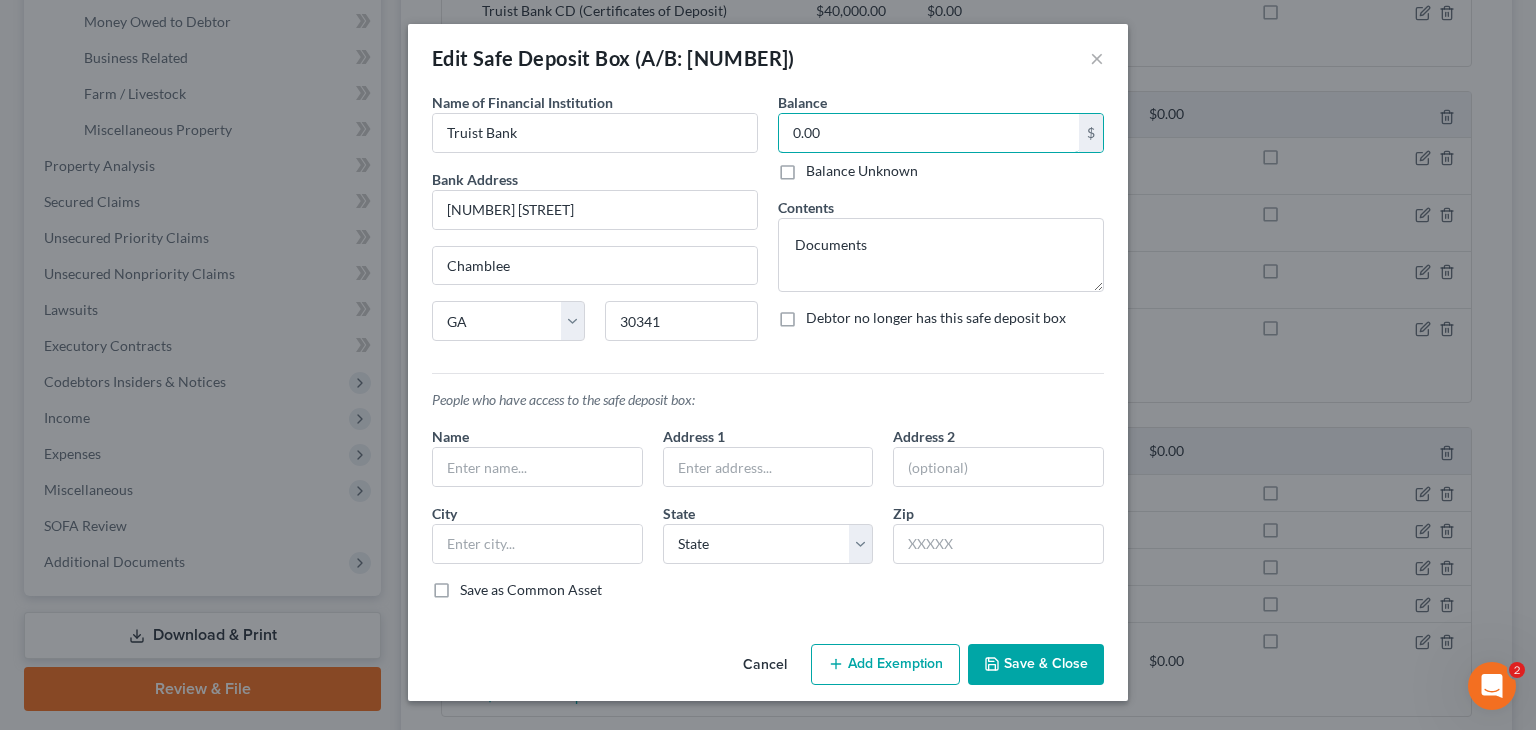 type on "Atlanta" 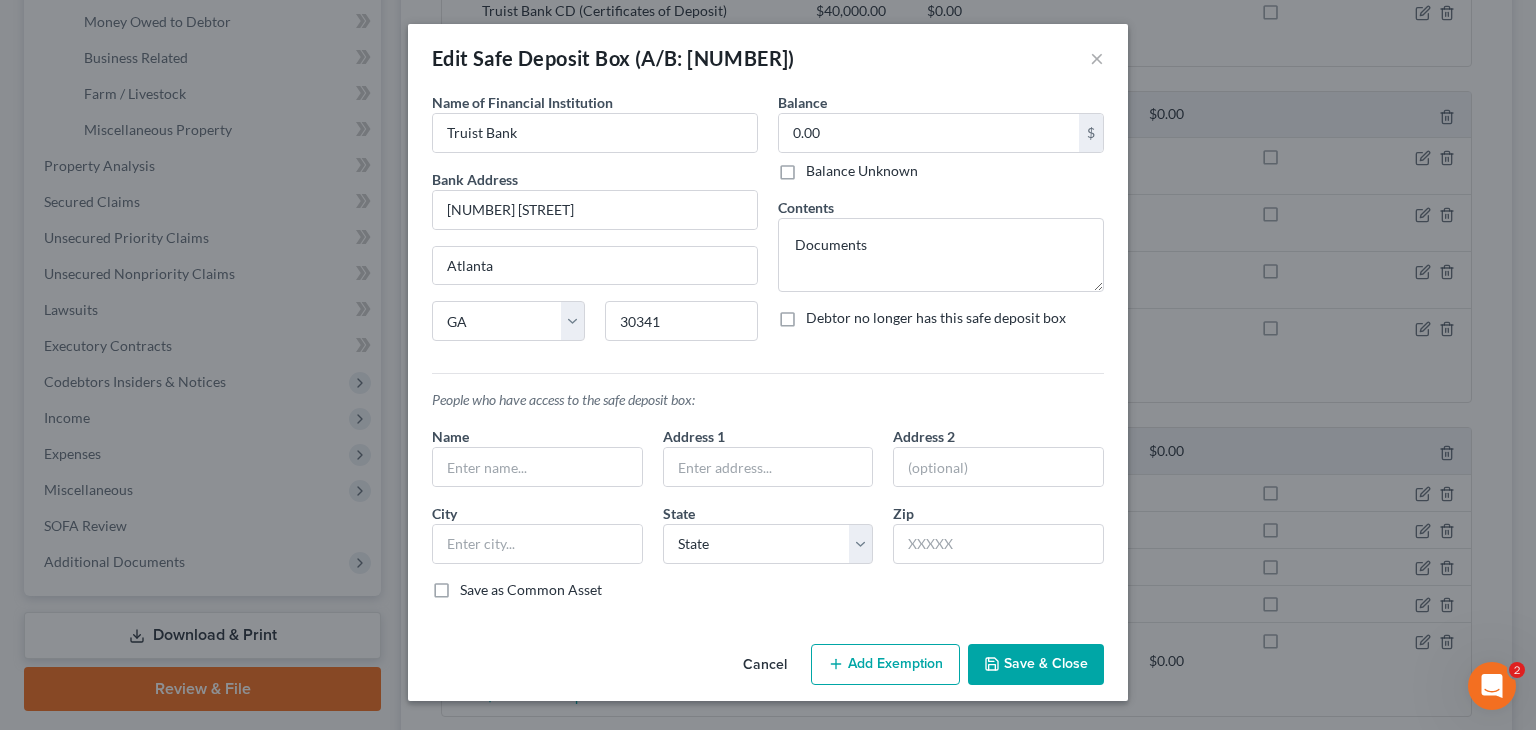 click on "Save & Close" at bounding box center [1036, 665] 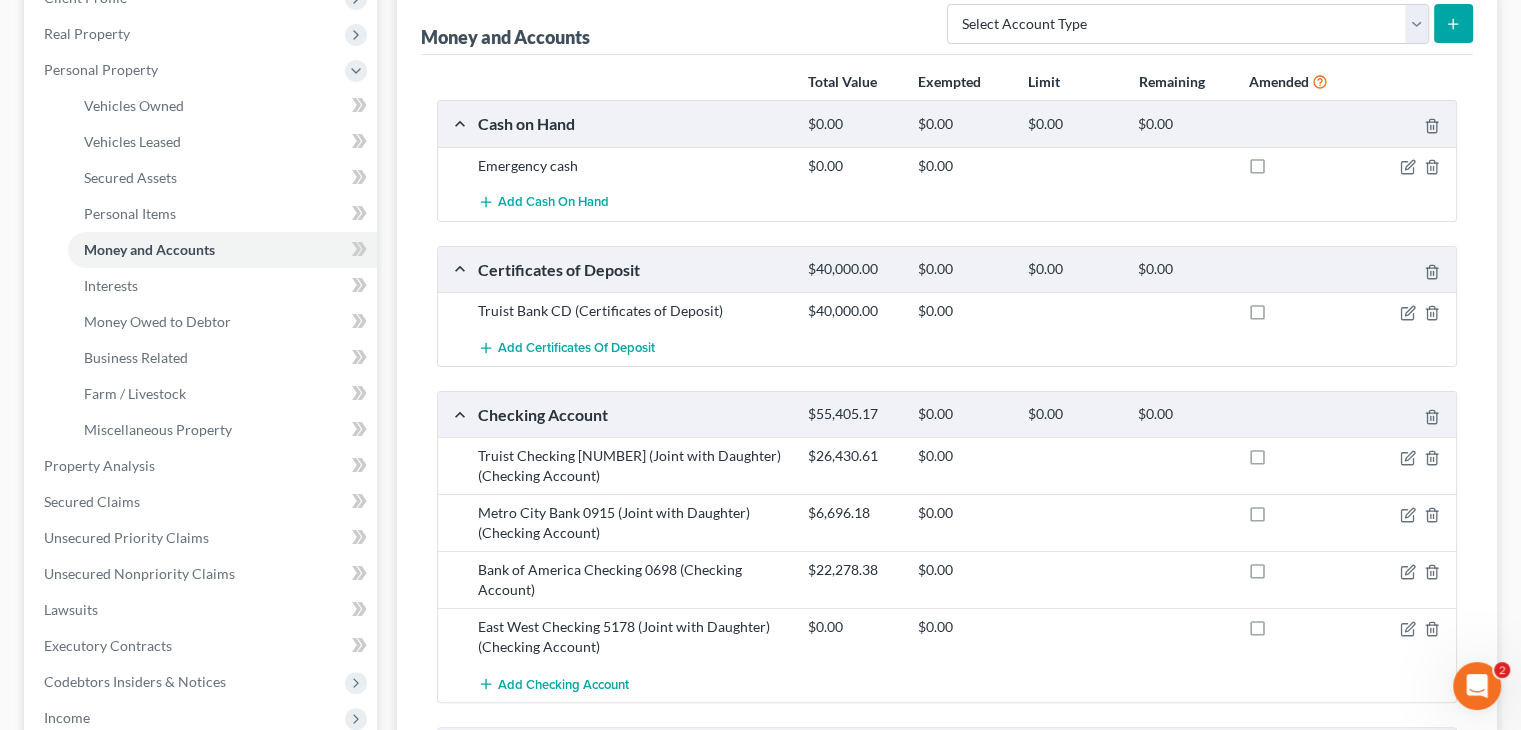 scroll, scrollTop: 0, scrollLeft: 0, axis: both 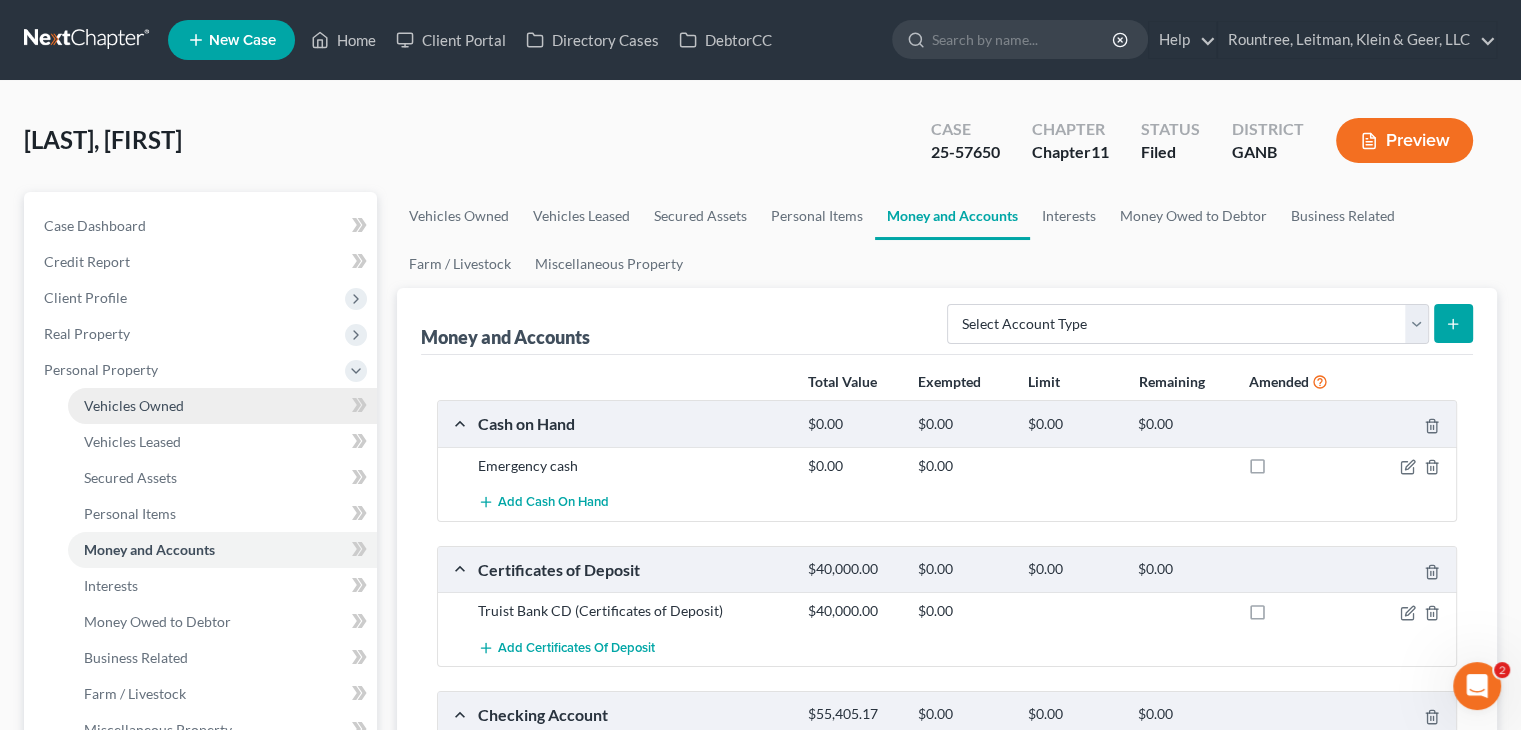 click on "Vehicles Owned" at bounding box center [222, 406] 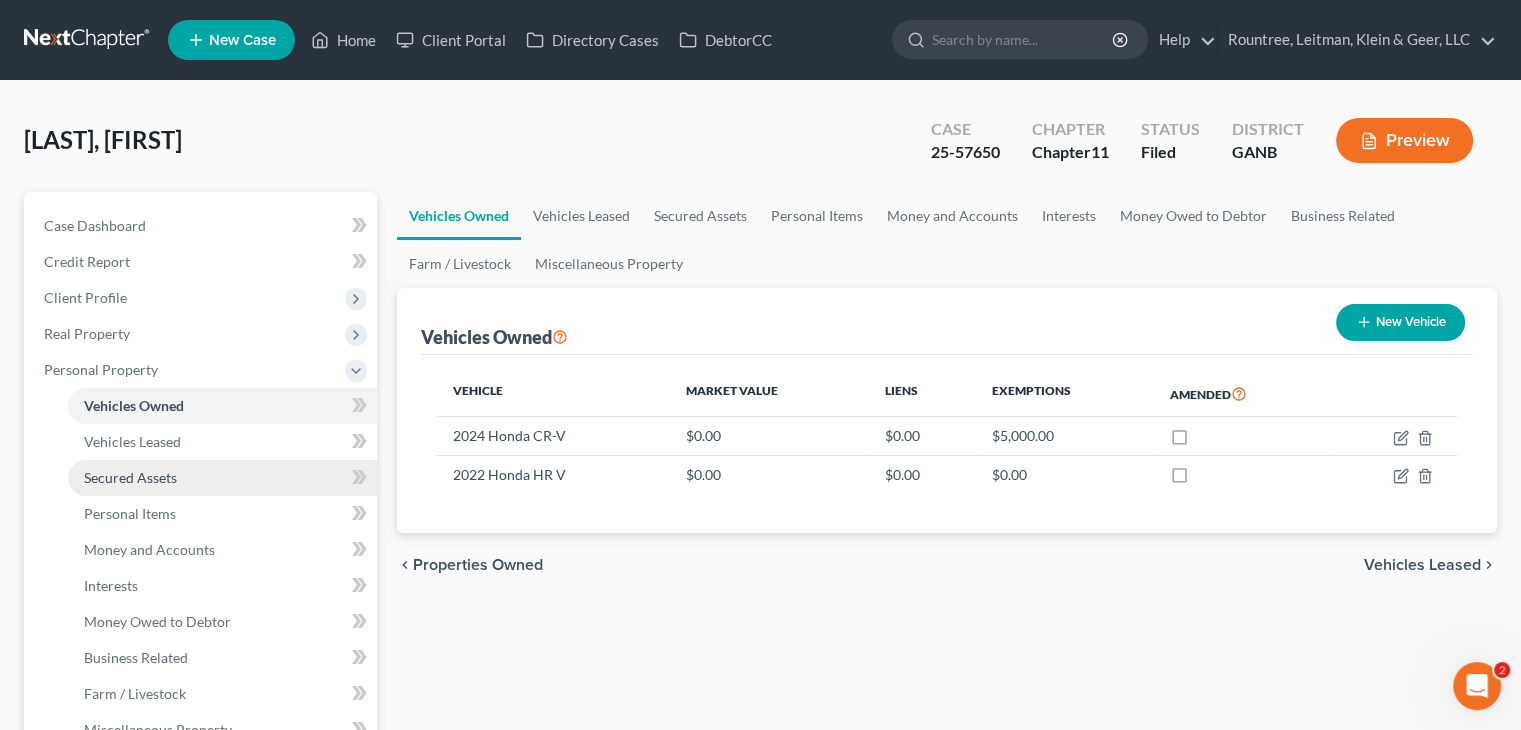 click on "Secured Assets" at bounding box center [130, 477] 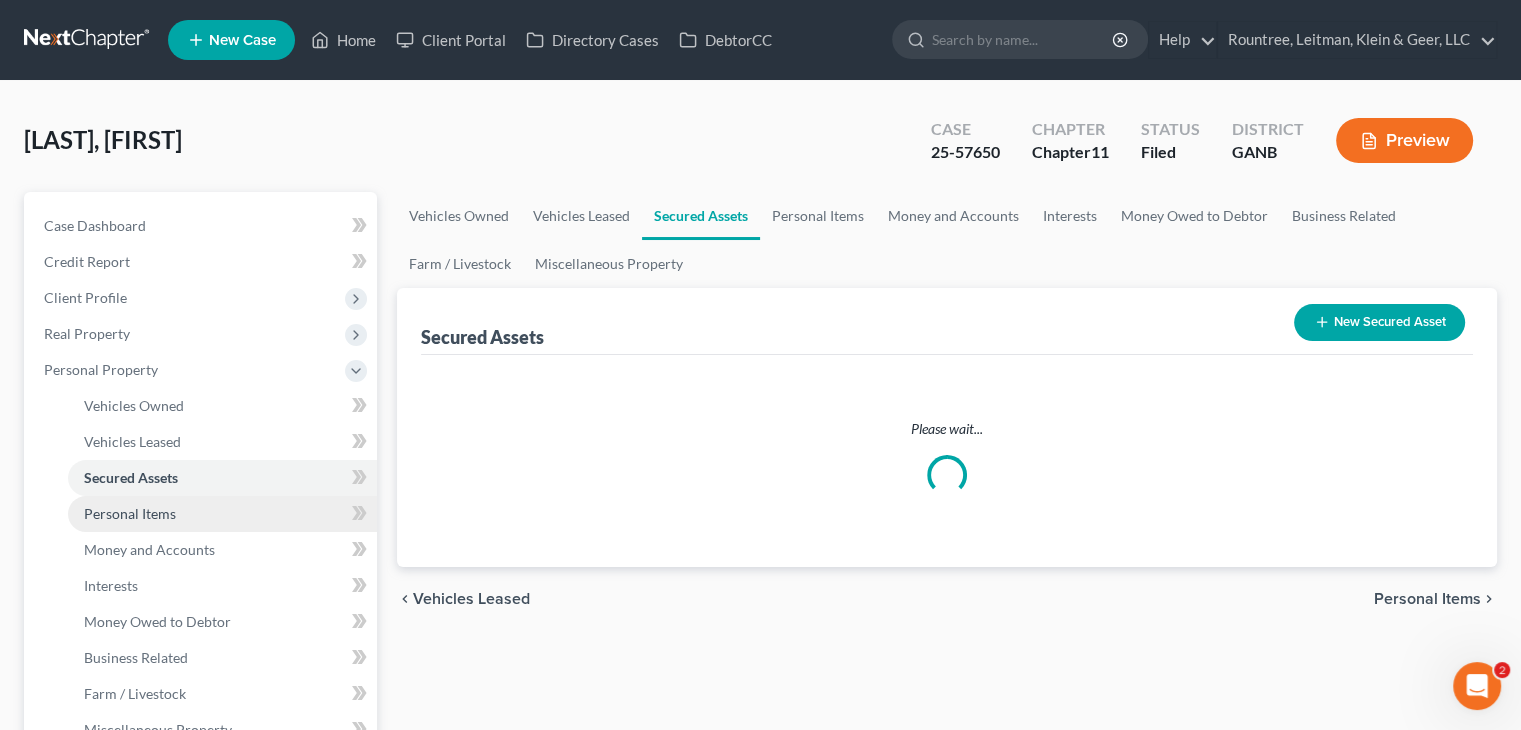 click on "Personal Items" at bounding box center (130, 513) 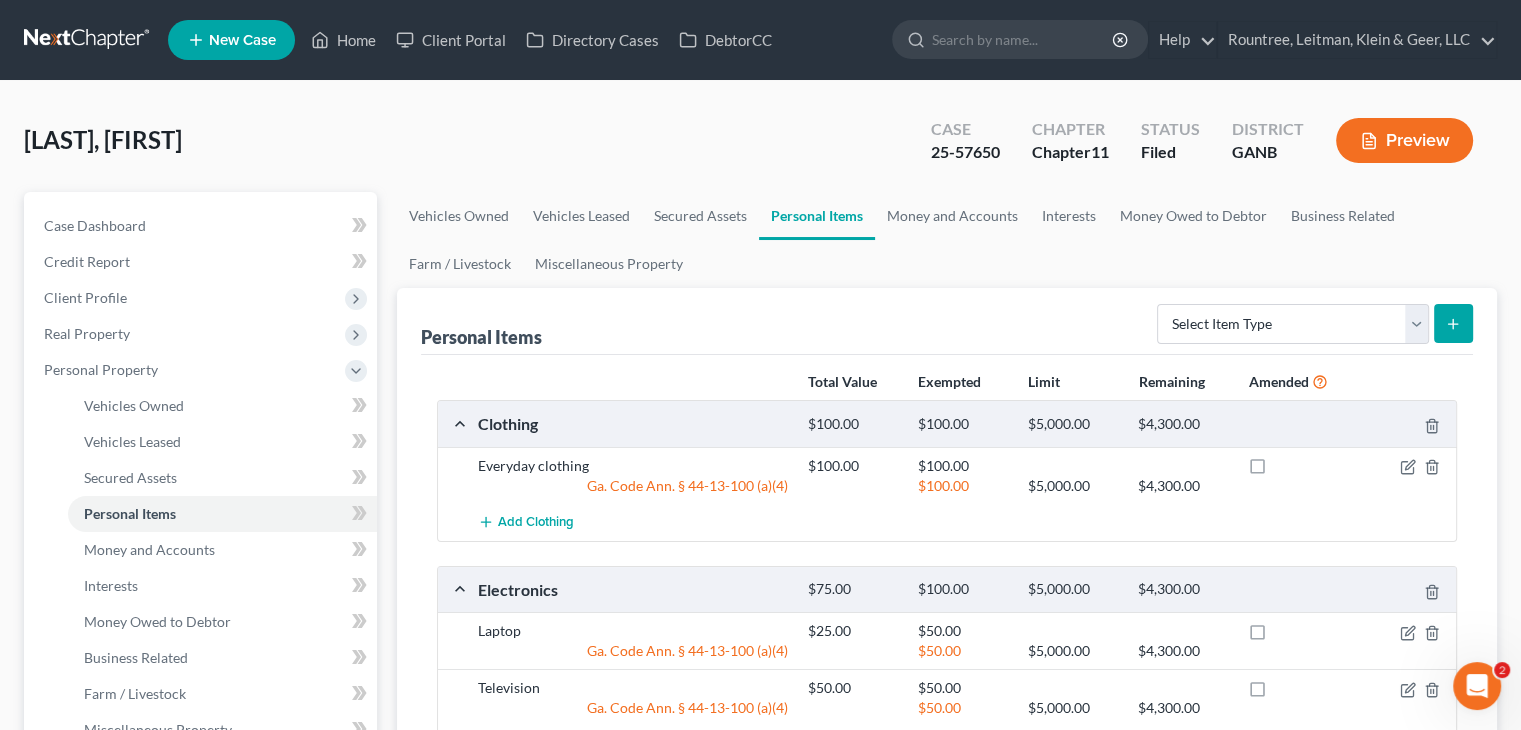 scroll, scrollTop: 300, scrollLeft: 0, axis: vertical 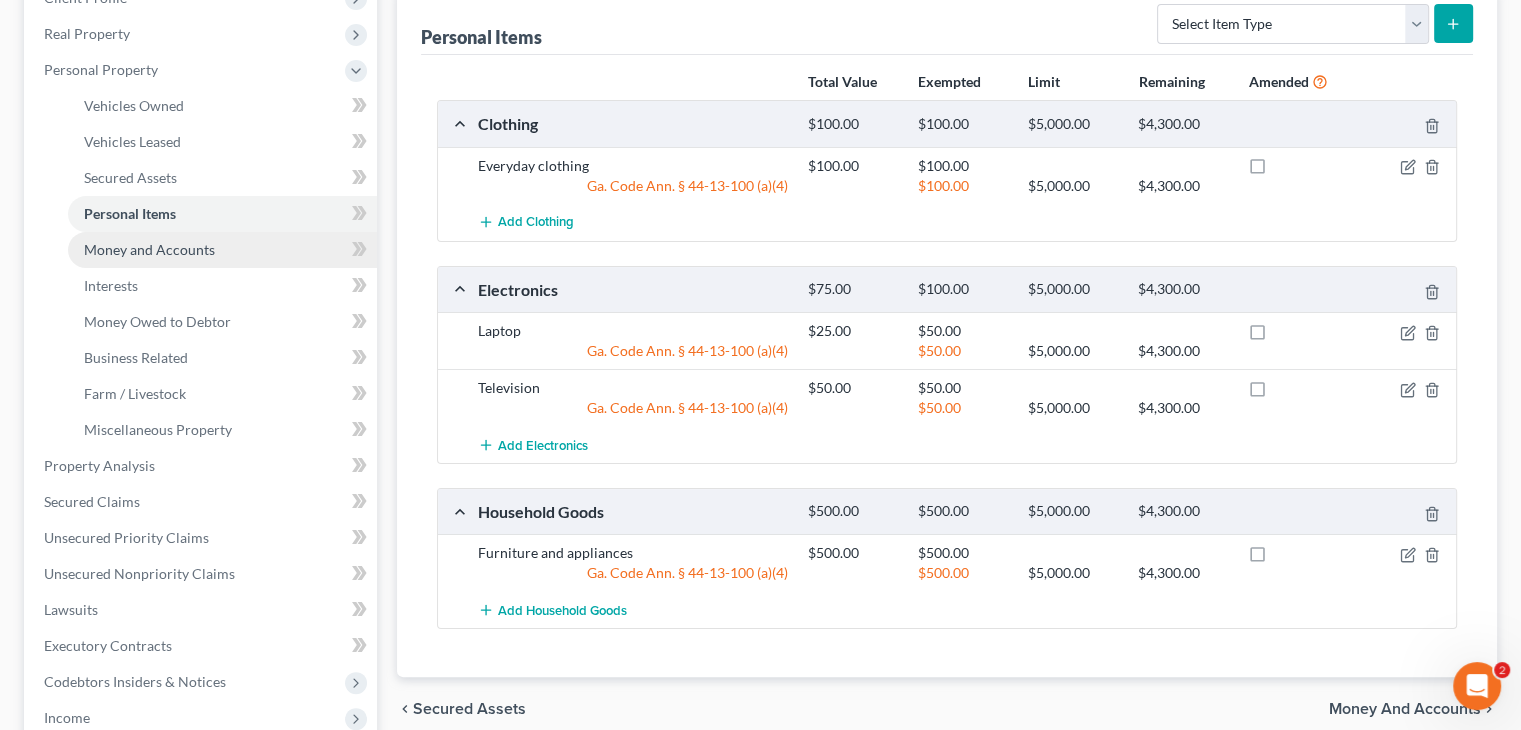 click on "Money and Accounts" at bounding box center [149, 249] 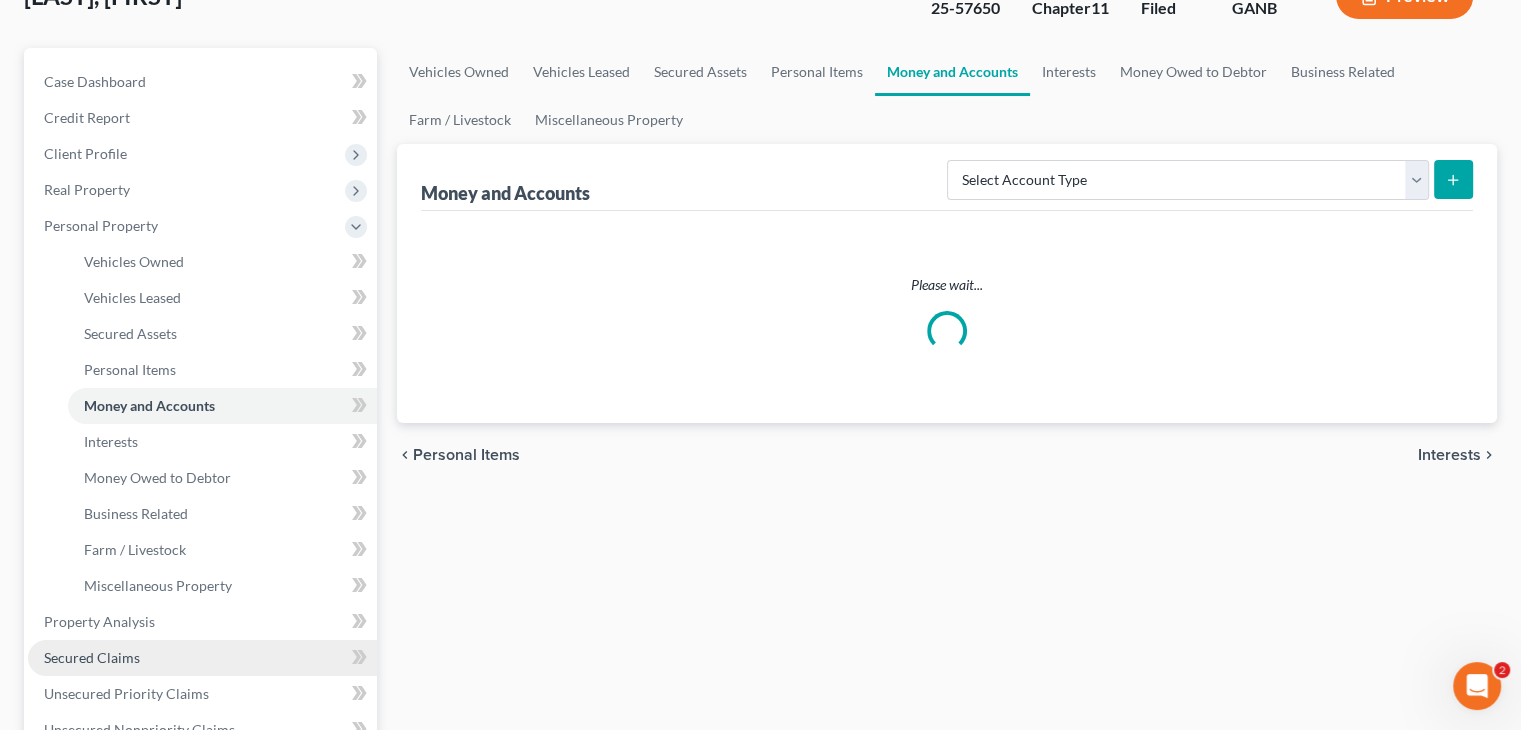 scroll, scrollTop: 300, scrollLeft: 0, axis: vertical 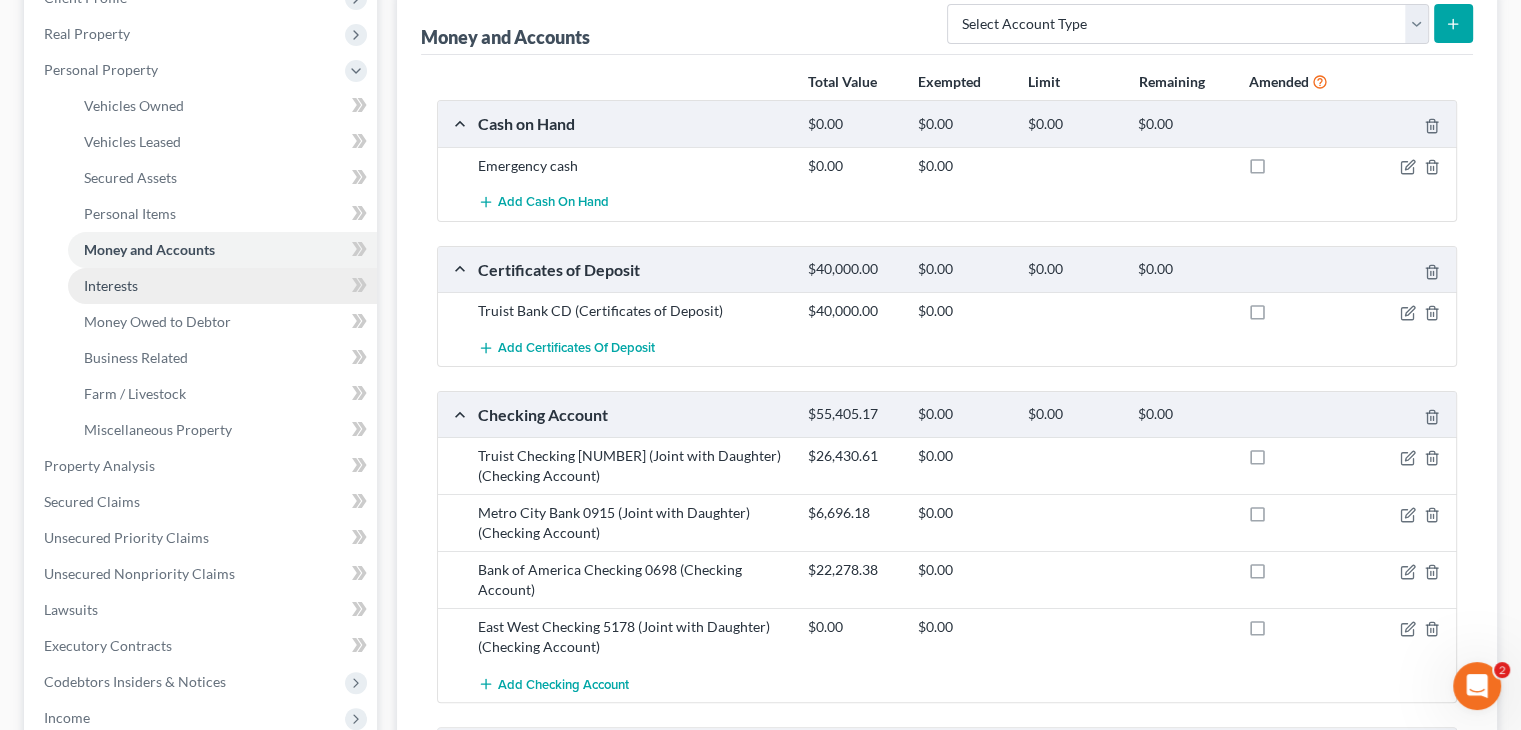 click on "Interests" at bounding box center [111, 285] 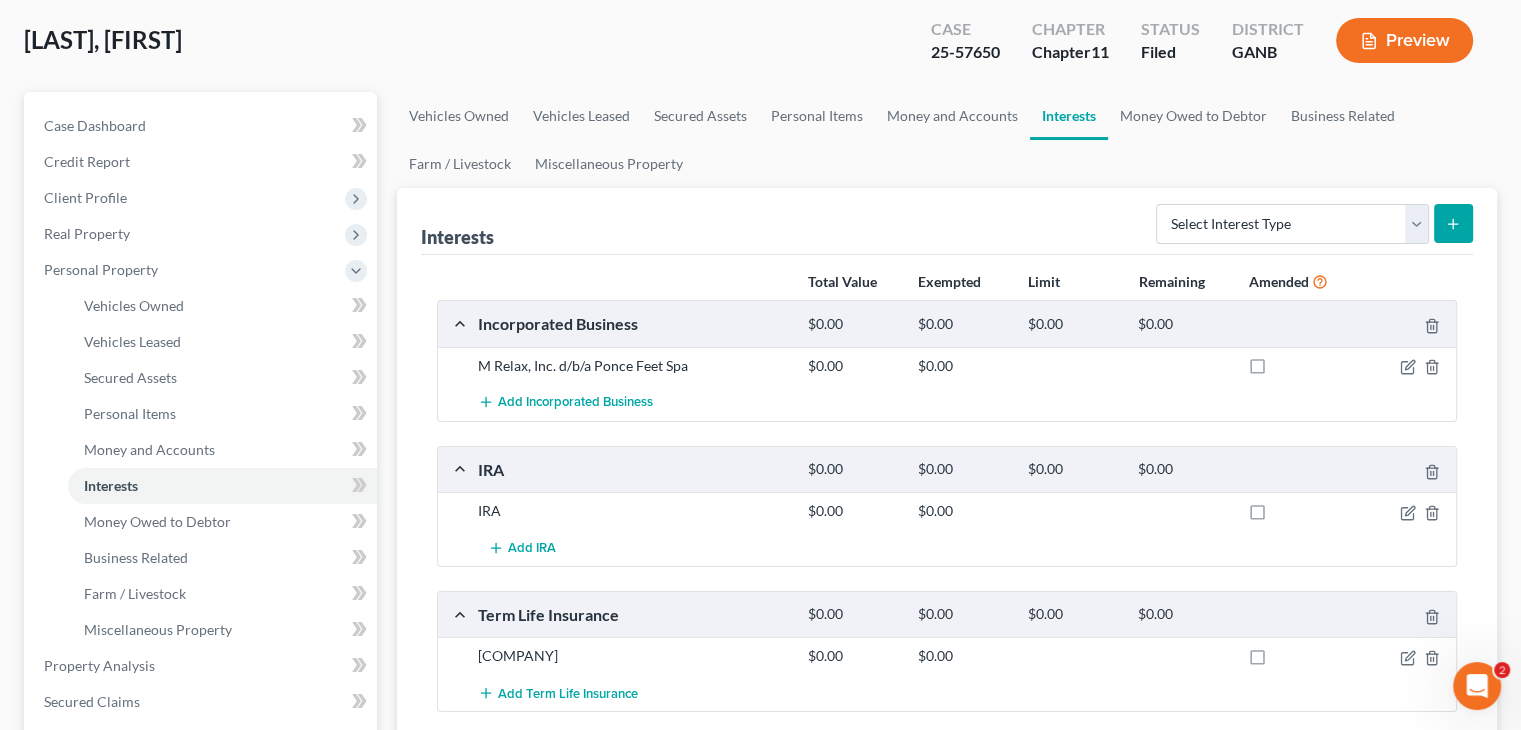 scroll, scrollTop: 300, scrollLeft: 0, axis: vertical 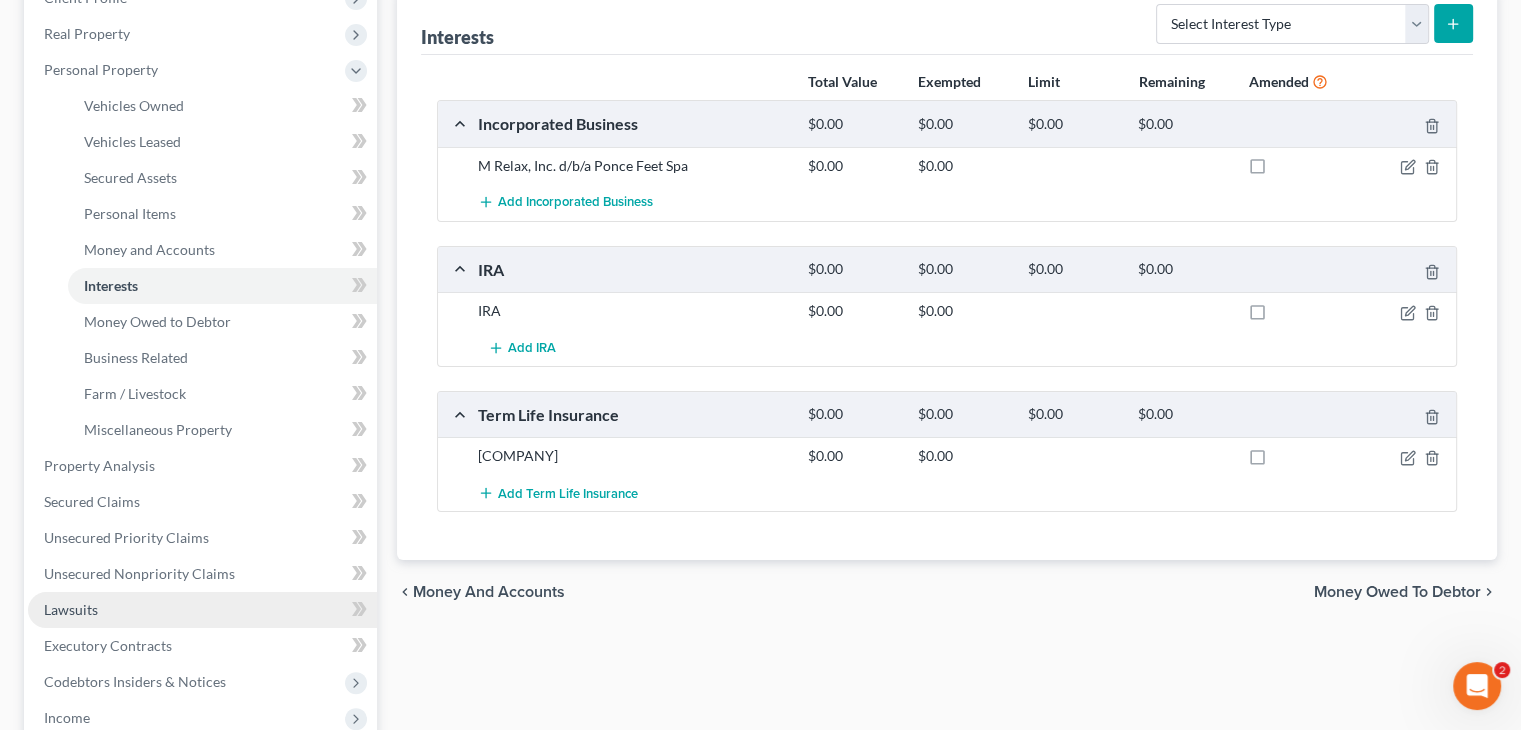 click on "Lawsuits" at bounding box center [202, 610] 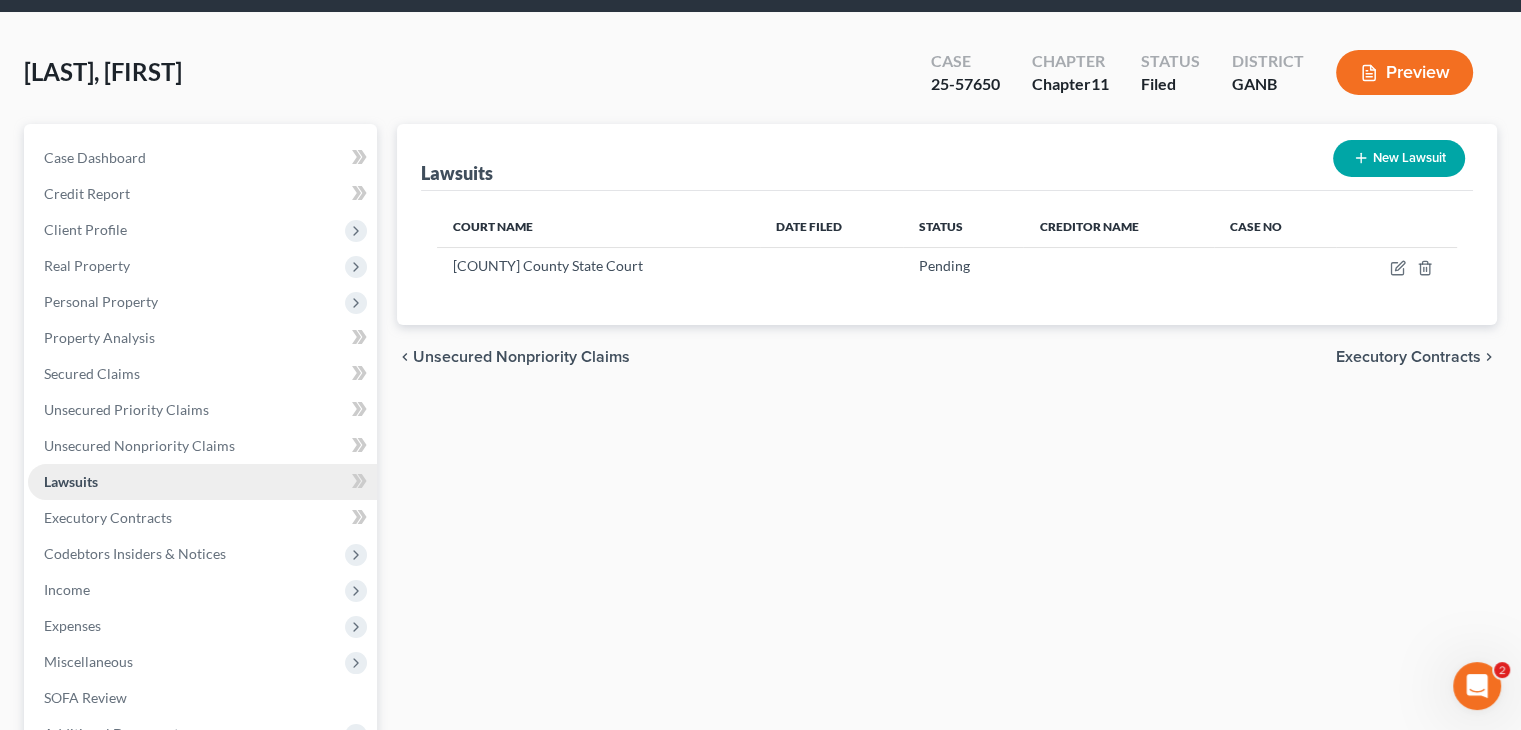 scroll, scrollTop: 0, scrollLeft: 0, axis: both 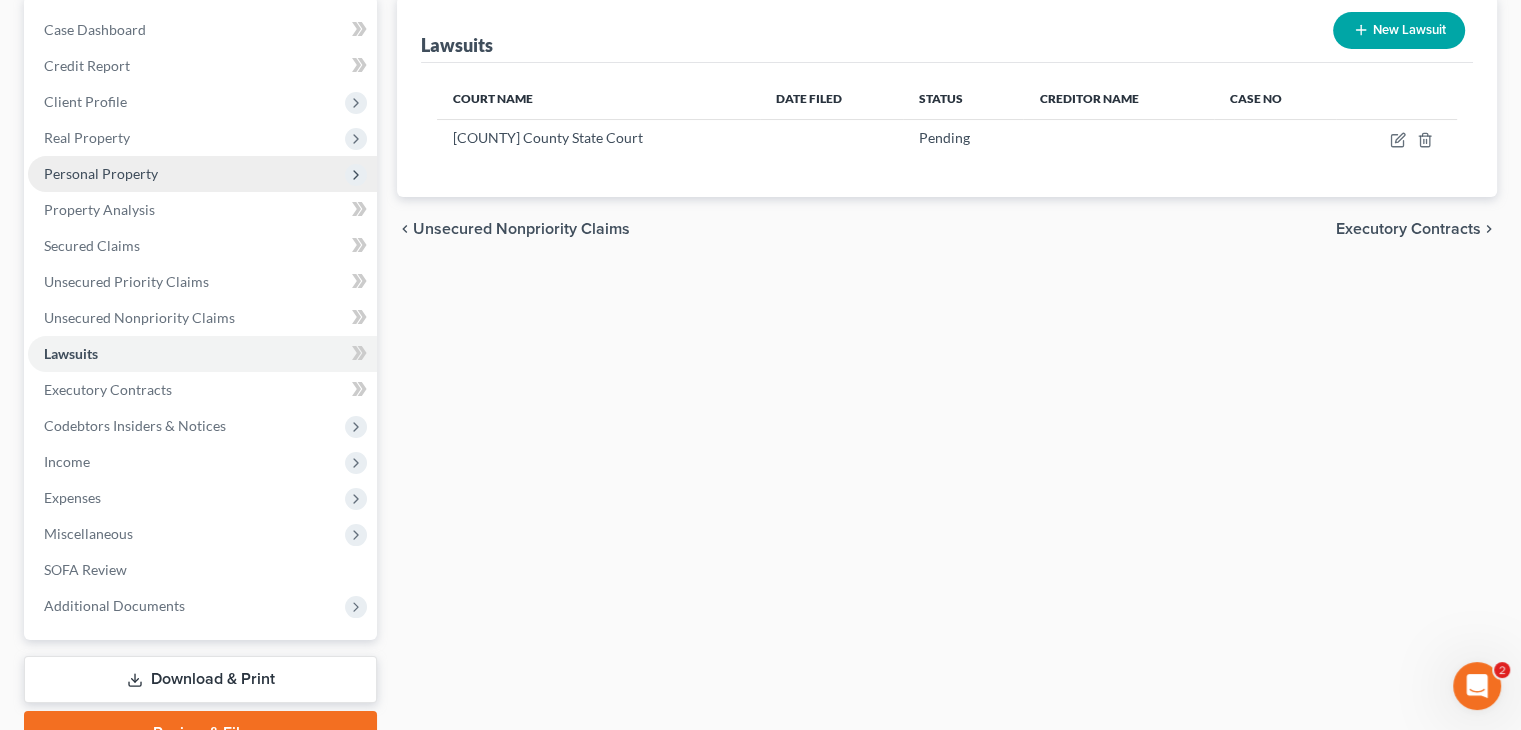 click on "Personal Property" at bounding box center [101, 173] 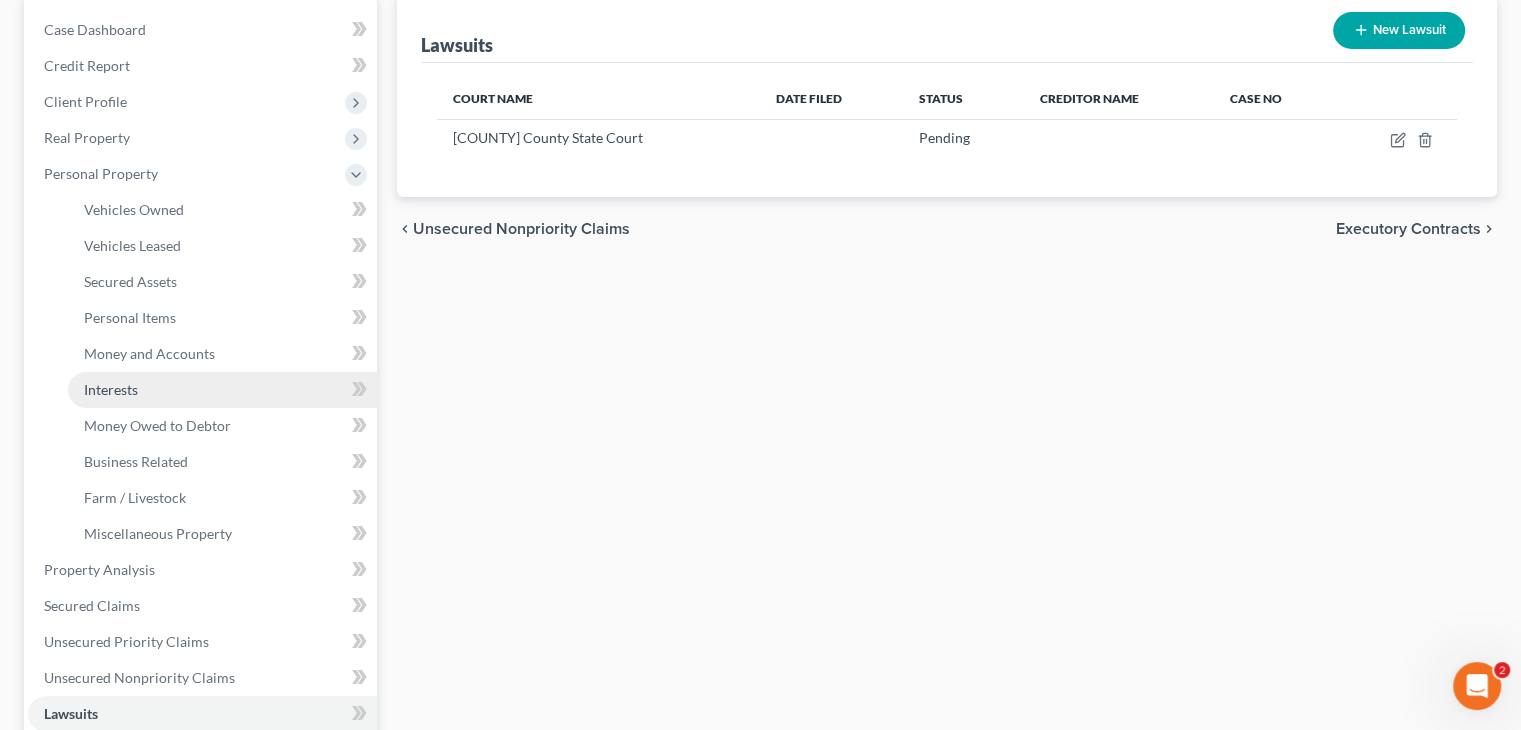 click on "Interests" at bounding box center [222, 390] 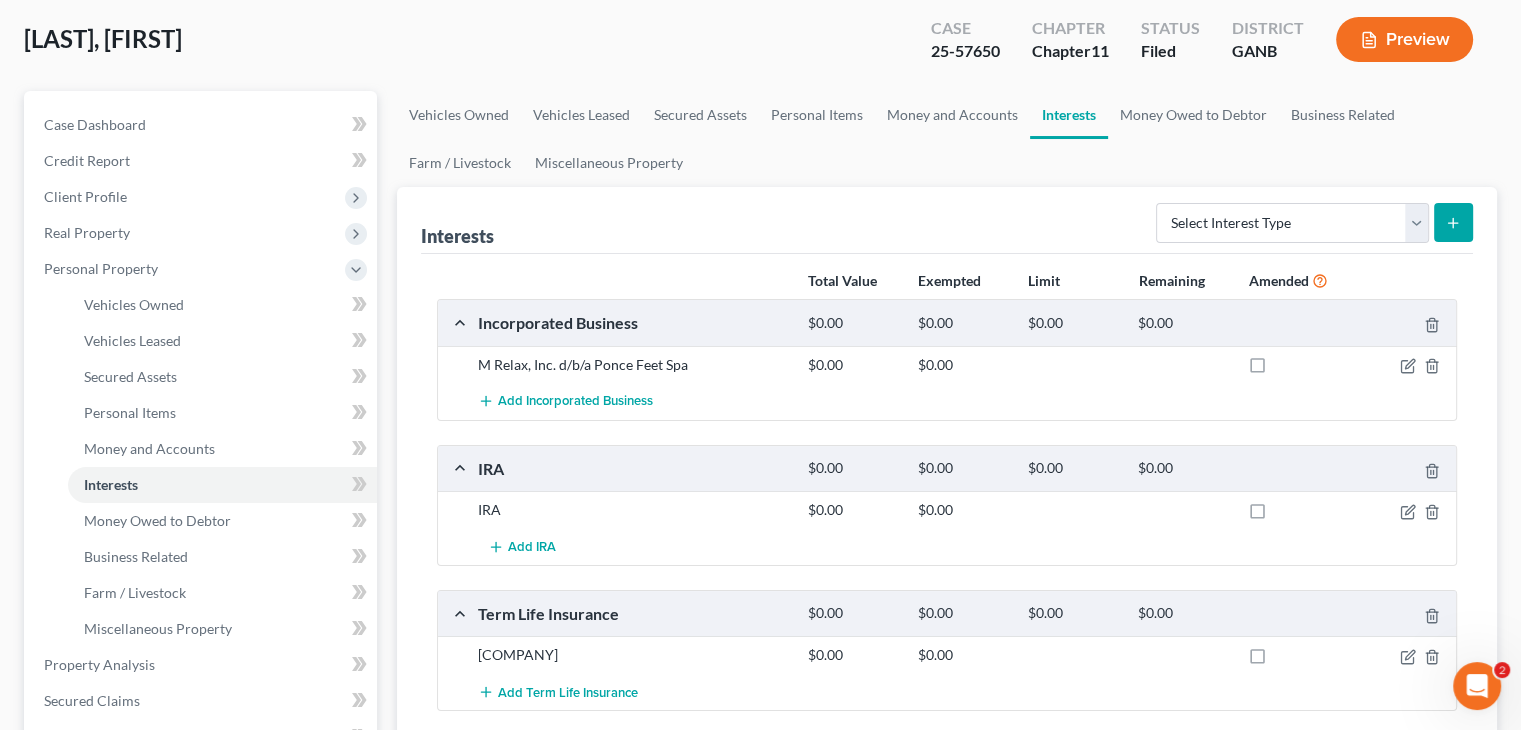 scroll, scrollTop: 200, scrollLeft: 0, axis: vertical 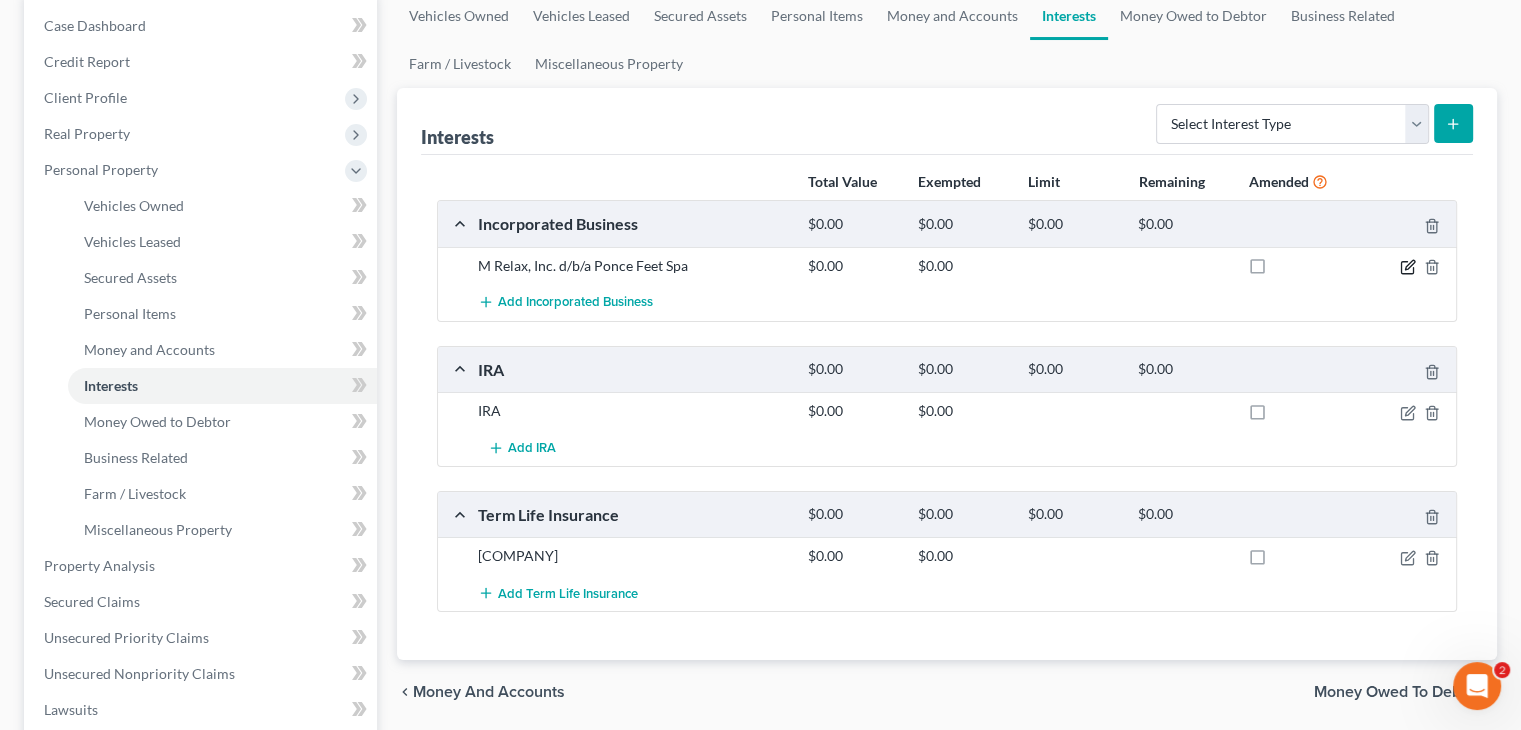 click 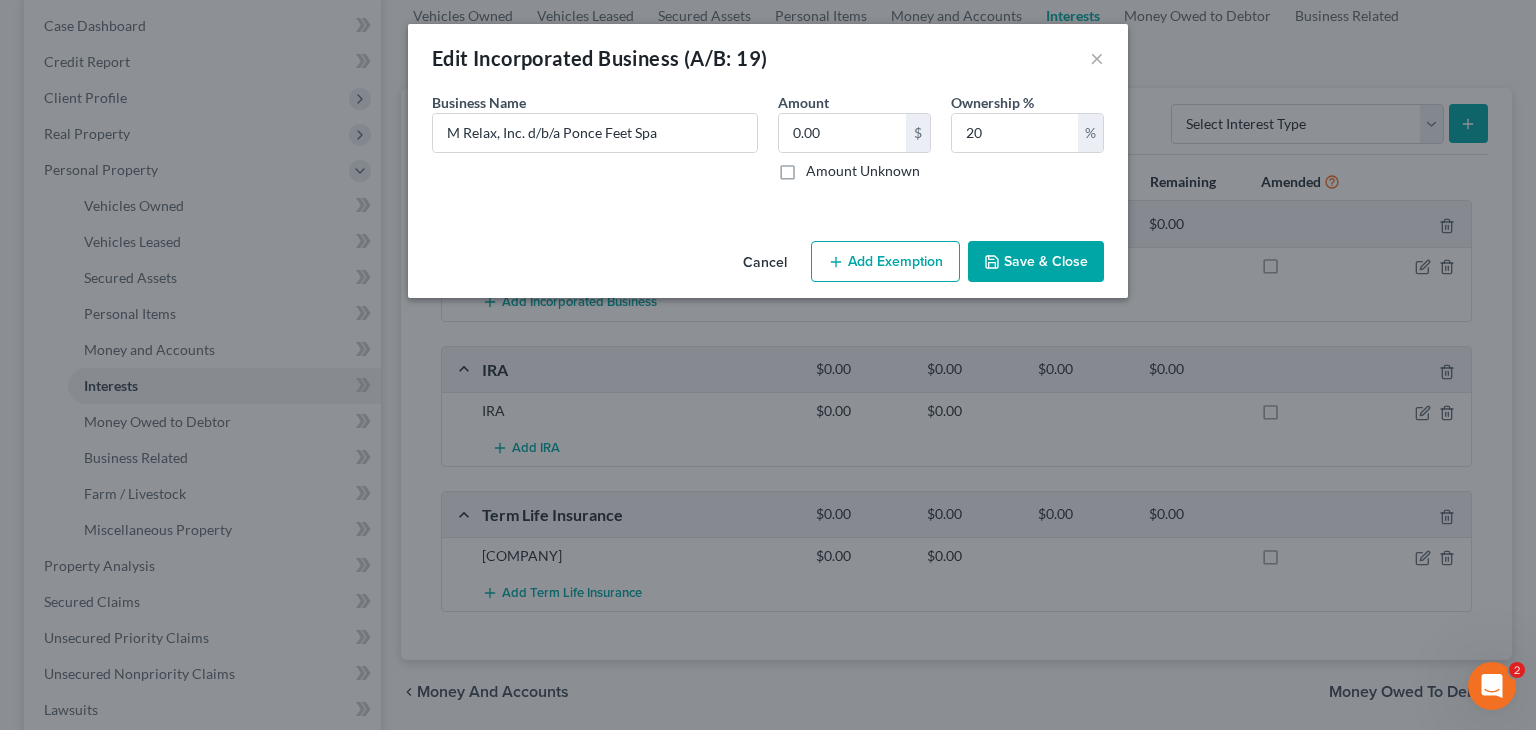 click on "Amount Unknown" at bounding box center (863, 171) 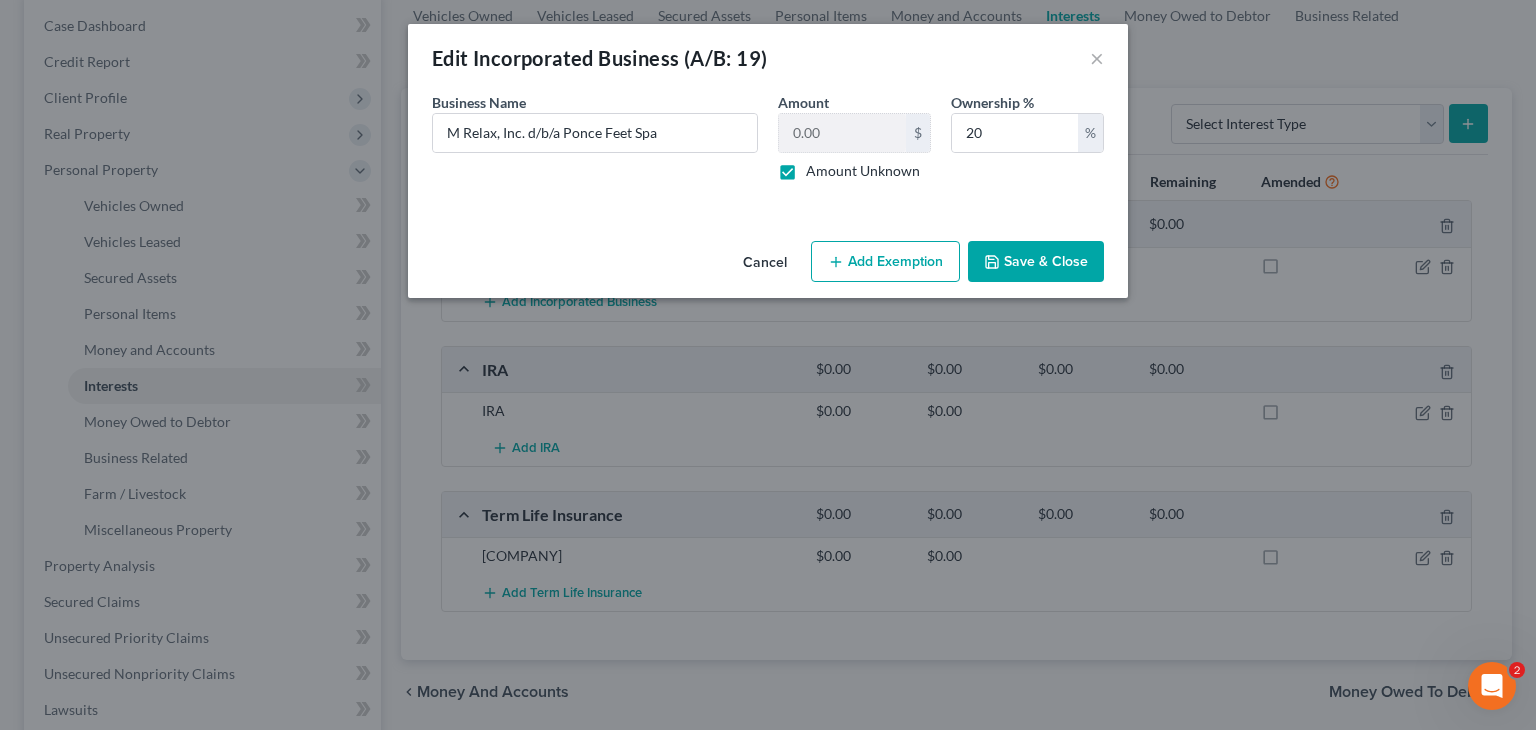 click on "Save & Close" at bounding box center [1036, 262] 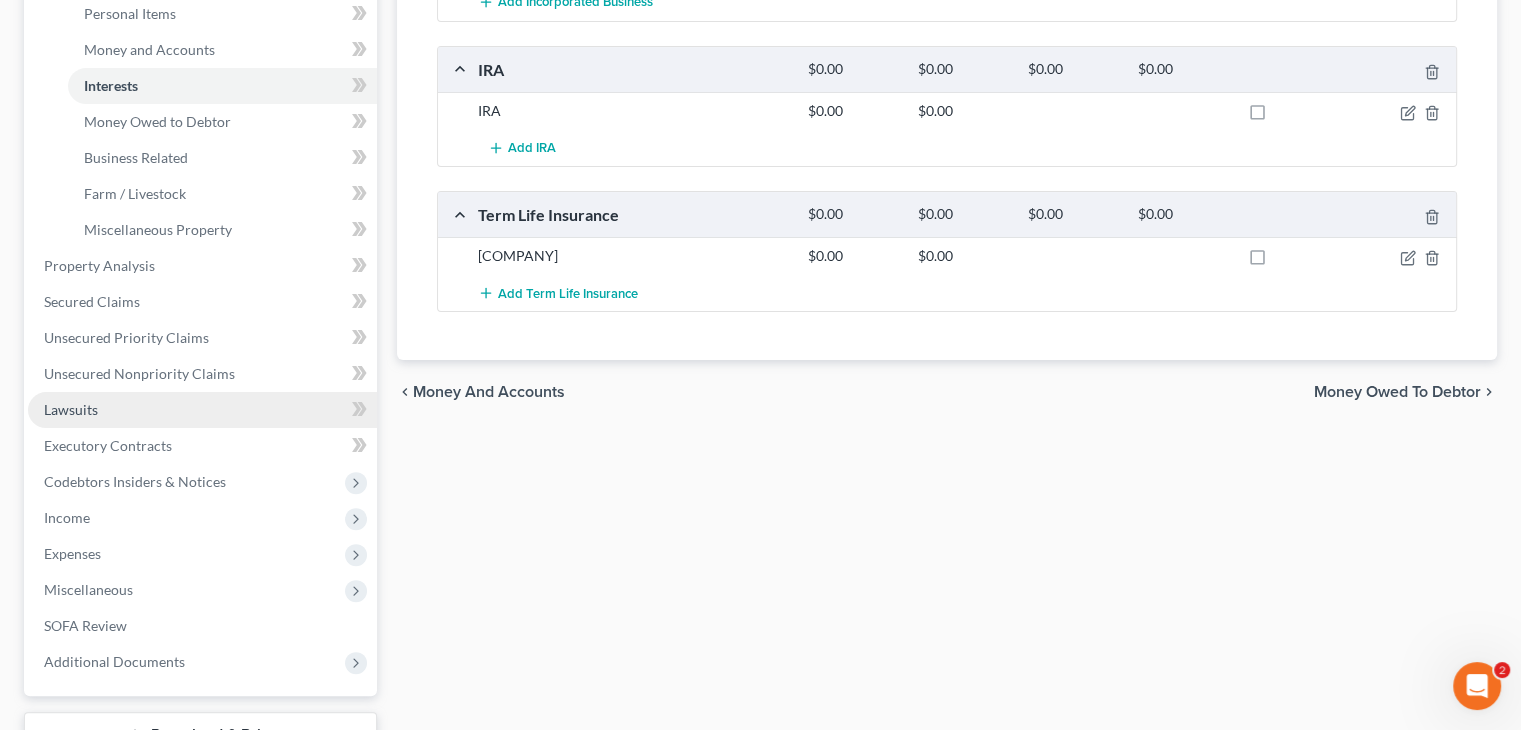 click on "Lawsuits" at bounding box center (71, 409) 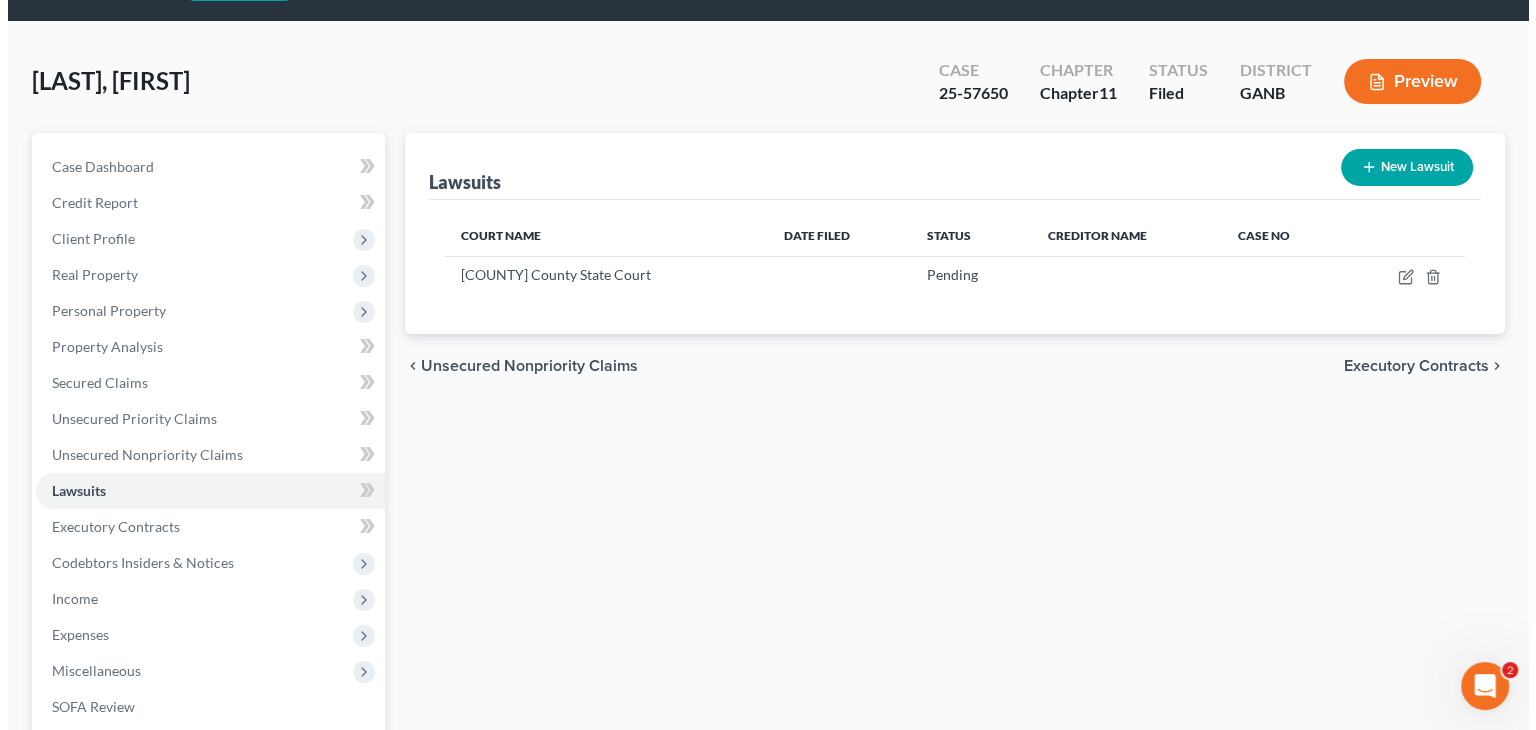 scroll, scrollTop: 0, scrollLeft: 0, axis: both 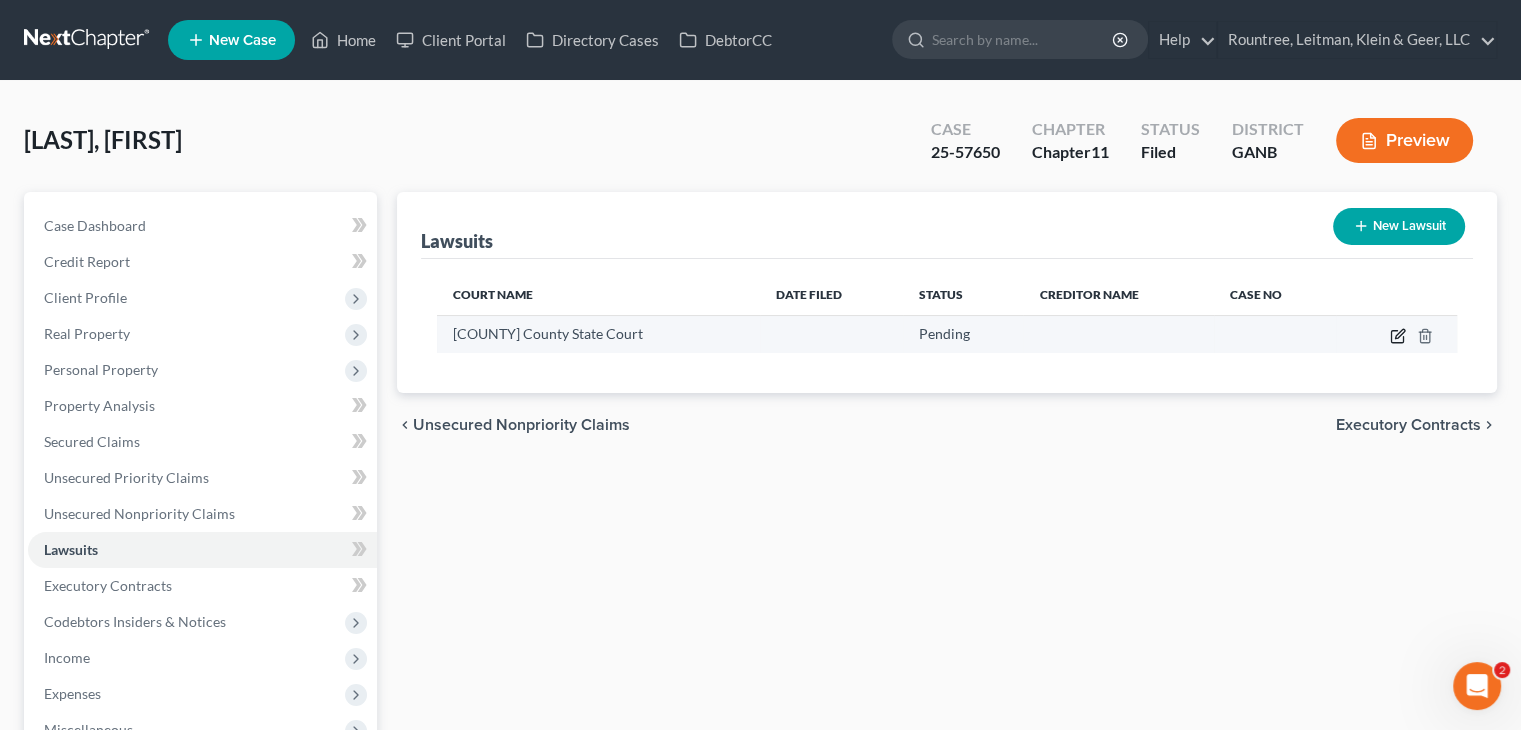 click 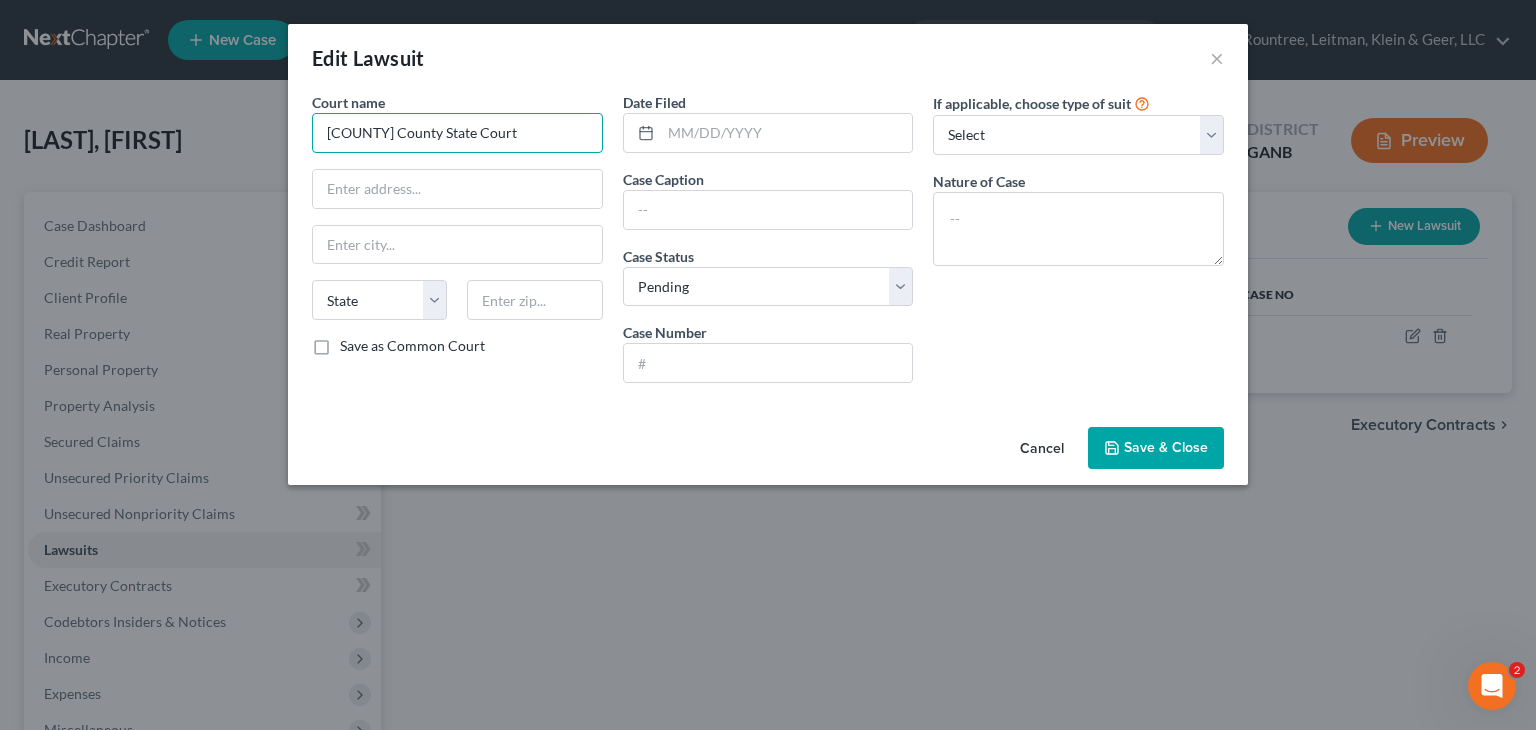 drag, startPoint x: 575, startPoint y: 137, endPoint x: 39, endPoint y: 117, distance: 536.373 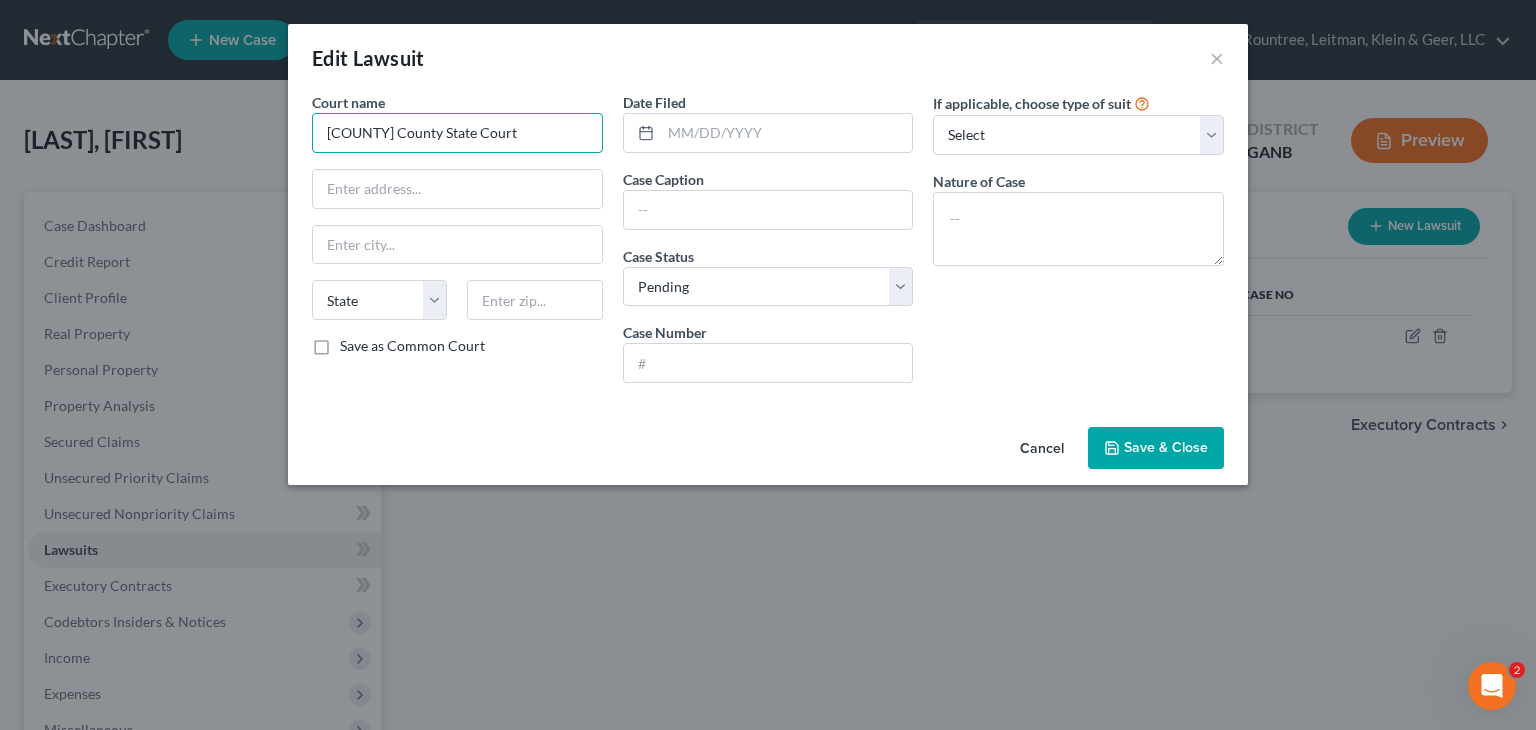 click on "Edit  Lawsuit ×
Court name
*
[COUNTY] County State Court                      State AL AK AR AZ CA CO CT DE DC FL GA GU HI ID IL IN IA KS KY LA ME MD MA MI MN MS MO MT NC ND NE NV NH WI WY Save as Common Court Date Filed         Case Caption
Case Status
*
Select Pending On Appeal Concluded Case Number If applicable, choose type of suit     Select Repossession Garnishment Foreclosure Attached, Seized, Or Levied Other Nature of Case Cancel Save & Close" at bounding box center (768, 365) 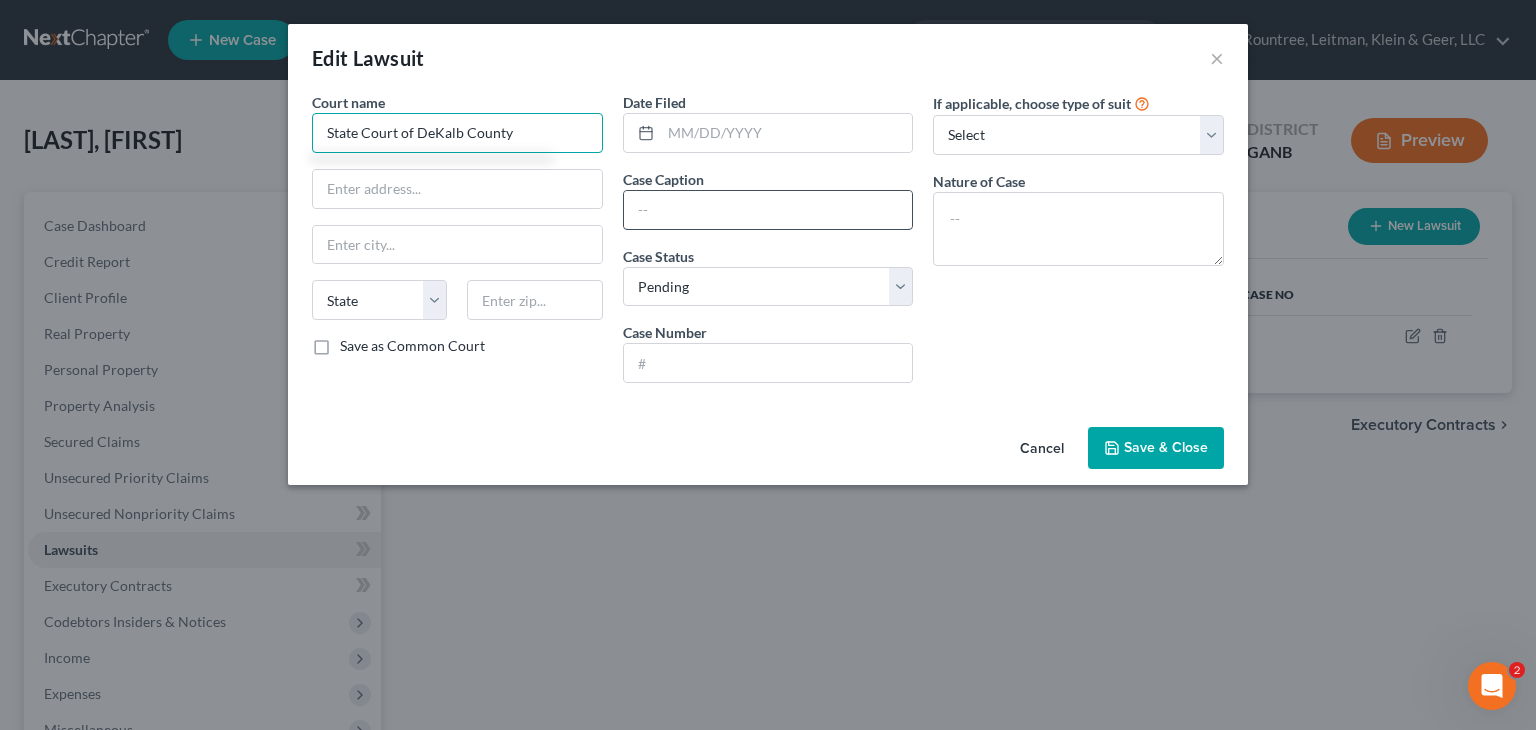type on "State Court of DeKalb County" 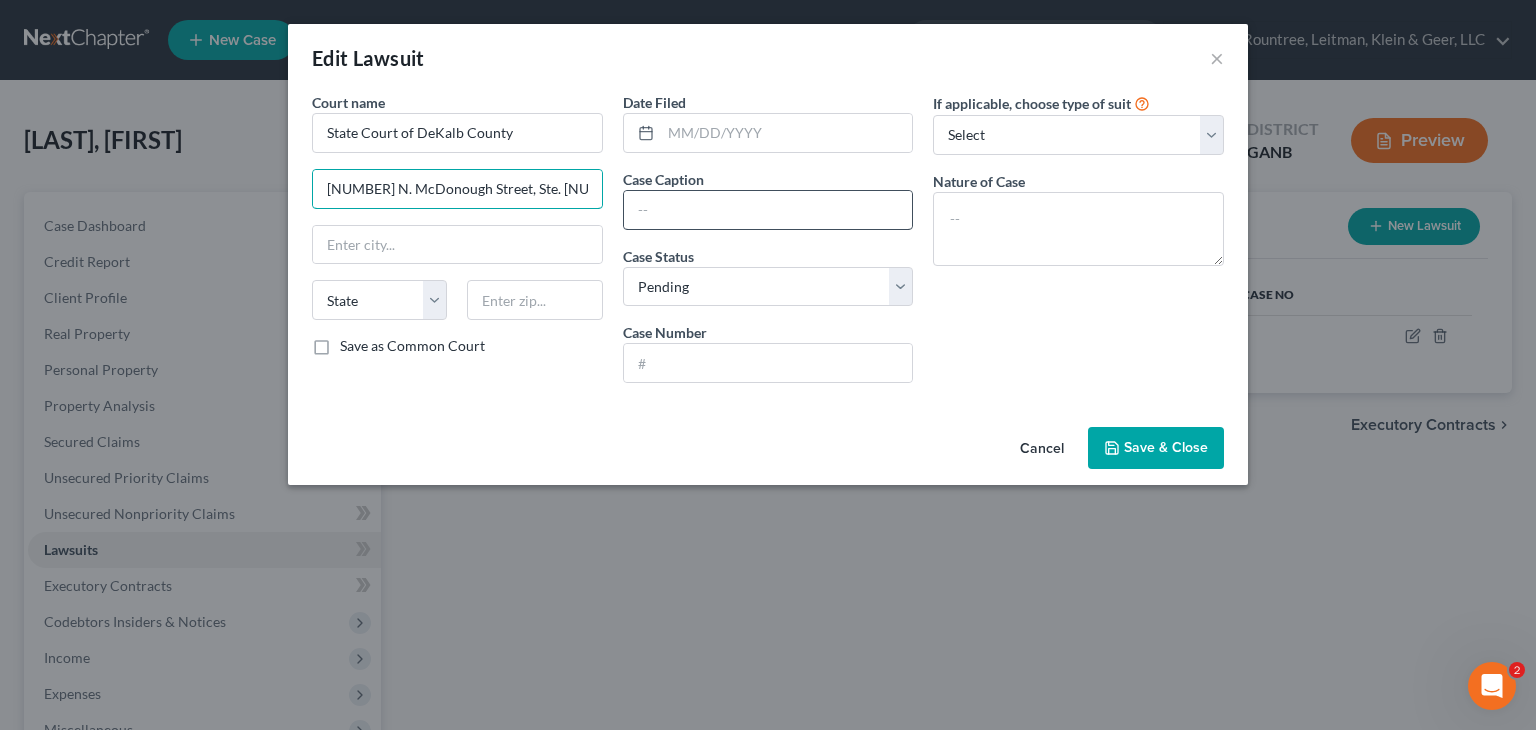 type on "[NUMBER] N. McDonough Street, Ste. [NUMBER]" 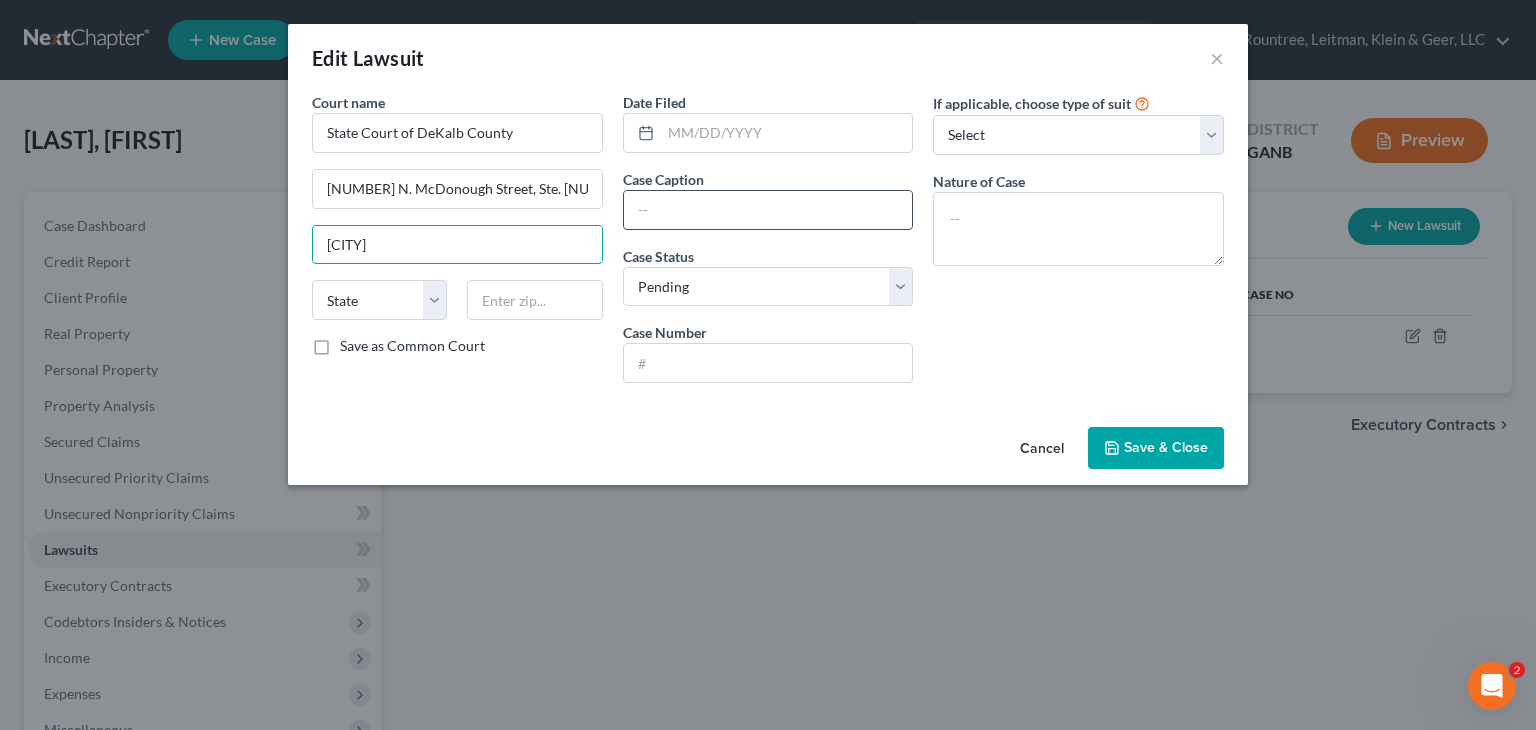 type on "[CITY]" 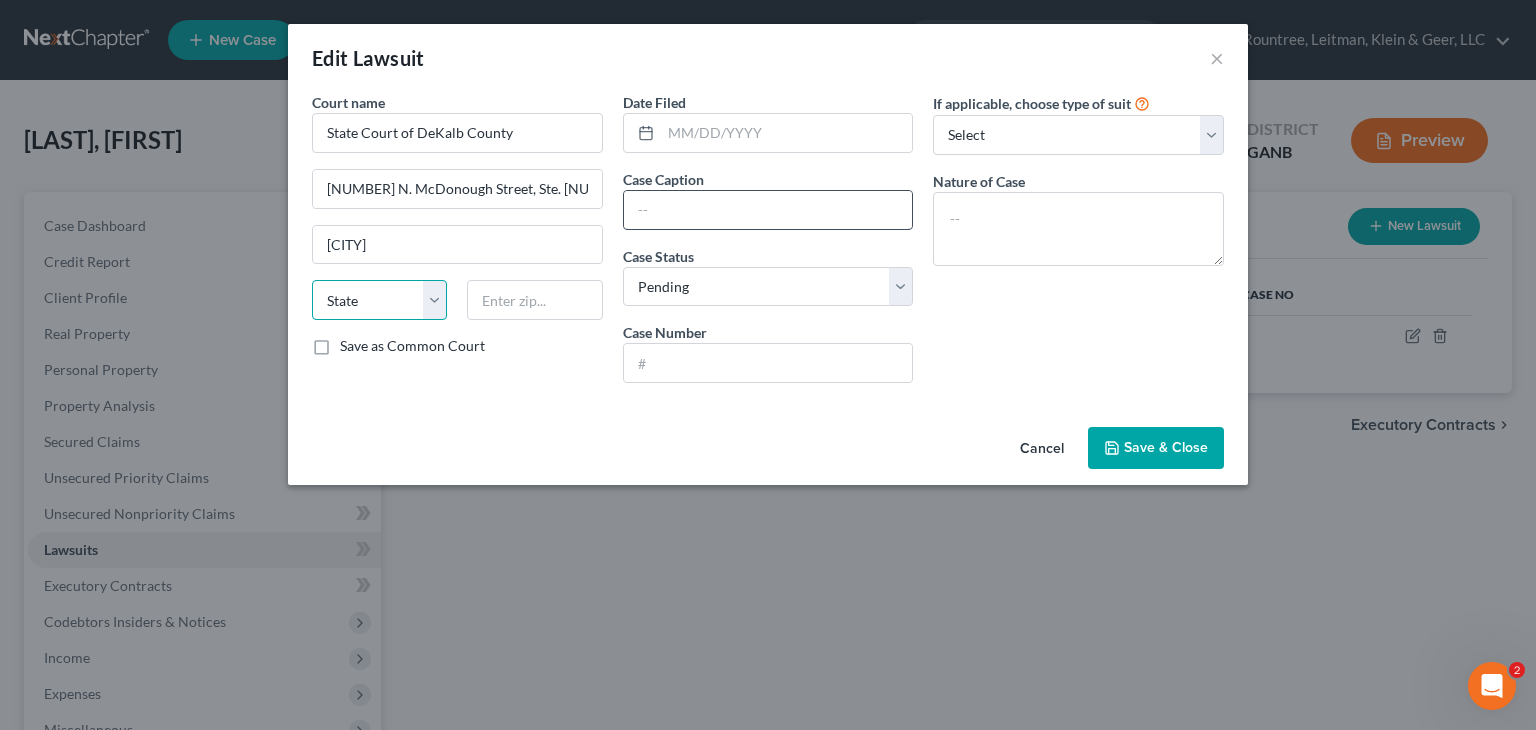 select on "10" 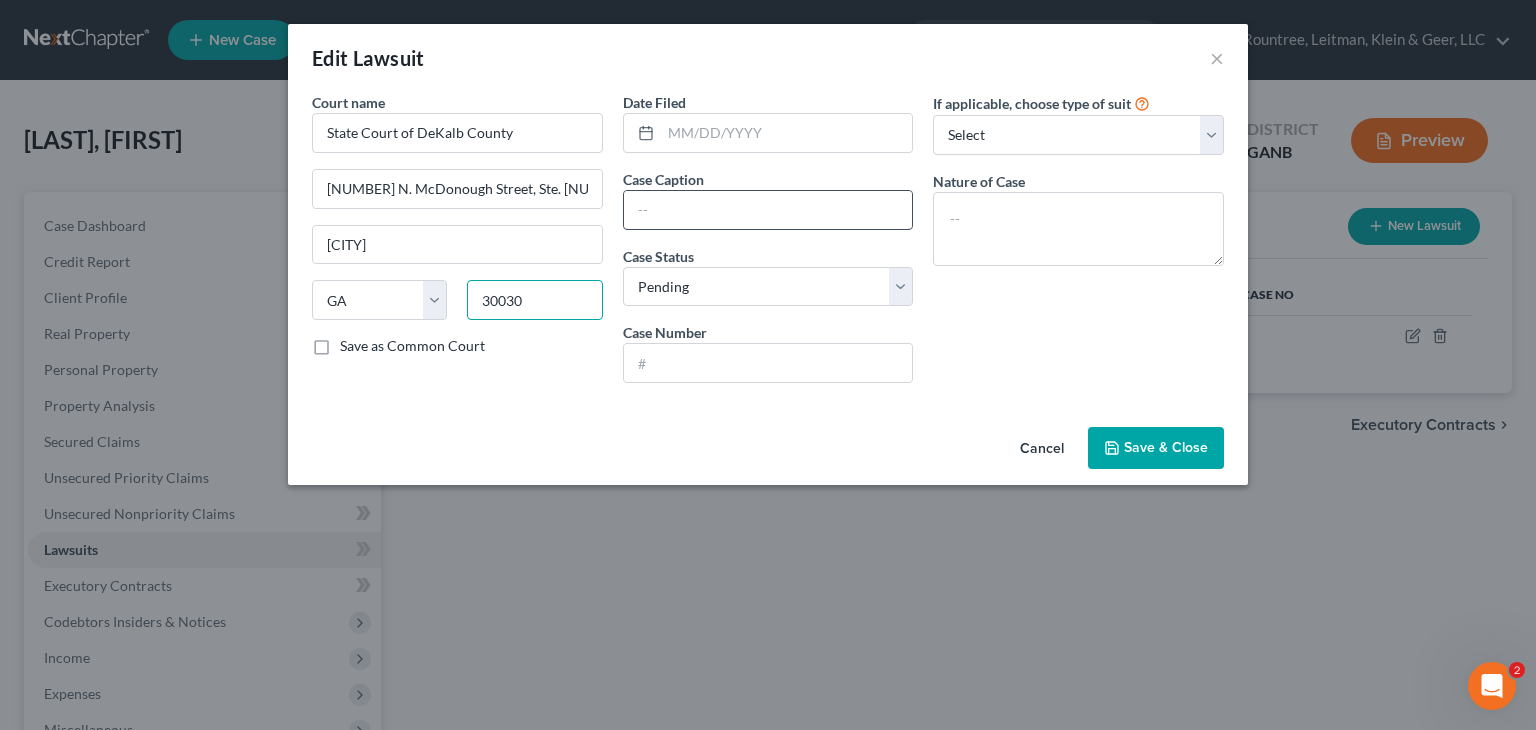 type on "30030" 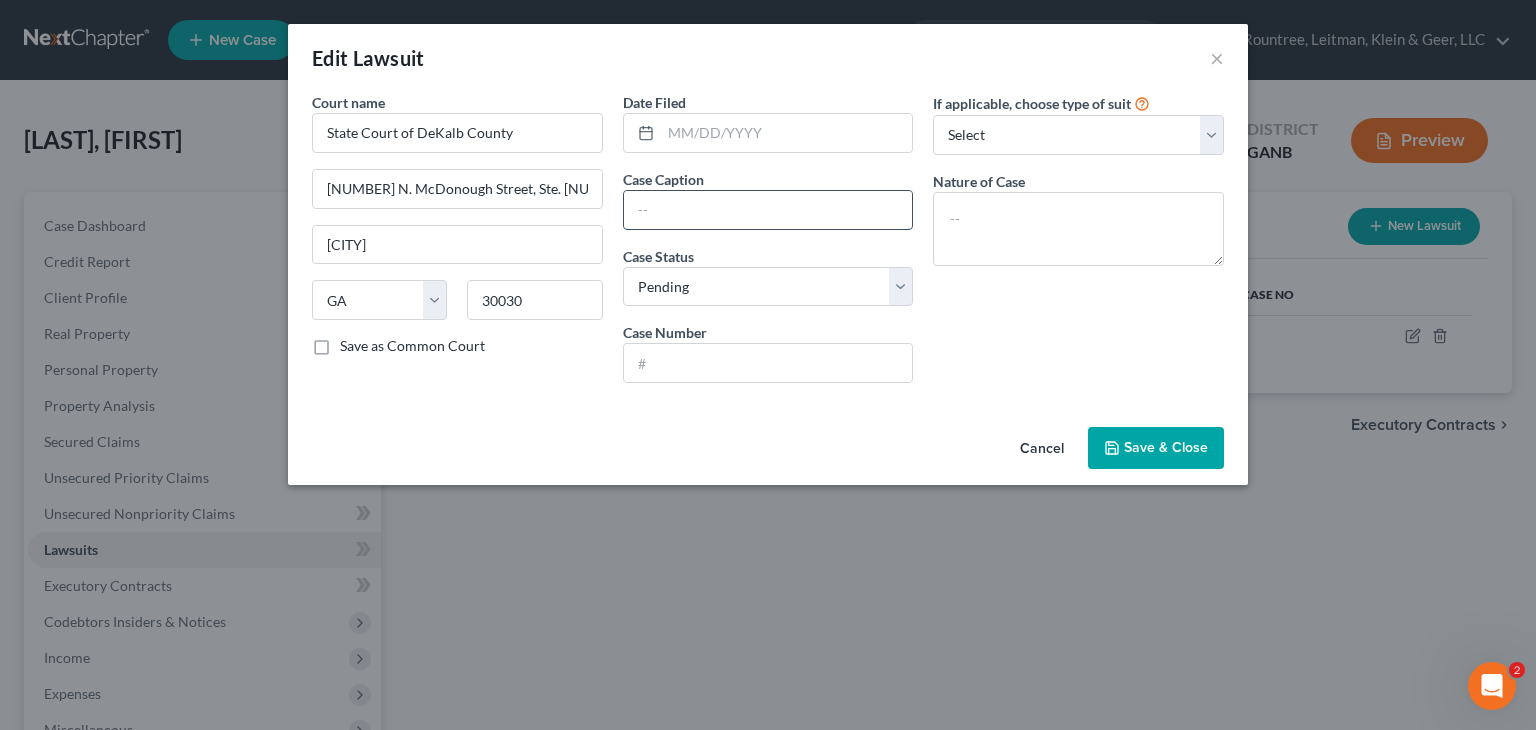 click at bounding box center (768, 210) 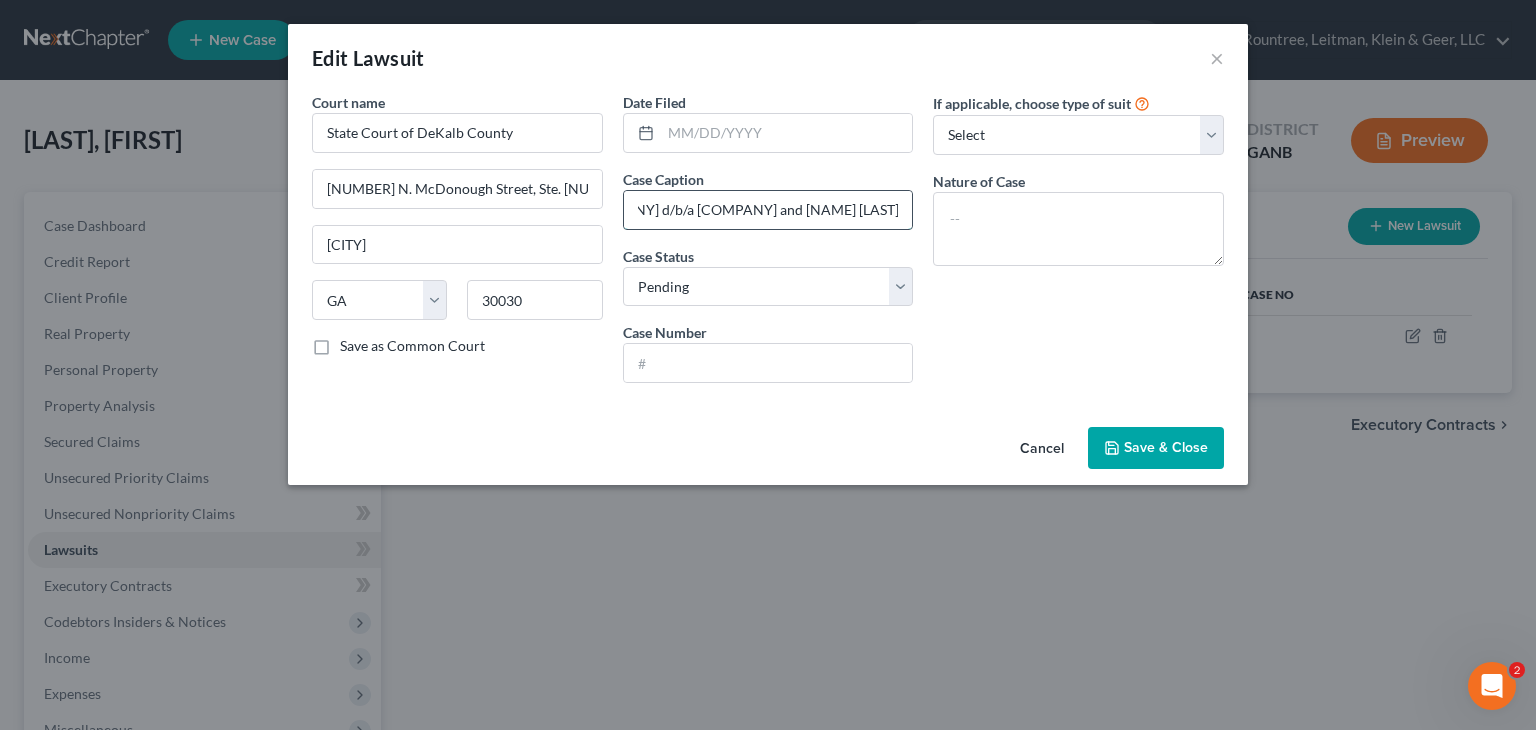 scroll, scrollTop: 0, scrollLeft: 354, axis: horizontal 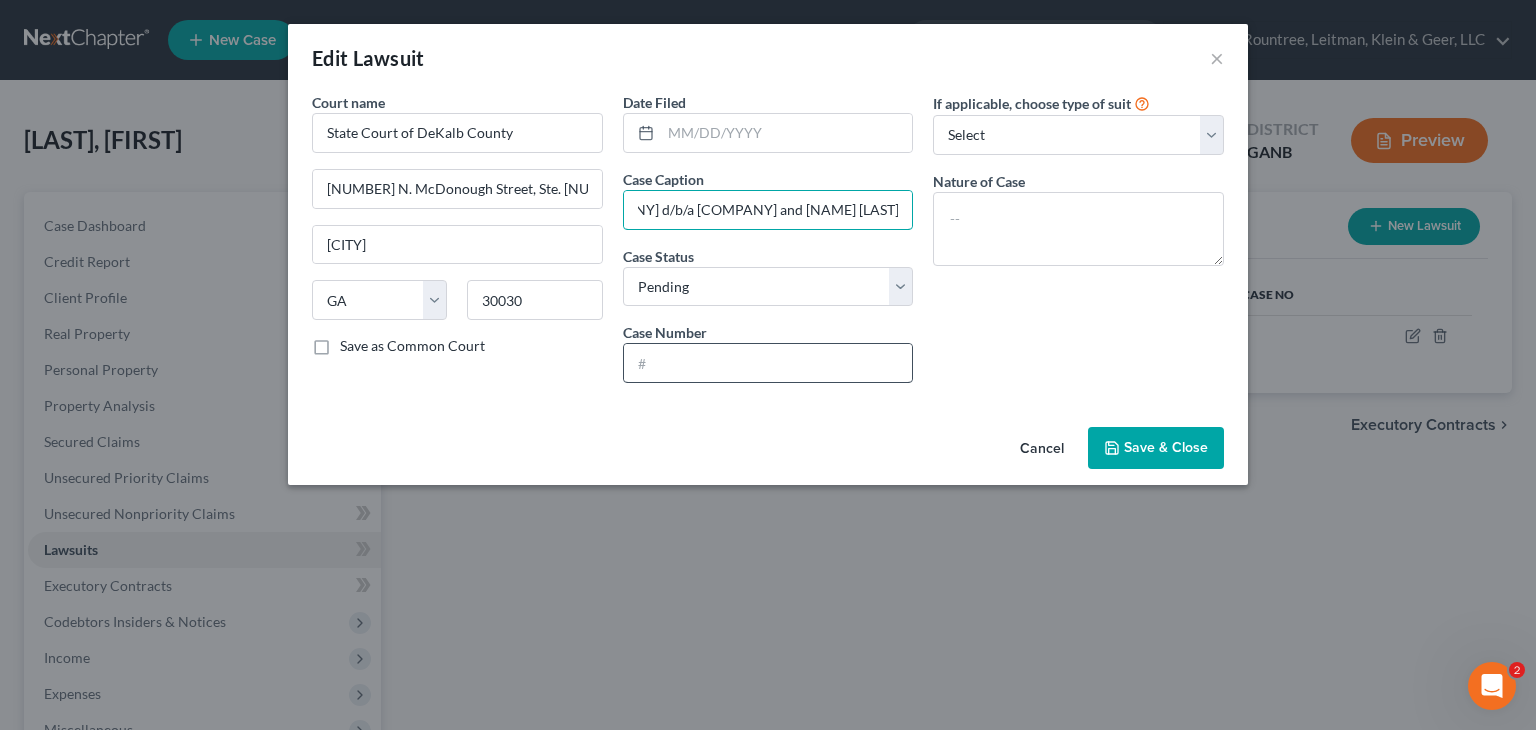type on "[NAME] v. [COMPANY], [COMPANY] d/b/a [COMPANY] and [NAME] [LAST]" 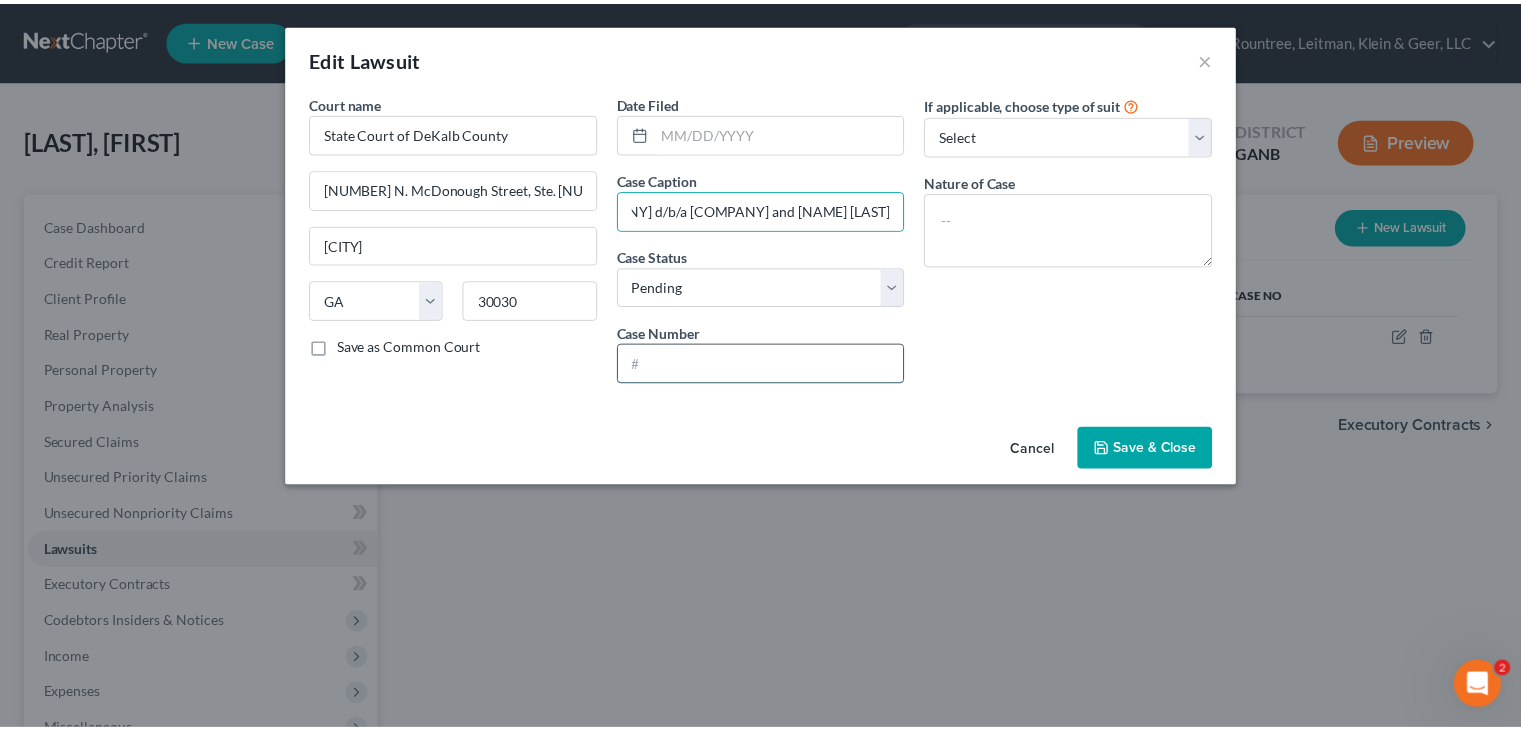 scroll, scrollTop: 0, scrollLeft: 0, axis: both 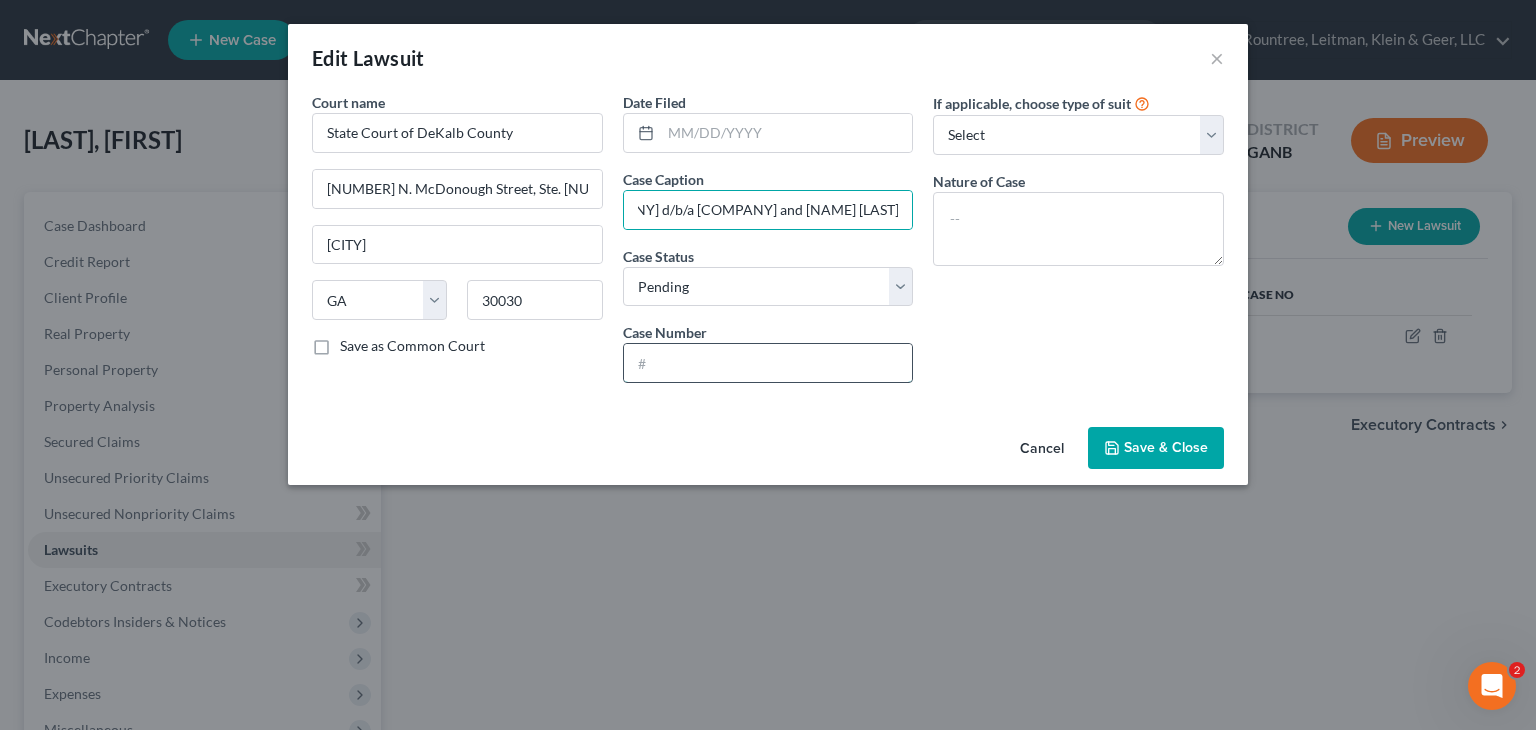 click at bounding box center [768, 363] 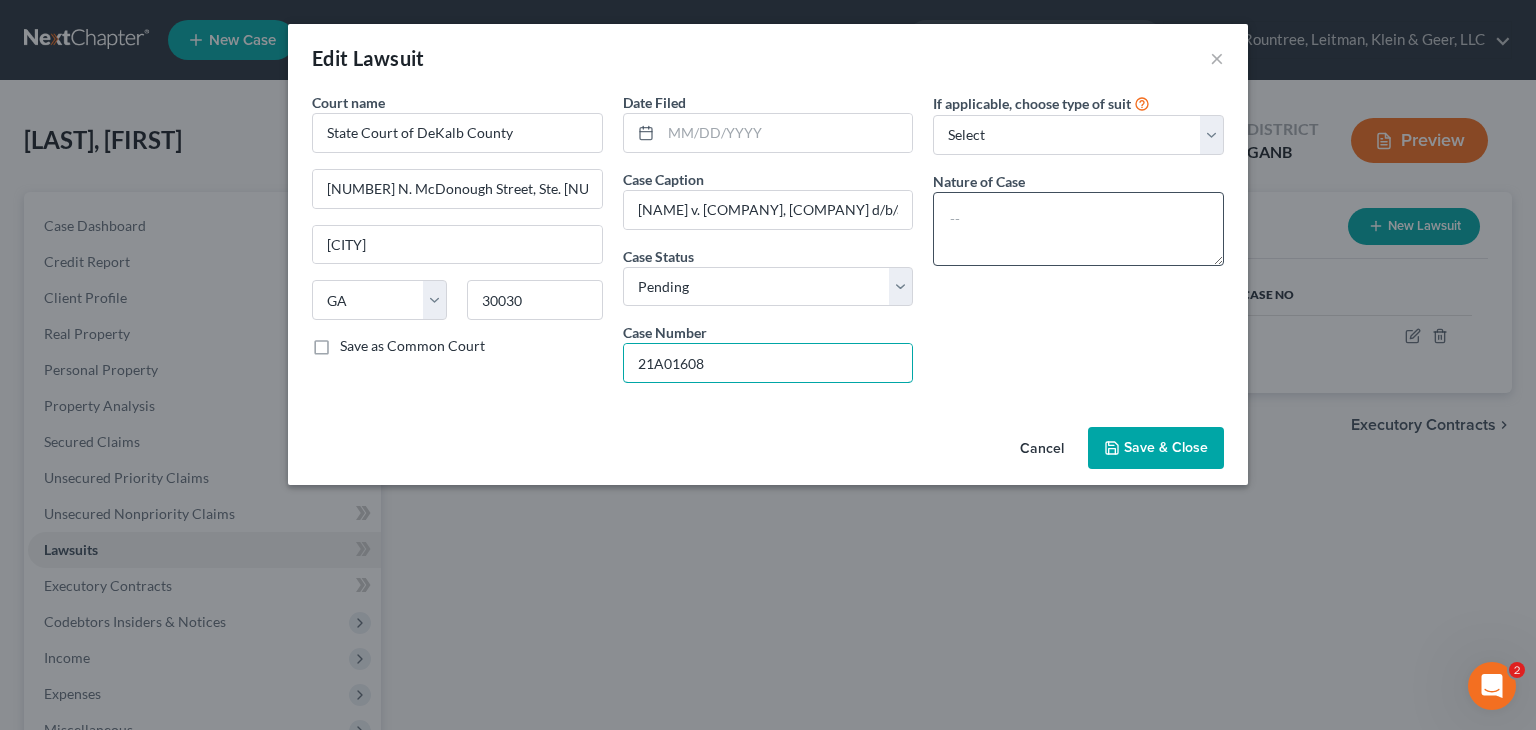 type on "21A01608" 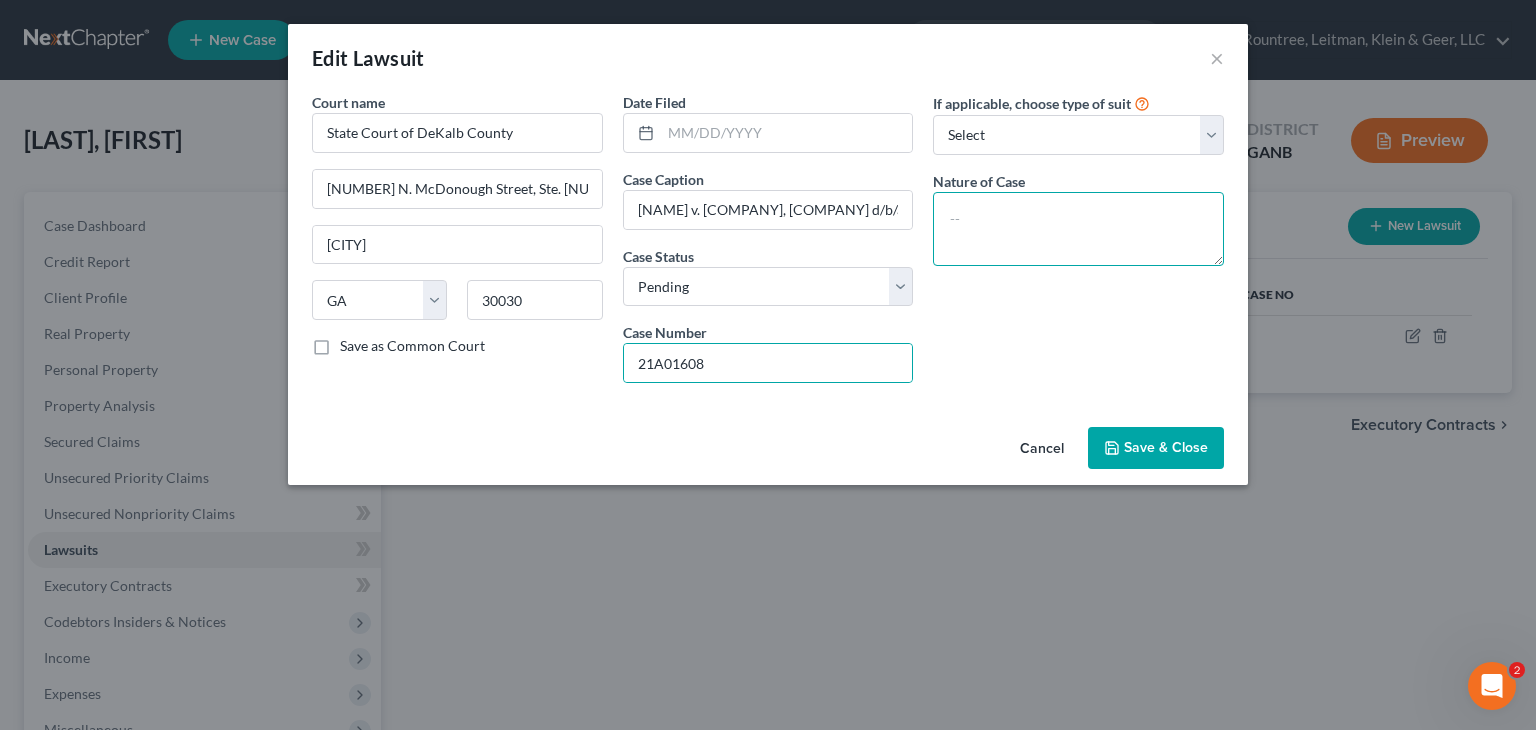 click at bounding box center [1078, 229] 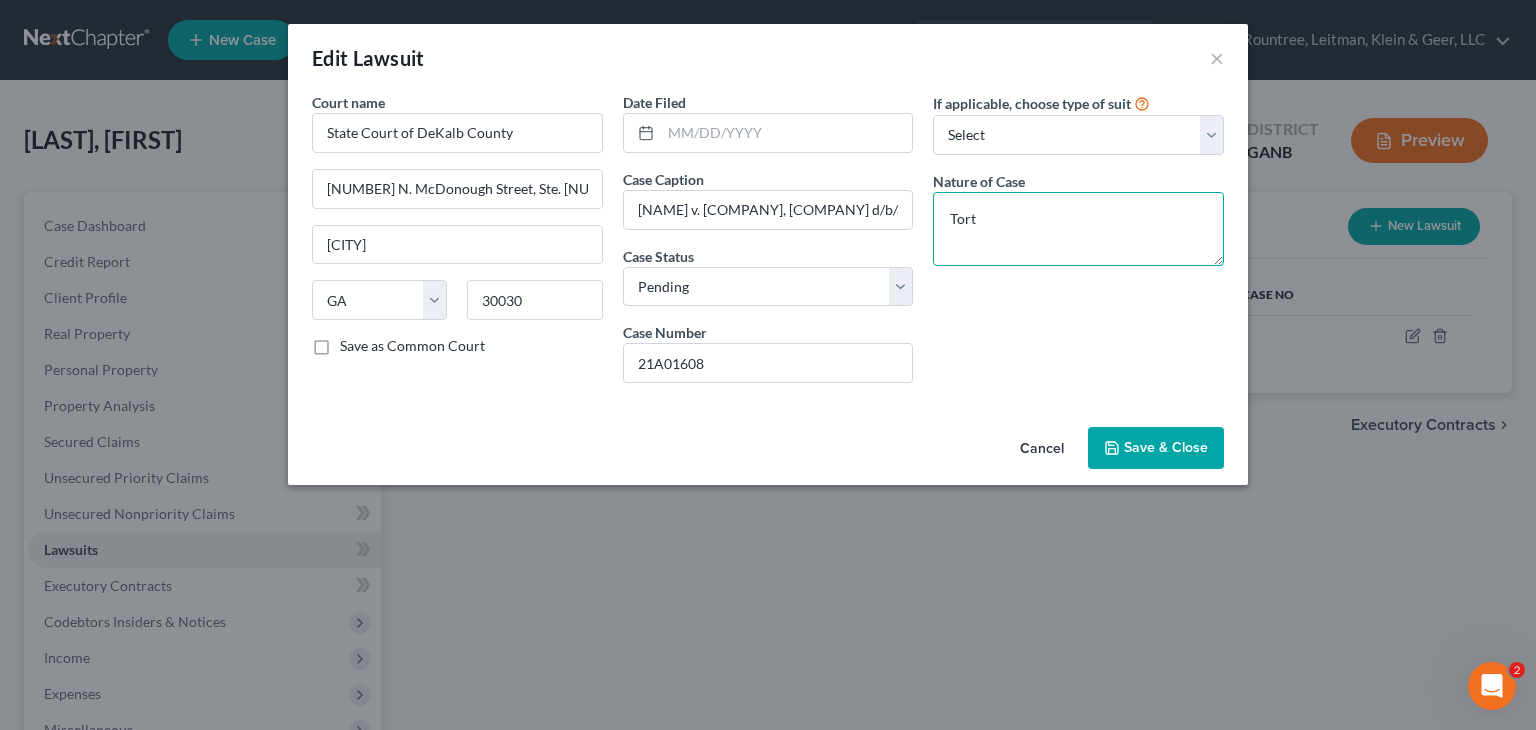 type on "Tort" 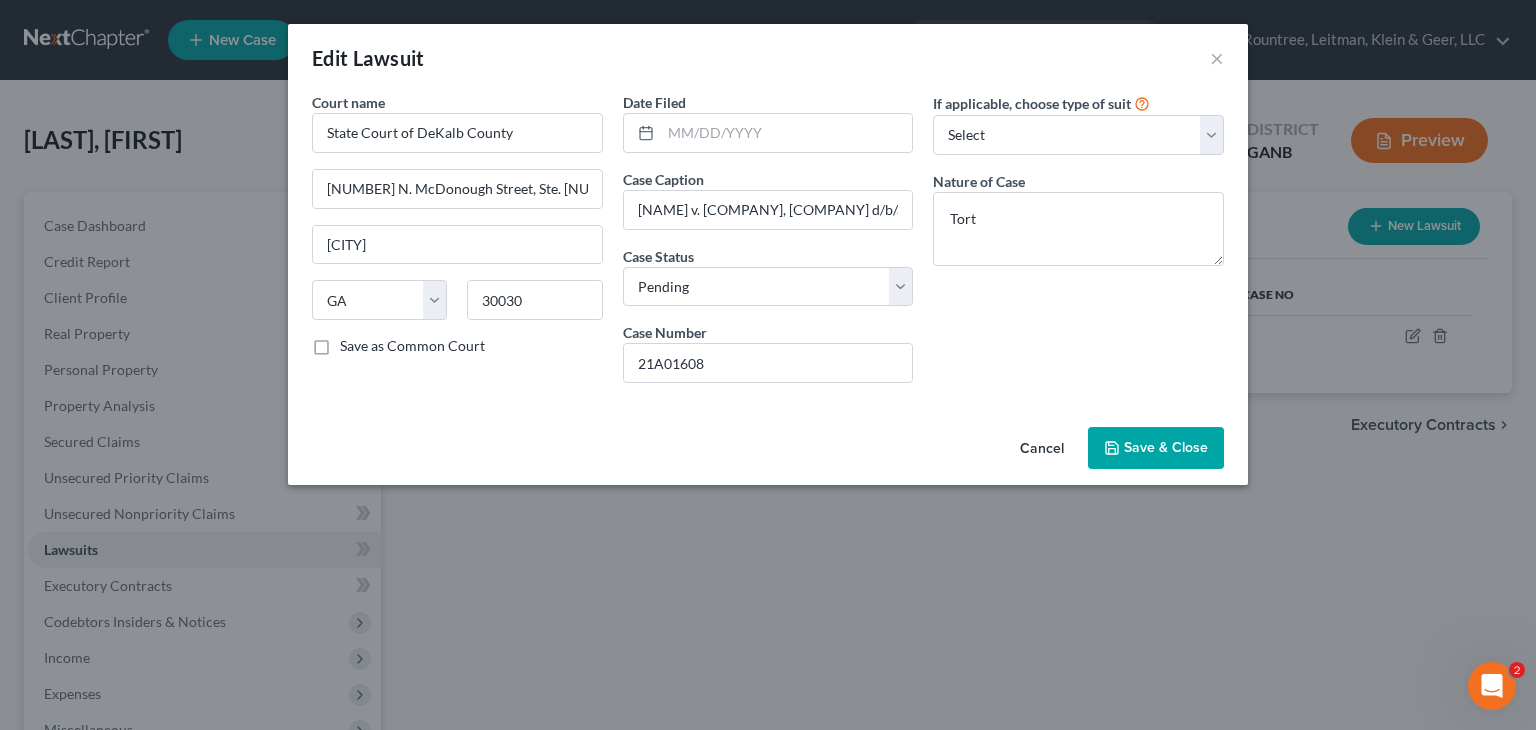 click on "Save & Close" at bounding box center (1166, 447) 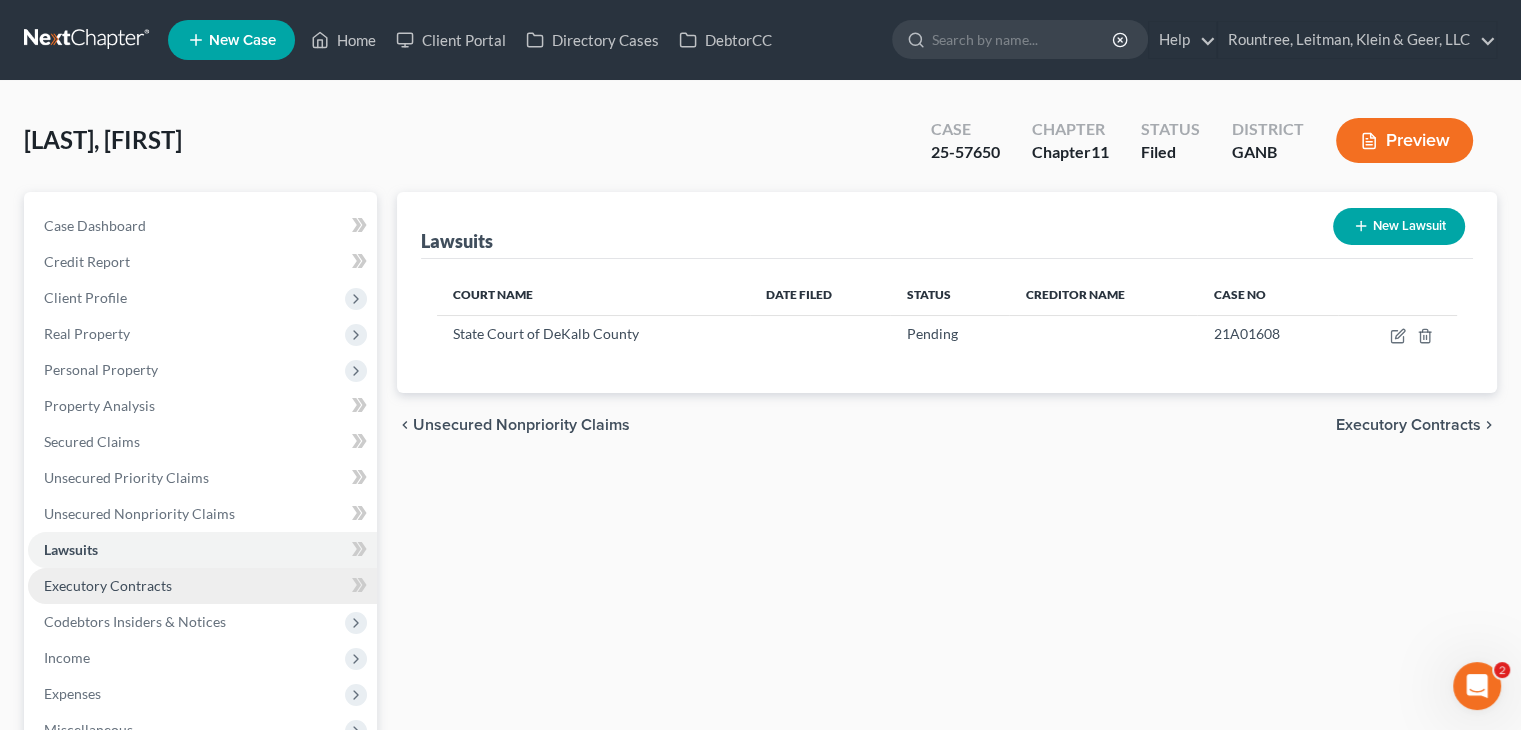 click on "Executory Contracts" at bounding box center (202, 586) 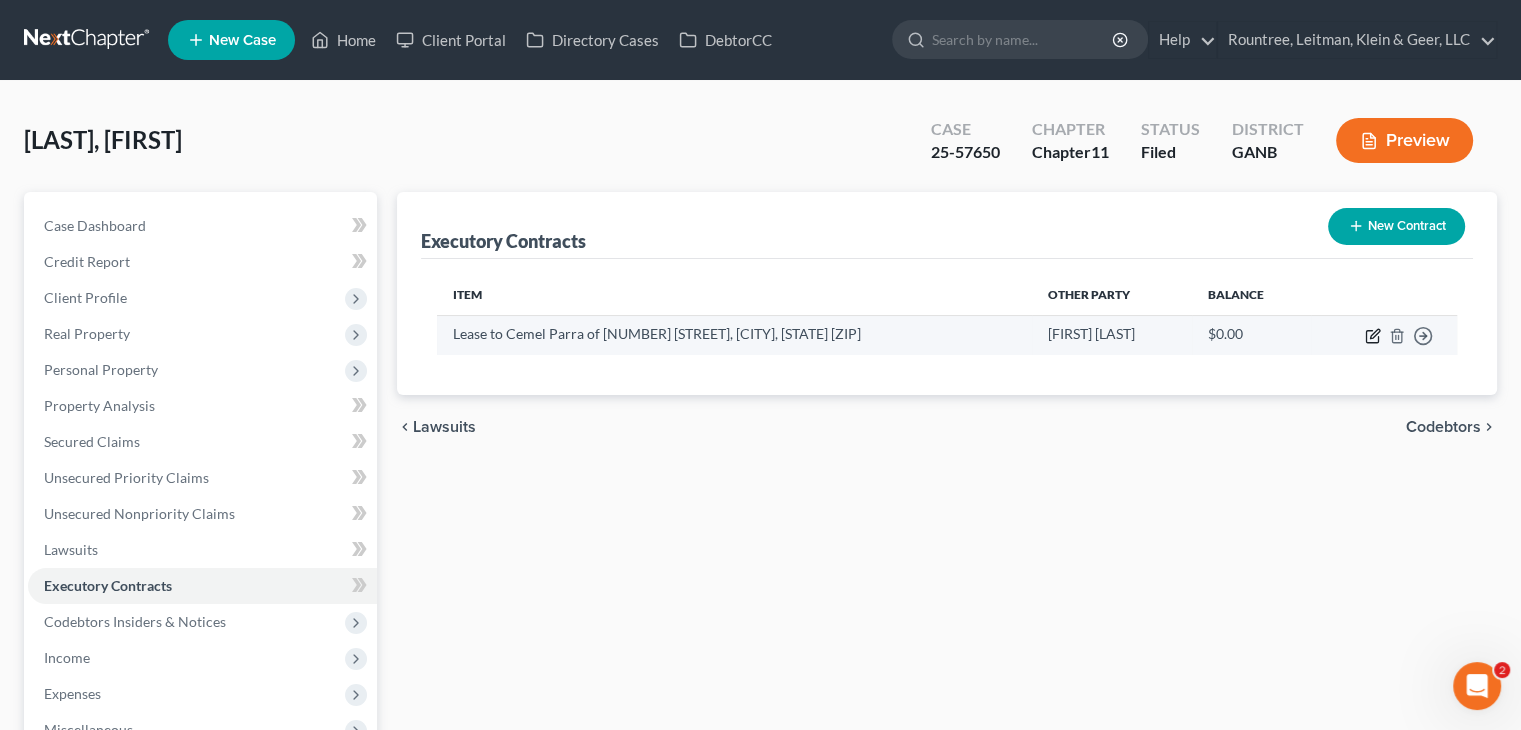 click 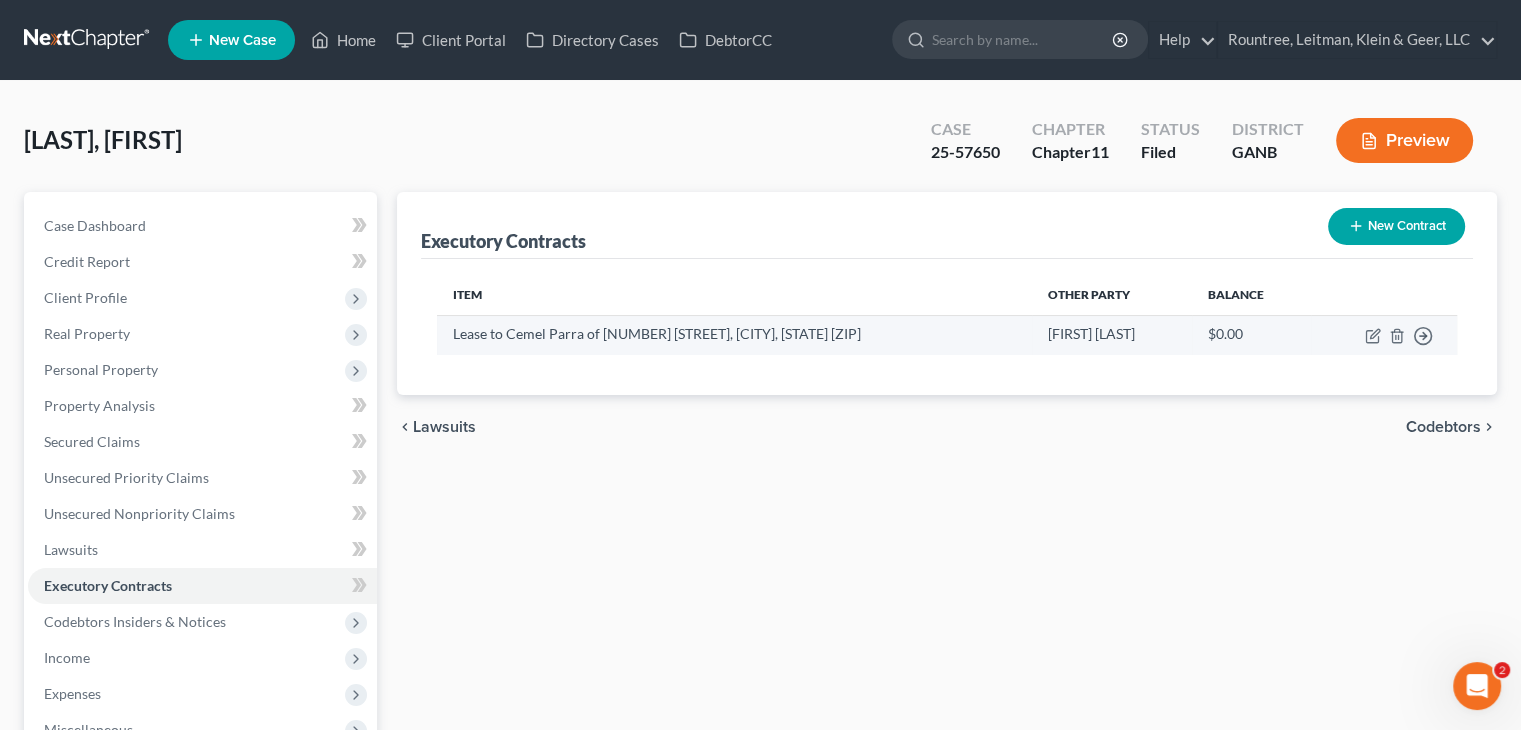 select on "2" 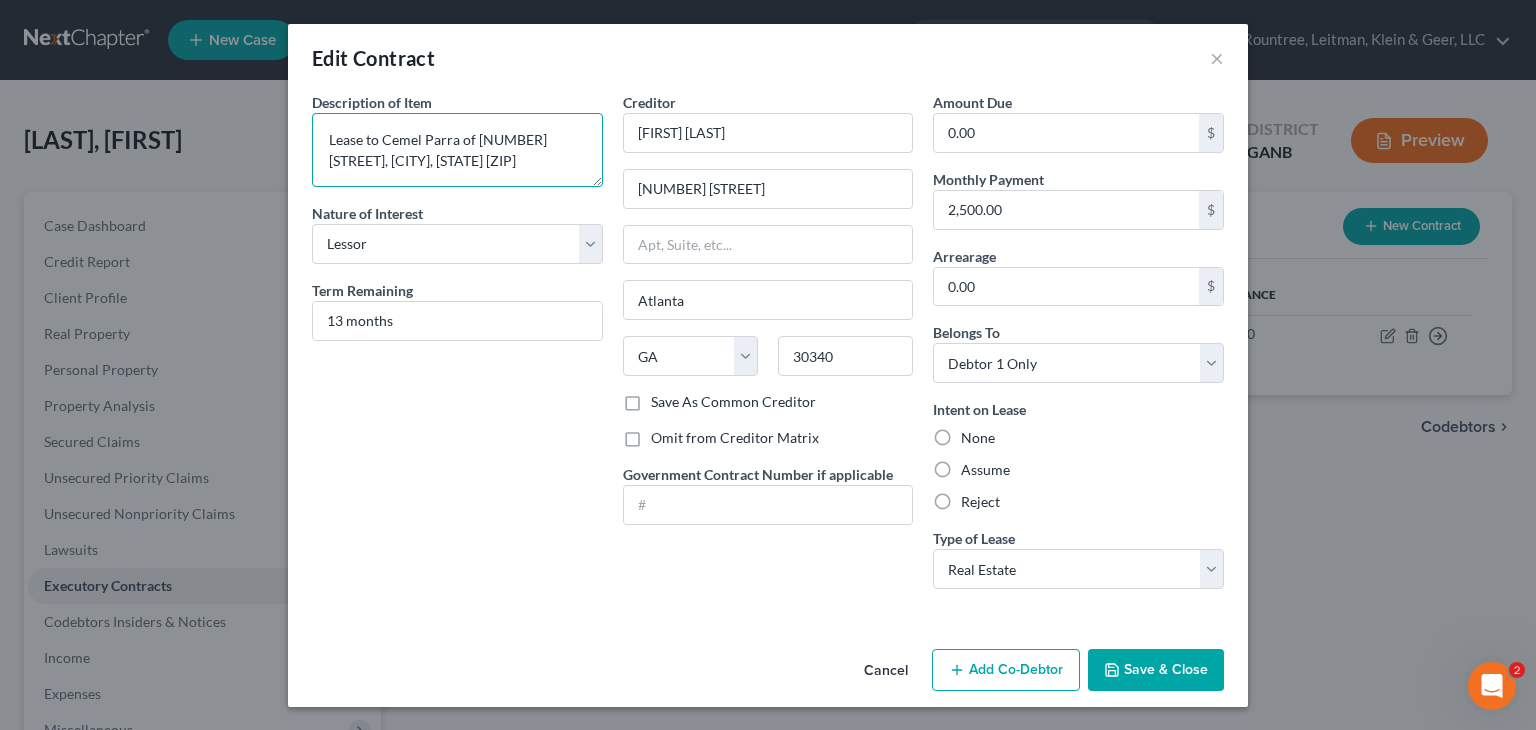 drag, startPoint x: 364, startPoint y: 138, endPoint x: 455, endPoint y: 136, distance: 91.02197 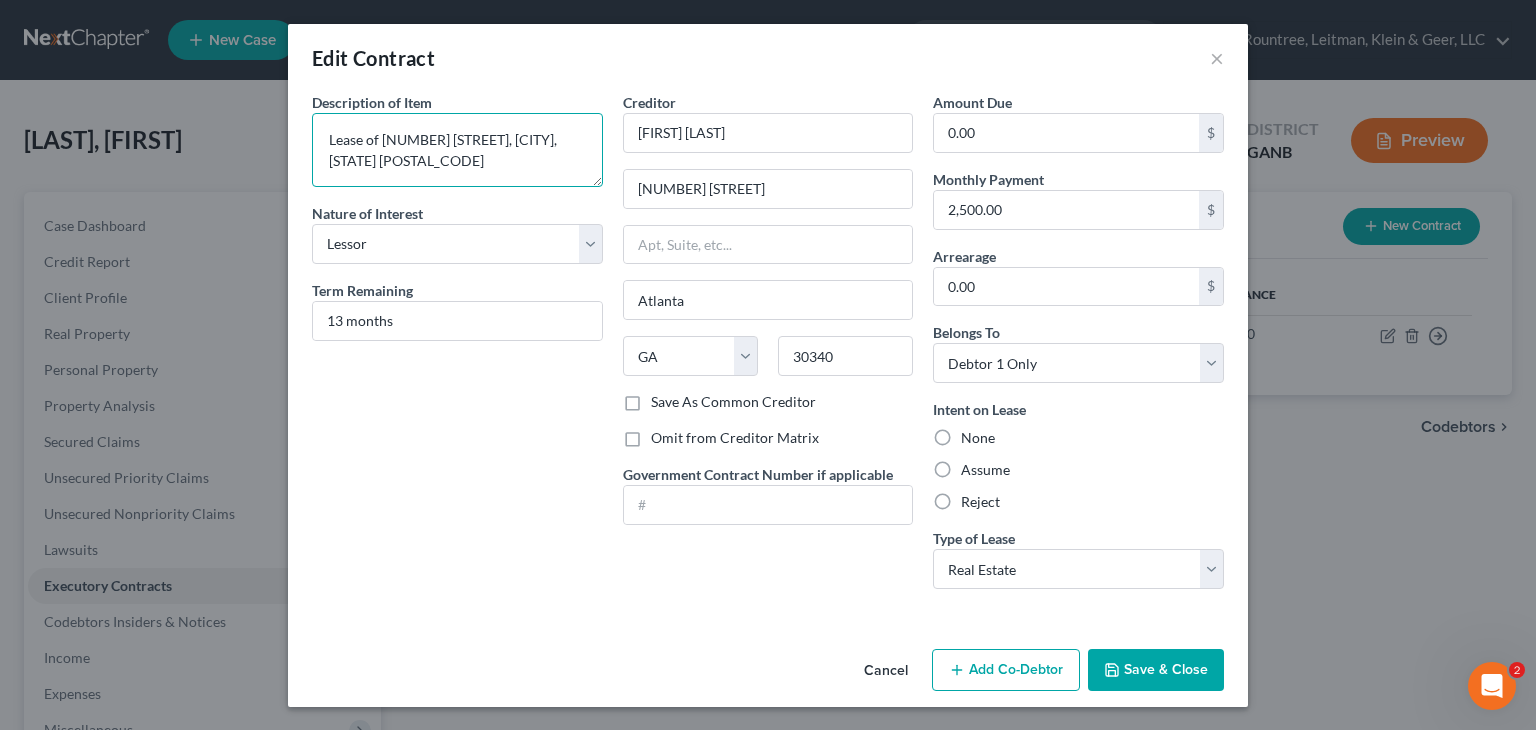type on "Lease of [NUMBER] [STREET], [CITY], [STATE] [POSTAL_CODE]" 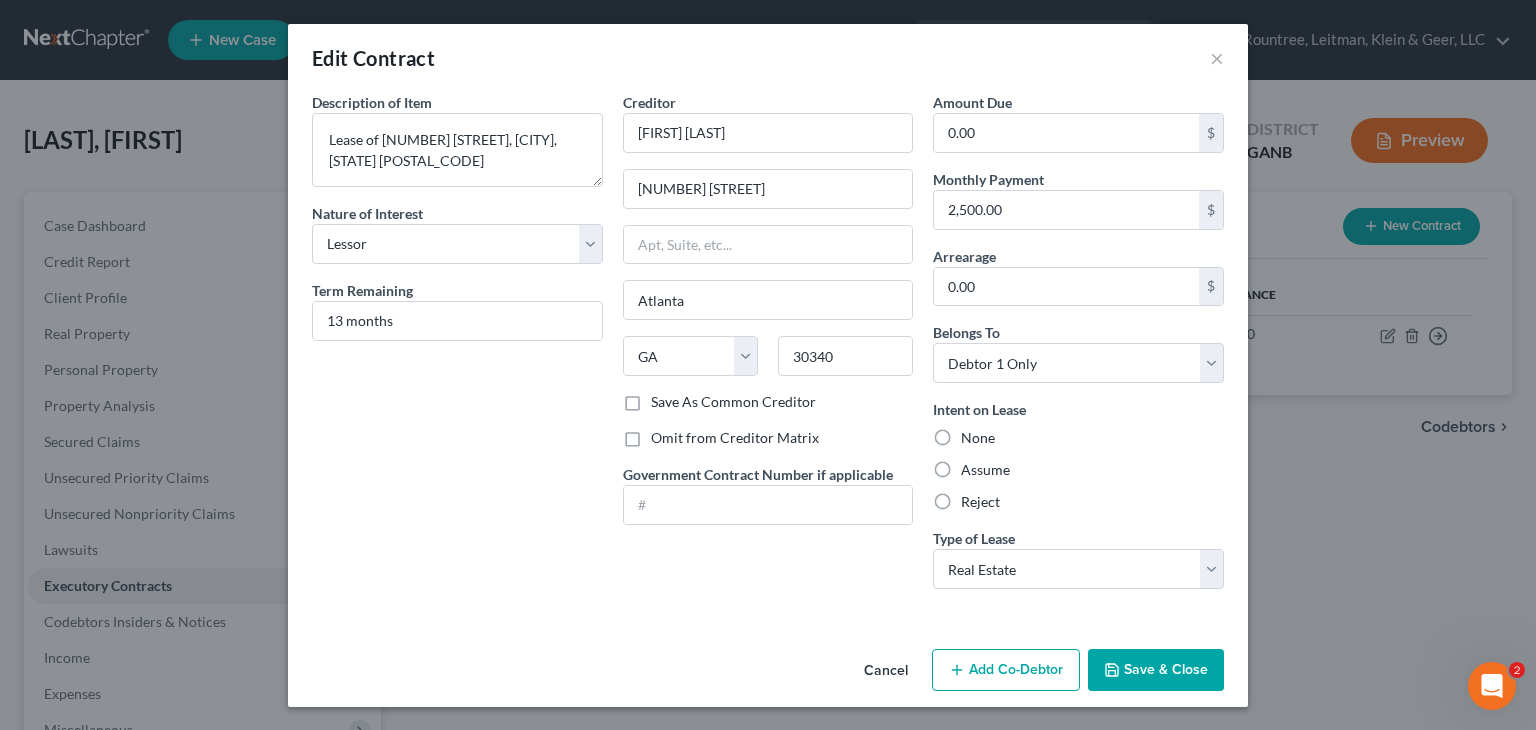 click on "Save & Close" at bounding box center (1156, 670) 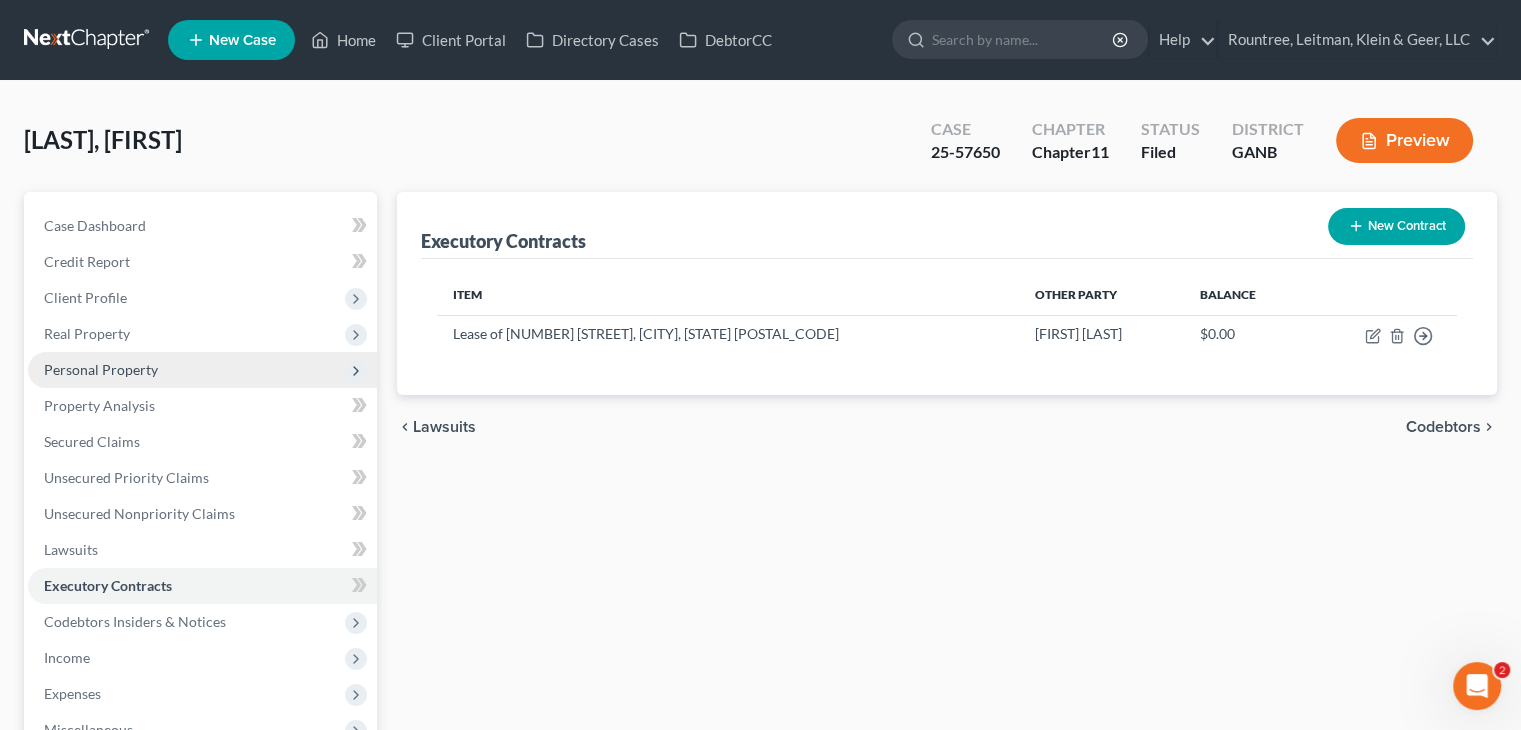 click on "Personal Property" at bounding box center (101, 369) 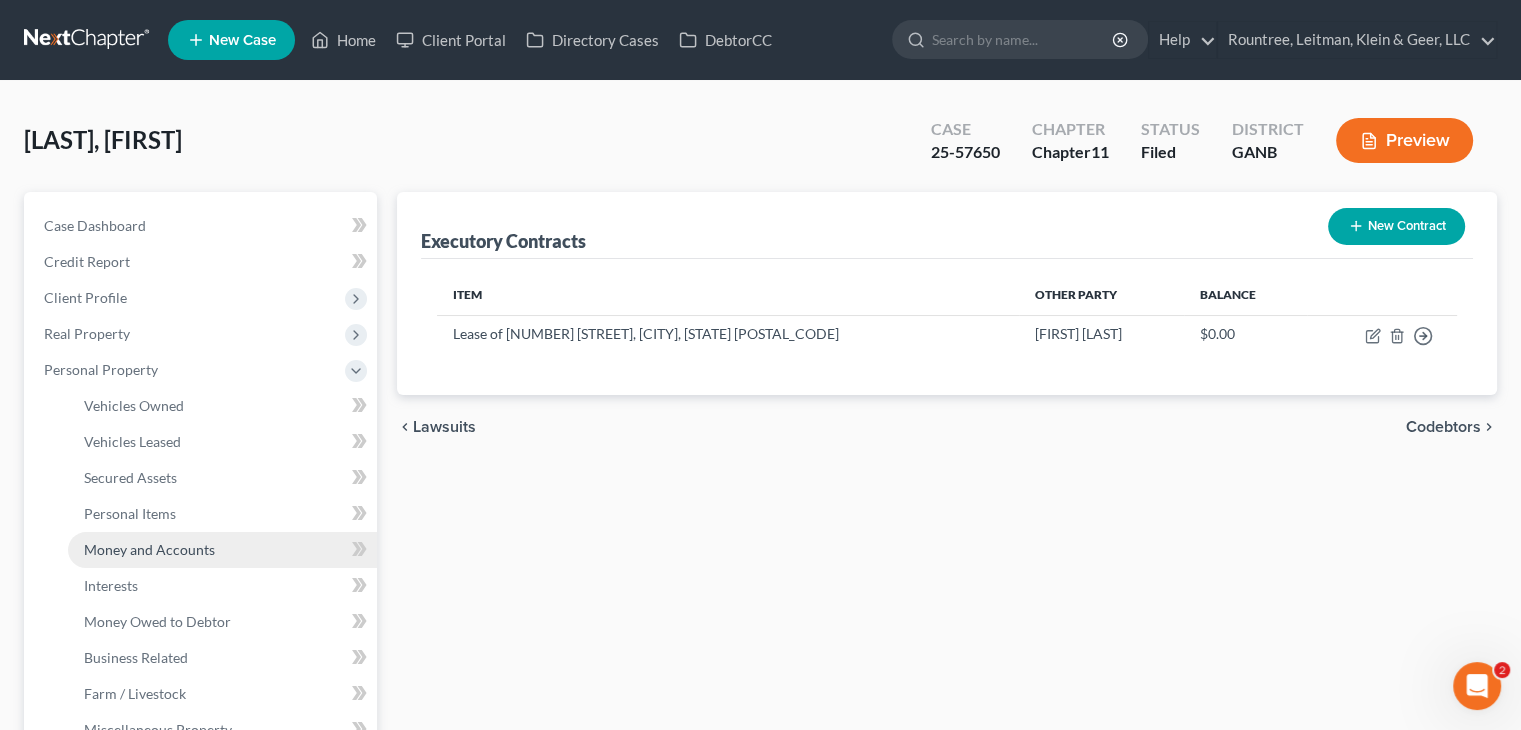click on "Money and Accounts" at bounding box center [149, 549] 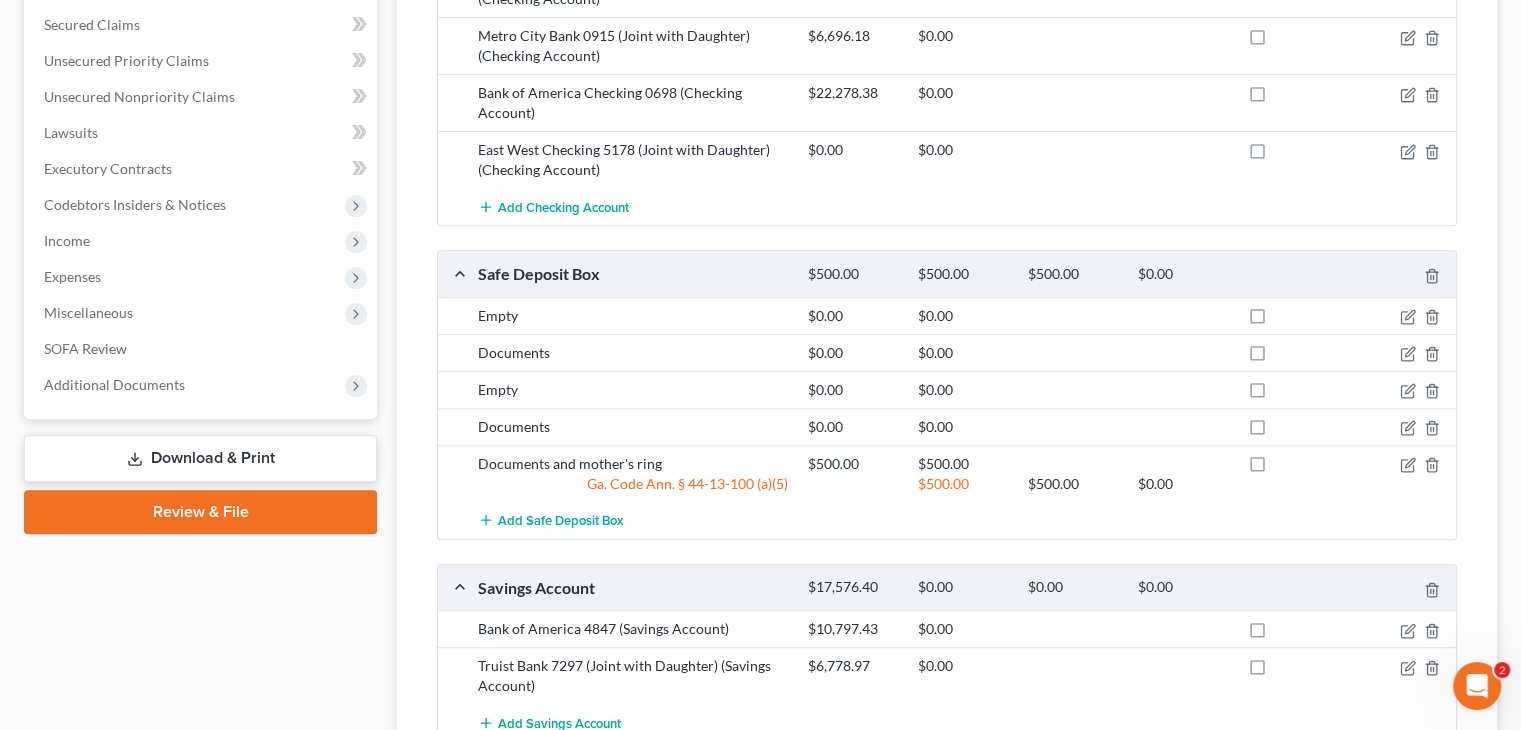 scroll, scrollTop: 800, scrollLeft: 0, axis: vertical 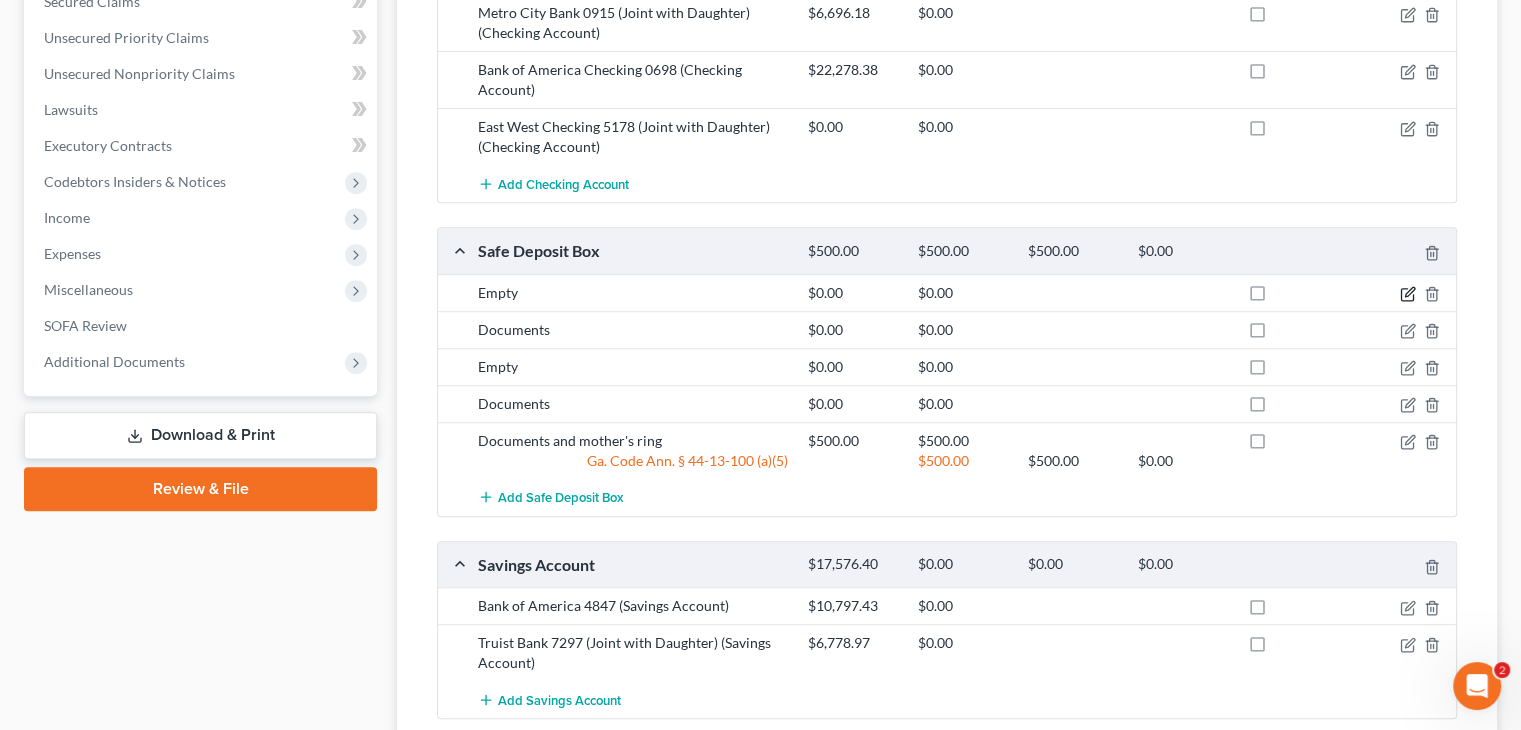 click 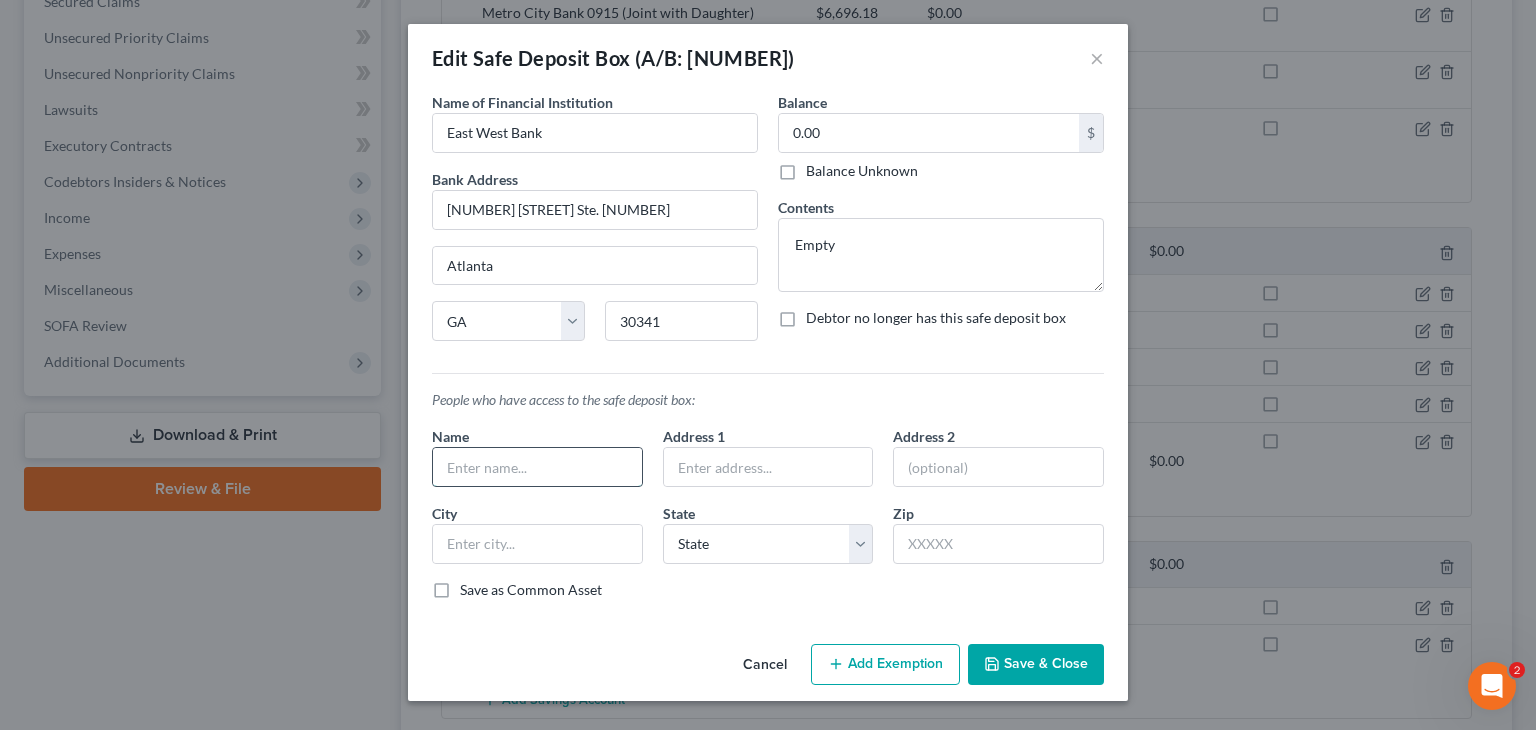 click at bounding box center [537, 467] 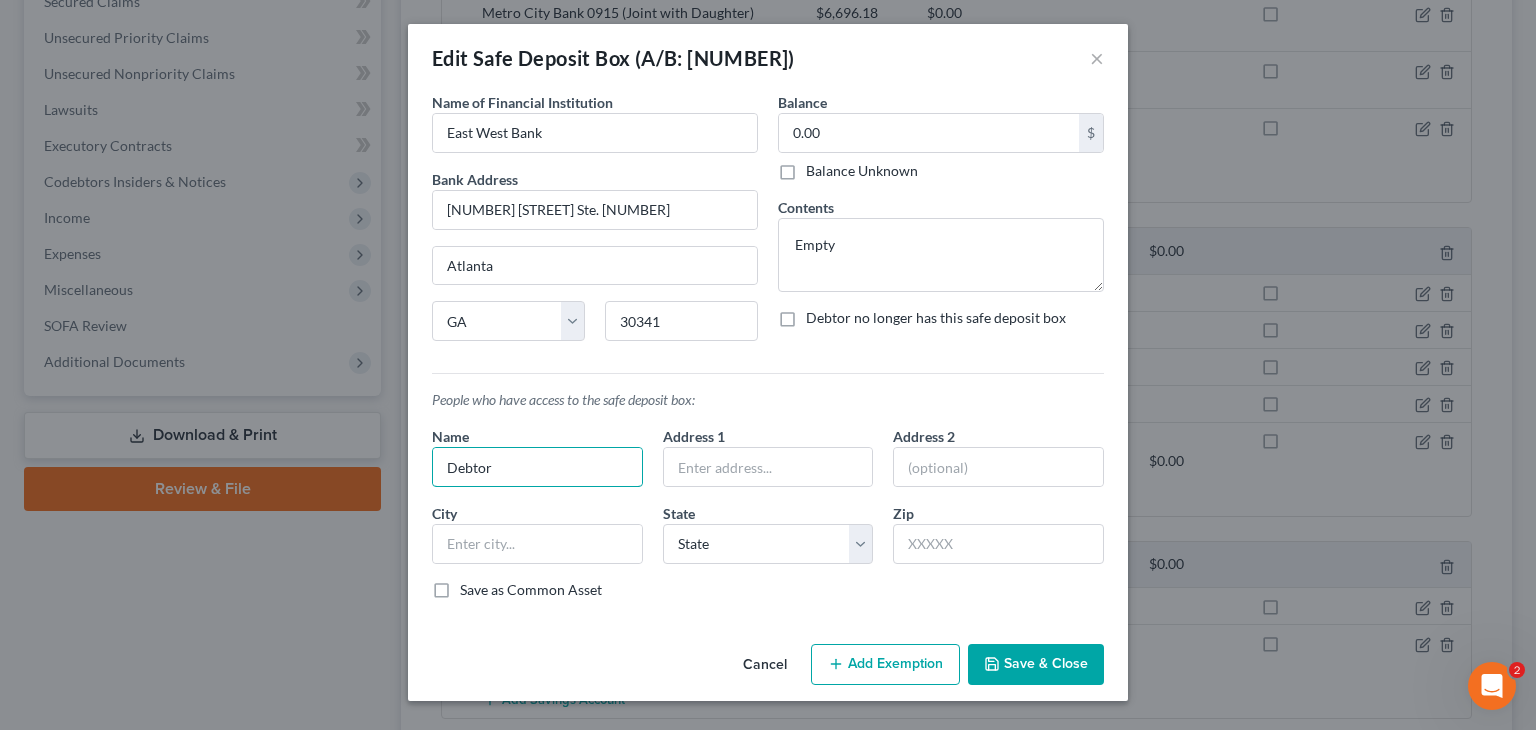 type on "Debtor" 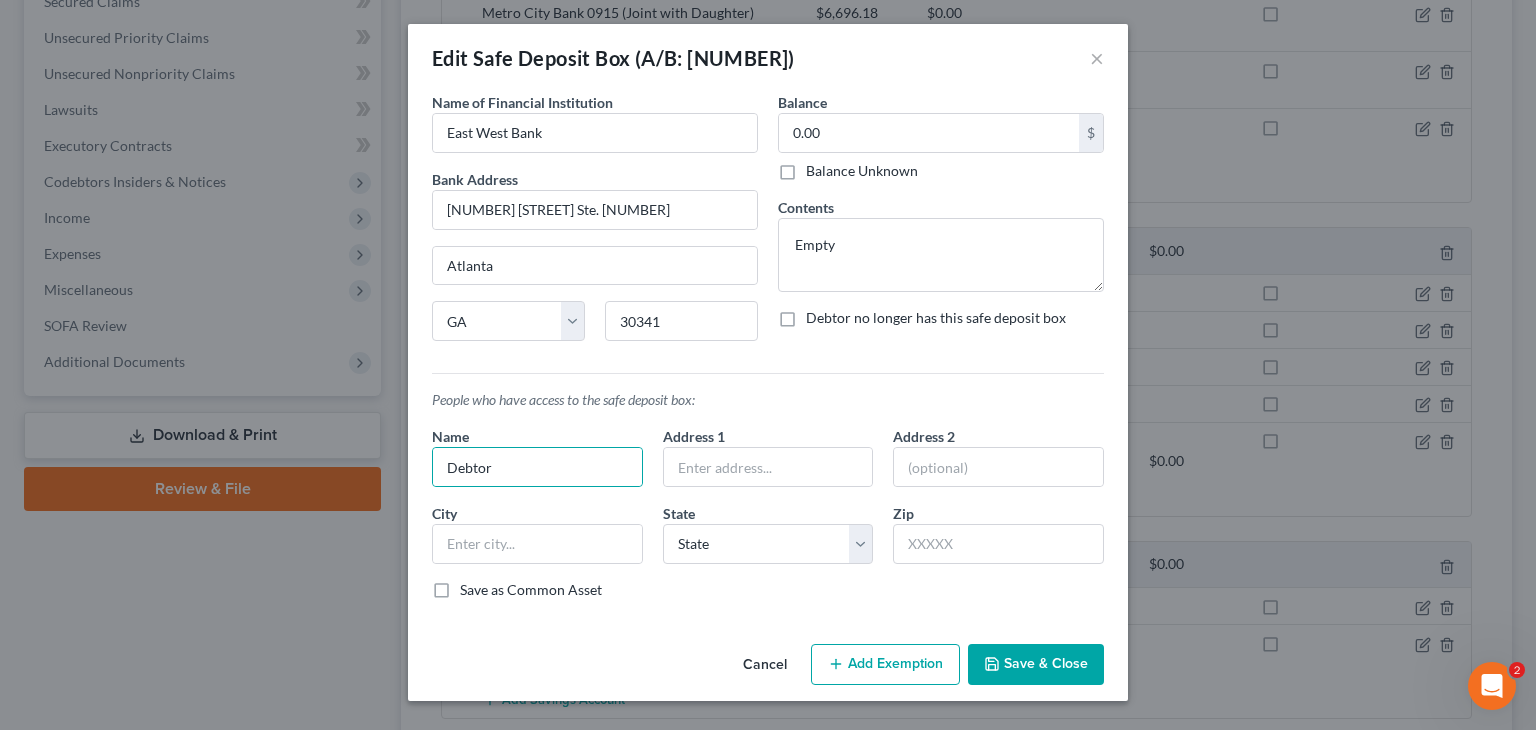 click on "Save & Close" at bounding box center [1036, 665] 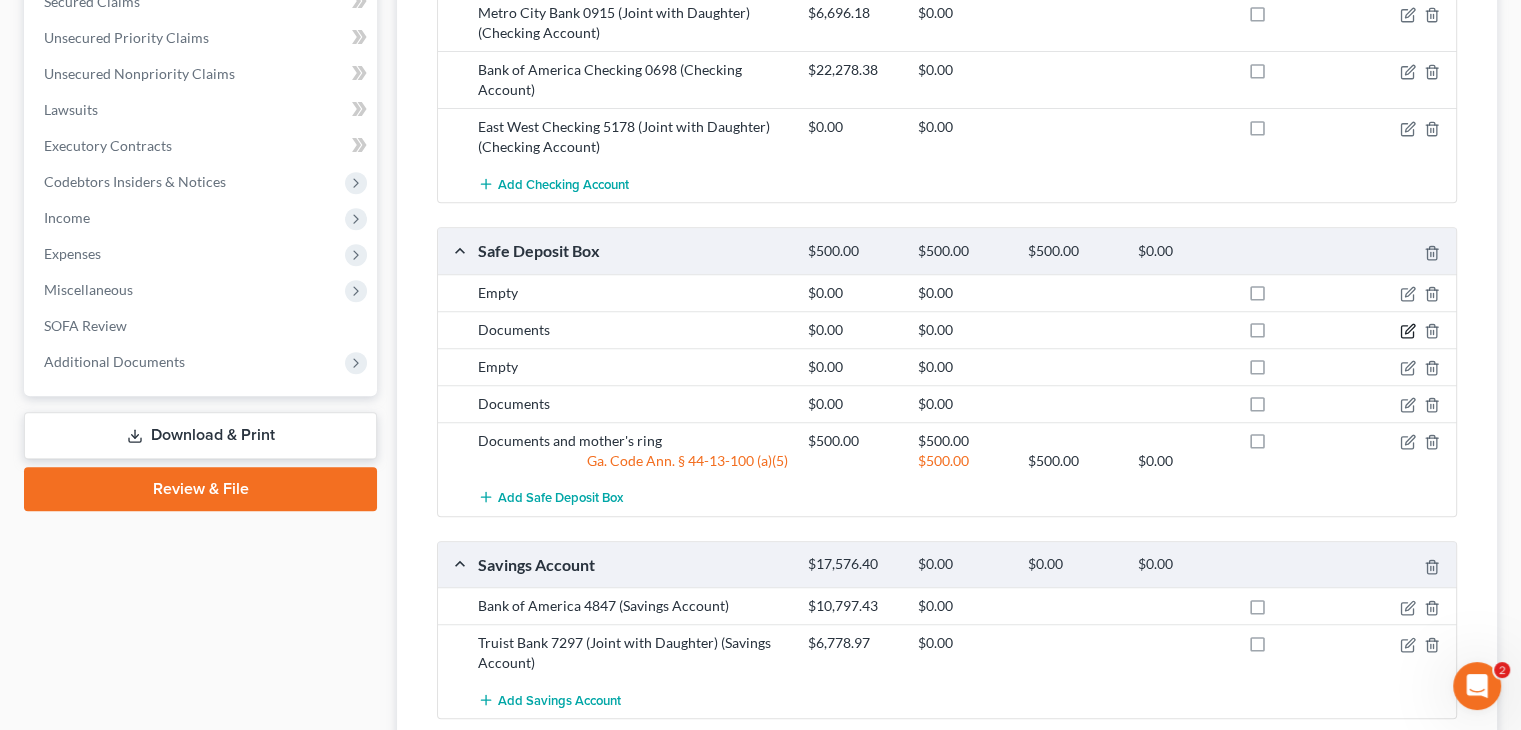 click 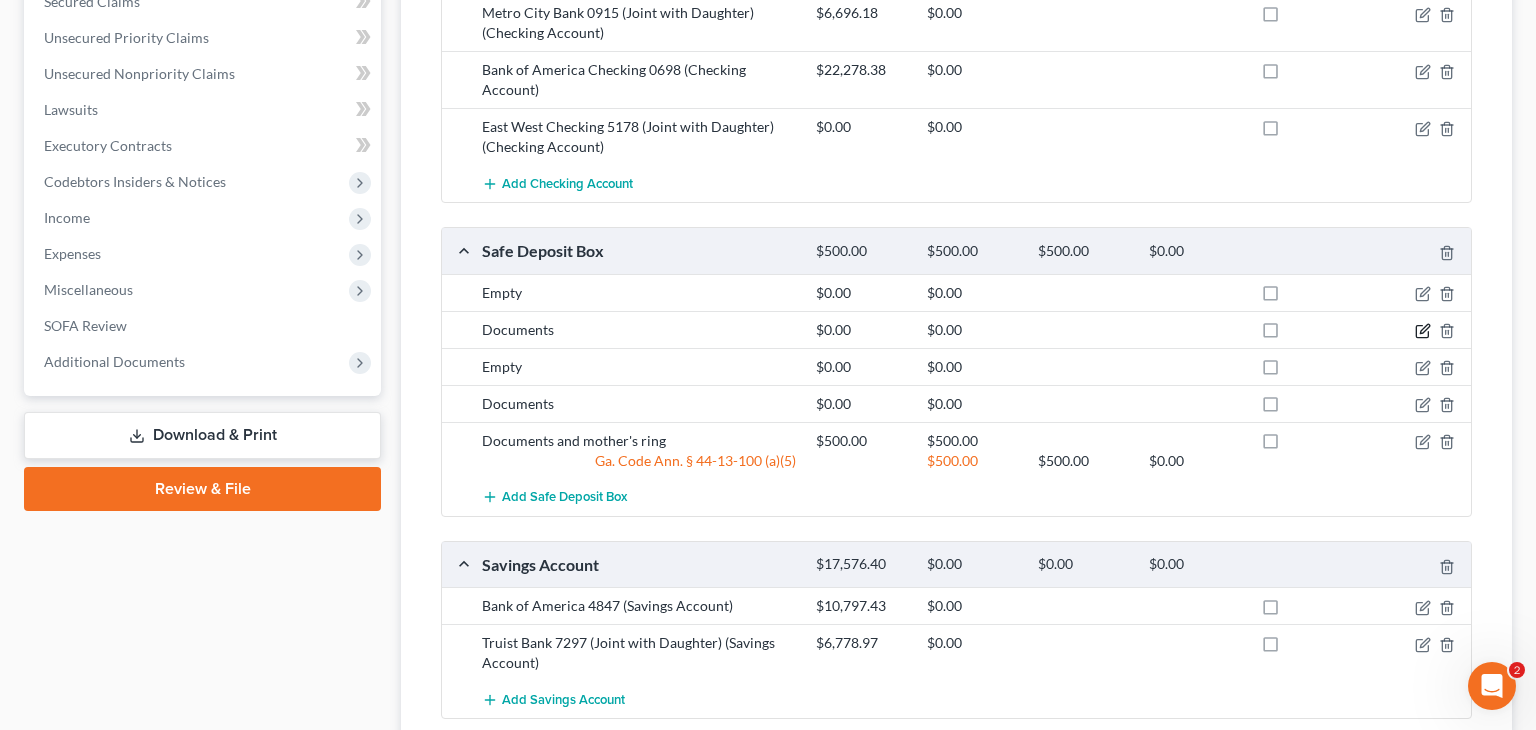 select on "10" 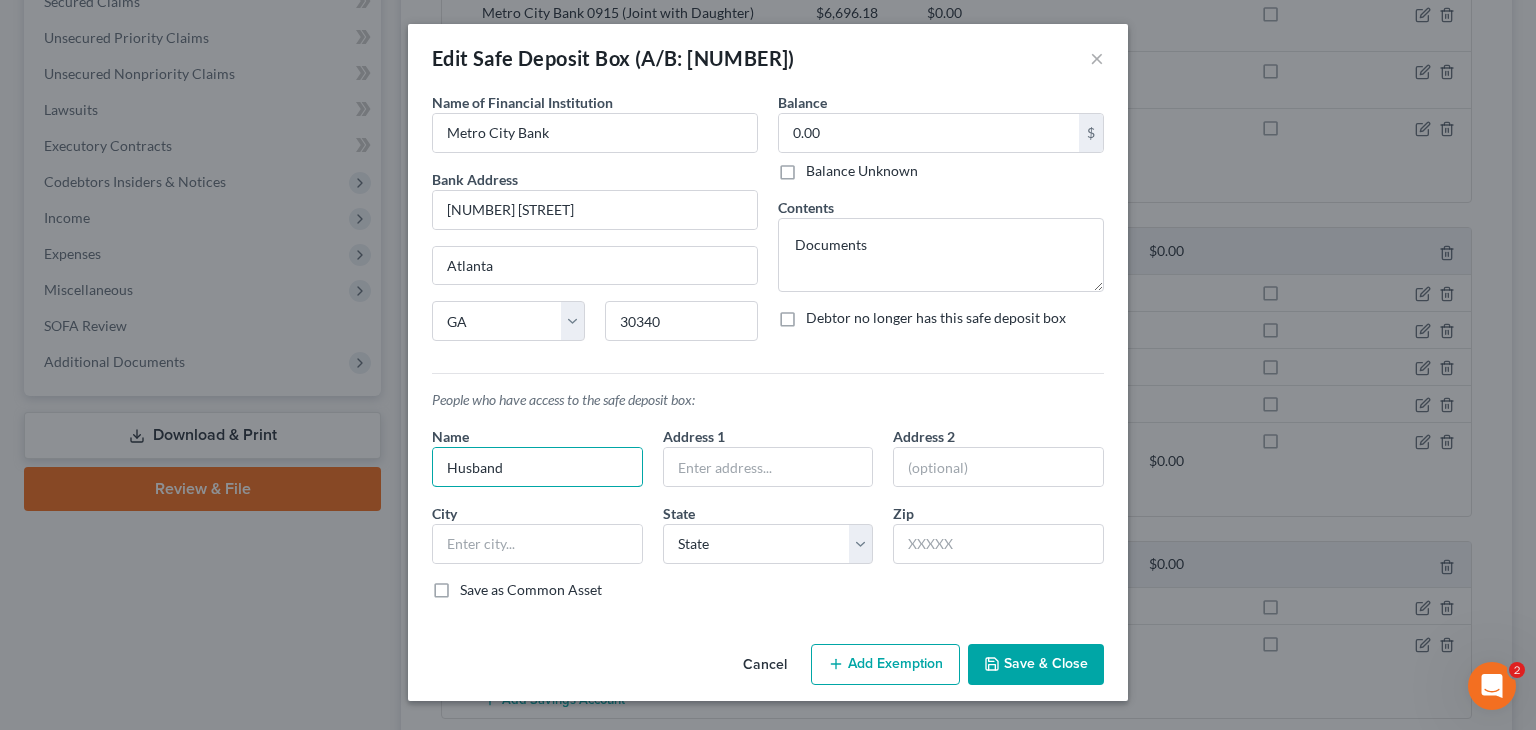 drag, startPoint x: 592, startPoint y: 461, endPoint x: 201, endPoint y: 461, distance: 391 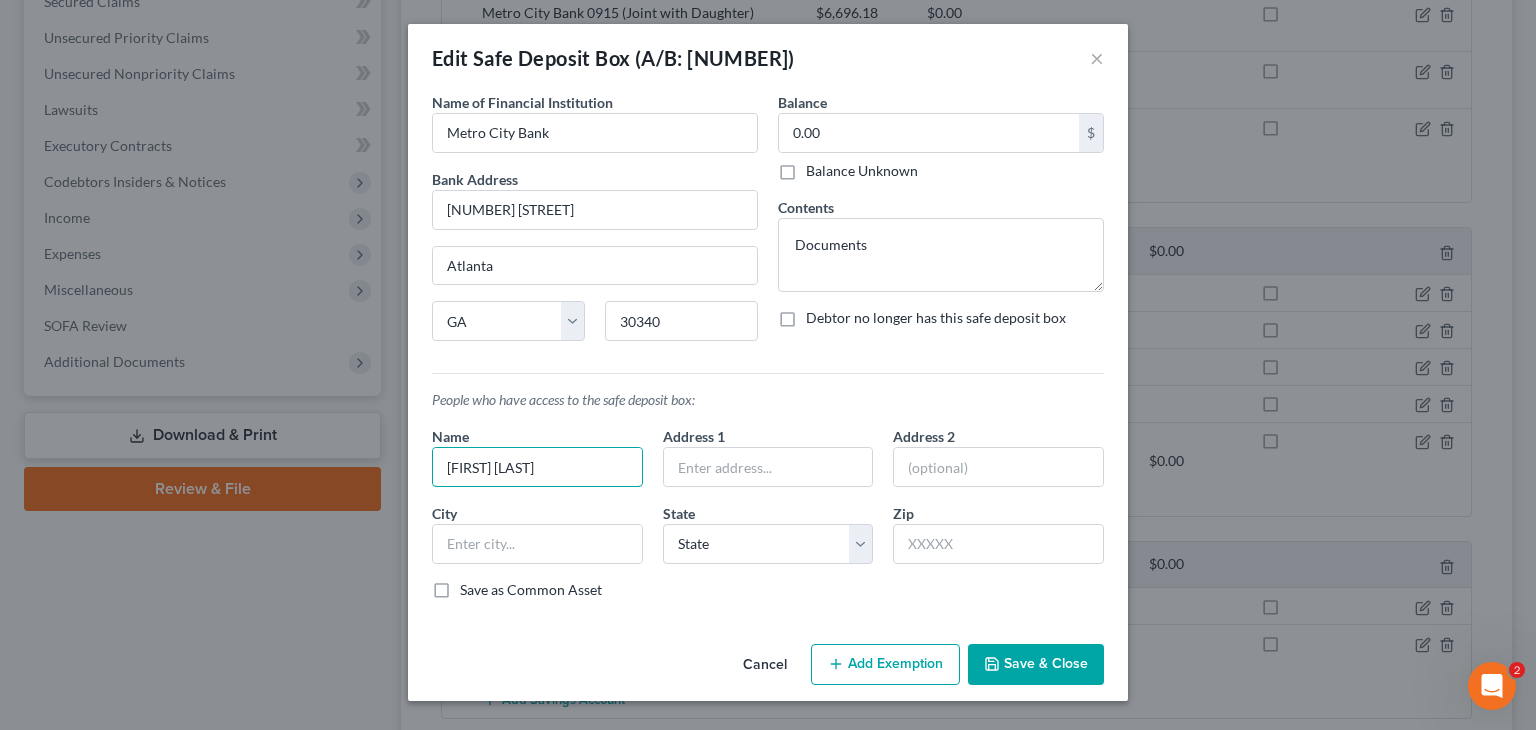 type on "[FIRST] [LAST]" 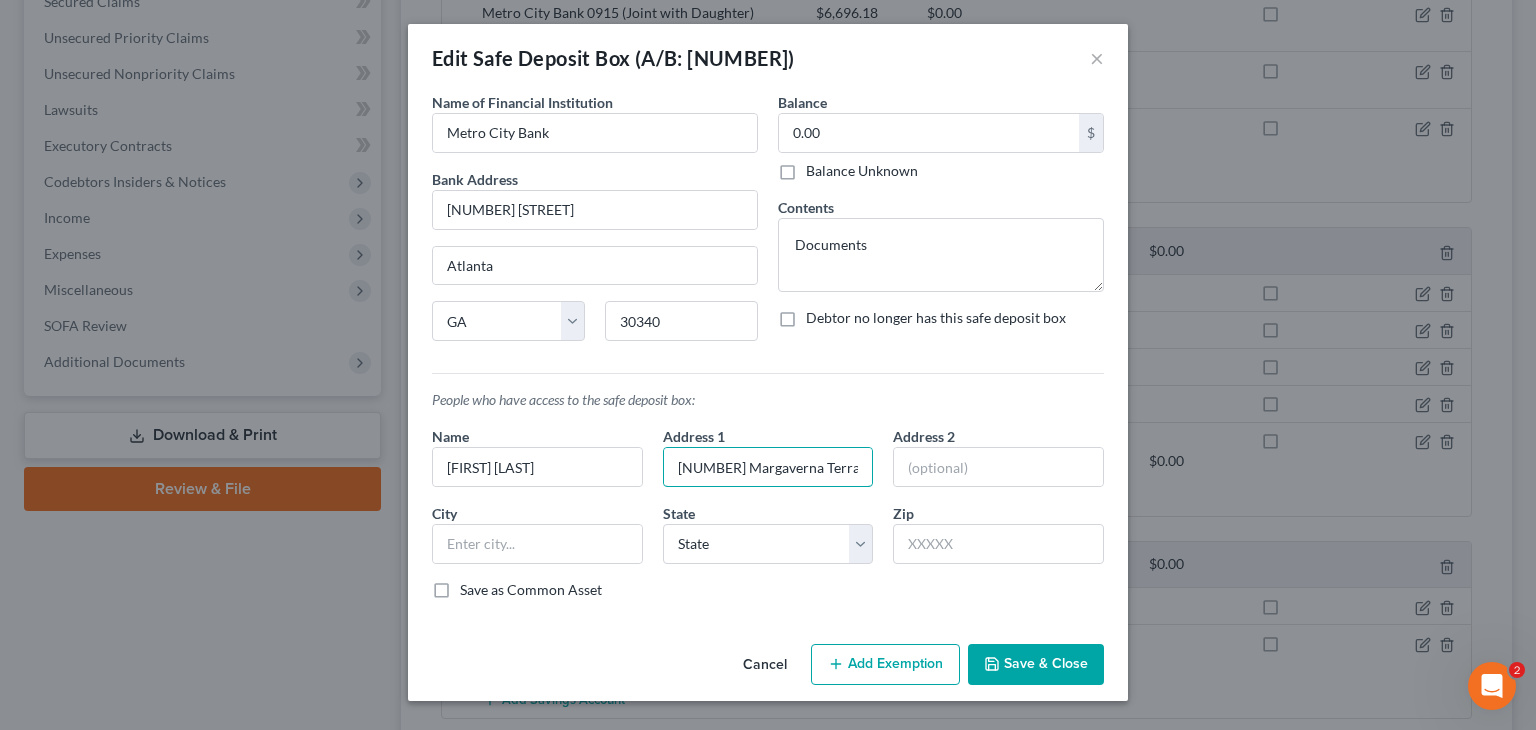 type on "[NUMBER] Margaverna Terrace" 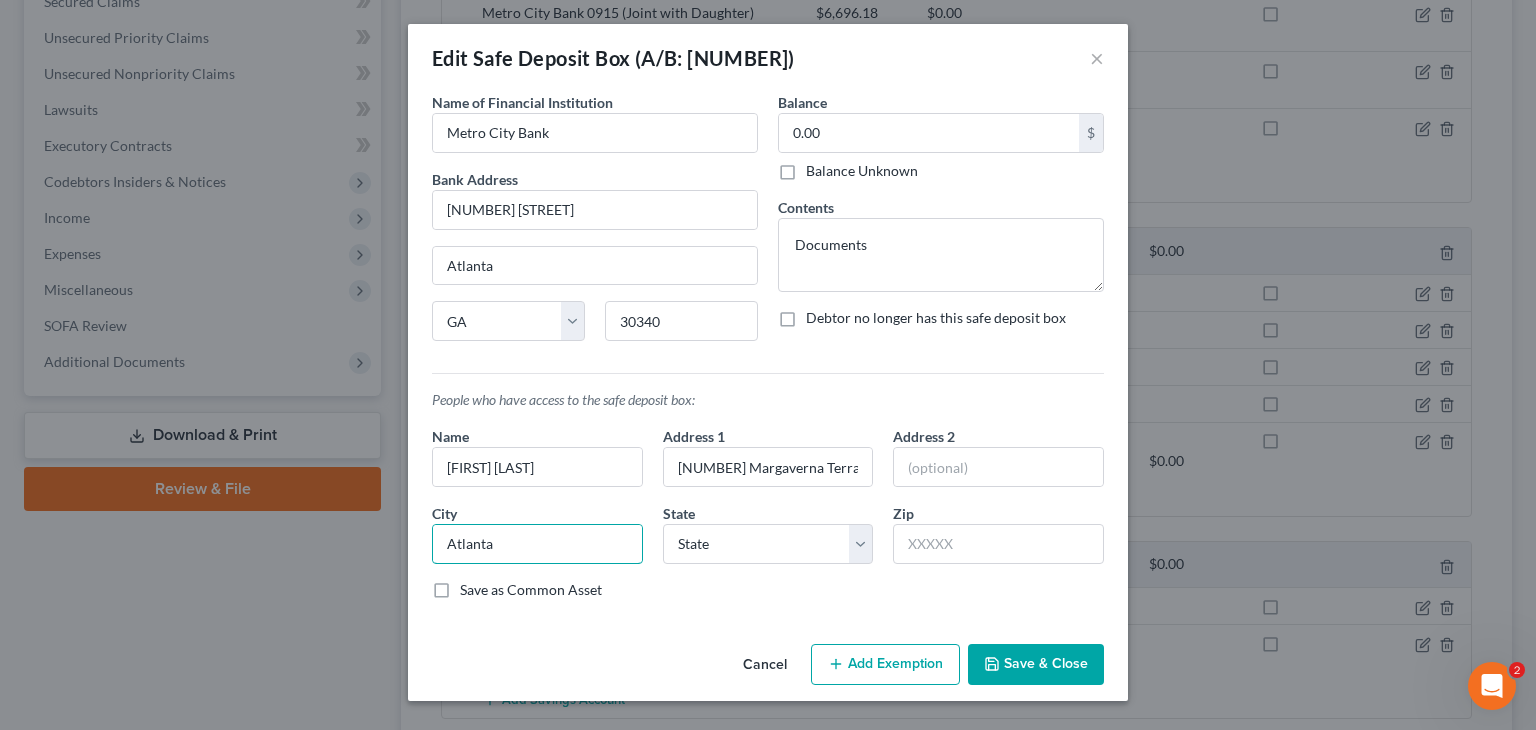 type on "Atlanta" 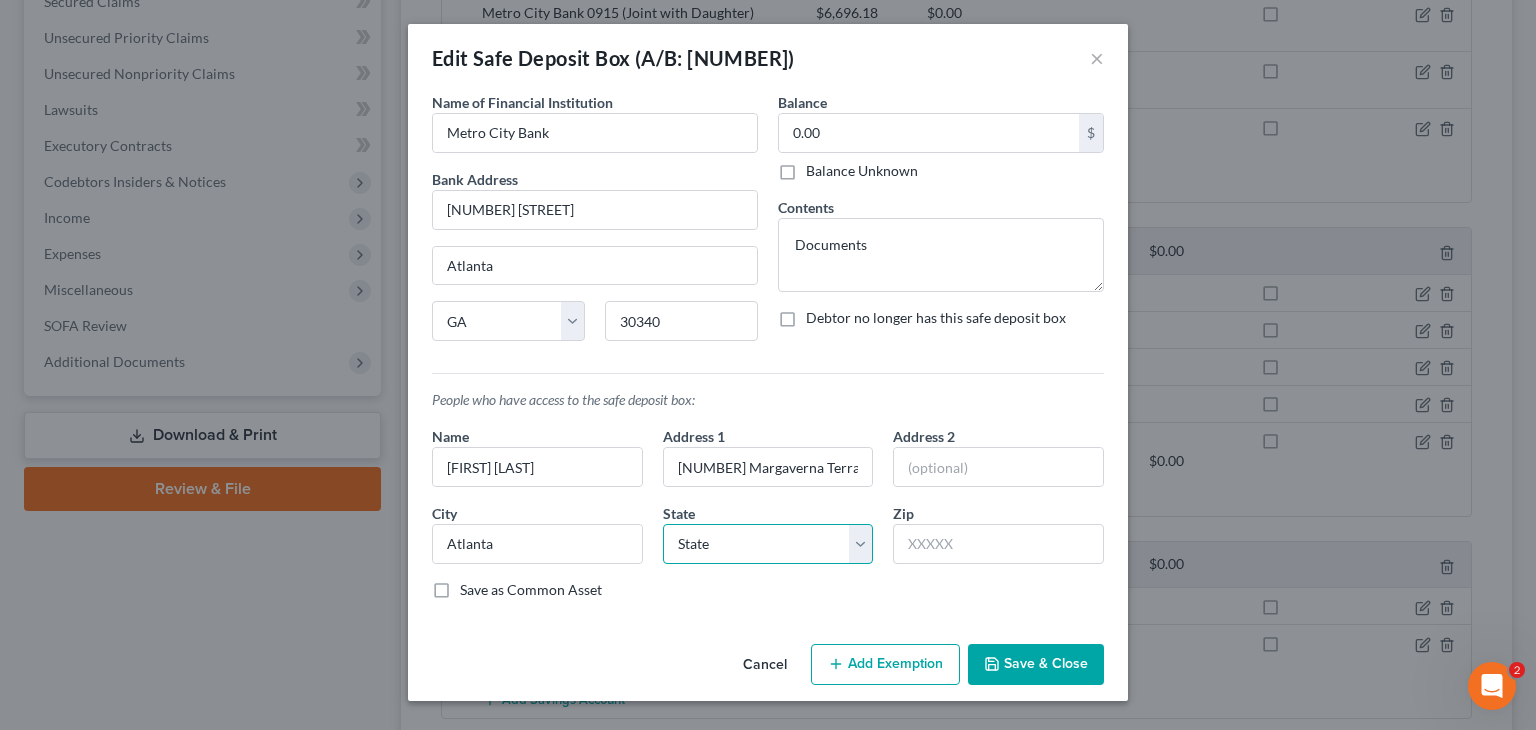 select on "10" 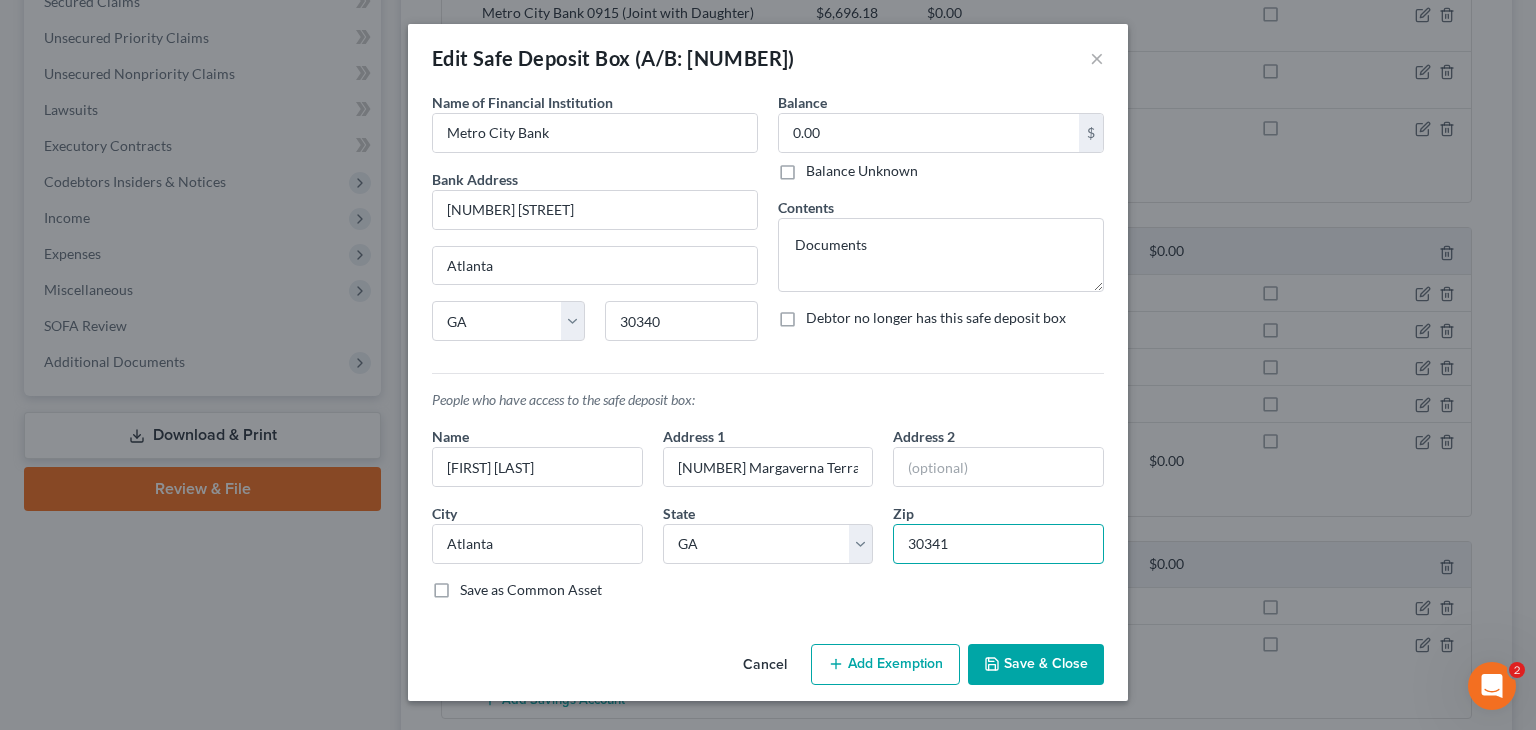 type on "30341" 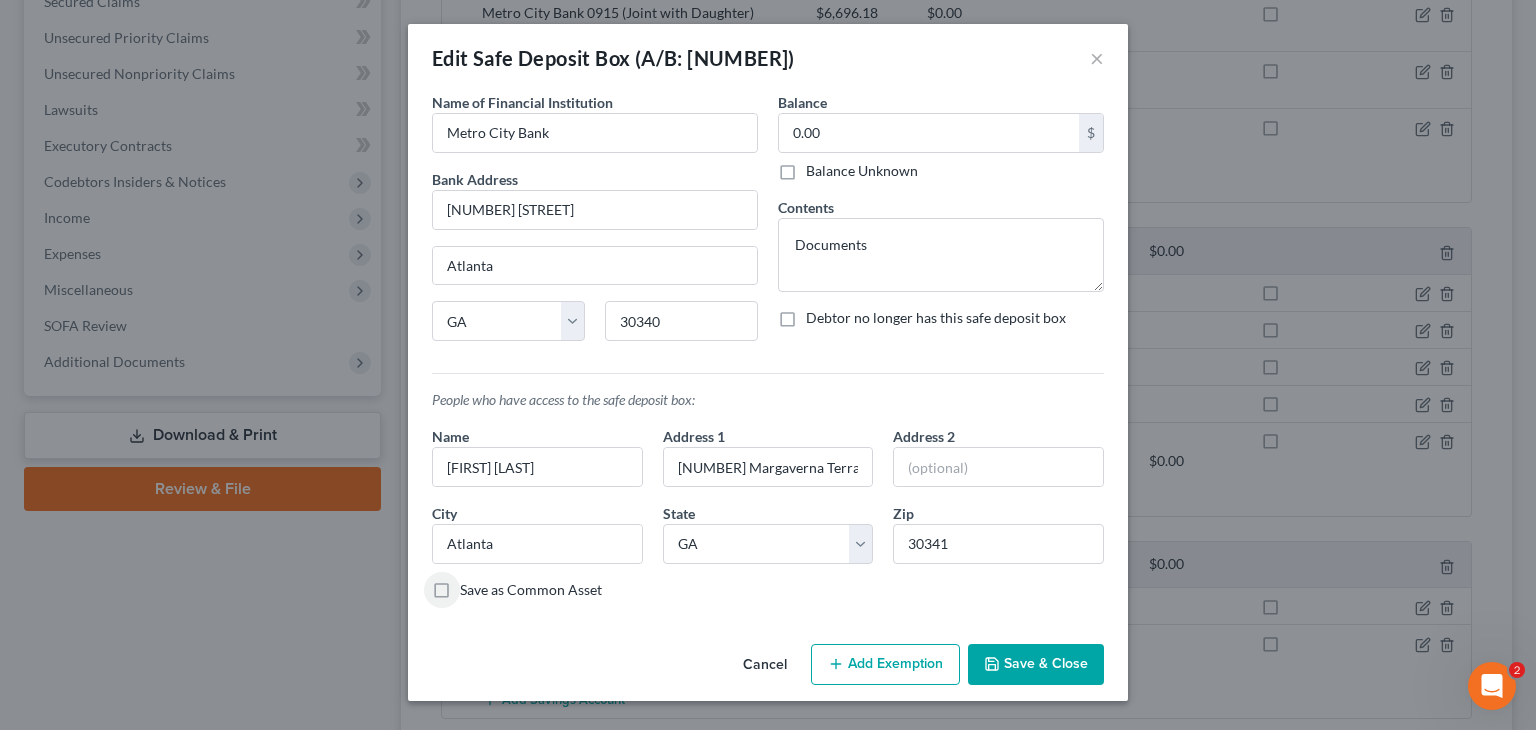 click on "Save & Close" at bounding box center (1036, 665) 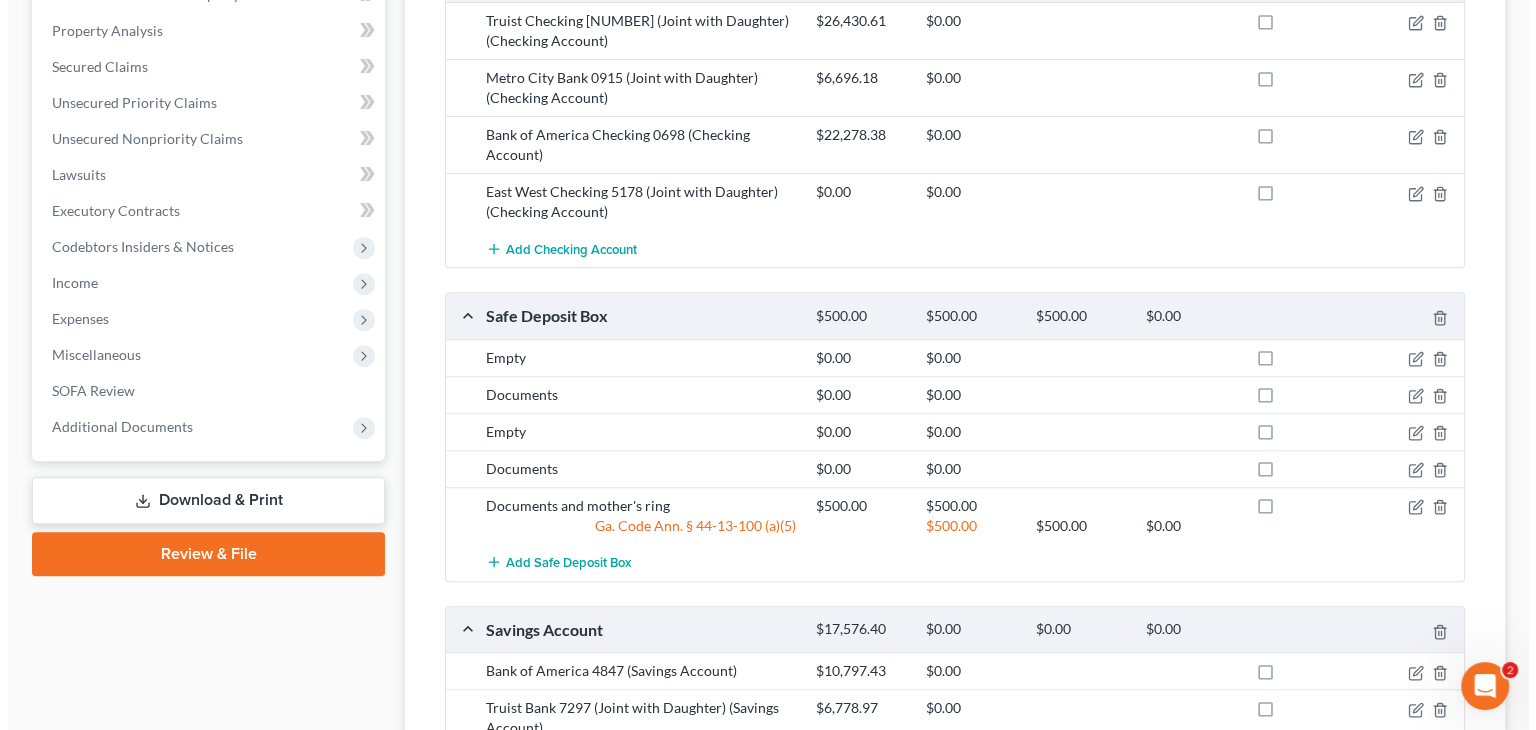 scroll, scrollTop: 700, scrollLeft: 0, axis: vertical 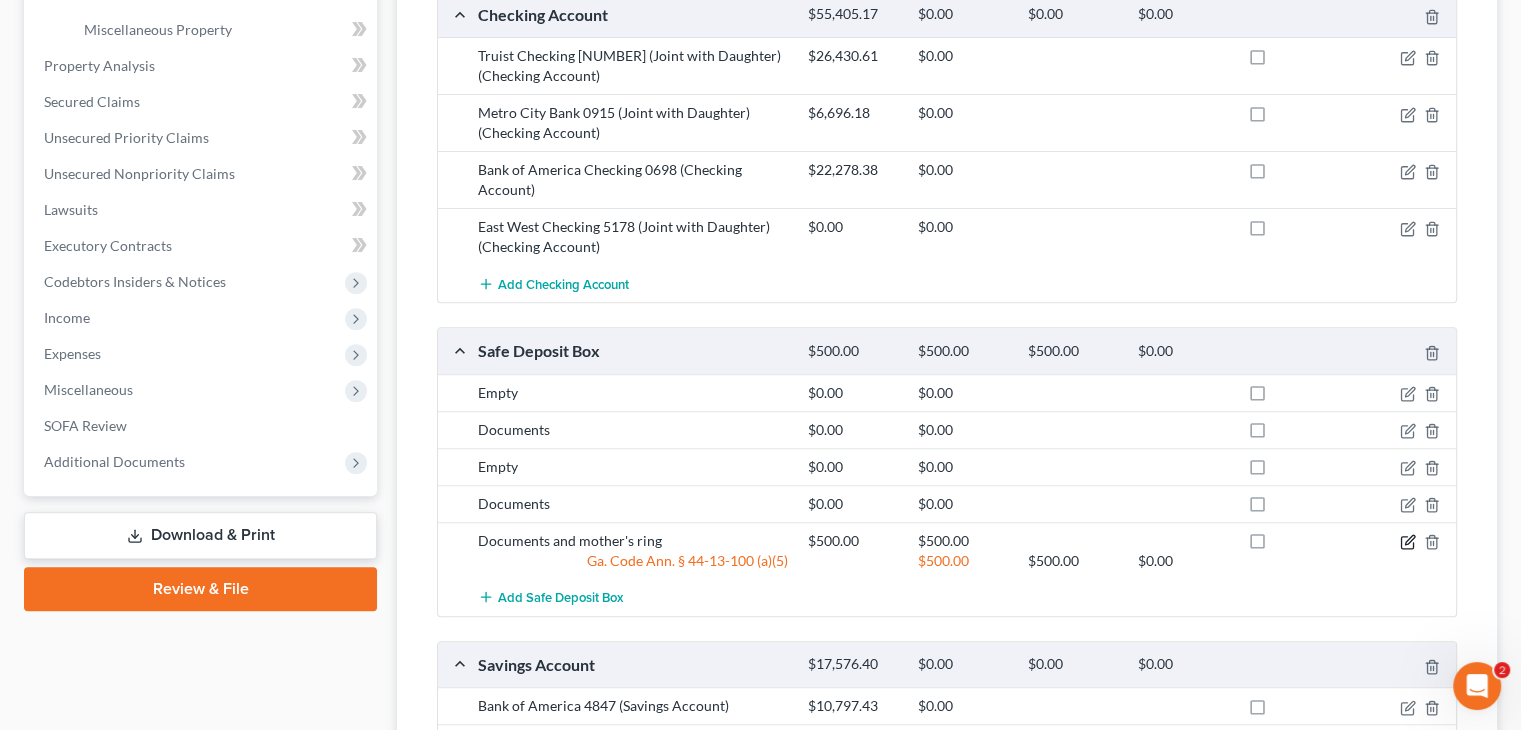 click 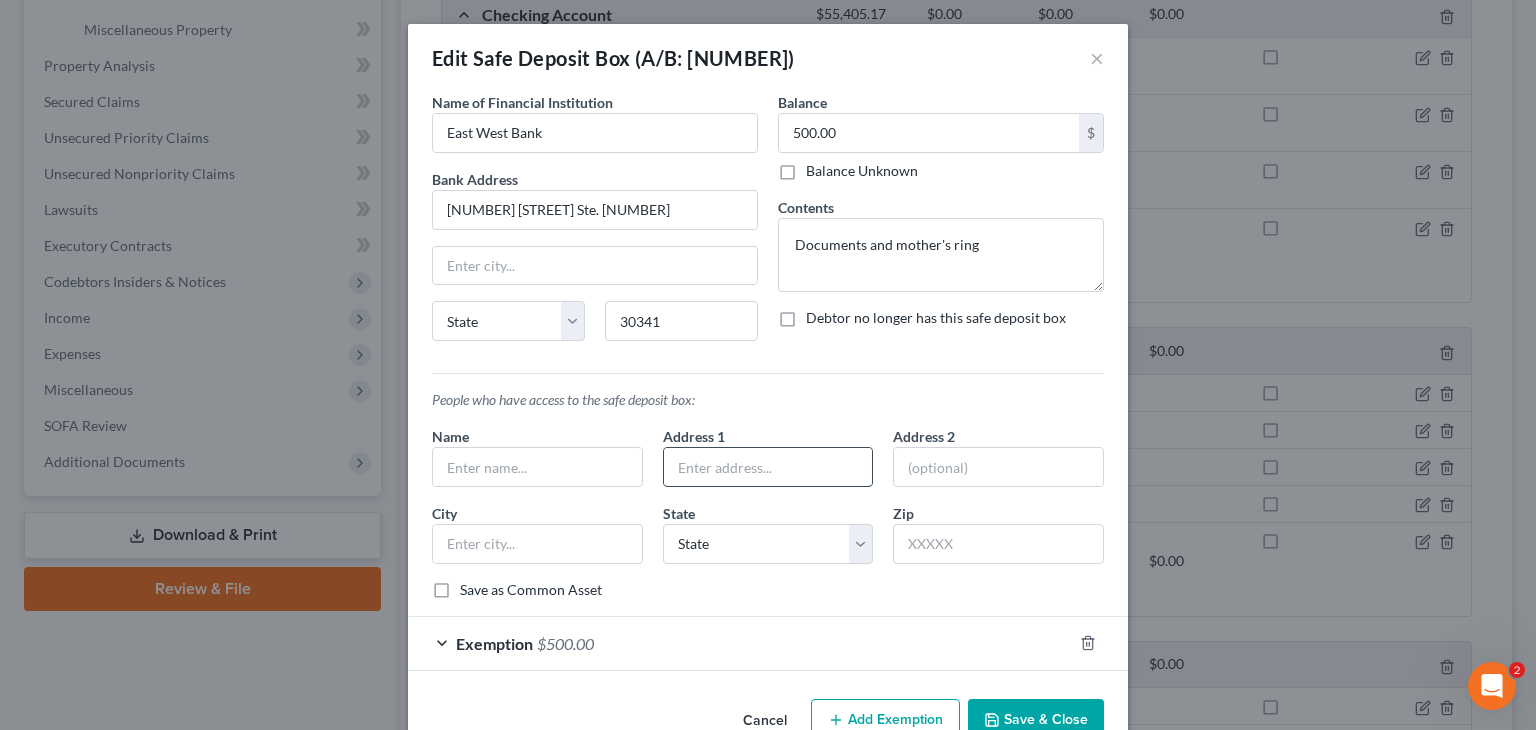 scroll, scrollTop: 48, scrollLeft: 0, axis: vertical 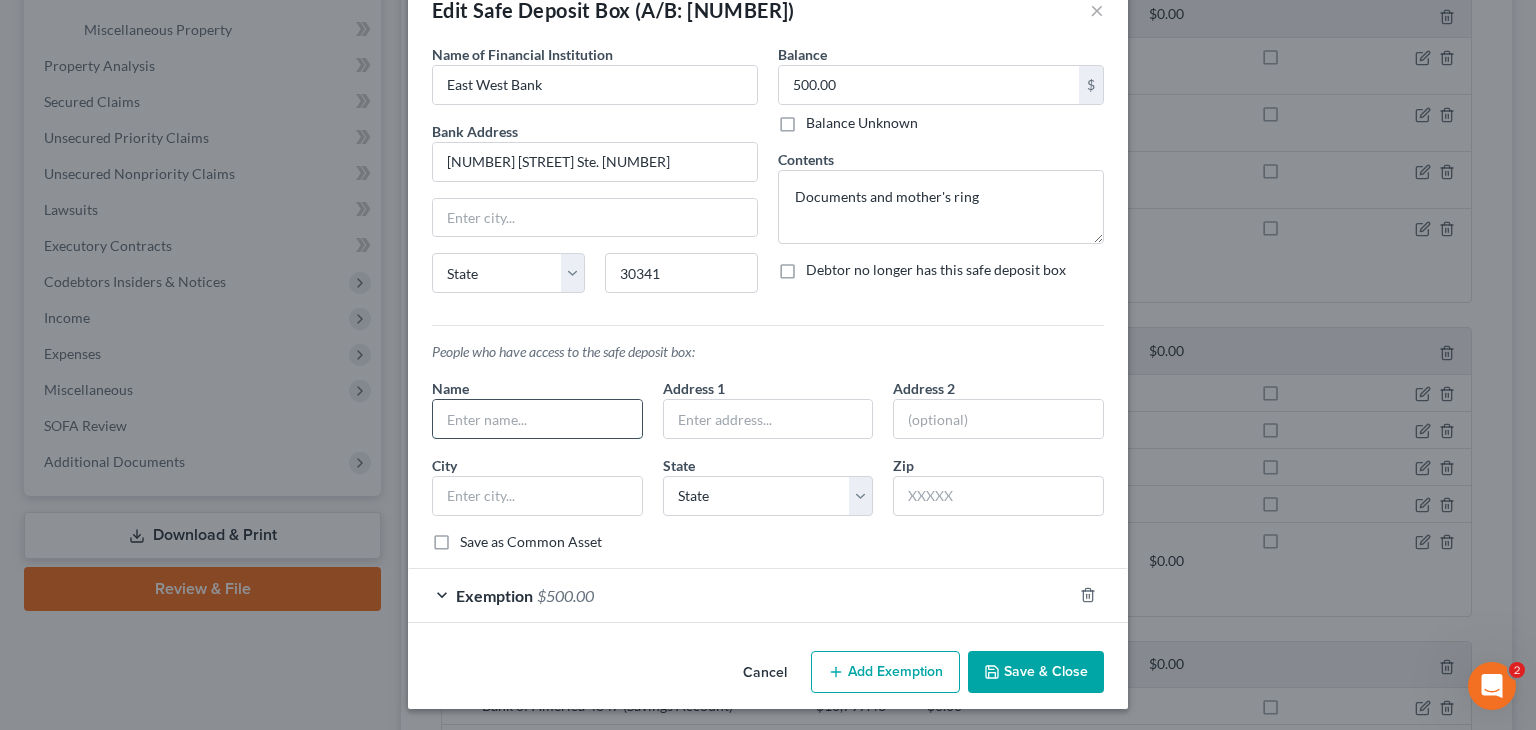 click at bounding box center [537, 419] 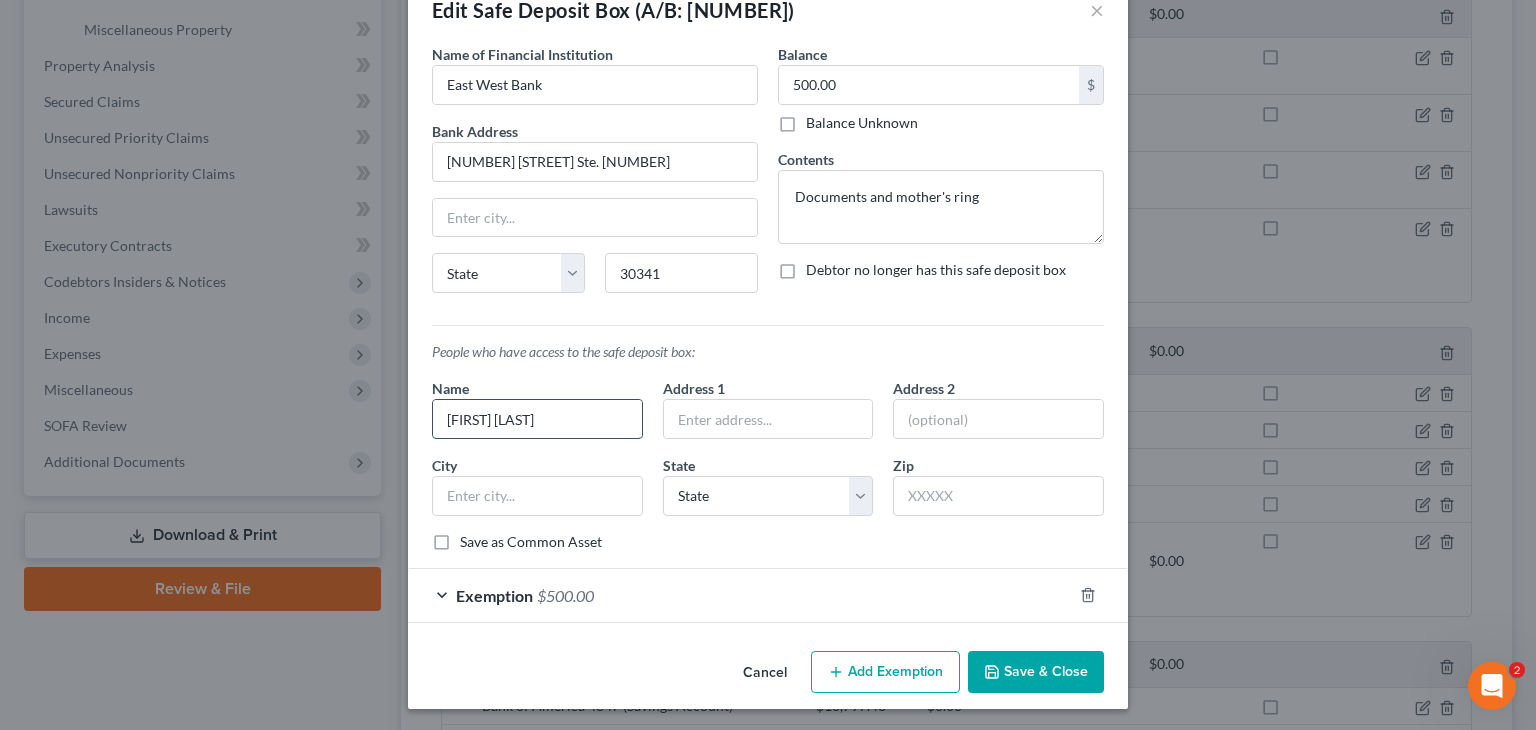 type on "[FIRST] [LAST]" 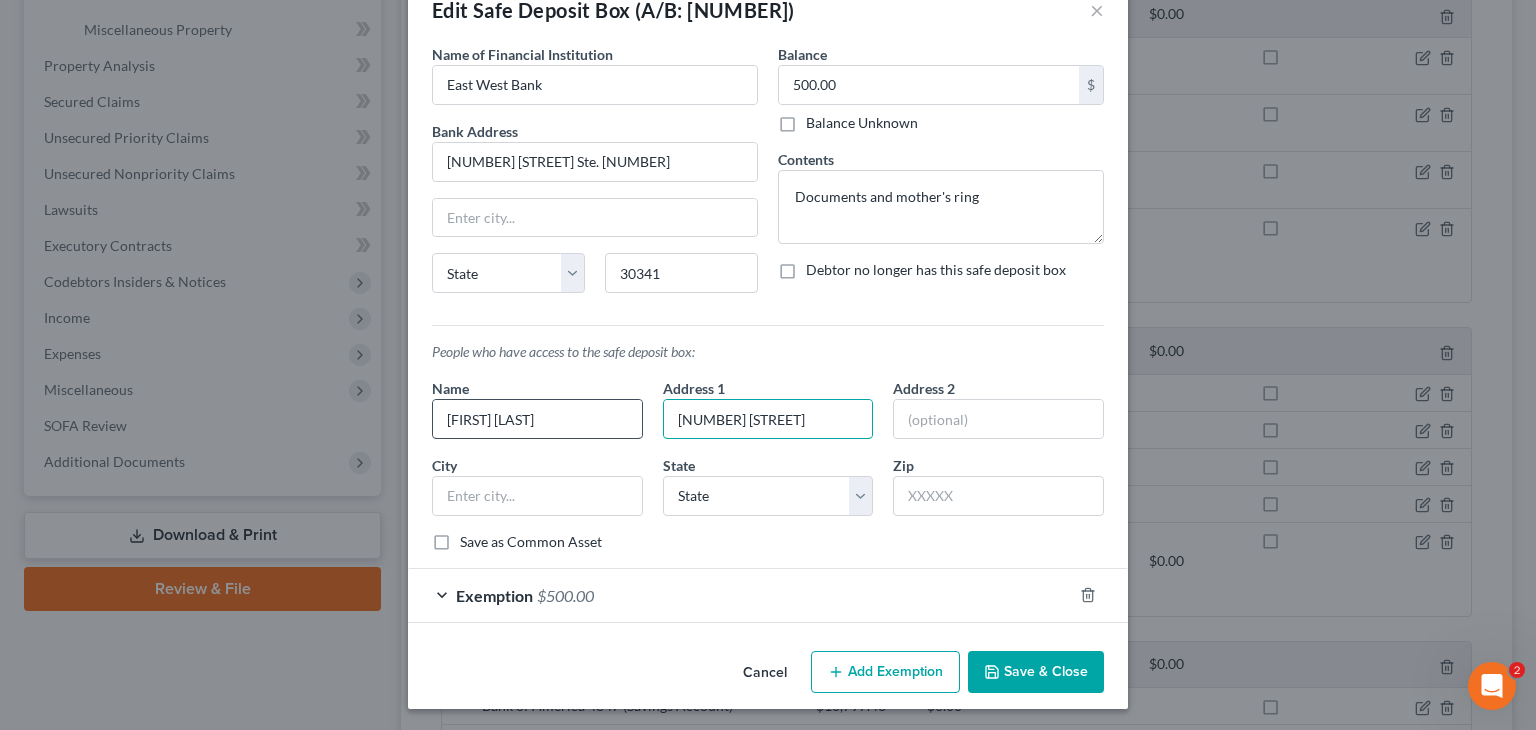 type on "[NUMBER] [STREET]" 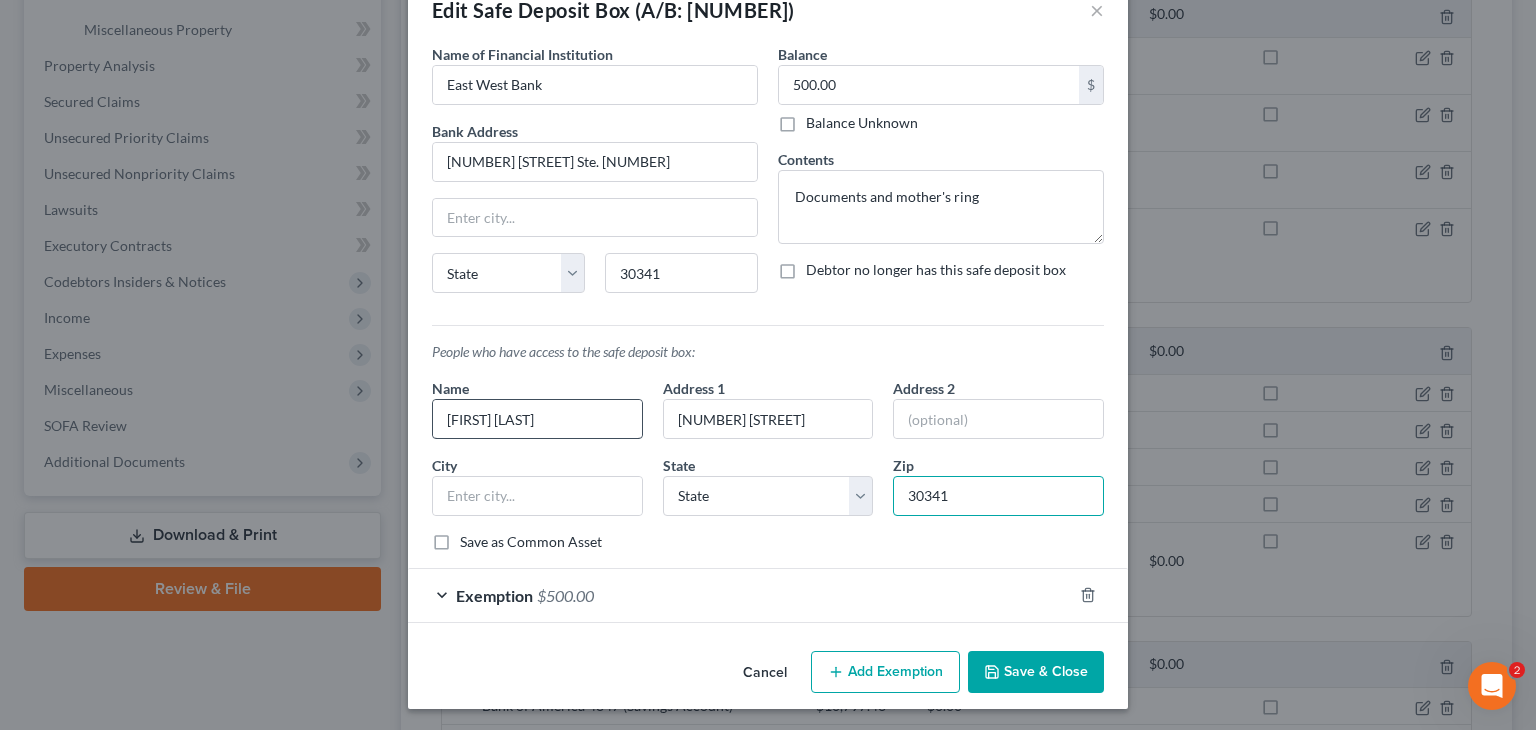 type on "30341" 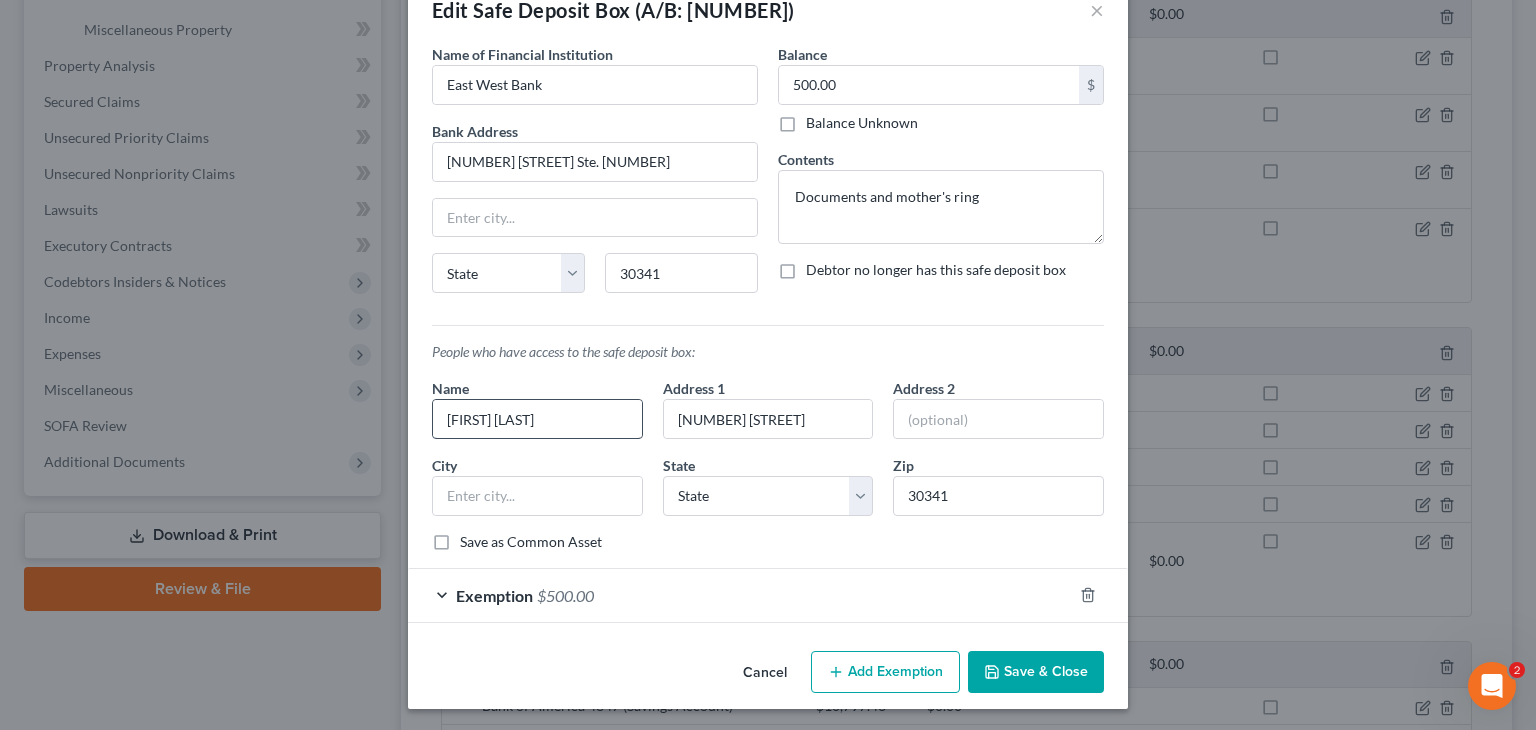 type on "Atlanta" 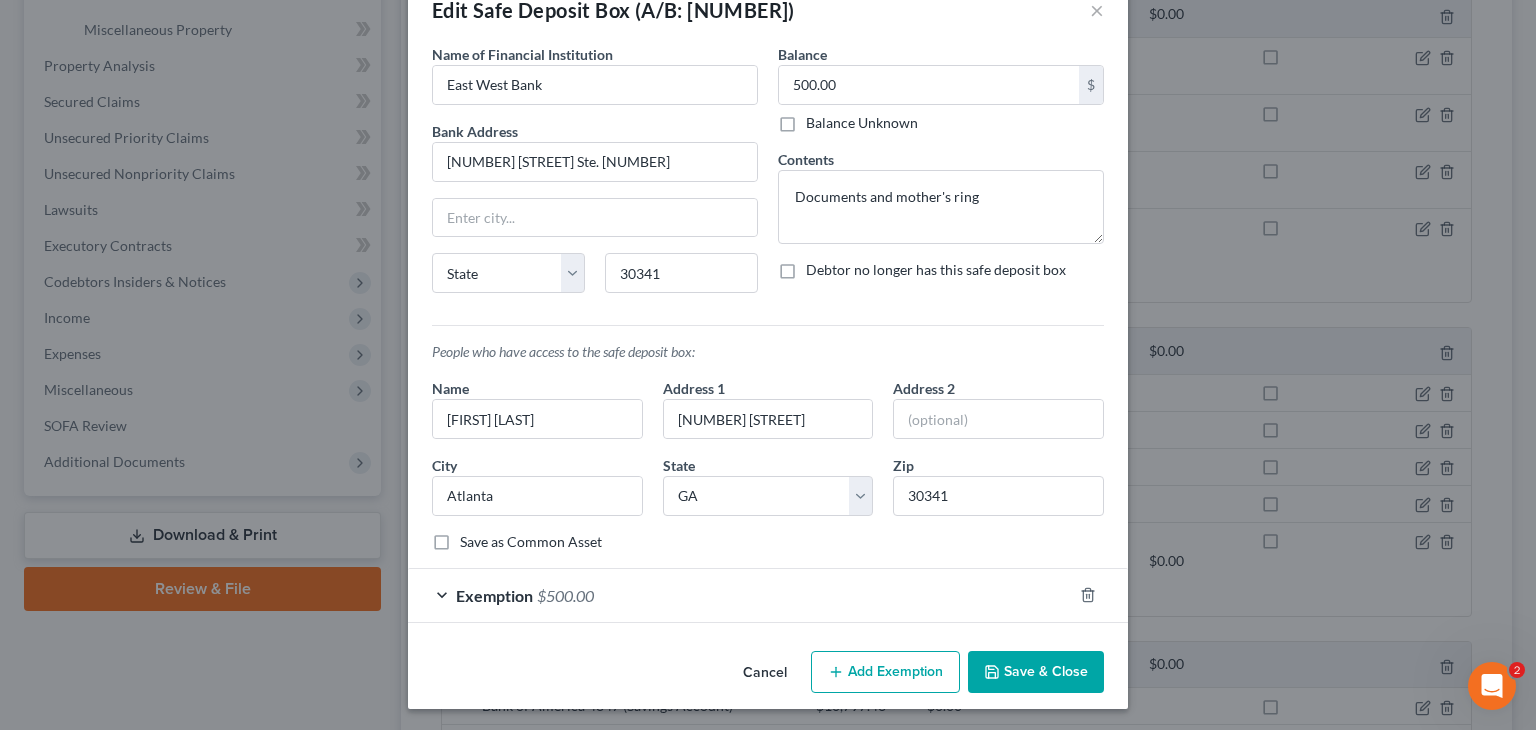 click on "Save & Close" at bounding box center [1036, 672] 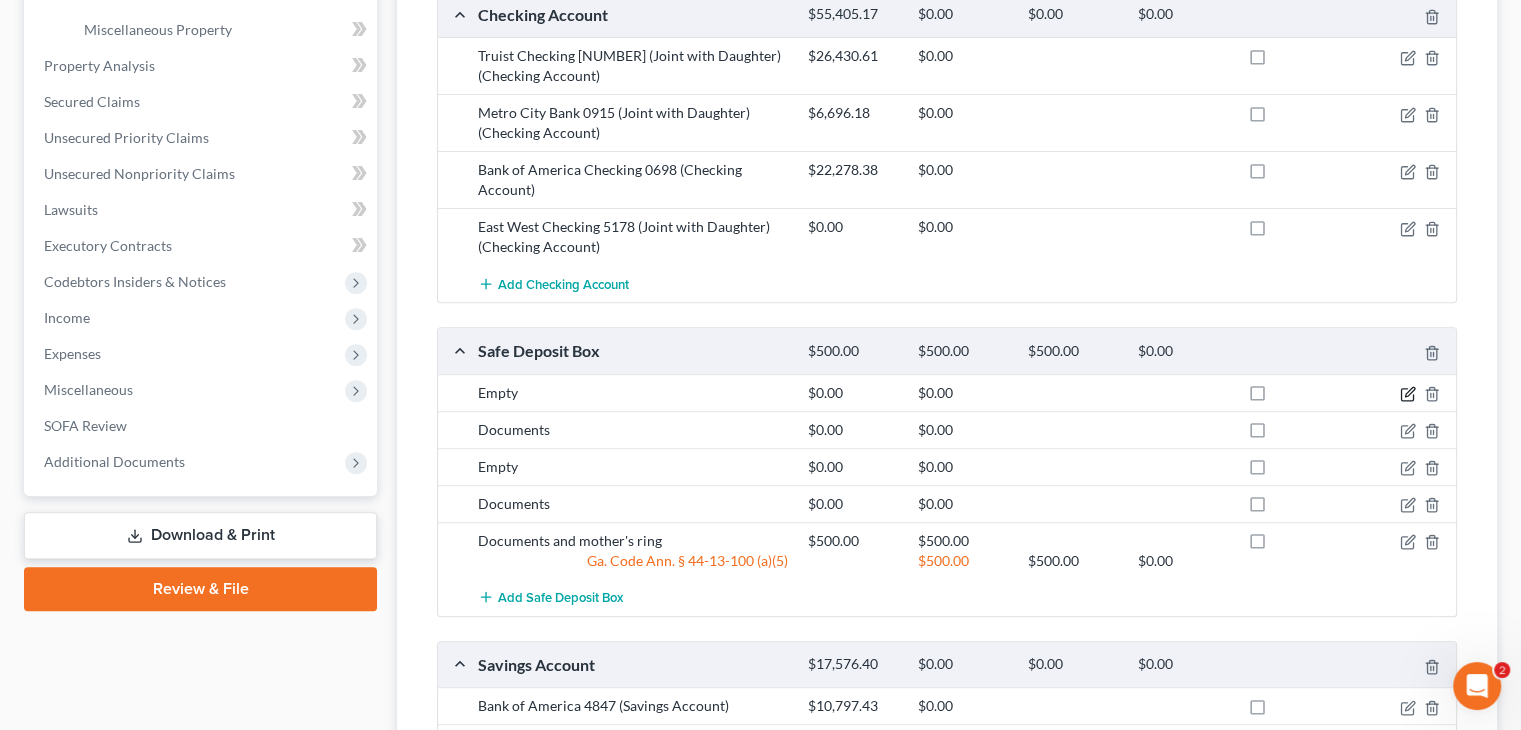 click 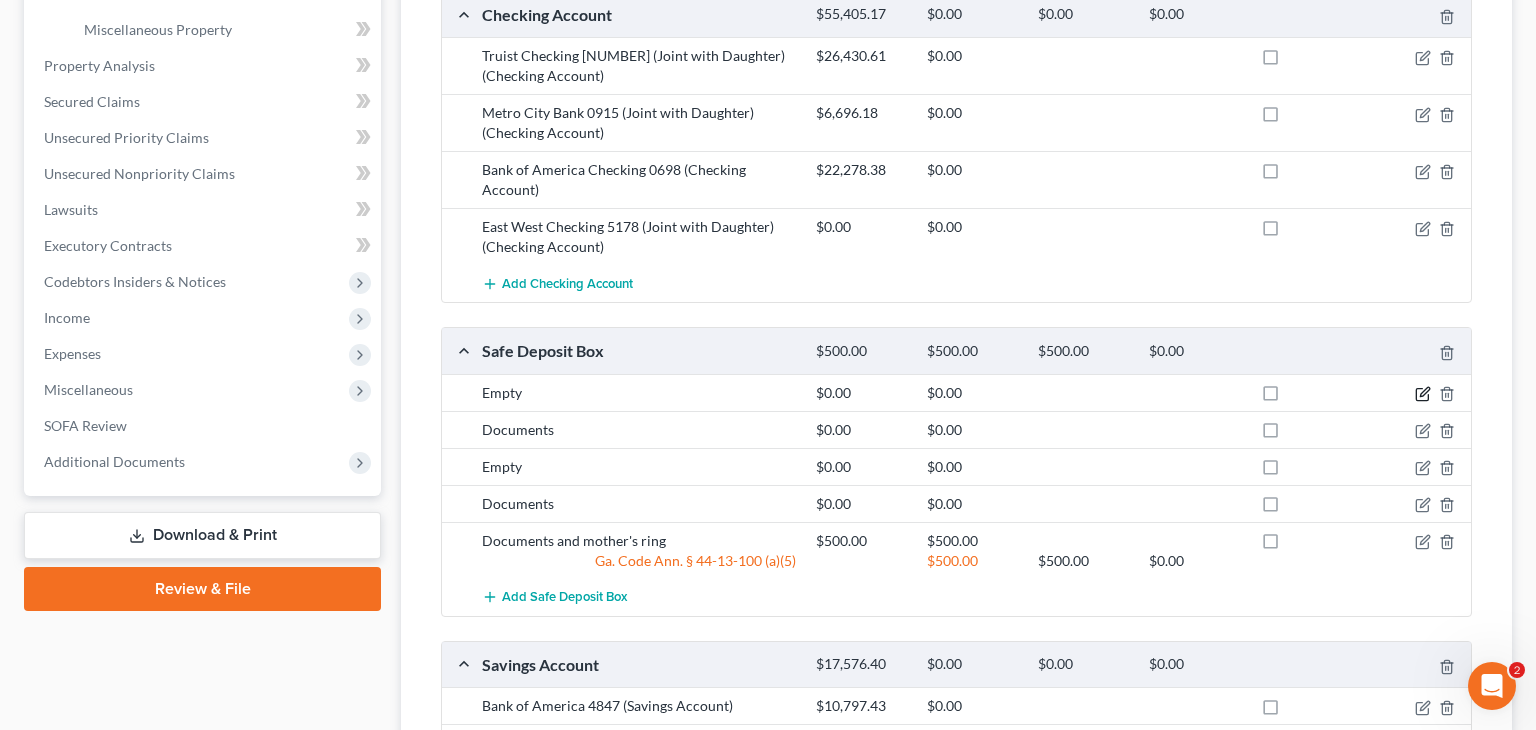 select on "10" 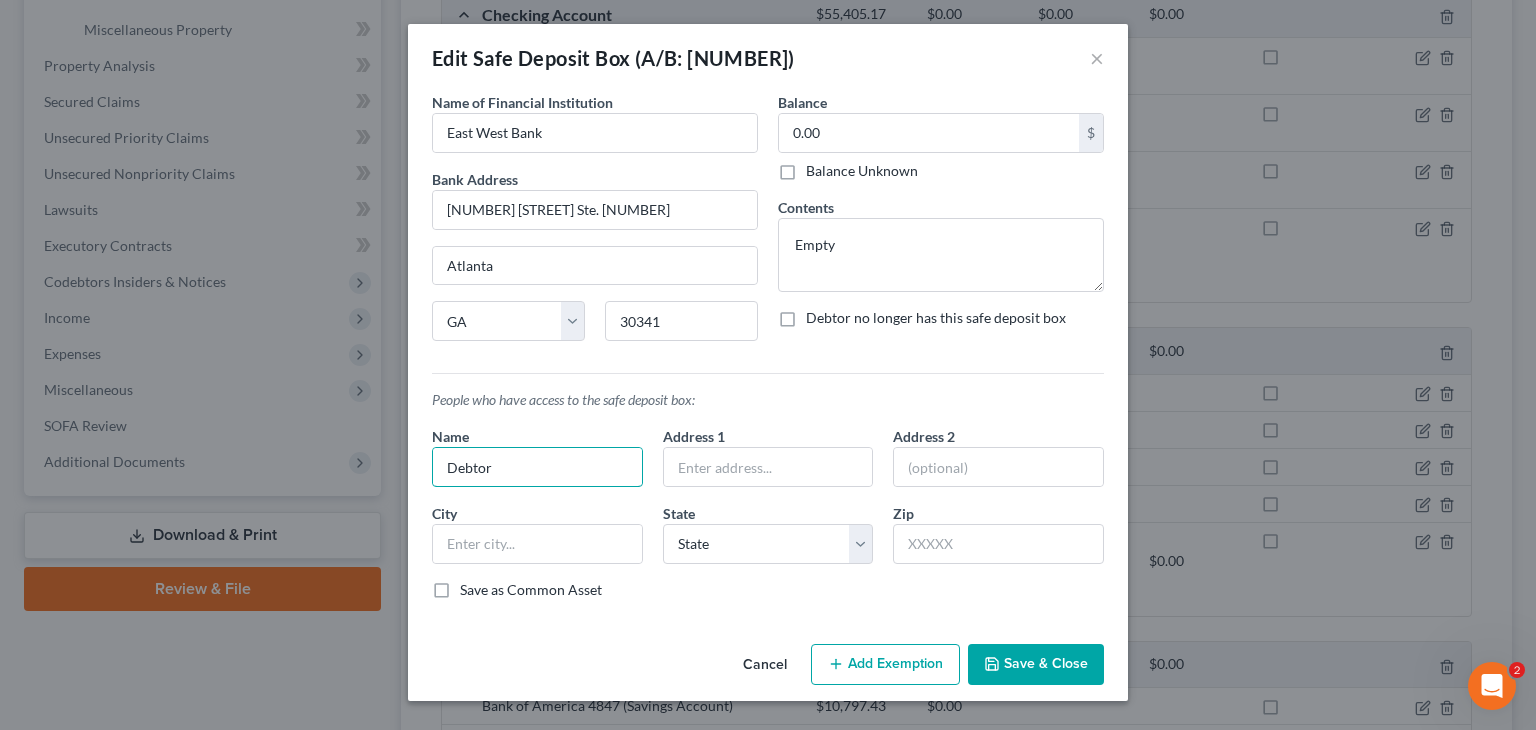 drag, startPoint x: 574, startPoint y: 468, endPoint x: 184, endPoint y: 469, distance: 390.00128 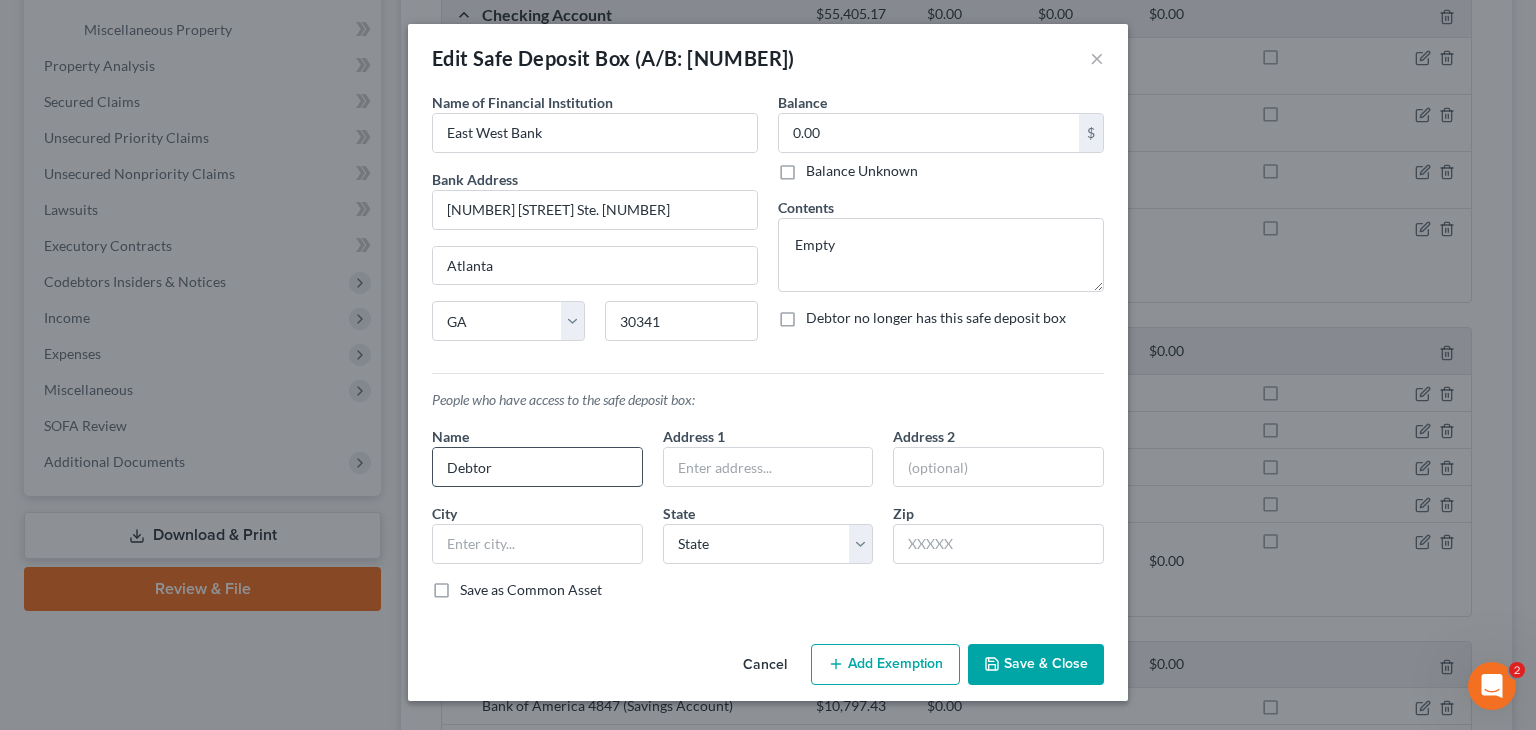 click on "Debtor" at bounding box center (537, 467) 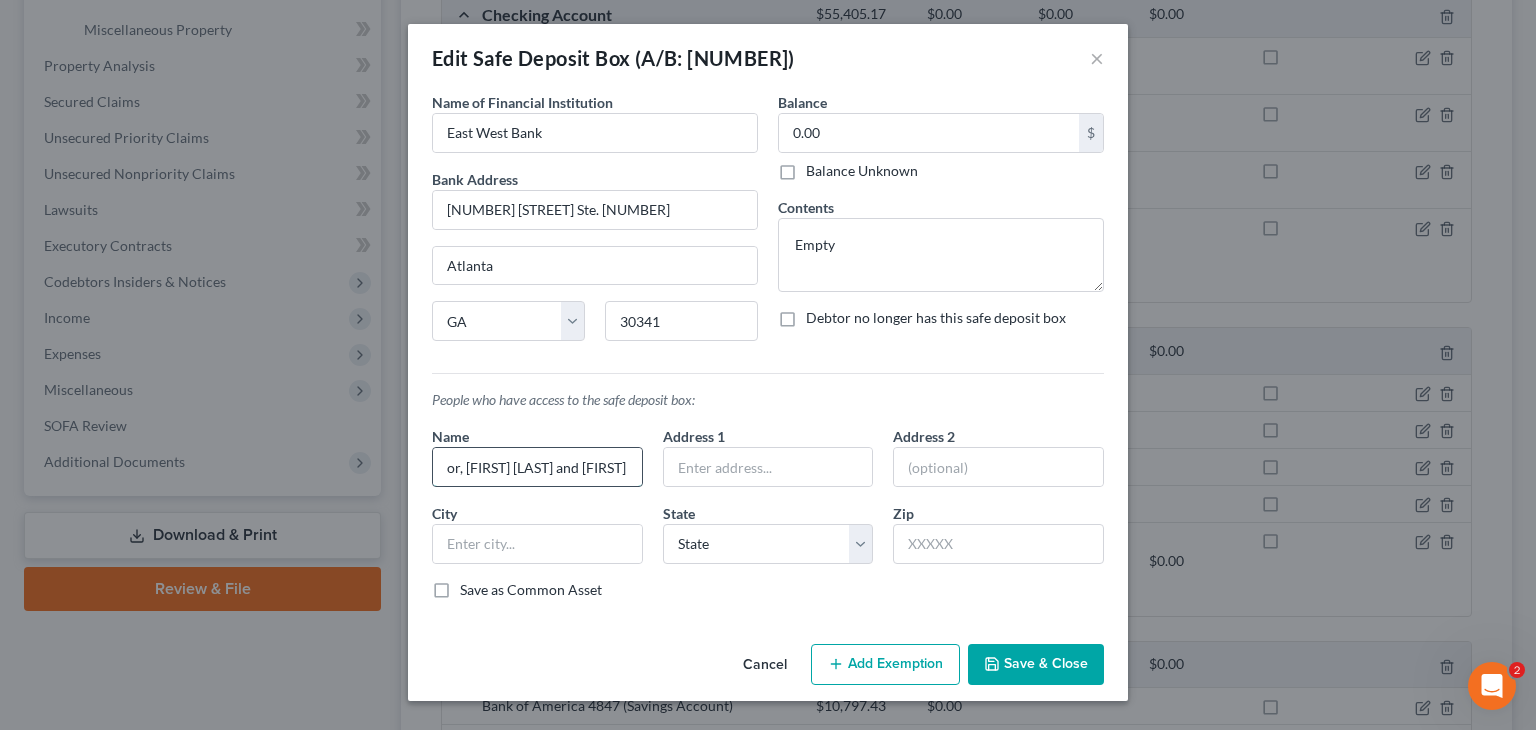 scroll, scrollTop: 0, scrollLeft: 39, axis: horizontal 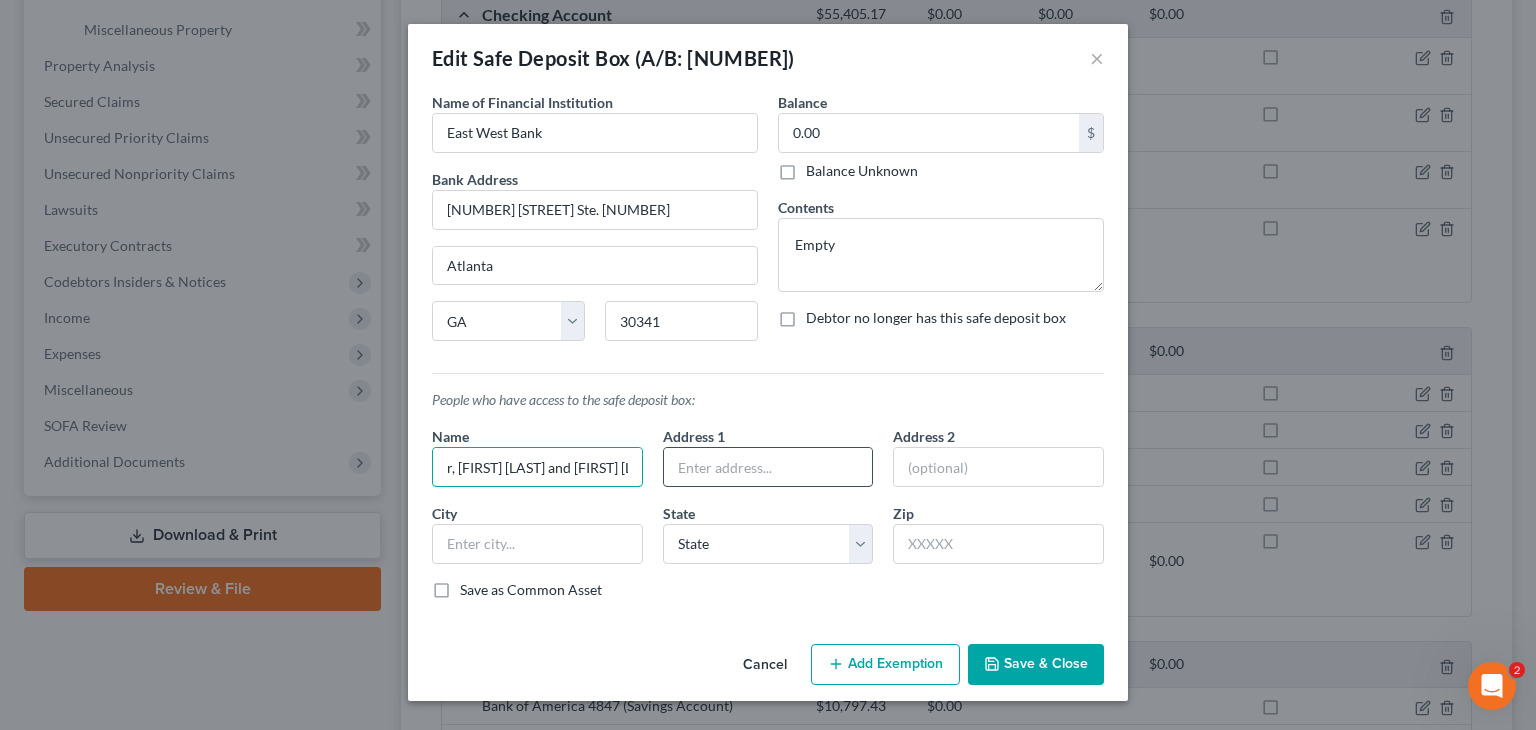 type on "Debtor, [FIRST] [LAST] and [FIRST] [LAST]" 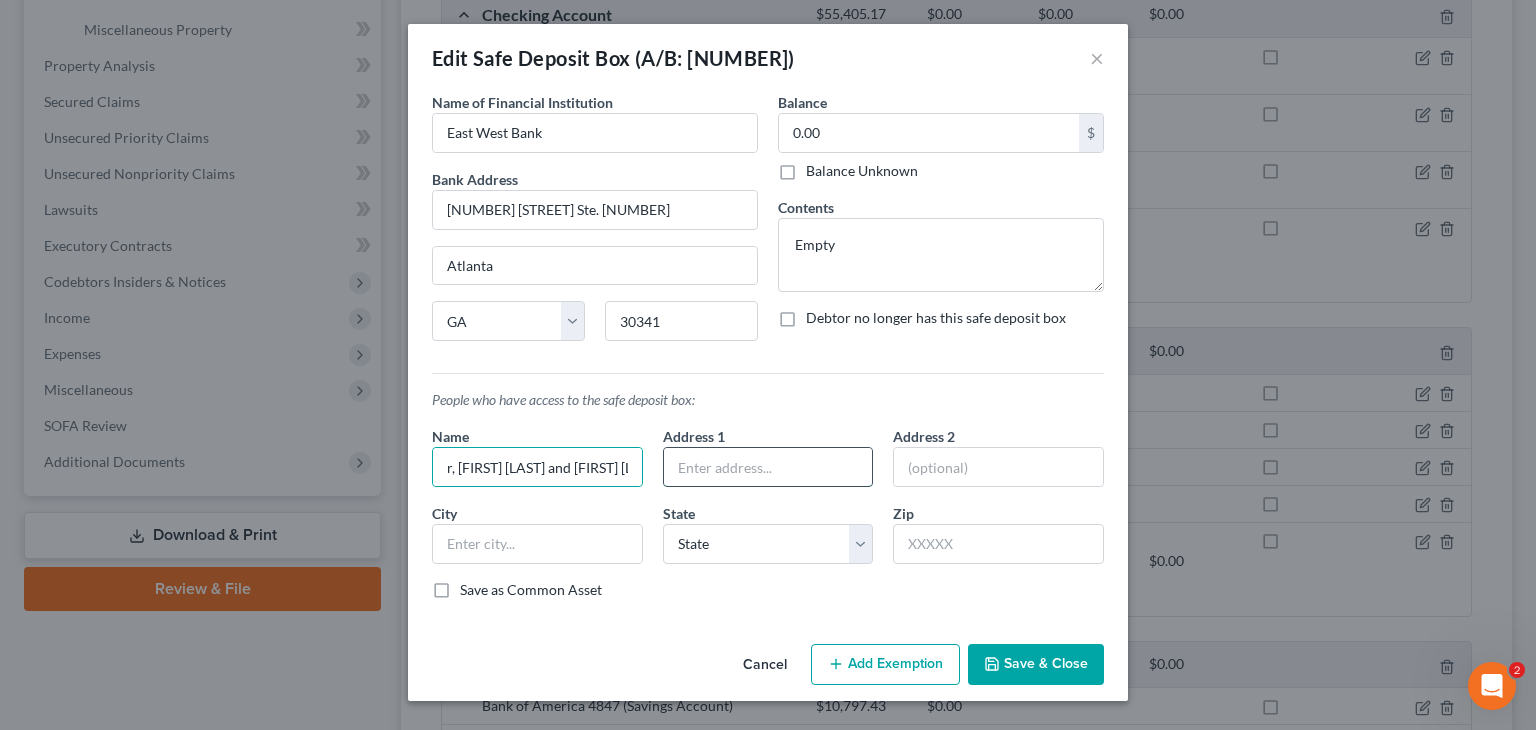 click at bounding box center (768, 467) 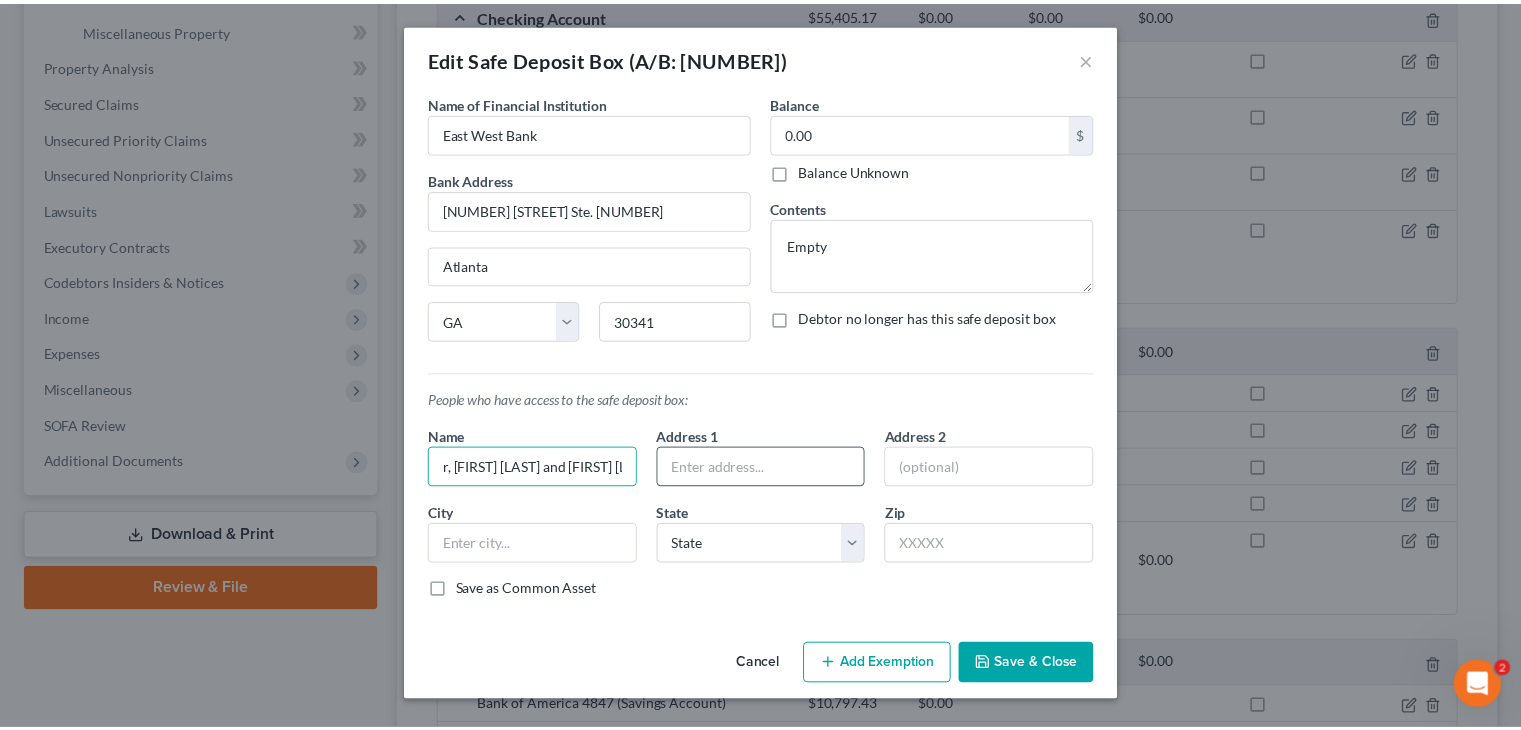 scroll, scrollTop: 0, scrollLeft: 0, axis: both 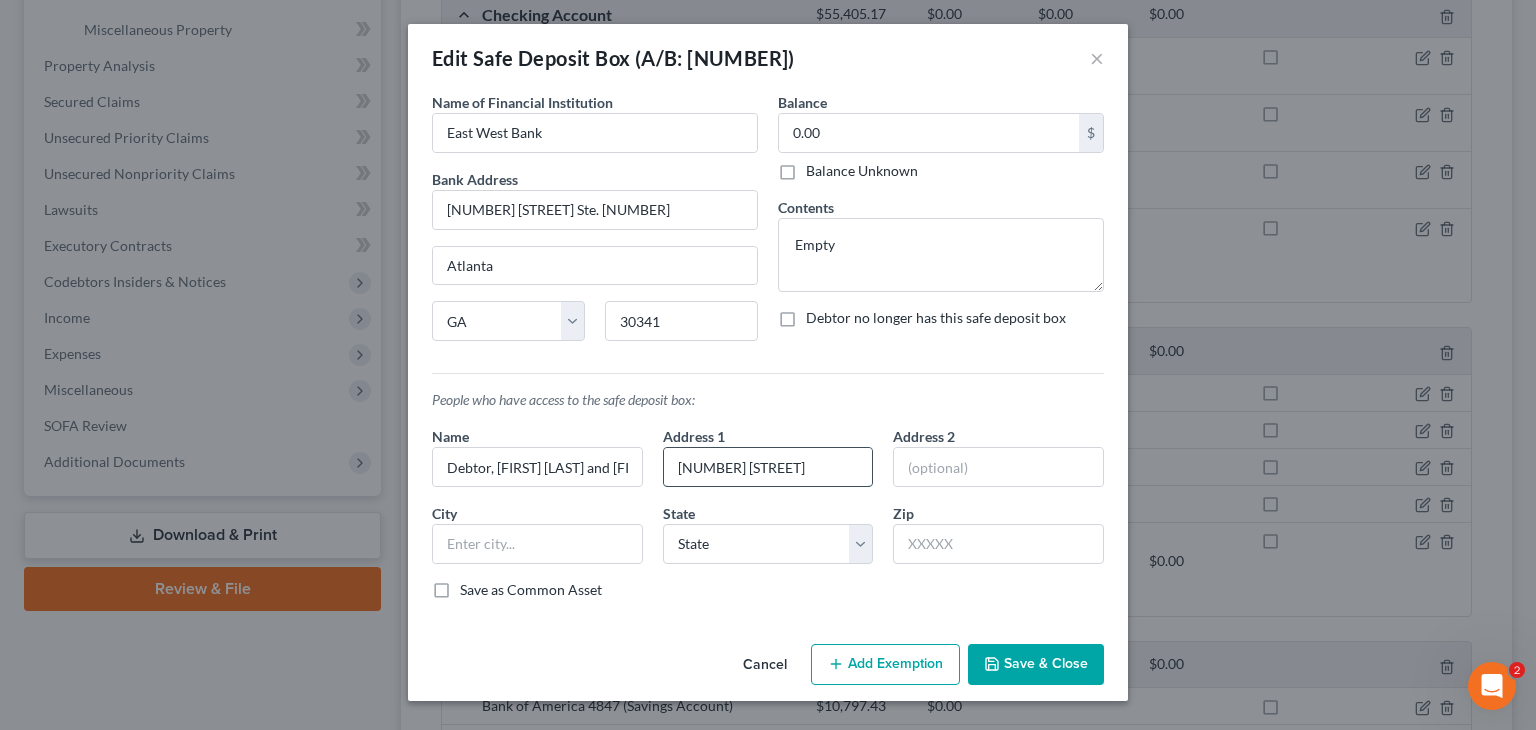 type on "[NUMBER] [STREET]" 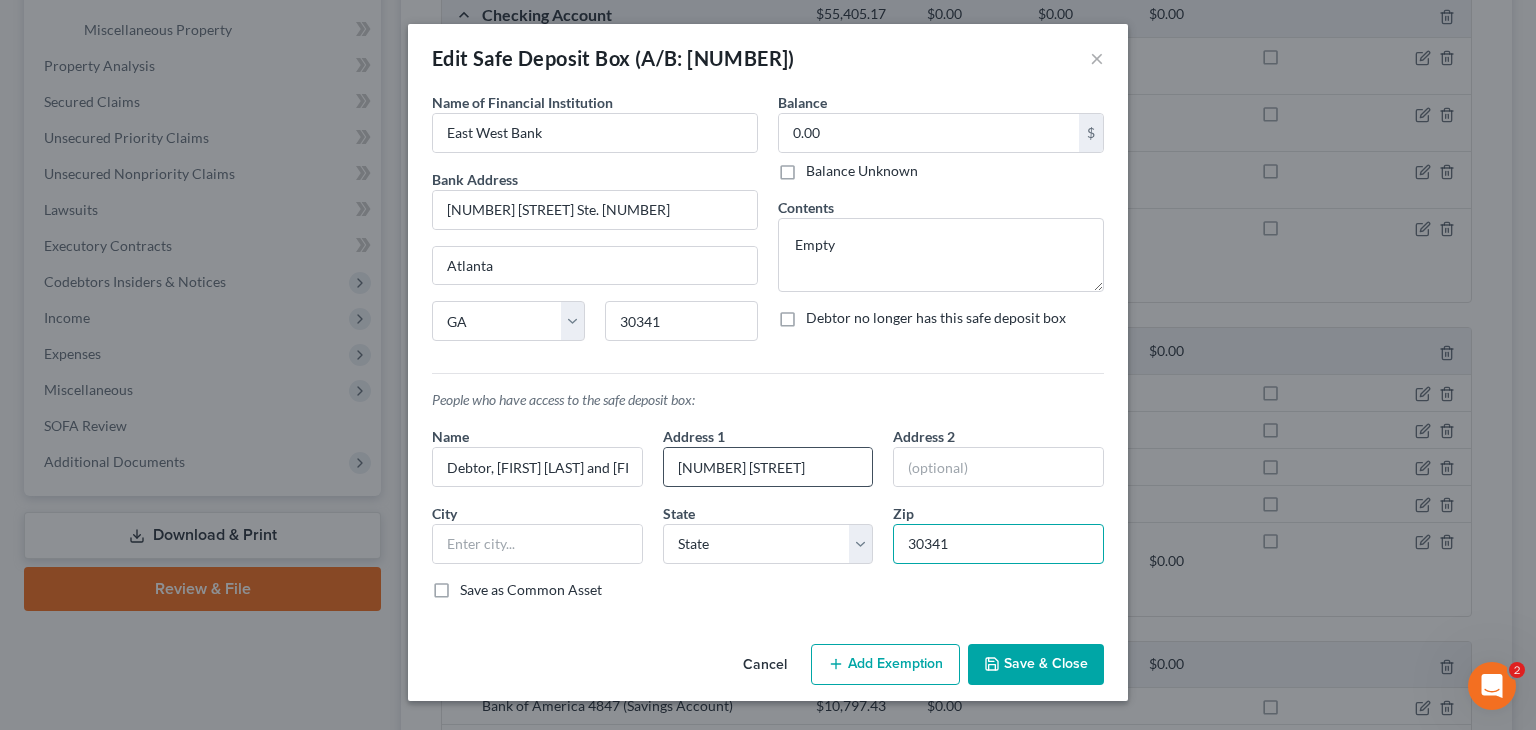 type on "30341" 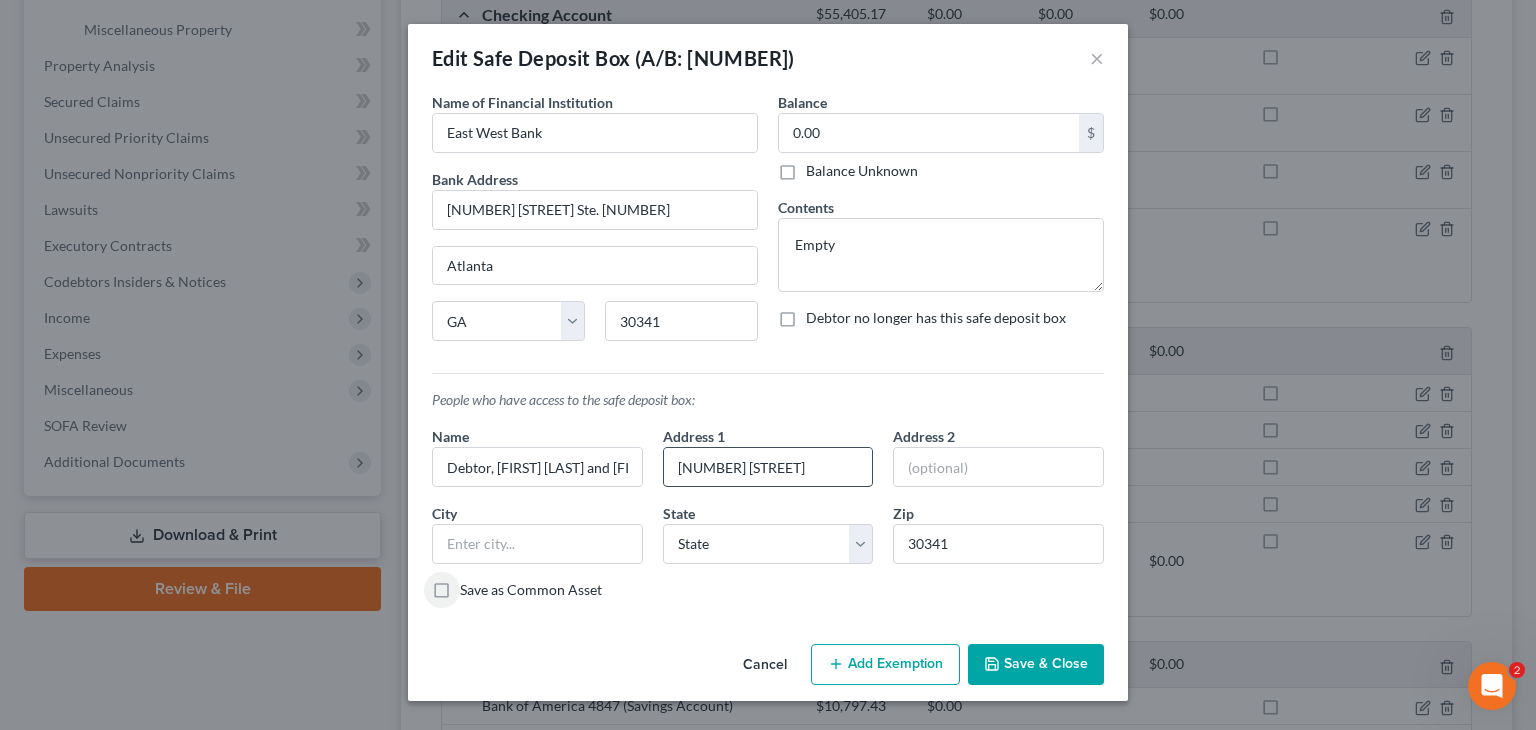 type on "Atlanta" 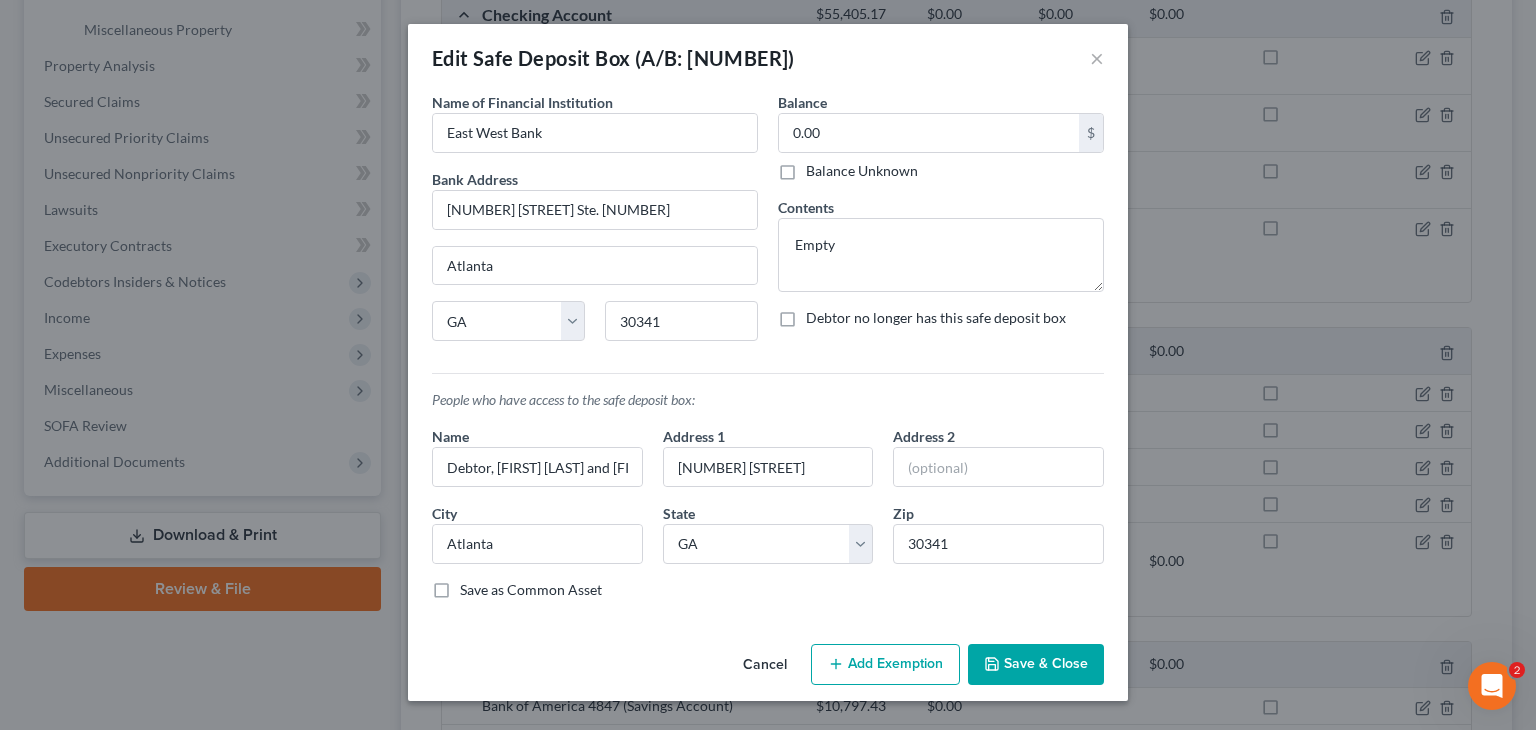click on "Save & Close" at bounding box center [1036, 665] 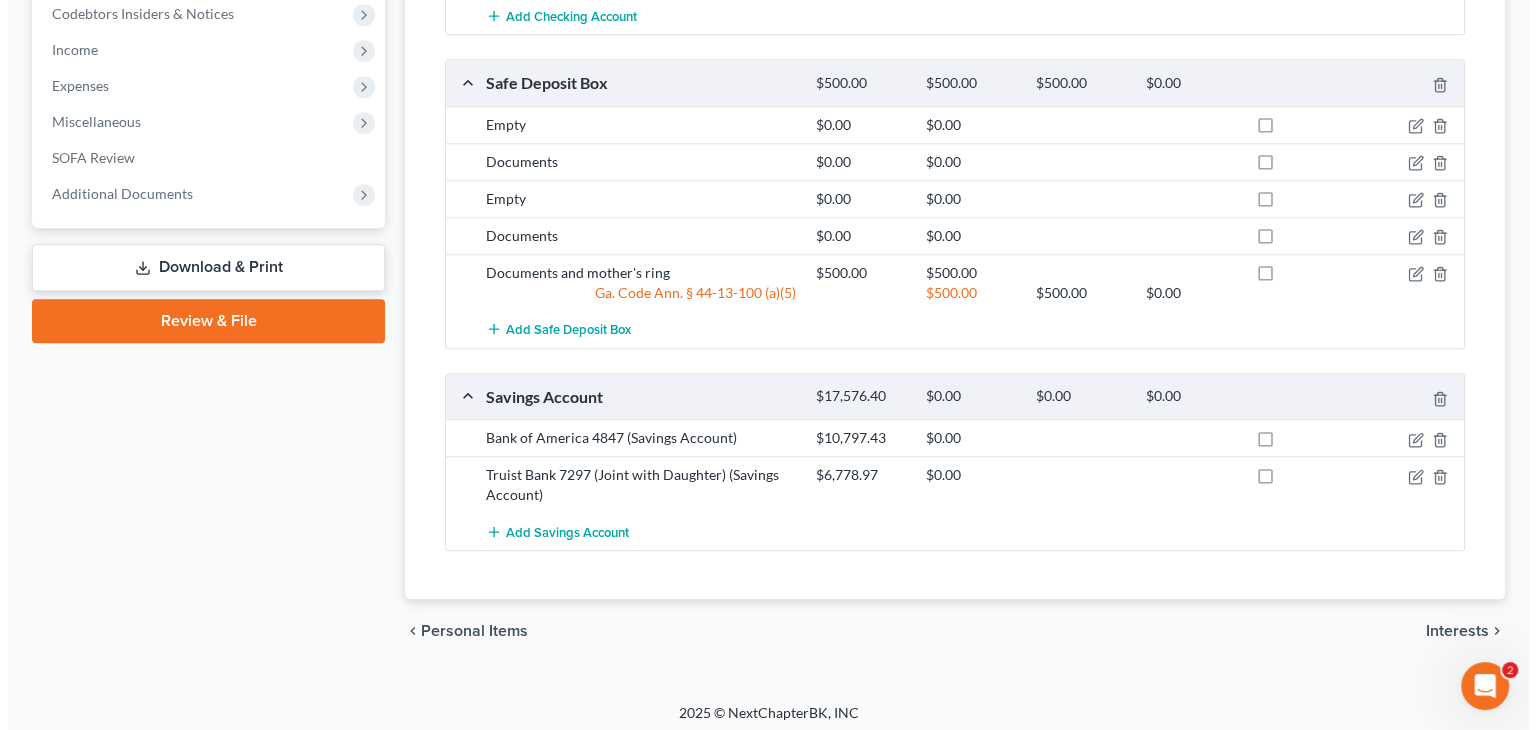scroll, scrollTop: 971, scrollLeft: 0, axis: vertical 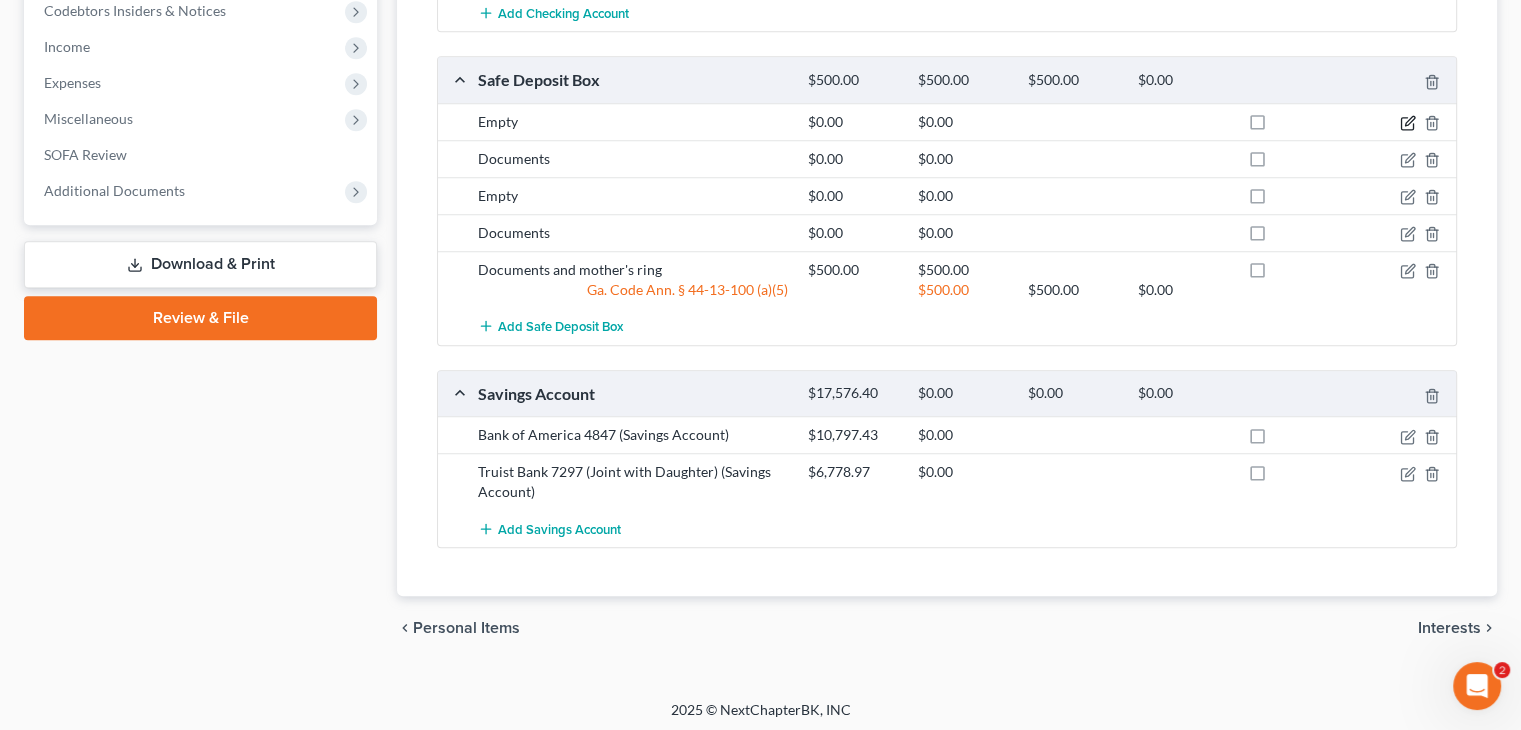 click 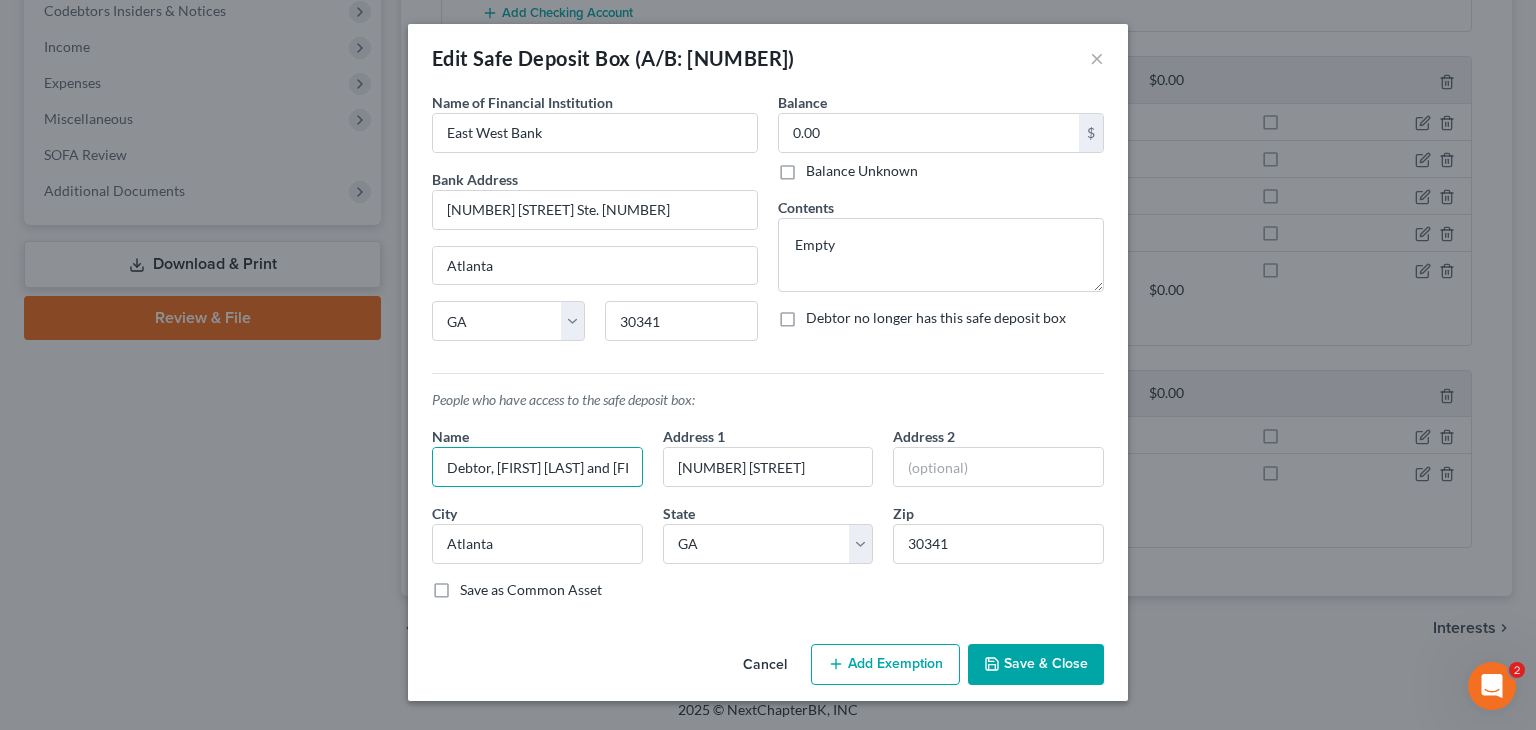 drag, startPoint x: 490, startPoint y: 464, endPoint x: 324, endPoint y: 463, distance: 166.003 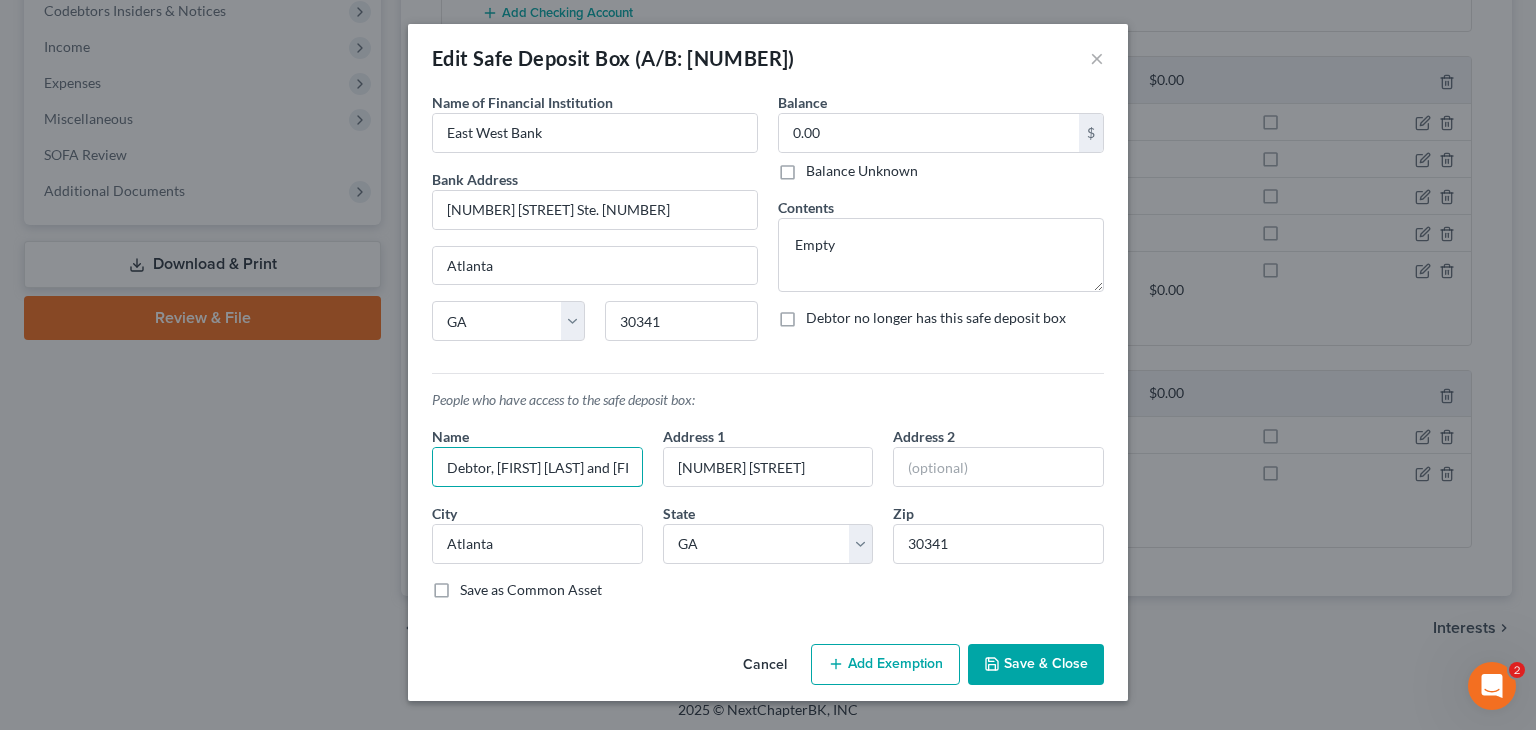 click on "Edit Safe Deposit Box (A/B: 16)  × An exemption set must first be selected from the Filing Information section. Common Asset Select
Name of Financial Institution
*
[BANK NAME] Bank Address [ADDRESS] [CITY] State [STATES] [ZIP] Balance
[AMOUNT] $
Balance Unknown
Balance Undetermined
Contents Empty Debtor no longer has this safe deposit box People who have access to the safe deposit box: Name Debtor, [NAME] and [NAME] Address 1 [ADDRESS] Address 2 City [CITY] State State [STATES] [ZIP] Zip [ZIP] Save as Common Asset" at bounding box center (768, 365) 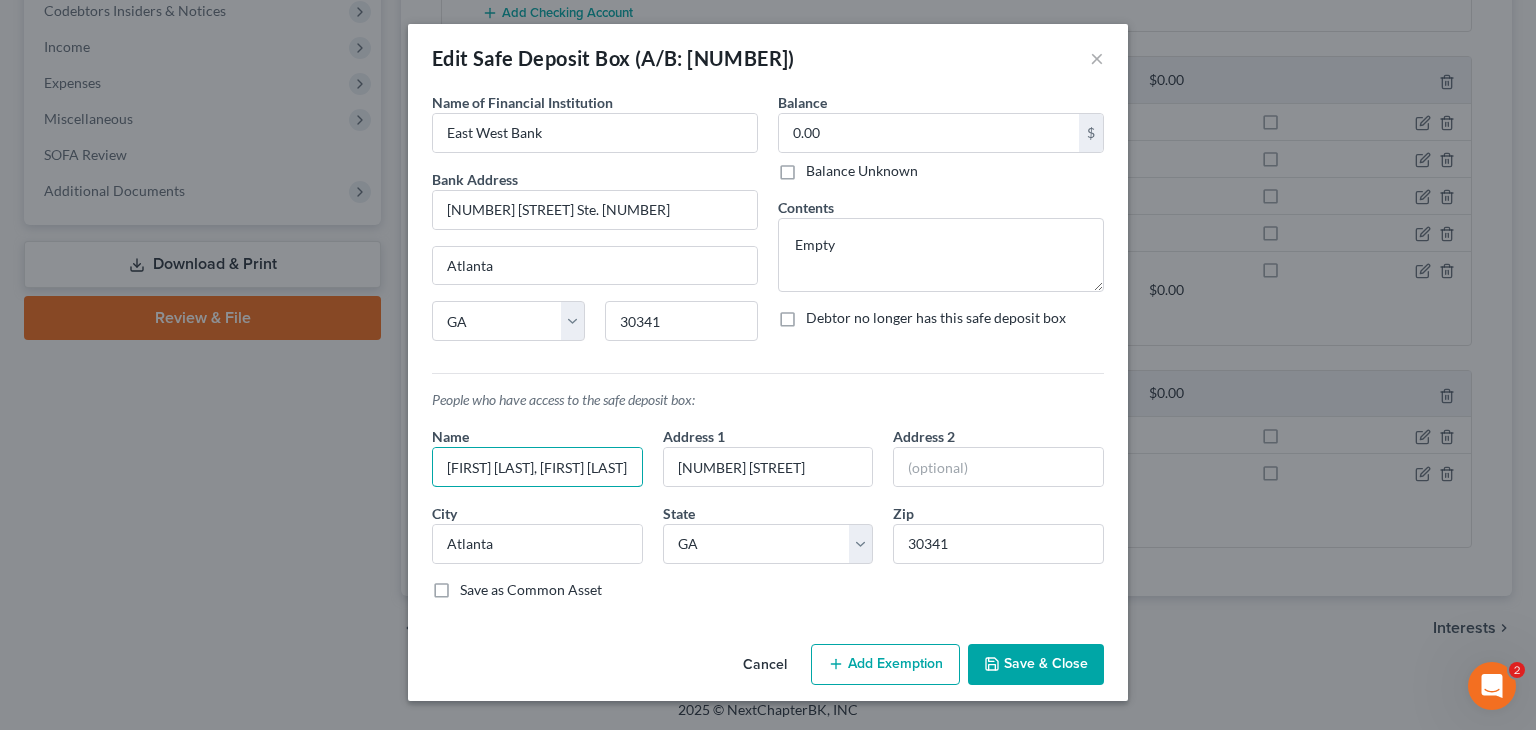 type on "[FIRST] [LAST], [FIRST] [LAST] and [FIRST] [LAST]" 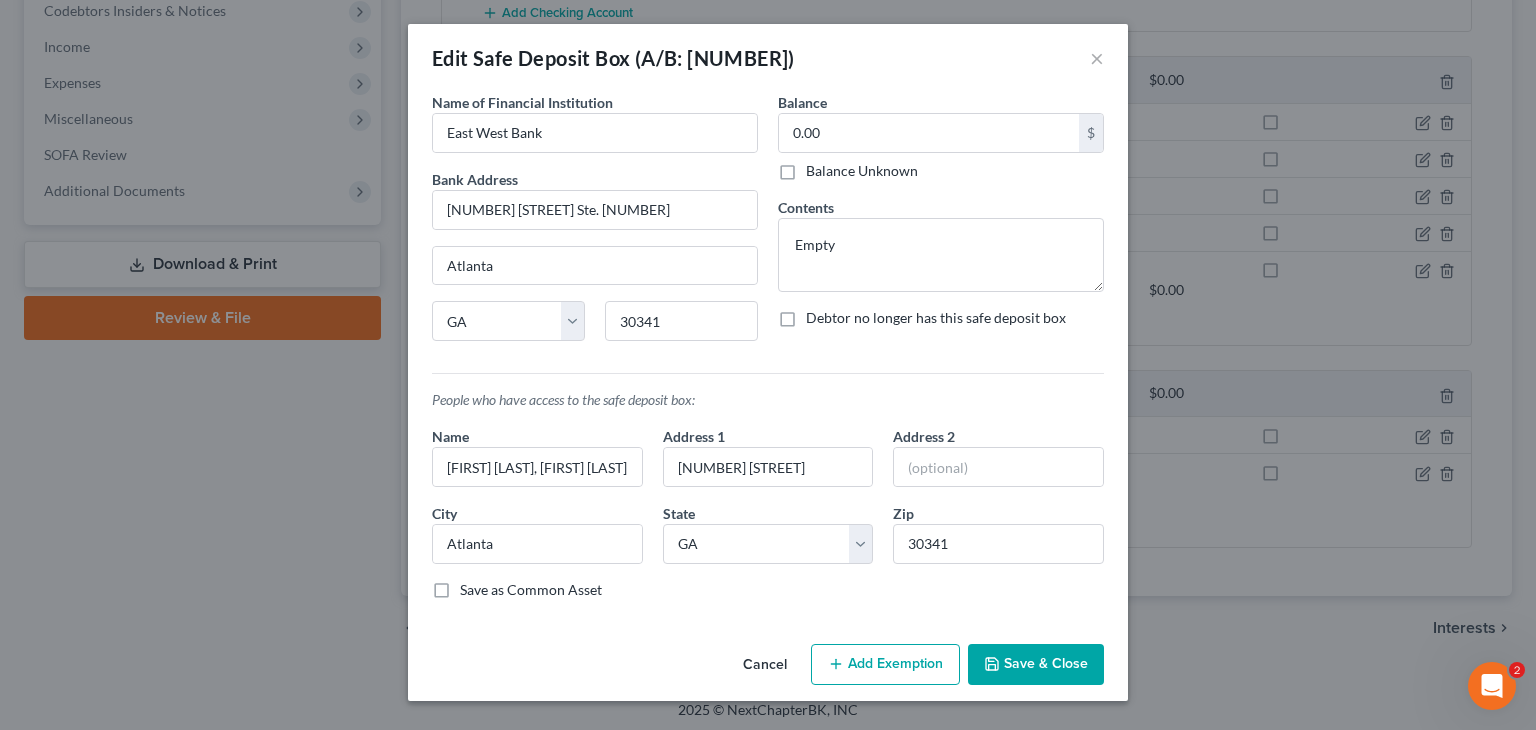 click on "Save & Close" at bounding box center [1036, 665] 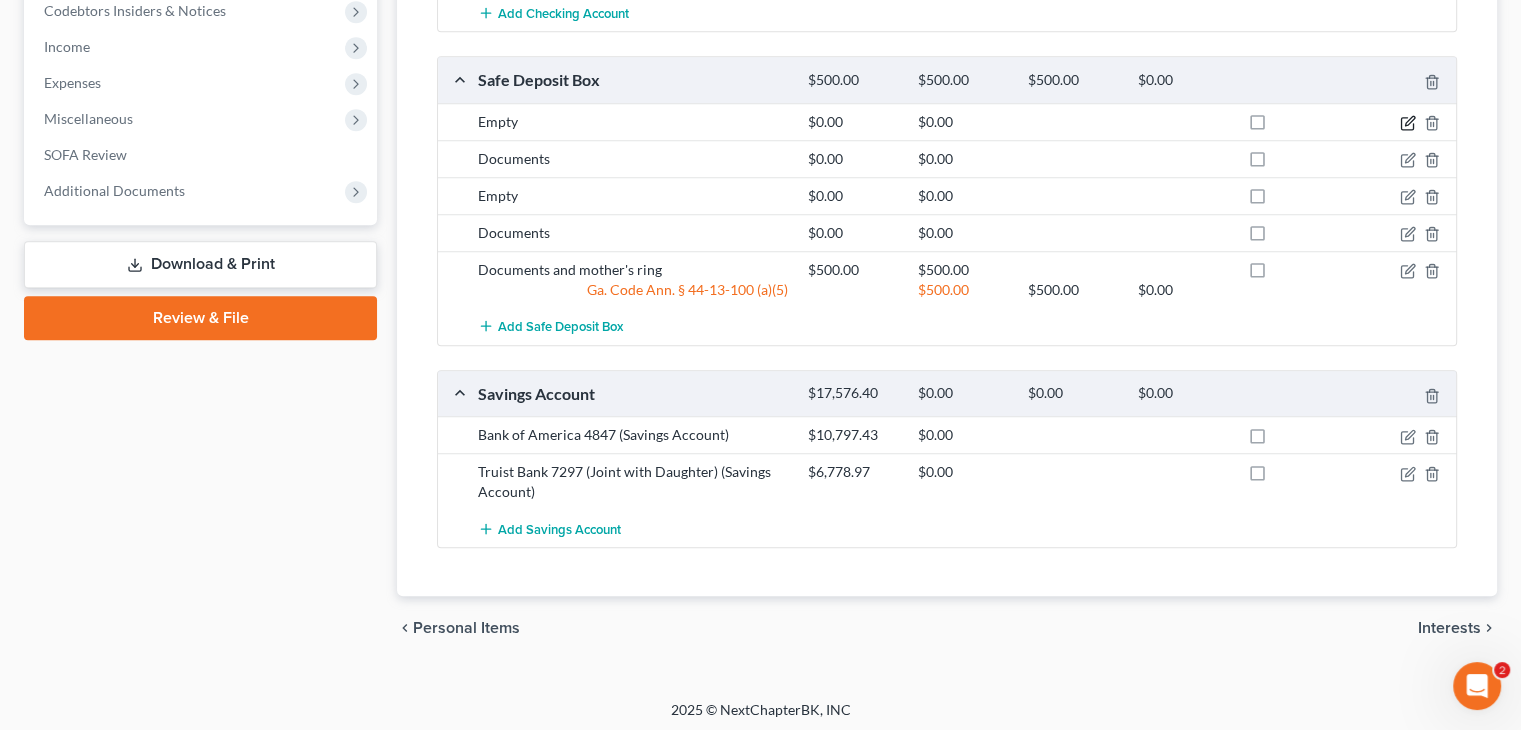 click 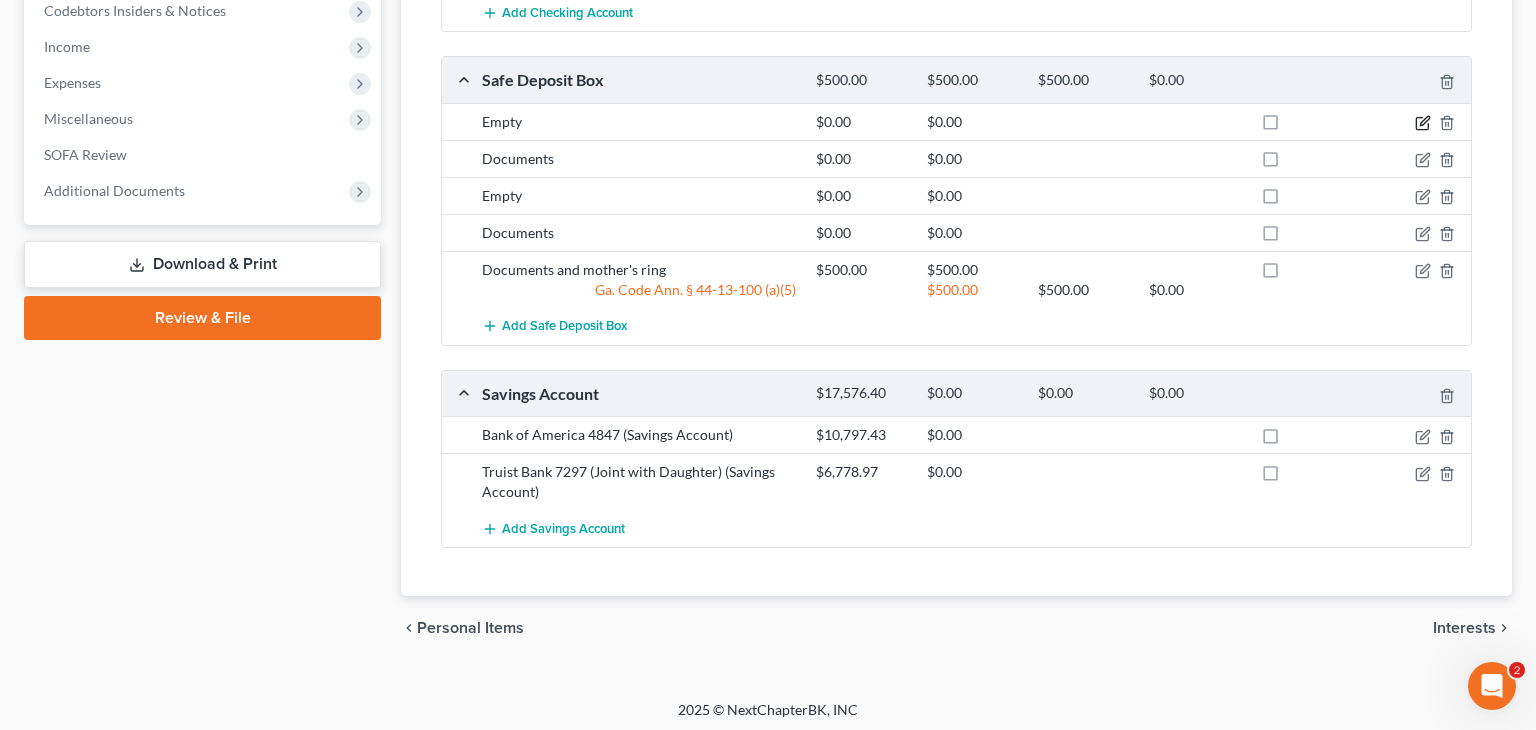 select on "10" 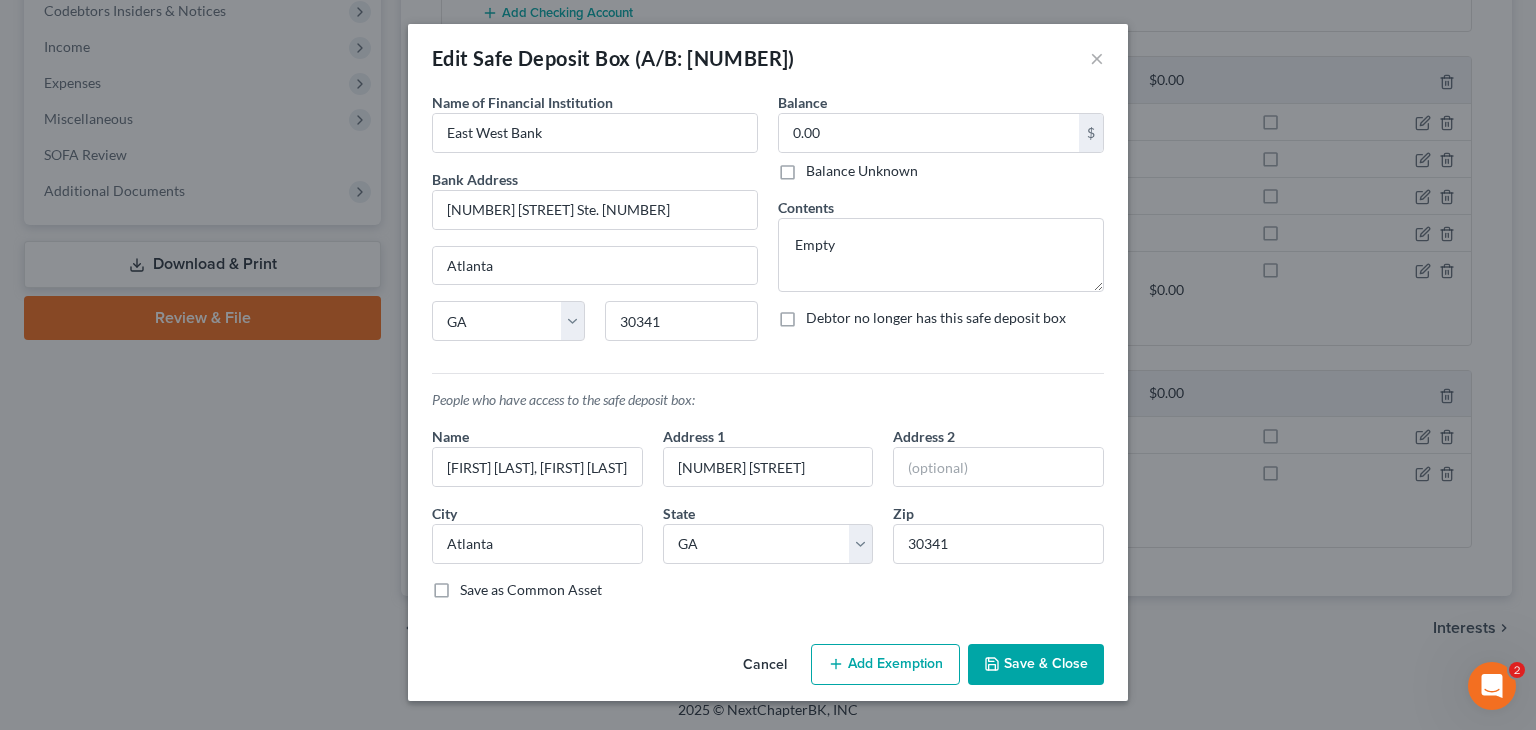 click on "Save & Close" at bounding box center (1036, 665) 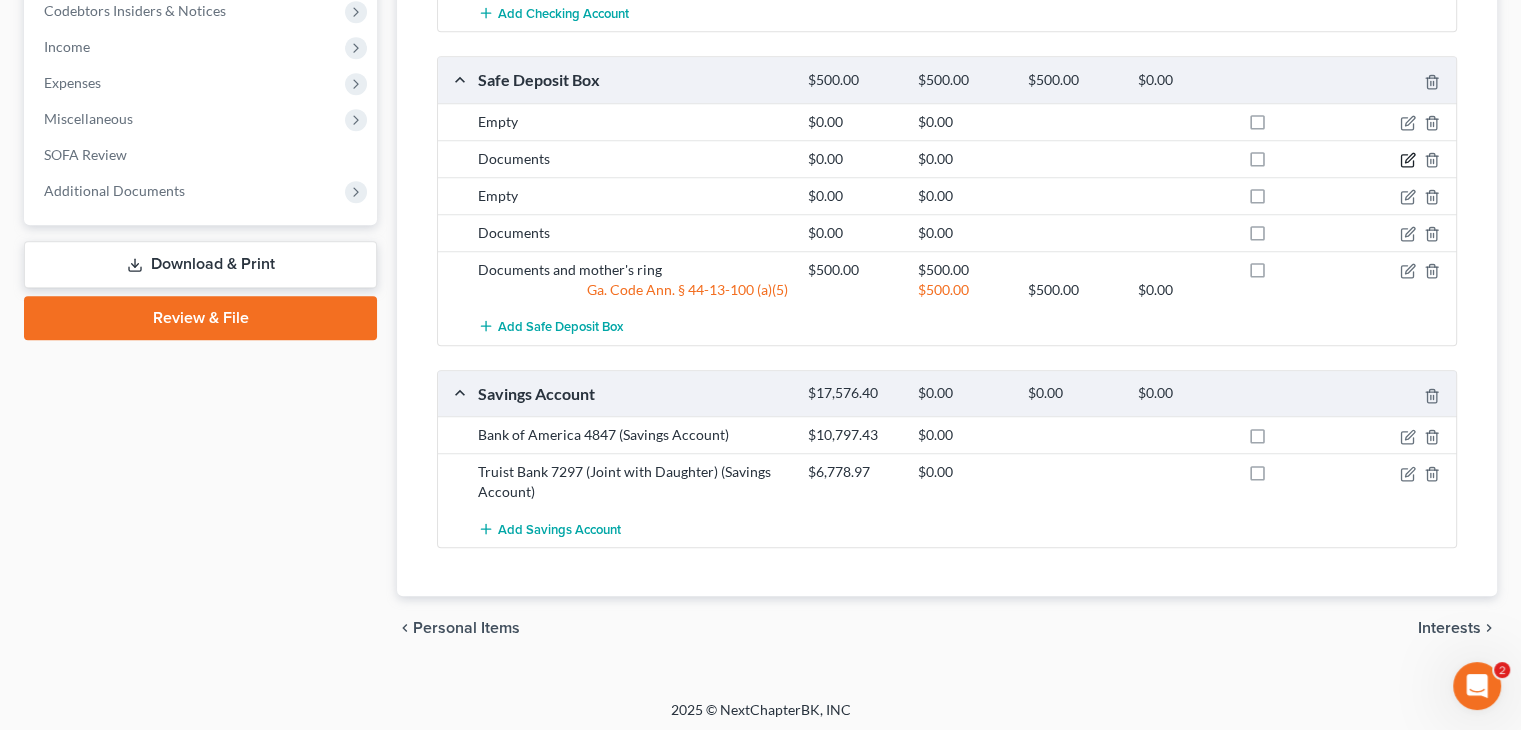 click 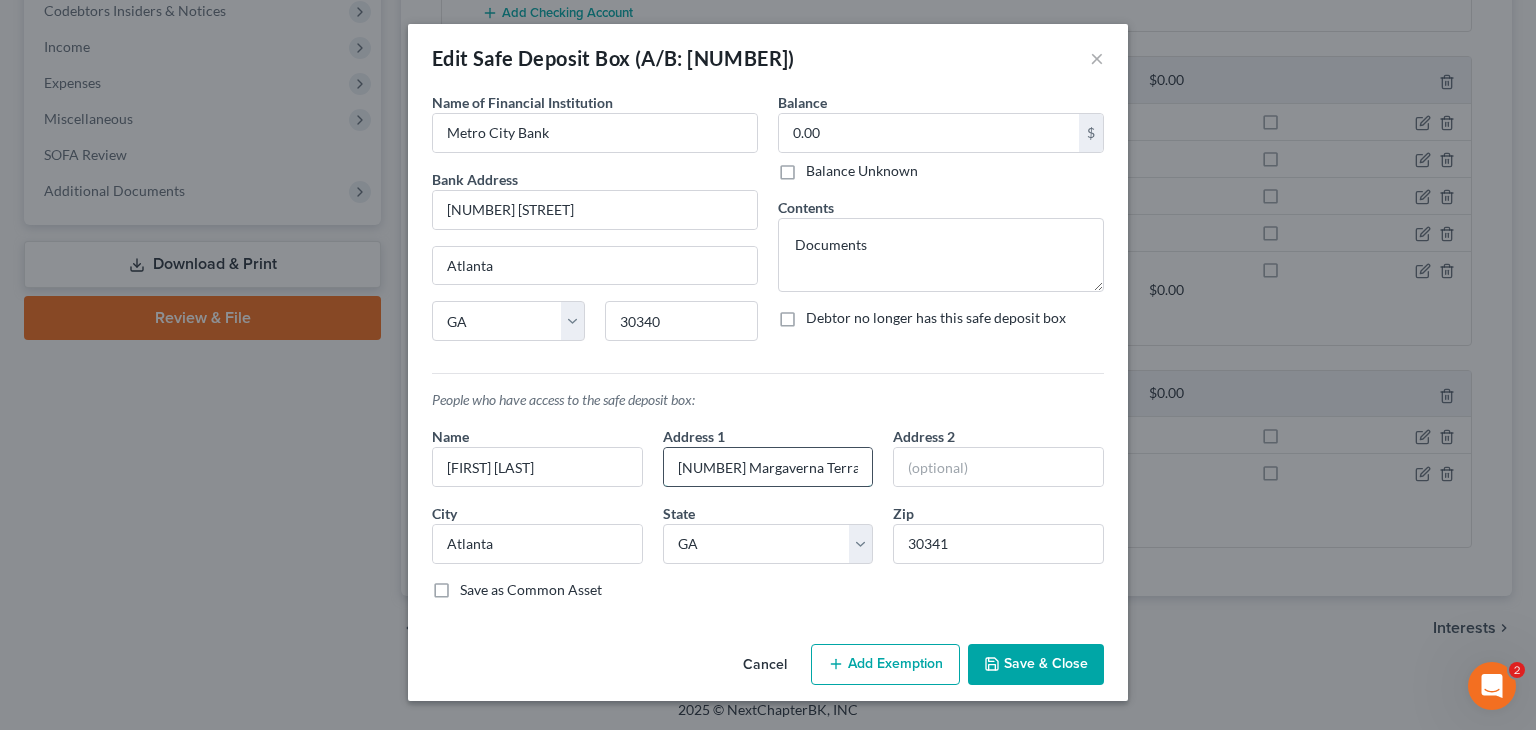 click on "[NUMBER] Margaverna Terrace" at bounding box center (768, 467) 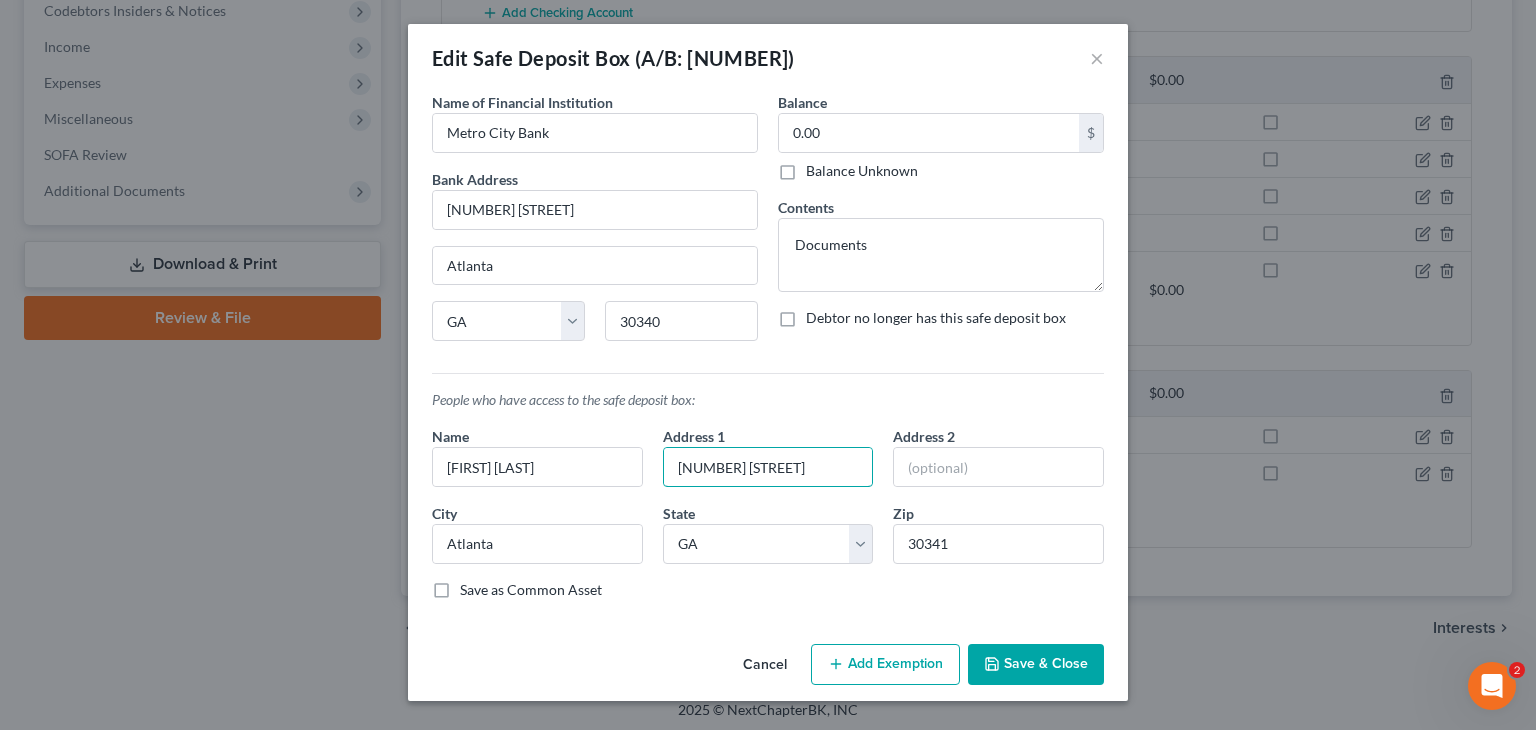 type on "[NUMBER] [STREET]" 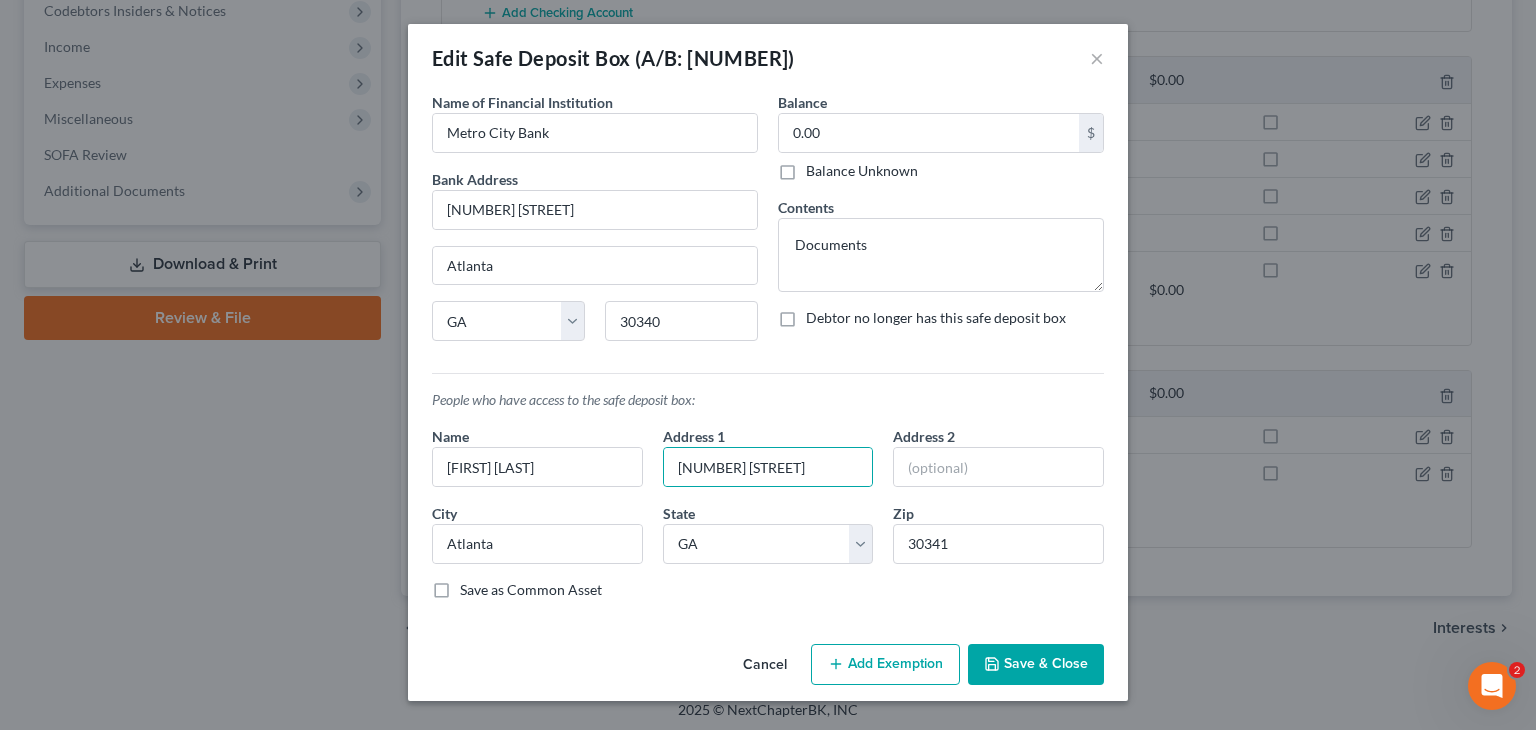 click on "Save & Close" at bounding box center (1036, 665) 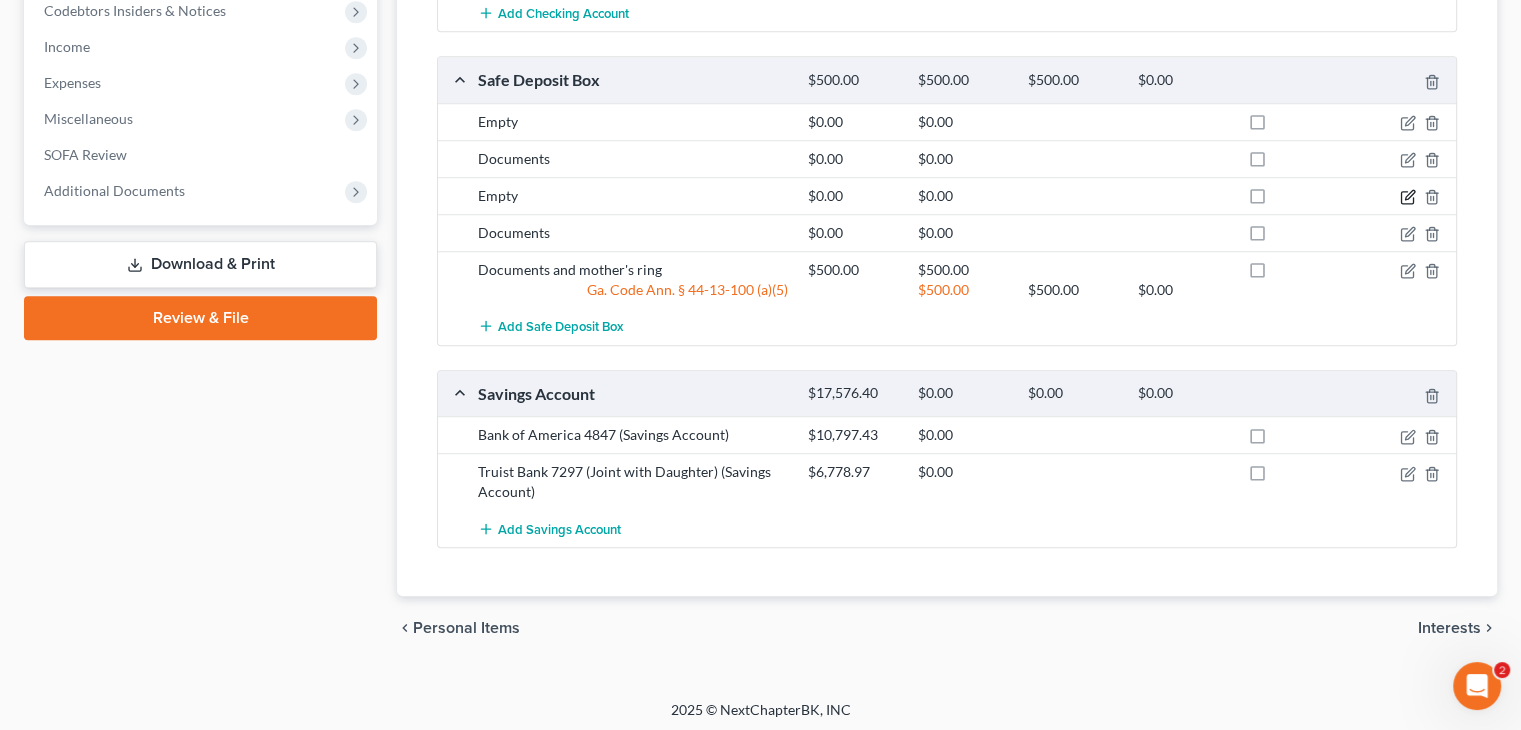 click 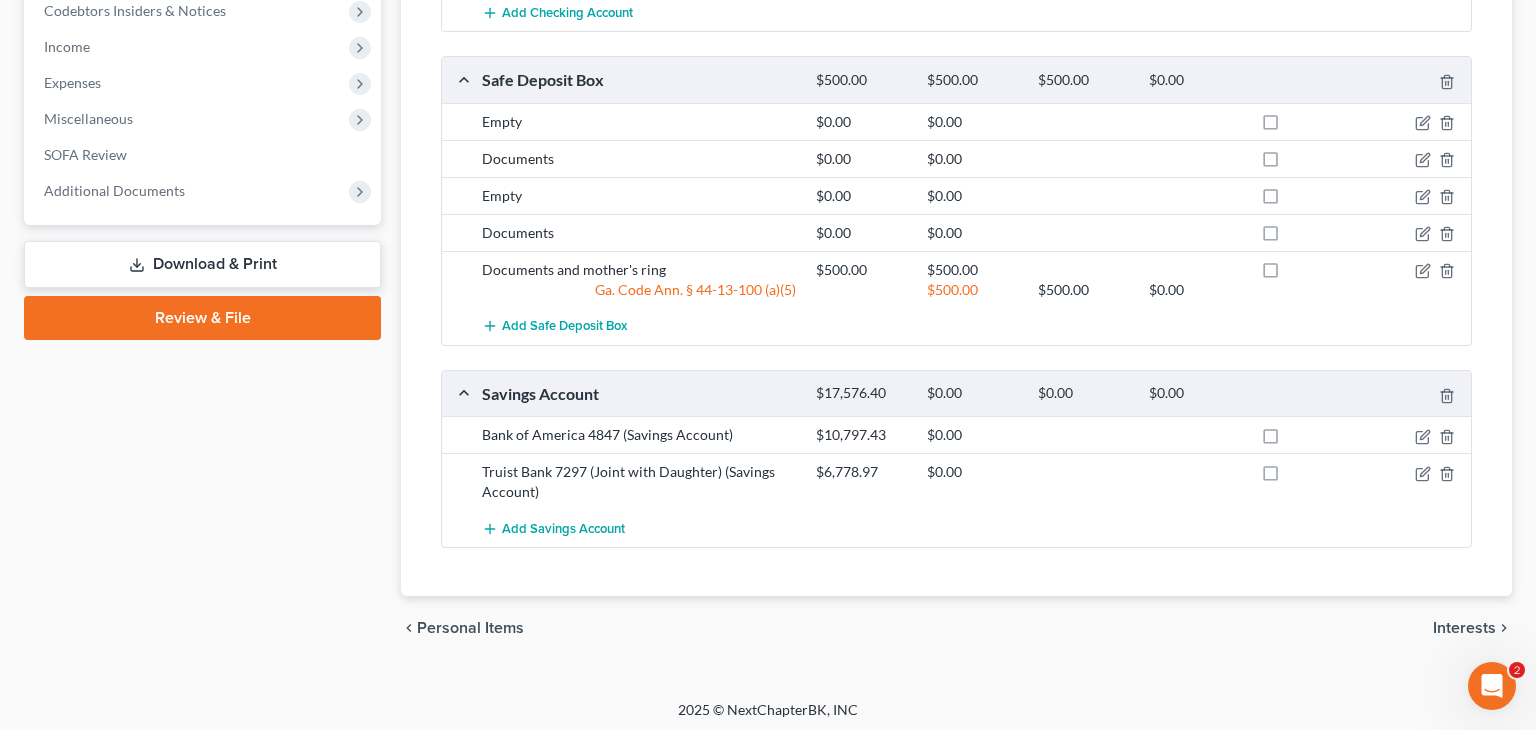 select on "10" 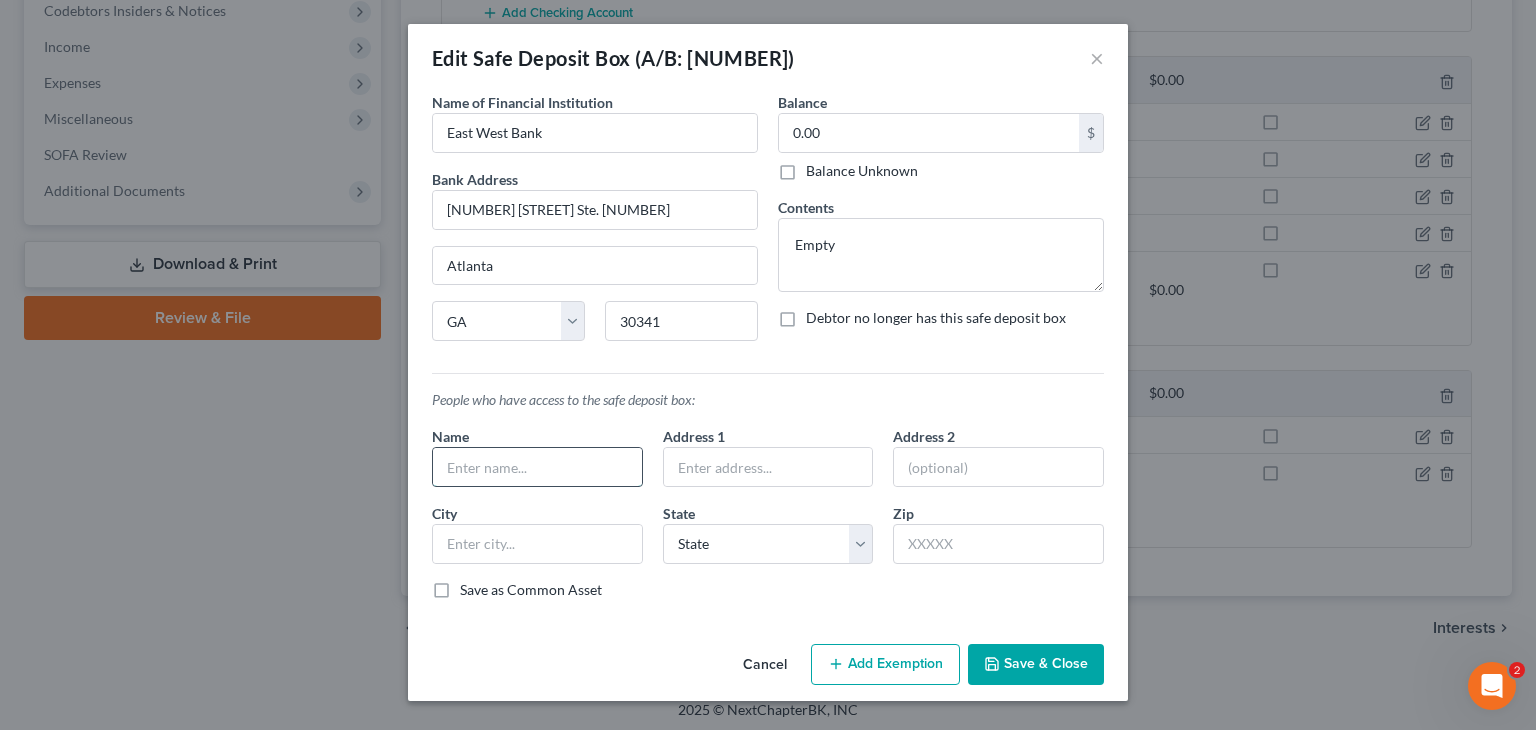 click at bounding box center (537, 467) 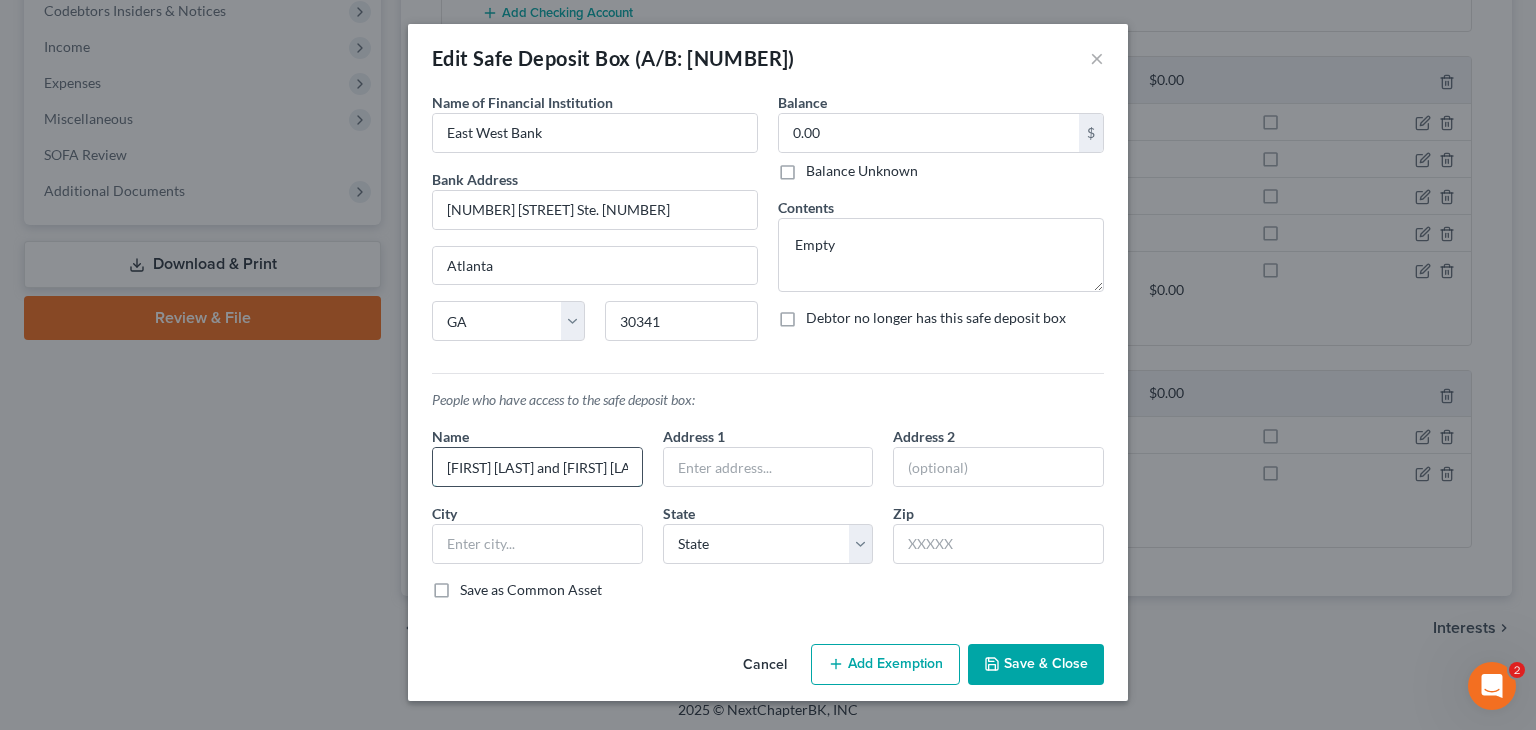 scroll, scrollTop: 0, scrollLeft: 7, axis: horizontal 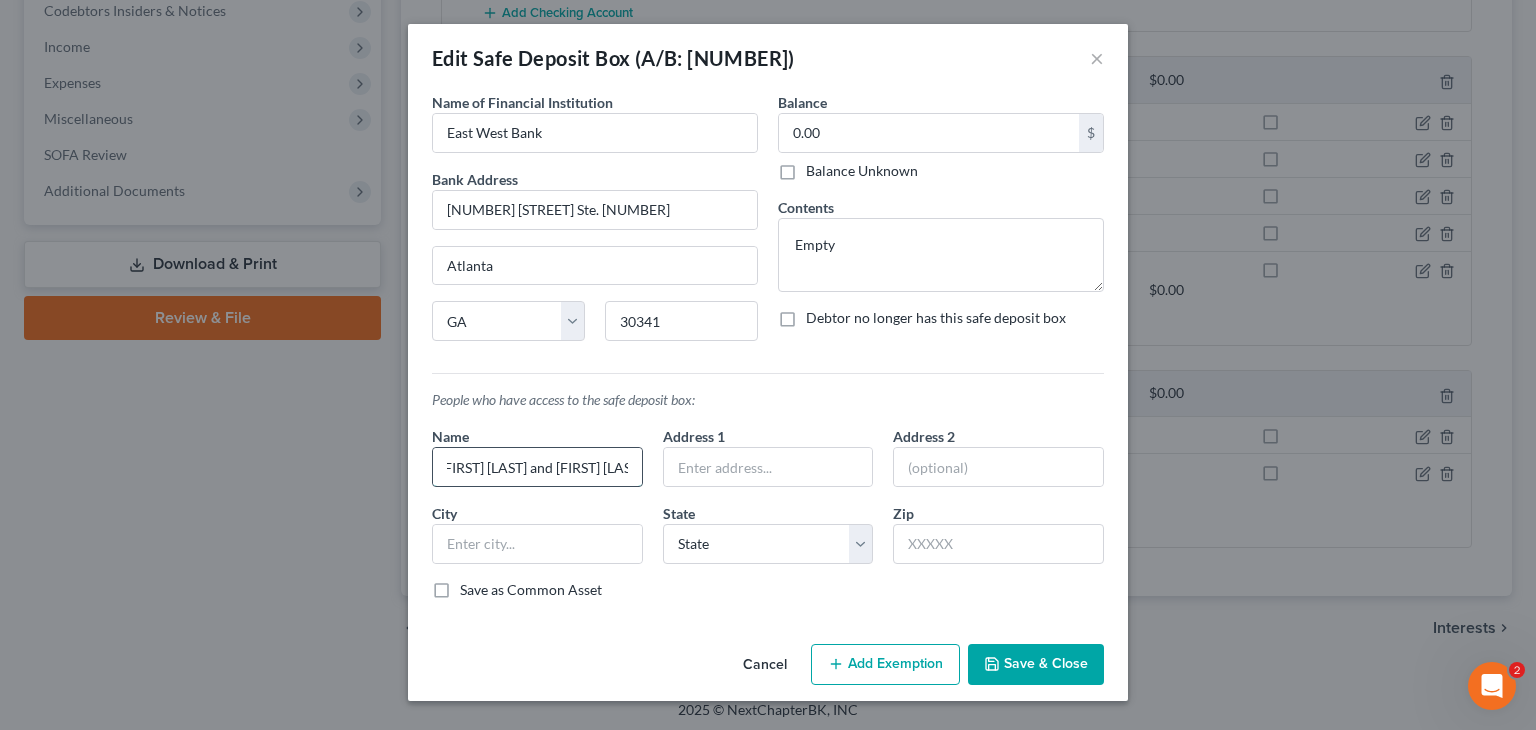 type on "[FIRST] [LAST] and [FIRST] [LAST]" 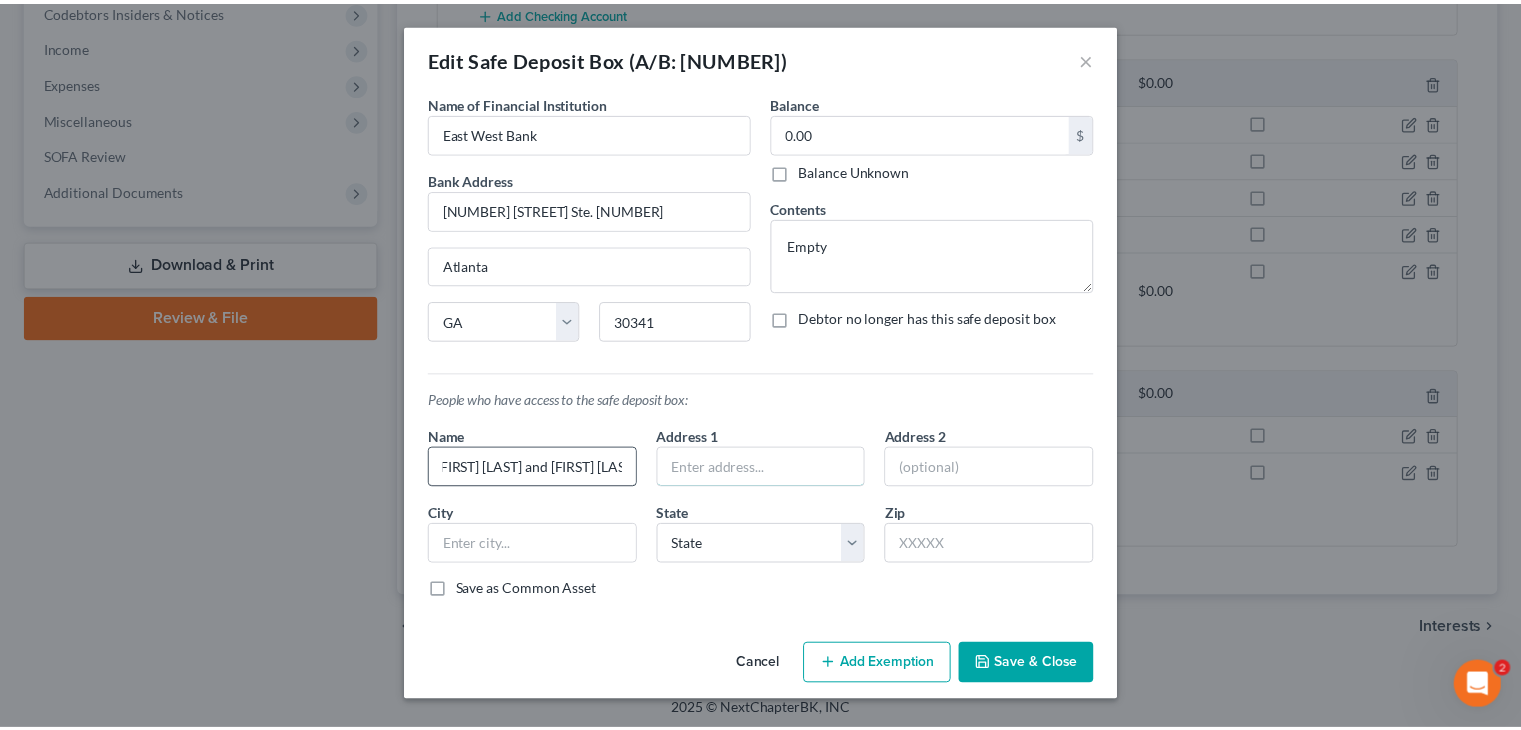scroll, scrollTop: 0, scrollLeft: 0, axis: both 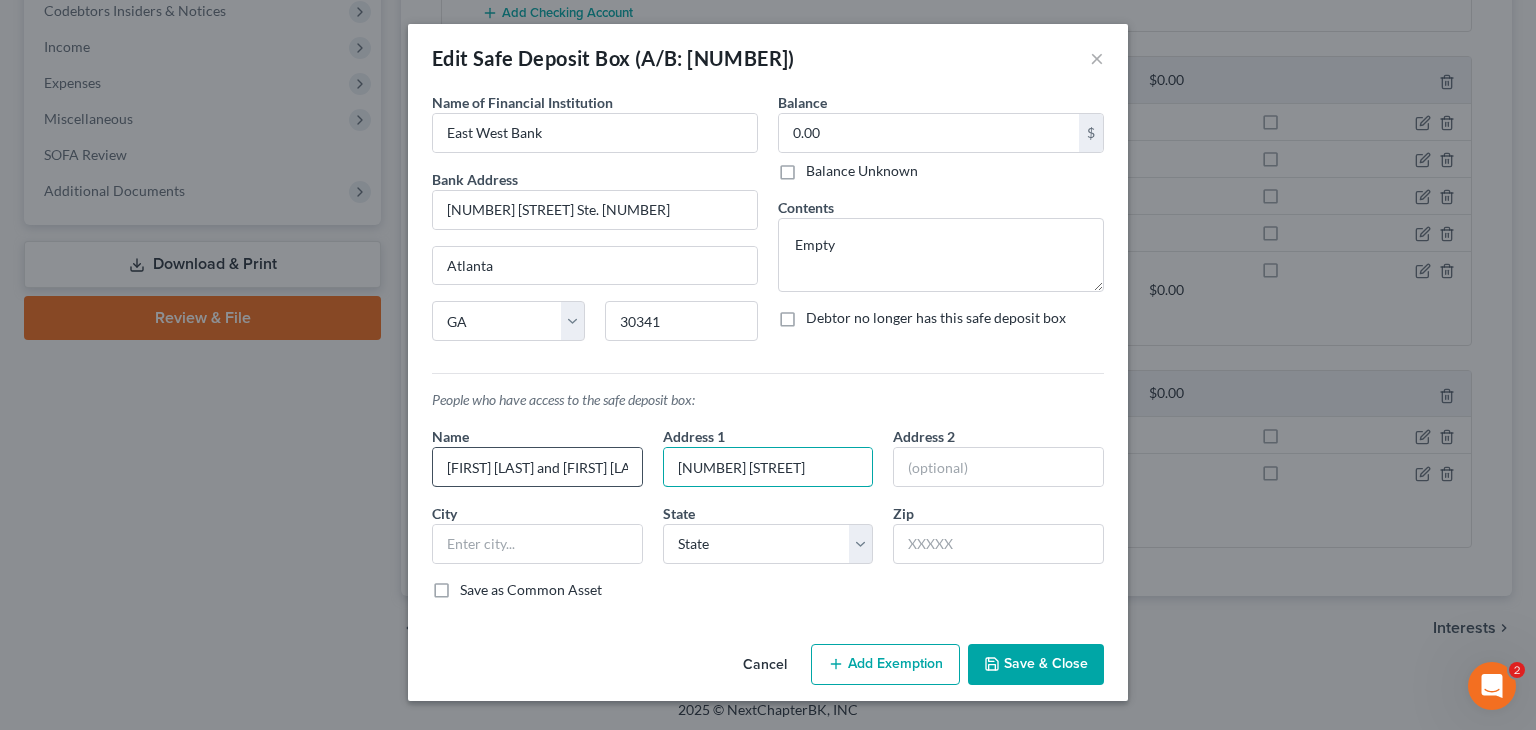 type on "[NUMBER] [STREET]" 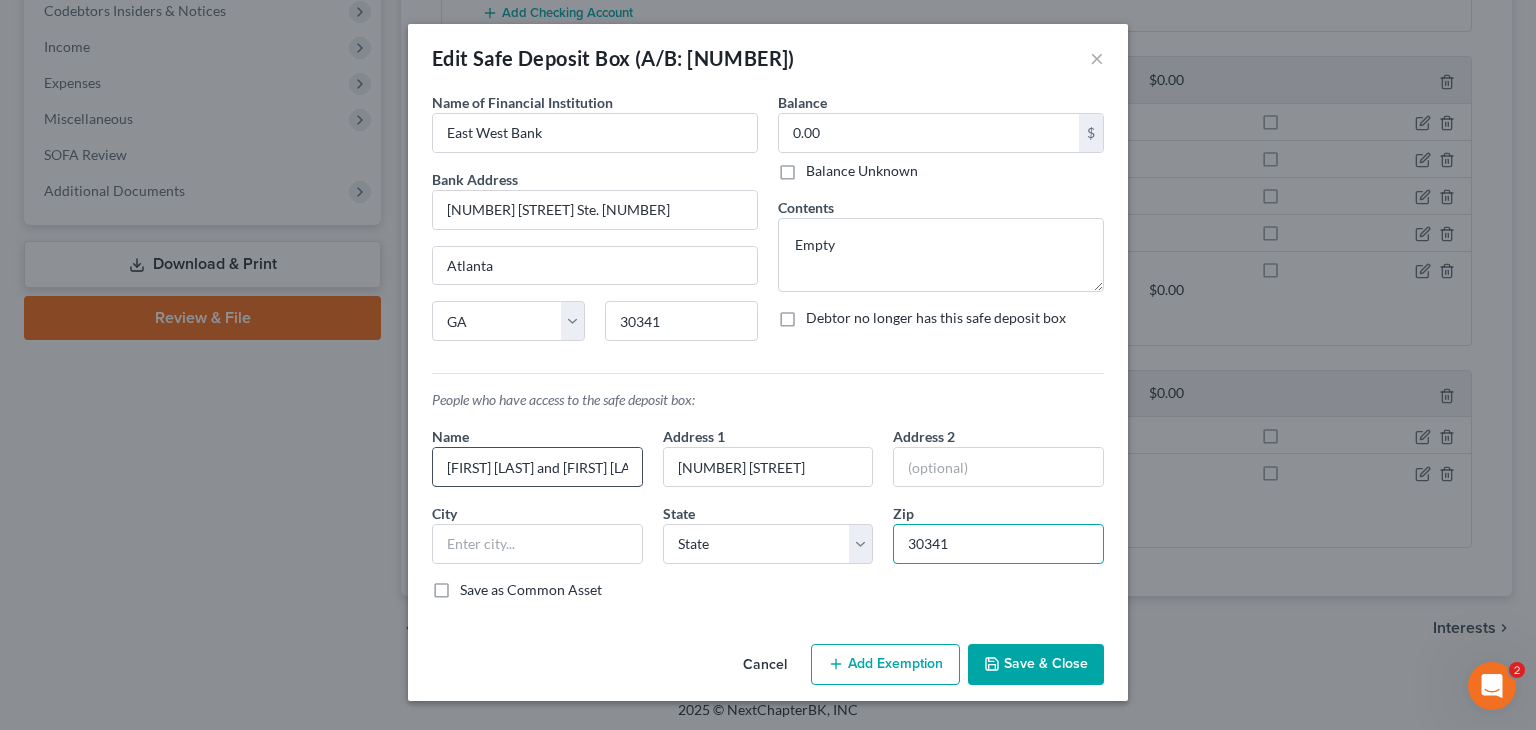 type on "30341" 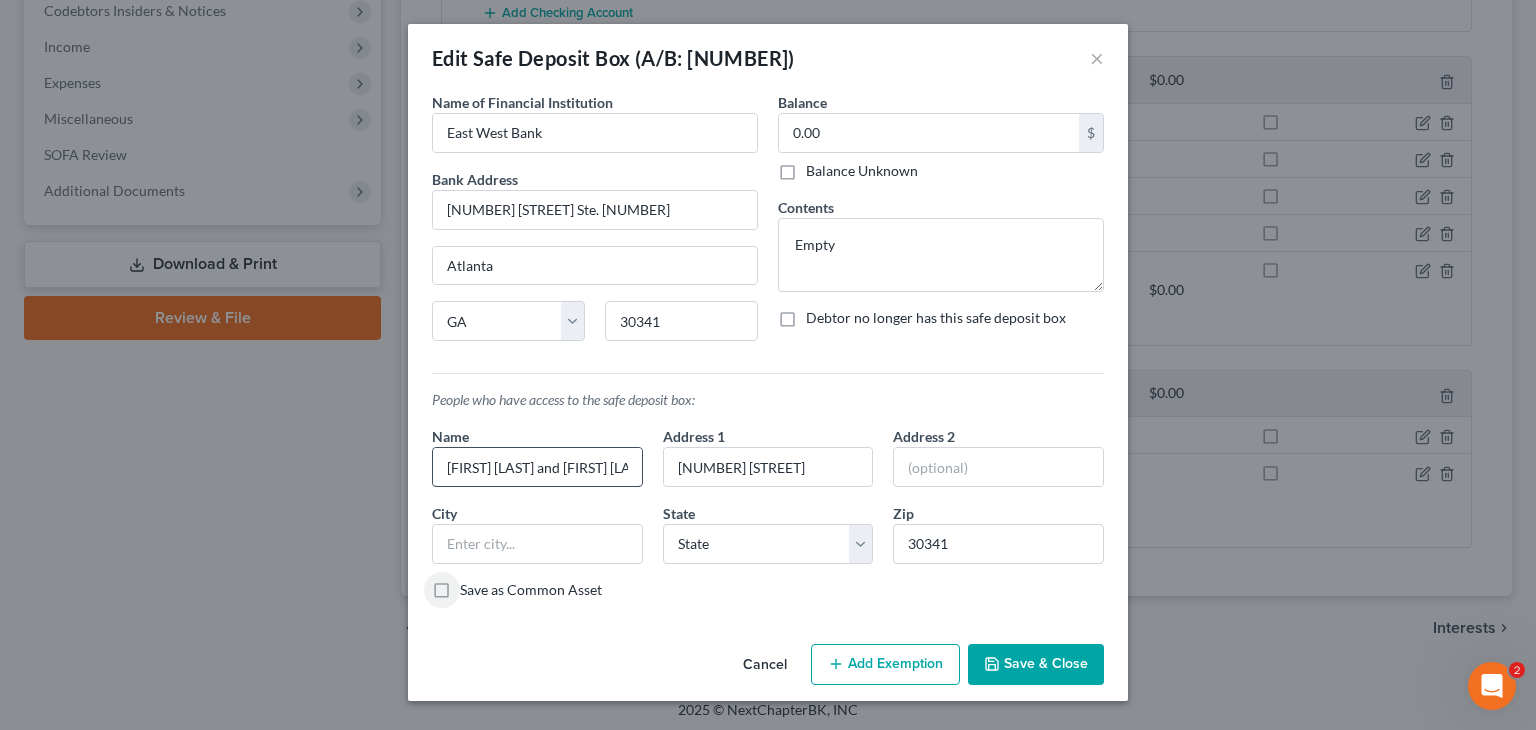 type on "Atlanta" 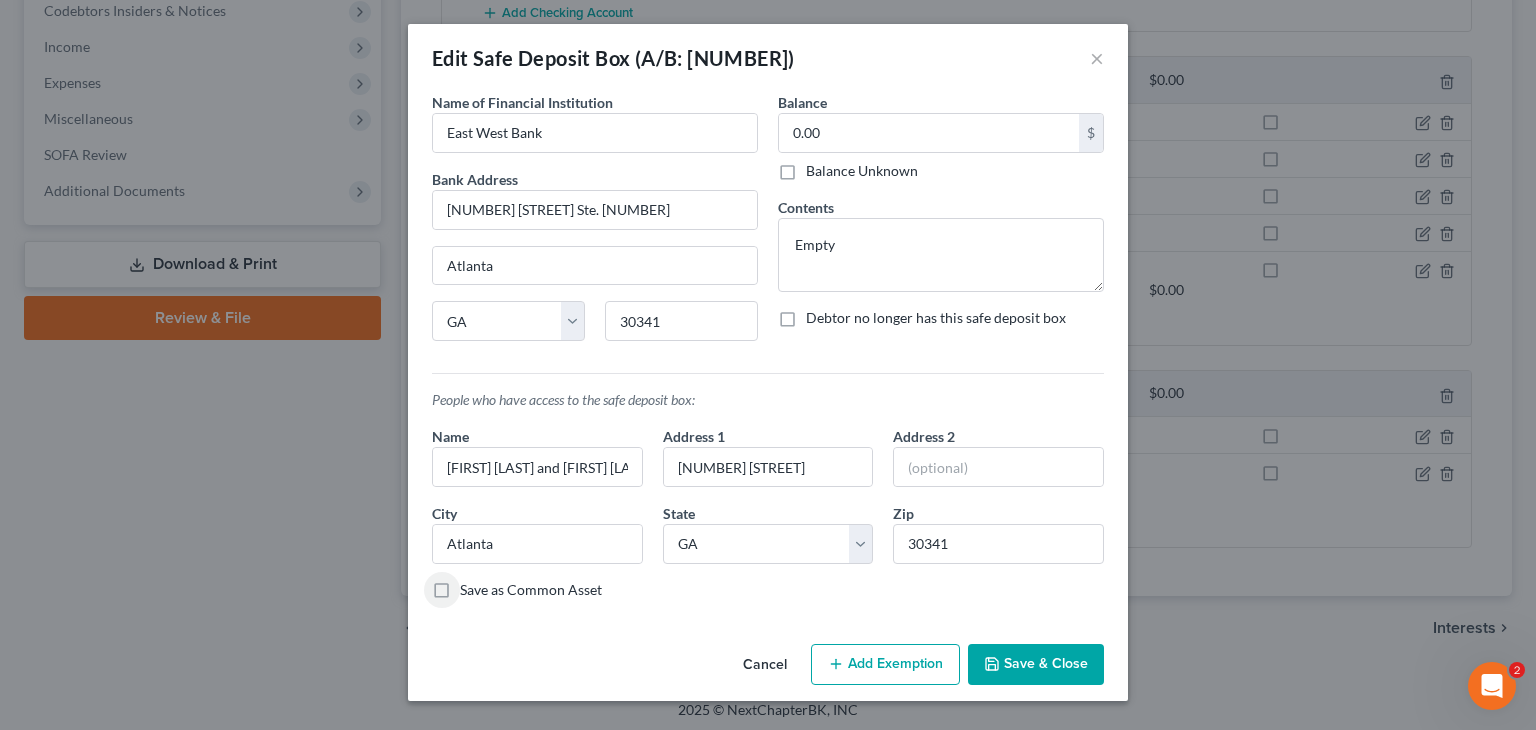 click on "Save & Close" at bounding box center [1036, 665] 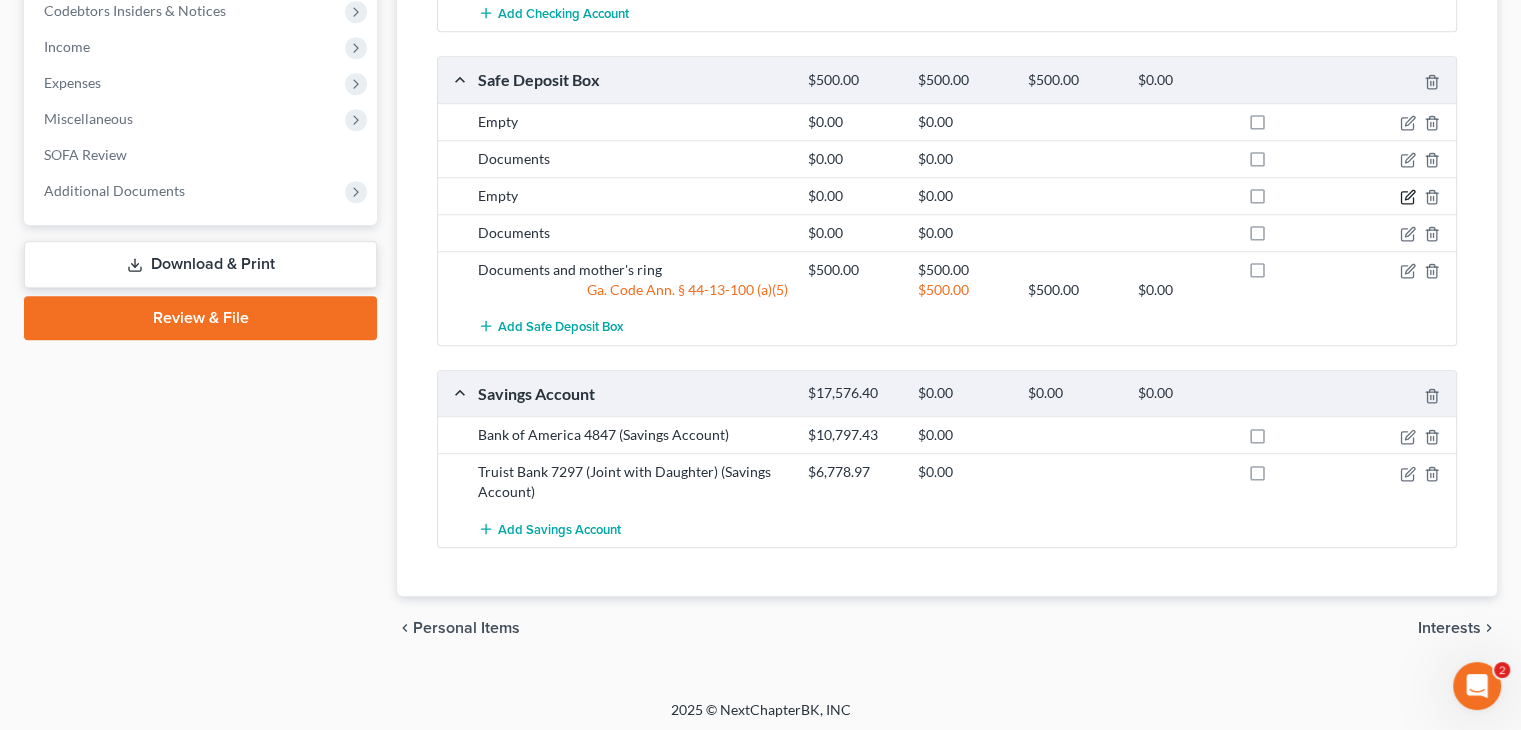 click 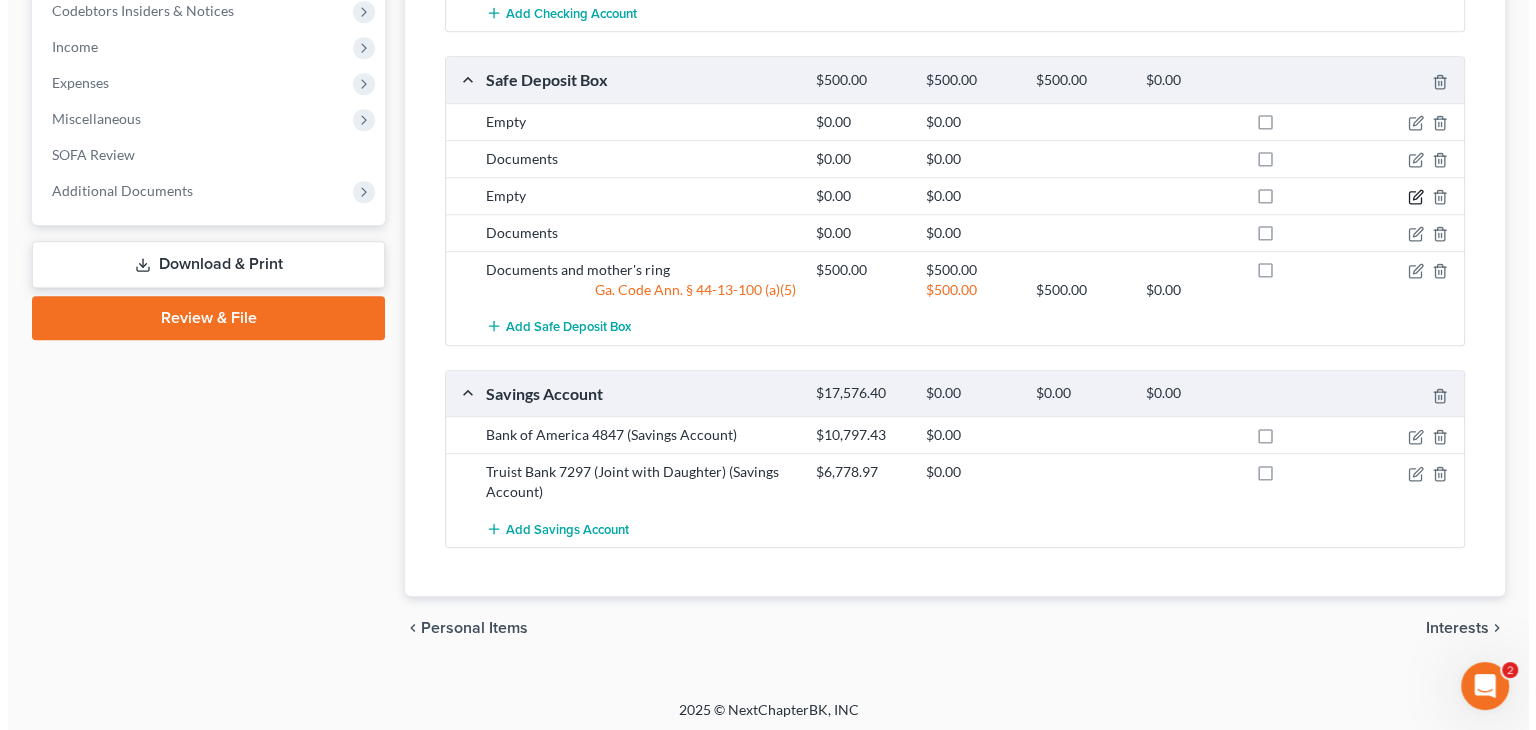 select on "10" 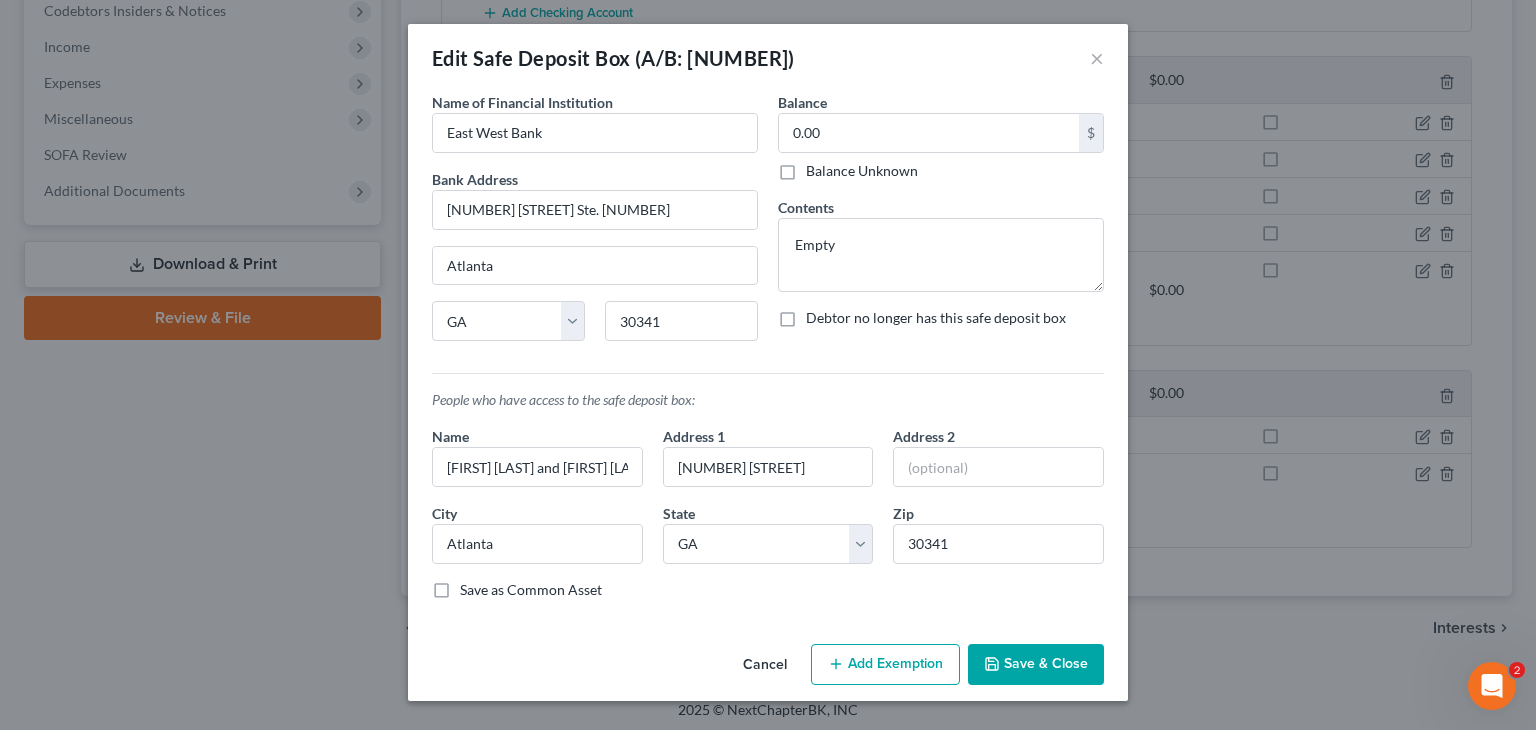 click on "Save & Close" at bounding box center [1036, 665] 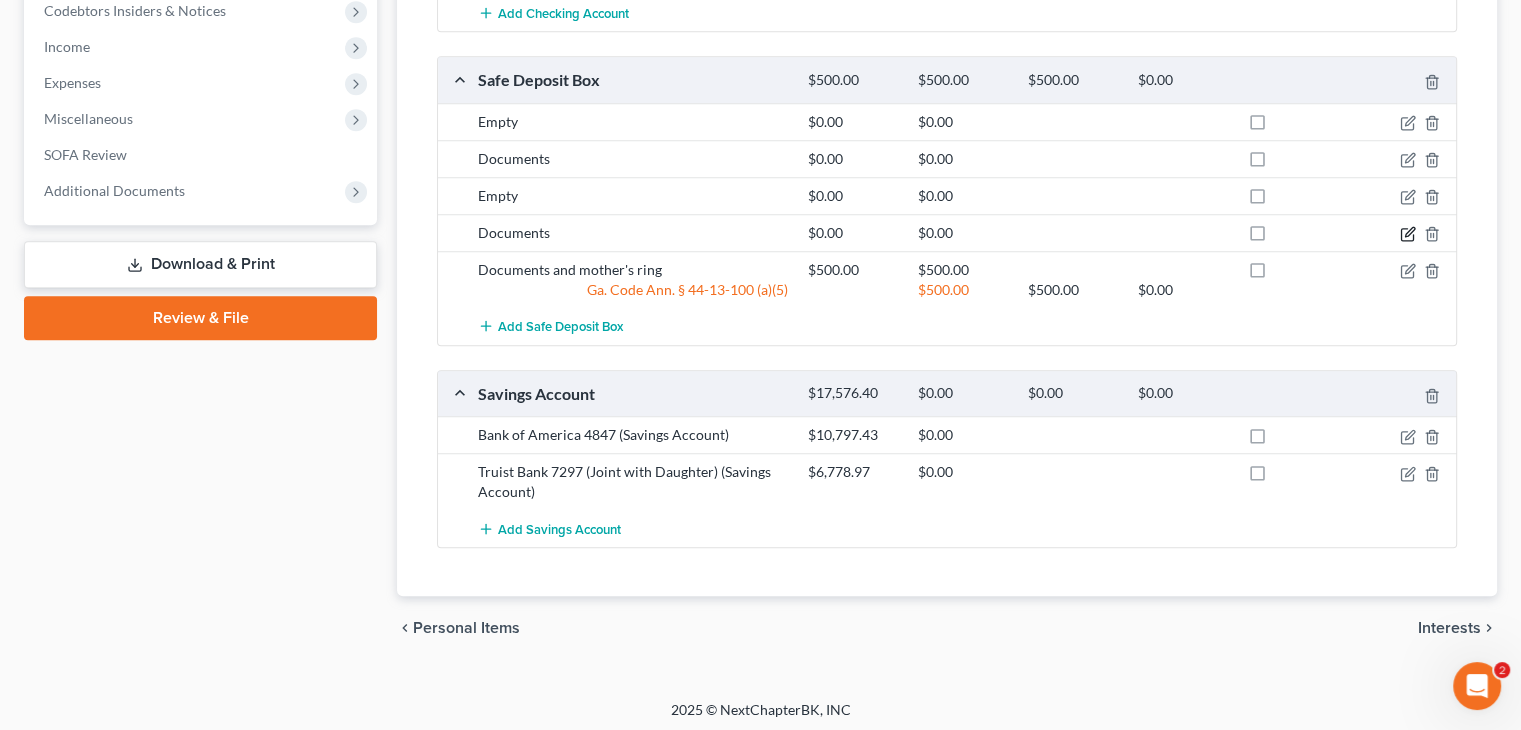 click 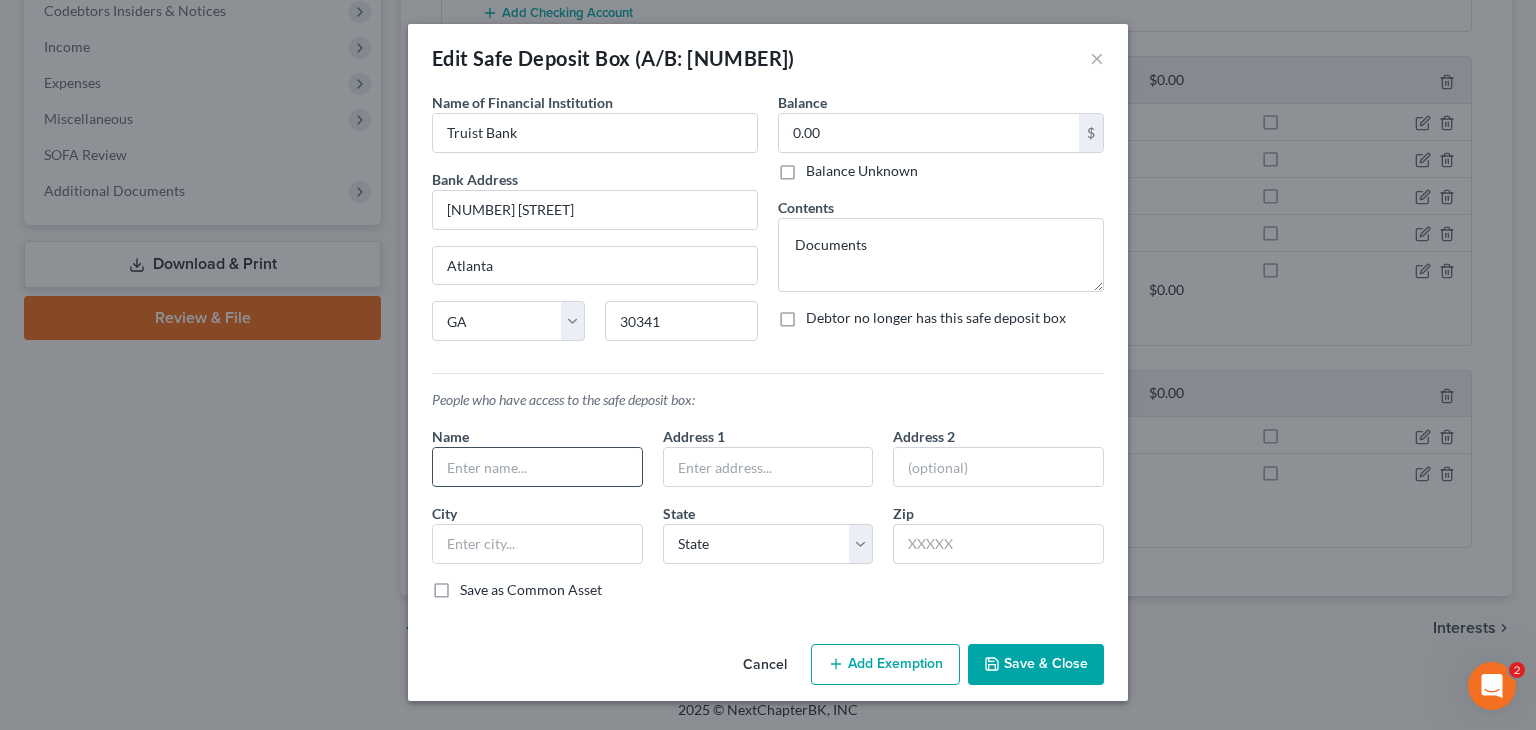 click at bounding box center [537, 467] 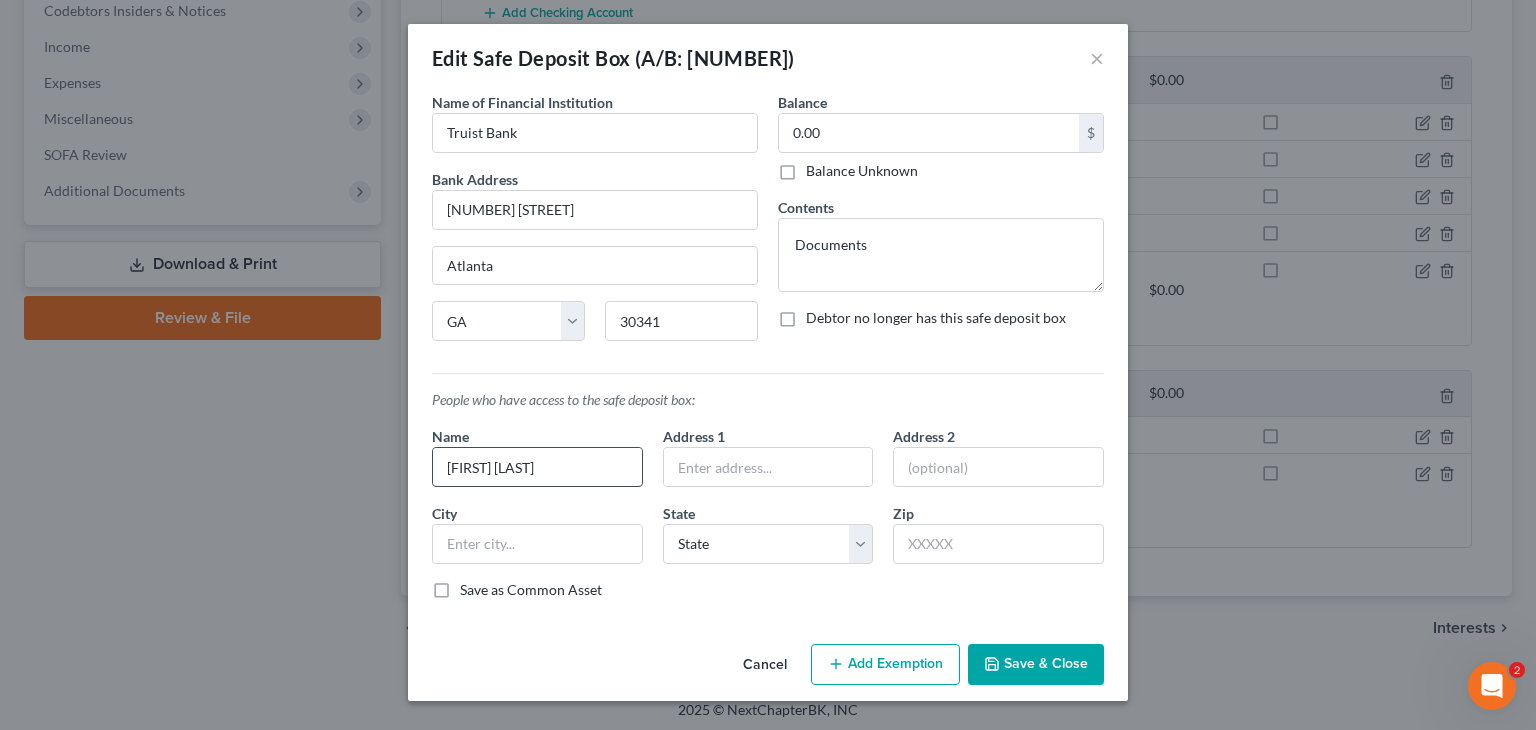 type on "[FIRST] [LAST]" 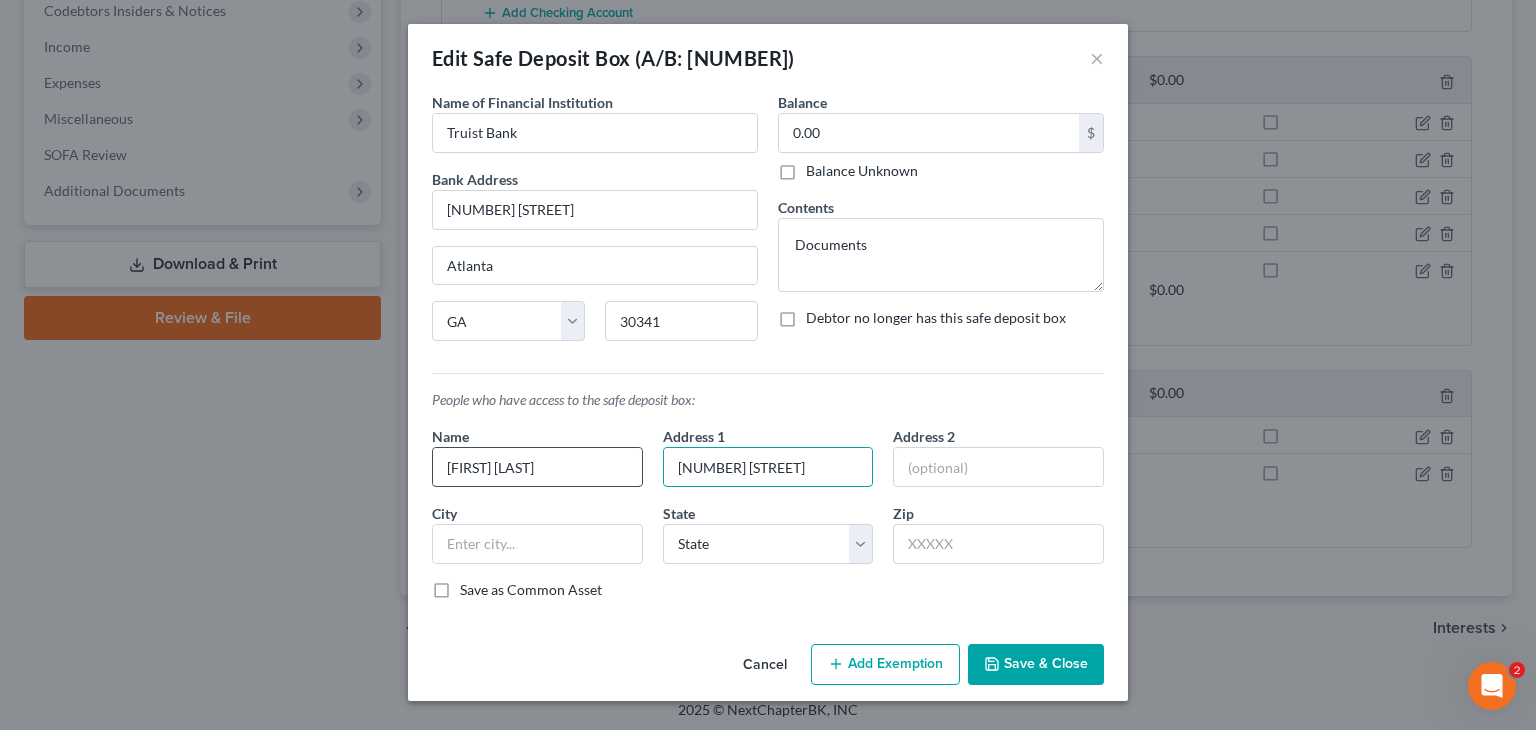 type on "[NUMBER] [STREET]" 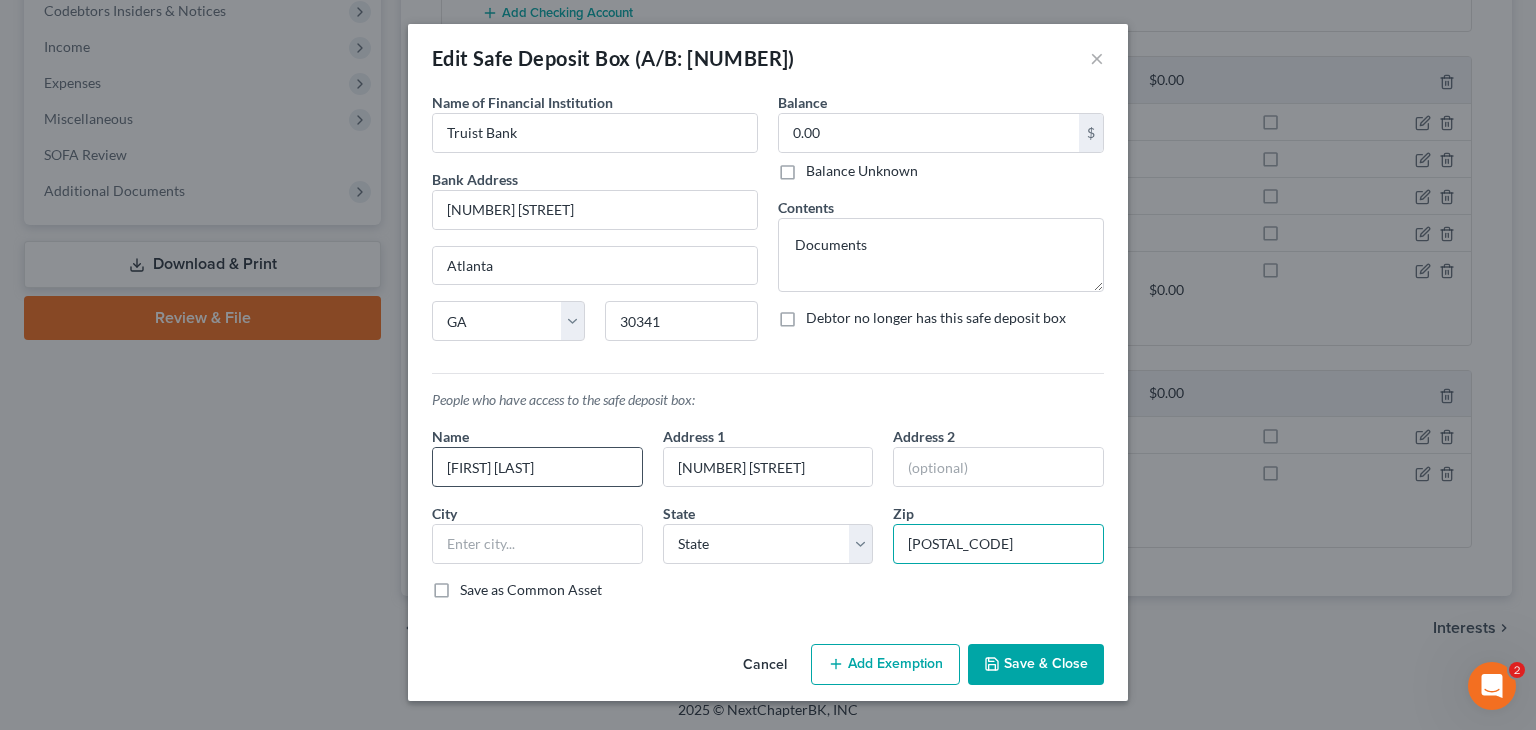 type on "[POSTAL_CODE]" 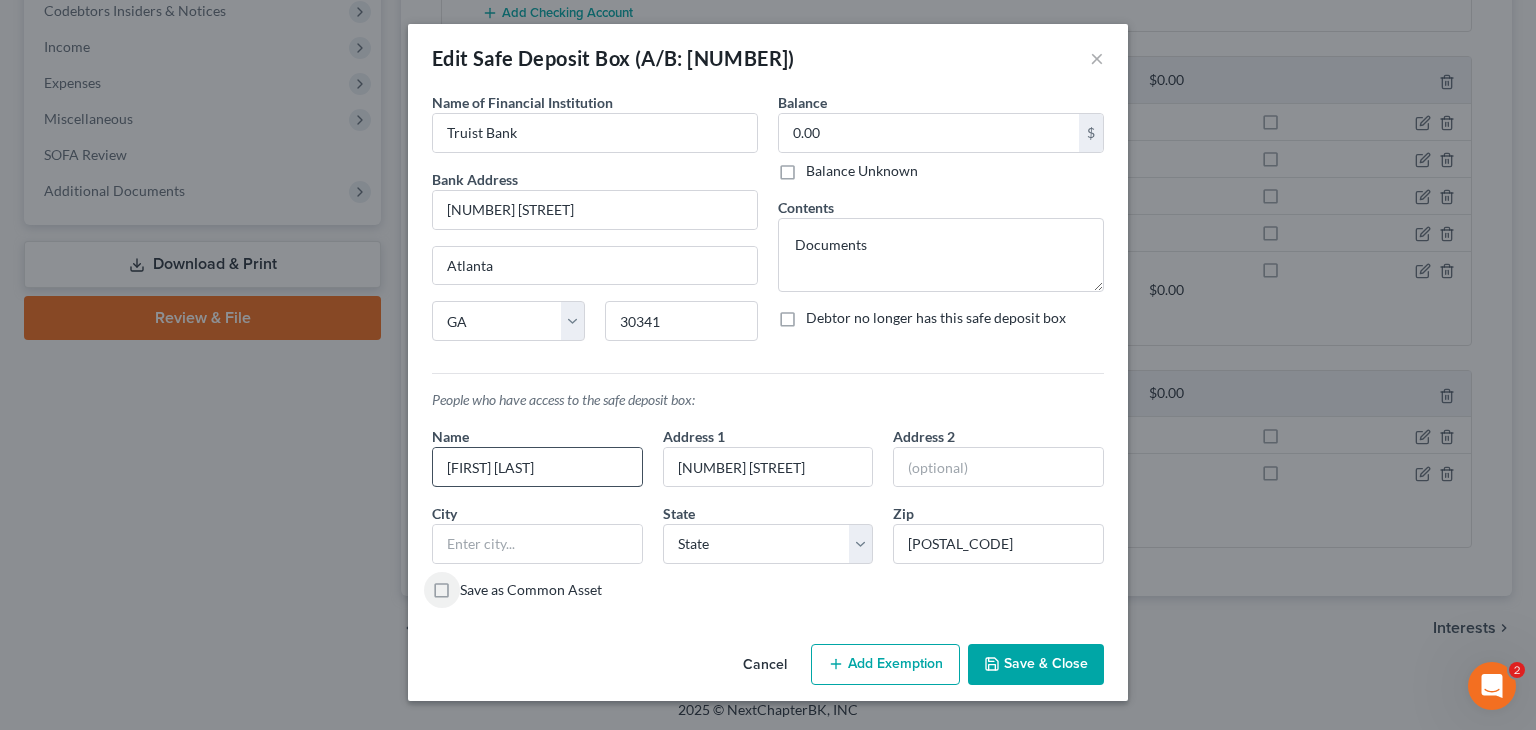 type on "Atlanta" 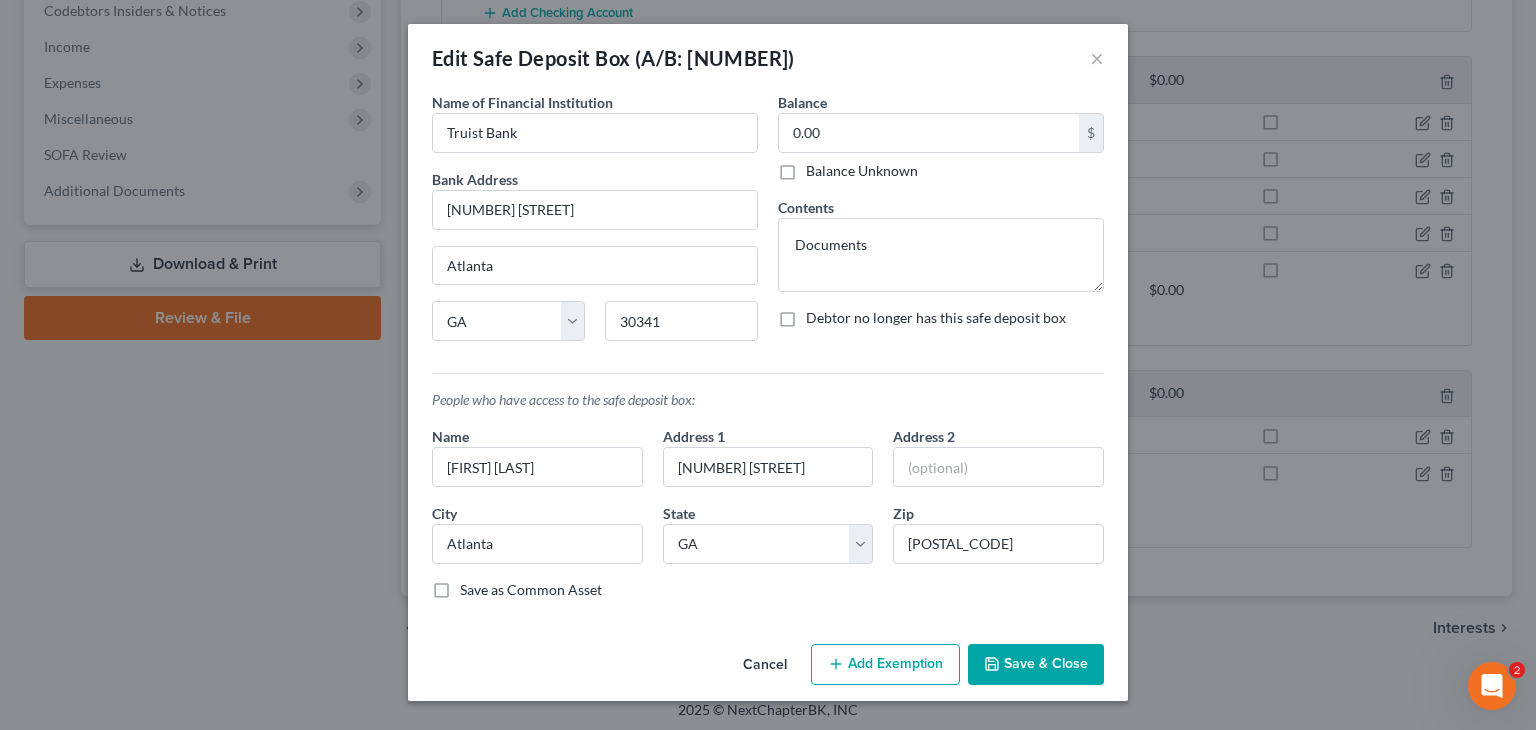 click on "Save & Close" at bounding box center (1036, 665) 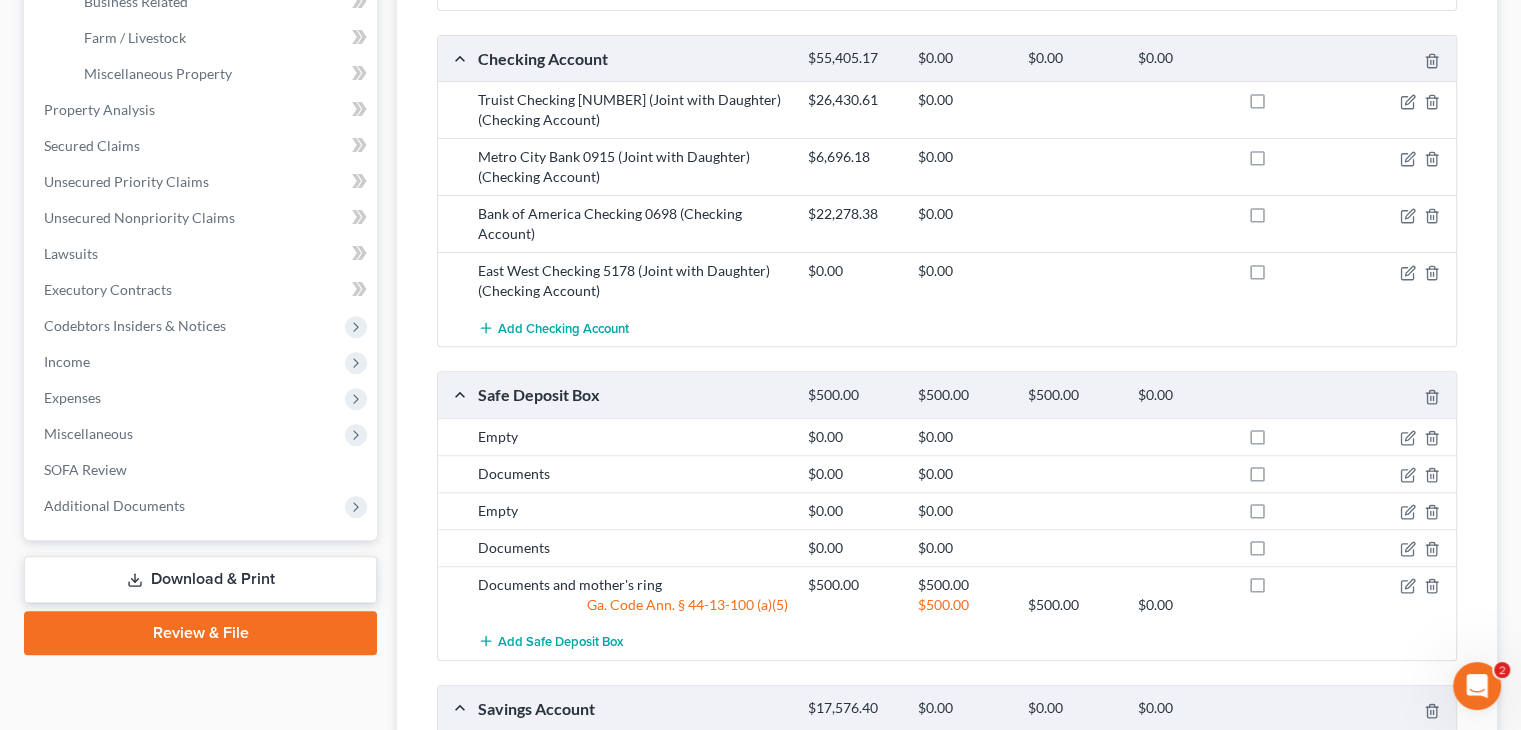 scroll, scrollTop: 371, scrollLeft: 0, axis: vertical 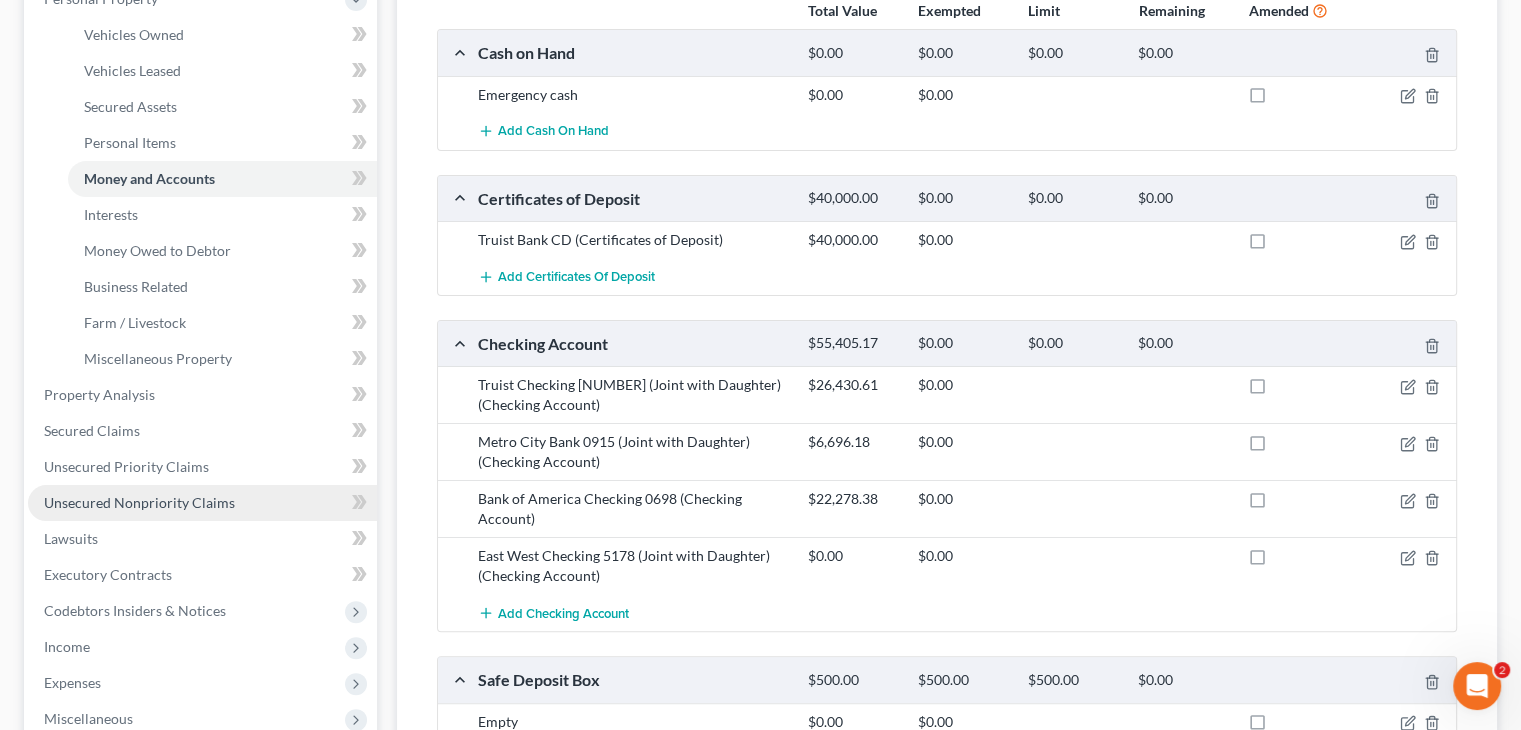 click on "Unsecured Nonpriority Claims" at bounding box center [139, 502] 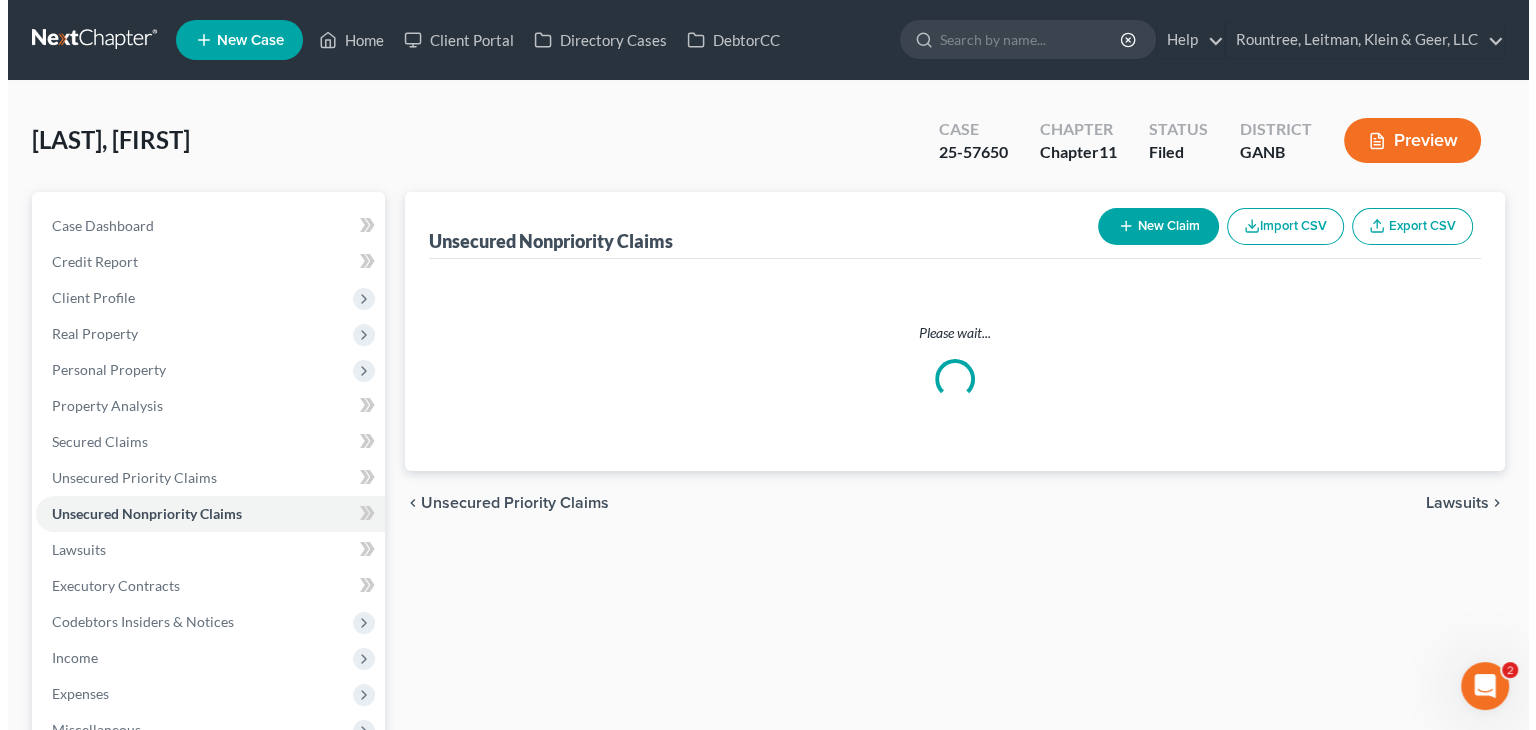 scroll, scrollTop: 0, scrollLeft: 0, axis: both 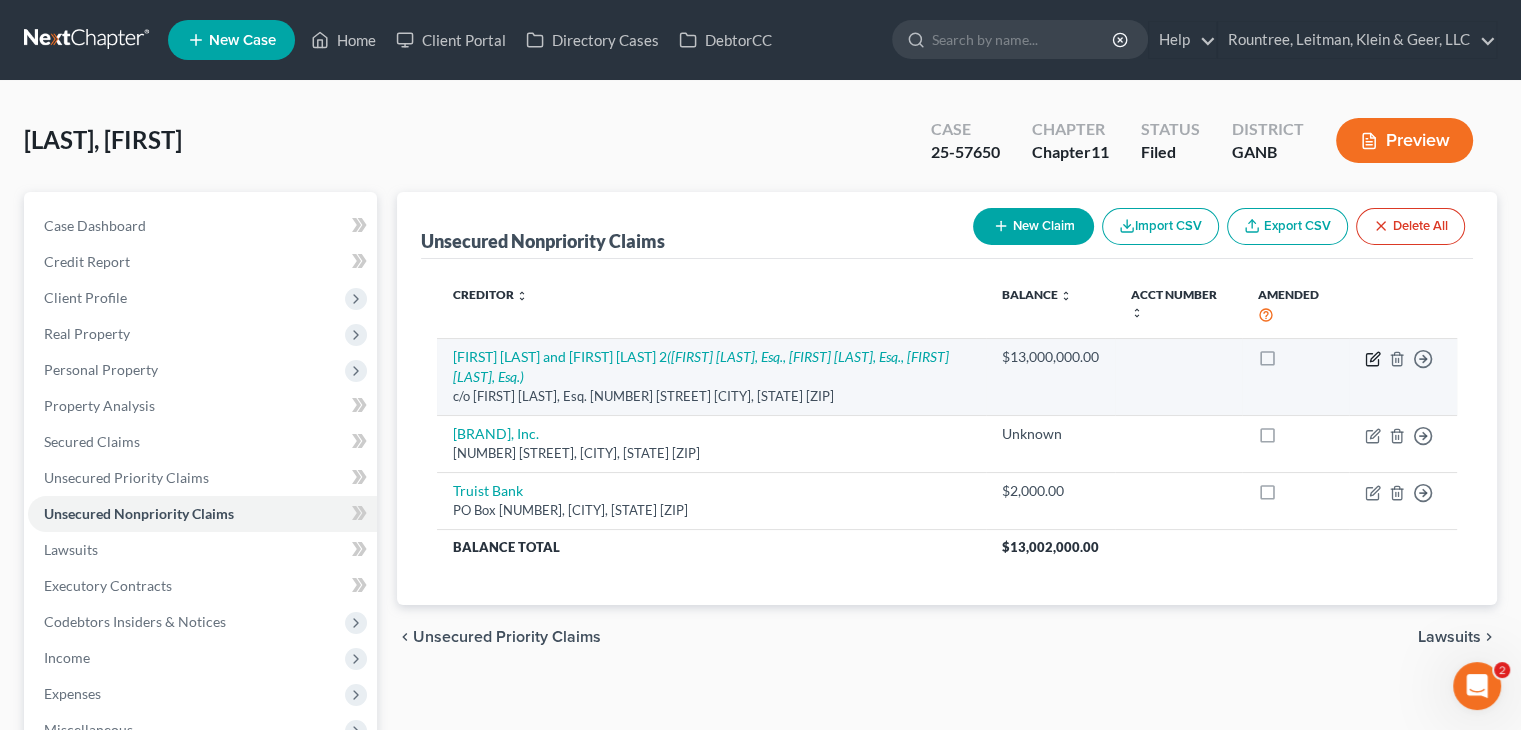 click 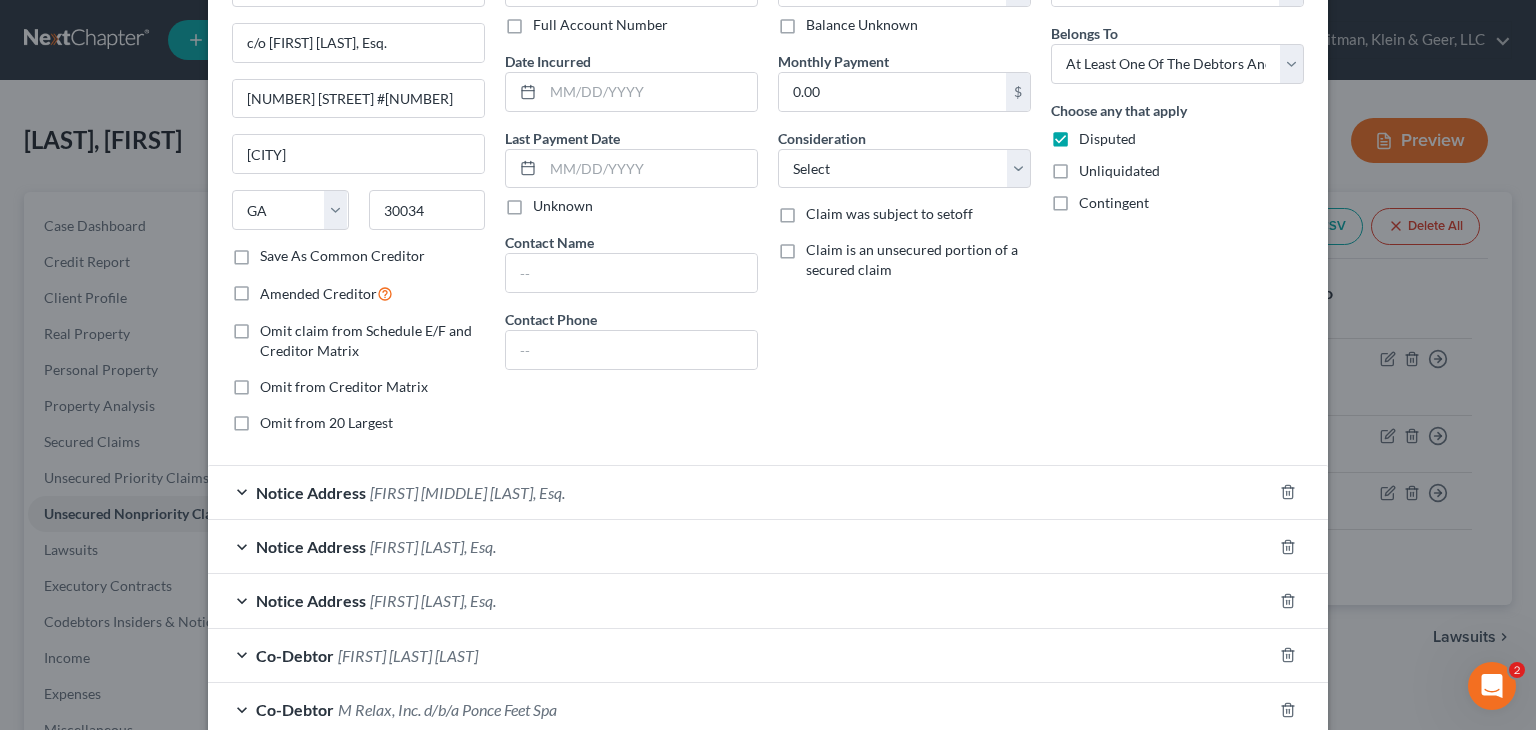 scroll, scrollTop: 317, scrollLeft: 0, axis: vertical 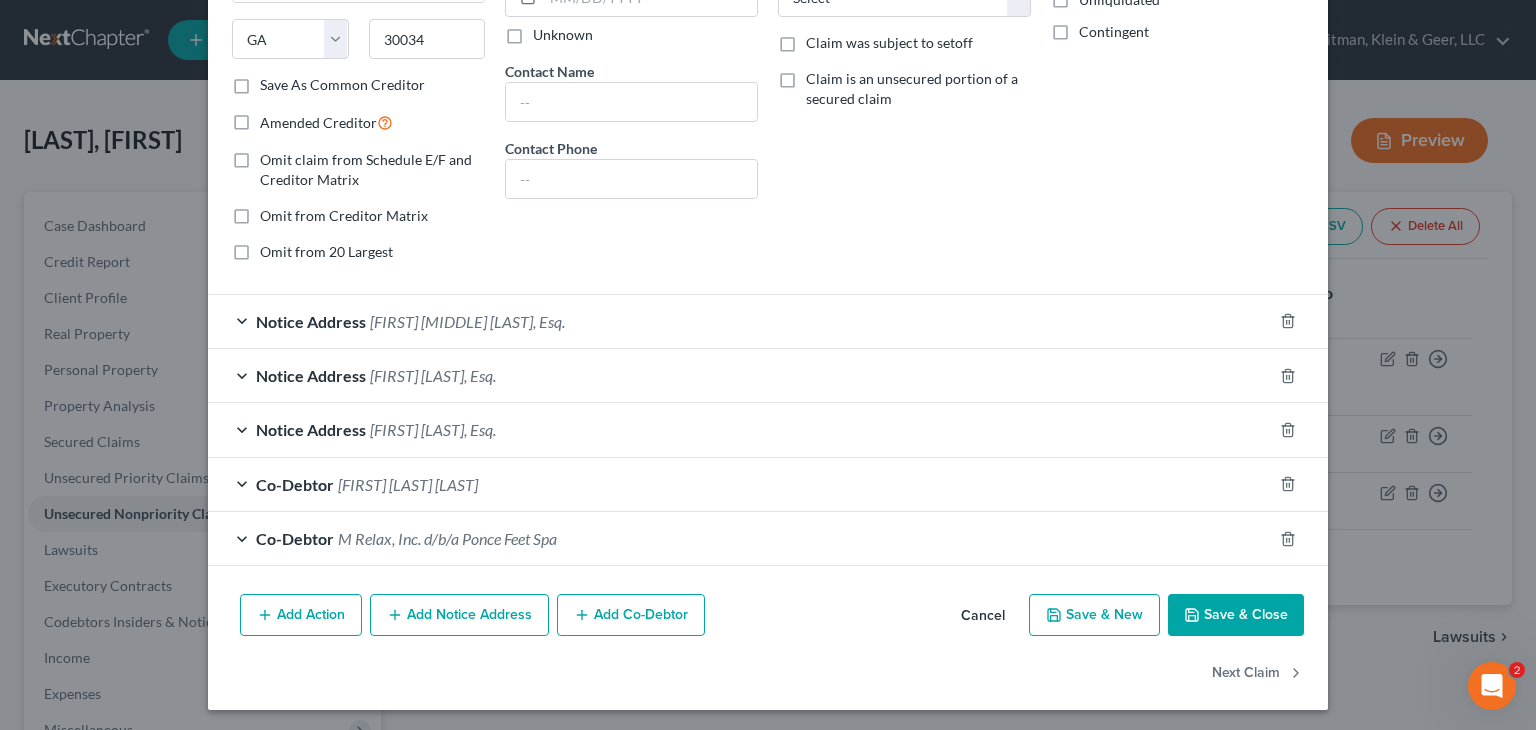 click on "Save & Close" at bounding box center [1236, 615] 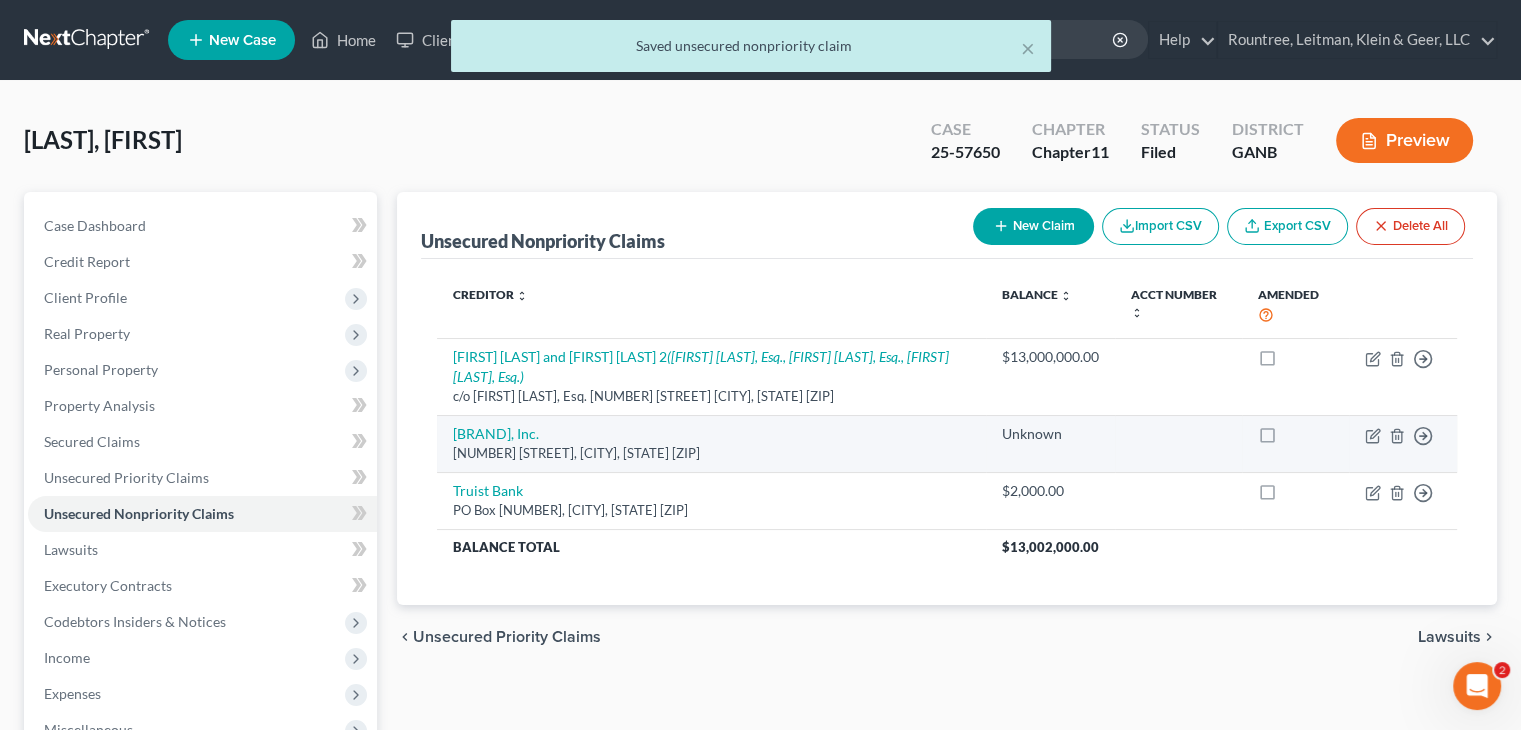 click on "Move to D Move to E Move to G Move to Notice Only" at bounding box center (1403, 443) 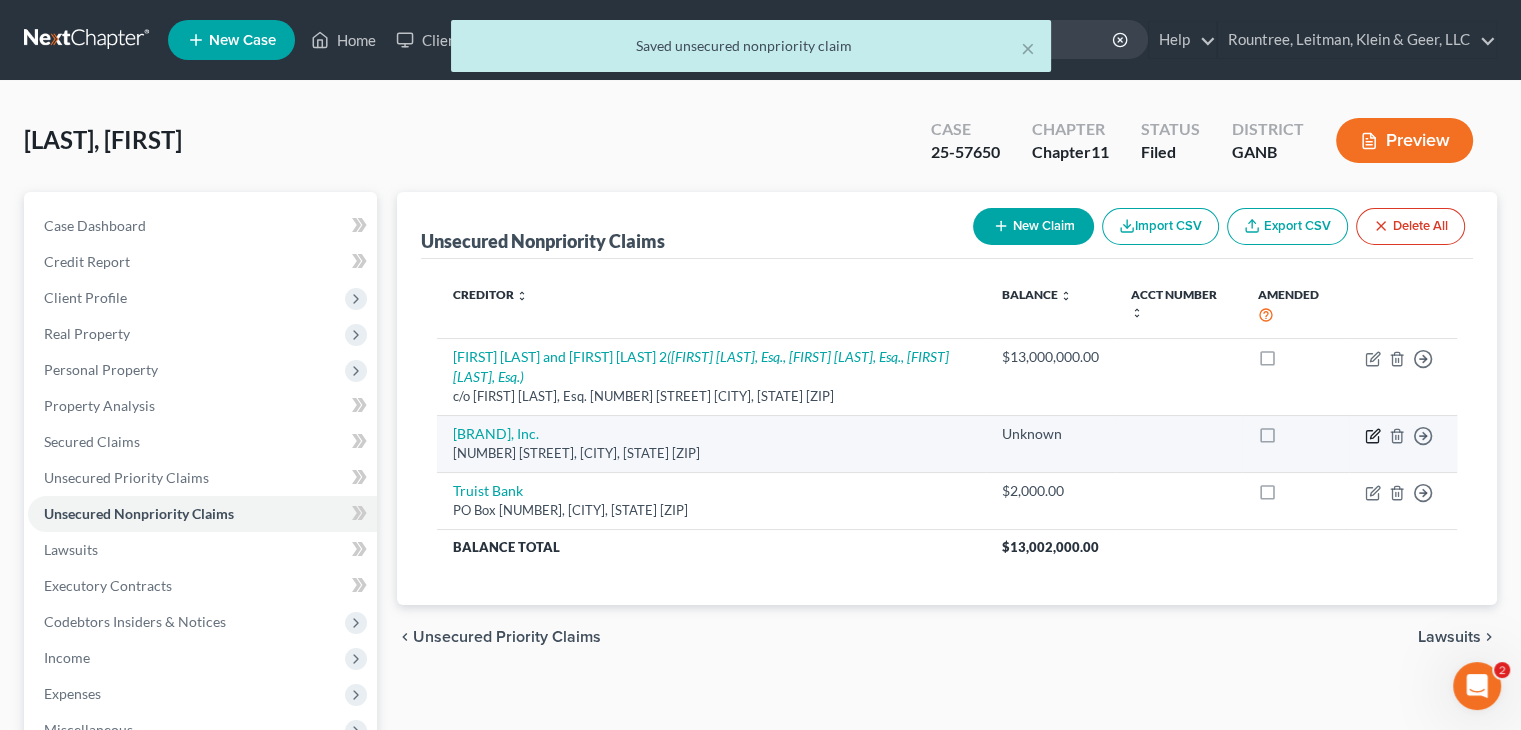 click 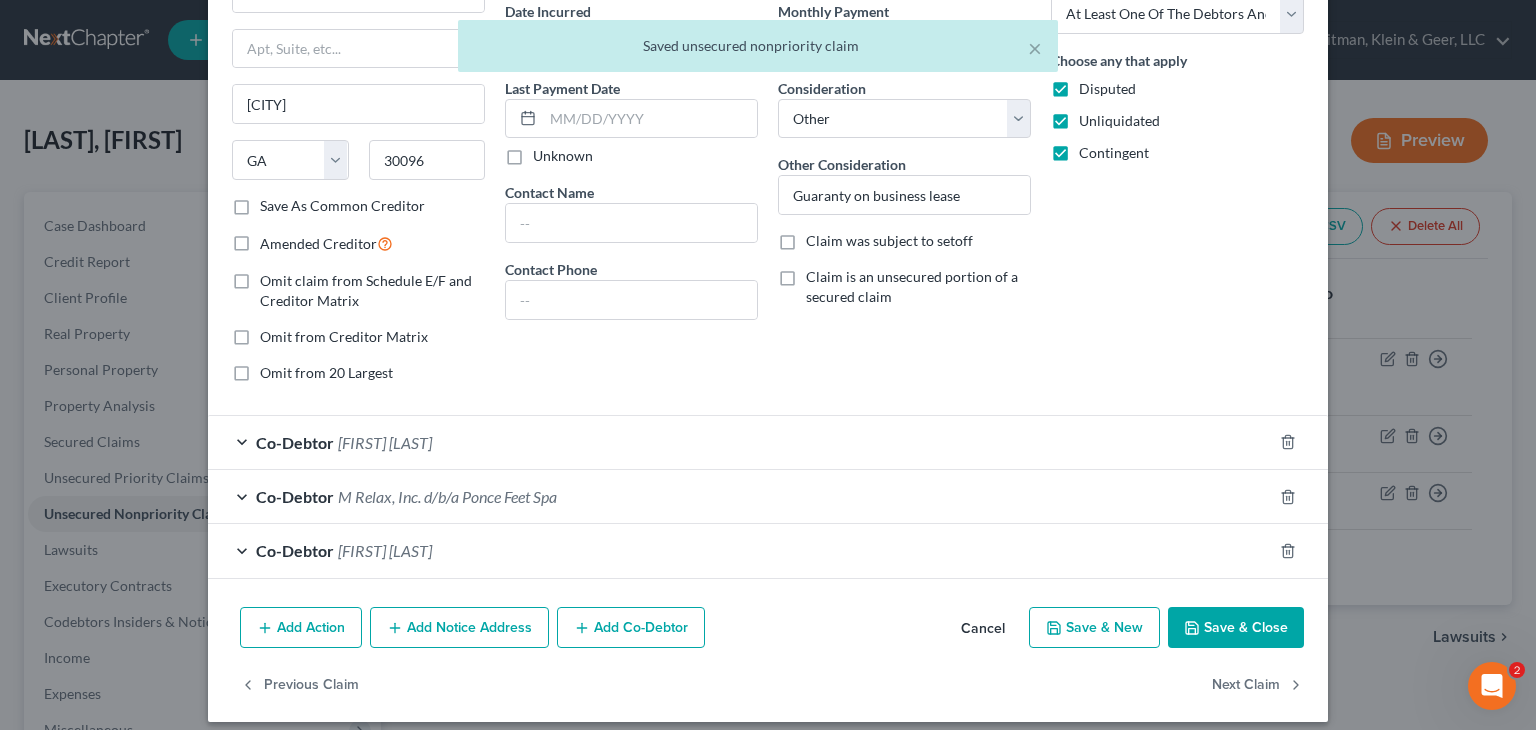 scroll, scrollTop: 209, scrollLeft: 0, axis: vertical 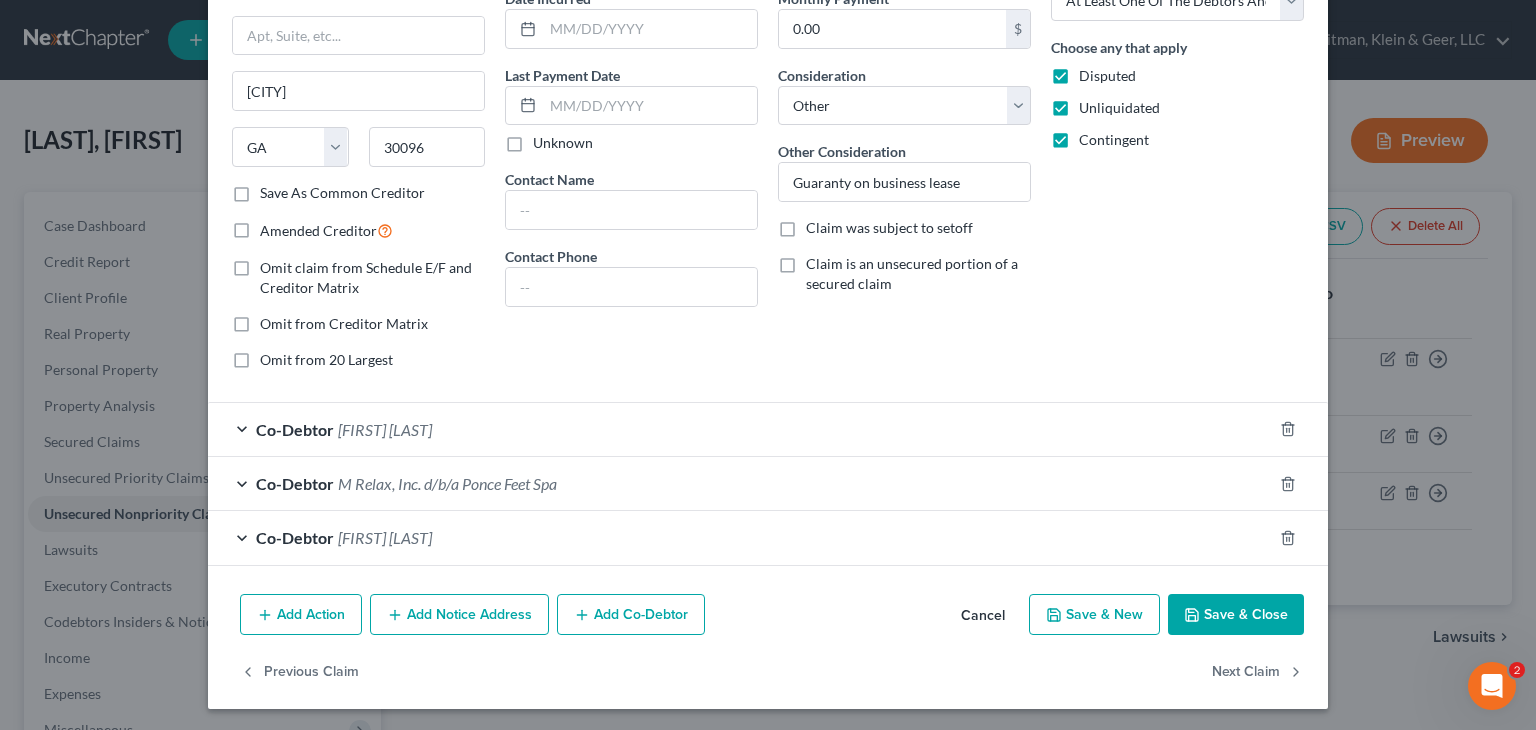 click on "Save & Close" at bounding box center [1236, 615] 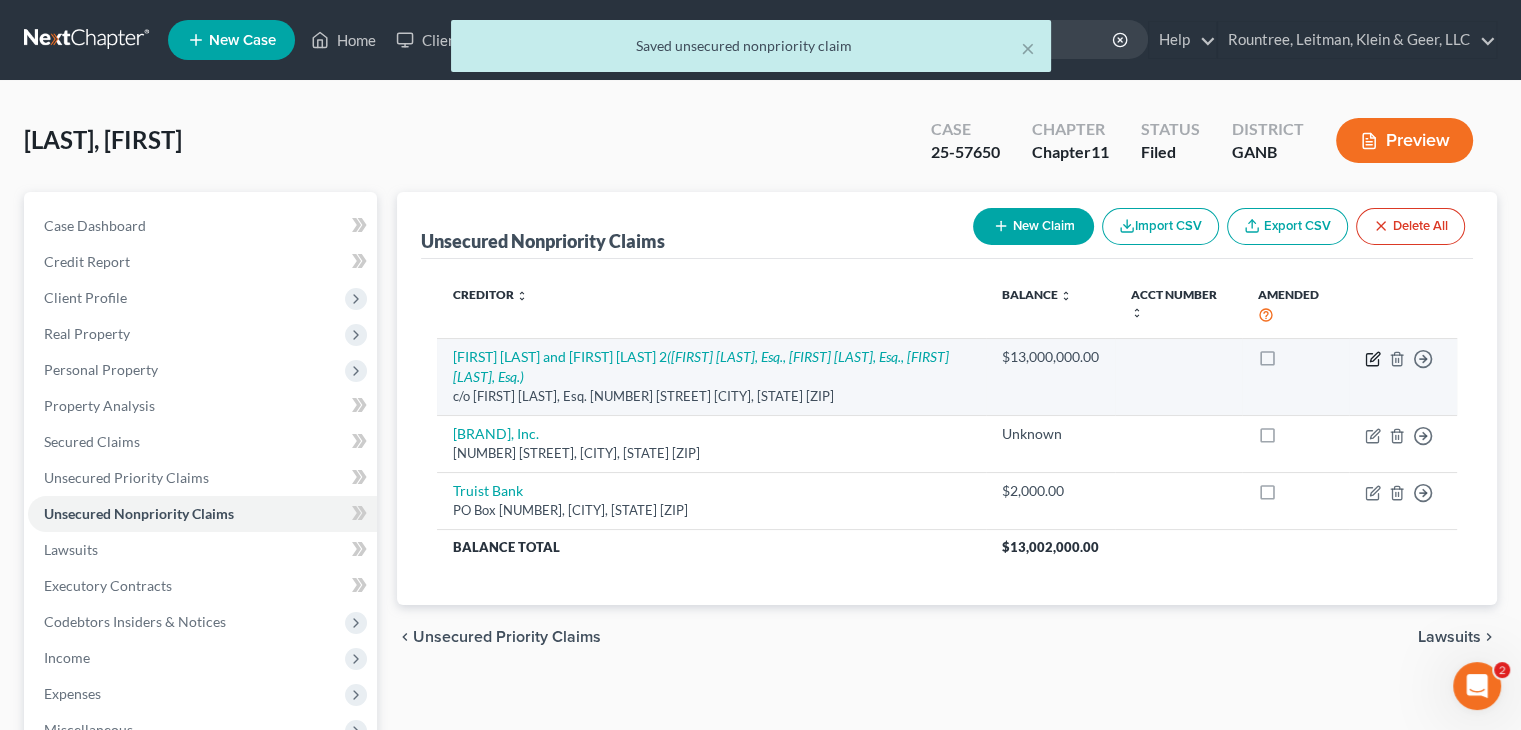click 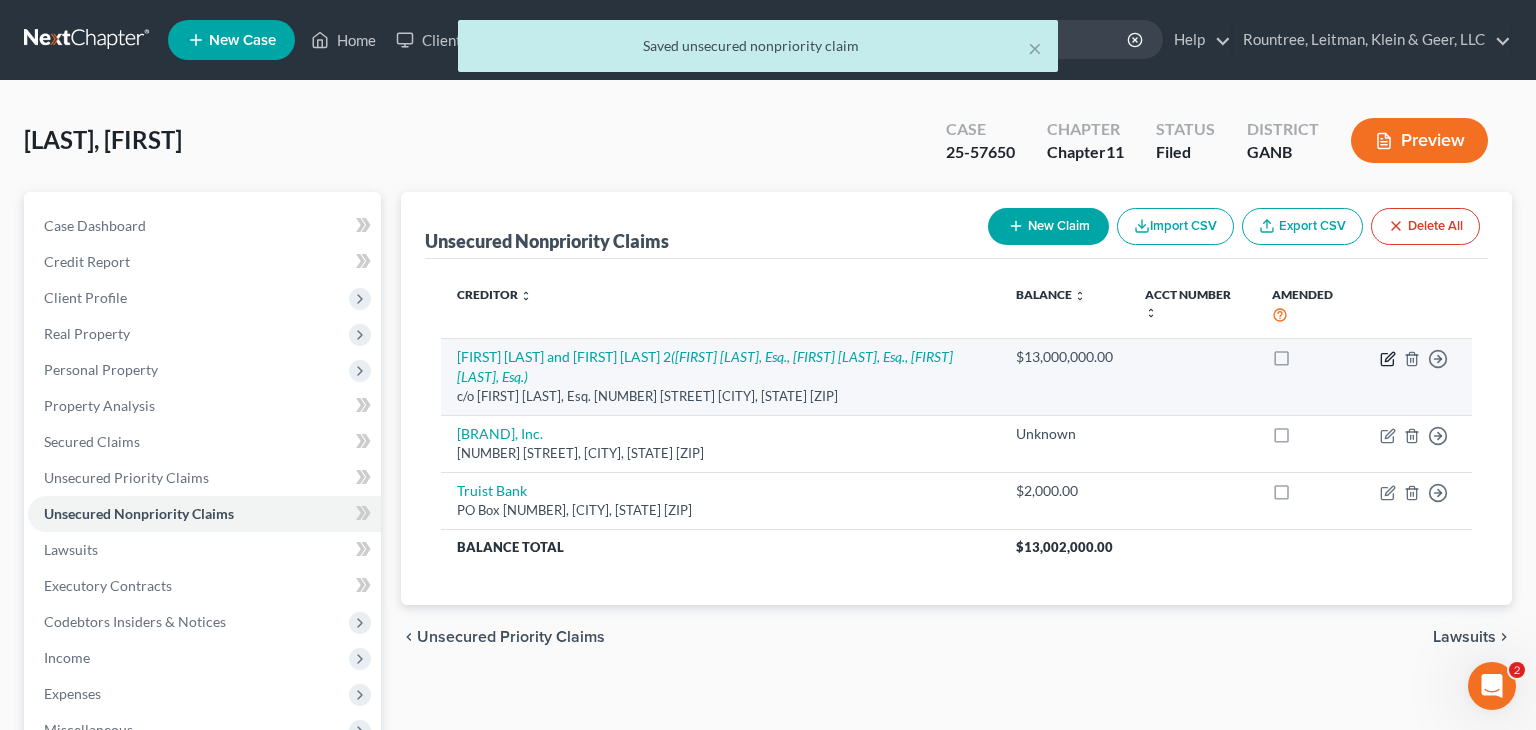 select on "10" 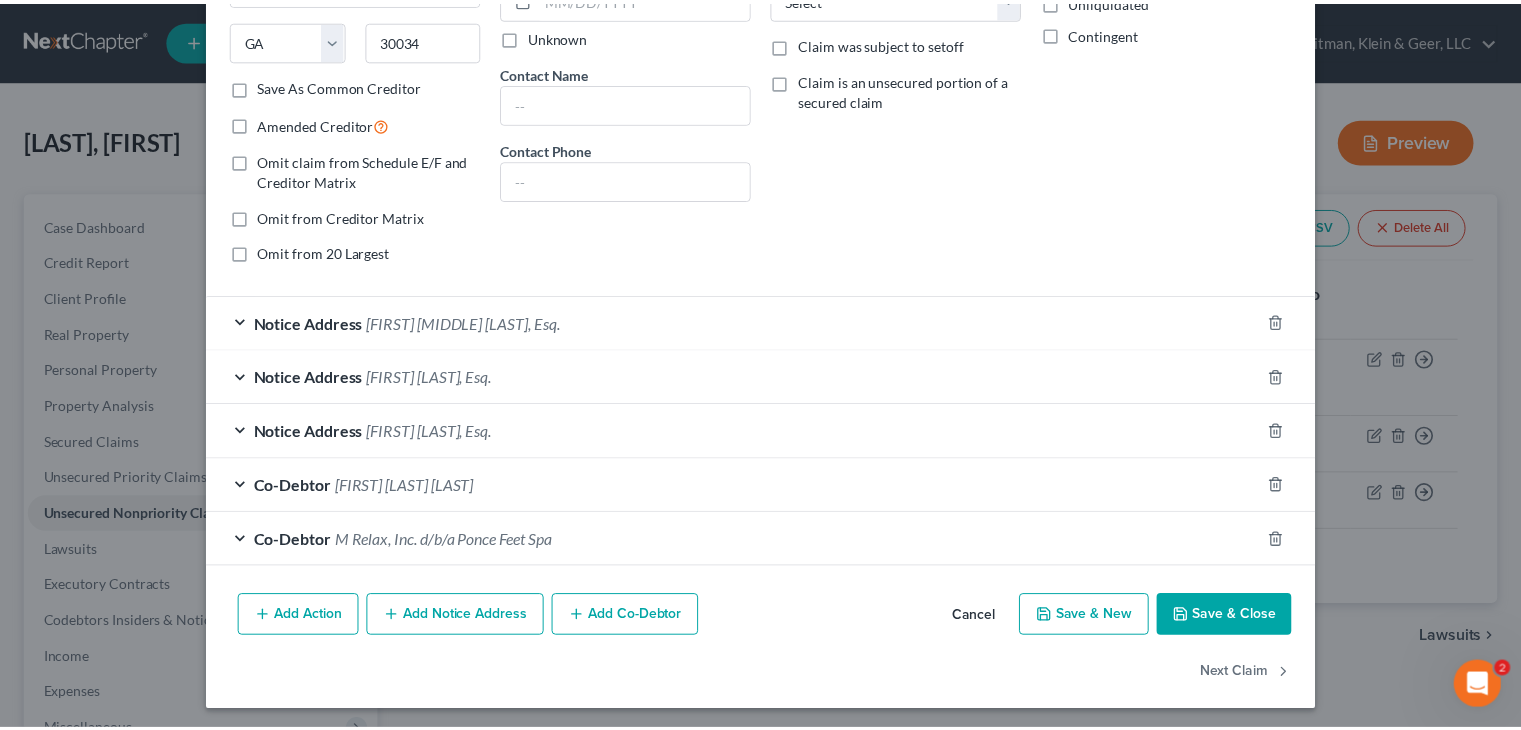 scroll, scrollTop: 317, scrollLeft: 0, axis: vertical 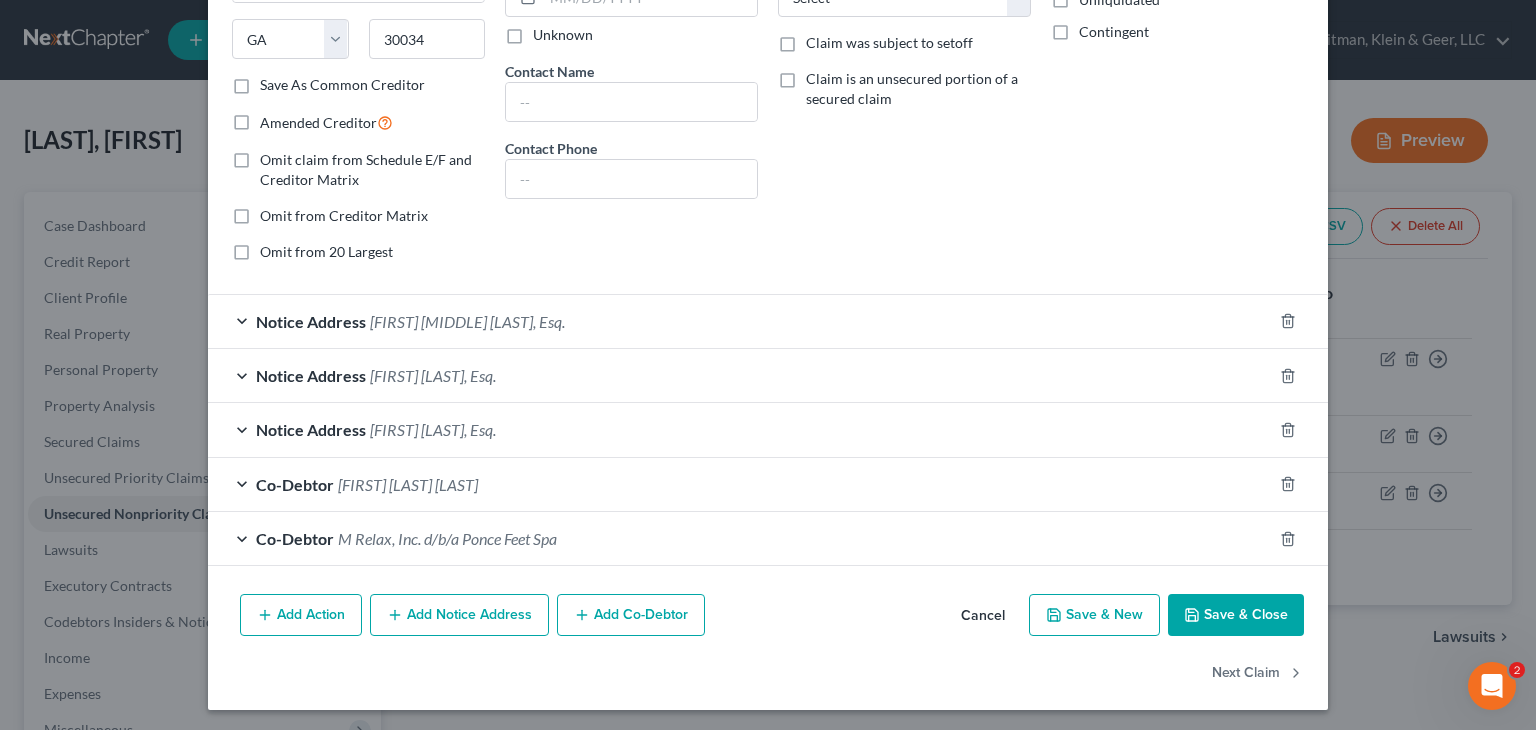 click on "Save & Close" at bounding box center (1236, 615) 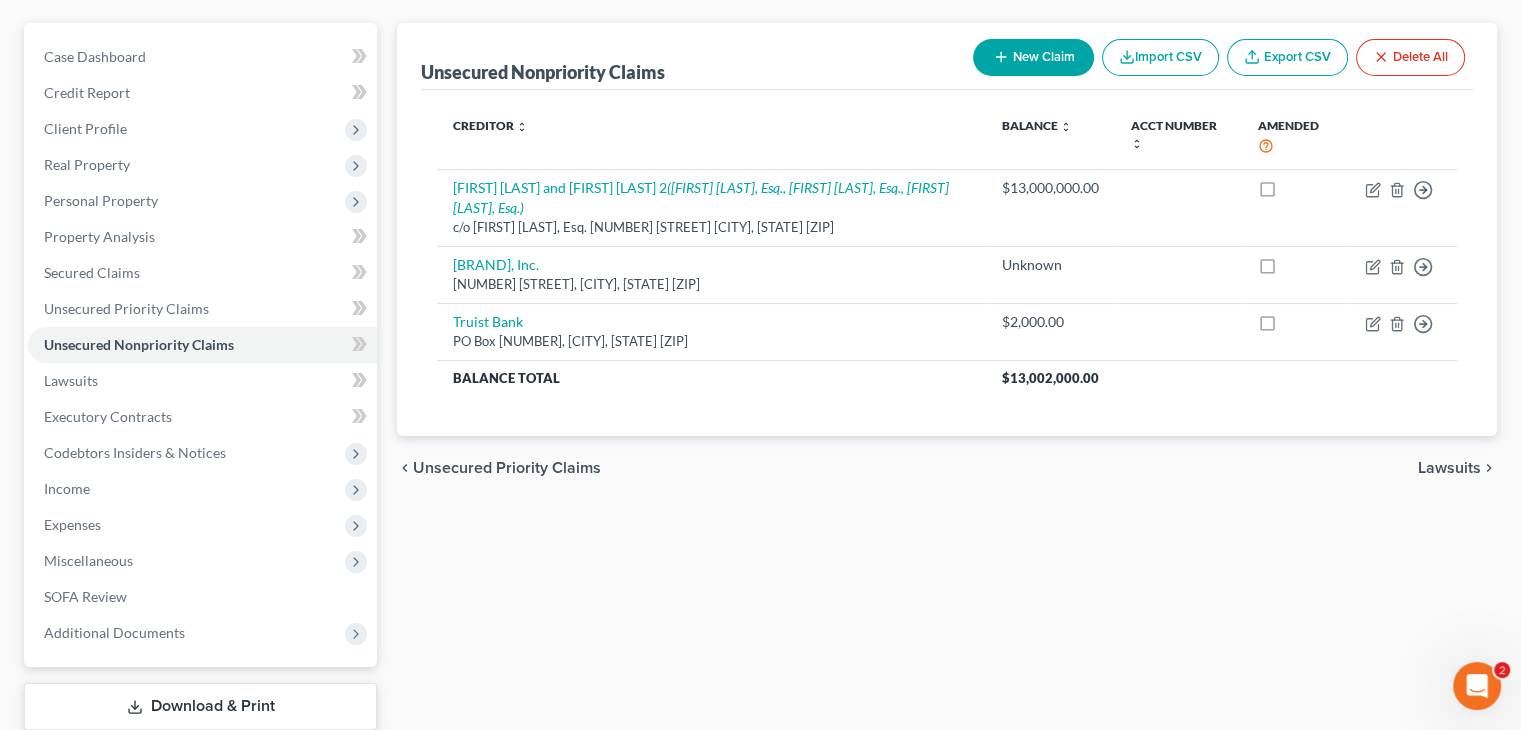 scroll, scrollTop: 296, scrollLeft: 0, axis: vertical 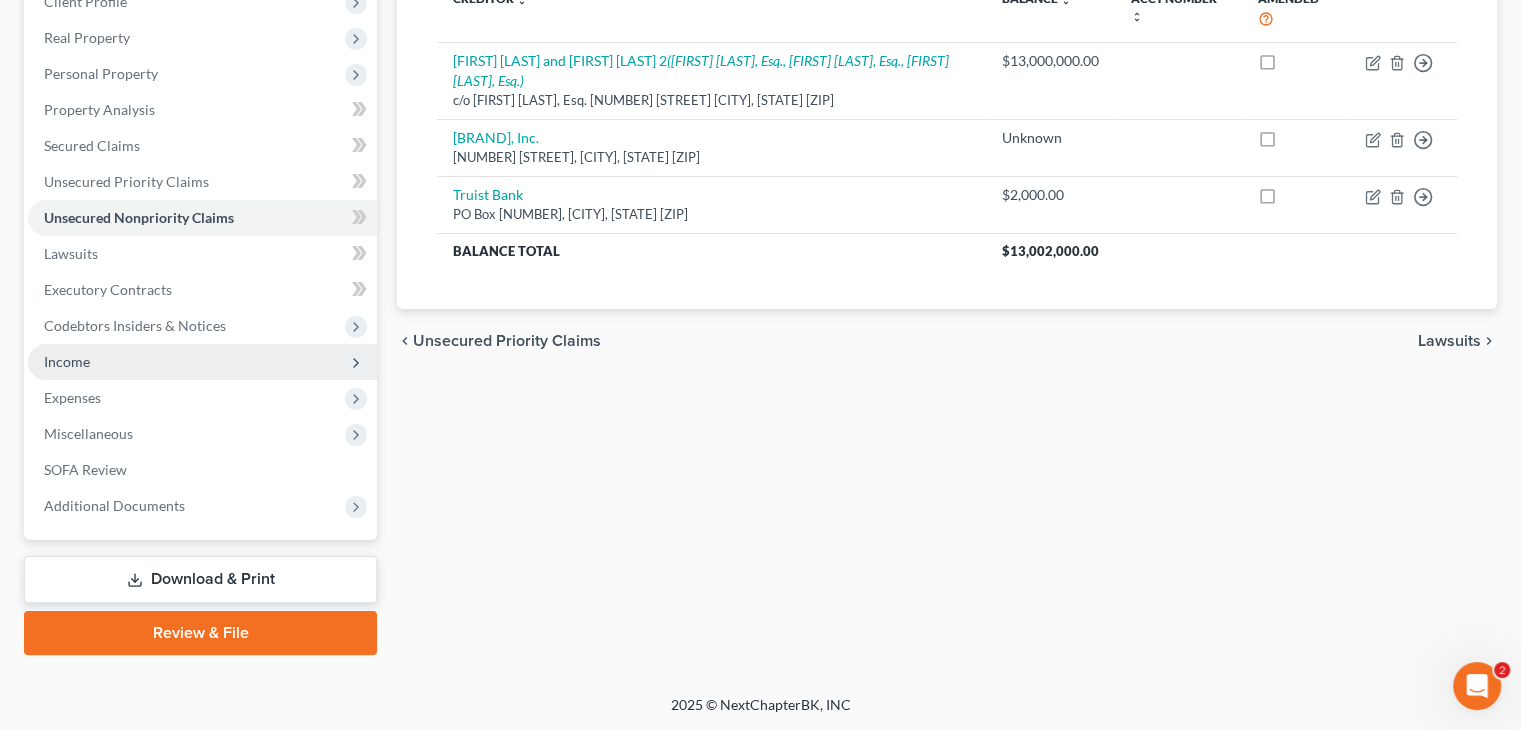 click on "Income" at bounding box center (67, 361) 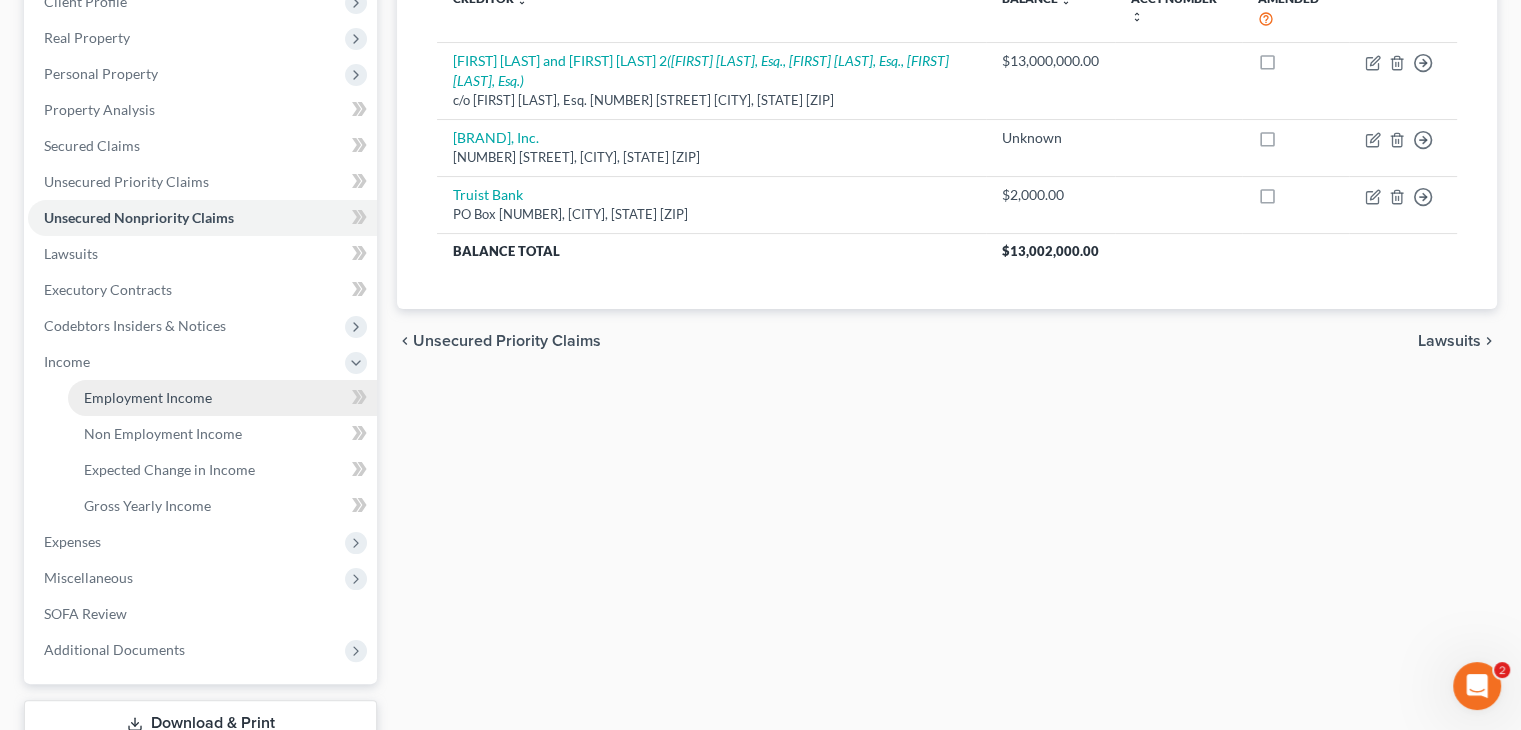 click on "Employment Income" at bounding box center [148, 397] 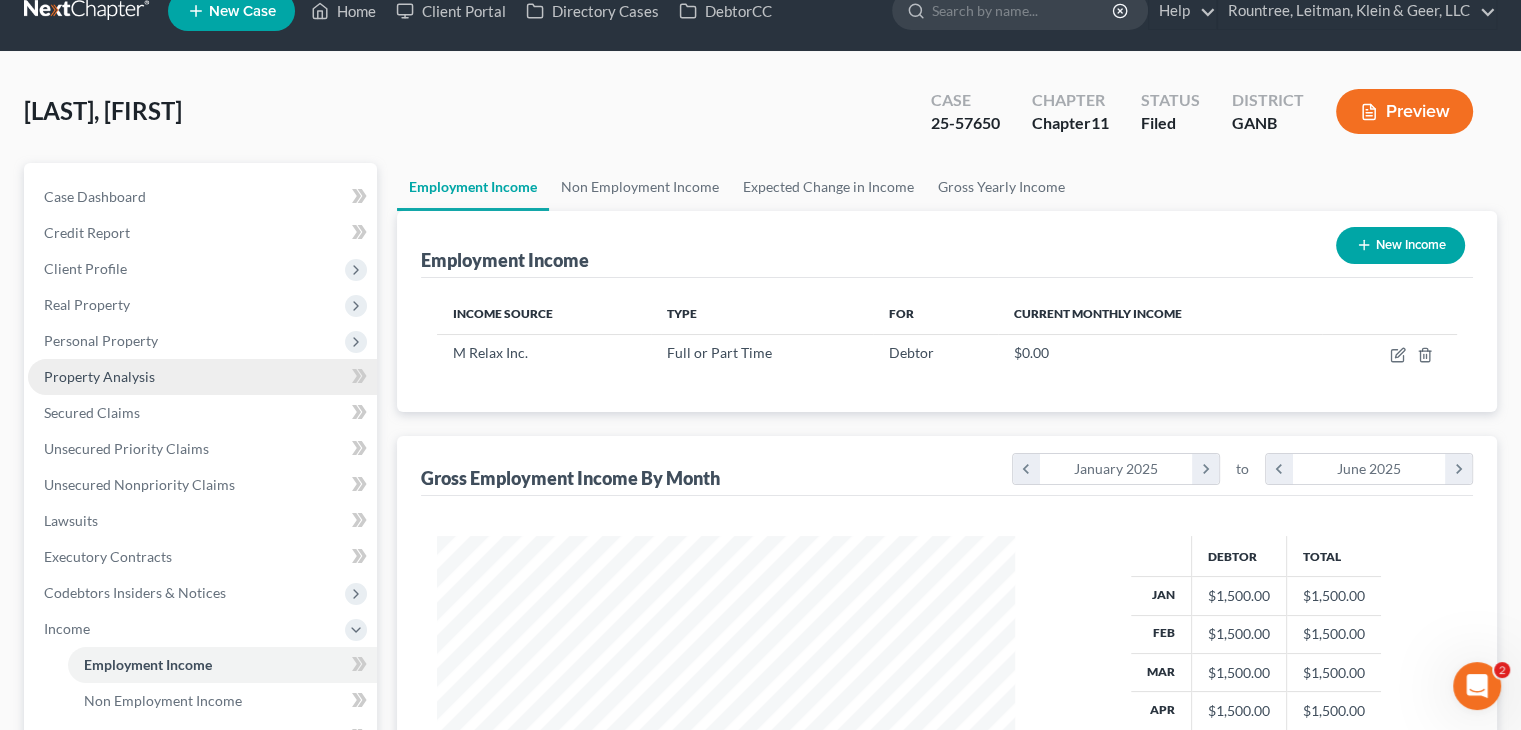 scroll, scrollTop: 0, scrollLeft: 0, axis: both 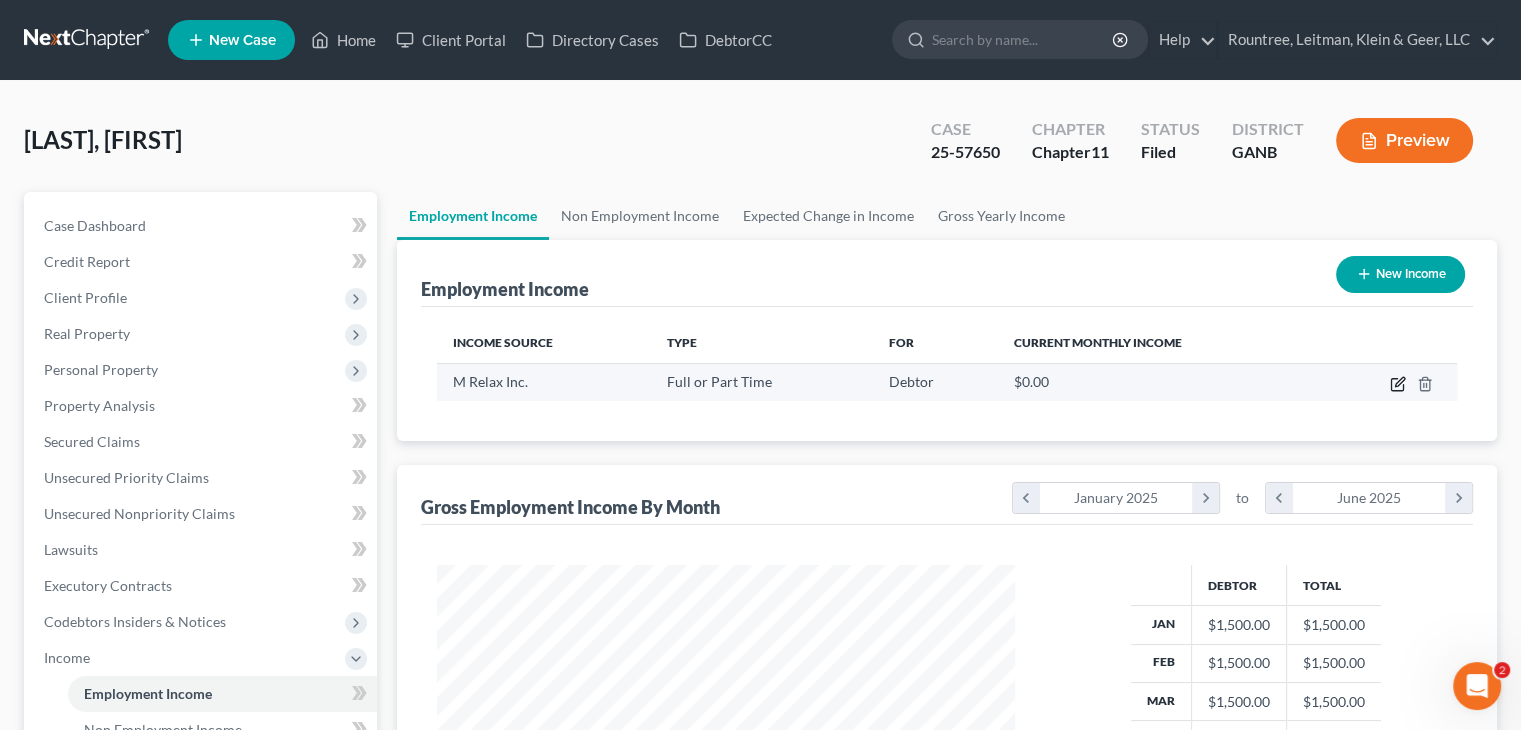 click 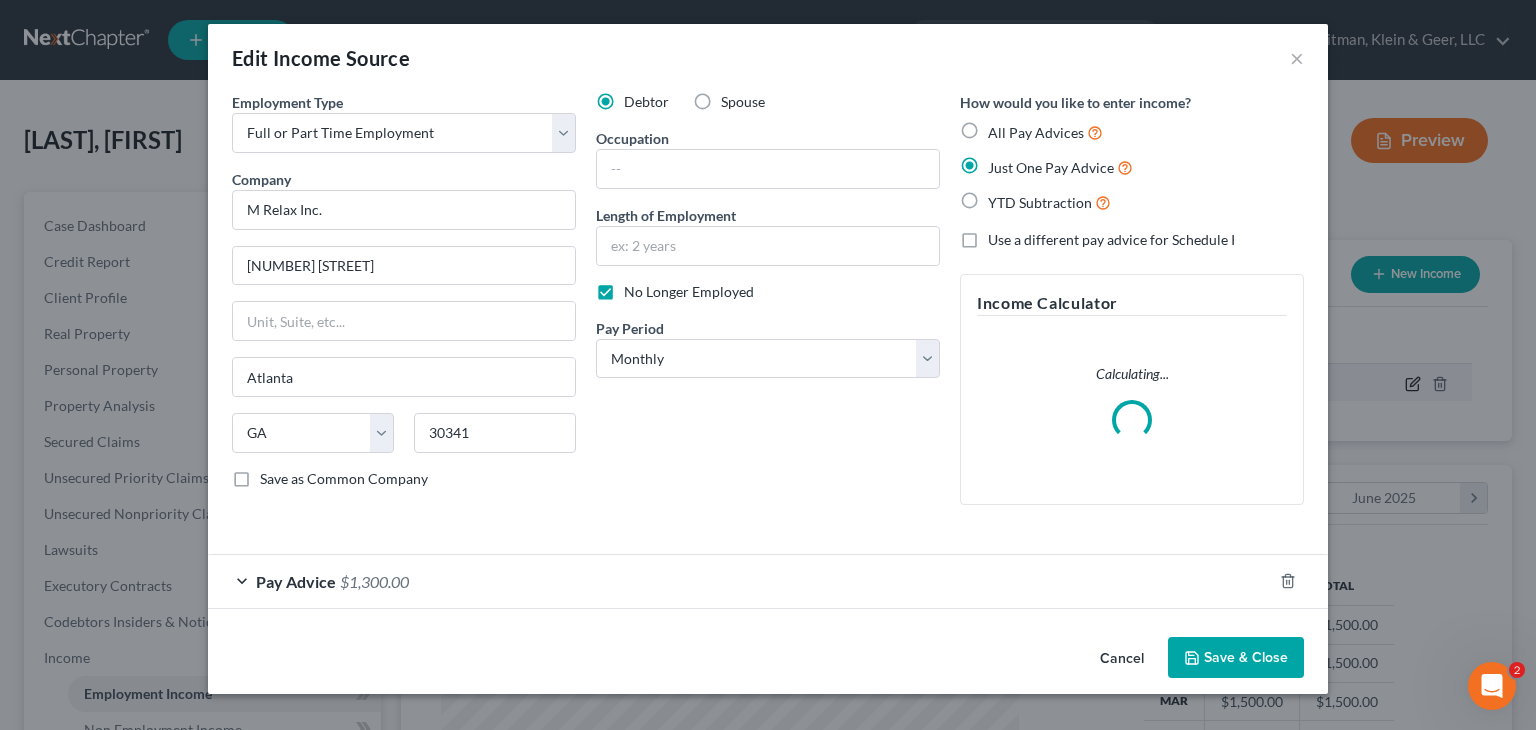 scroll, scrollTop: 999643, scrollLeft: 999375, axis: both 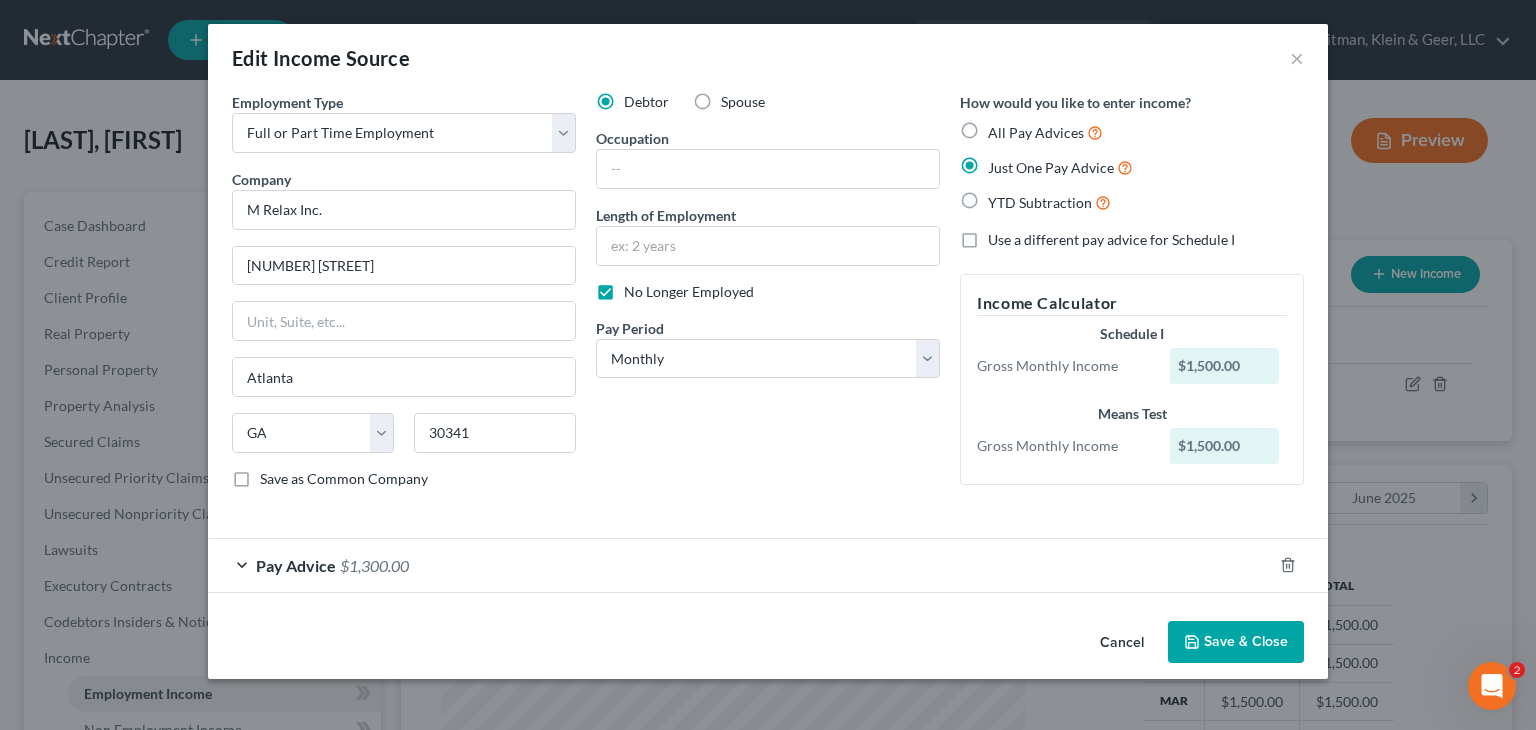 click on "Save & Close" at bounding box center [1236, 642] 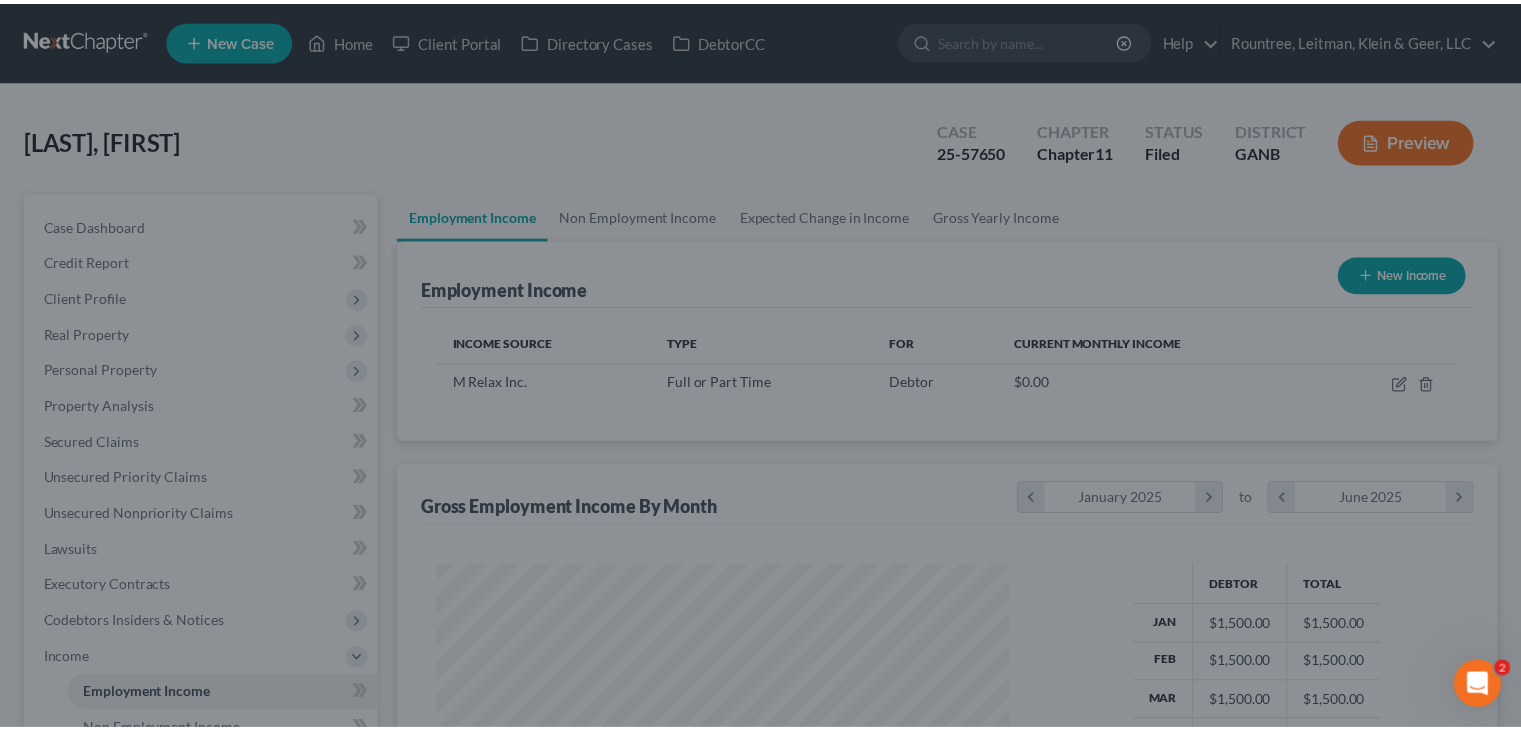 scroll, scrollTop: 356, scrollLeft: 617, axis: both 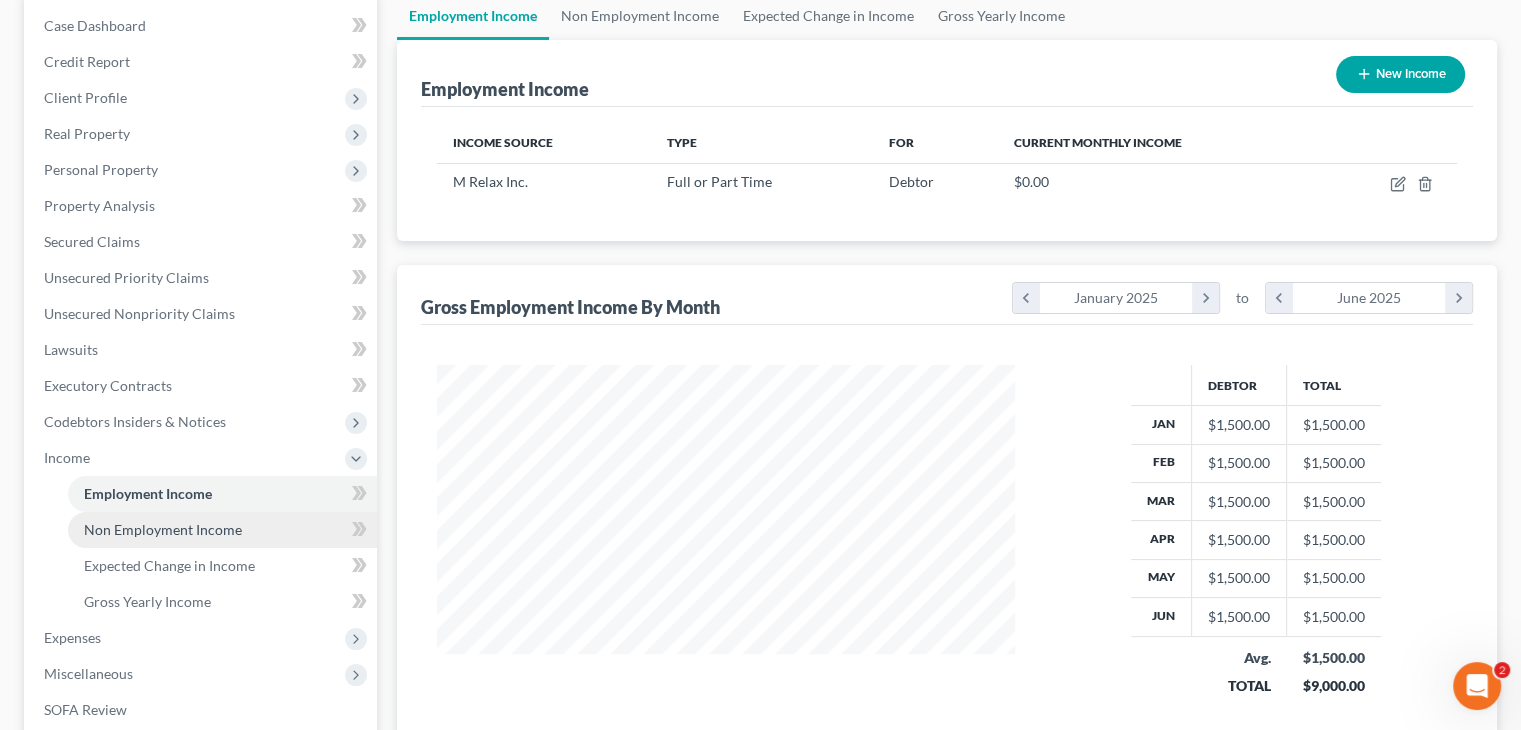 click on "Non Employment Income" at bounding box center (163, 529) 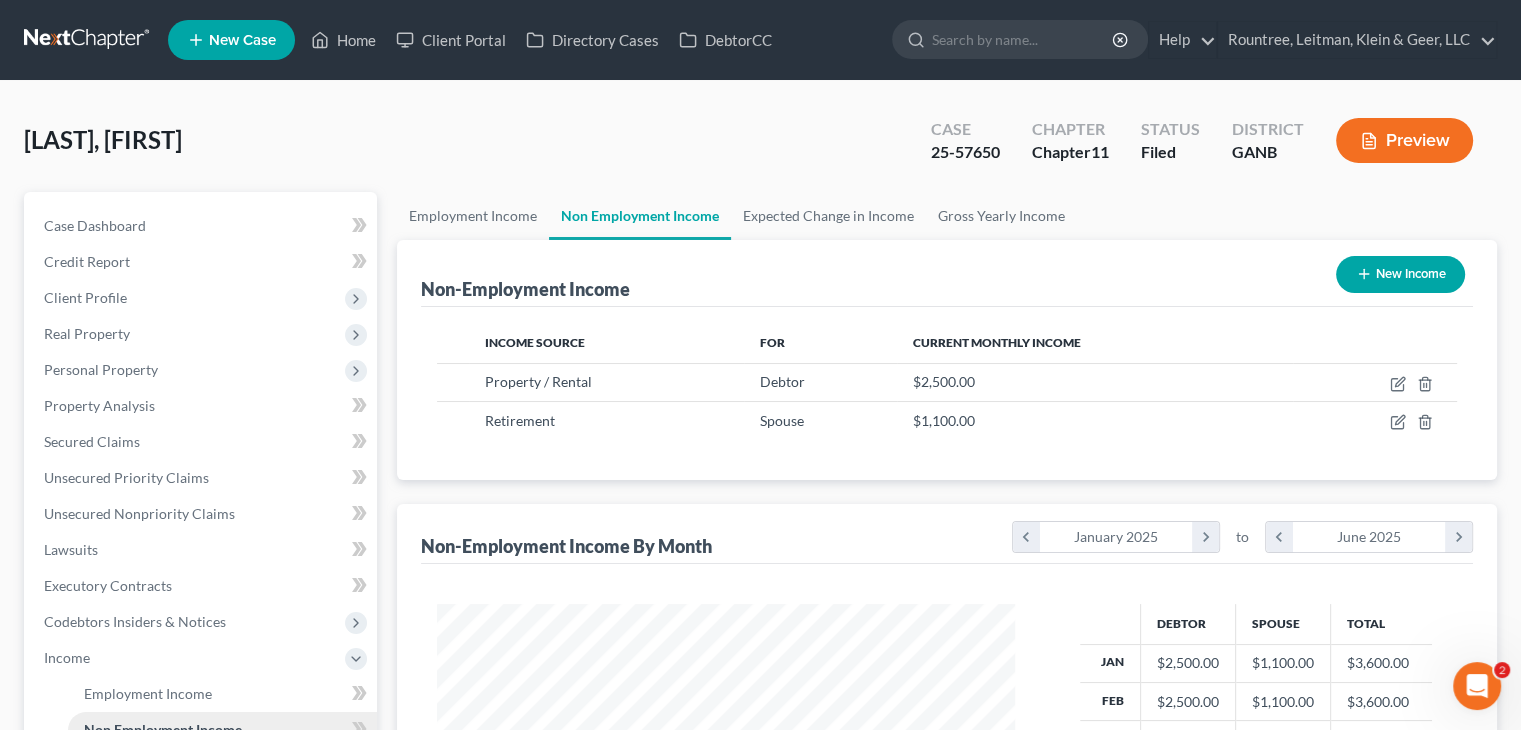 scroll, scrollTop: 0, scrollLeft: 0, axis: both 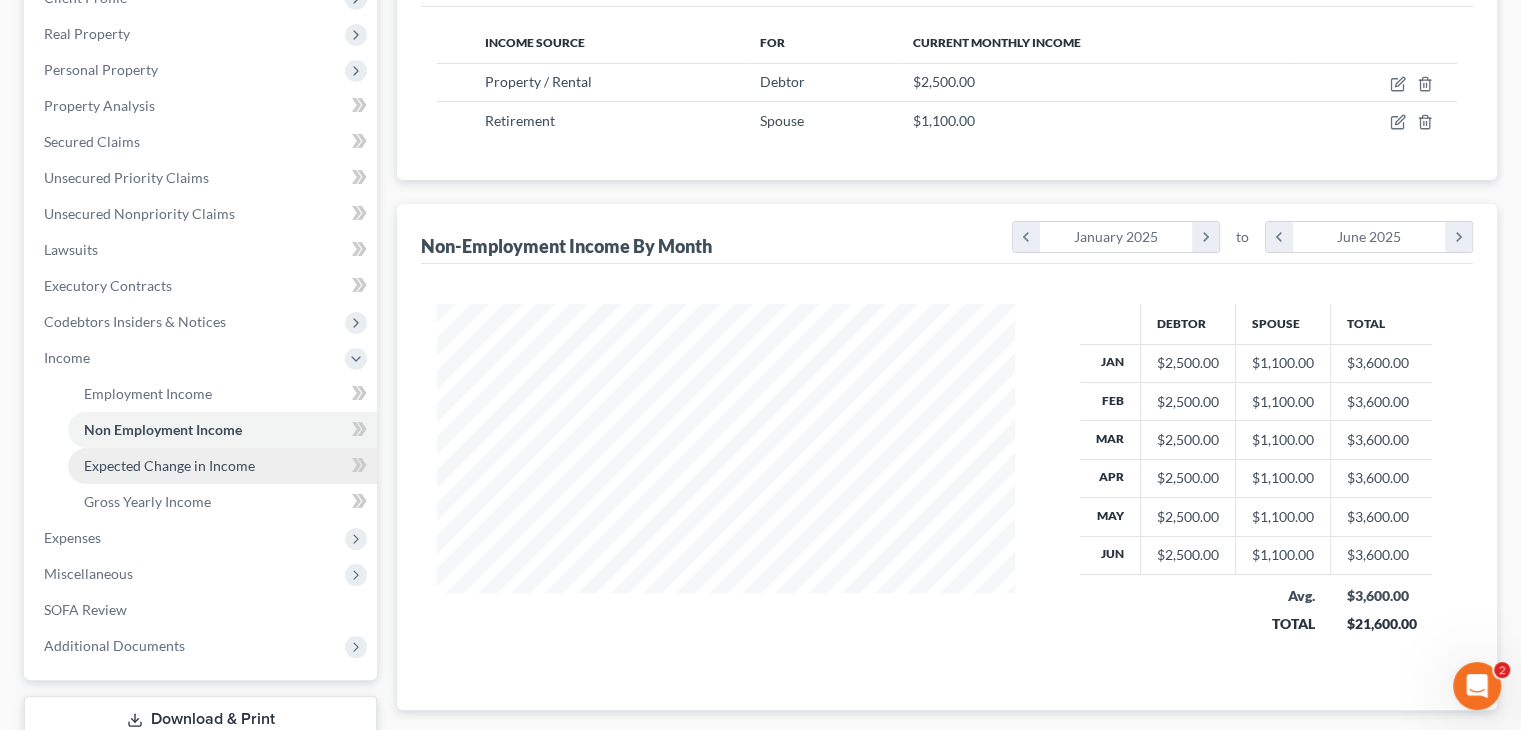 click on "Expected Change in Income" at bounding box center [169, 465] 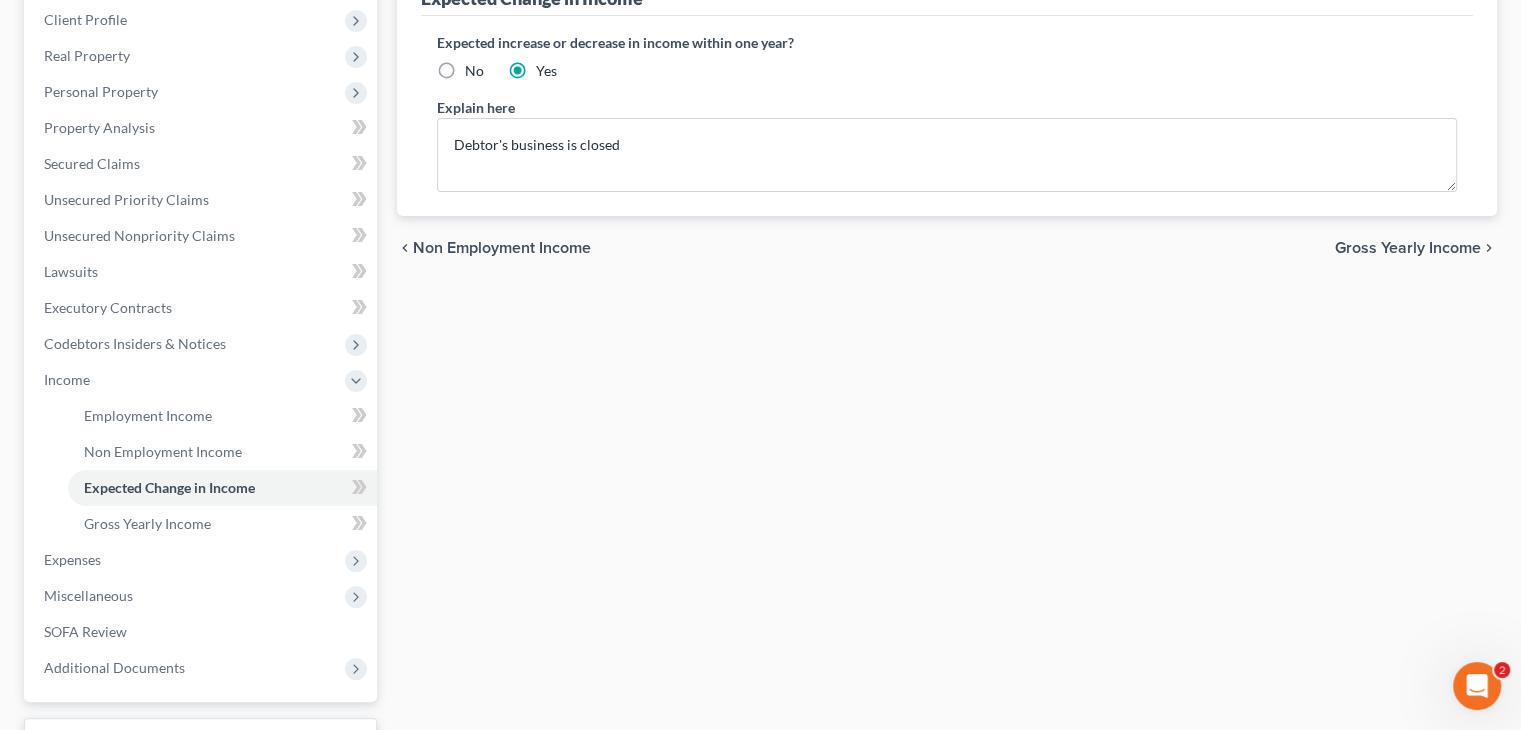 scroll, scrollTop: 300, scrollLeft: 0, axis: vertical 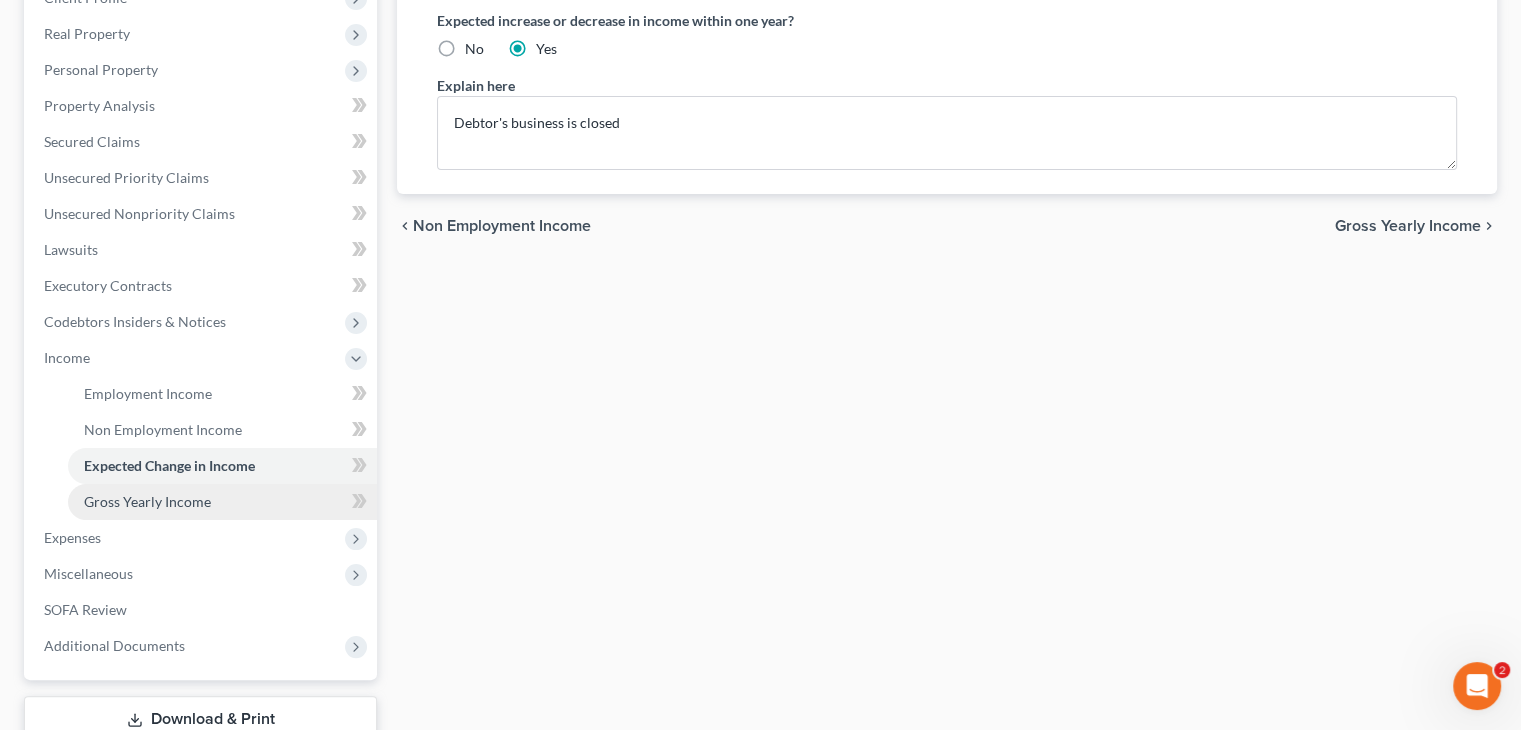 click on "Gross Yearly Income" at bounding box center (147, 501) 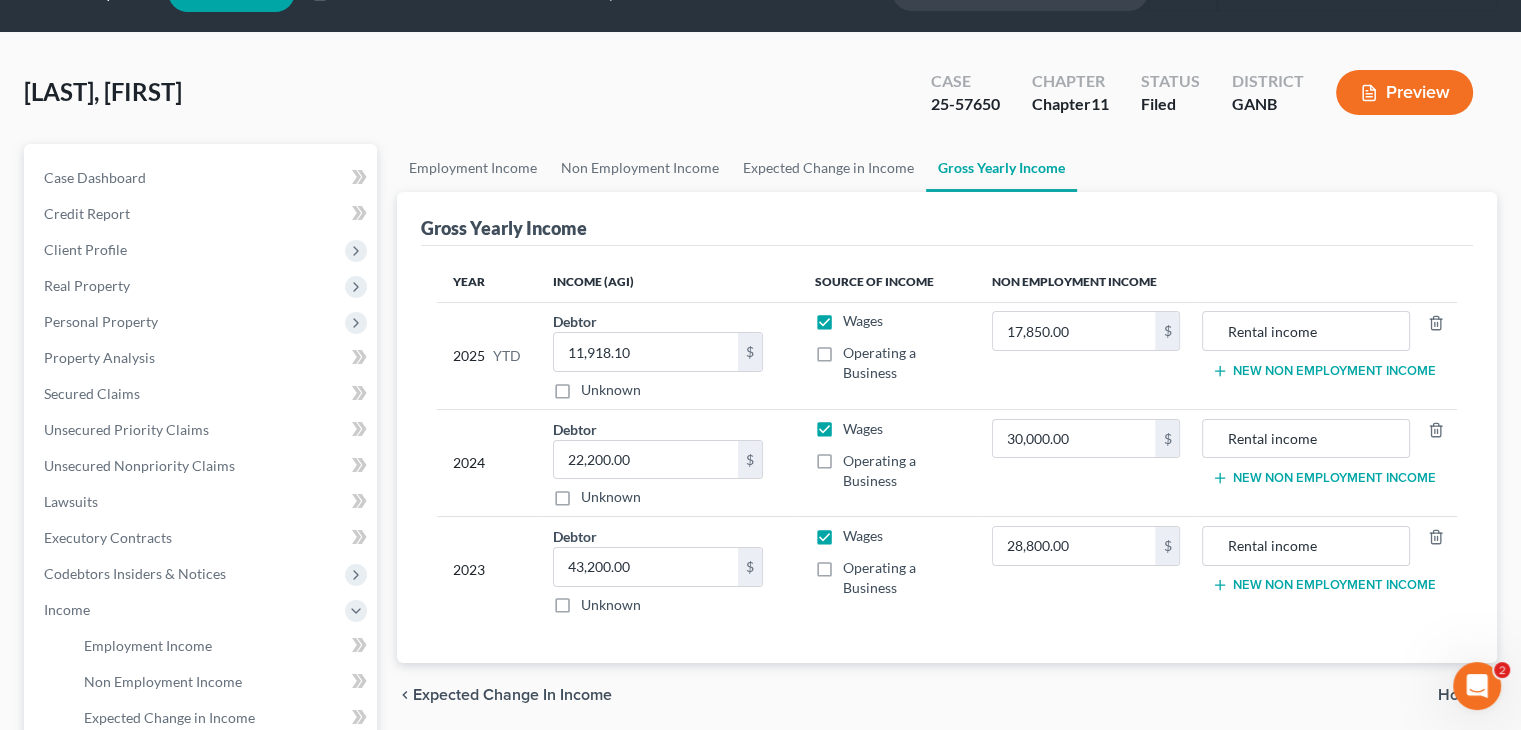 scroll, scrollTop: 0, scrollLeft: 0, axis: both 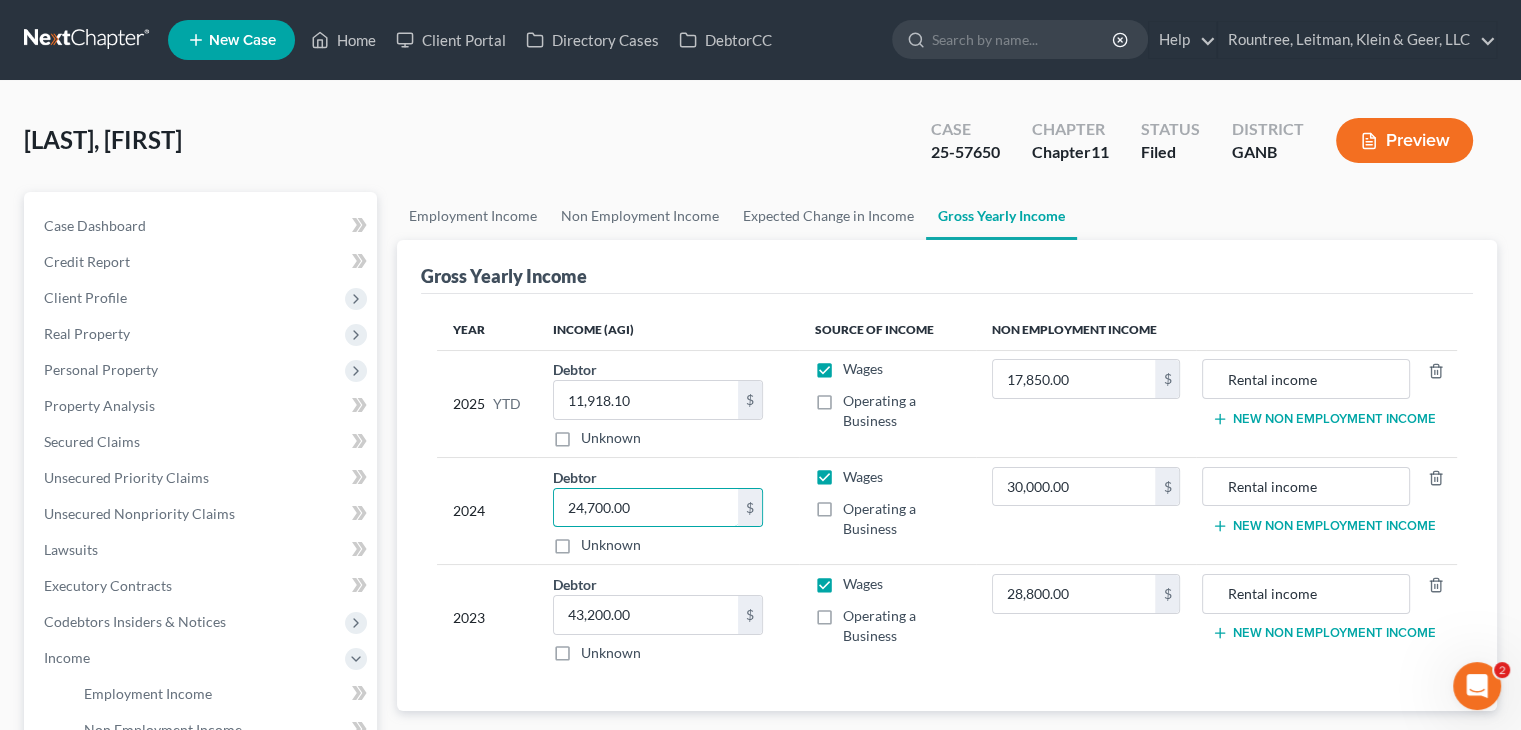 type on "24,700.00" 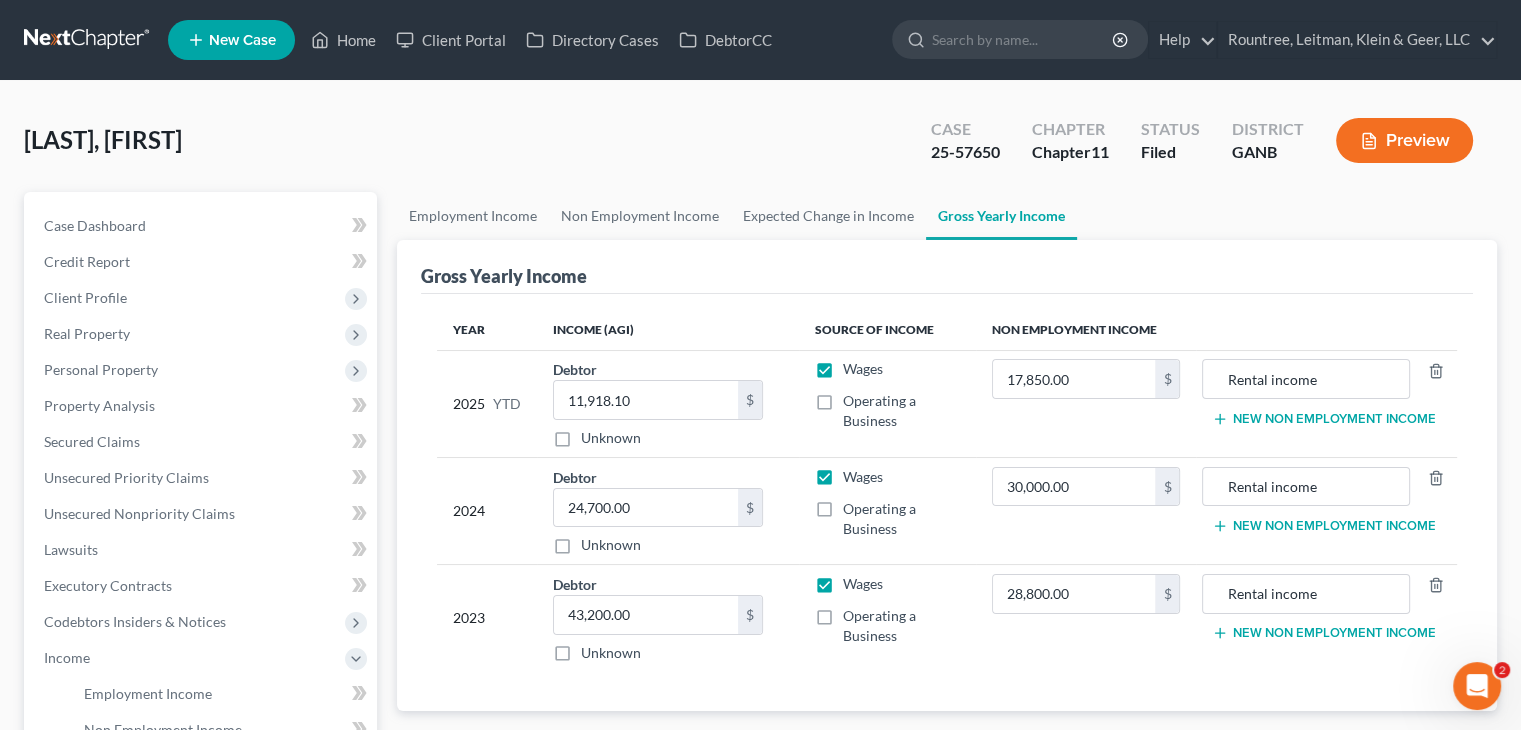 click on "Unknown" at bounding box center [658, 545] 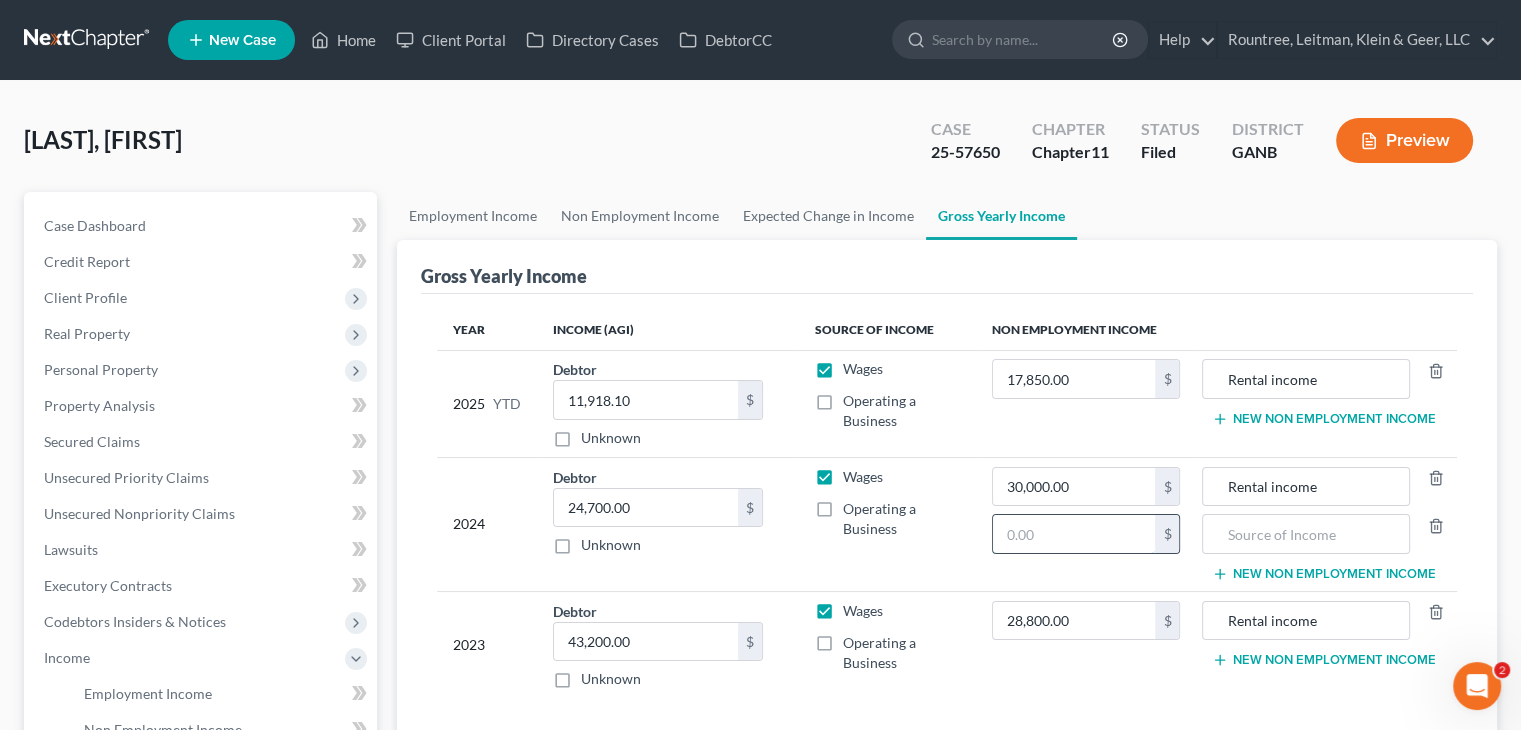 click at bounding box center (1074, 534) 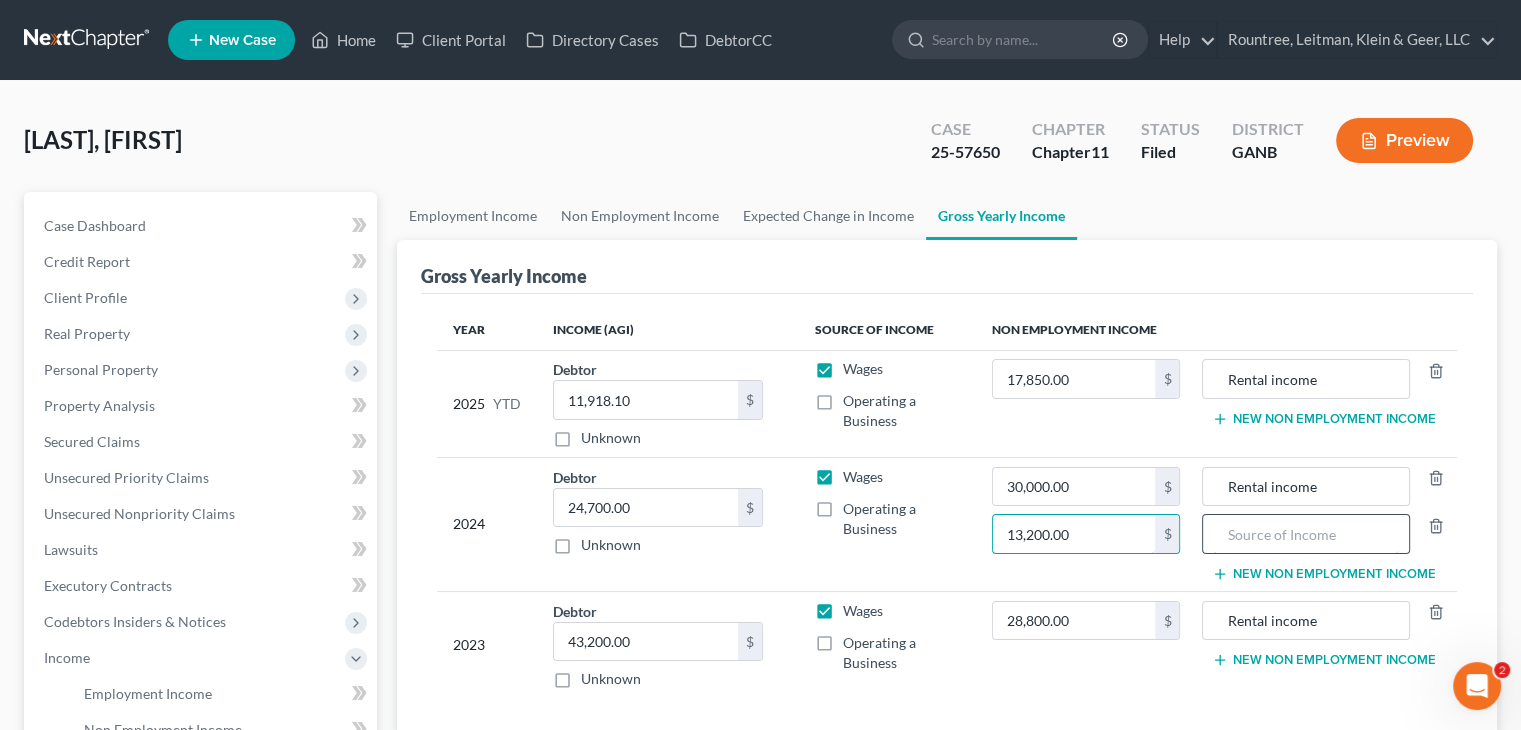 type on "13,200.00" 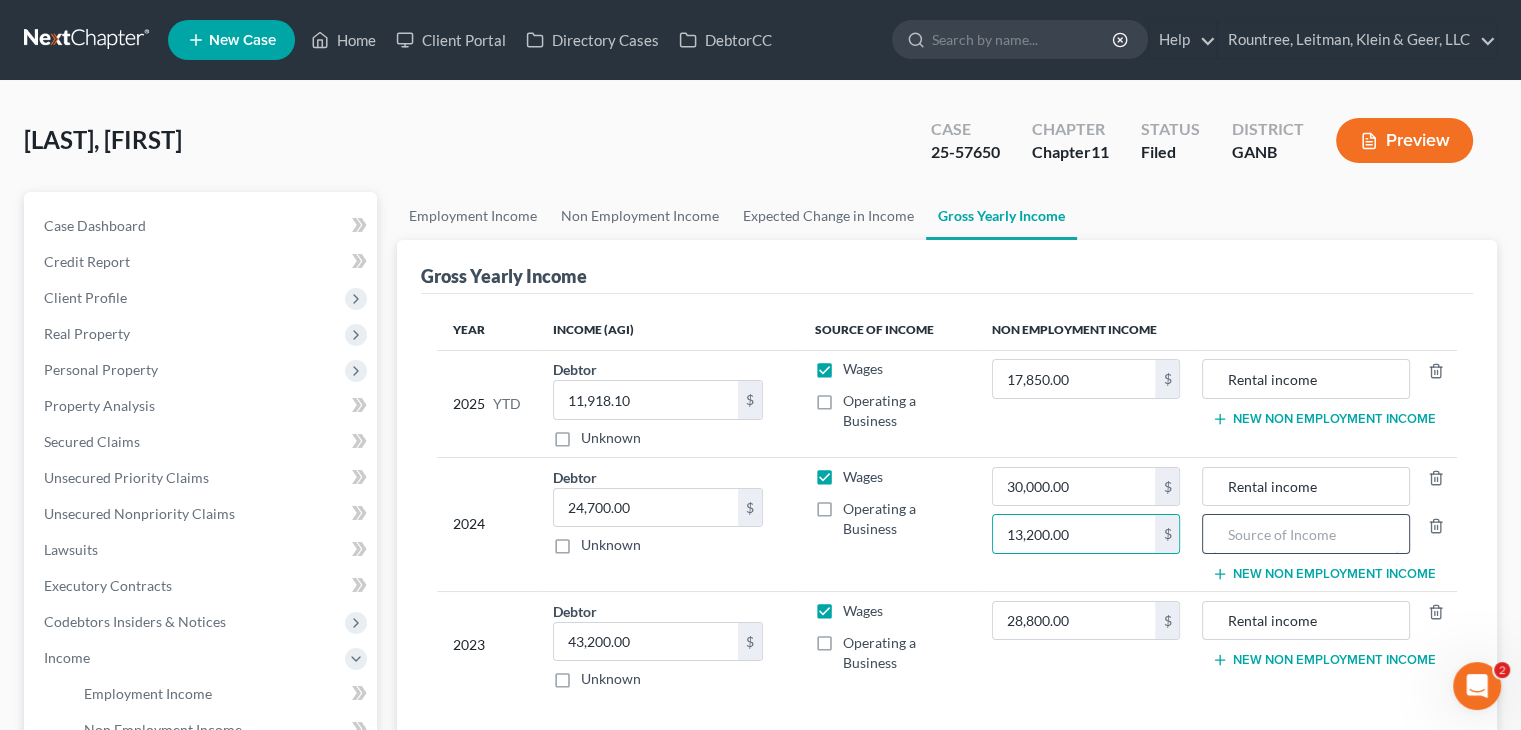 click at bounding box center (1305, 534) 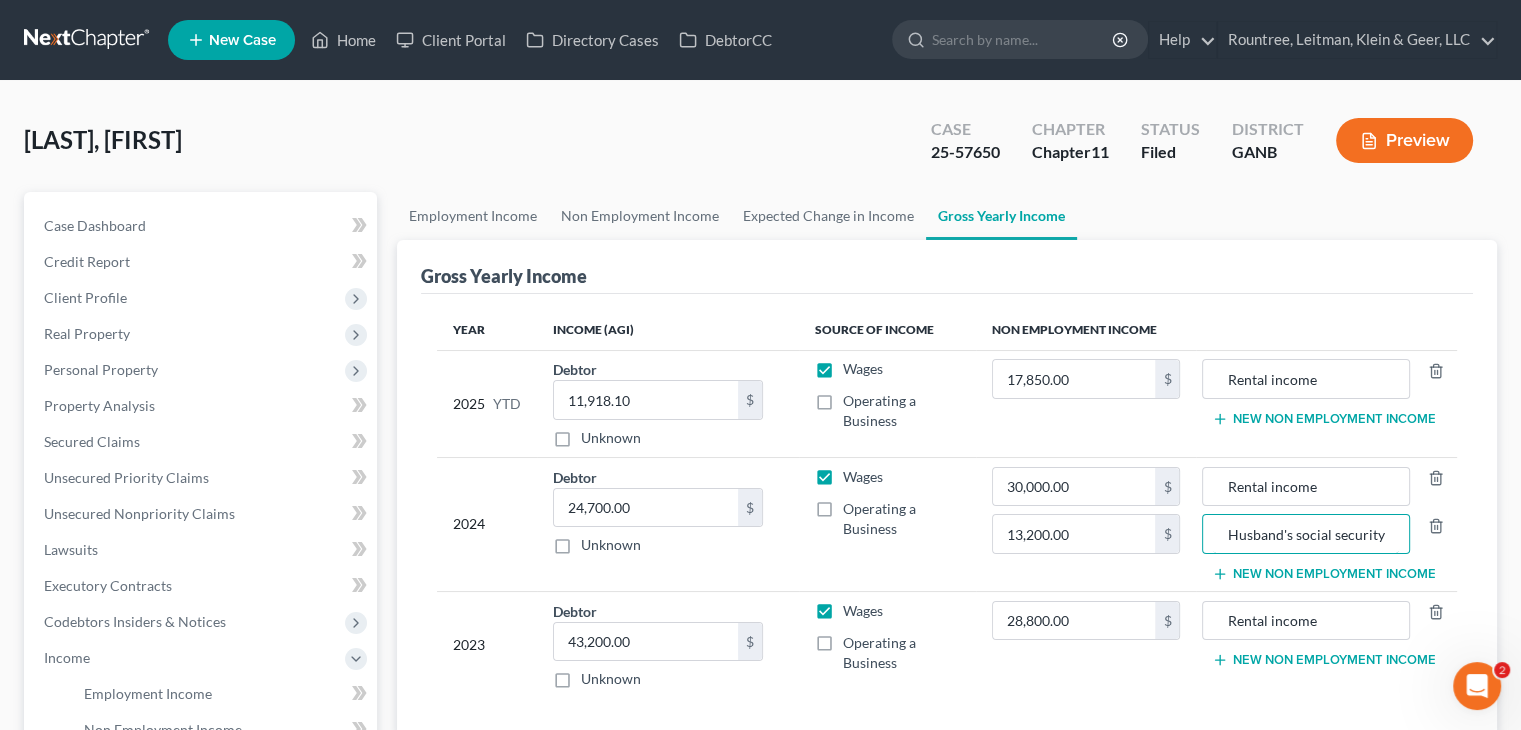 drag, startPoint x: 1294, startPoint y: 529, endPoint x: 1511, endPoint y: 521, distance: 217.14742 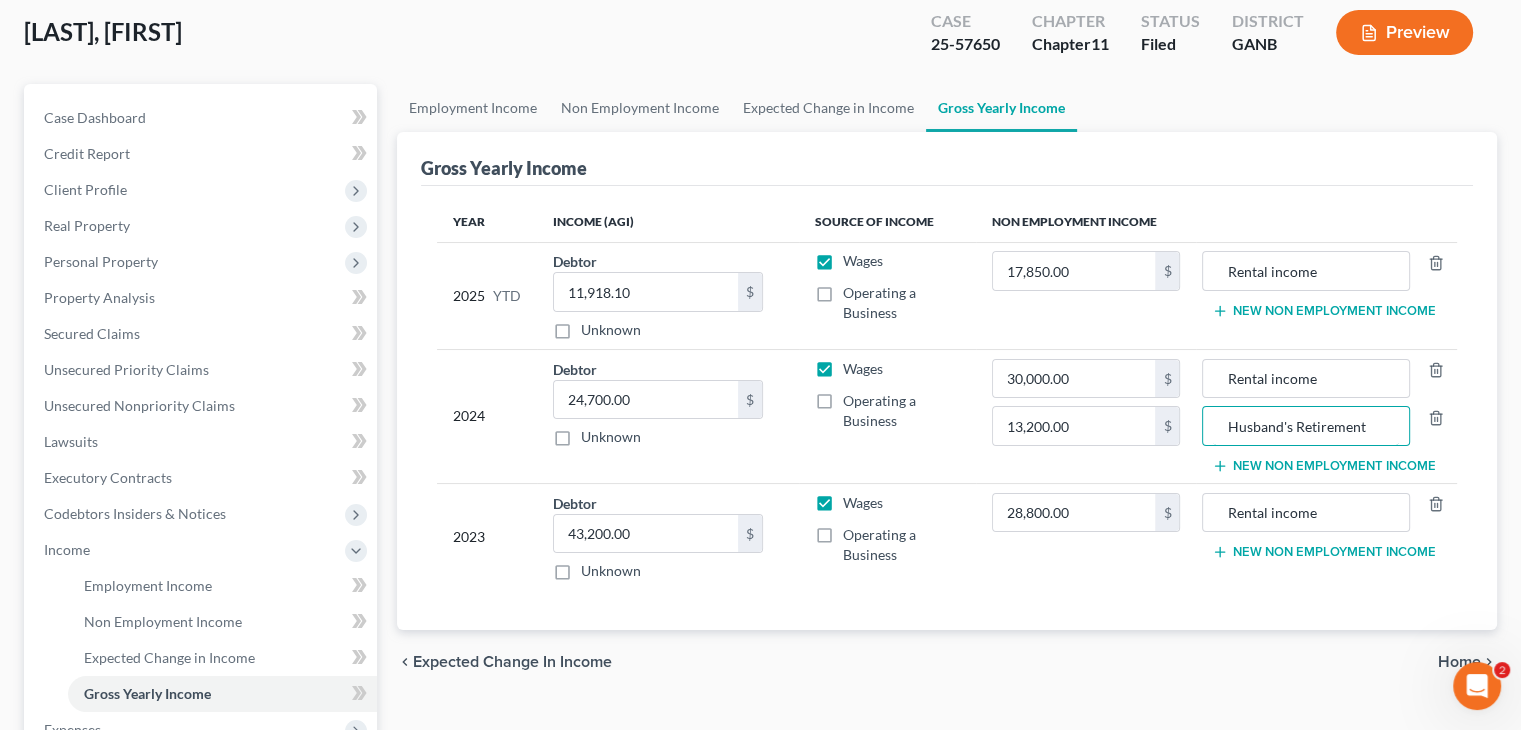 scroll, scrollTop: 300, scrollLeft: 0, axis: vertical 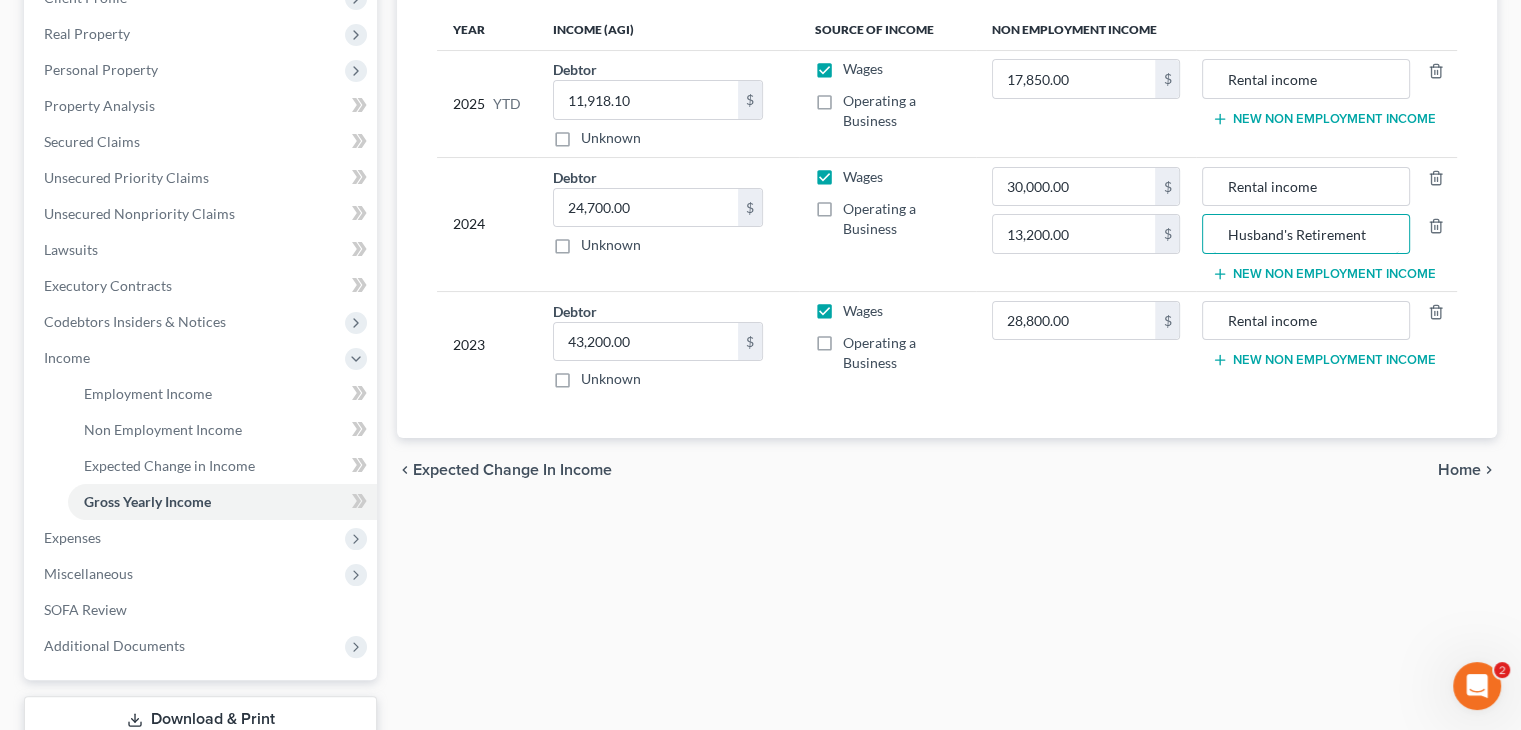 type on "Husband's Retirement" 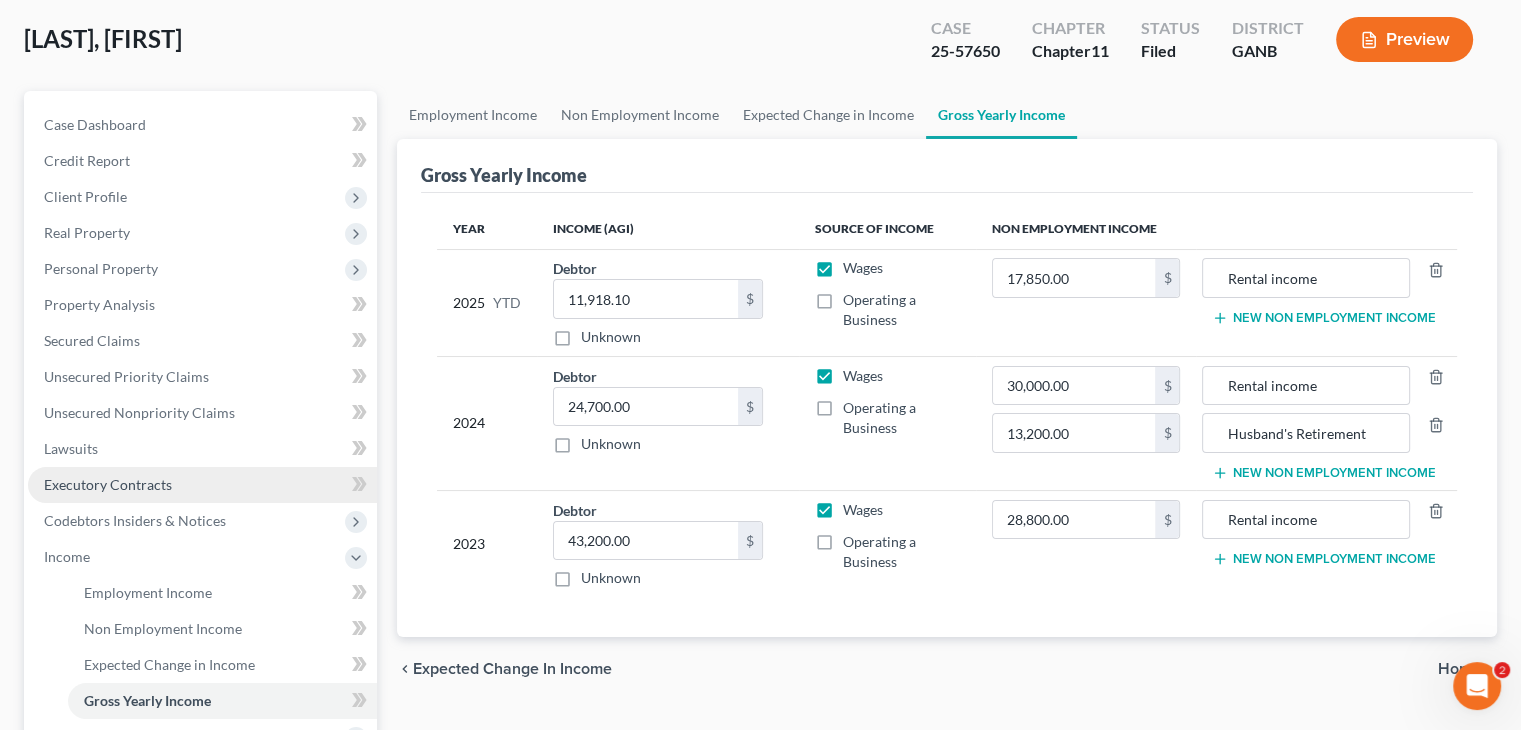 scroll, scrollTop: 100, scrollLeft: 0, axis: vertical 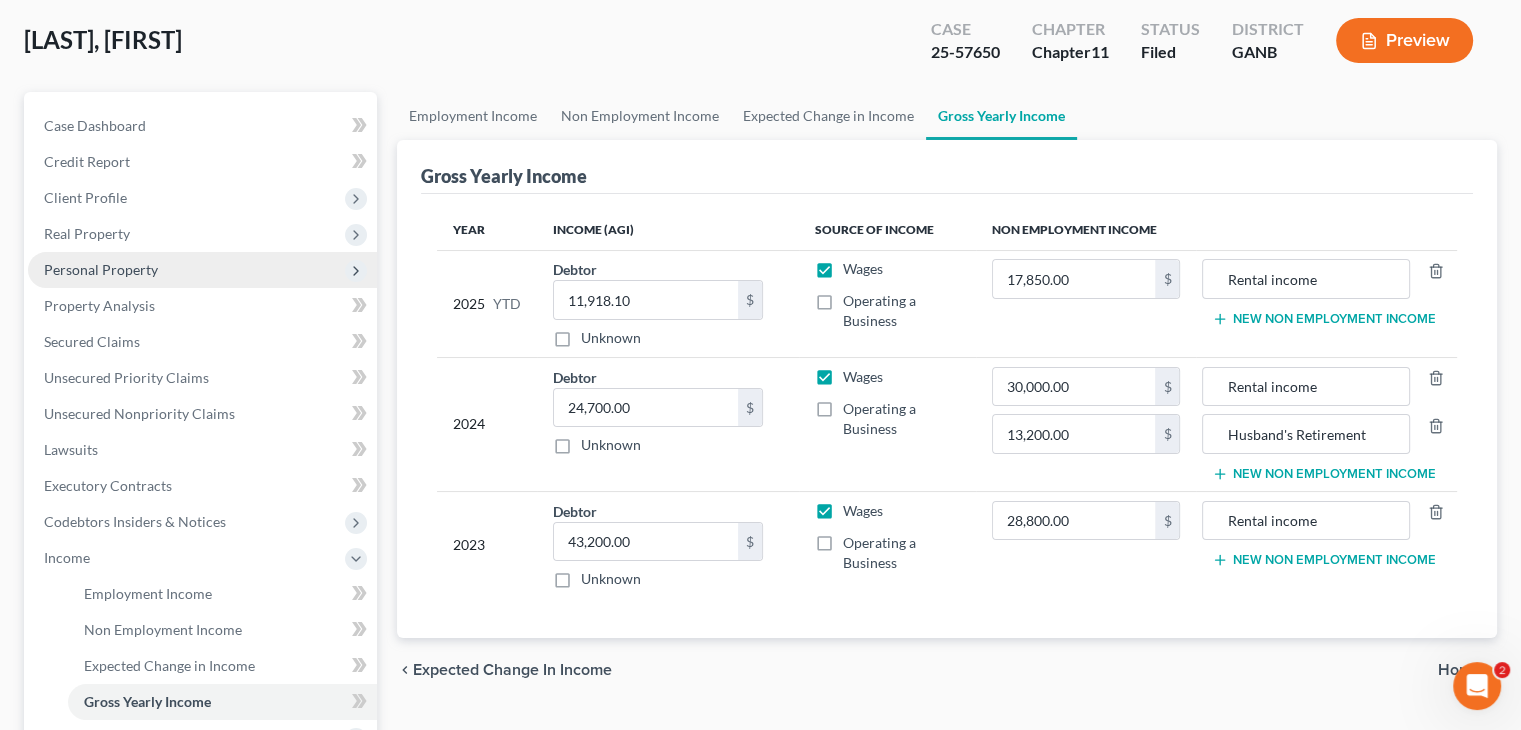 click on "Personal Property" at bounding box center (101, 269) 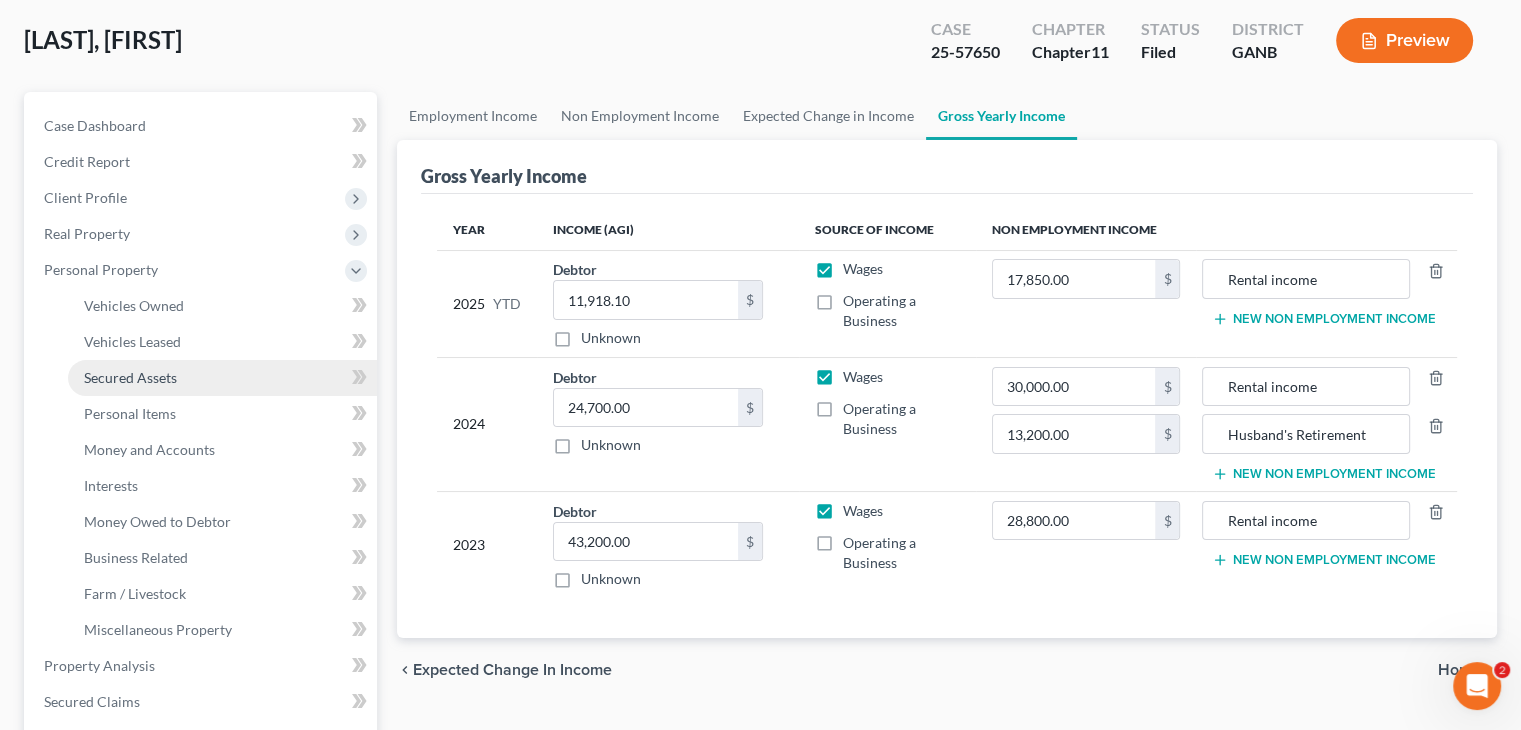 scroll, scrollTop: 200, scrollLeft: 0, axis: vertical 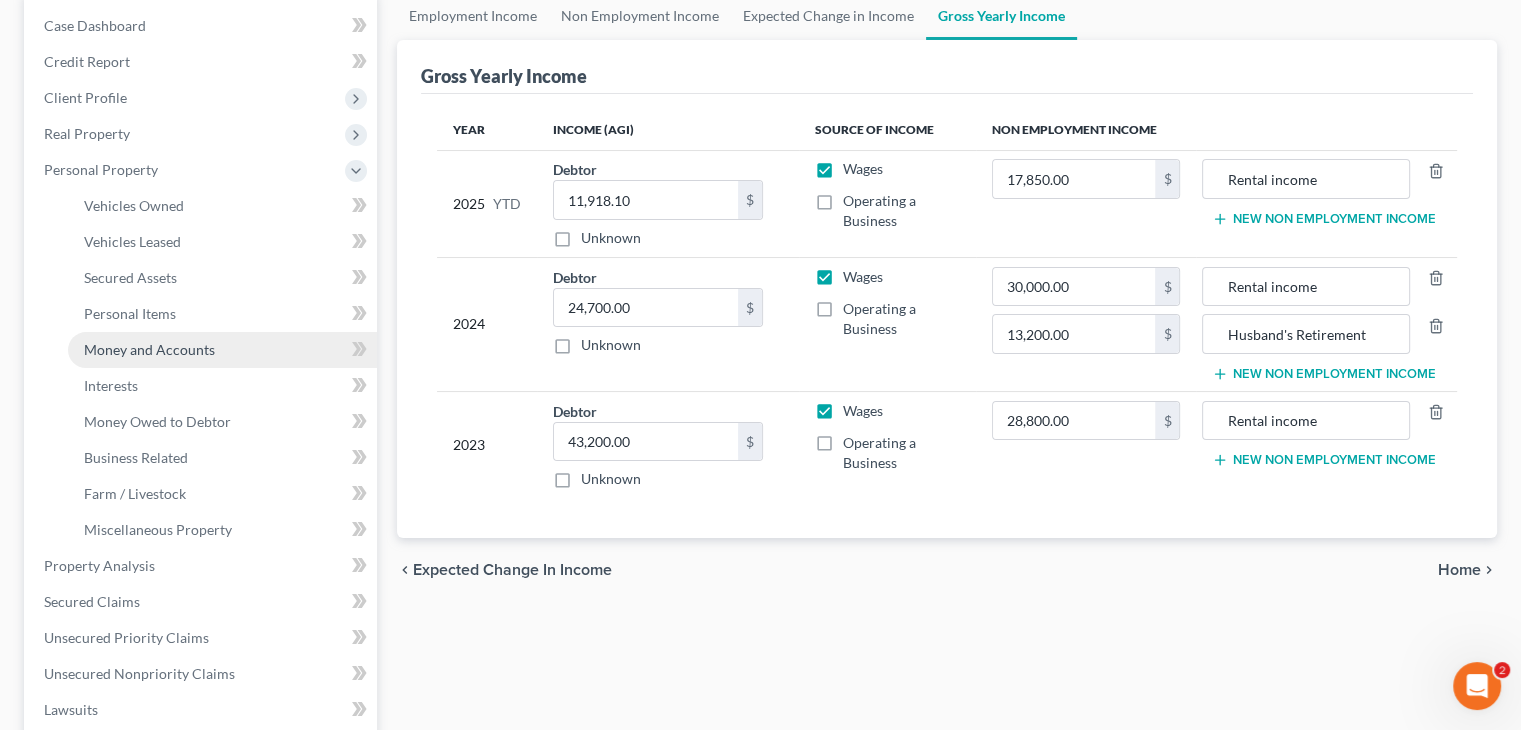 click on "Money and Accounts" at bounding box center (149, 349) 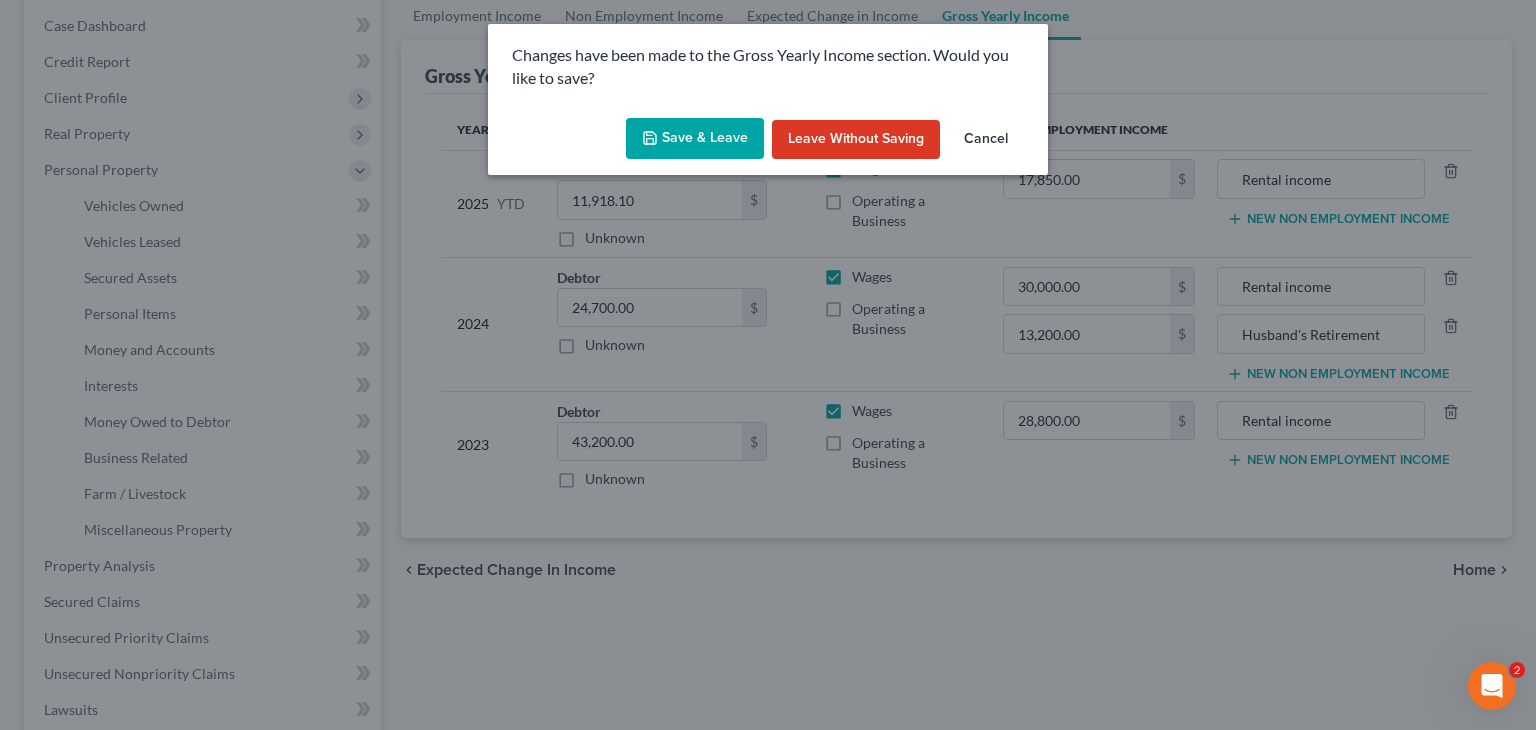 click on "Save & Leave" at bounding box center [695, 139] 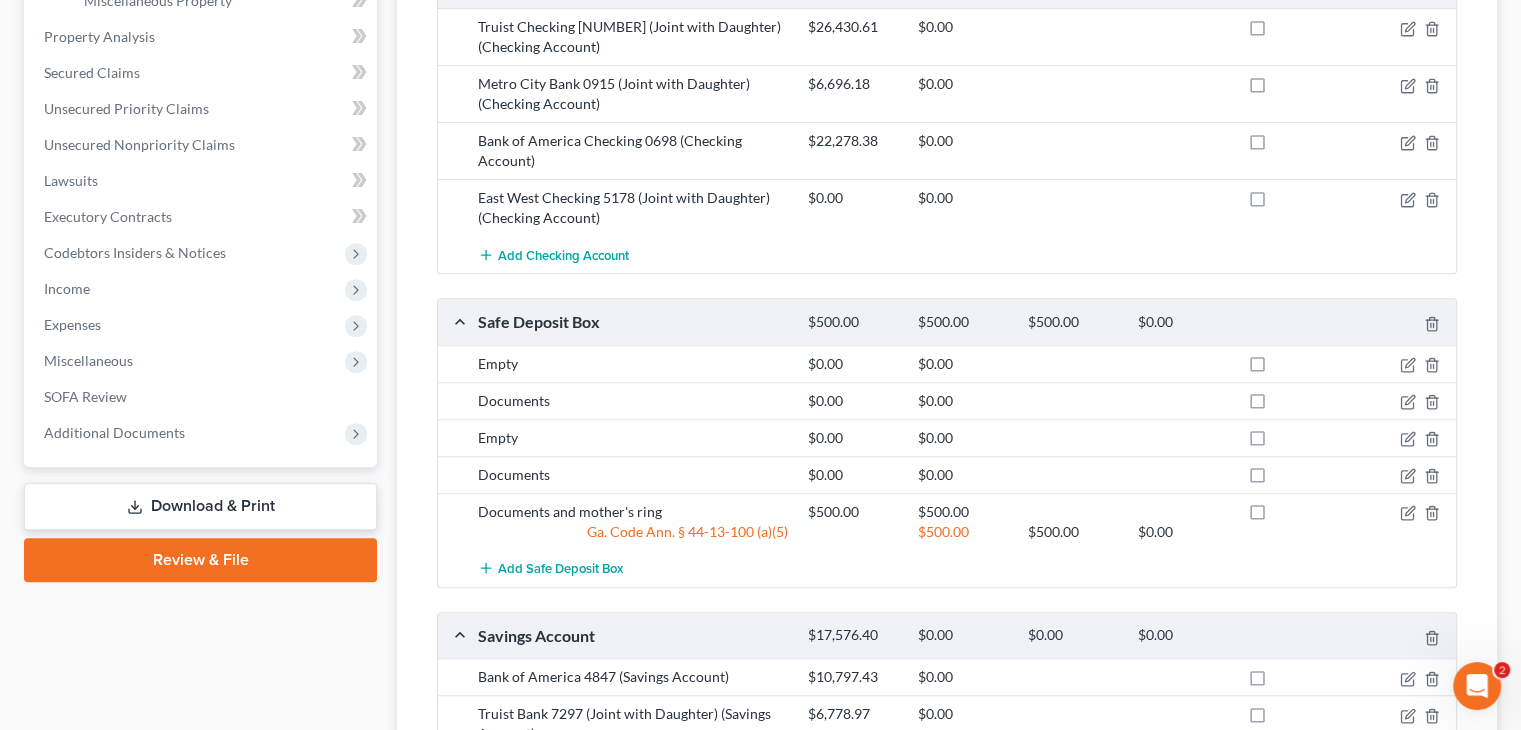 scroll, scrollTop: 271, scrollLeft: 0, axis: vertical 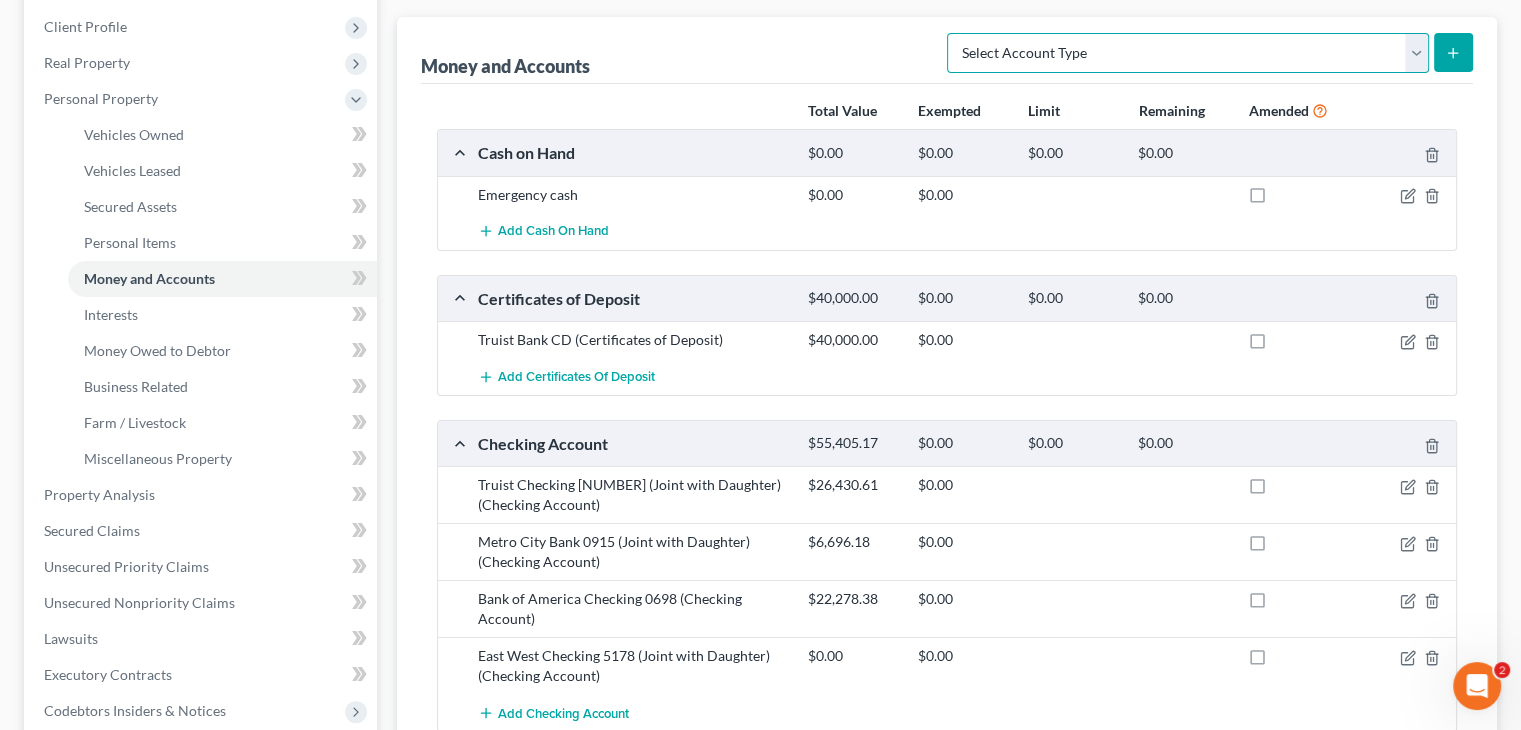 click on "Select Account Type Brokerage (A/B: 18, SOFA: 20) Cash on Hand (A/B: 16) Certificates of Deposit (A/B: 17, SOFA: 20) Checking Account (A/B: 17, SOFA: 20) Money Market (A/B: 18, SOFA: 20) Other (Credit Union, Health Savings Account, etc) (A/B: 17, SOFA: 20) Safe Deposit Box (A/B: 16) Savings Account (A/B: 17, SOFA: 20) Security Deposits or Prepayments (A/B: 22)" at bounding box center [1188, 53] 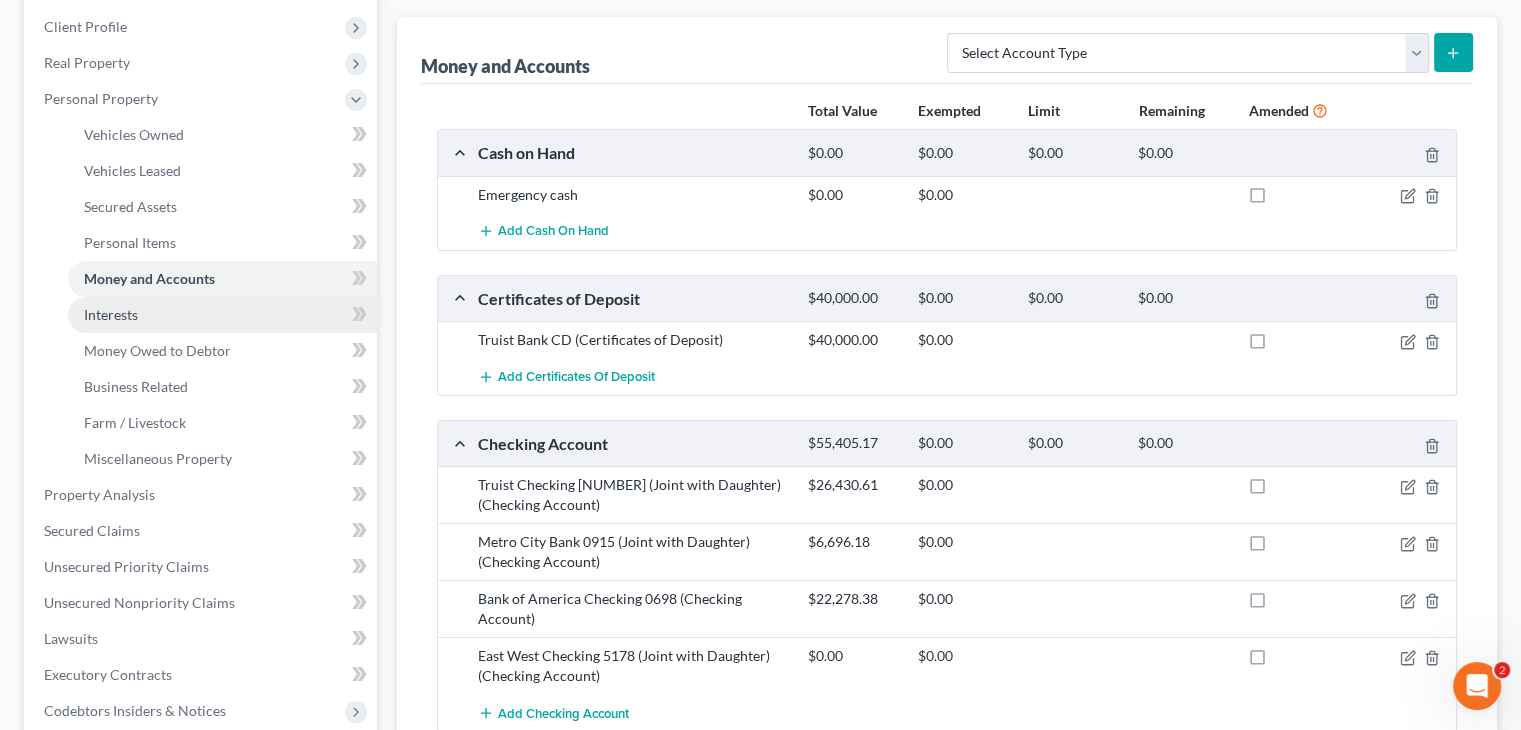 click on "Interests" at bounding box center [111, 314] 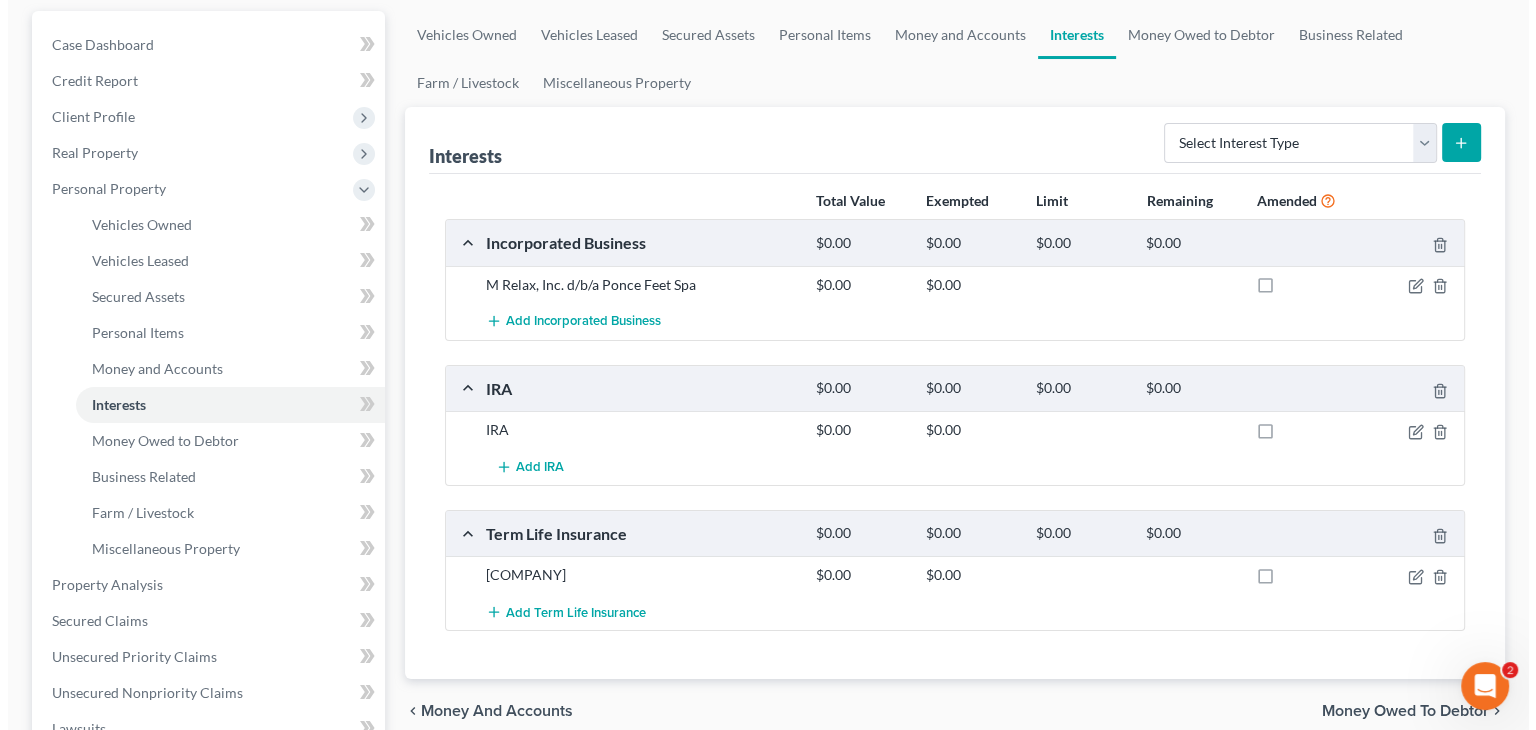 scroll, scrollTop: 200, scrollLeft: 0, axis: vertical 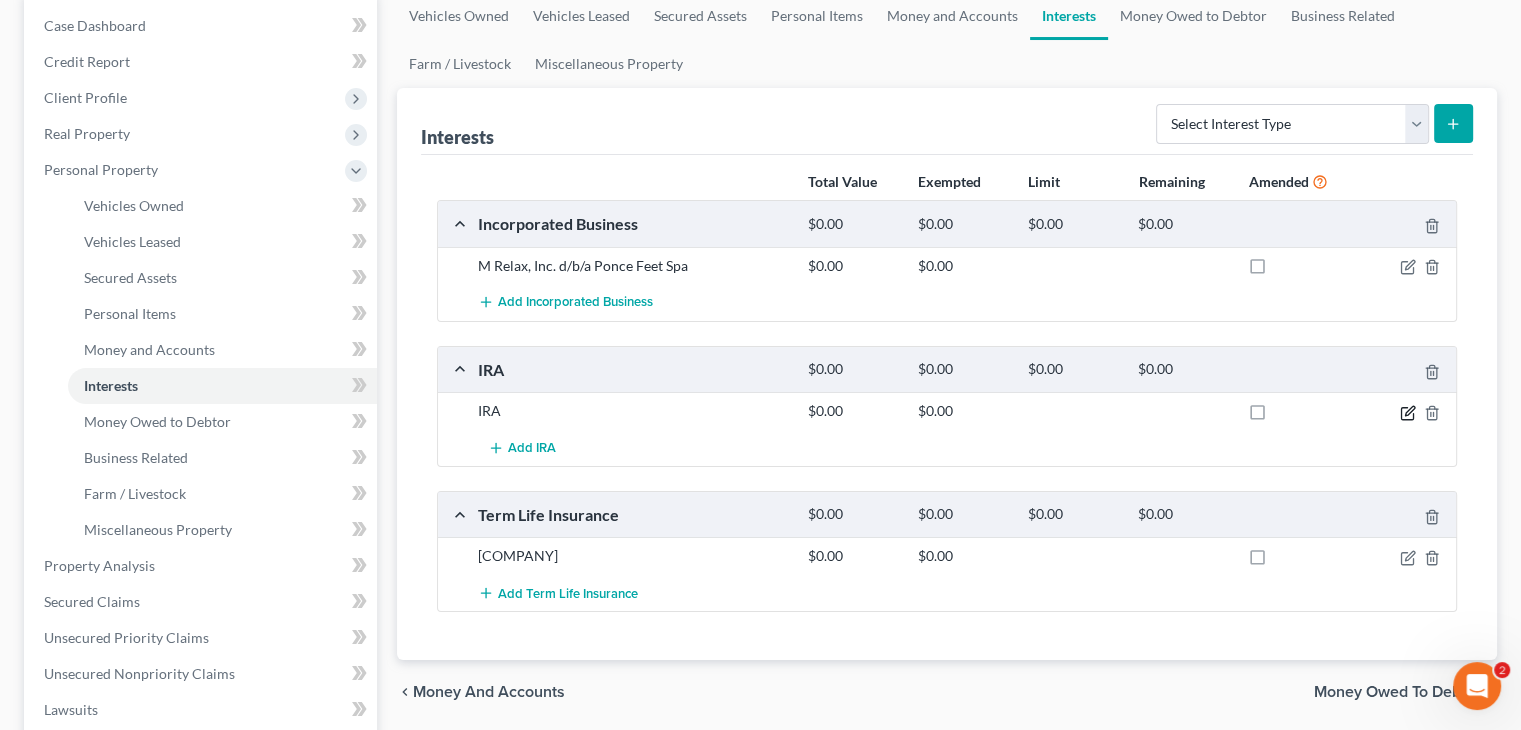 click 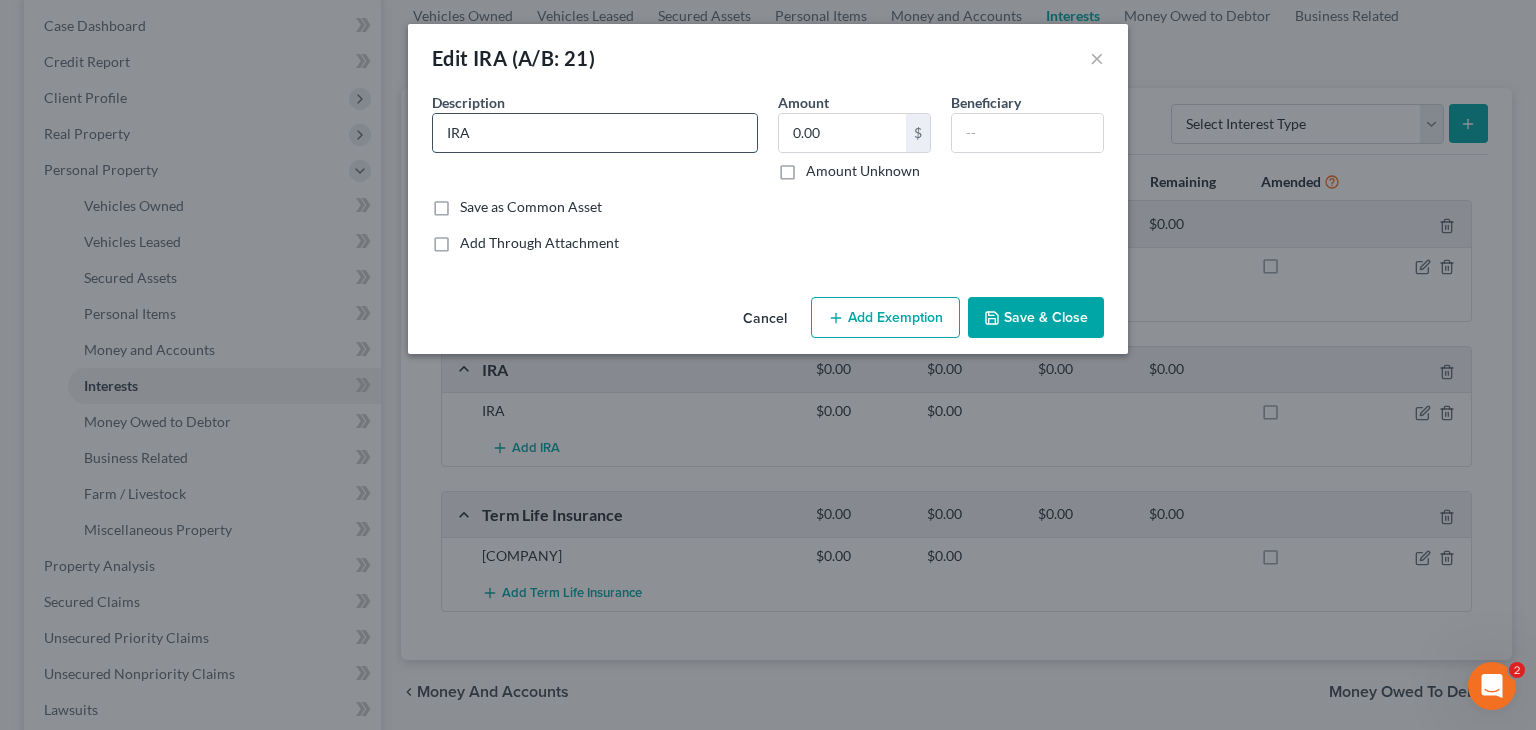 click on "IRA" at bounding box center (595, 133) 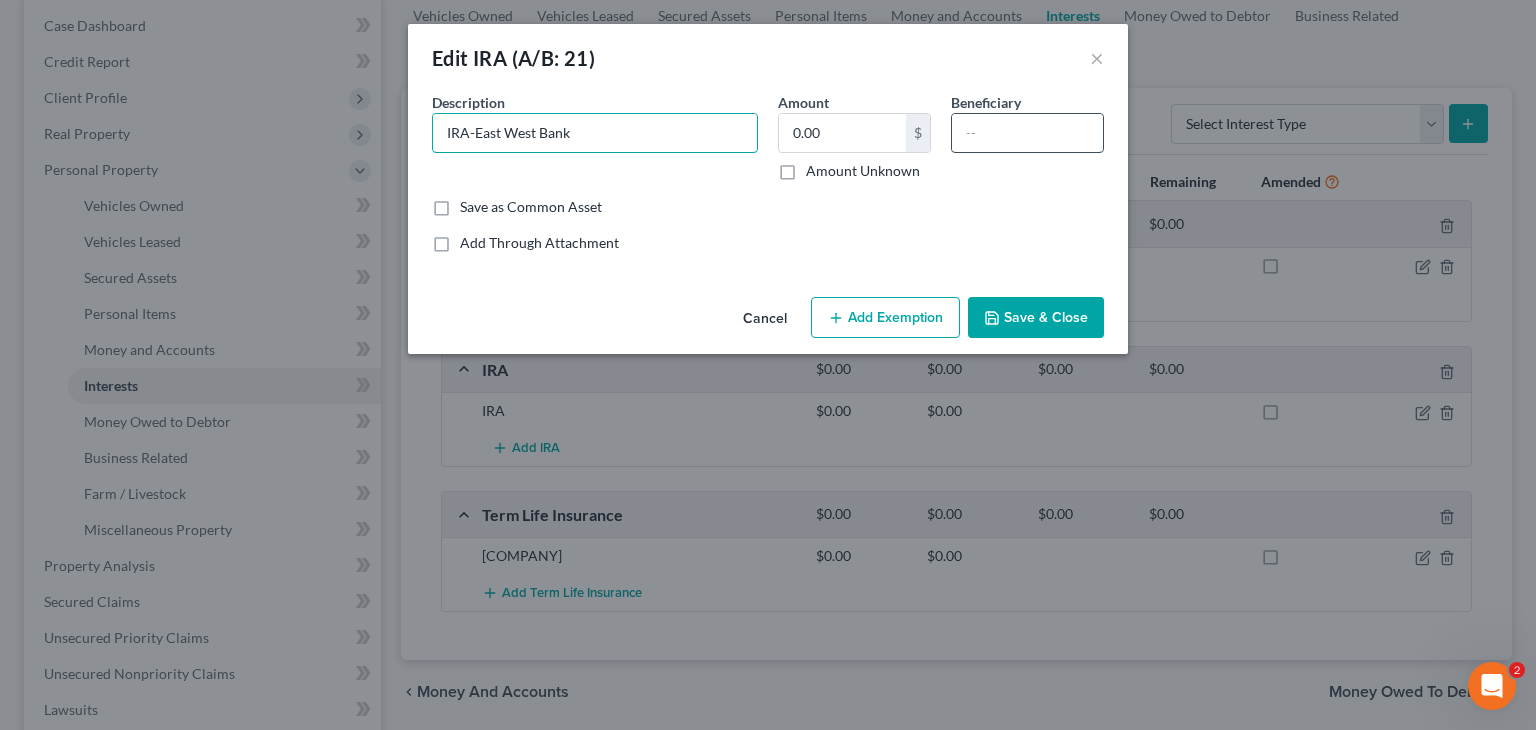 type on "IRA-East West Bank" 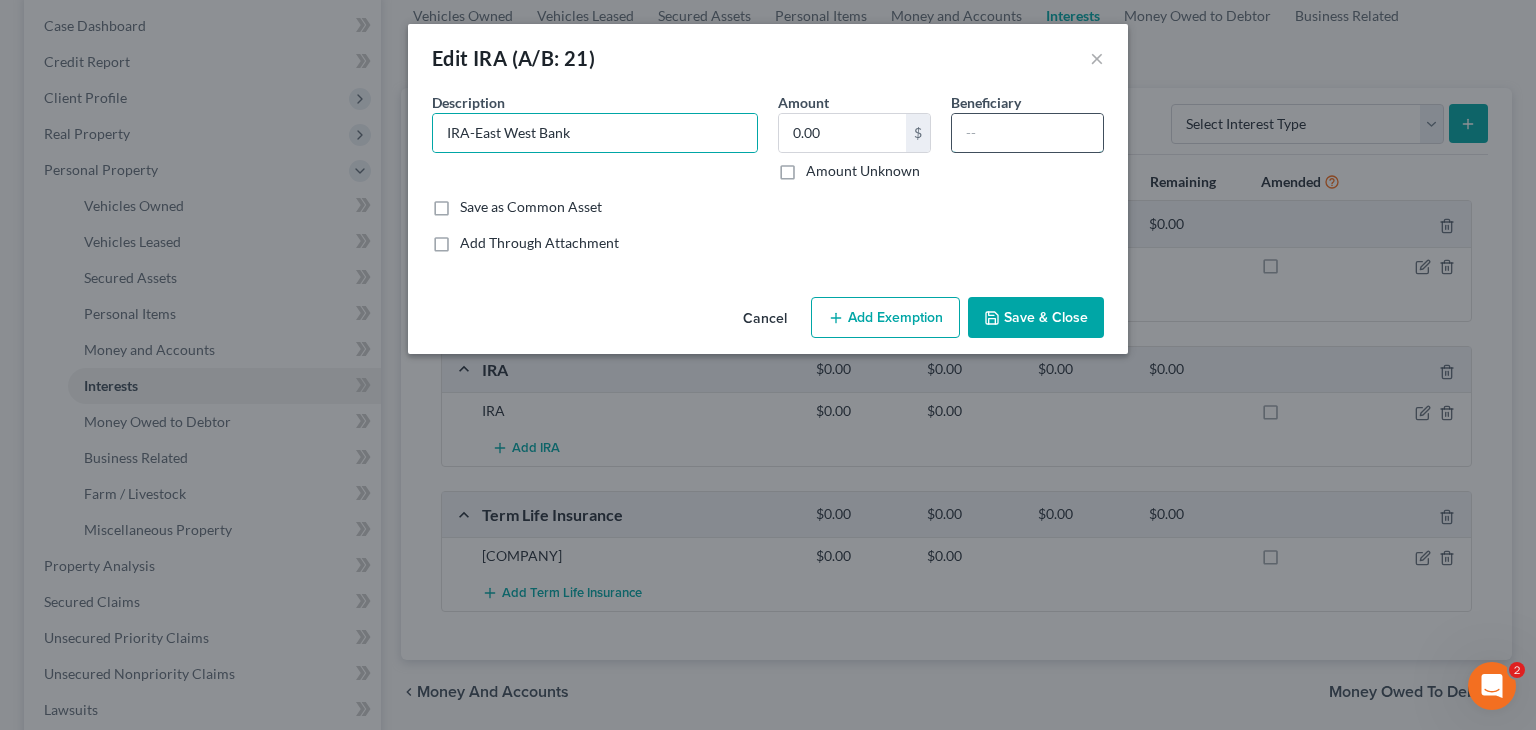 click at bounding box center (1027, 133) 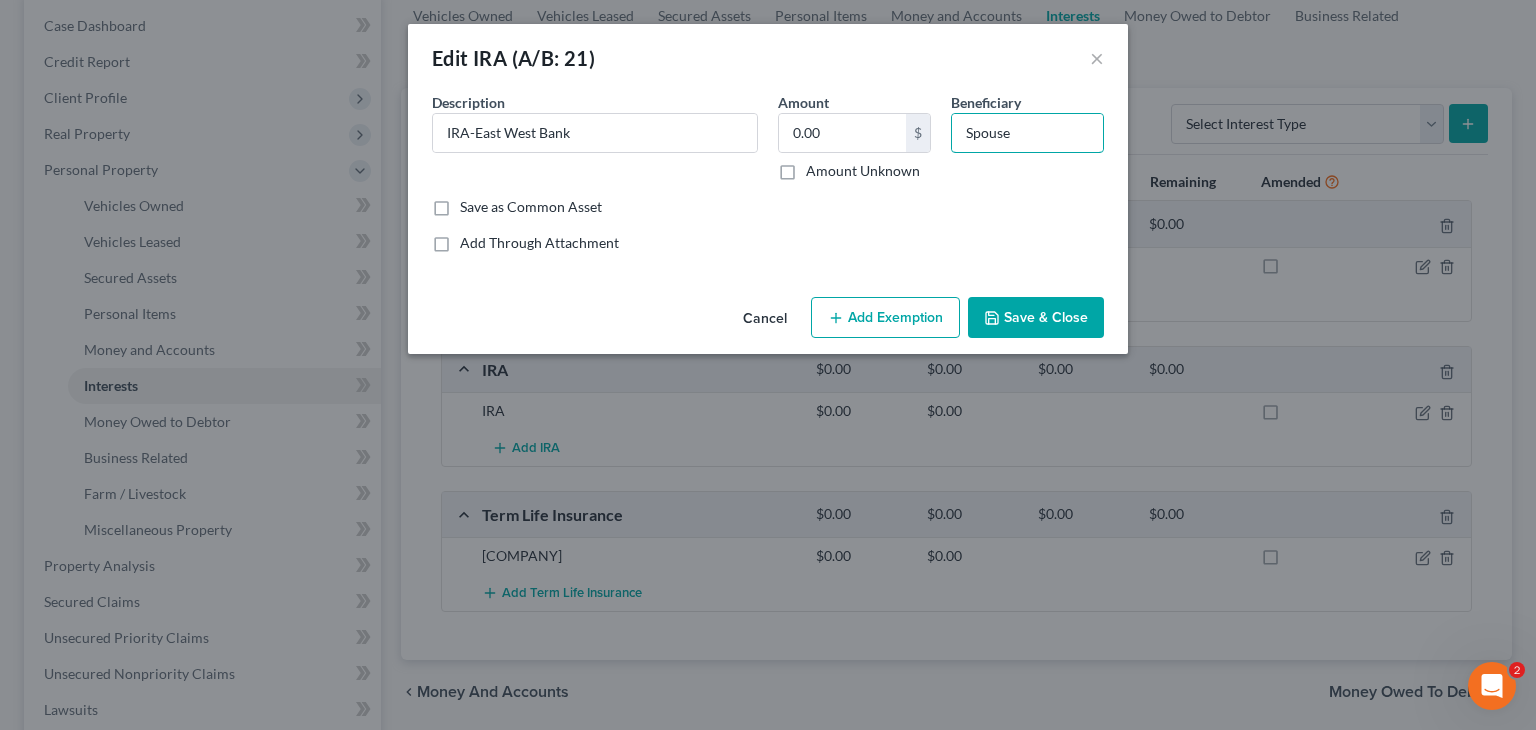 type on "Spouse" 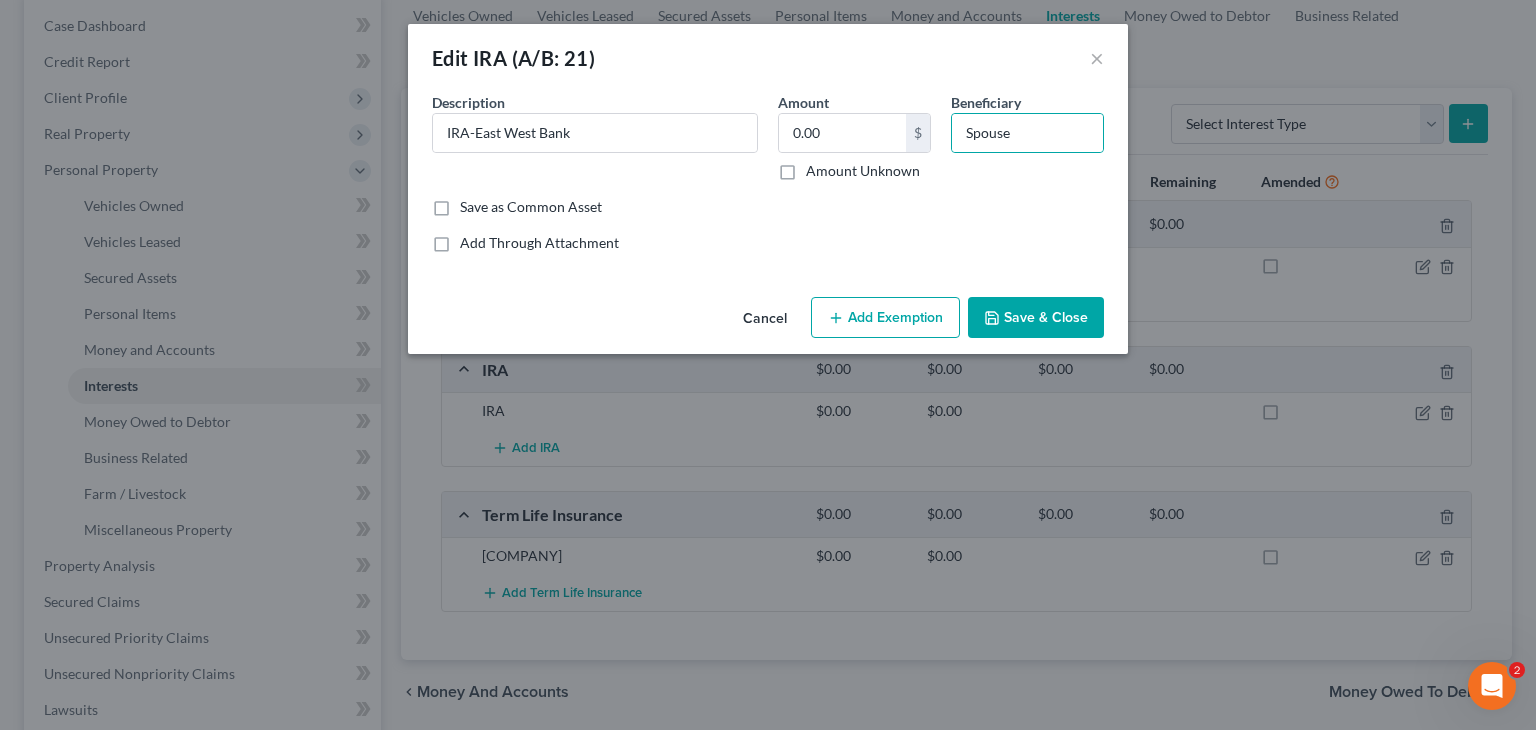 click on "Add Exemption" at bounding box center [885, 318] 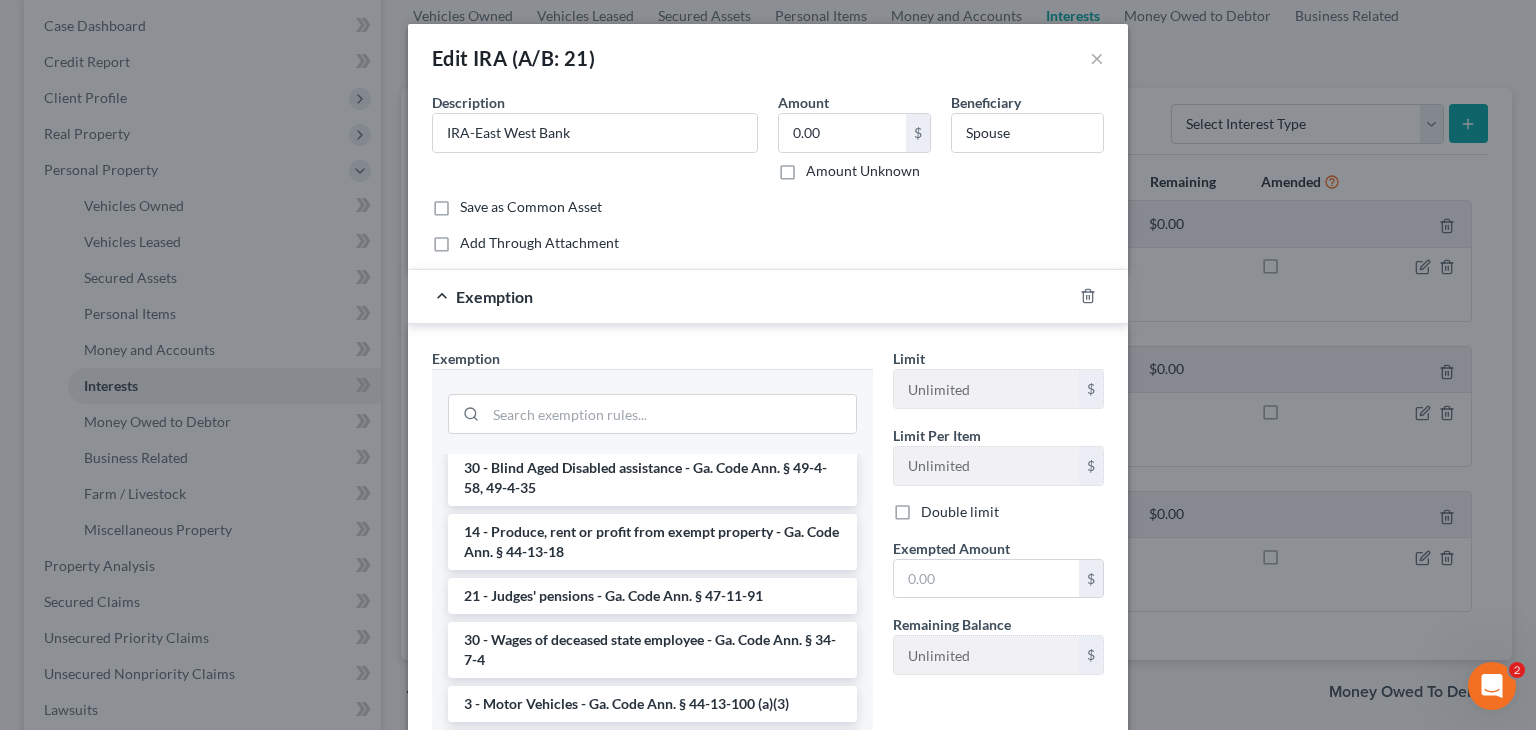 scroll, scrollTop: 400, scrollLeft: 0, axis: vertical 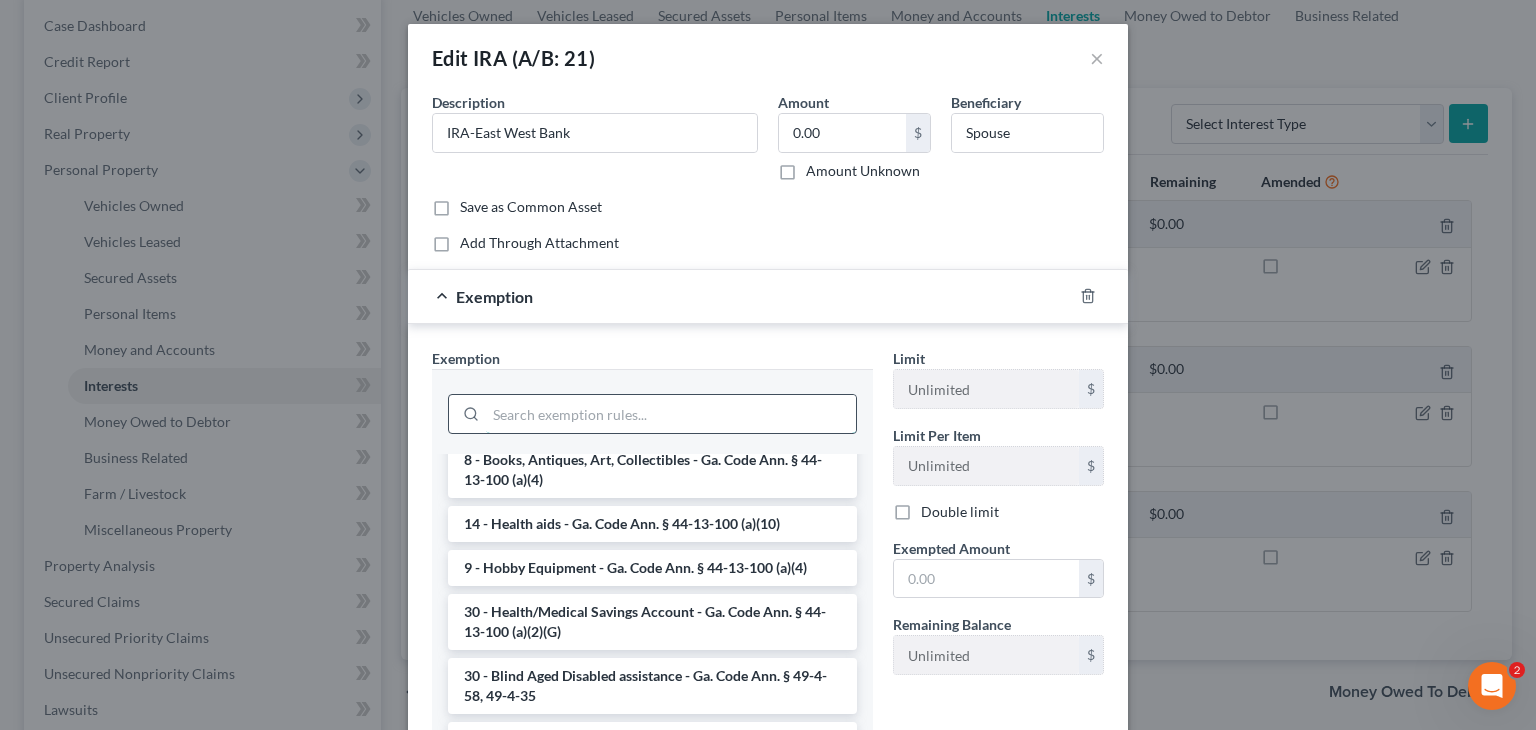 click at bounding box center (671, 414) 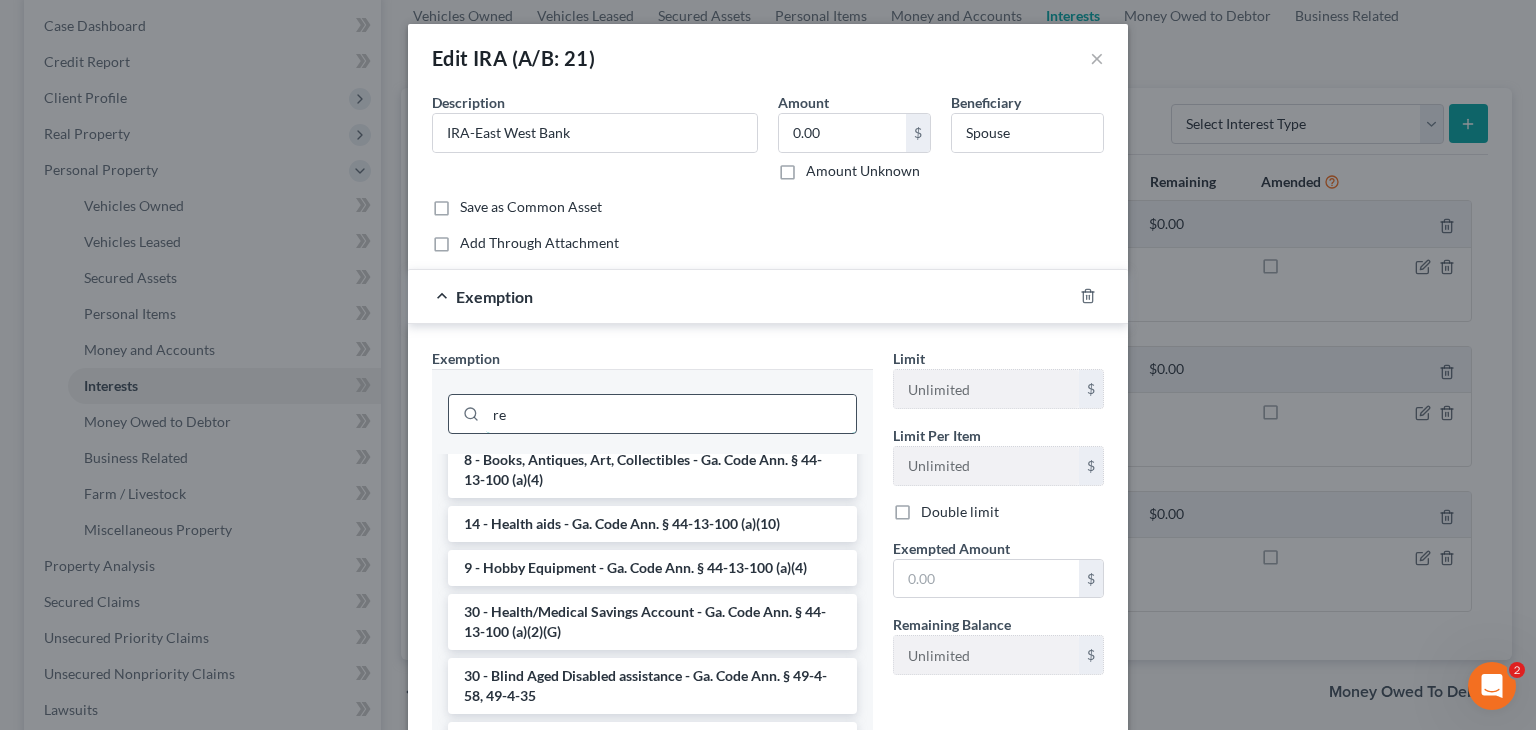 scroll, scrollTop: 0, scrollLeft: 0, axis: both 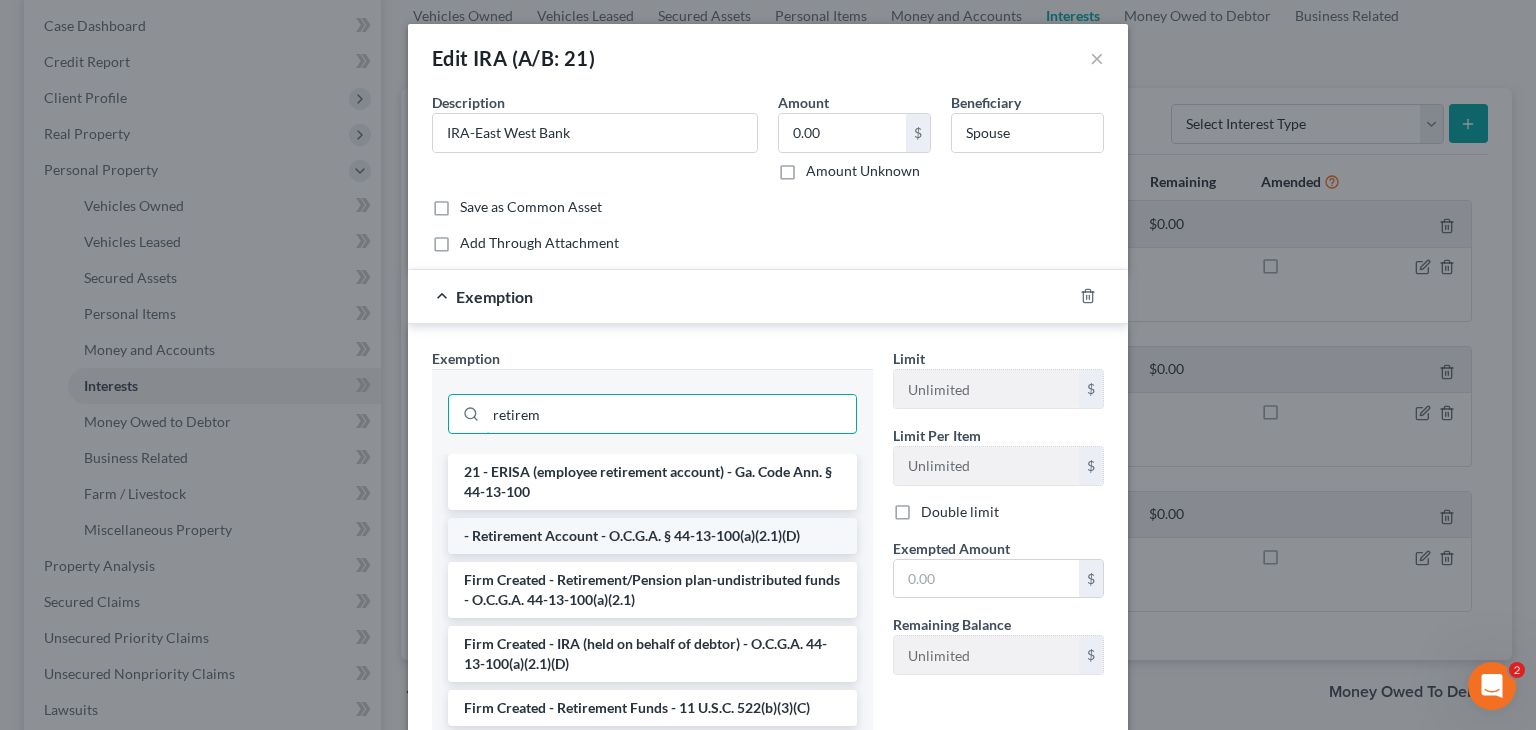 type on "retirem" 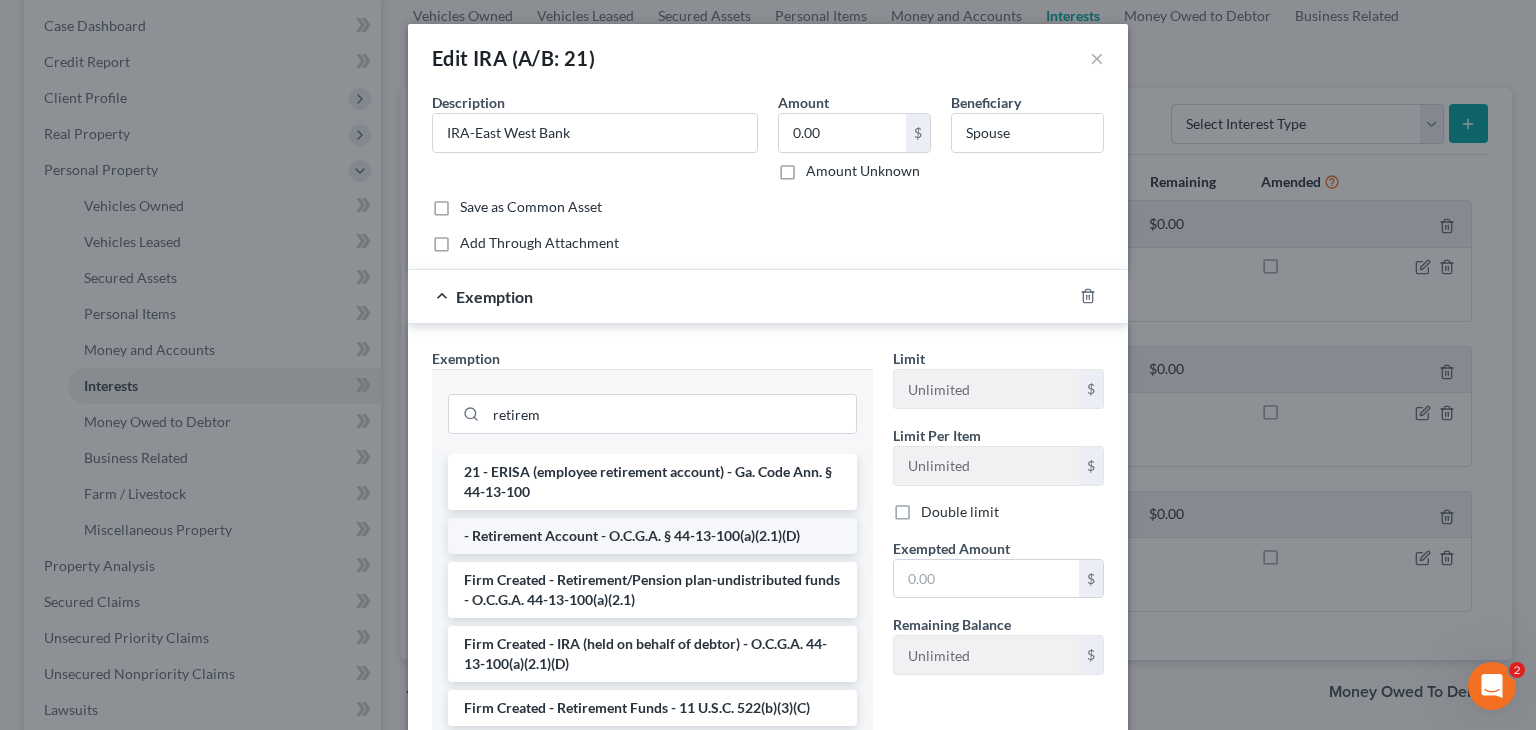 click on "- Retirement Account - O.C.G.A. § 44-13-100(a)(2.1)(D)" at bounding box center (652, 536) 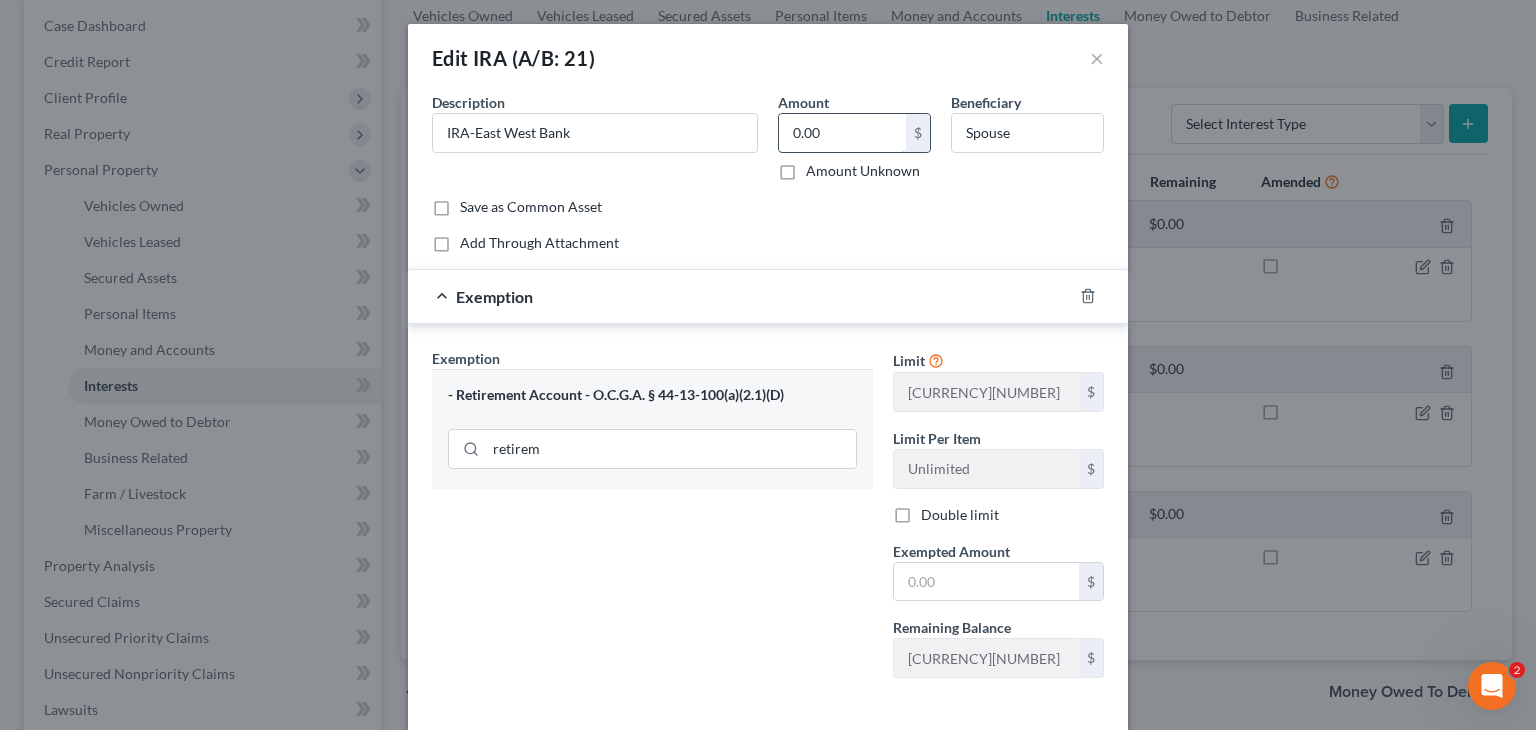 click on "0.00" at bounding box center (842, 133) 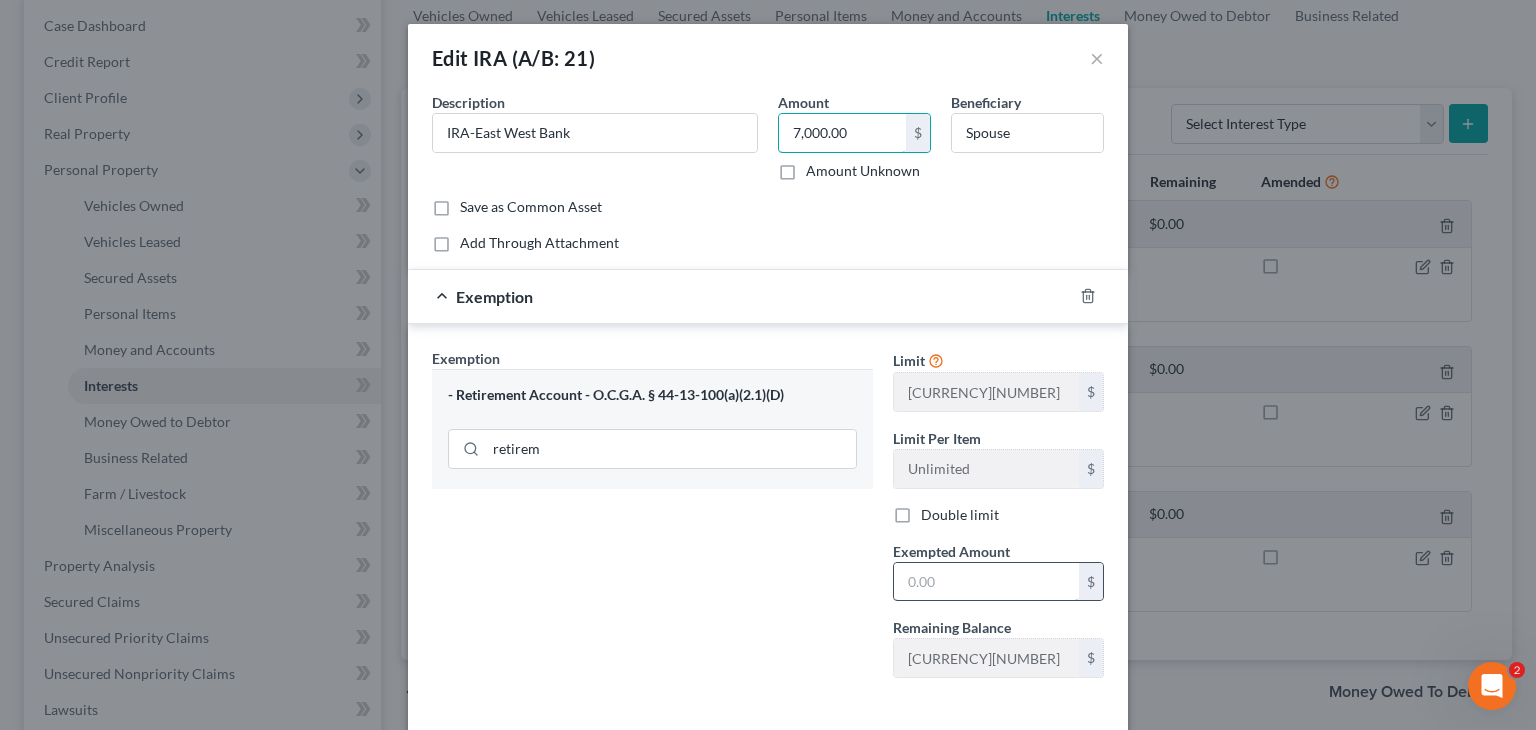type on "7,000.00" 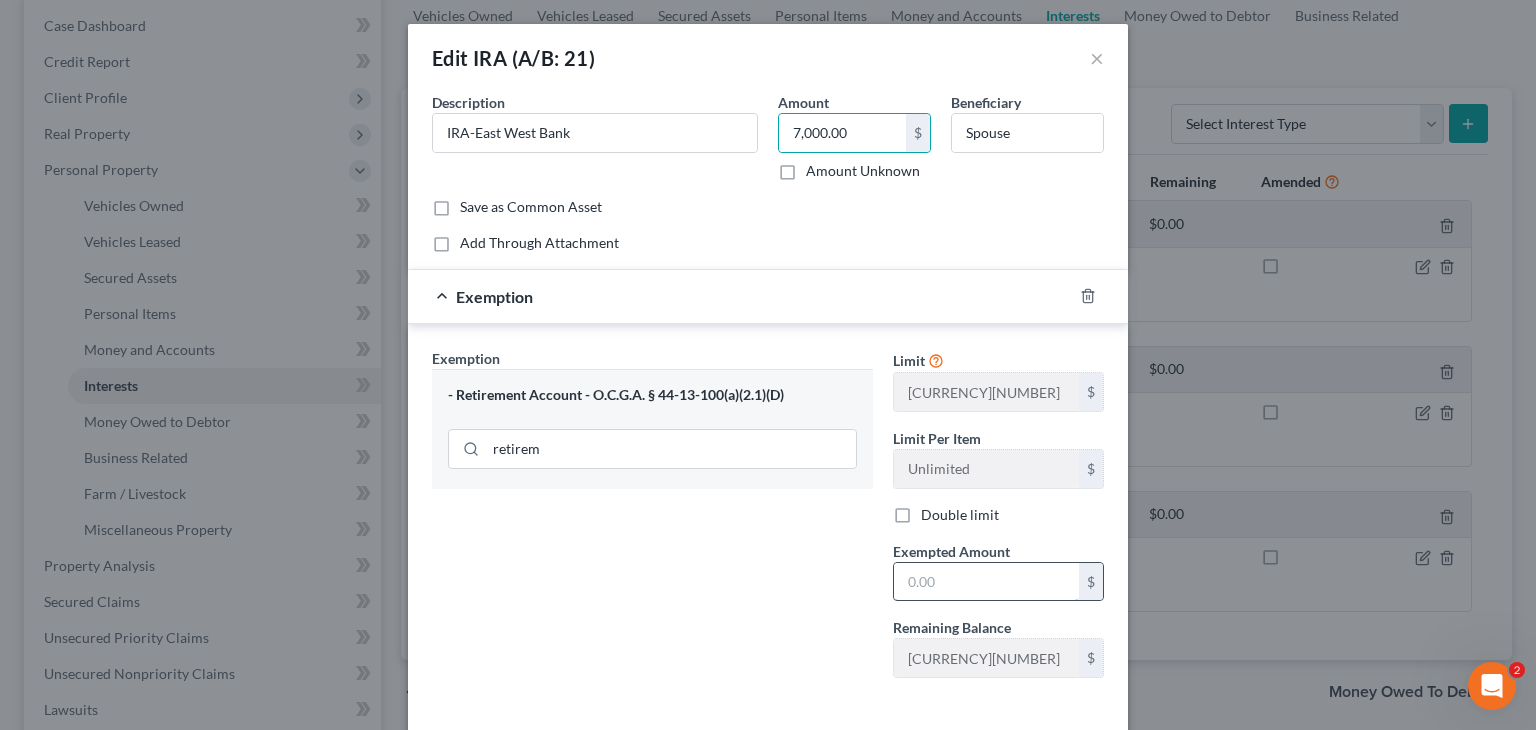 click at bounding box center [986, 582] 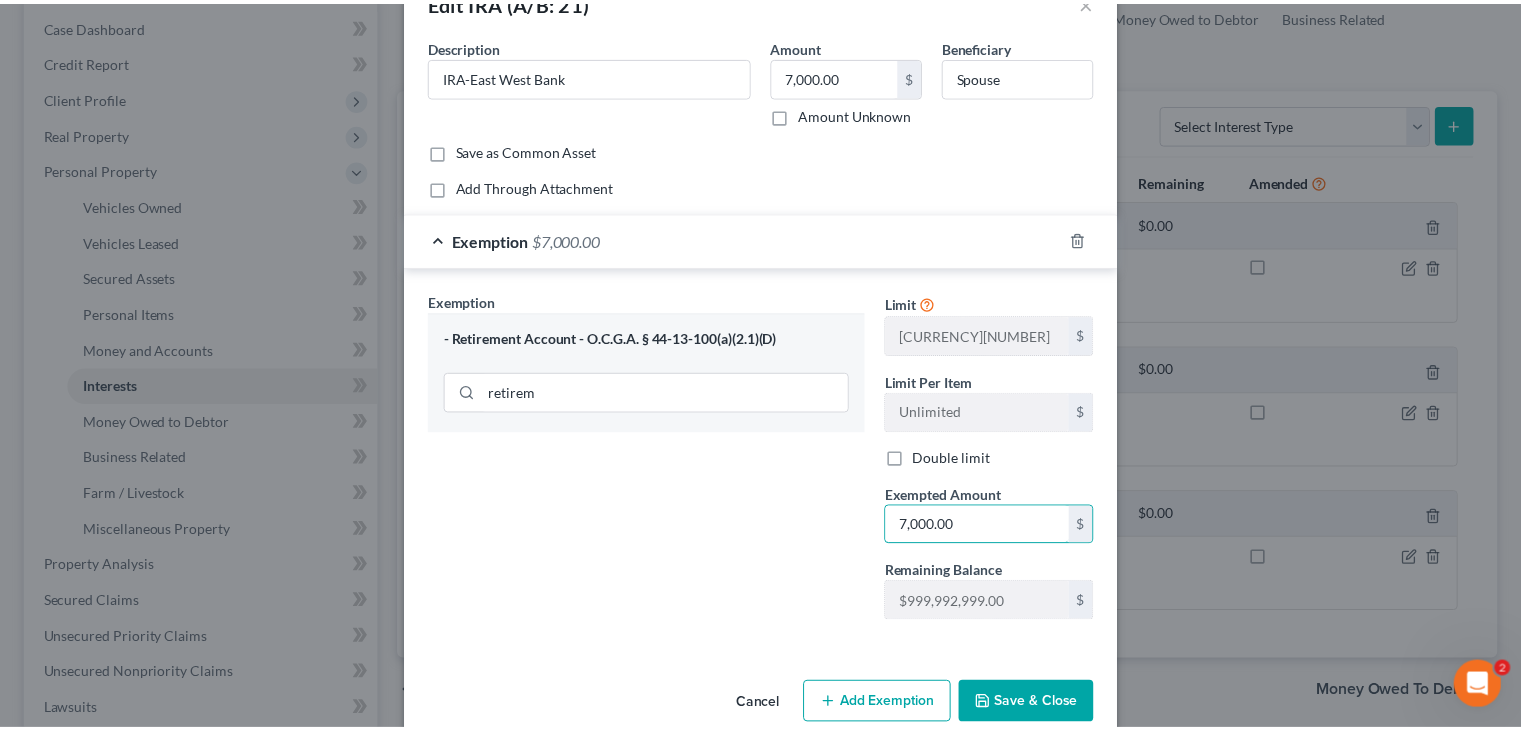 scroll, scrollTop: 88, scrollLeft: 0, axis: vertical 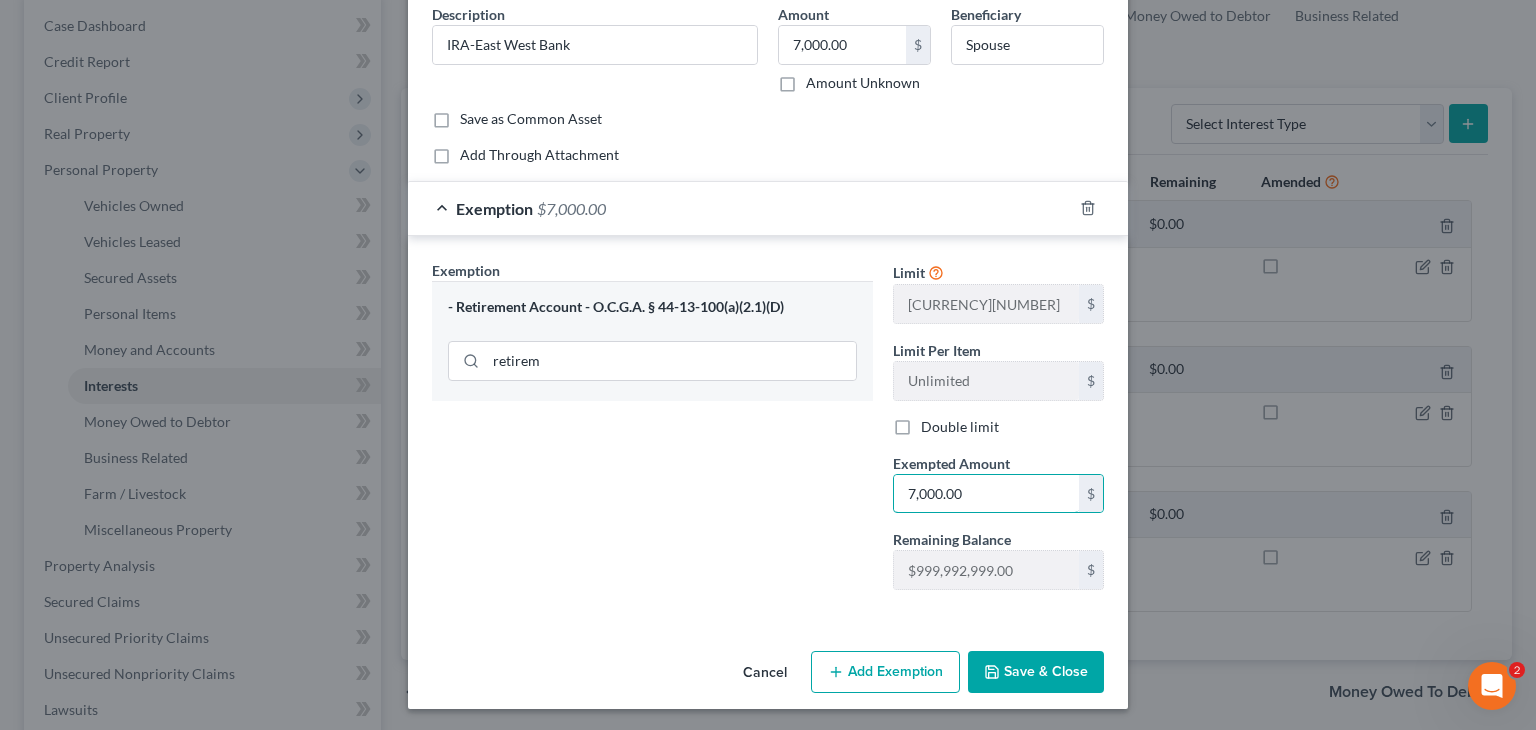 type on "7,000.00" 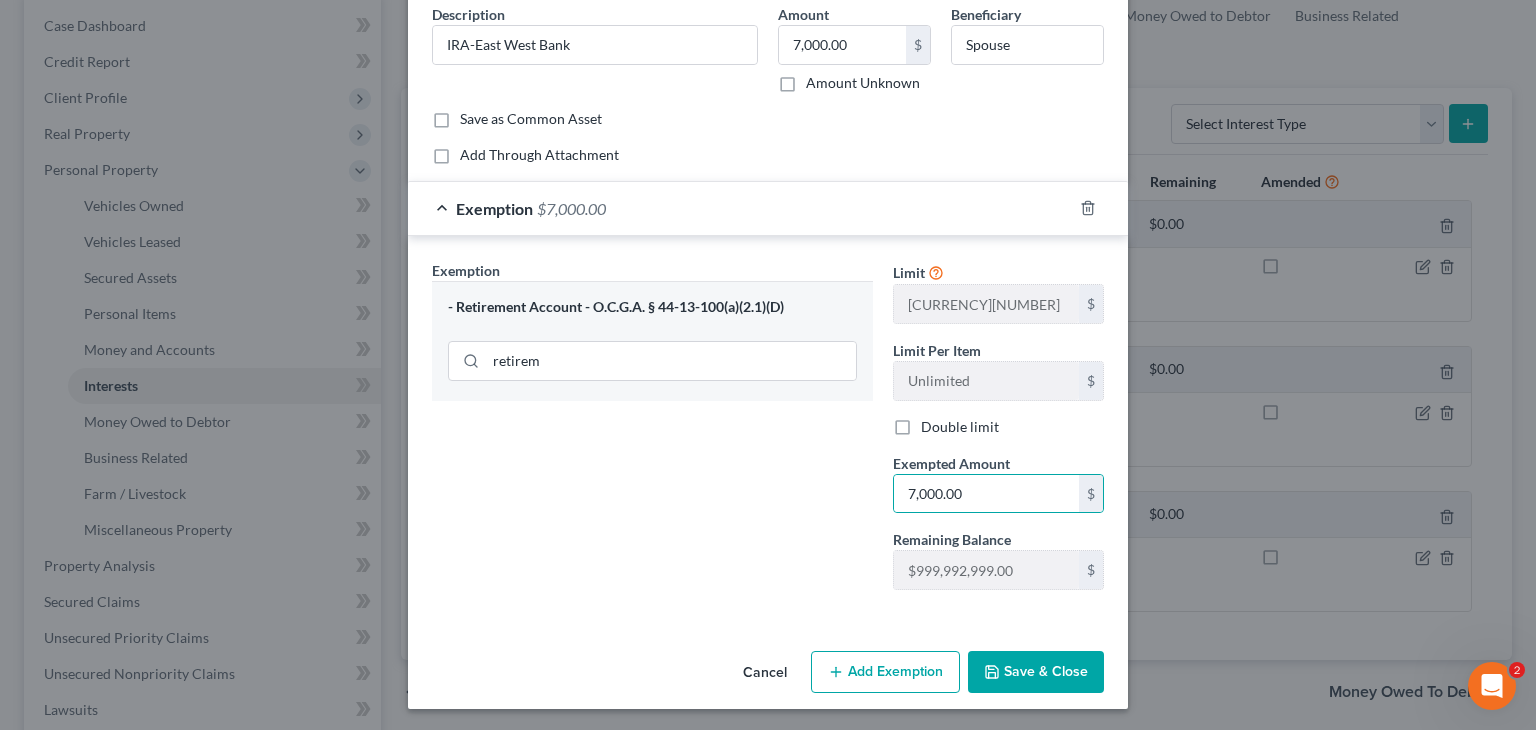 click on "Save & Close" at bounding box center (1036, 672) 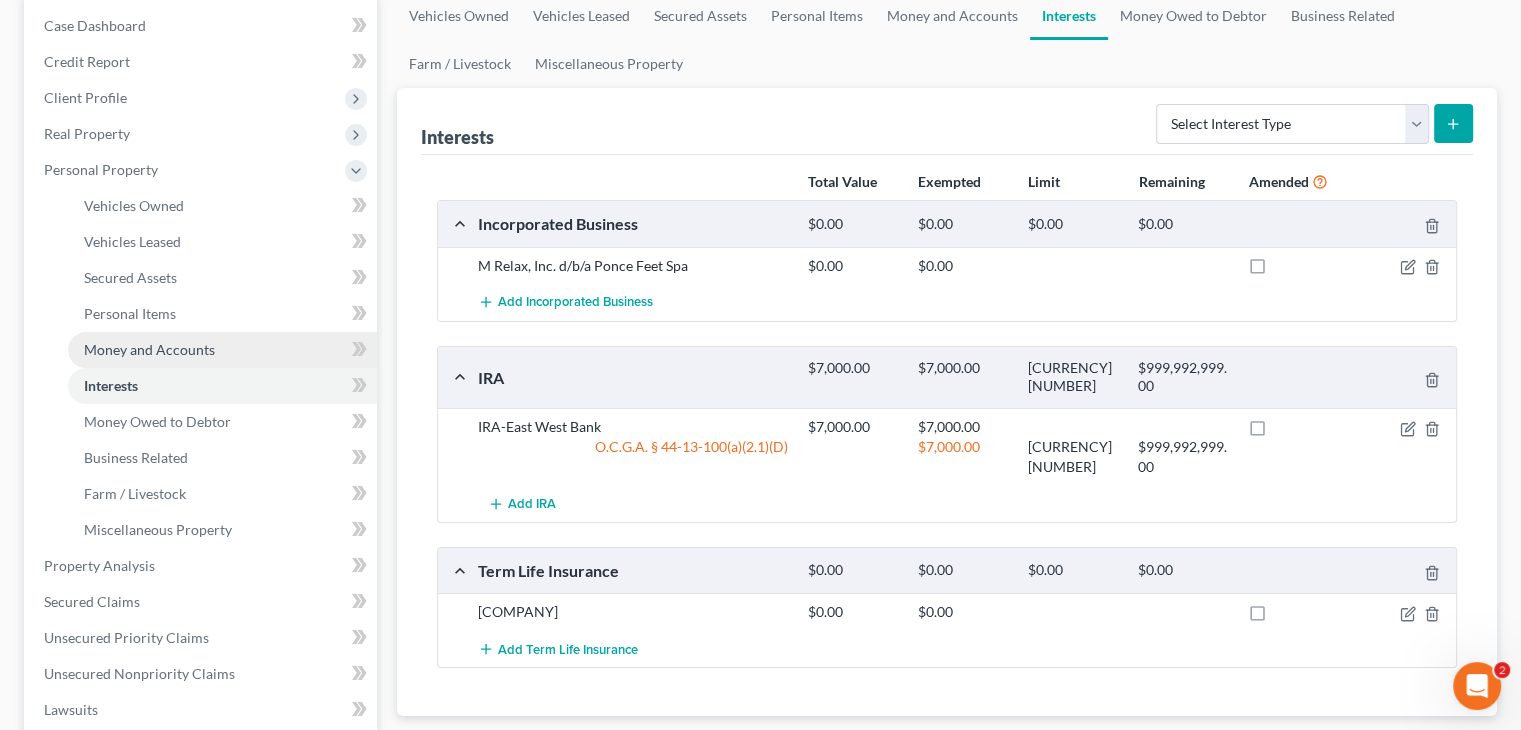 click on "Money and Accounts" at bounding box center [149, 349] 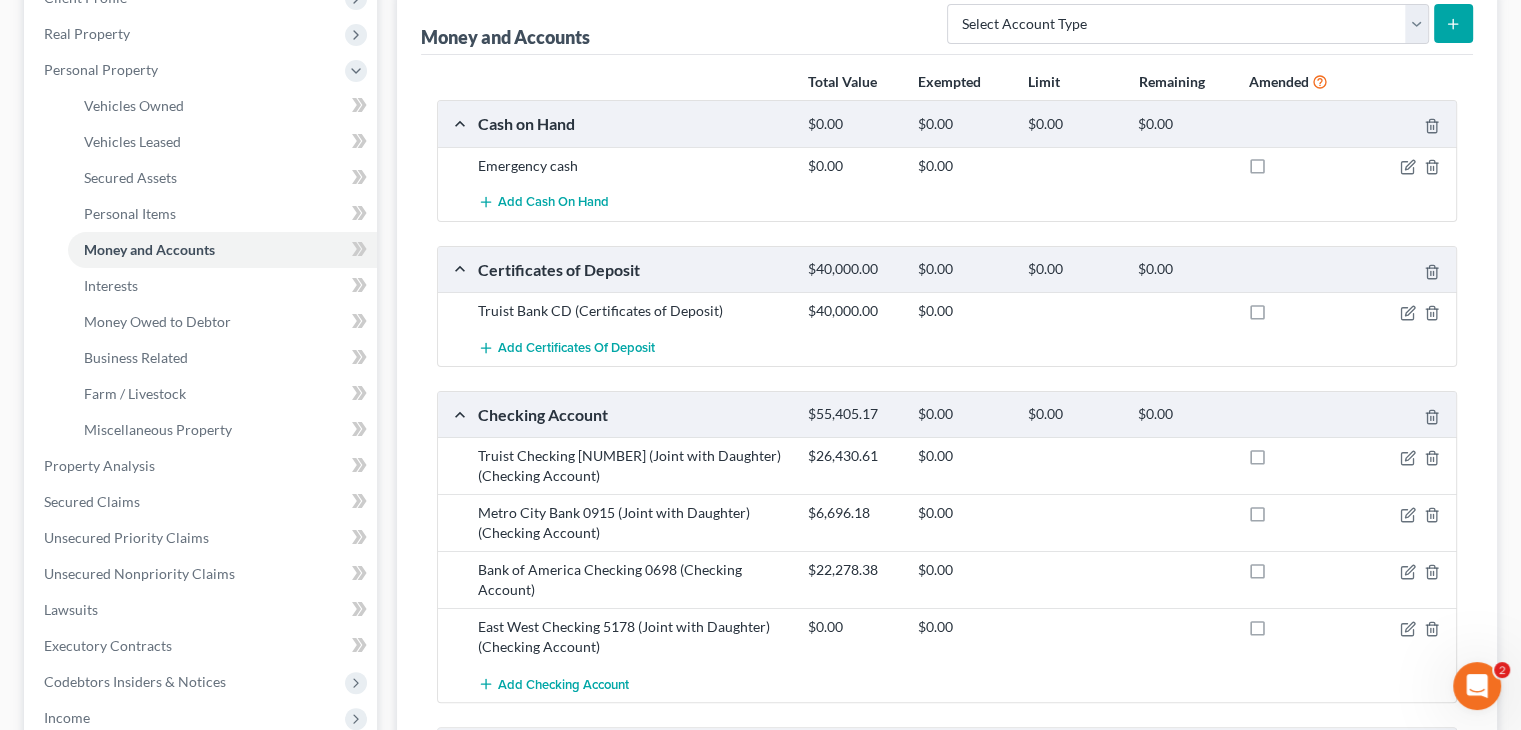 scroll, scrollTop: 200, scrollLeft: 0, axis: vertical 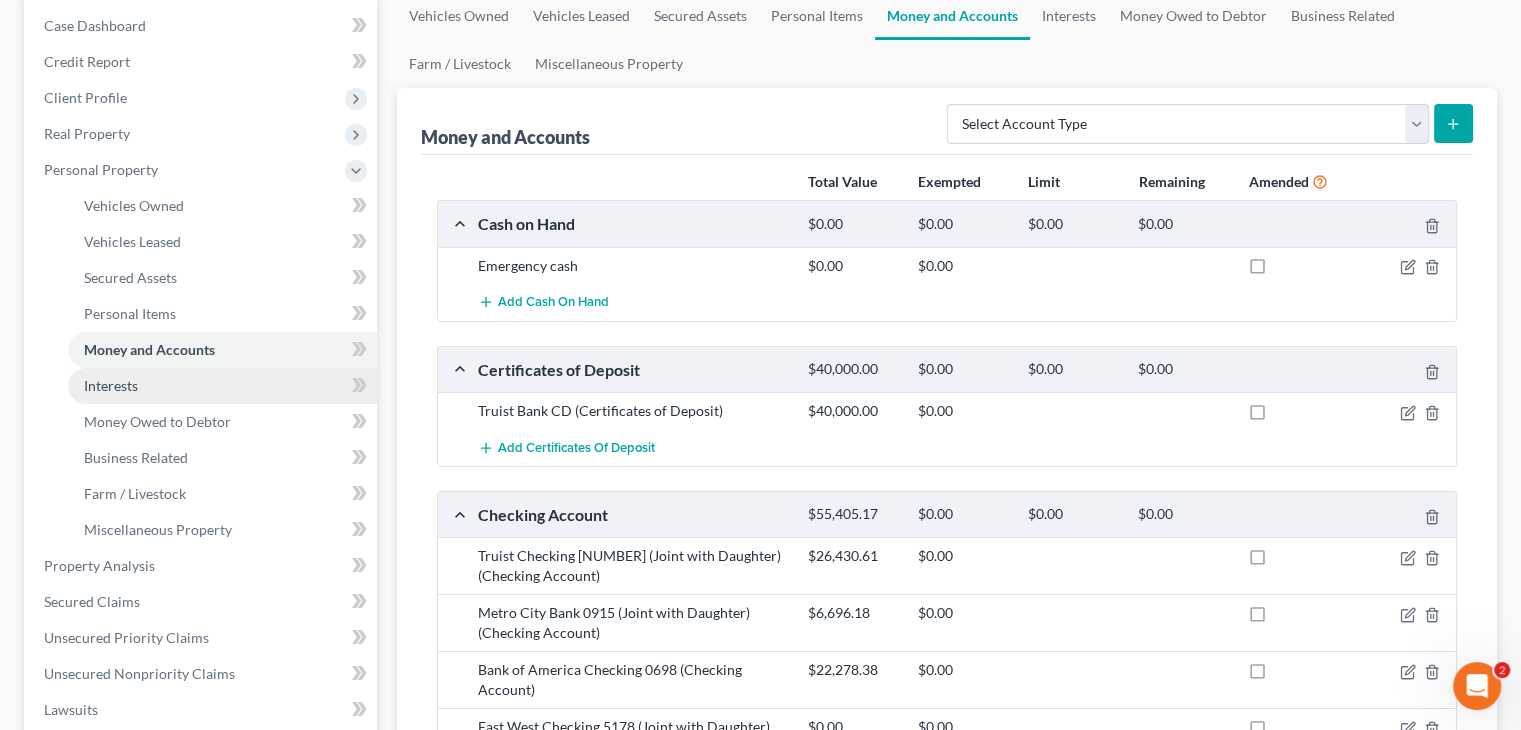 click on "Interests" at bounding box center [222, 386] 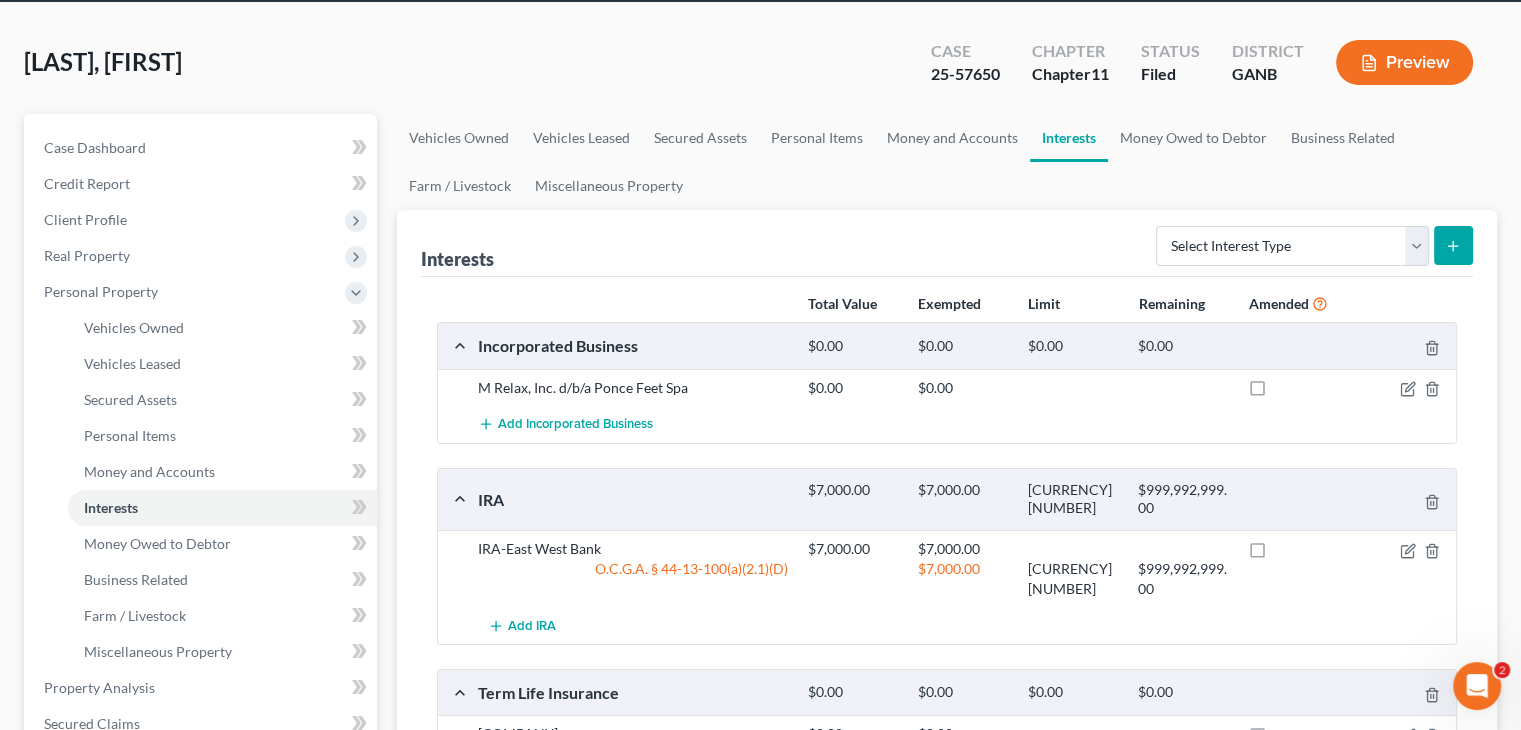 scroll, scrollTop: 200, scrollLeft: 0, axis: vertical 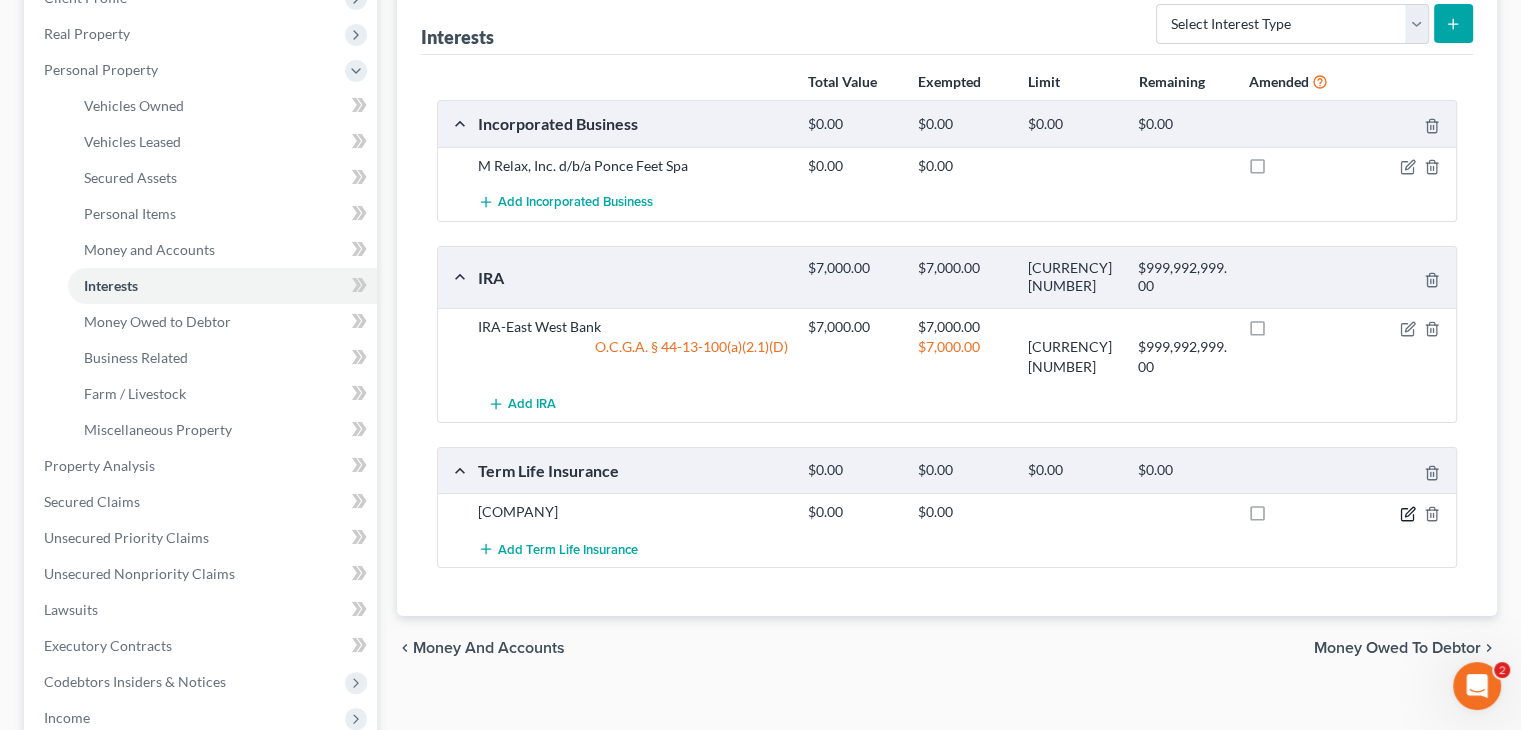 click 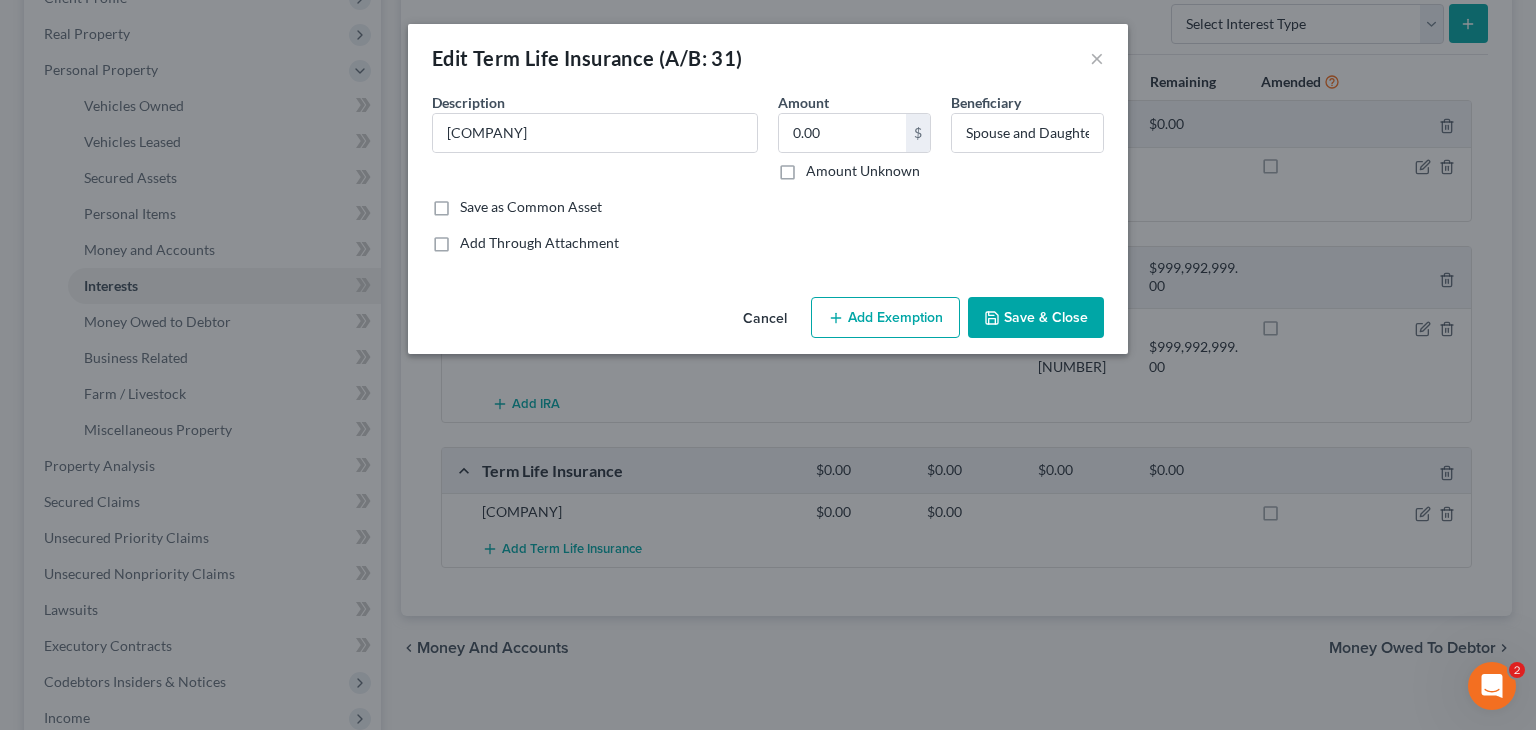 click on "Save & Close" at bounding box center [1036, 318] 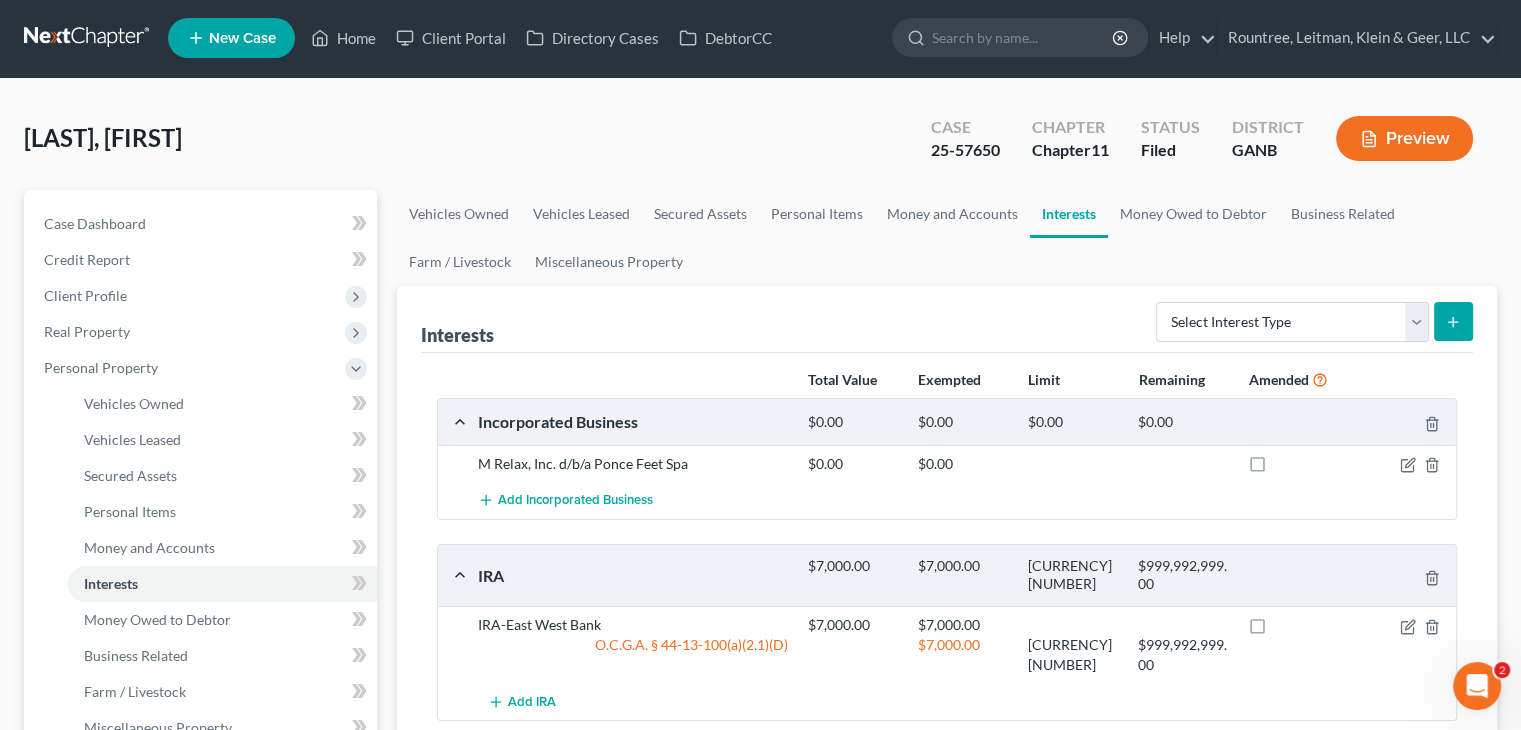 scroll, scrollTop: 0, scrollLeft: 0, axis: both 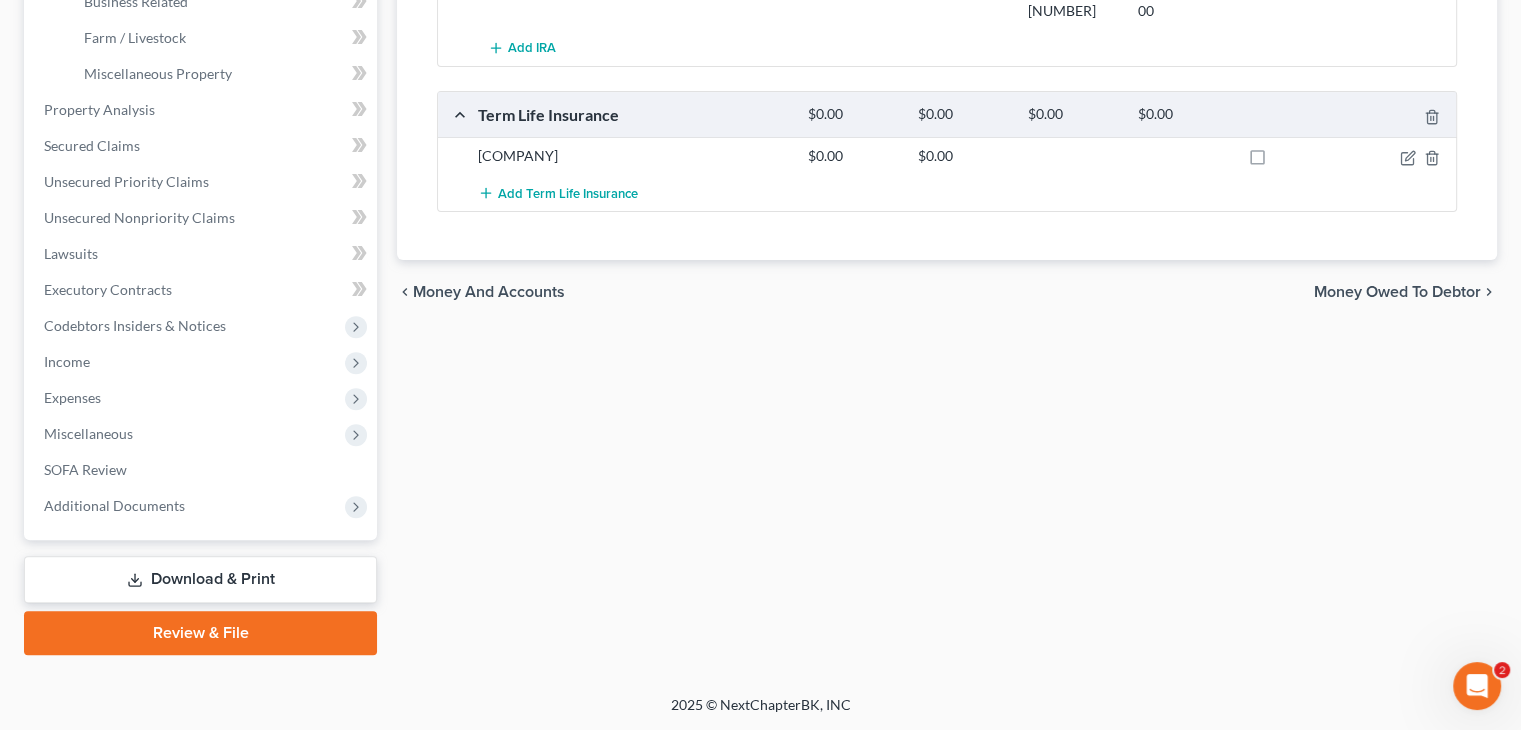 click on "Download & Print" at bounding box center (200, 579) 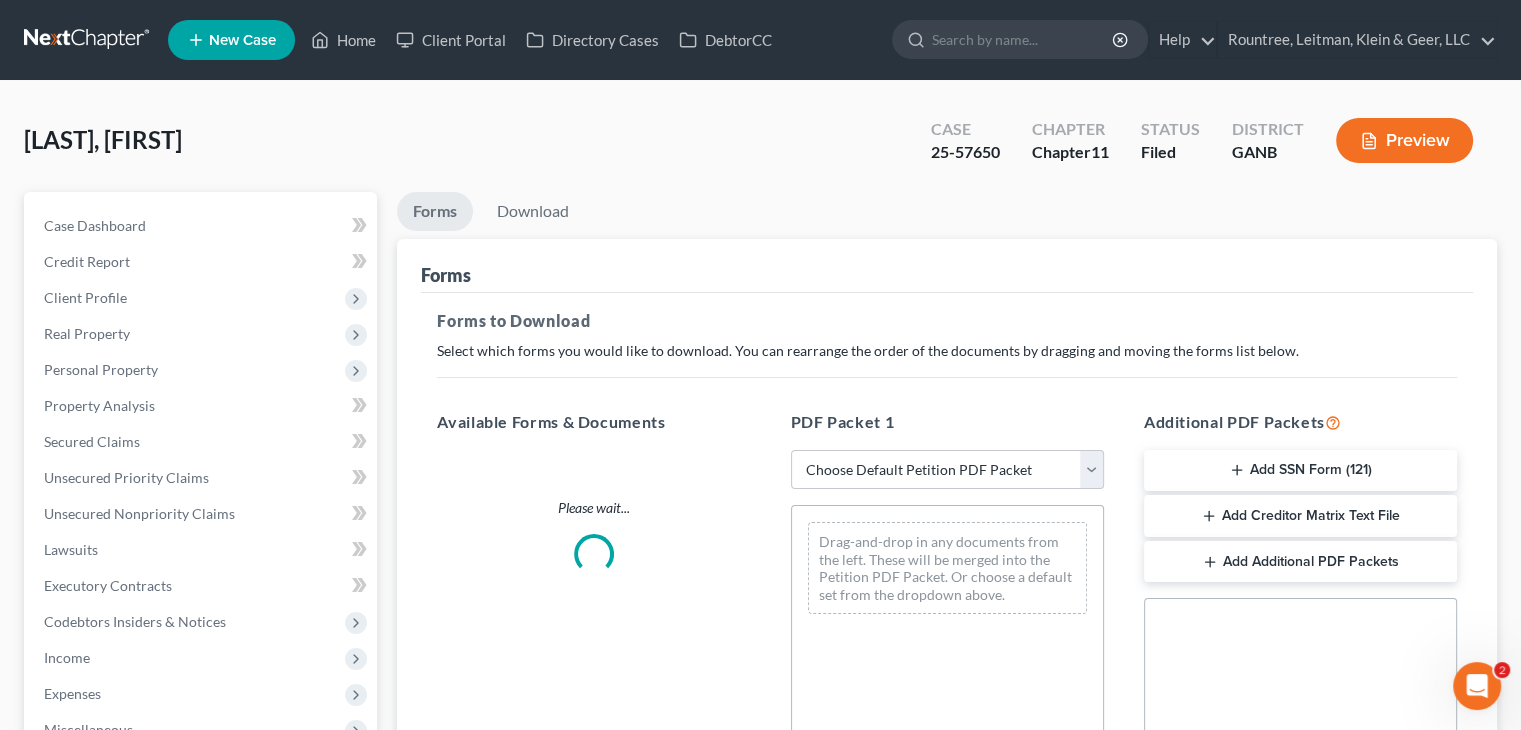 scroll, scrollTop: 0, scrollLeft: 0, axis: both 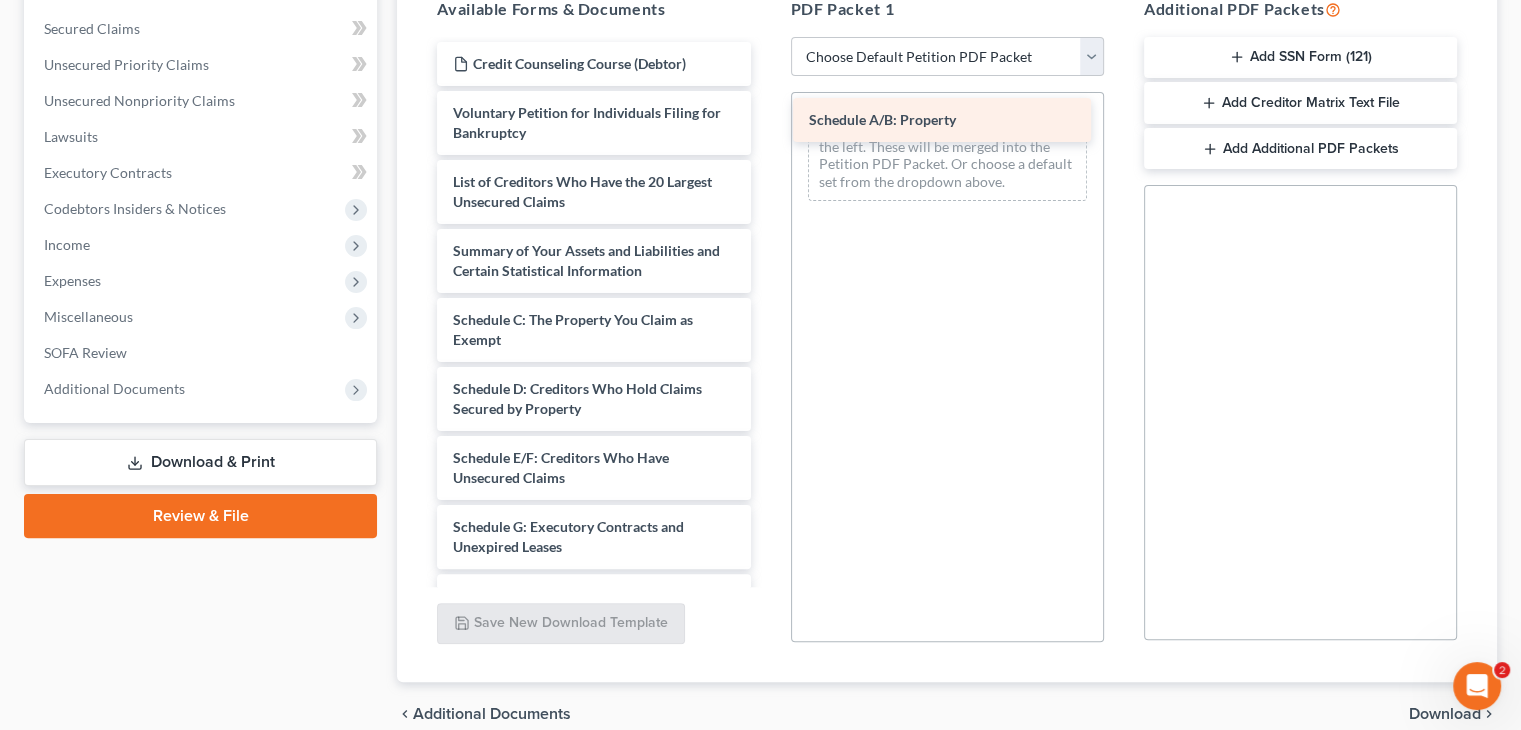 drag, startPoint x: 566, startPoint y: 328, endPoint x: 923, endPoint y: 131, distance: 407.74747 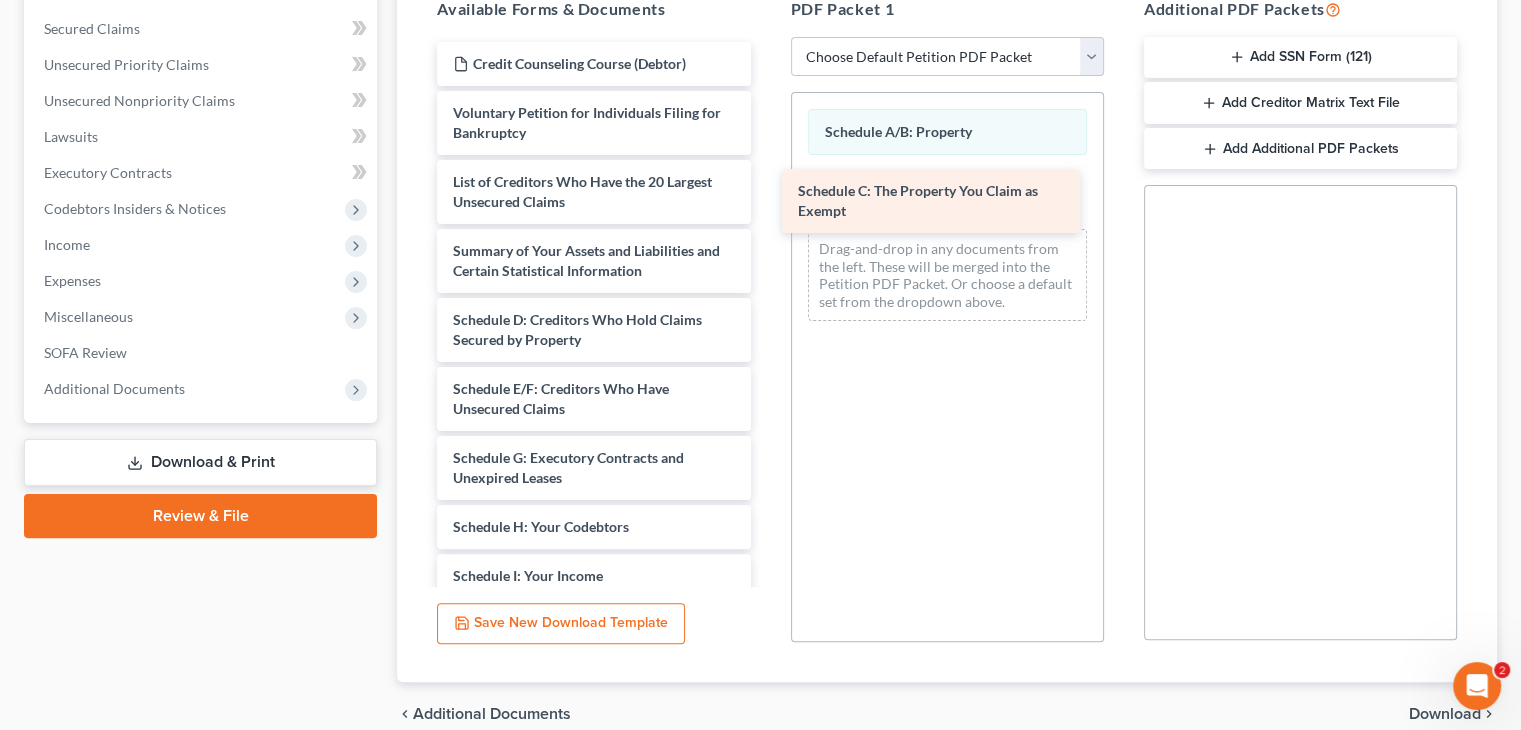 drag, startPoint x: 512, startPoint y: 333, endPoint x: 857, endPoint y: 206, distance: 367.63297 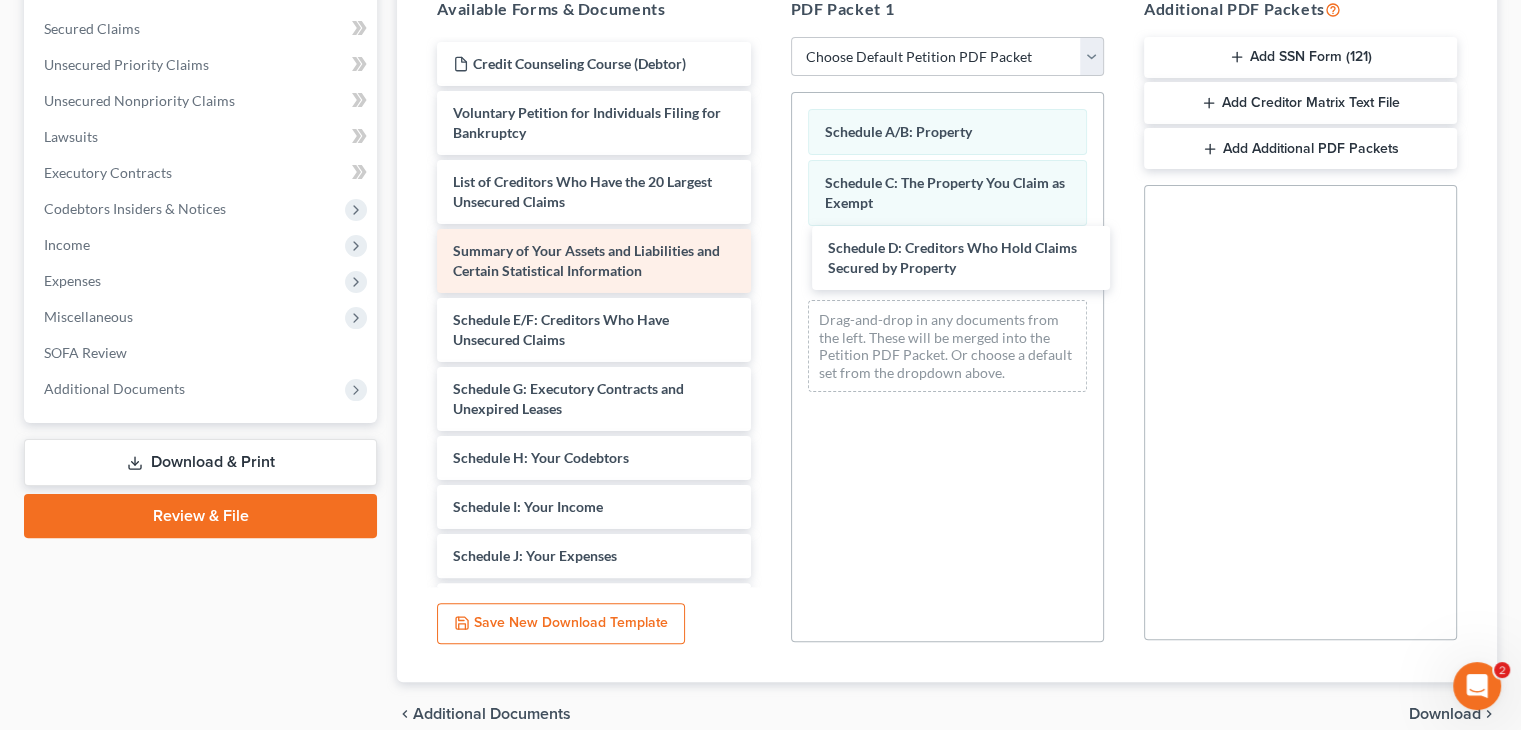 drag, startPoint x: 481, startPoint y: 341, endPoint x: 728, endPoint y: 277, distance: 255.15681 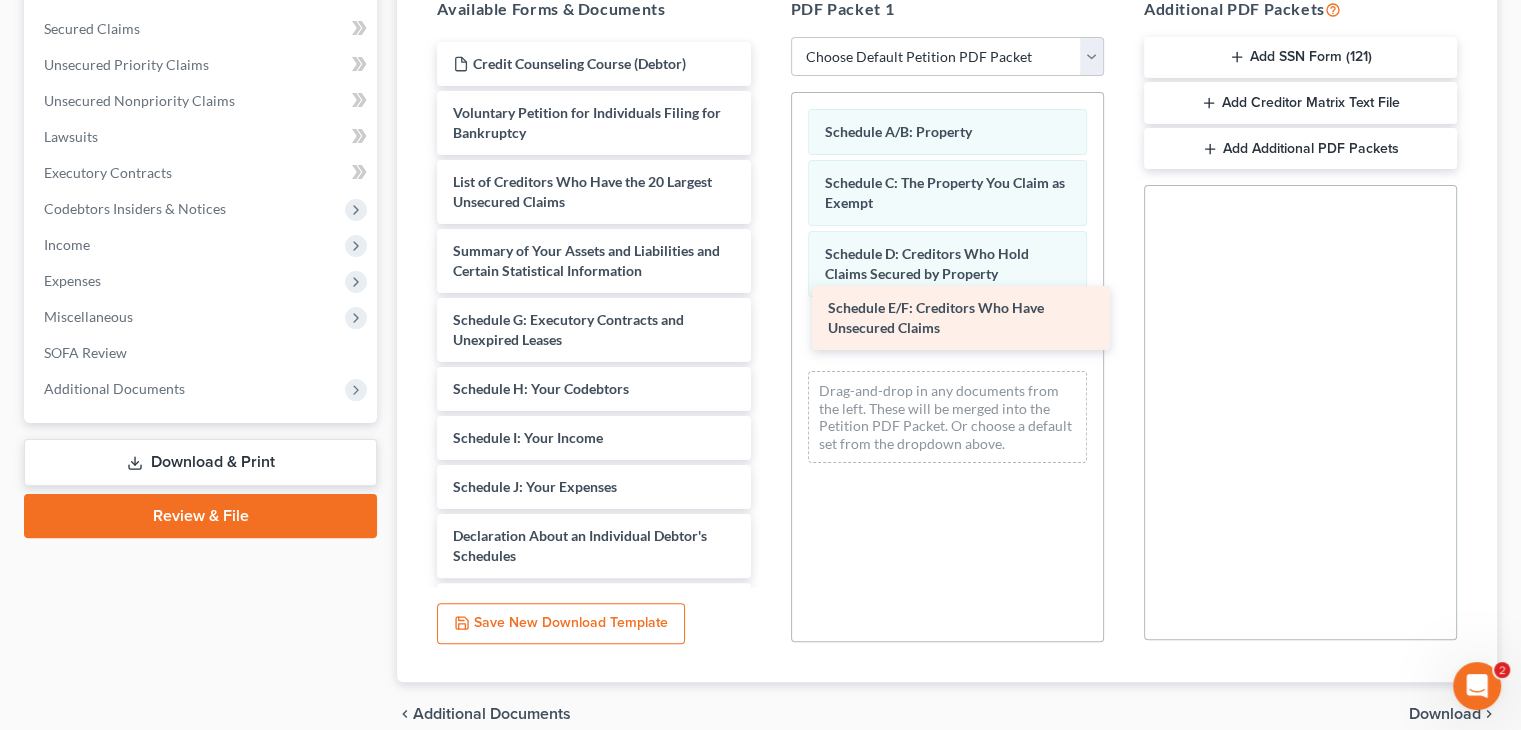 drag, startPoint x: 478, startPoint y: 333, endPoint x: 852, endPoint y: 323, distance: 374.13367 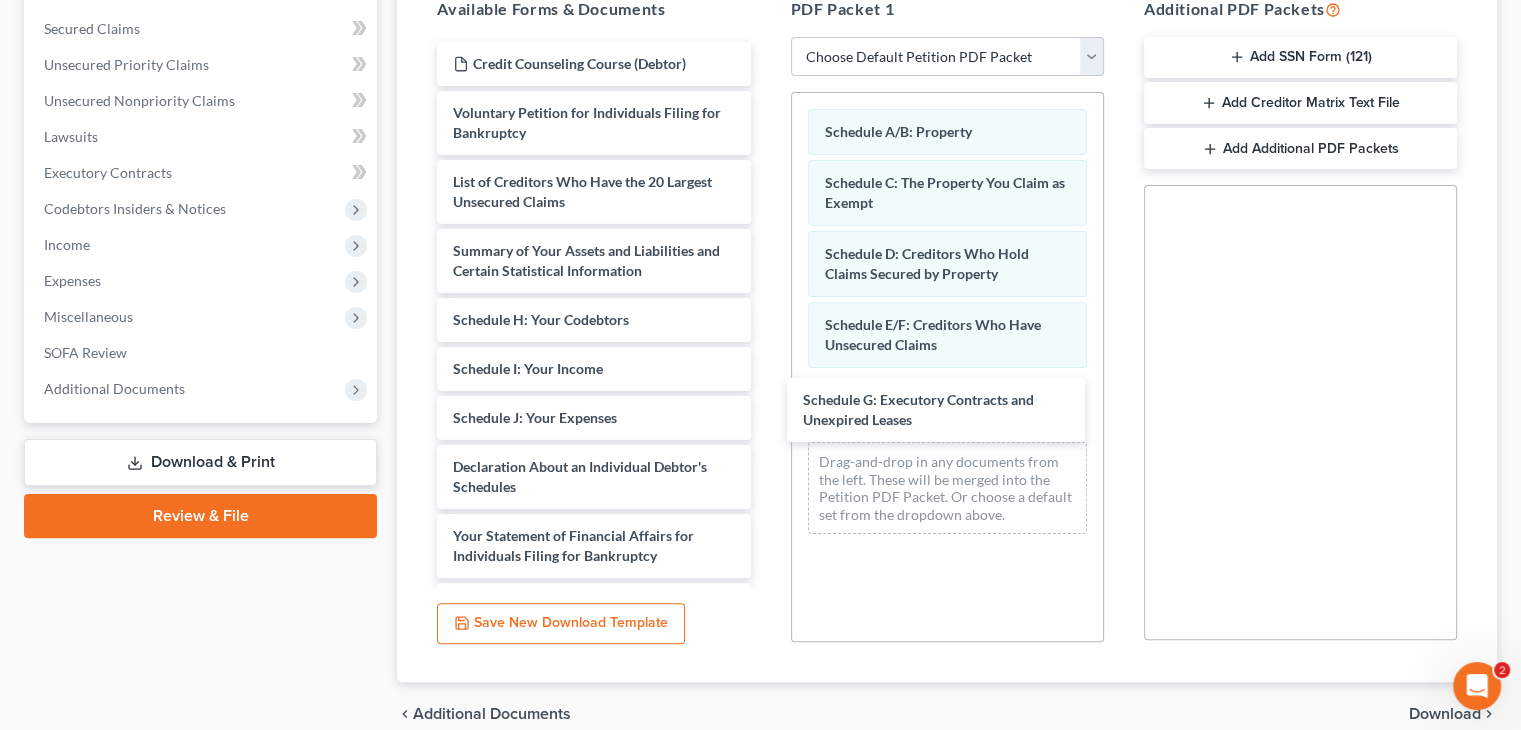 drag, startPoint x: 494, startPoint y: 327, endPoint x: 787, endPoint y: 393, distance: 300.34146 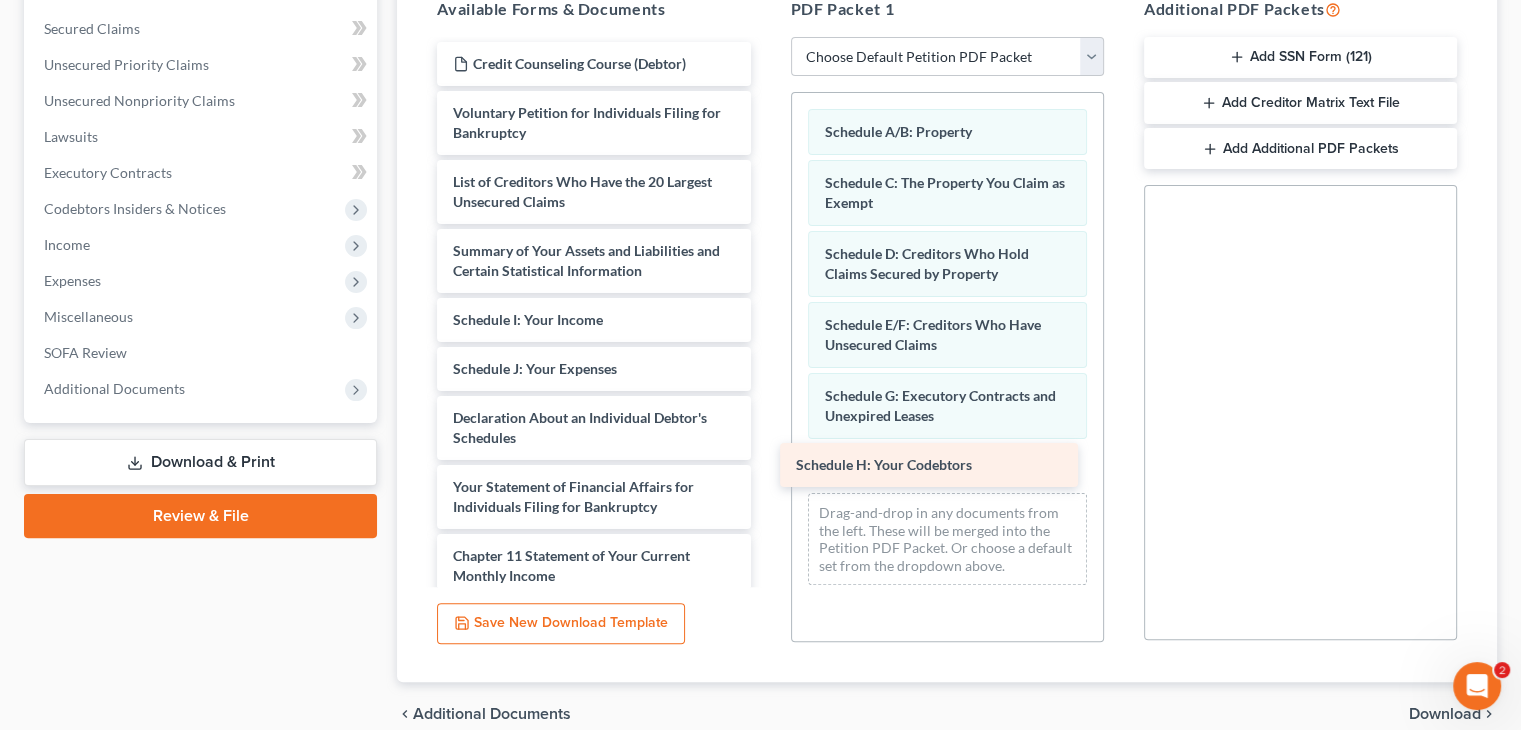 drag, startPoint x: 531, startPoint y: 318, endPoint x: 874, endPoint y: 465, distance: 373.17288 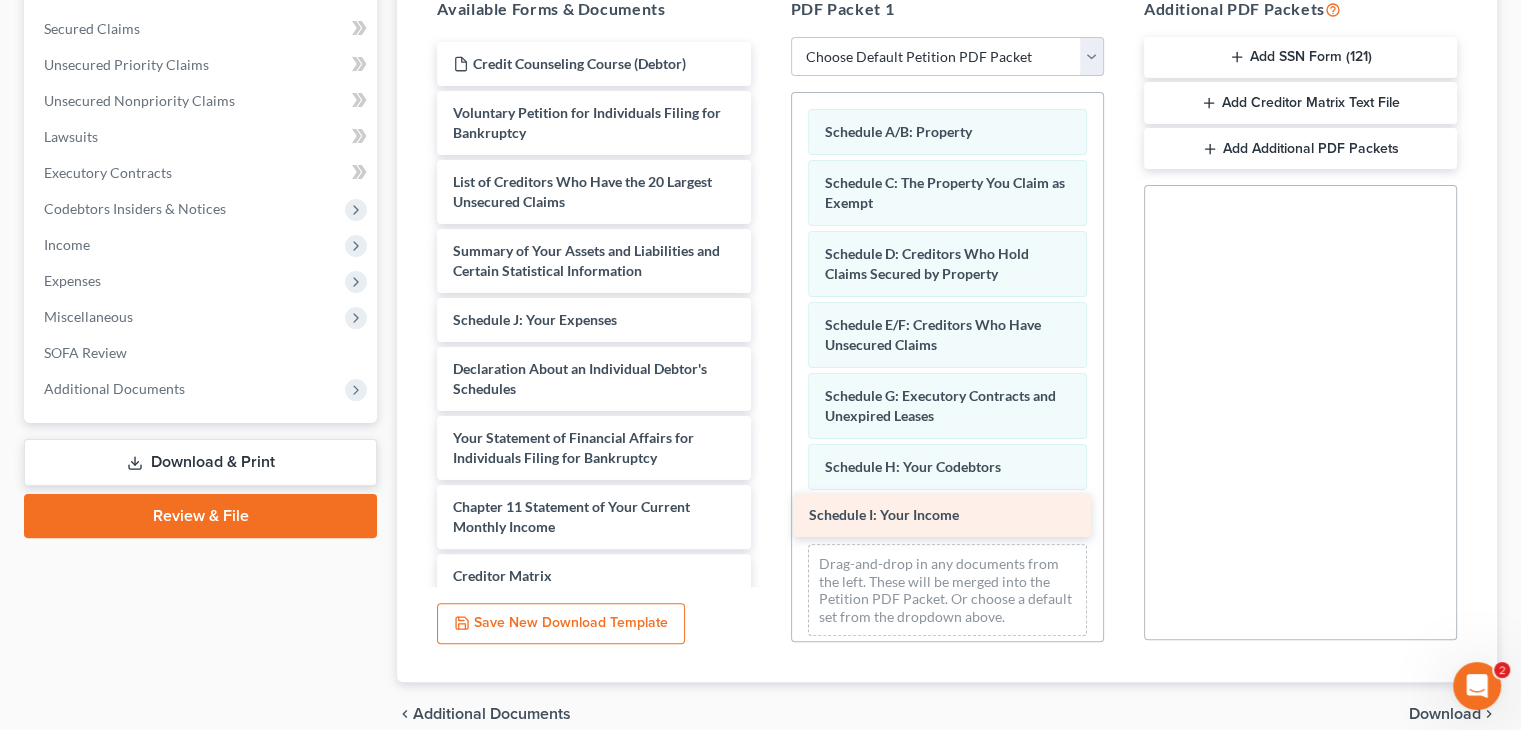 drag, startPoint x: 466, startPoint y: 316, endPoint x: 822, endPoint y: 513, distance: 406.87222 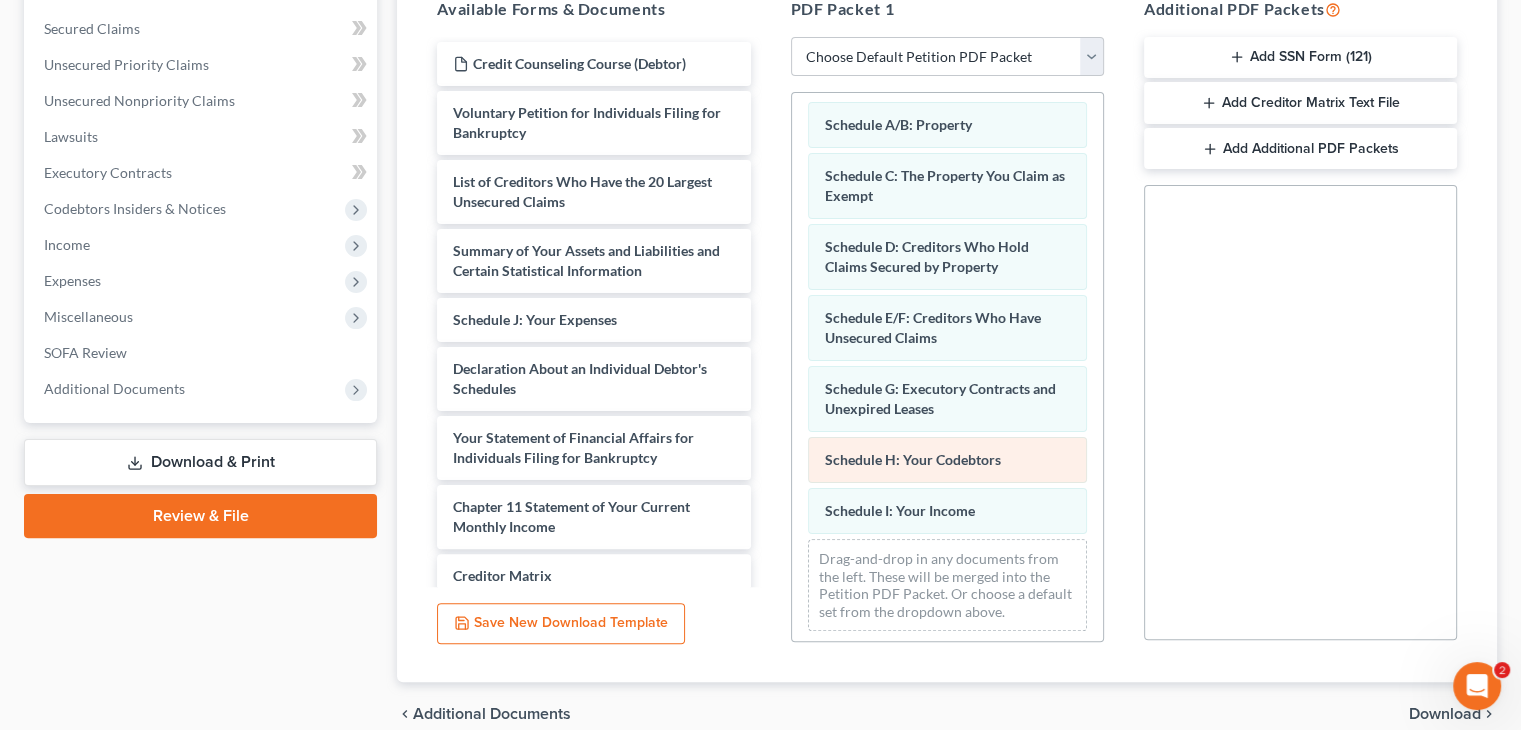scroll, scrollTop: 8, scrollLeft: 0, axis: vertical 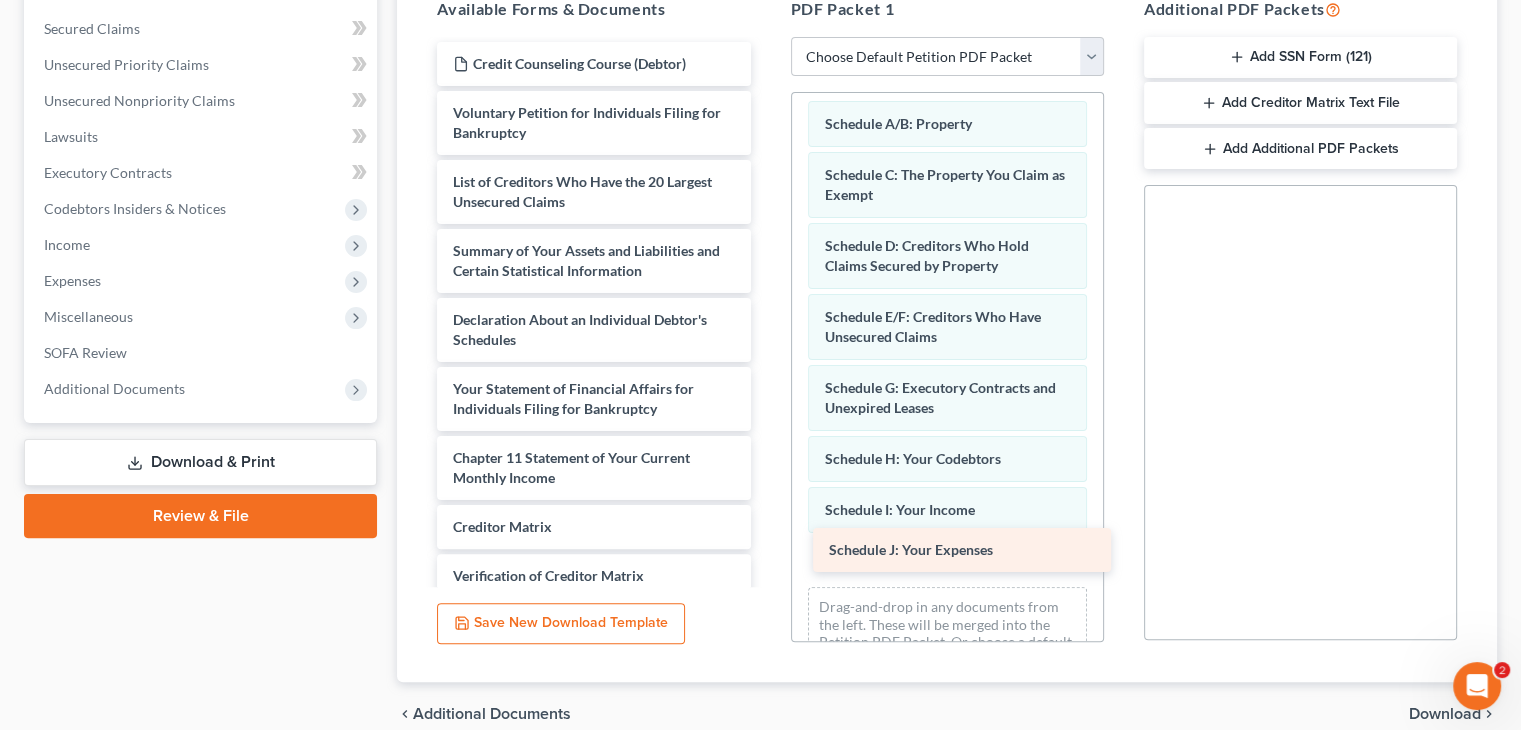 drag, startPoint x: 532, startPoint y: 309, endPoint x: 908, endPoint y: 541, distance: 441.81445 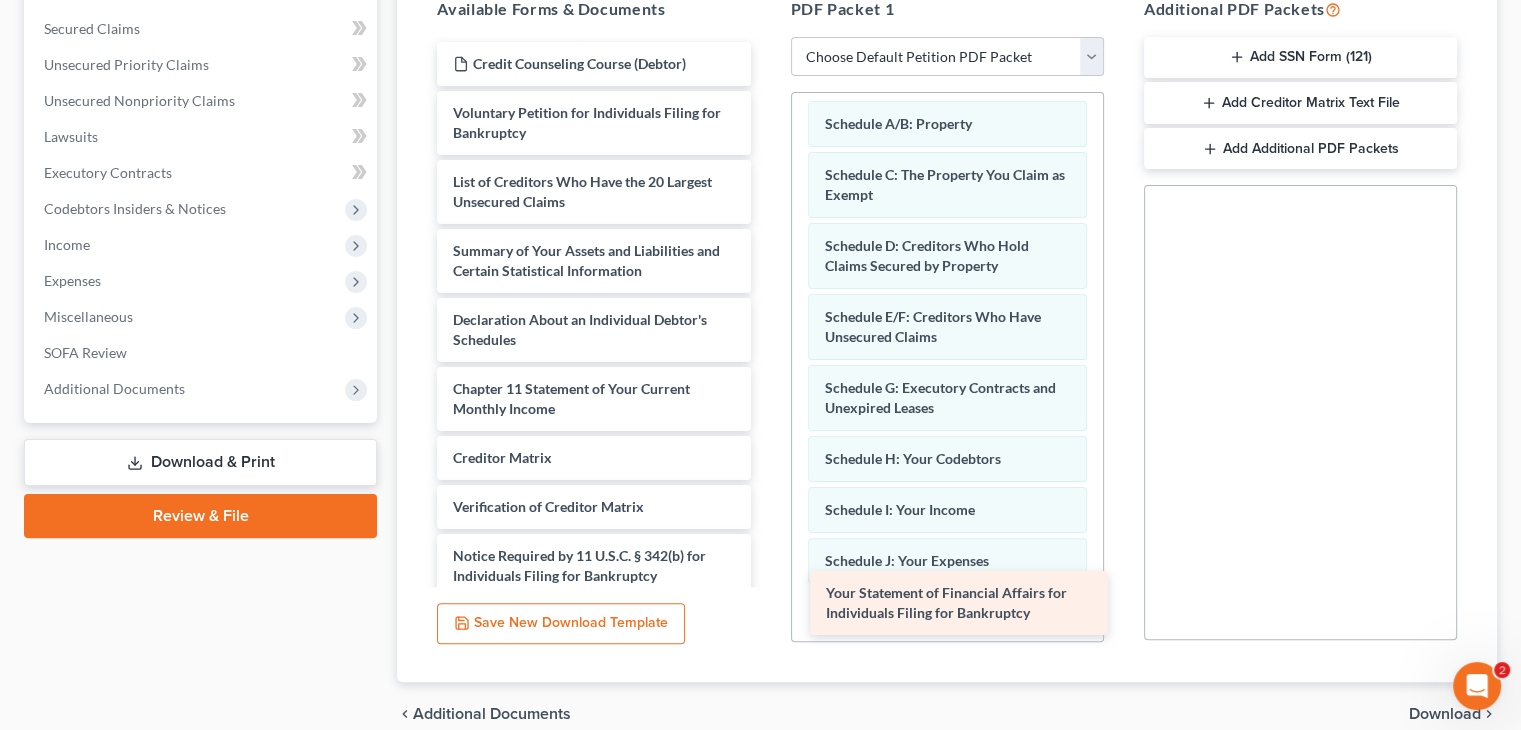 drag, startPoint x: 622, startPoint y: 401, endPoint x: 995, endPoint y: 607, distance: 426.10446 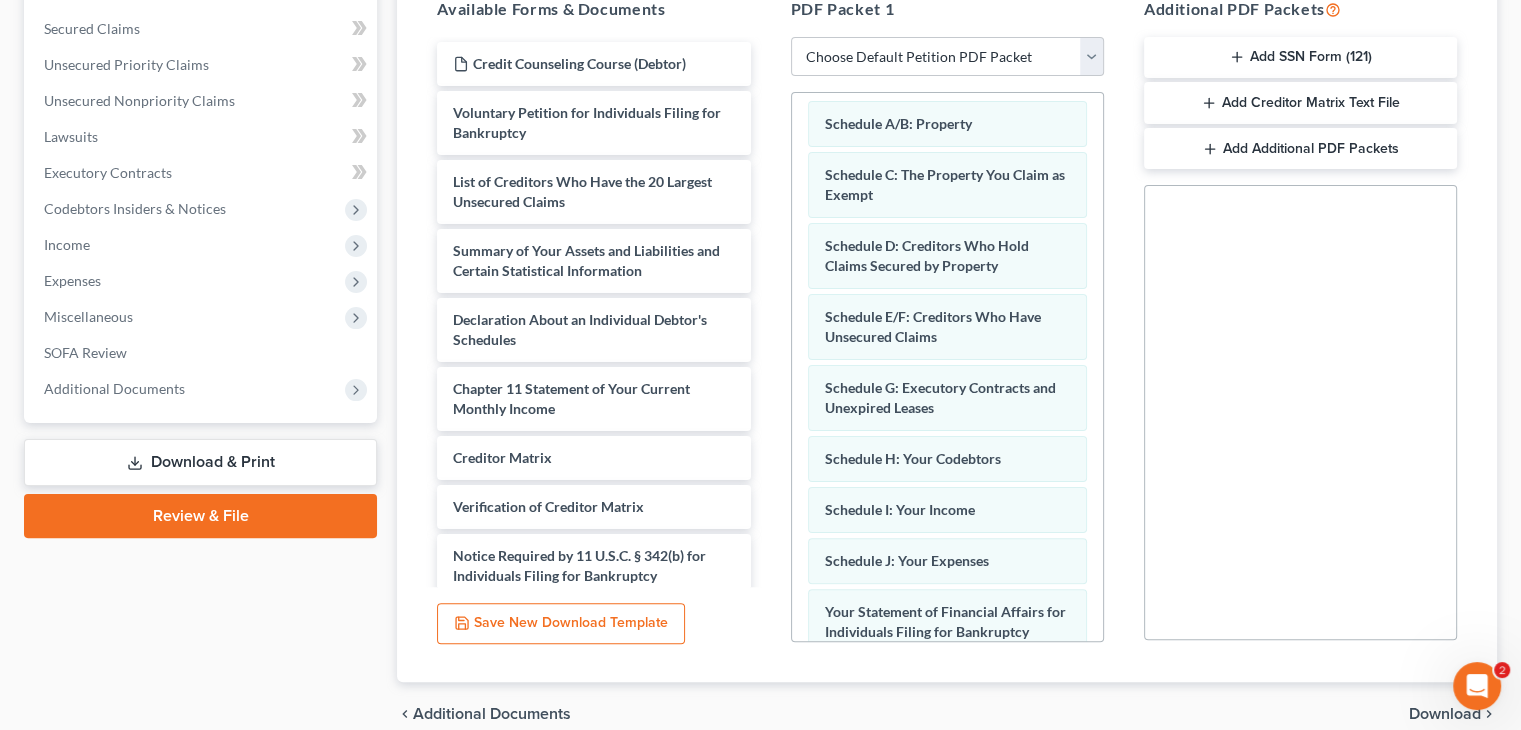 scroll, scrollTop: 130, scrollLeft: 0, axis: vertical 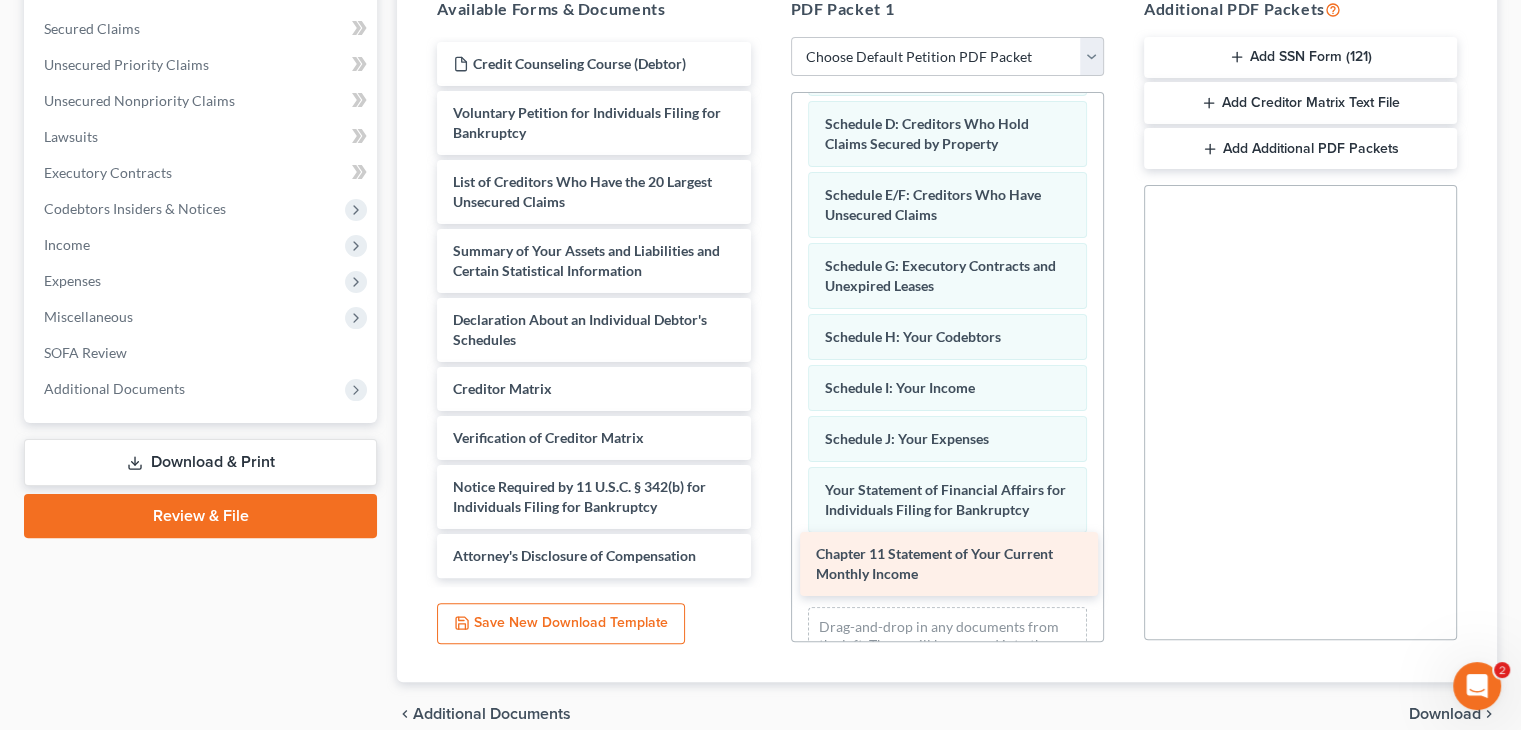 drag, startPoint x: 577, startPoint y: 388, endPoint x: 940, endPoint y: 555, distance: 399.57227 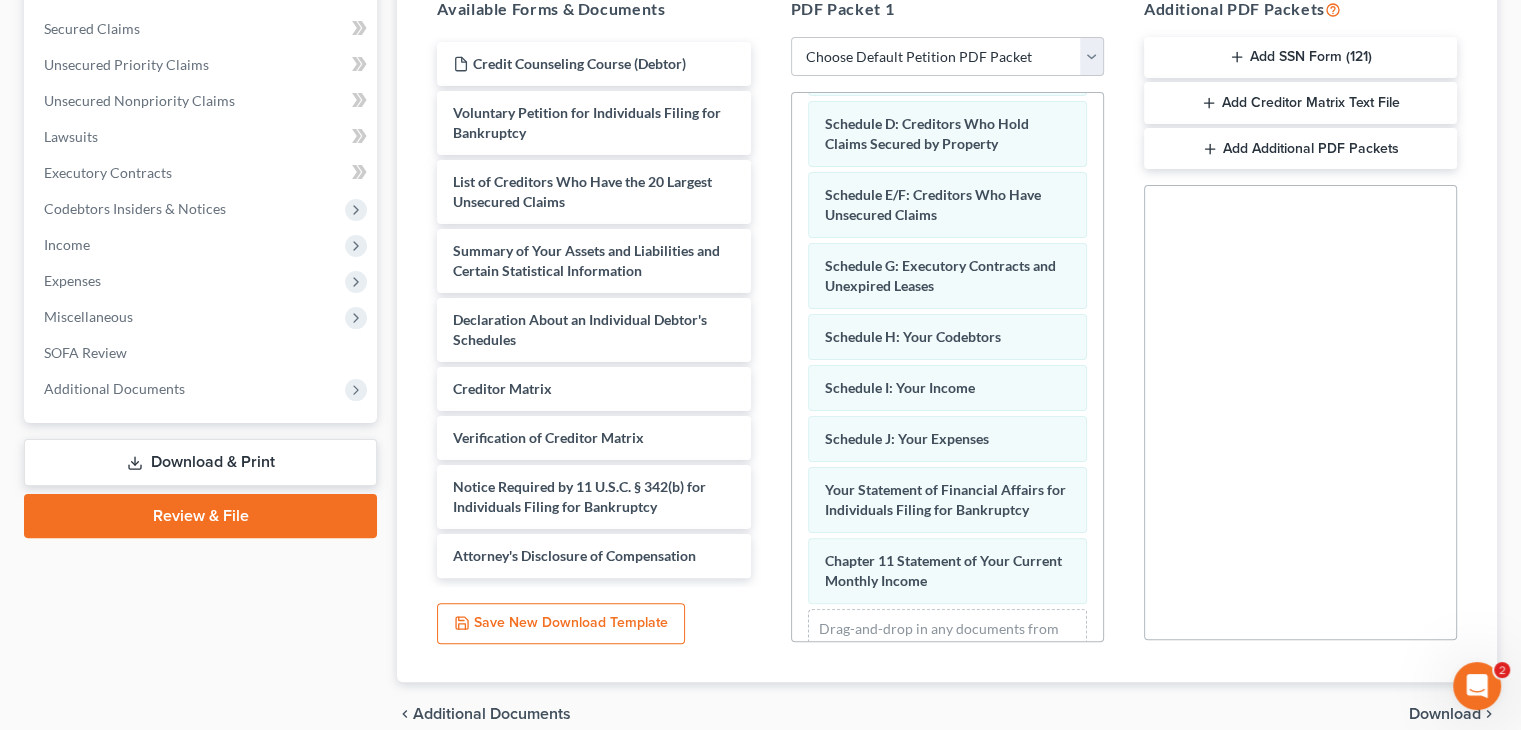 scroll, scrollTop: 200, scrollLeft: 0, axis: vertical 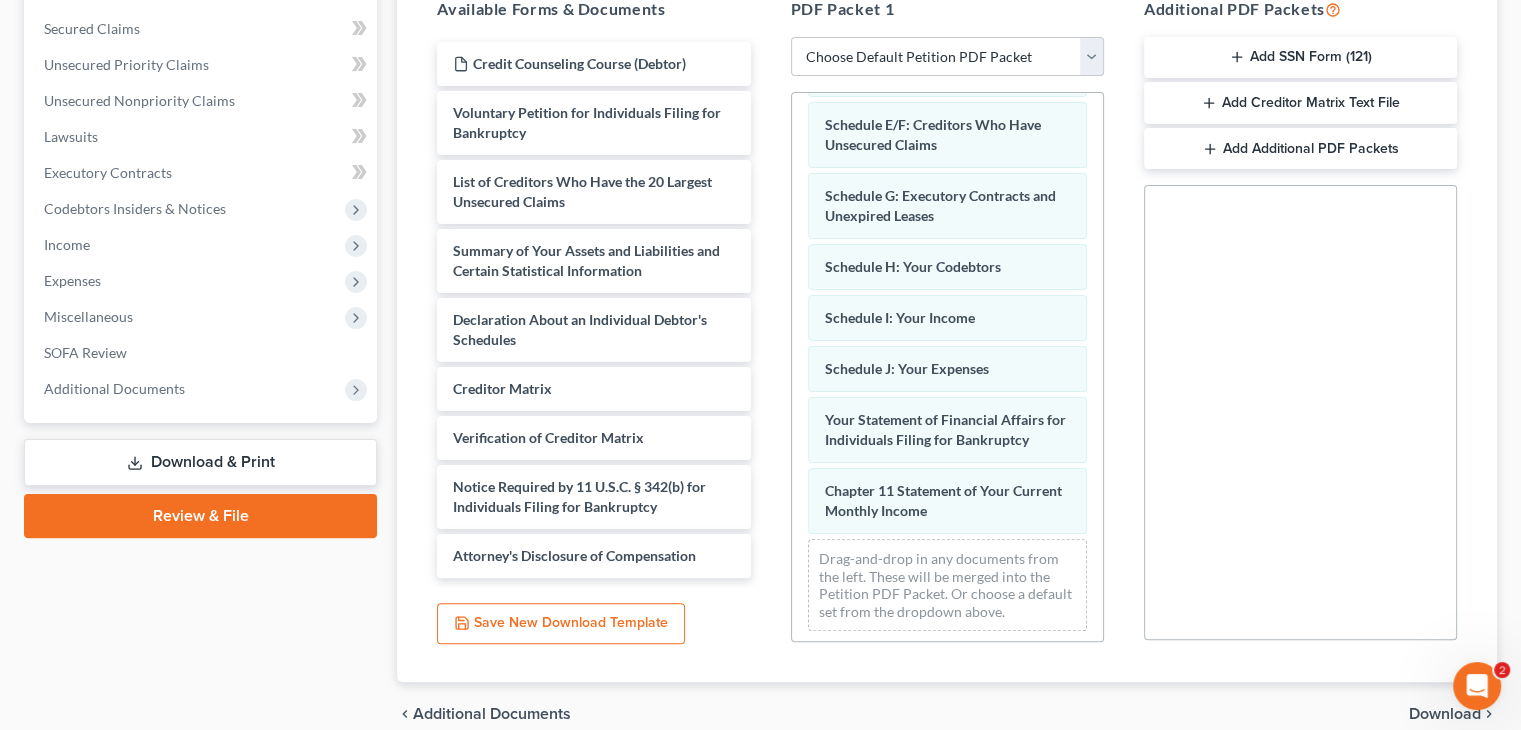 click on "Download" at bounding box center (1445, 714) 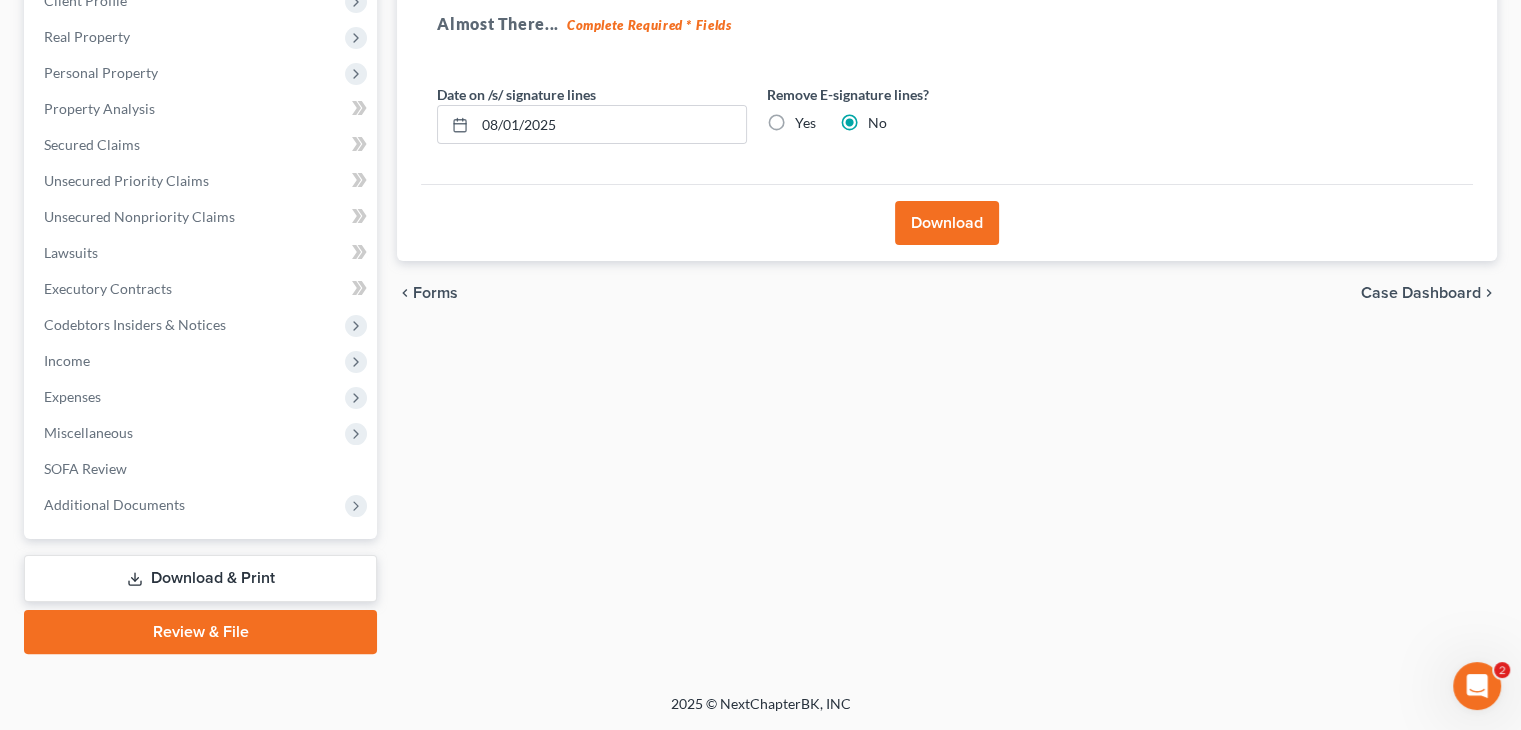 scroll, scrollTop: 296, scrollLeft: 0, axis: vertical 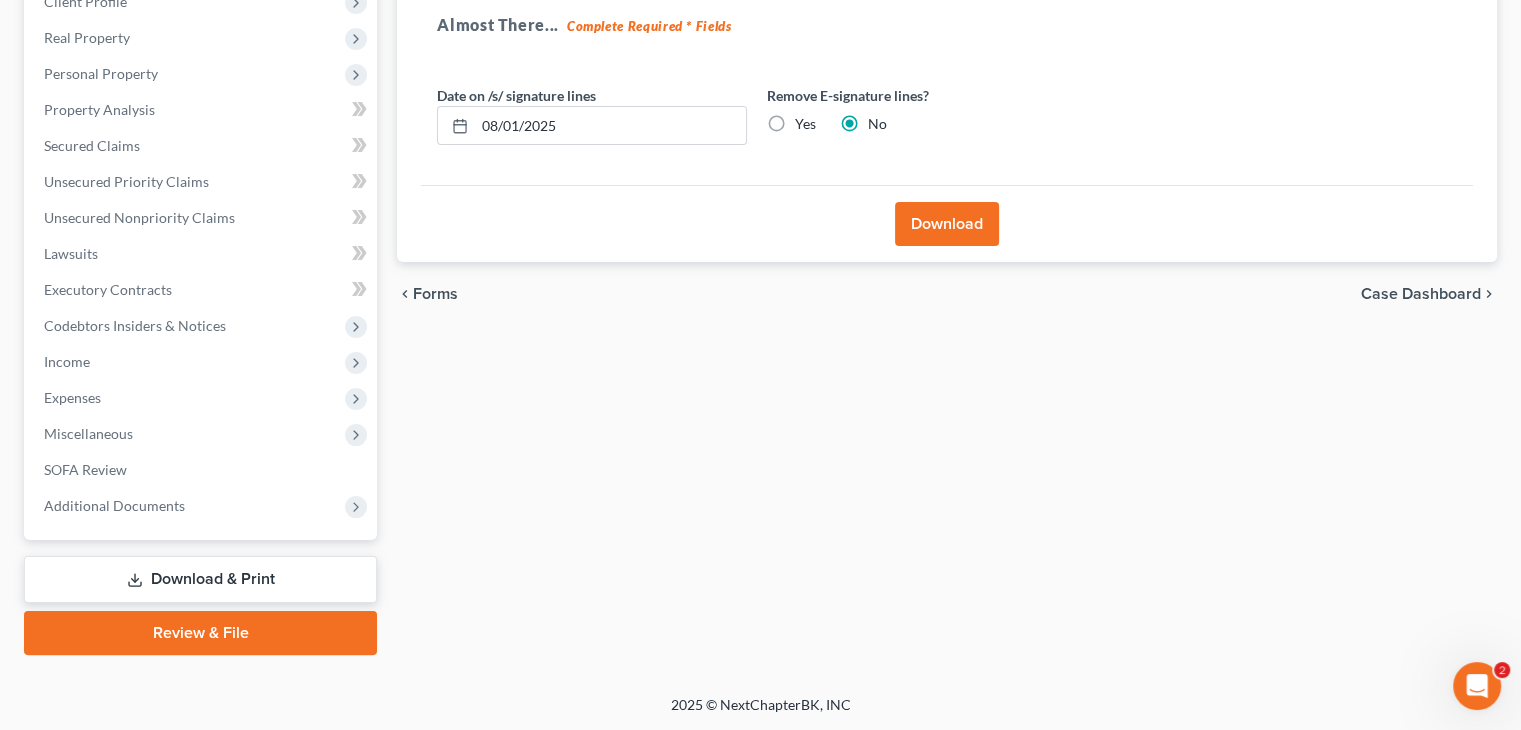 click on "Yes" at bounding box center [805, 124] 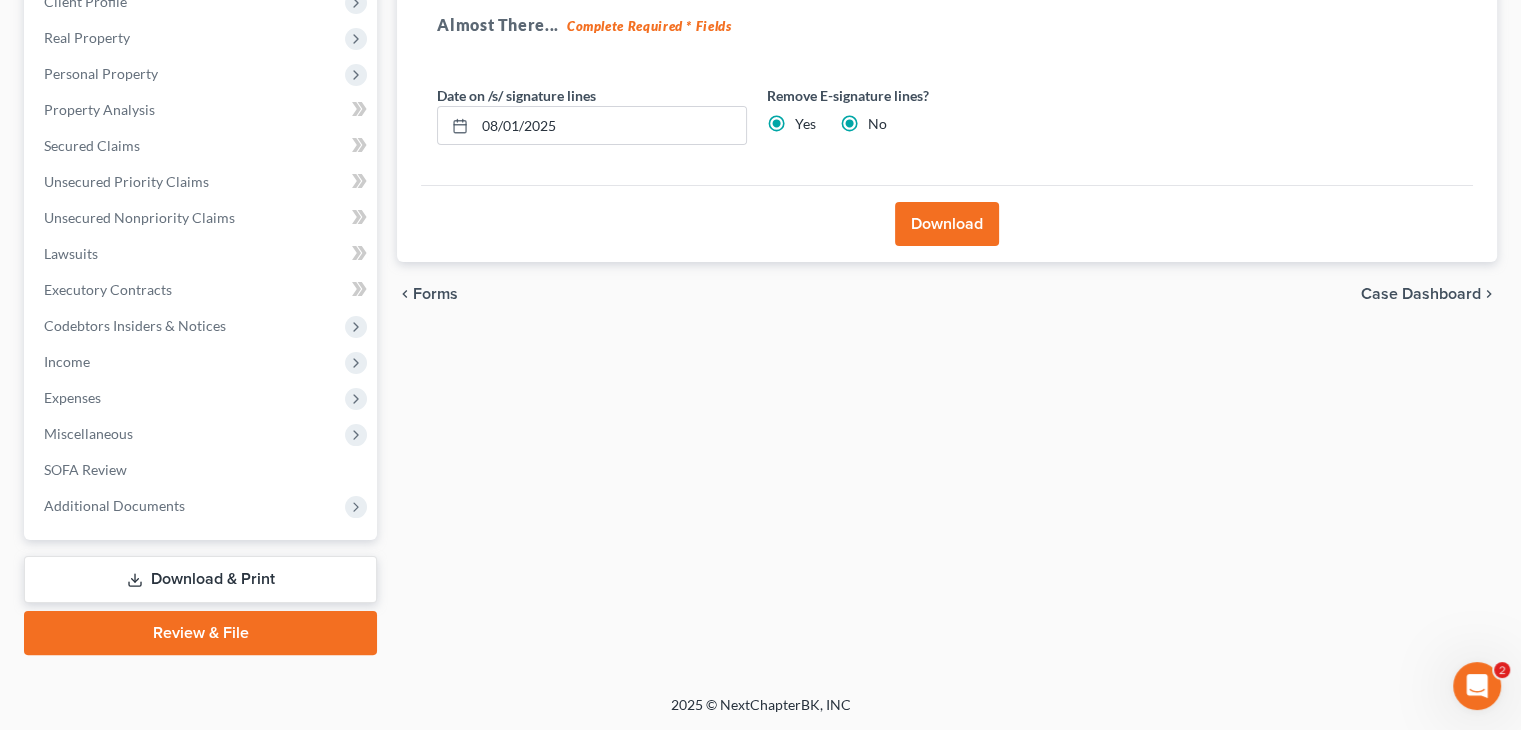 radio on "false" 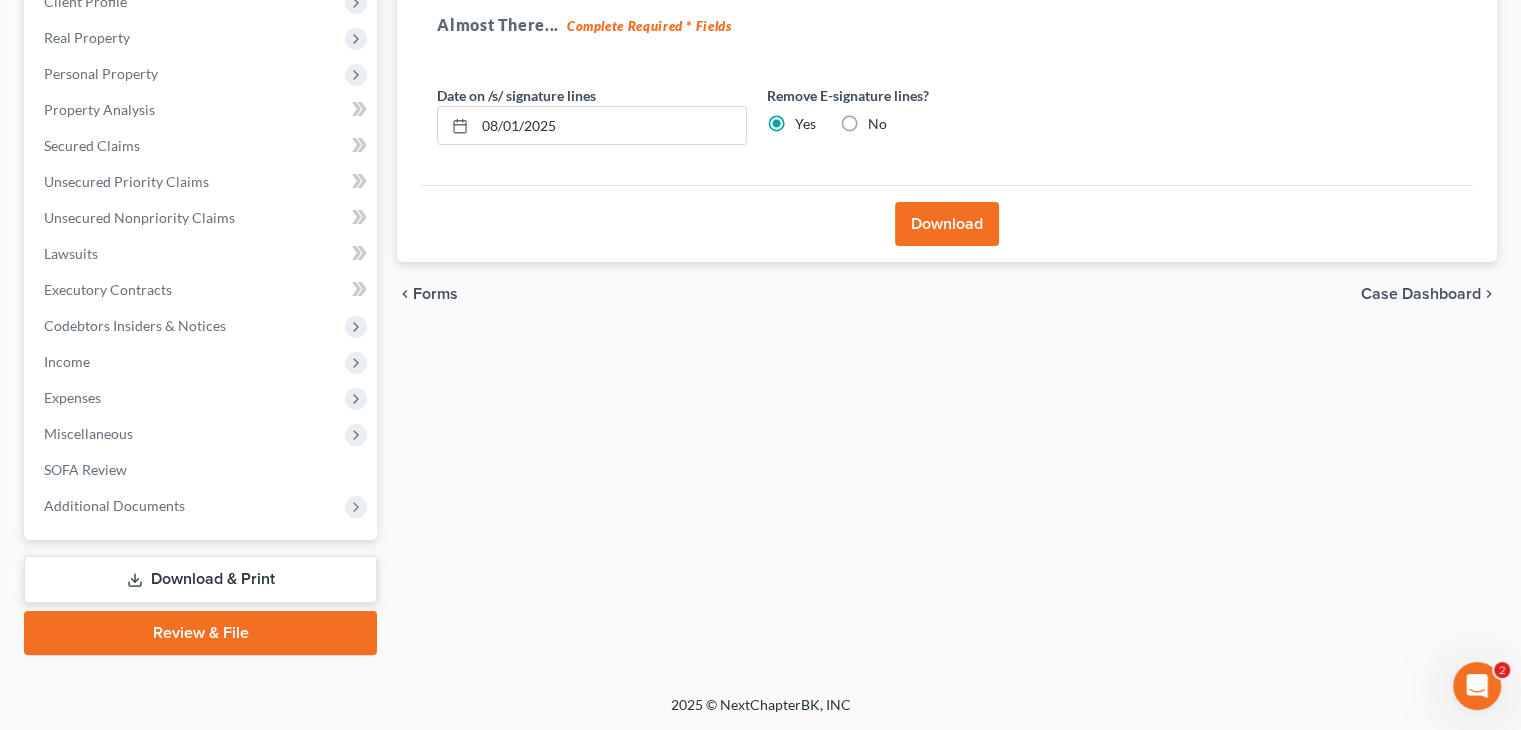 click on "Download" at bounding box center (947, 224) 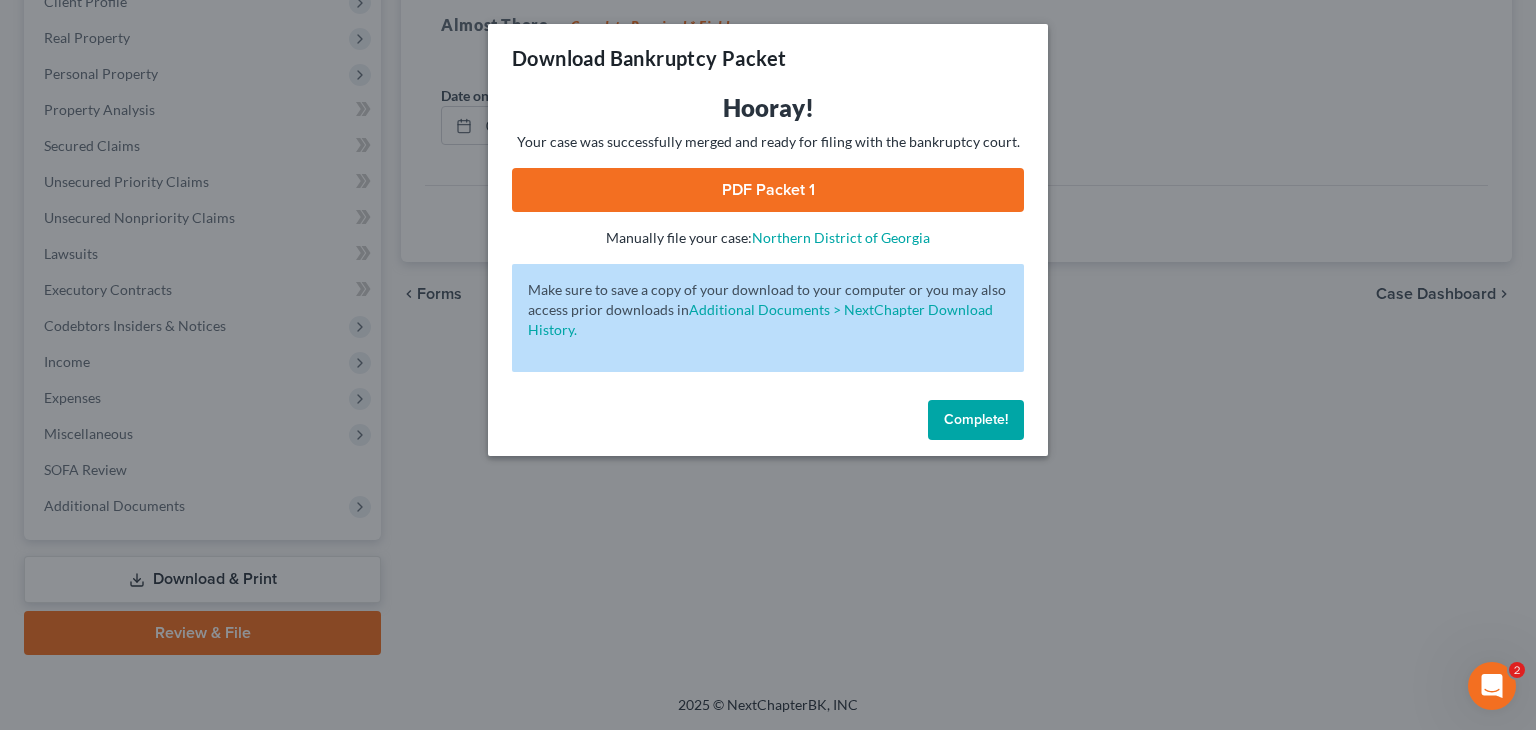 click on "PDF Packet 1" at bounding box center [768, 190] 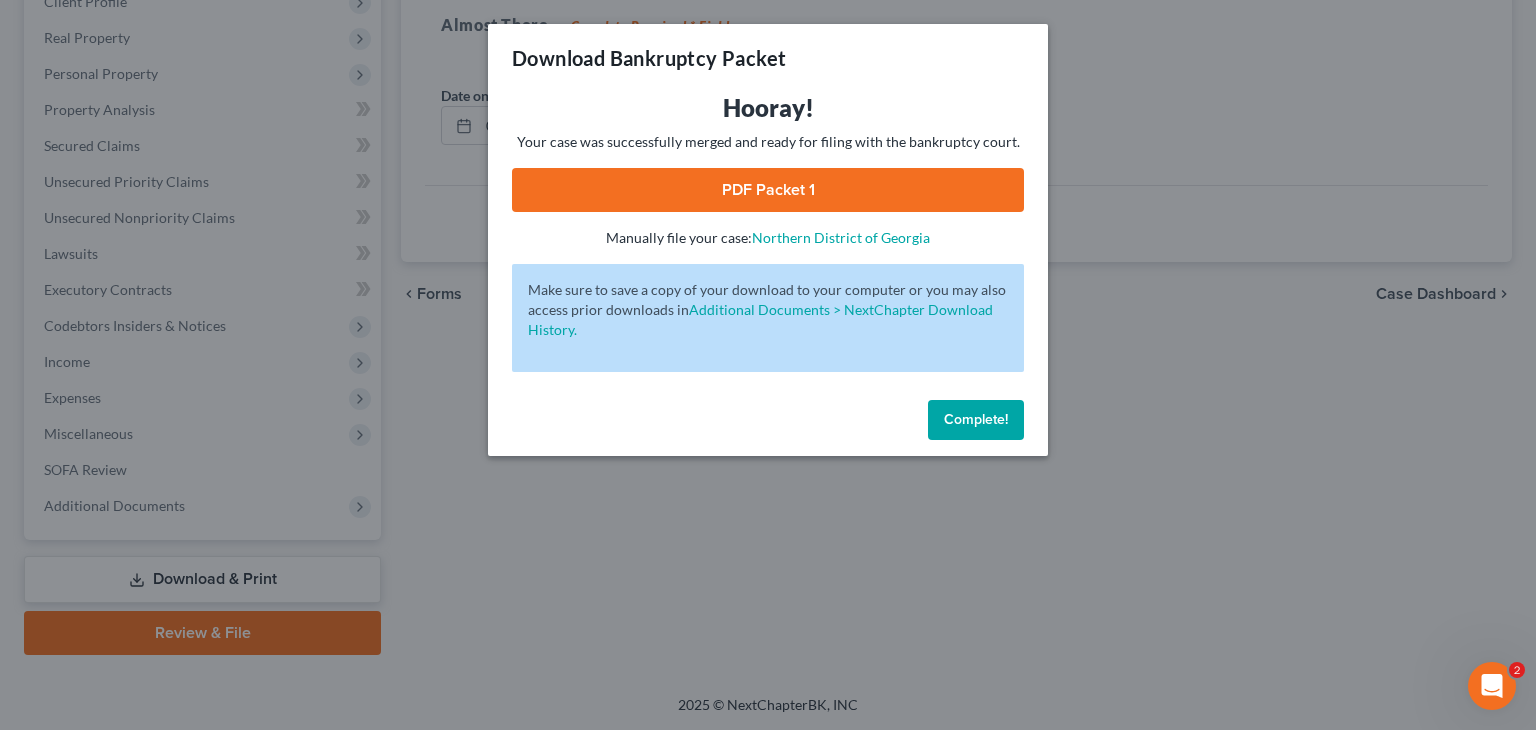 click on "Complete!" at bounding box center (976, 420) 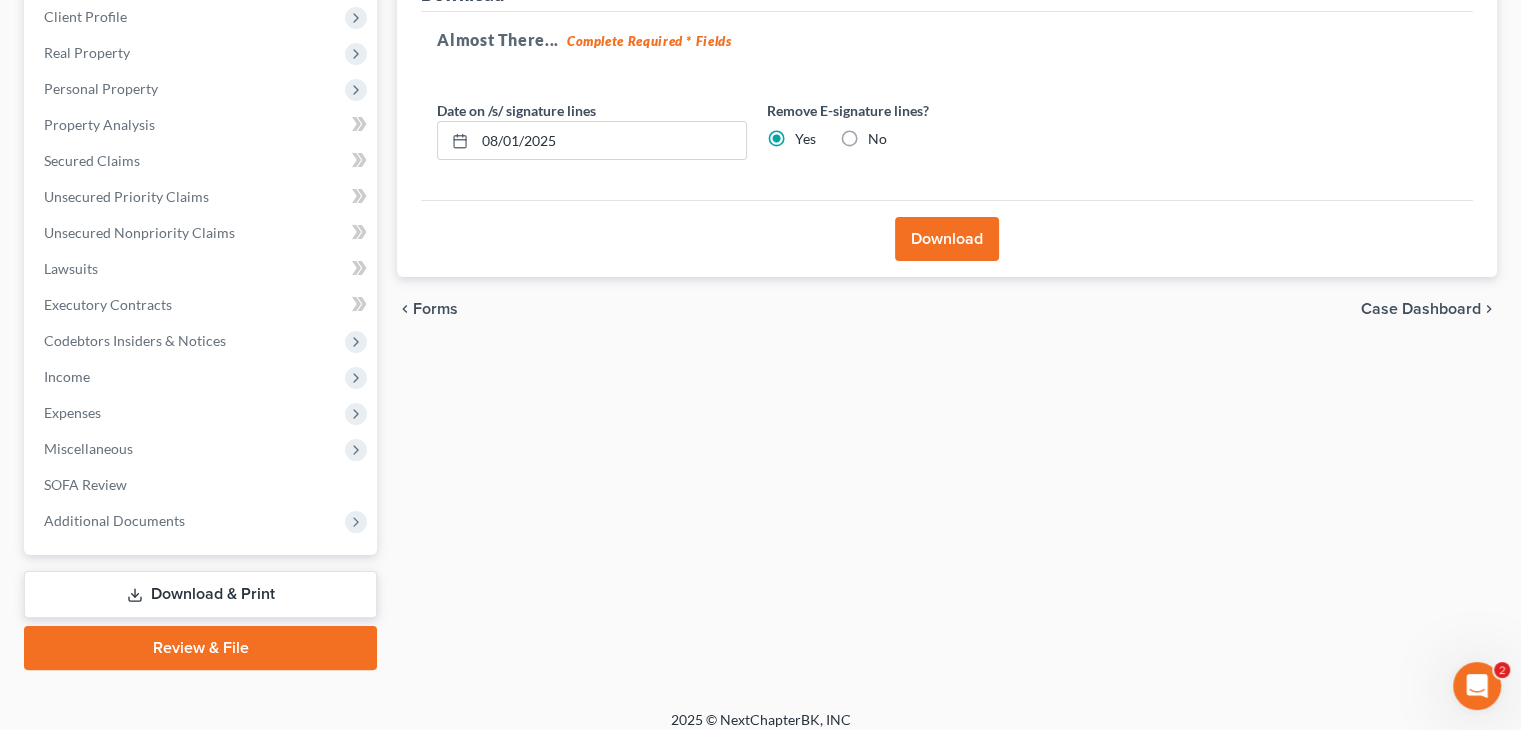 scroll, scrollTop: 0, scrollLeft: 0, axis: both 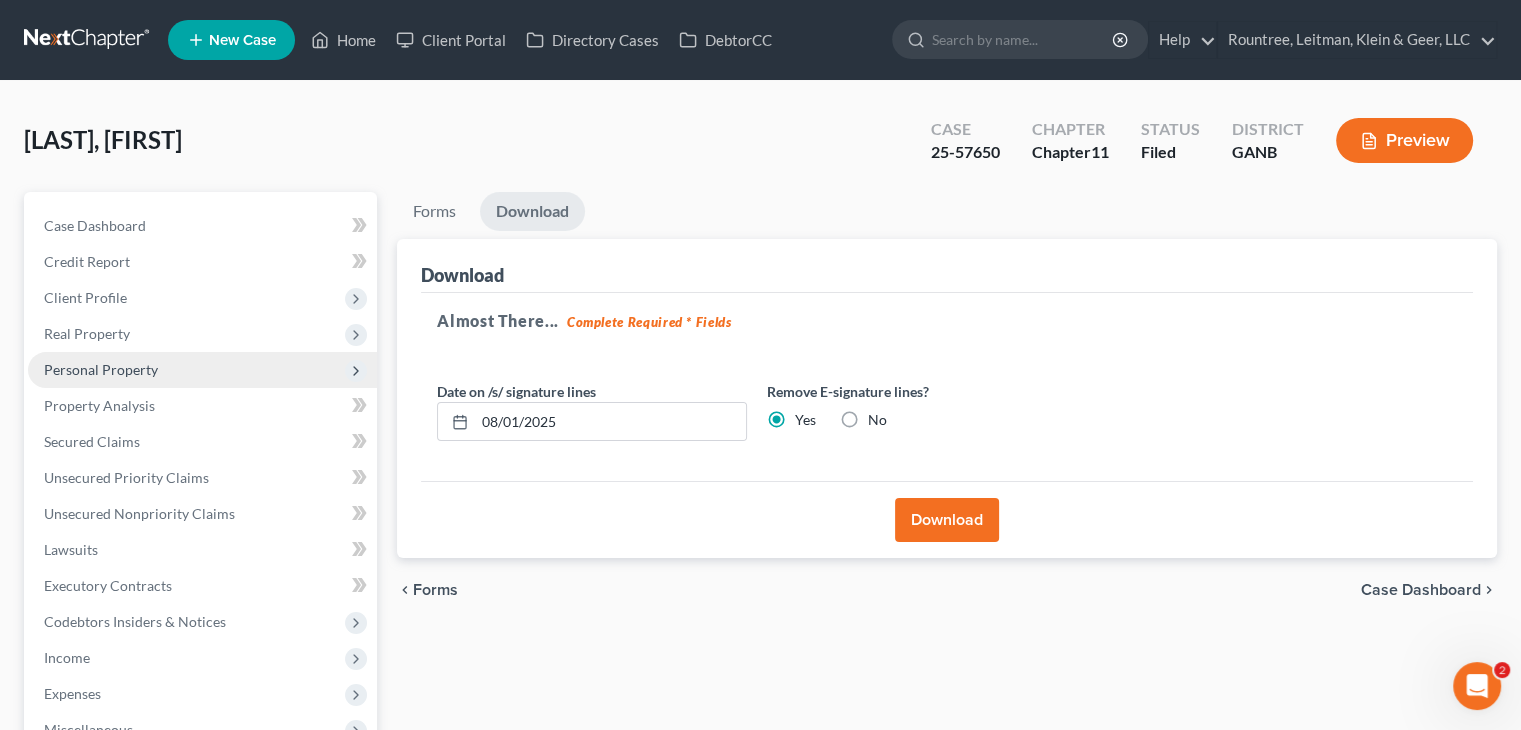 click on "Personal Property" at bounding box center (101, 369) 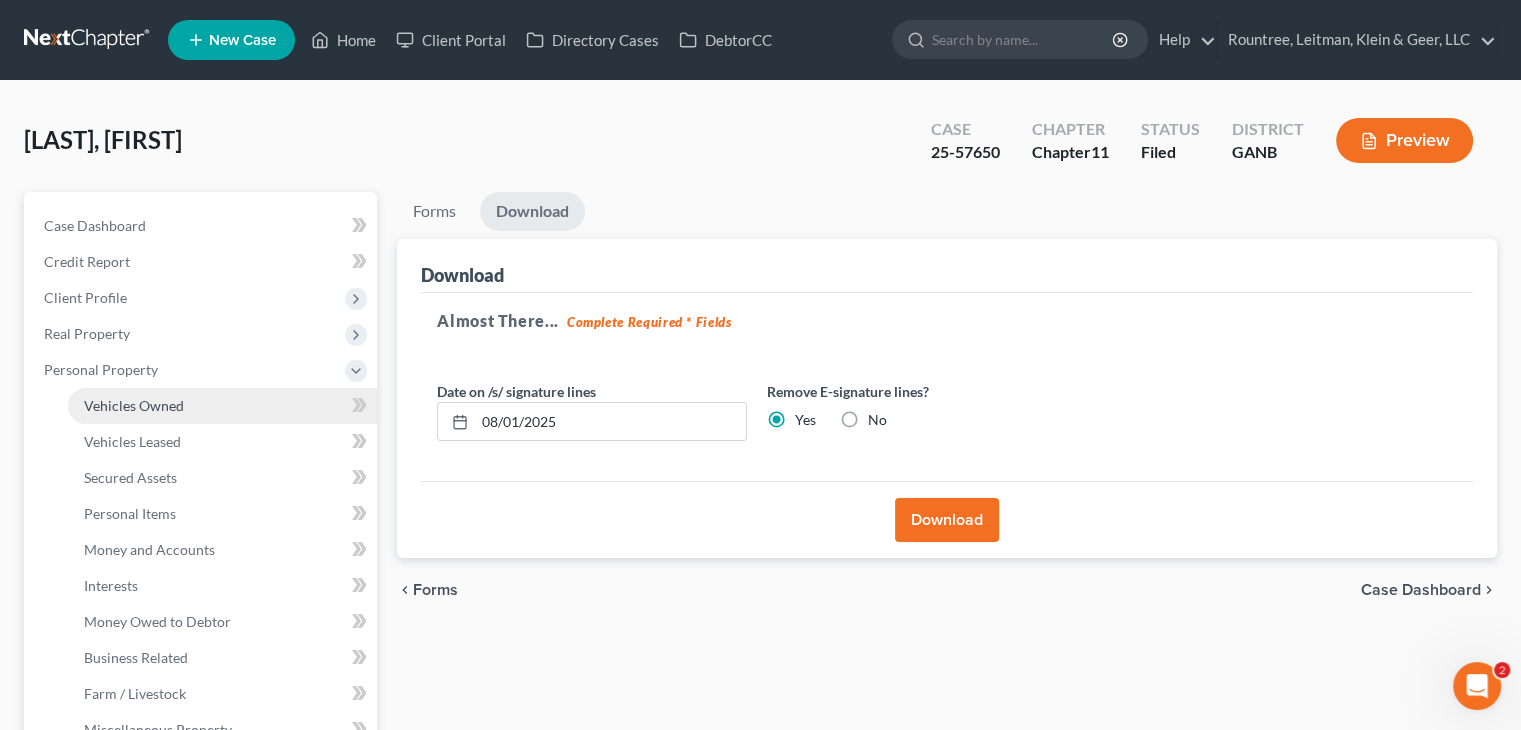 click on "Vehicles Owned" at bounding box center (134, 405) 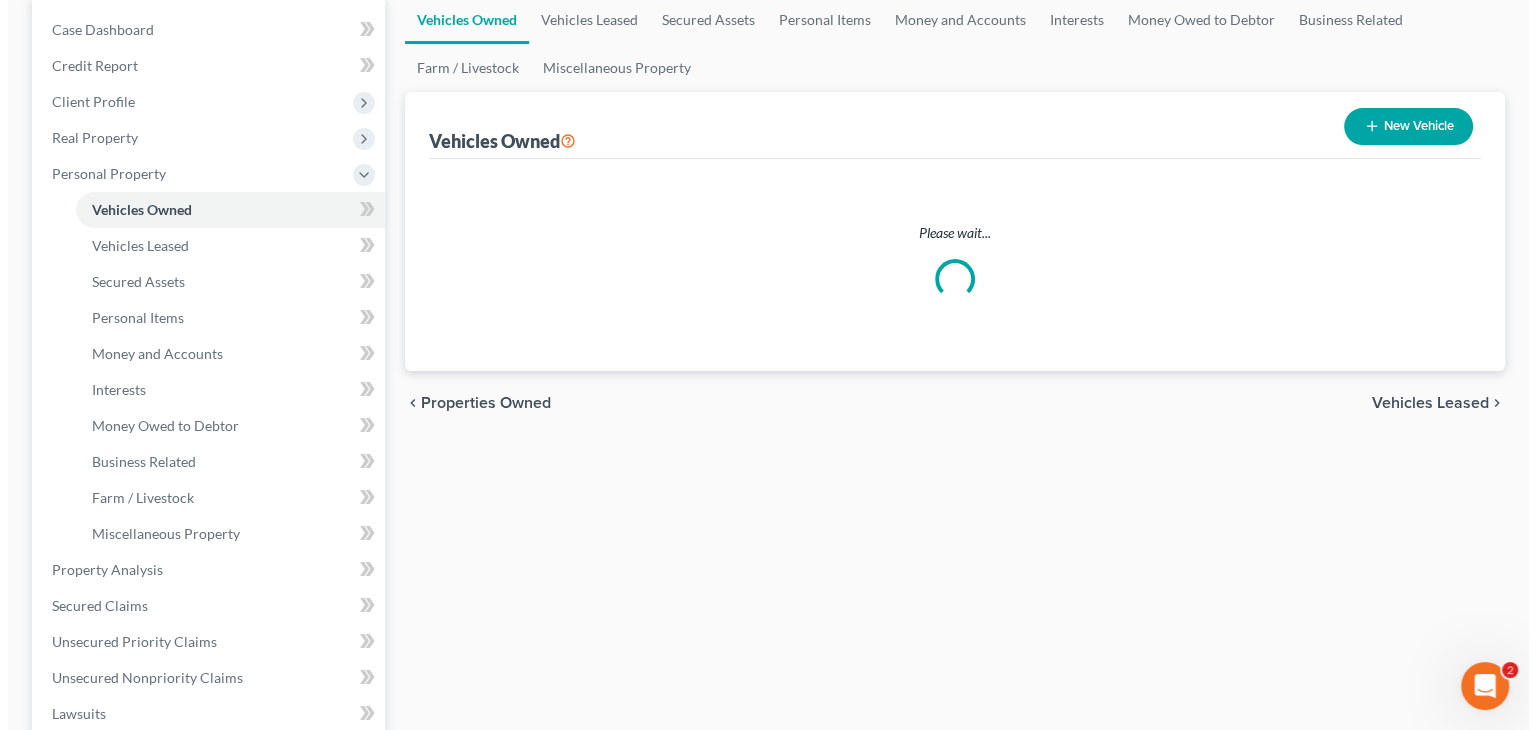 scroll, scrollTop: 200, scrollLeft: 0, axis: vertical 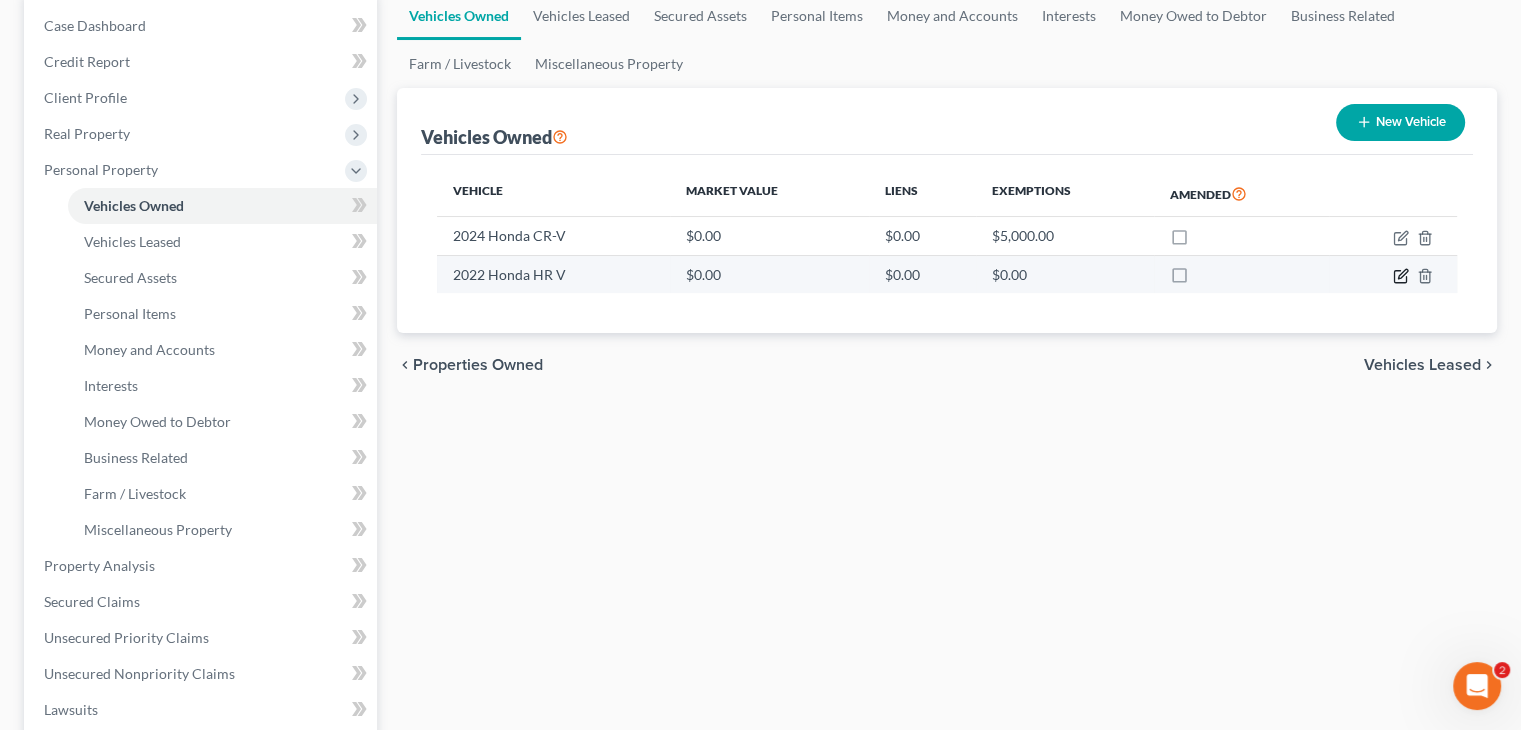 click 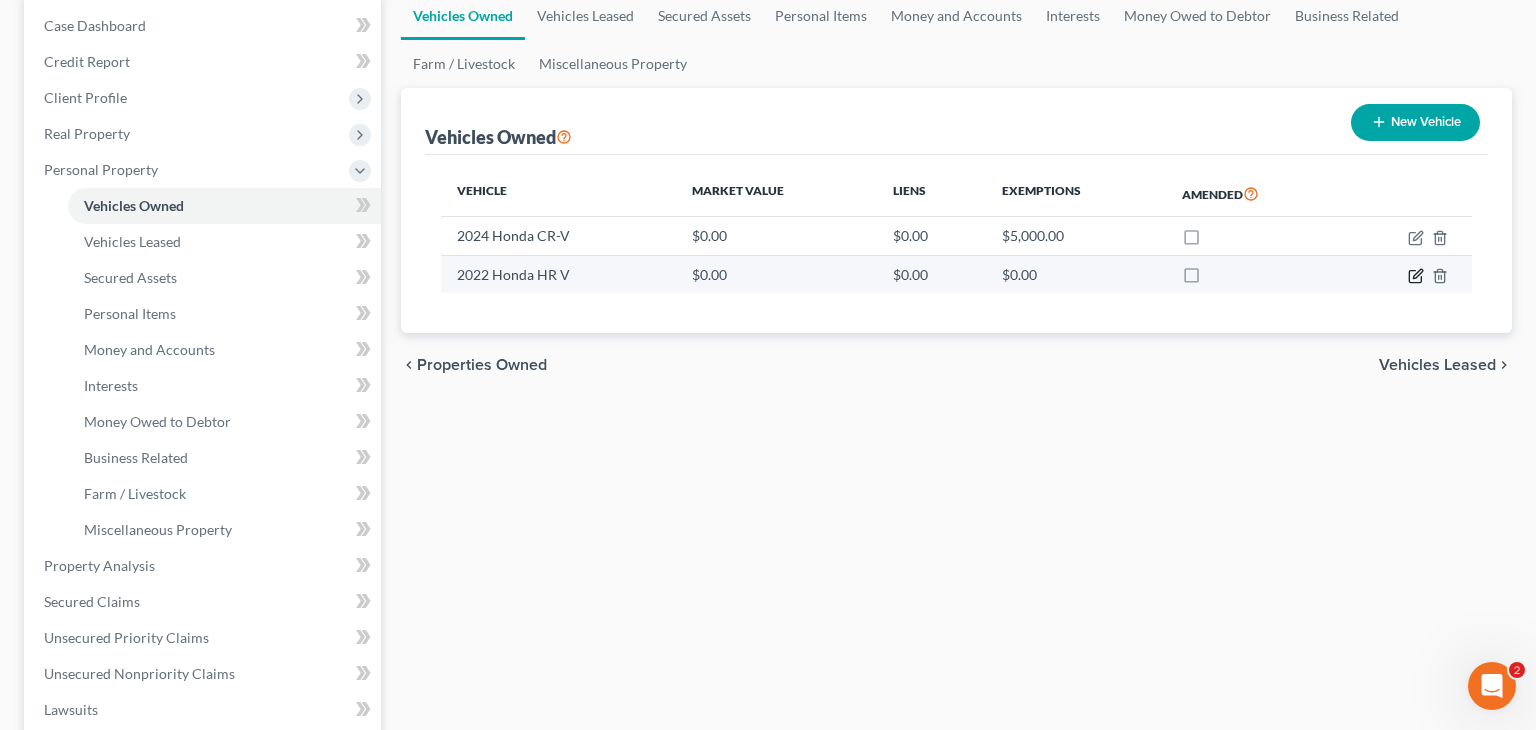 select on "0" 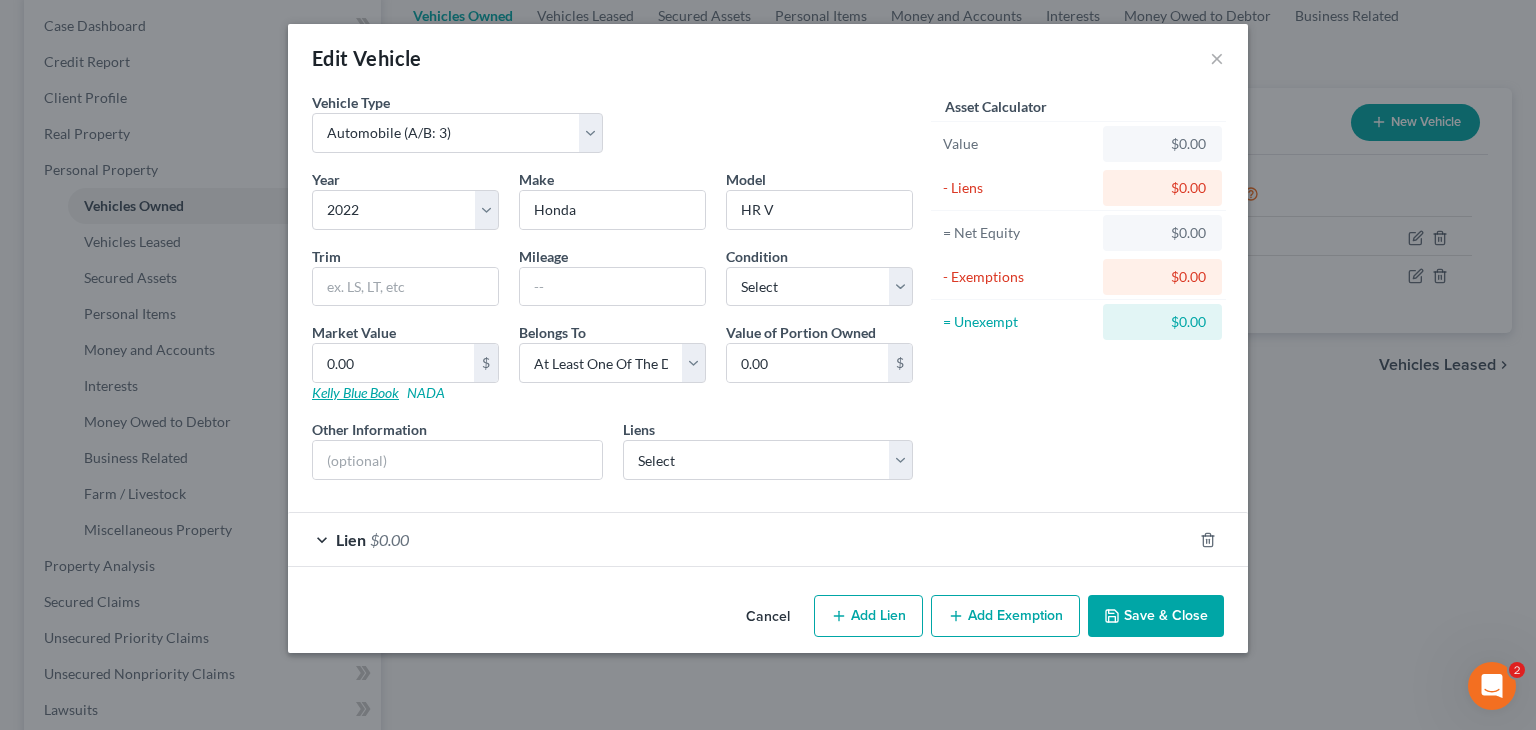 click on "Kelly Blue Book" at bounding box center [355, 392] 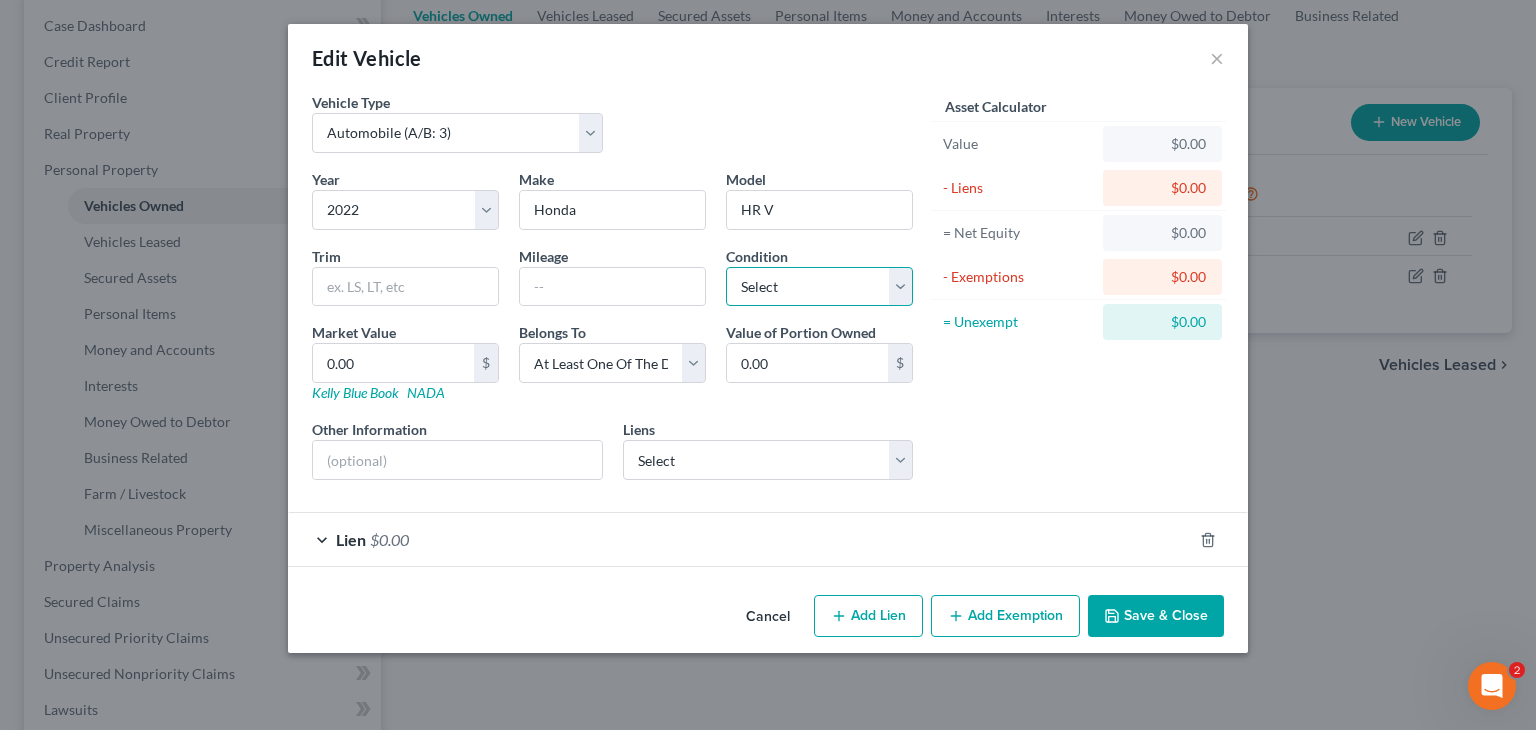 click on "Select Excellent Very Good Good Fair Poor" at bounding box center (819, 287) 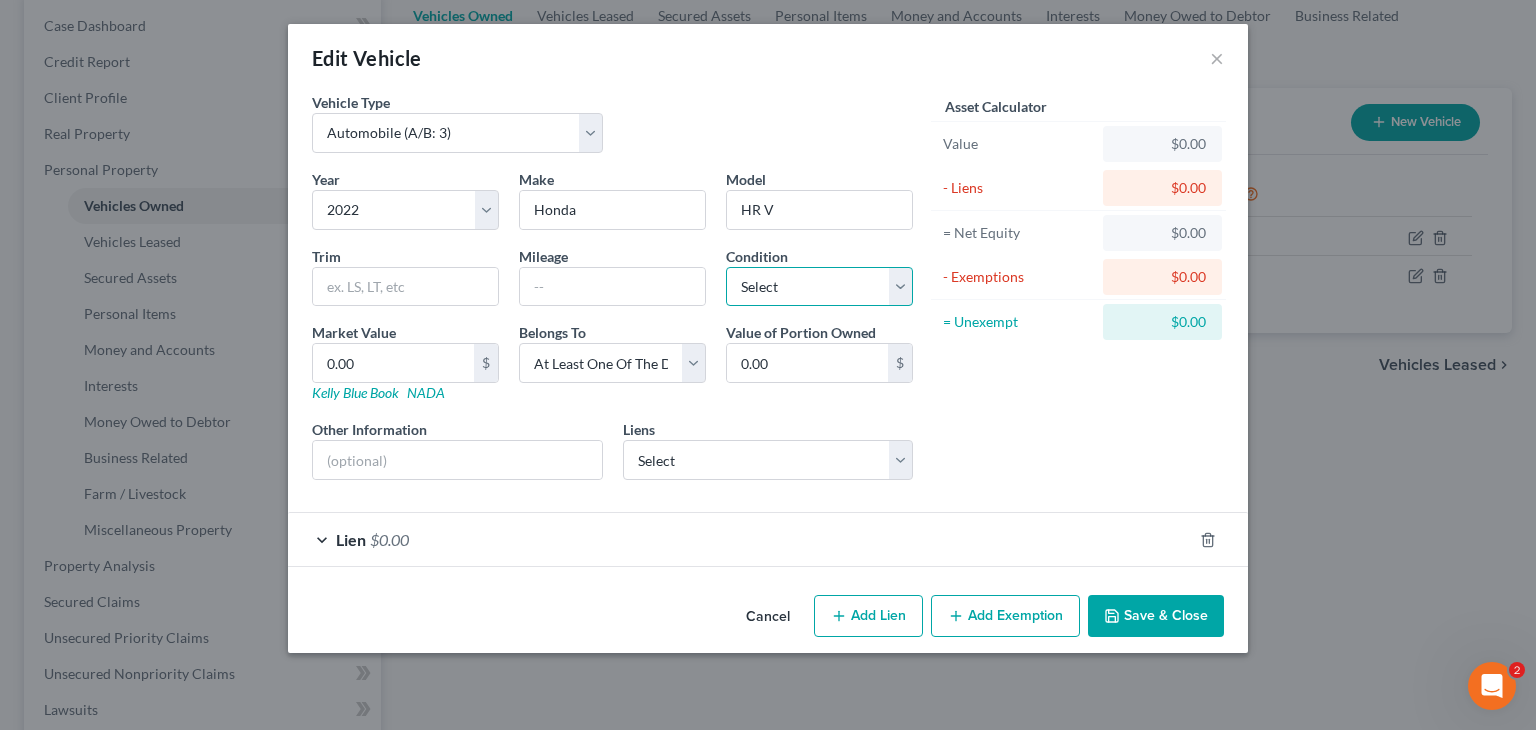 select on "2" 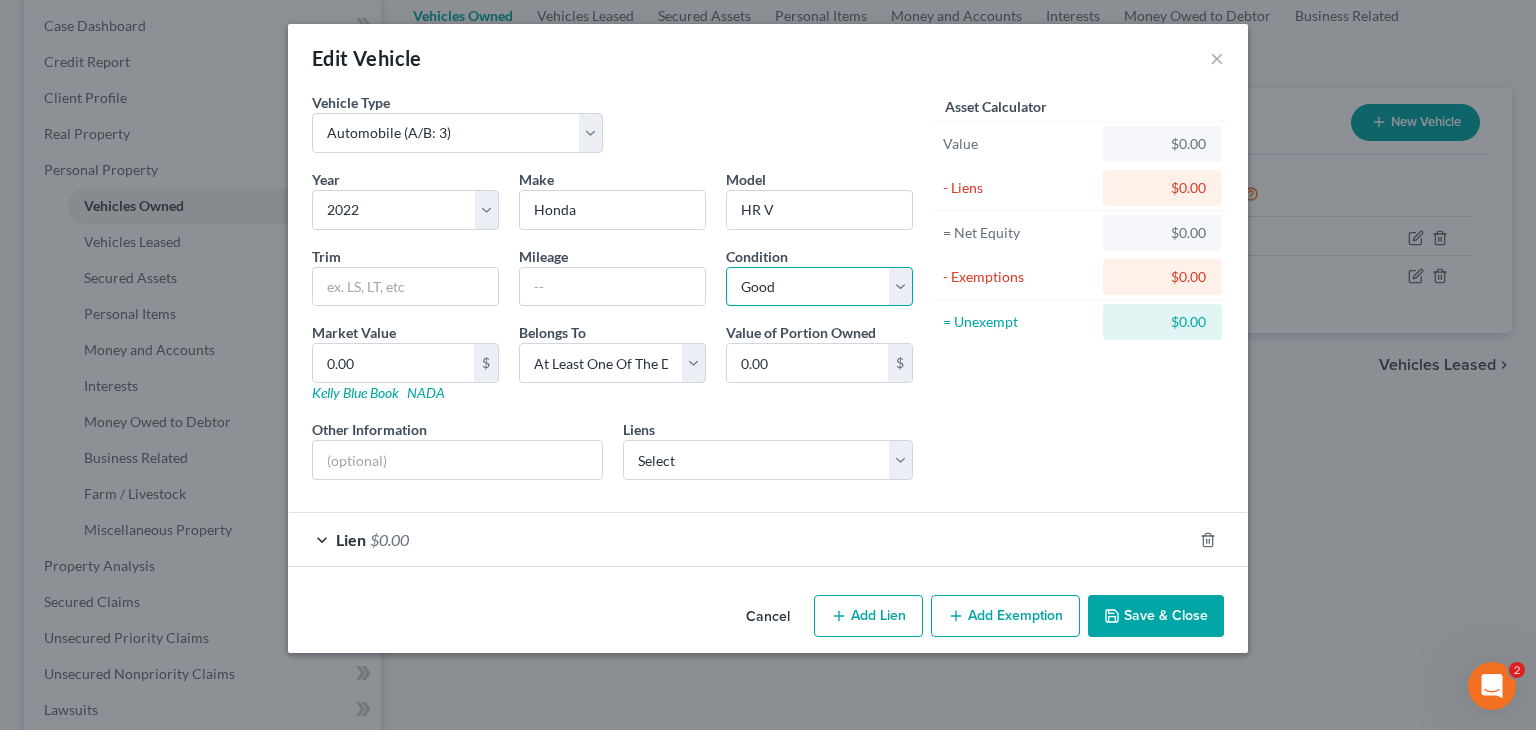 click on "Select Excellent Very Good Good Fair Poor" at bounding box center [819, 287] 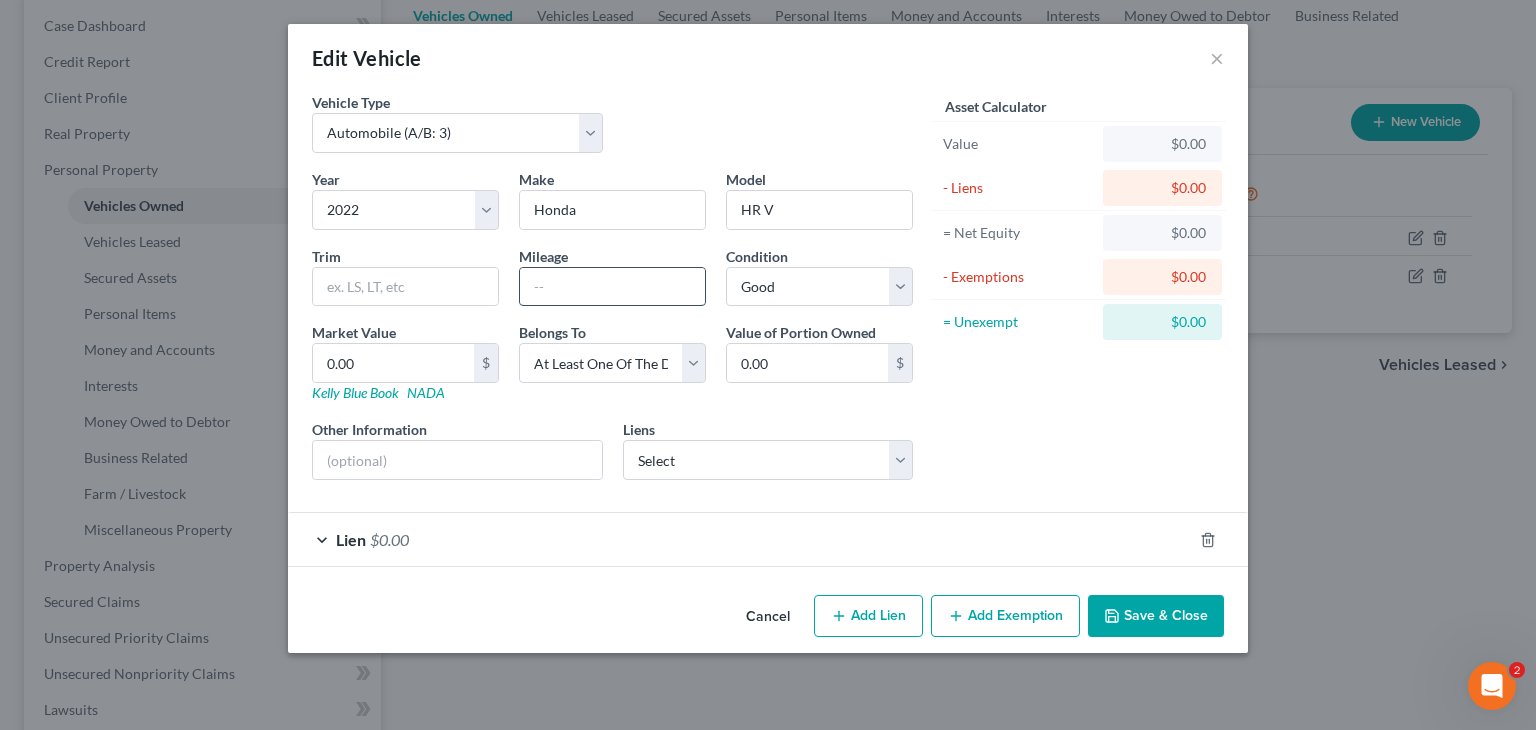 click at bounding box center [612, 287] 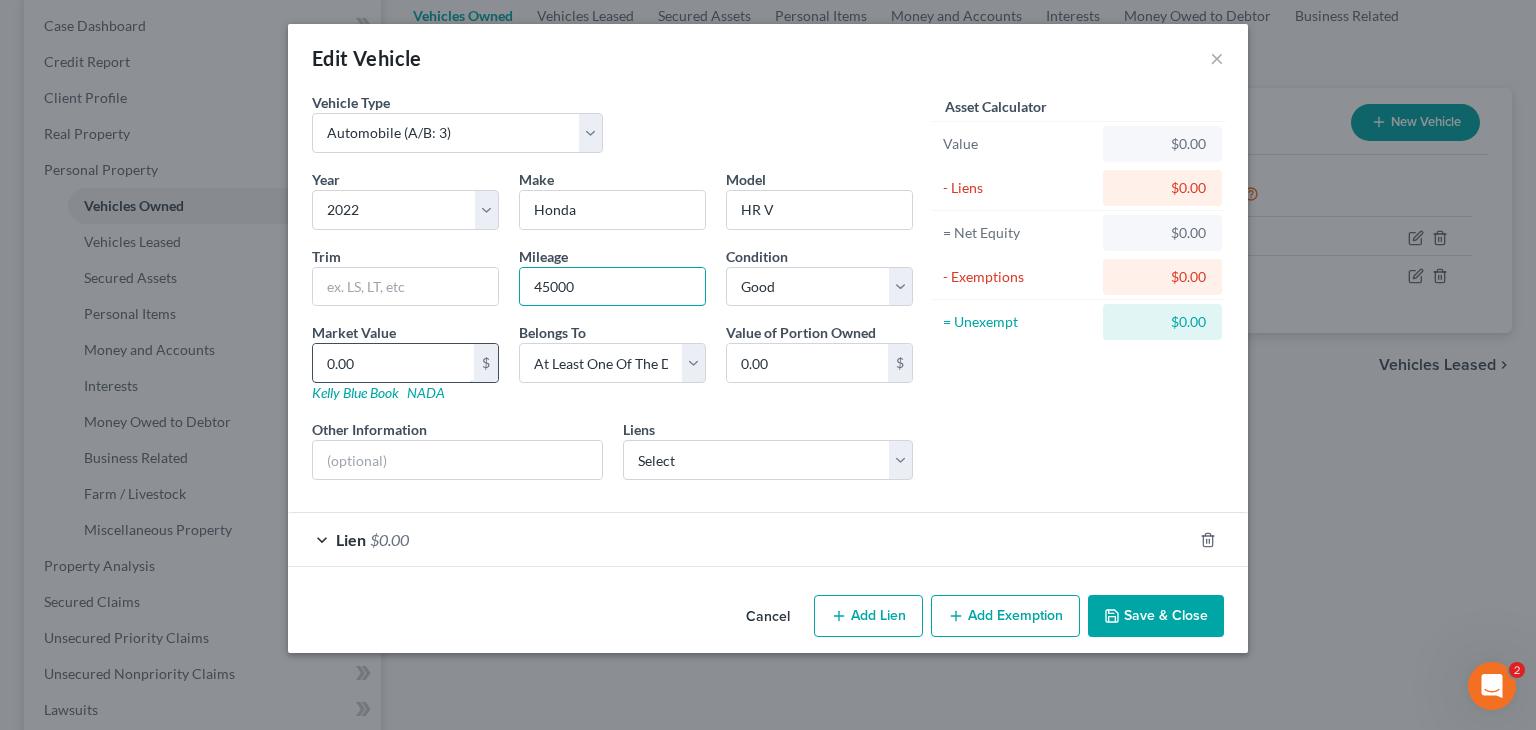 type on "45000" 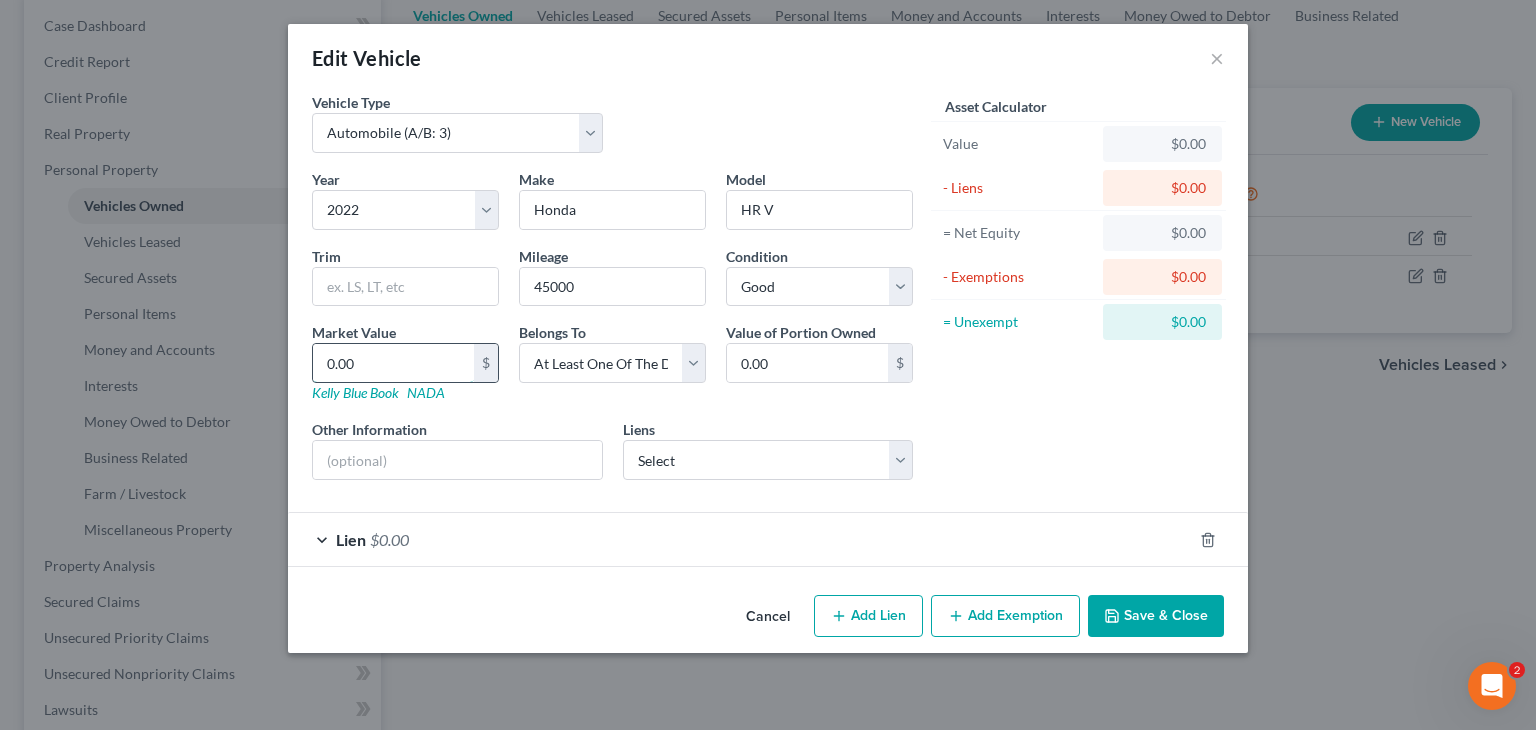 click on "0.00" at bounding box center (393, 363) 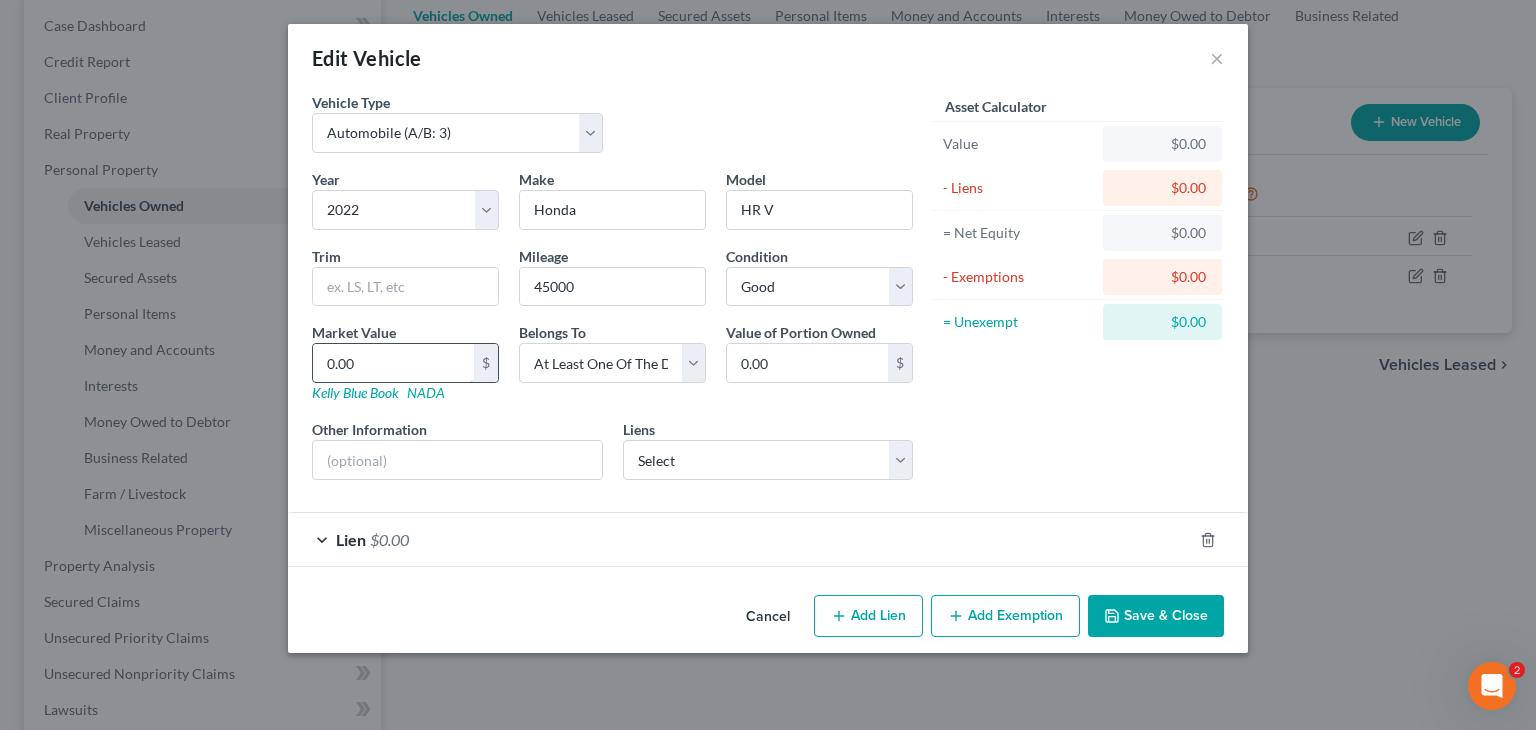 type on "1" 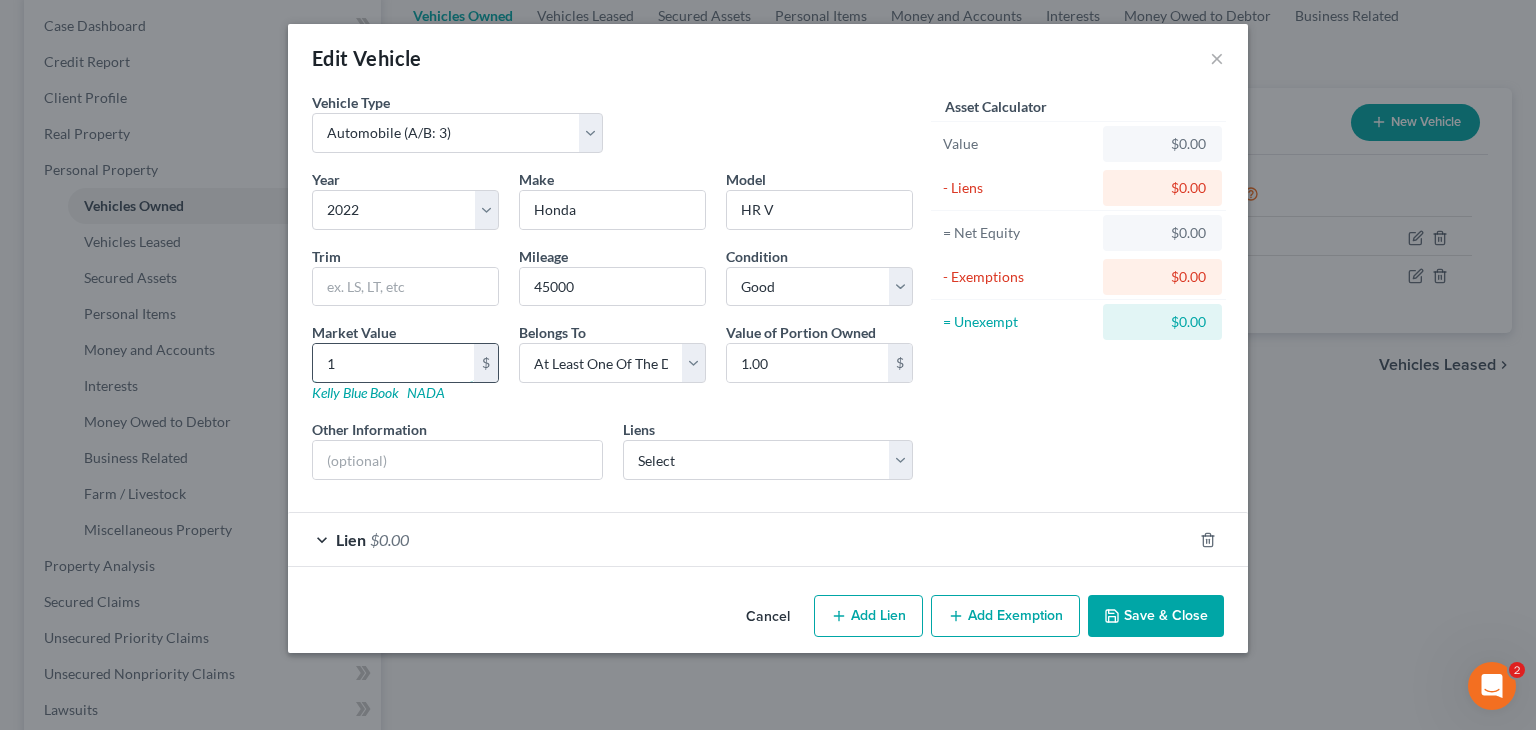 type on "17" 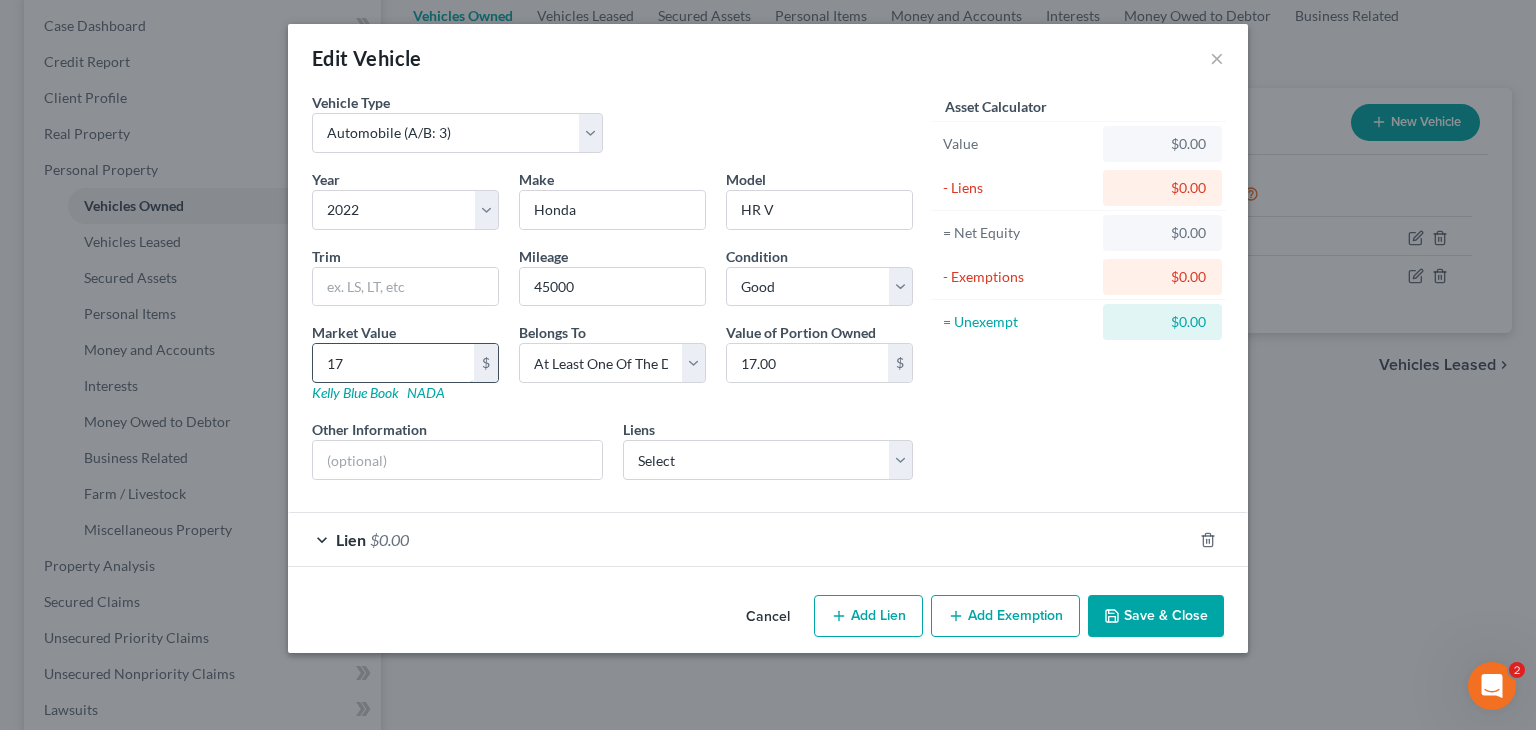 type on "175" 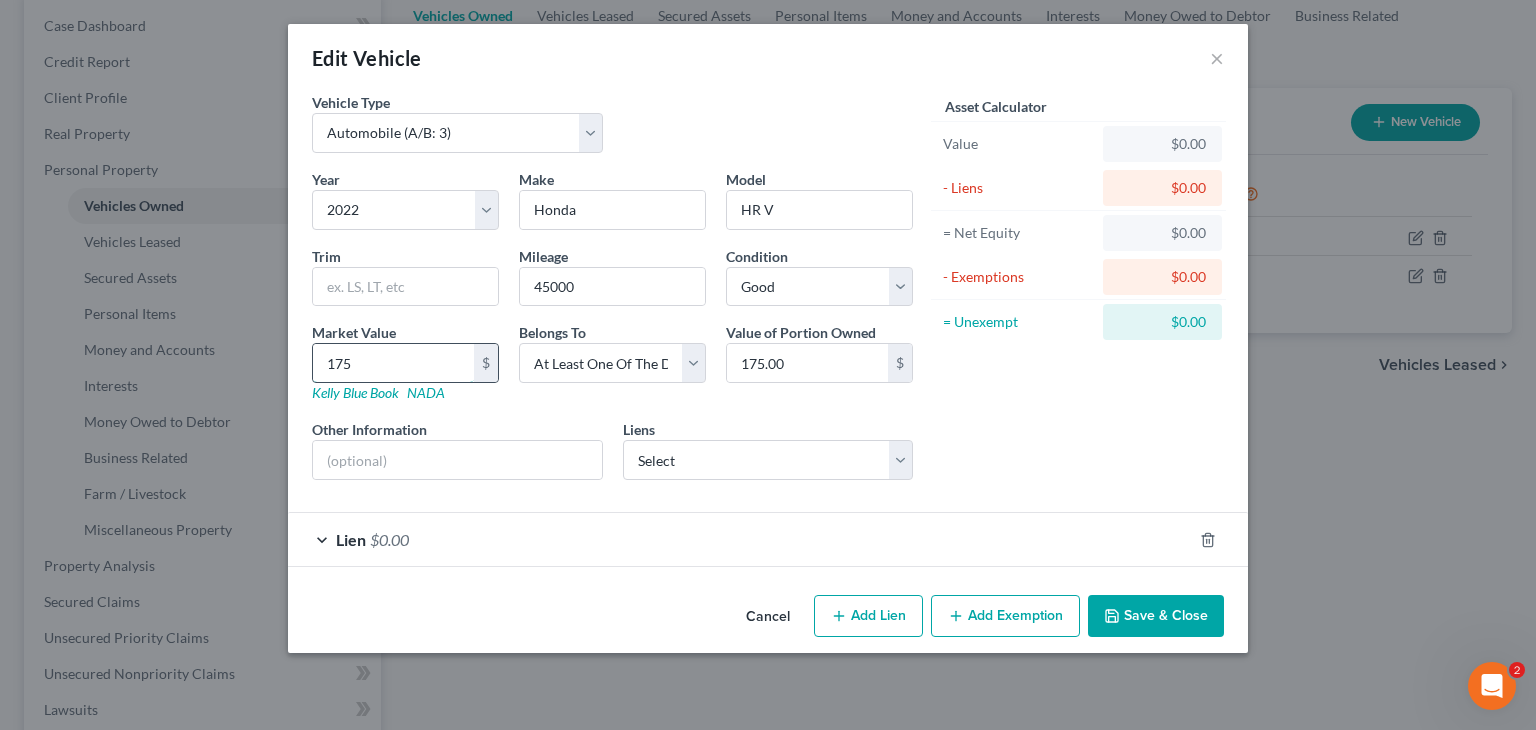 type on "1750" 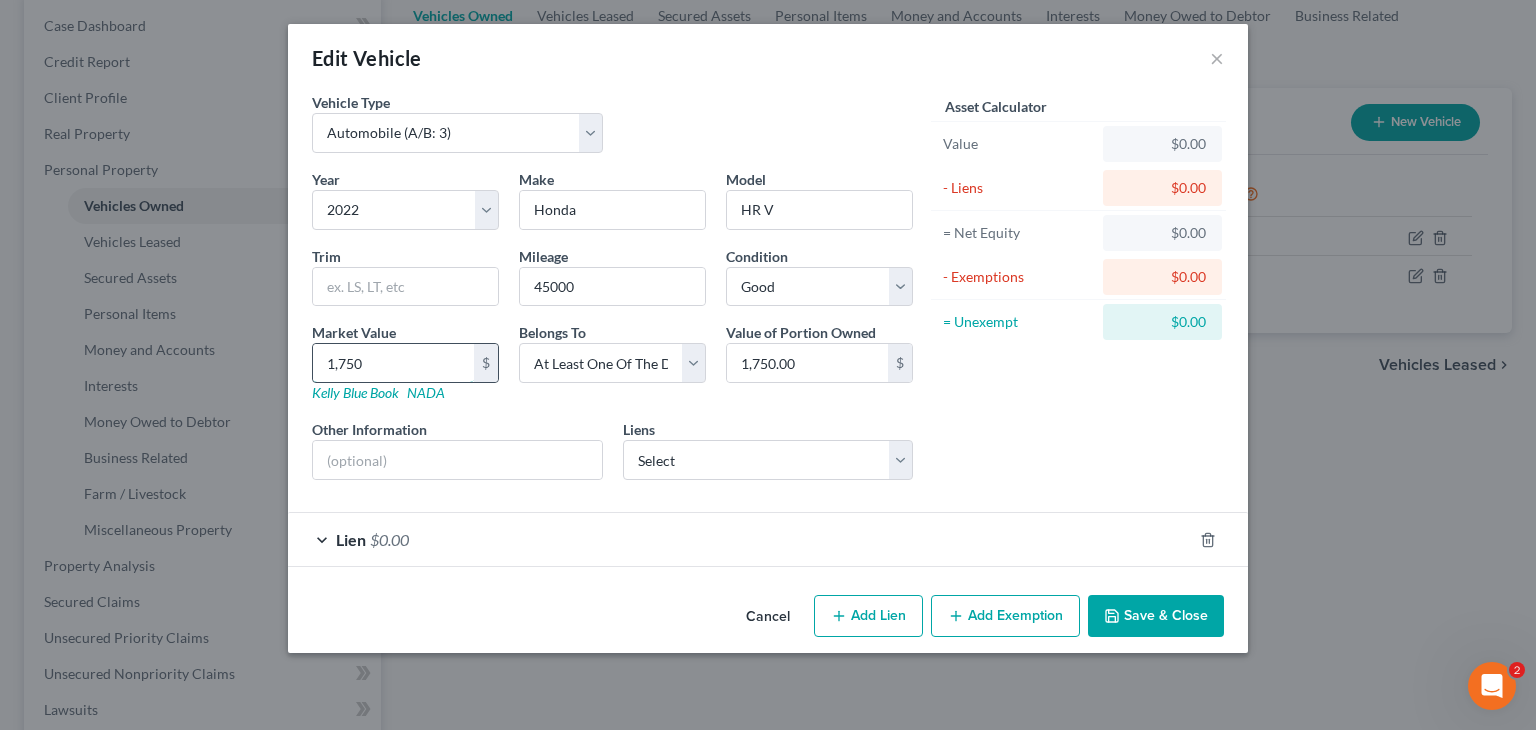 type on "1,7500" 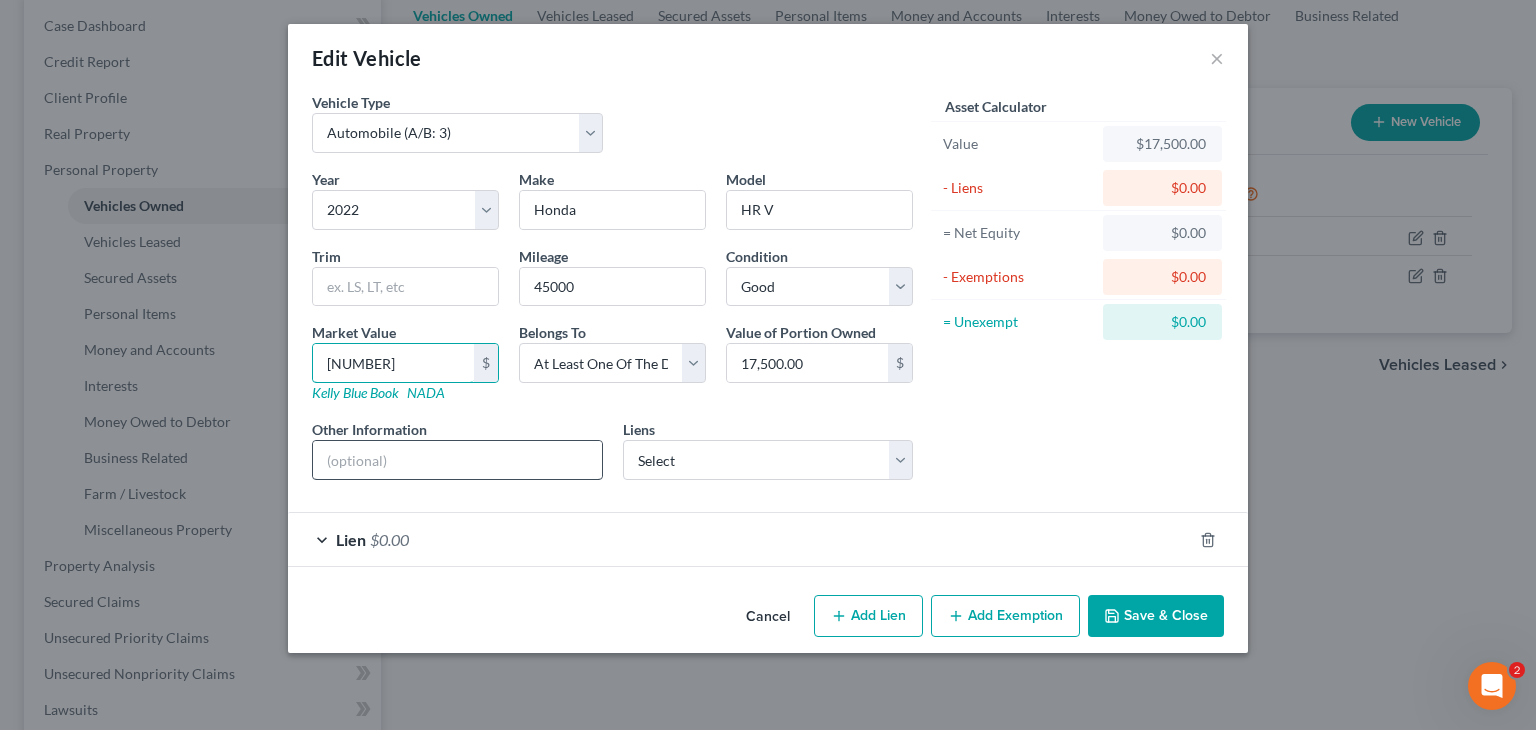 type on "[NUMBER]" 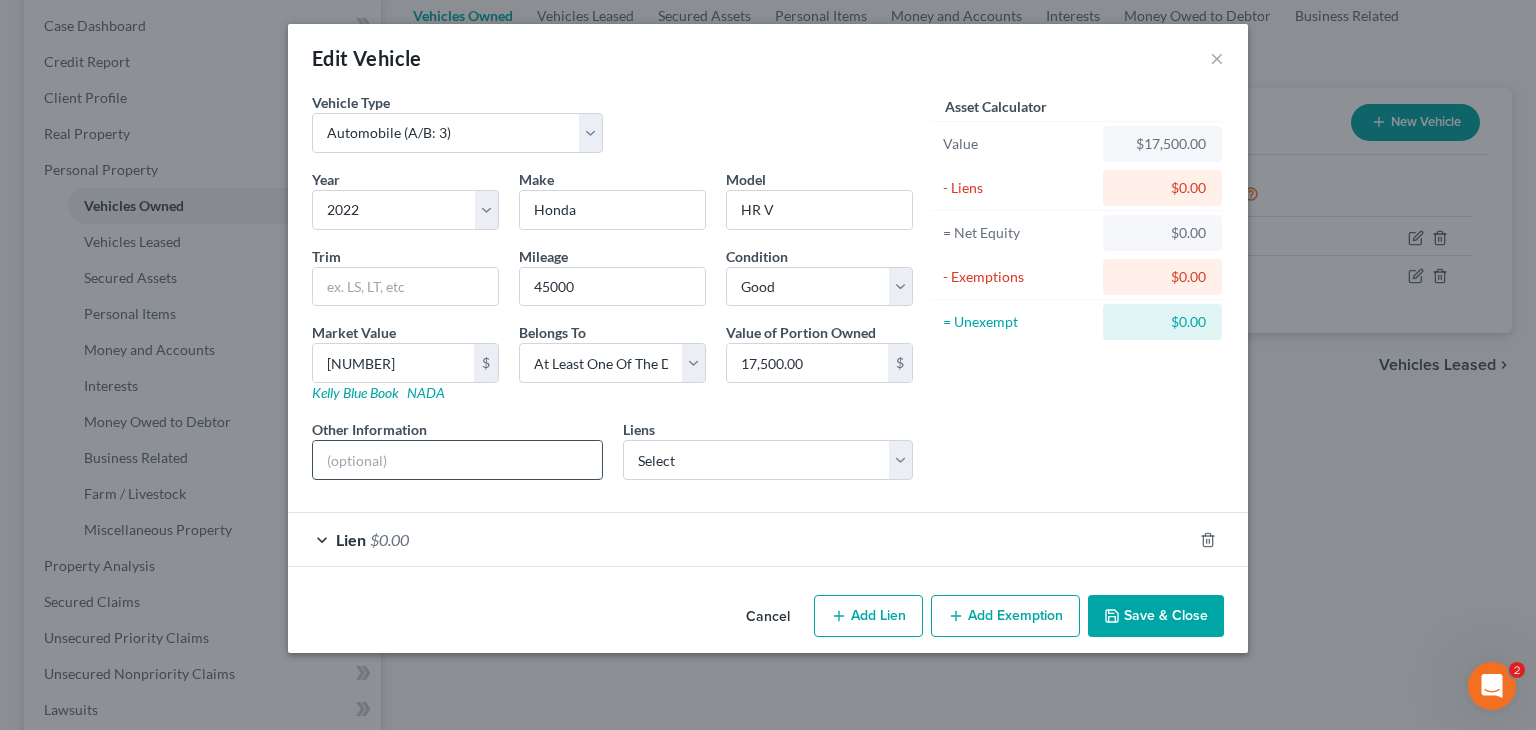 click at bounding box center (457, 460) 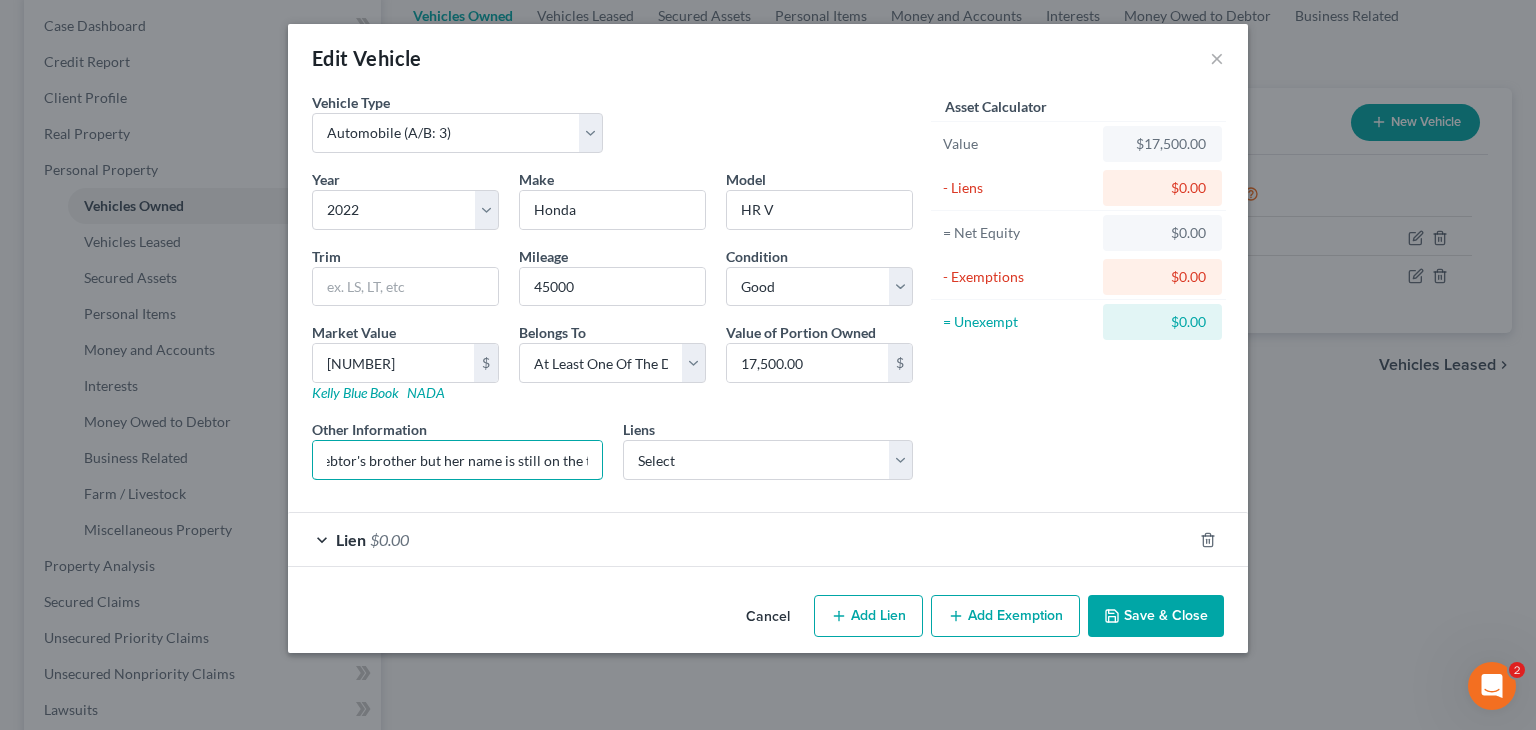 scroll, scrollTop: 0, scrollLeft: 378, axis: horizontal 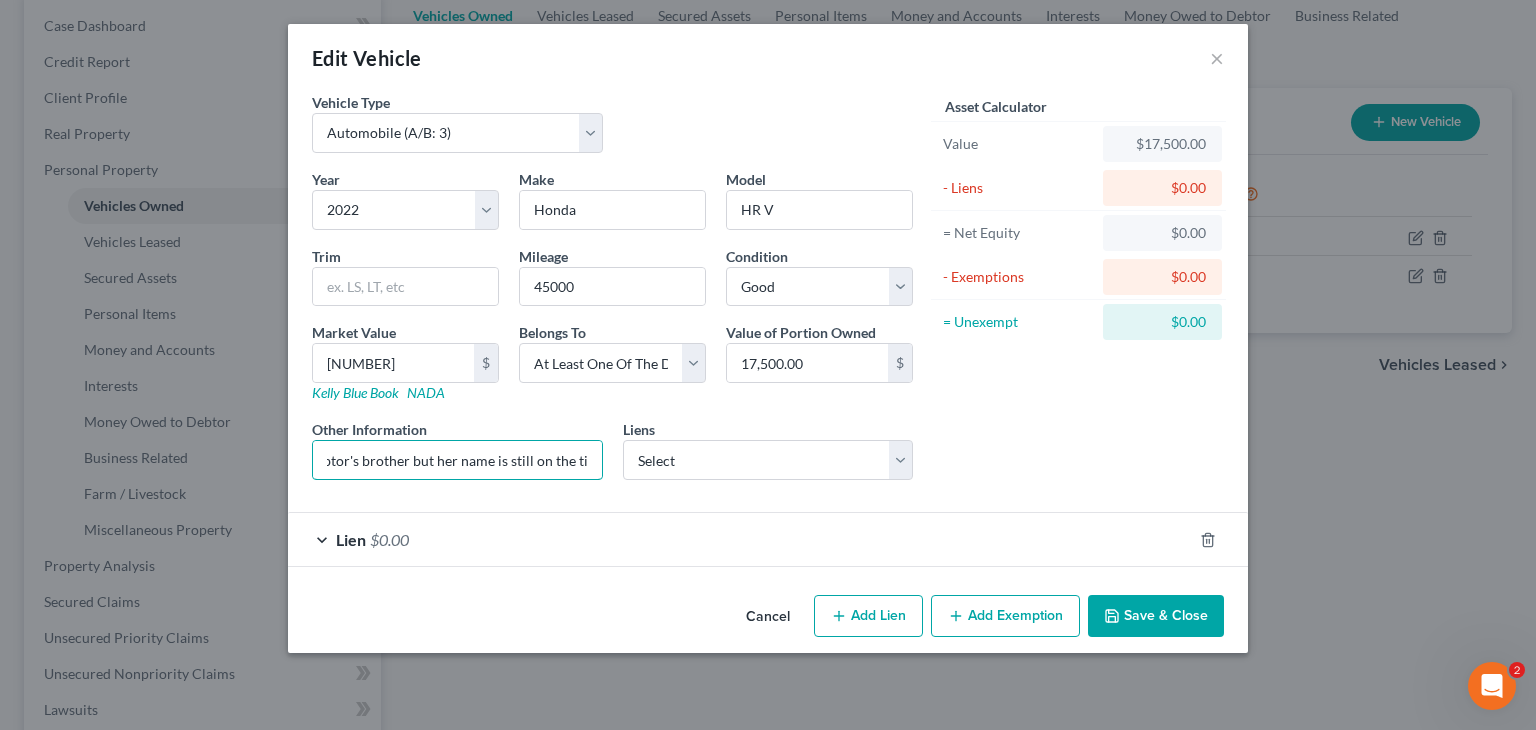 type on "Debtor co-signed loan with her brother; loan was paid by Debtor's brother but her name is still on the title" 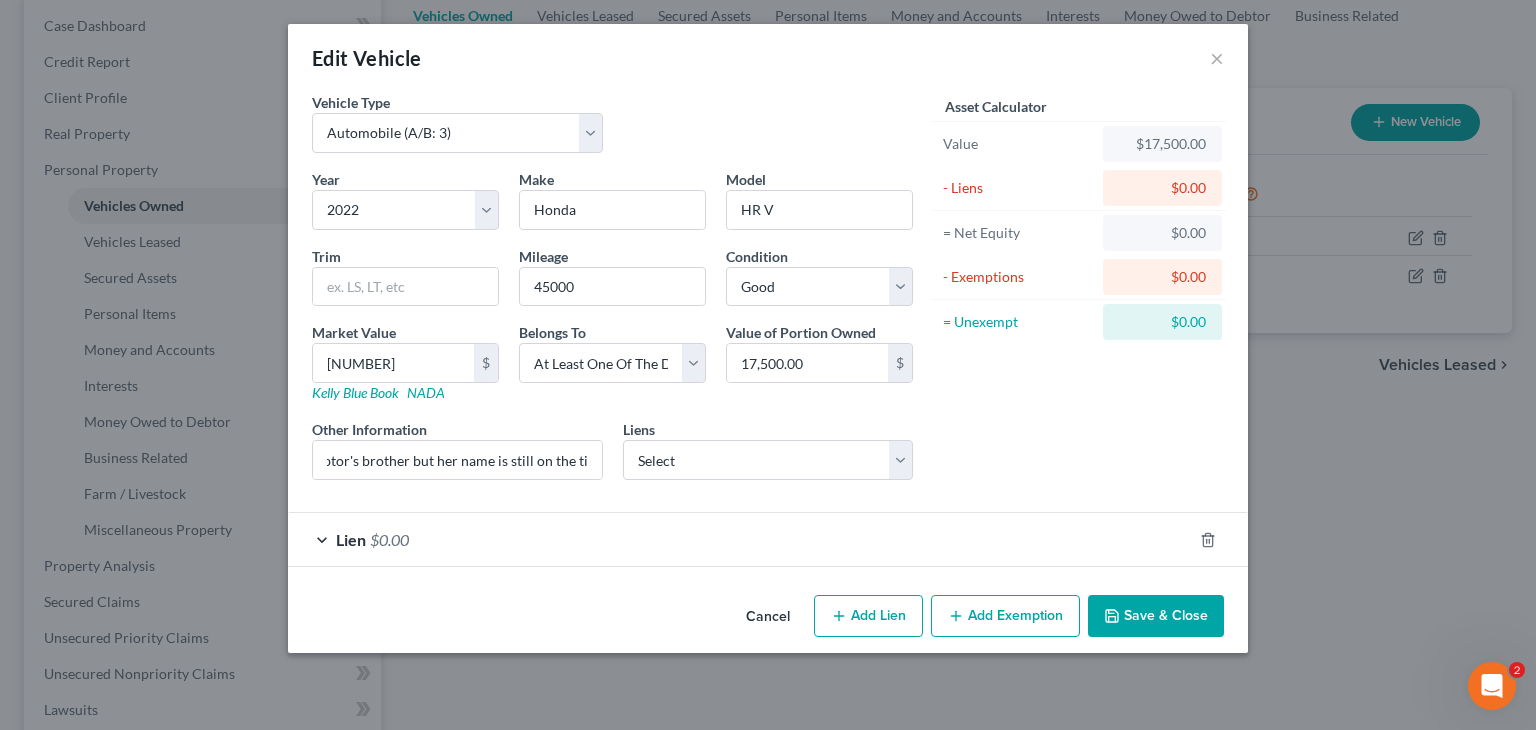 click on "Save & Close" at bounding box center (1156, 616) 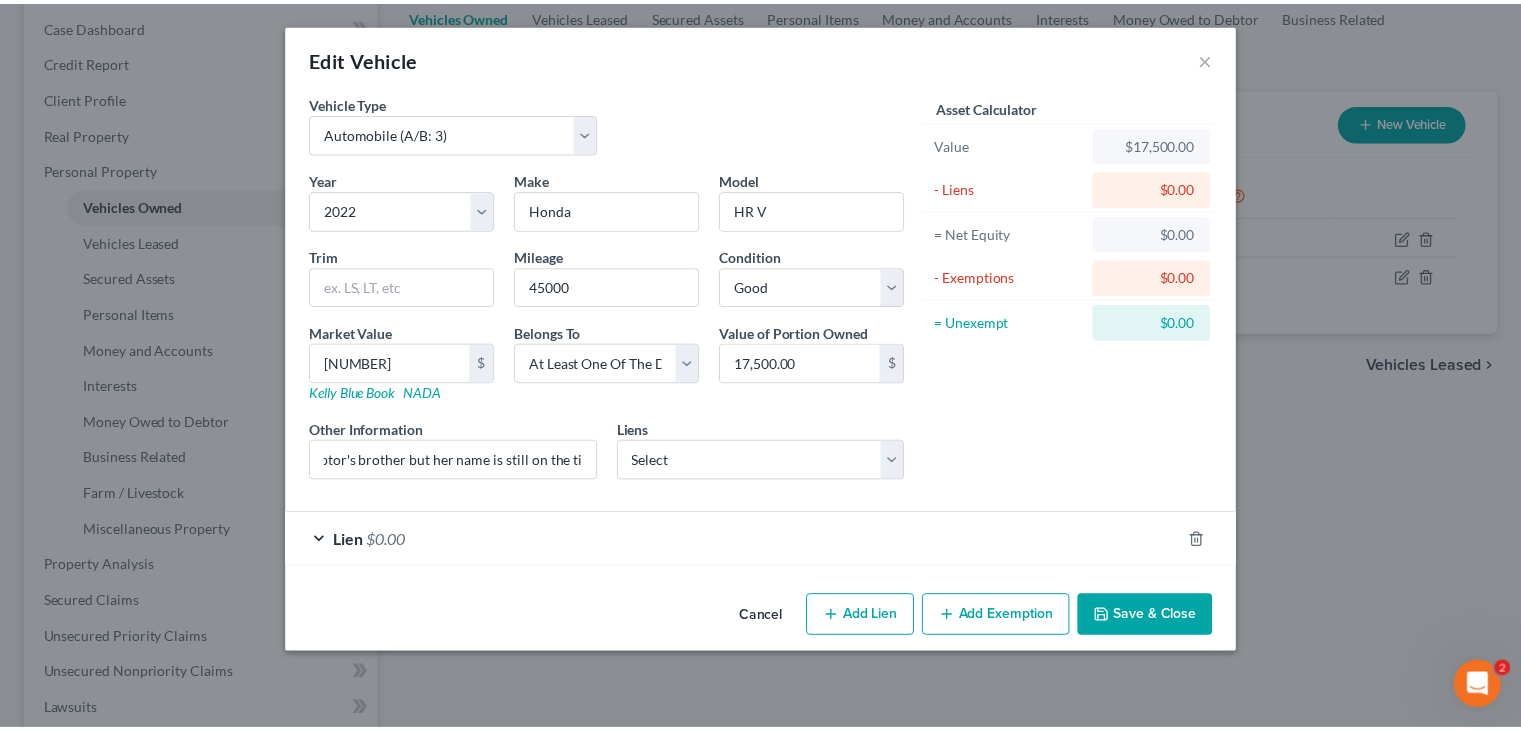 scroll, scrollTop: 0, scrollLeft: 0, axis: both 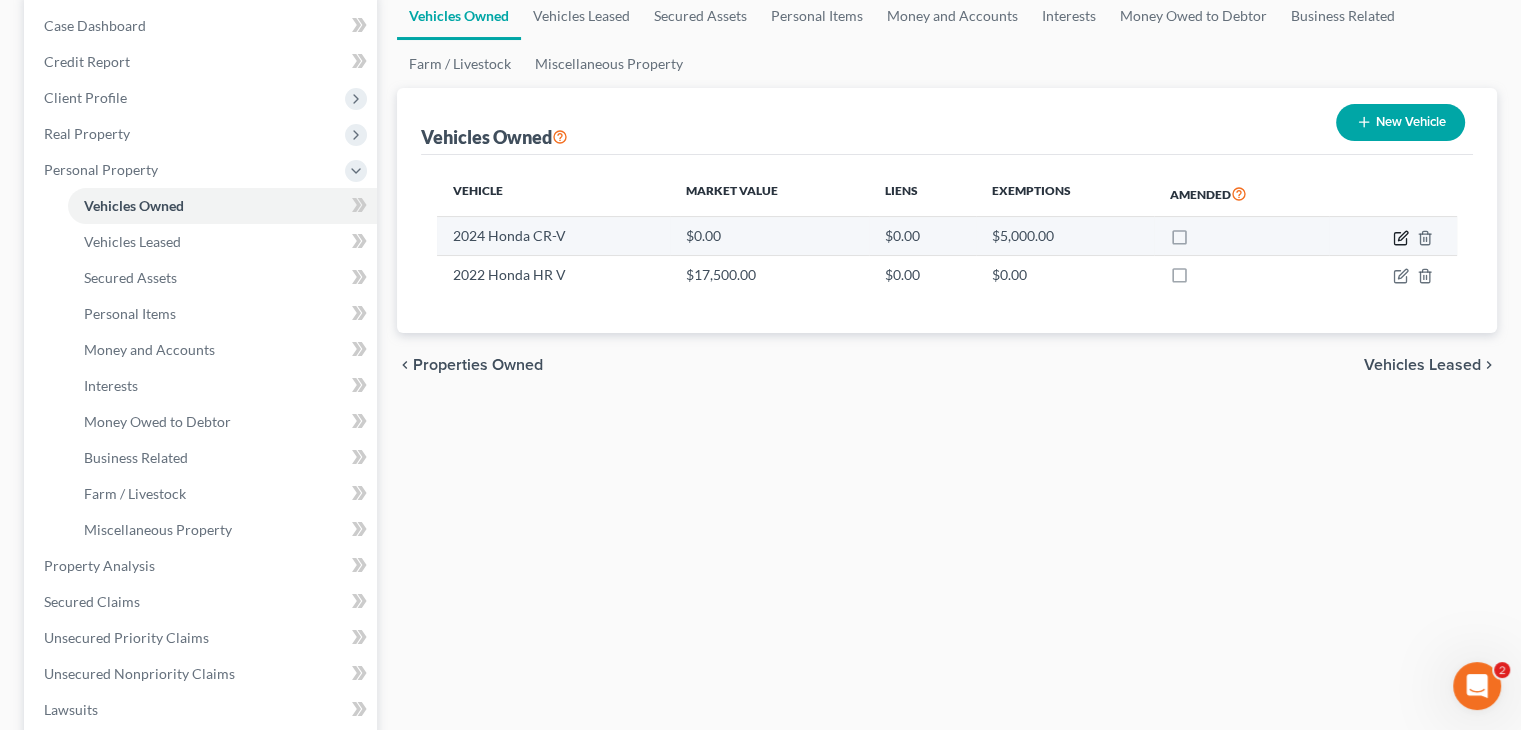 click 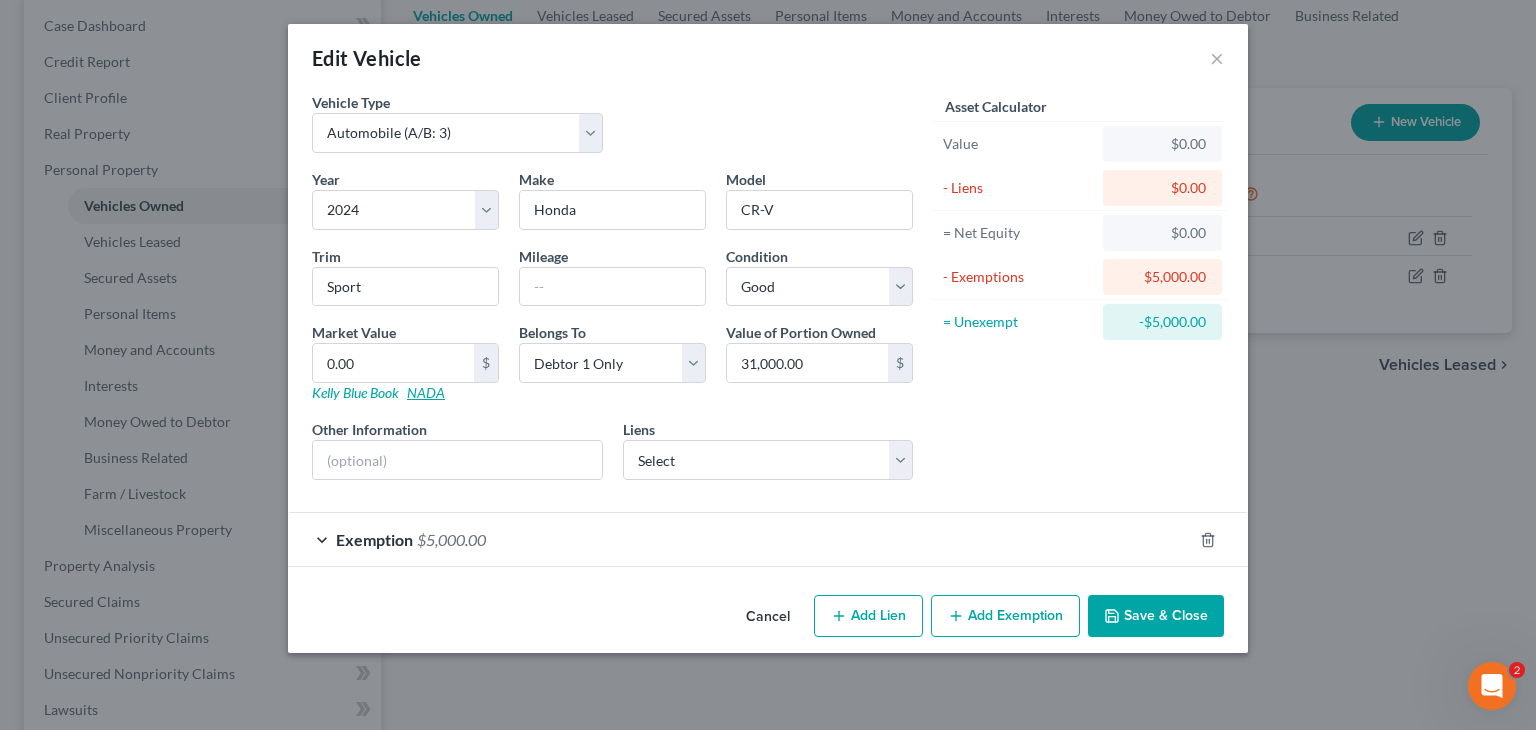 click on "NADA" at bounding box center [426, 392] 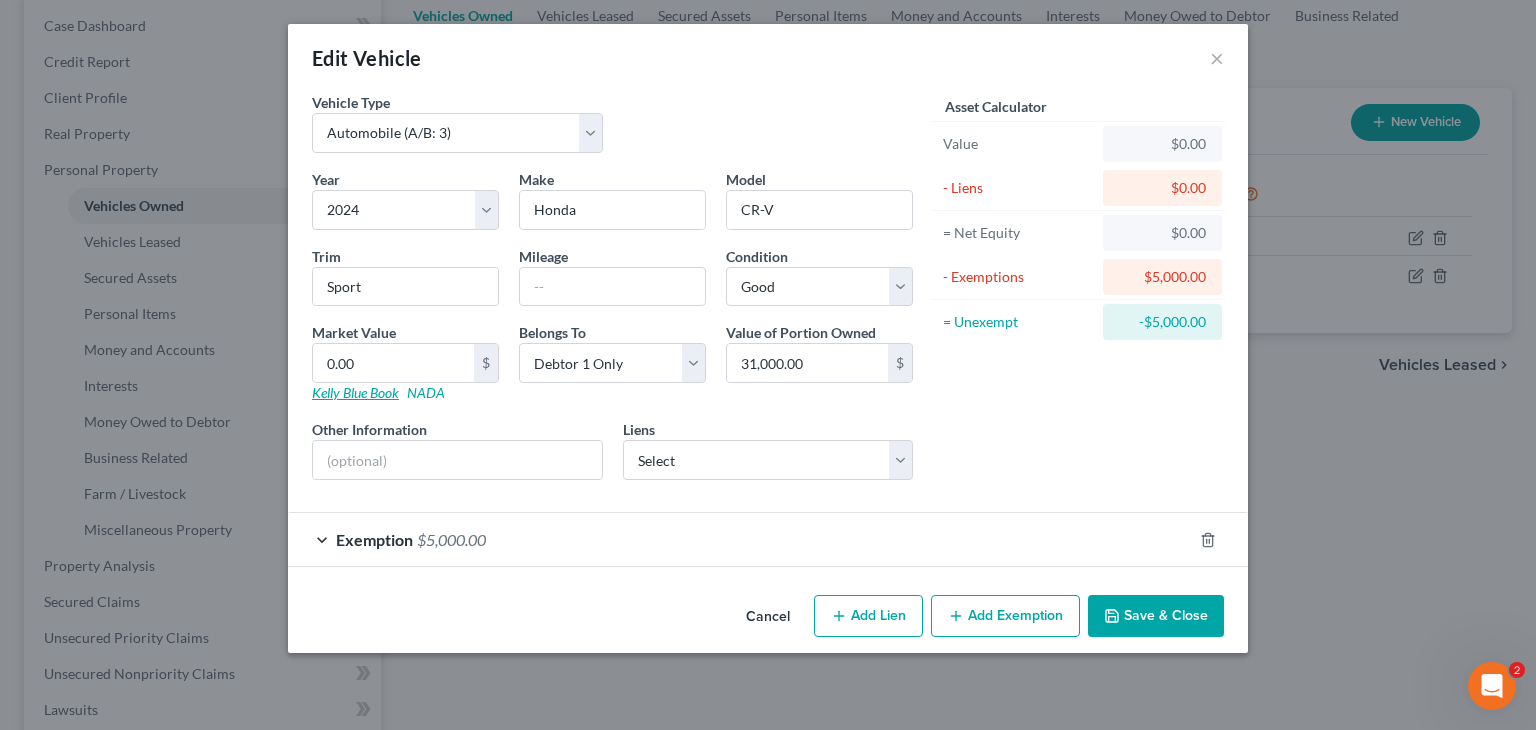 click on "Kelly Blue Book" at bounding box center (355, 392) 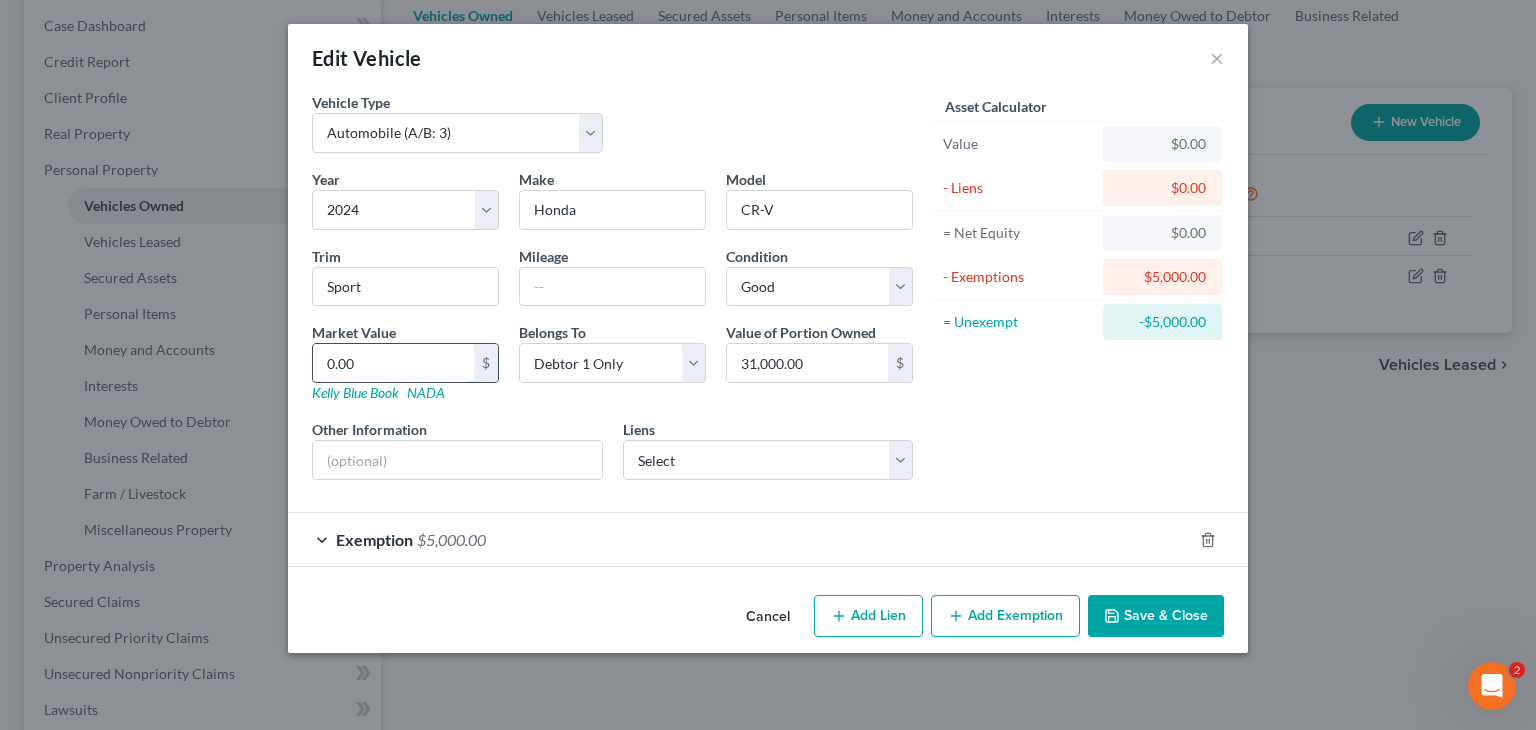 click on "0.00" at bounding box center [393, 363] 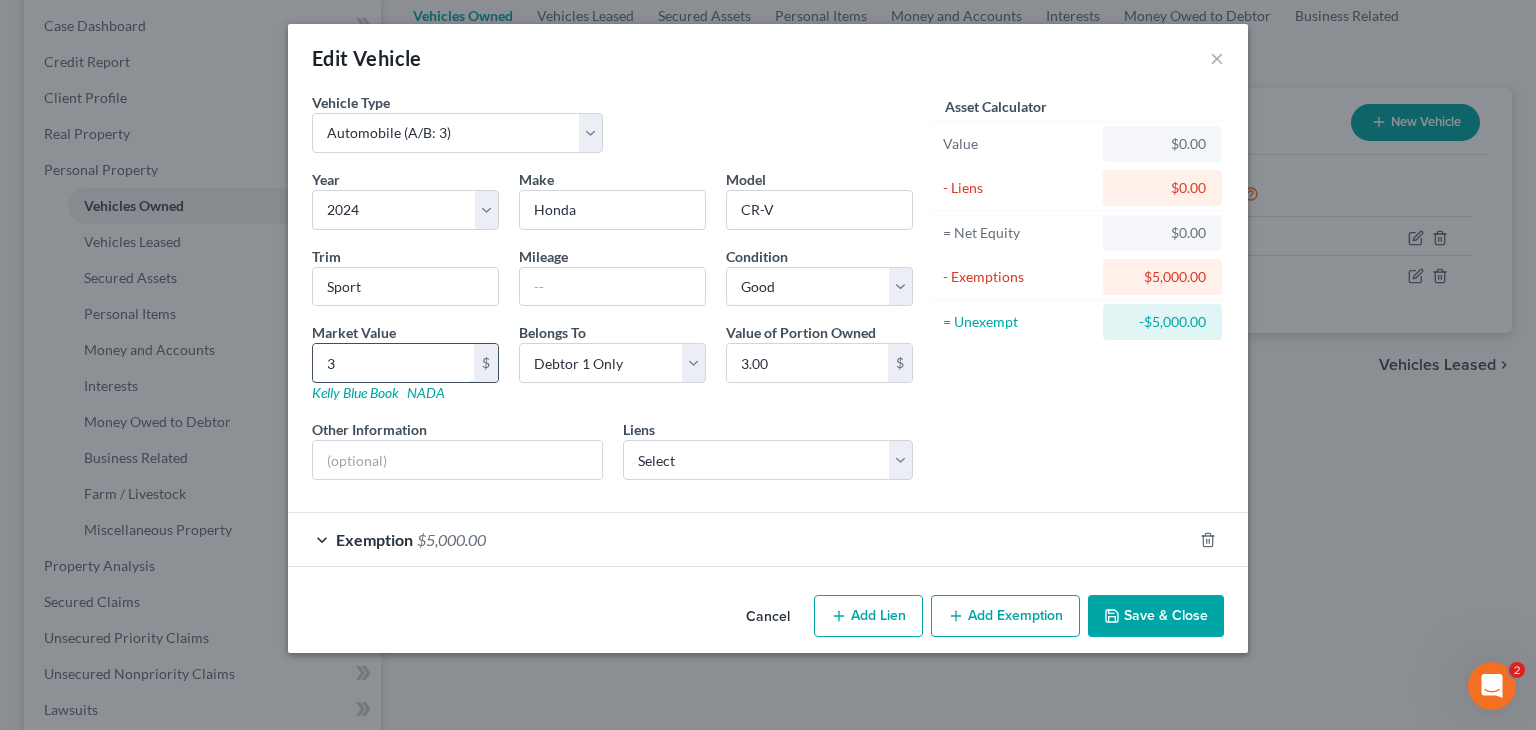 type on "31" 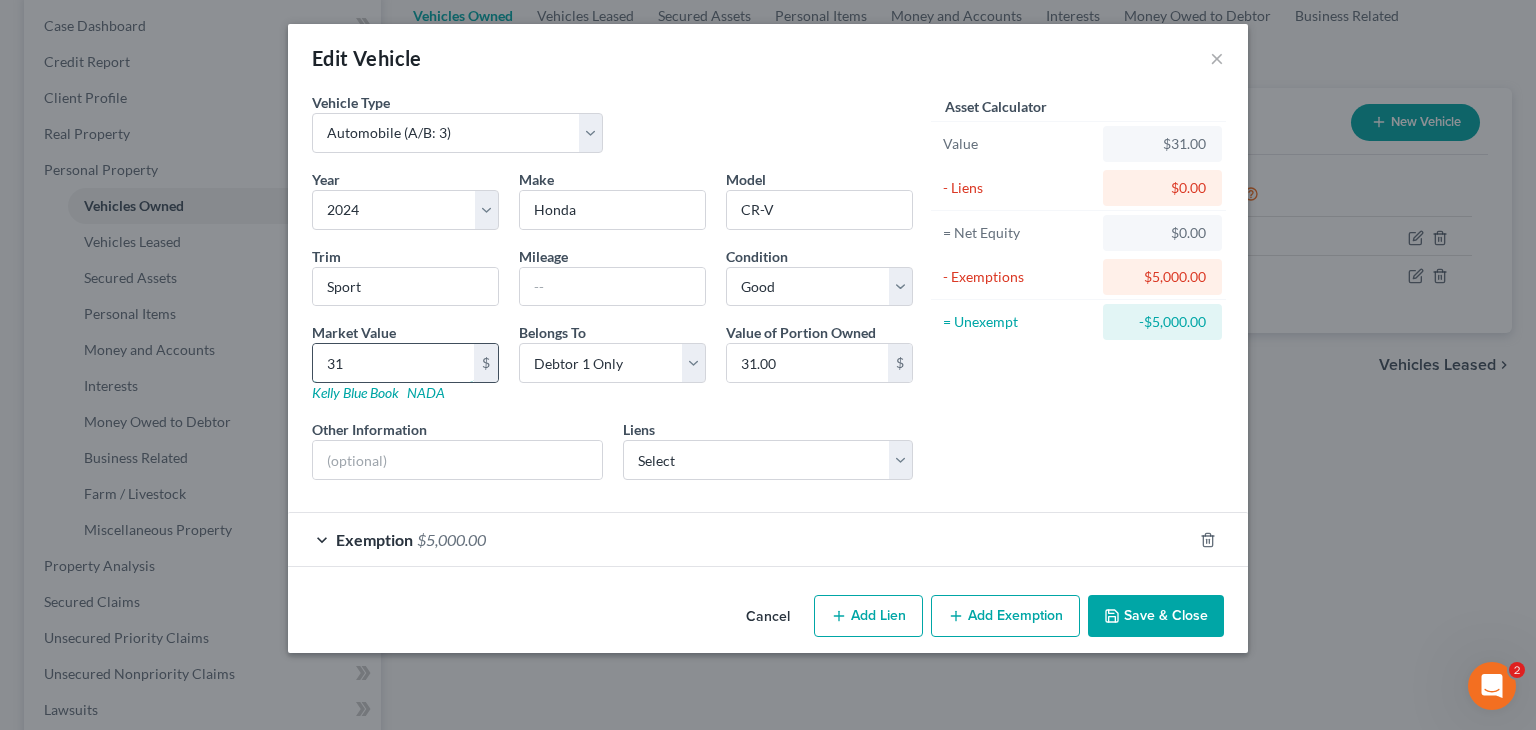 type on "310" 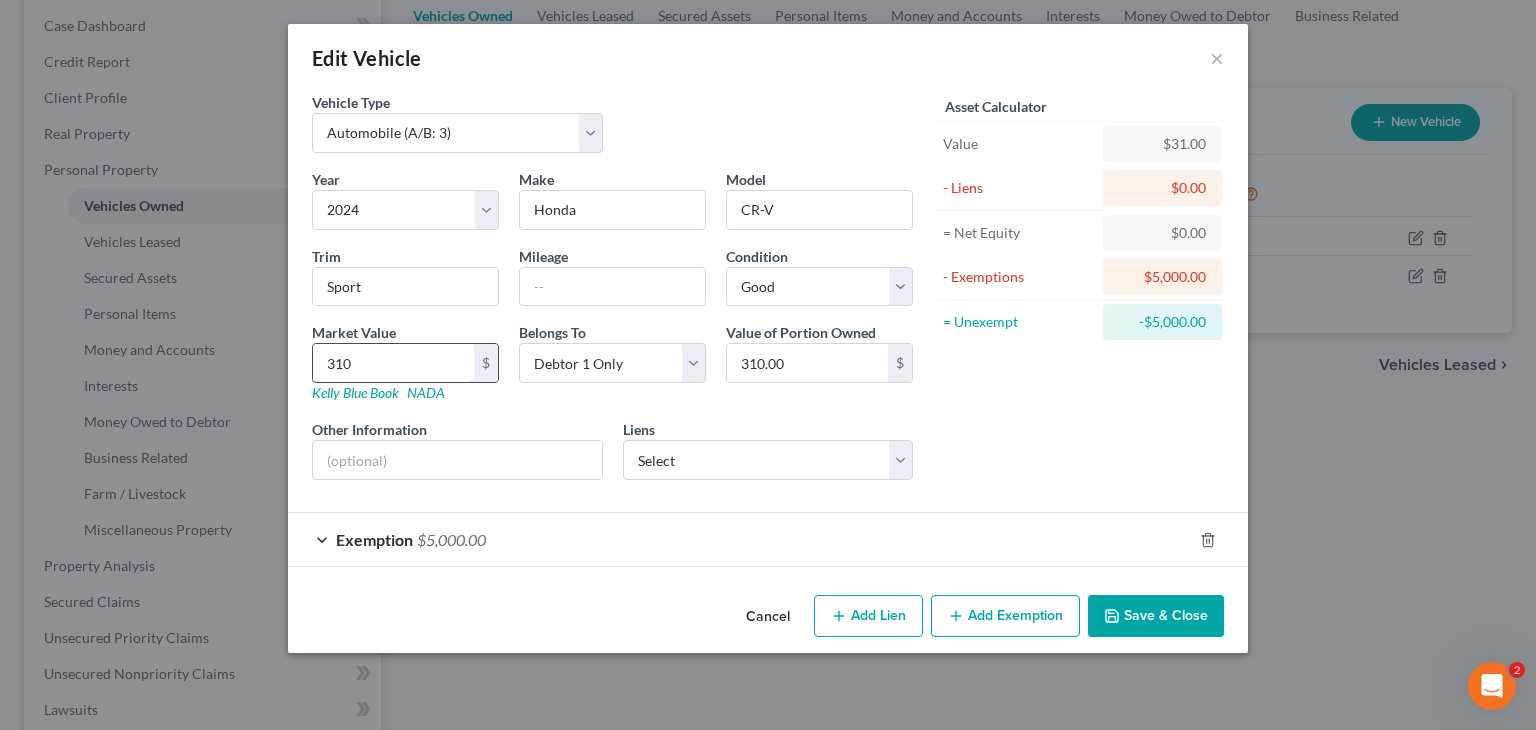 type on "3100" 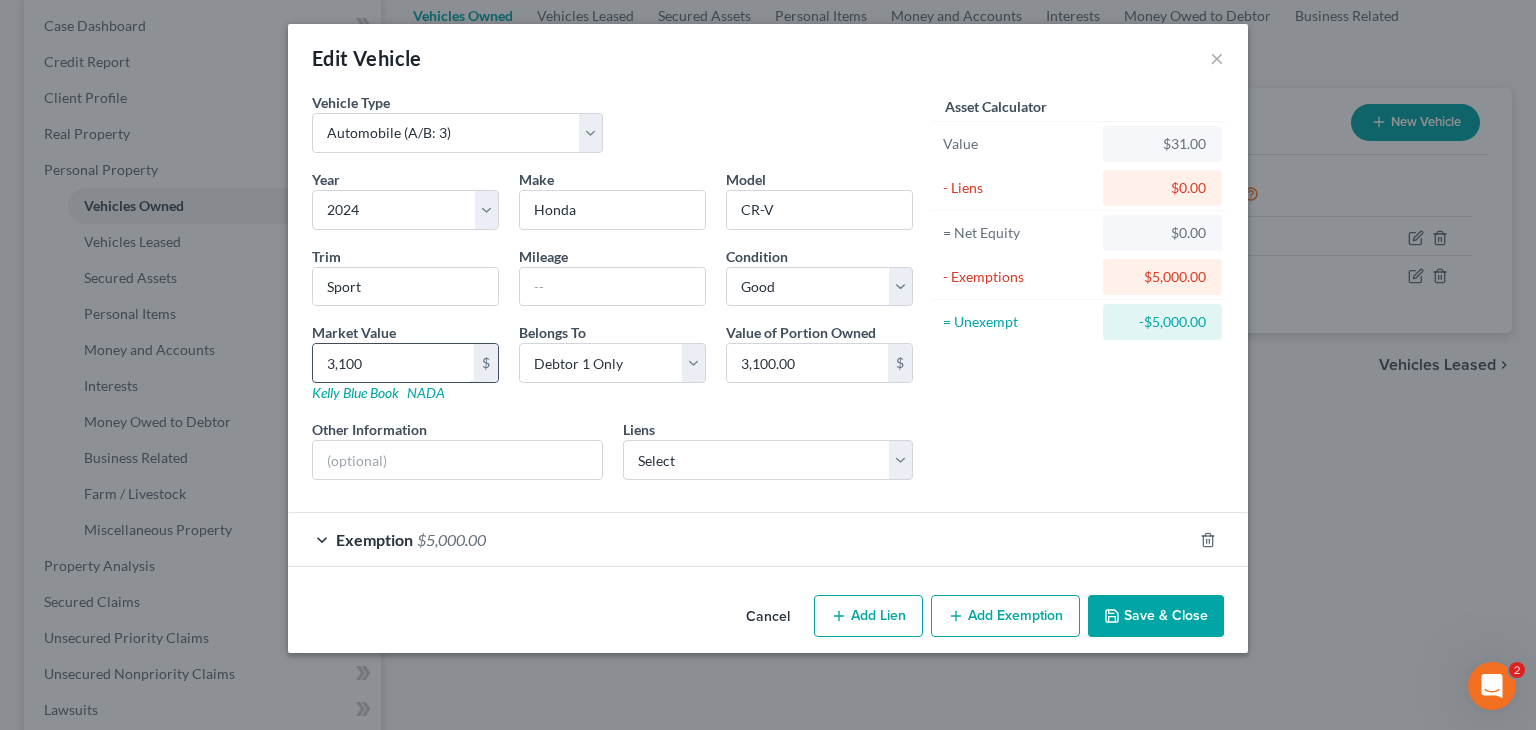 type on "3,1000" 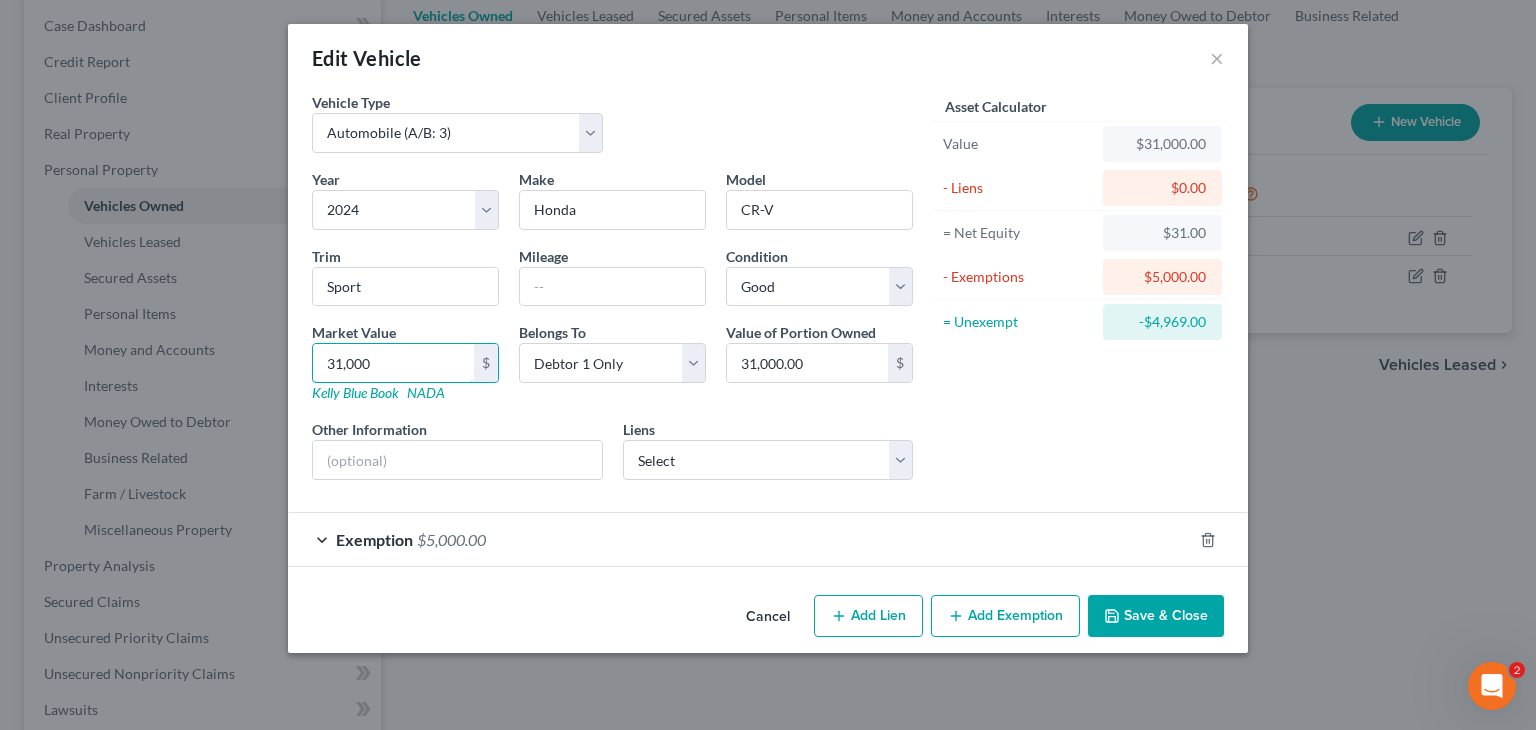 type on "31,000" 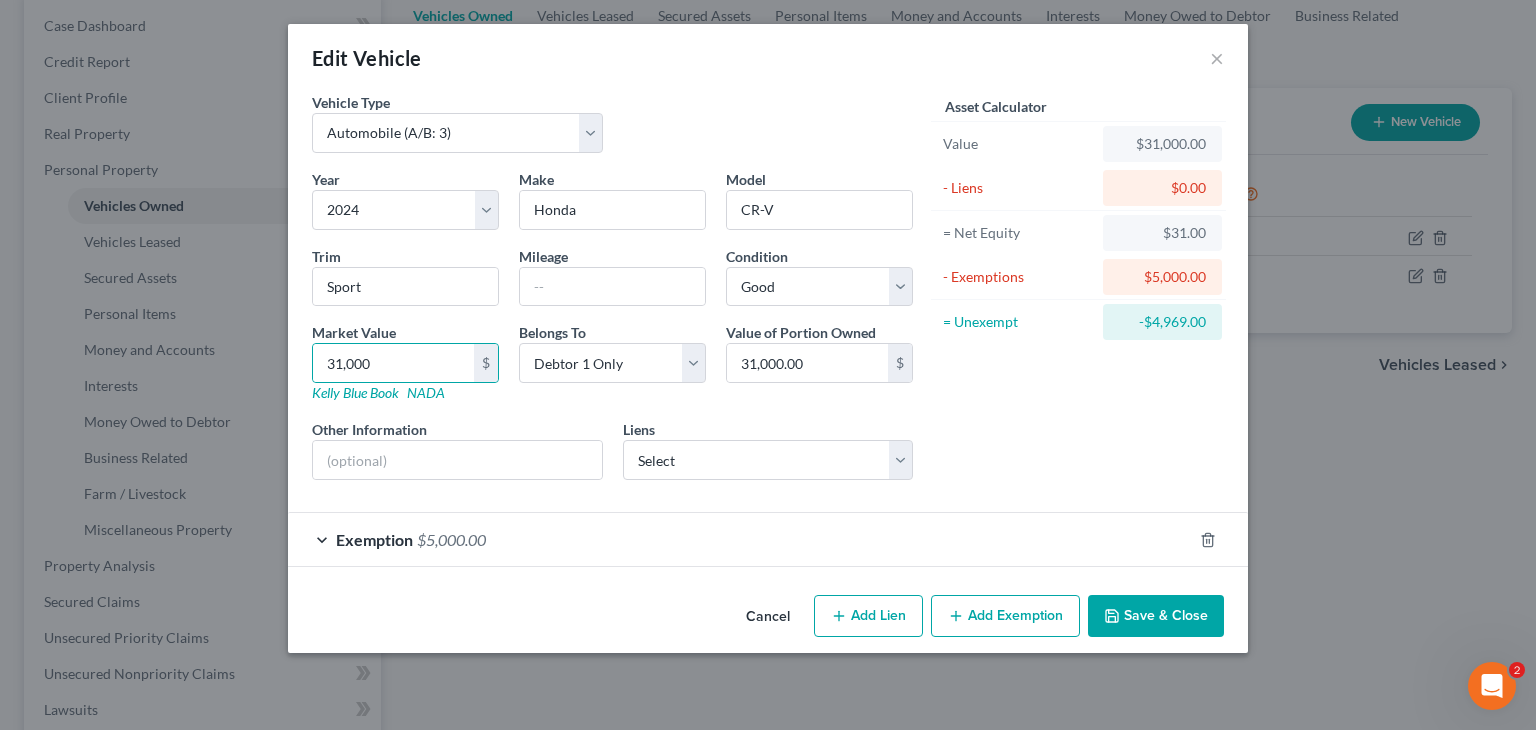 click on "Save & Close" at bounding box center [1156, 616] 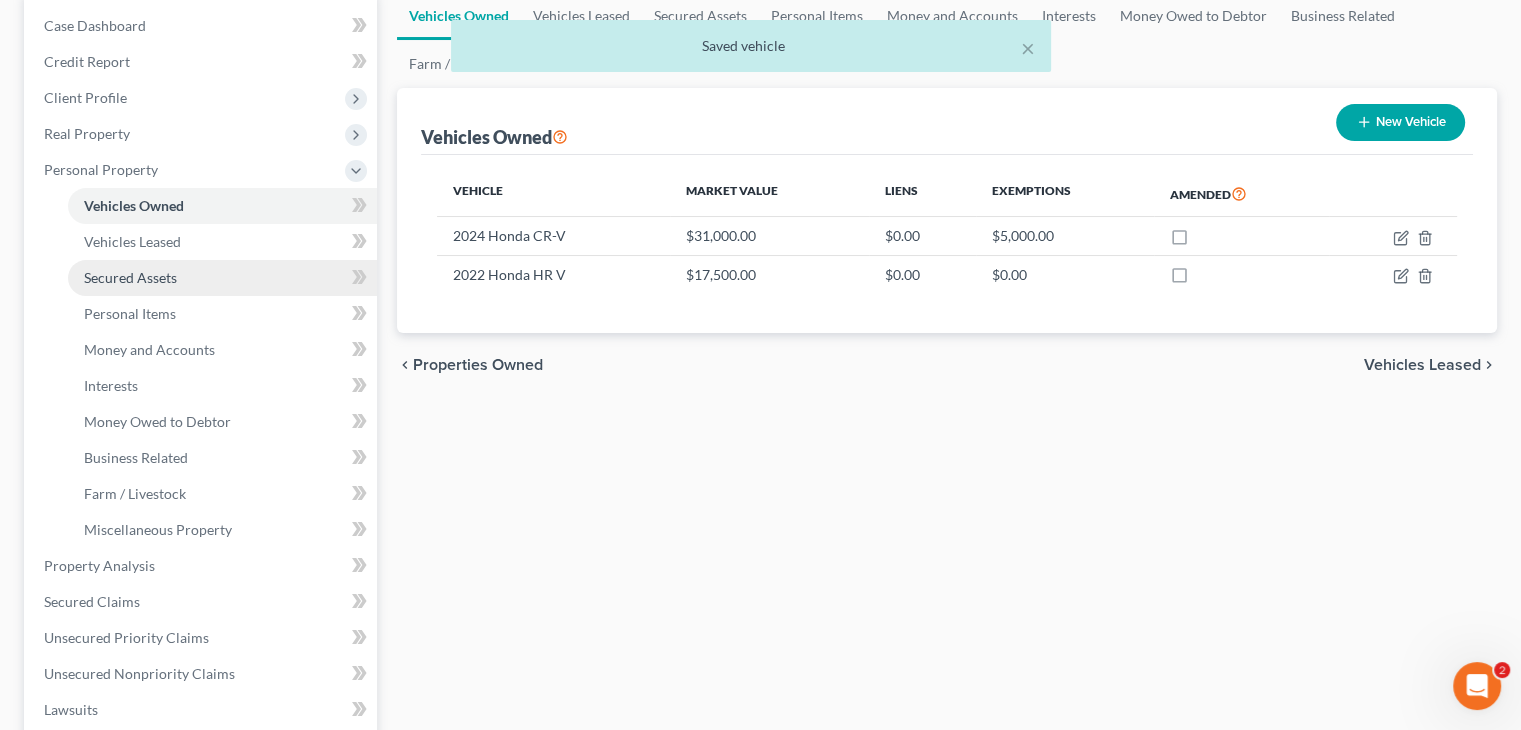click on "Secured Assets" at bounding box center [130, 277] 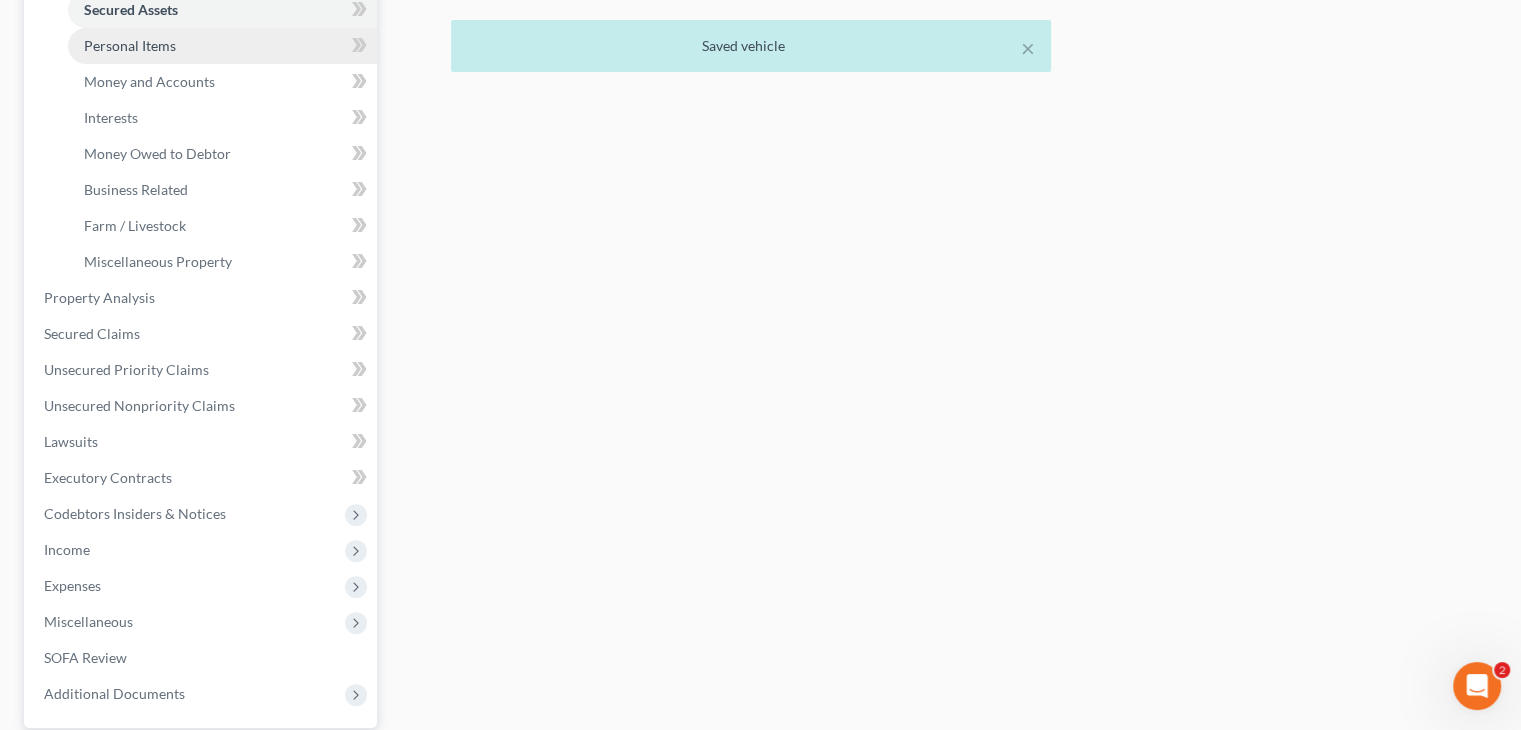 scroll, scrollTop: 500, scrollLeft: 0, axis: vertical 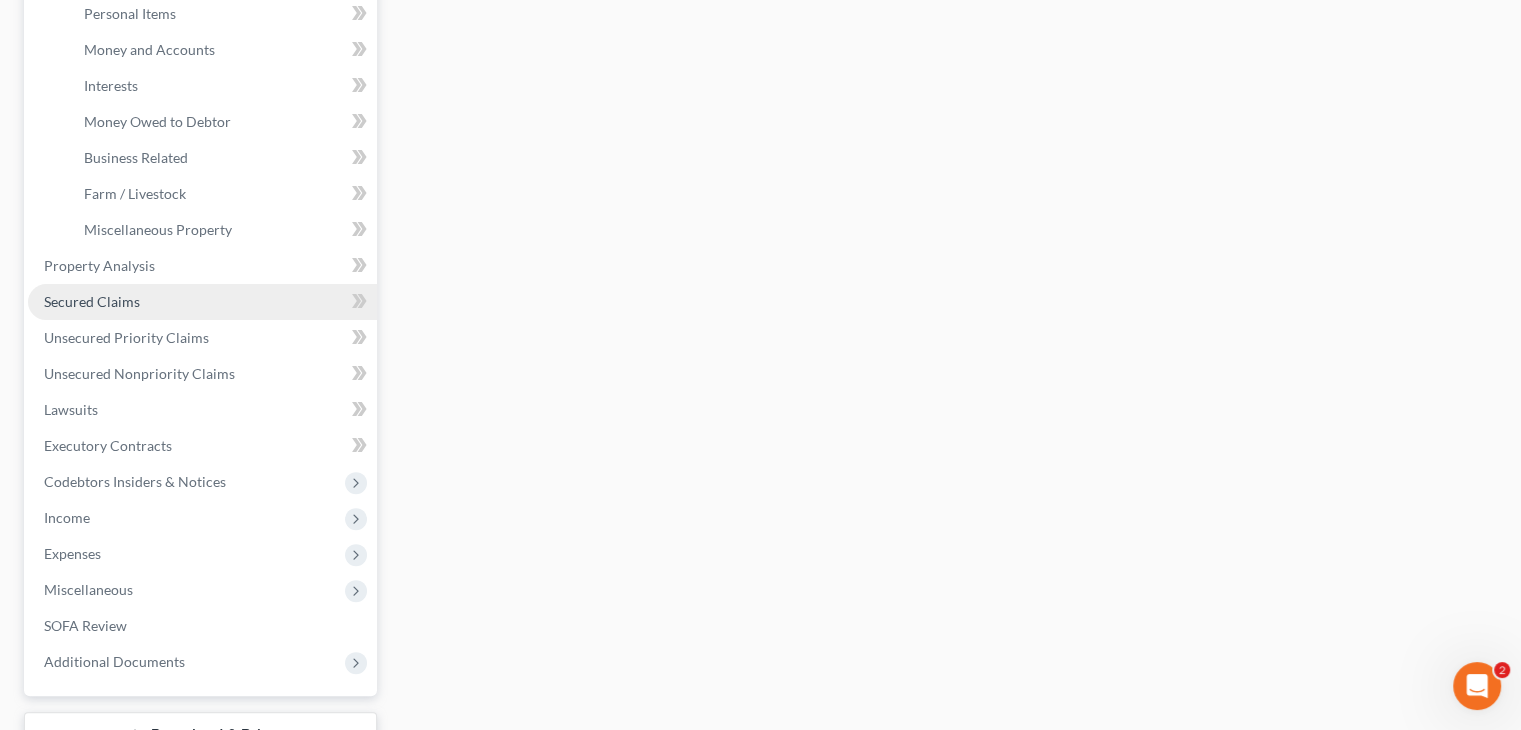 click on "Secured Claims" at bounding box center (92, 301) 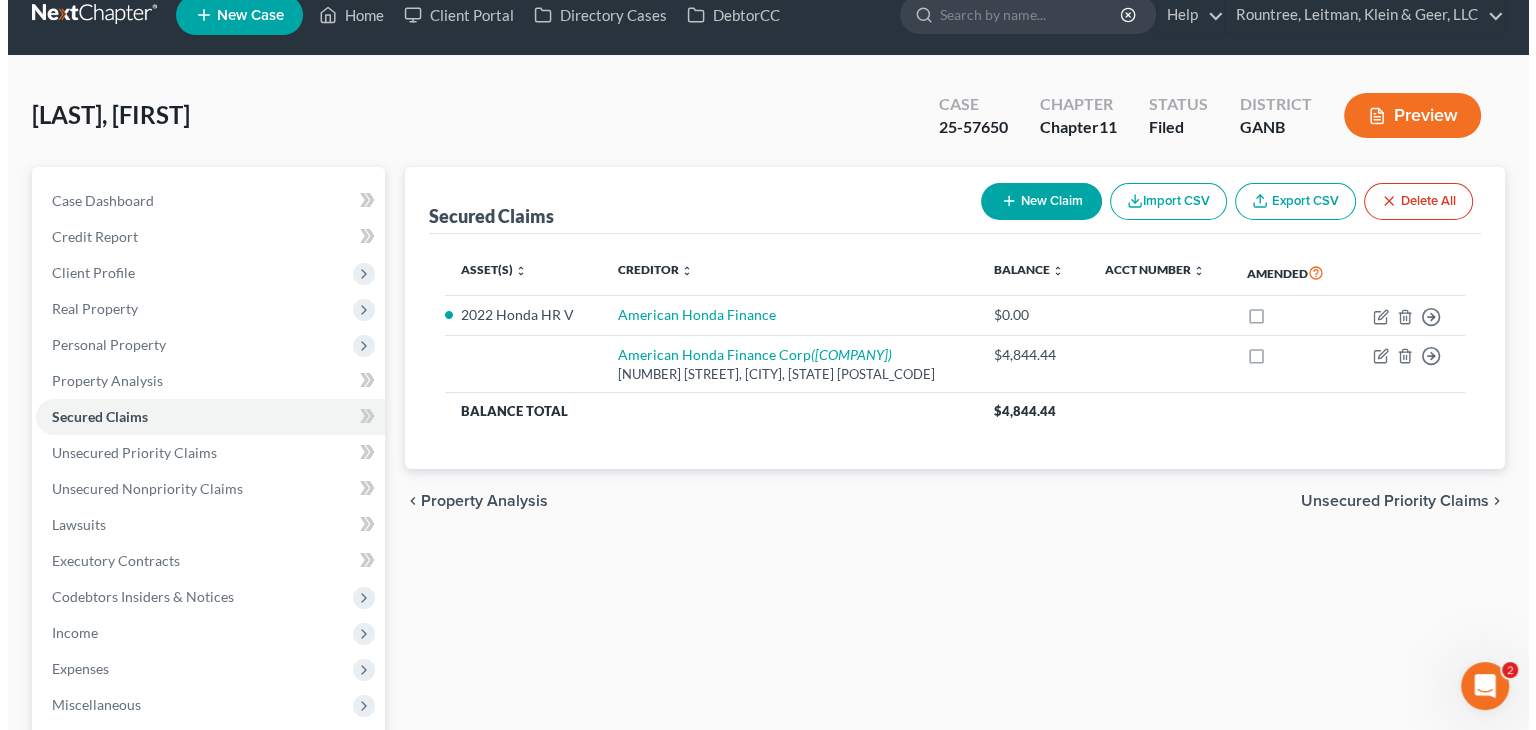 scroll, scrollTop: 0, scrollLeft: 0, axis: both 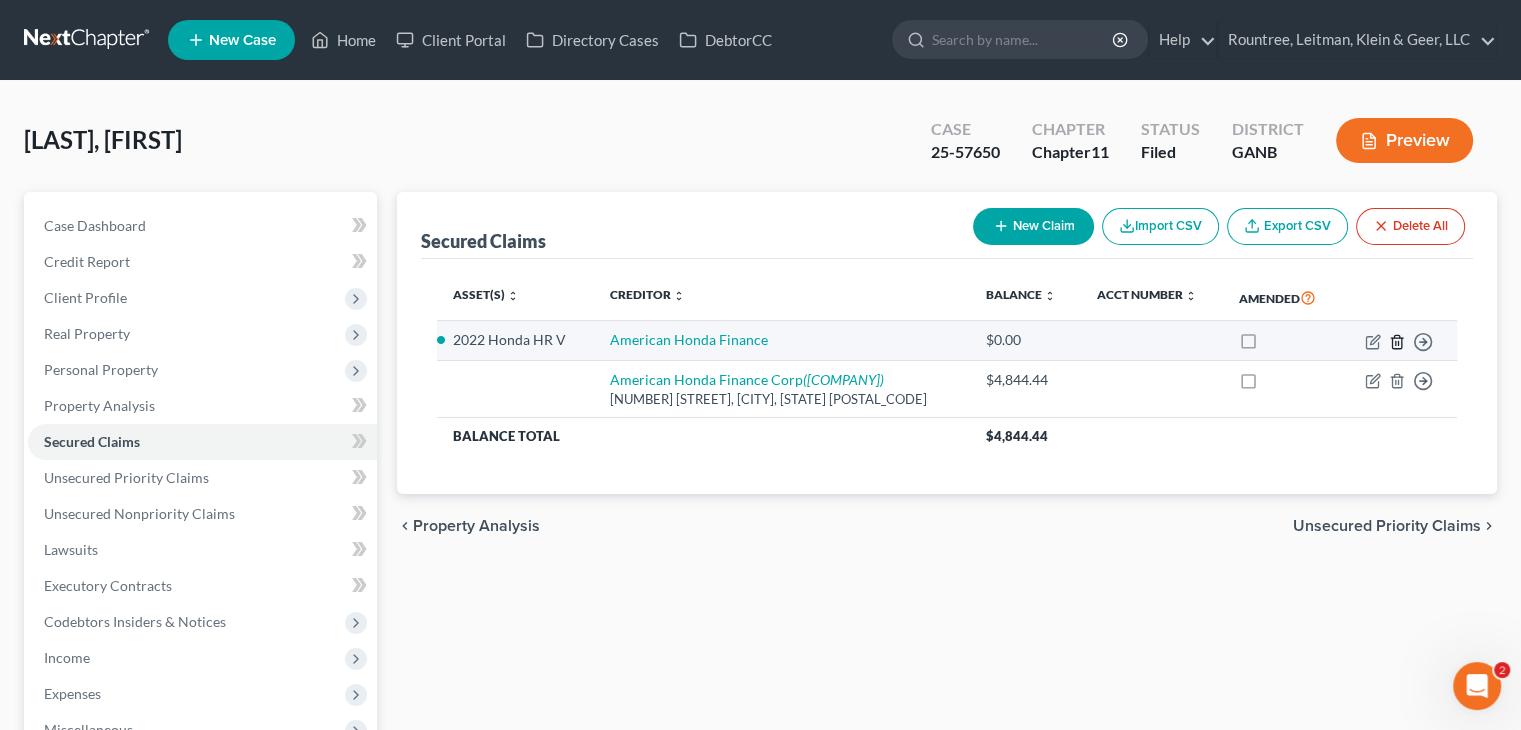click 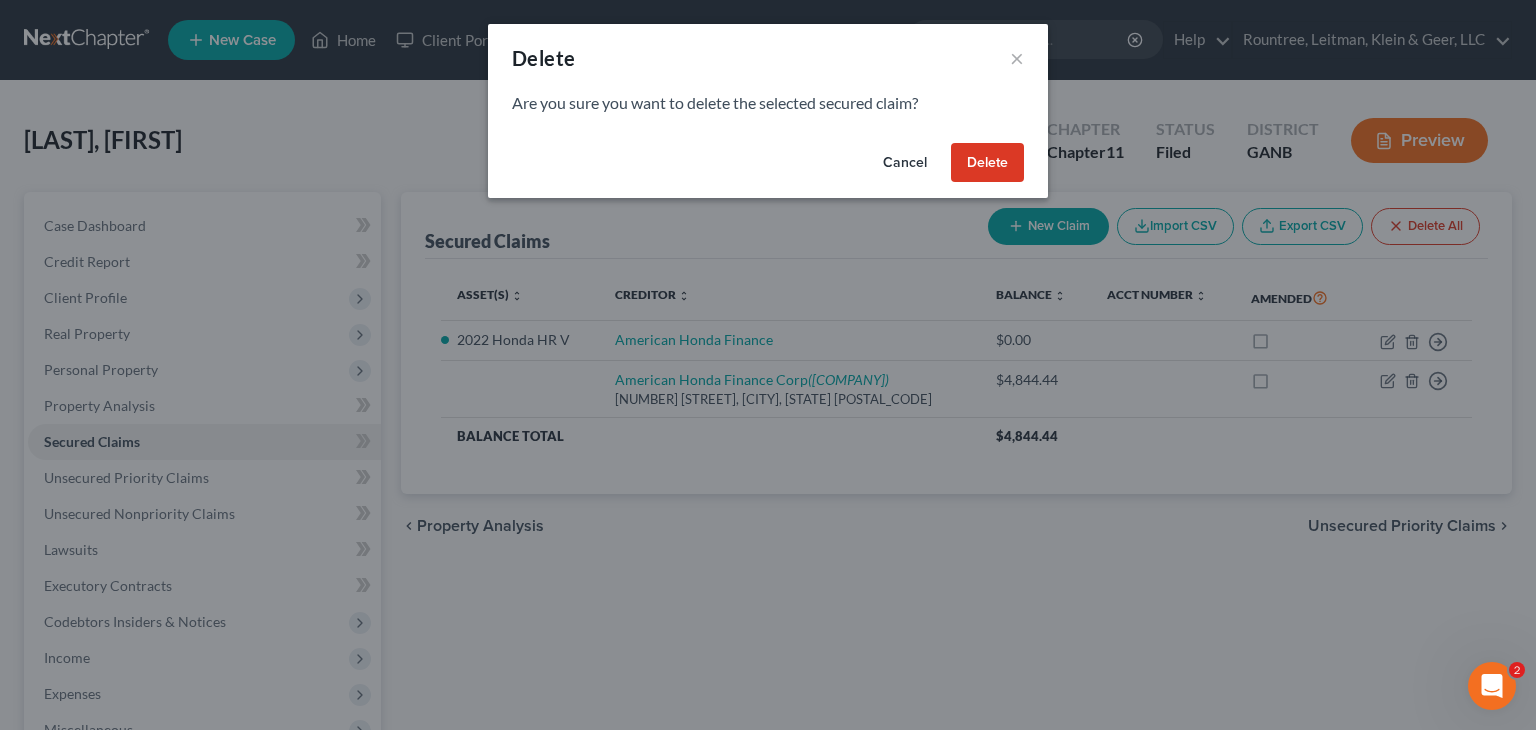 click on "Delete" at bounding box center [987, 163] 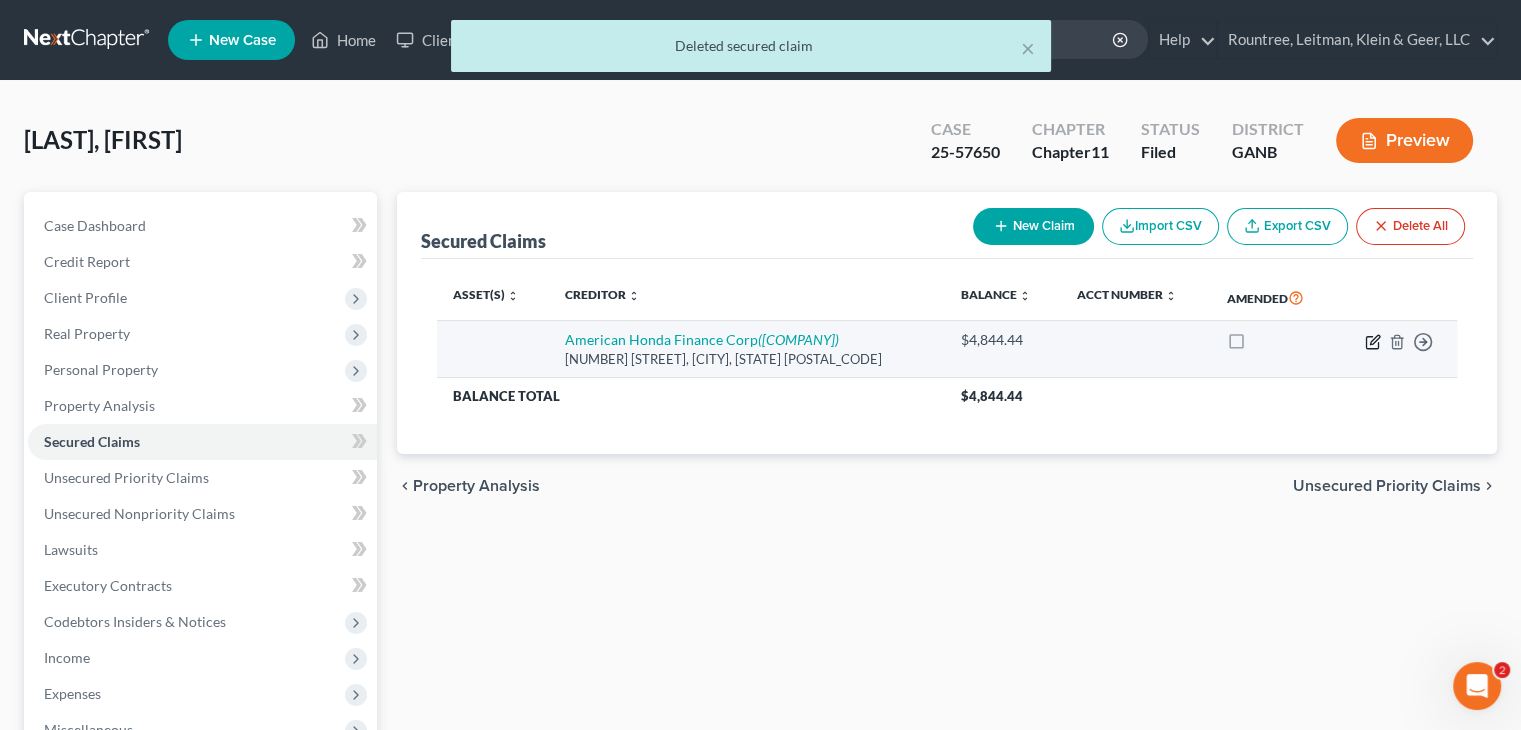 click 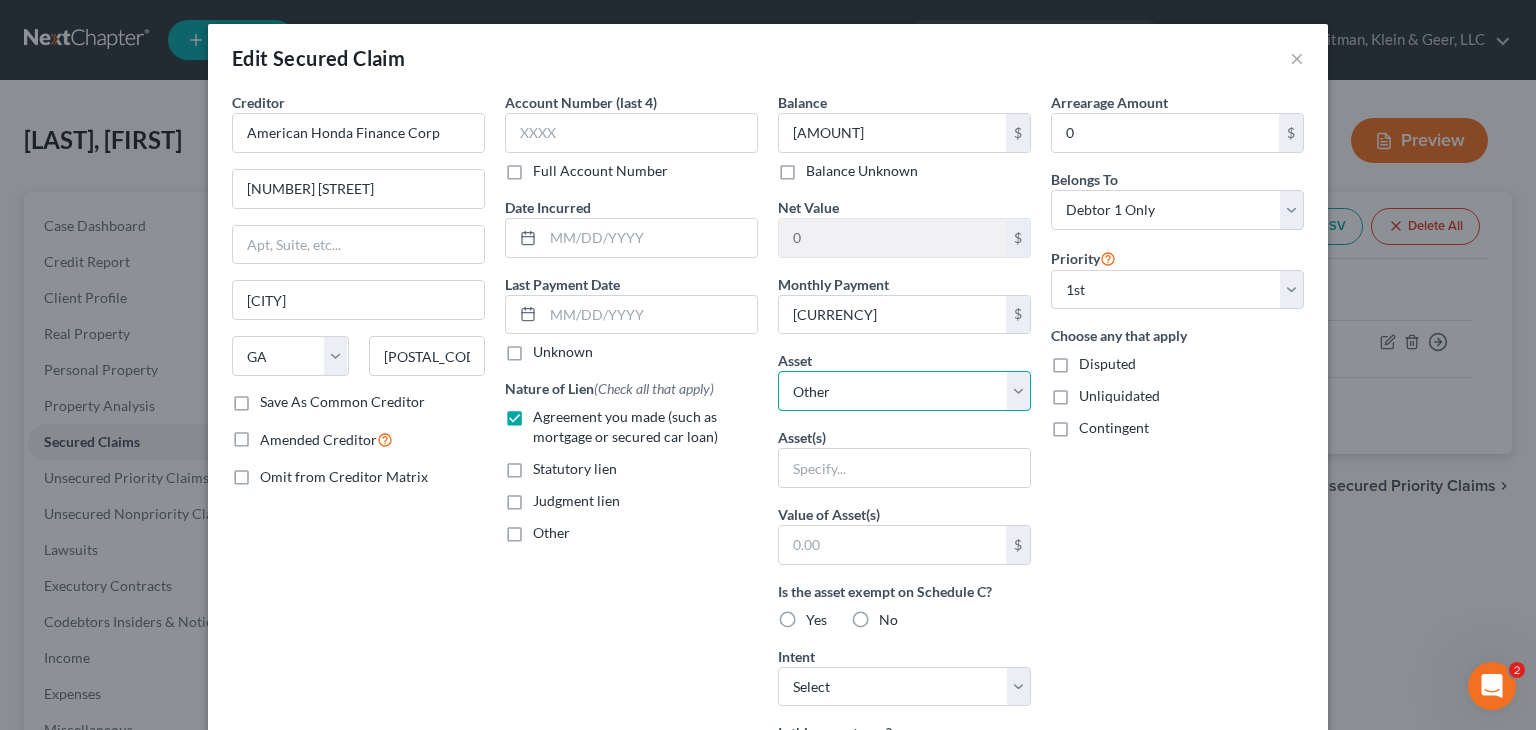 click on "Select Other Multiple Assets East West Bank (Safe Deposit Box) - [CURRENCY] Metro City Bank (Safe Deposit Box) - [CURRENCY] East West Bank (Safe Deposit Box) - [CURRENCY] Truist Bank (Safe Deposit Box) - [CURRENCY] IRA-East West Bank - [CURRENCY] M Relax, Inc. d/b/a Ponce Feet Spa - [CURRENCY] [YEAR] Honda CR-V - [CURRENCY] Household Goods - Furniture and appliances - [CURRENCY] East West Bank (Safe Deposit Box) - [CURRENCY] Electronics - Laptop - [CURRENCY] [YEAR] Honda HR V - [CURRENCY] Clothing - Everyday clothing - [CURRENCY] Electronics - Television - [CURRENCY] Emergency cash (Cash on Hand) - [CURRENCY] Truist Checking [NUMBER] (Joint with Daughter) (Checking Account) - [CURRENCY] Metro City Bank [NUMBER] (Joint with Daughter) (Checking Account) - [CURRENCY] AIG Term Policy - [CURRENCY] Bank of America Checking [NUMBER] (Checking Account) - [CURRENCY] Truist Bank CD (Certificates of Deposit) - [CURRENCY] Bank of America [NUMBER] (Savings Account) - [CURRENCY] East West Checking [NUMBER] (Joint with Daughter) (Checking Account) - [CURRENCY] Truist Bank [NUMBER] (Joint with Daughter) (Savings Account) - [CURRENCY]" at bounding box center (904, 391) 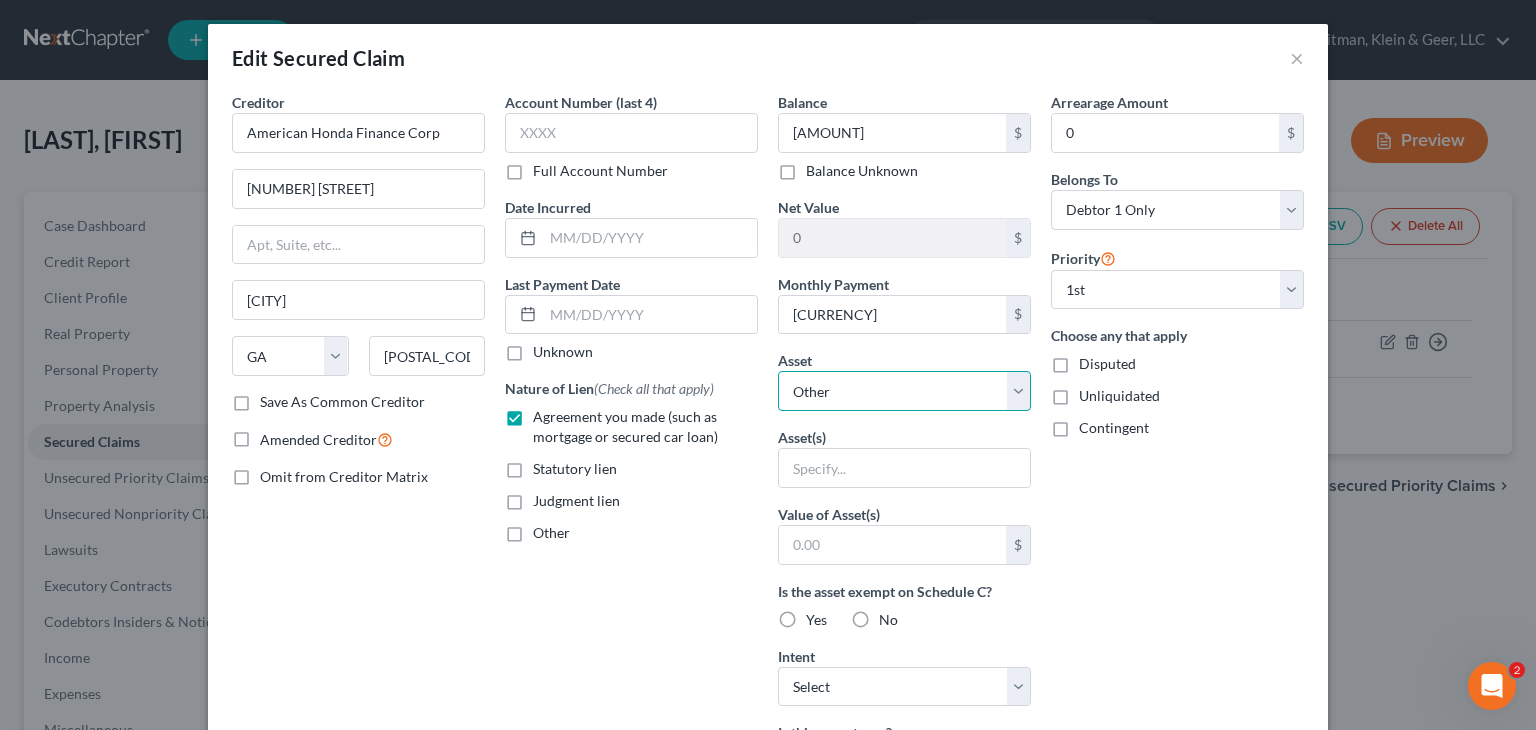 select on "8" 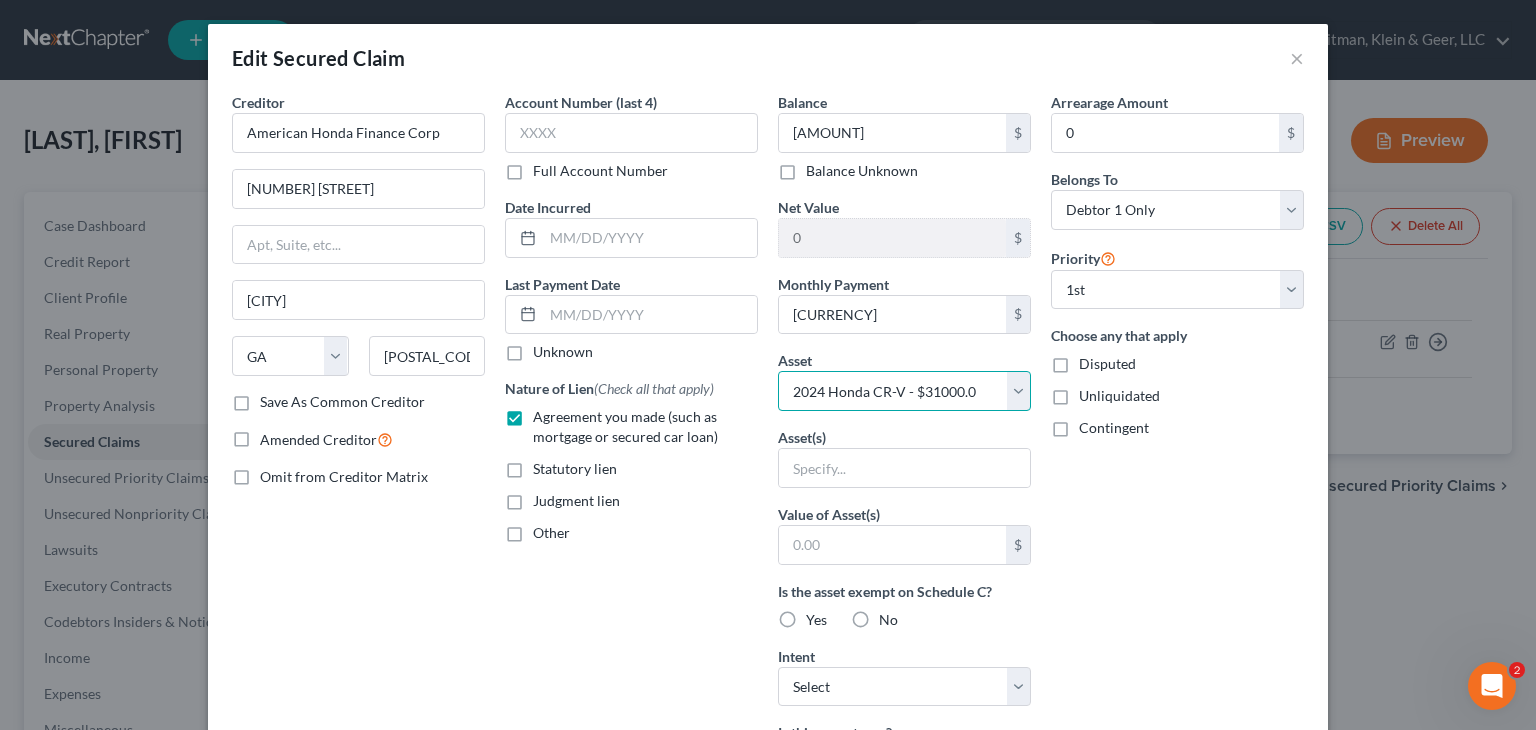 click on "Select Other Multiple Assets East West Bank (Safe Deposit Box) - [CURRENCY] Metro City Bank (Safe Deposit Box) - [CURRENCY] East West Bank (Safe Deposit Box) - [CURRENCY] Truist Bank (Safe Deposit Box) - [CURRENCY] IRA-East West Bank - [CURRENCY] M Relax, Inc. d/b/a Ponce Feet Spa - [CURRENCY] [YEAR] Honda CR-V - [CURRENCY] Household Goods - Furniture and appliances - [CURRENCY] East West Bank (Safe Deposit Box) - [CURRENCY] Electronics - Laptop - [CURRENCY] [YEAR] Honda HR V - [CURRENCY] Clothing - Everyday clothing - [CURRENCY] Electronics - Television - [CURRENCY] Emergency cash (Cash on Hand) - [CURRENCY] Truist Checking [NUMBER] (Joint with Daughter) (Checking Account) - [CURRENCY] Metro City Bank [NUMBER] (Joint with Daughter) (Checking Account) - [CURRENCY] AIG Term Policy - [CURRENCY] Bank of America Checking [NUMBER] (Checking Account) - [CURRENCY] Truist Bank CD (Certificates of Deposit) - [CURRENCY] Bank of America [NUMBER] (Savings Account) - [CURRENCY] East West Checking [NUMBER] (Joint with Daughter) (Checking Account) - [CURRENCY] Truist Bank [NUMBER] (Joint with Daughter) (Savings Account) - [CURRENCY]" at bounding box center [904, 391] 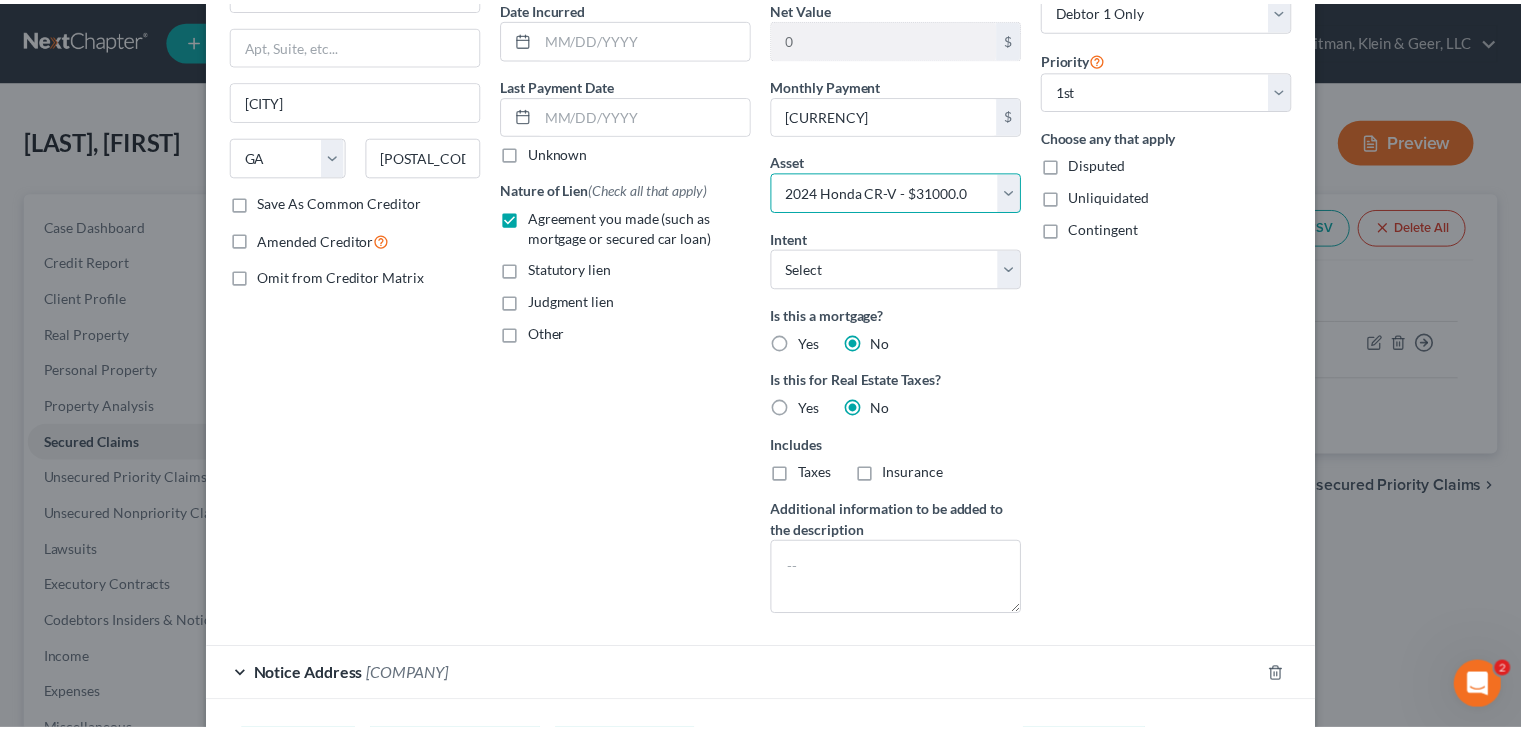 scroll, scrollTop: 295, scrollLeft: 0, axis: vertical 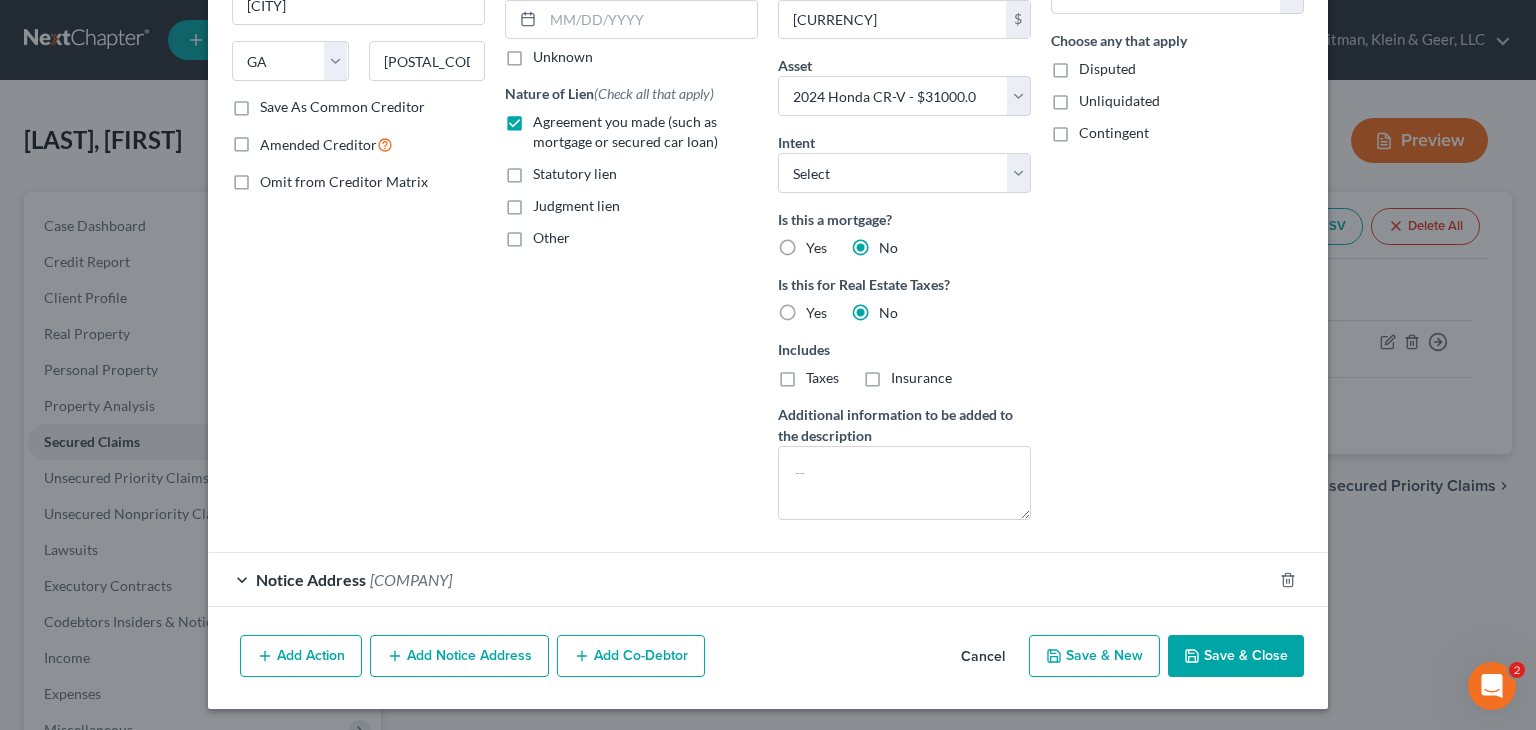 click on "Save & Close" at bounding box center (1236, 656) 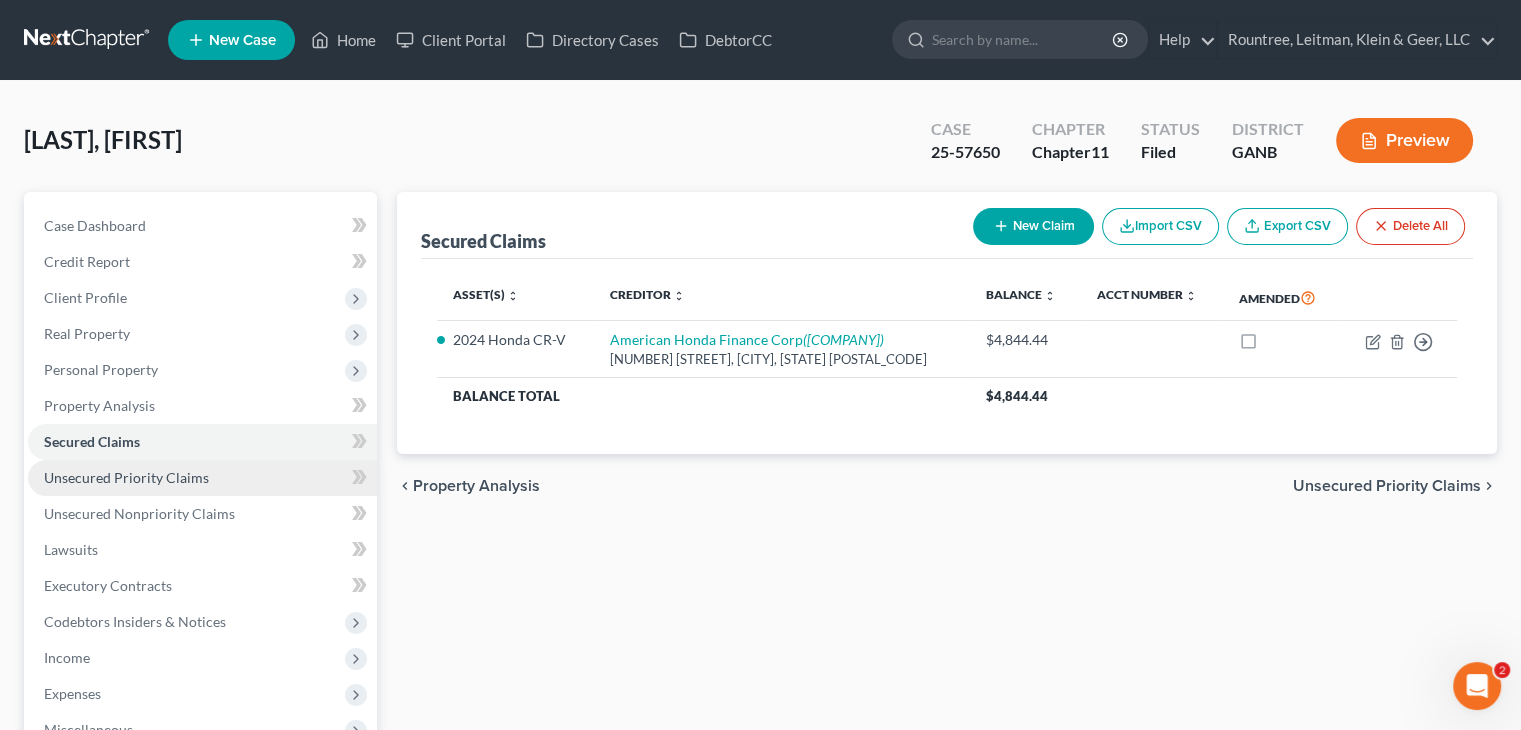 click on "Unsecured Priority Claims" at bounding box center [202, 478] 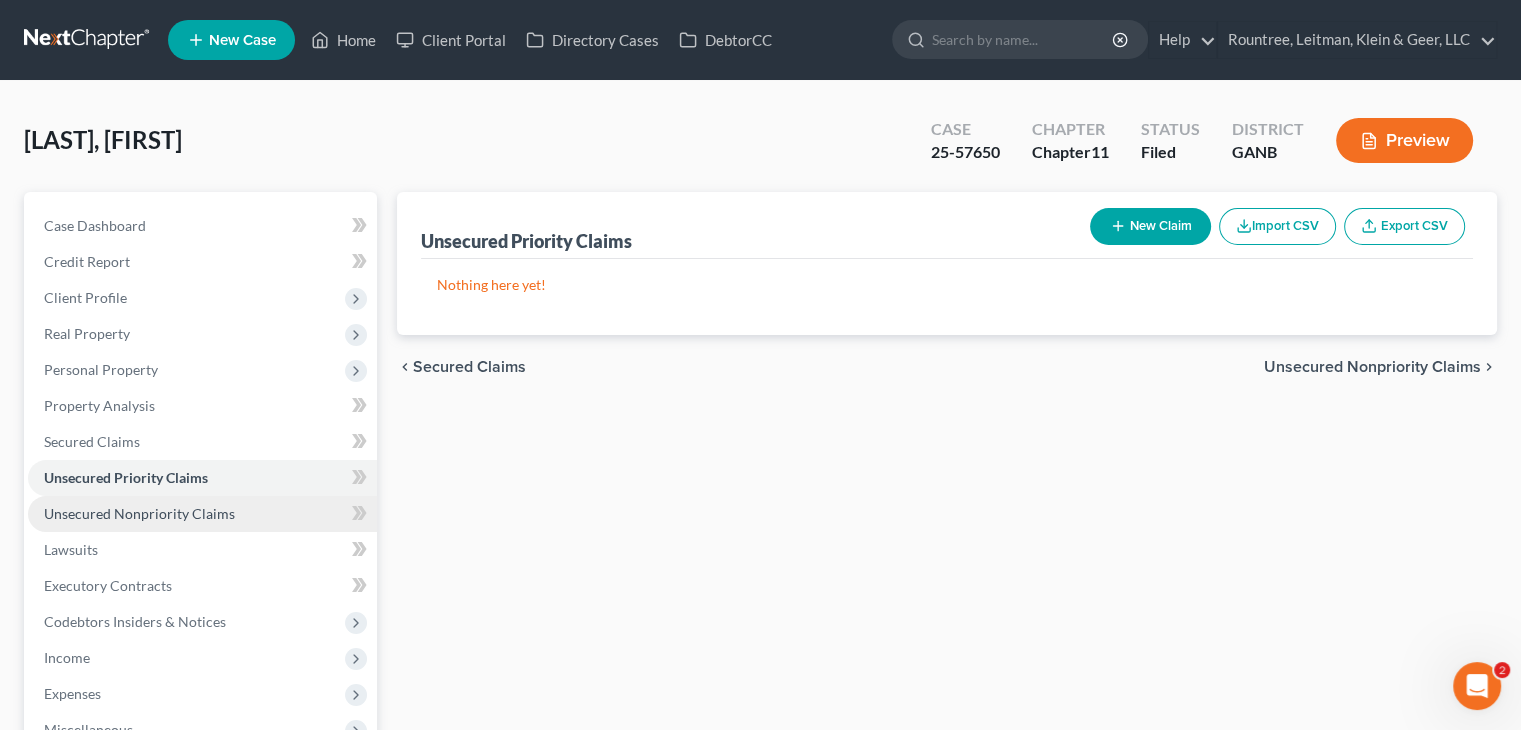 click on "Unsecured Nonpriority Claims" at bounding box center [139, 513] 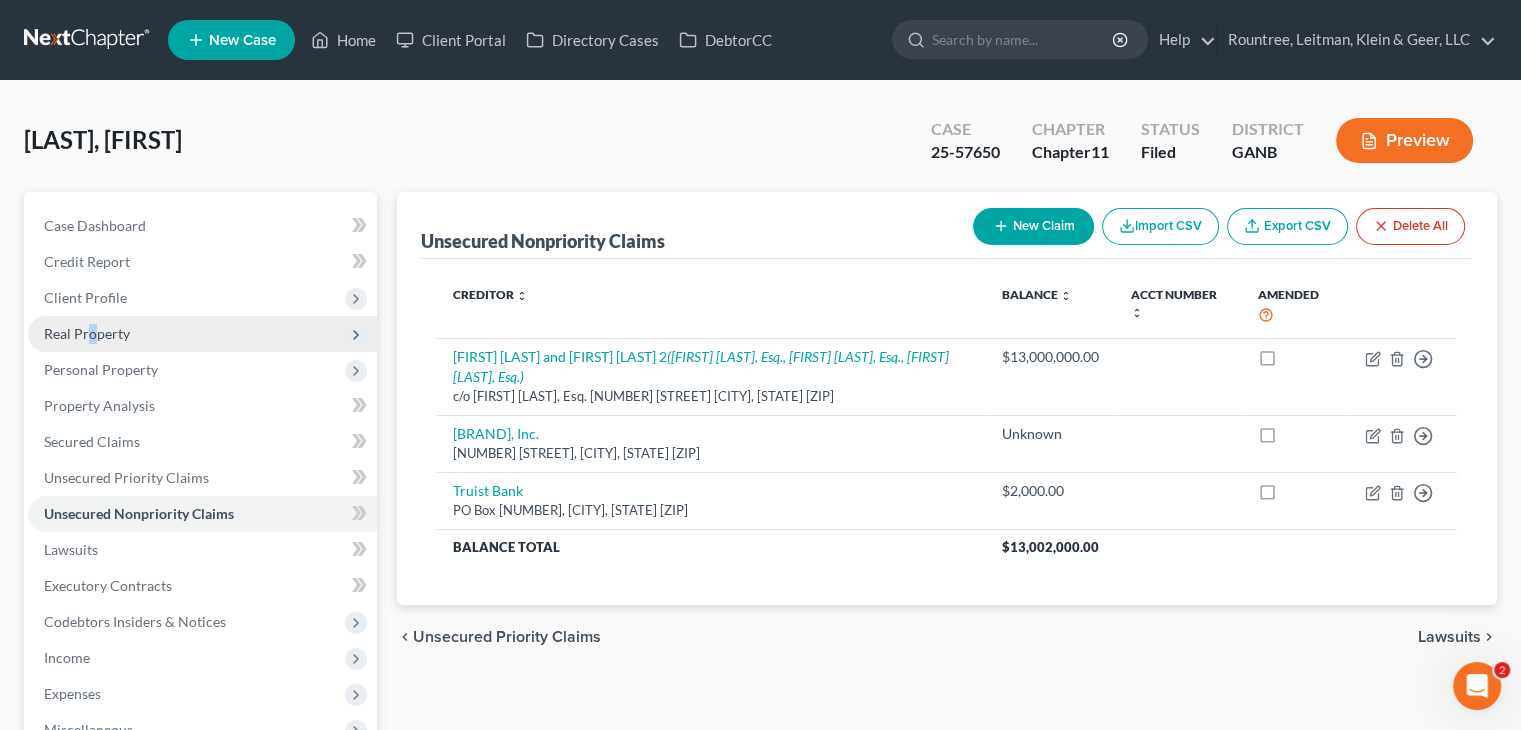 click on "Real Property" at bounding box center (87, 333) 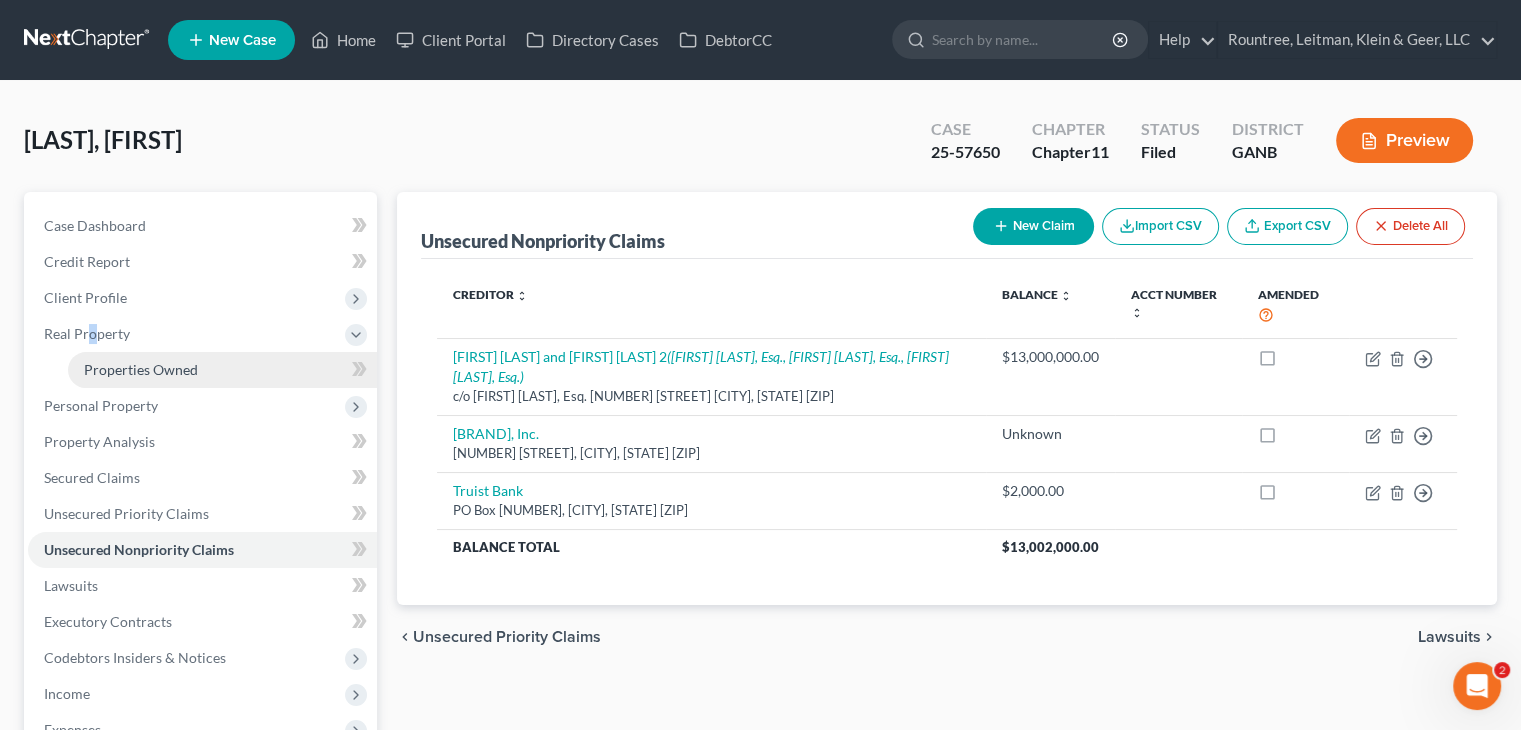 click on "Properties Owned" at bounding box center (141, 369) 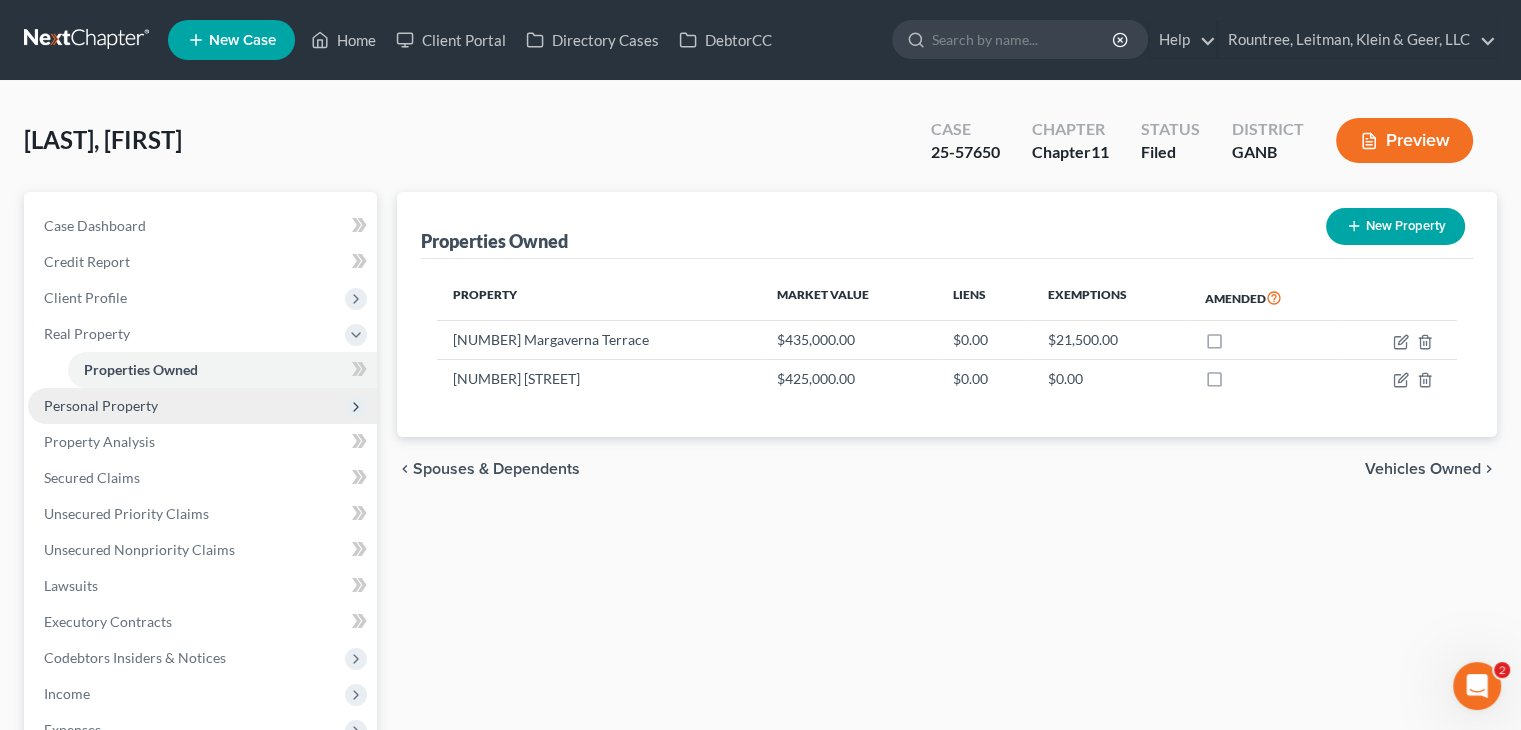 click on "Personal Property" at bounding box center (101, 405) 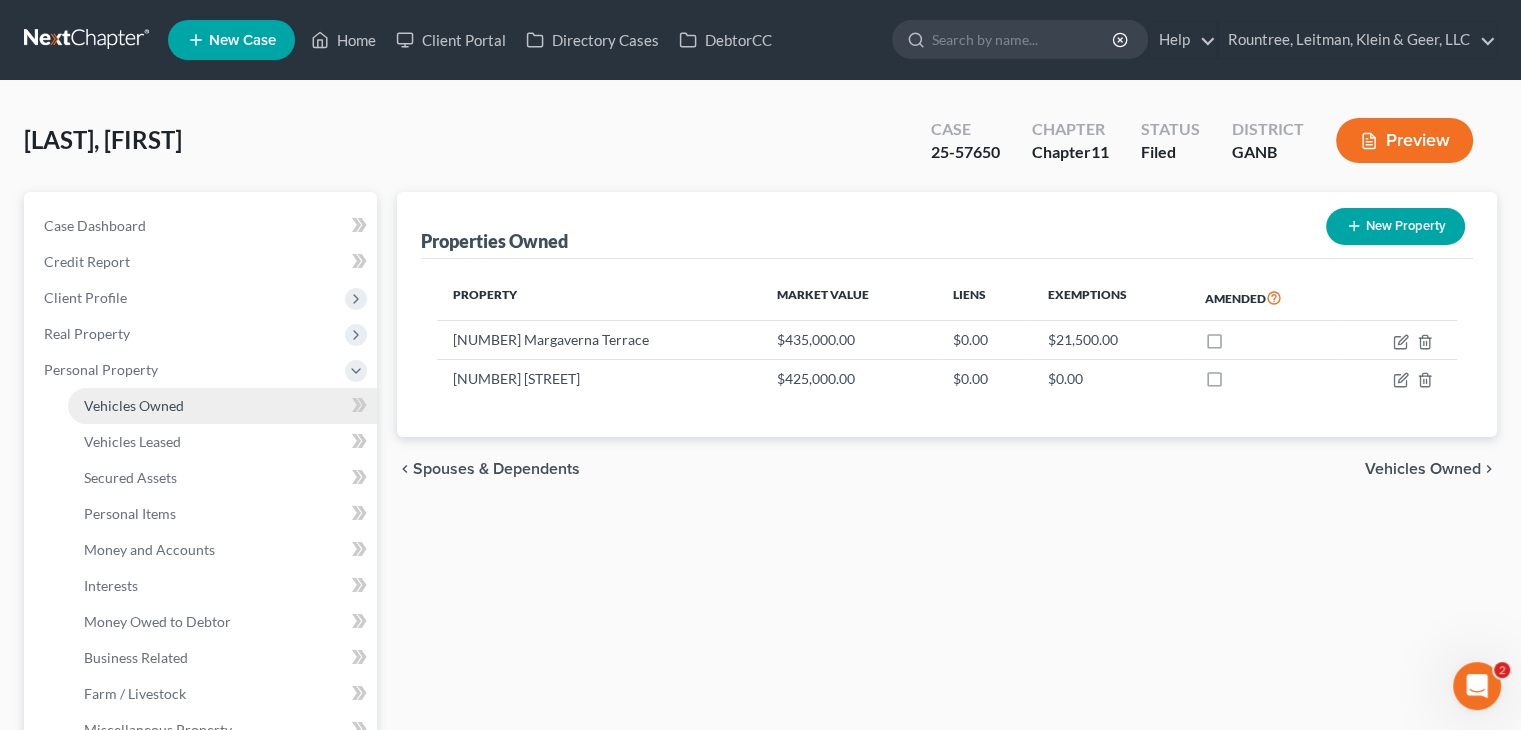 click on "Vehicles Owned" at bounding box center (134, 405) 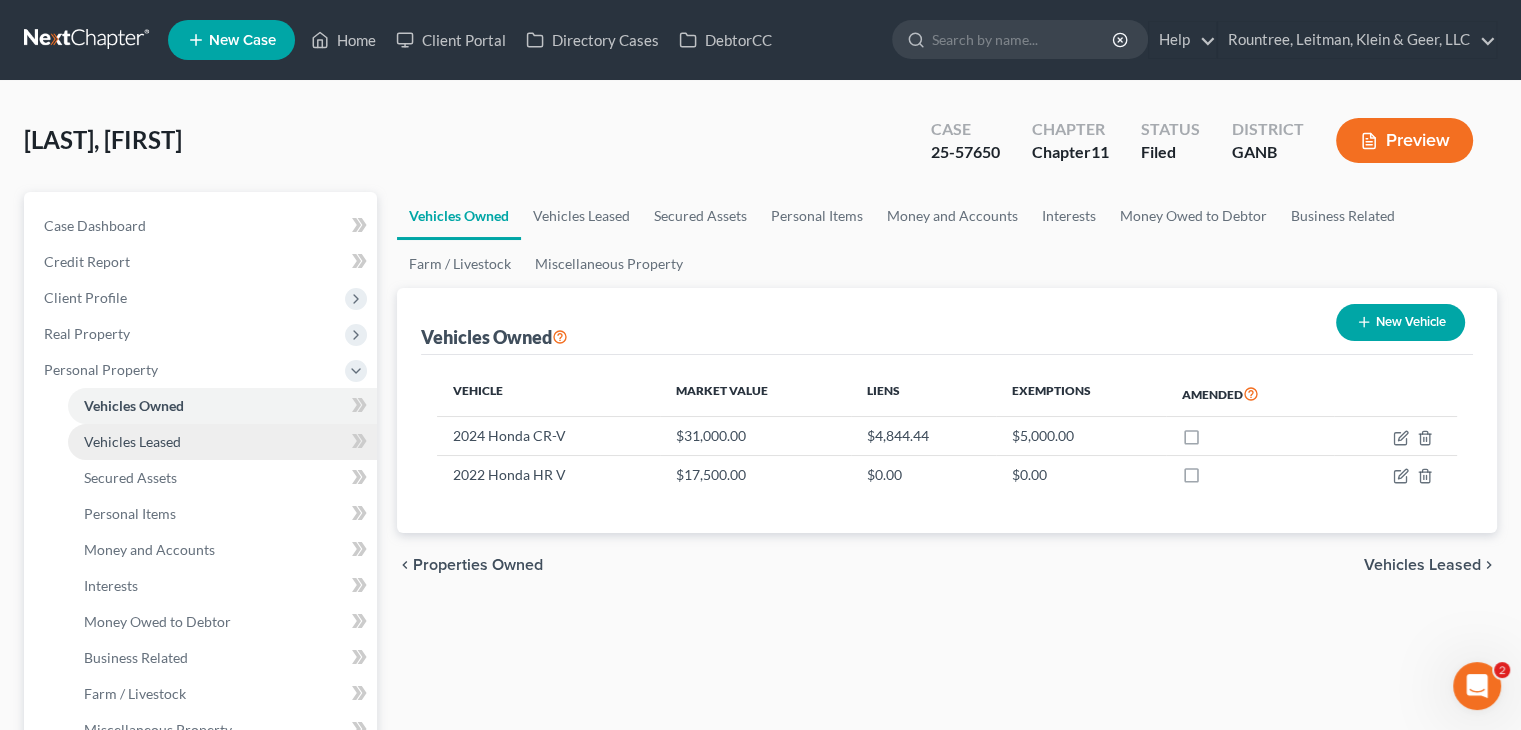 click on "Vehicles Leased" at bounding box center (132, 441) 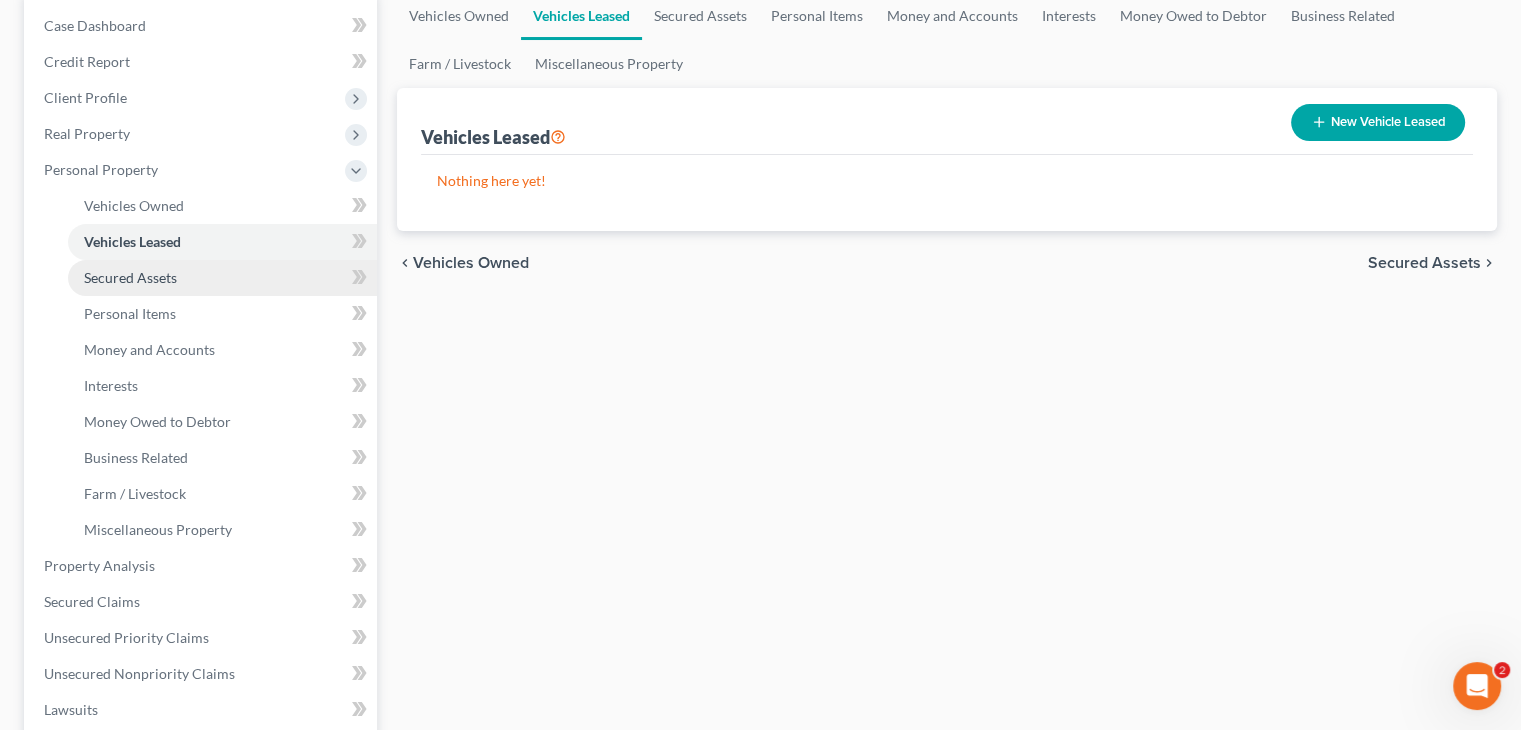 click on "Secured Assets" at bounding box center [130, 277] 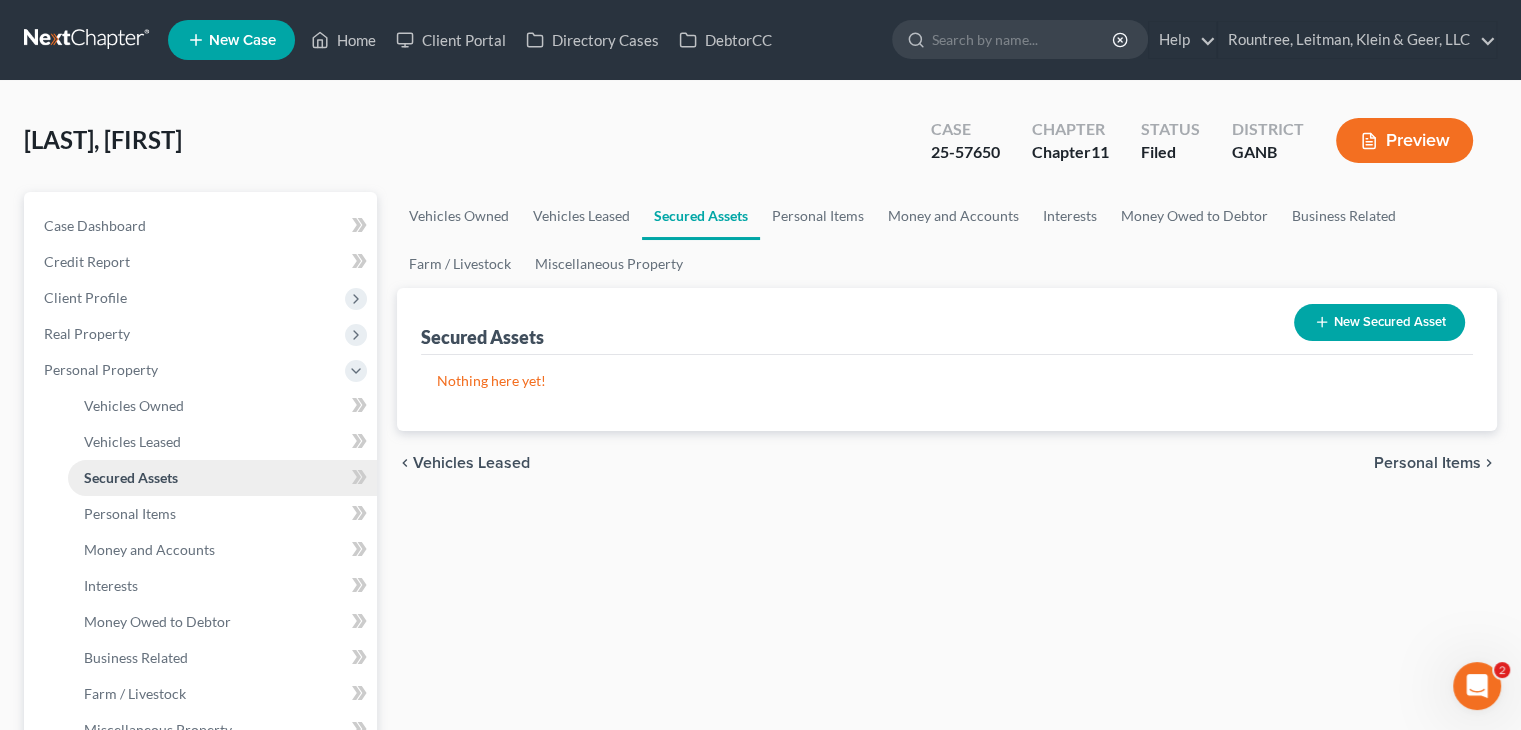 scroll, scrollTop: 200, scrollLeft: 0, axis: vertical 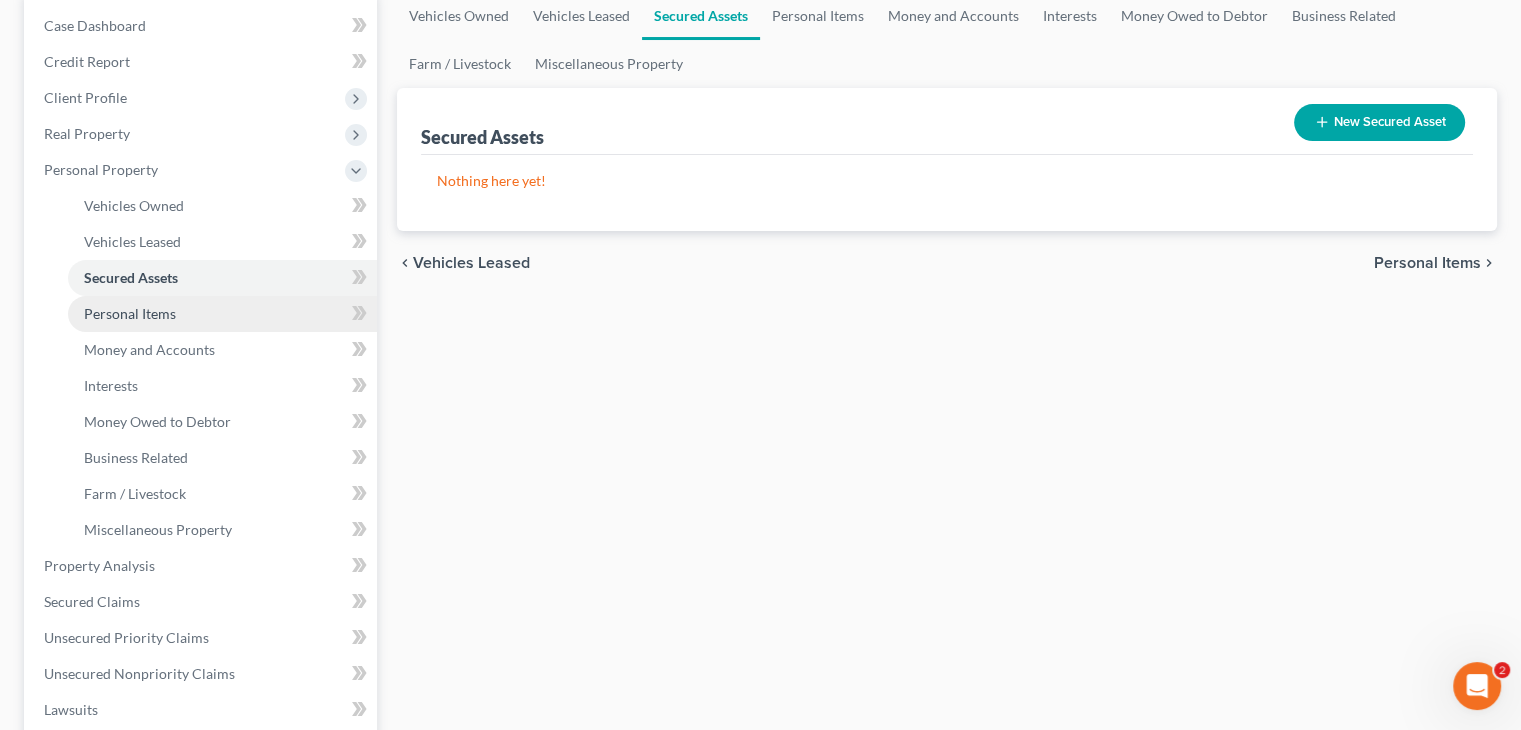 click on "Personal Items" at bounding box center [130, 313] 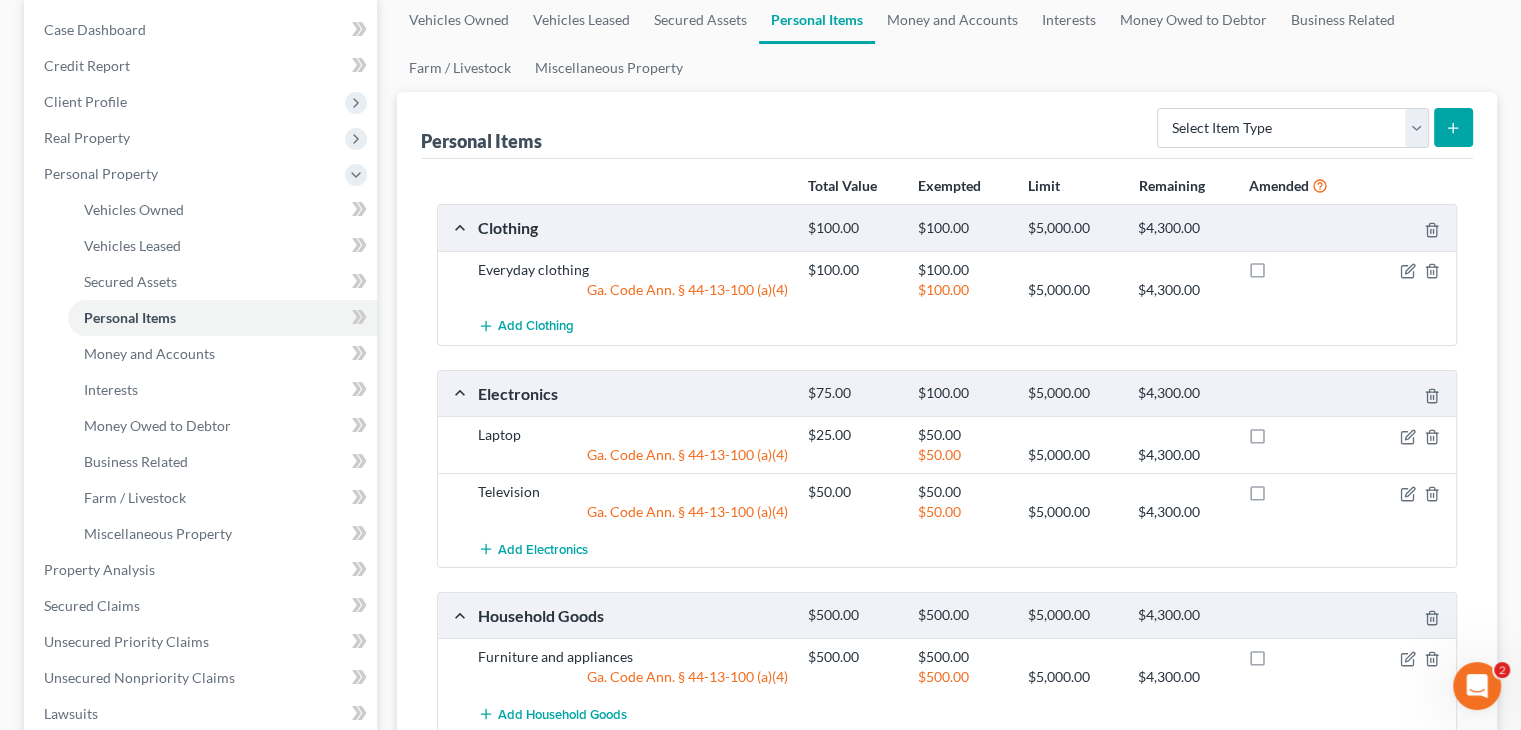 scroll, scrollTop: 300, scrollLeft: 0, axis: vertical 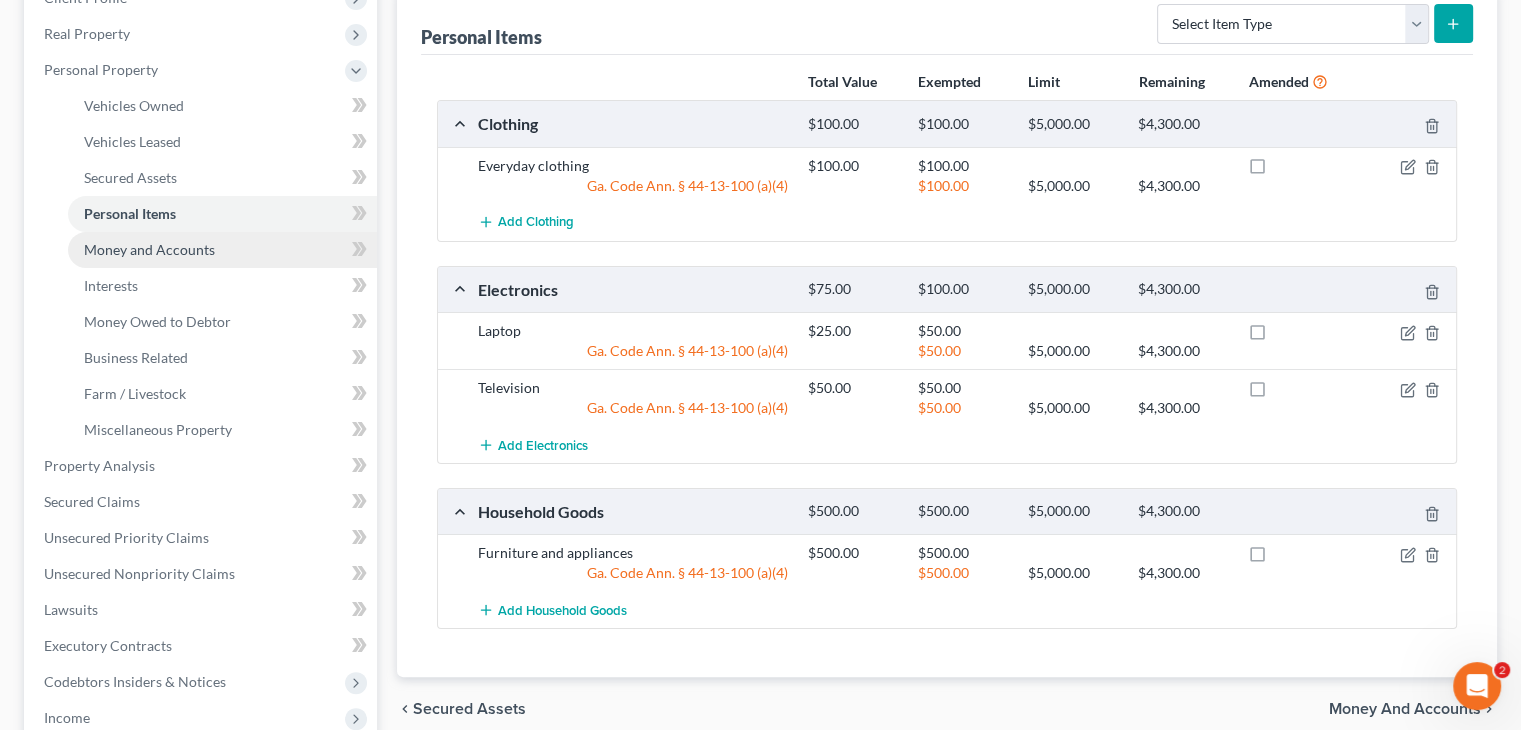 click on "Money and Accounts" at bounding box center [149, 249] 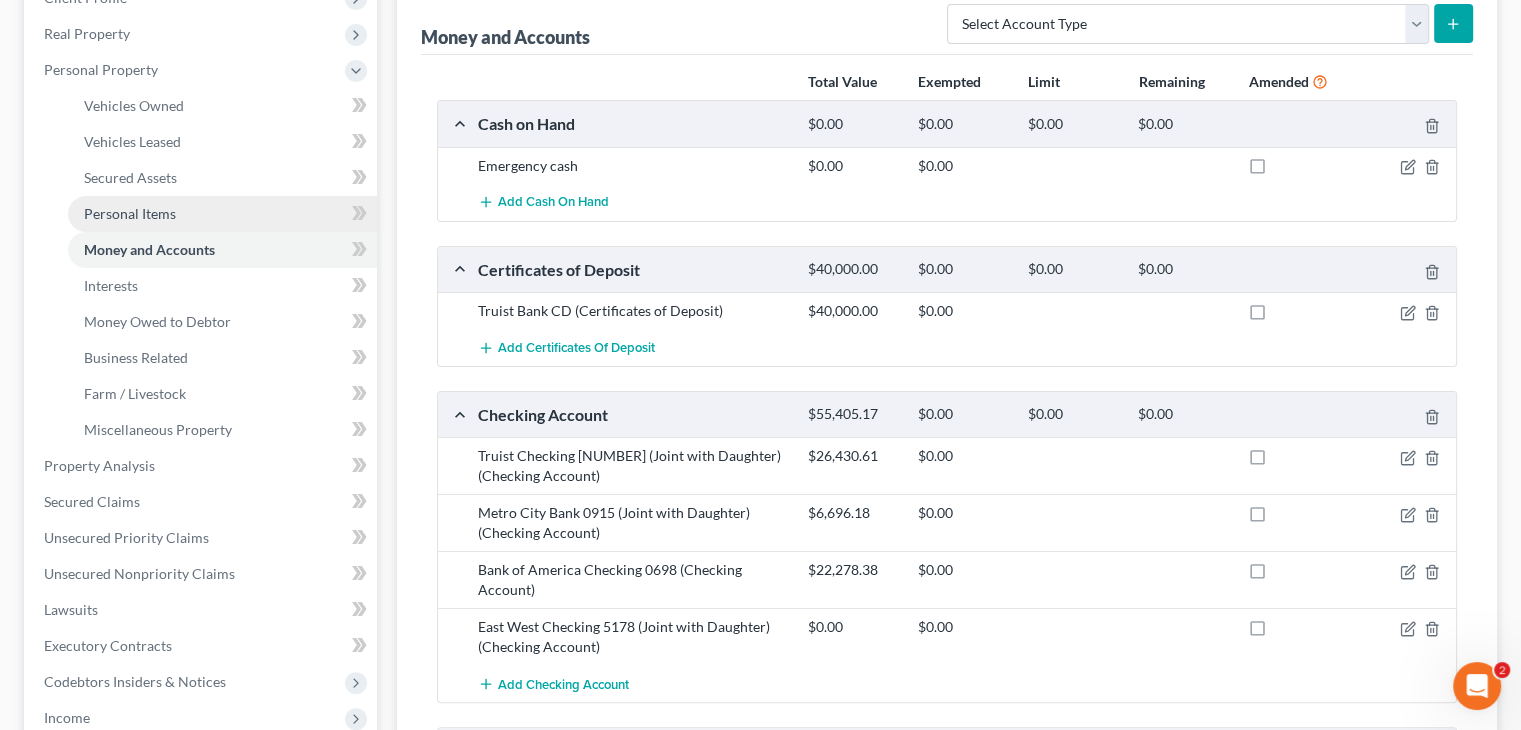 scroll, scrollTop: 500, scrollLeft: 0, axis: vertical 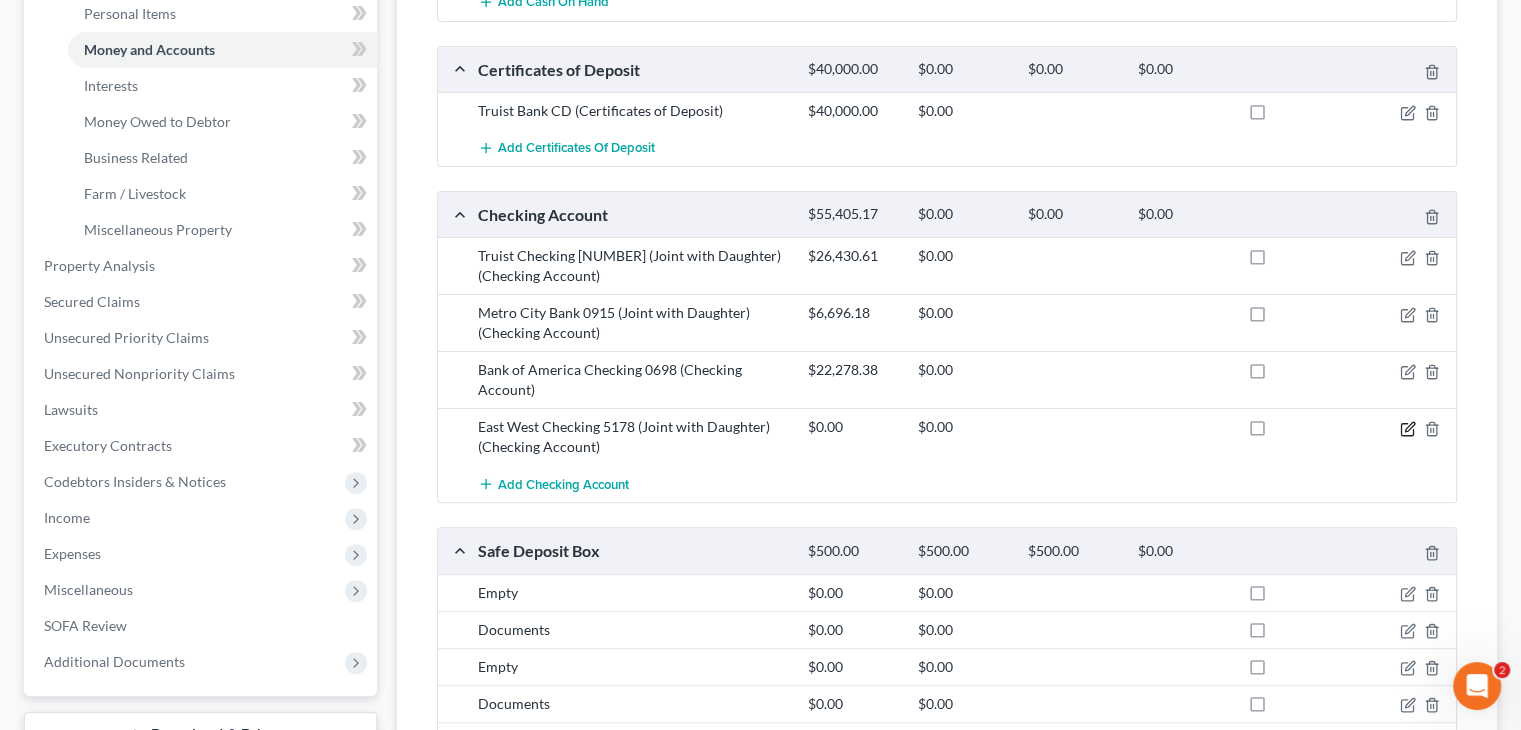 click 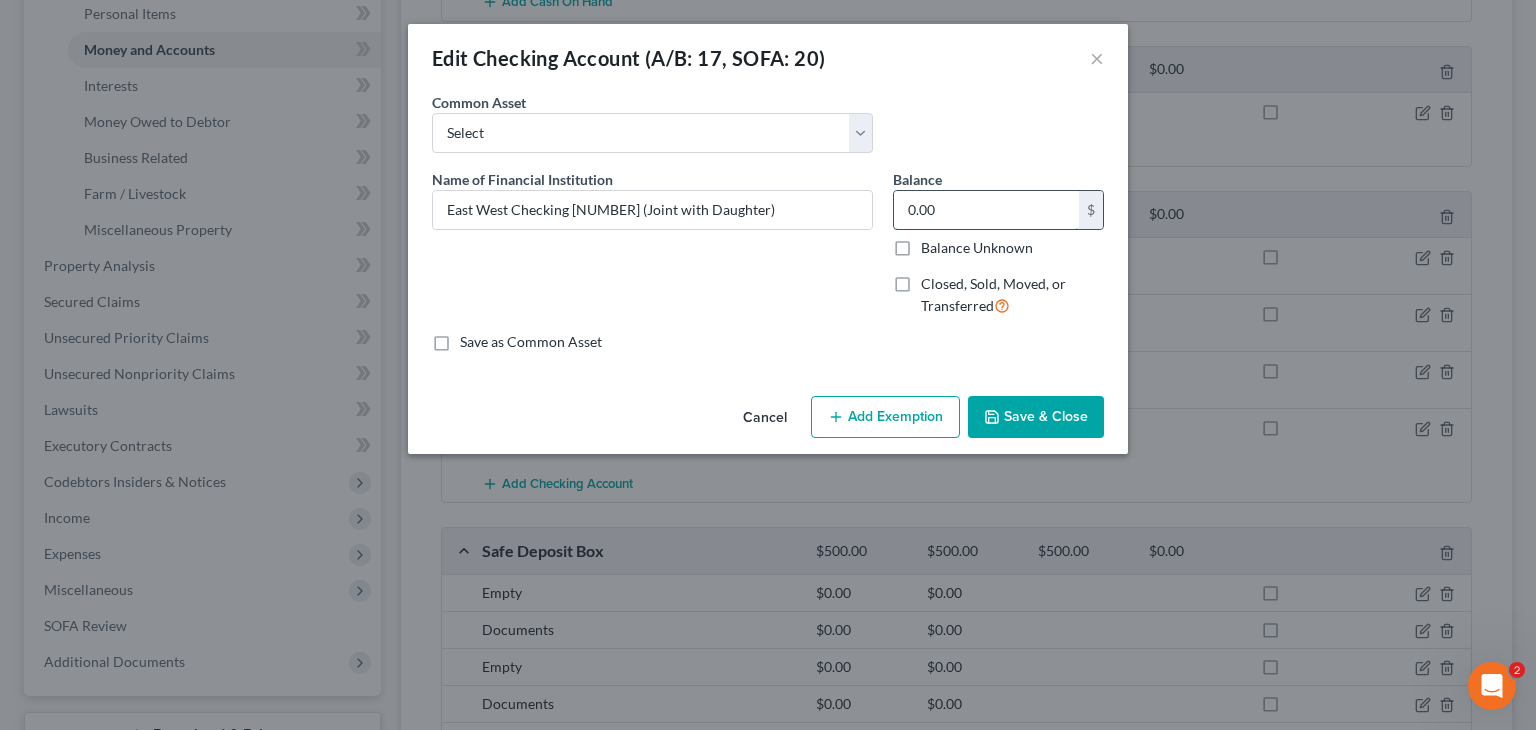 click on "0.00" at bounding box center [986, 210] 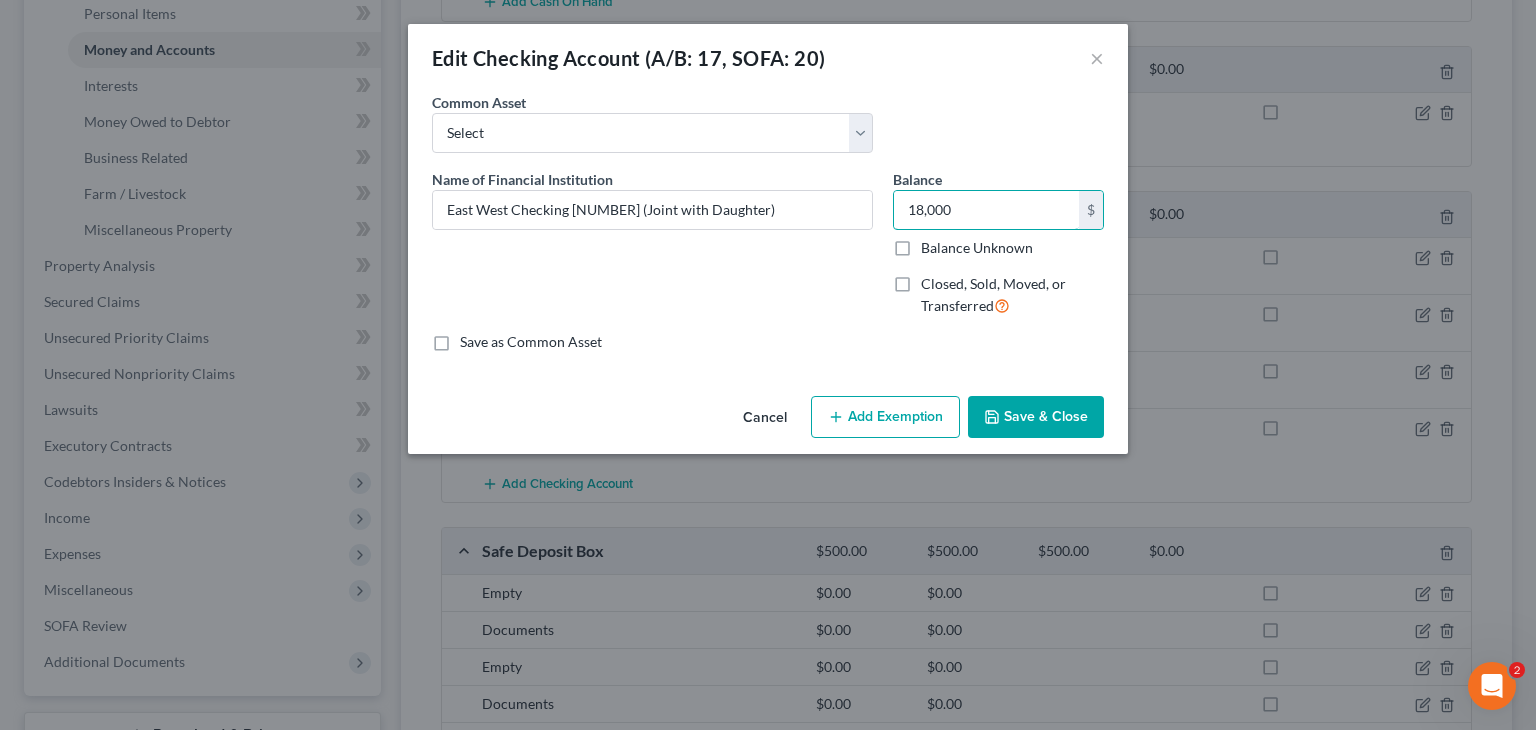 type on "18,000" 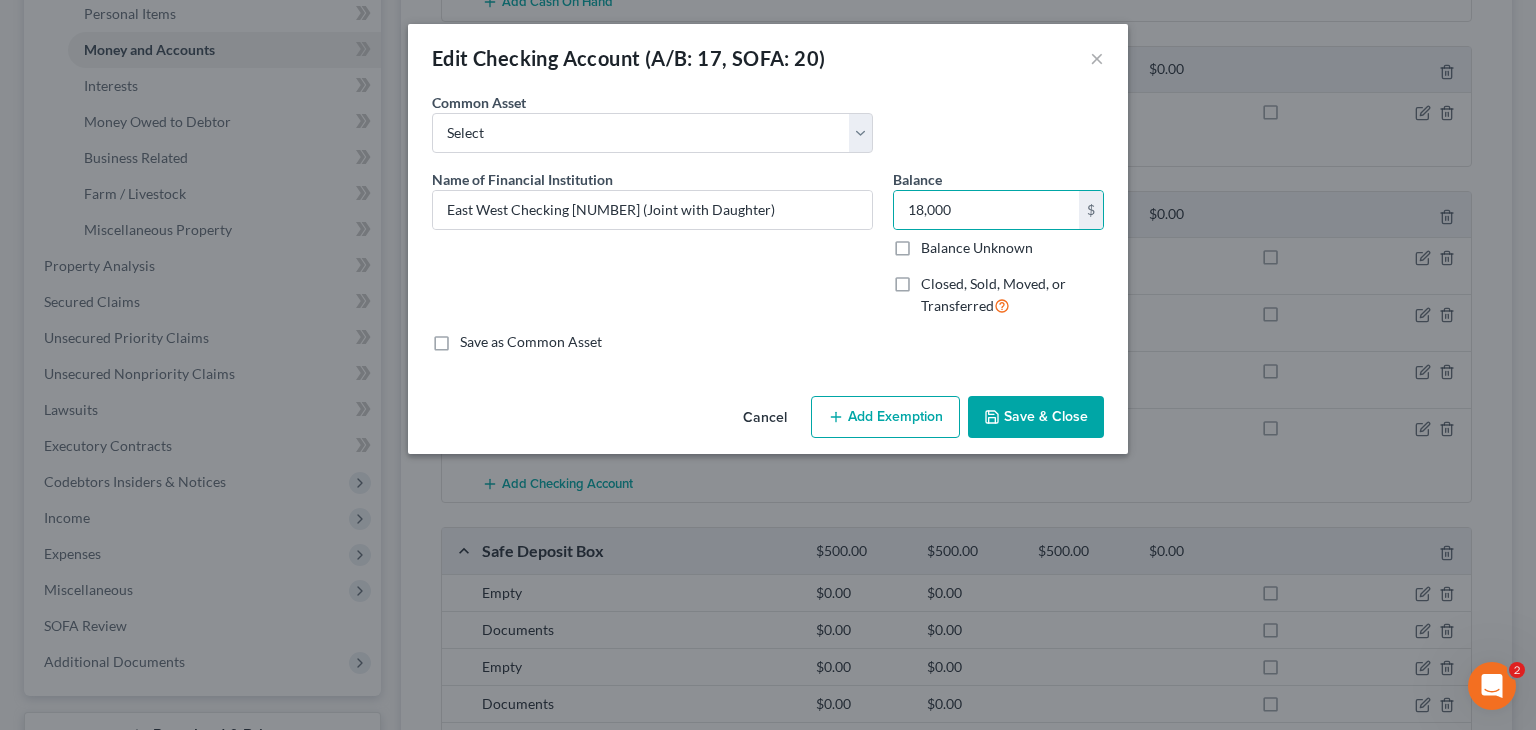 click on "Save & Close" at bounding box center [1036, 417] 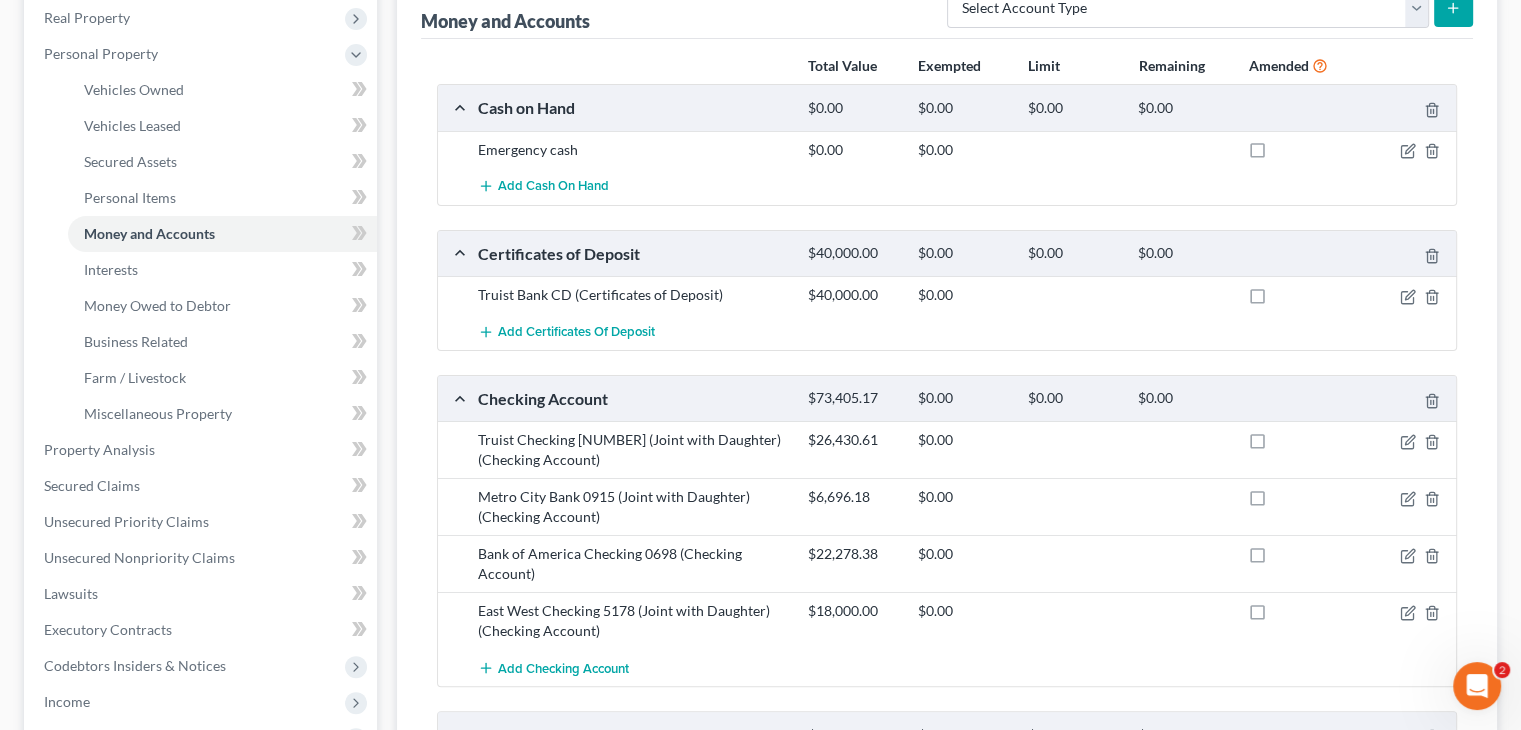 scroll, scrollTop: 71, scrollLeft: 0, axis: vertical 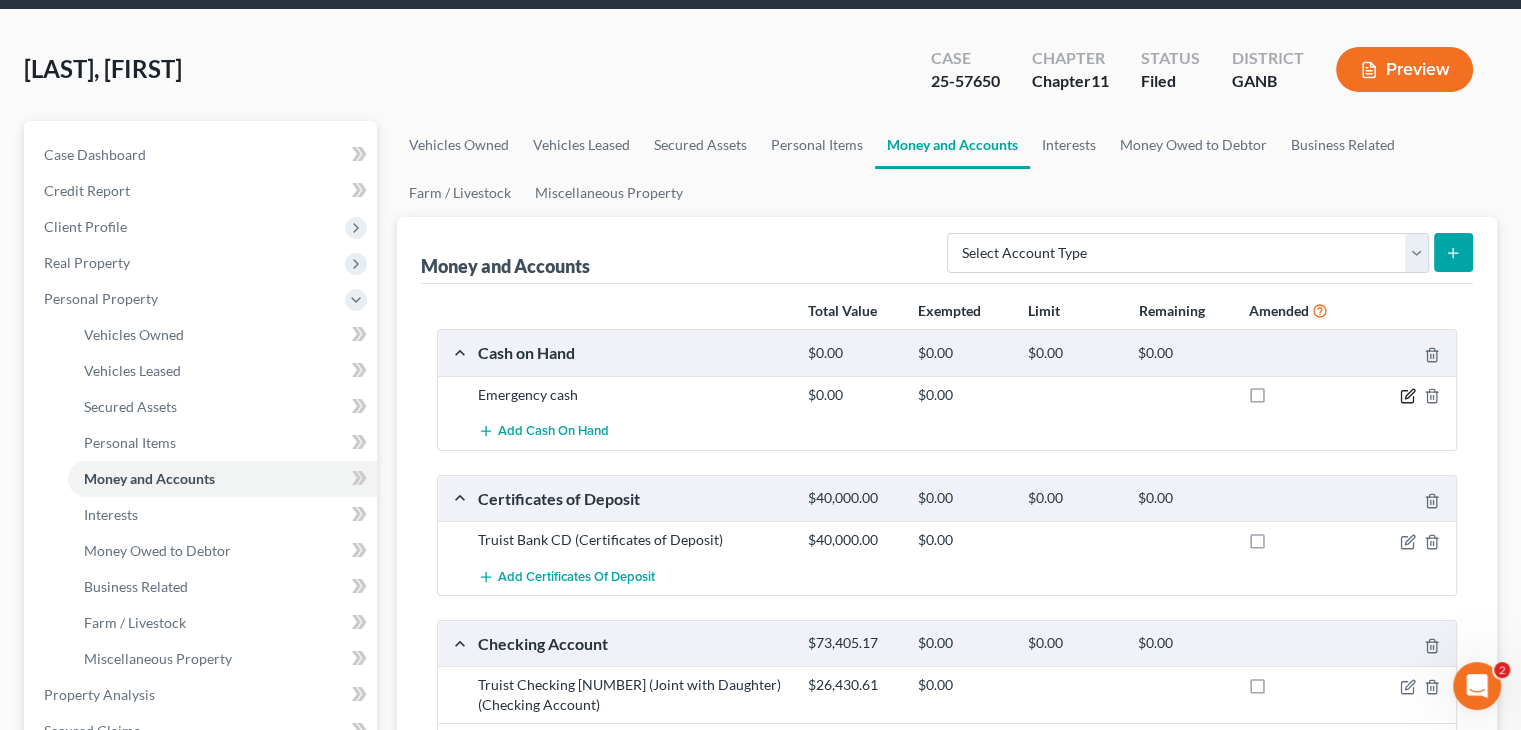 drag, startPoint x: 1410, startPoint y: 394, endPoint x: 1213, endPoint y: 370, distance: 198.45654 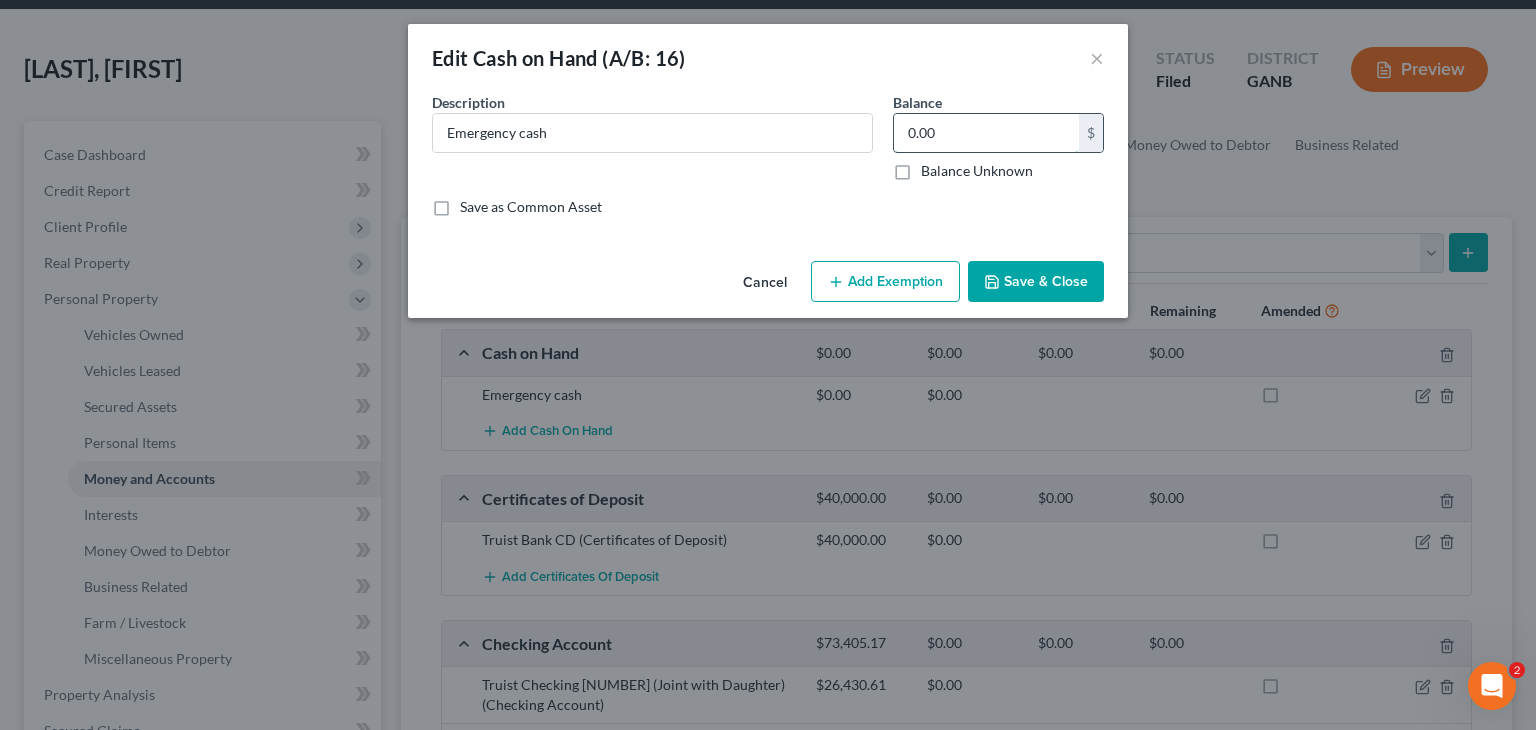 click on "0.00" at bounding box center (986, 133) 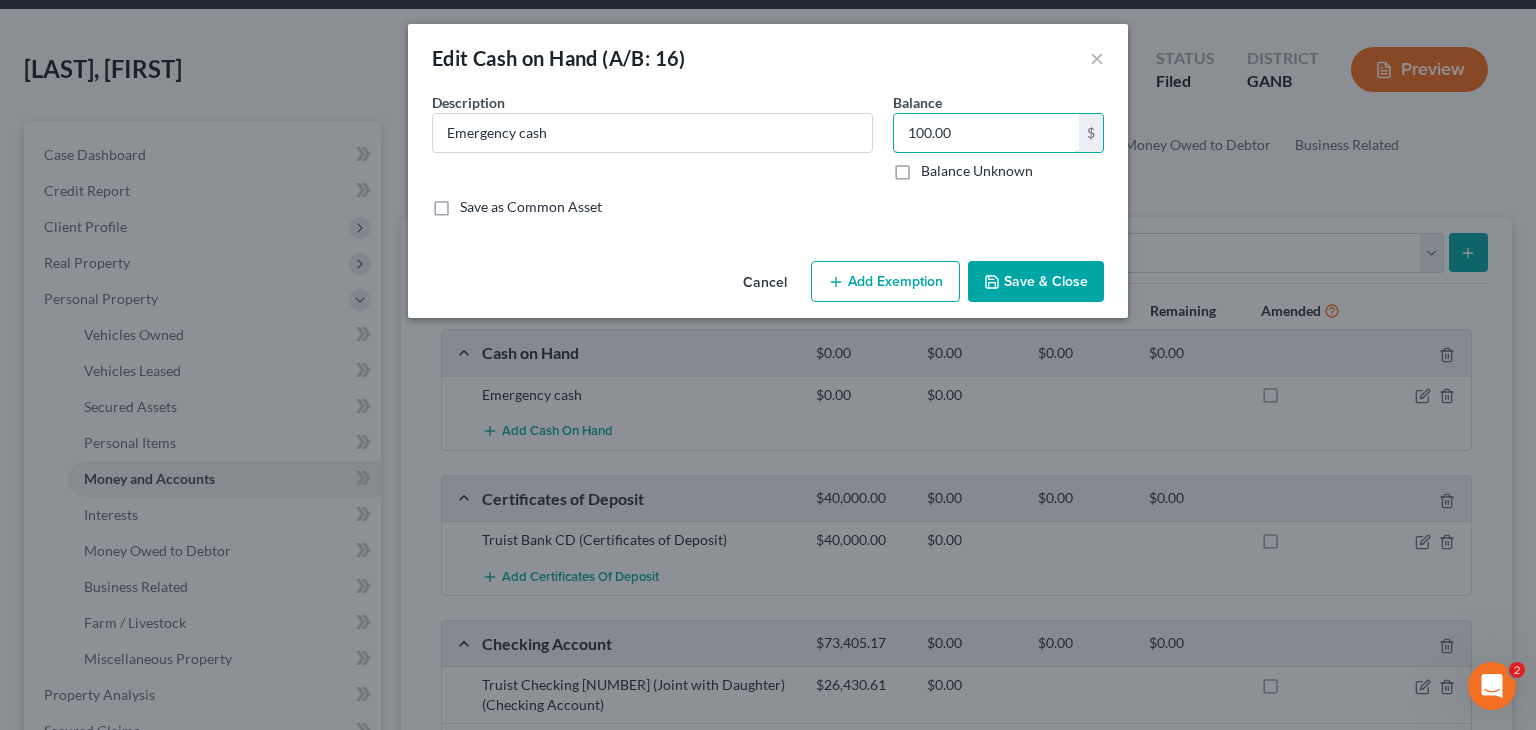 type on "100.00" 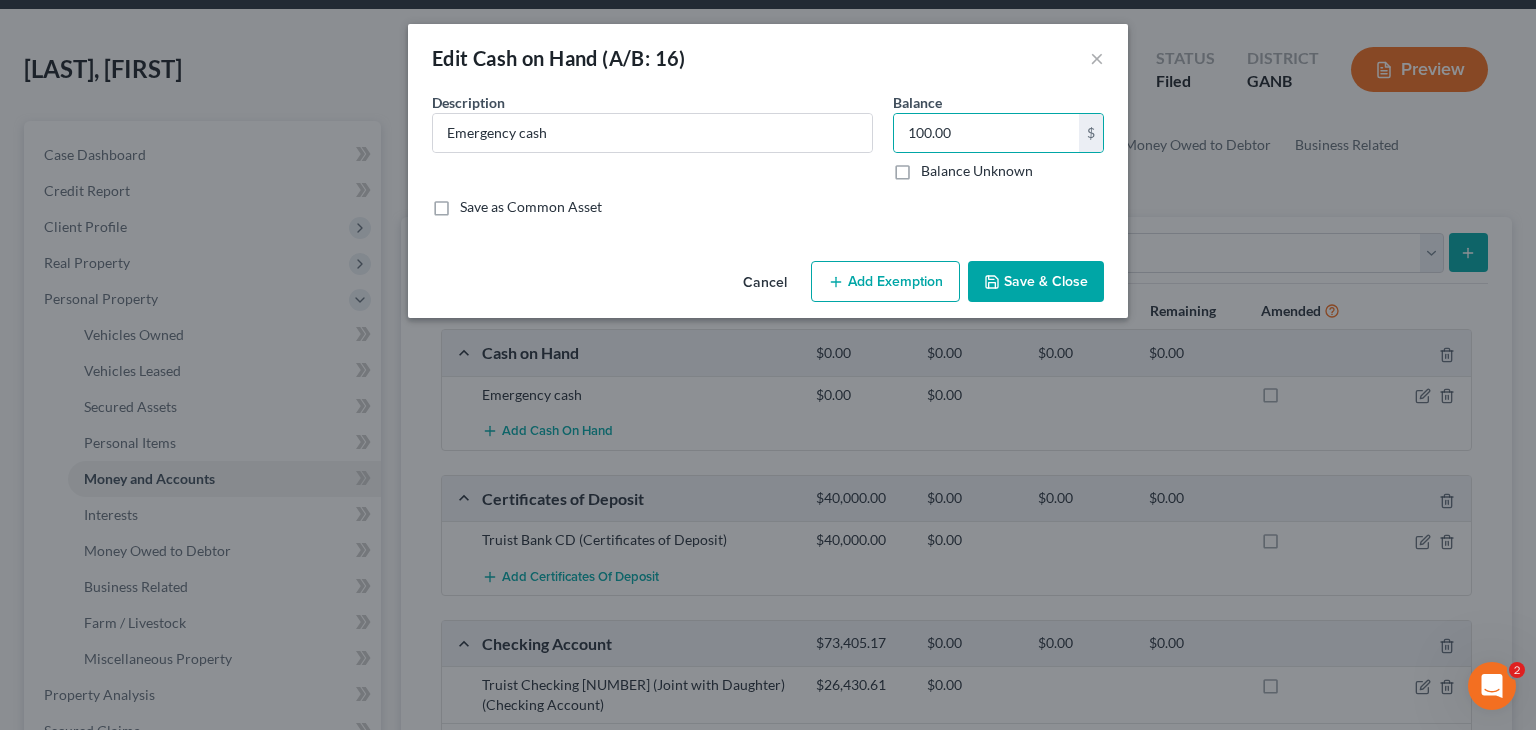click on "Save & Close" at bounding box center [1036, 282] 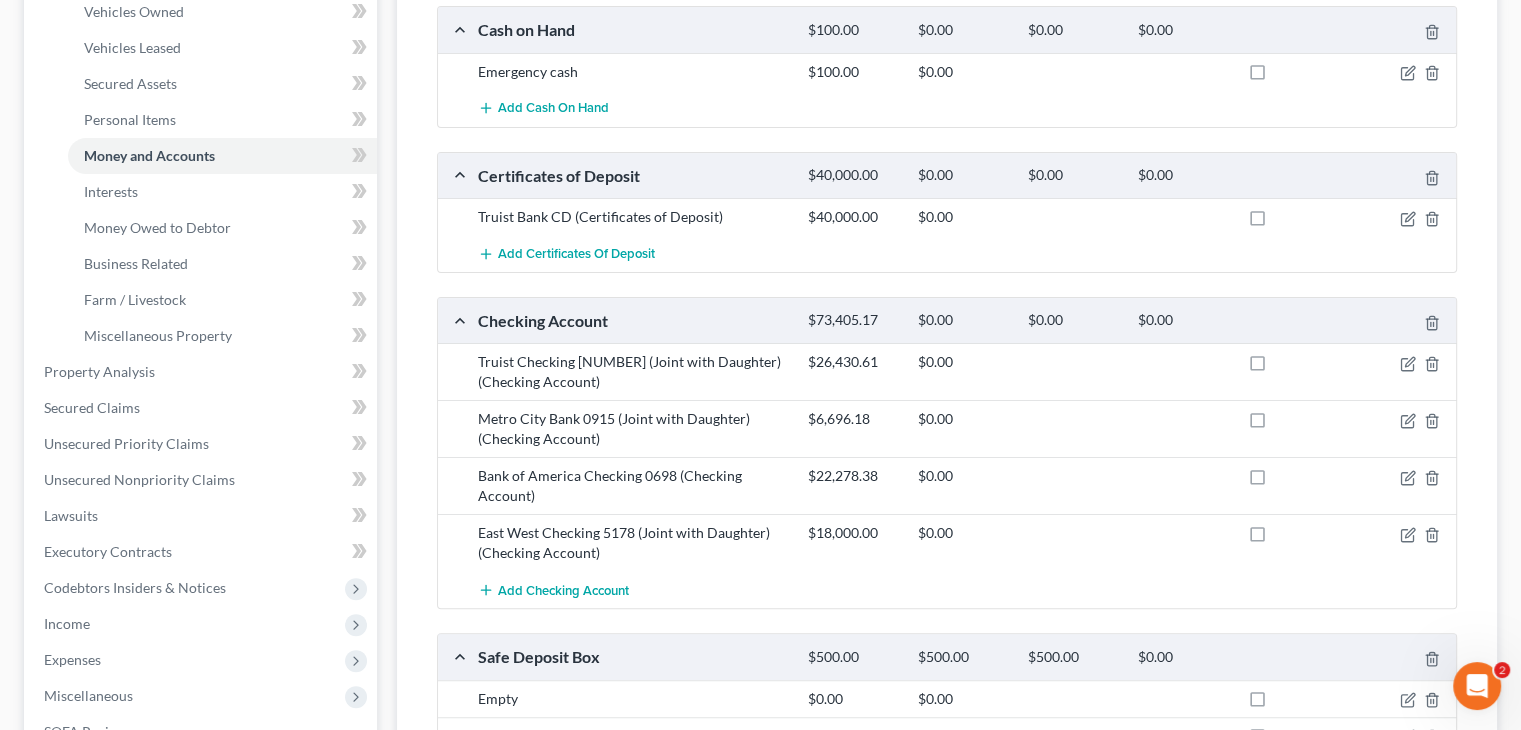 scroll, scrollTop: 671, scrollLeft: 0, axis: vertical 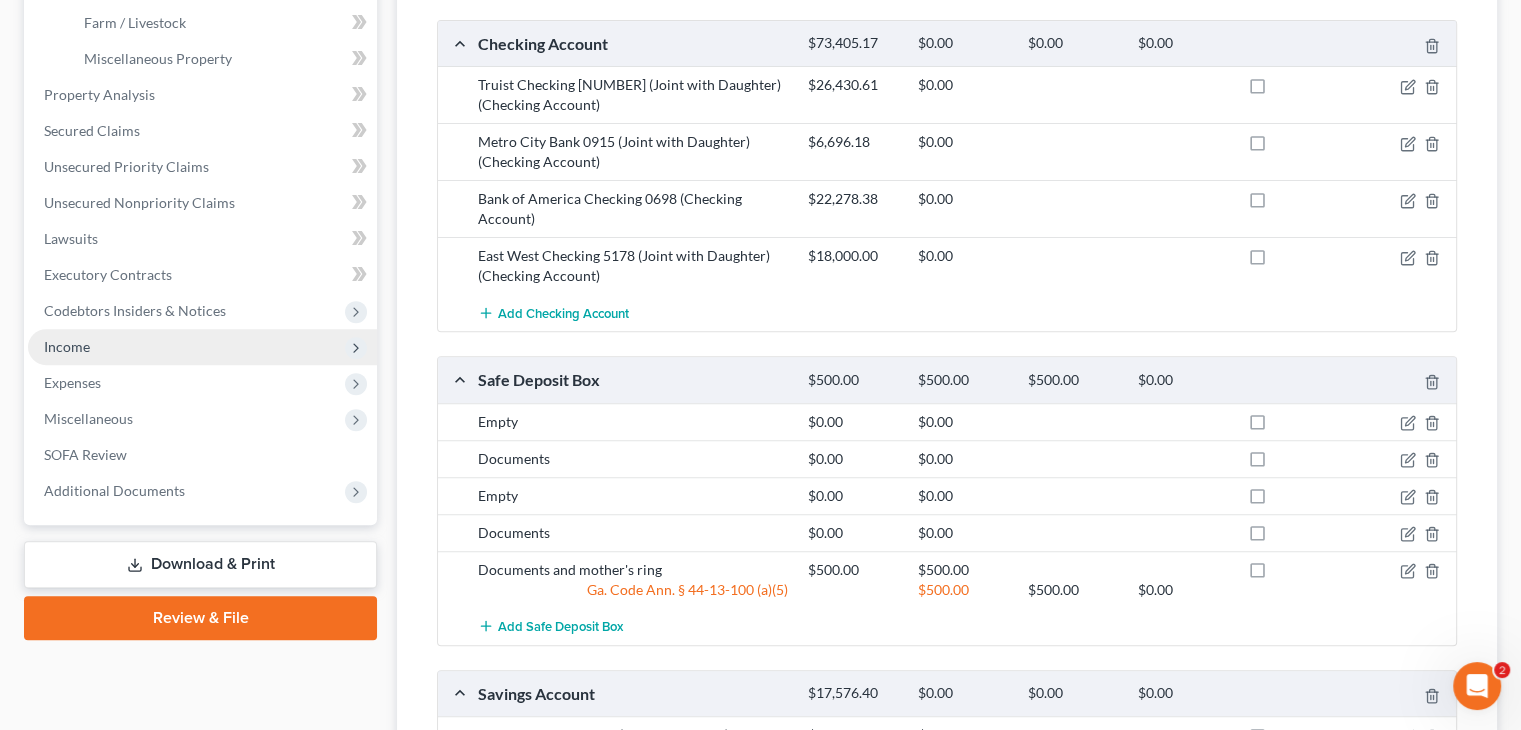 click on "Income" at bounding box center [202, 347] 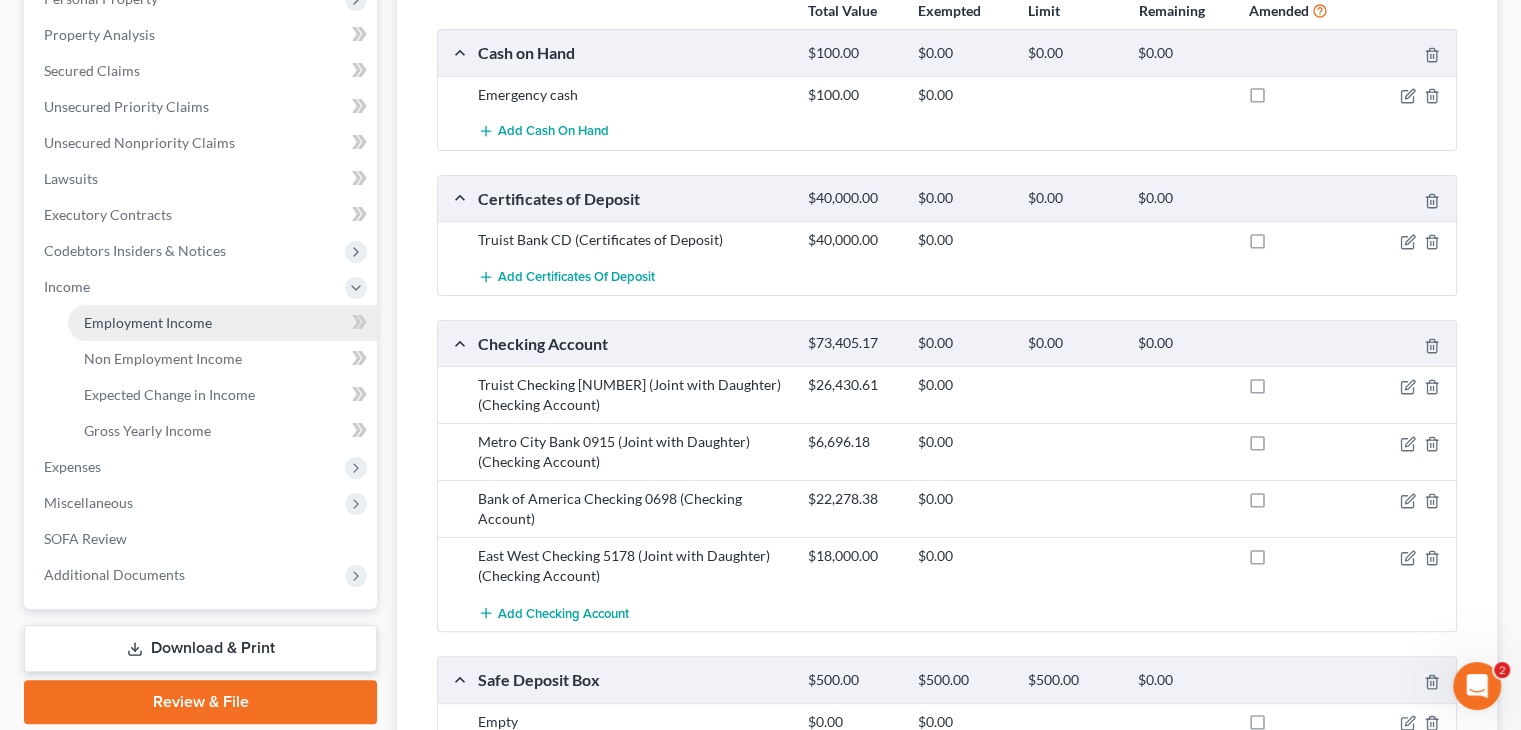 click on "Employment Income" at bounding box center [148, 322] 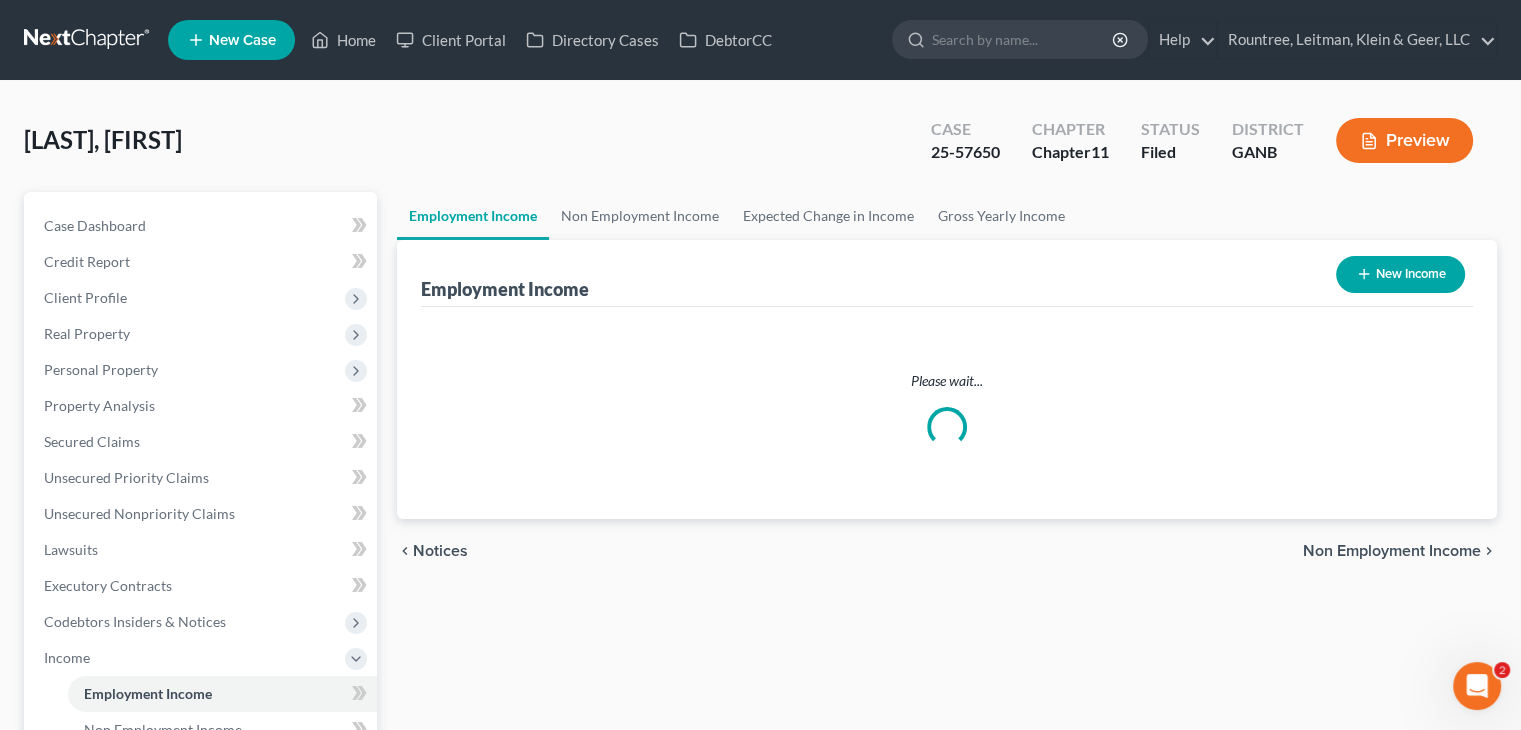 scroll, scrollTop: 0, scrollLeft: 0, axis: both 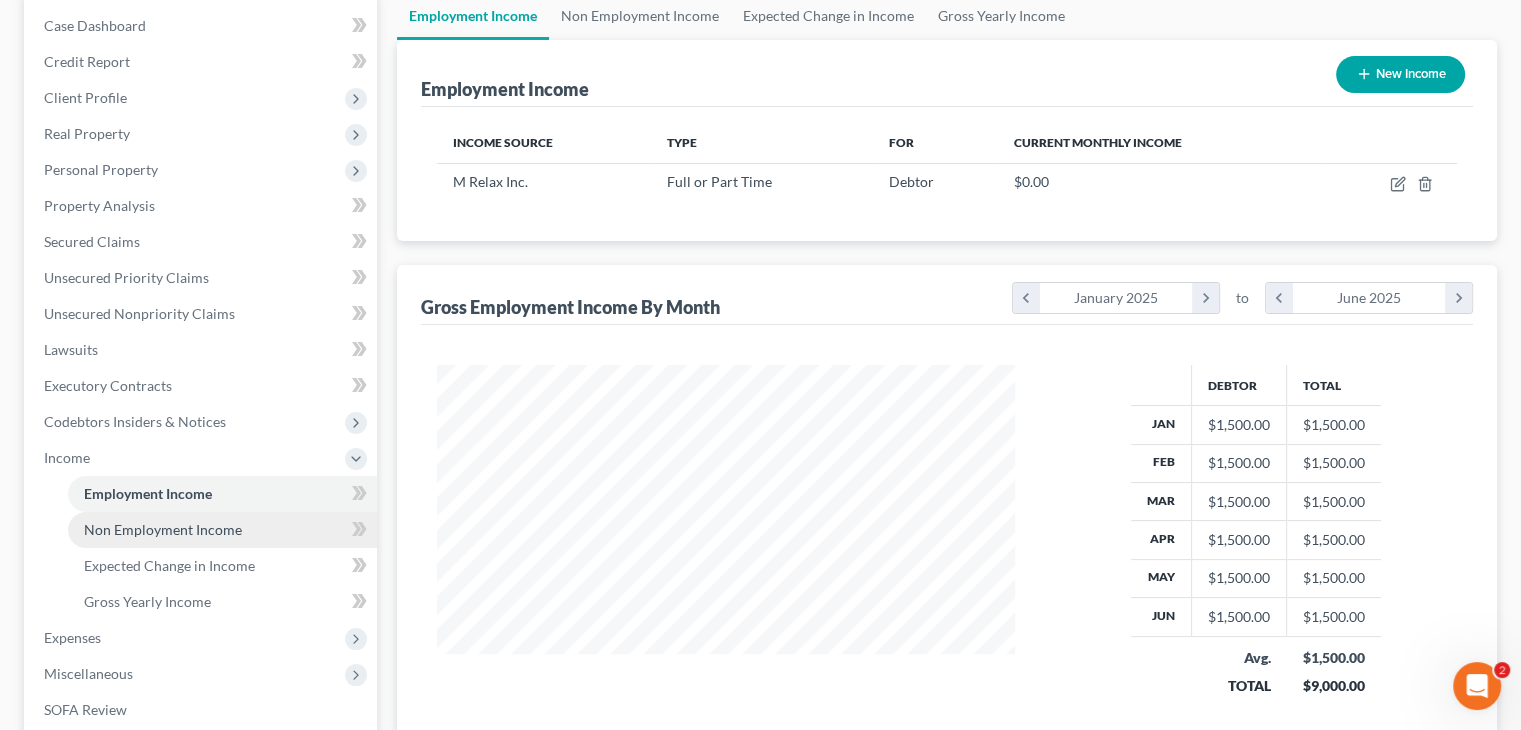 click on "Non Employment Income" at bounding box center (163, 529) 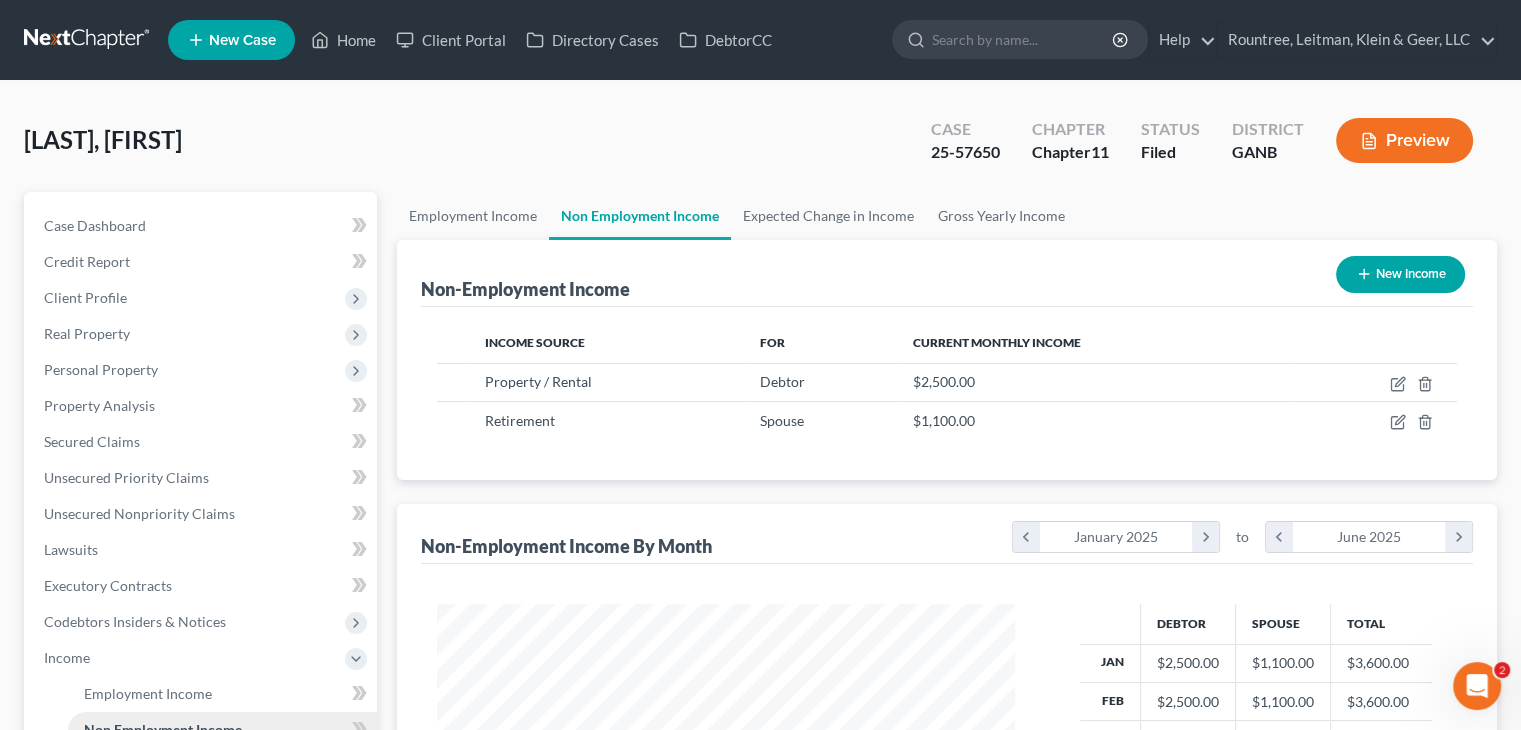 scroll, scrollTop: 0, scrollLeft: 0, axis: both 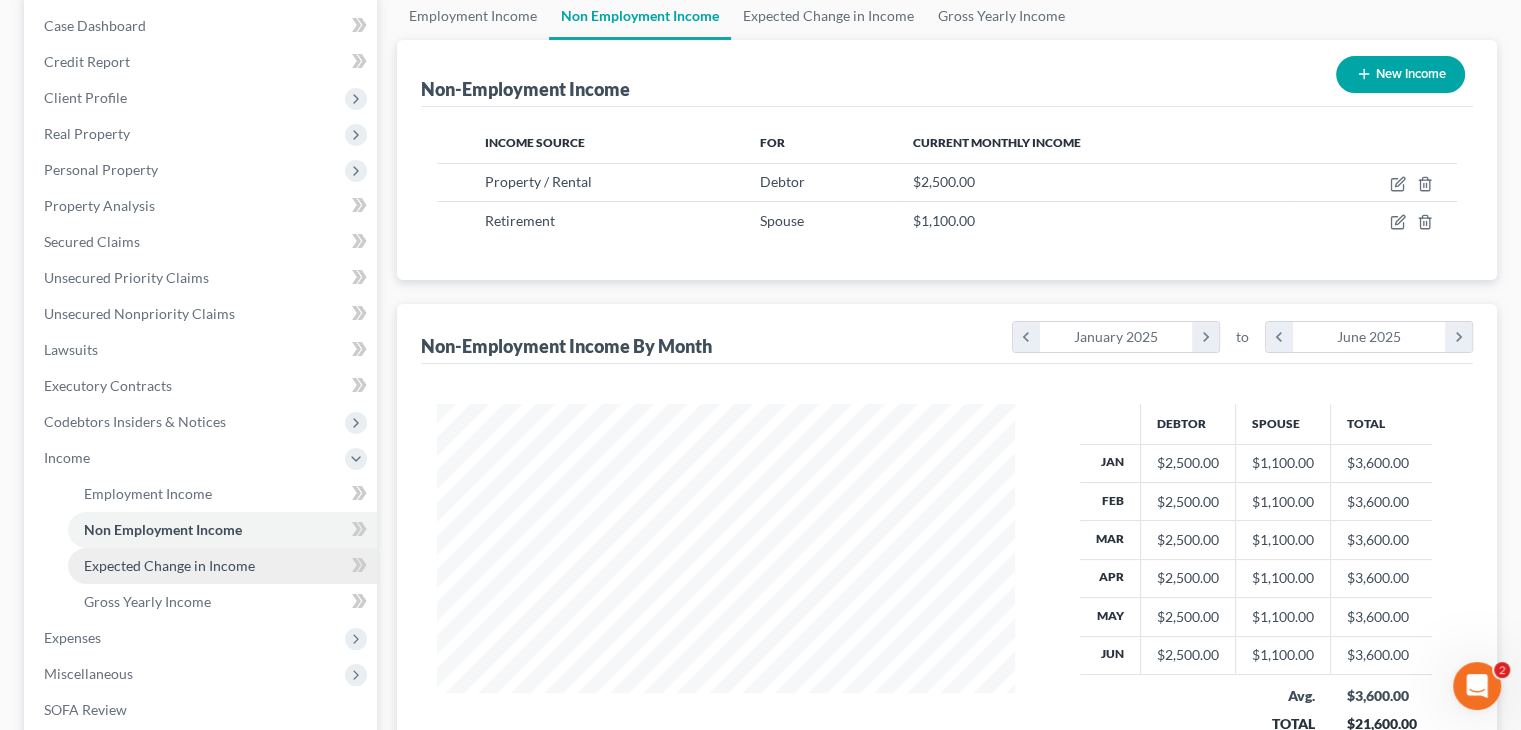 click on "Expected Change in Income" at bounding box center [169, 565] 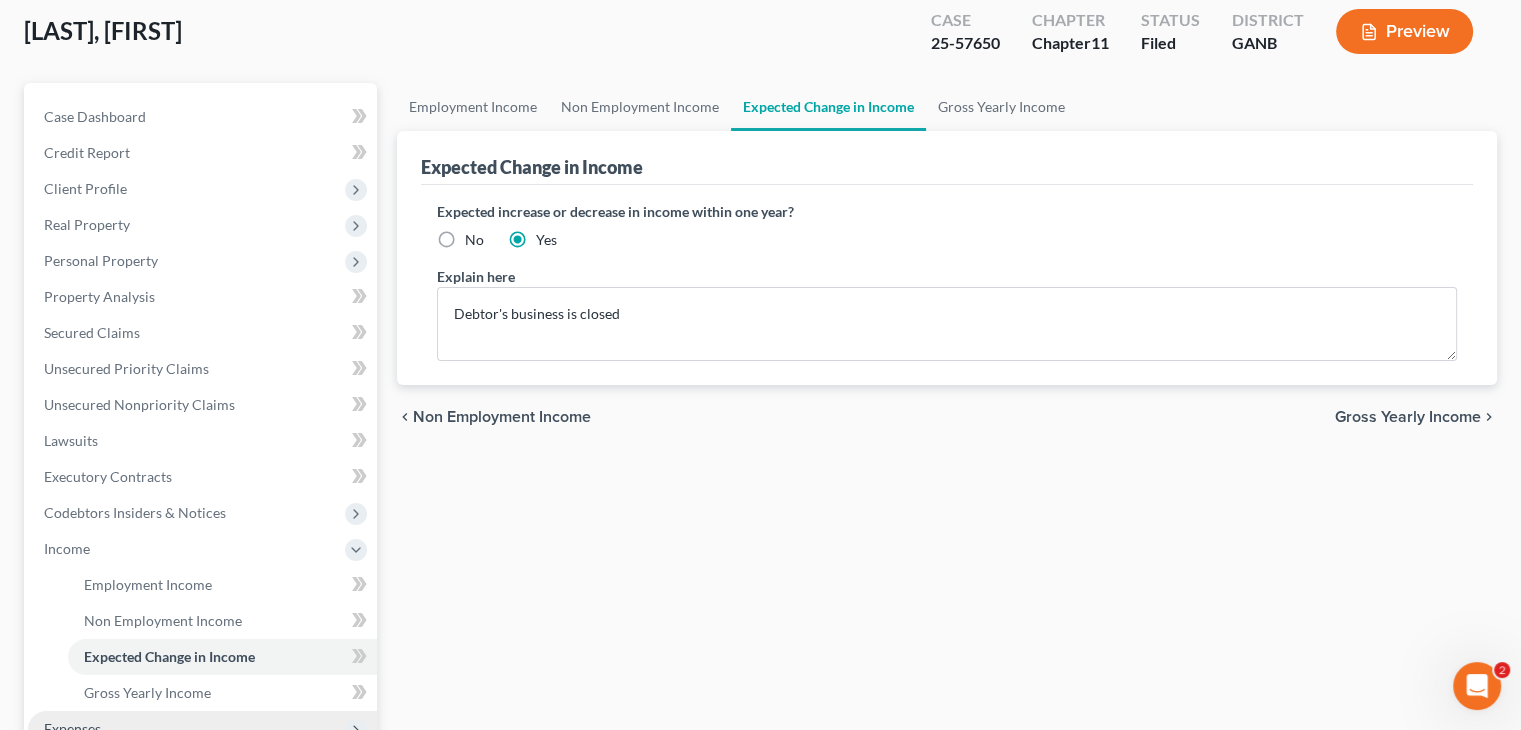 scroll, scrollTop: 300, scrollLeft: 0, axis: vertical 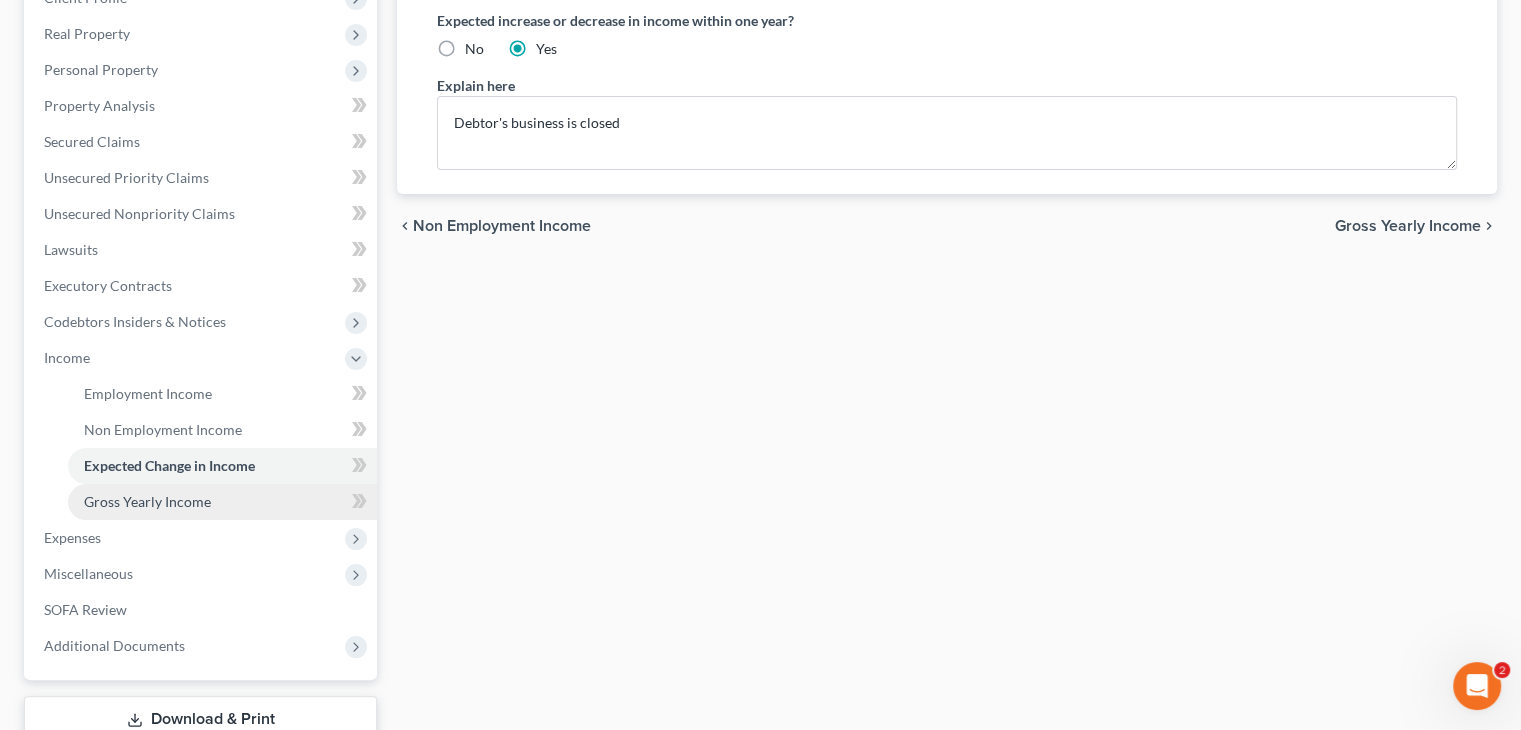 click on "Gross Yearly Income" at bounding box center (147, 501) 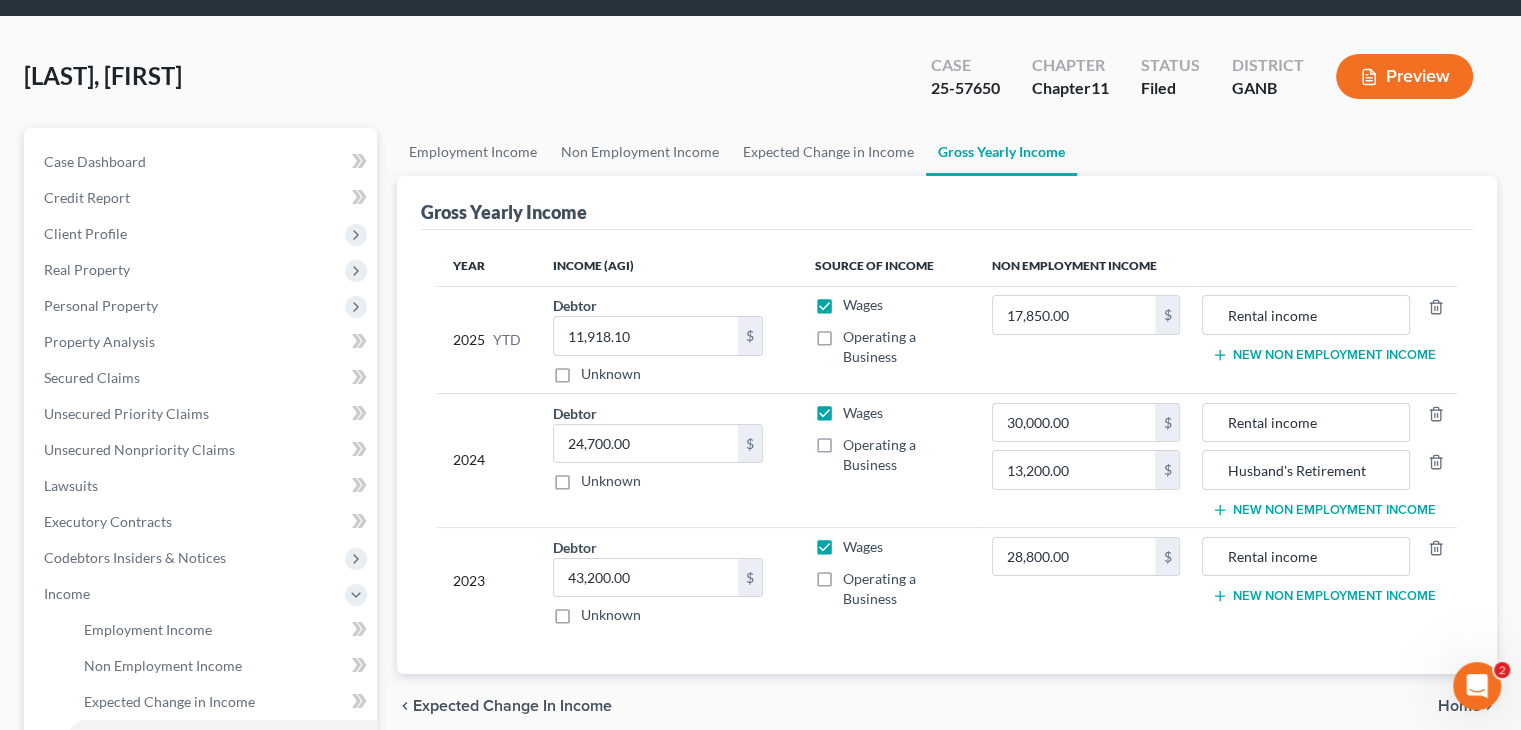 scroll, scrollTop: 100, scrollLeft: 0, axis: vertical 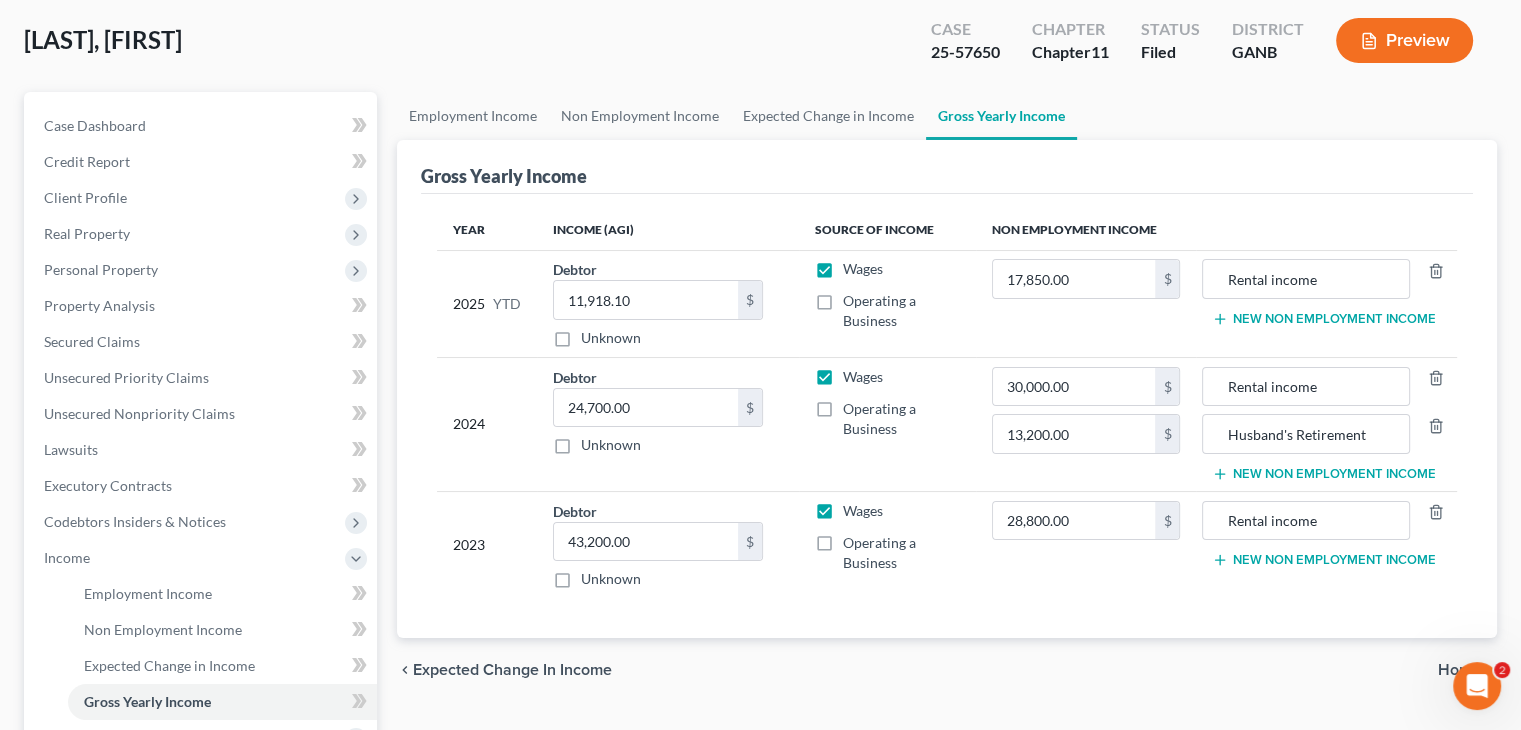 click on "New Non Employment Income" at bounding box center [1323, 560] 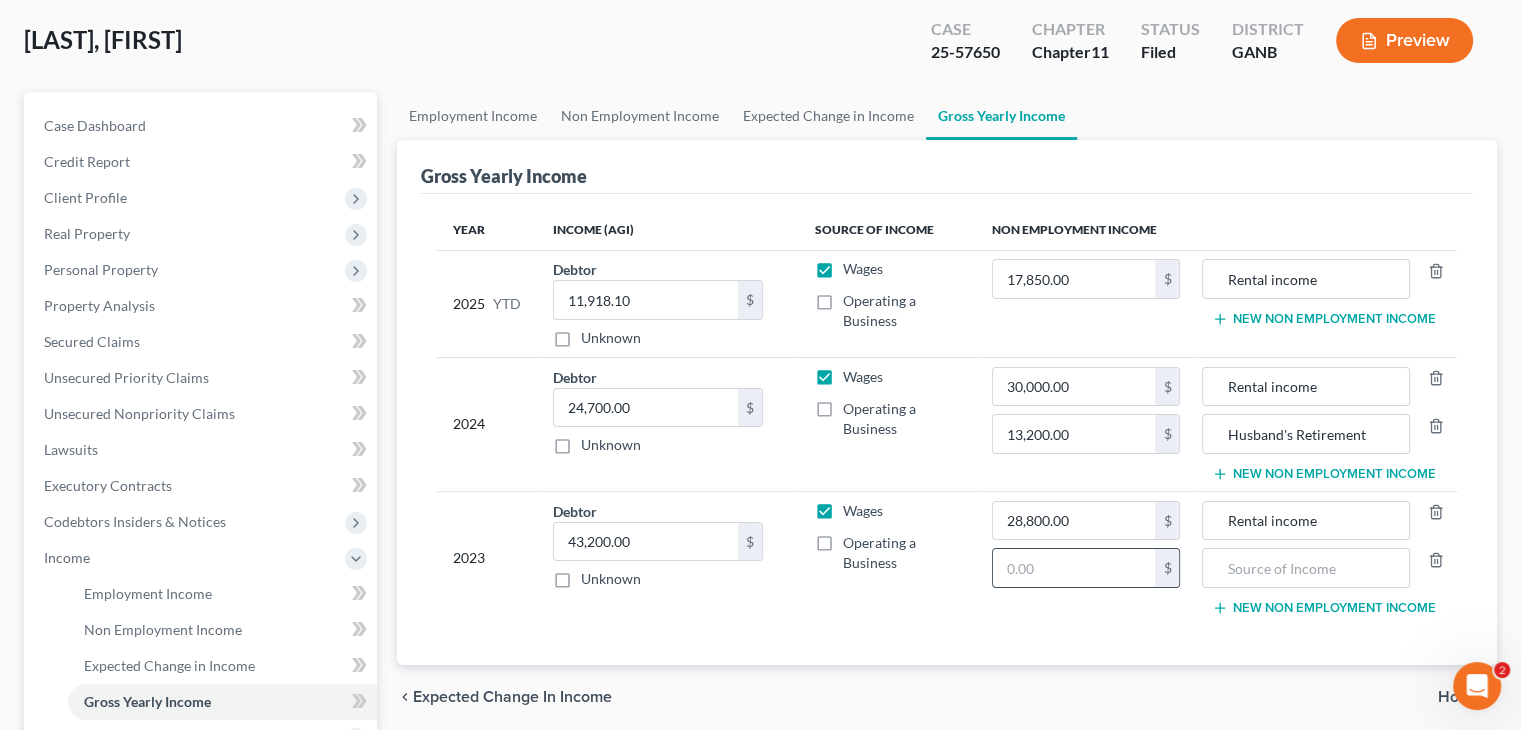 click at bounding box center (1074, 568) 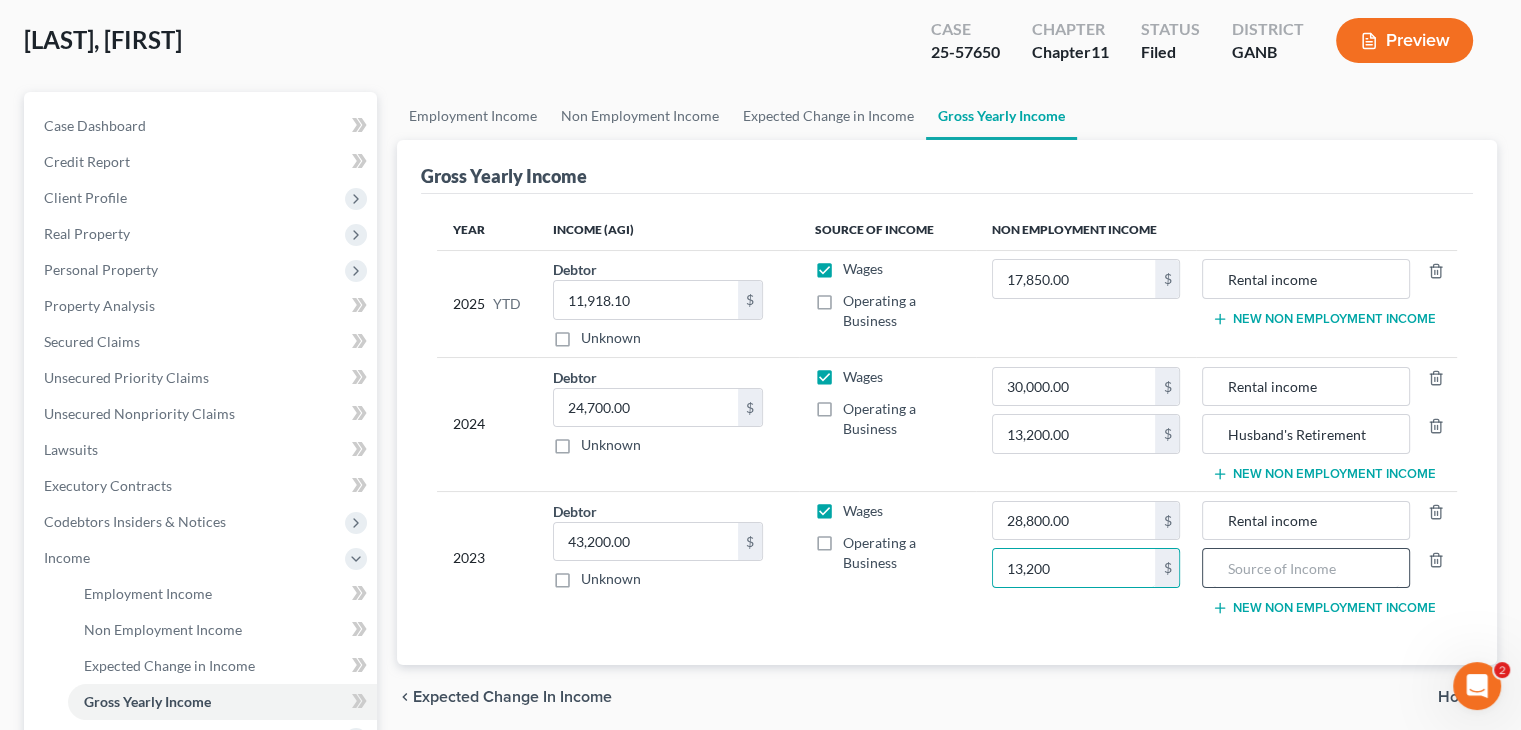 type on "13,200" 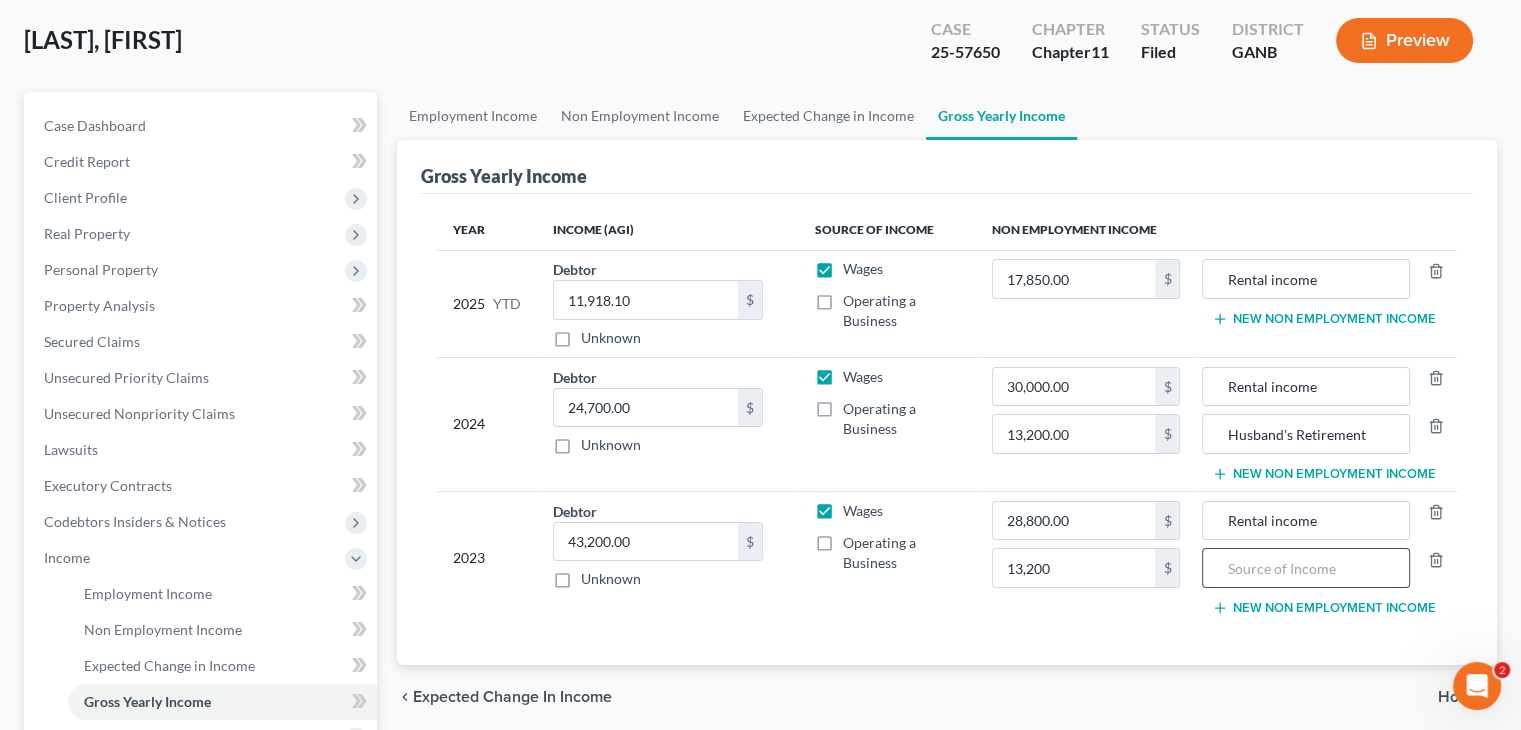 click at bounding box center (1305, 568) 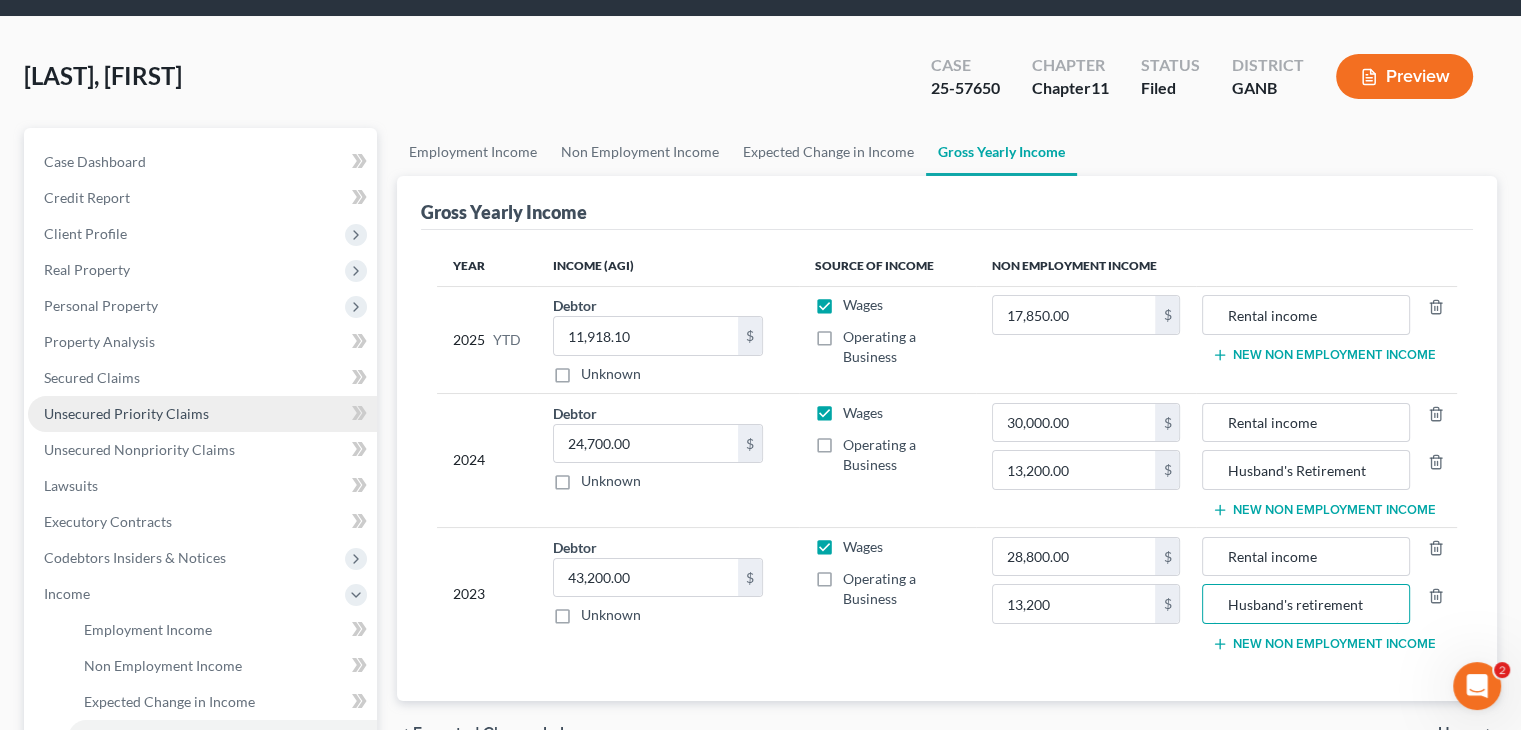 scroll, scrollTop: 100, scrollLeft: 0, axis: vertical 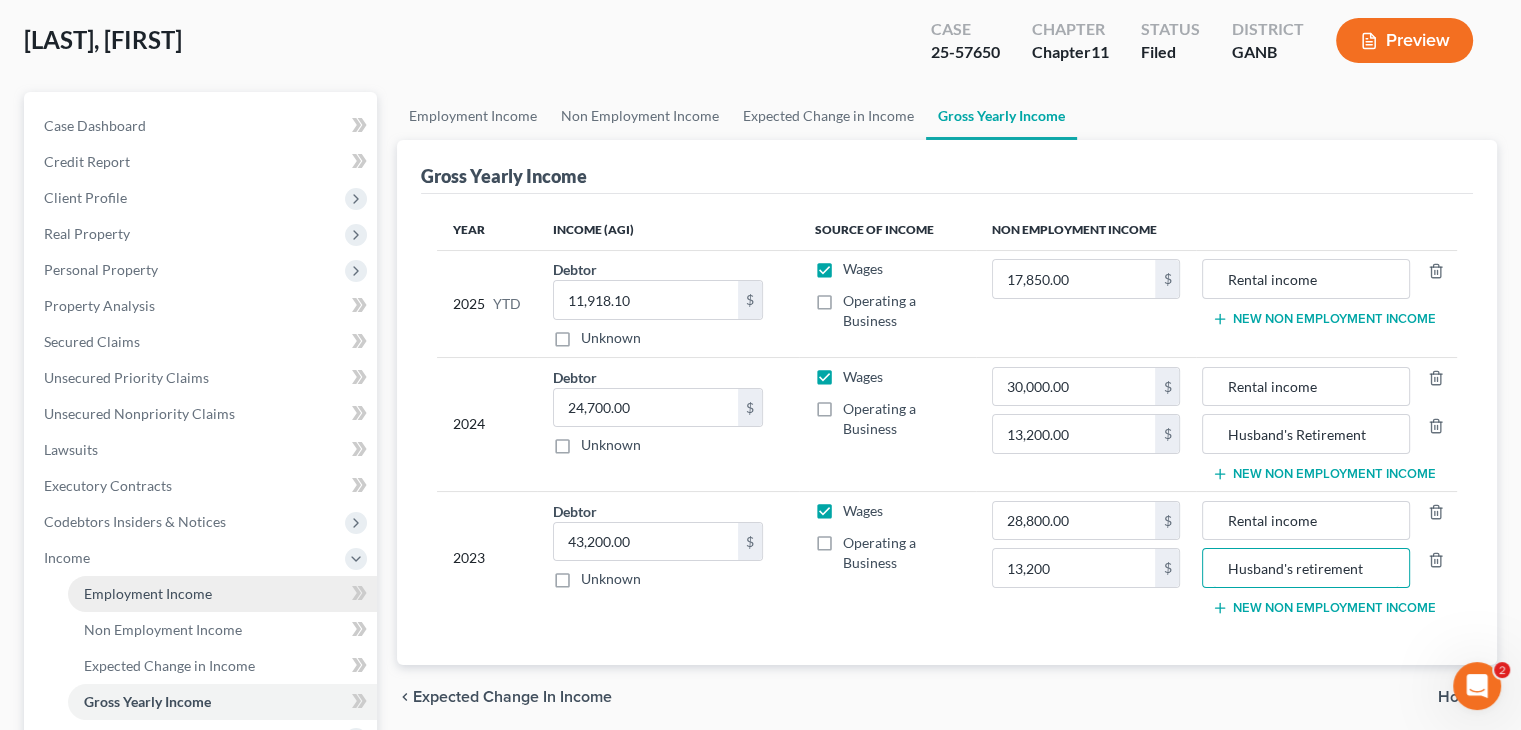 type on "Husband's retirement" 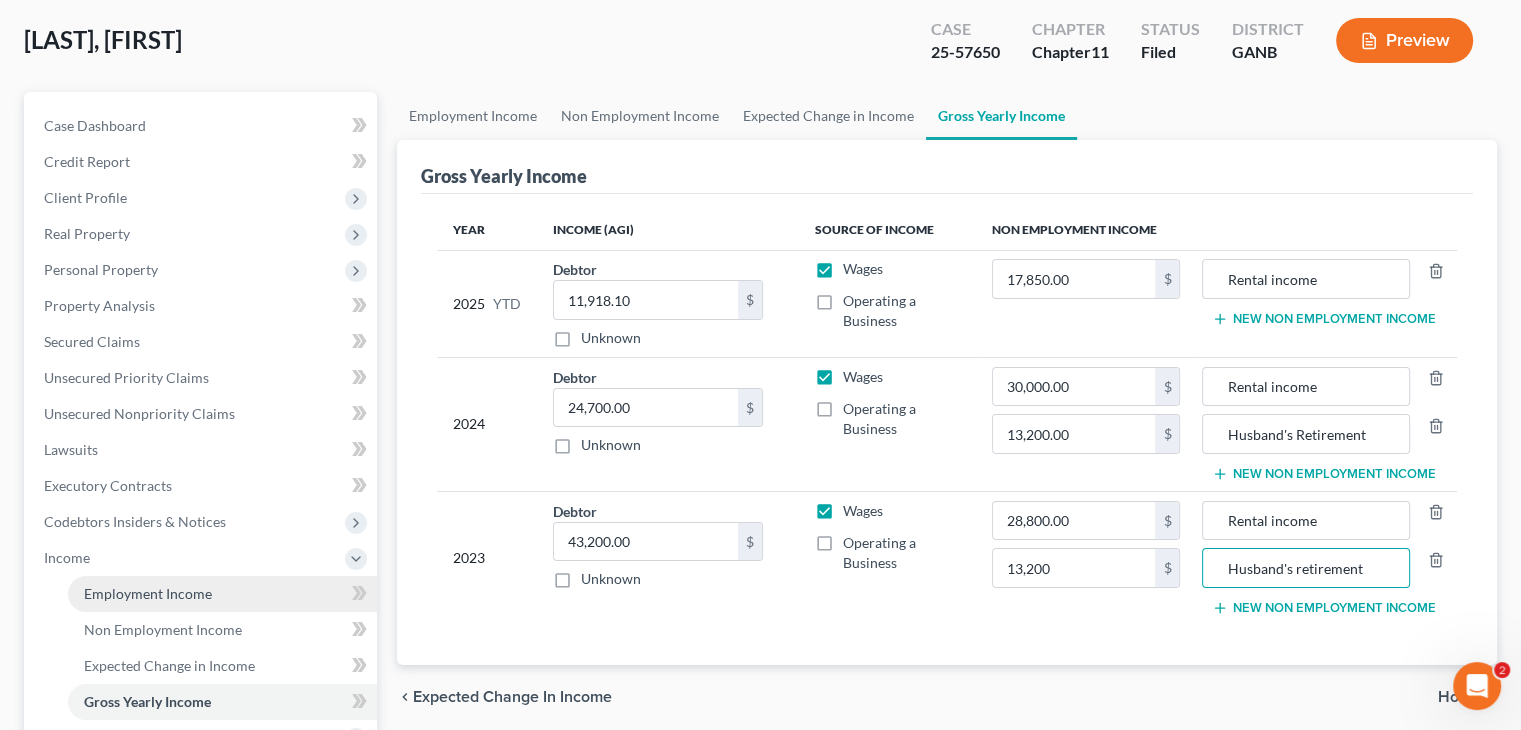 click on "Employment Income" at bounding box center [148, 593] 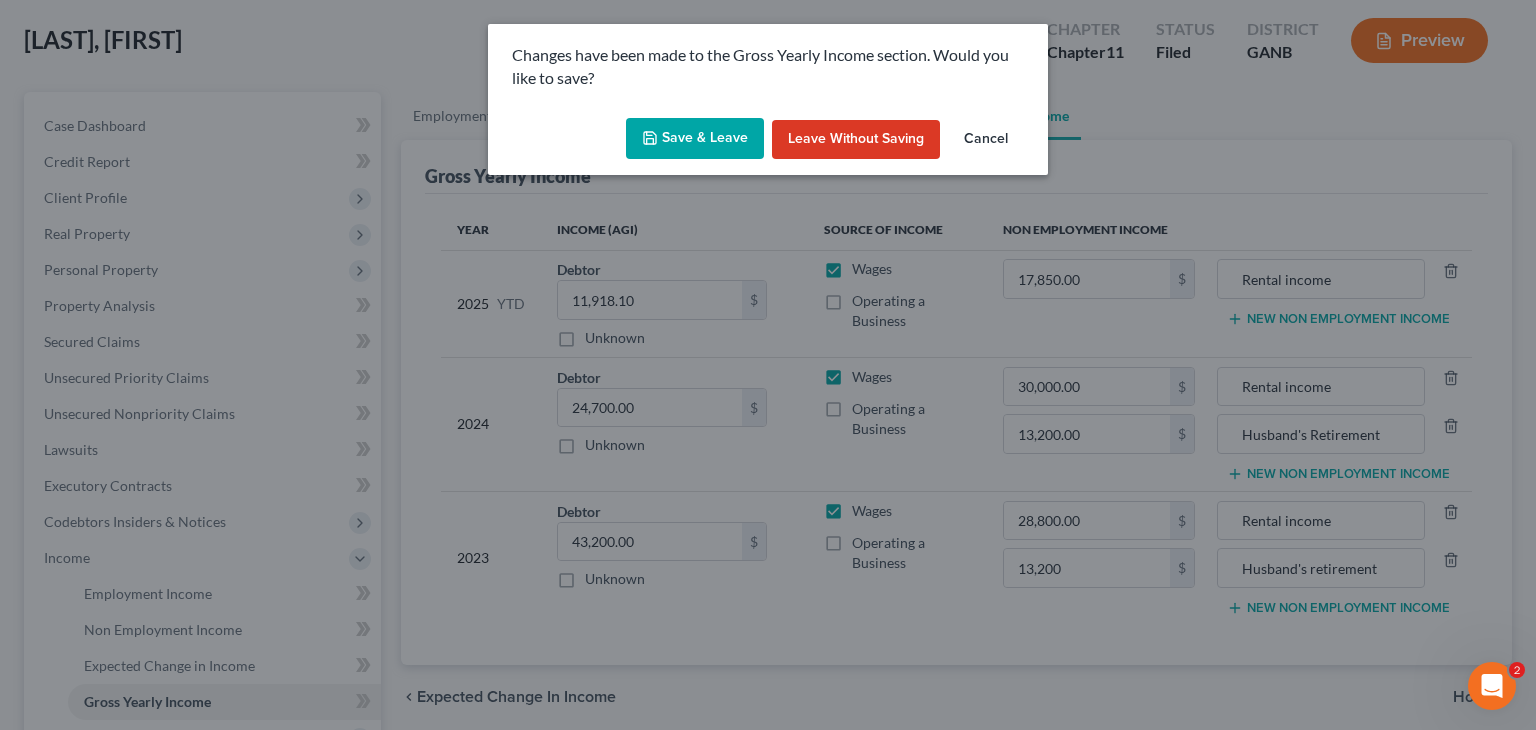 click on "Save & Leave" at bounding box center (695, 139) 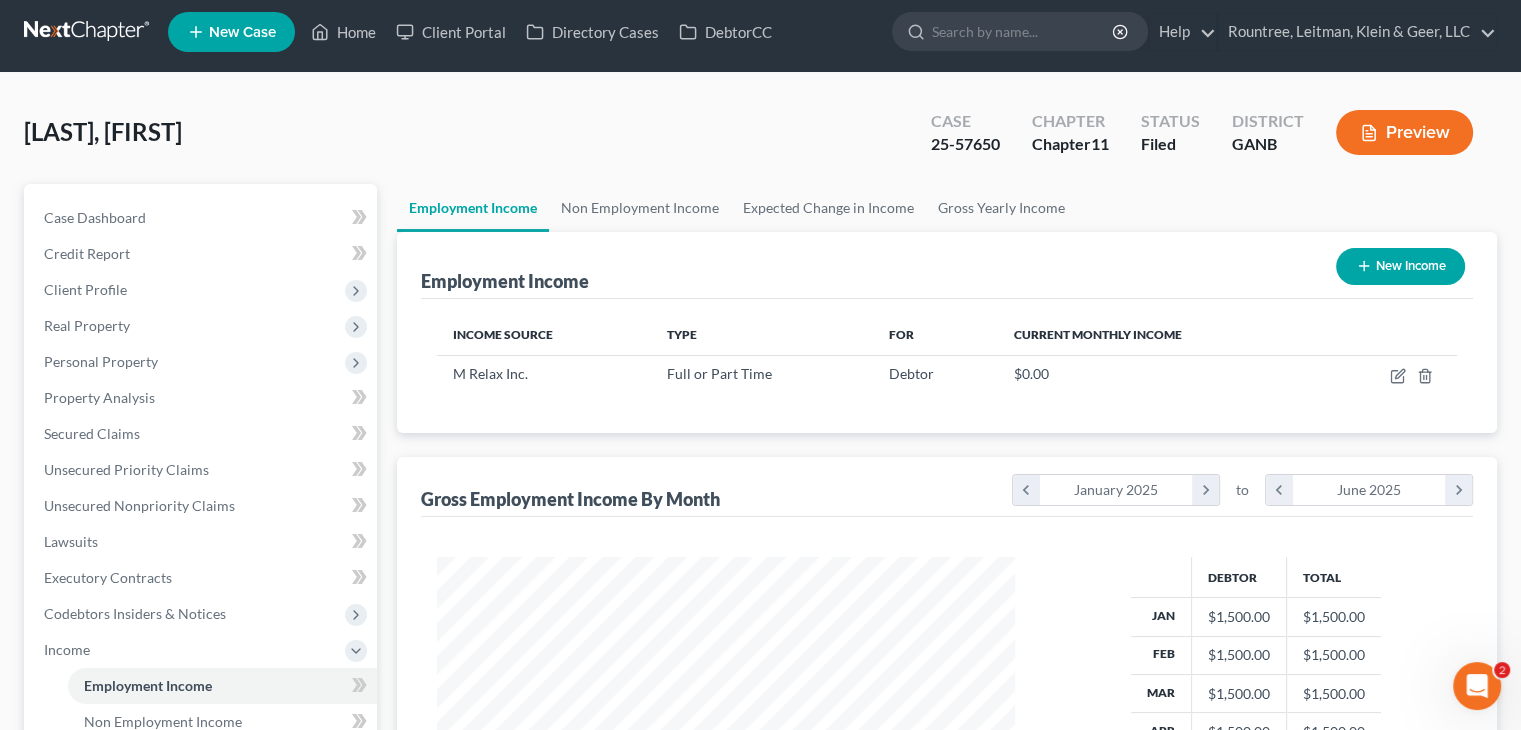 scroll, scrollTop: 0, scrollLeft: 0, axis: both 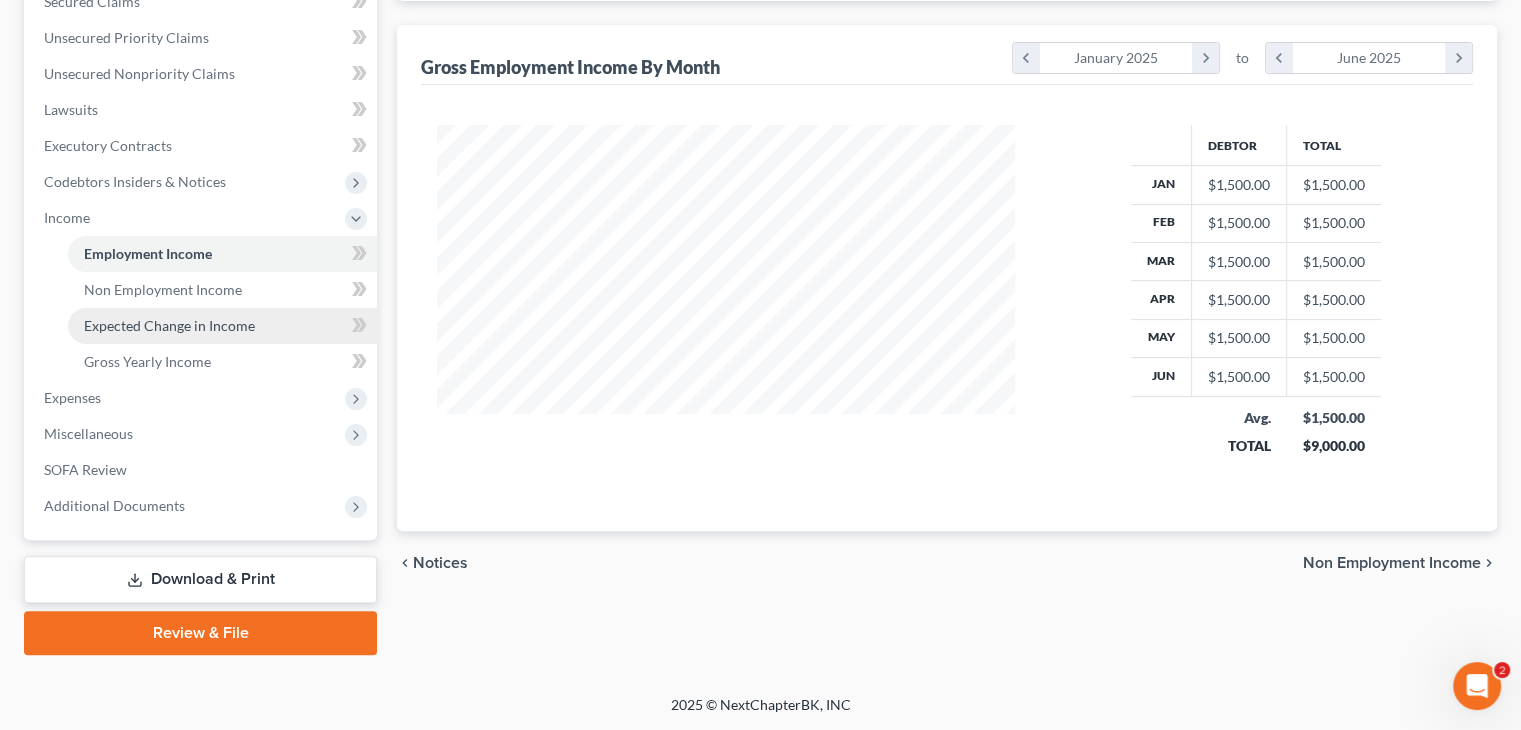 click on "Expected Change in Income" at bounding box center [169, 325] 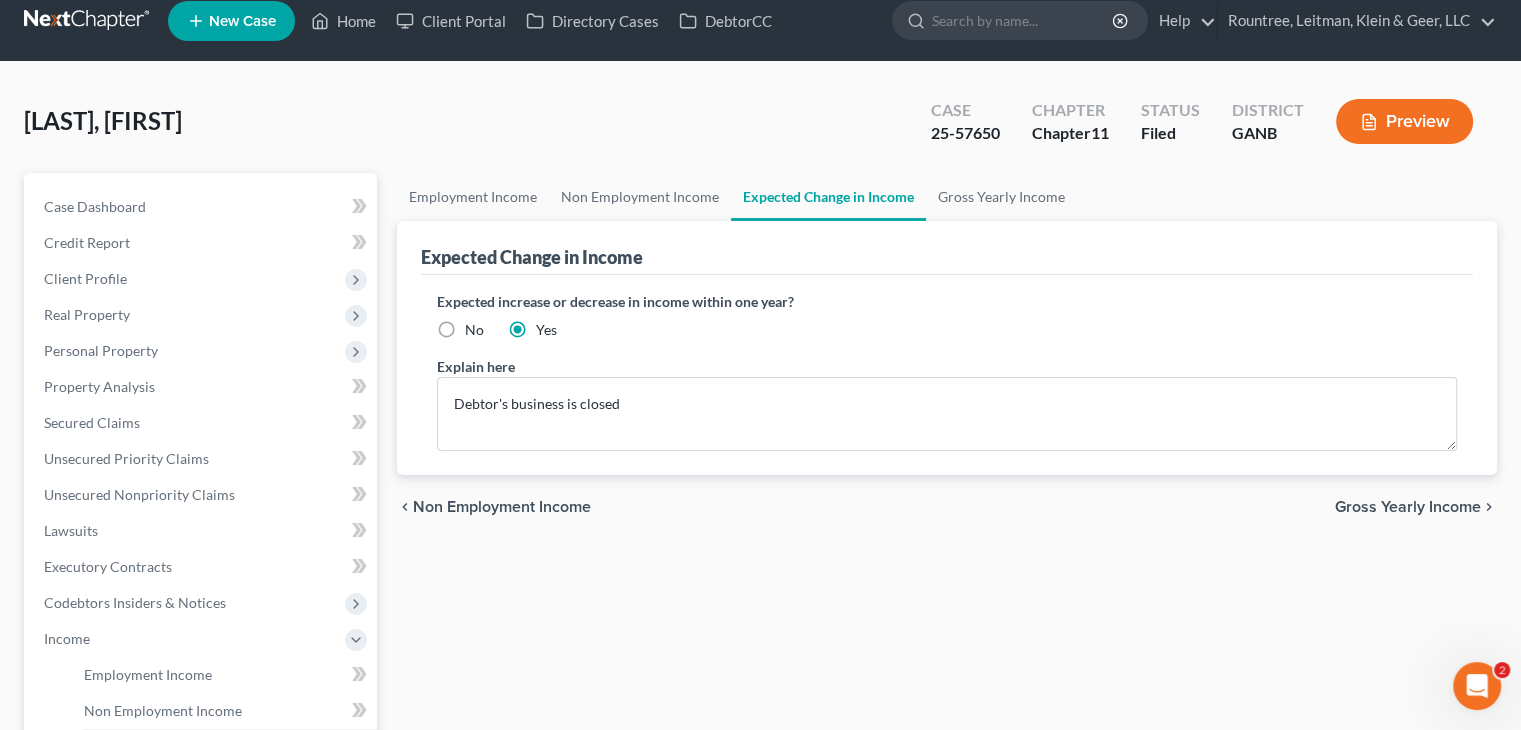scroll, scrollTop: 0, scrollLeft: 0, axis: both 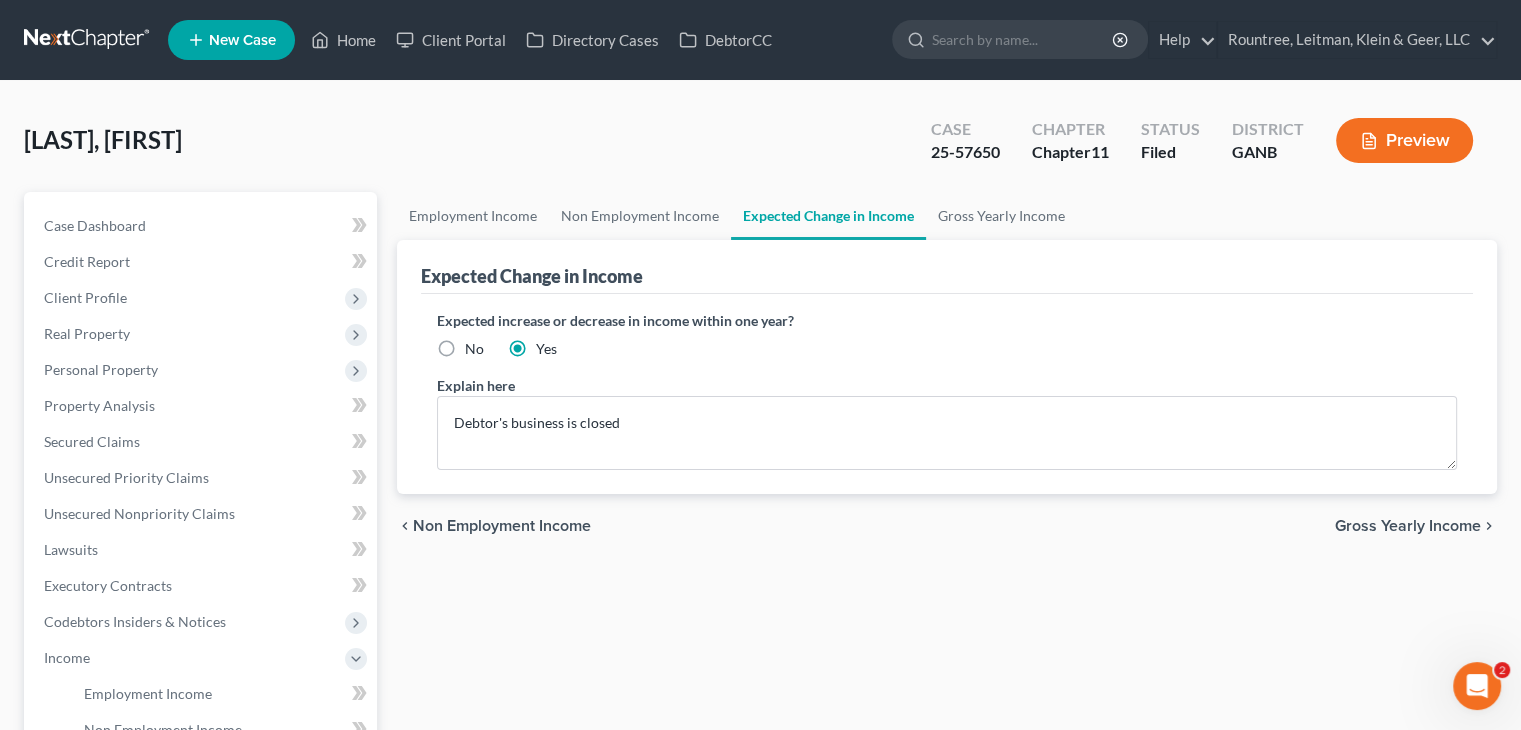 click on "No" at bounding box center (474, 349) 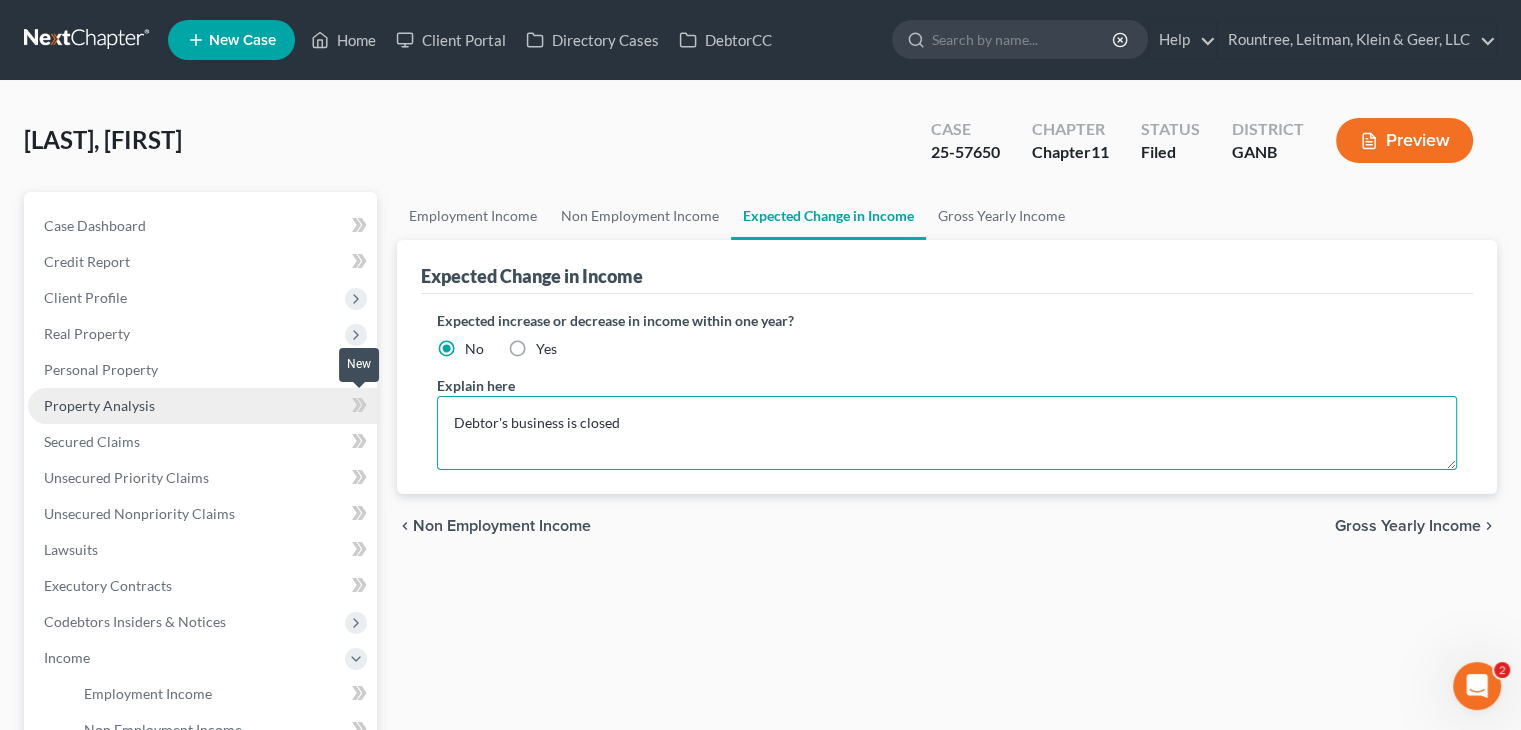 drag, startPoint x: 473, startPoint y: 421, endPoint x: 70, endPoint y: 412, distance: 403.1005 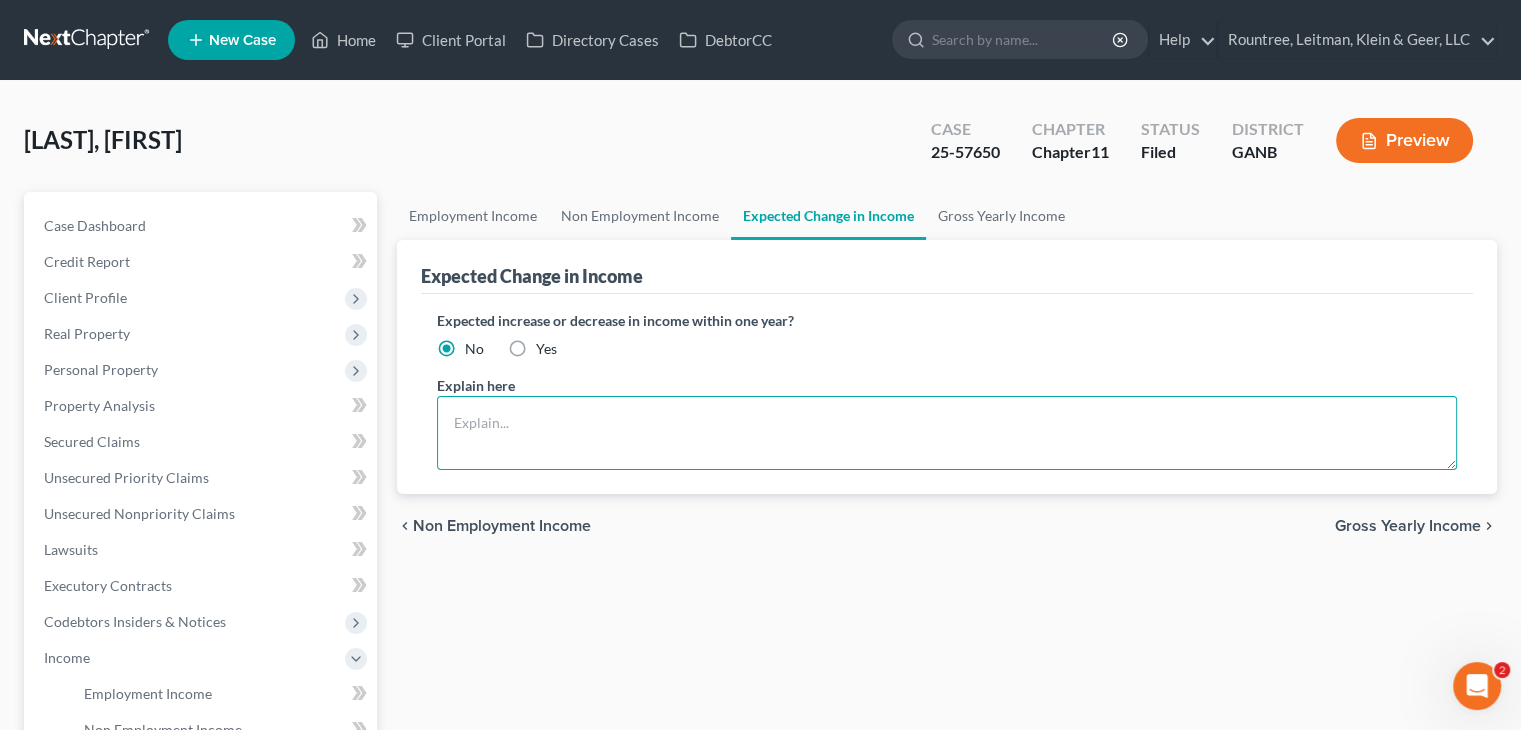 type 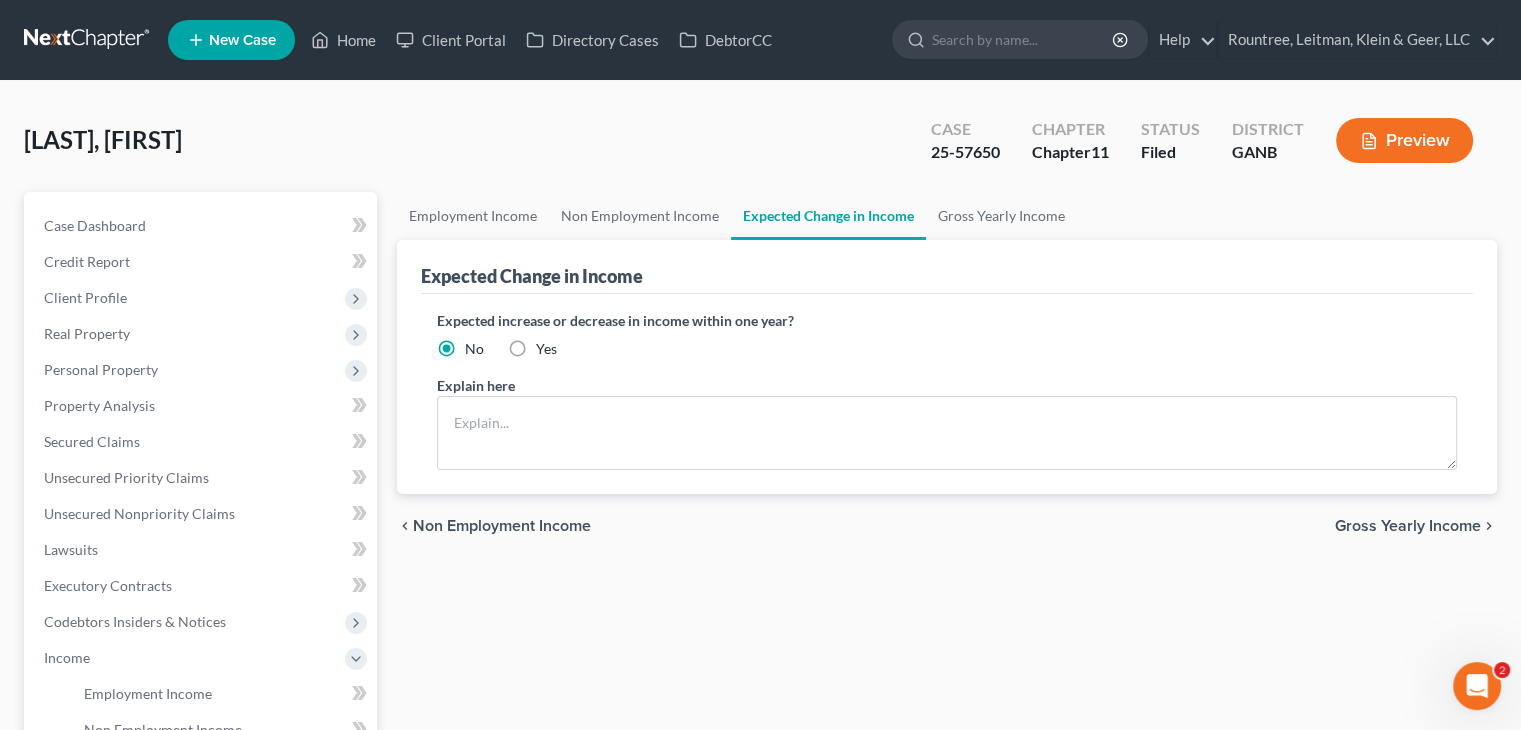 click on "Employment Income
Non Employment Income
Expected Change in Income
Gross Yearly Income
Expected Change in Income Expected increase or decrease in income within one year? No Yes Explain here
chevron_left
Non Employment Income
Gross Yearly Income
chevron_right" at bounding box center (947, 643) 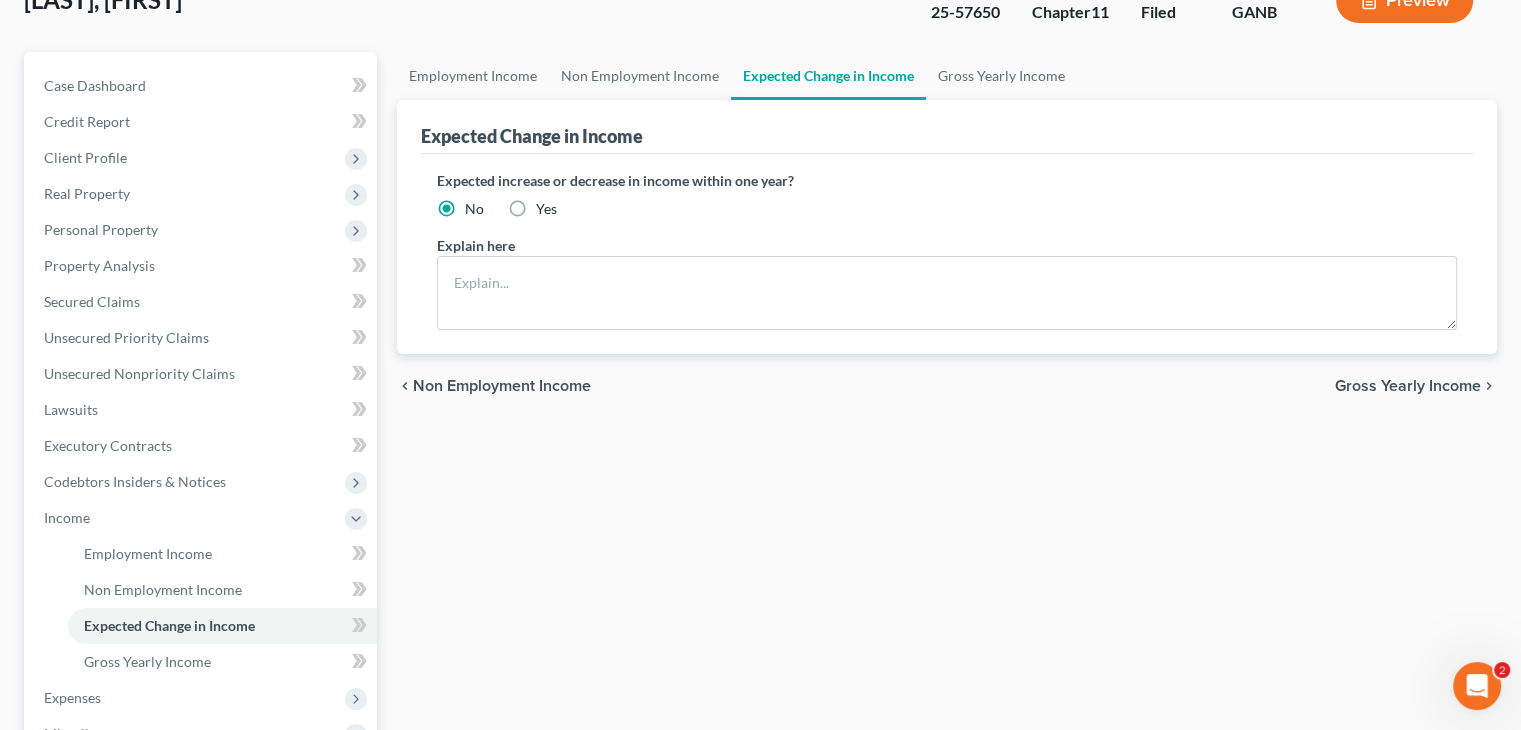 scroll, scrollTop: 200, scrollLeft: 0, axis: vertical 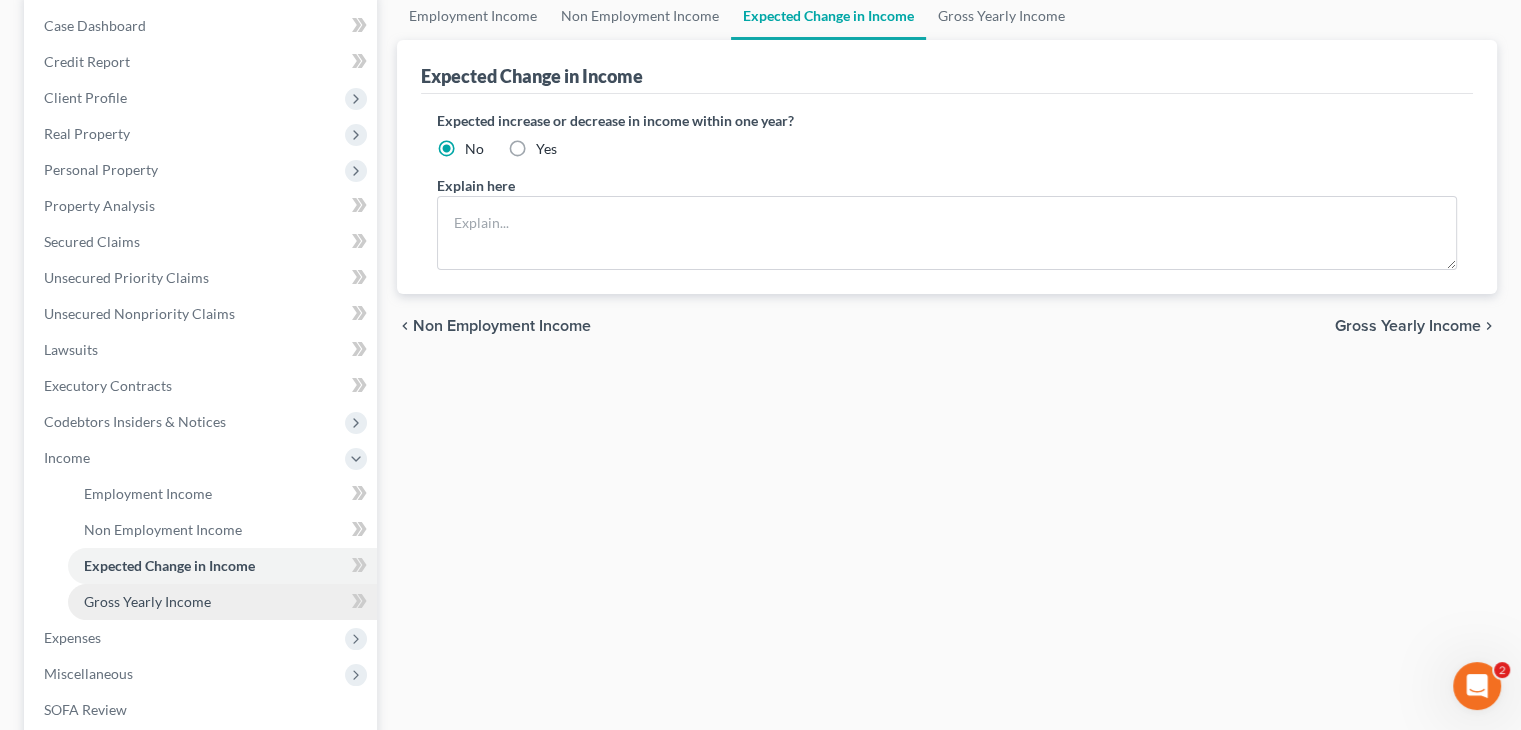 click on "Gross Yearly Income" at bounding box center [222, 602] 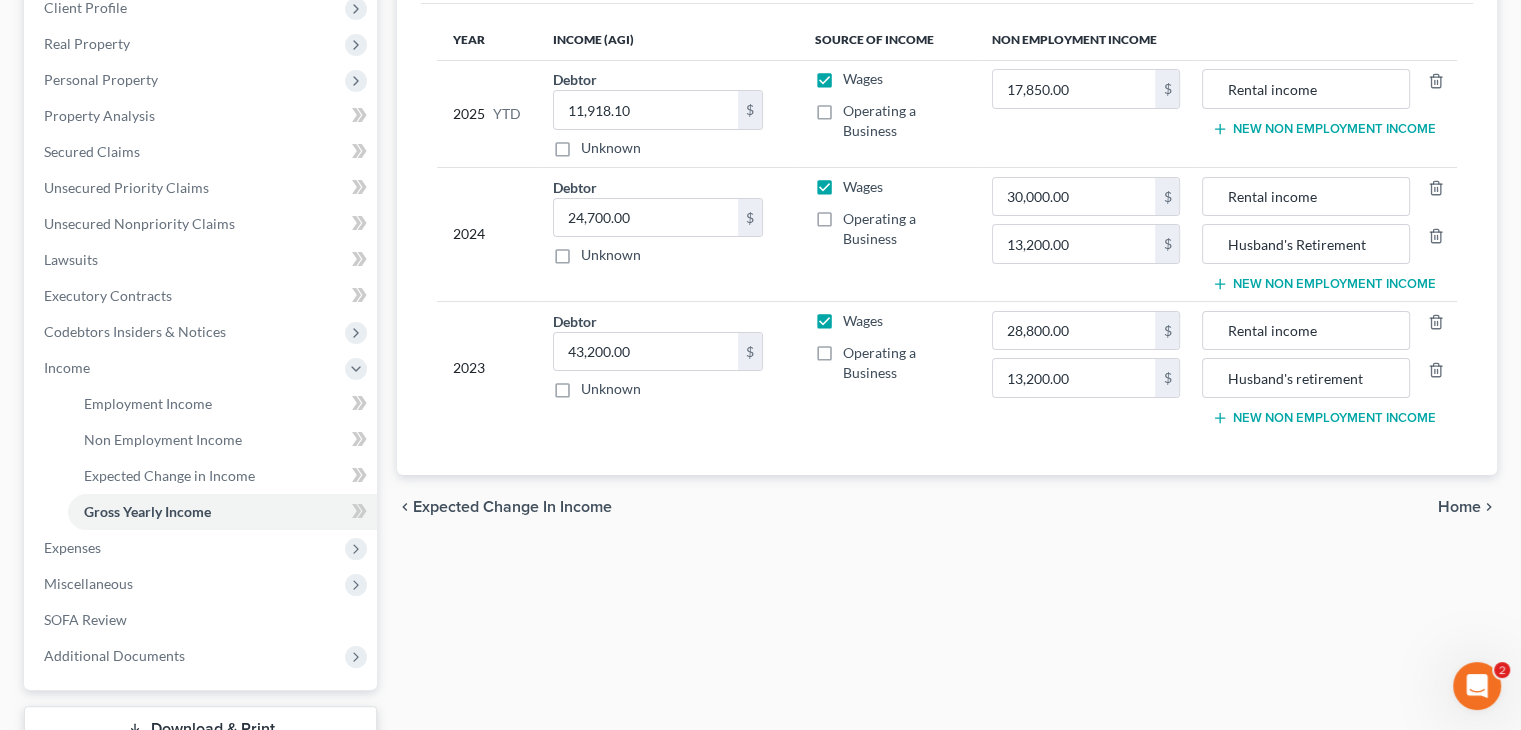 scroll, scrollTop: 300, scrollLeft: 0, axis: vertical 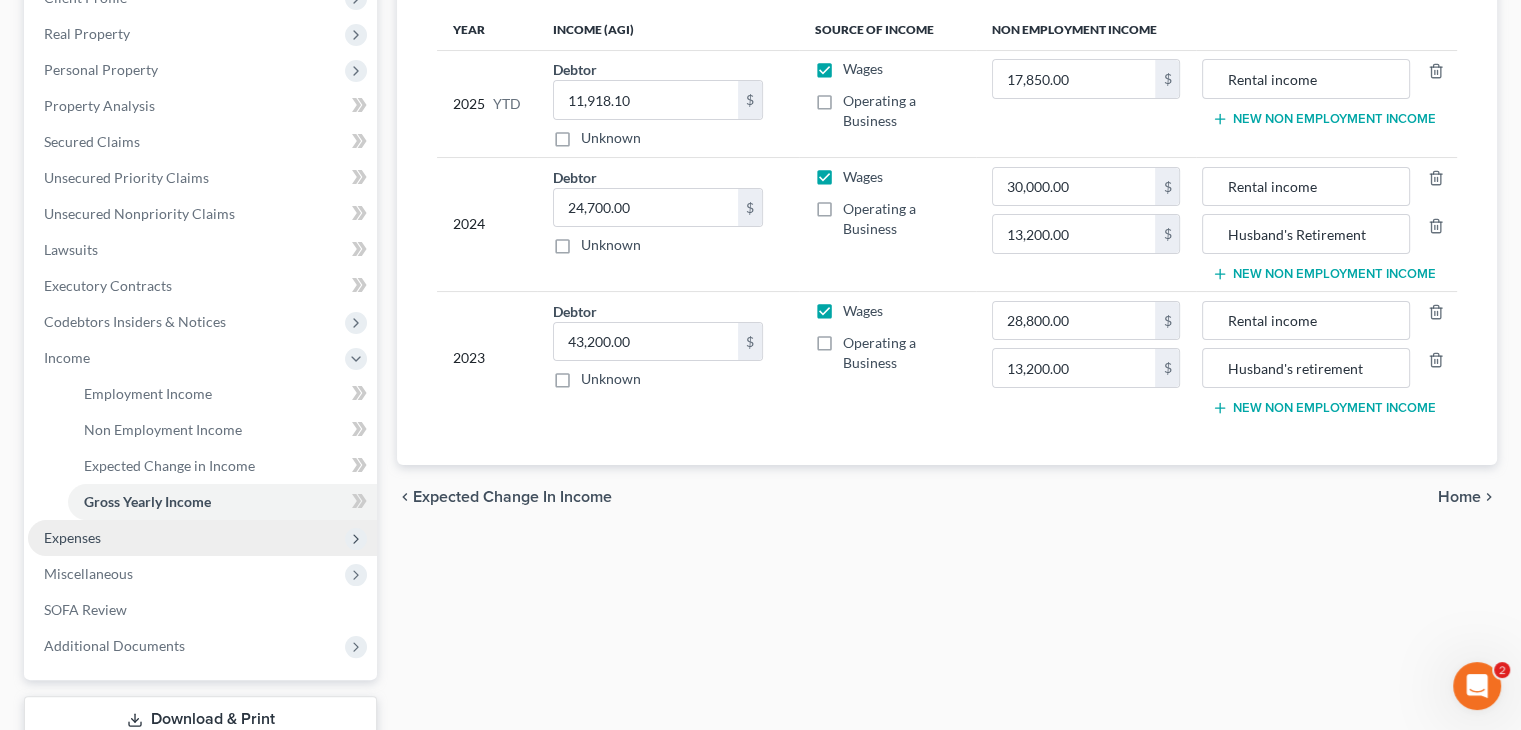 click on "Expenses" at bounding box center (72, 537) 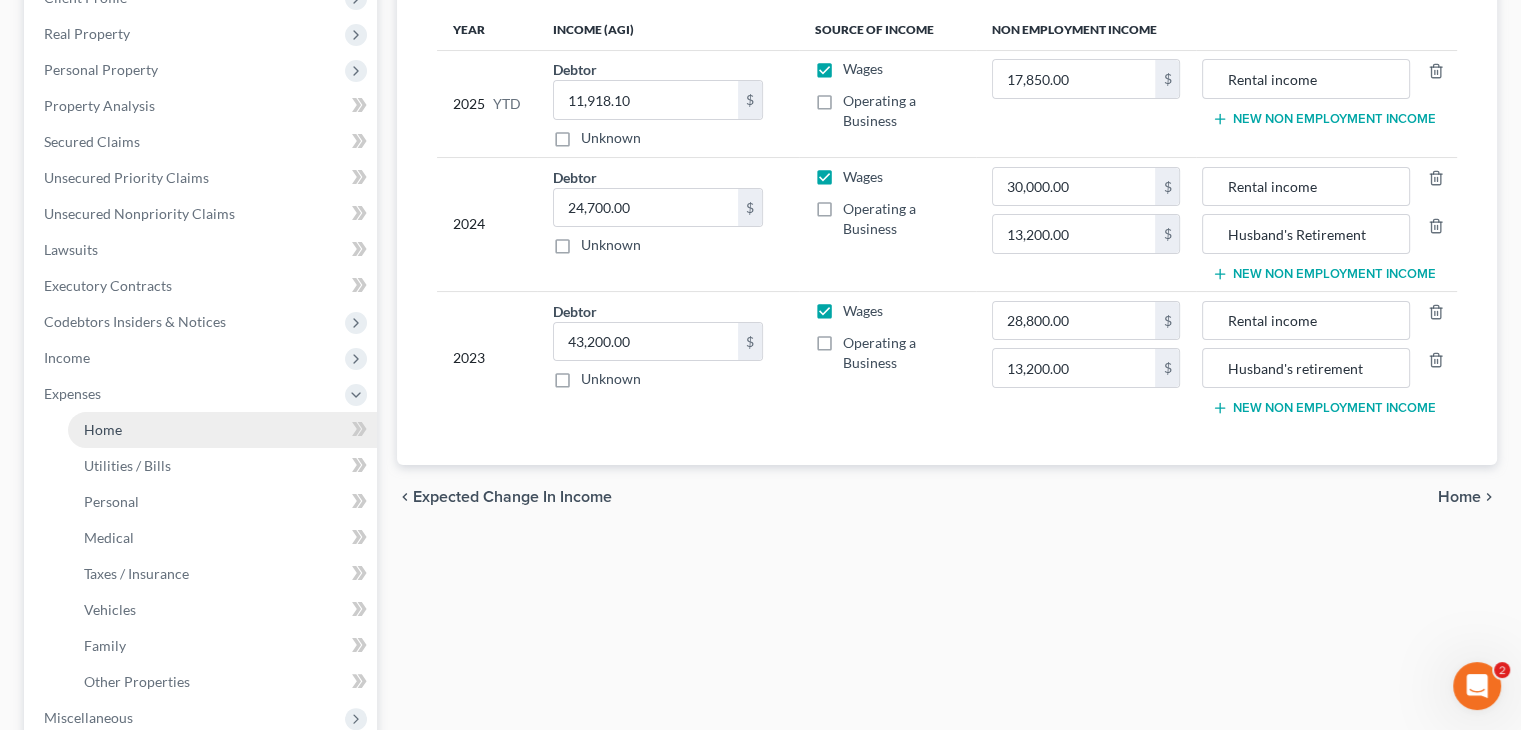 click on "Home" at bounding box center [222, 430] 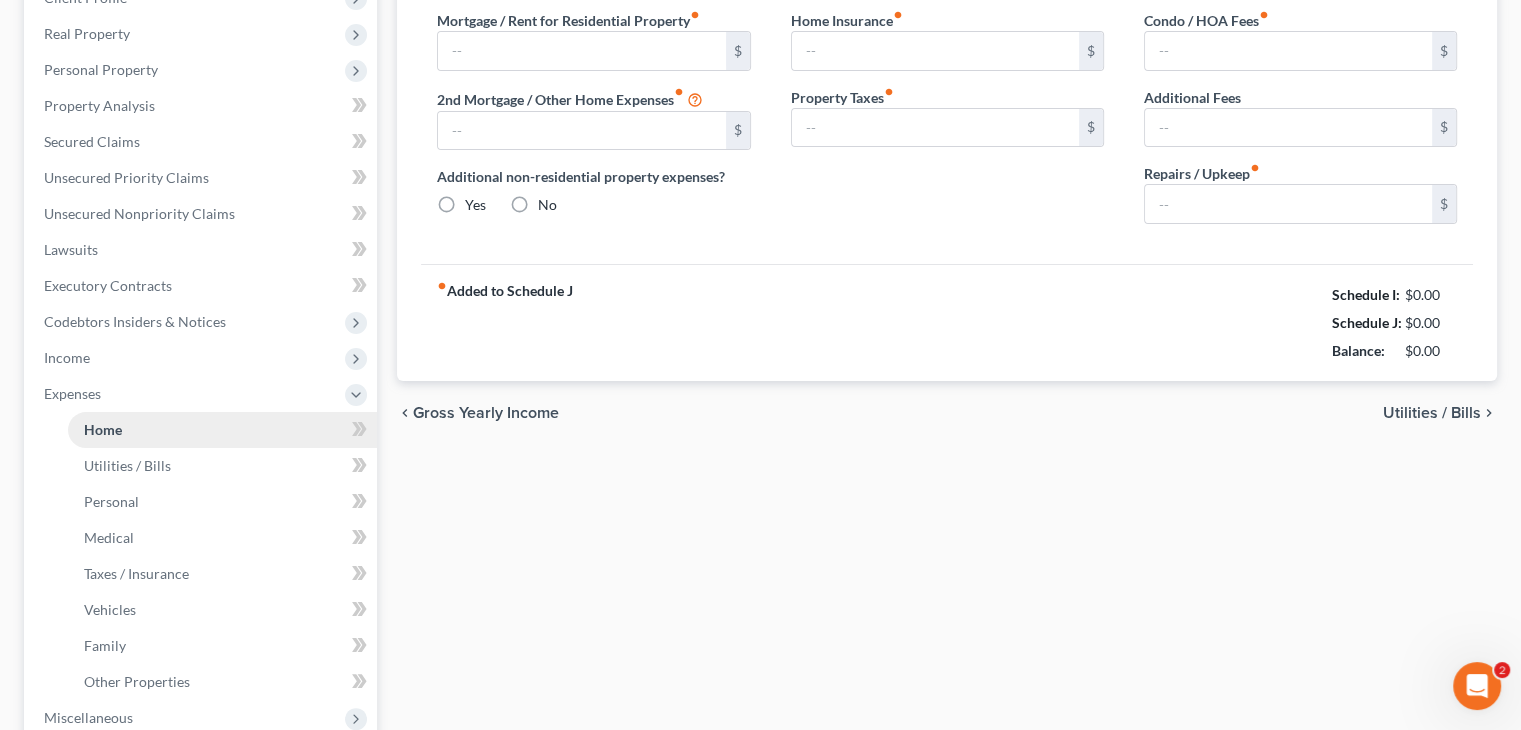 type on "0.00" 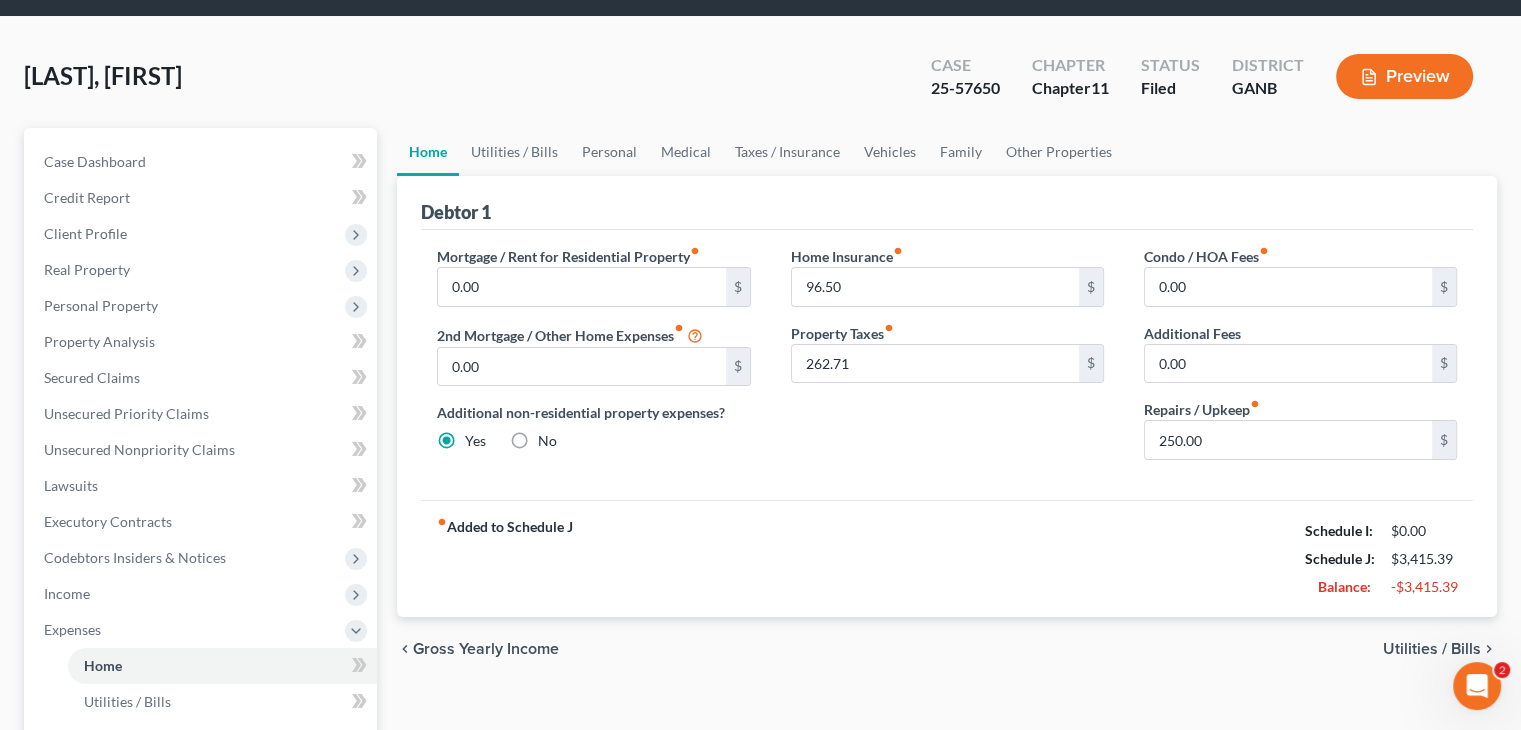 scroll, scrollTop: 100, scrollLeft: 0, axis: vertical 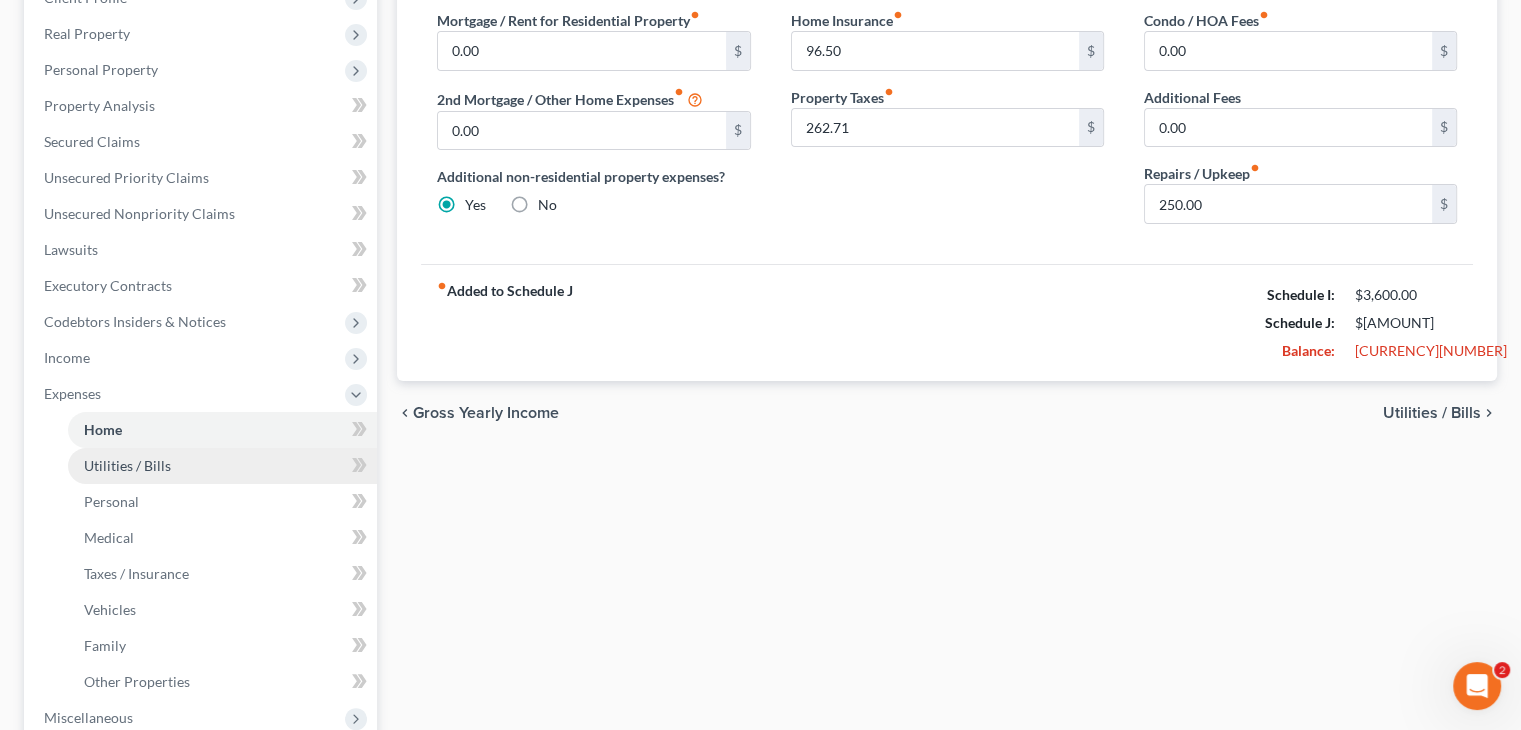 click on "Utilities / Bills" at bounding box center [127, 465] 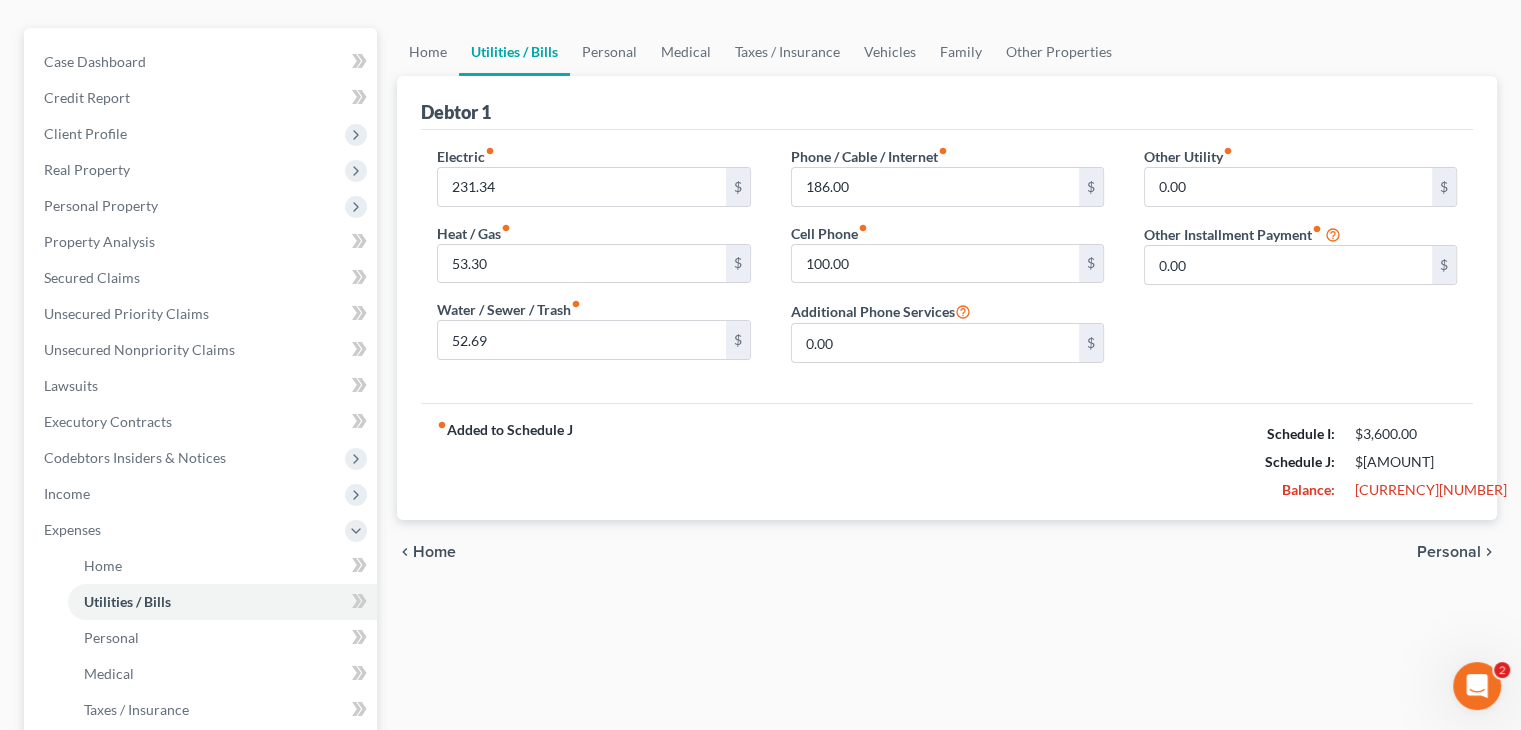 scroll, scrollTop: 200, scrollLeft: 0, axis: vertical 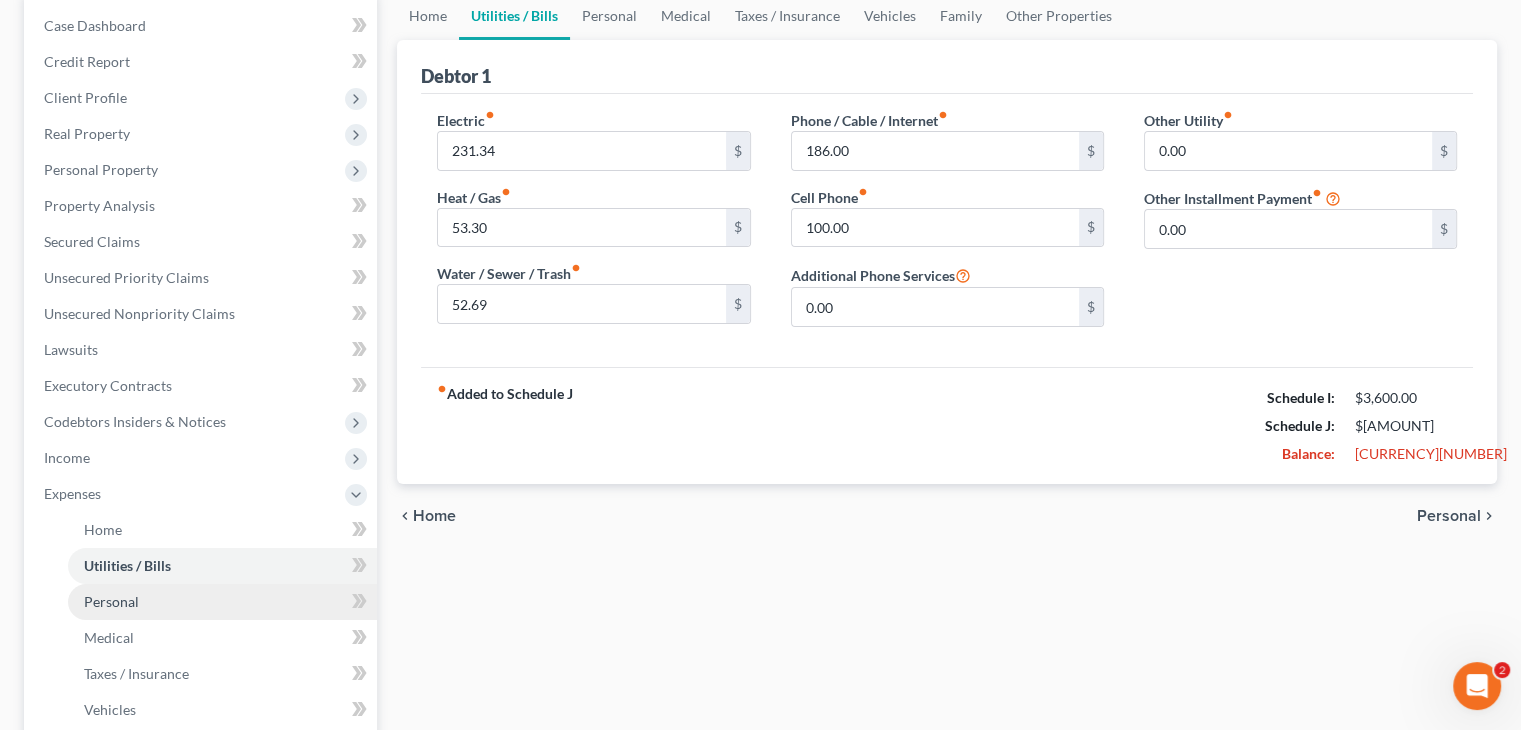 click on "Personal" at bounding box center [111, 601] 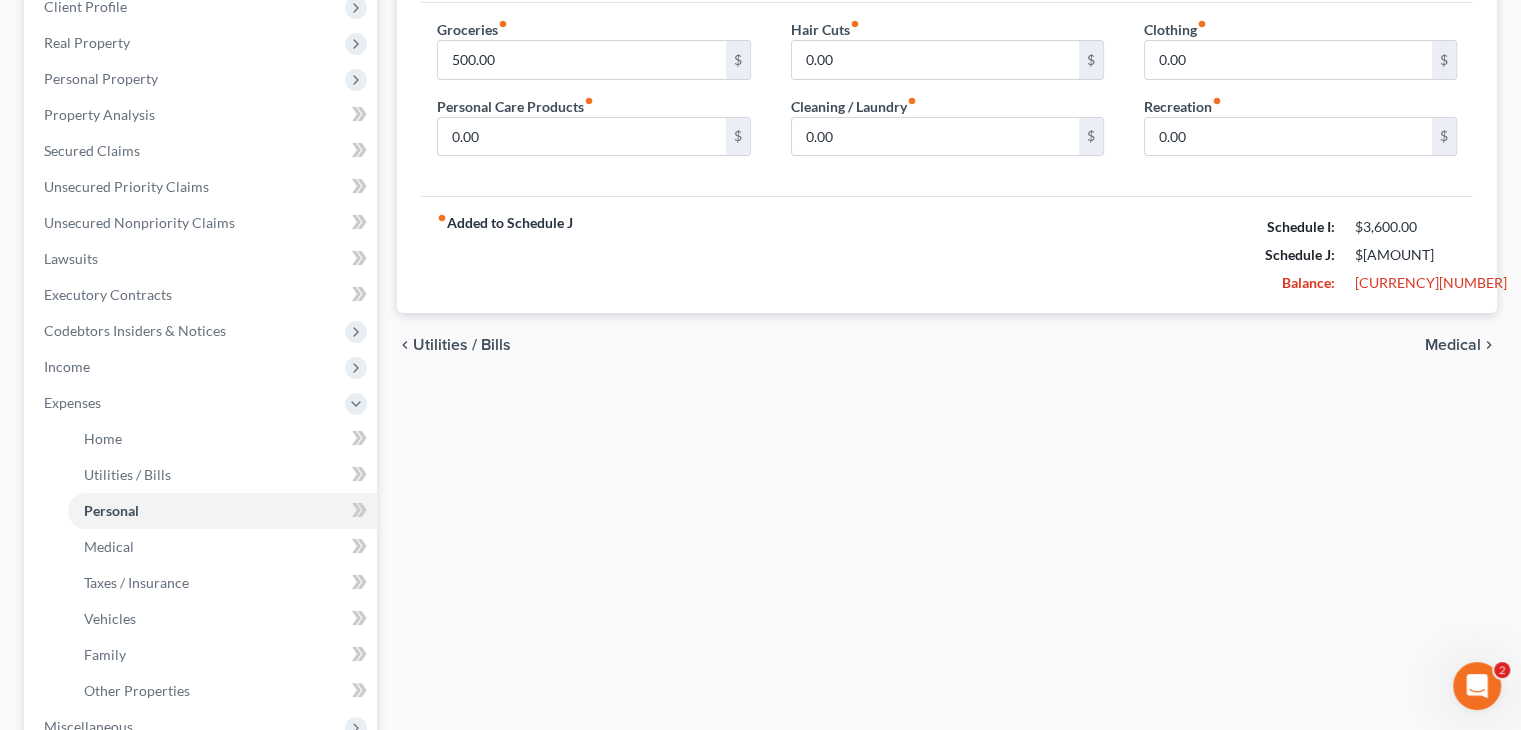scroll, scrollTop: 300, scrollLeft: 0, axis: vertical 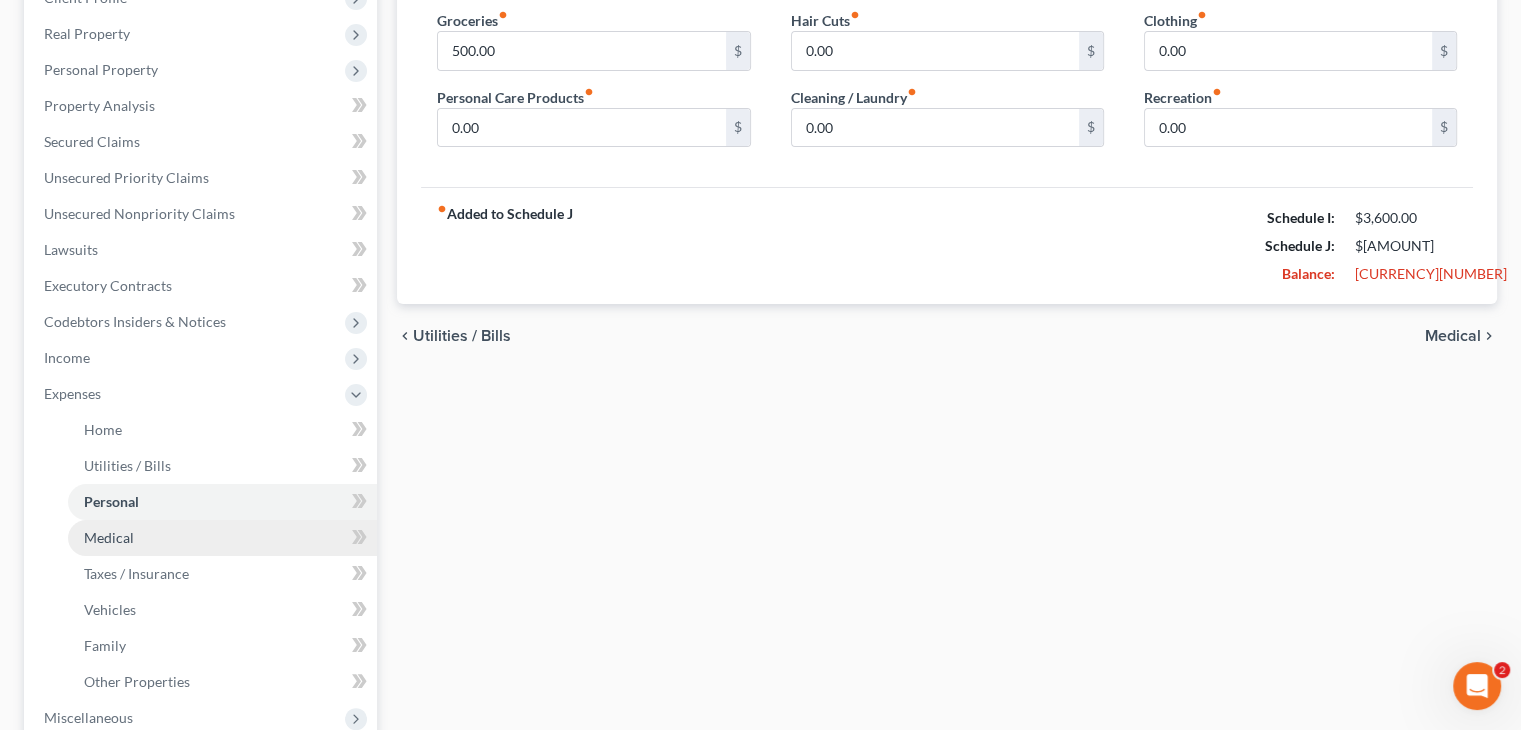 click on "Medical" at bounding box center (109, 537) 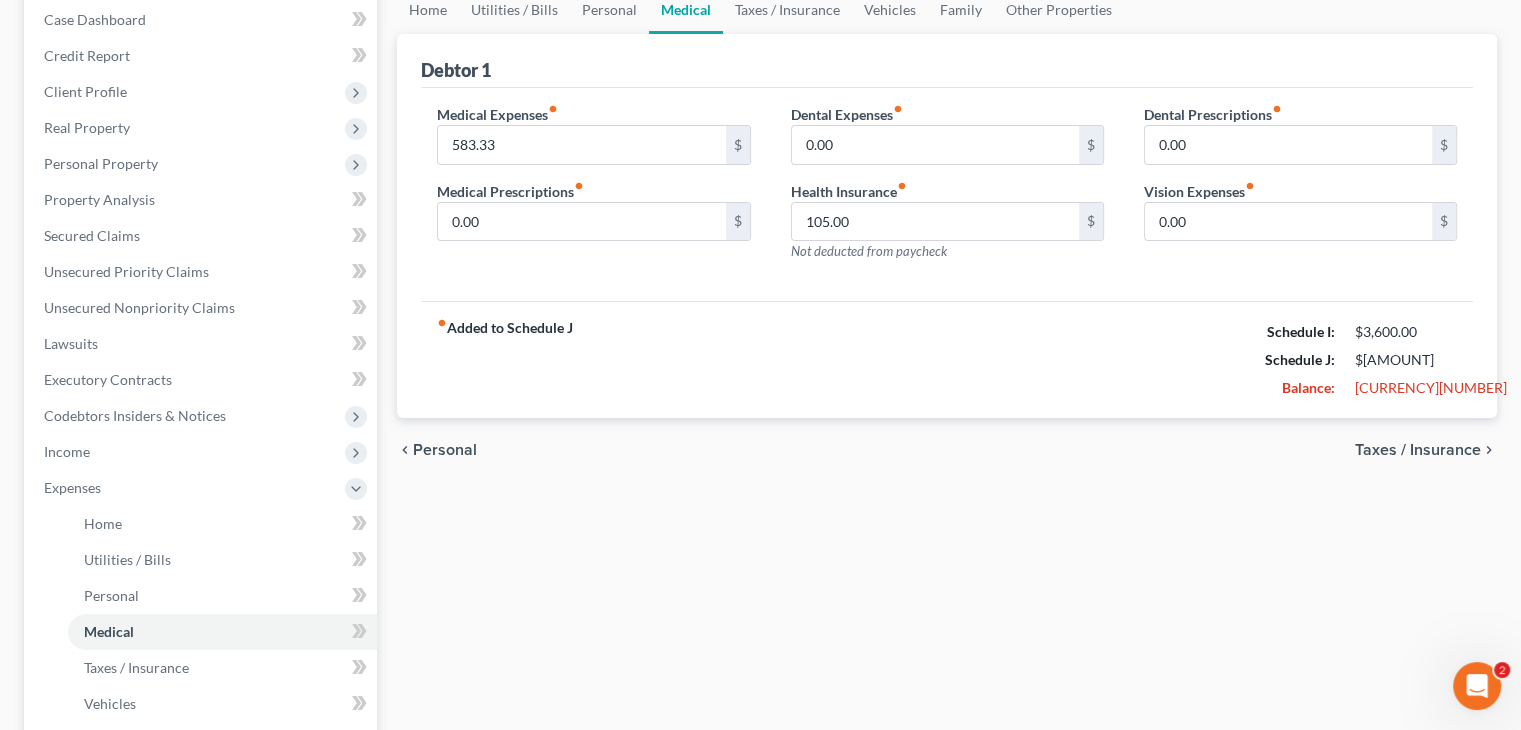 scroll, scrollTop: 300, scrollLeft: 0, axis: vertical 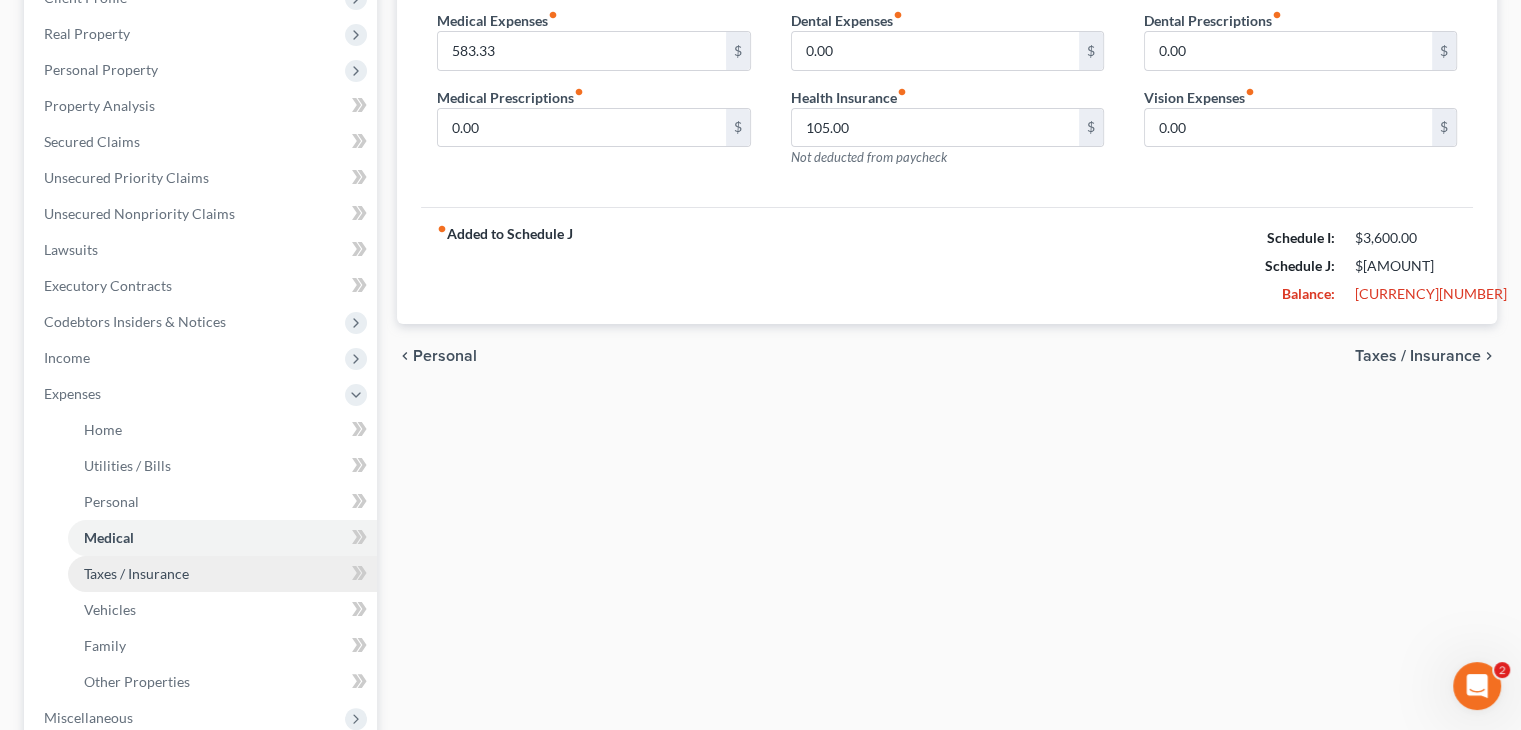 click on "Taxes / Insurance" at bounding box center (136, 573) 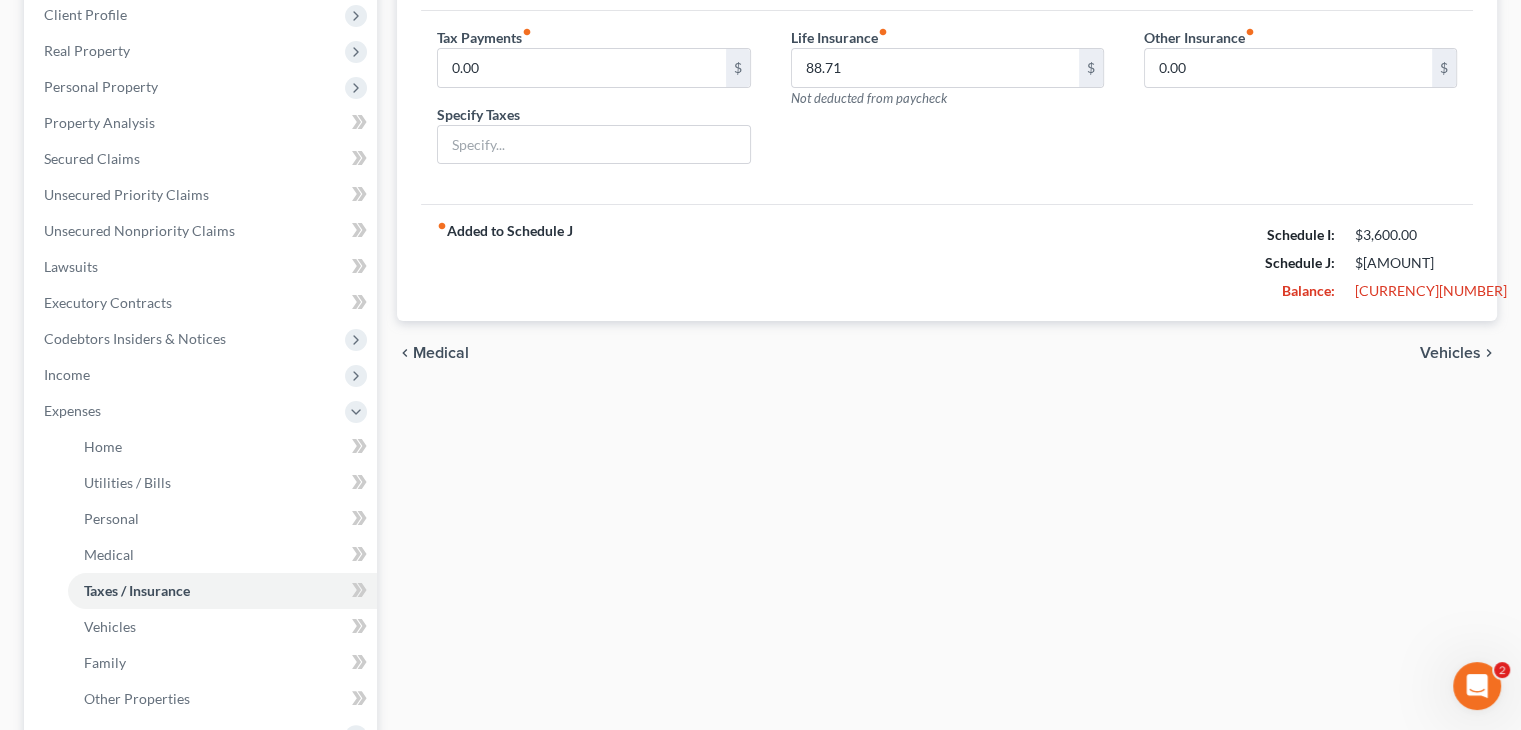 scroll, scrollTop: 400, scrollLeft: 0, axis: vertical 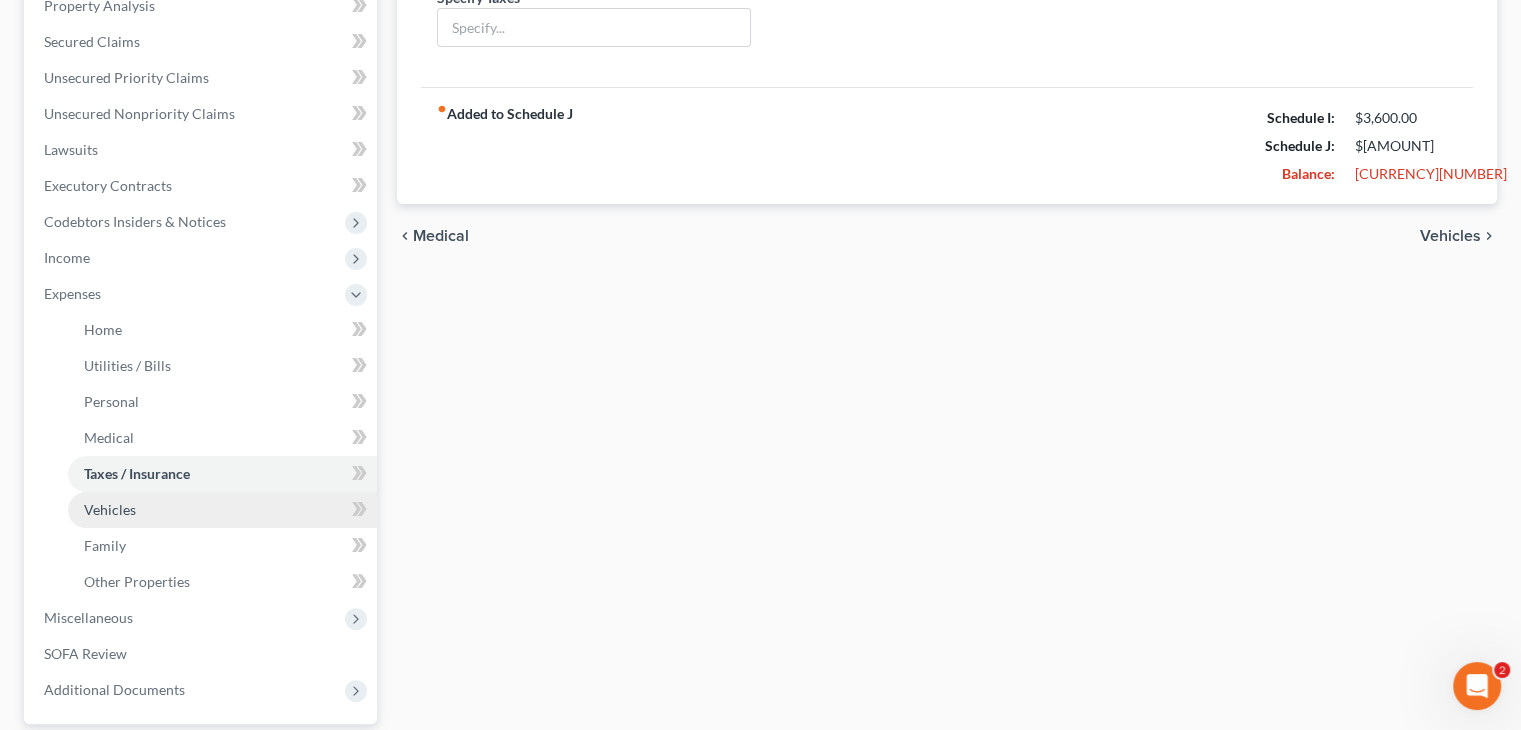 click on "Vehicles" at bounding box center (110, 509) 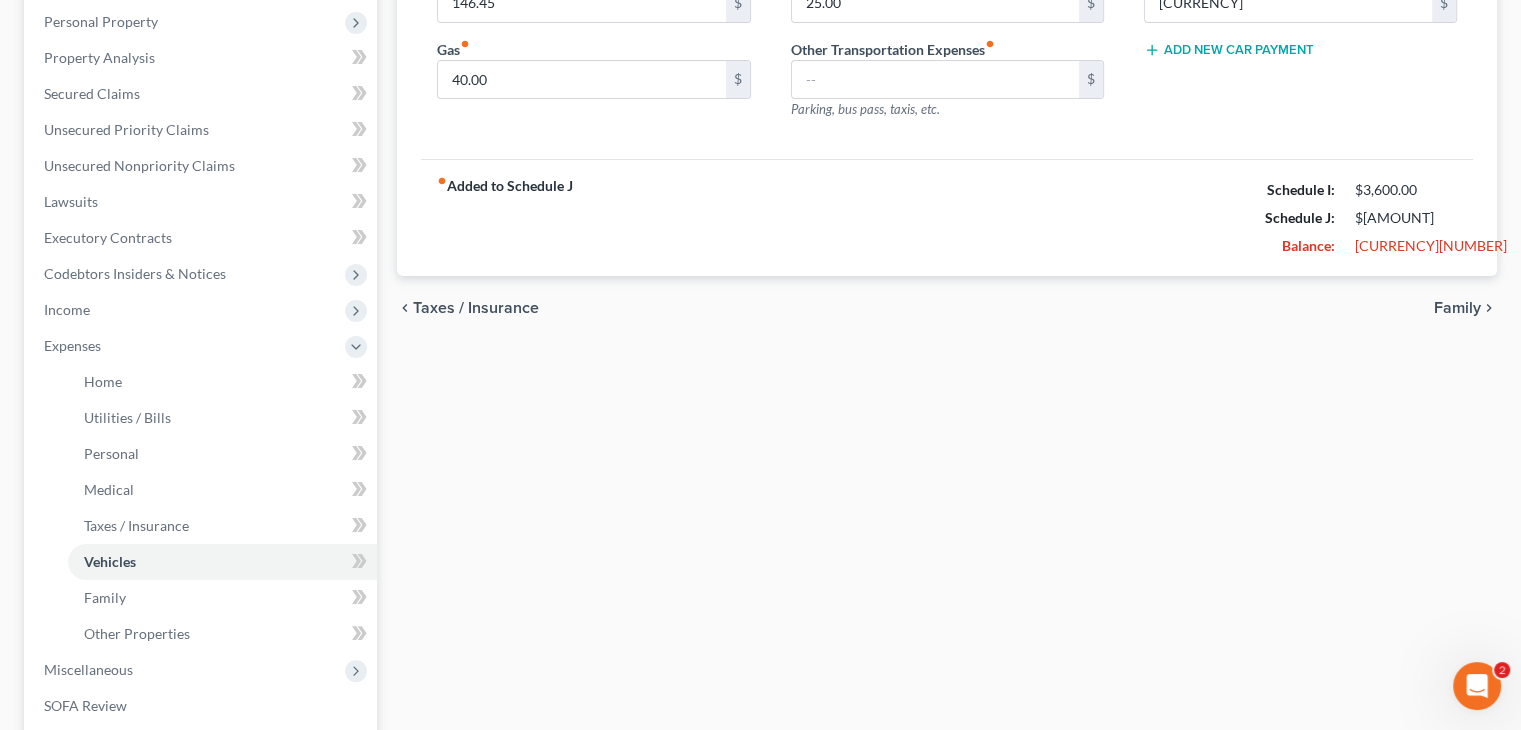 scroll, scrollTop: 584, scrollLeft: 0, axis: vertical 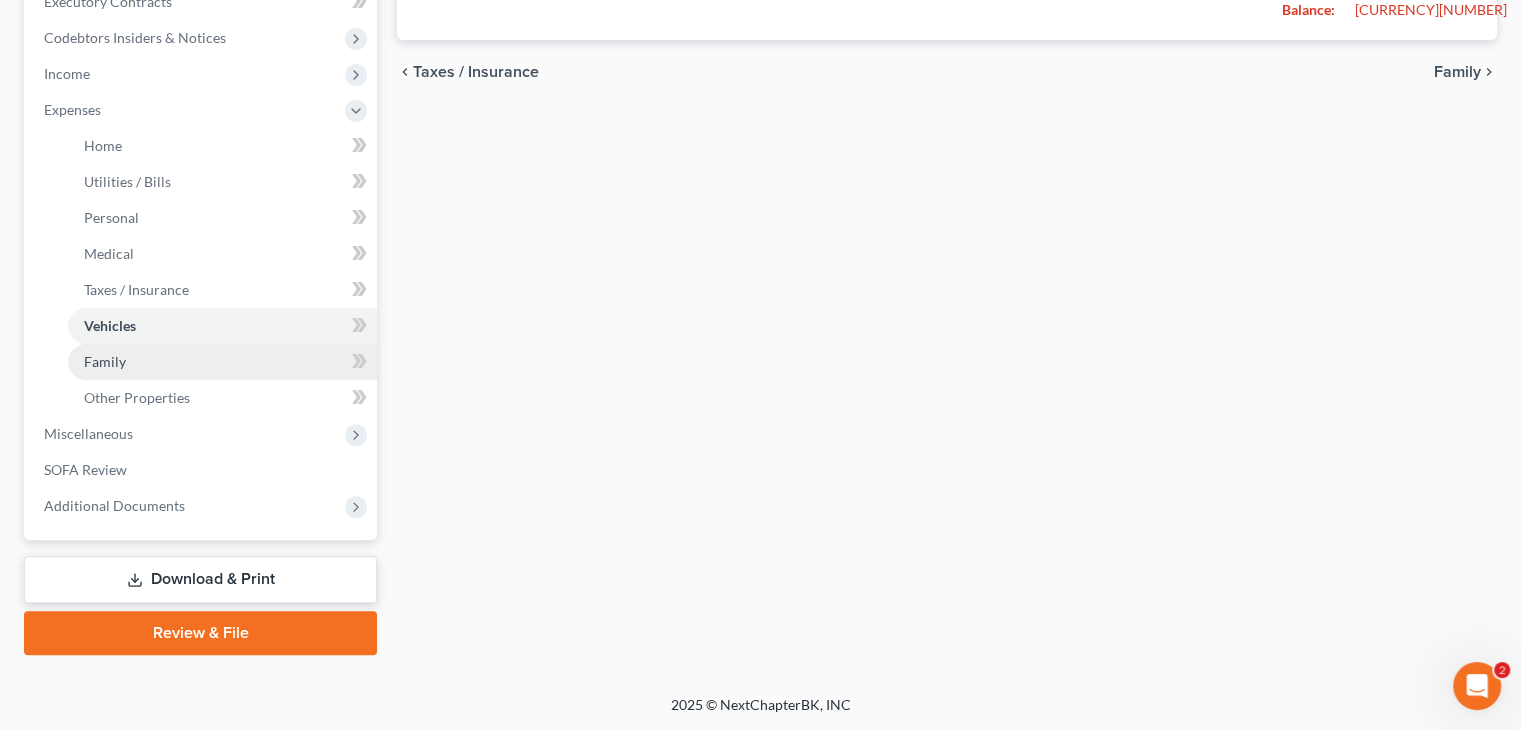 click on "Family" at bounding box center (105, 361) 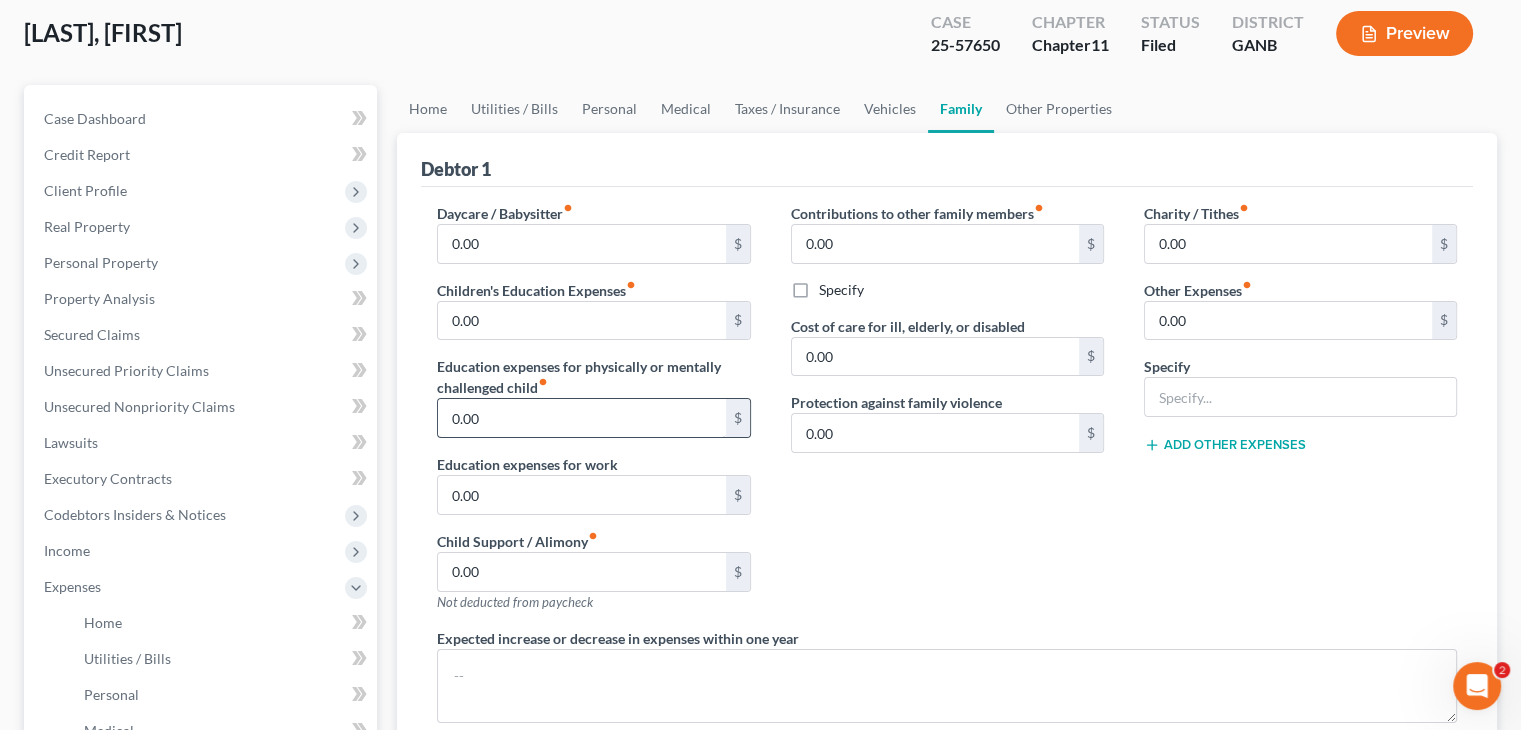 scroll, scrollTop: 1, scrollLeft: 0, axis: vertical 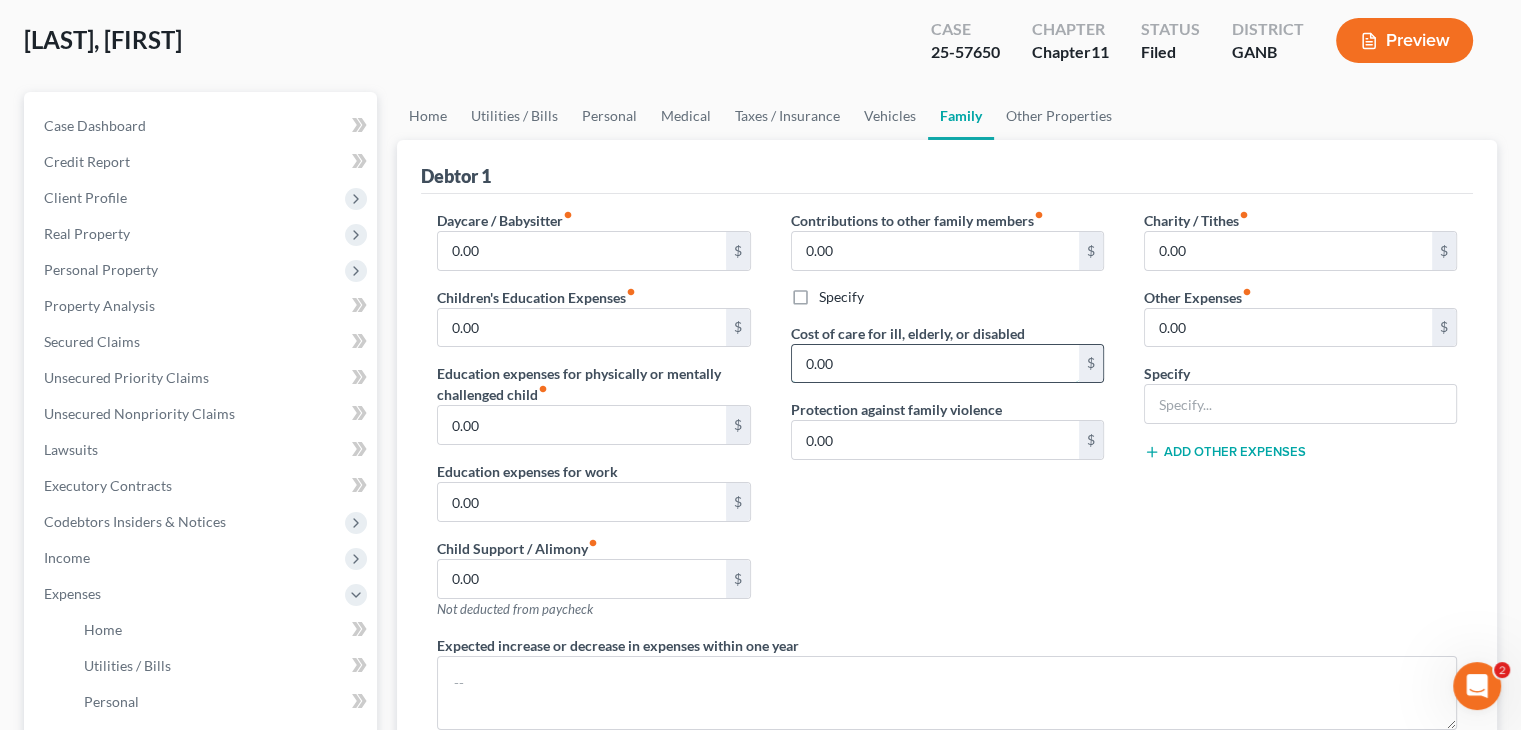click on "0.00" at bounding box center [935, 364] 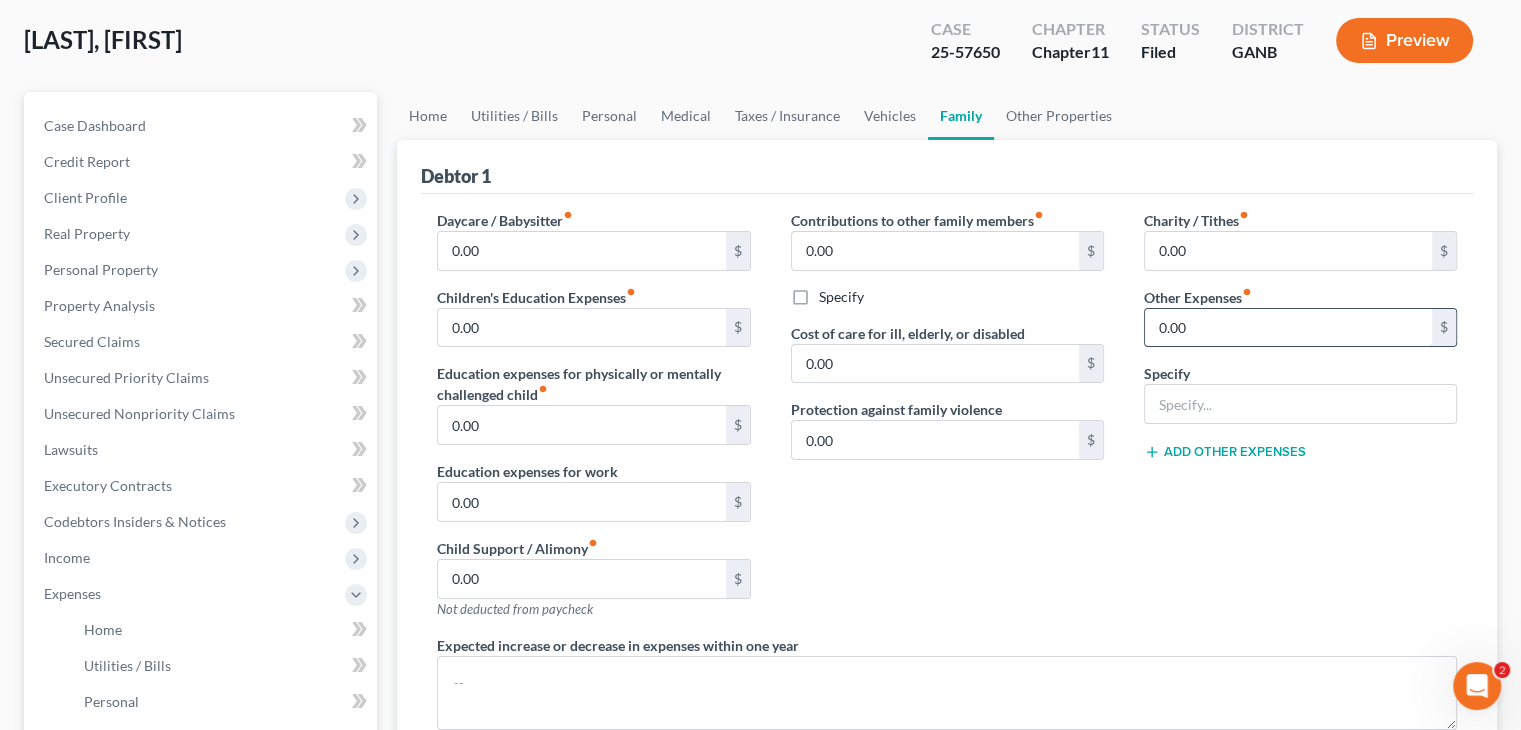 click on "0.00" at bounding box center (1288, 328) 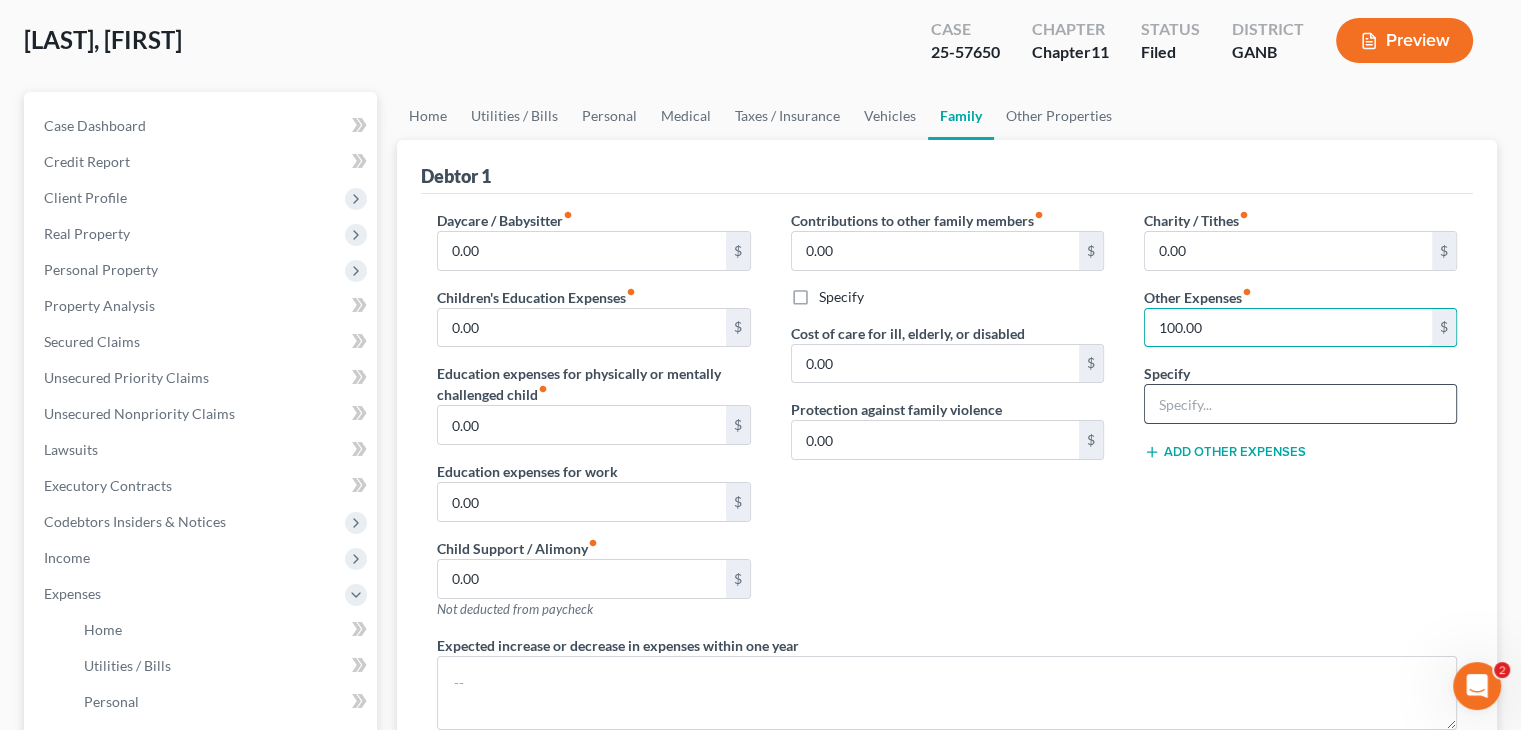 type on "100.00" 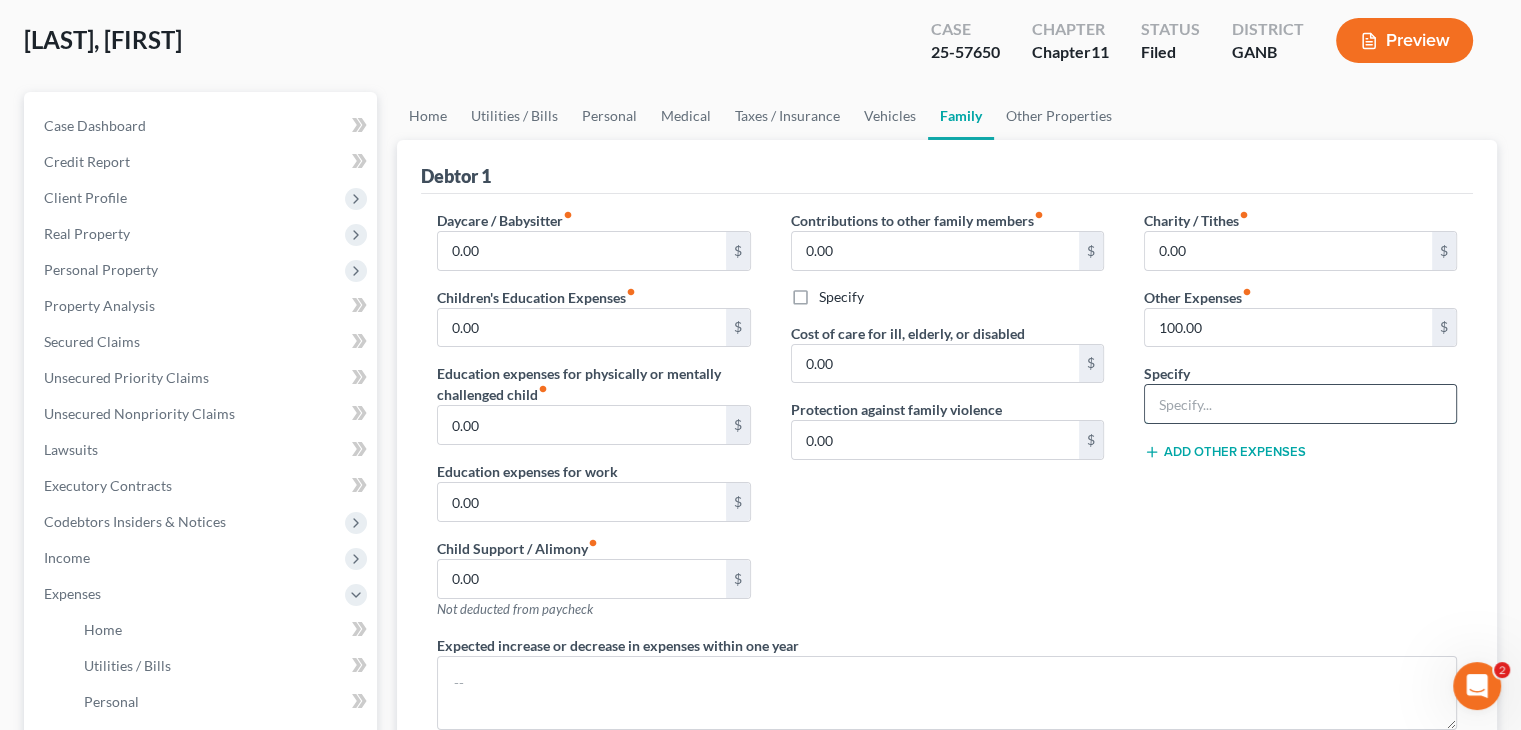 click at bounding box center [1300, 404] 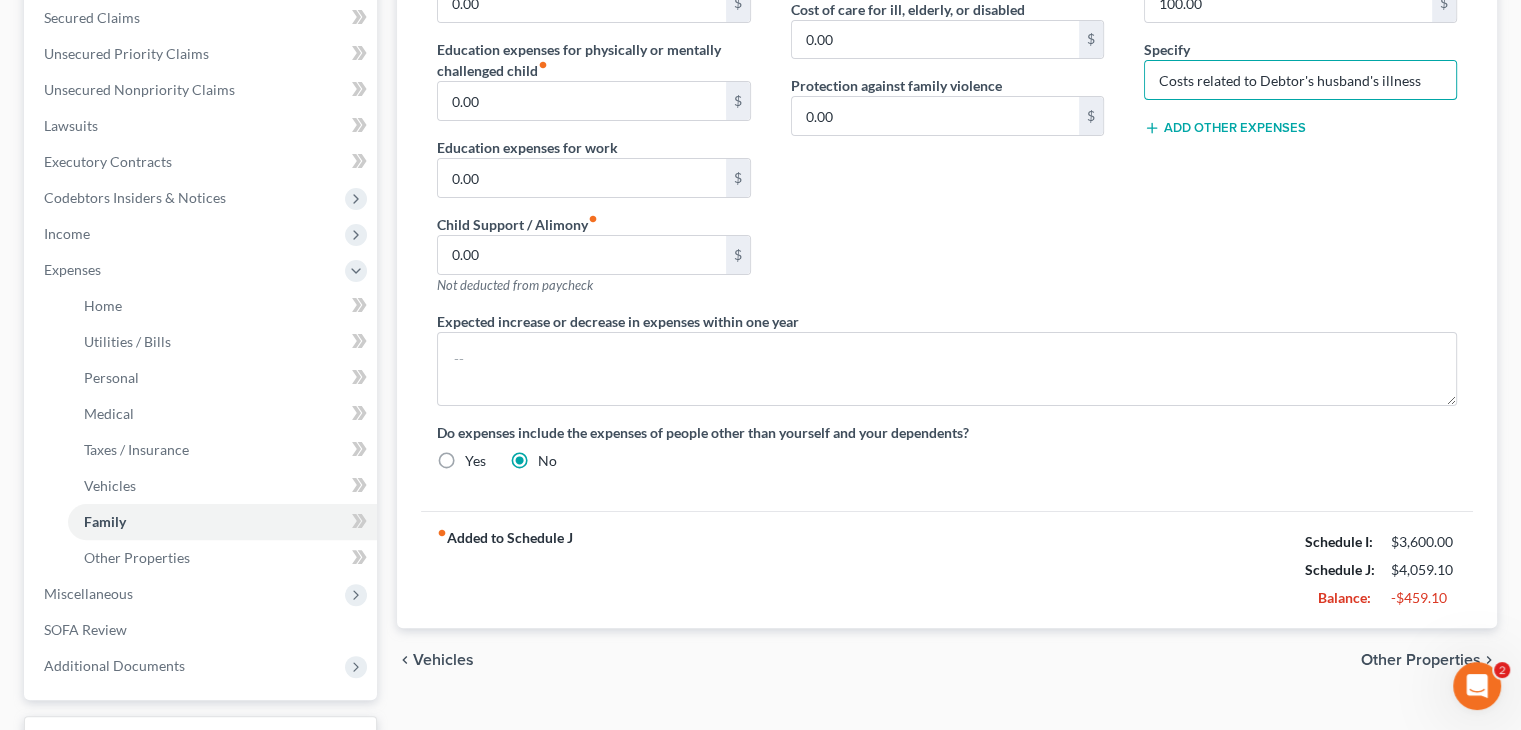 scroll, scrollTop: 584, scrollLeft: 0, axis: vertical 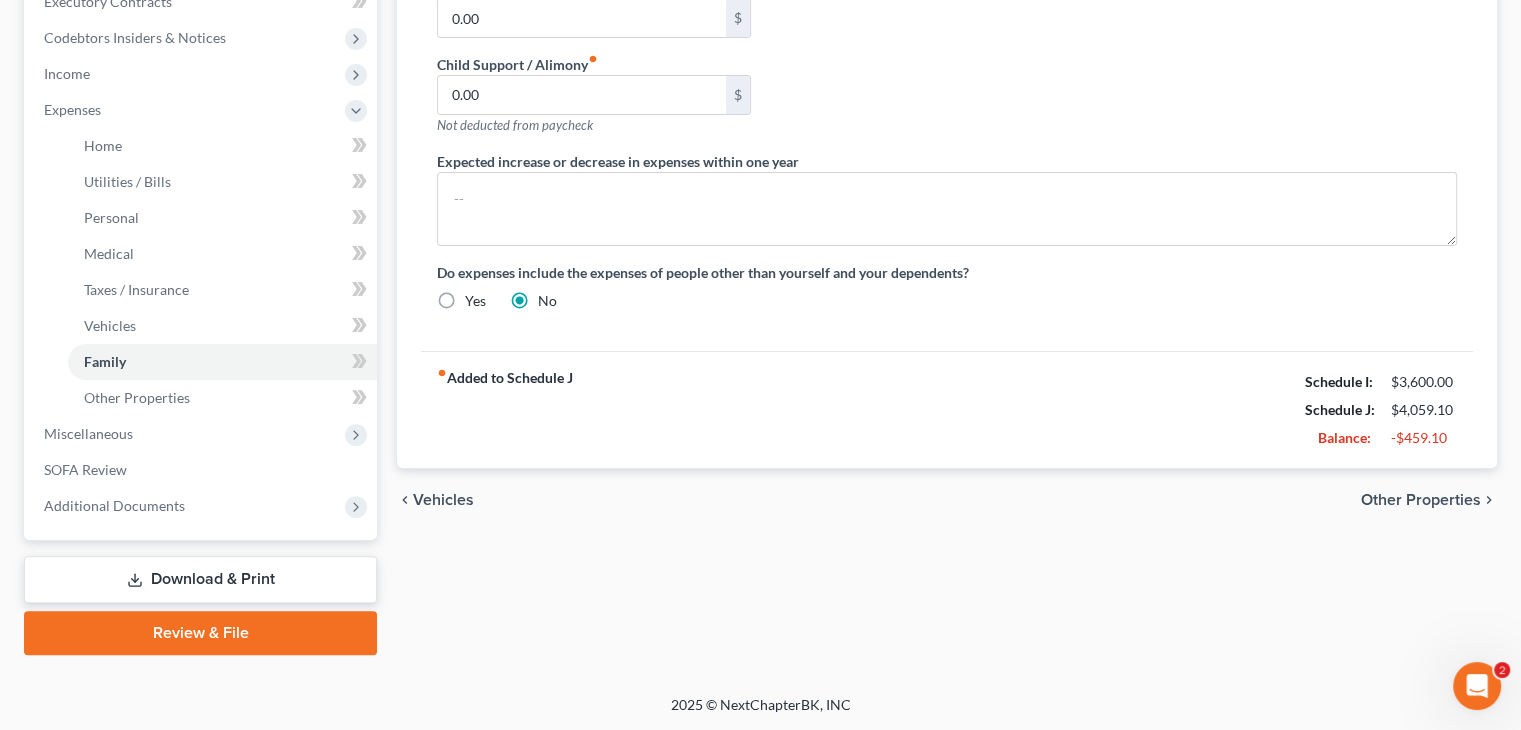 type on "Costs related to Debtor's husband's illness" 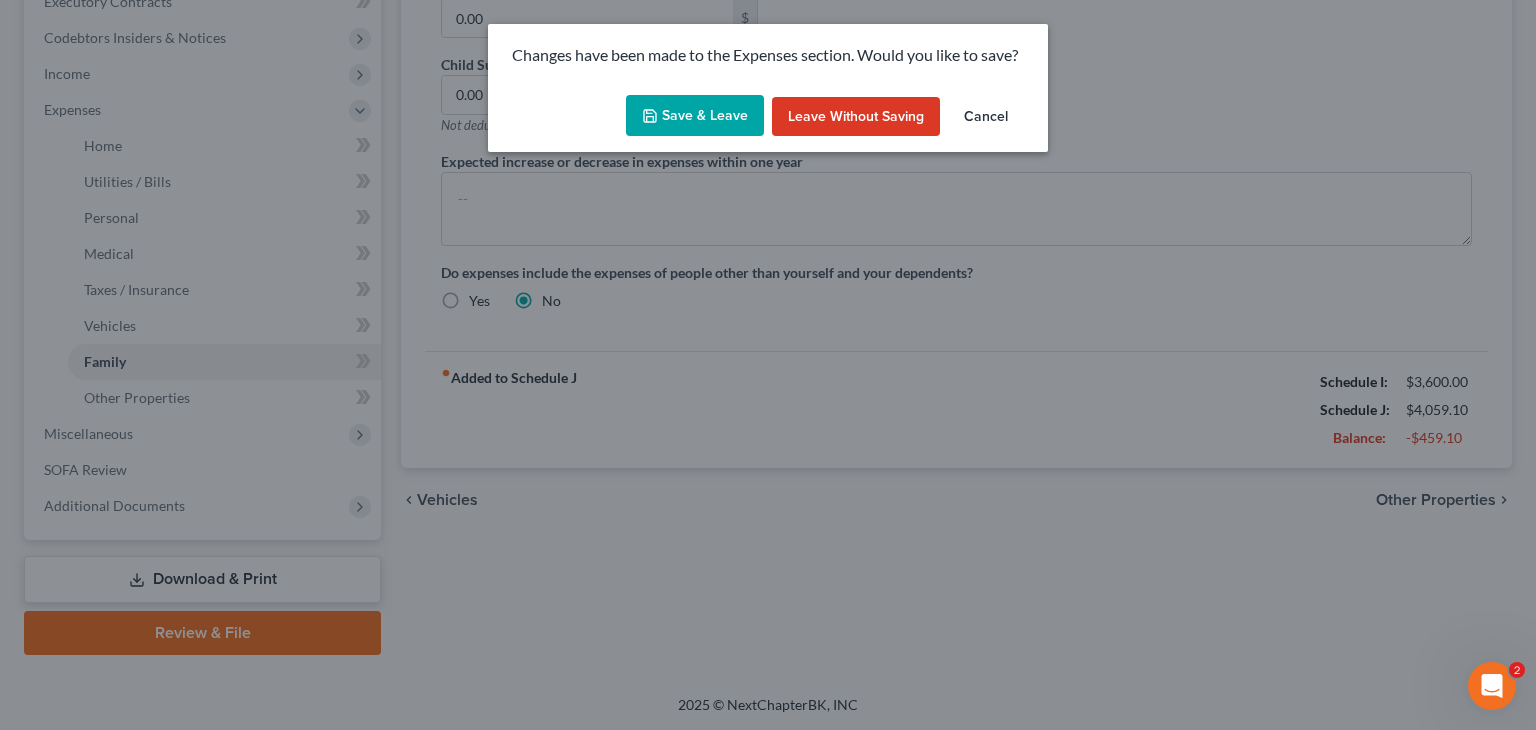 click on "Save & Leave" at bounding box center [695, 116] 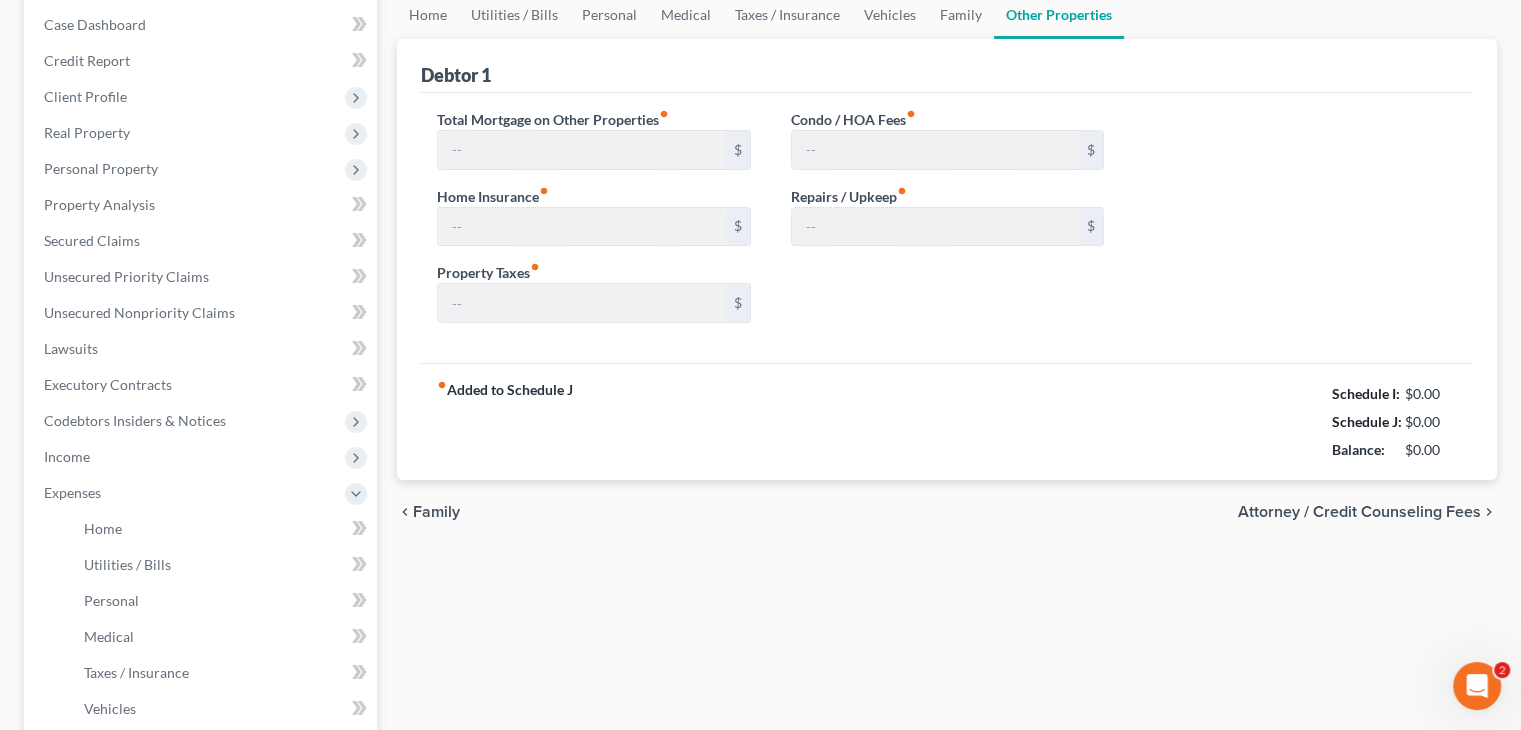 type on "118.08" 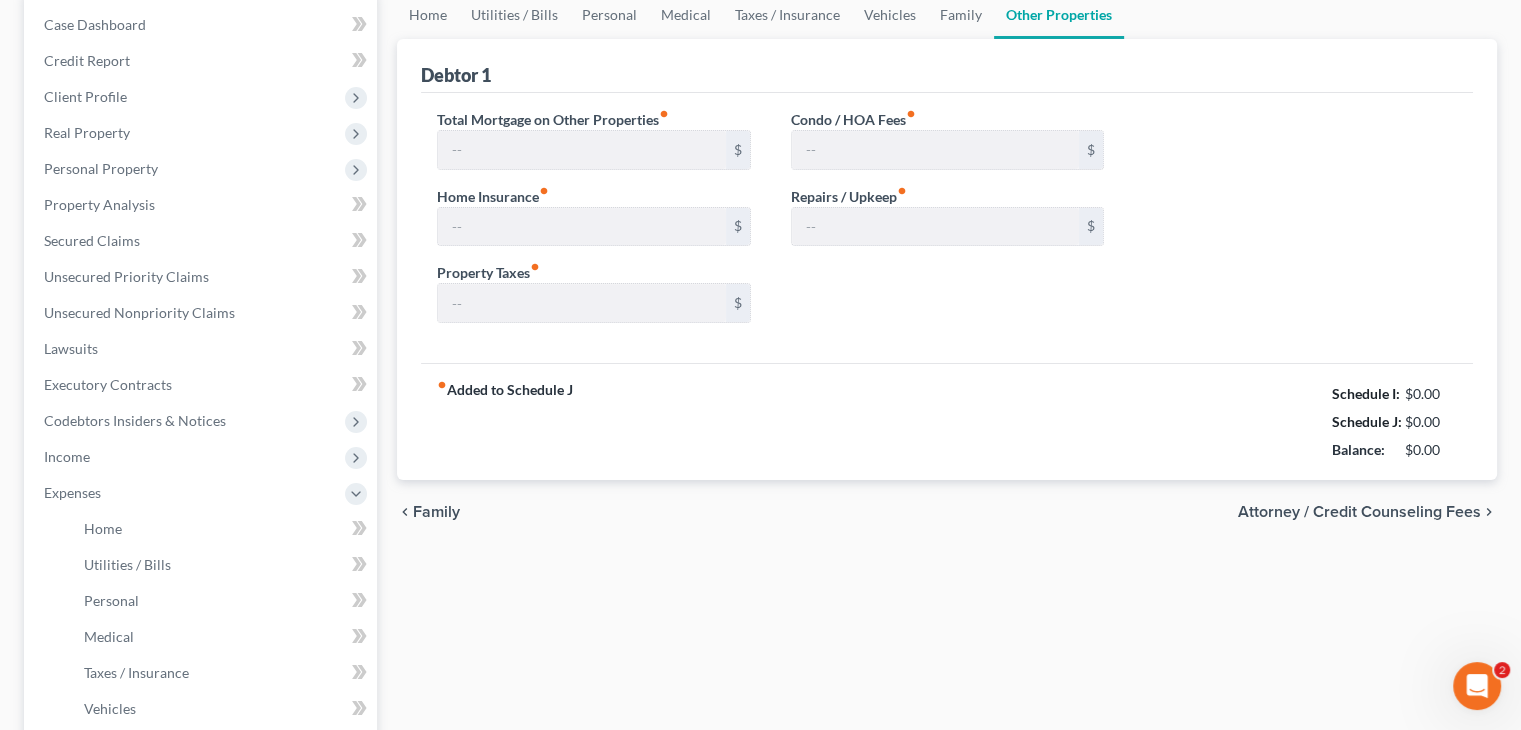 type on "[NUMBER]" 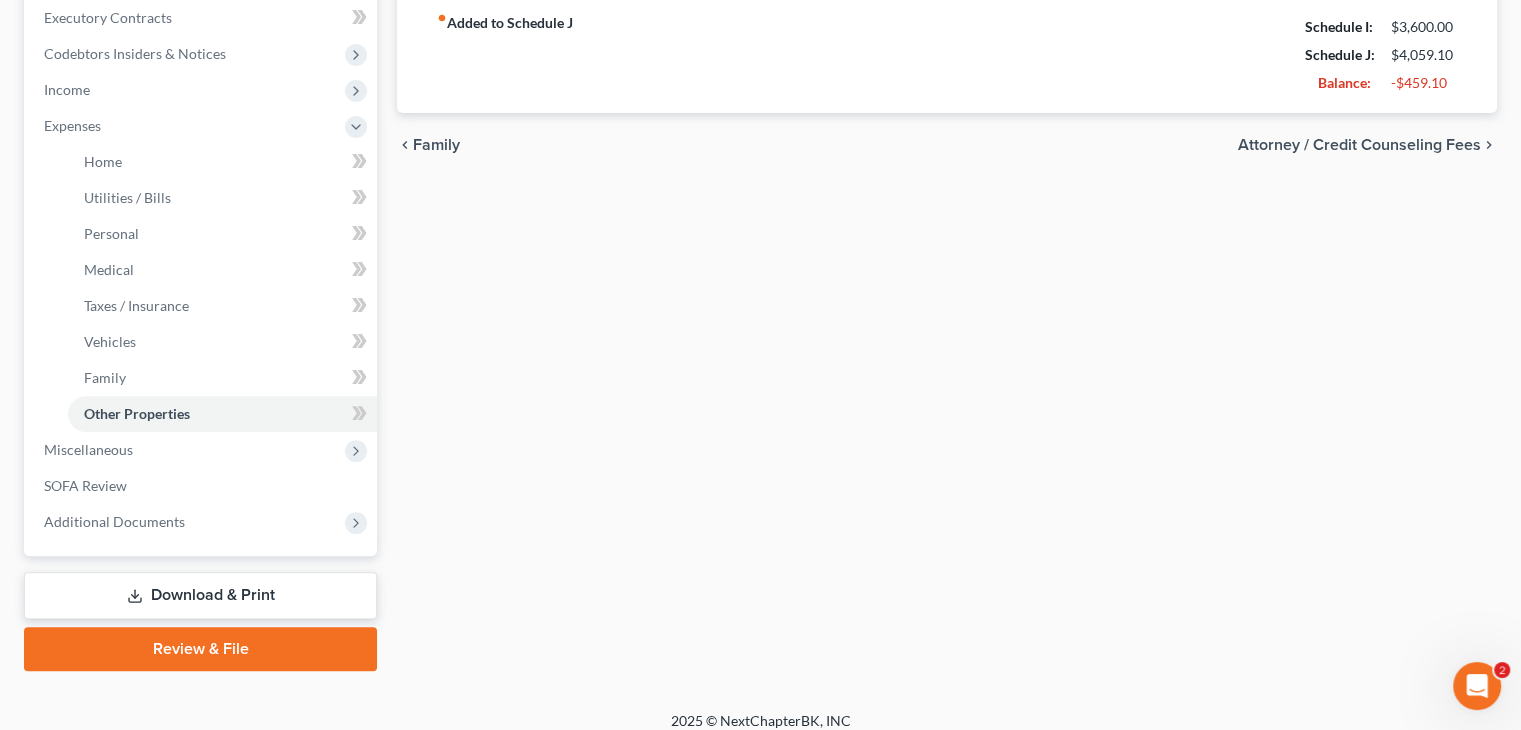 scroll, scrollTop: 584, scrollLeft: 0, axis: vertical 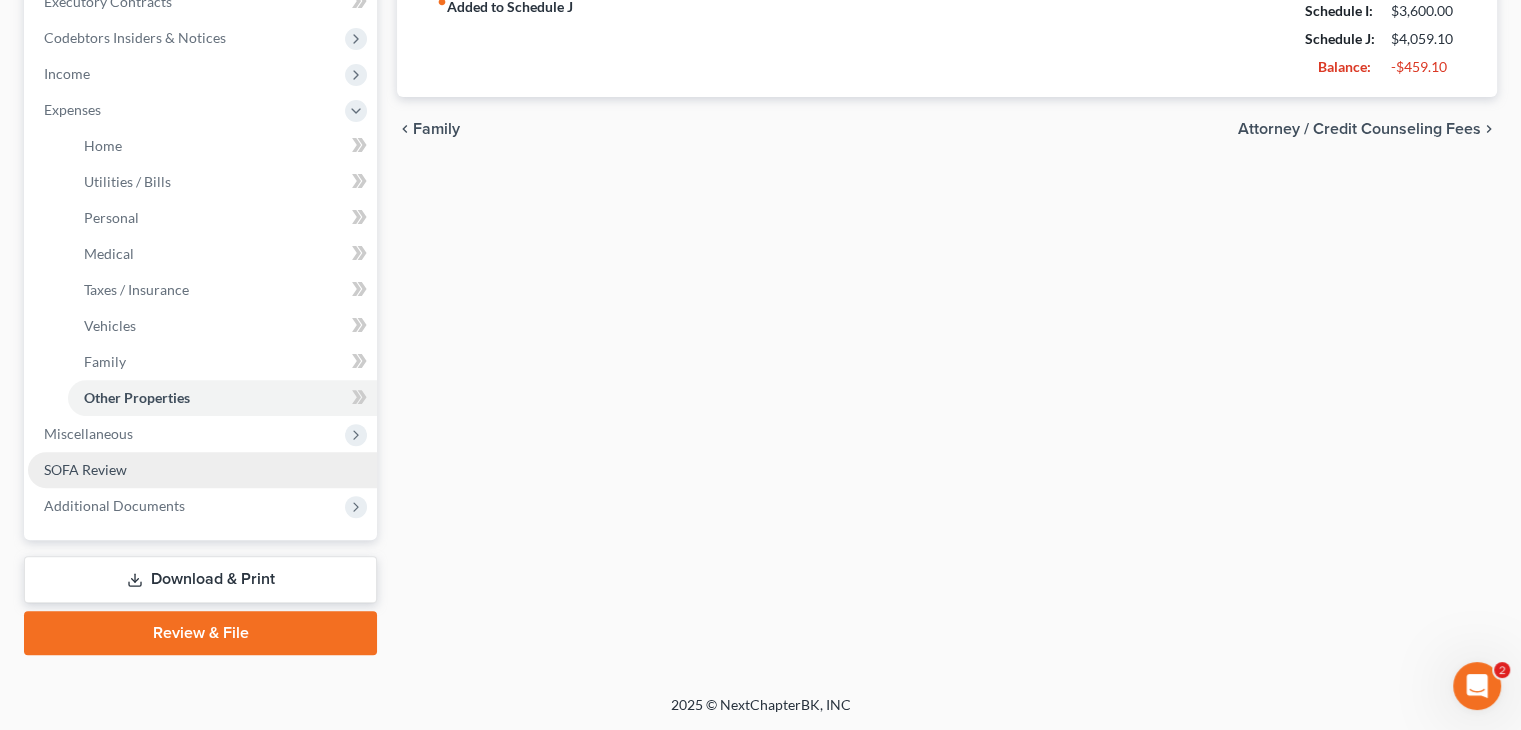 click on "SOFA Review" at bounding box center [202, 470] 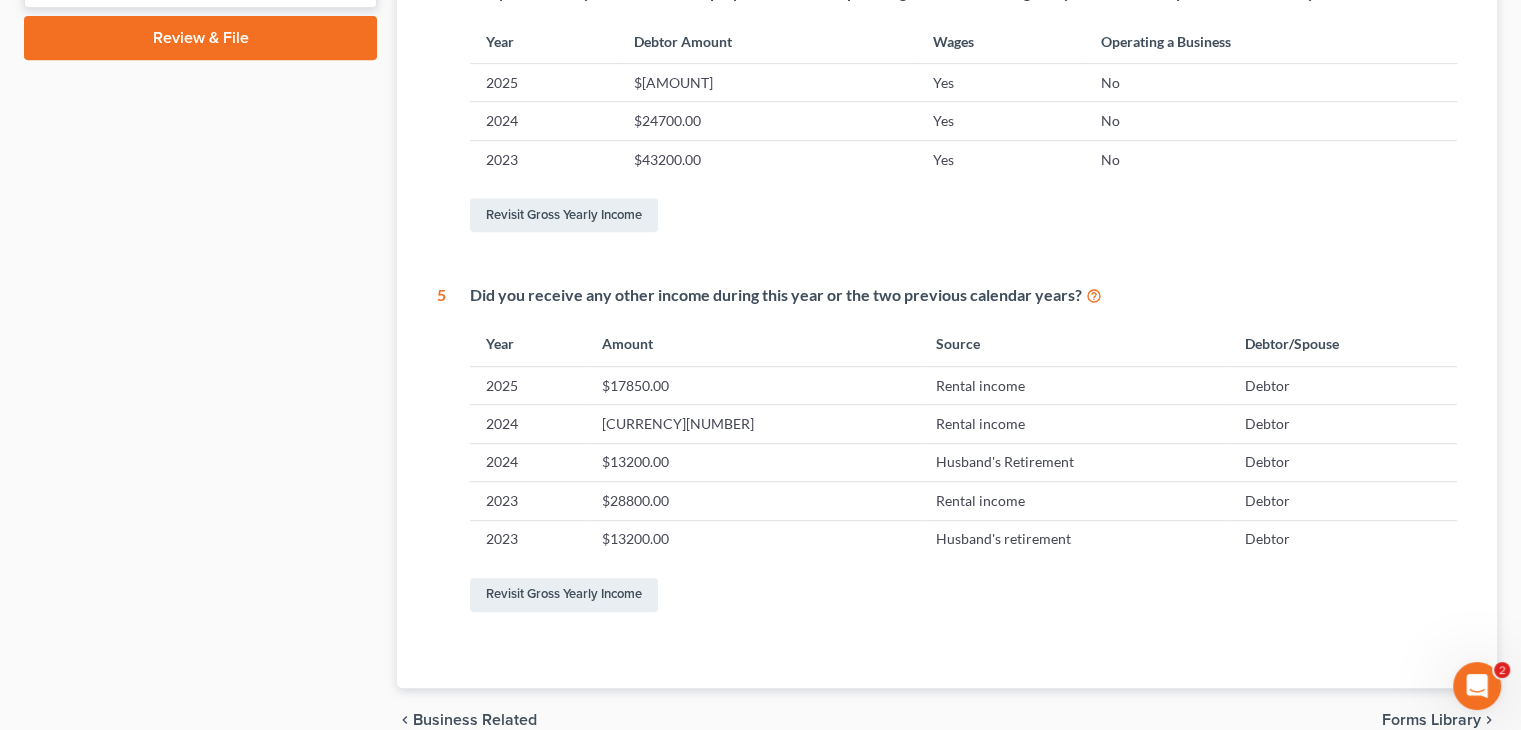 scroll, scrollTop: 900, scrollLeft: 0, axis: vertical 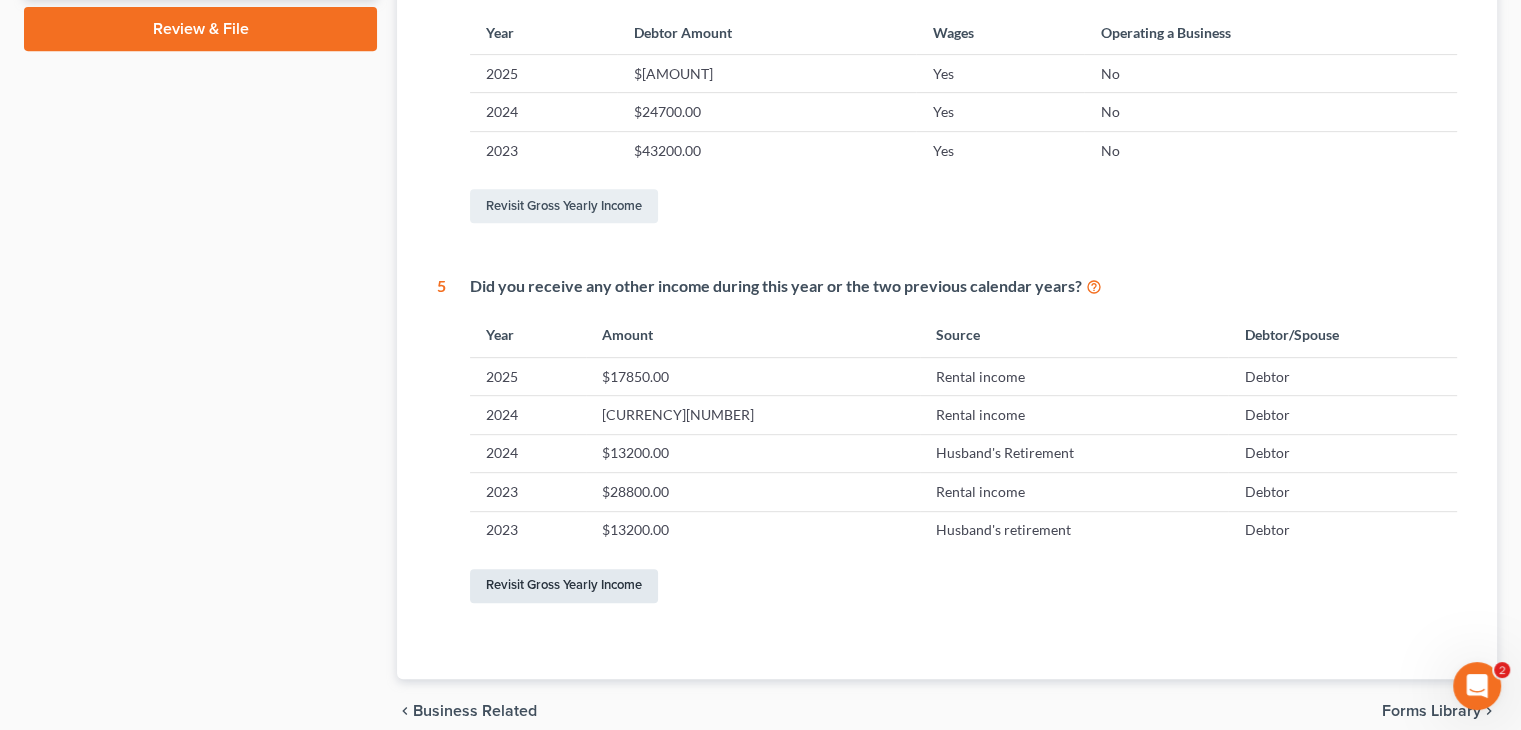 click on "Revisit Gross Yearly Income" at bounding box center [564, 586] 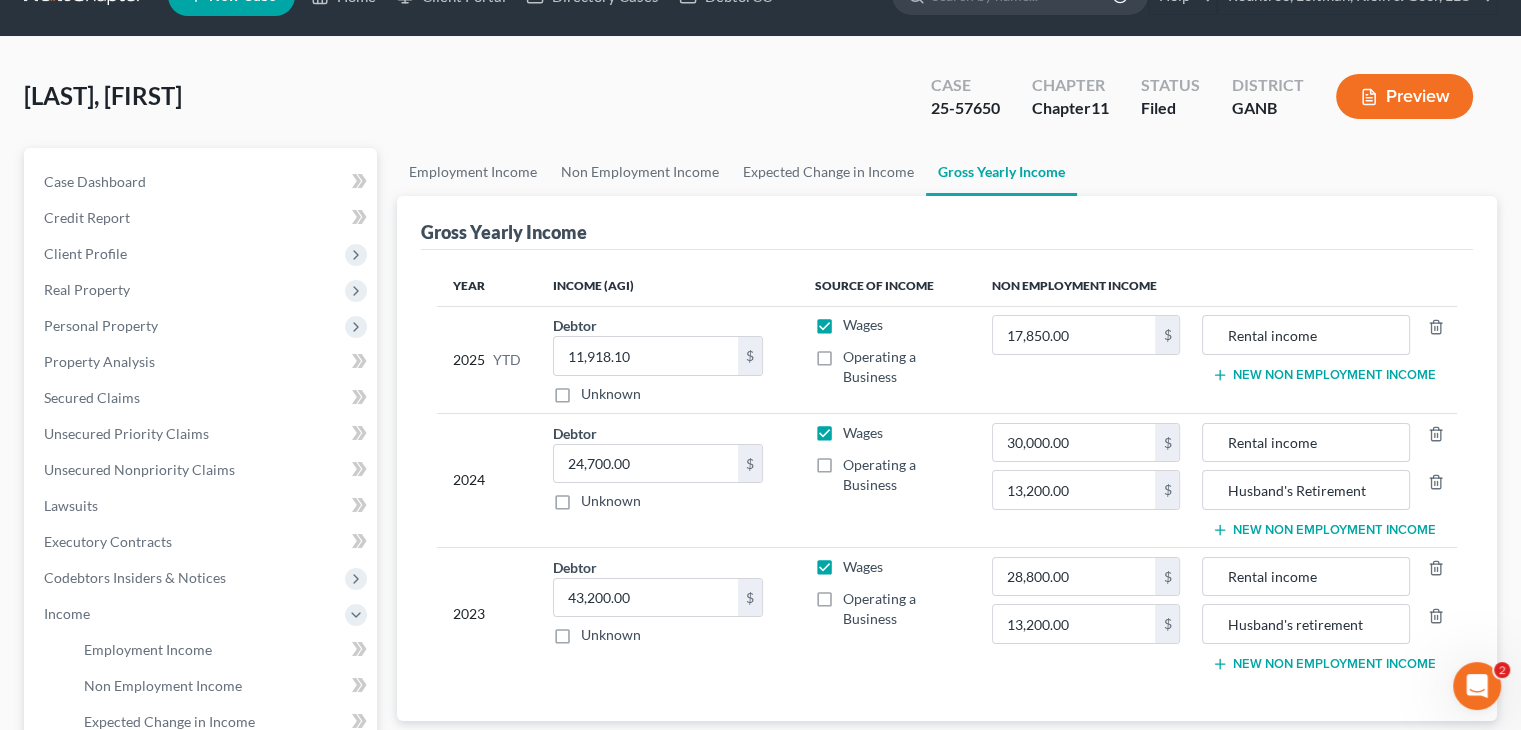 scroll, scrollTop: 0, scrollLeft: 0, axis: both 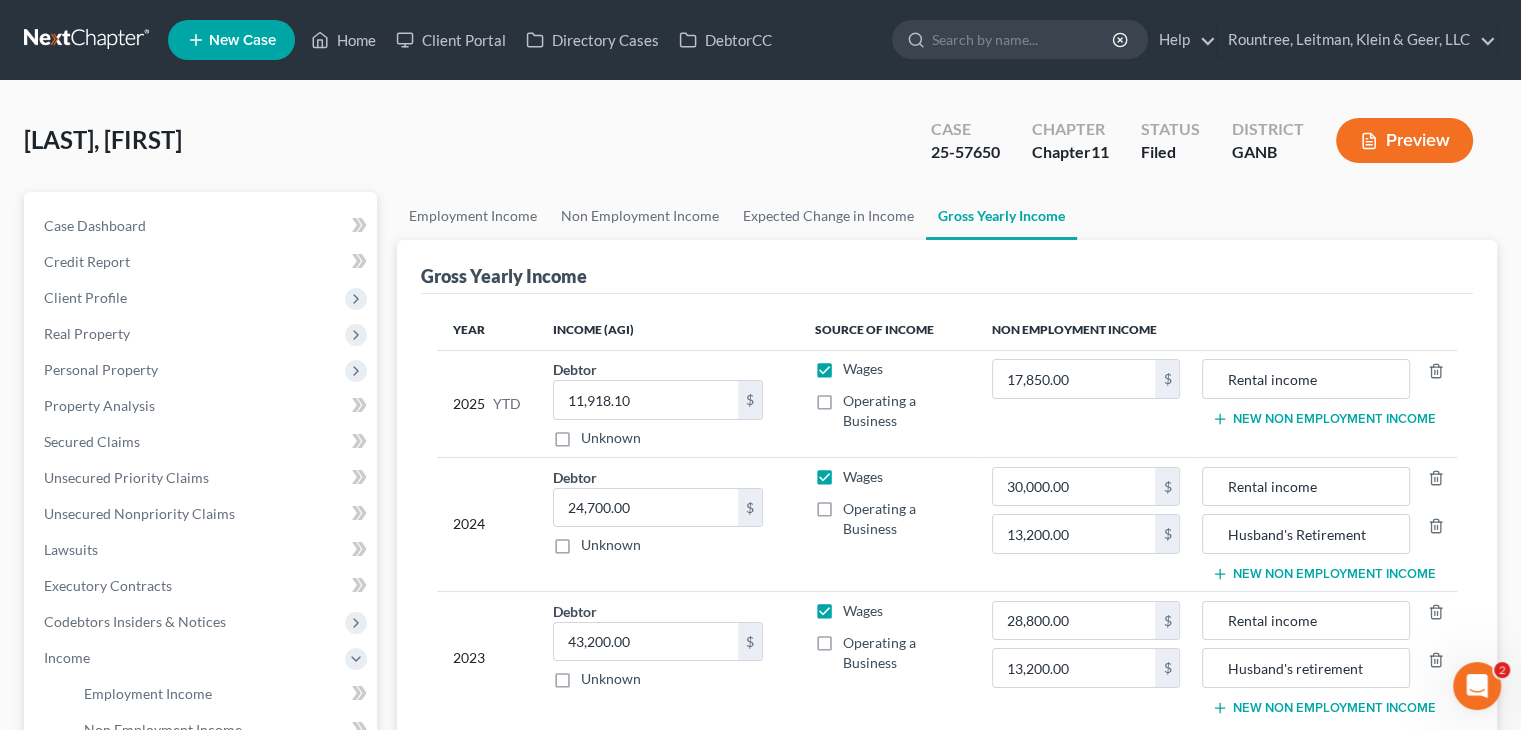 click on "New Non Employment Income" at bounding box center [1323, 419] 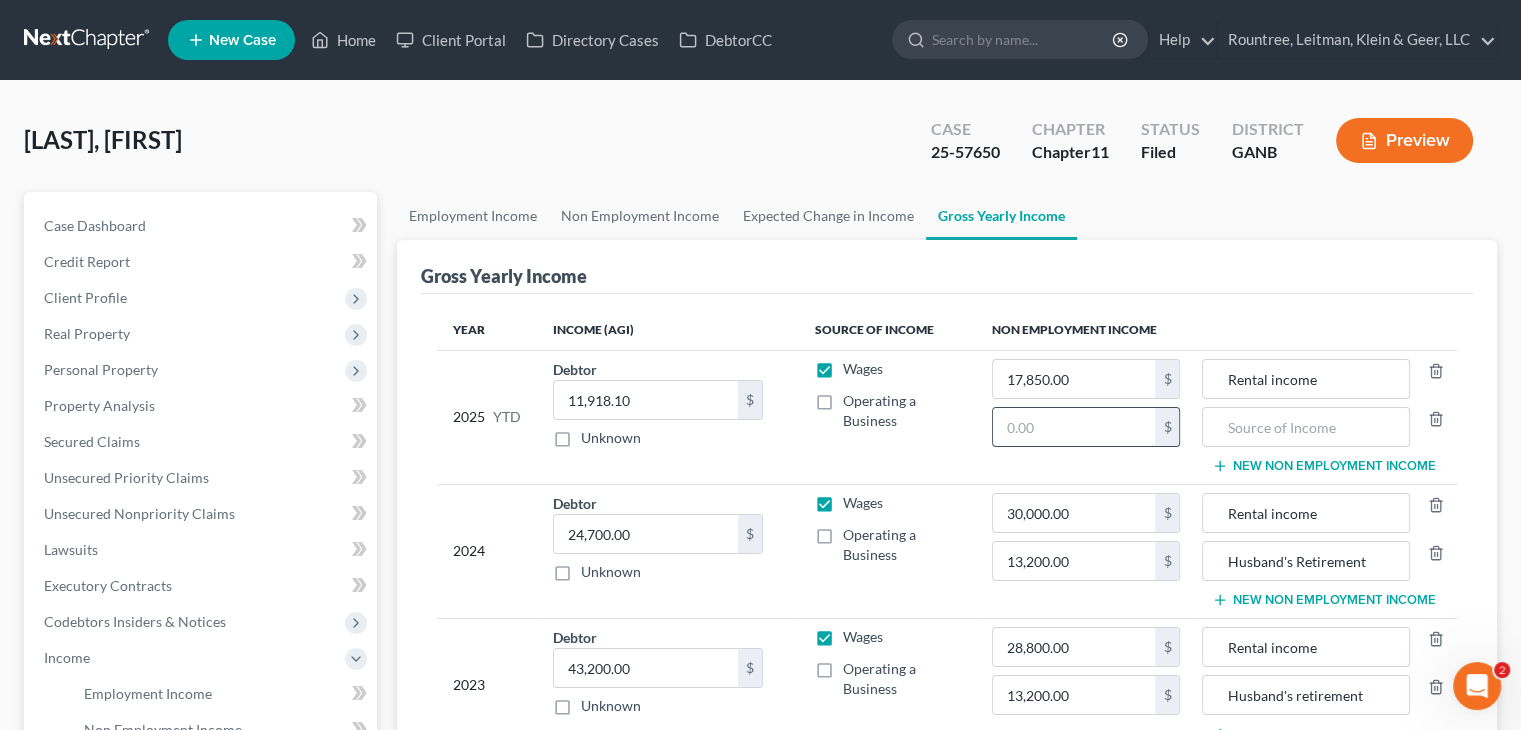 click at bounding box center [1074, 427] 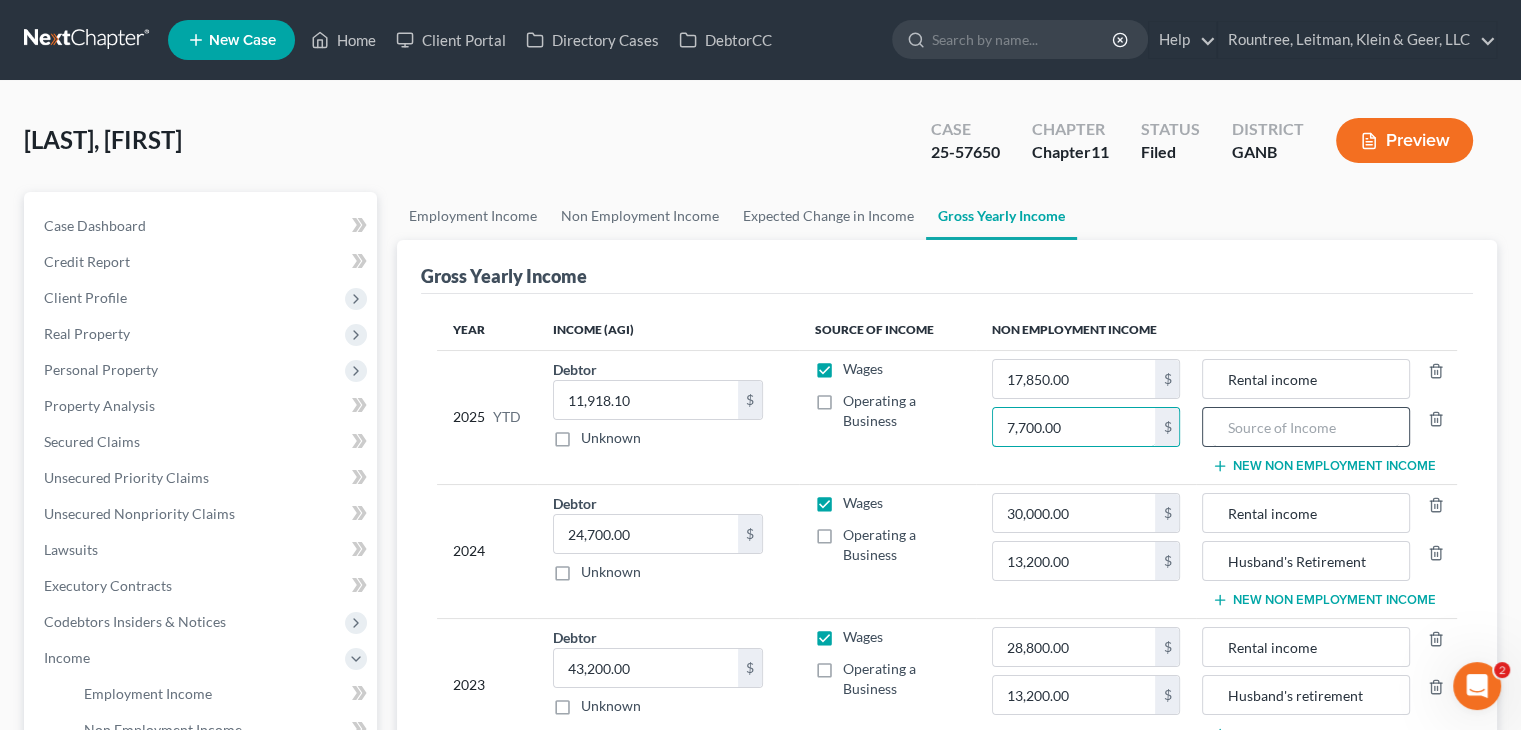 type on "7,700.00" 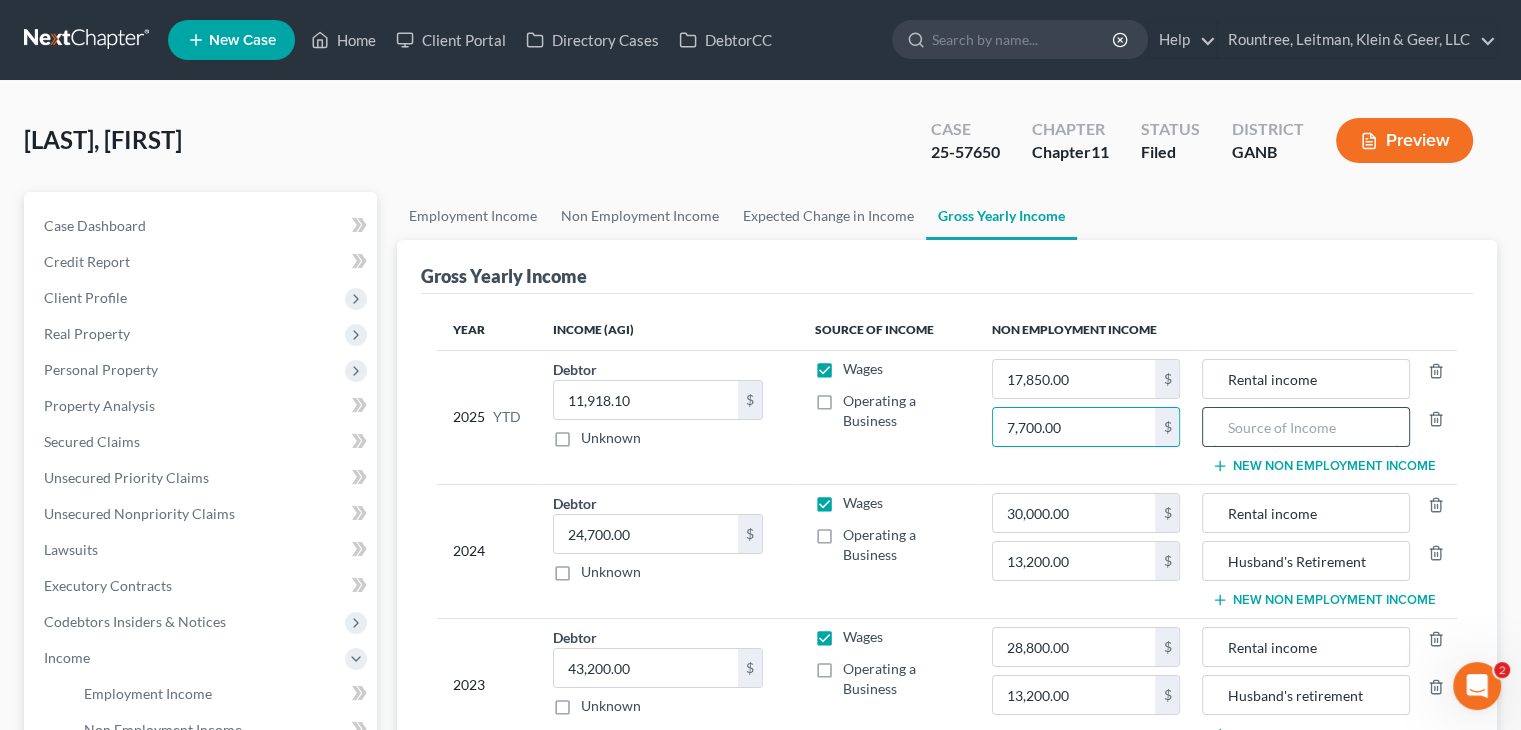 click at bounding box center (1305, 427) 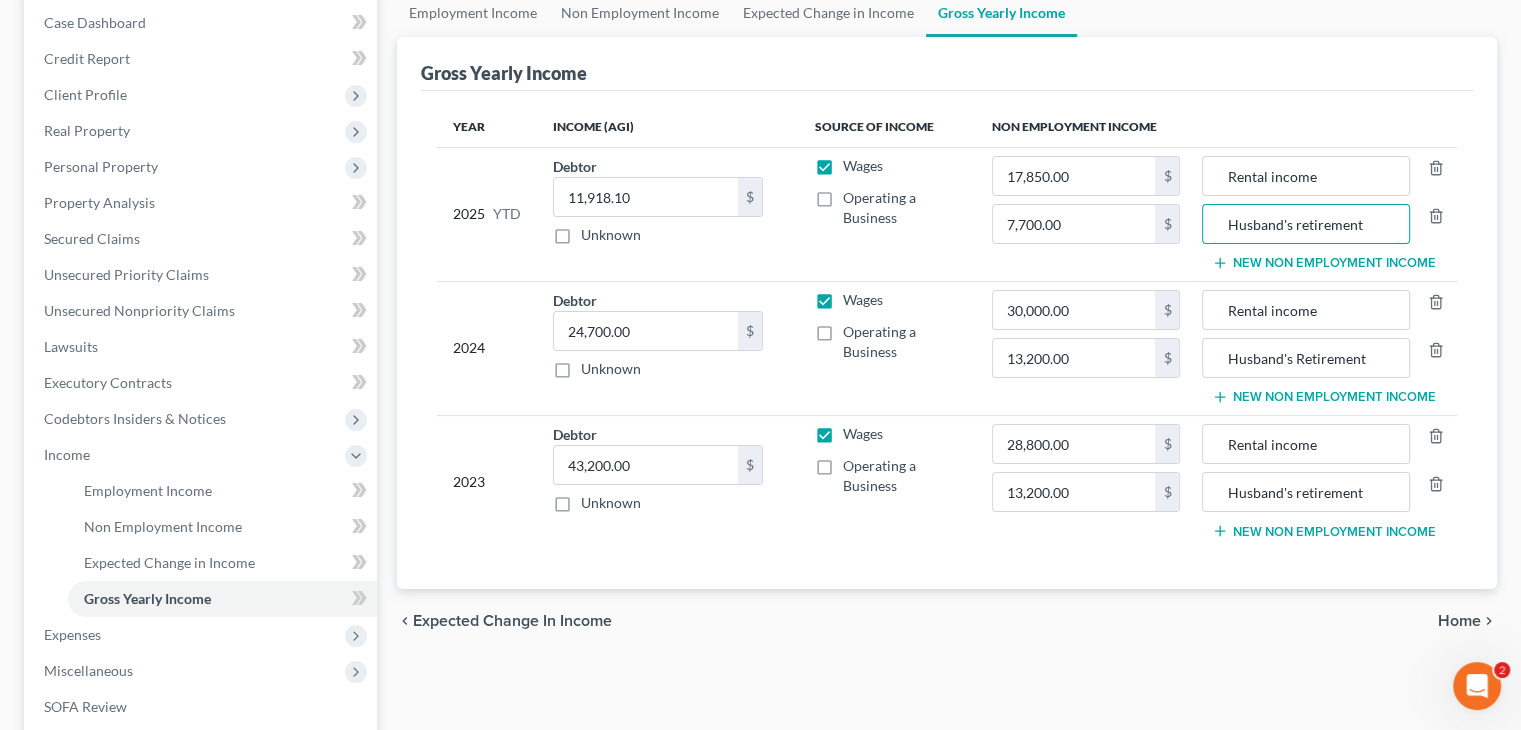 scroll, scrollTop: 400, scrollLeft: 0, axis: vertical 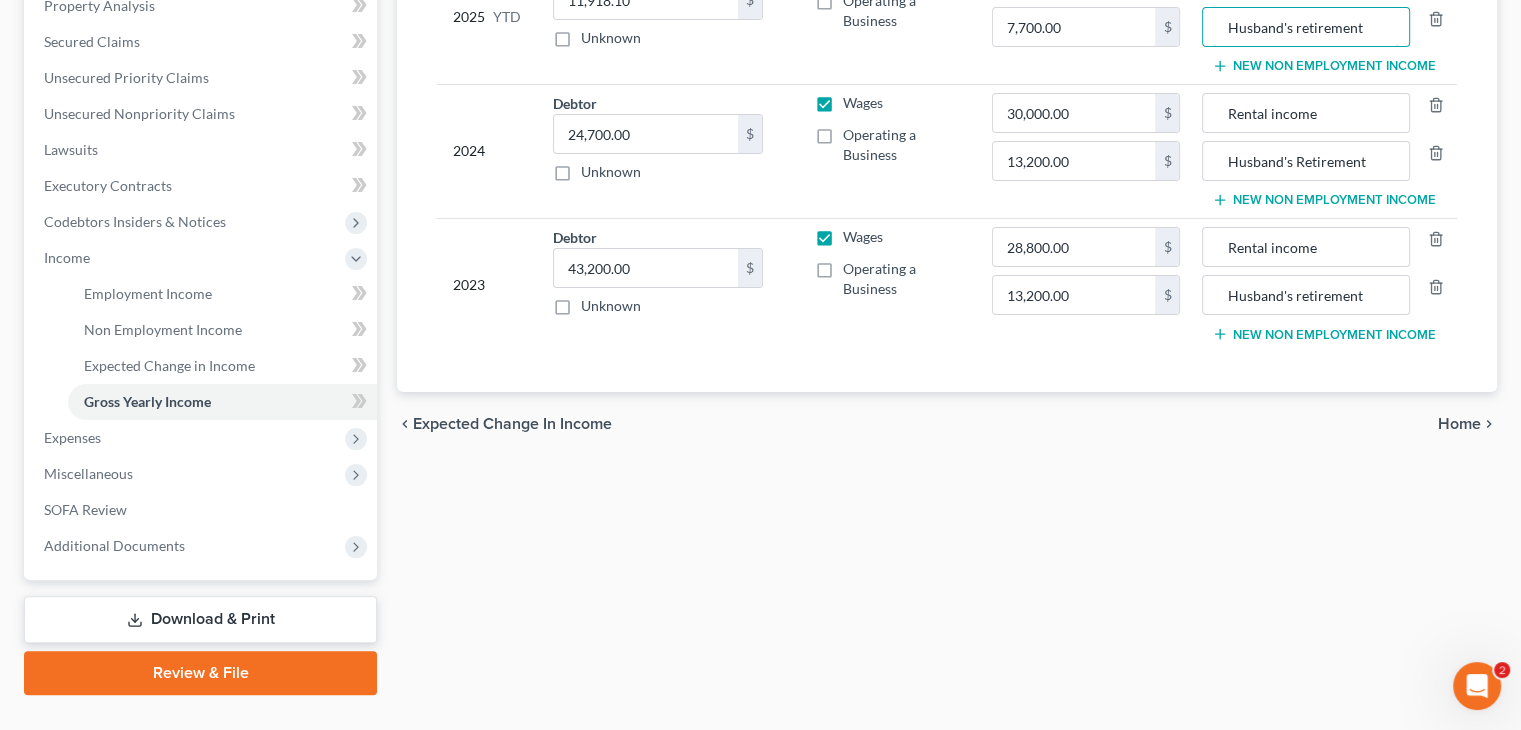 type on "Husband's retirement" 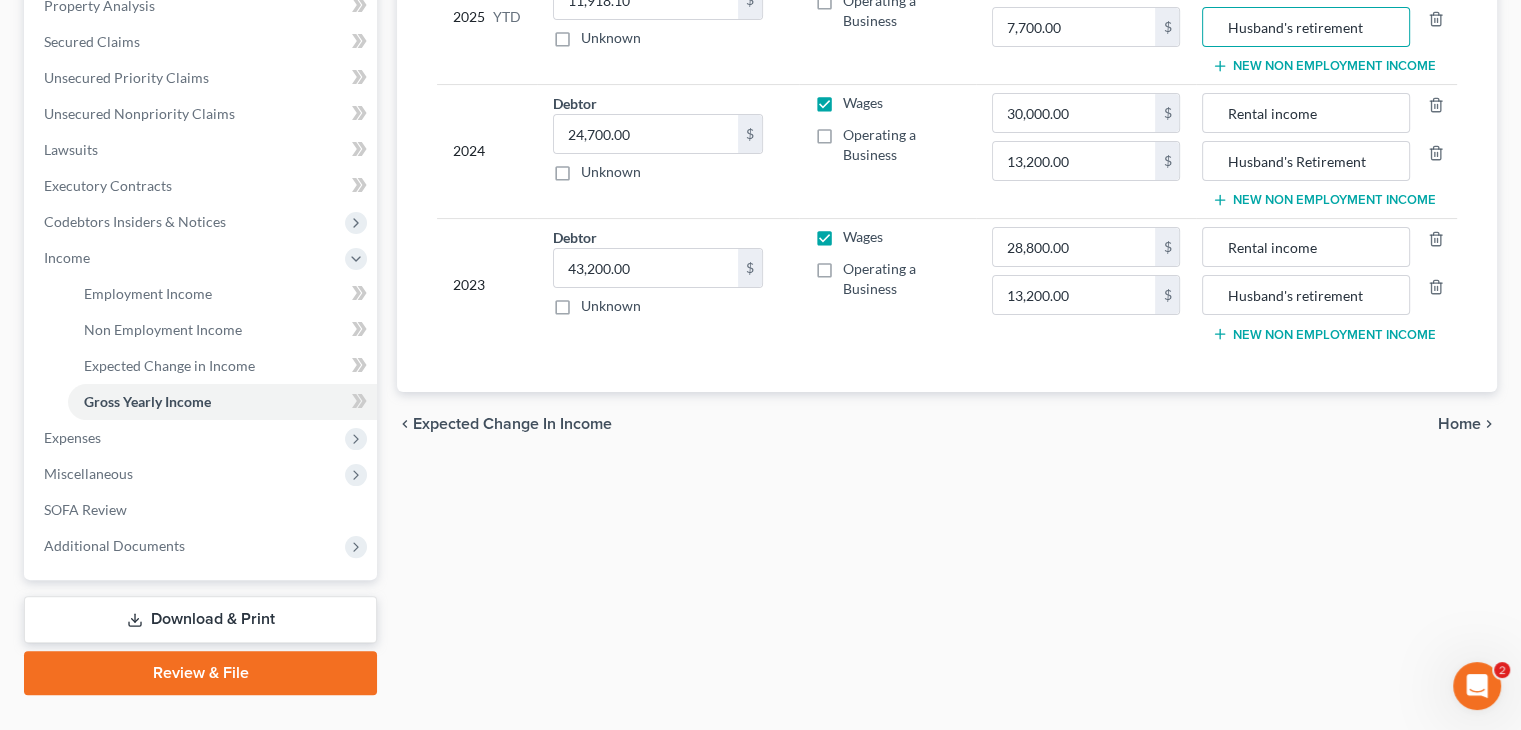 click on "Home" at bounding box center (1459, 424) 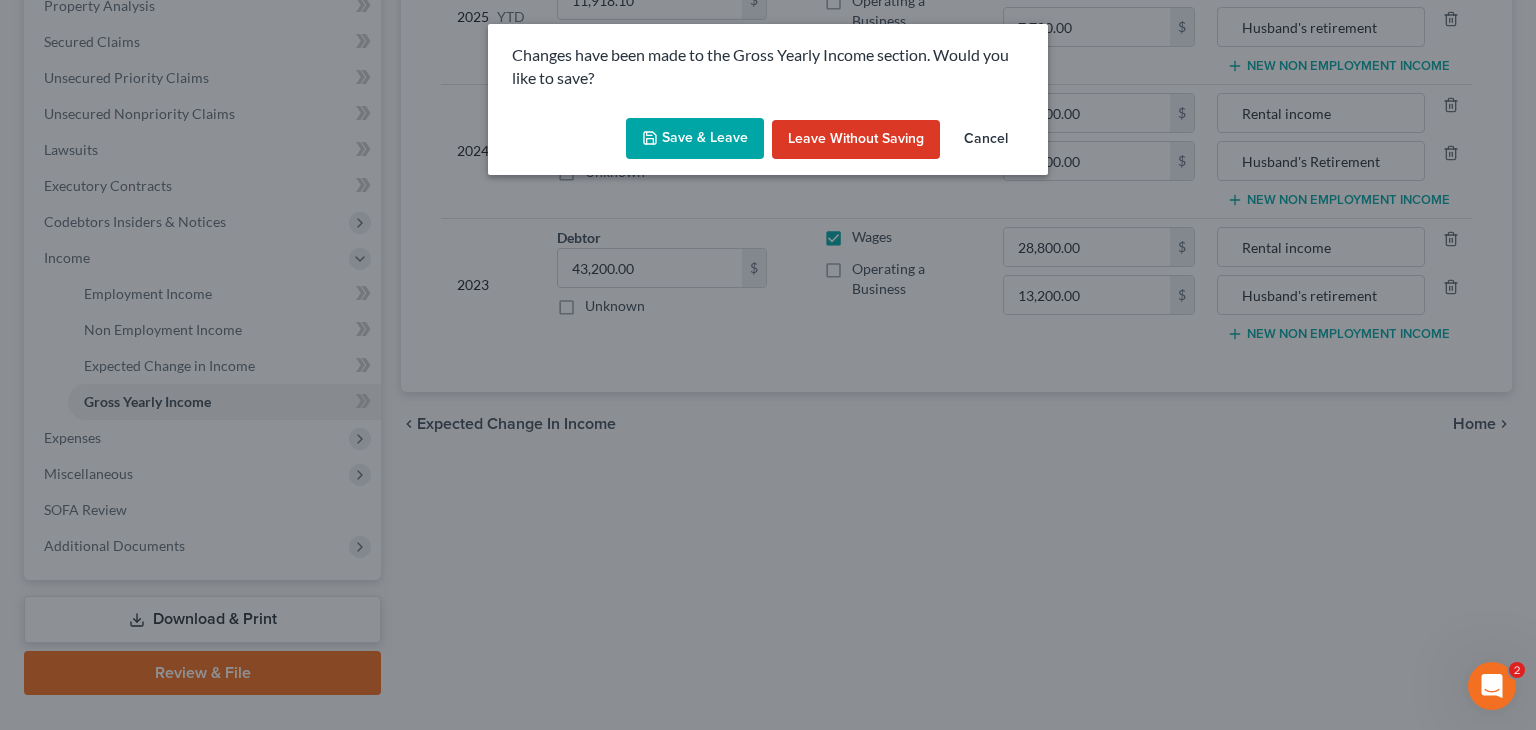 click on "Save & Leave" at bounding box center [695, 139] 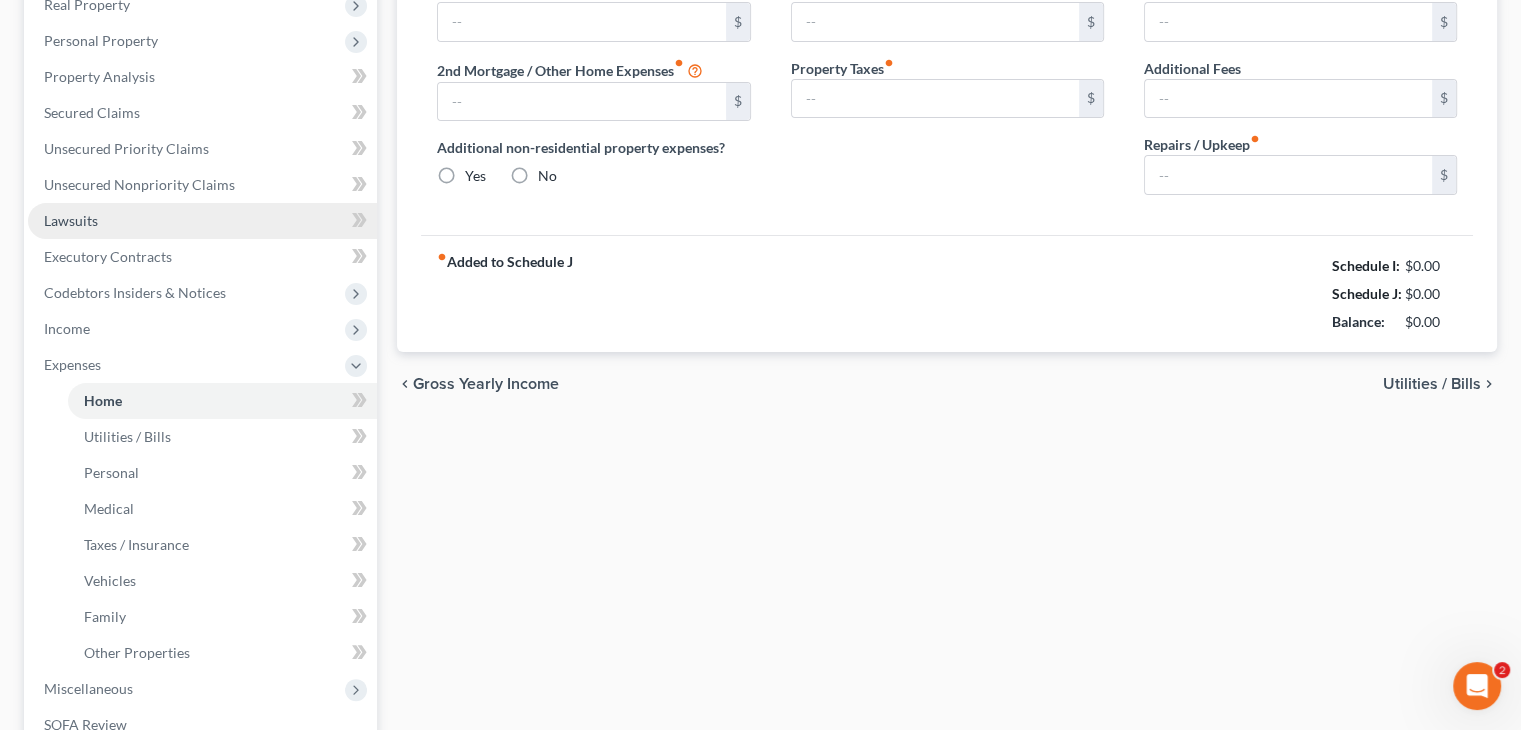 type on "0.00" 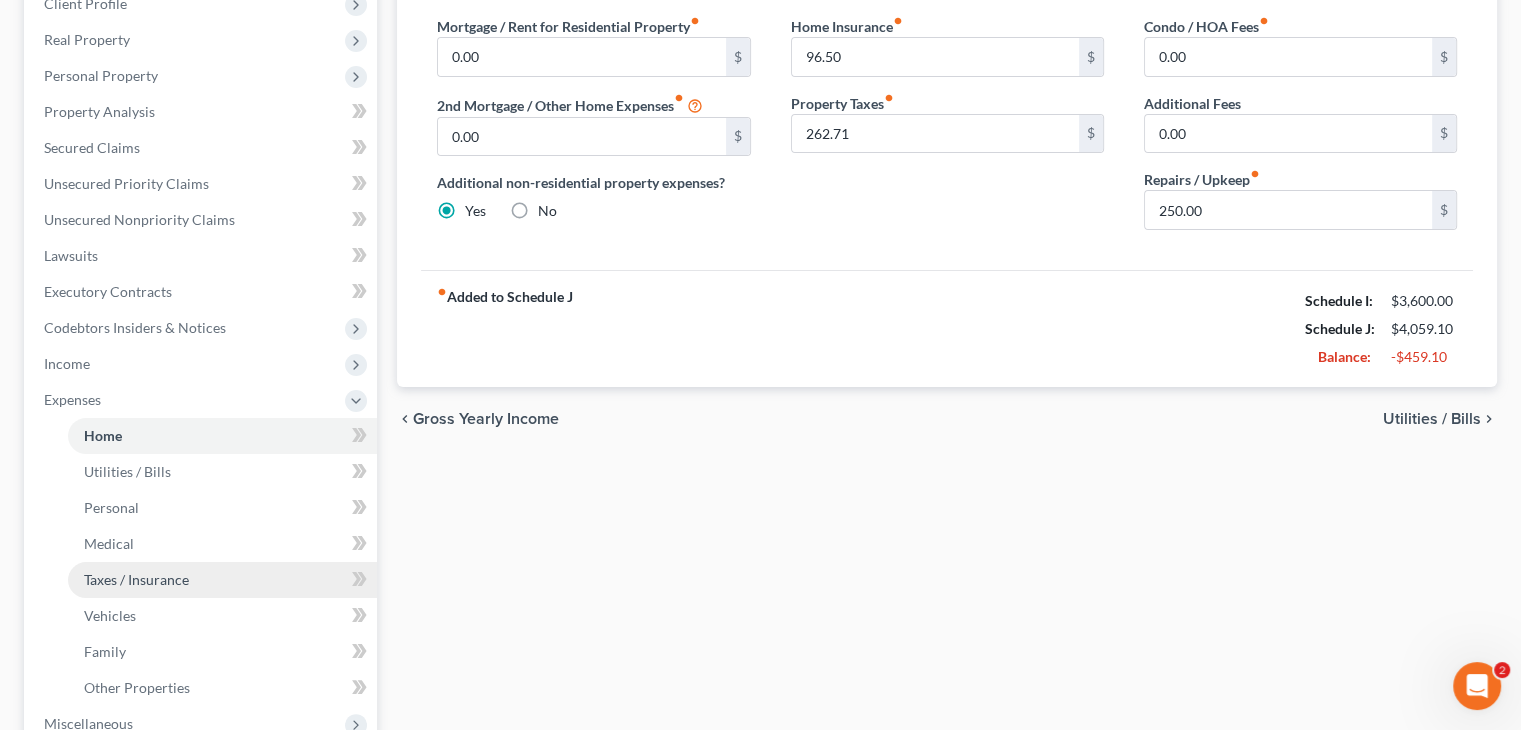 scroll, scrollTop: 284, scrollLeft: 0, axis: vertical 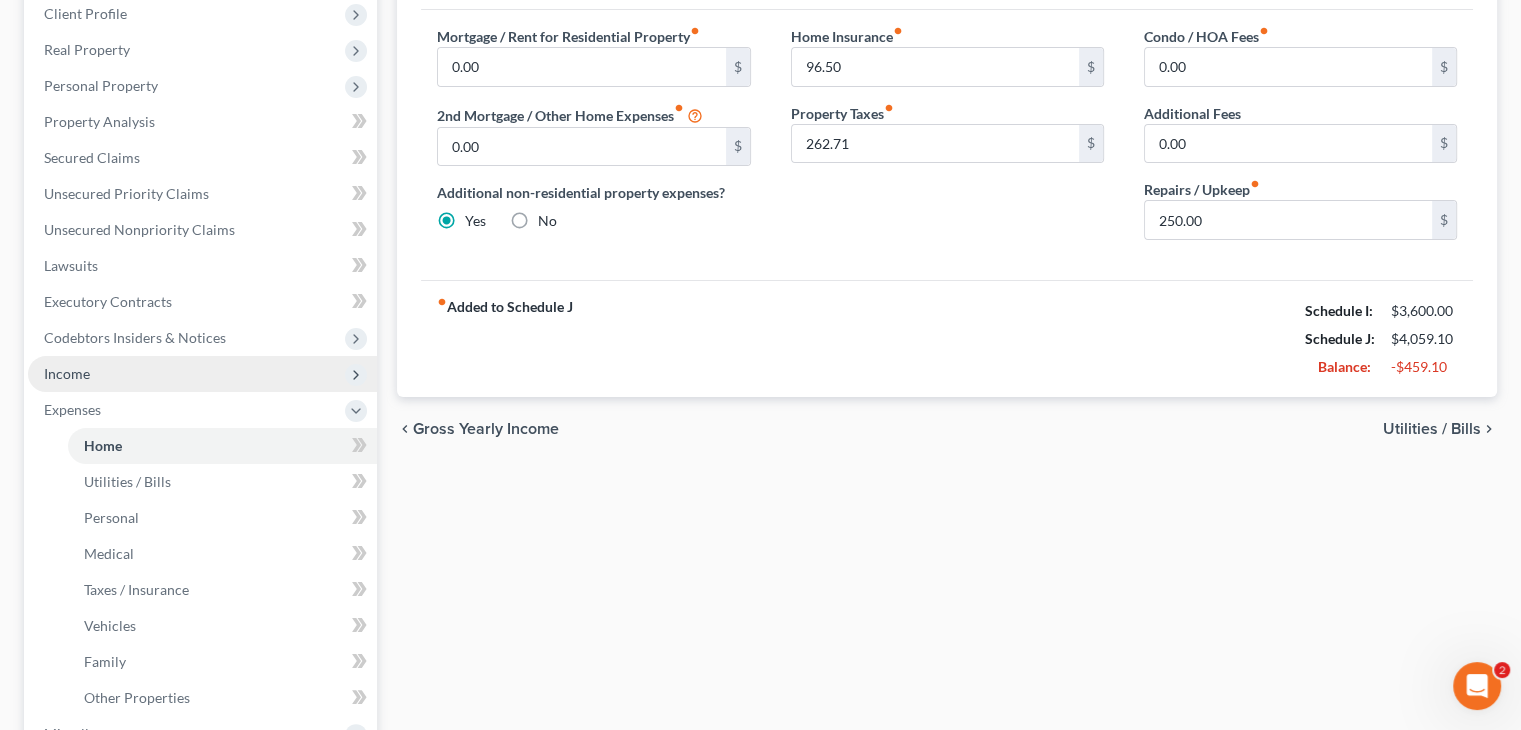 click on "Income" at bounding box center (202, 374) 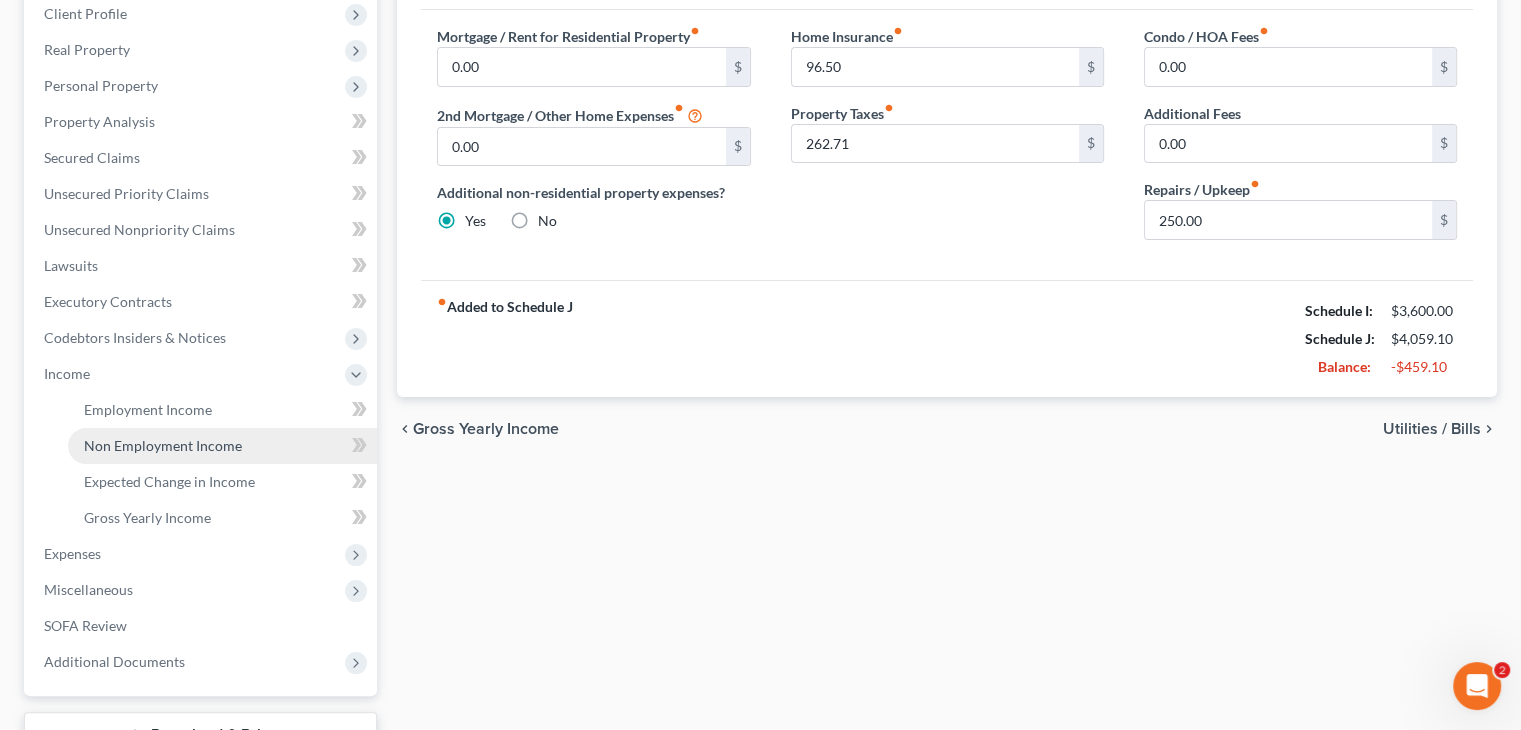 click on "Non Employment Income" at bounding box center (163, 445) 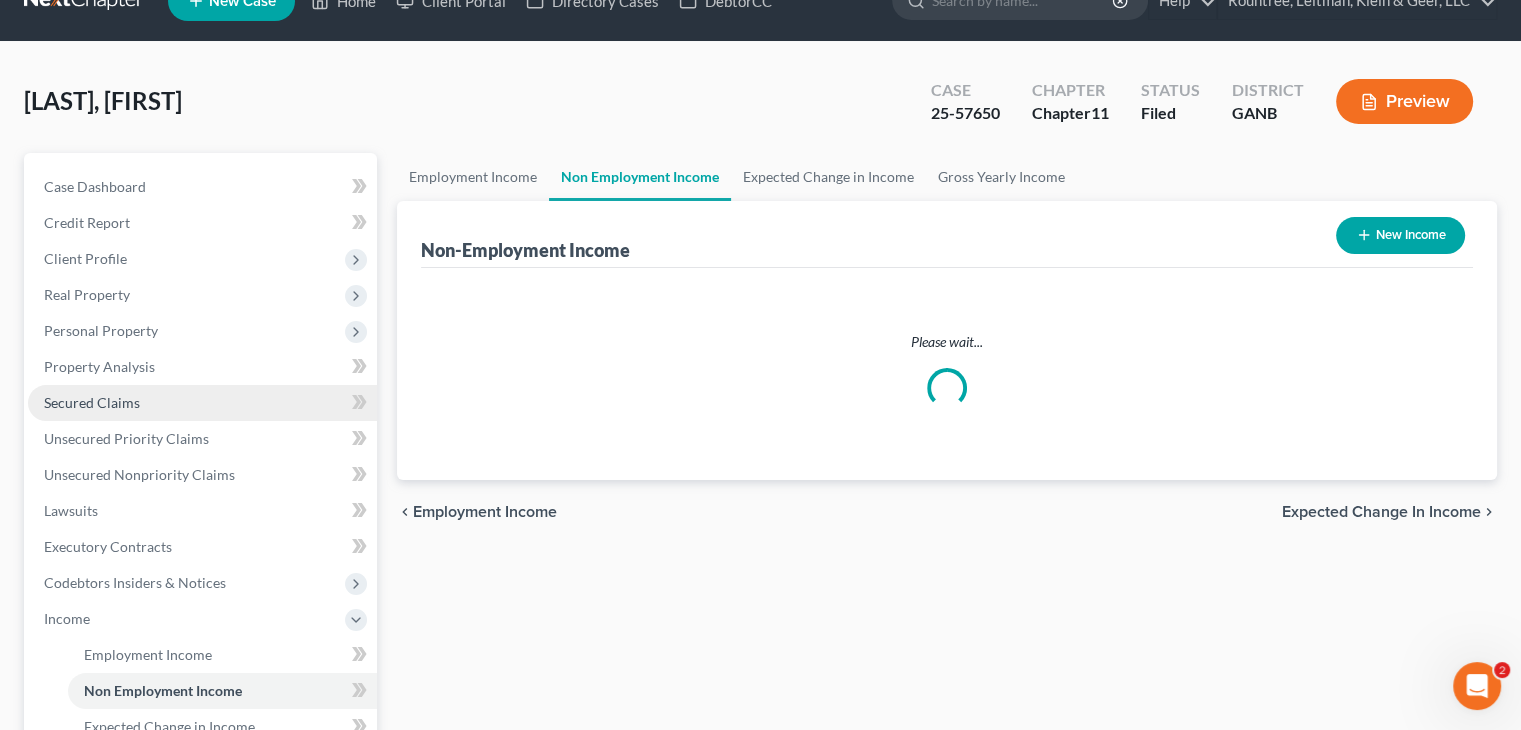 scroll, scrollTop: 0, scrollLeft: 0, axis: both 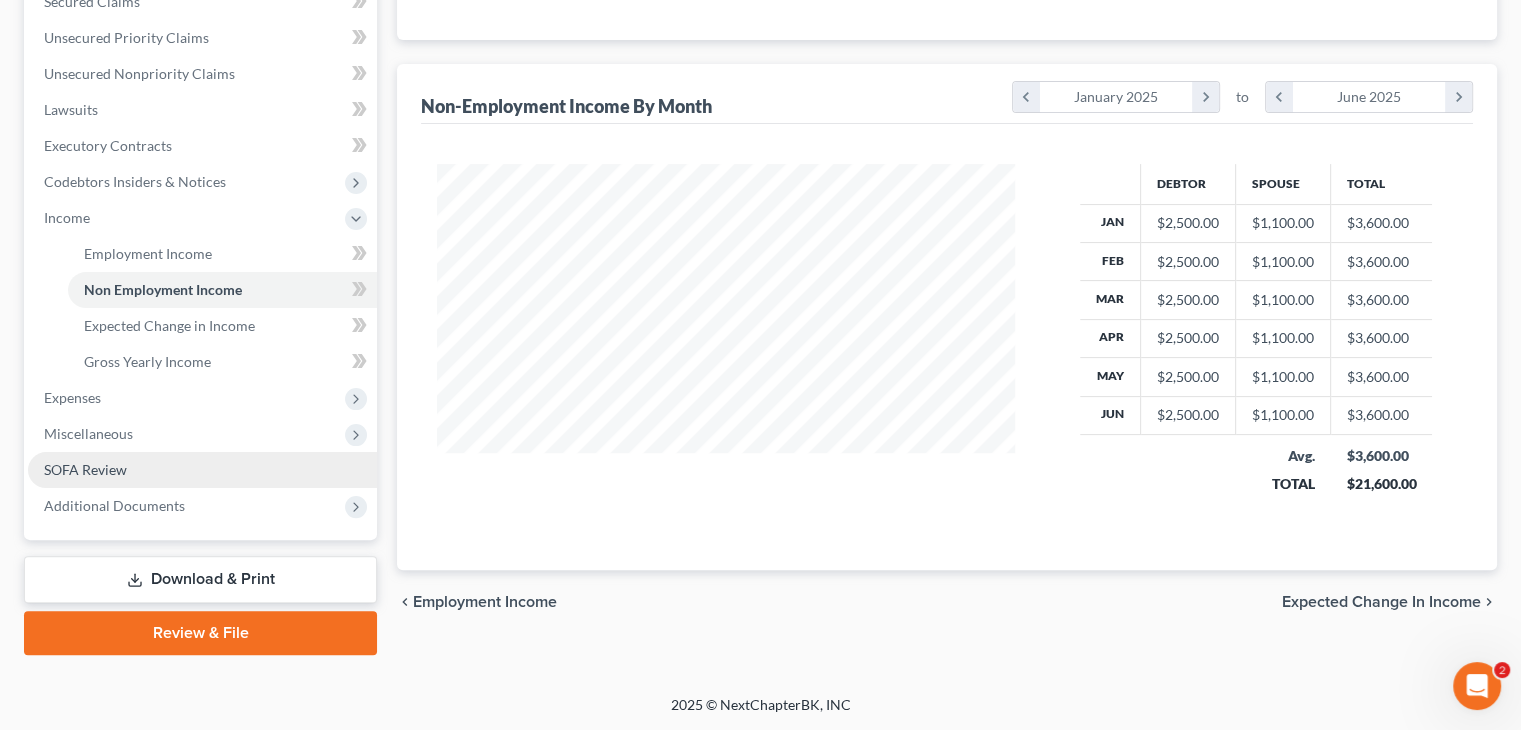 click on "SOFA Review" at bounding box center [85, 469] 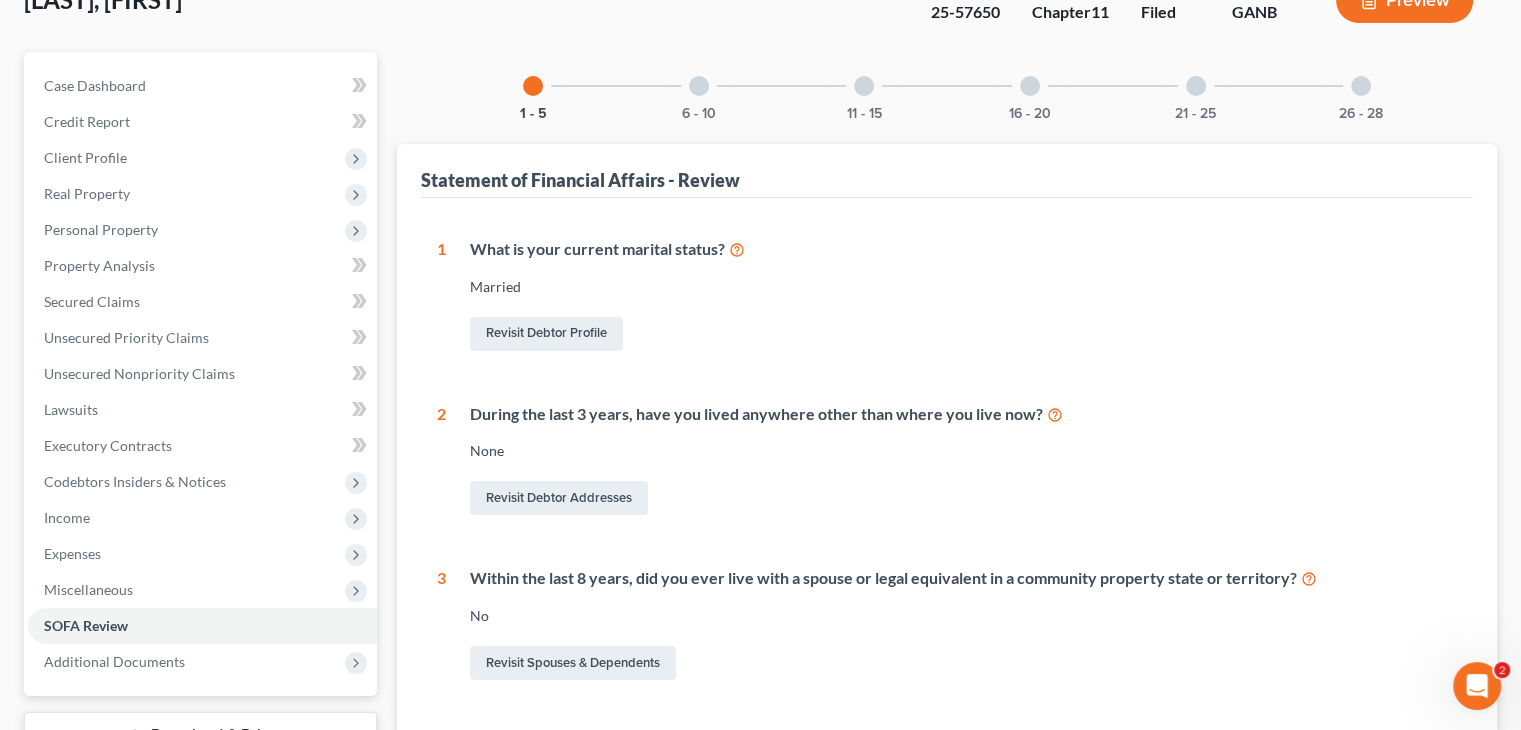 scroll, scrollTop: 0, scrollLeft: 0, axis: both 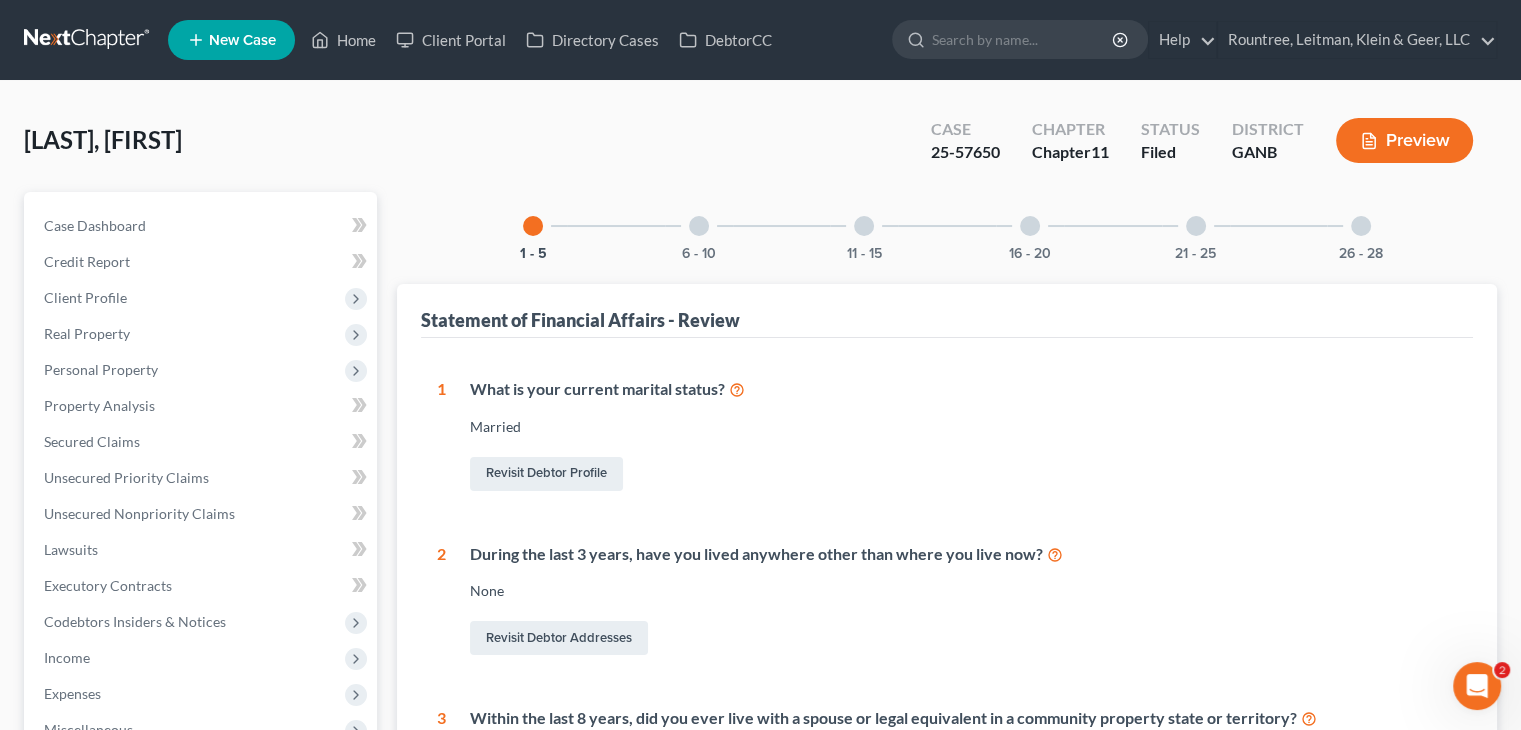 click at bounding box center [699, 226] 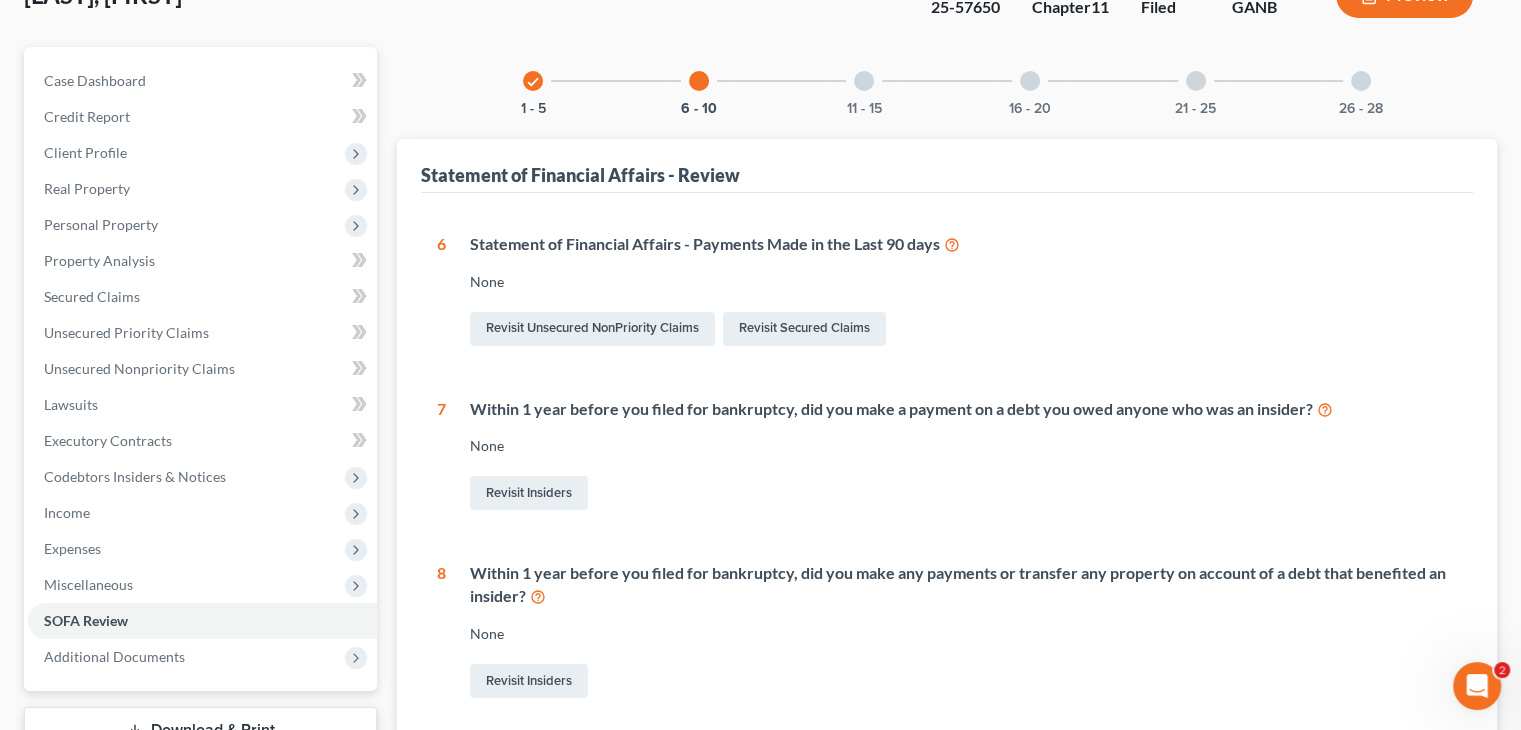 scroll, scrollTop: 0, scrollLeft: 0, axis: both 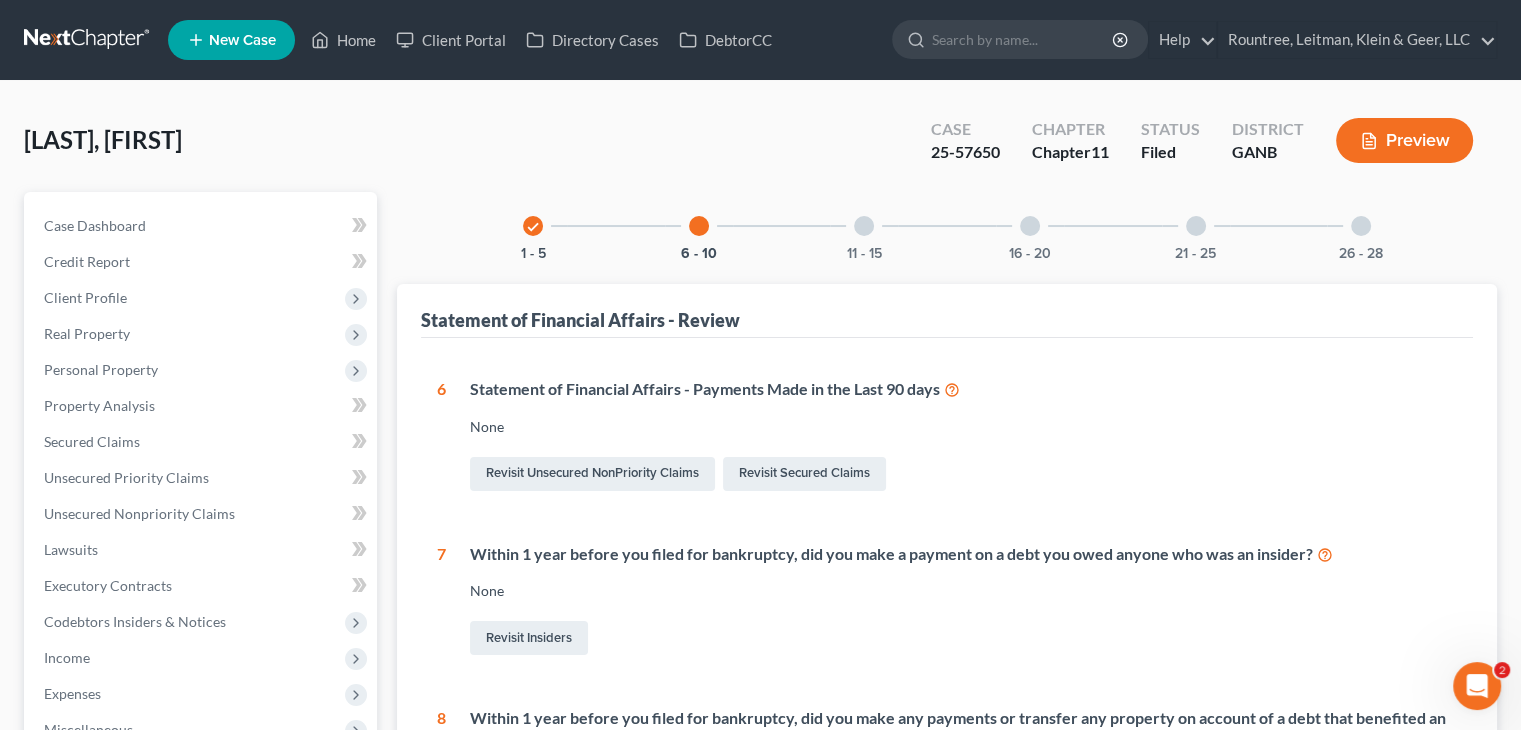 click at bounding box center [864, 226] 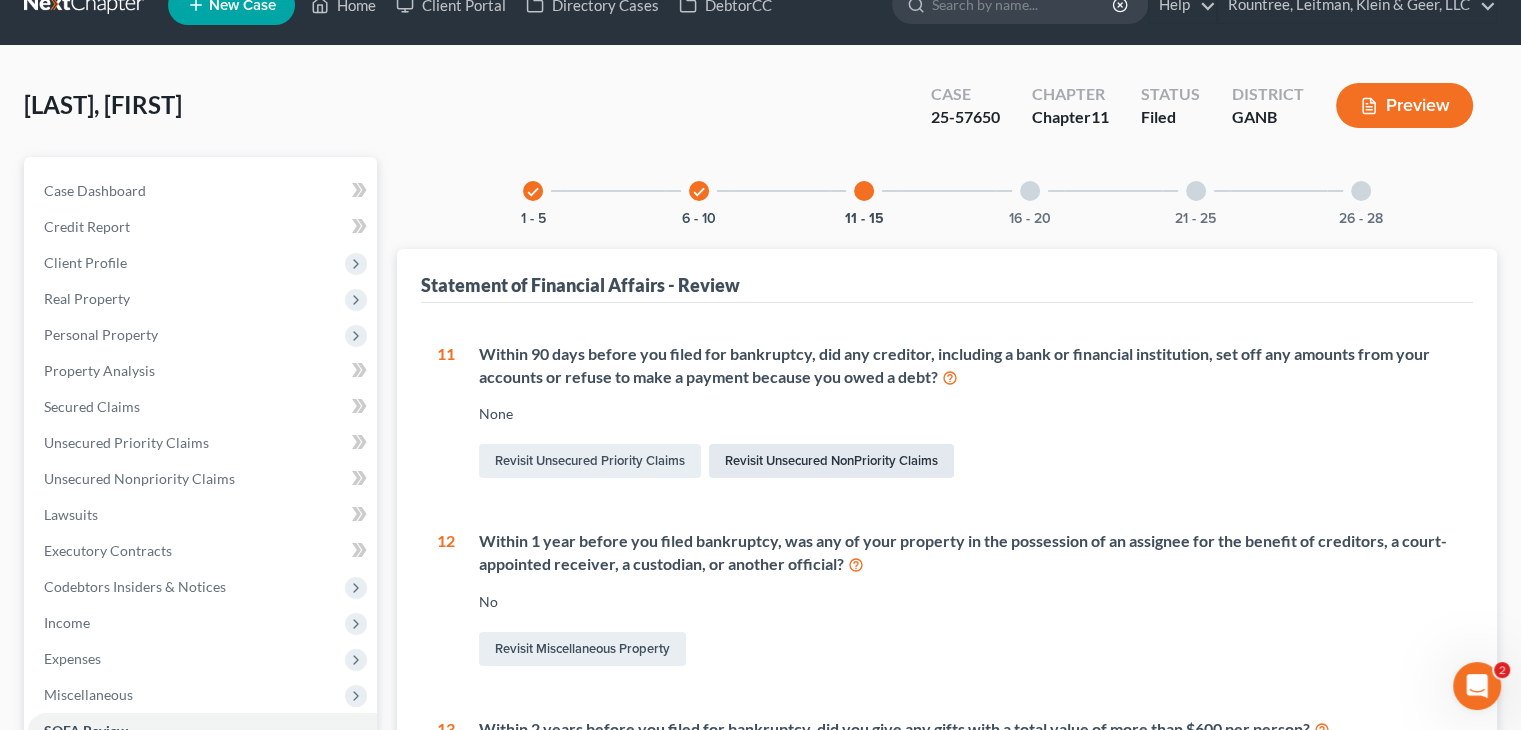 scroll, scrollTop: 0, scrollLeft: 0, axis: both 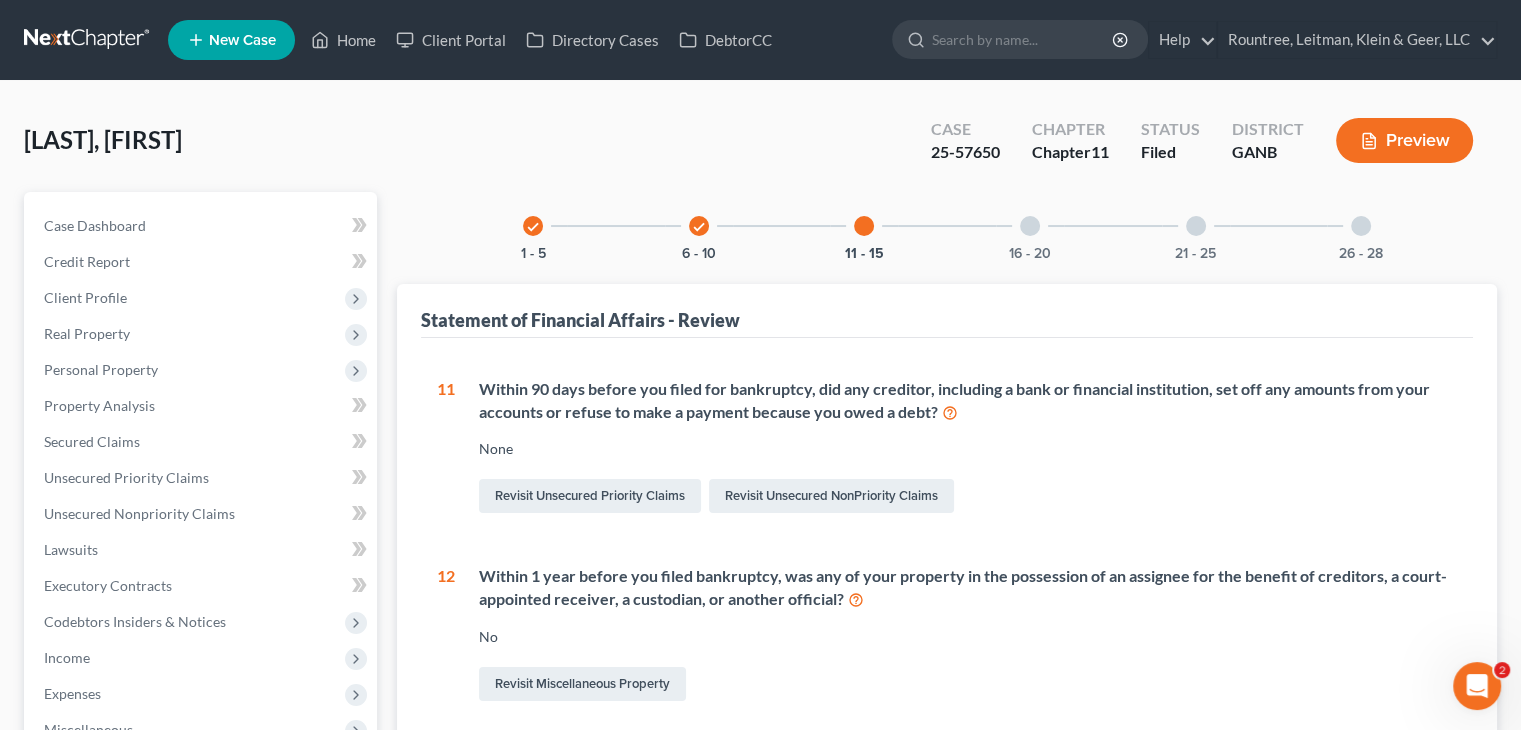 click at bounding box center (1030, 226) 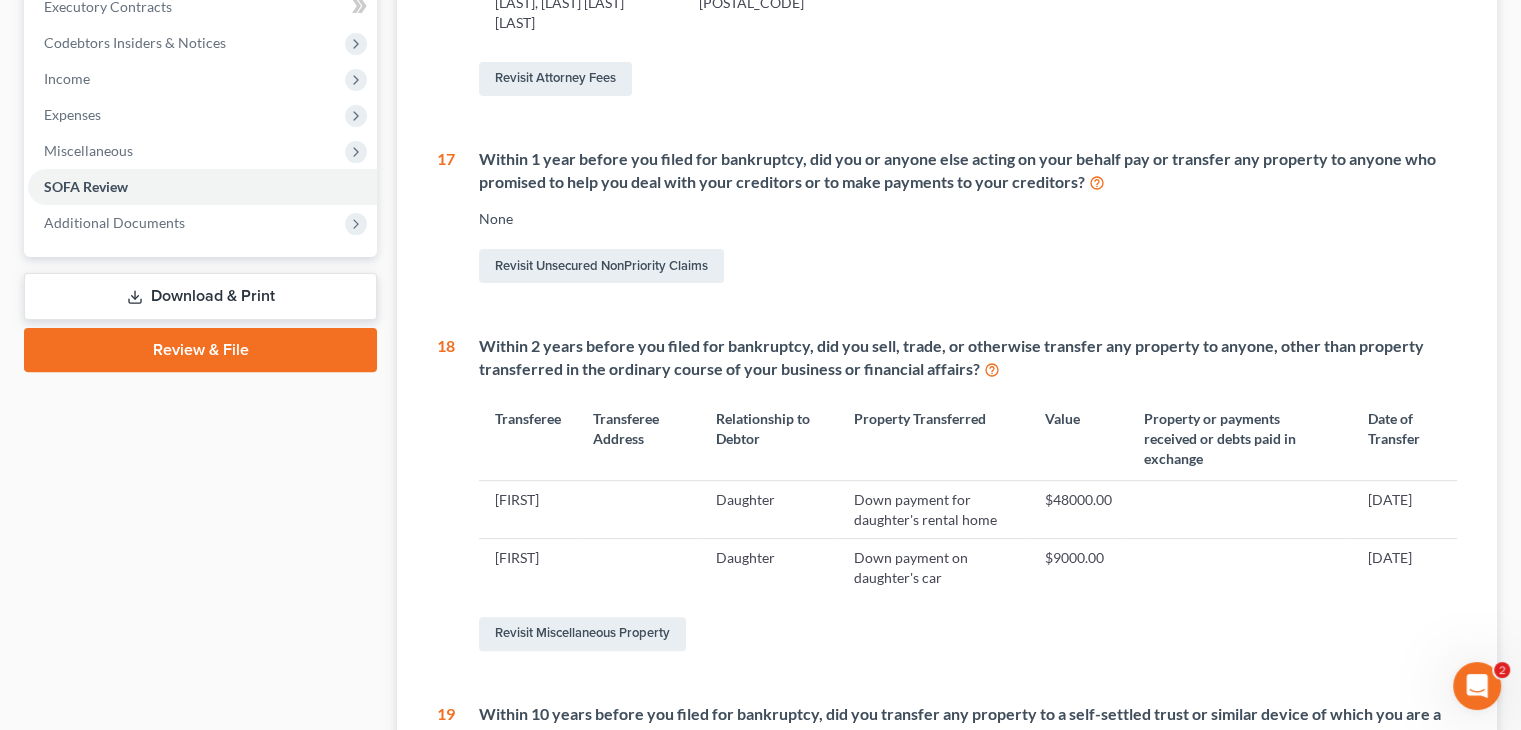 scroll, scrollTop: 600, scrollLeft: 0, axis: vertical 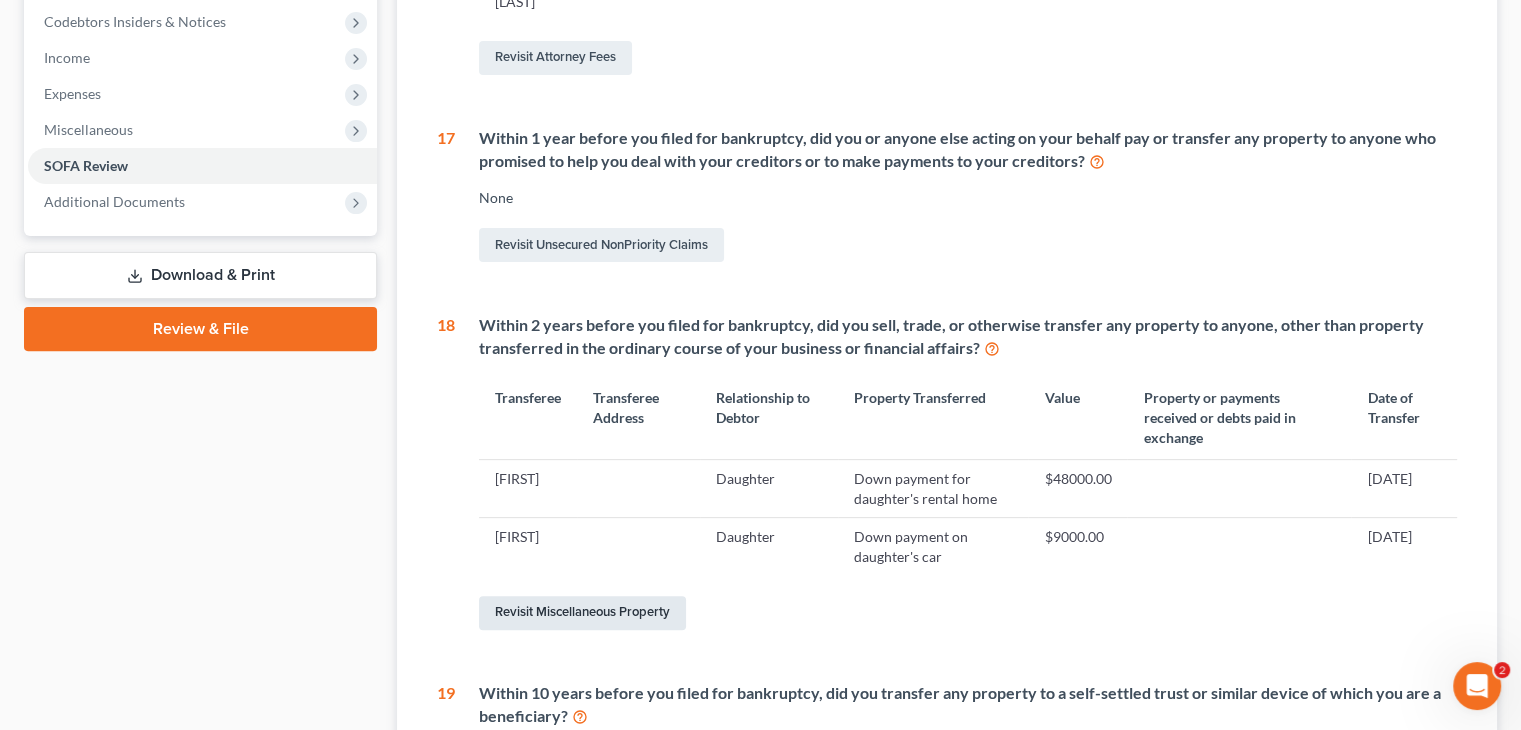 click on "Revisit Miscellaneous Property" at bounding box center [582, 613] 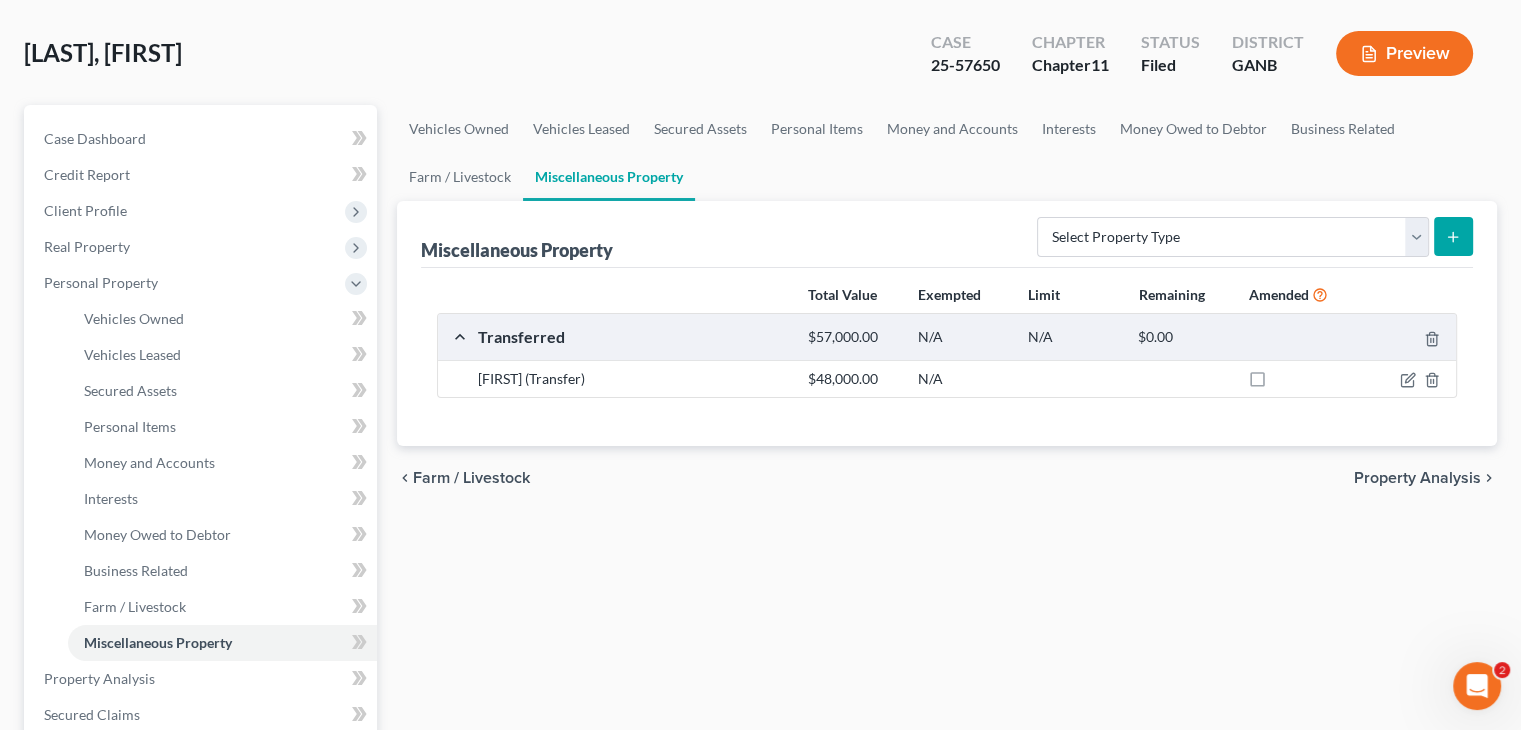 scroll, scrollTop: 0, scrollLeft: 0, axis: both 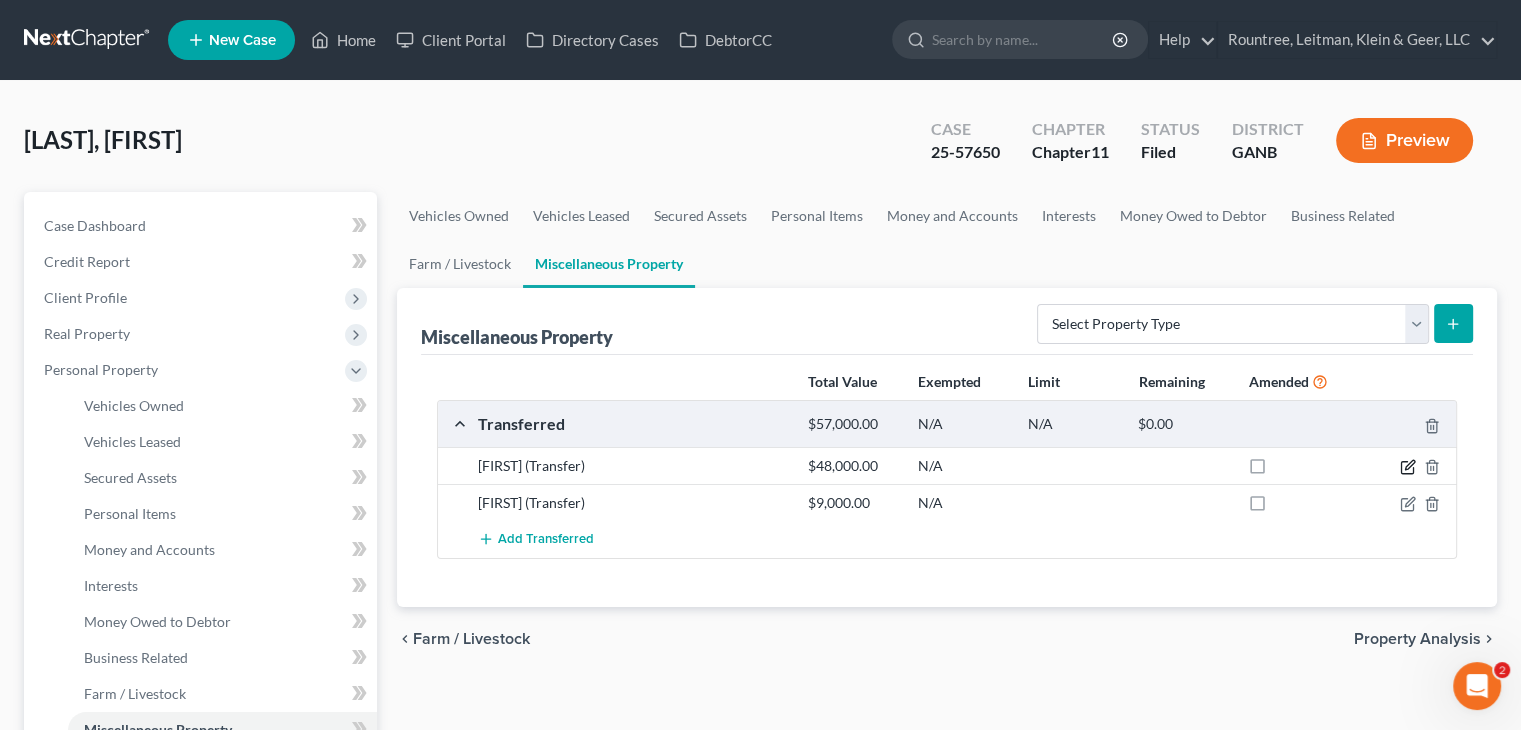 click 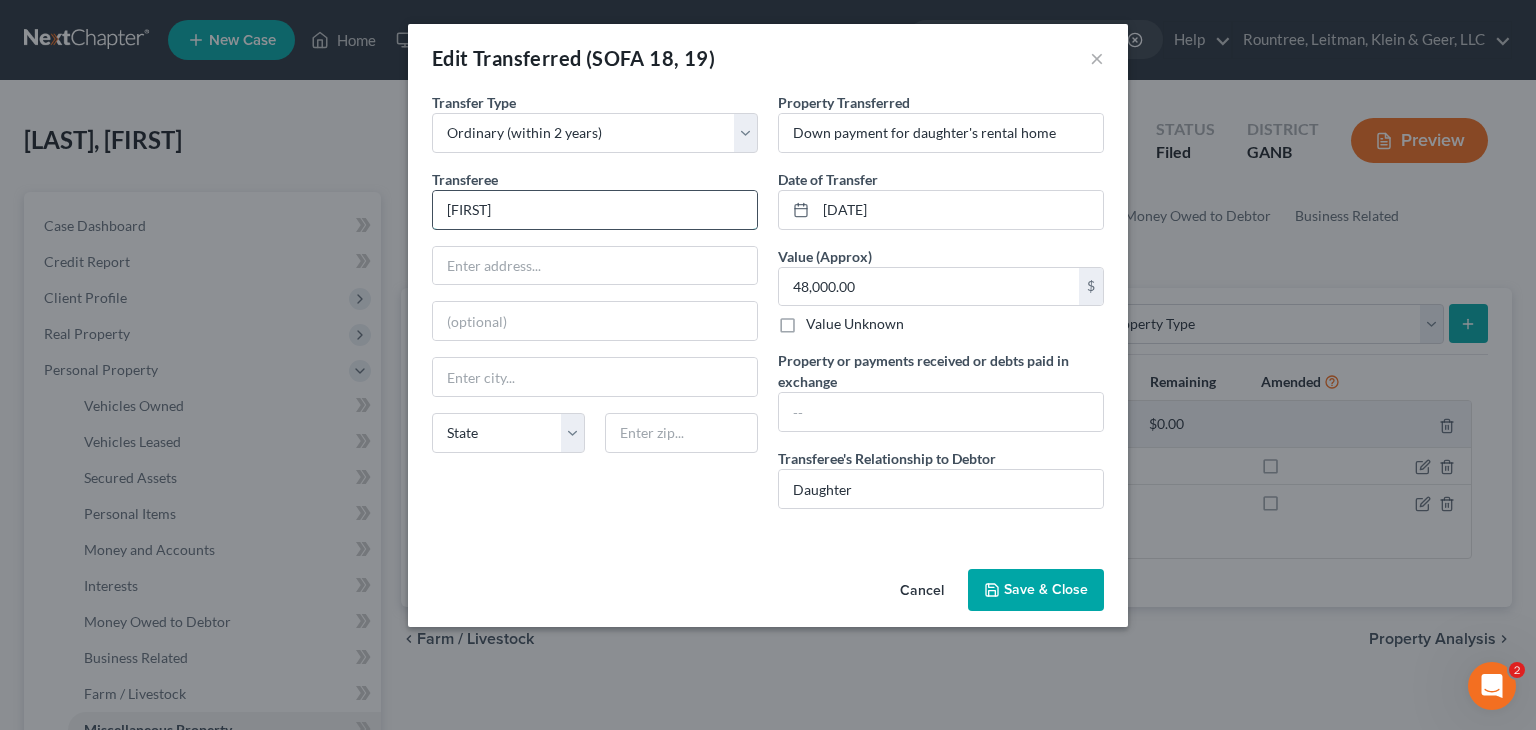 click on "[FIRST]" at bounding box center [595, 210] 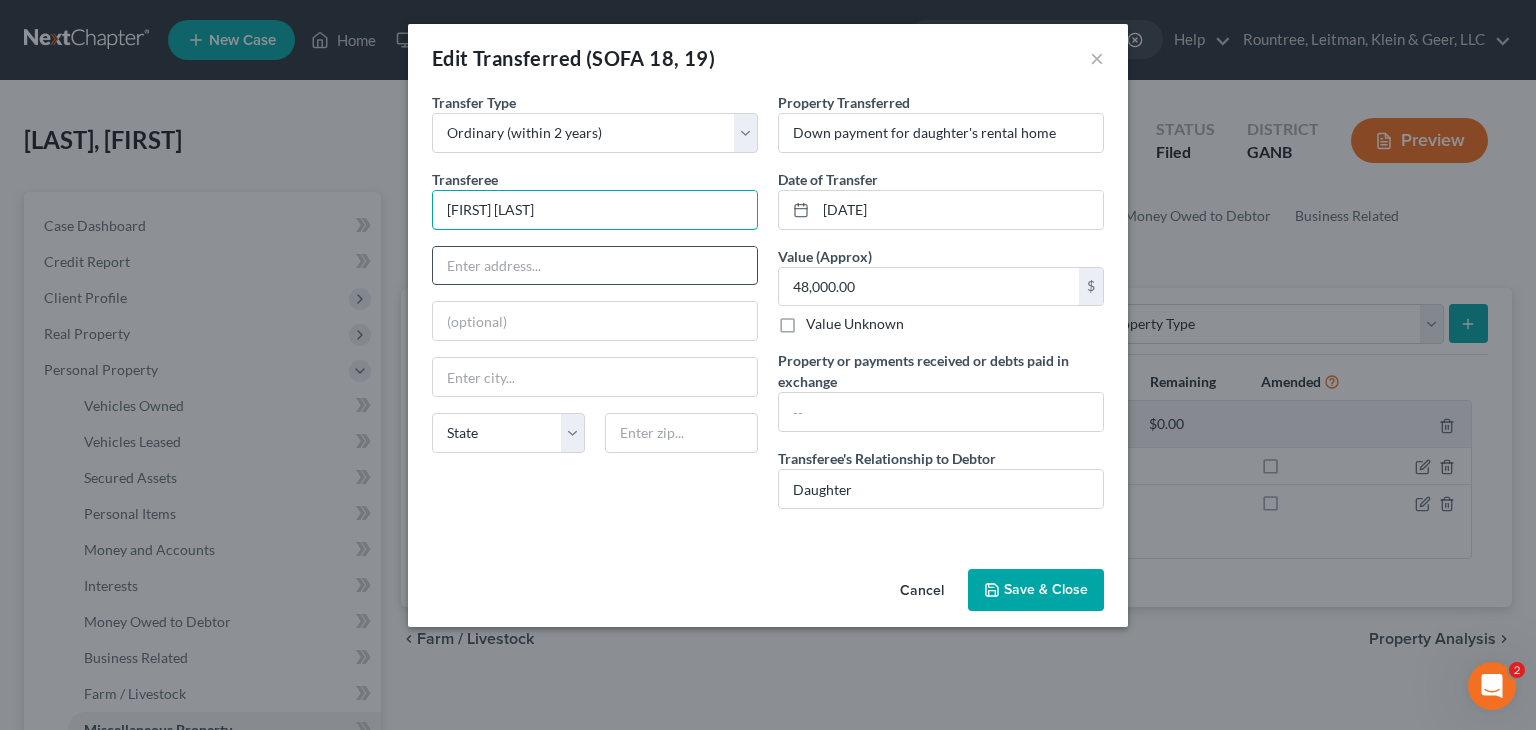 type on "[FIRST] [LAST]" 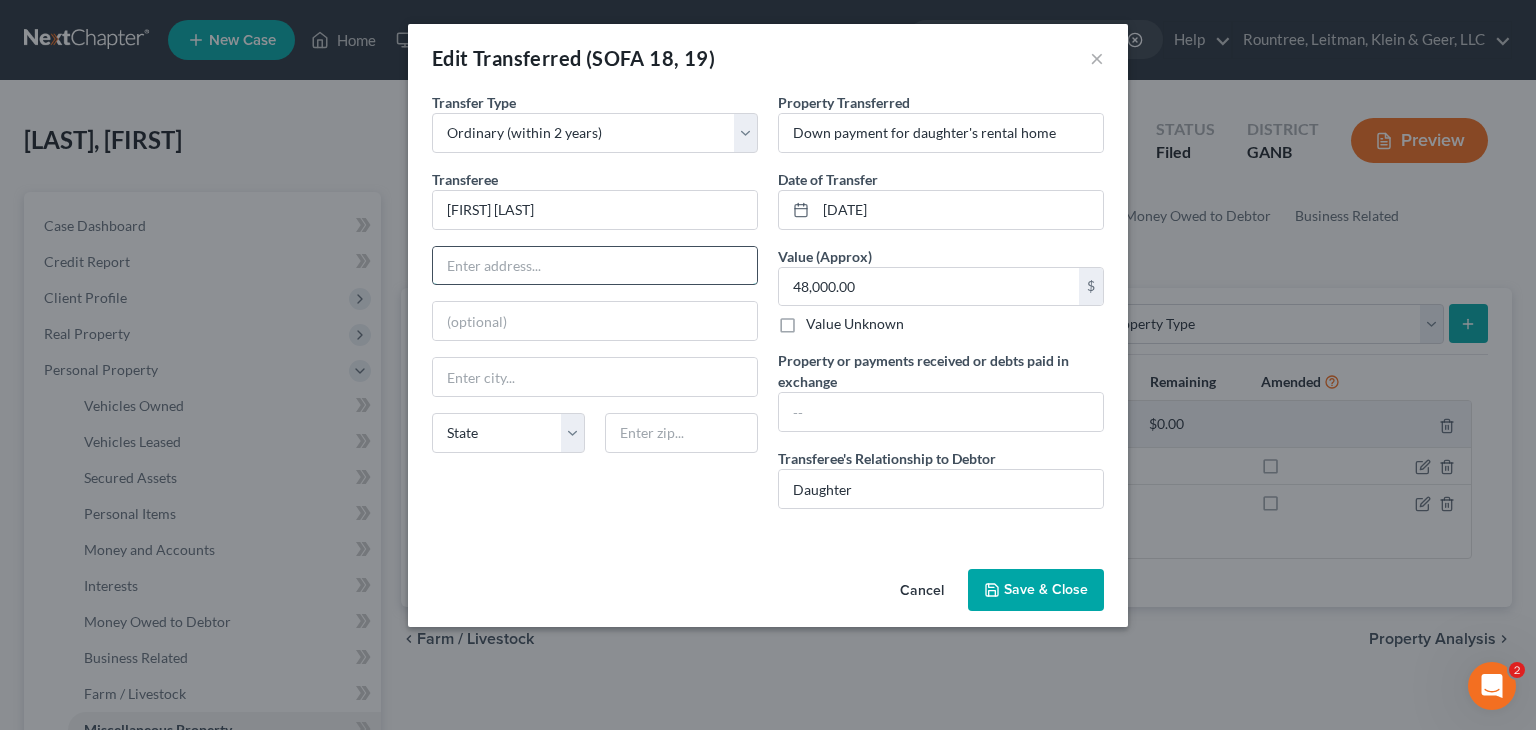 click at bounding box center (595, 266) 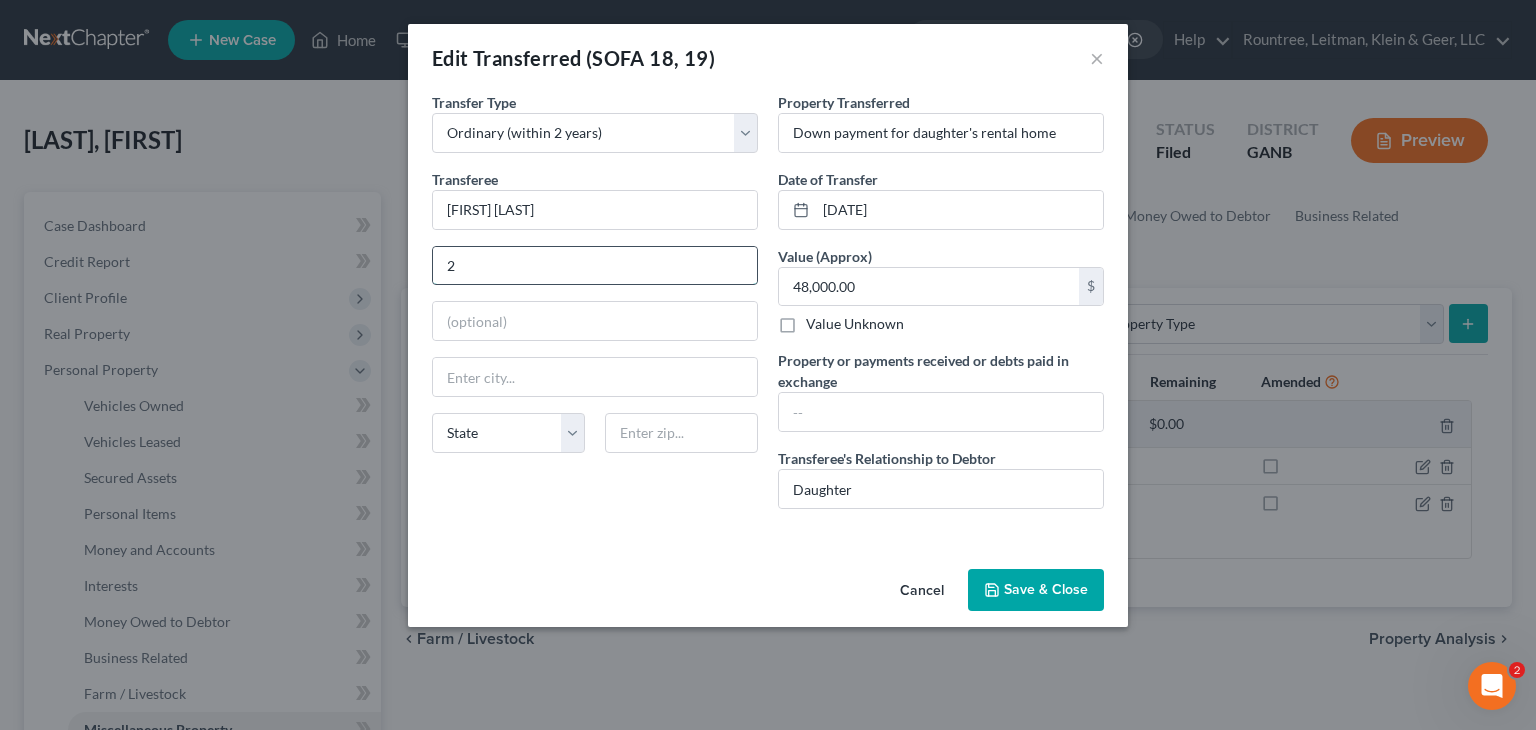 click on "2" at bounding box center [595, 266] 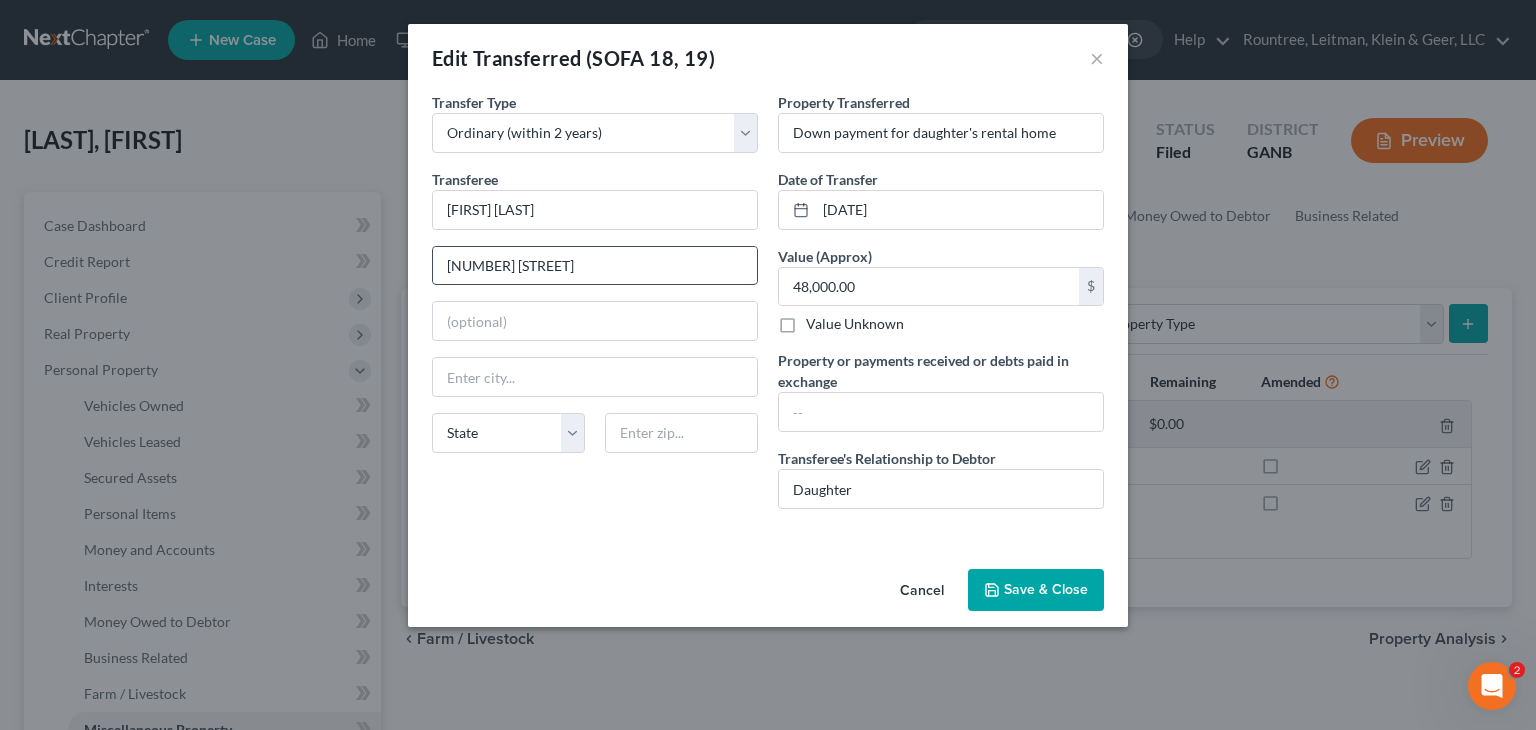 type on "[NUMBER] [STREET]" 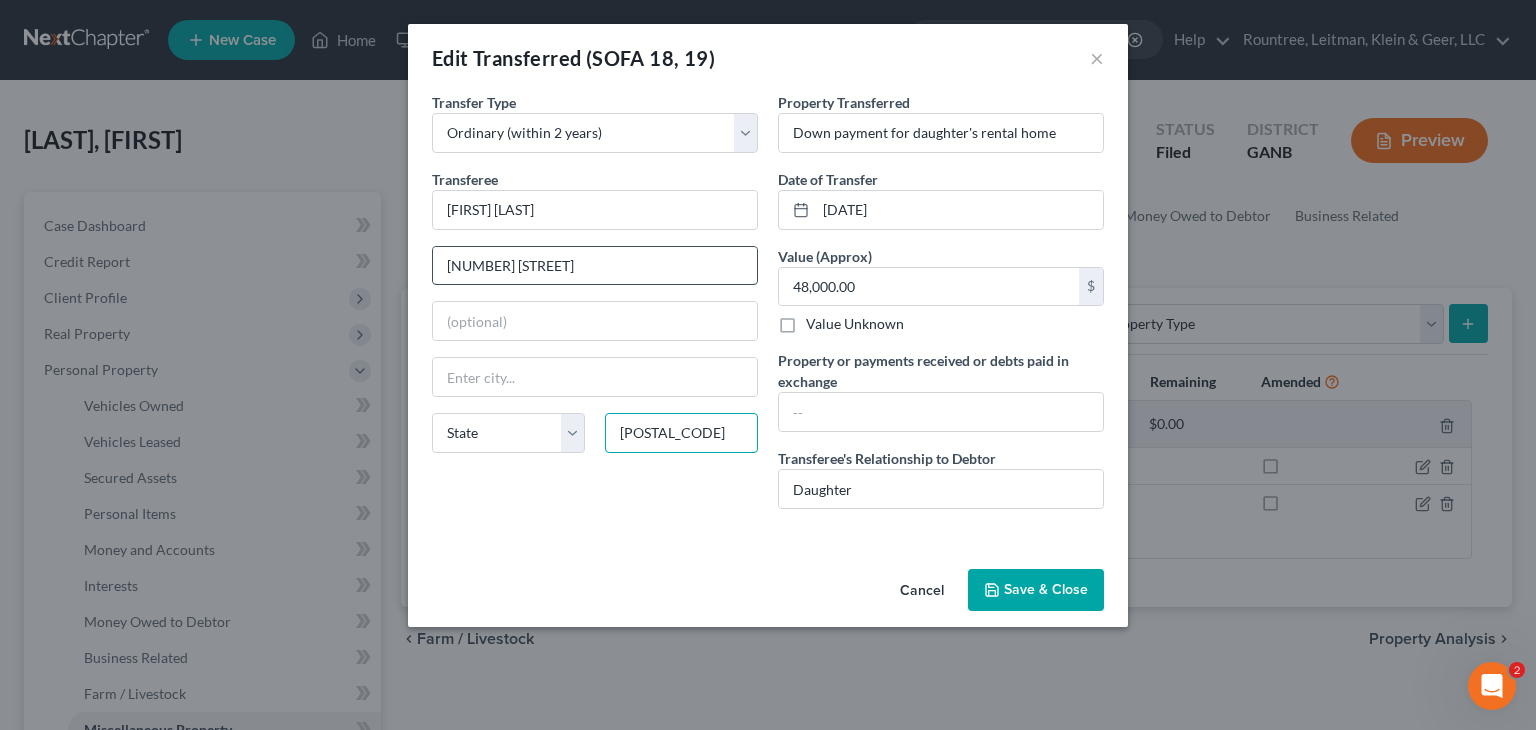type on "[POSTAL_CODE]" 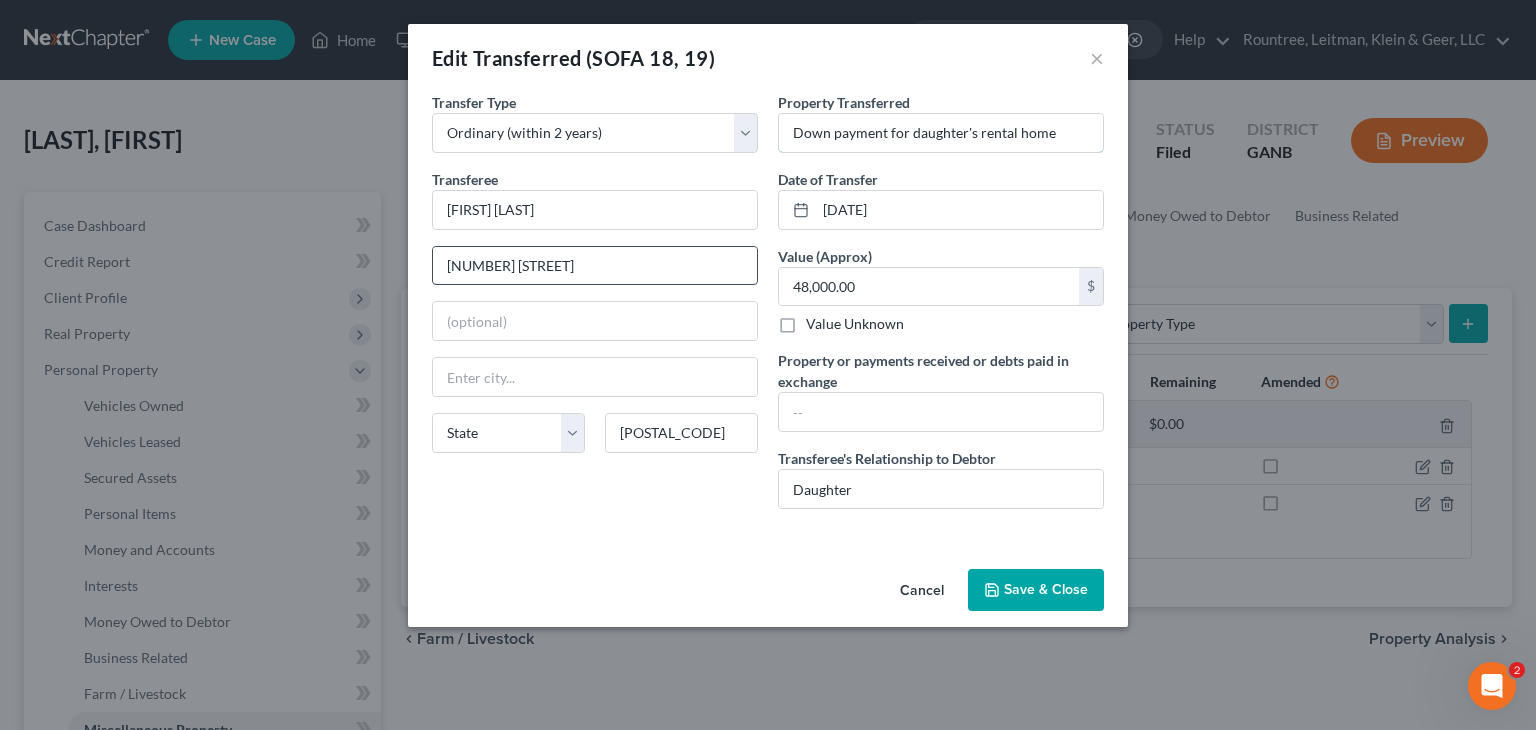type on "Atlanta" 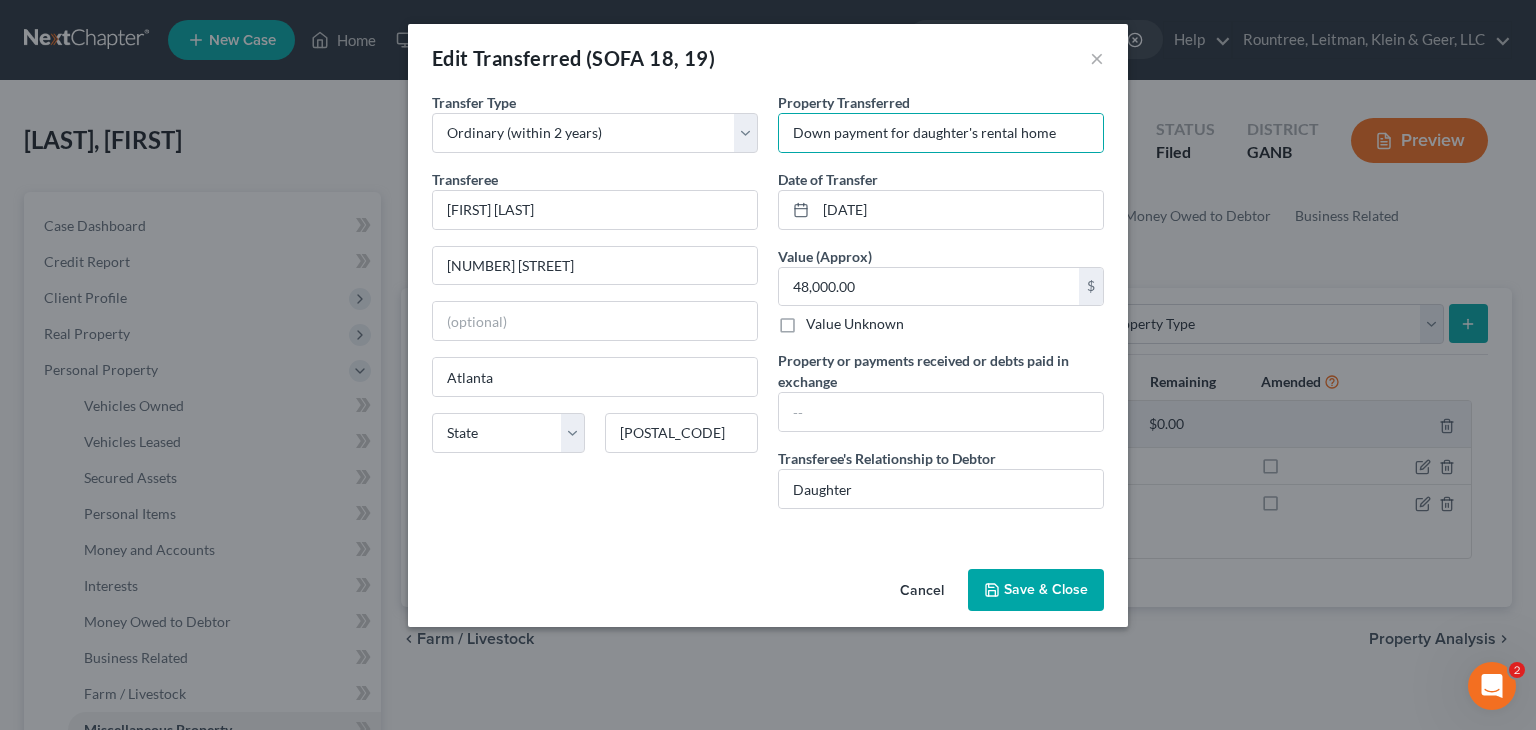 click on "Save & Close" at bounding box center (1036, 590) 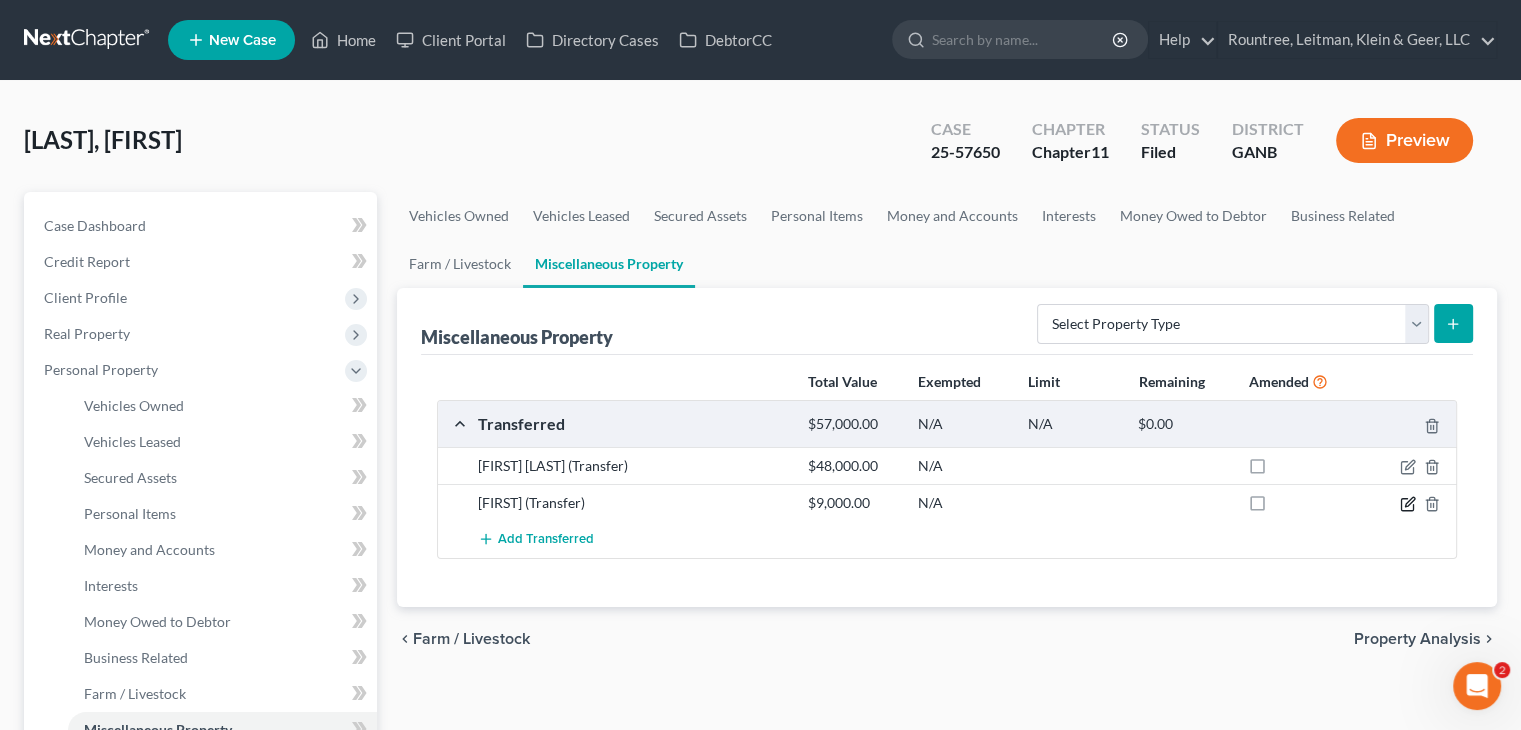 click 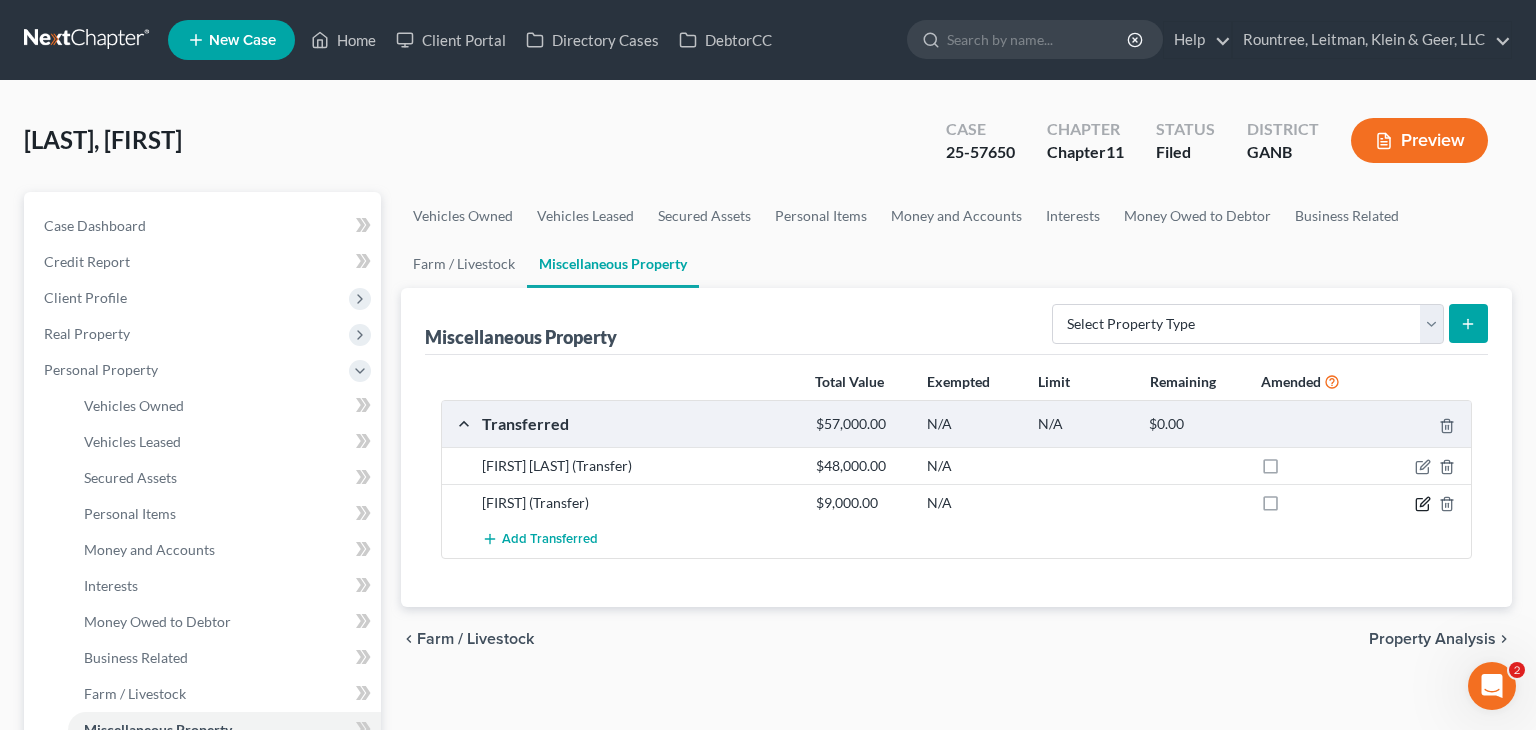 select on "Ordinary (within 2 years)" 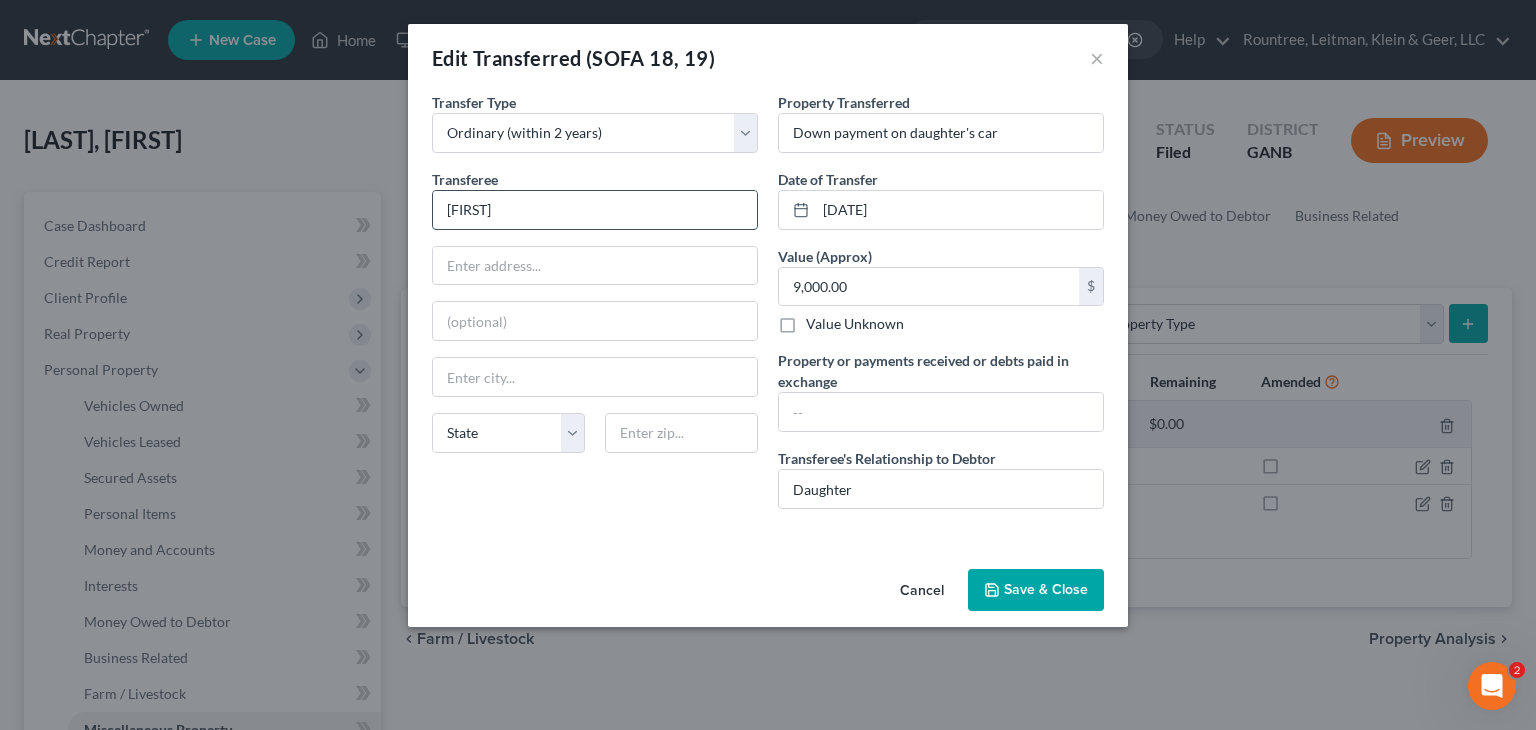 click on "[FIRST]" at bounding box center [595, 210] 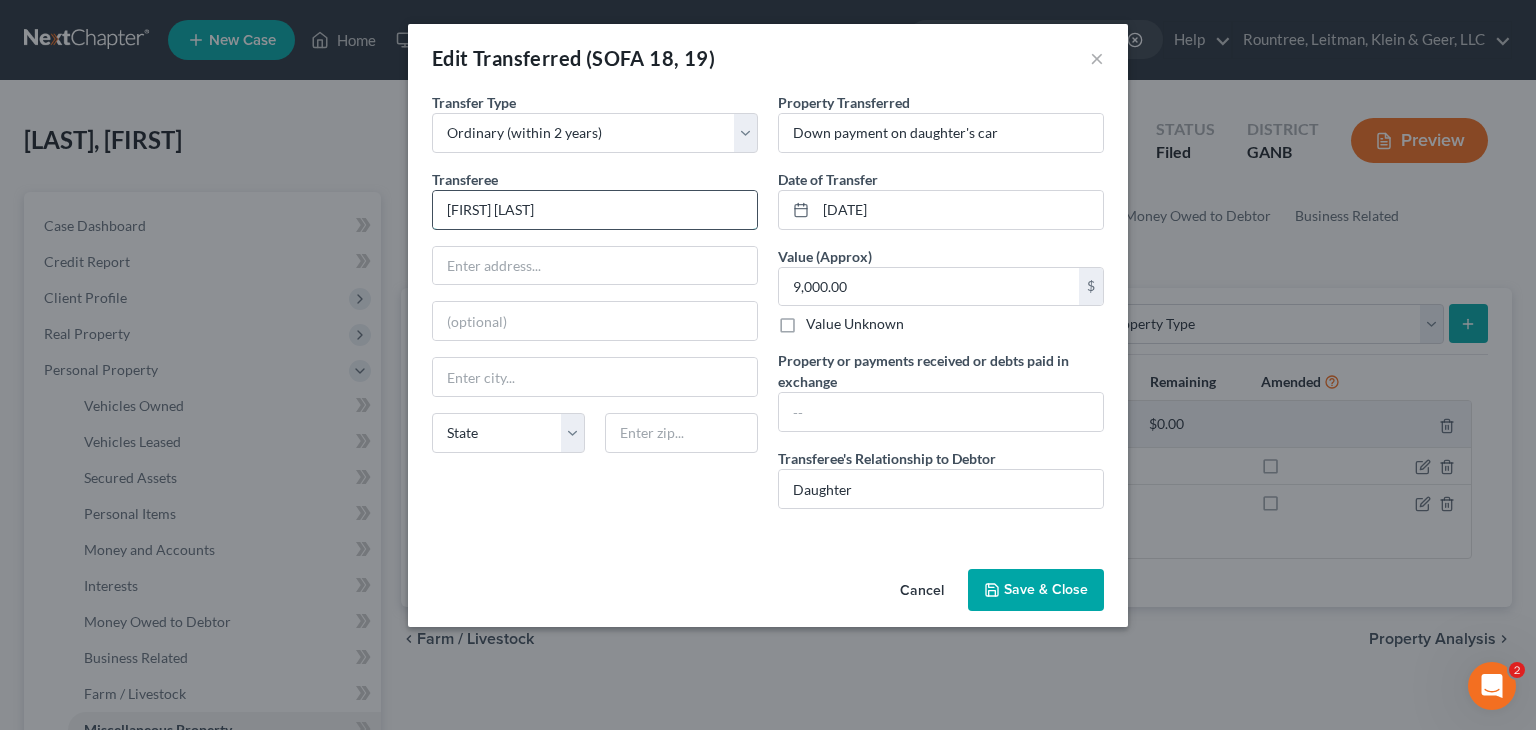 type on "[FIRST] [LAST]" 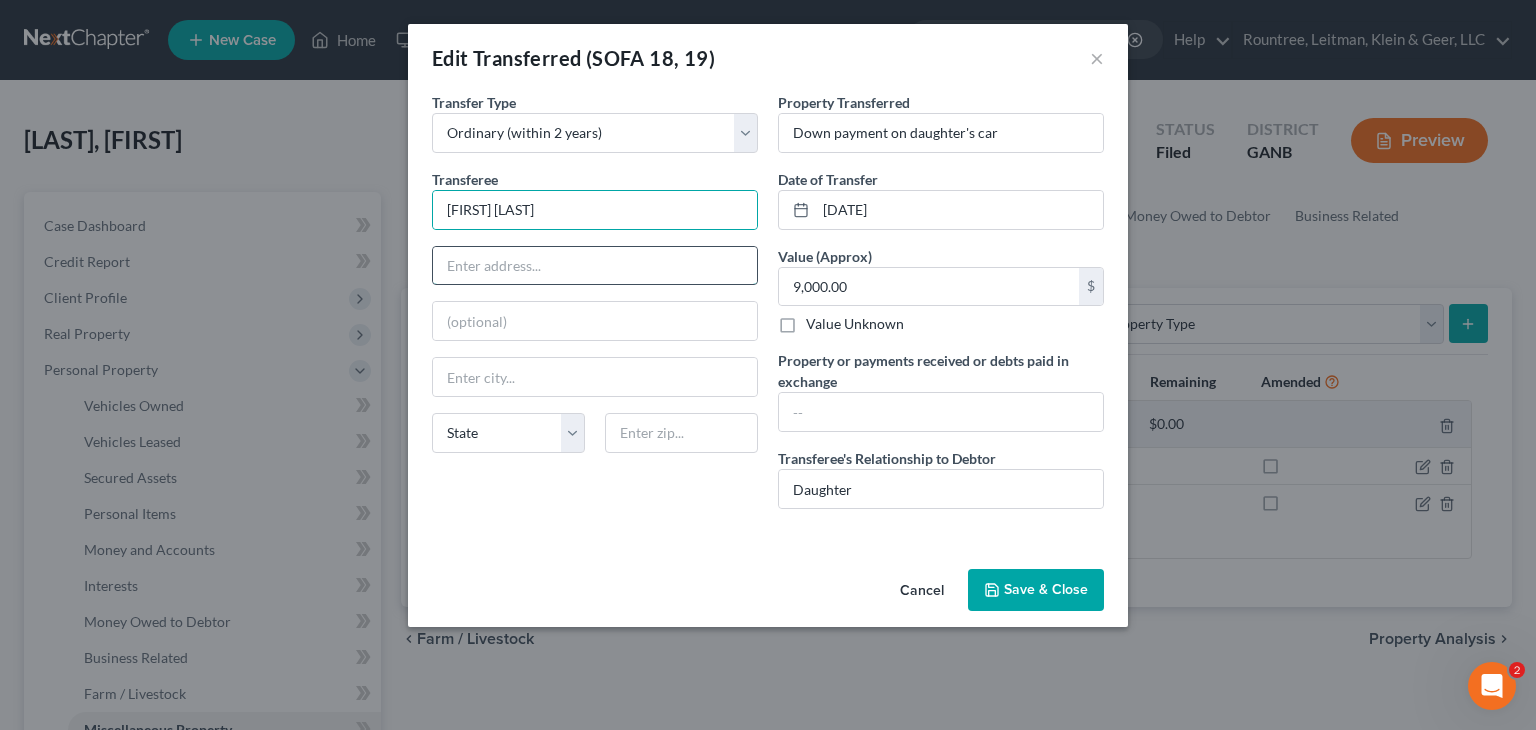 click at bounding box center [595, 266] 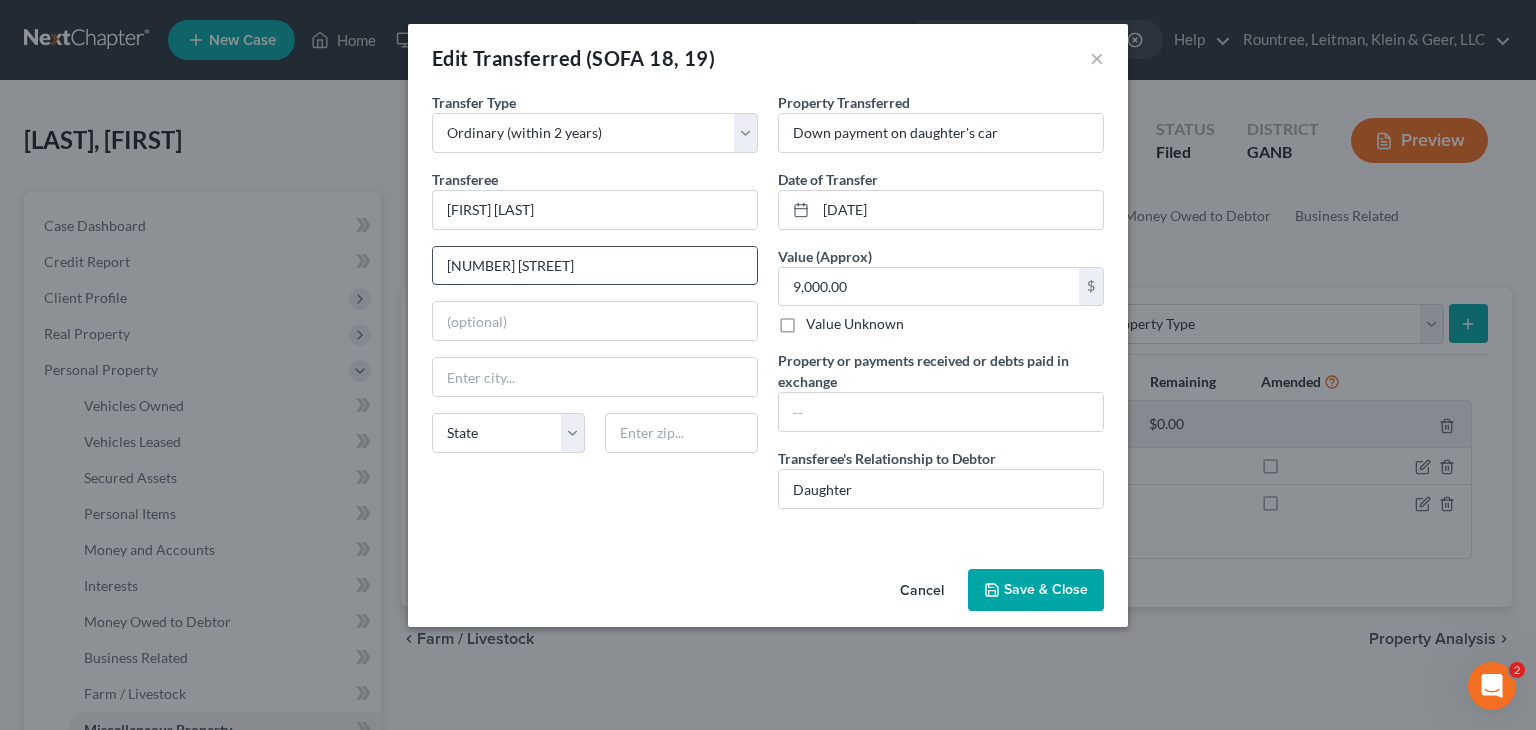 type on "[NUMBER] [STREET]" 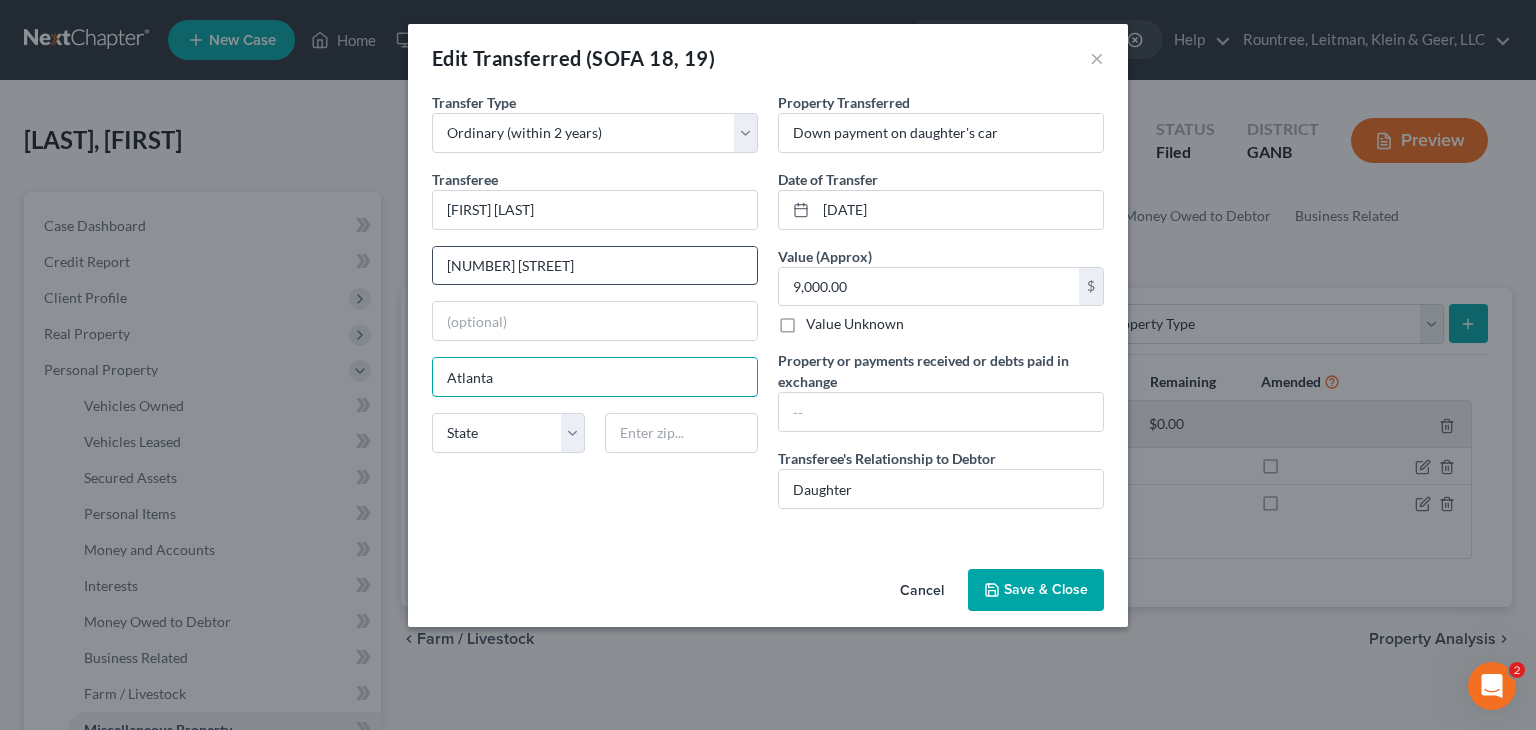 type on "Atlanta" 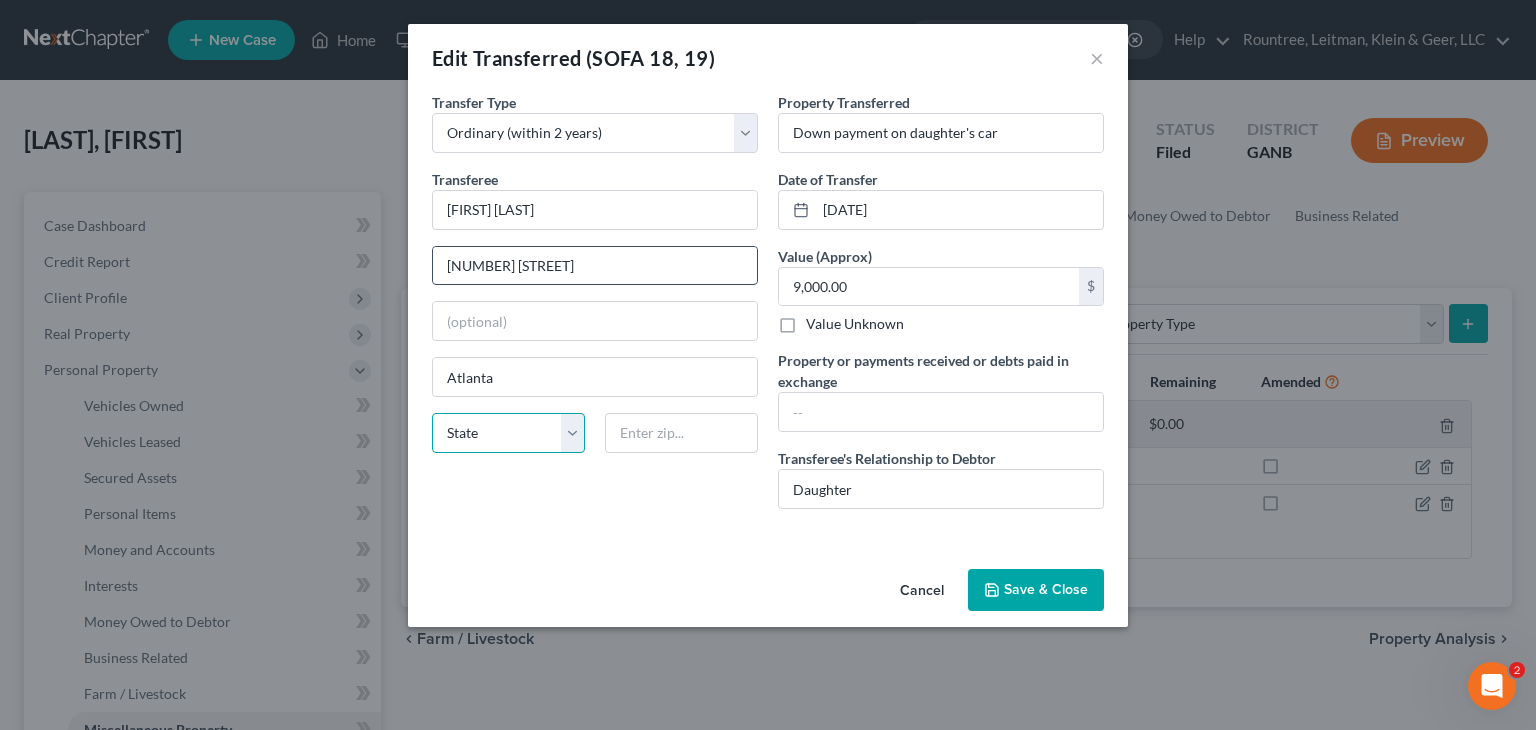 select on "10" 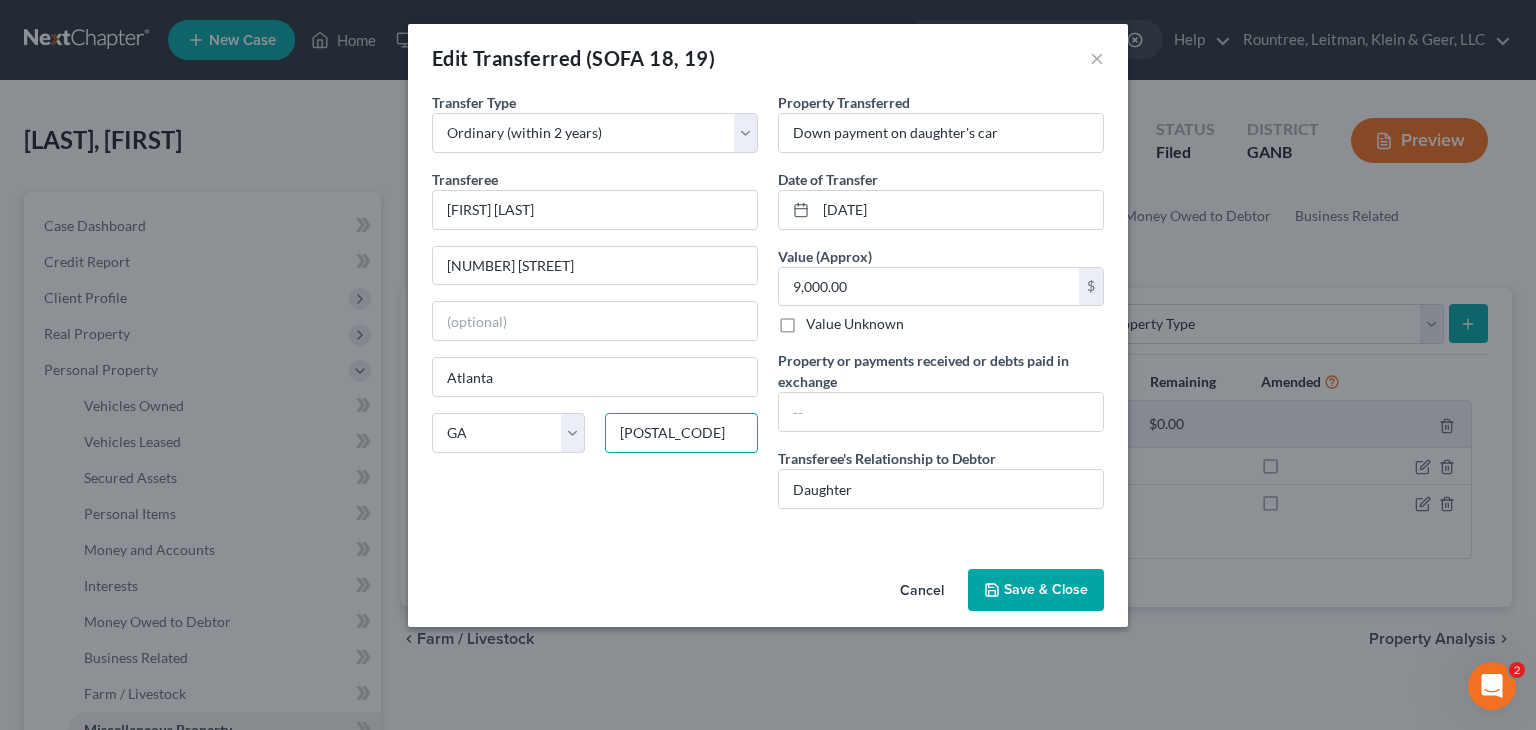 type on "[POSTAL_CODE]" 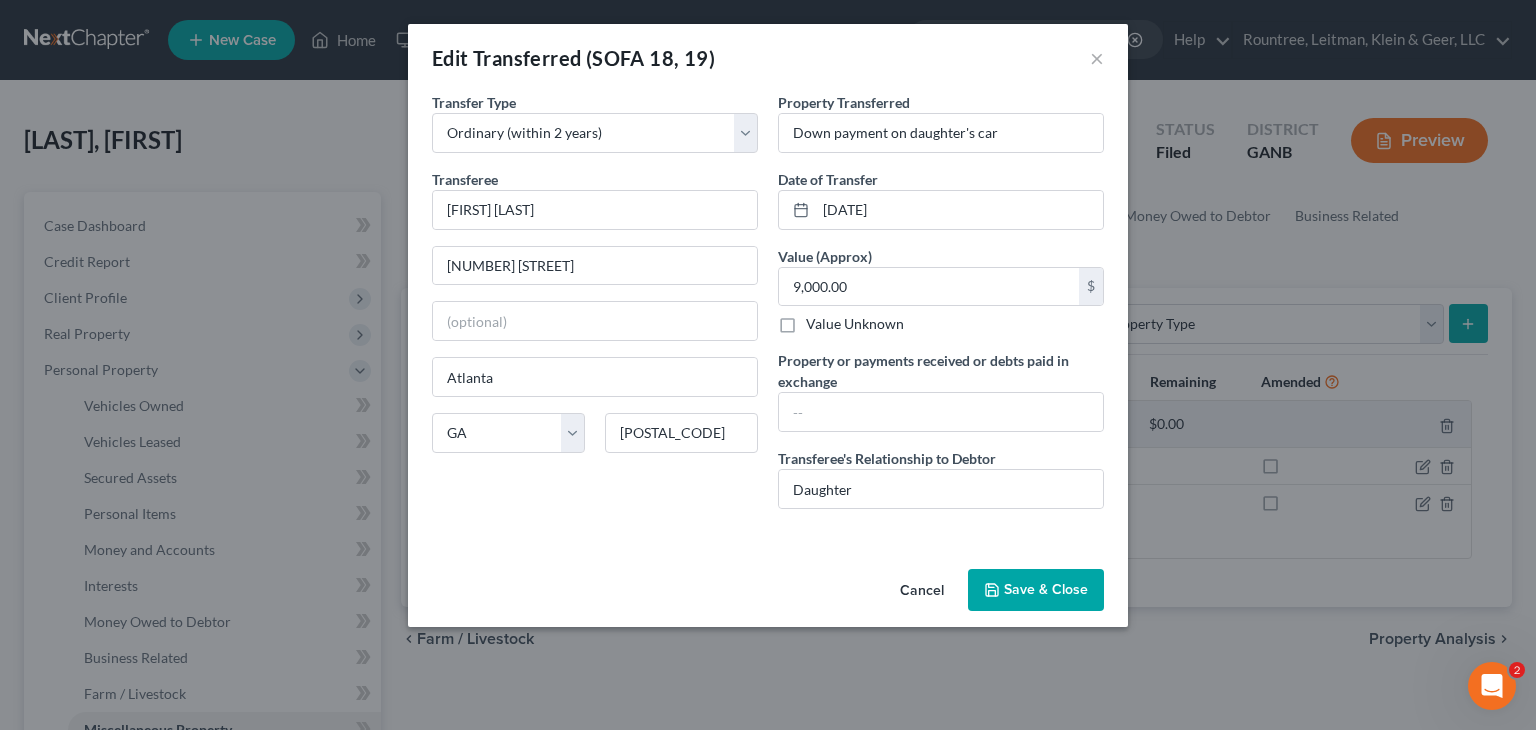 click on "Save & Close" at bounding box center (1036, 590) 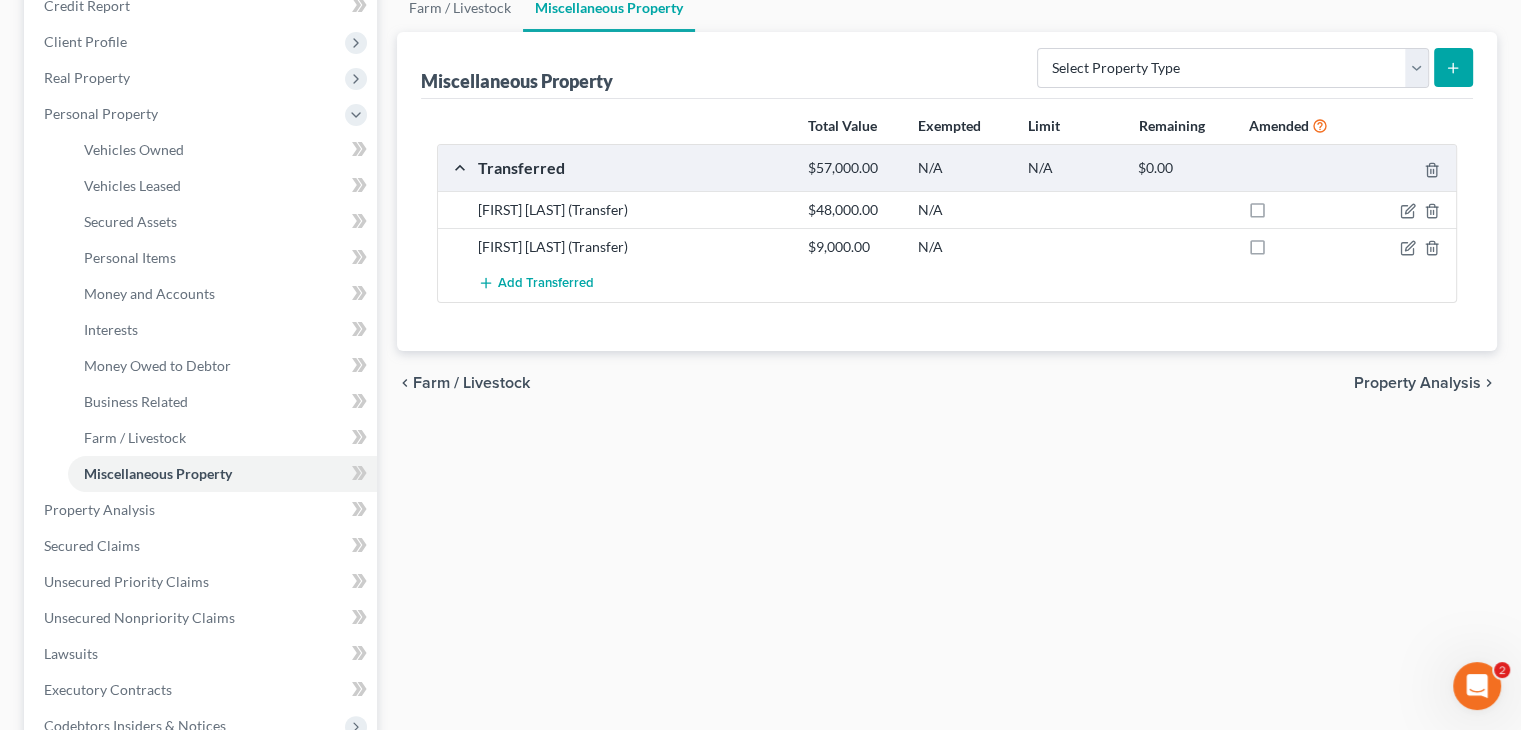 scroll, scrollTop: 500, scrollLeft: 0, axis: vertical 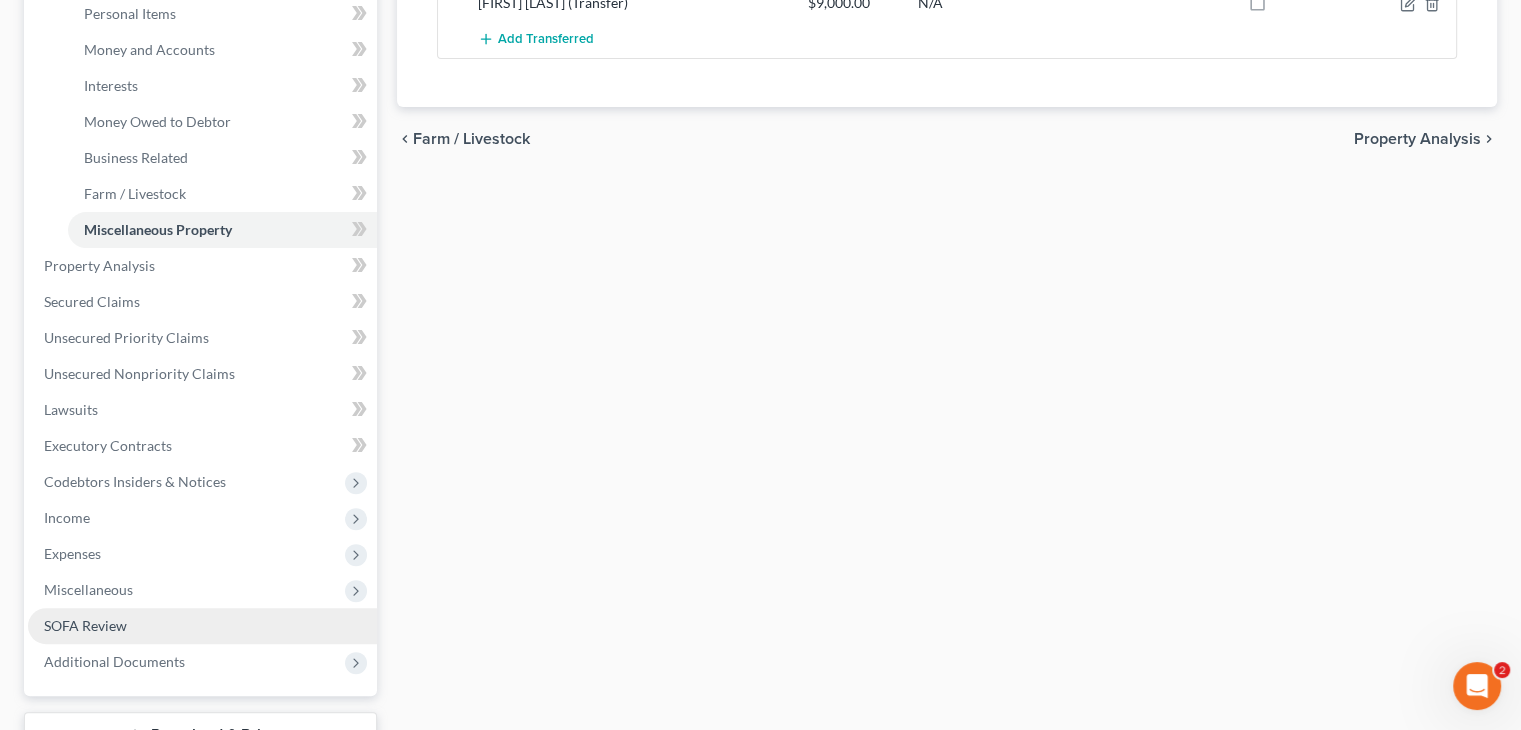 click on "SOFA Review" at bounding box center [85, 625] 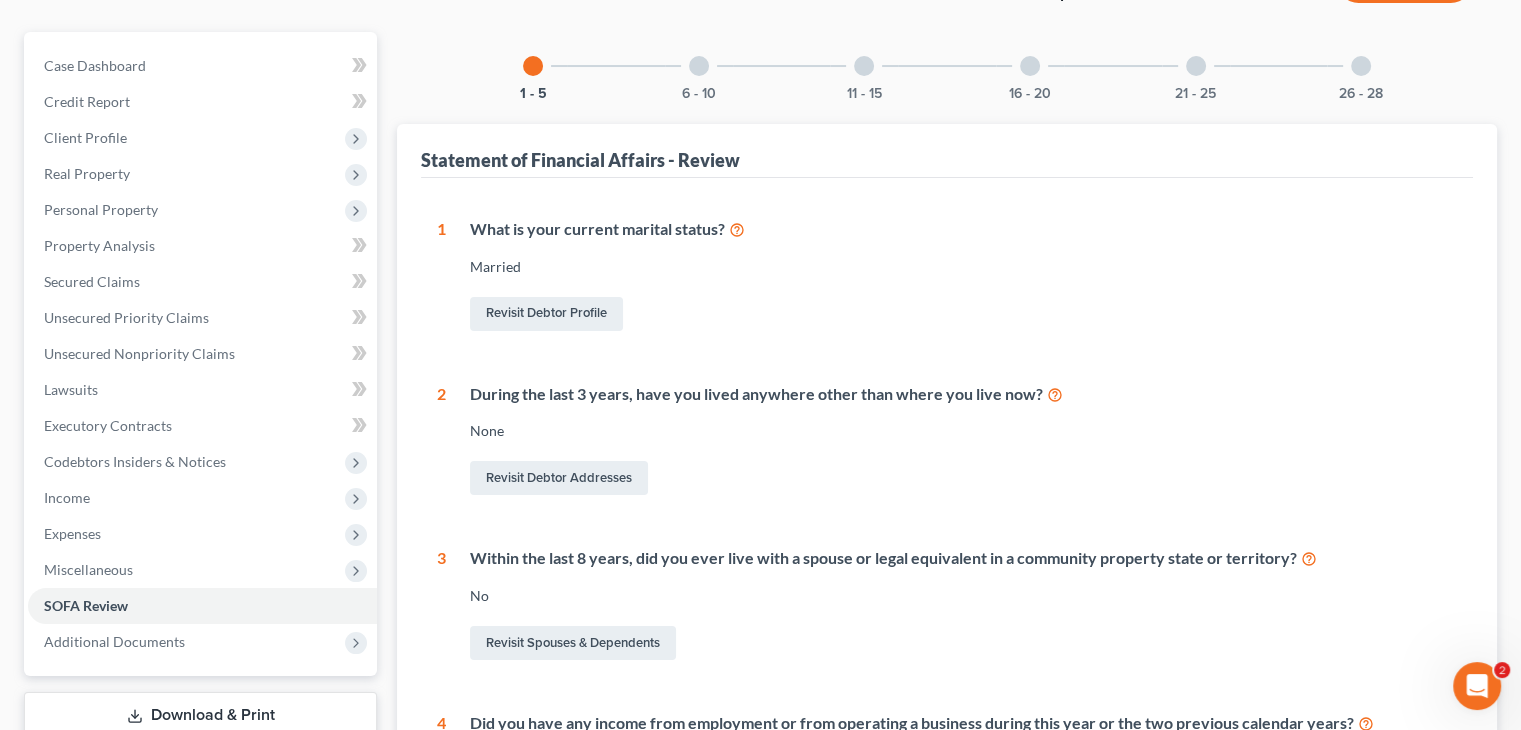 scroll, scrollTop: 0, scrollLeft: 0, axis: both 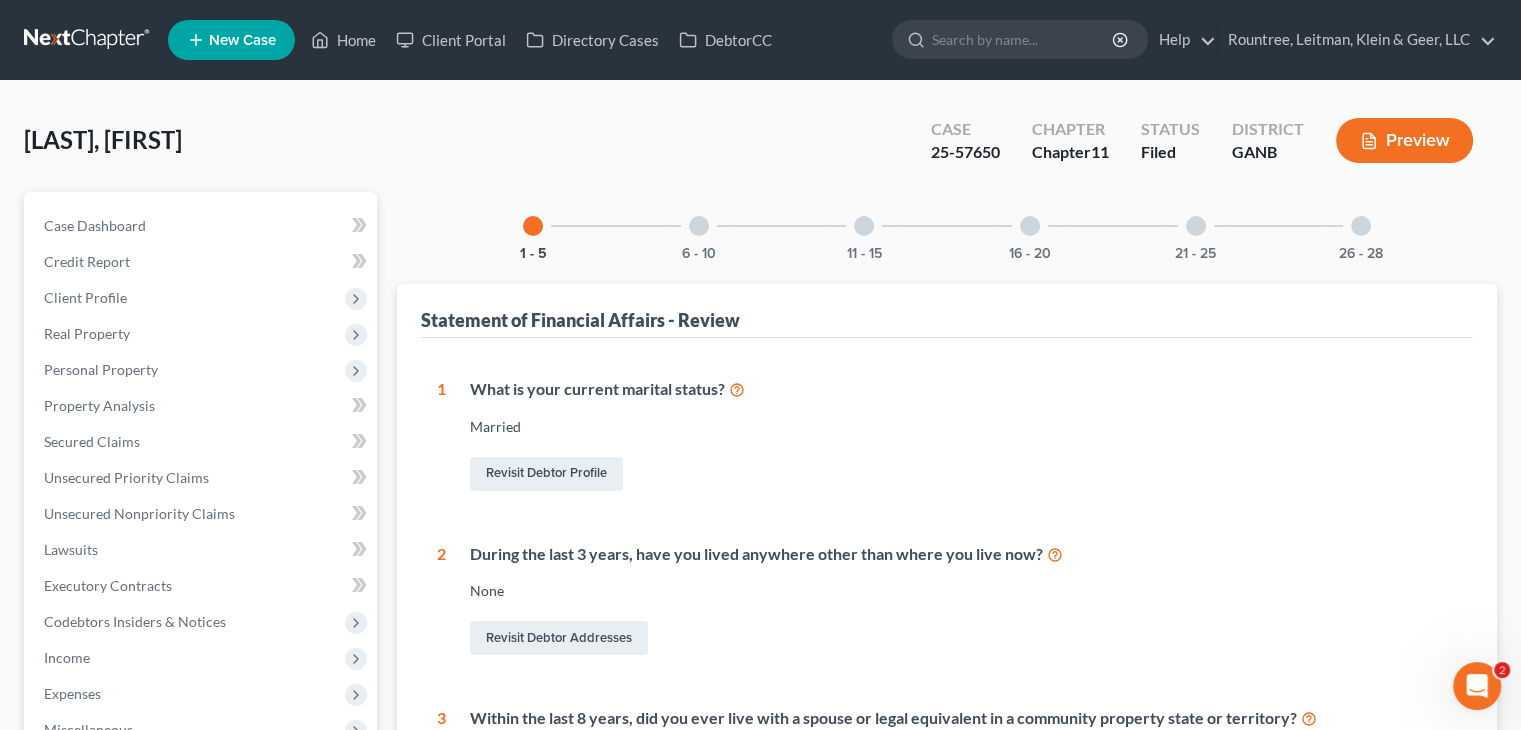click at bounding box center [1030, 226] 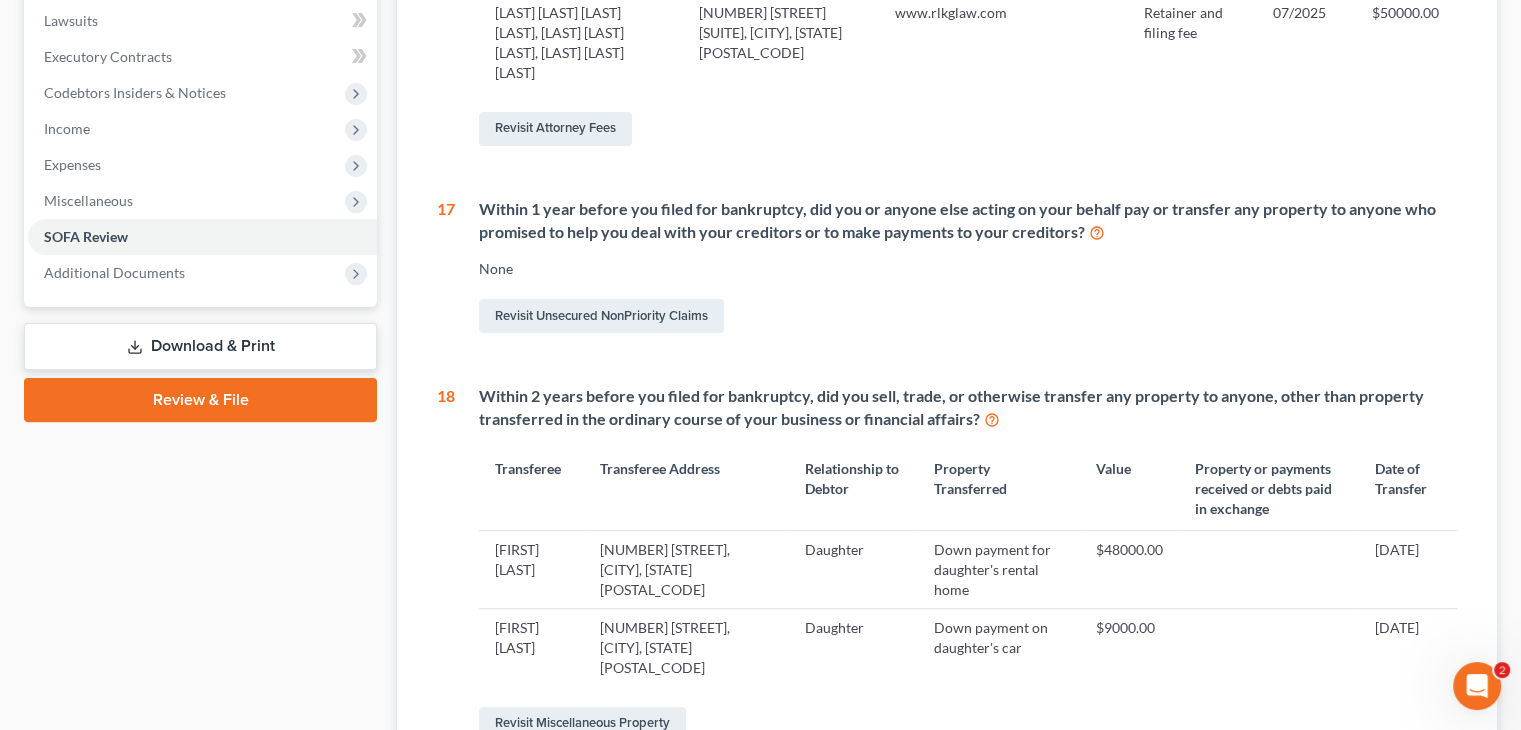 scroll, scrollTop: 170, scrollLeft: 0, axis: vertical 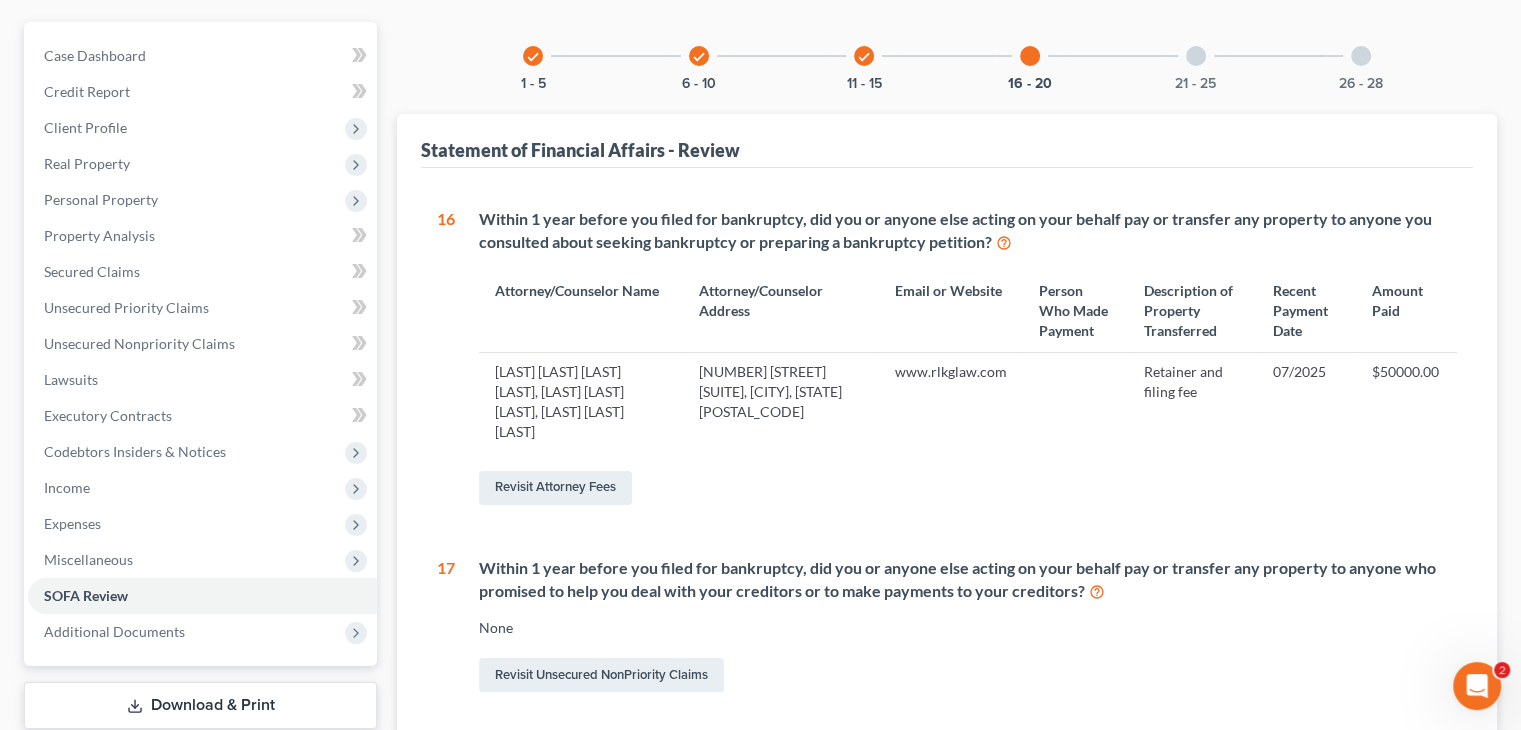 click at bounding box center (1196, 56) 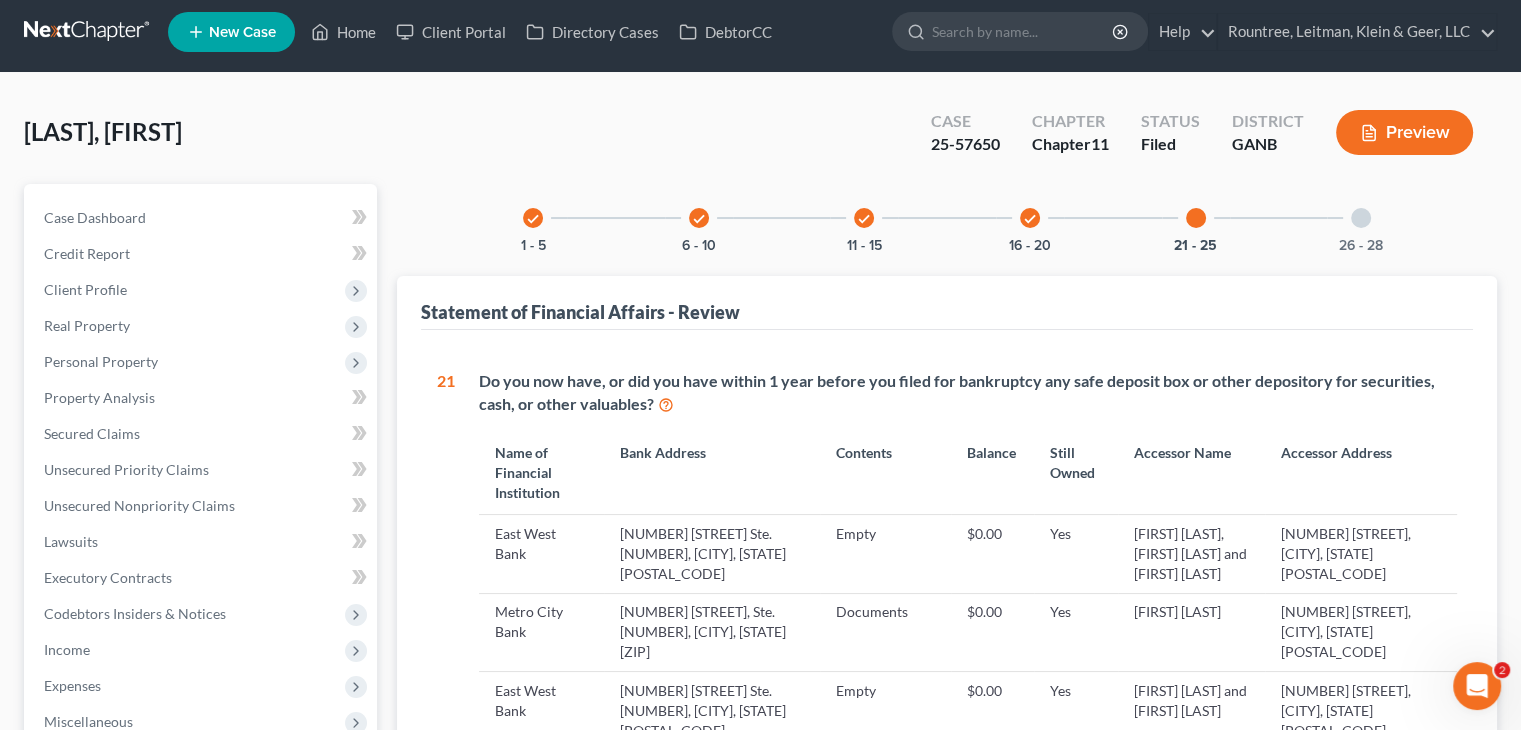 scroll, scrollTop: 0, scrollLeft: 0, axis: both 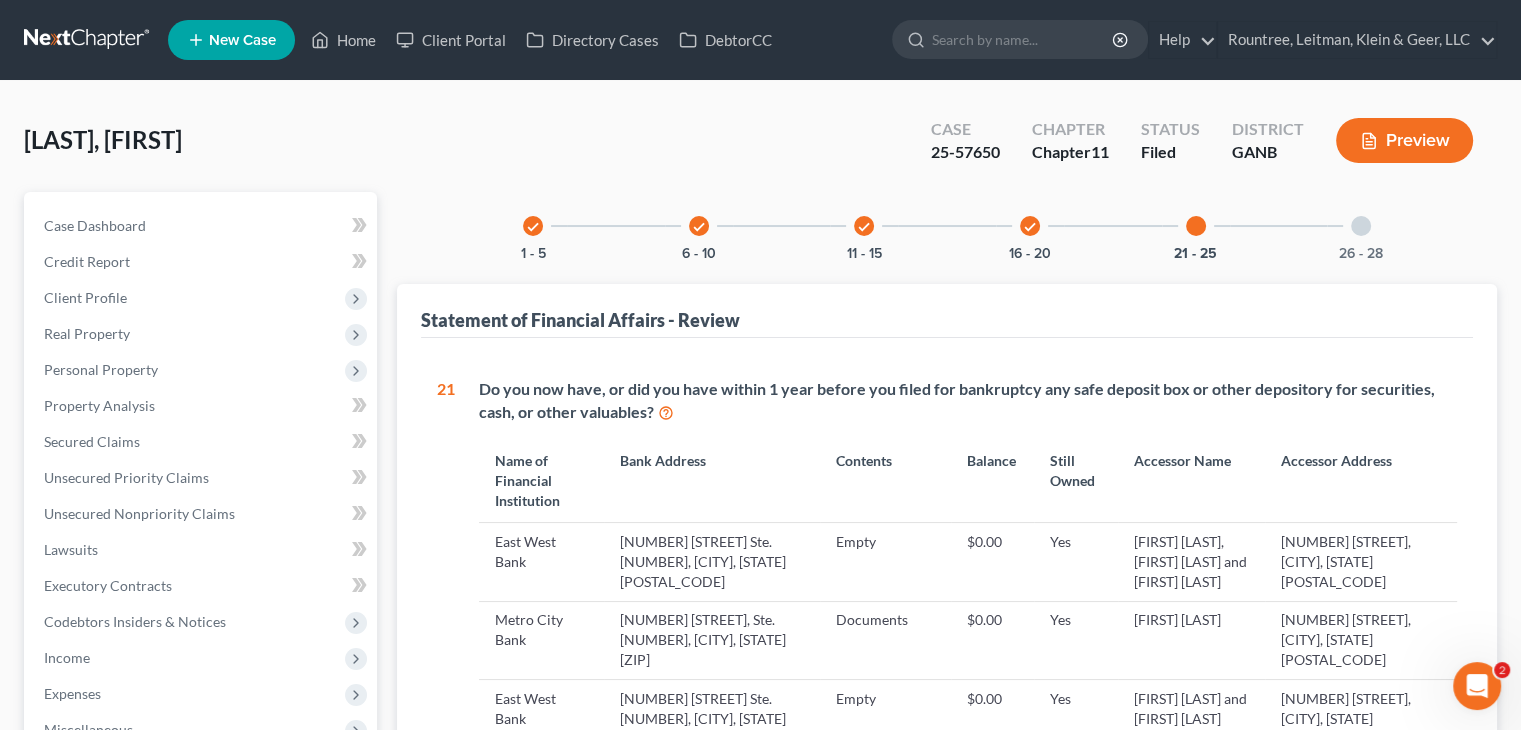 click at bounding box center (1361, 226) 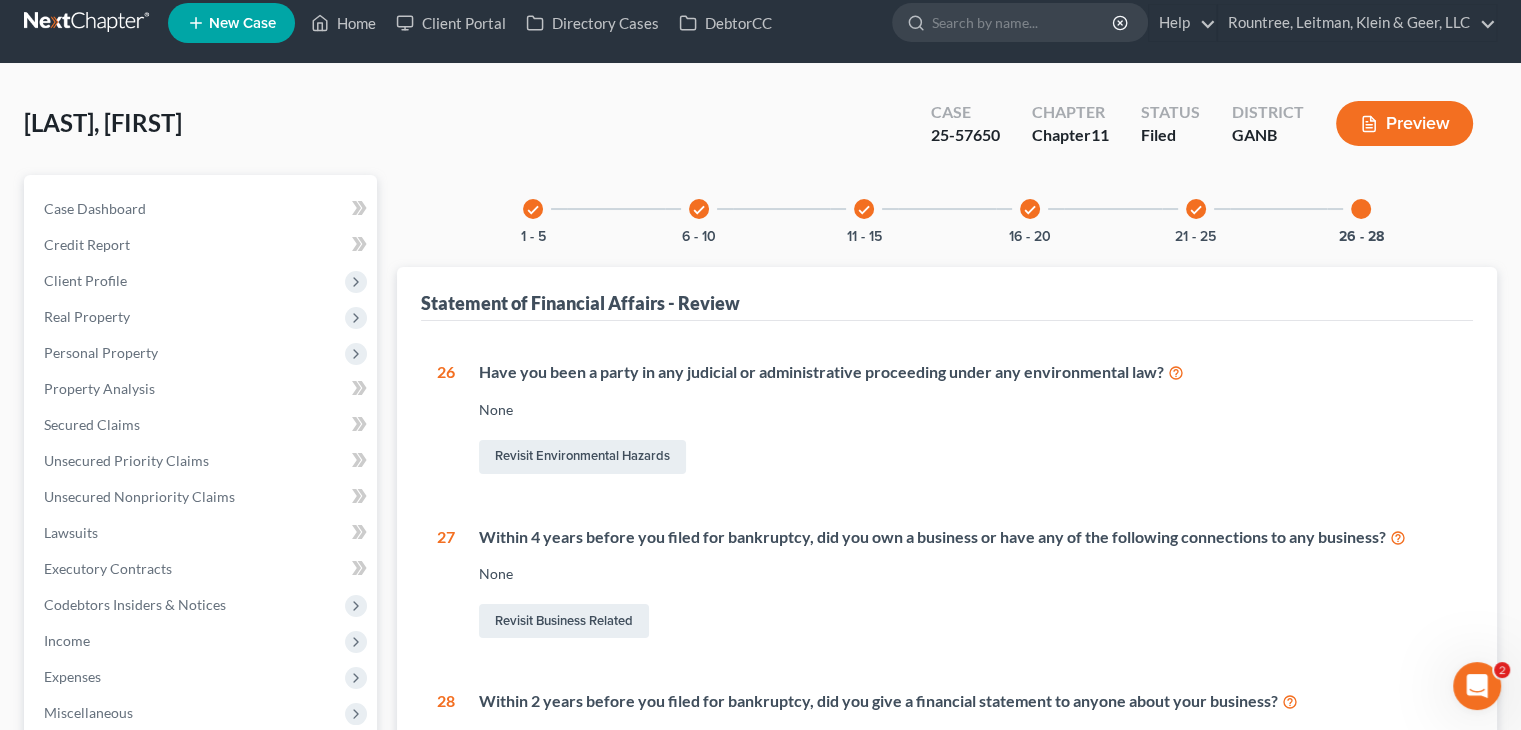 scroll, scrollTop: 305, scrollLeft: 0, axis: vertical 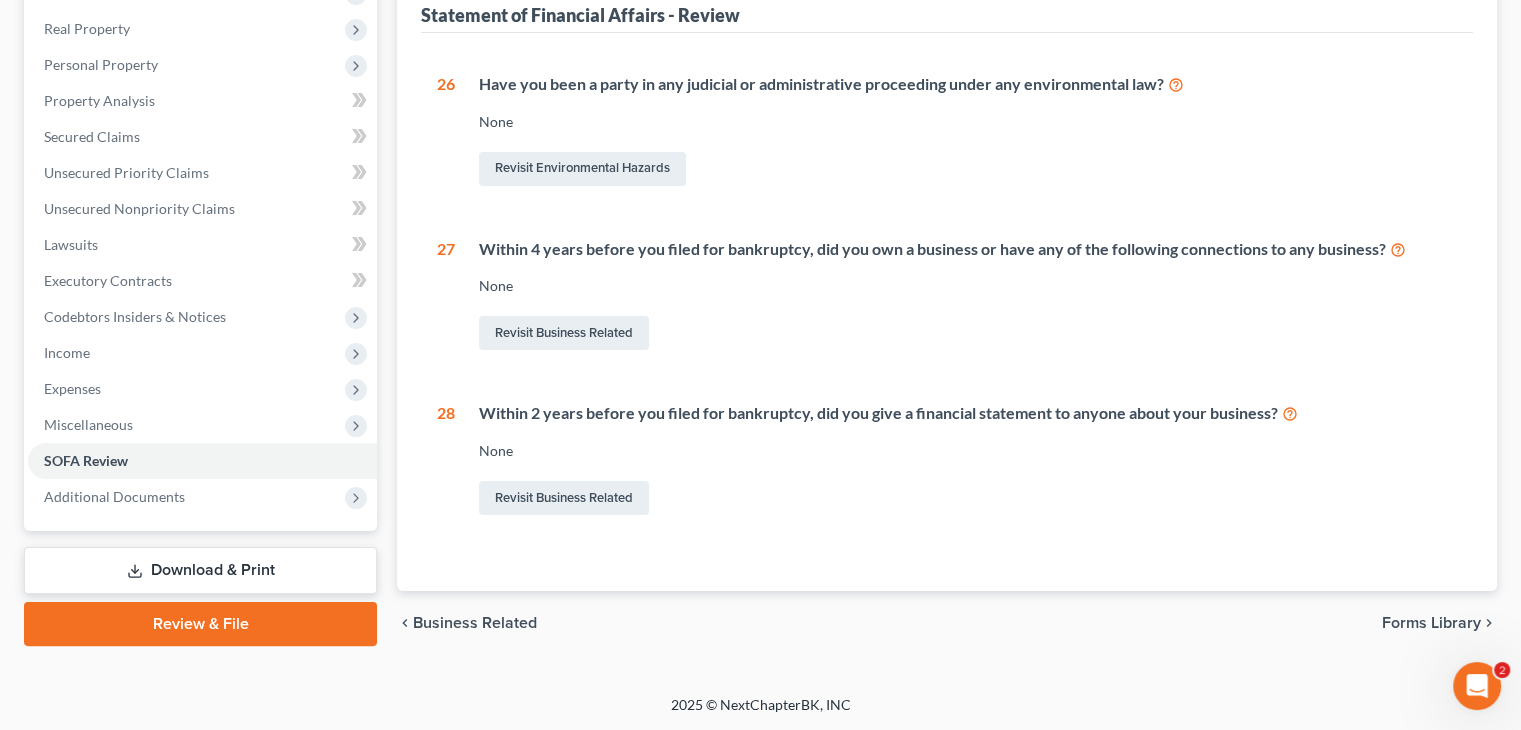 click on "Download & Print" at bounding box center (200, 570) 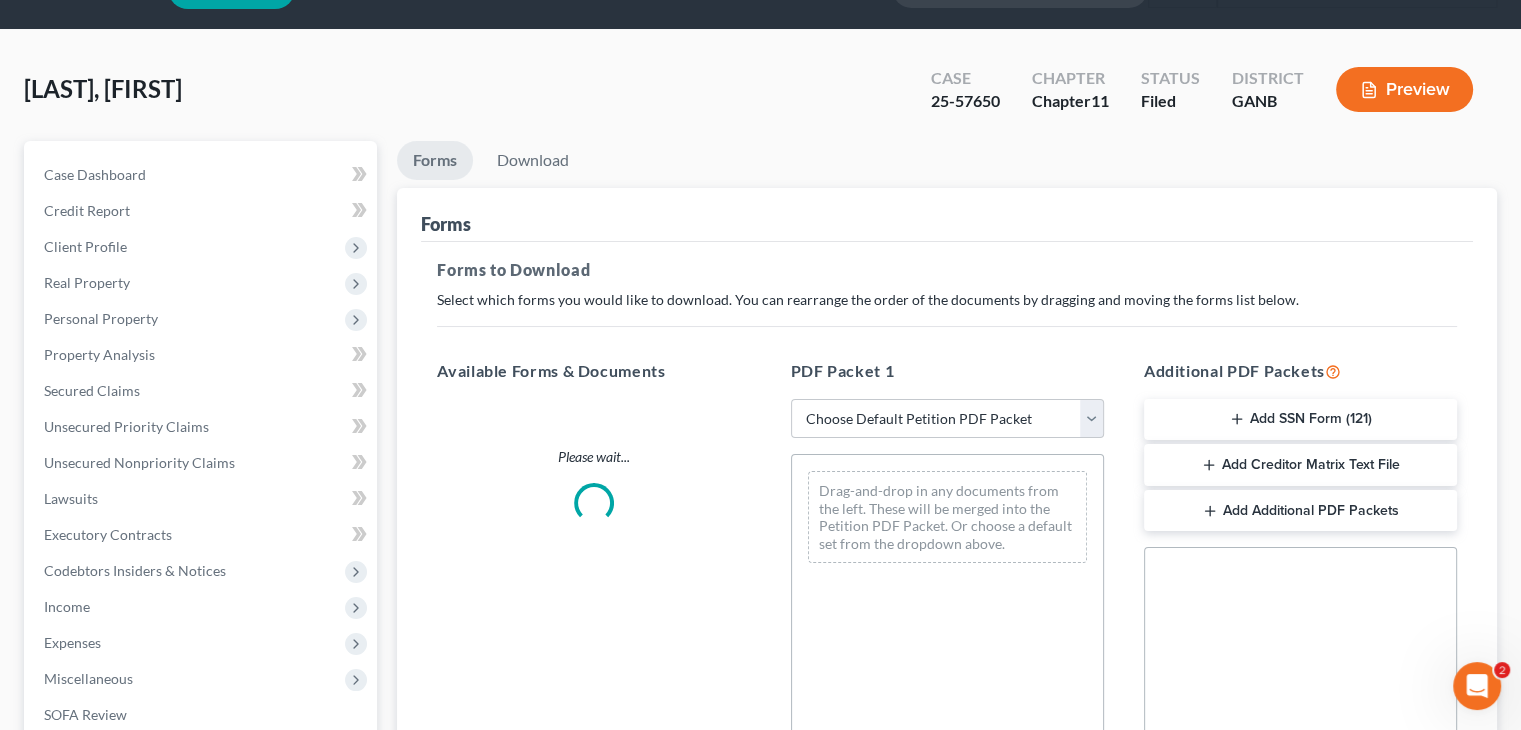 scroll, scrollTop: 0, scrollLeft: 0, axis: both 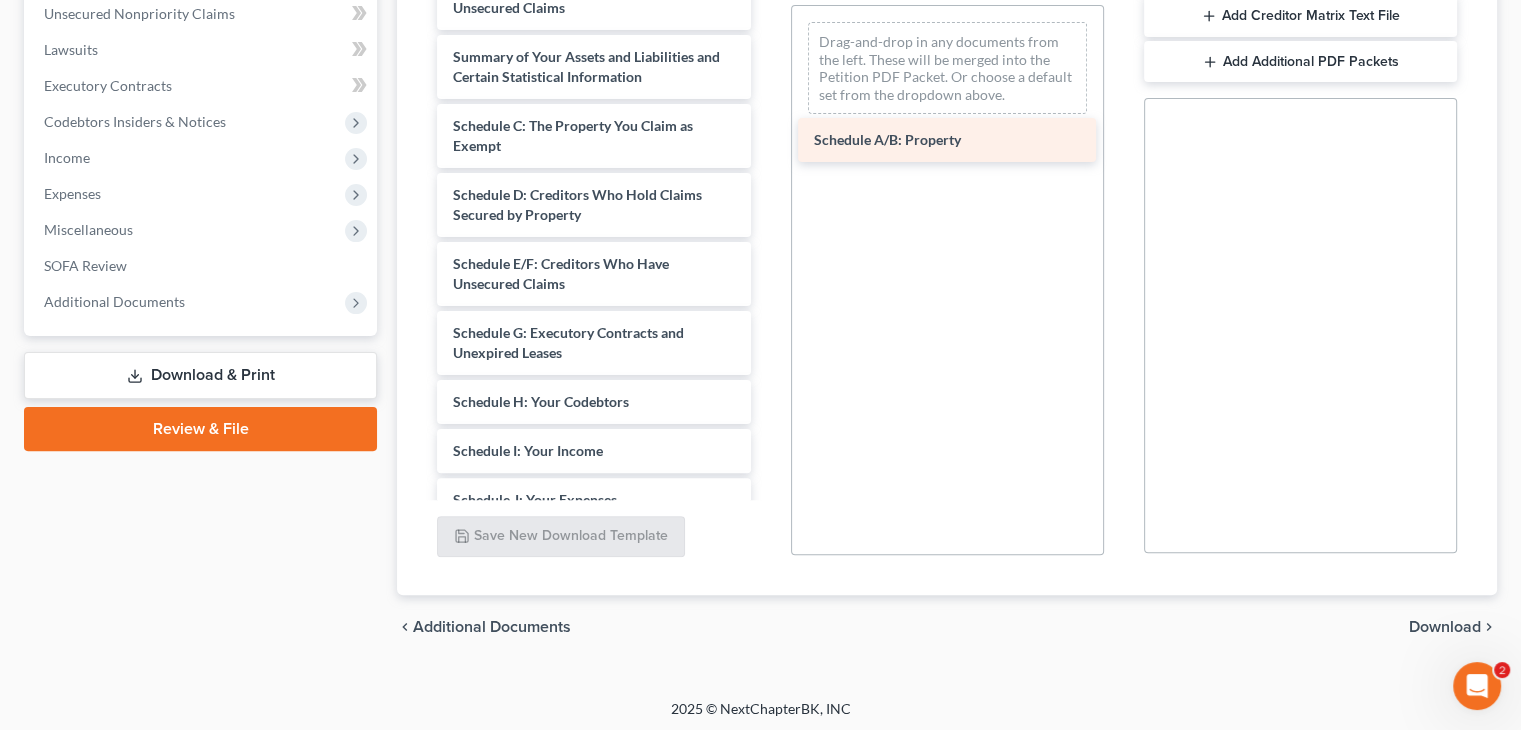 drag, startPoint x: 592, startPoint y: 129, endPoint x: 955, endPoint y: 145, distance: 363.35245 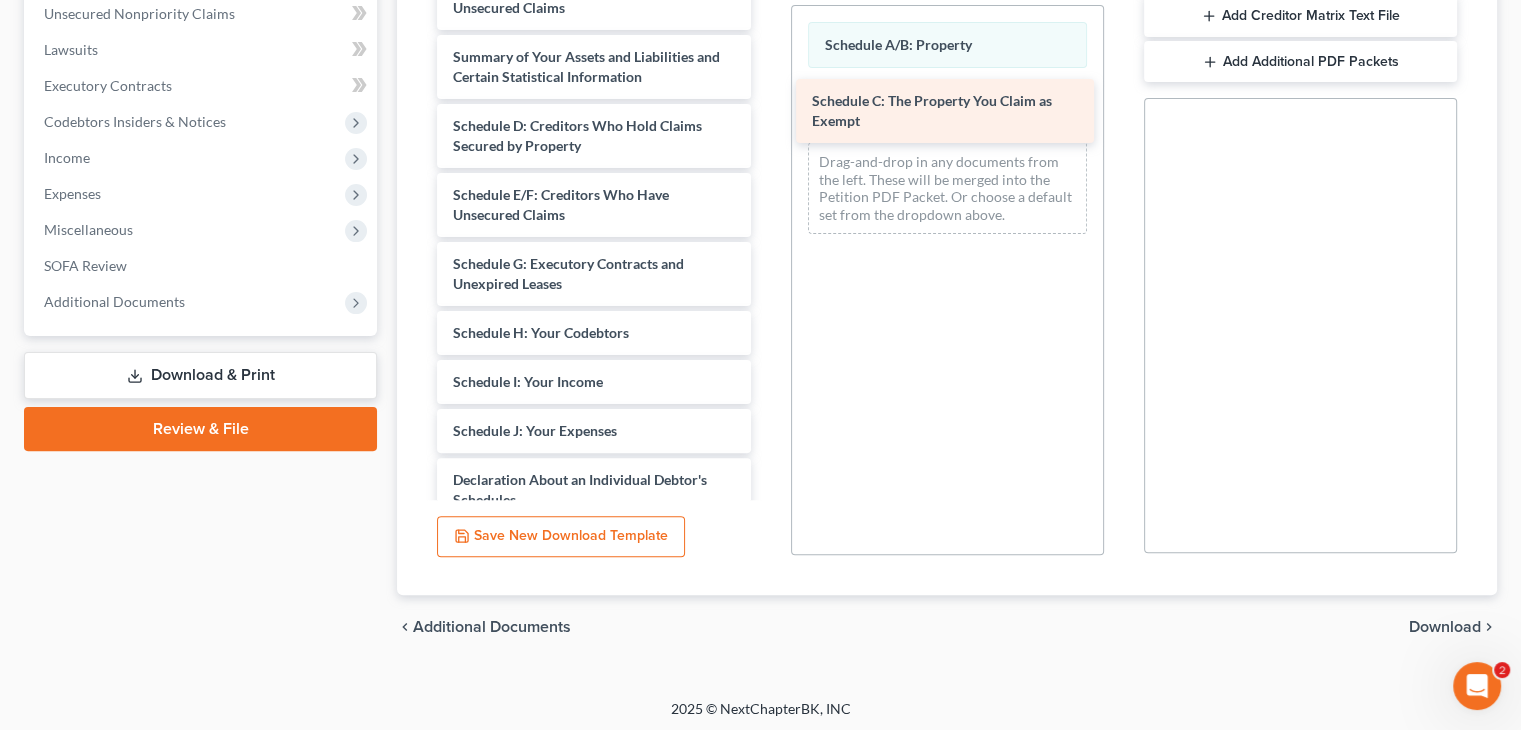 drag, startPoint x: 585, startPoint y: 138, endPoint x: 944, endPoint y: 115, distance: 359.73602 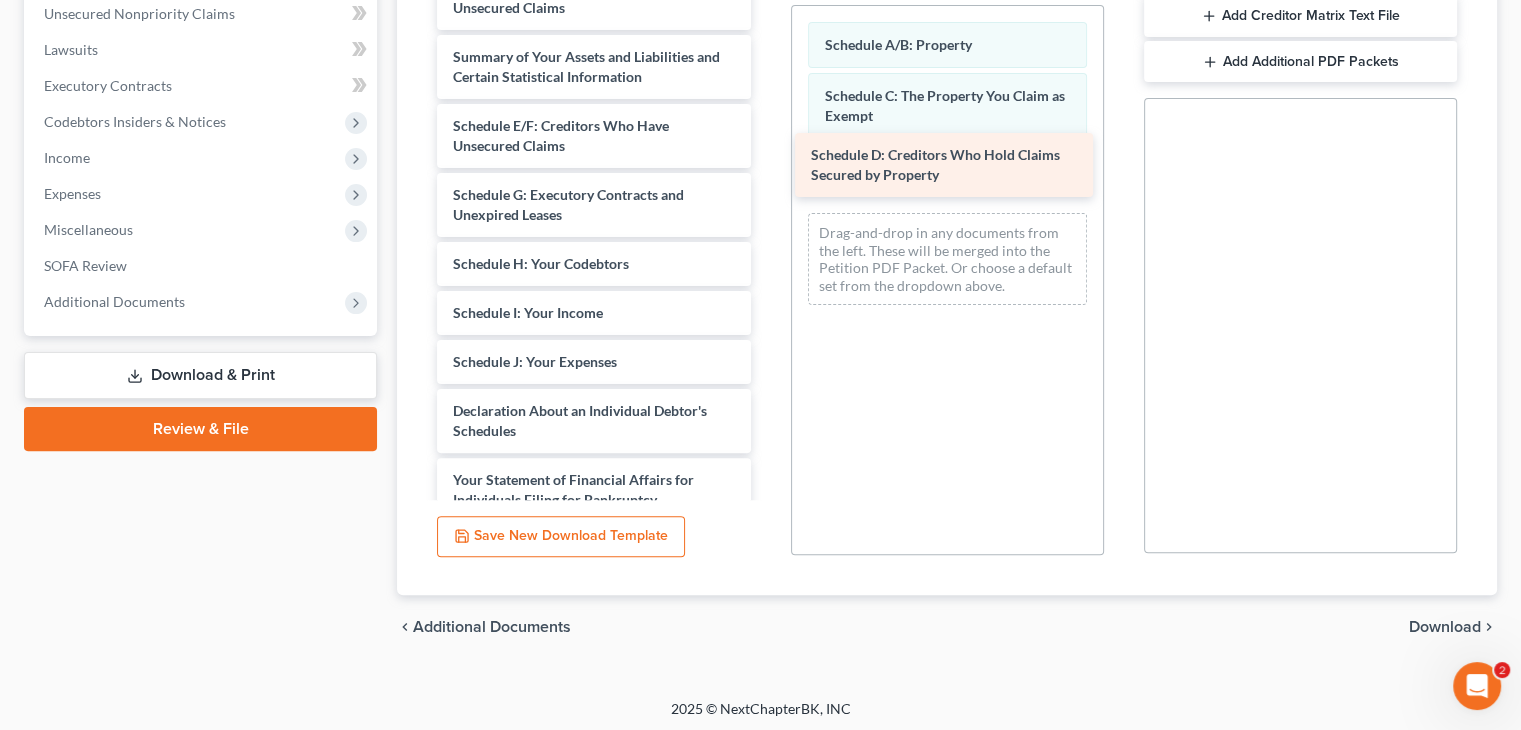 drag, startPoint x: 622, startPoint y: 126, endPoint x: 981, endPoint y: 157, distance: 360.33597 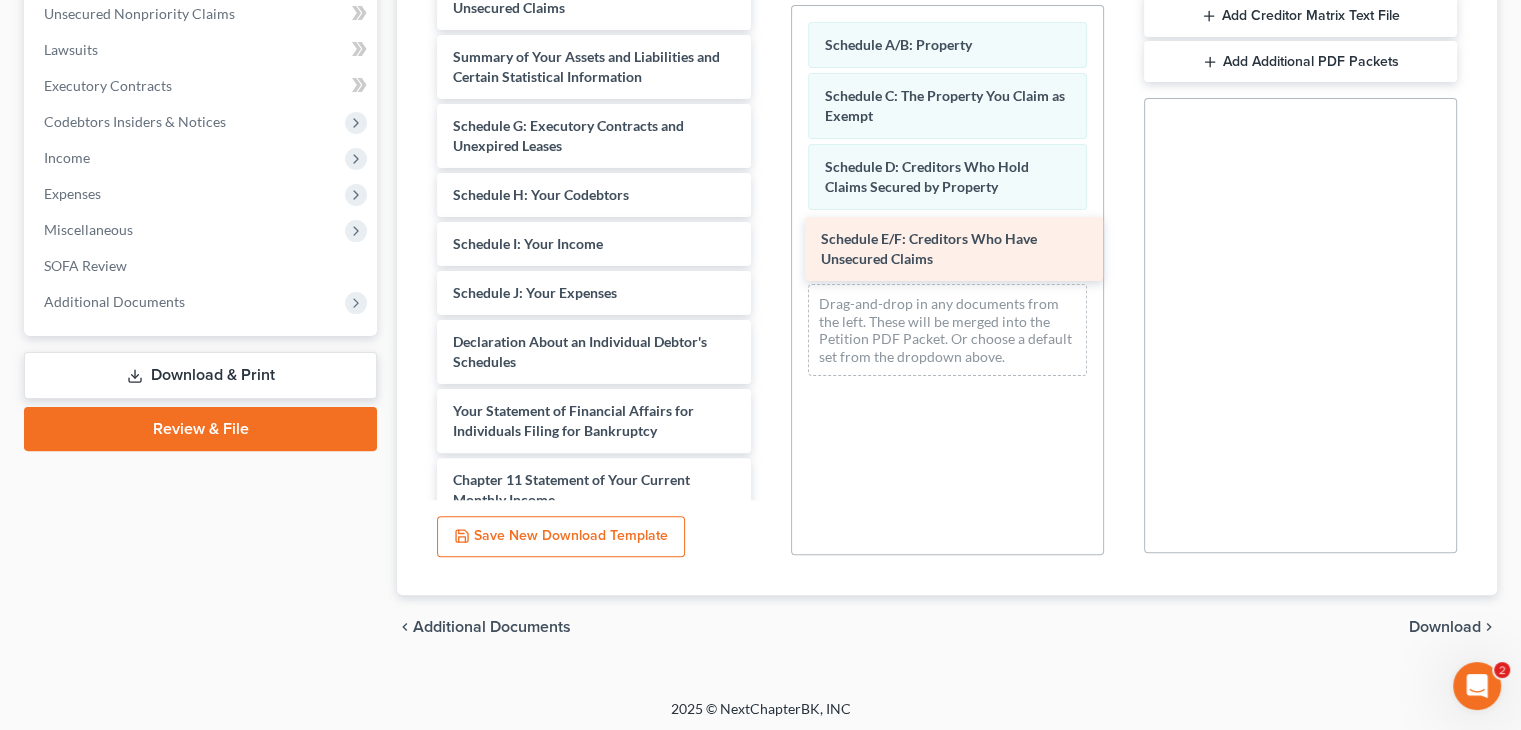 drag, startPoint x: 503, startPoint y: 135, endPoint x: 848, endPoint y: 243, distance: 361.50934 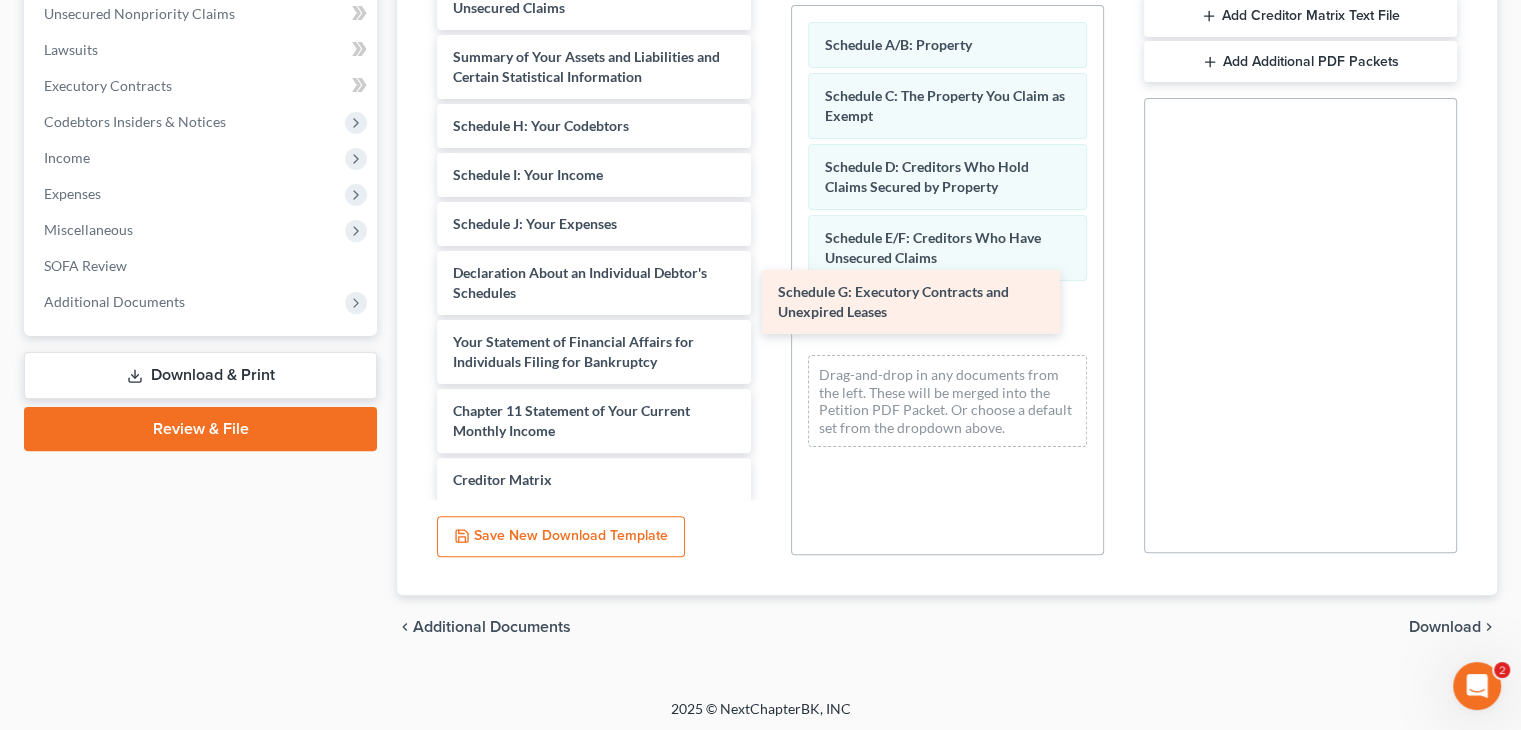 drag, startPoint x: 635, startPoint y: 149, endPoint x: 959, endPoint y: 317, distance: 364.96576 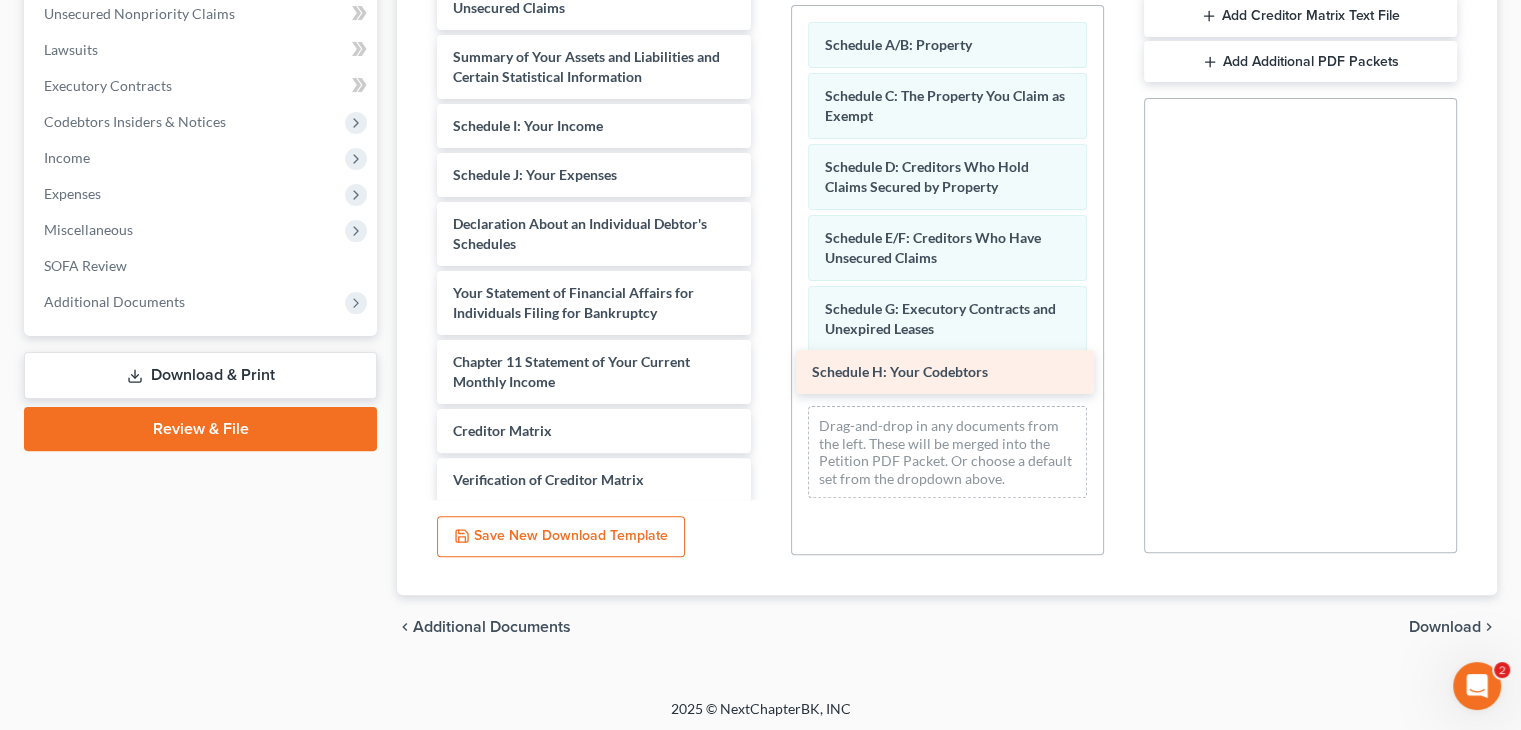 drag, startPoint x: 590, startPoint y: 118, endPoint x: 951, endPoint y: 345, distance: 426.43875 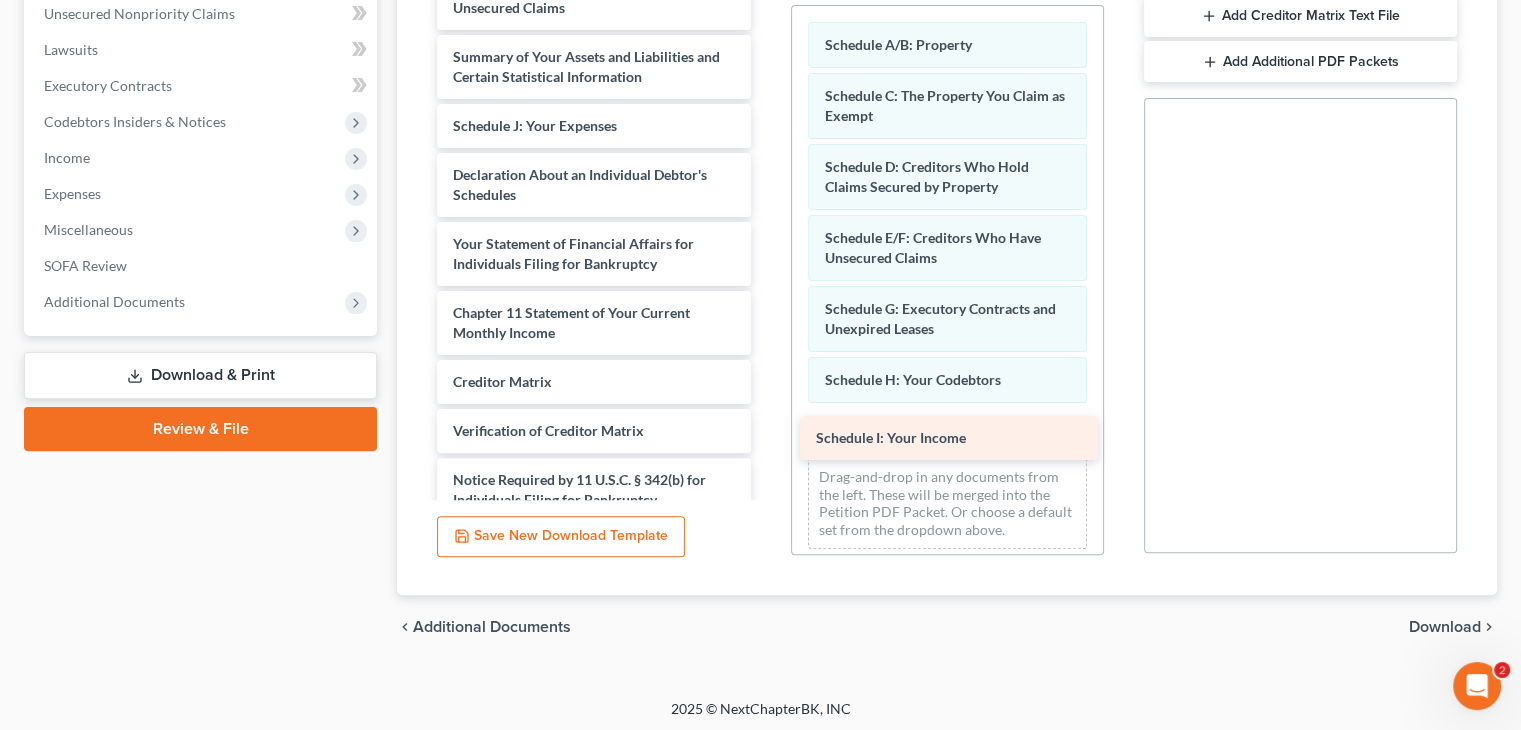 drag, startPoint x: 696, startPoint y: 204, endPoint x: 938, endPoint y: 427, distance: 329.079 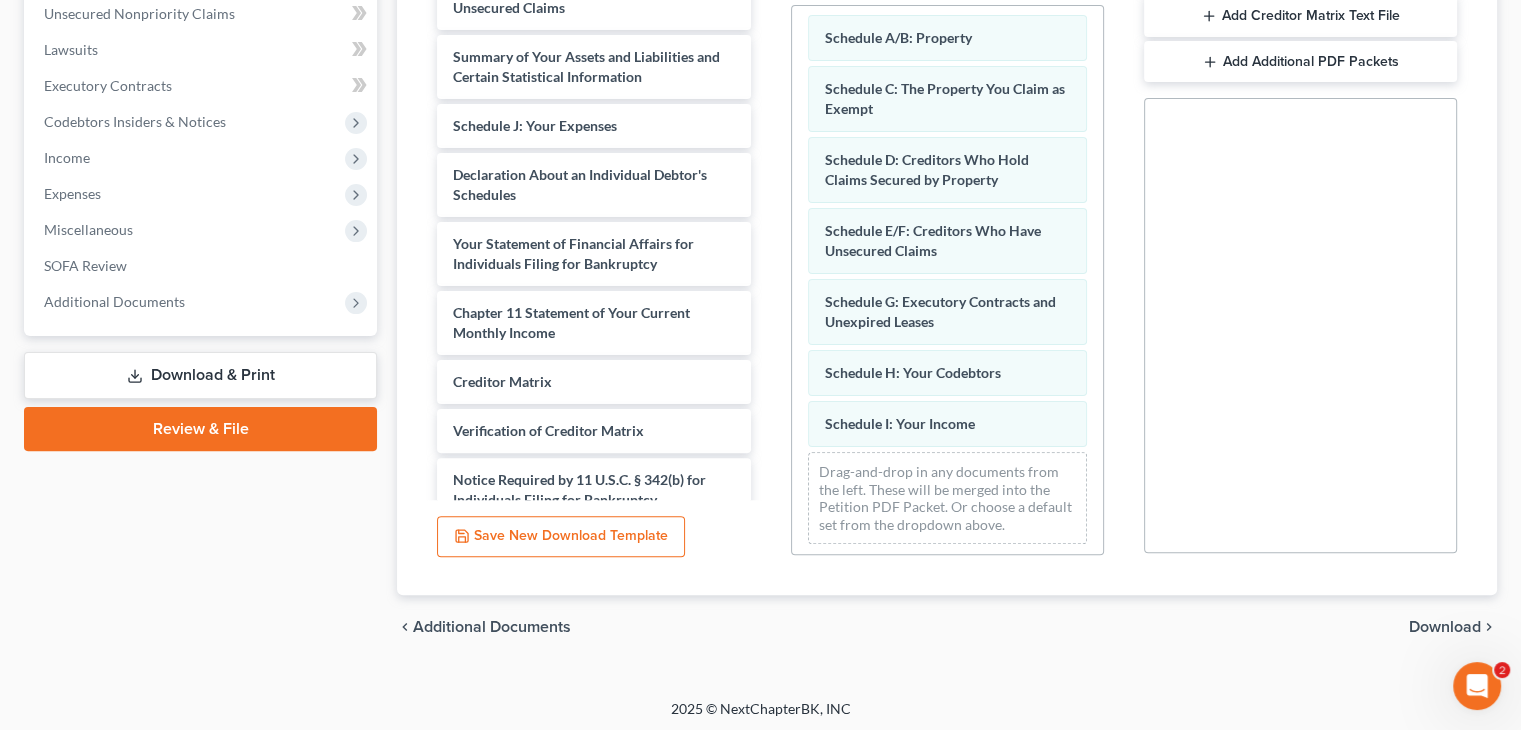 scroll, scrollTop: 8, scrollLeft: 0, axis: vertical 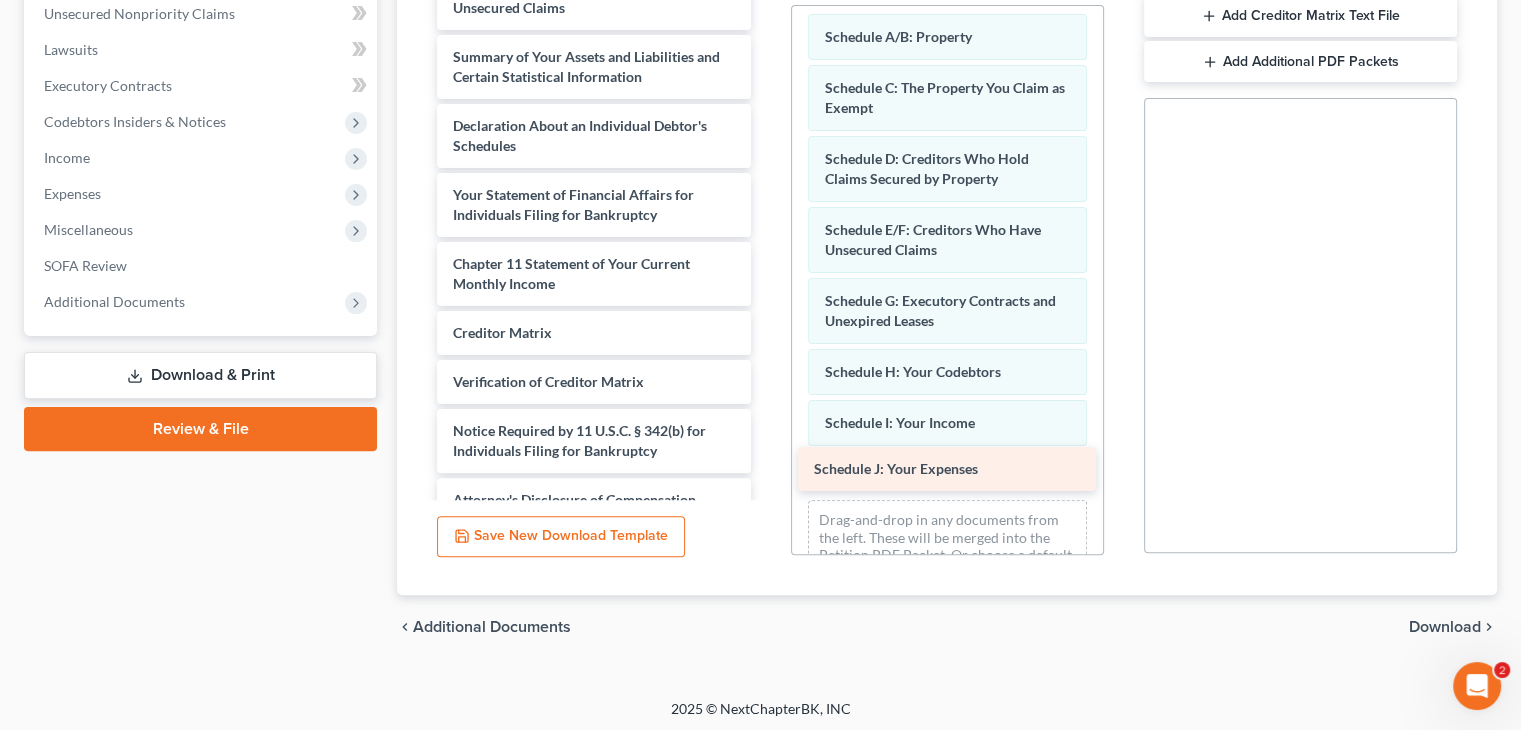 drag, startPoint x: 548, startPoint y: 117, endPoint x: 909, endPoint y: 462, distance: 499.34558 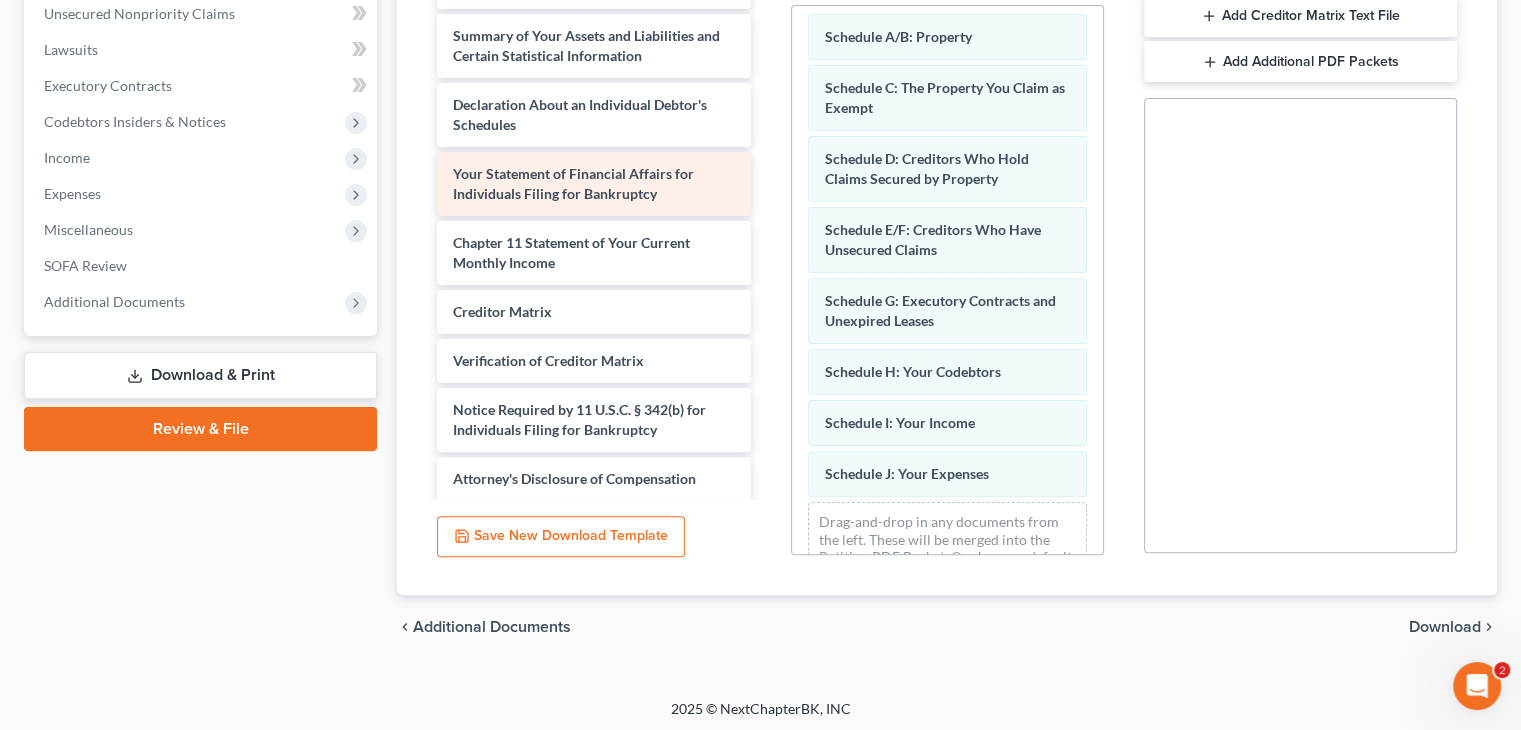 scroll, scrollTop: 133, scrollLeft: 0, axis: vertical 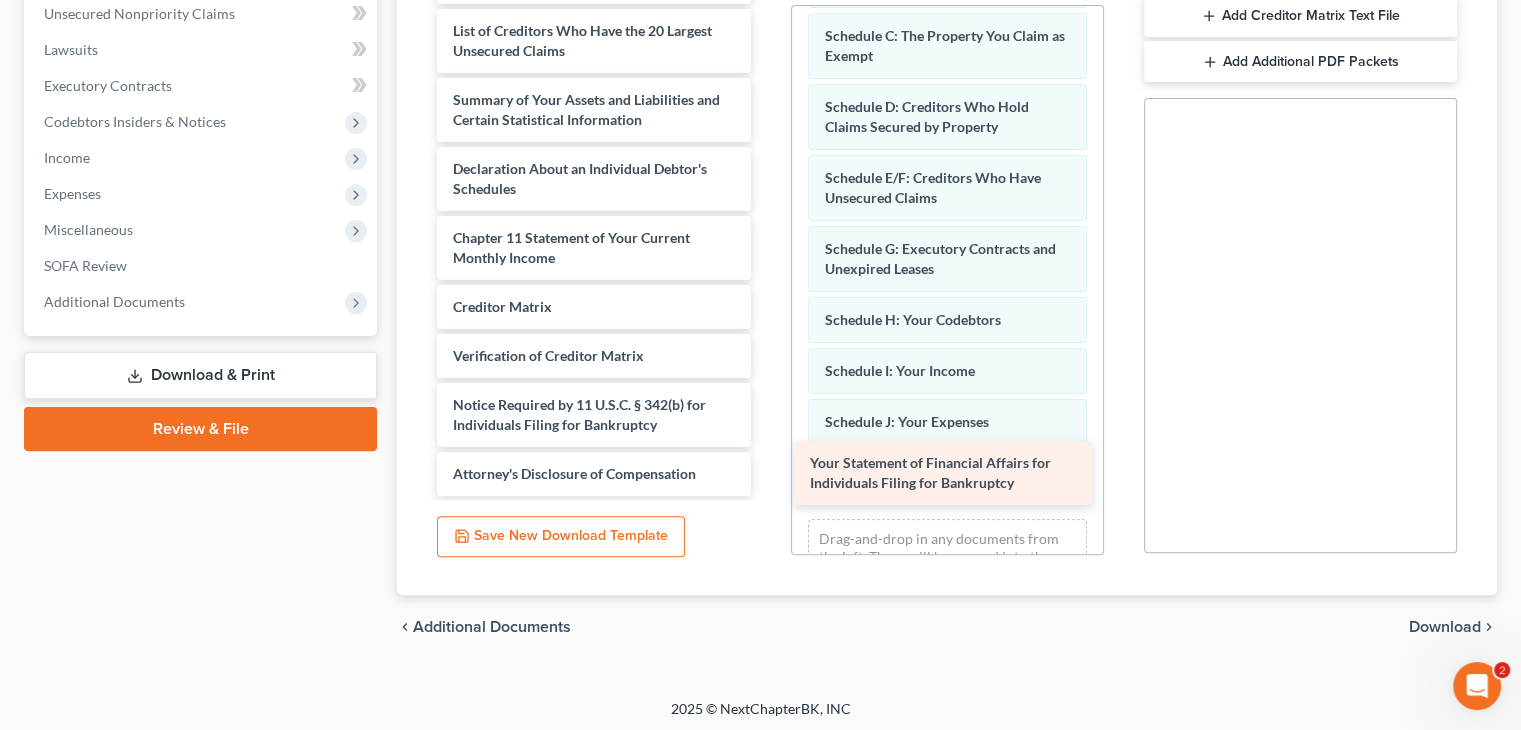 drag, startPoint x: 591, startPoint y: 180, endPoint x: 948, endPoint y: 476, distance: 463.751 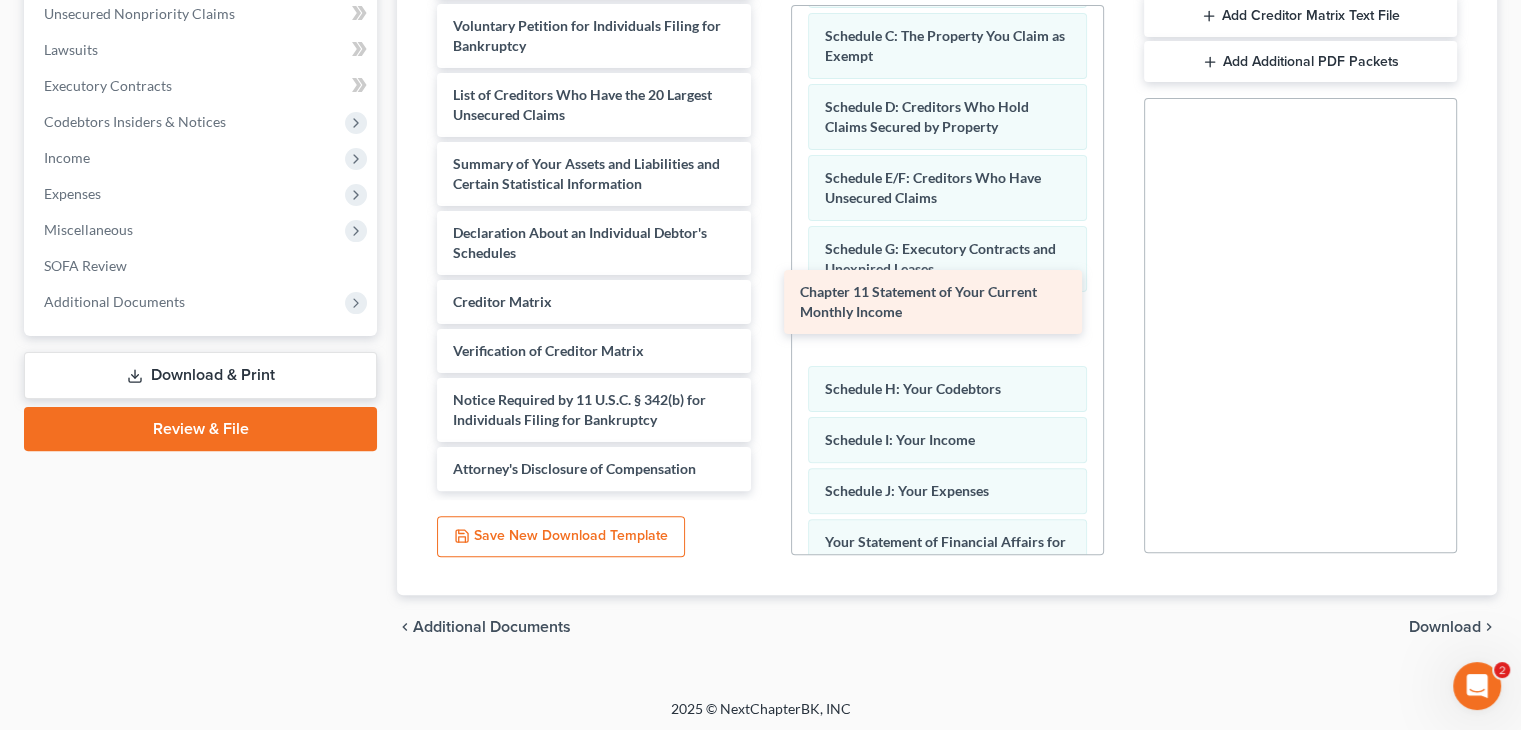 scroll, scrollTop: 0, scrollLeft: 0, axis: both 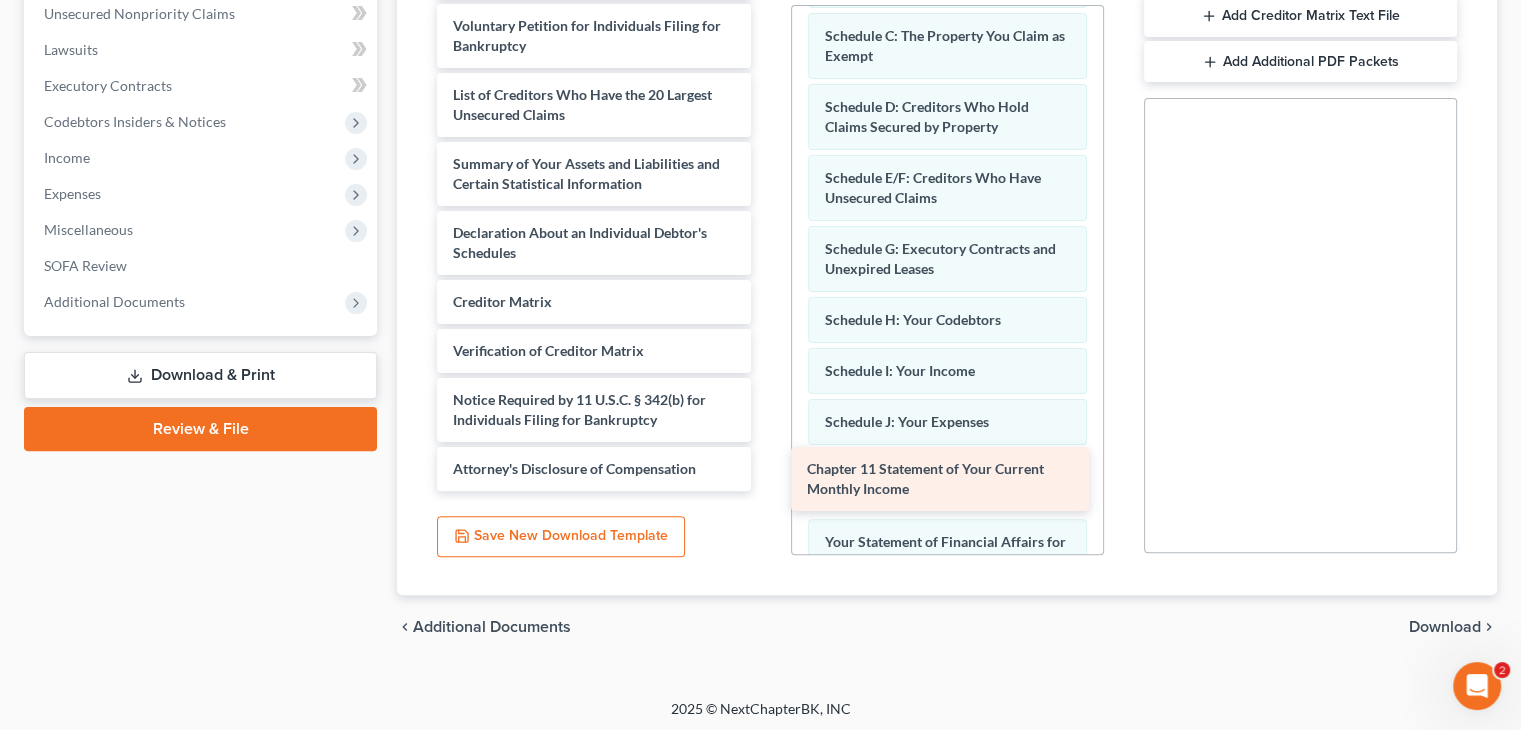 drag, startPoint x: 588, startPoint y: 241, endPoint x: 942, endPoint y: 474, distance: 423.7983 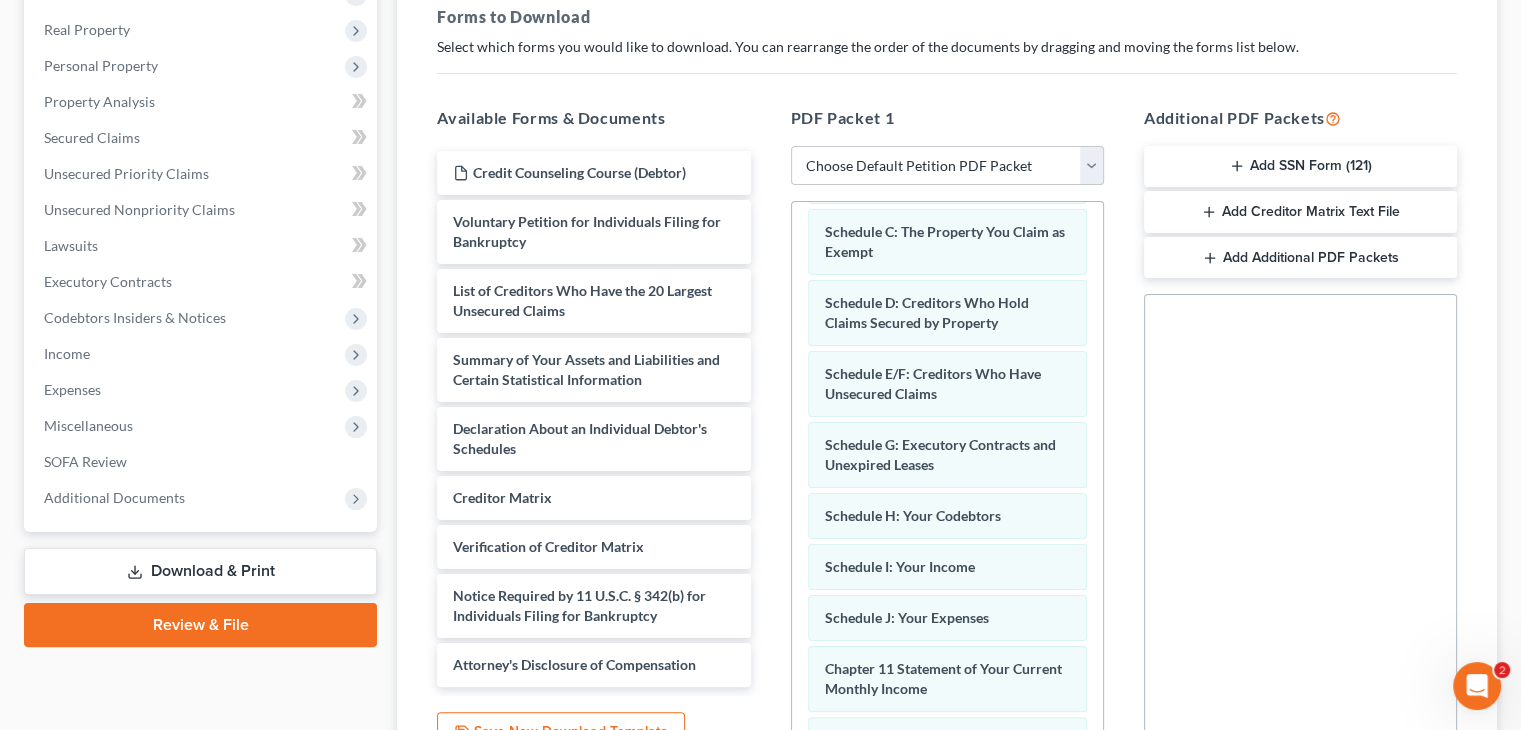 scroll, scrollTop: 504, scrollLeft: 0, axis: vertical 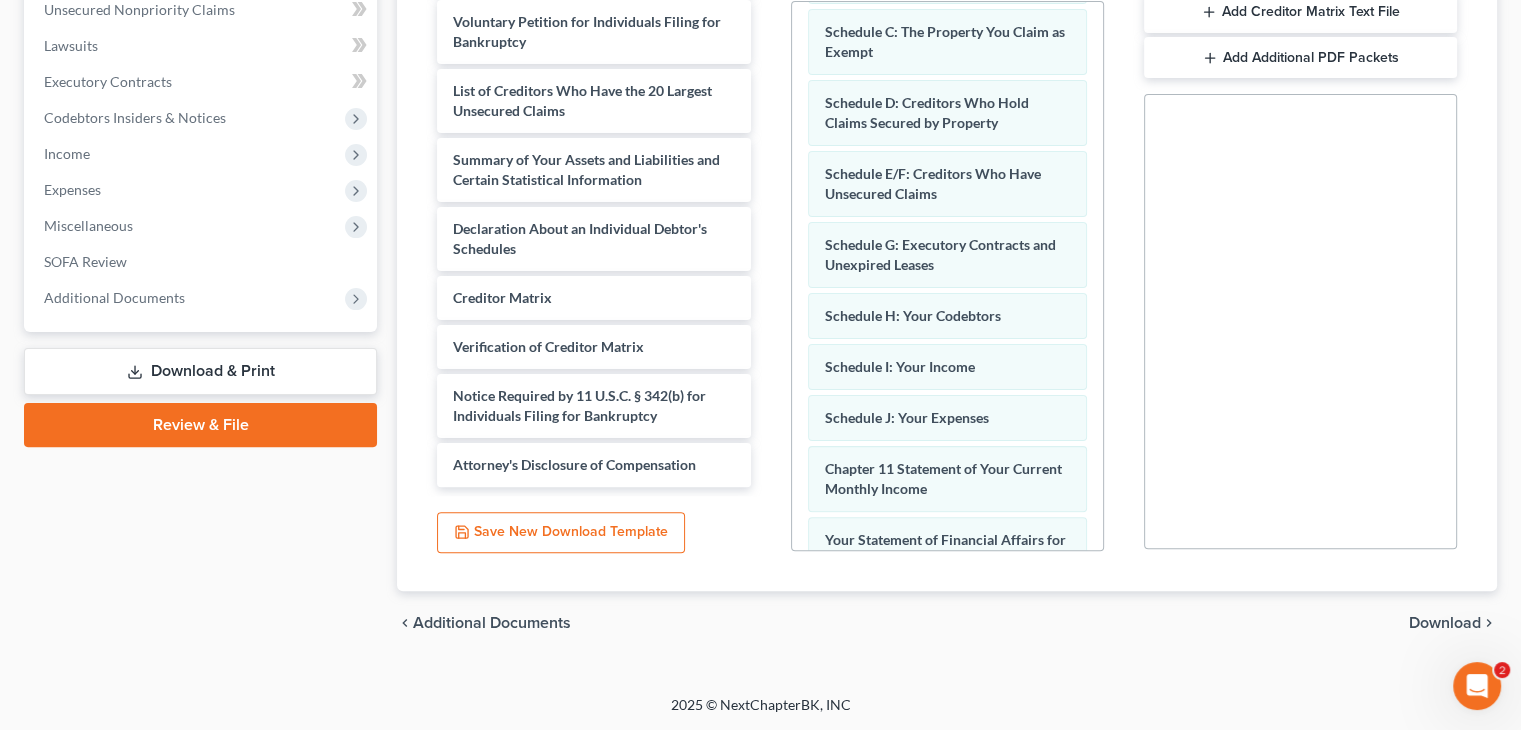 click on "Download" at bounding box center (1445, 623) 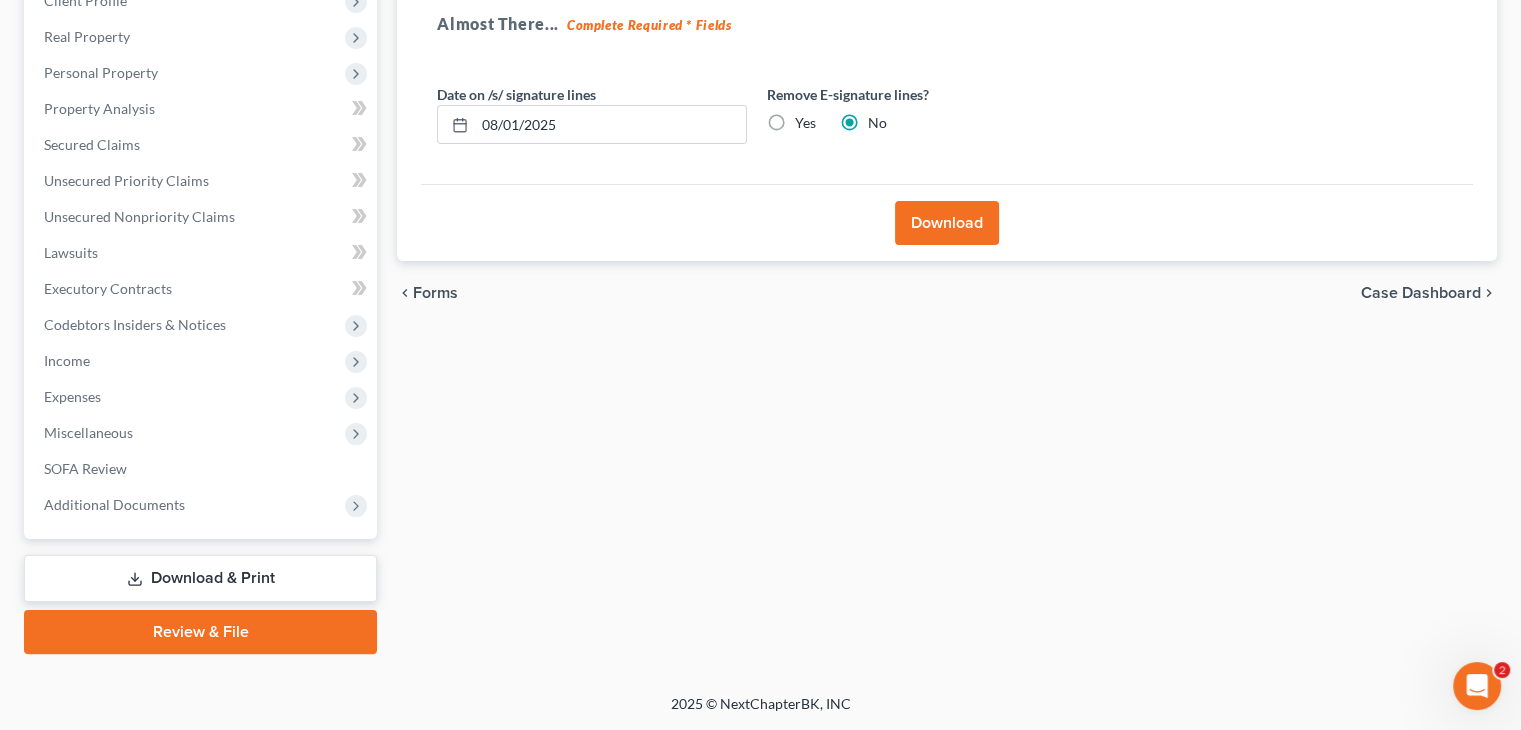 scroll, scrollTop: 296, scrollLeft: 0, axis: vertical 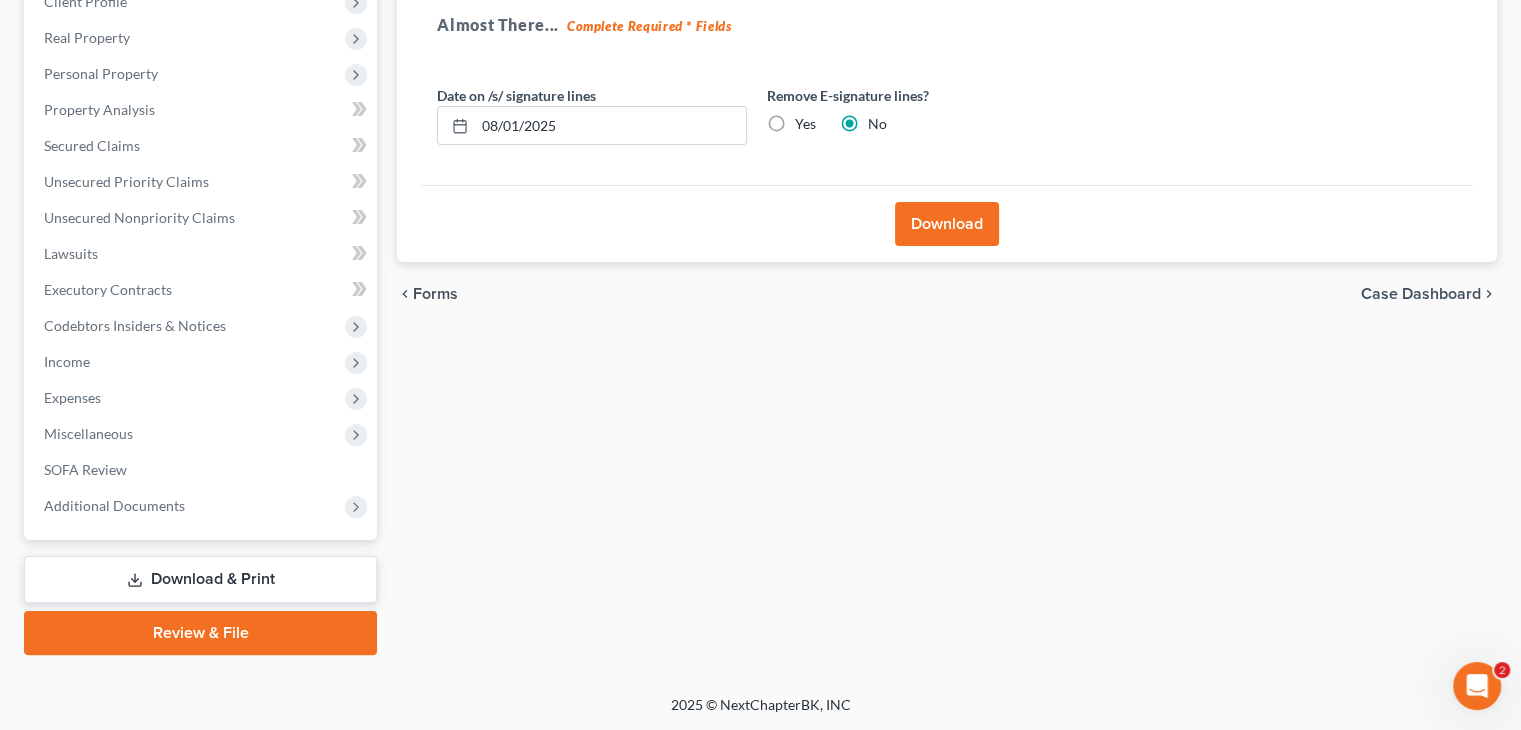 click on "Yes" at bounding box center [805, 124] 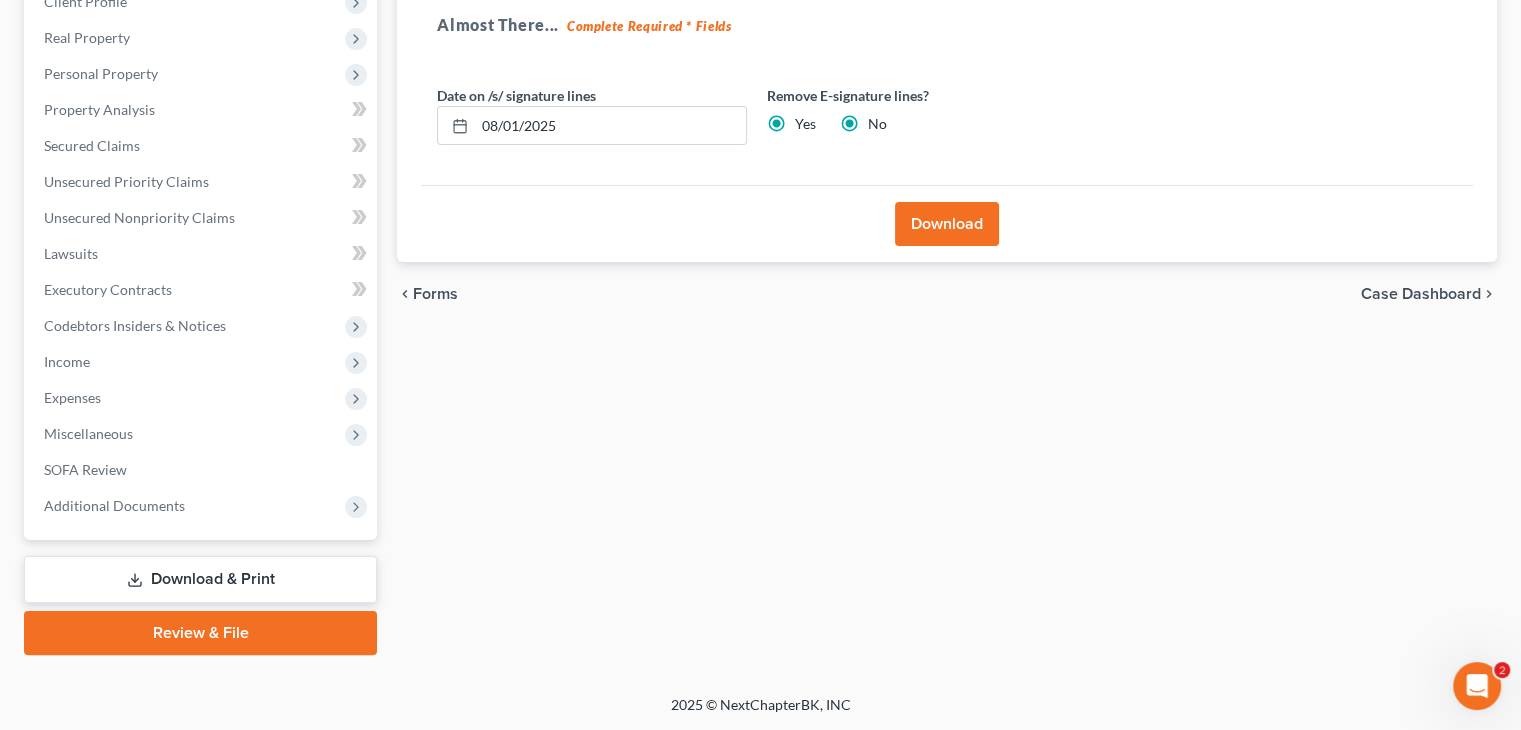 radio on "false" 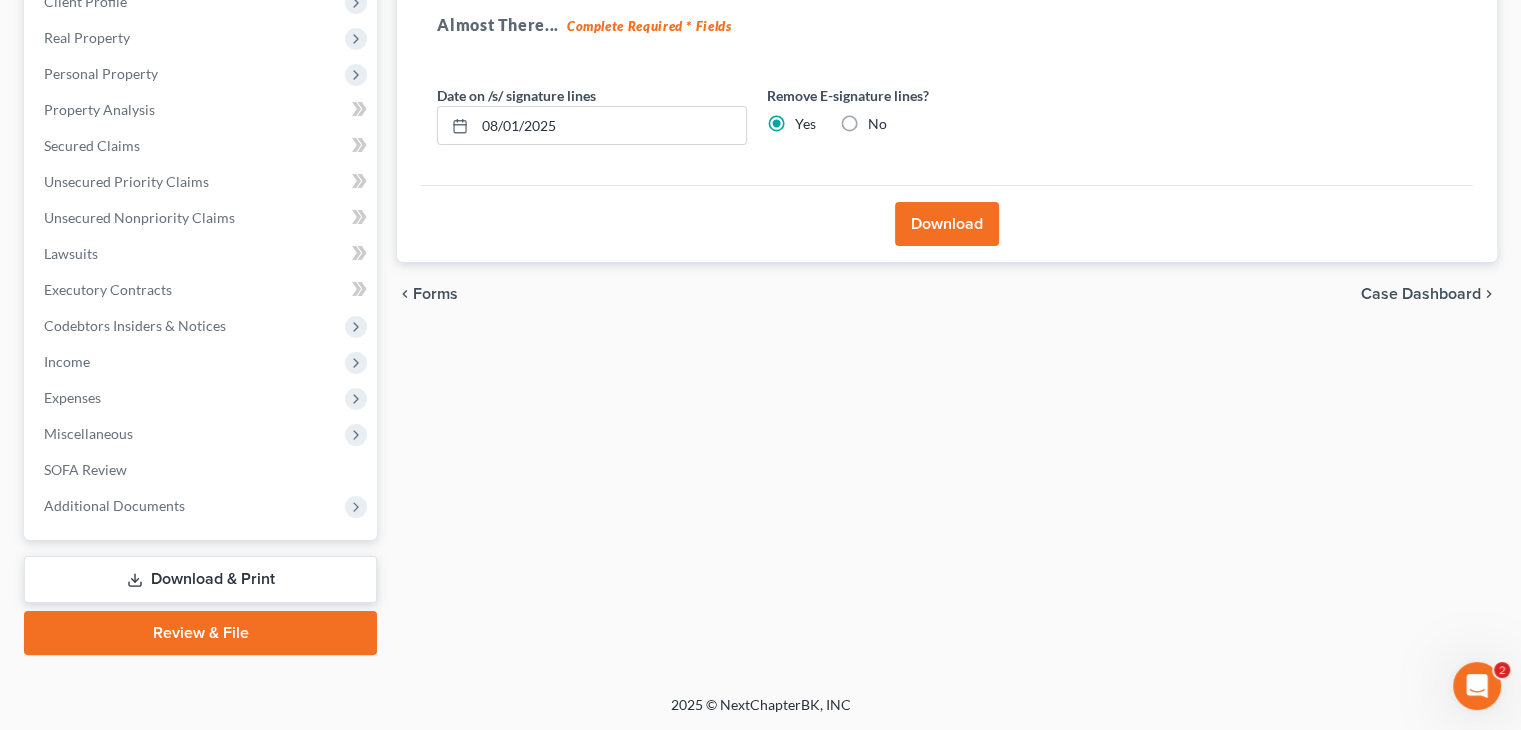 click on "Download" at bounding box center (947, 224) 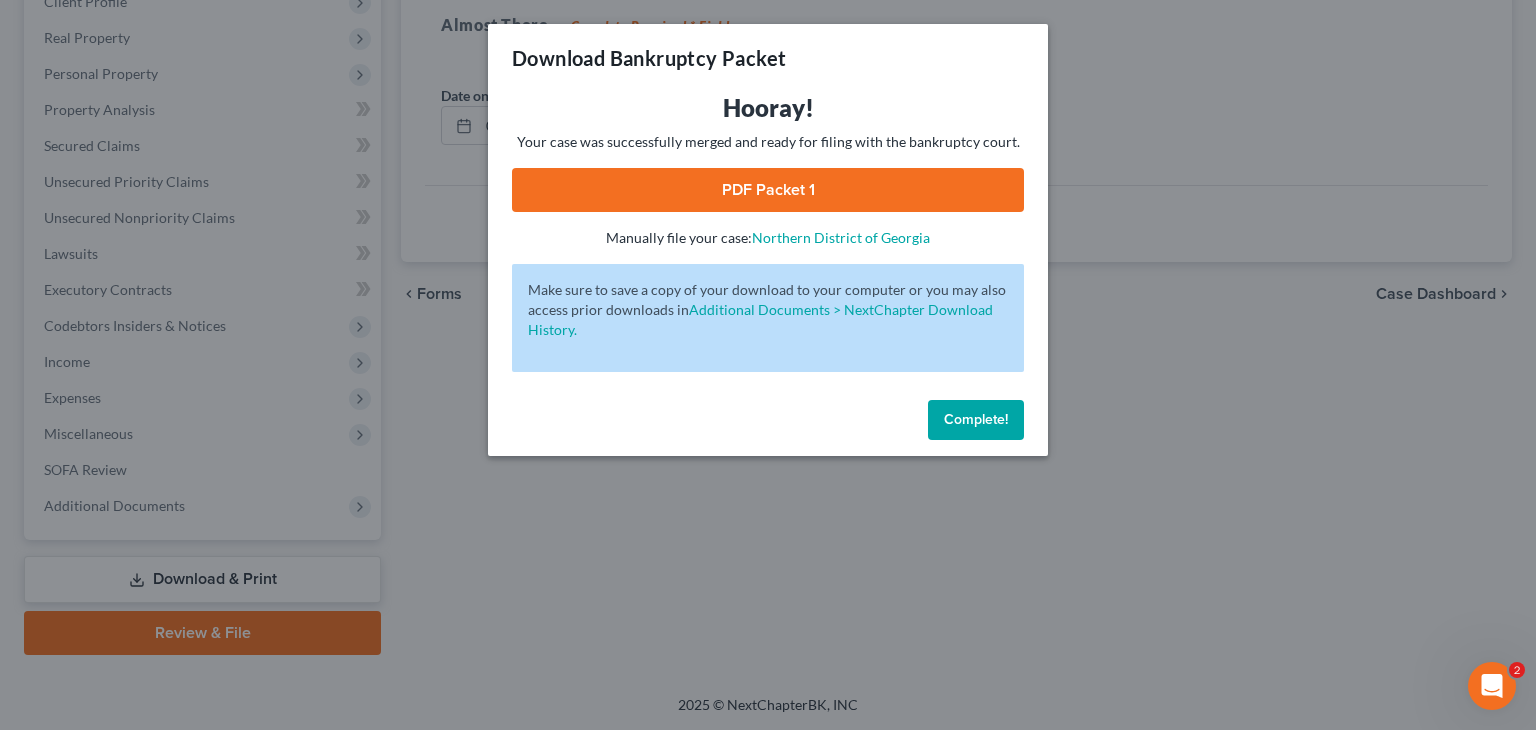 click on "PDF Packet 1" at bounding box center (768, 190) 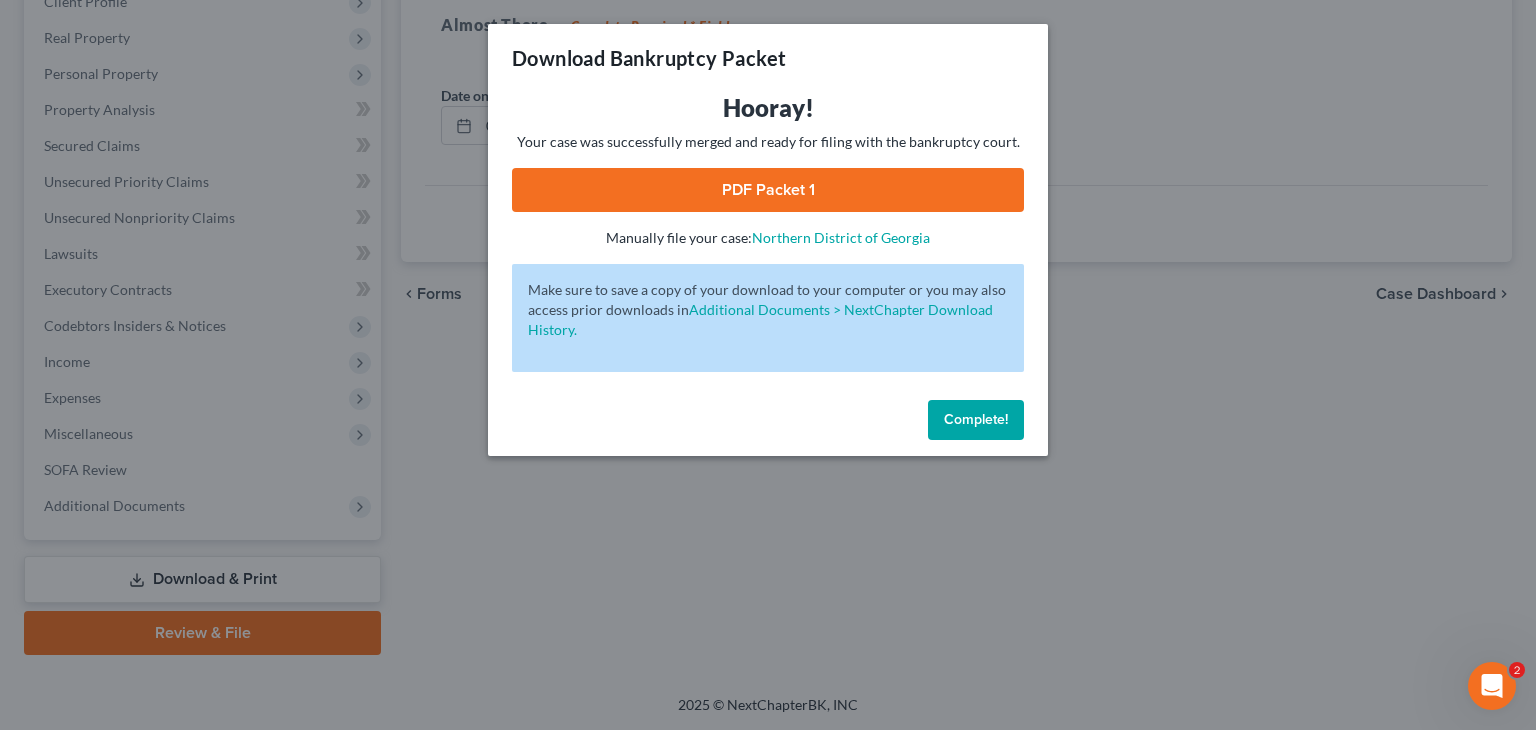 click on "Complete!" at bounding box center (976, 419) 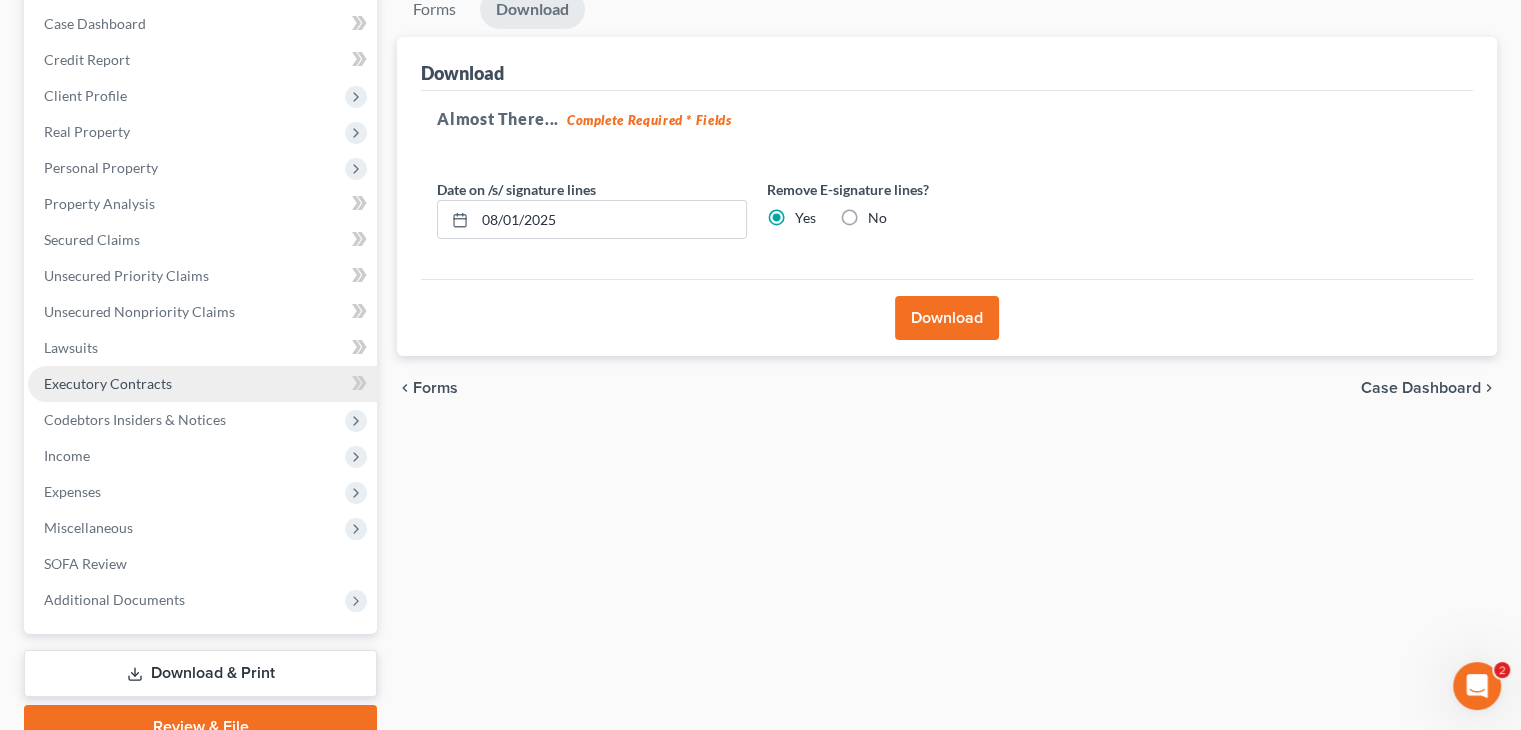 scroll, scrollTop: 0, scrollLeft: 0, axis: both 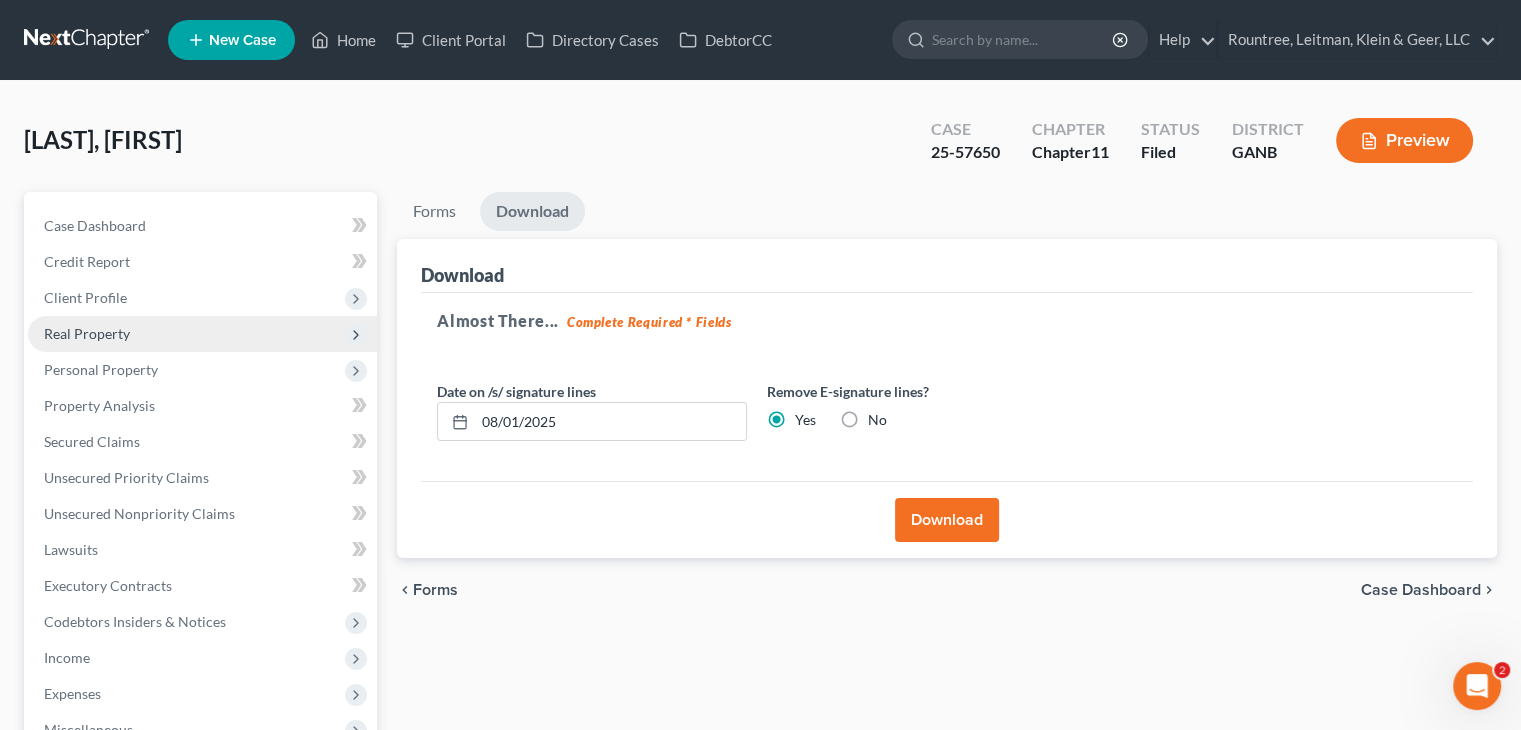 click on "Real Property" at bounding box center (87, 333) 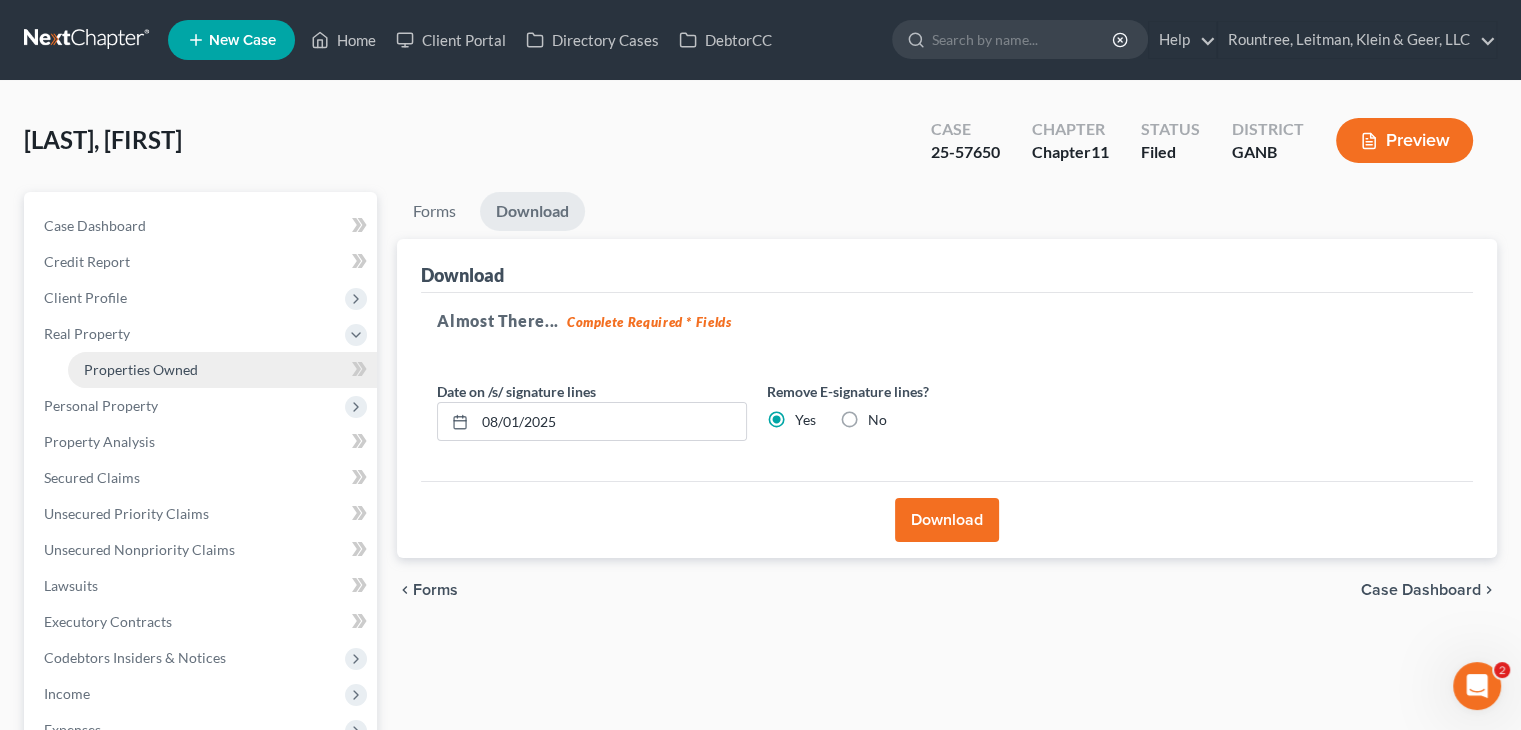 click on "Properties Owned" at bounding box center (141, 369) 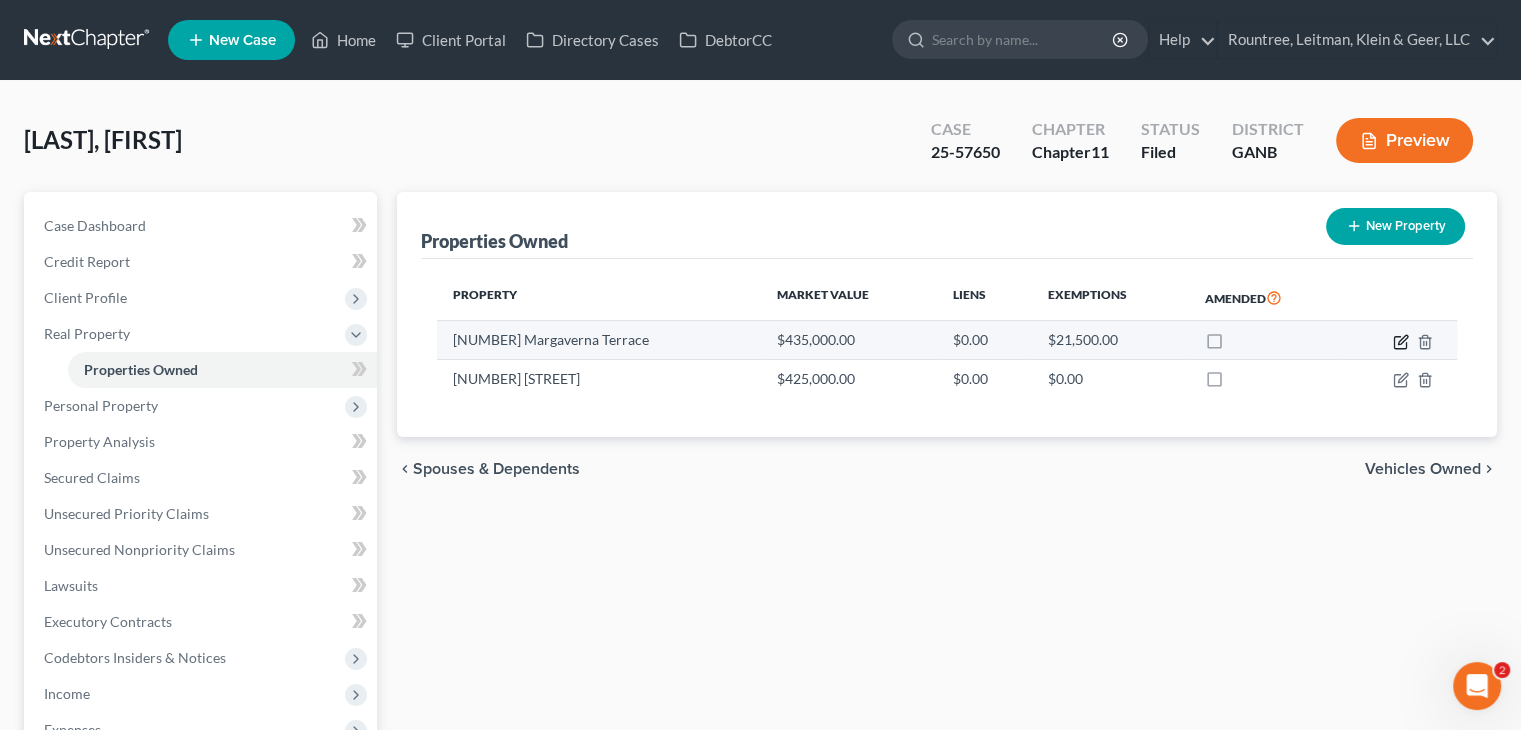 click 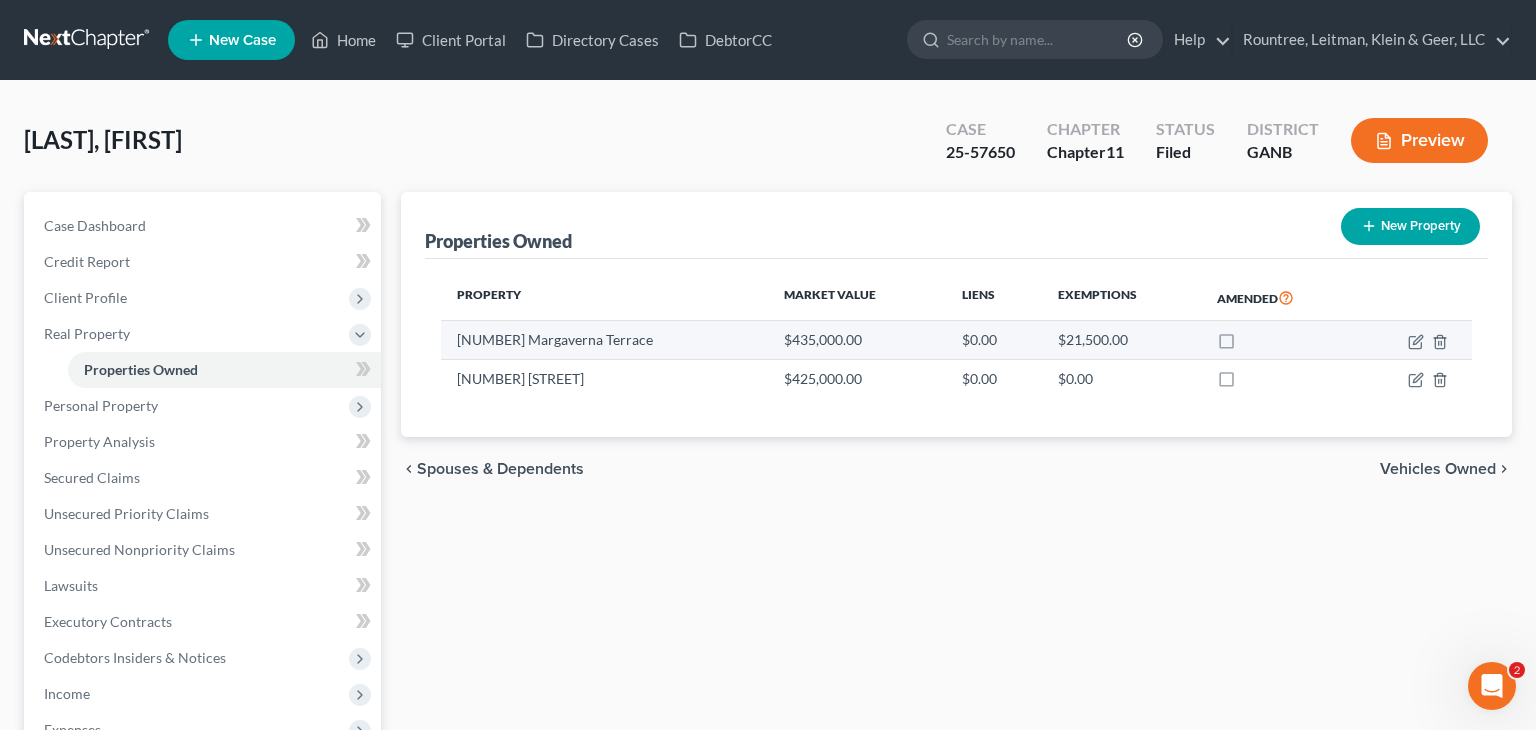 select on "10" 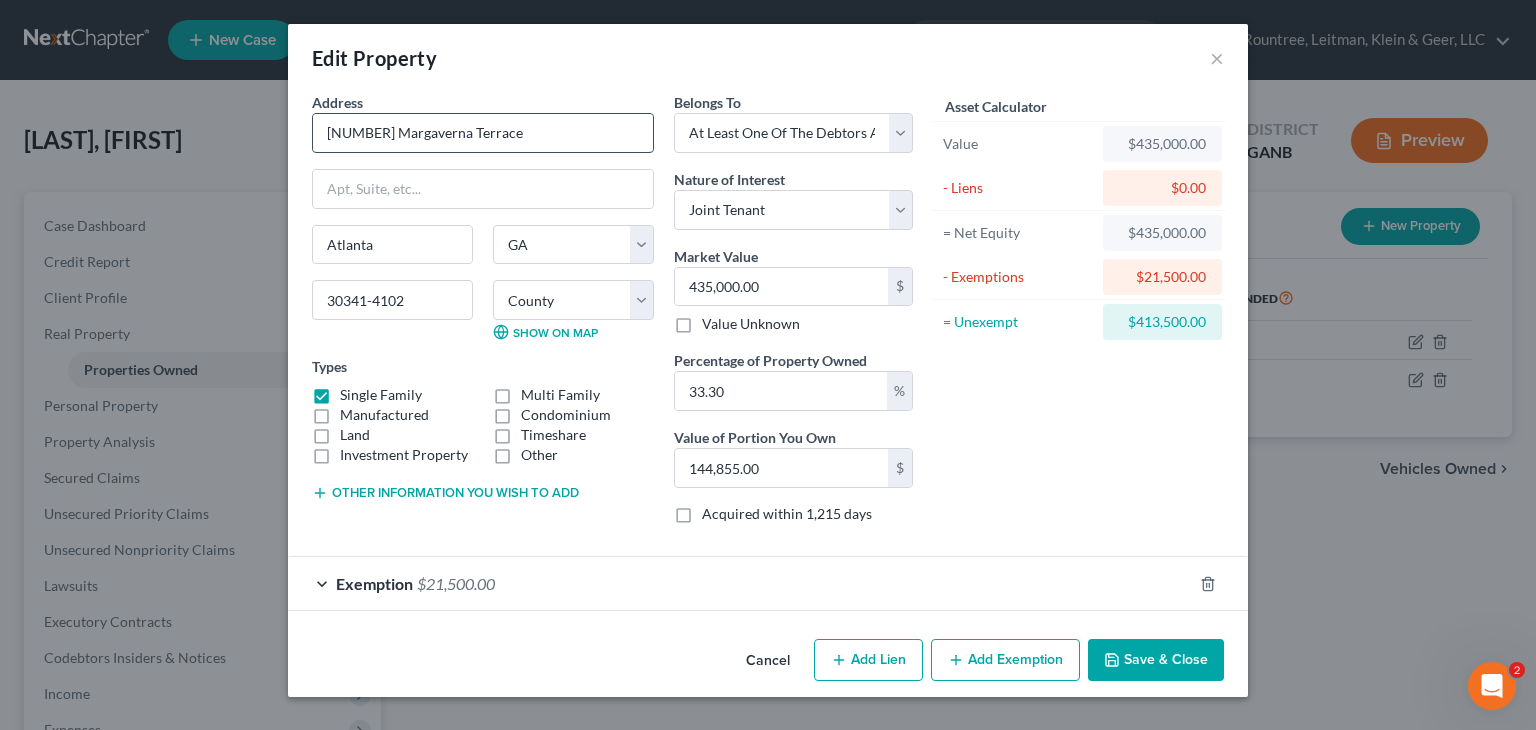 click on "[NUMBER] Margaverna Terrace" at bounding box center [483, 133] 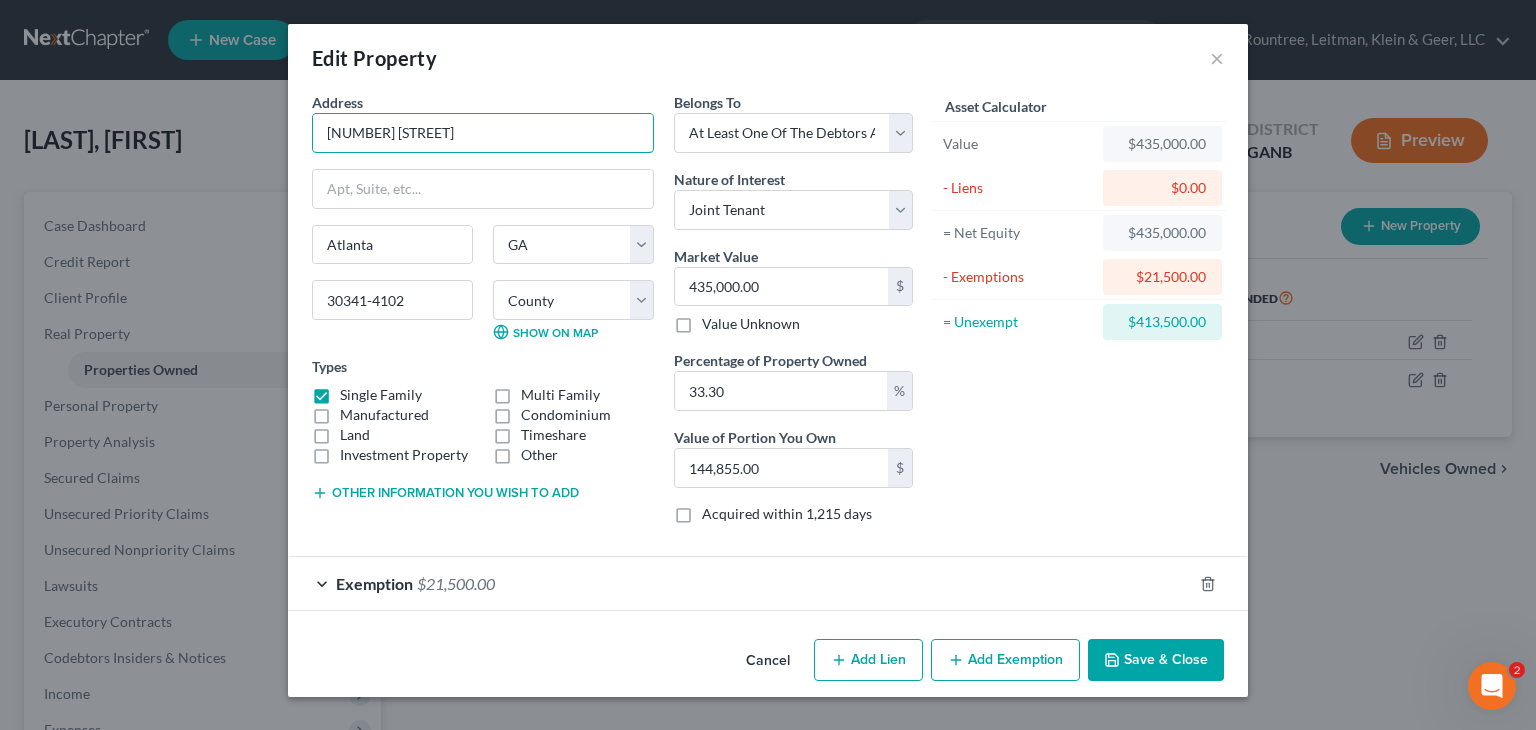 type on "[NUMBER] [STREET]" 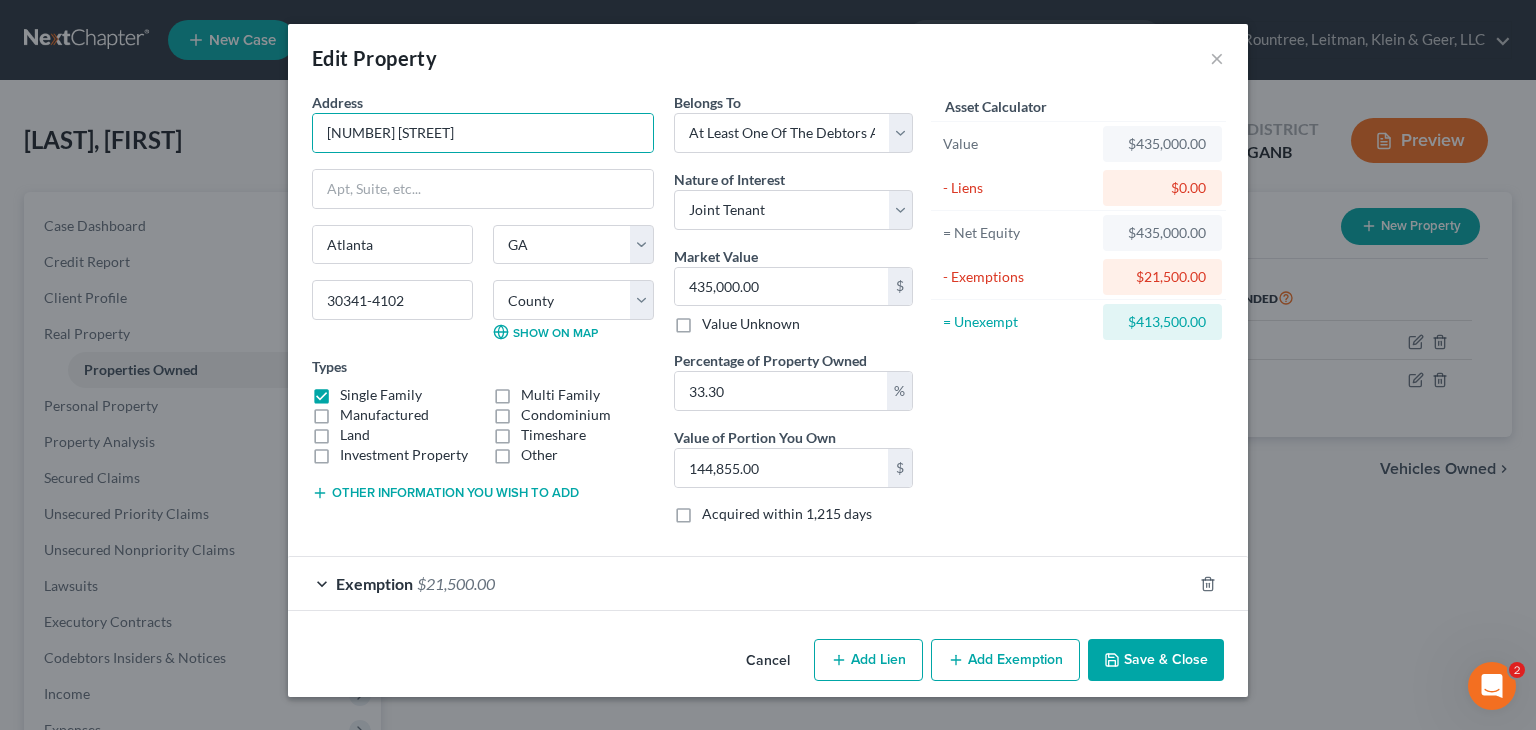 click on "Save & Close" at bounding box center (1156, 660) 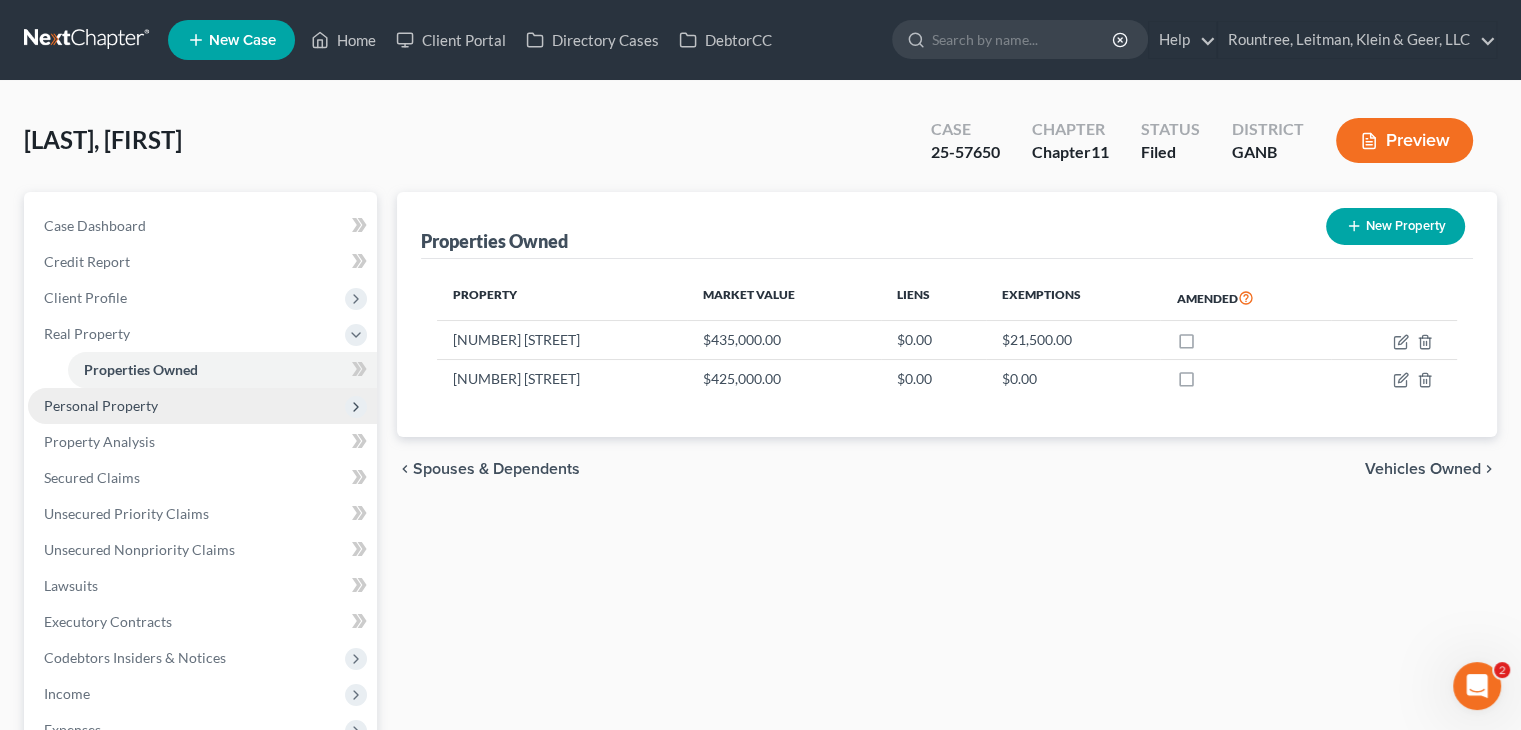 click on "Personal Property" at bounding box center [101, 405] 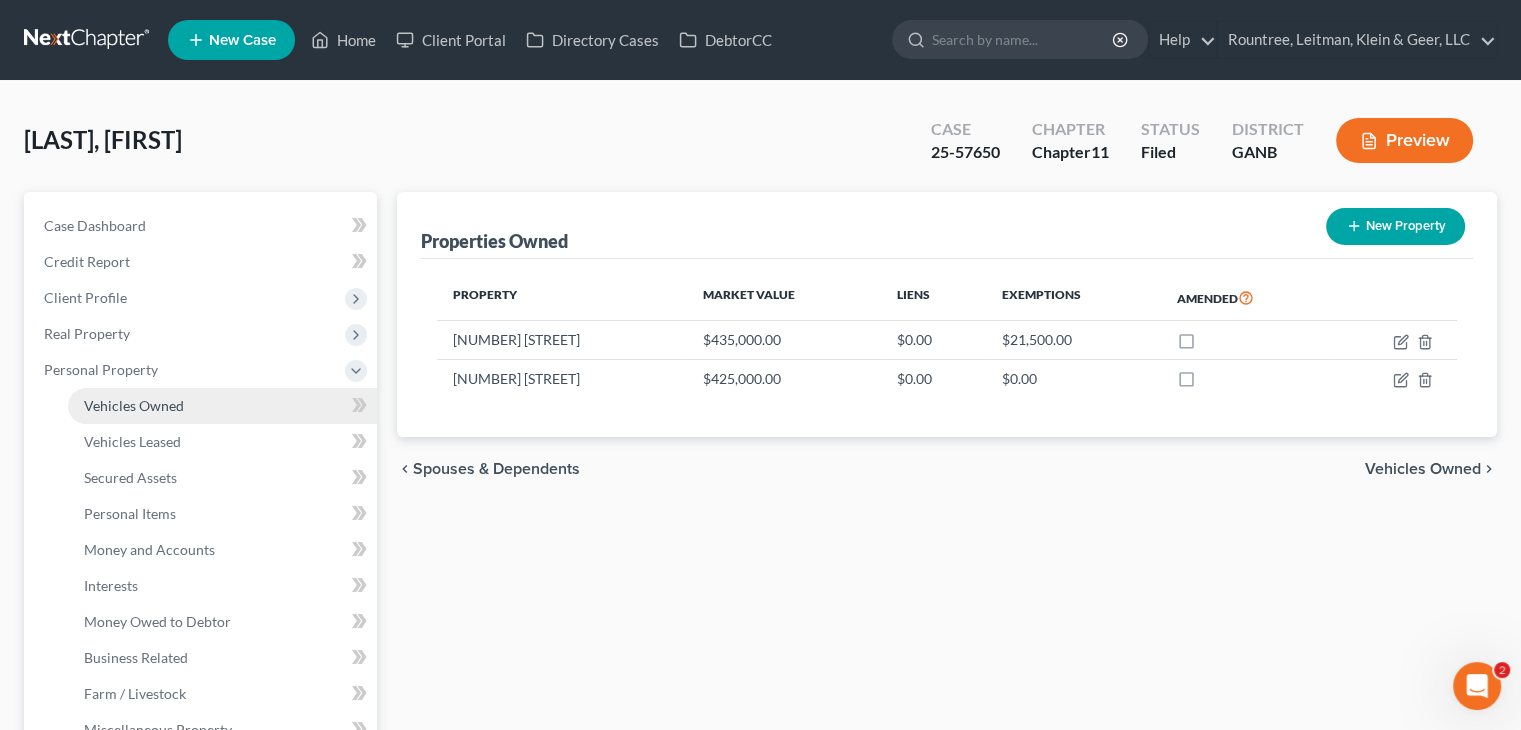 click on "Vehicles Owned" at bounding box center (134, 405) 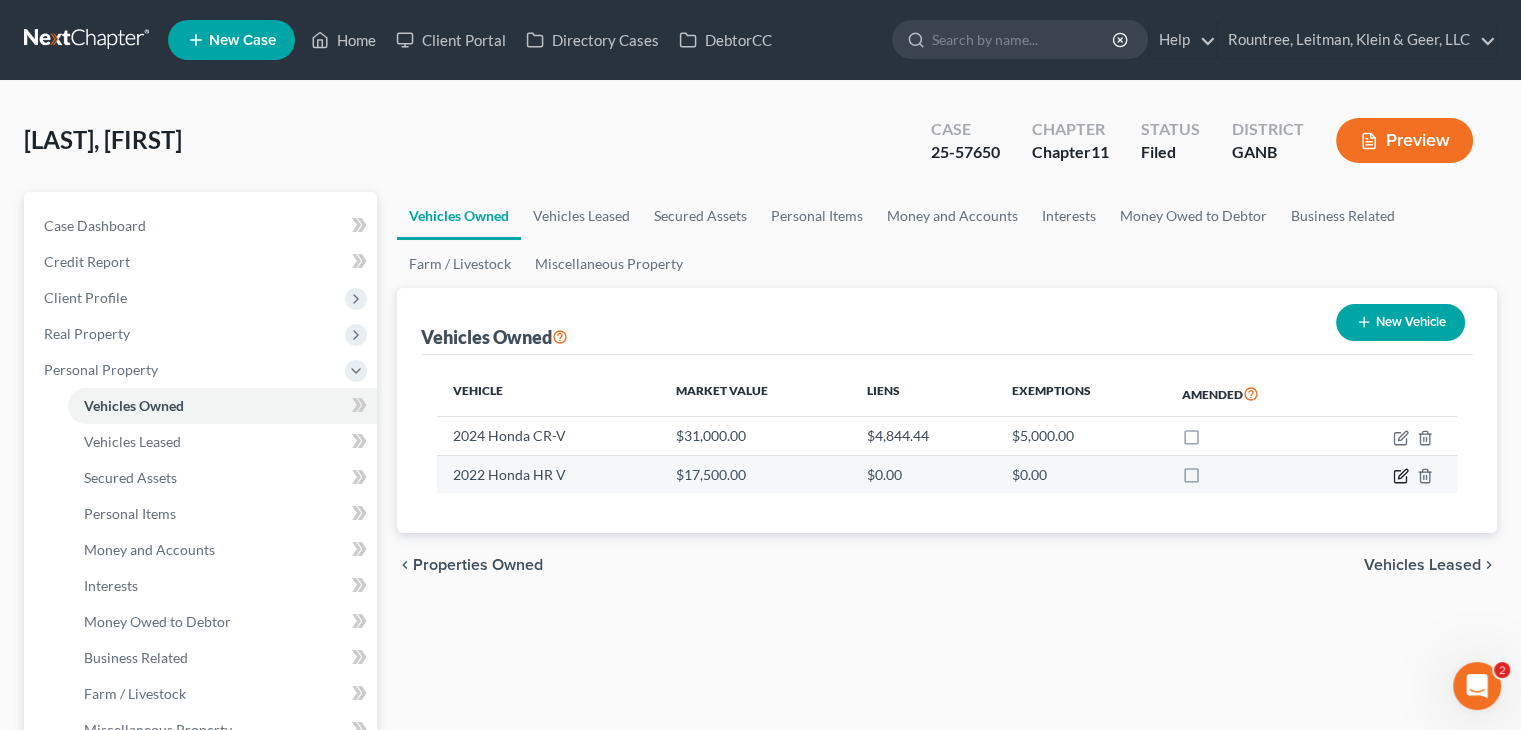 click 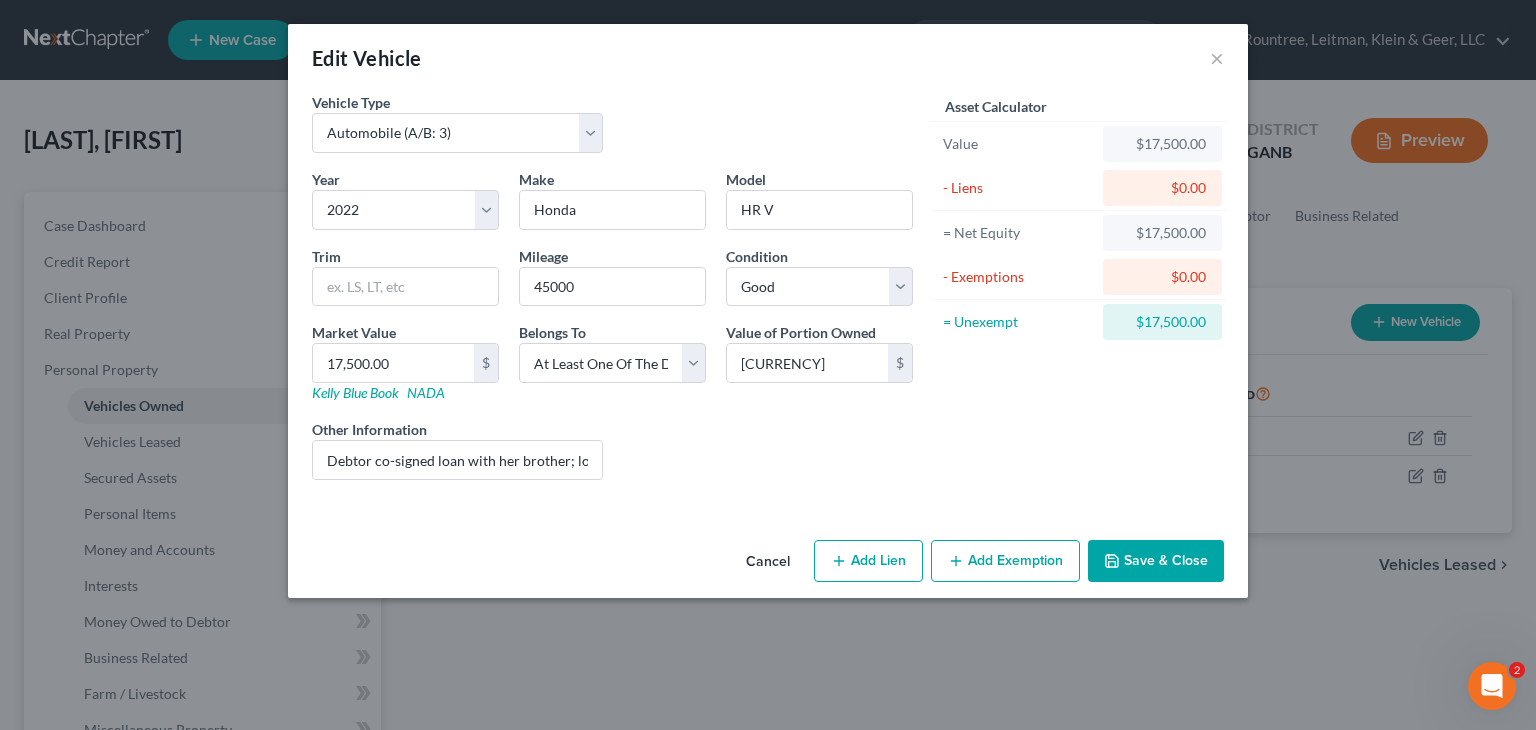 click on "Save & Close" at bounding box center [1156, 561] 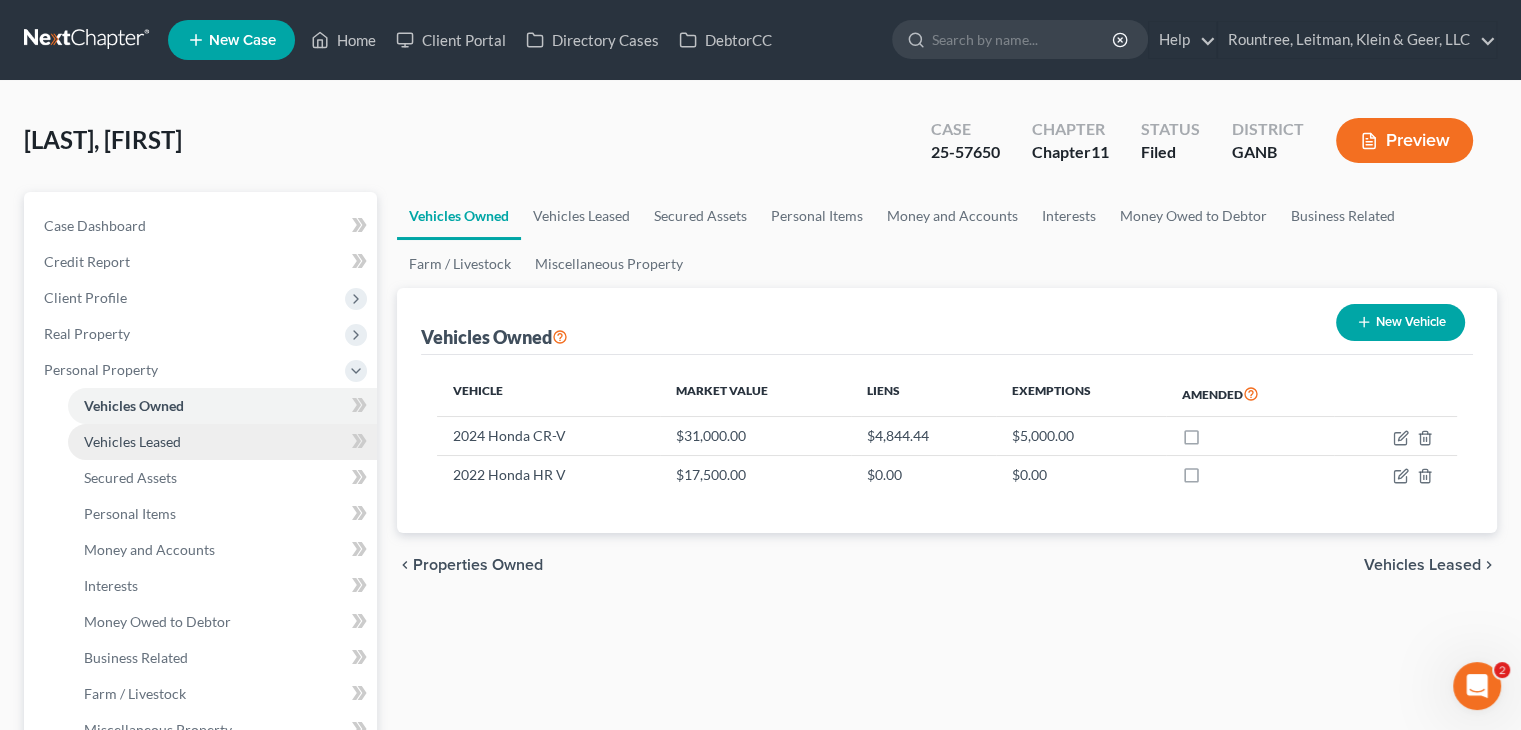 click on "Vehicles Leased" at bounding box center (132, 441) 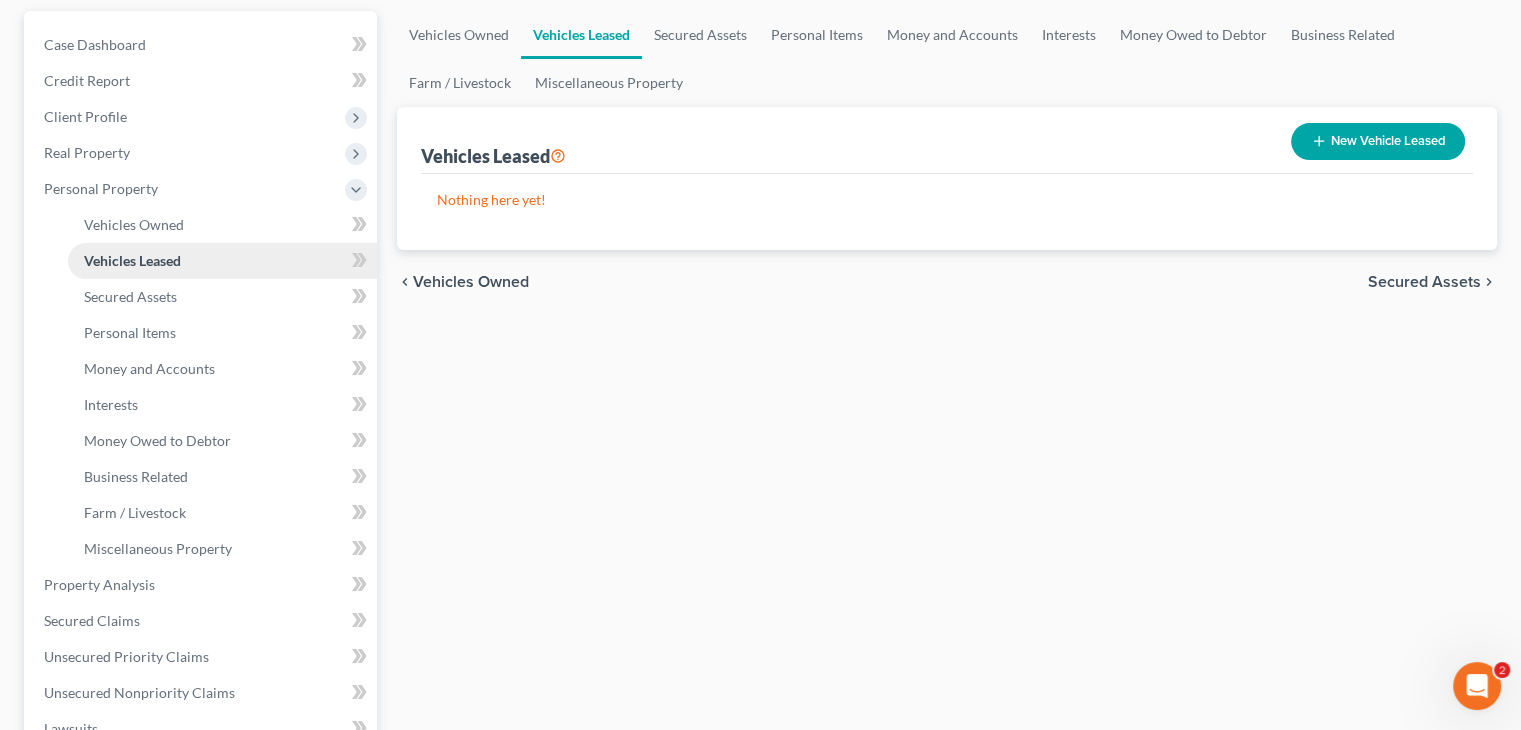 scroll, scrollTop: 200, scrollLeft: 0, axis: vertical 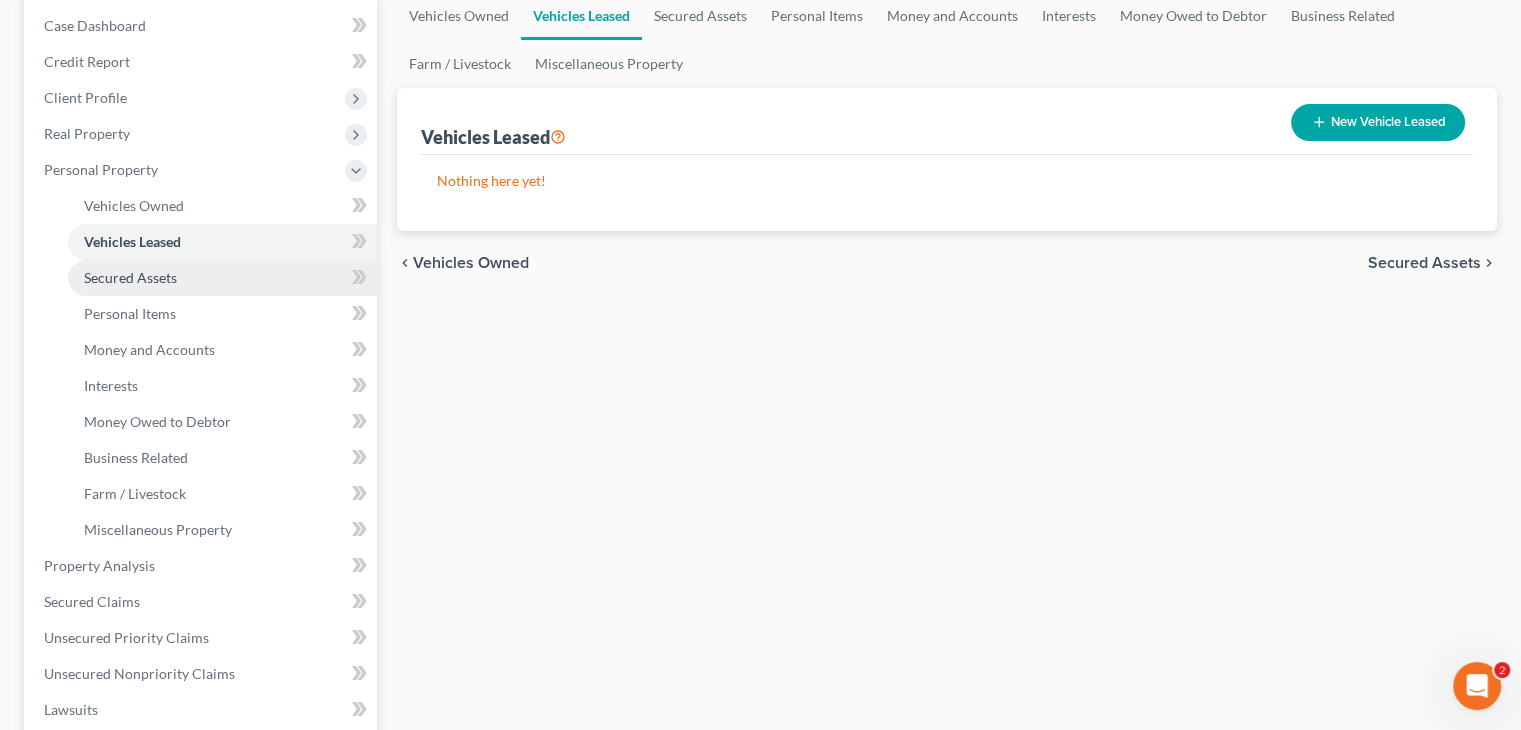 click on "Secured Assets" at bounding box center [130, 277] 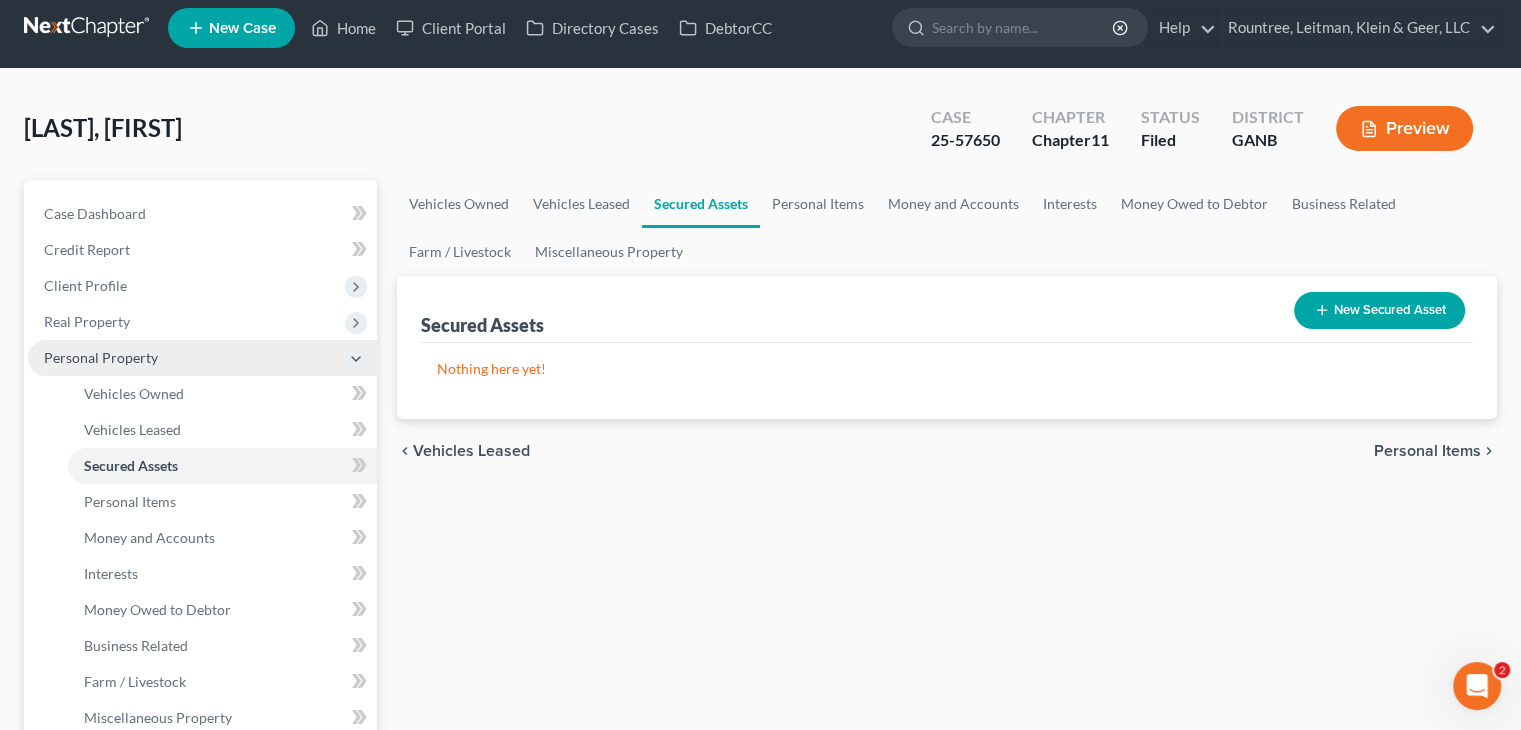 scroll, scrollTop: 0, scrollLeft: 0, axis: both 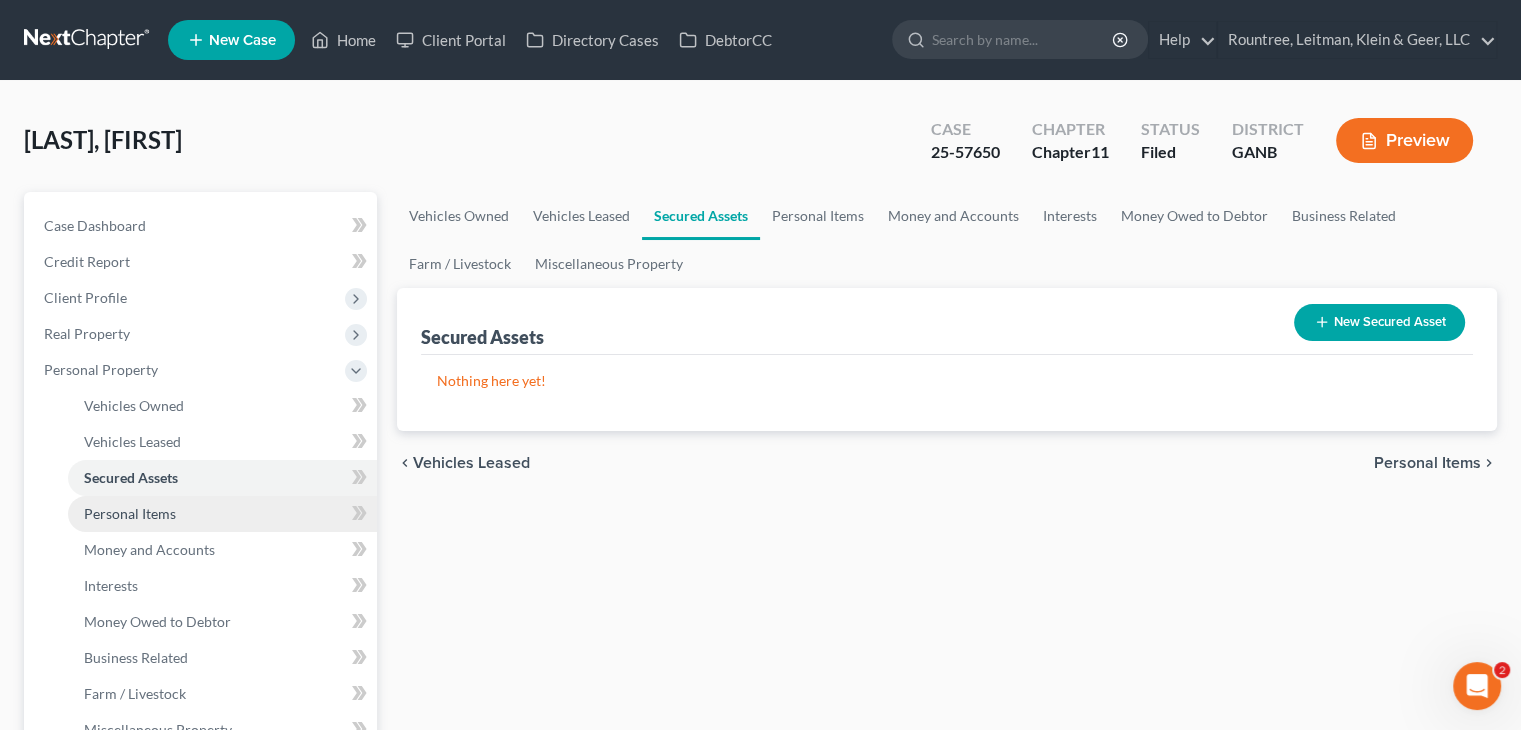 click on "Personal Items" at bounding box center (130, 513) 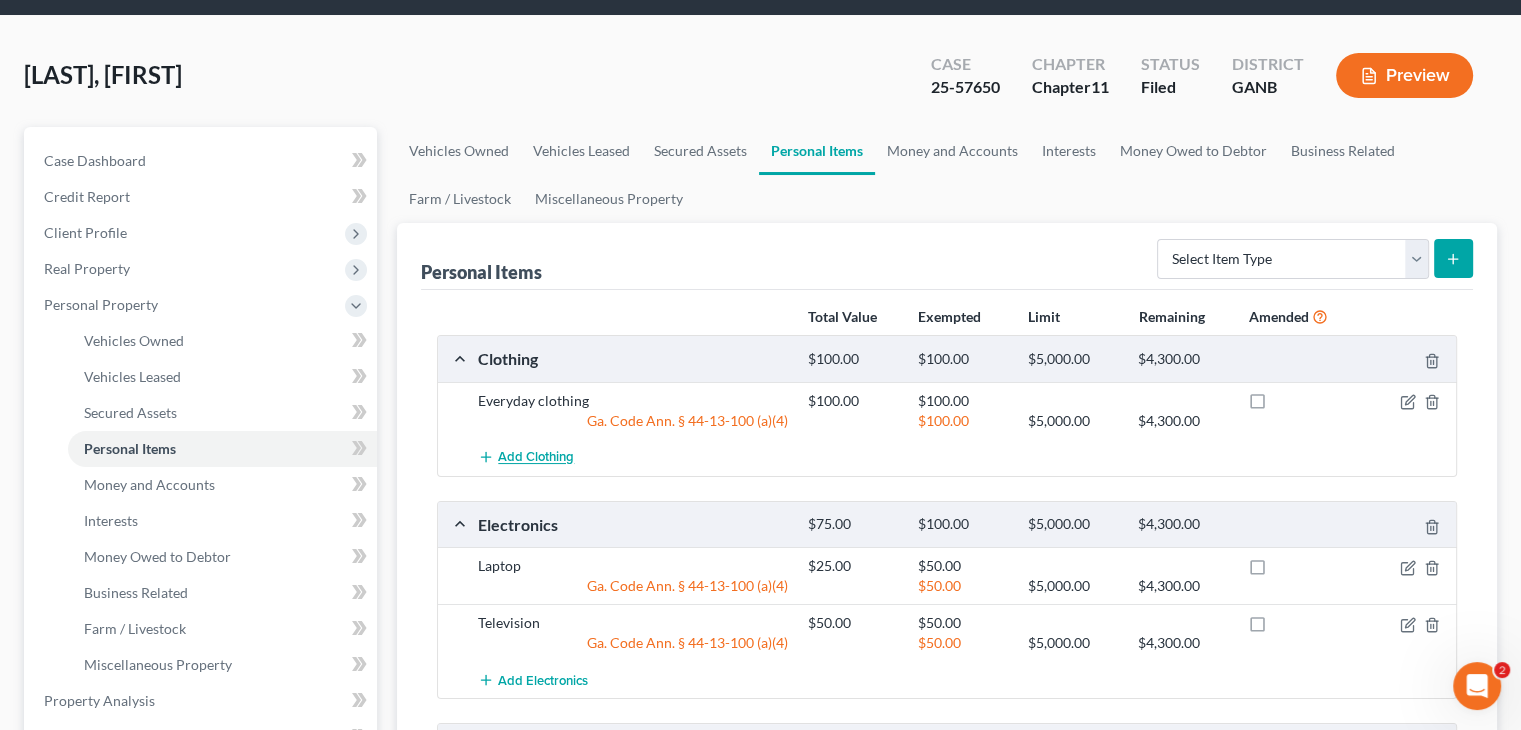 scroll, scrollTop: 100, scrollLeft: 0, axis: vertical 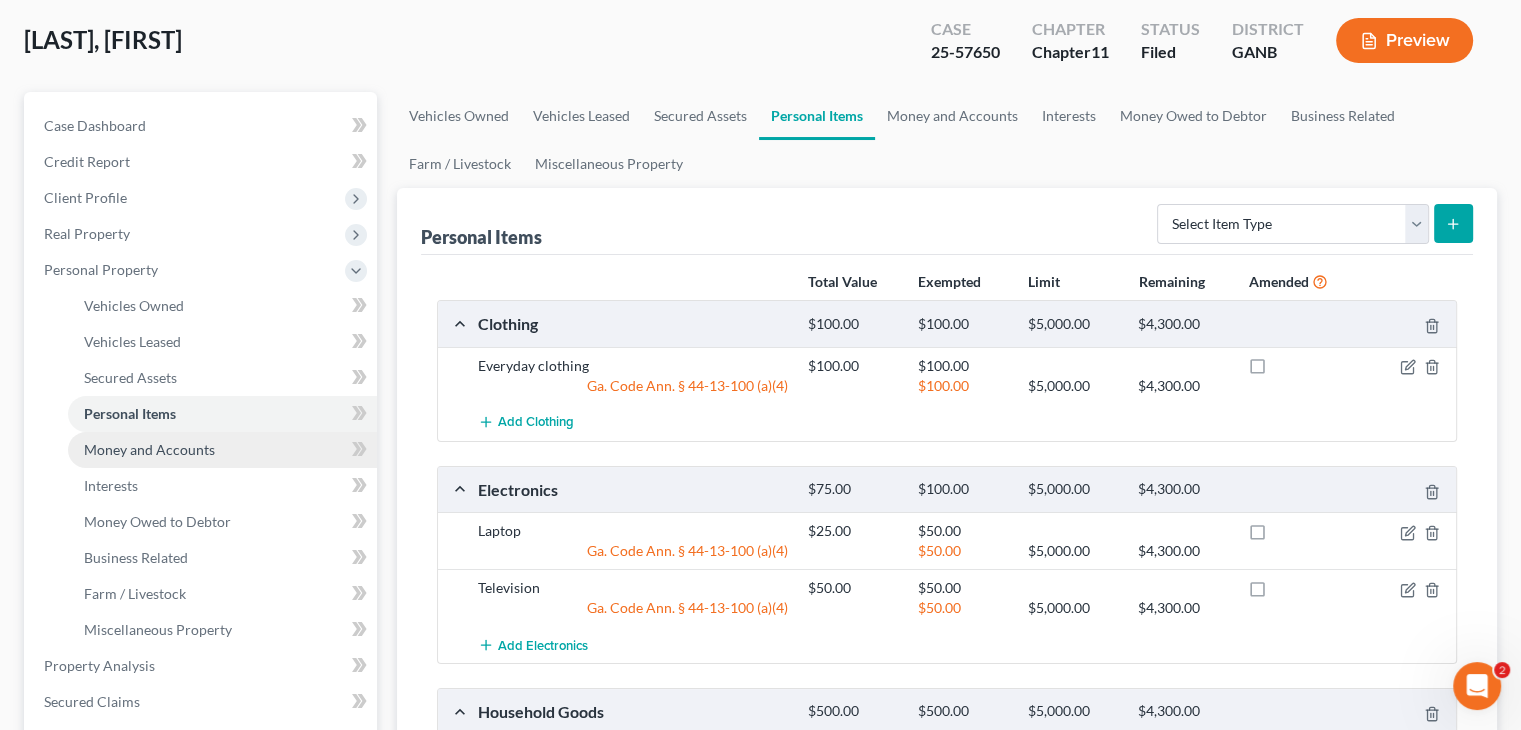 click on "Money and Accounts" at bounding box center [149, 449] 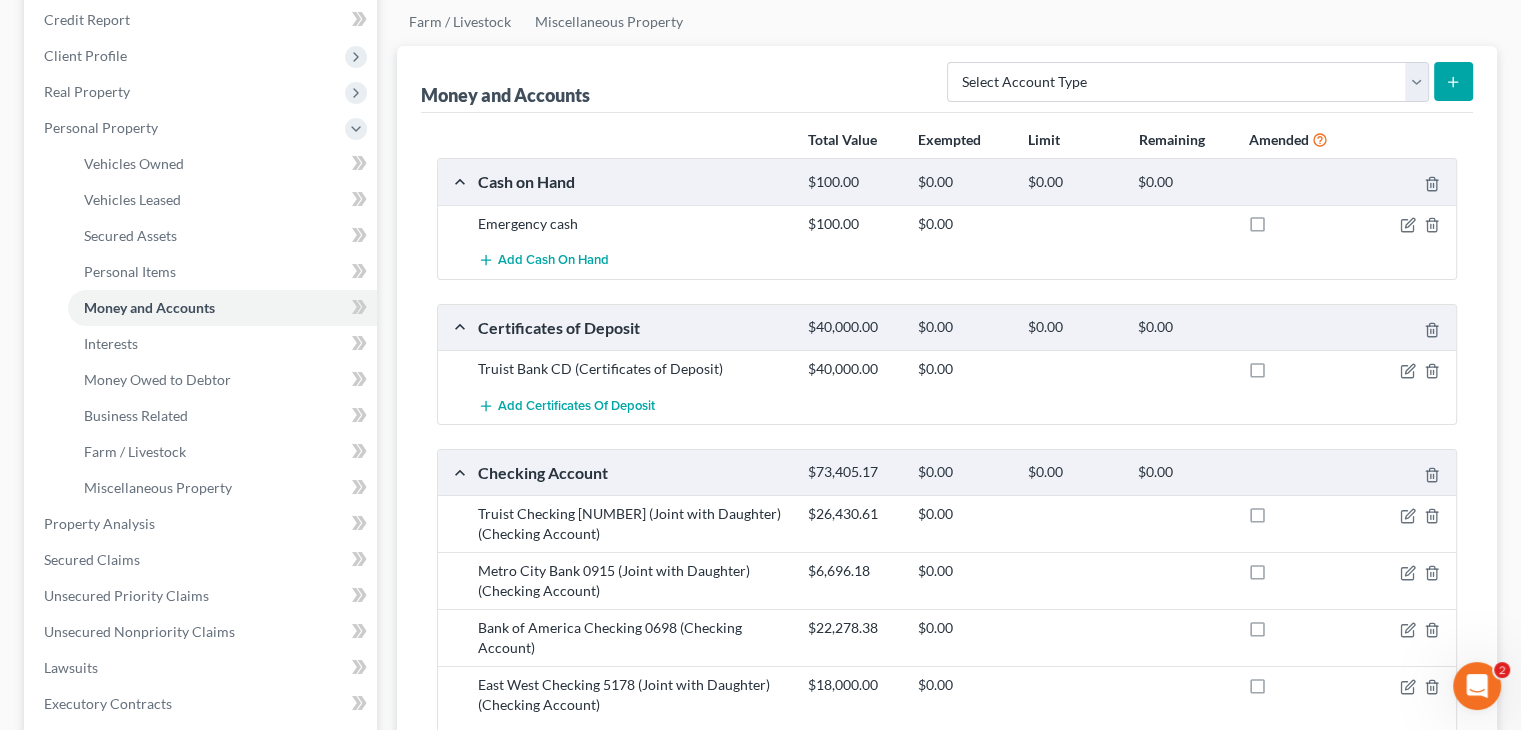 scroll, scrollTop: 300, scrollLeft: 0, axis: vertical 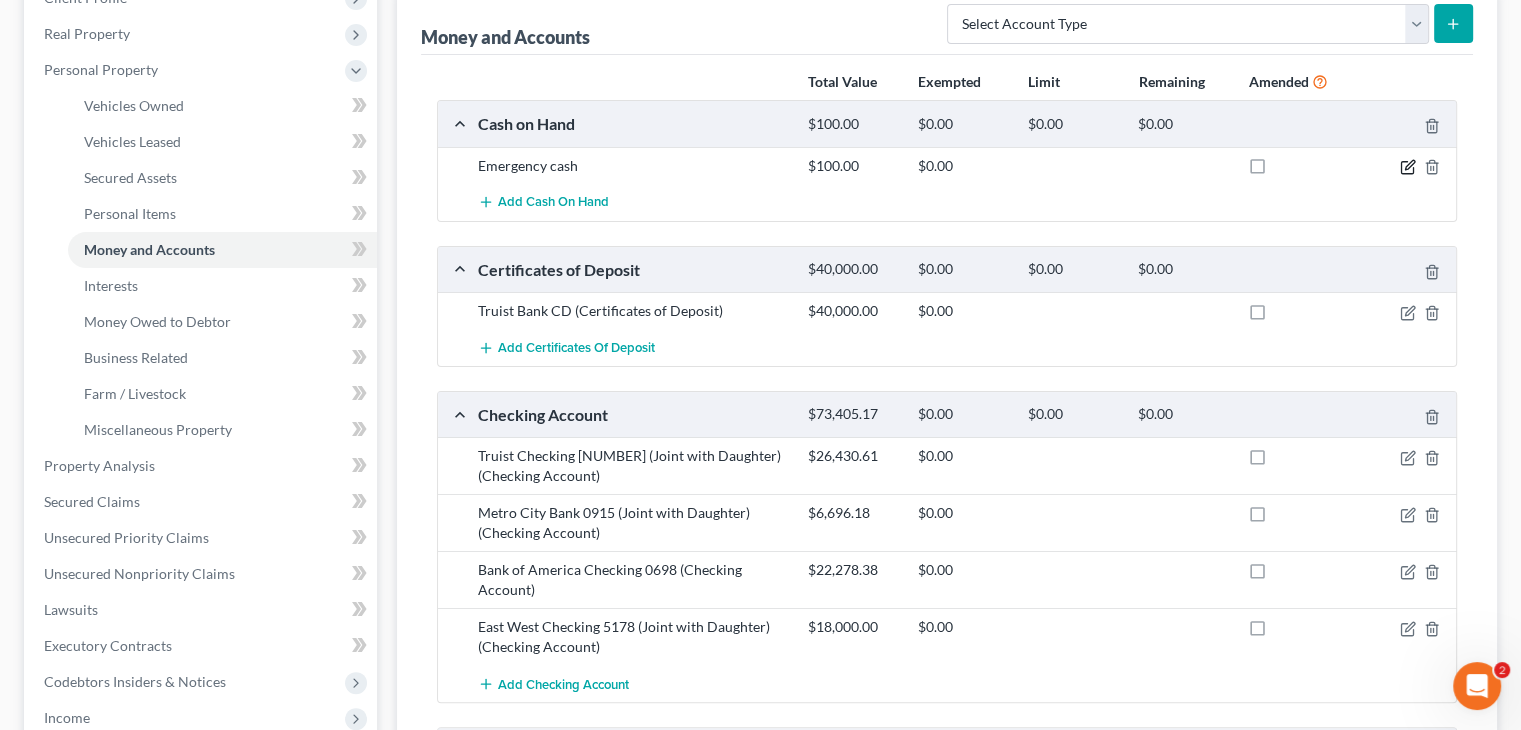 click 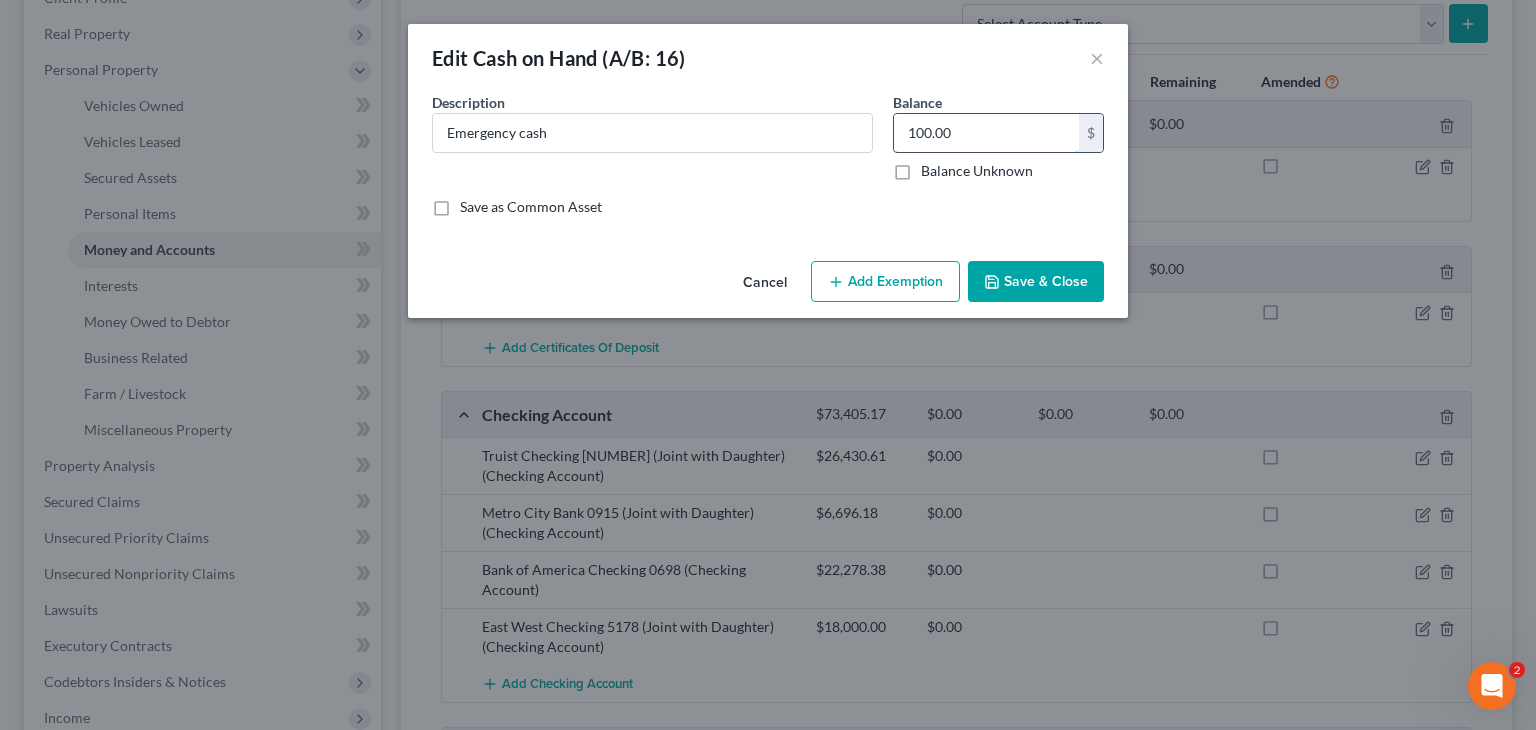 type 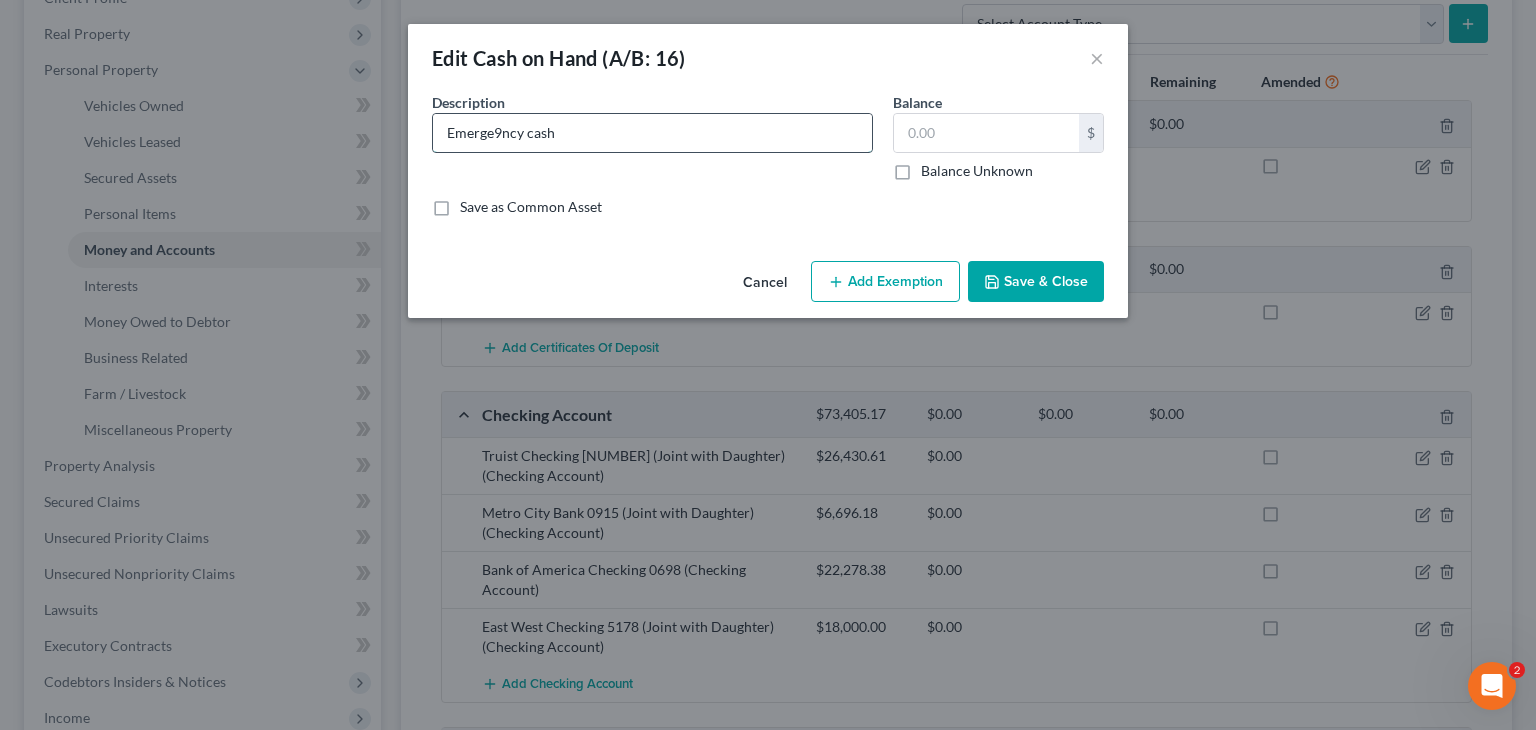 type on "Emergency cash" 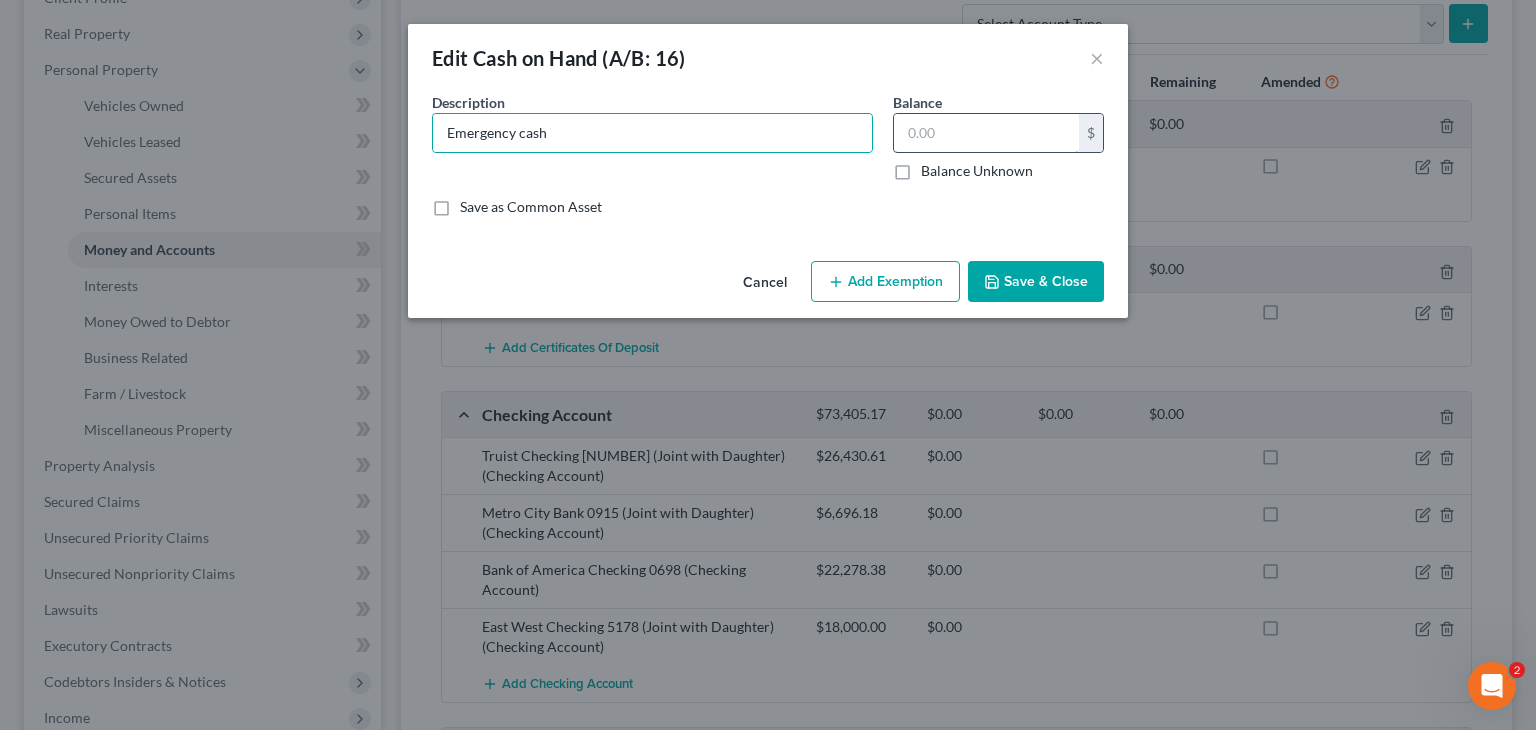 click at bounding box center (986, 133) 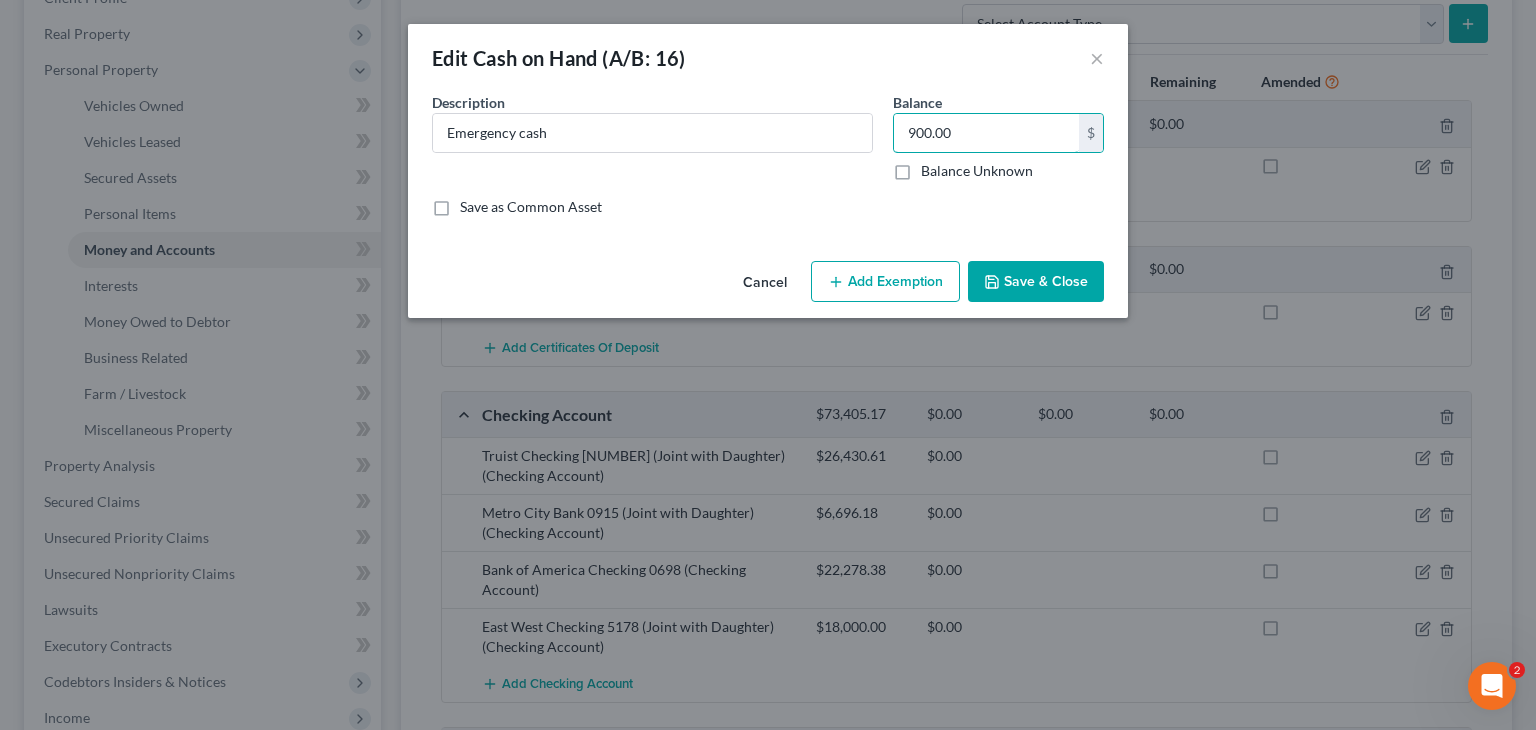 type on "900.00" 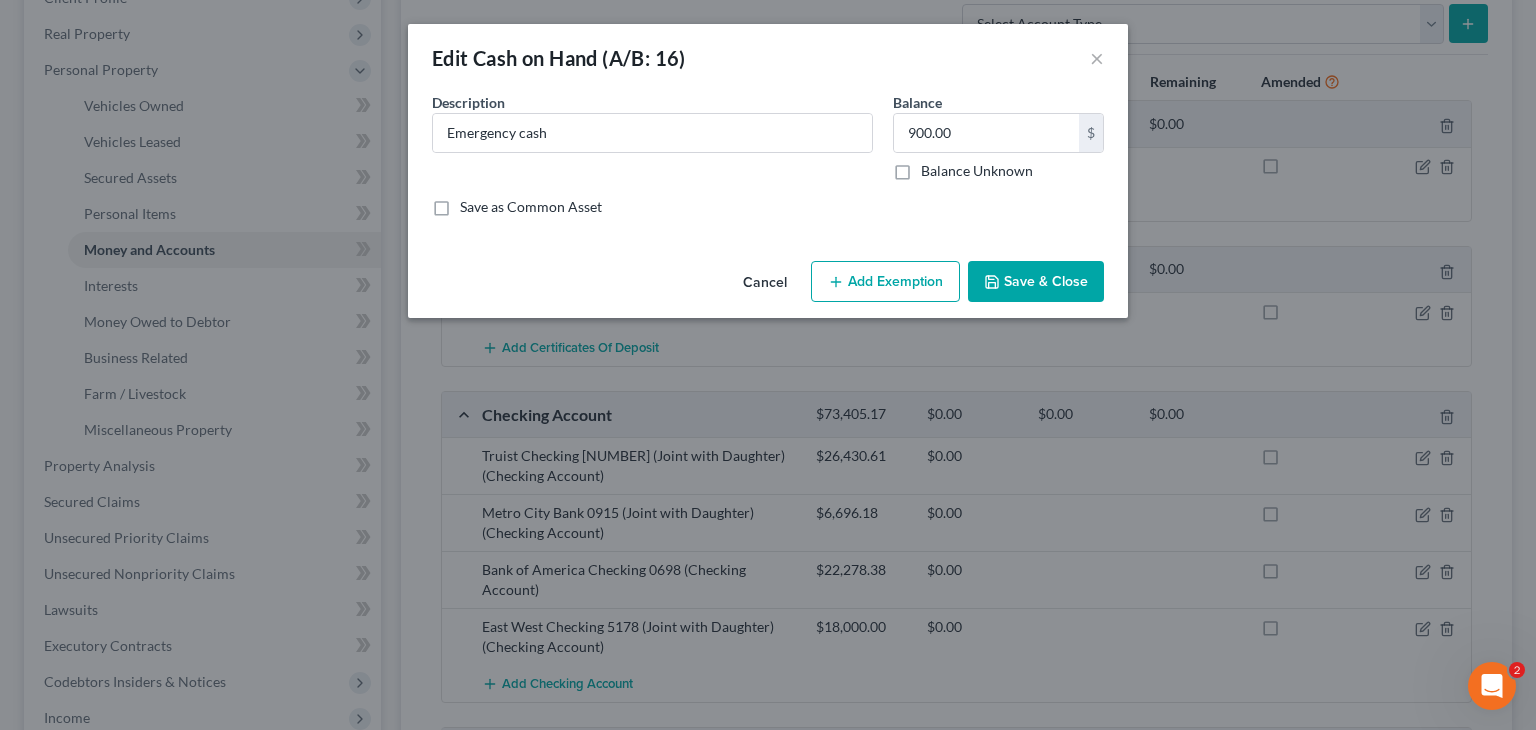 click on "Save & Close" at bounding box center (1036, 282) 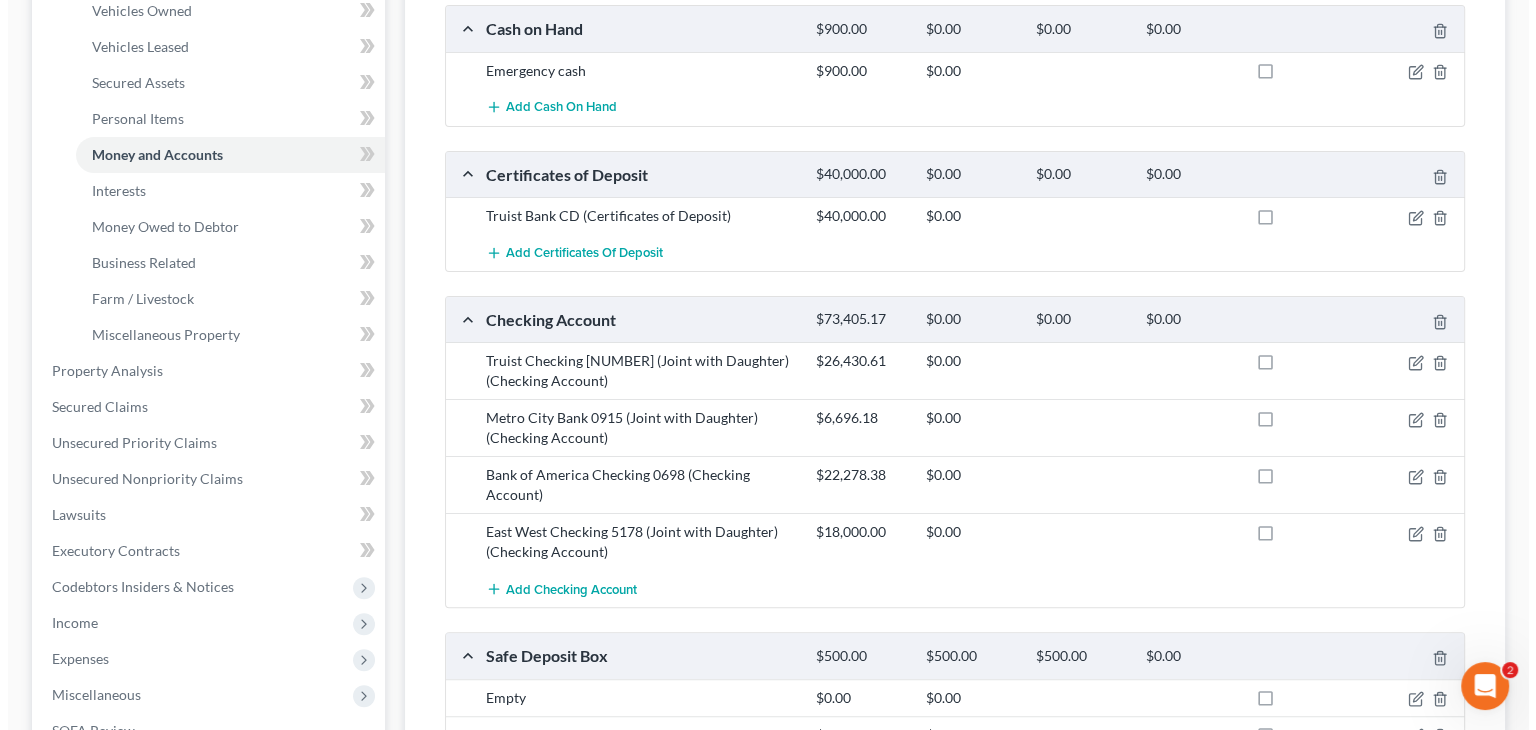 scroll, scrollTop: 400, scrollLeft: 0, axis: vertical 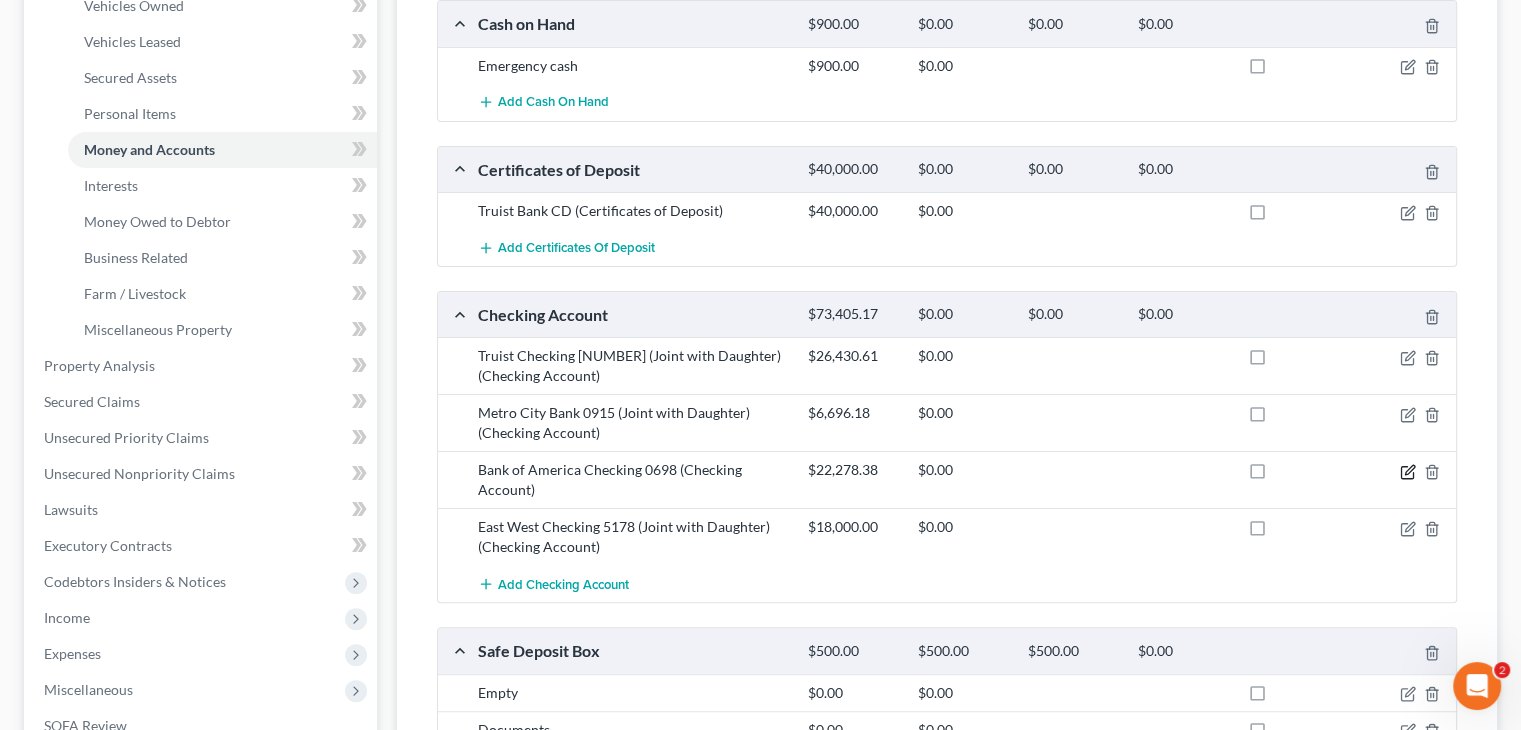 click 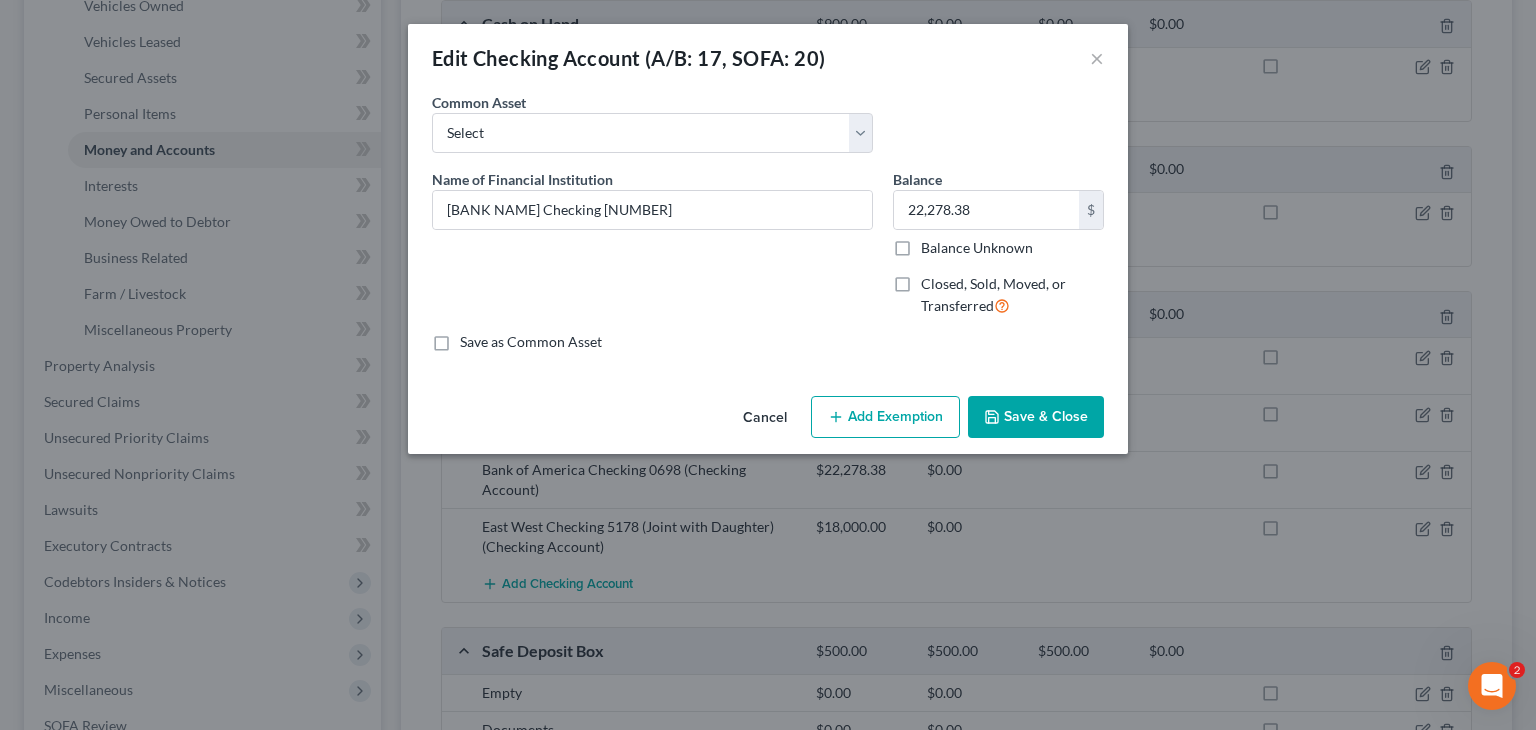 click on "Add Exemption" at bounding box center (885, 417) 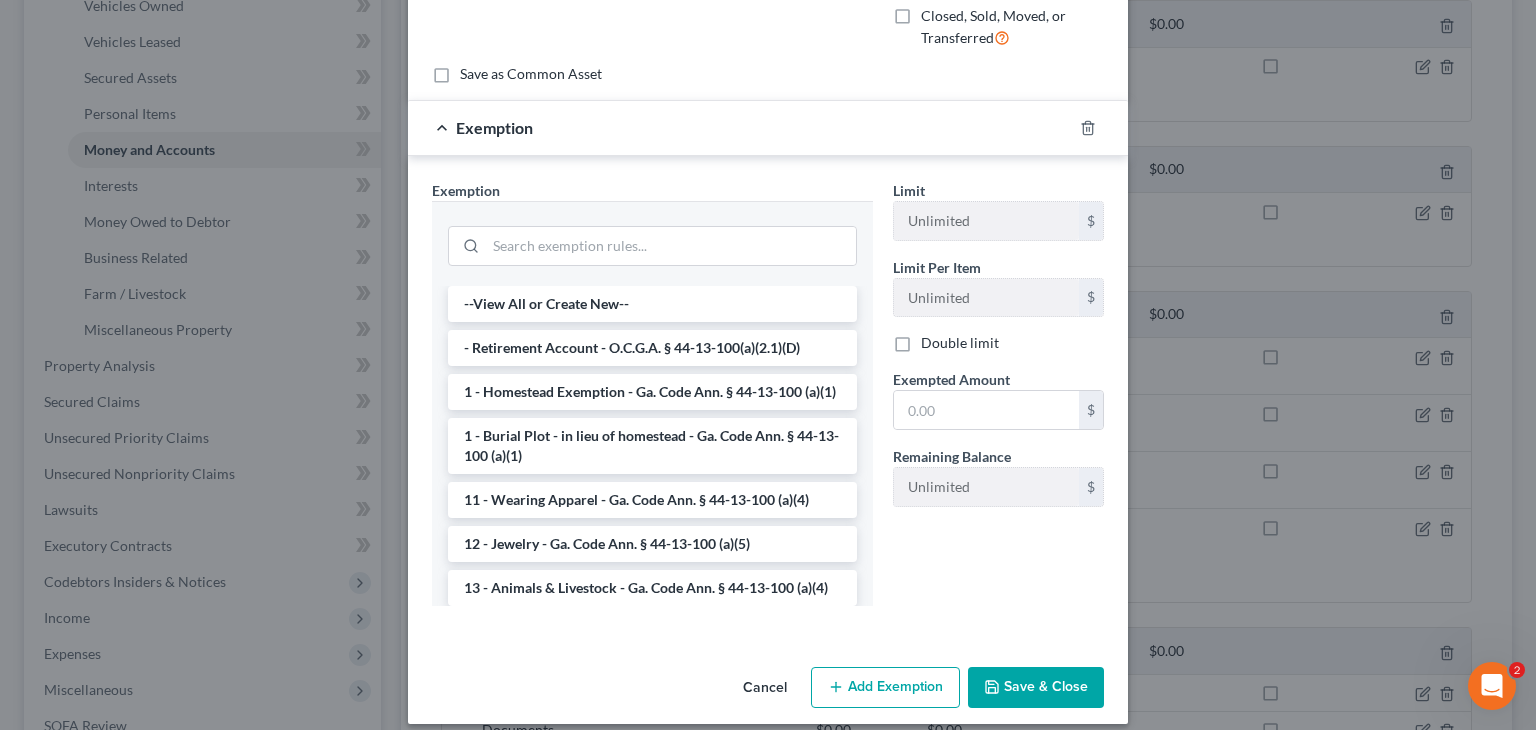 scroll, scrollTop: 284, scrollLeft: 0, axis: vertical 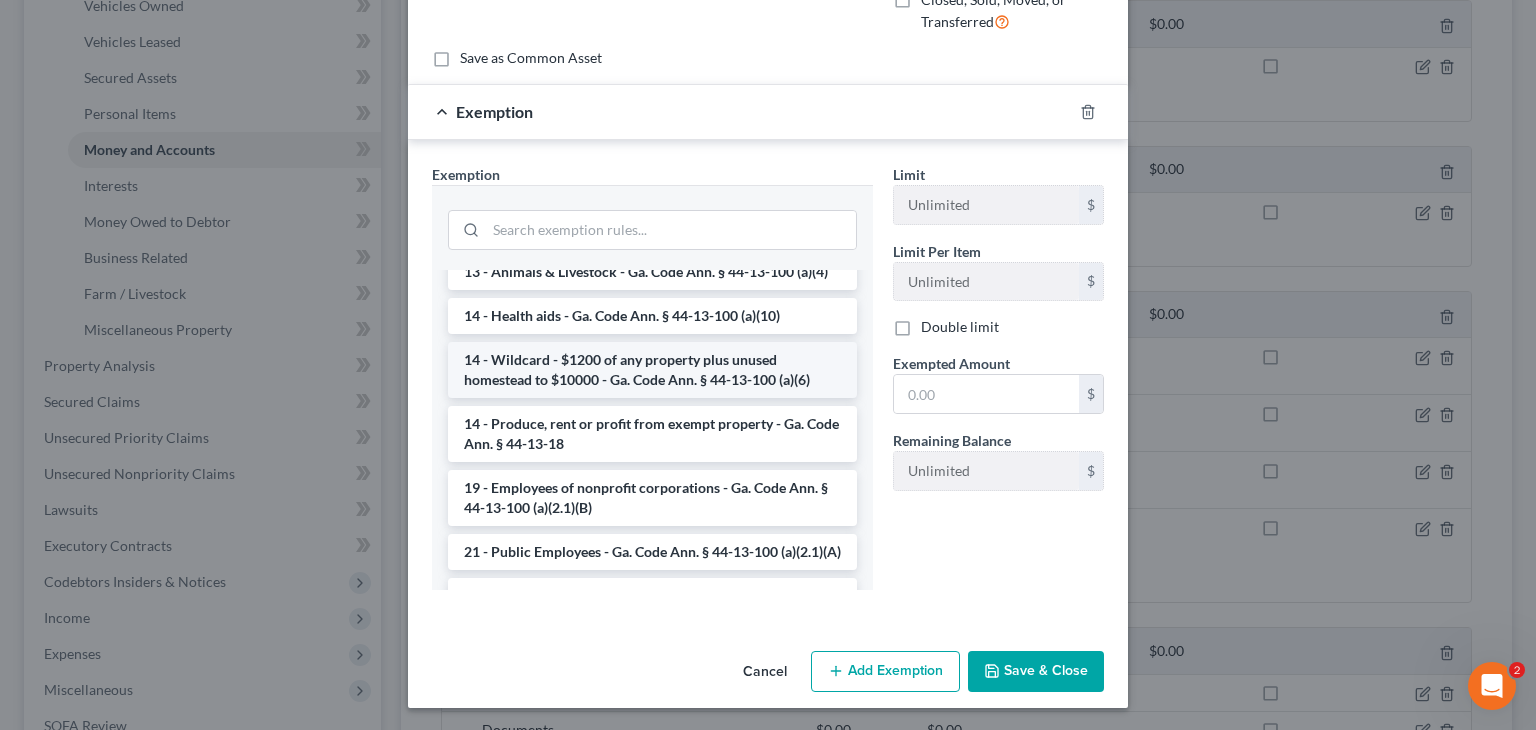 click on "14 - Wildcard -  $1200 of any property plus unused homestead to $10000 - Ga. Code Ann. § 44-13-100 (a)(6)" at bounding box center [652, 370] 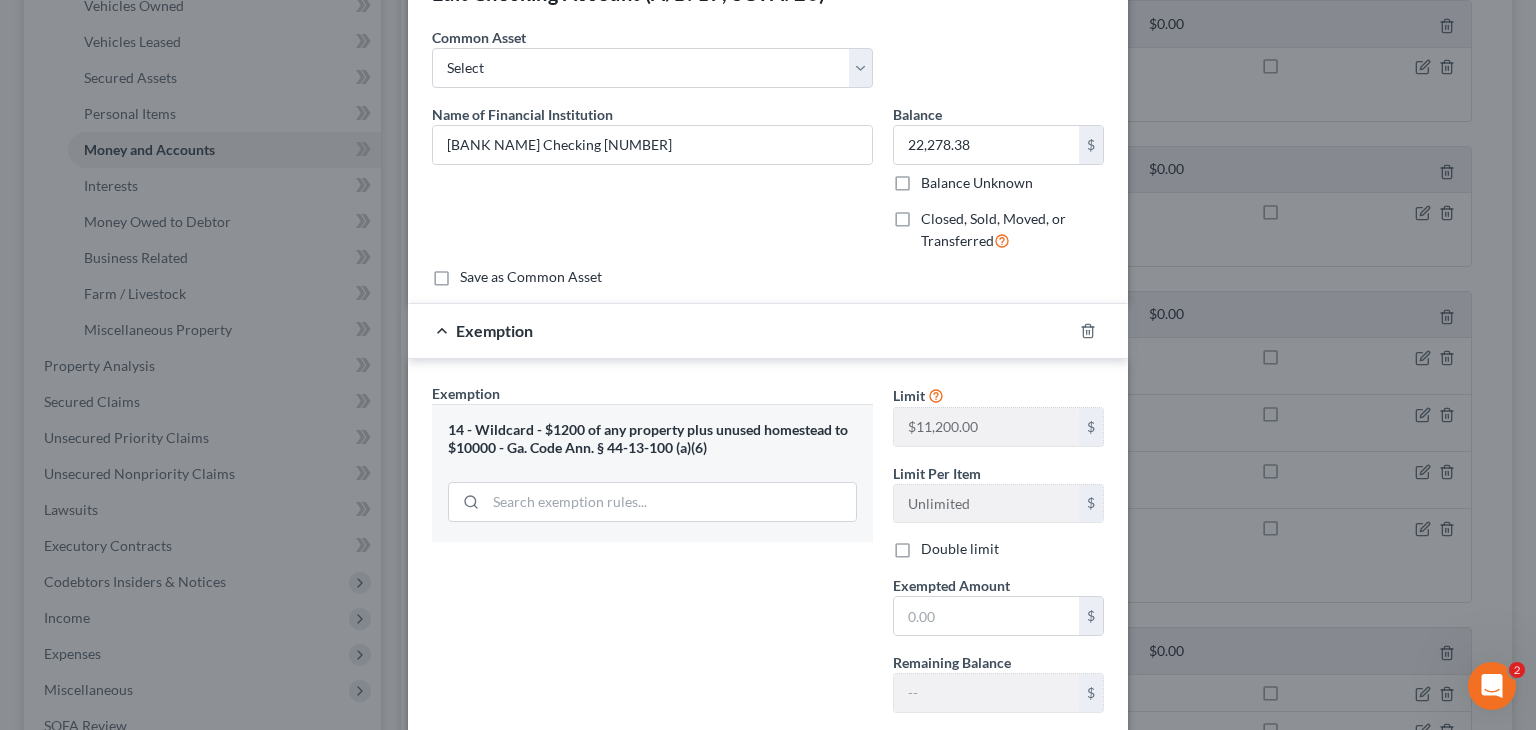 scroll, scrollTop: 100, scrollLeft: 0, axis: vertical 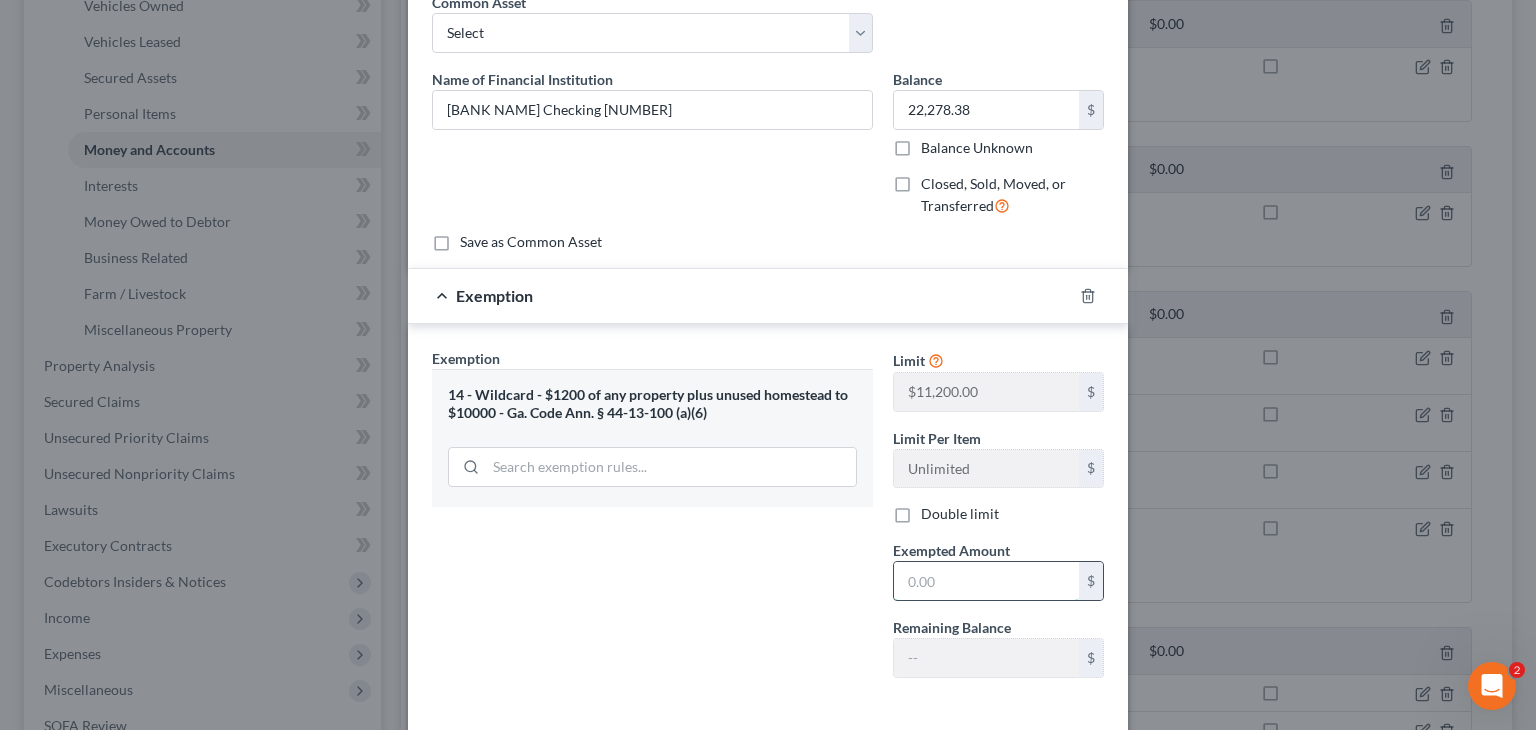 click at bounding box center [986, 581] 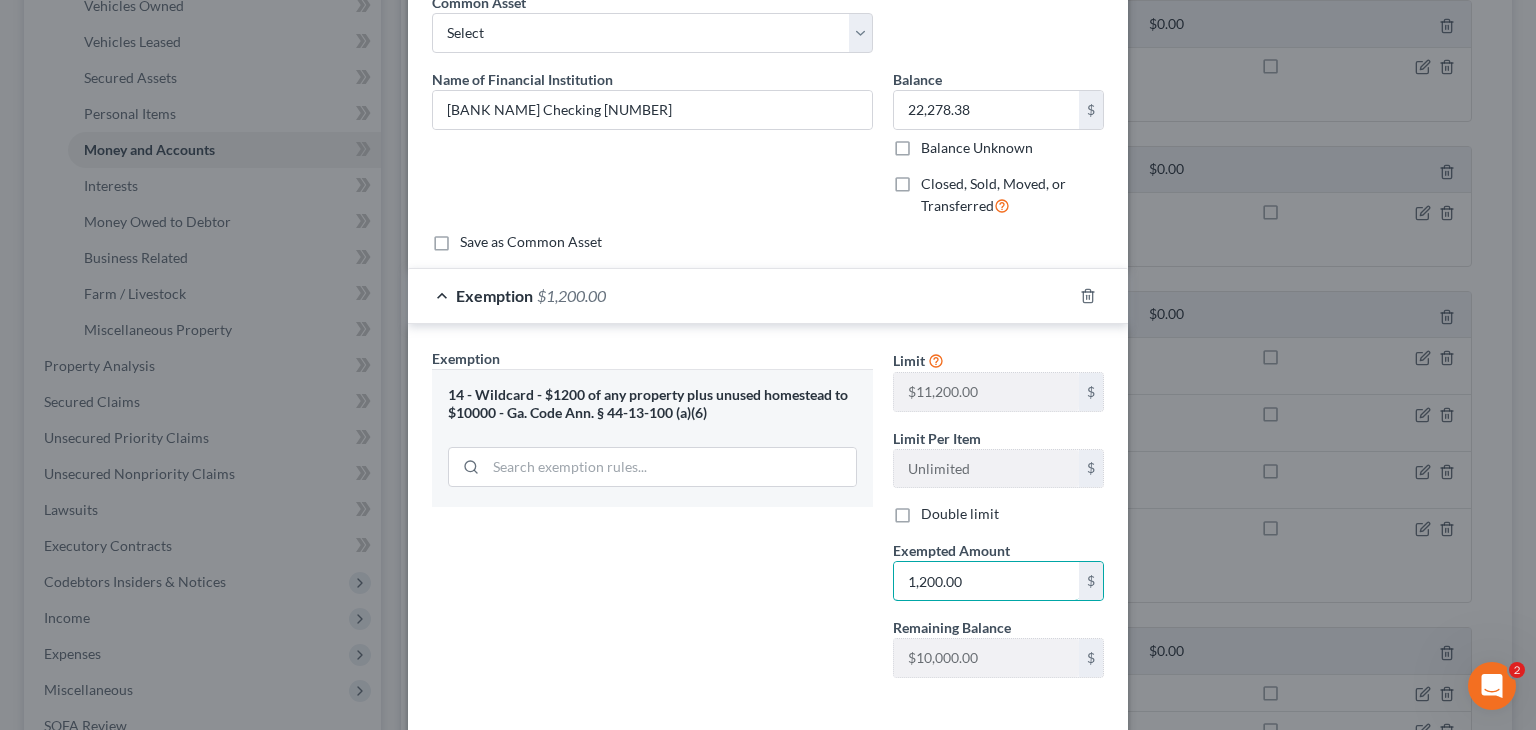 type on "1,200.00" 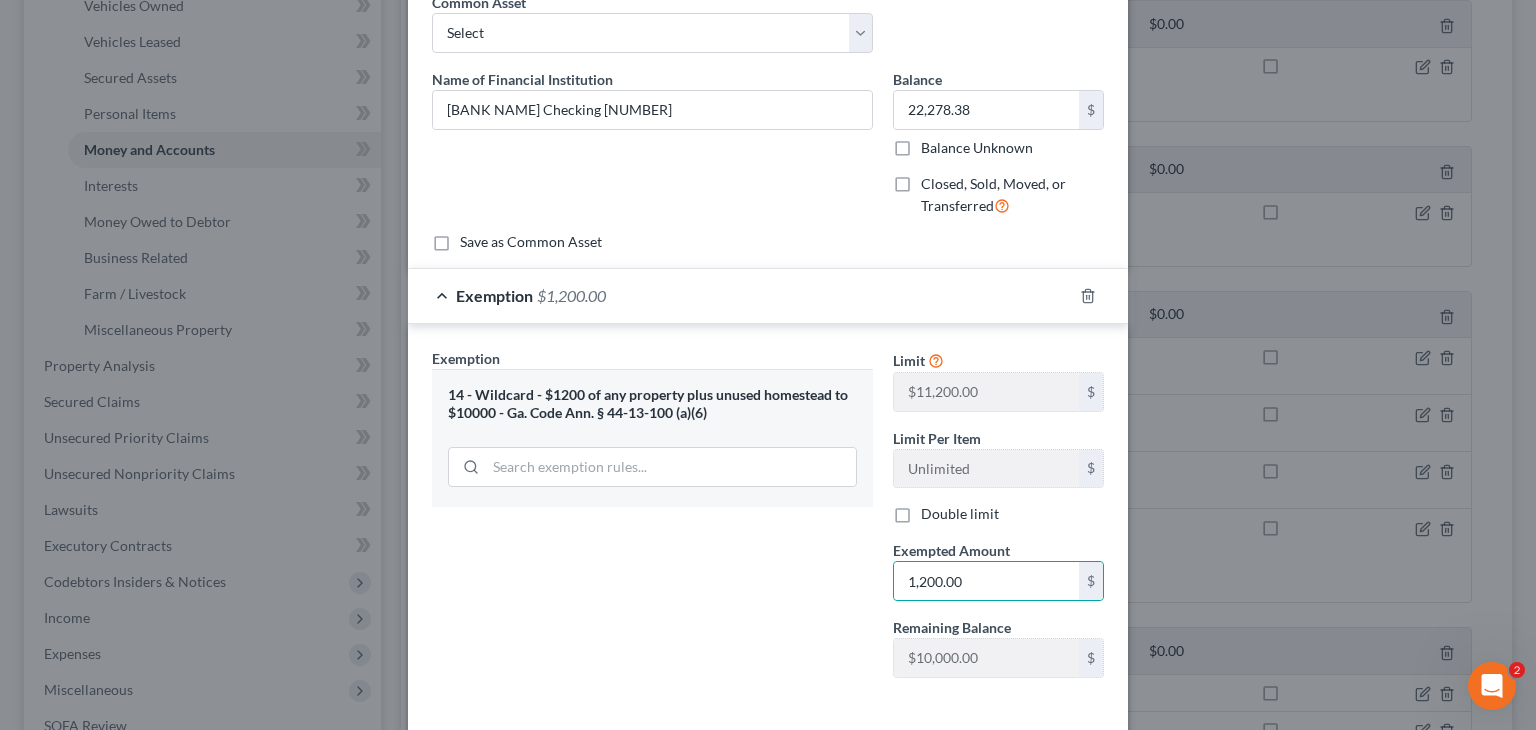click on "Exemption Set must be selected for CA.
Exemption
*
14 - Wildcard -  [AMOUNT] of any property plus unused homestead to [AMOUNT] - Ga. Code Ann. § 44-13-100 (a)(6)" at bounding box center [652, 521] 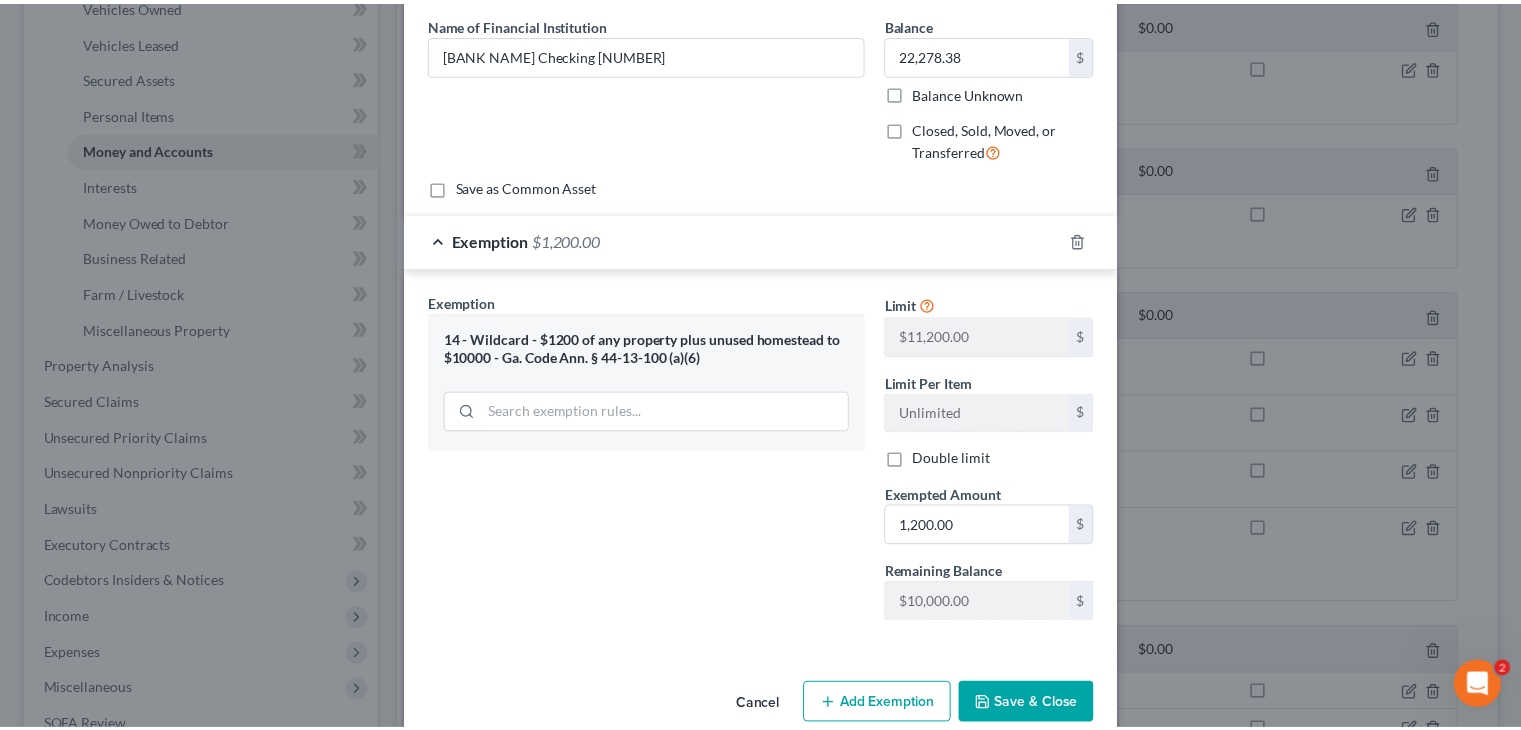scroll, scrollTop: 188, scrollLeft: 0, axis: vertical 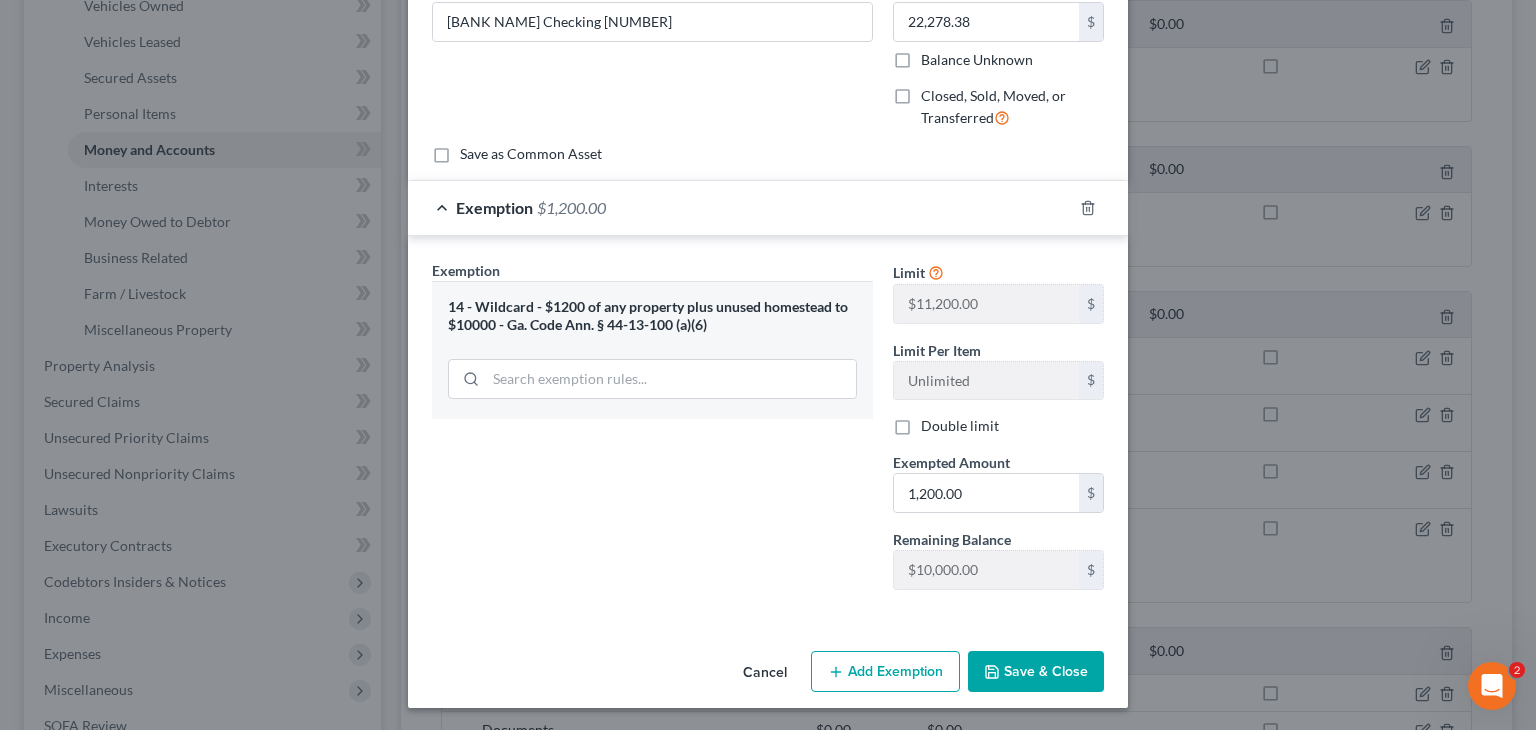 click on "Save & Close" at bounding box center [1036, 672] 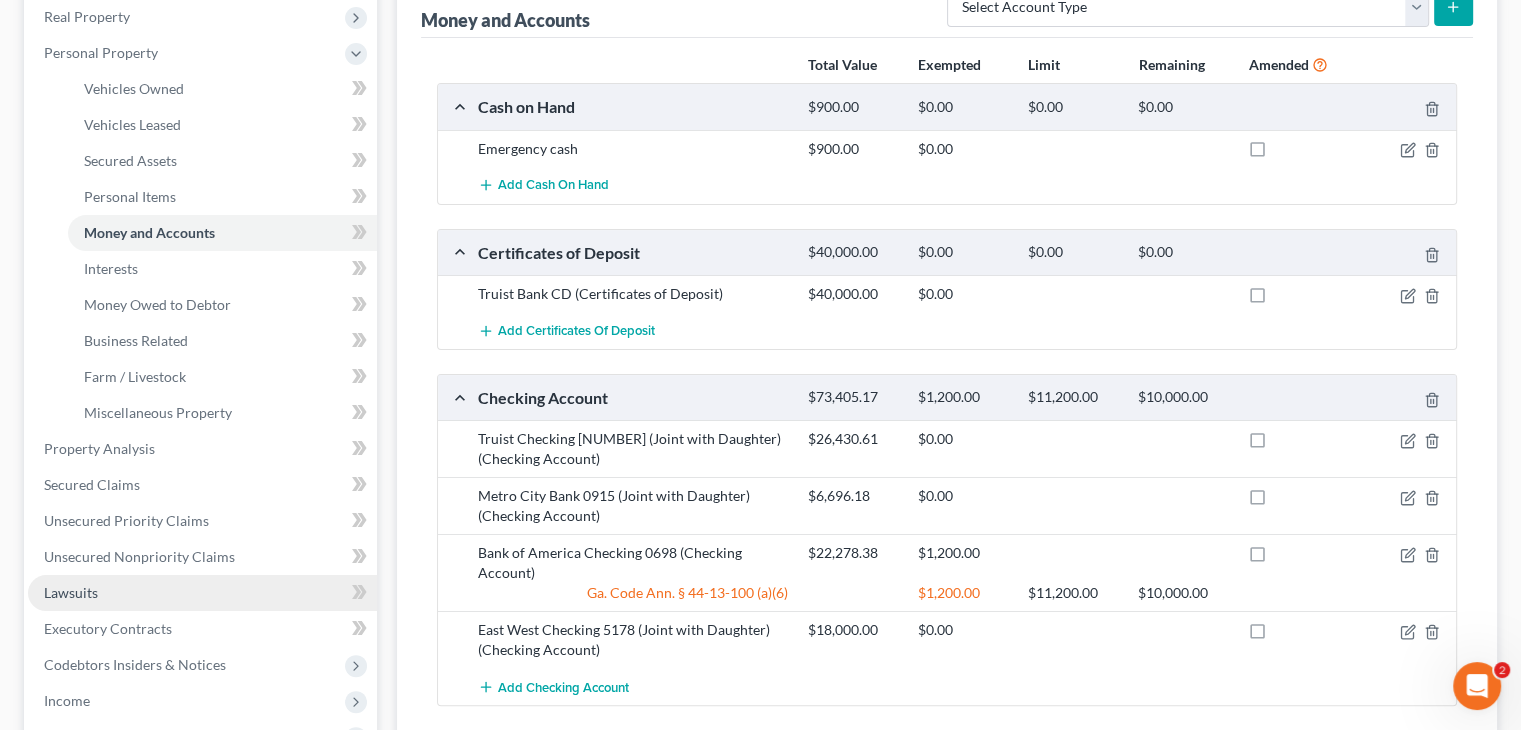 scroll, scrollTop: 200, scrollLeft: 0, axis: vertical 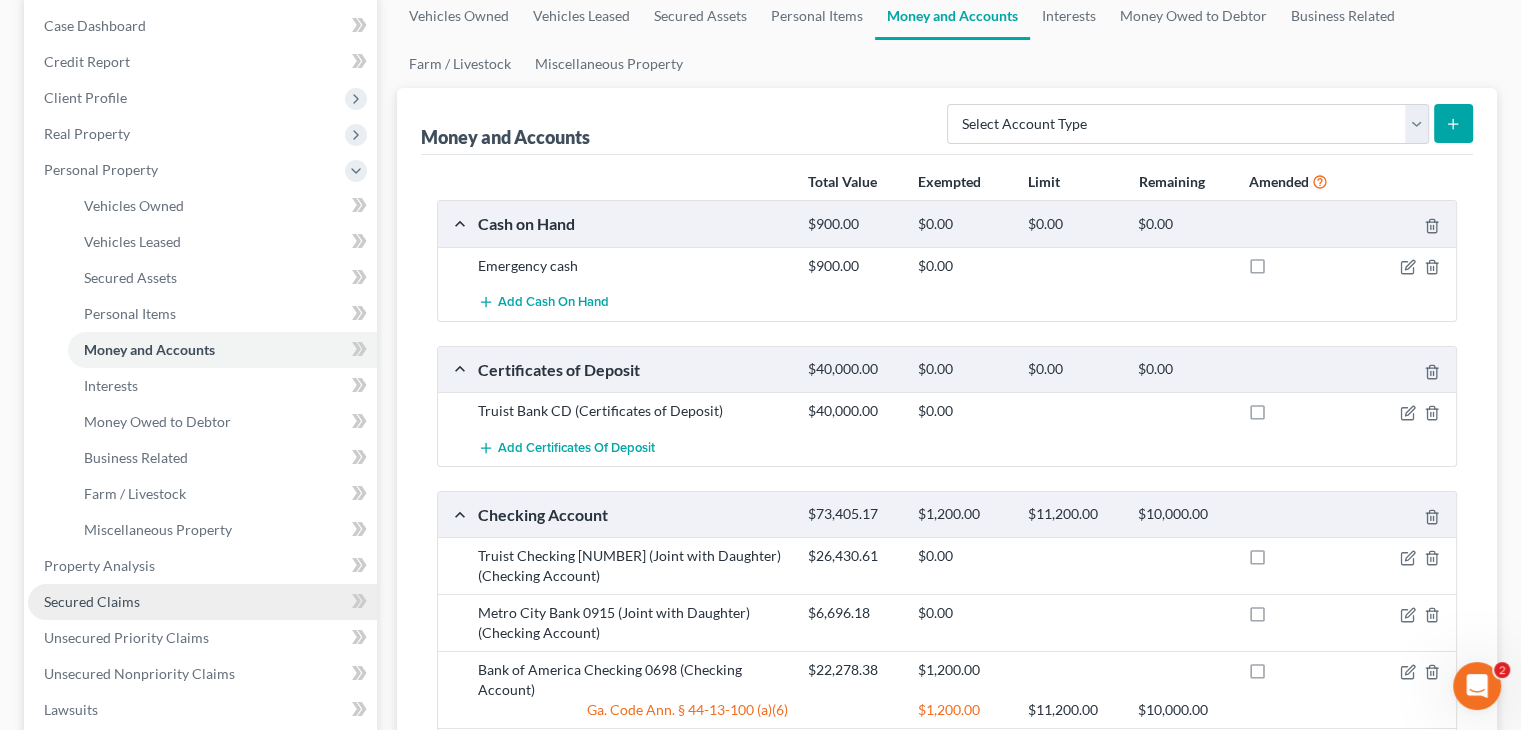 click on "Secured Claims" at bounding box center (92, 601) 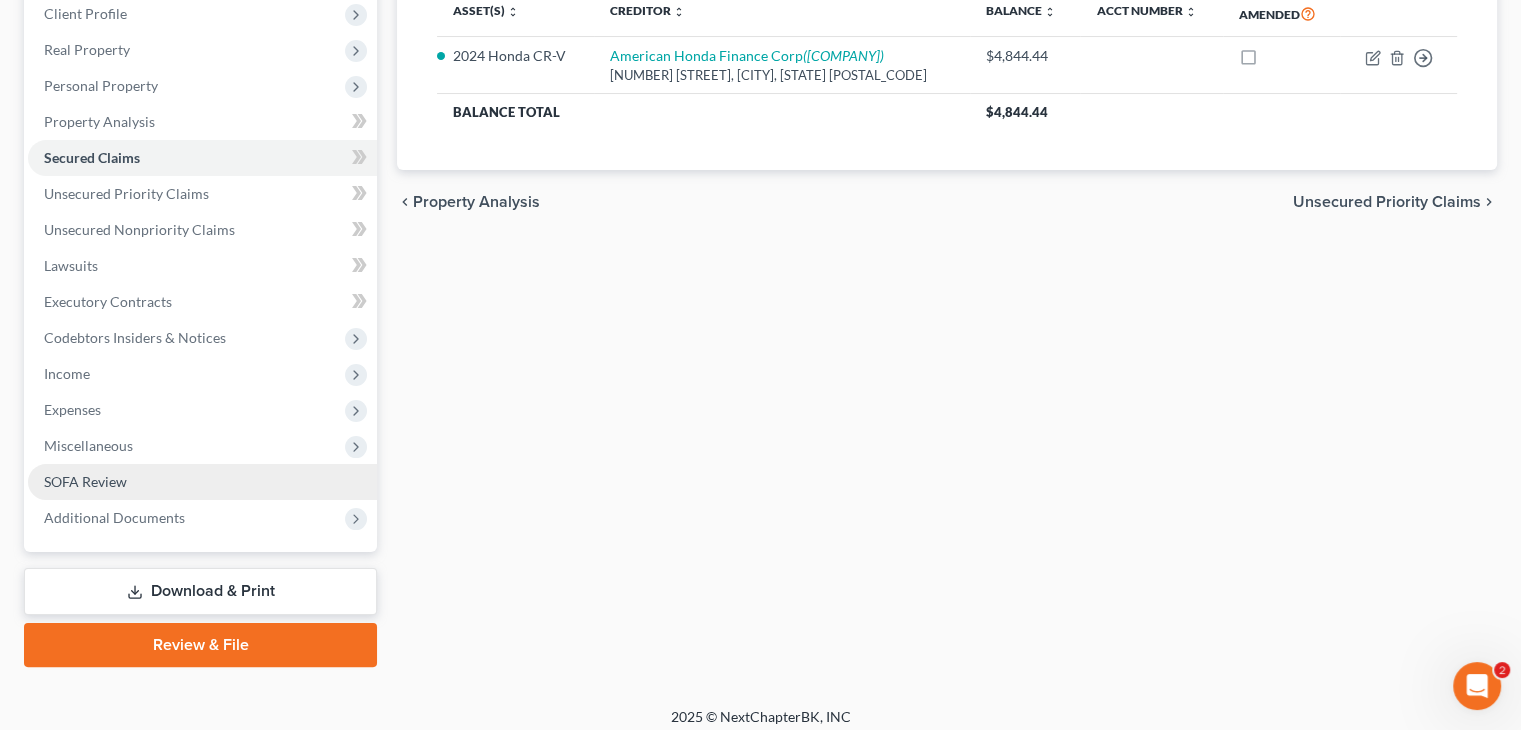 scroll, scrollTop: 296, scrollLeft: 0, axis: vertical 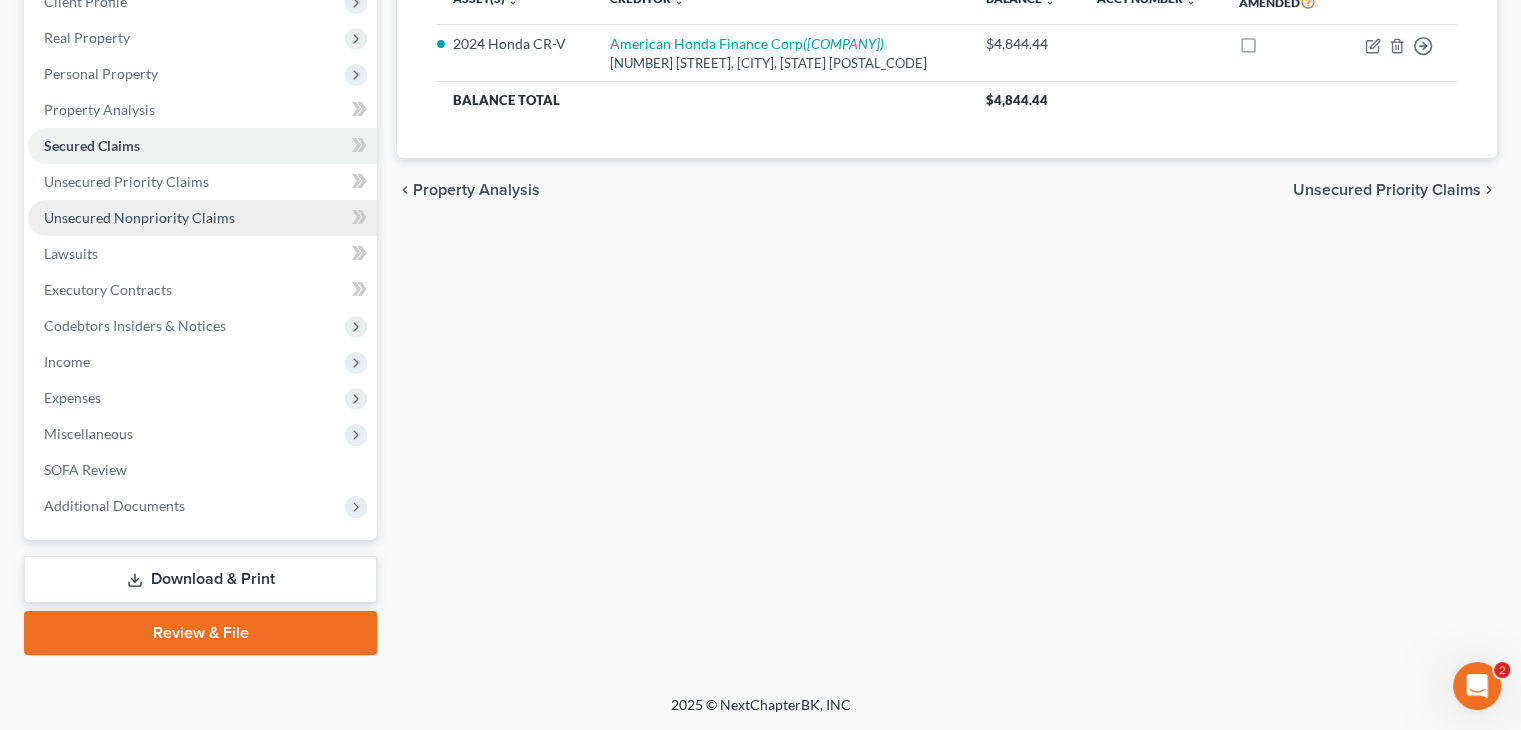 click on "Unsecured Nonpriority Claims" at bounding box center (139, 217) 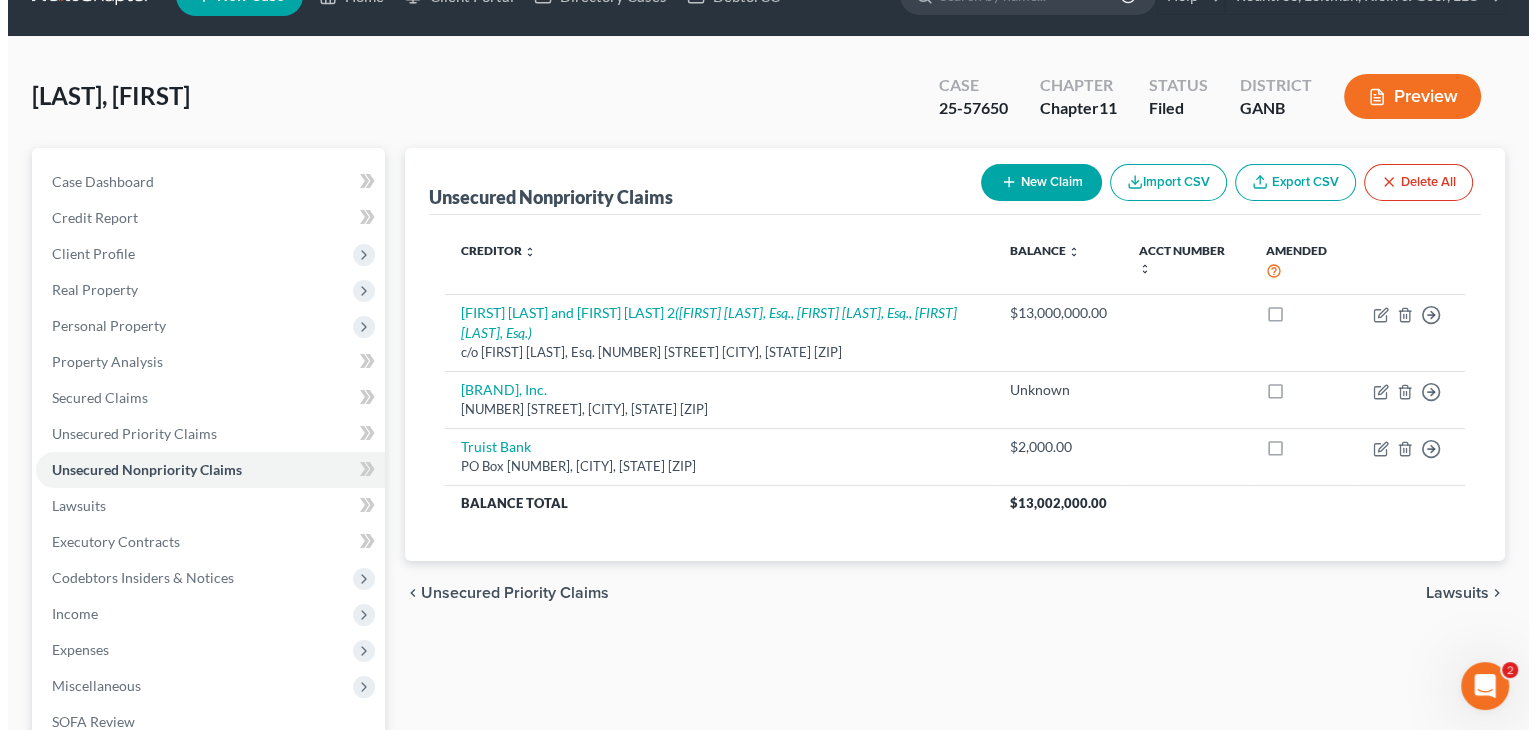 scroll, scrollTop: 0, scrollLeft: 0, axis: both 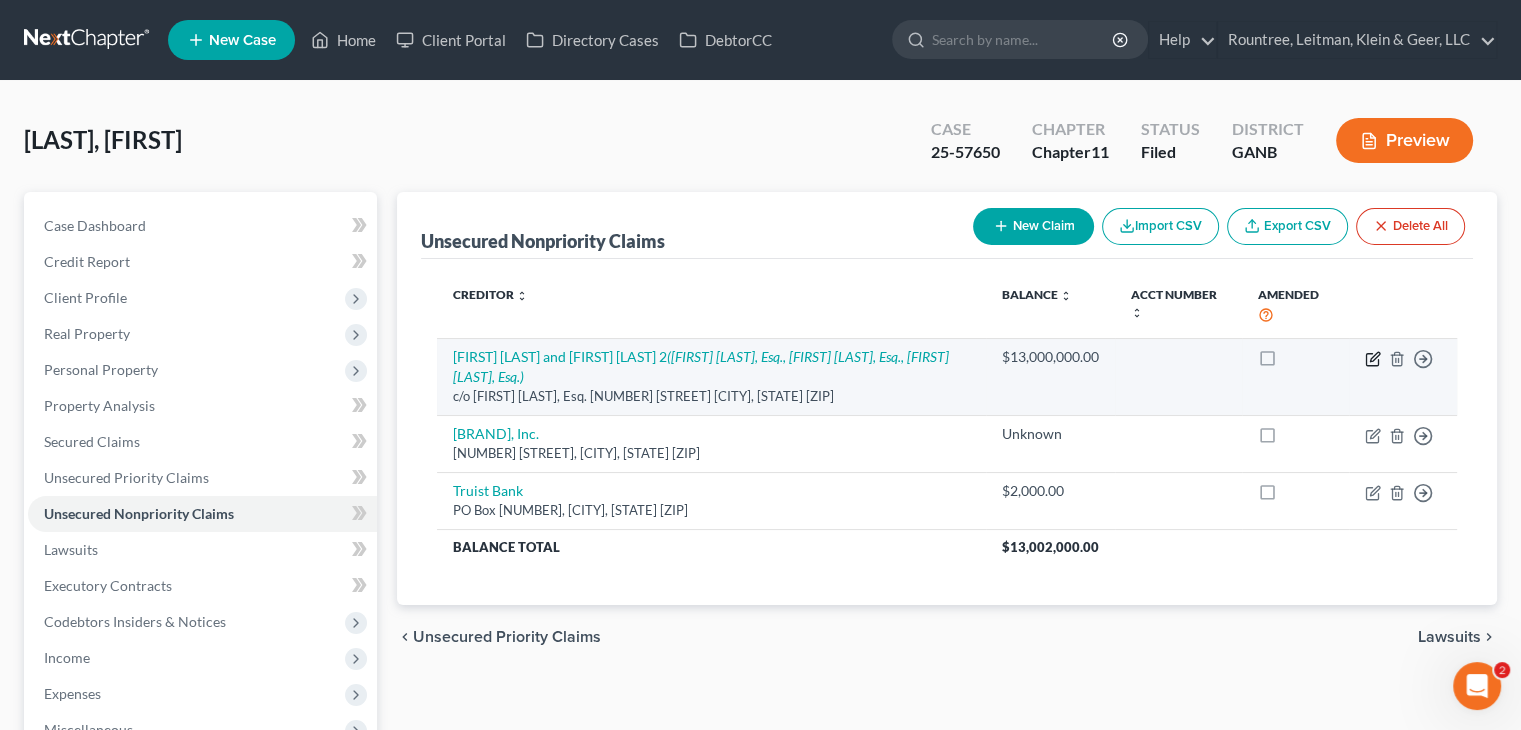 click 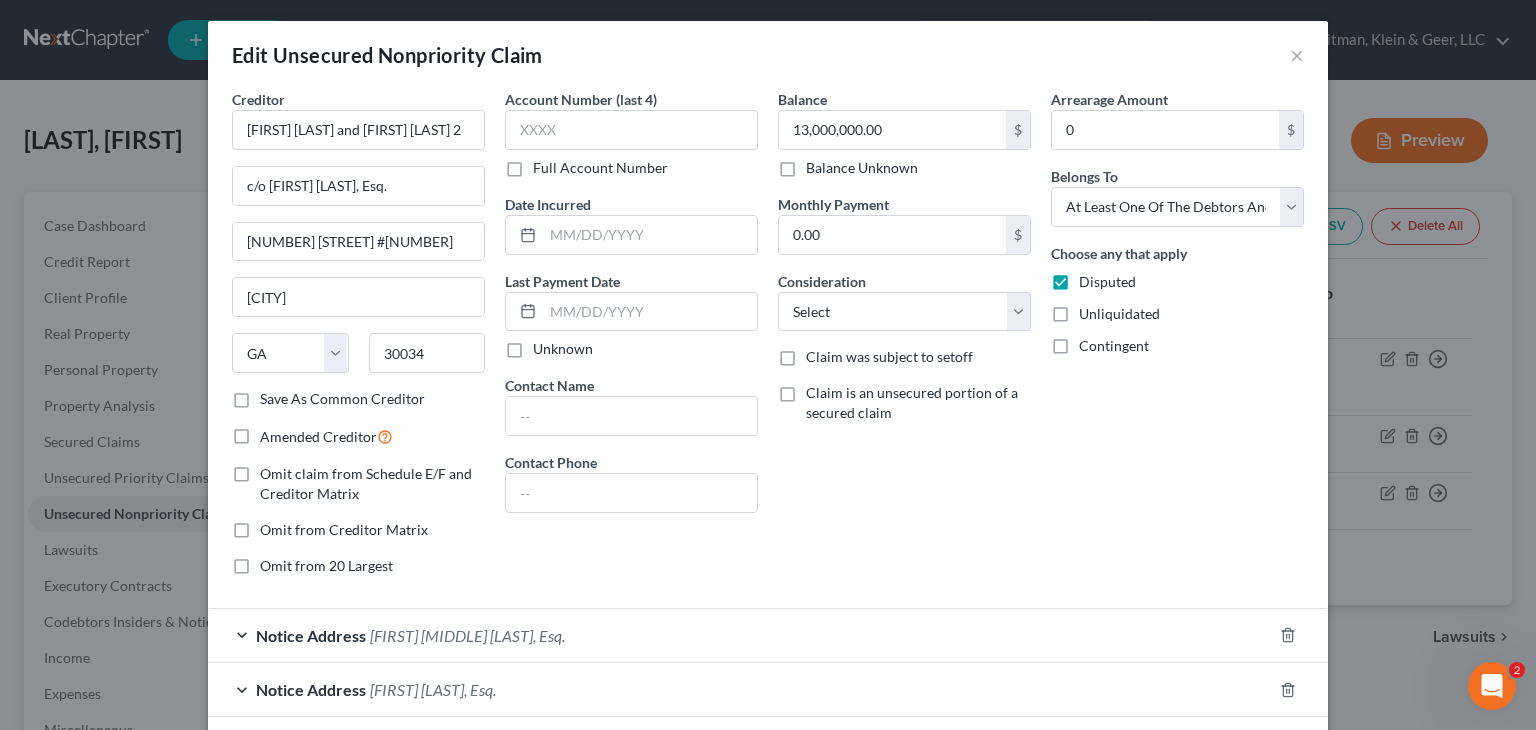 scroll, scrollTop: 0, scrollLeft: 0, axis: both 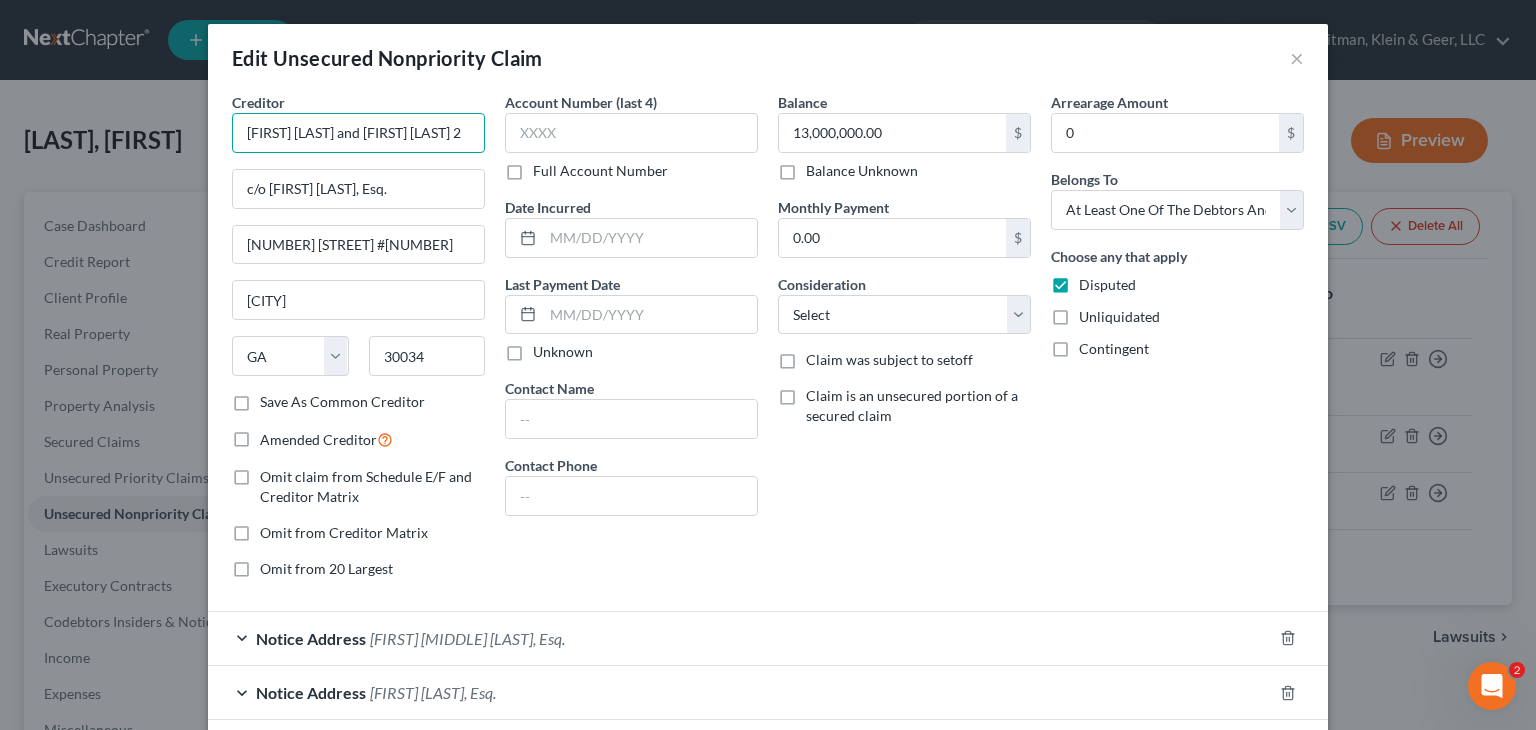 drag, startPoint x: 424, startPoint y: 133, endPoint x: -150, endPoint y: 102, distance: 574.8365 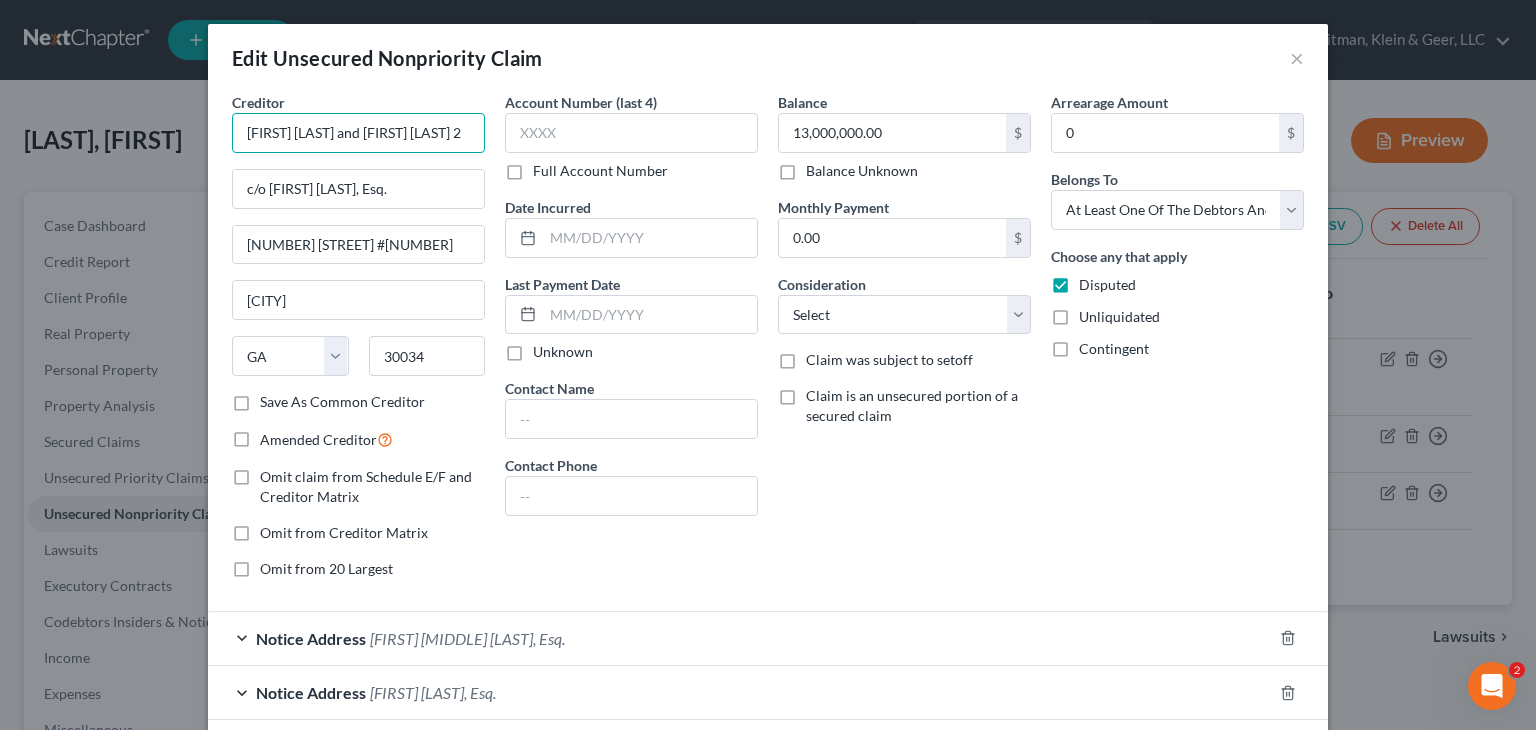 click on "Home New Case Client Portal Directory Cases DebtorCC [COMPANY] [COMPANY] [COMPANY] [EMAIL] My Account Settings Plan + Billing Account Add-Ons Upgrade to Whoa Help Center Webinars Training Videos What's new Log out New Case Home Client Portal Directory Cases DebtorCC         - No Result - See all results Or Press Enter... Help Help Center Webinars Training Videos What's new [COMPANY] [COMPANY] [COMPANY] [EMAIL] My Account Settings Plan + Billing Account Add-Ons Upgrade to Whoa Log out 	 [LAST], [NAME] Upgraded Case 25-57650 Chapter Chapter  11 Status Filed District GANB Preview Petition Navigation
Case Dashboard
Payments
Home" at bounding box center (768, 513) 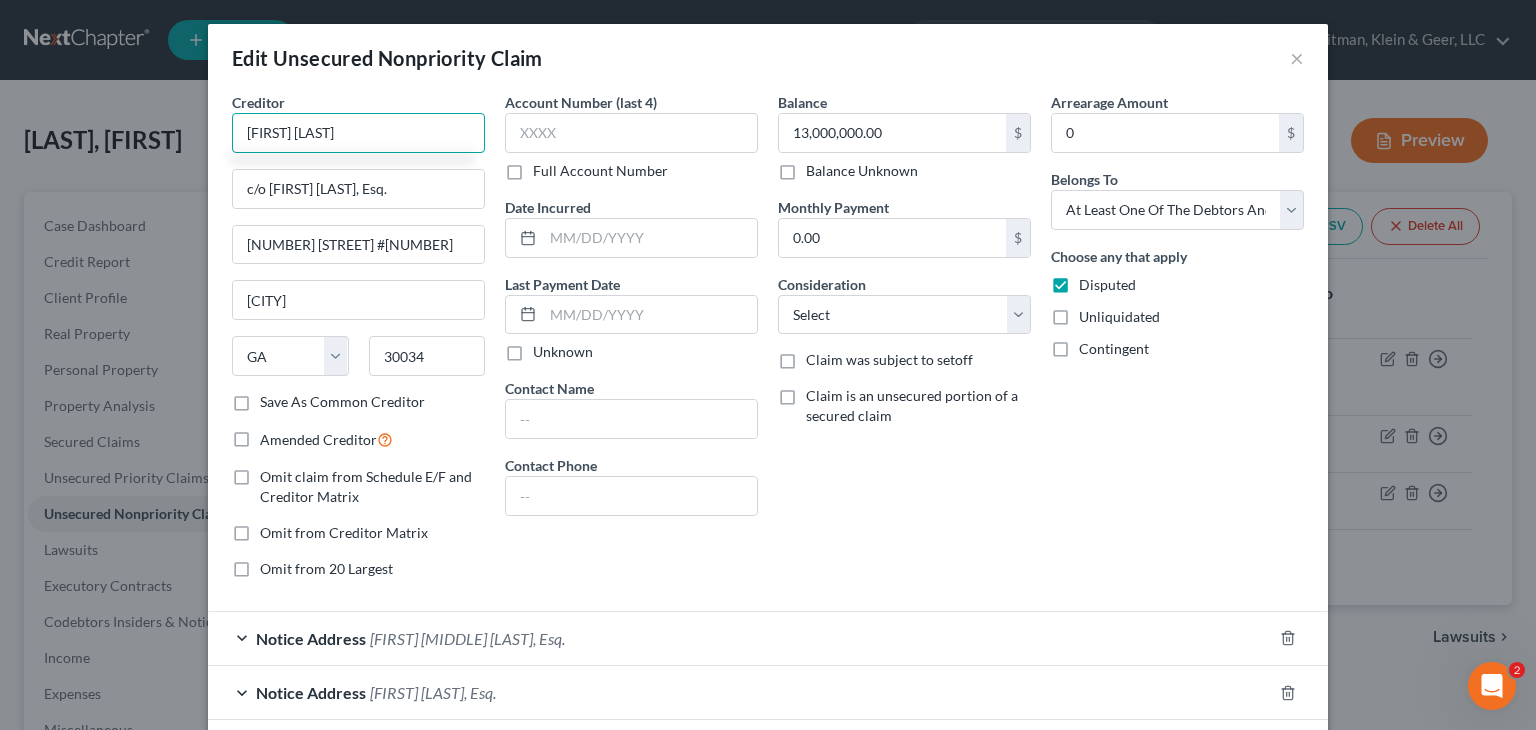 type on "[FIRST] [LAST]" 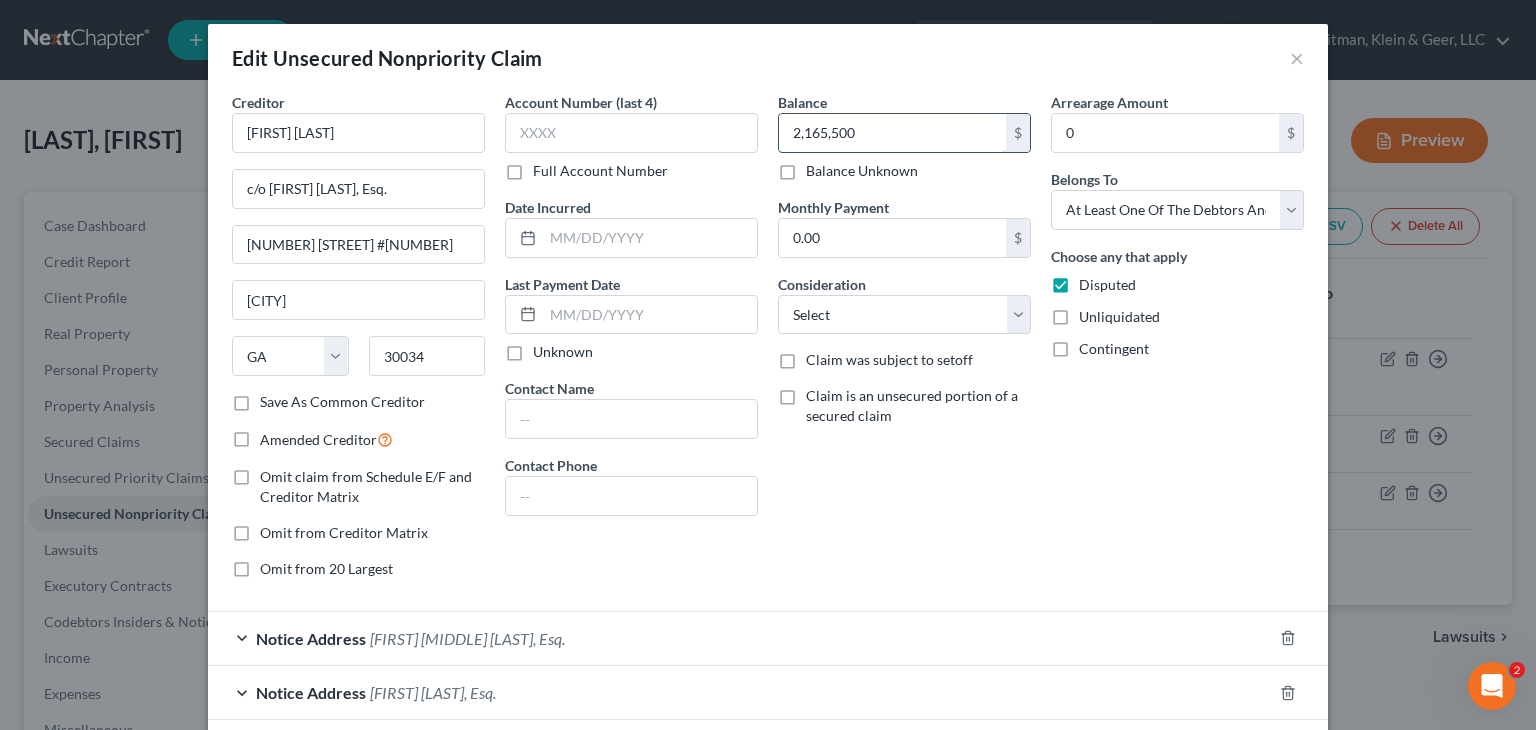 click on "2,165,500" at bounding box center [892, 133] 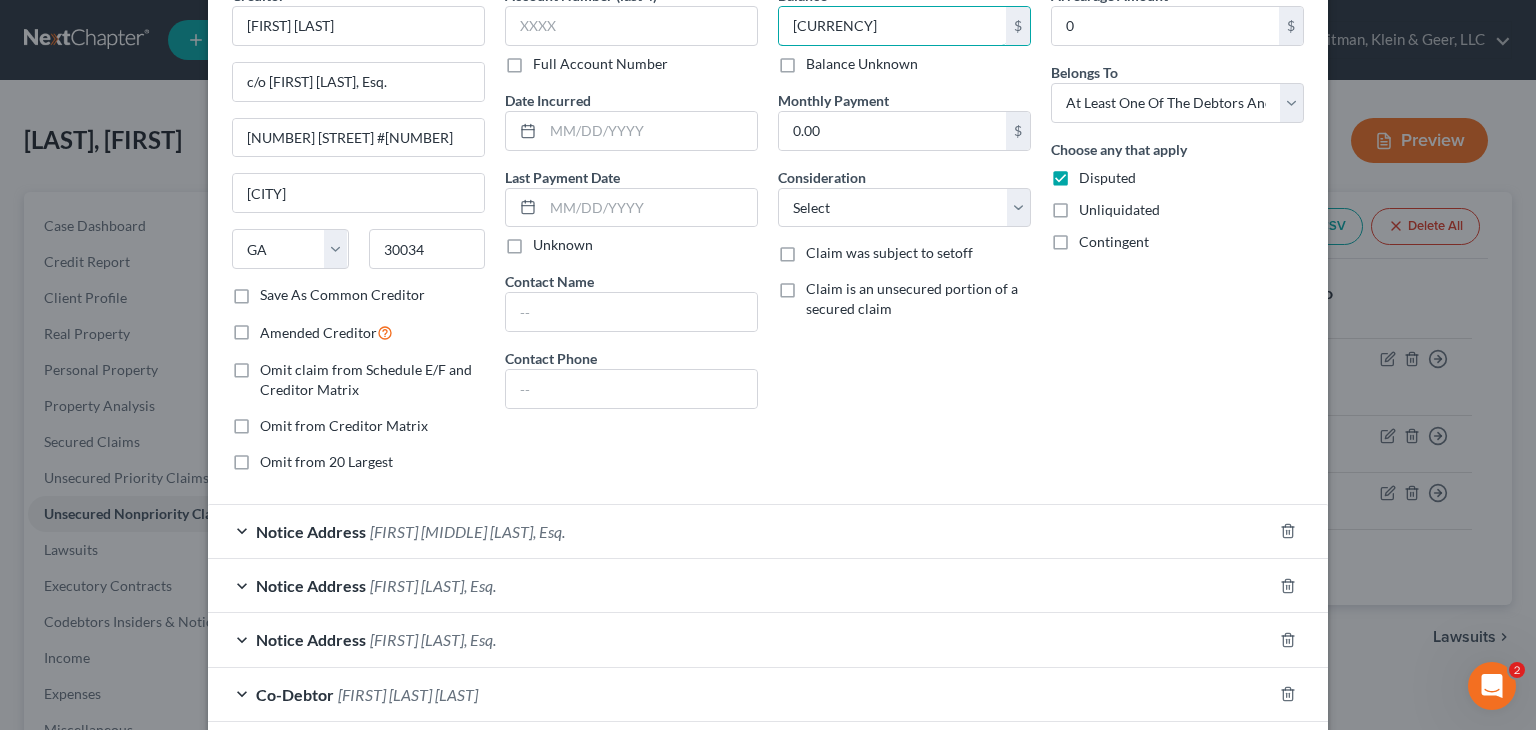 scroll, scrollTop: 100, scrollLeft: 0, axis: vertical 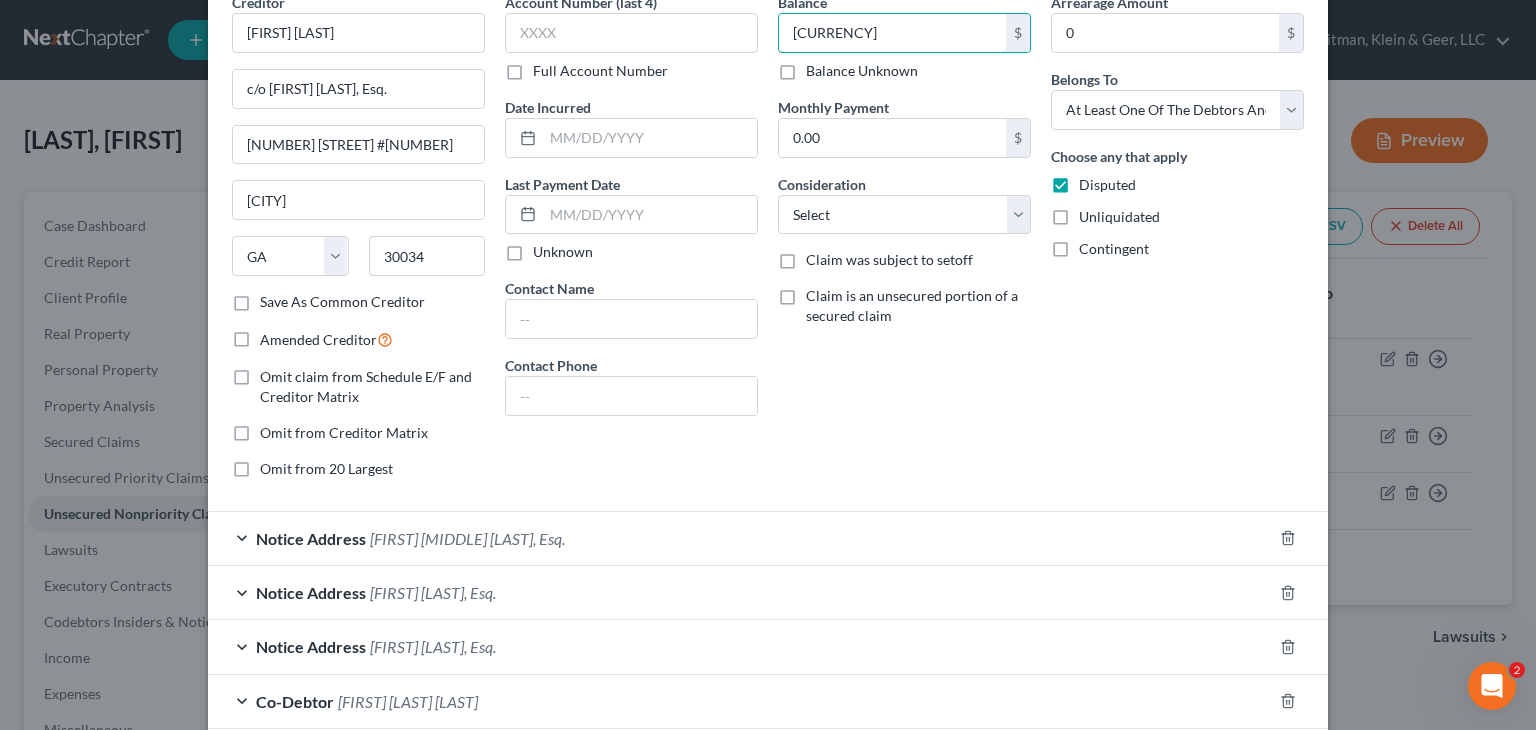type on "[CURRENCY]" 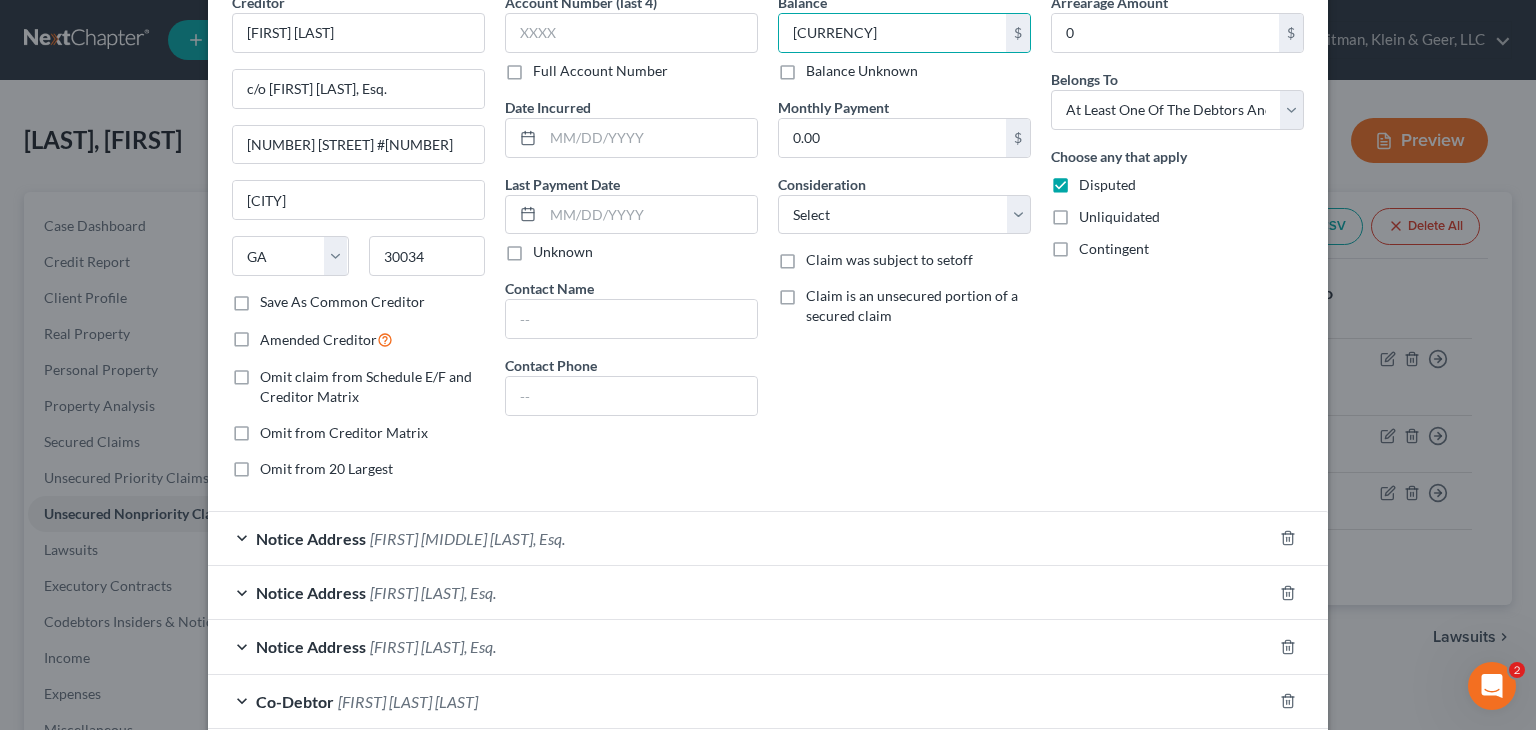 click on "Save As Common Creditor" at bounding box center (342, 302) 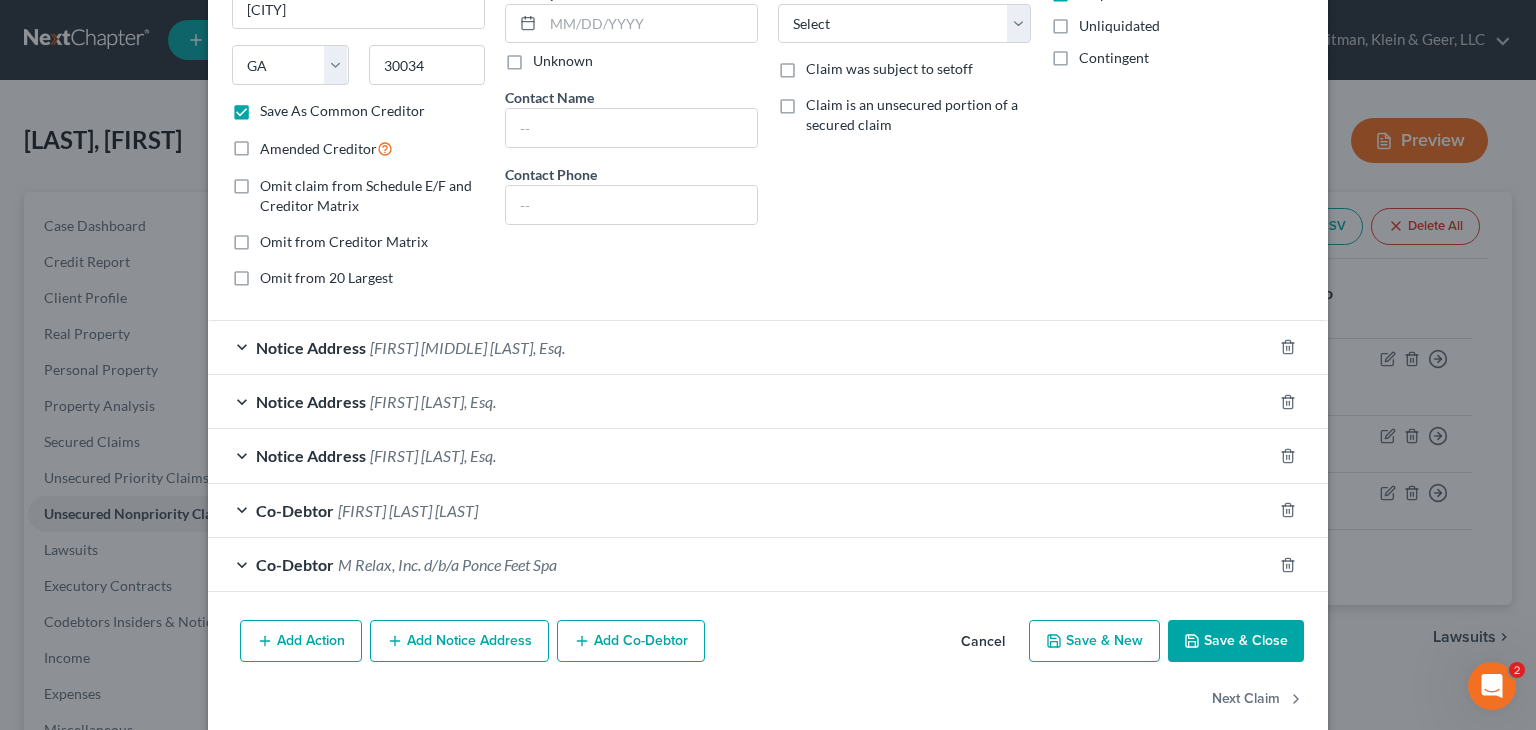 scroll, scrollTop: 317, scrollLeft: 0, axis: vertical 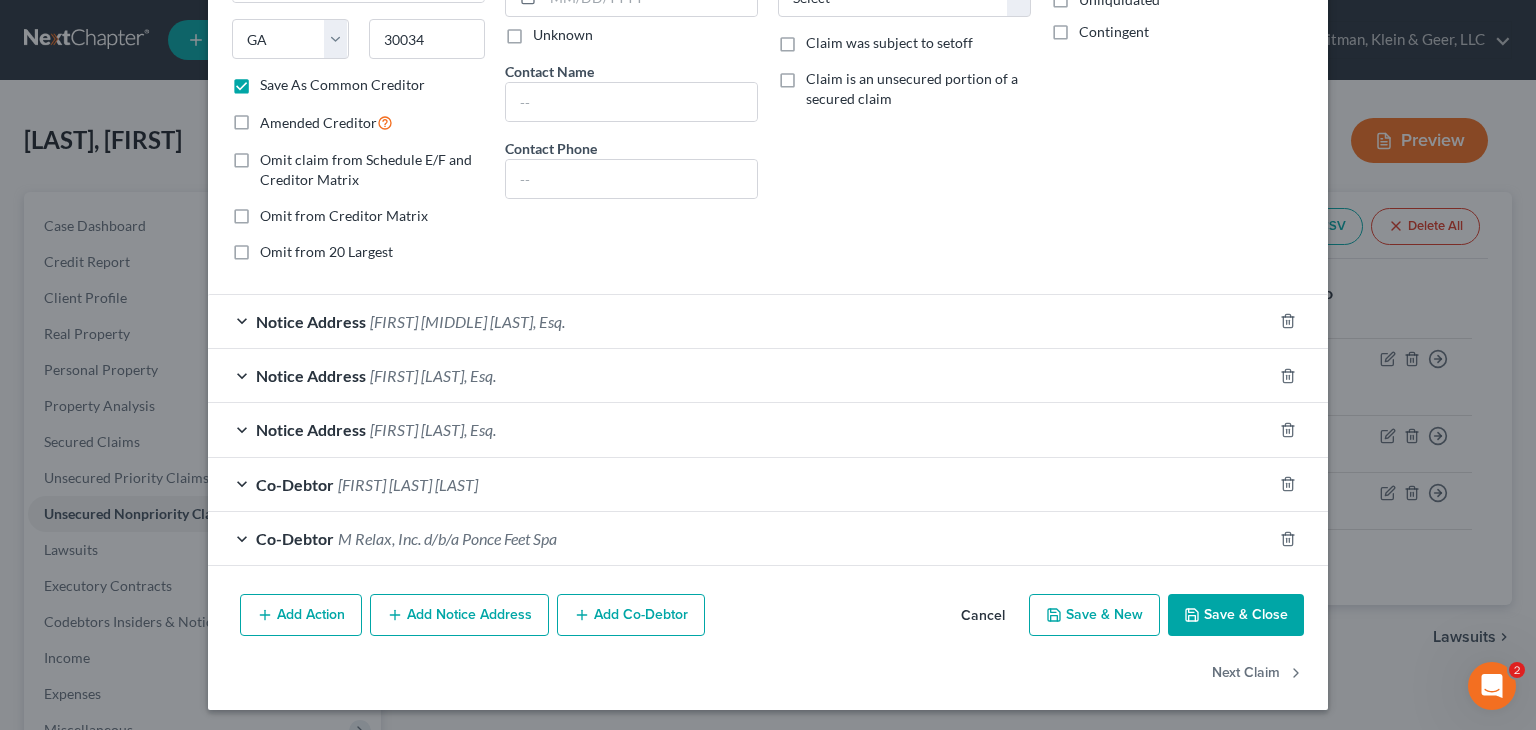 click on "Save & Close" at bounding box center [1236, 615] 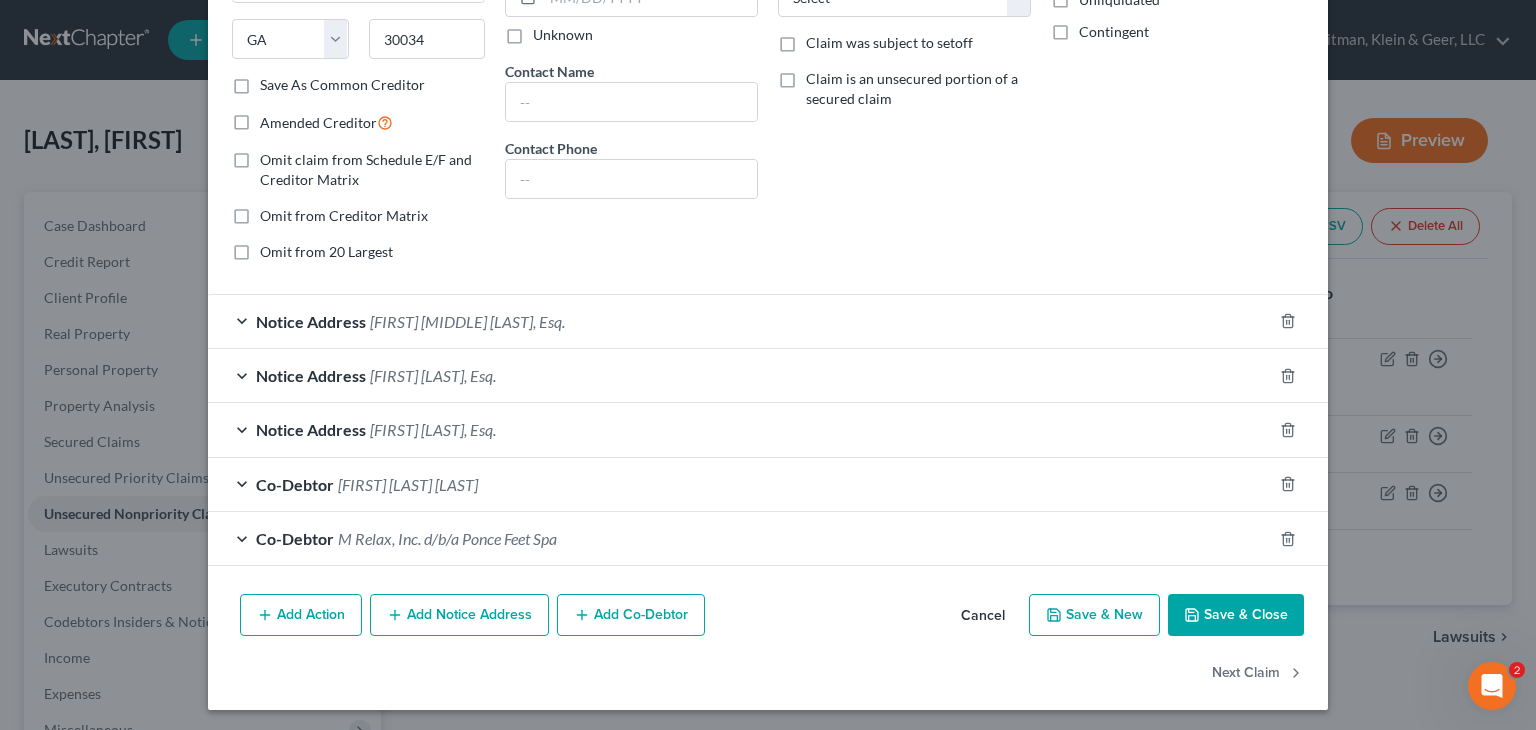 checkbox on "false" 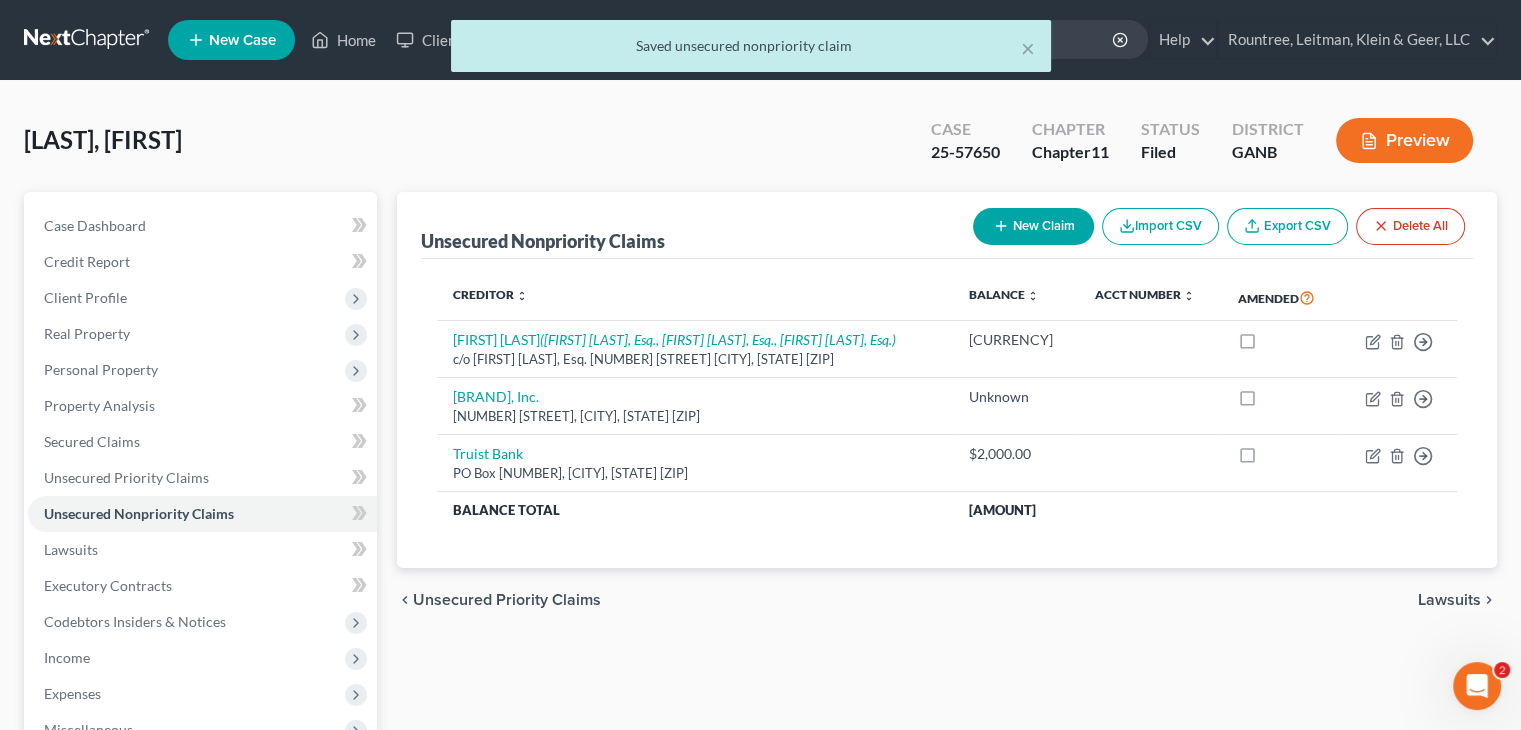 click on "New Claim" at bounding box center (1033, 226) 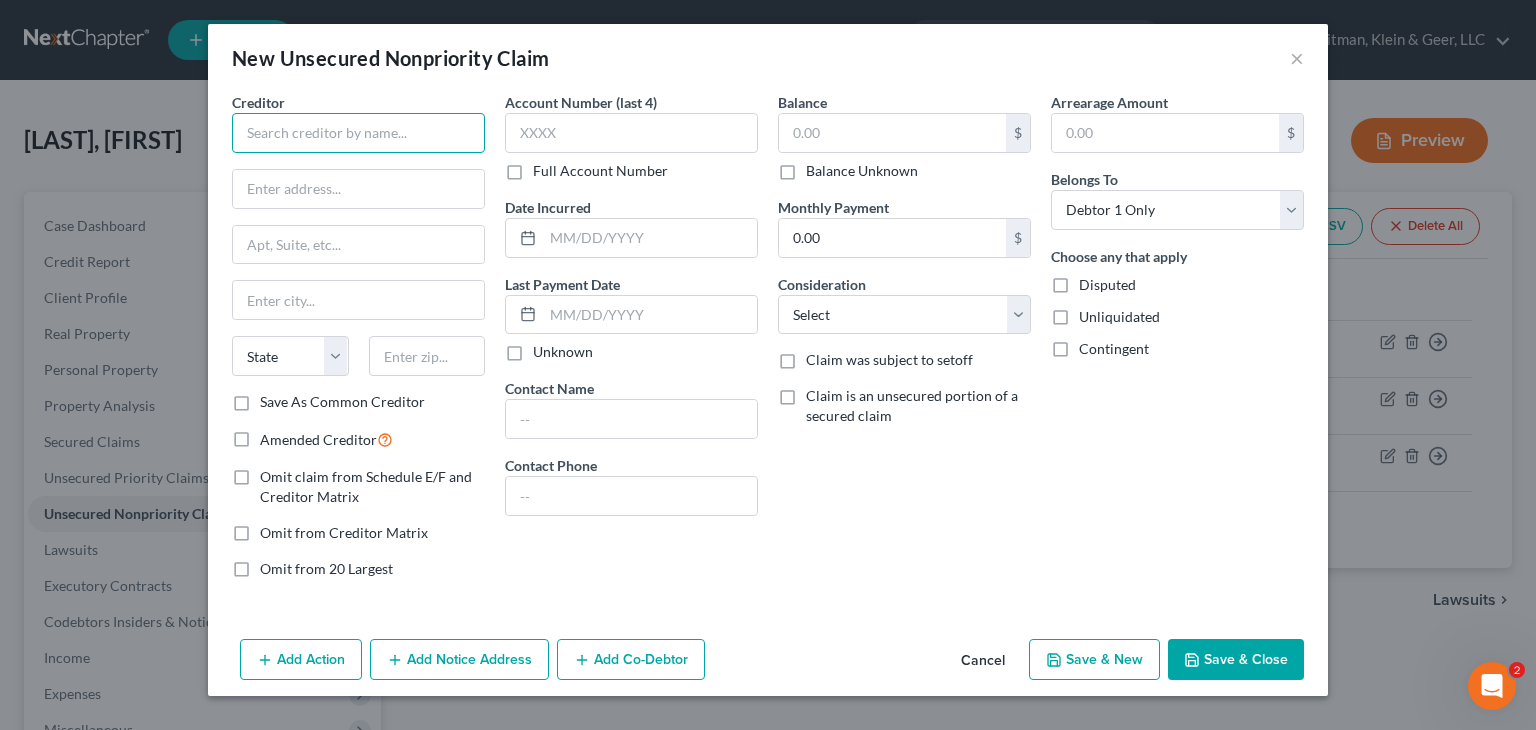 click at bounding box center [358, 133] 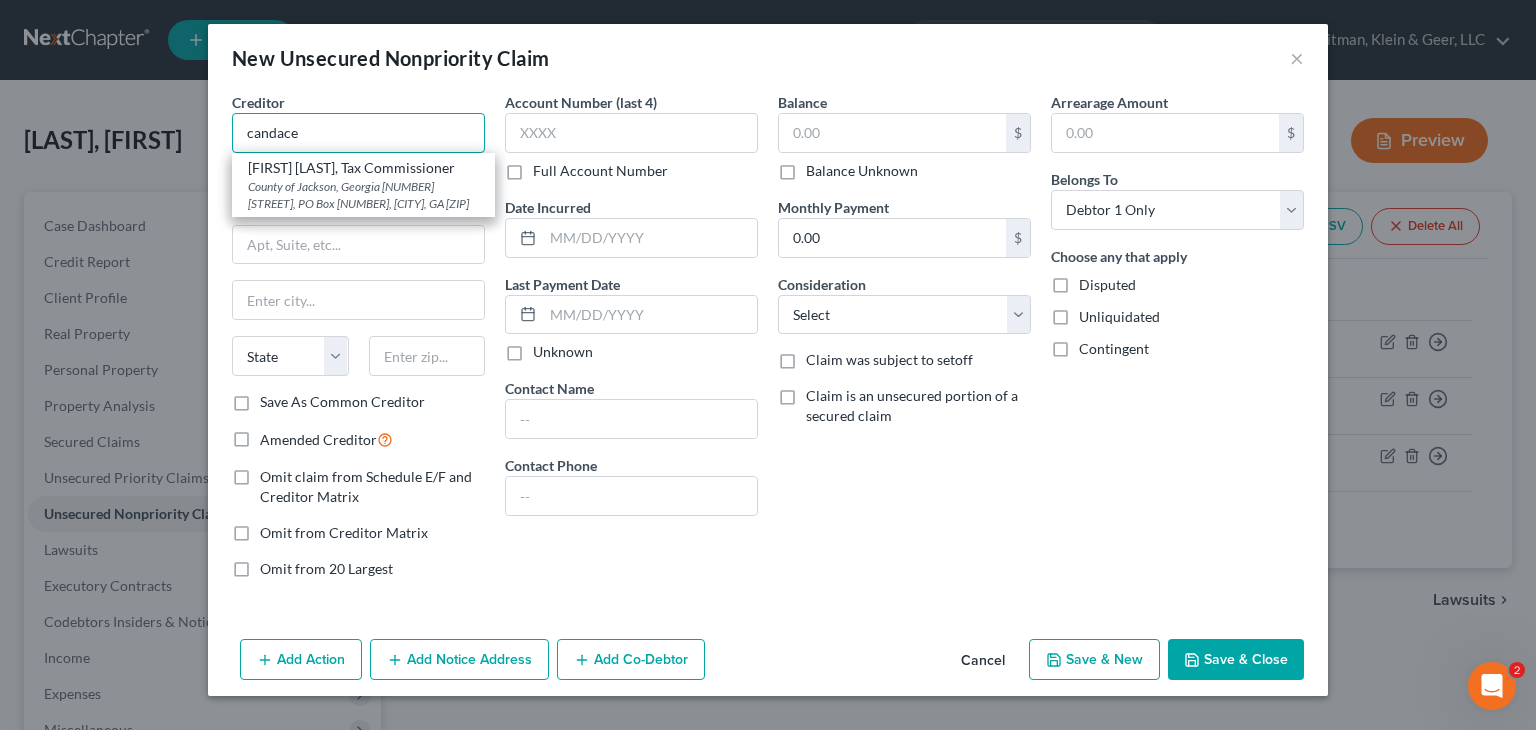 click on "candace" at bounding box center [358, 133] 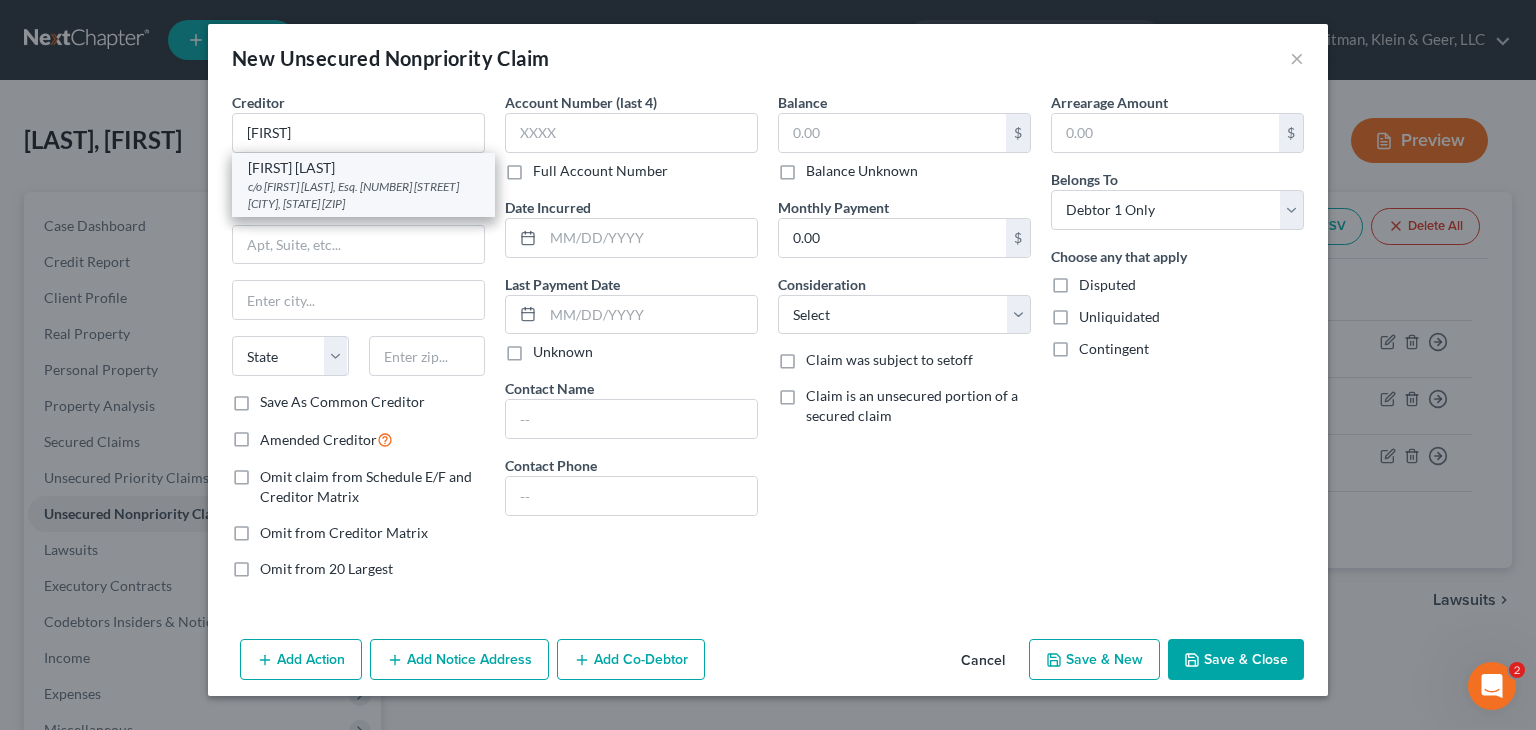 click on "[FIRST] [LAST]" at bounding box center [363, 168] 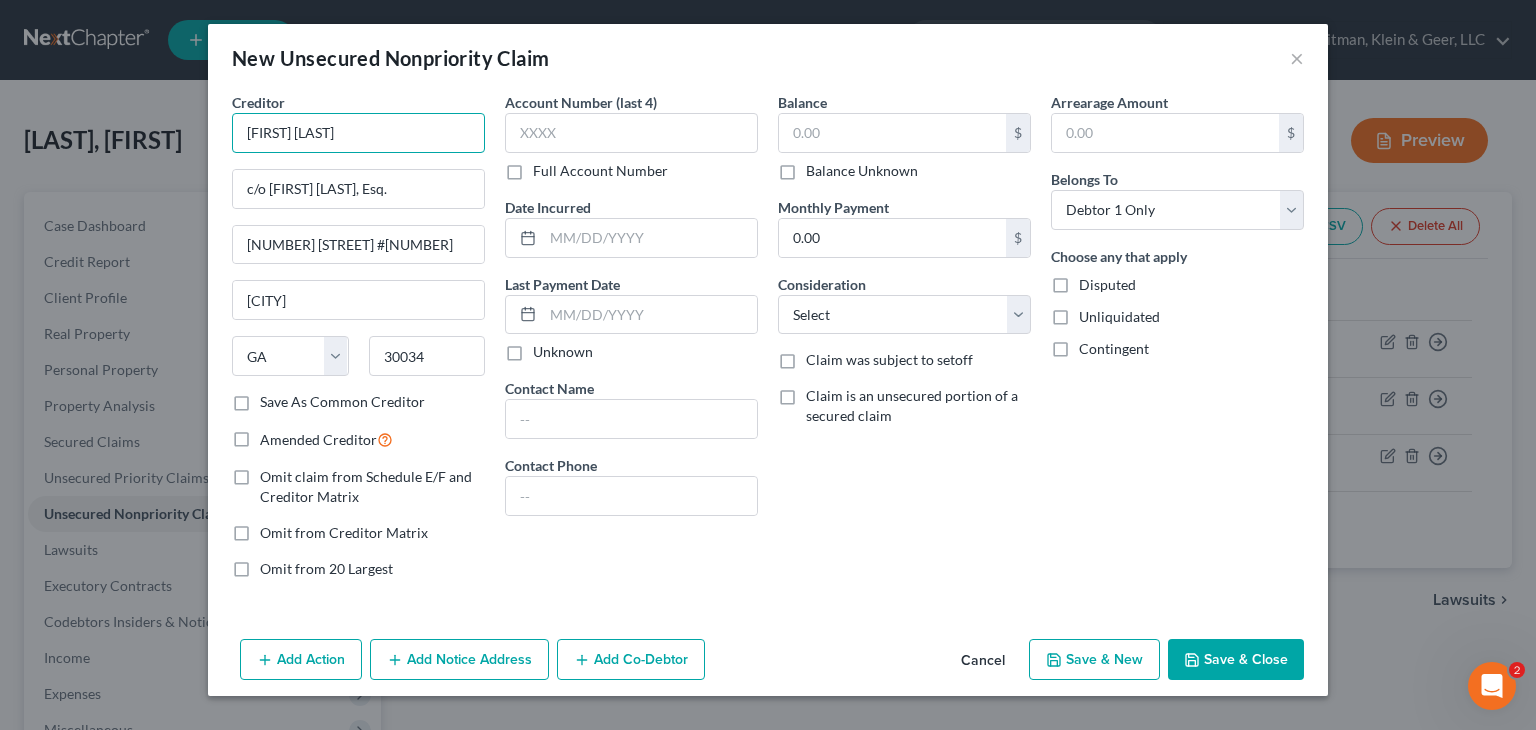 drag, startPoint x: 392, startPoint y: 132, endPoint x: -92, endPoint y: 129, distance: 484.0093 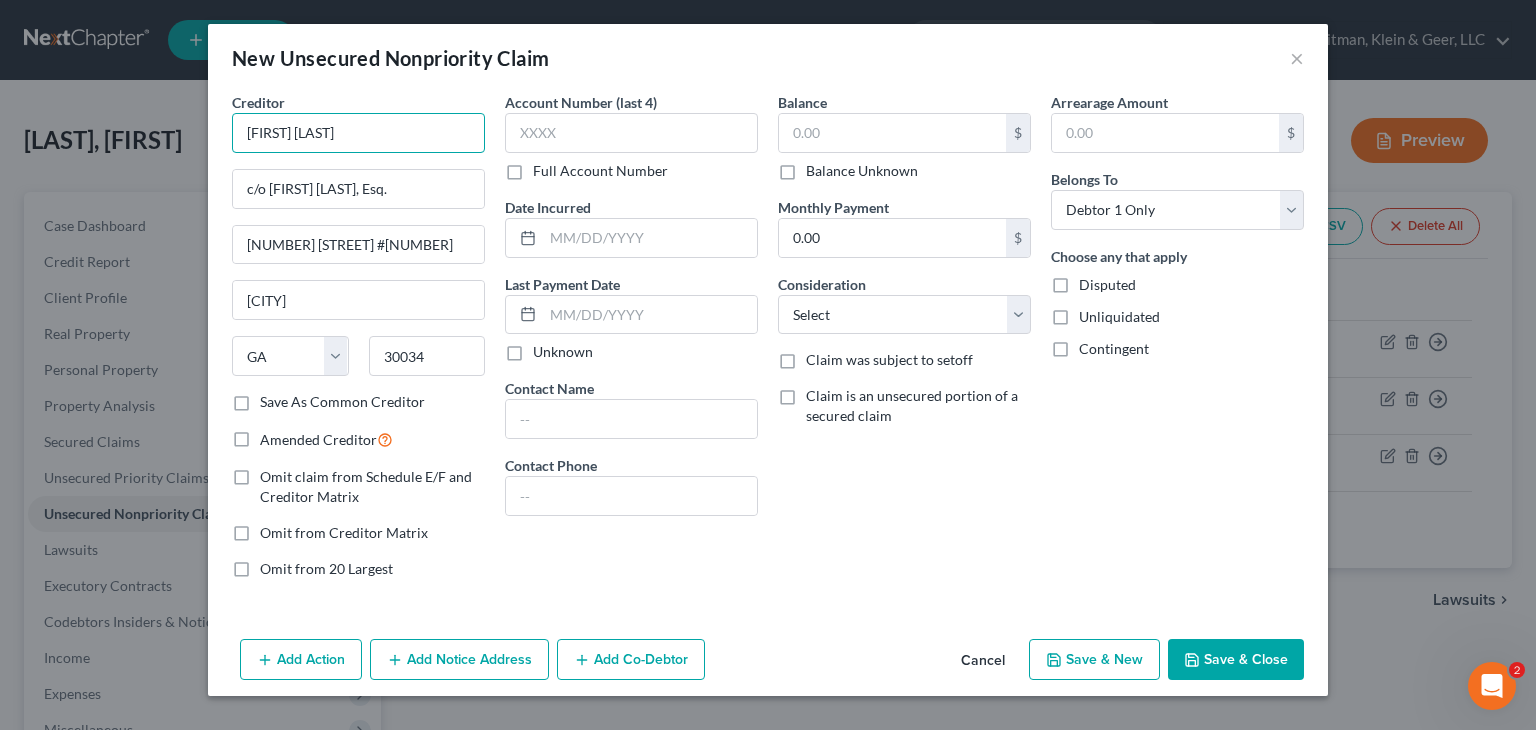 click on "Home New Case Client Portal Directory Cases DebtorCC [COMPANY] [COMPANY] [COMPANY] [EMAIL] My Account Settings Plan + Billing Account Add-Ons Upgrade to Whoa Help Center Webinars Training Videos What's new Log out New Case Home Client Portal Directory Cases DebtorCC         - No Result - See all results Or Press Enter... Help Help Center Webinars Training Videos What's new [COMPANY] [COMPANY] [COMPANY] [EMAIL] My Account Settings Plan + Billing Account Add-Ons Upgrade to Whoa Log out 	 [LAST], [NAME] Upgraded Case 25-57650 Chapter Chapter  11 Status Filed District GANB Preview Petition Navigation
Case Dashboard
Payments
Home" at bounding box center (768, 513) 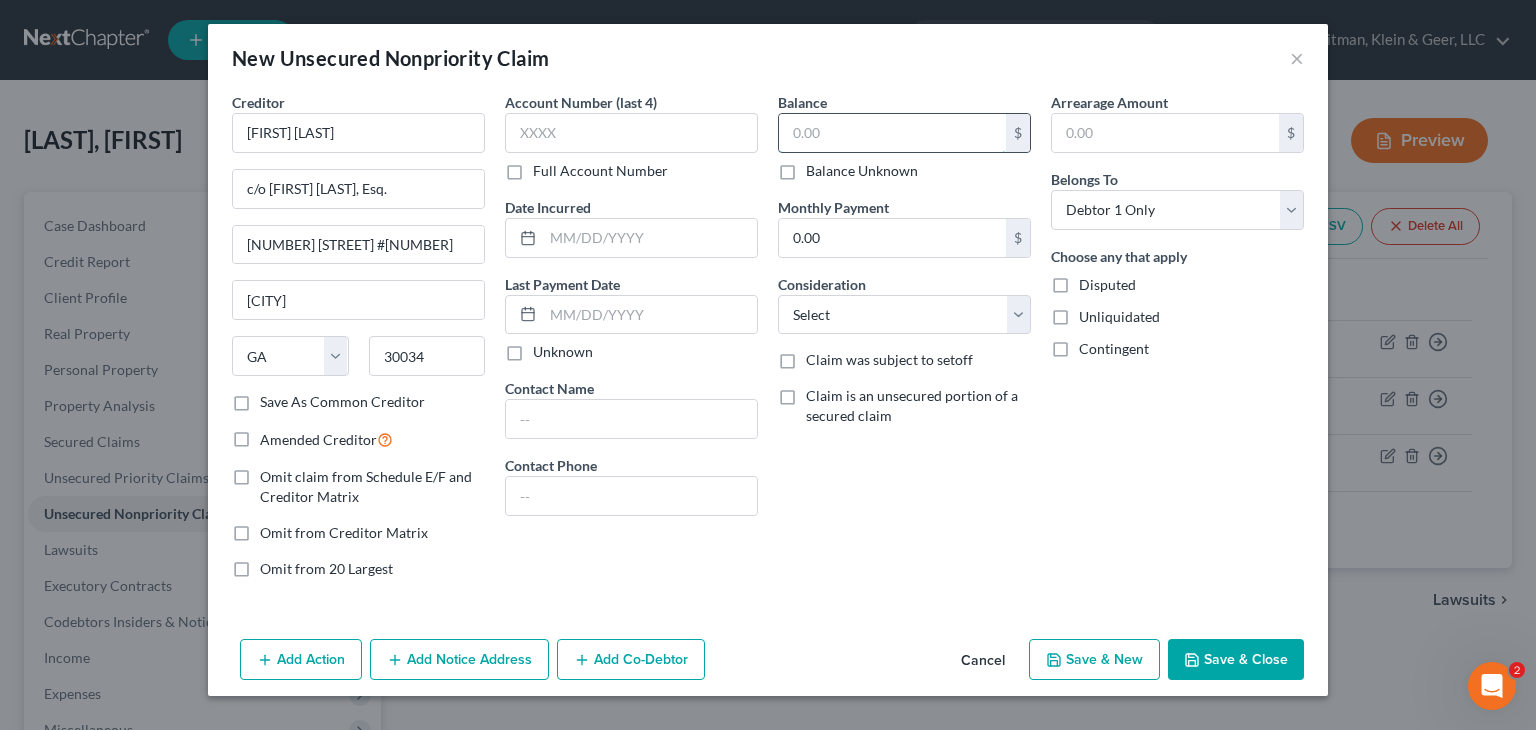 click at bounding box center [892, 133] 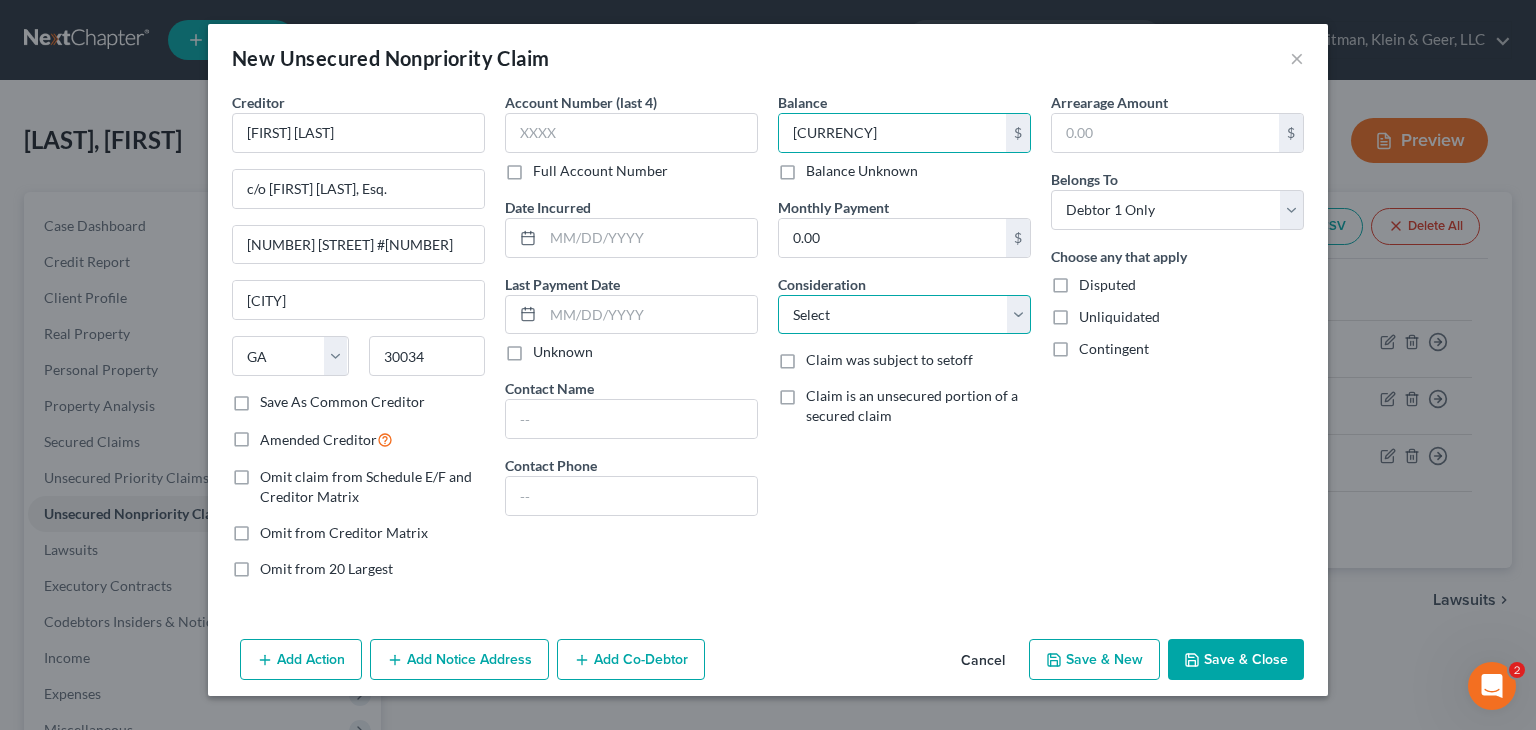 click on "Select Cable / Satellite Services Collection Agency Credit Card Debt Debt Counseling / Attorneys Deficiency Balance Domestic Support Obligations Home / Car Repairs Income Taxes Judgment Liens Medical Services Monies Loaned / Advanced Mortgage Obligation From Divorce Or Separation Obligation To Pensions Other Overdrawn Bank Account Promised To Help Pay Creditors Student Loans Suppliers And Vendors Telephone / Internet Services Utility Services" at bounding box center [904, 315] 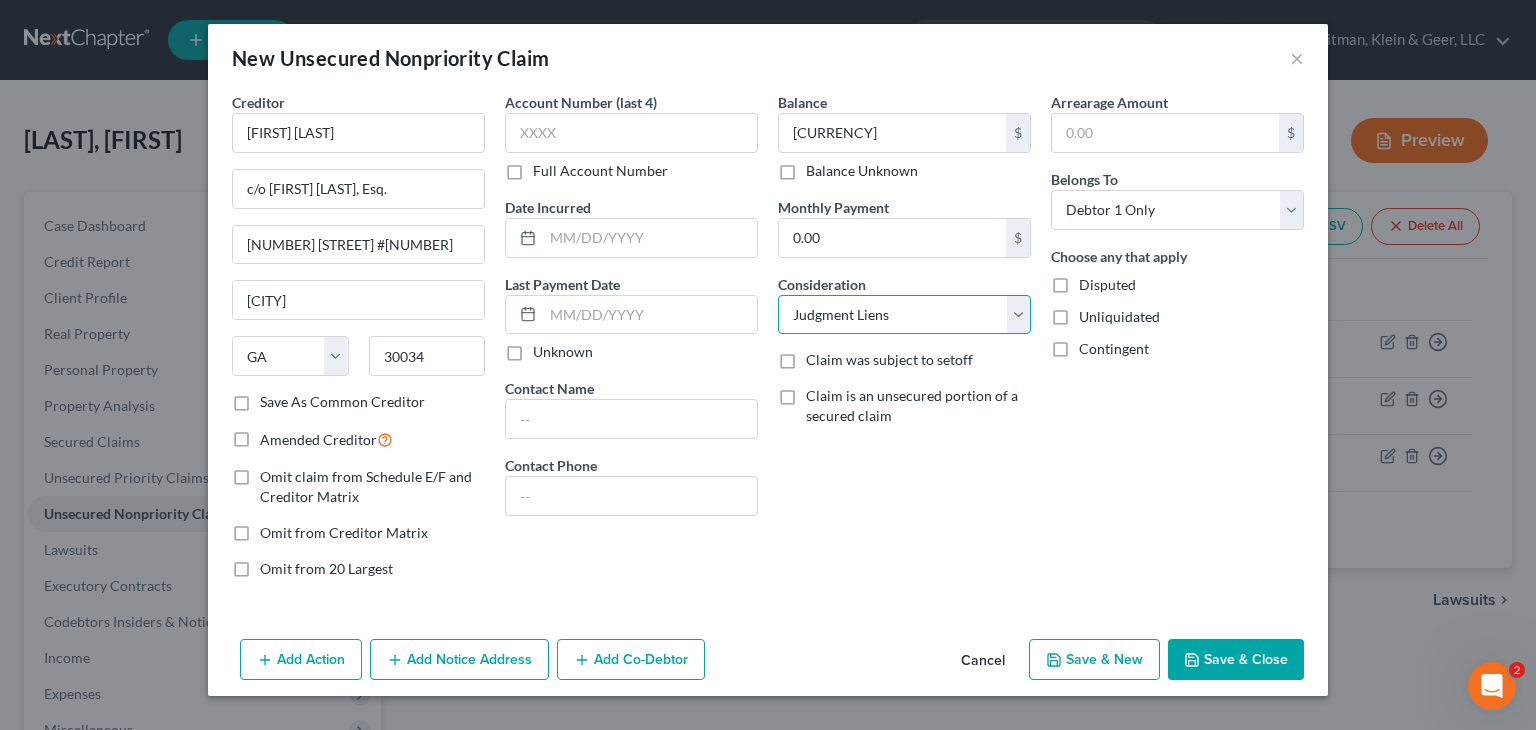 click on "Select Cable / Satellite Services Collection Agency Credit Card Debt Debt Counseling / Attorneys Deficiency Balance Domestic Support Obligations Home / Car Repairs Income Taxes Judgment Liens Medical Services Monies Loaned / Advanced Mortgage Obligation From Divorce Or Separation Obligation To Pensions Other Overdrawn Bank Account Promised To Help Pay Creditors Student Loans Suppliers And Vendors Telephone / Internet Services Utility Services" at bounding box center [904, 315] 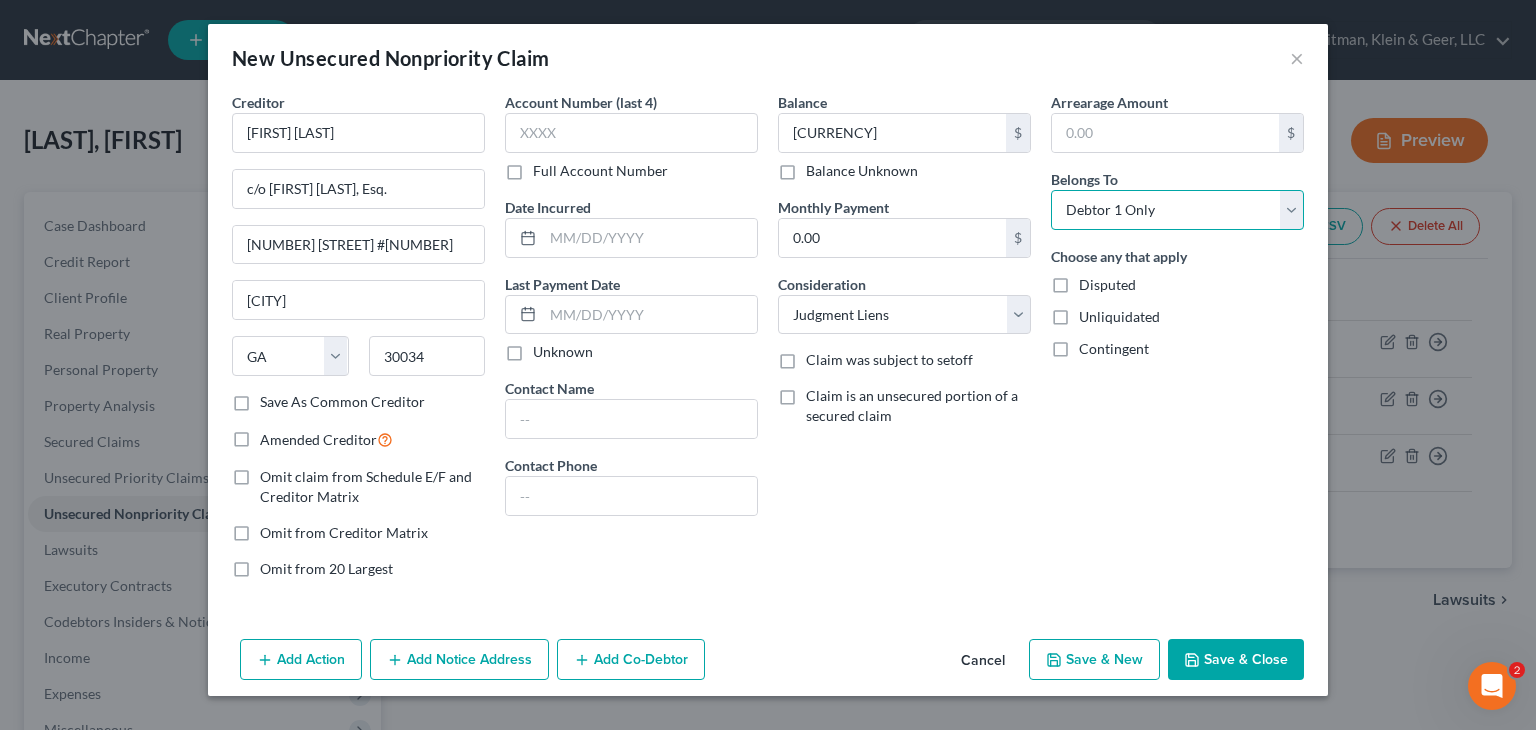 click on "Select Debtor 1 Only Debtor 2 Only Debtor 1 And Debtor 2 Only At Least One Of The Debtors And Another Community Property" at bounding box center (1177, 210) 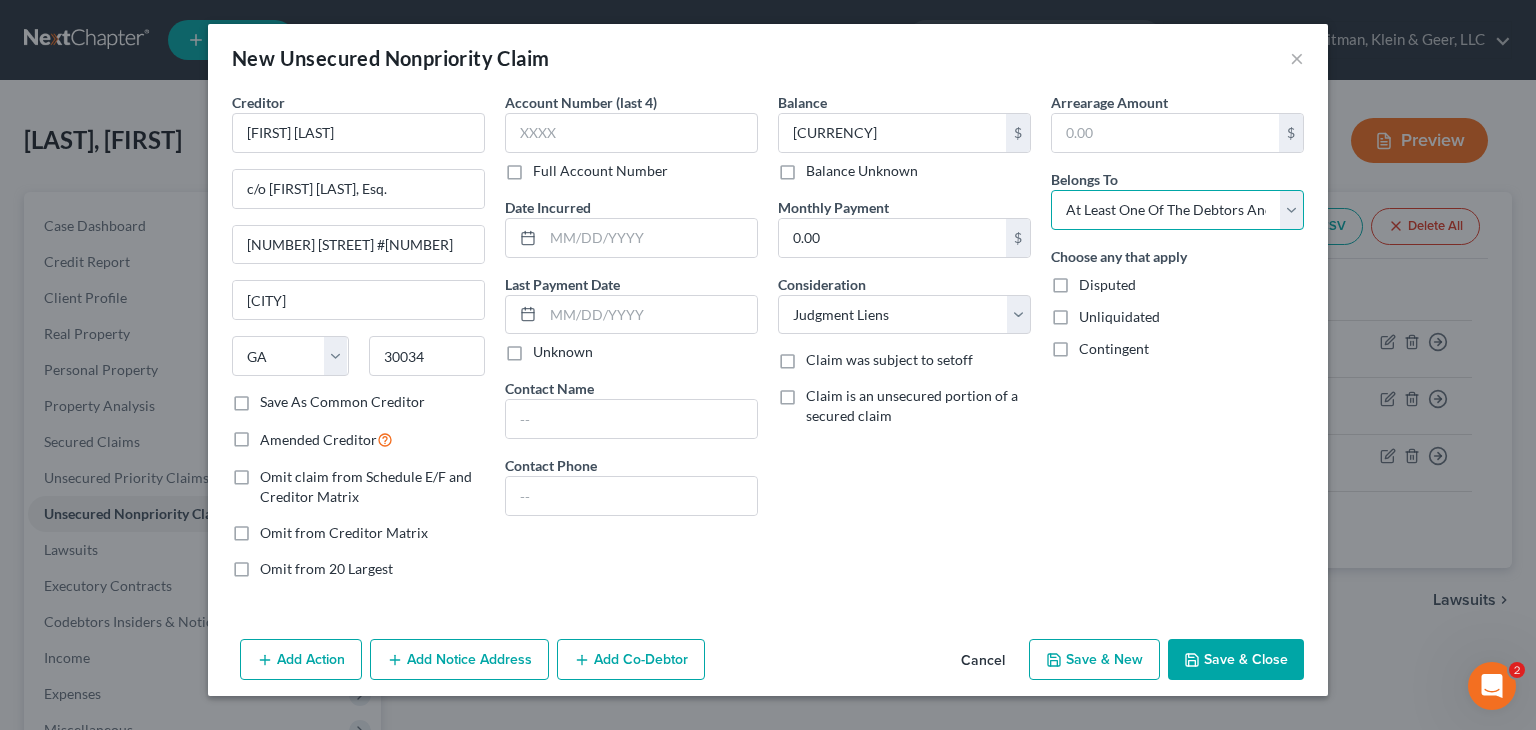click on "Select Debtor 1 Only Debtor 2 Only Debtor 1 And Debtor 2 Only At Least One Of The Debtors And Another Community Property" at bounding box center (1177, 210) 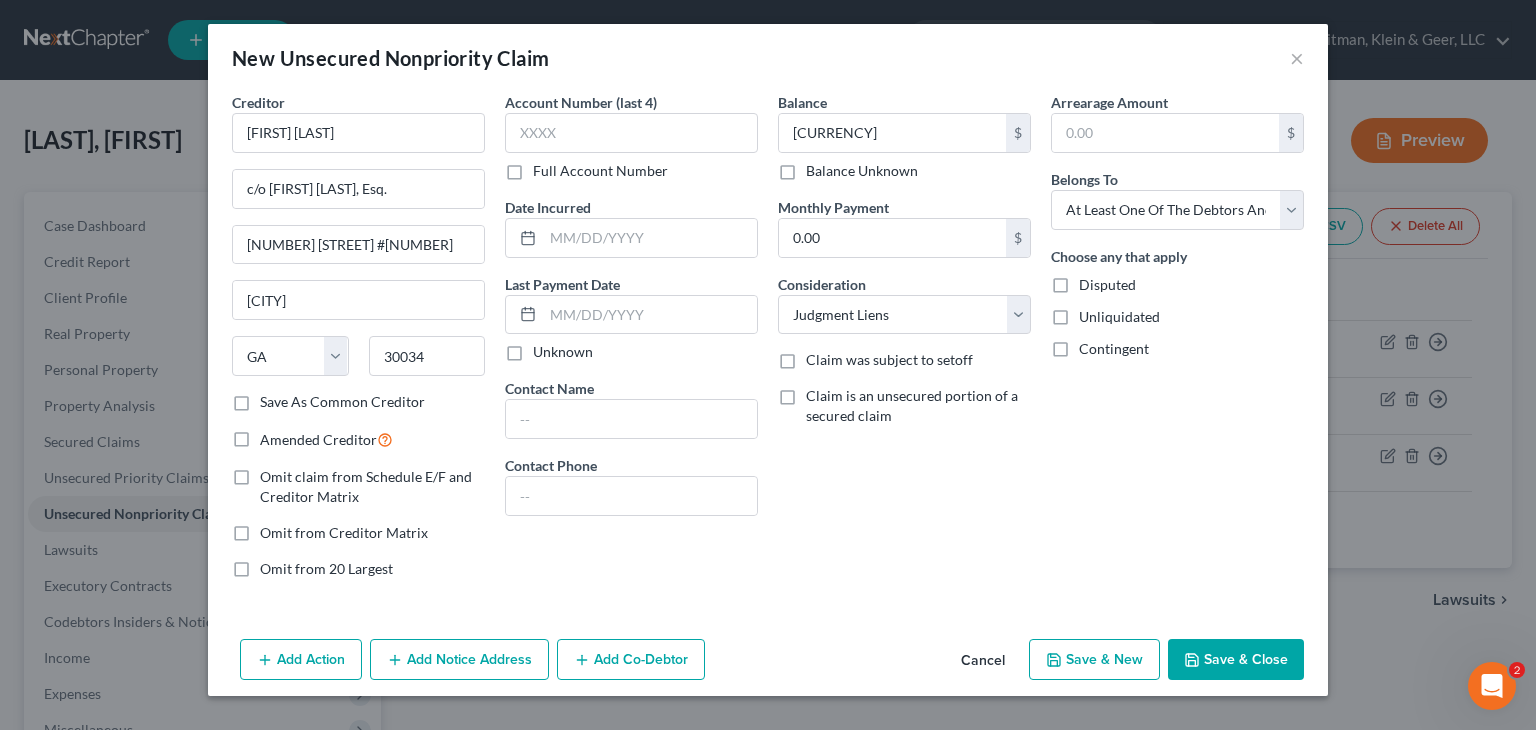 click on "Add Co-Debtor" at bounding box center (631, 660) 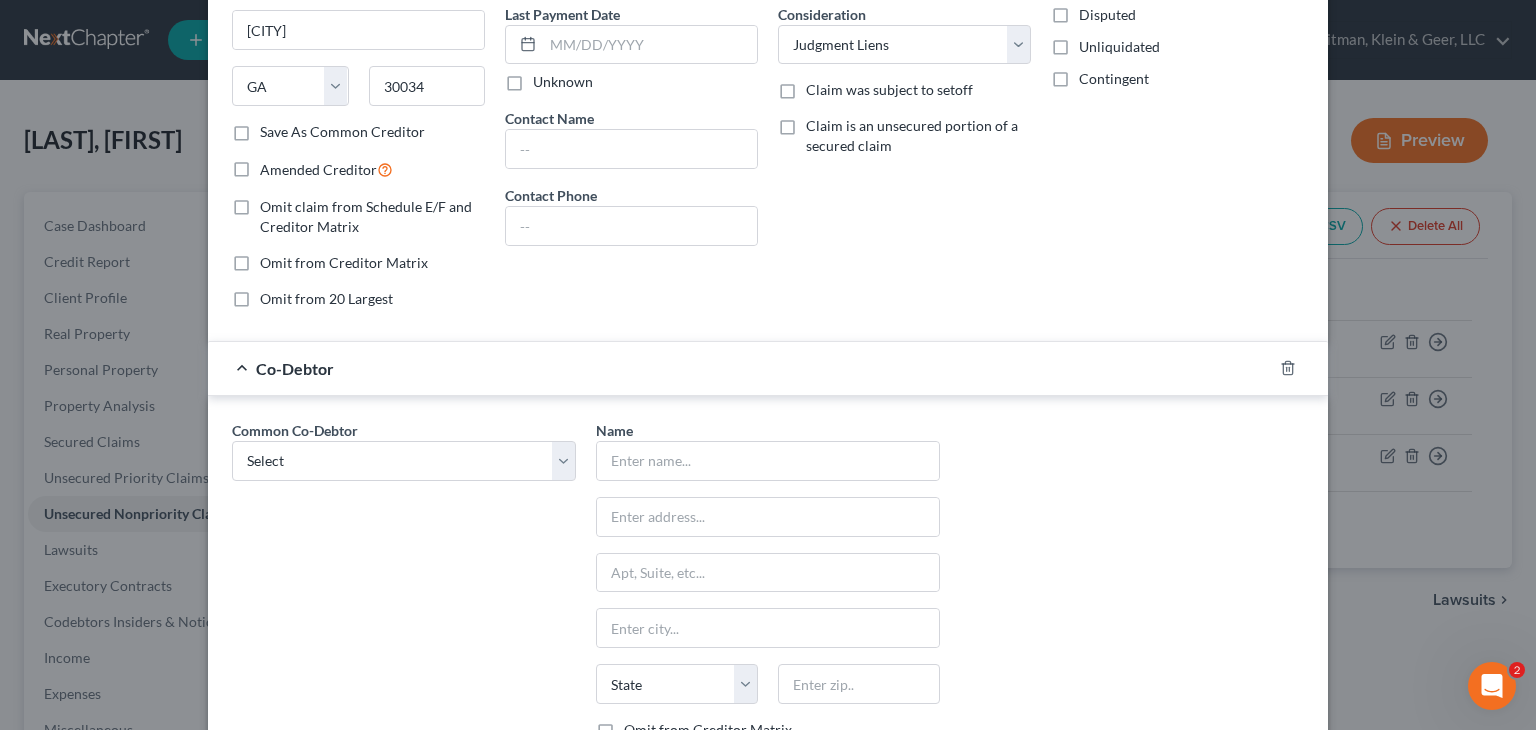 scroll, scrollTop: 300, scrollLeft: 0, axis: vertical 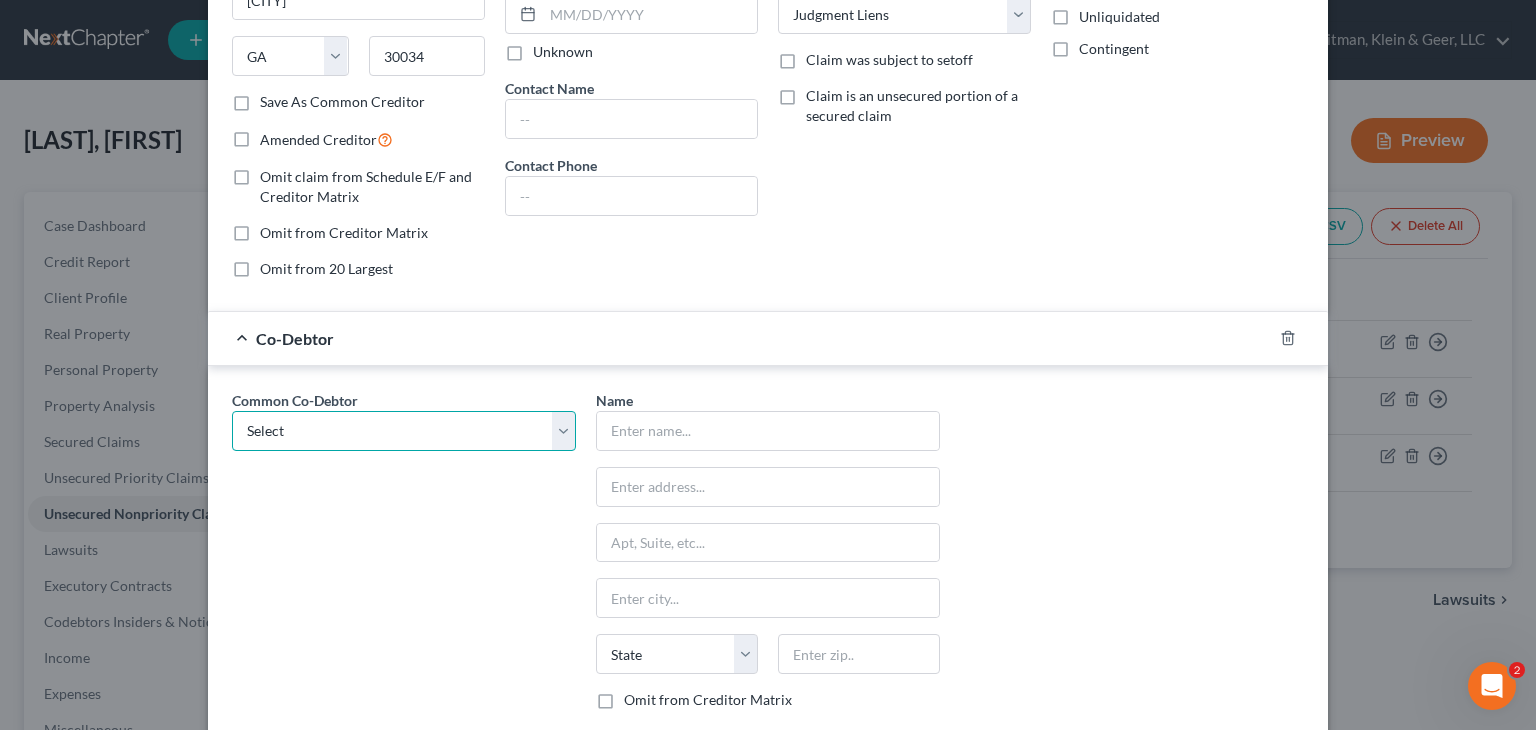 click on "Select [FIRST] [LAST] [COMPANY] [COMPANY] [FIRST] [LAST] [FIRST] [LAST]" at bounding box center (404, 431) 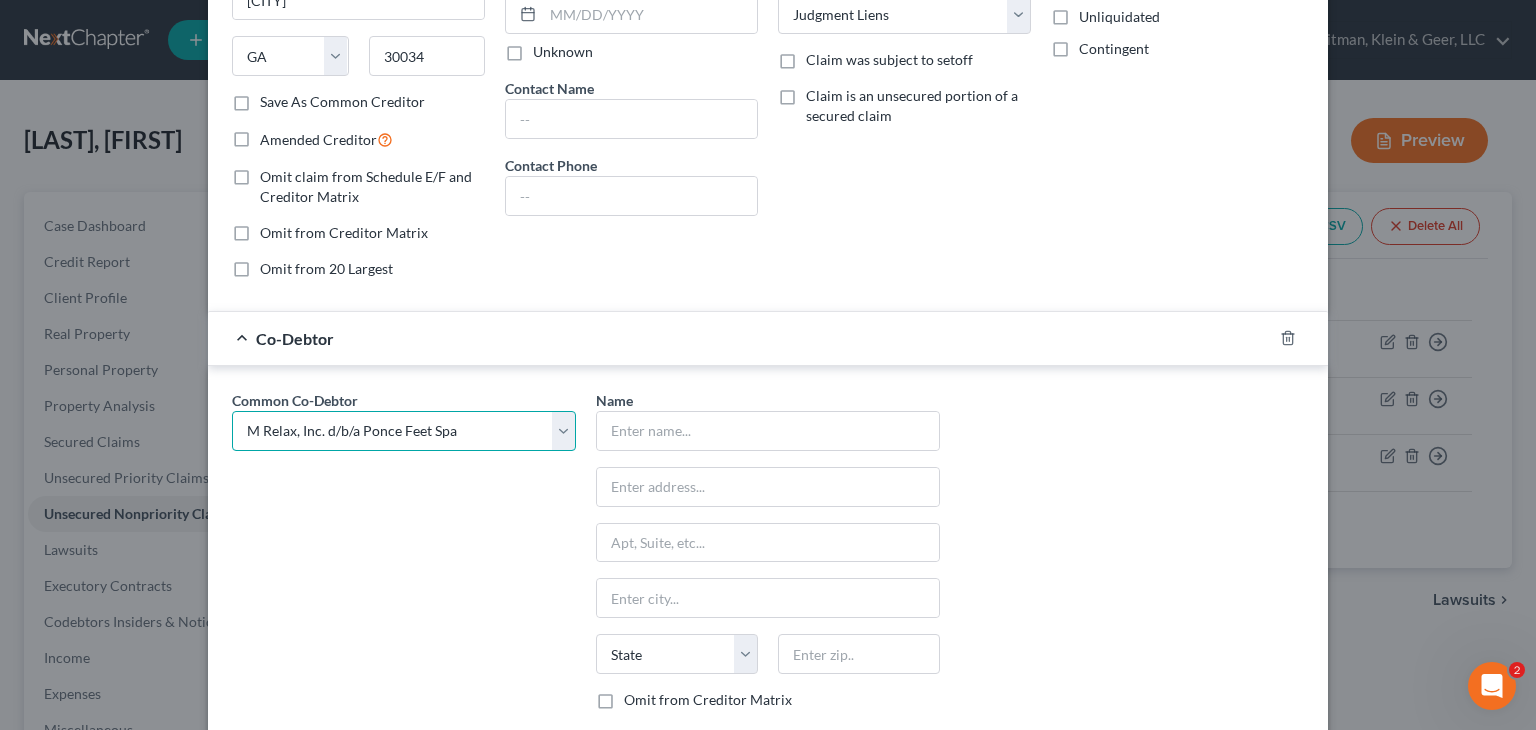 click on "Select [FIRST] [LAST] [COMPANY] [COMPANY] [FIRST] [LAST] [FIRST] [LAST]" at bounding box center (404, 431) 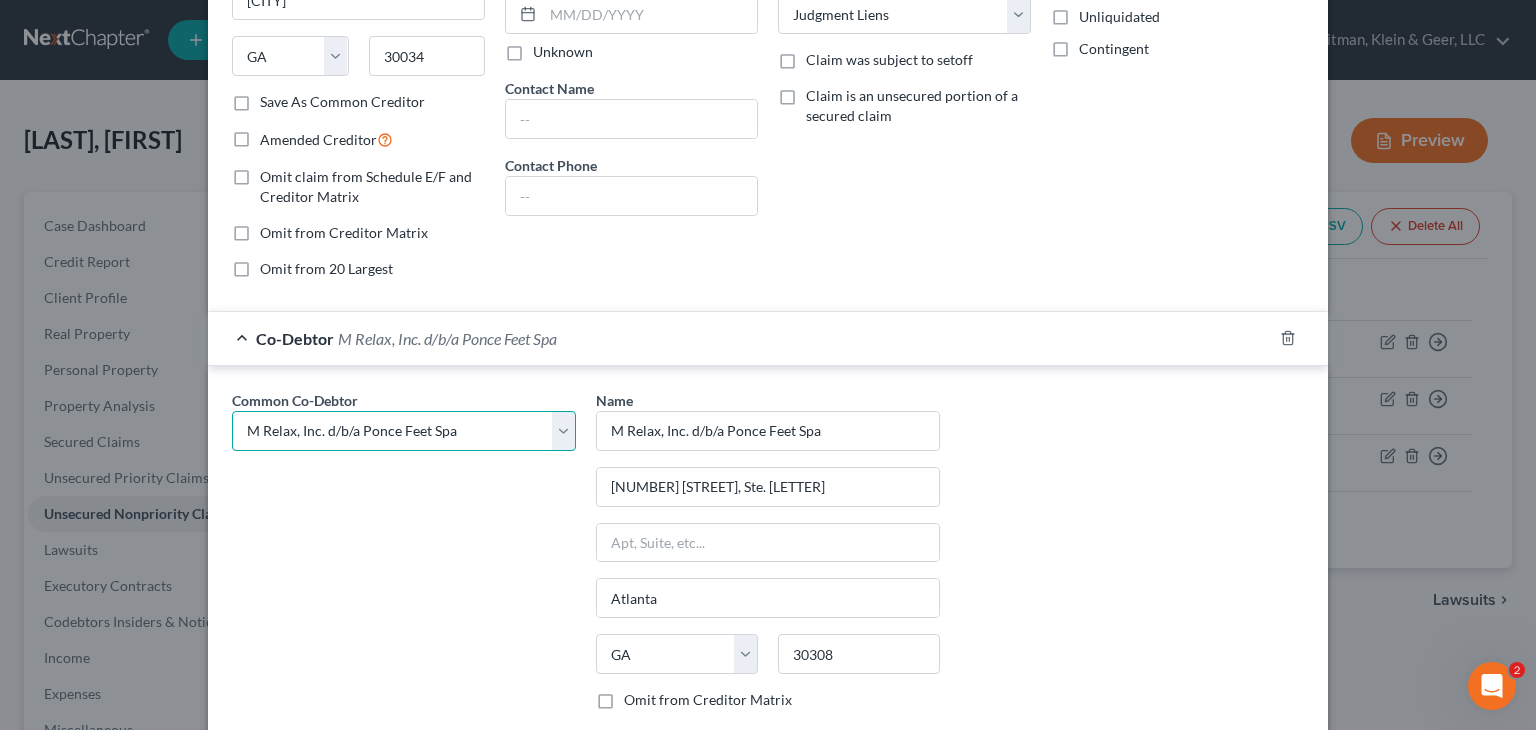 scroll, scrollTop: 453, scrollLeft: 0, axis: vertical 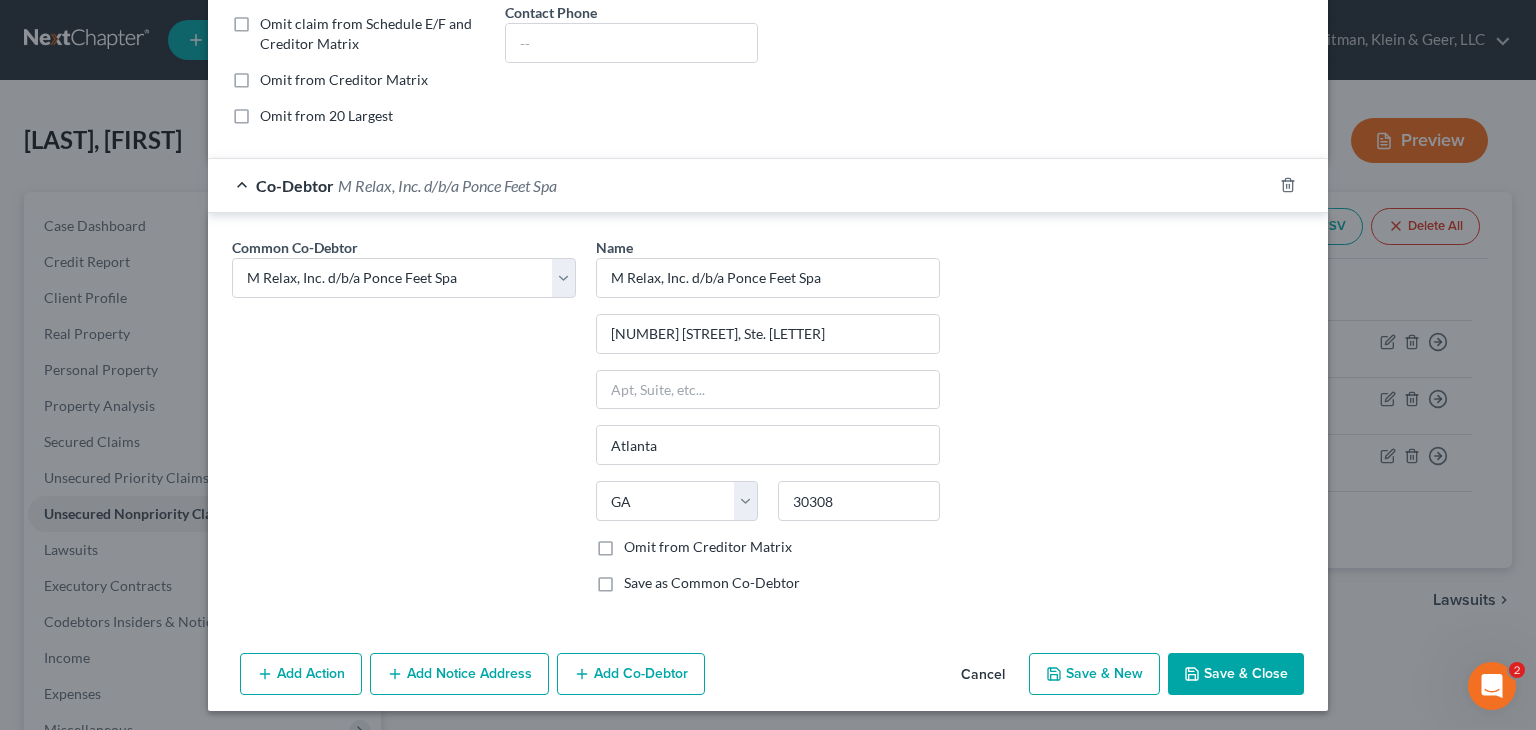 click on "Save & Close" at bounding box center [1236, 674] 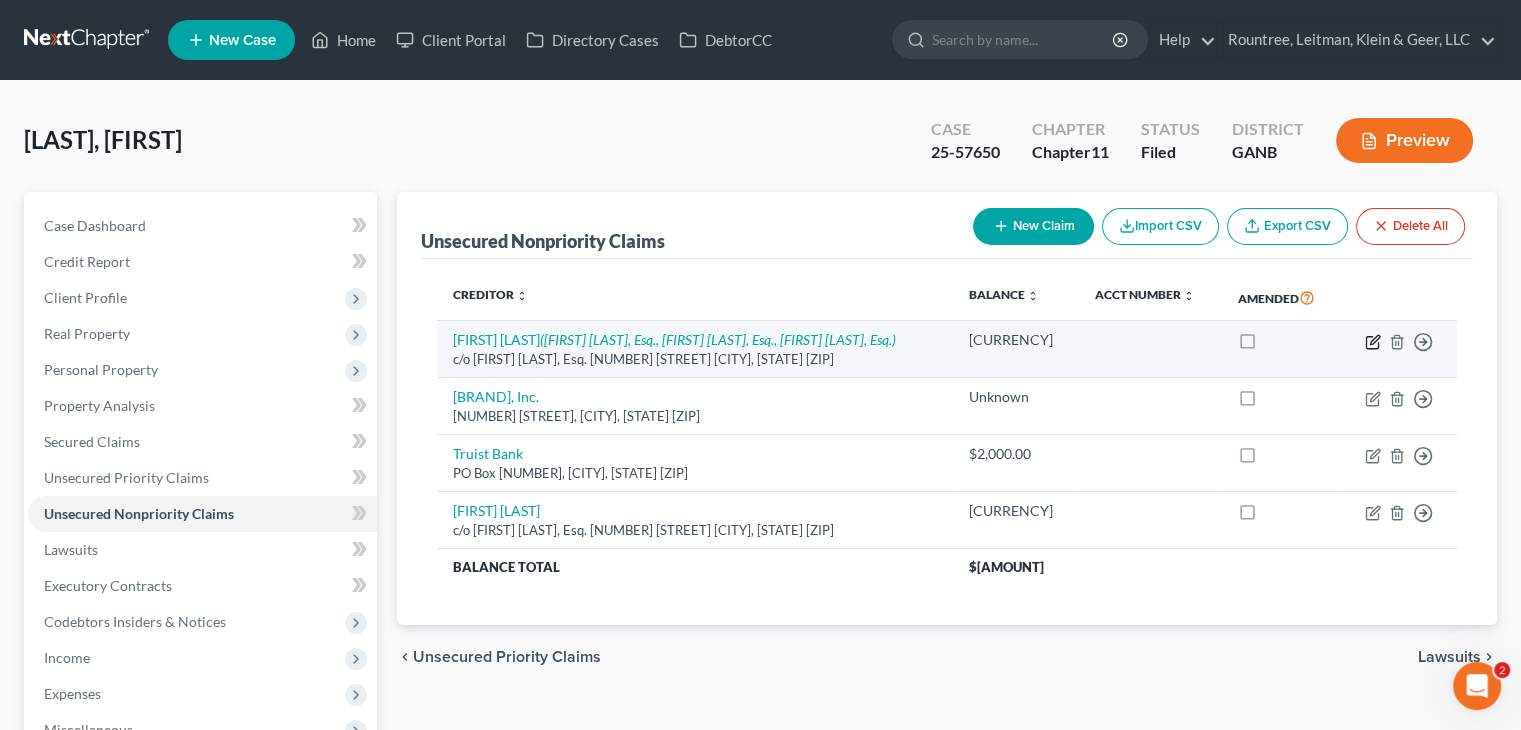 click 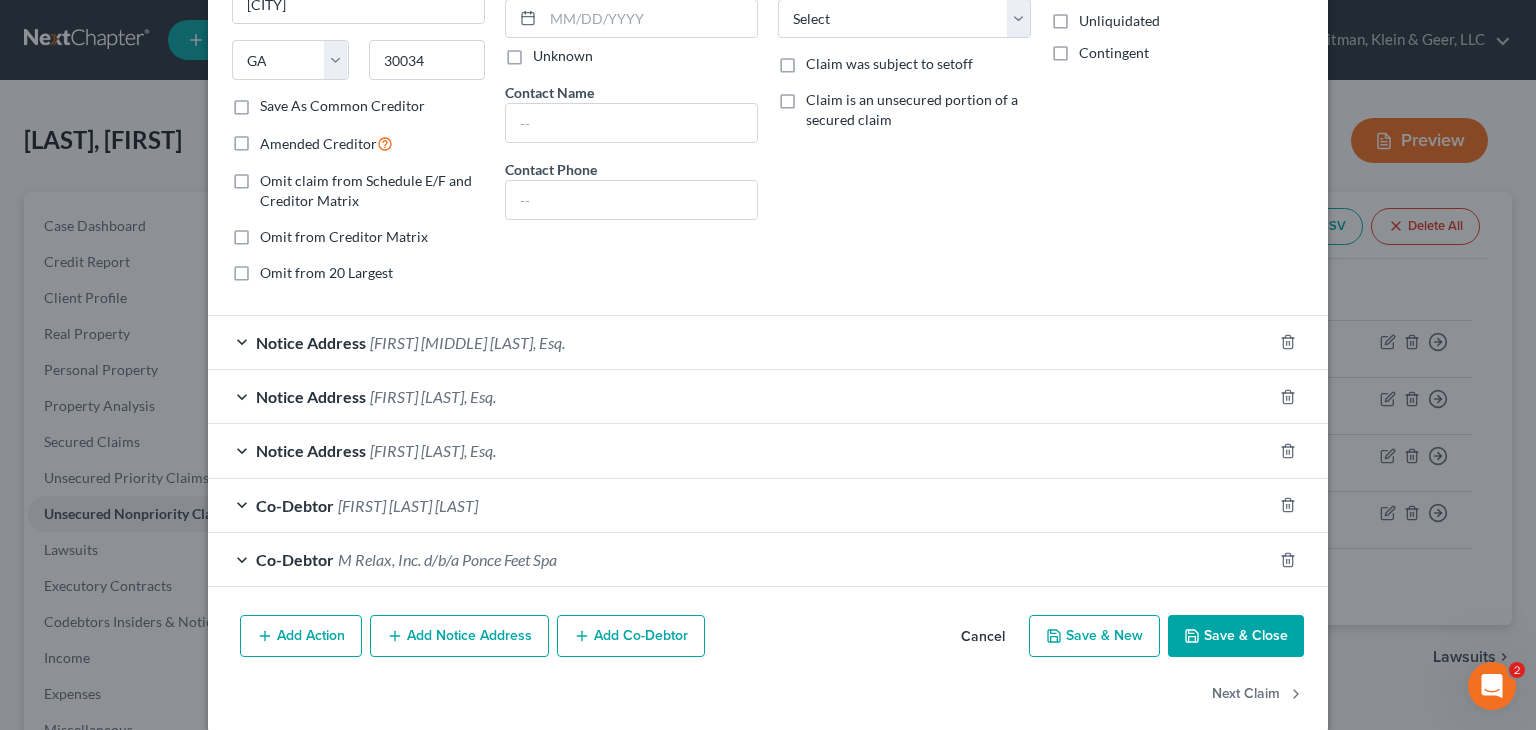 scroll, scrollTop: 300, scrollLeft: 0, axis: vertical 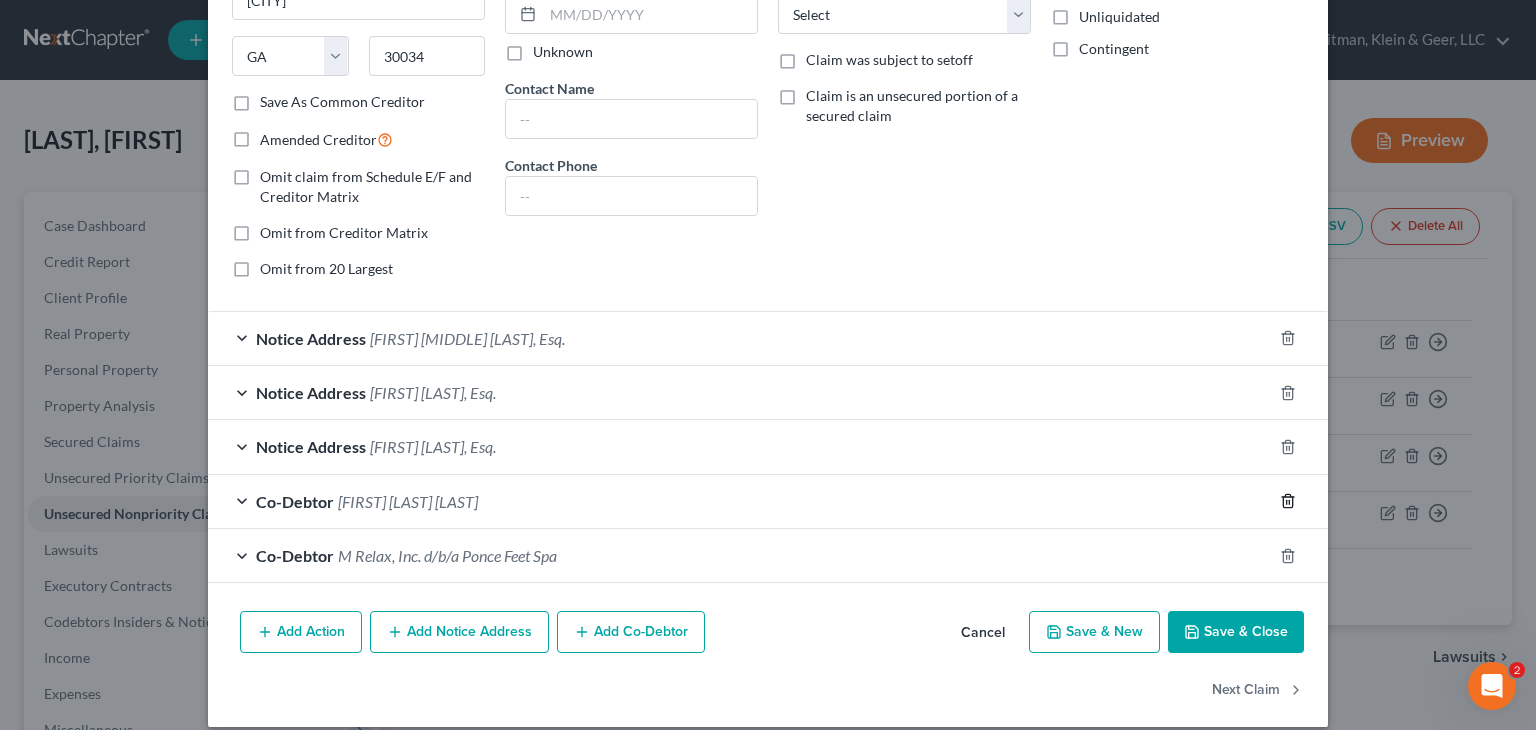 click 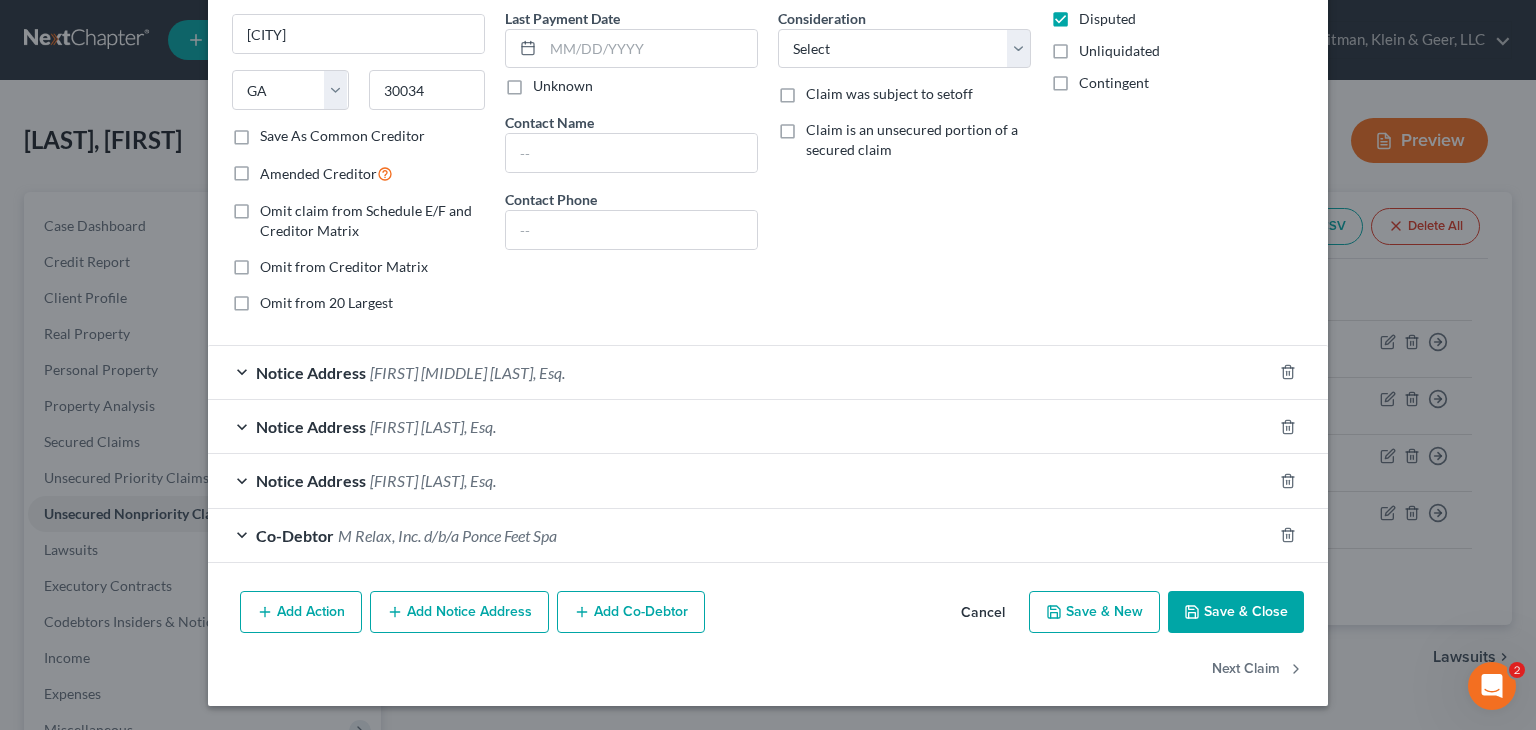 scroll, scrollTop: 264, scrollLeft: 0, axis: vertical 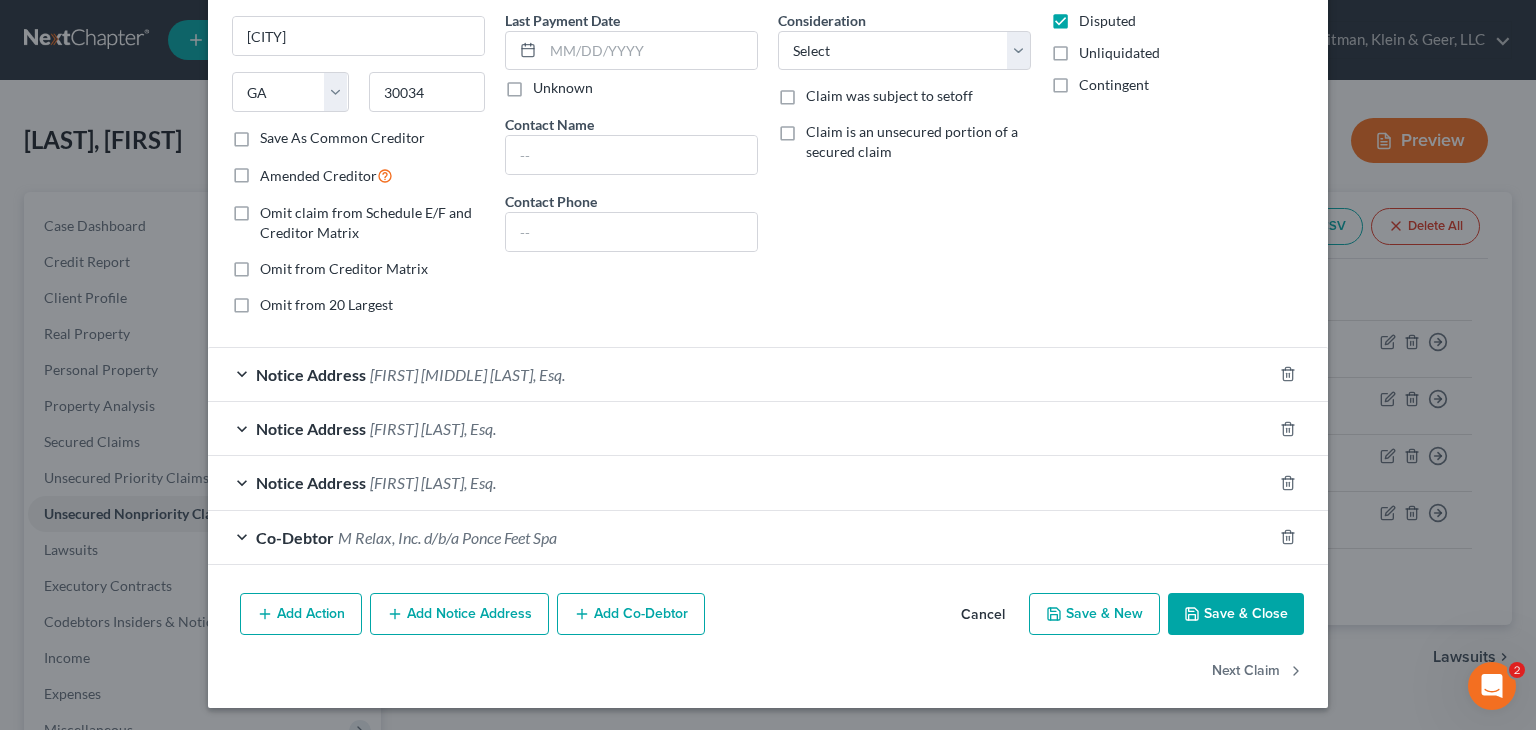 click on "Save & Close" at bounding box center [1236, 614] 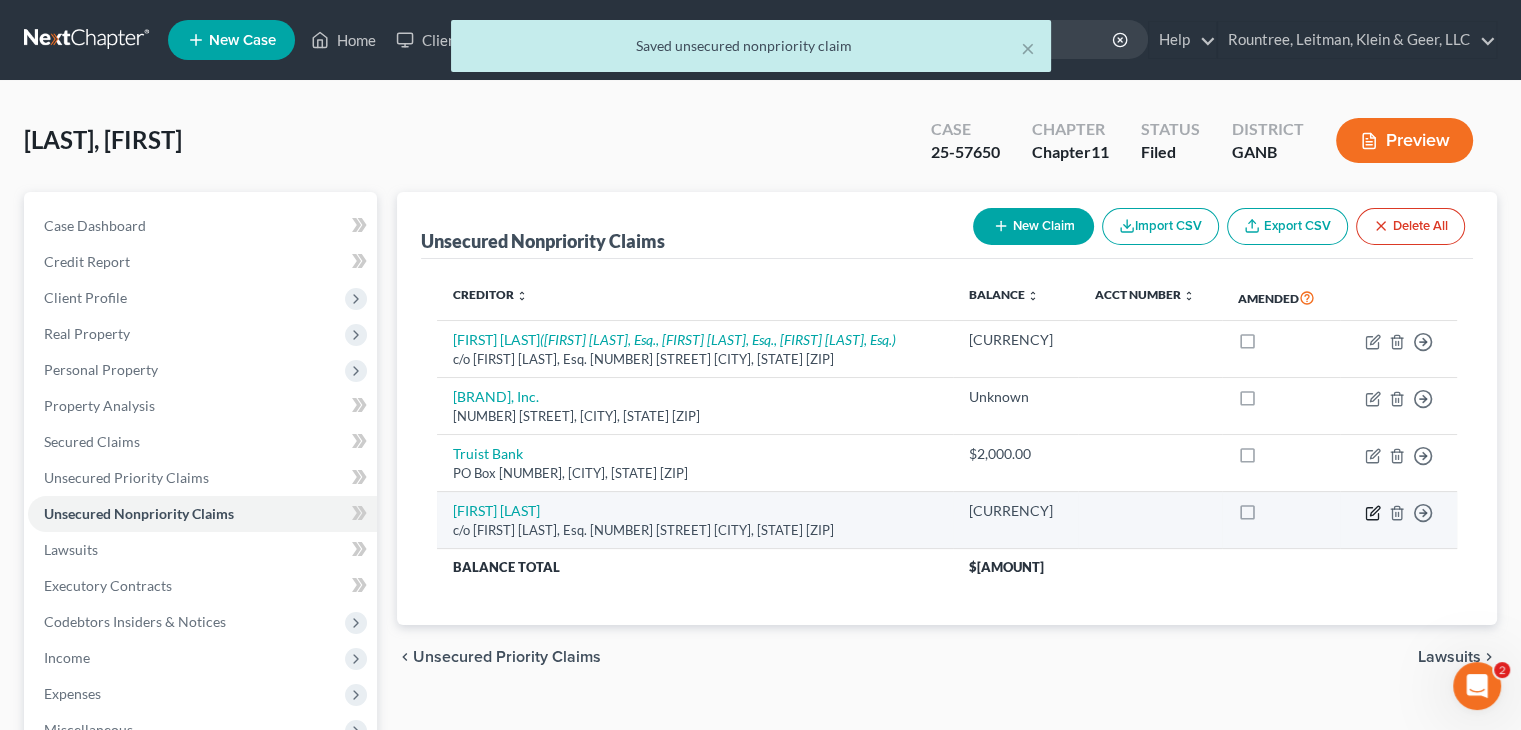 click 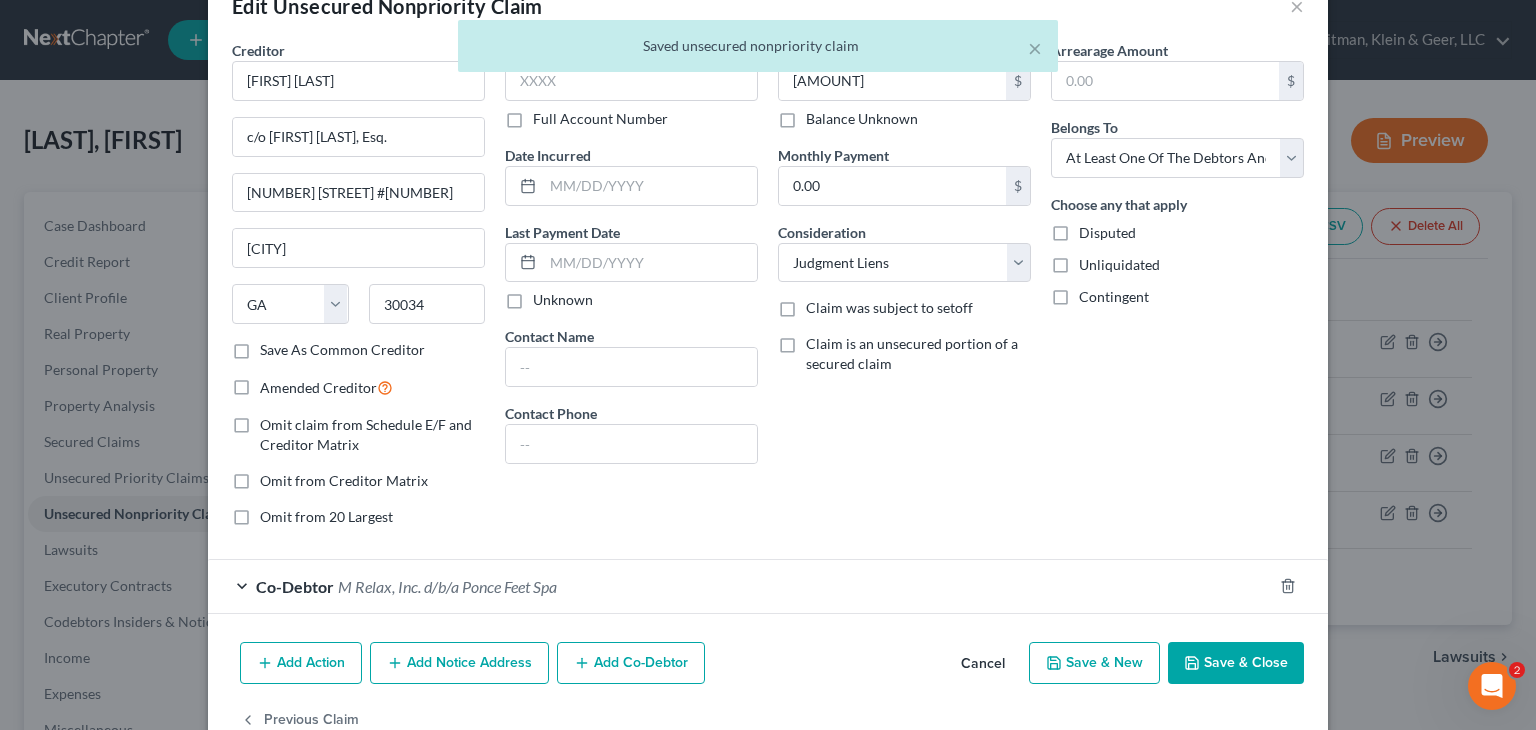 scroll, scrollTop: 101, scrollLeft: 0, axis: vertical 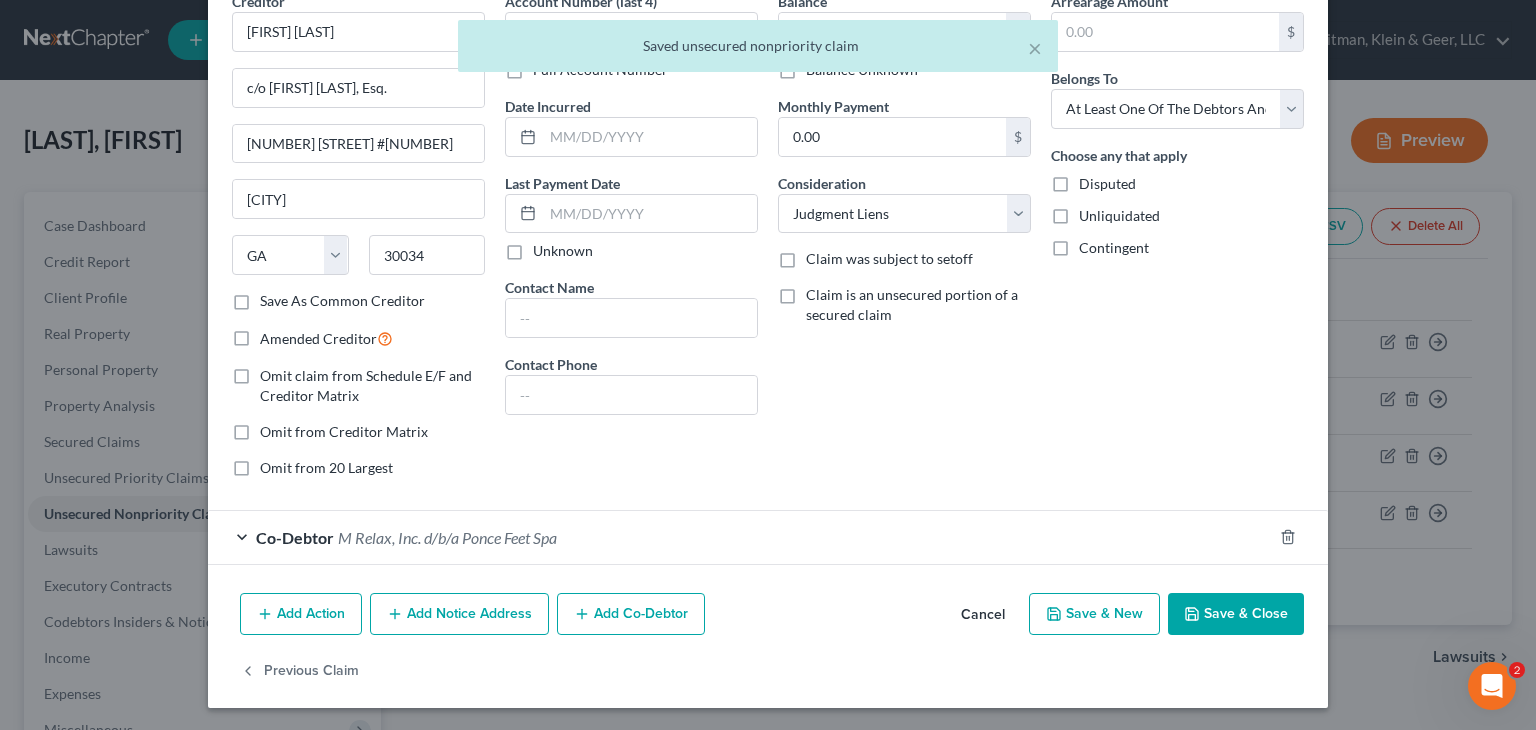 click on "Add Notice Address" at bounding box center [459, 614] 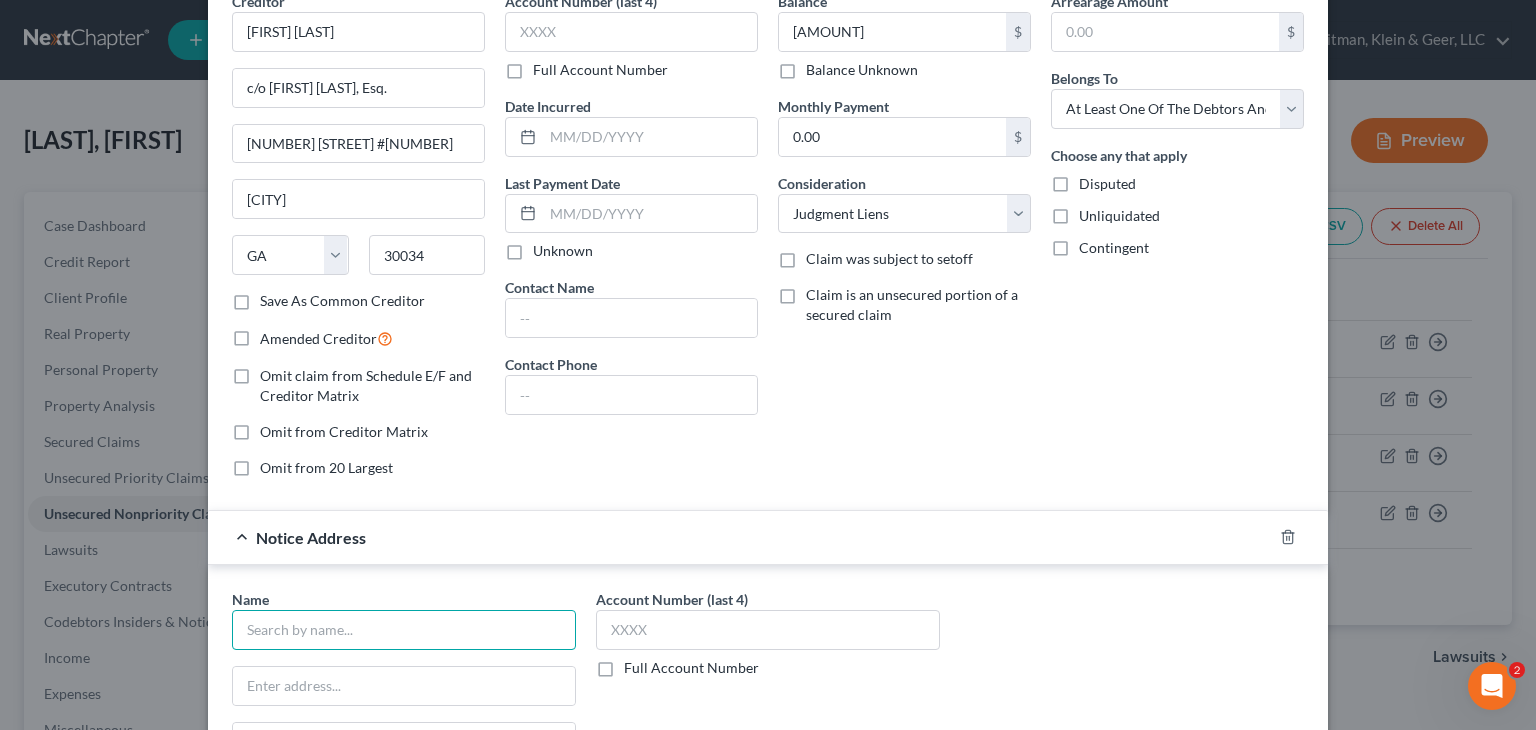 click at bounding box center (404, 630) 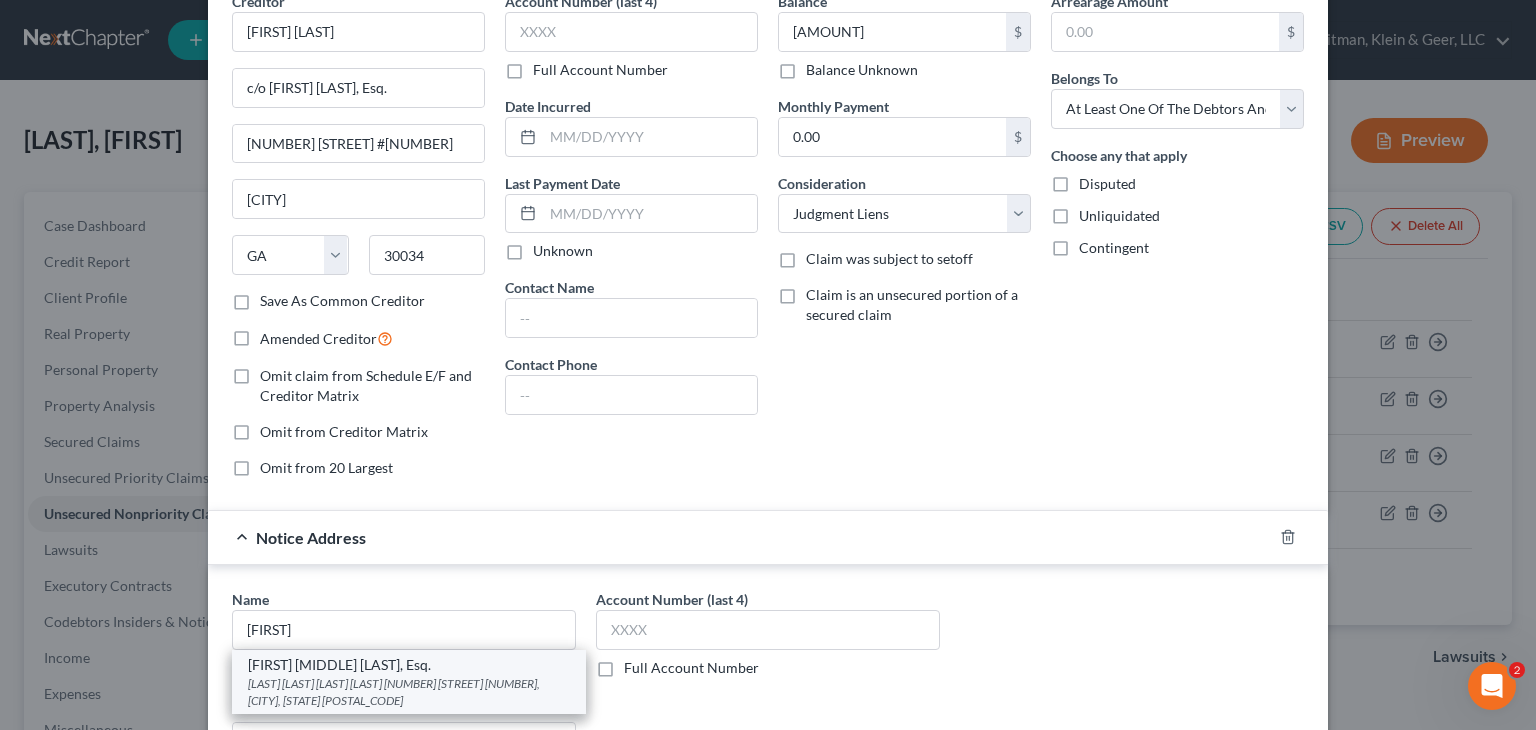 click on "[LAST] [LAST] [LAST] [LAST] [NUMBER] [STREET] [NUMBER], [CITY], [STATE] [POSTAL_CODE]" at bounding box center (409, 692) 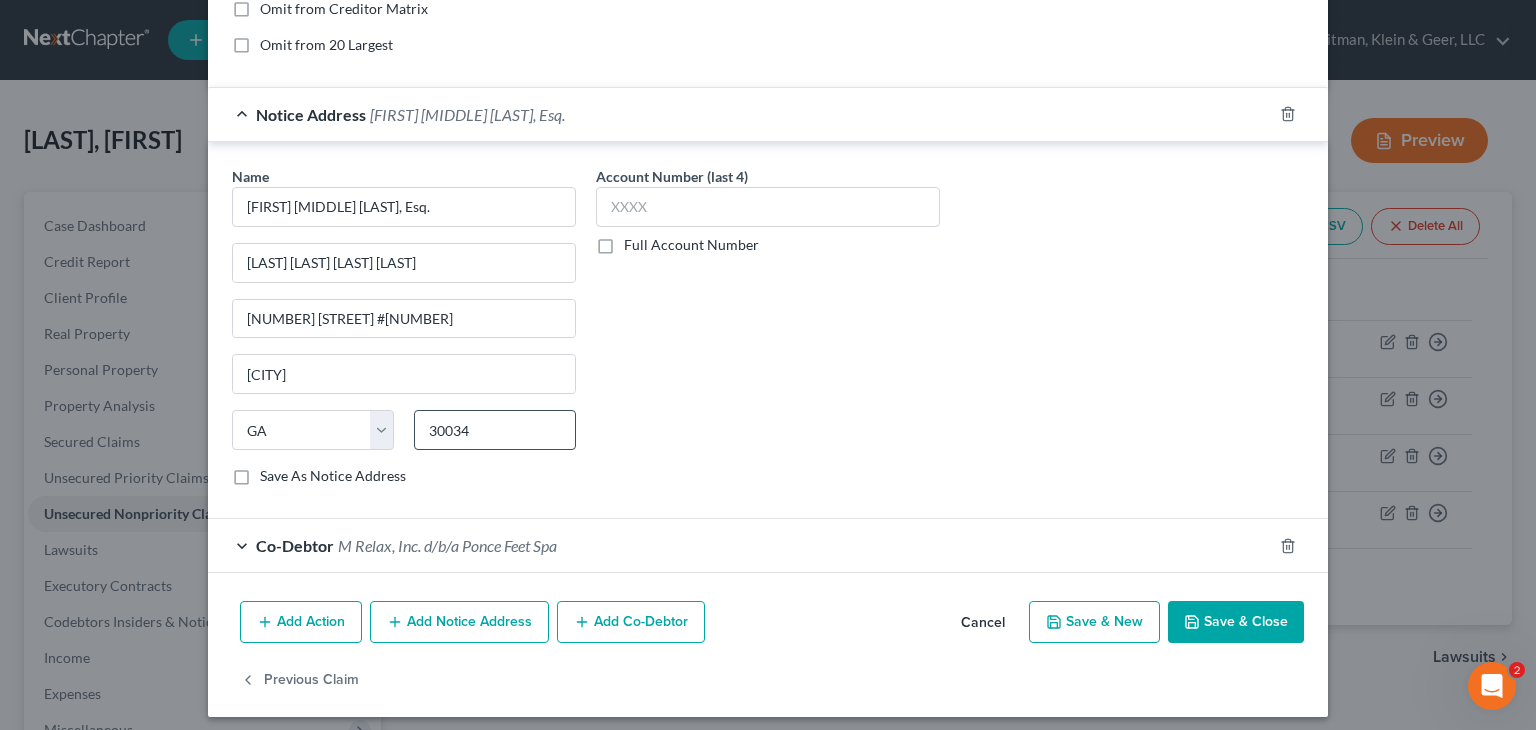scroll, scrollTop: 530, scrollLeft: 0, axis: vertical 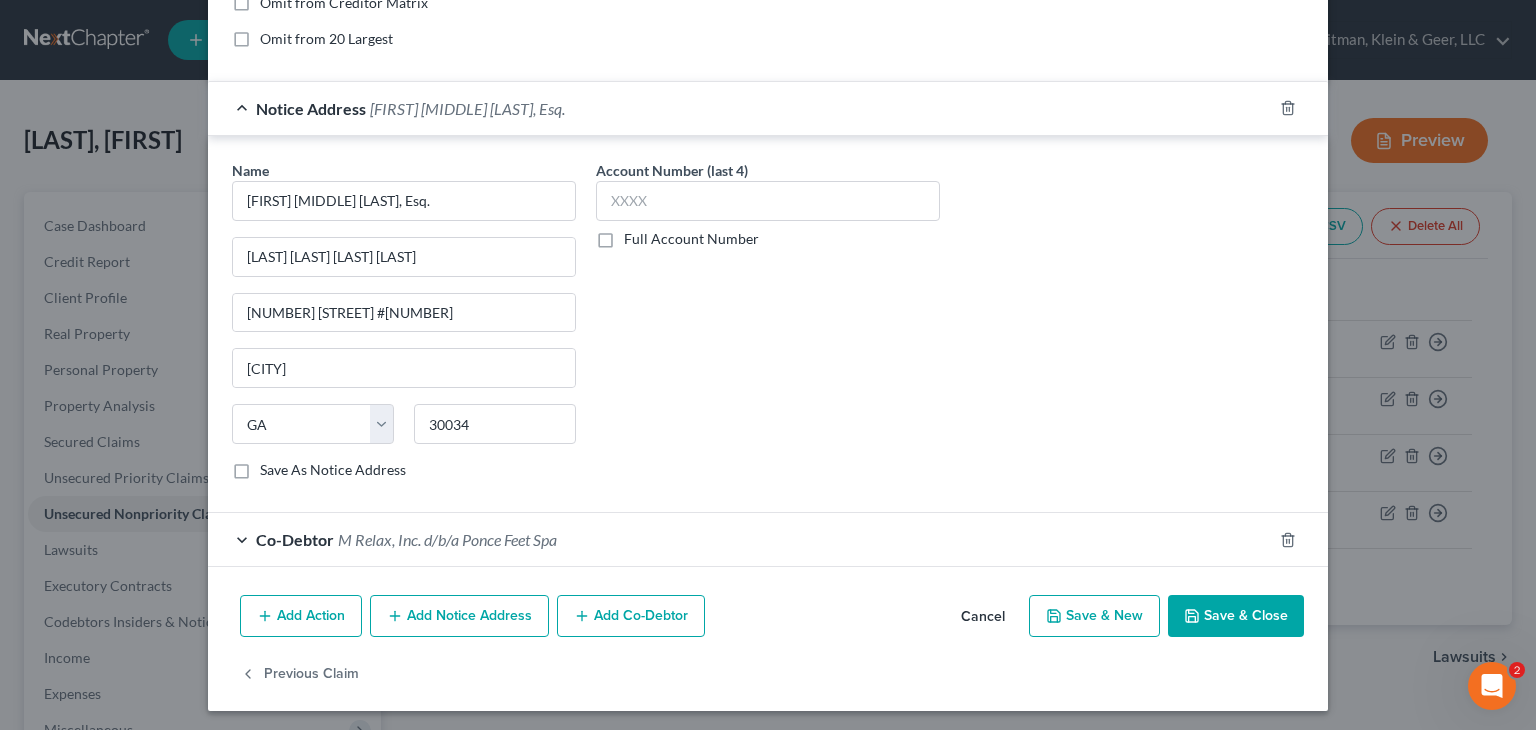 click on "Add Notice Address" at bounding box center [459, 616] 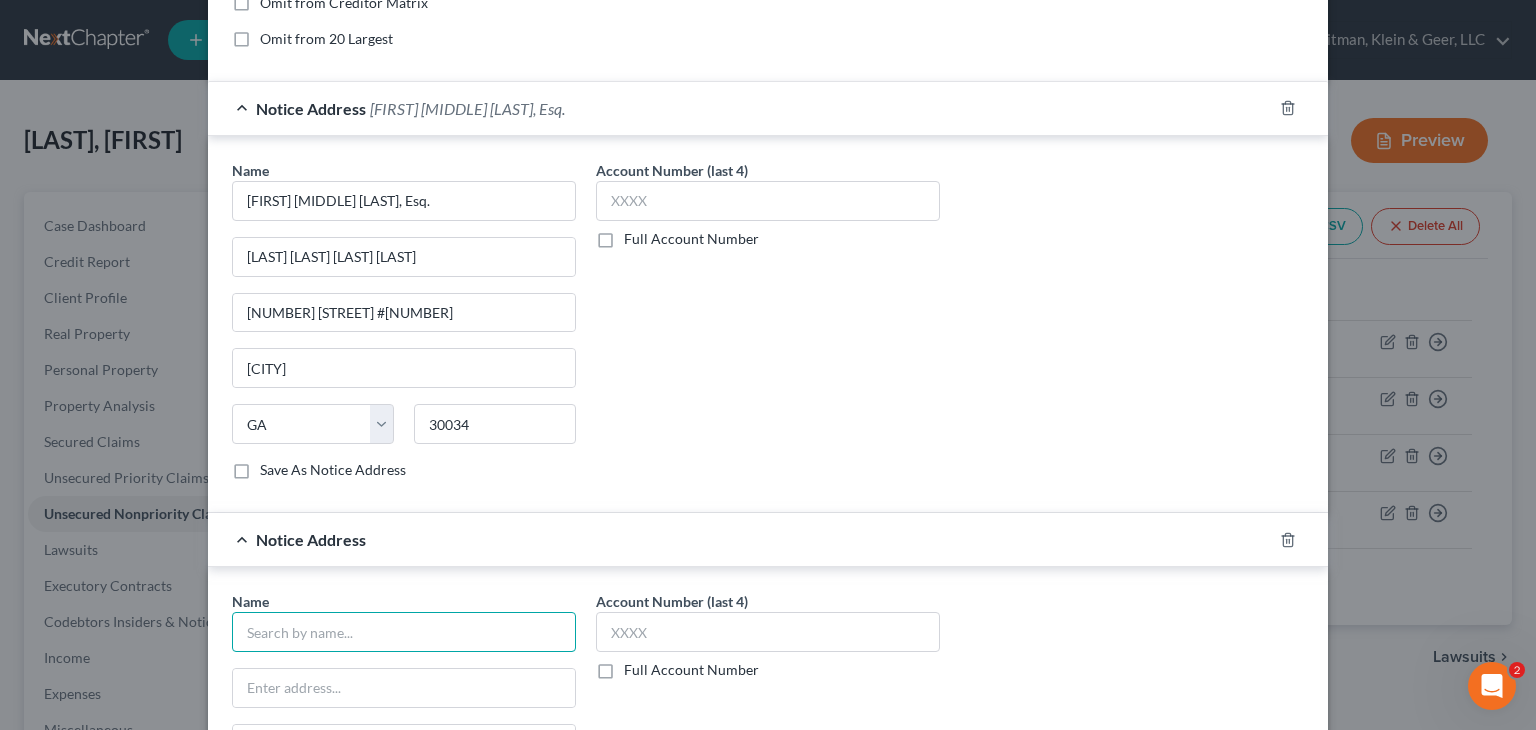 click at bounding box center (404, 632) 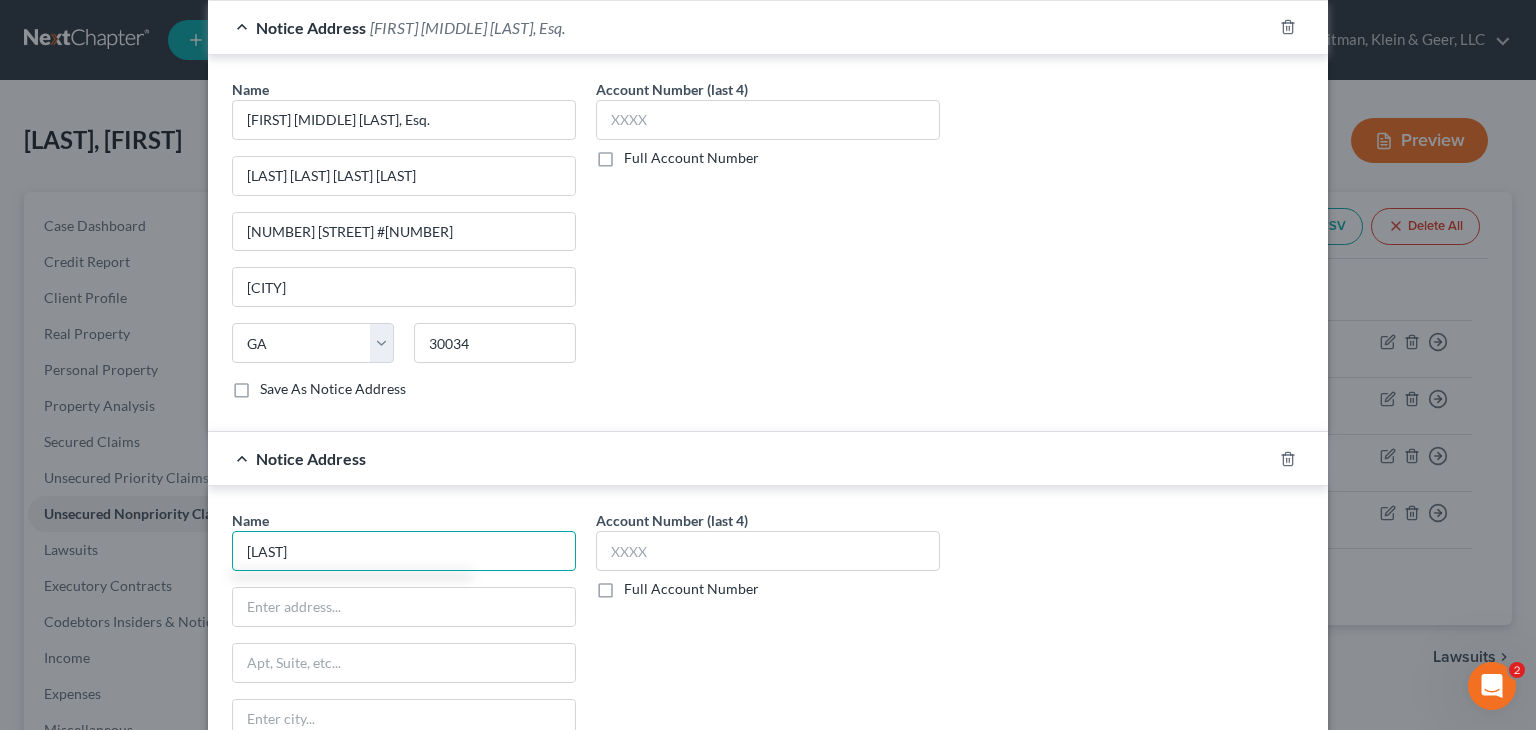 scroll, scrollTop: 830, scrollLeft: 0, axis: vertical 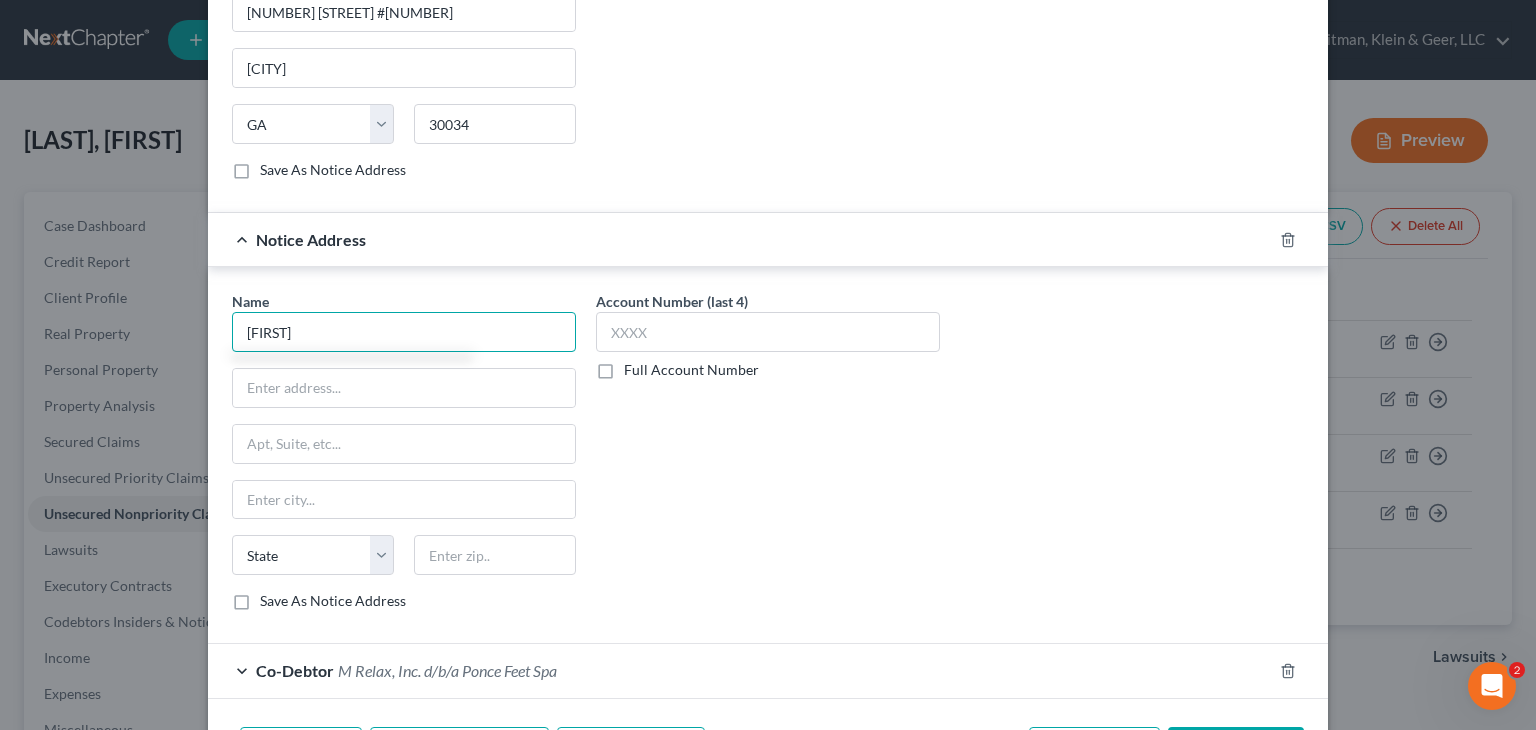 drag, startPoint x: 307, startPoint y: 325, endPoint x: 1, endPoint y: 323, distance: 306.00653 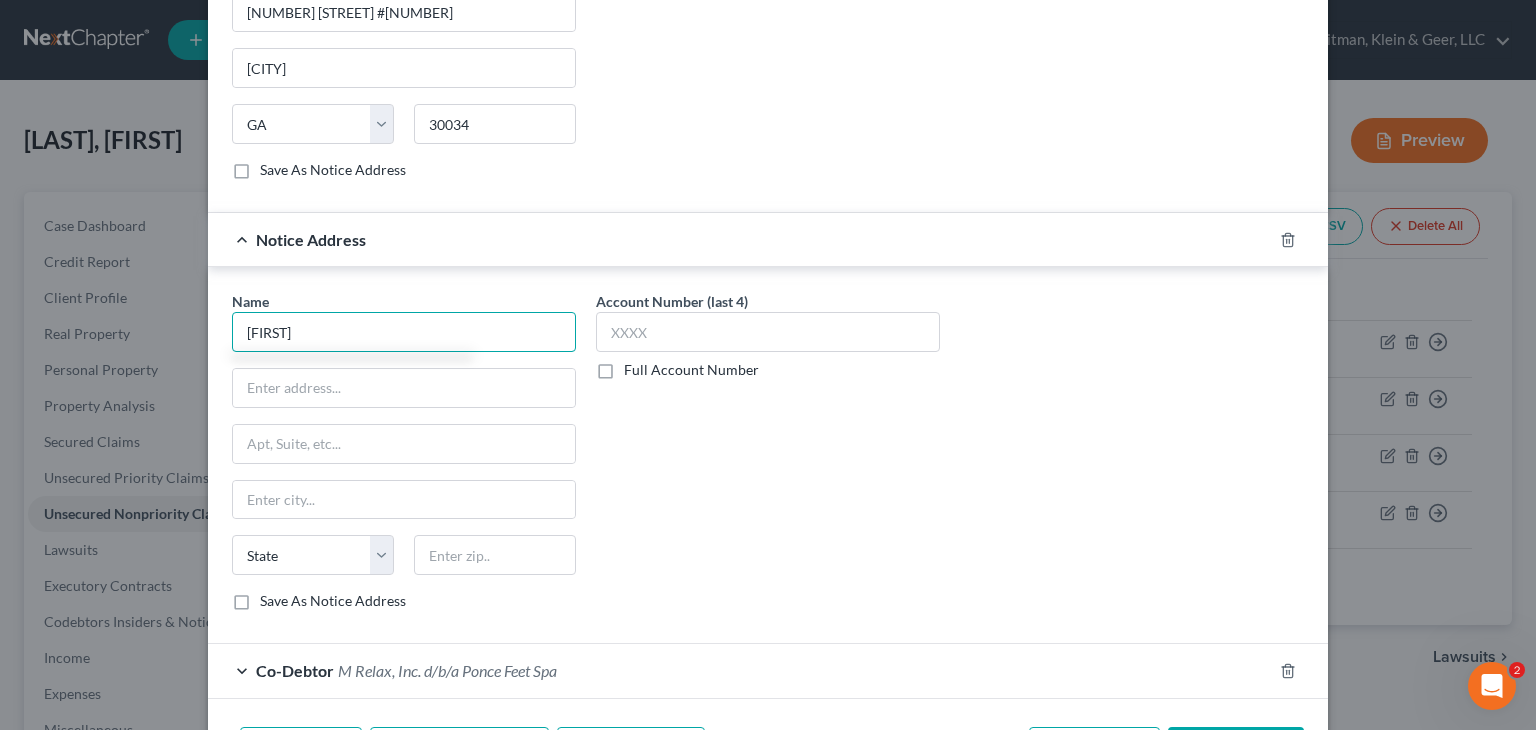 click on "Edit Unsecured Nonpriority Claim  × Creditor *    [FIRST] [LAST]                      c/o [FIRST] [LAST], Esq. [NUMBER] [STREET] #[NUMBER] [CITY] State AL AK AR AZ CA CO CT DE DC FL GA GU HI ID IL IN IA KS KY LA ME MD MA MI MN MS MO MT NC ND NE NV WI WY [POSTAL_CODE] Save As Common Creditor Amended Creditor  Omit claim from Schedule E/F and Creditor Matrix Omit from Creditor Matrix Omit from 20 Largest
Account Number (last 4)
Full Account Number
Date Incurred         Last Payment Date         Unknown Contact Name Contact Phone Balance
[CURRENCY][NUMBER]
Balance Unknown
Balance Undetermined
[CURRENCY][NUMBER]
Balance Unknown
Monthly Payment [CURRENCY] Consideration Select Cable / Satellite Services Collection Agency Credit Card Debt Debt Counseling / Attorneys Deficiency Balance Domestic Support Obligations Mortgage" at bounding box center [768, 365] 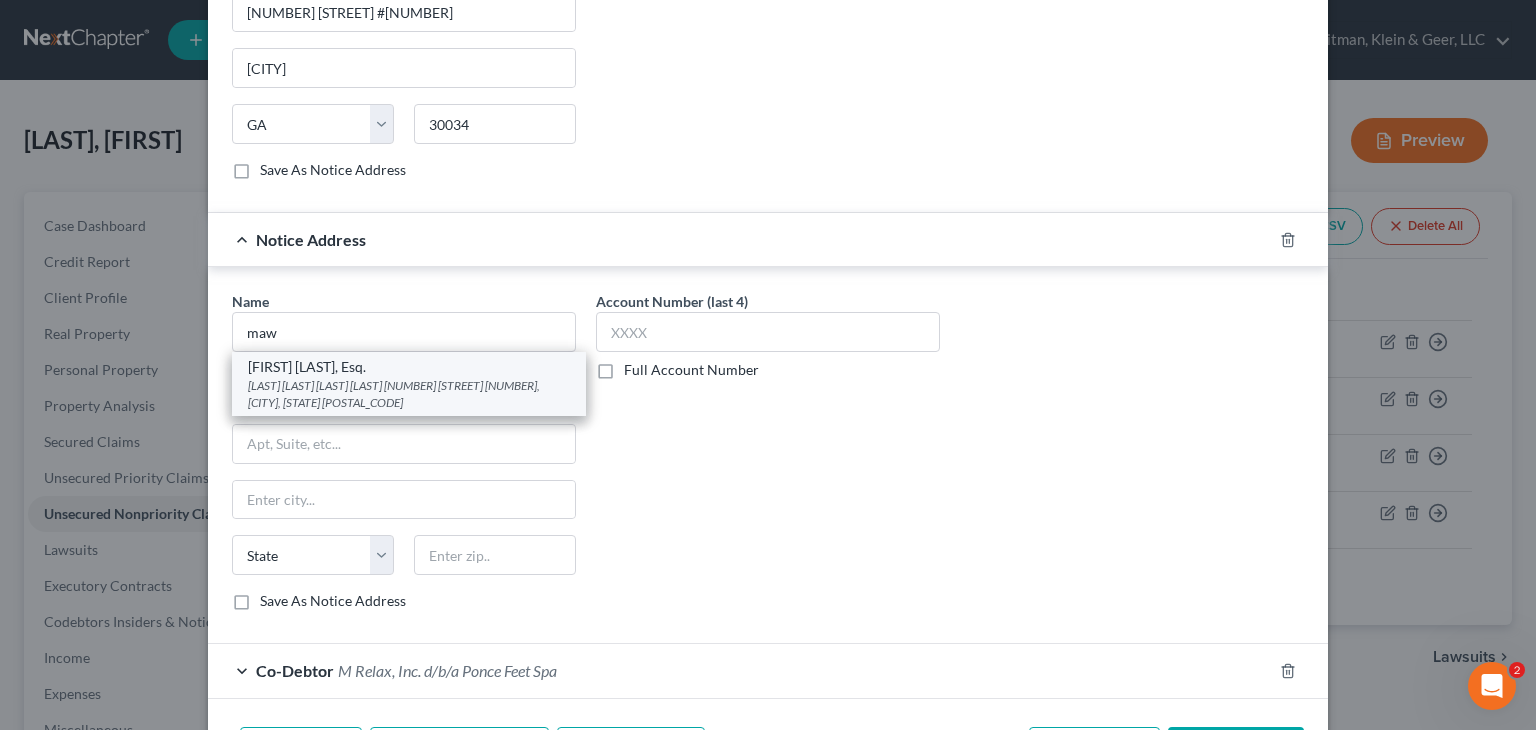 click on "[FIRST] [LAST], Esq." at bounding box center (409, 367) 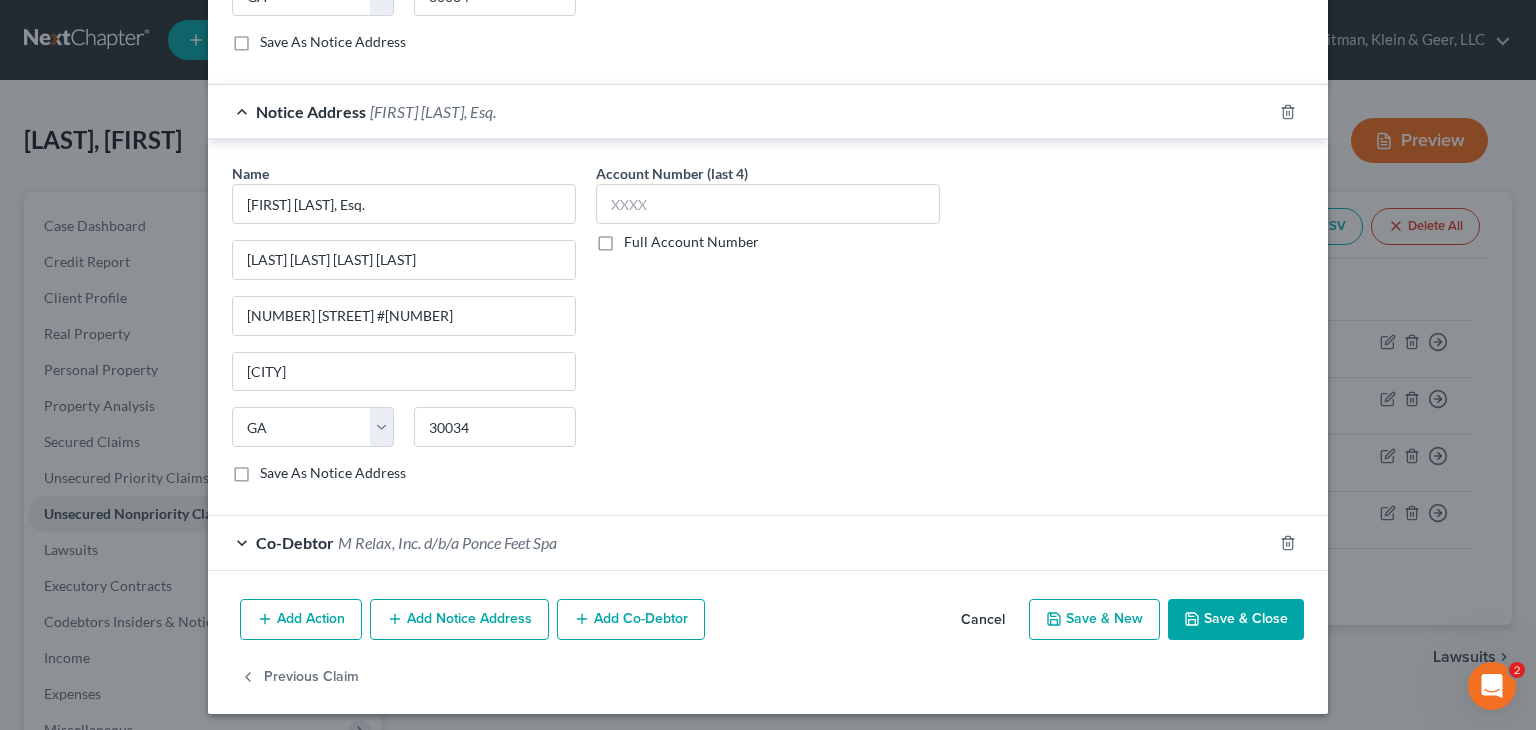 scroll, scrollTop: 959, scrollLeft: 0, axis: vertical 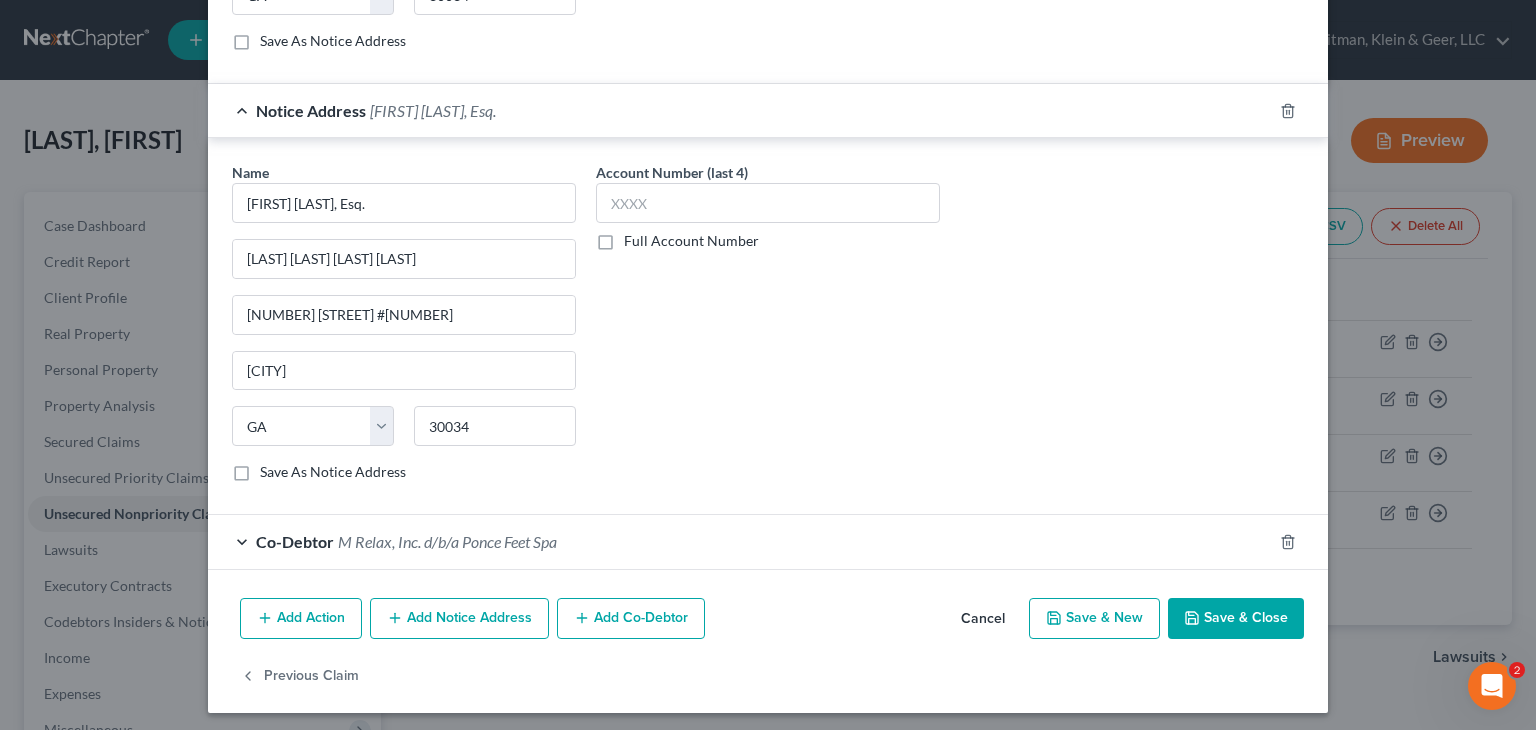 click on "Save & Close" at bounding box center (1236, 619) 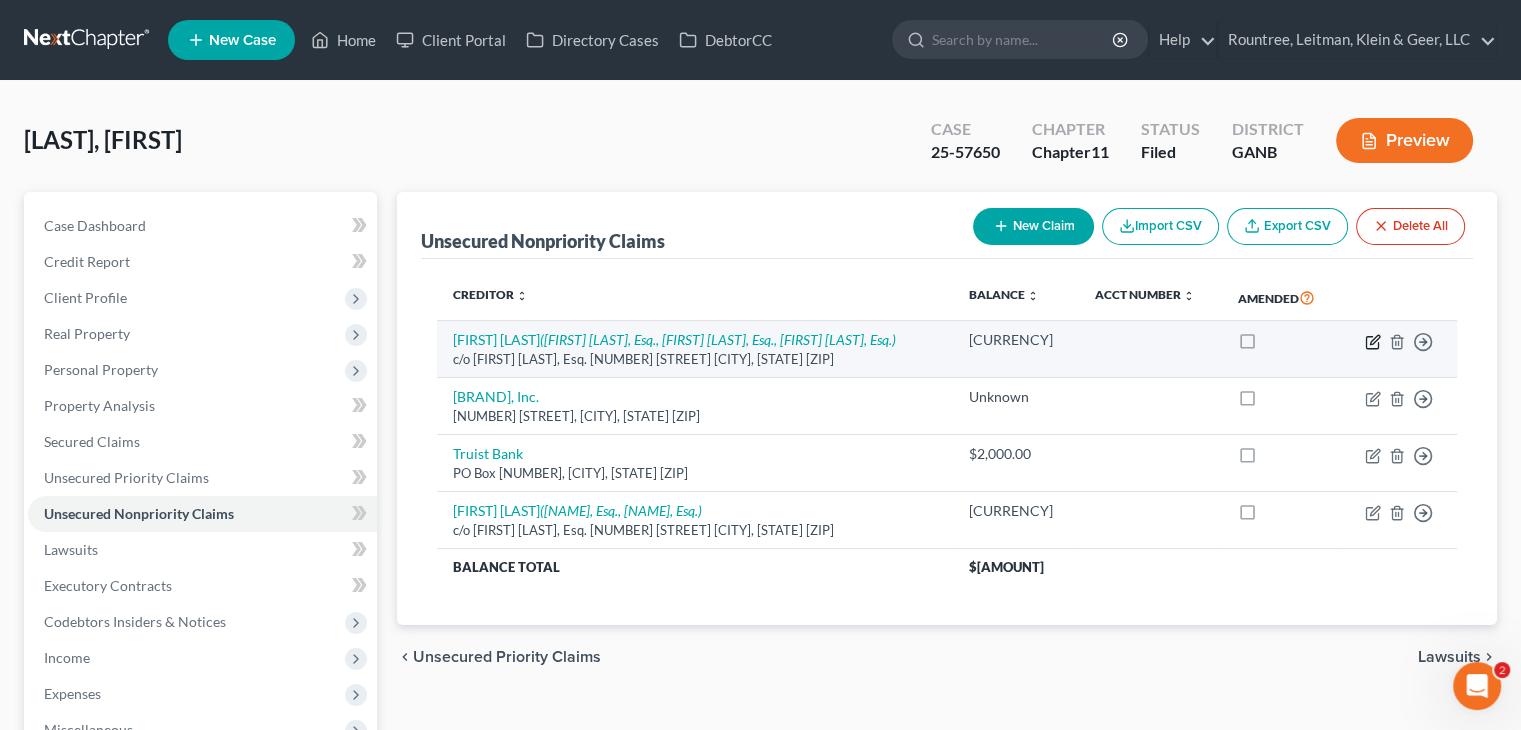 click 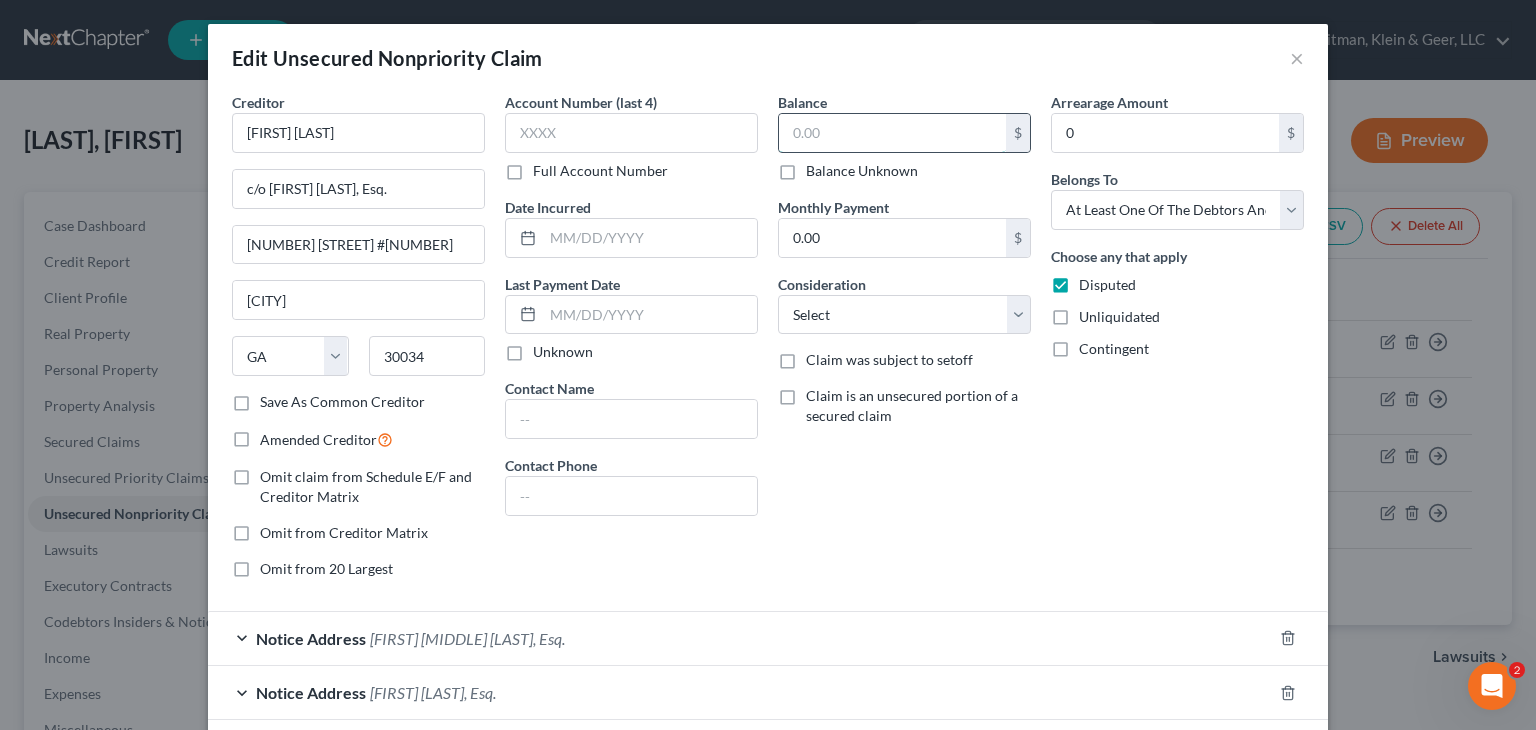 click at bounding box center (892, 133) 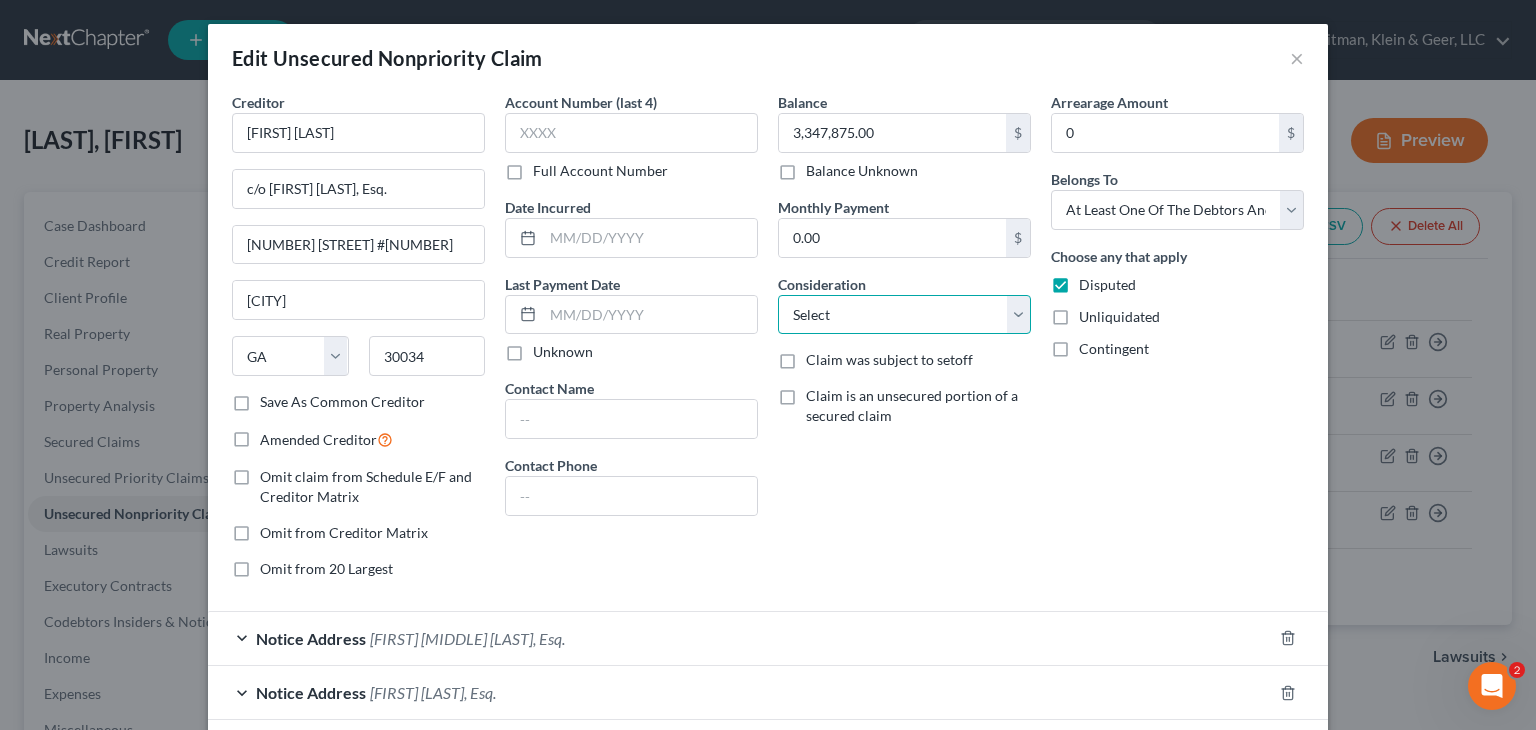 drag, startPoint x: 1004, startPoint y: 304, endPoint x: 1007, endPoint y: 321, distance: 17.262676 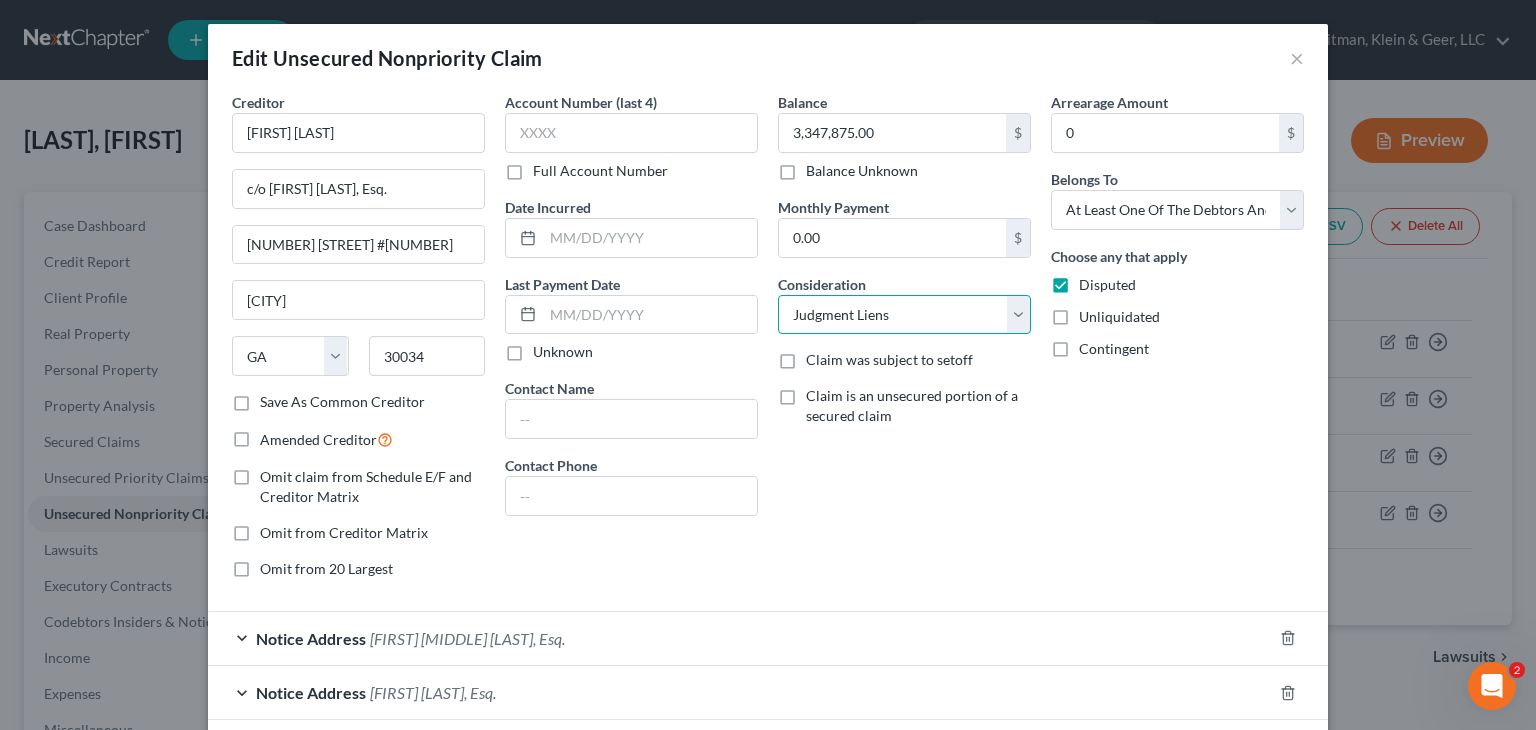 click on "Select Cable / Satellite Services Collection Agency Credit Card Debt Debt Counseling / Attorneys Deficiency Balance Domestic Support Obligations Home / Car Repairs Income Taxes Judgment Liens Medical Services Monies Loaned / Advanced Mortgage Obligation From Divorce Or Separation Obligation To Pensions Other Overdrawn Bank Account Promised To Help Pay Creditors Student Loans Suppliers And Vendors Telephone / Internet Services Utility Services" at bounding box center (904, 315) 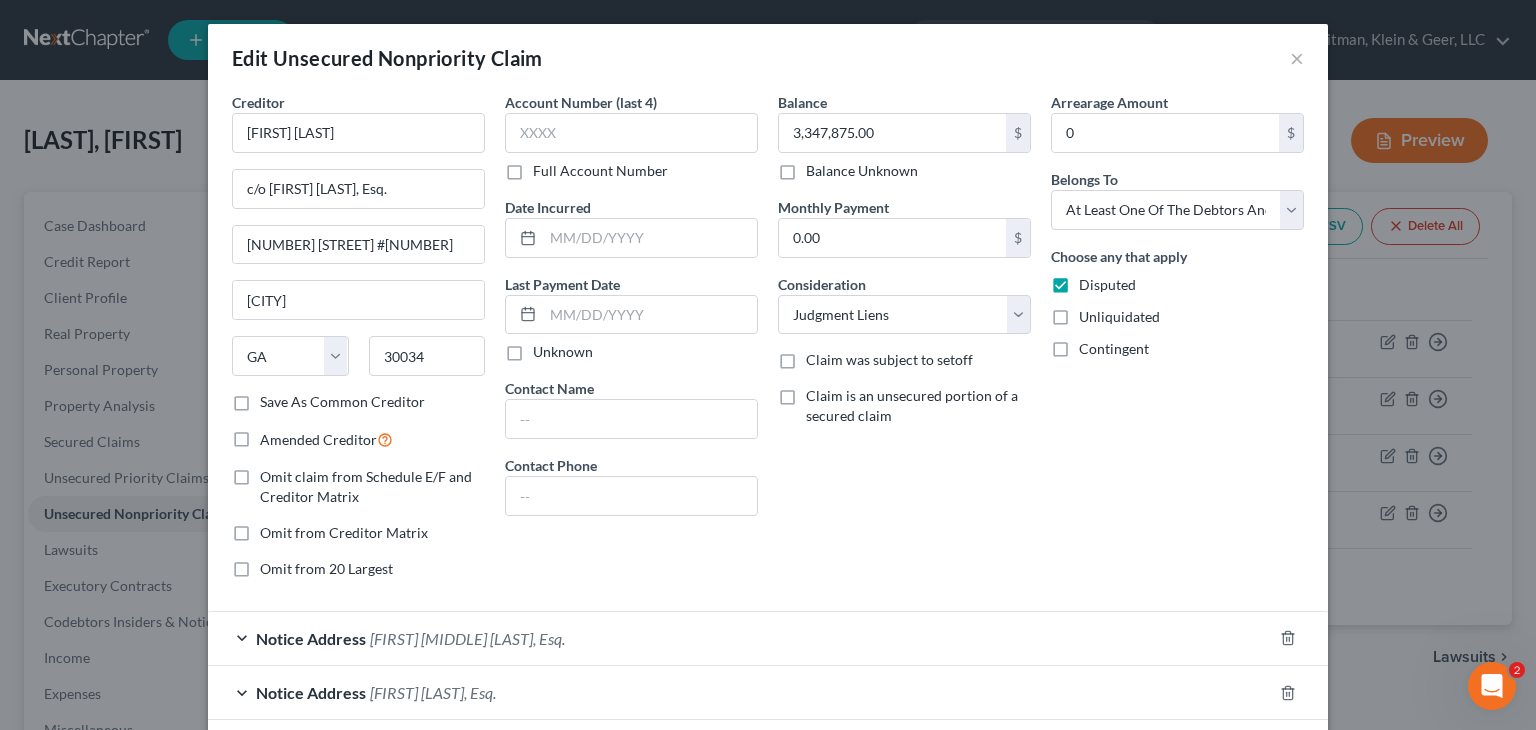 click on "Disputed" at bounding box center (1107, 285) 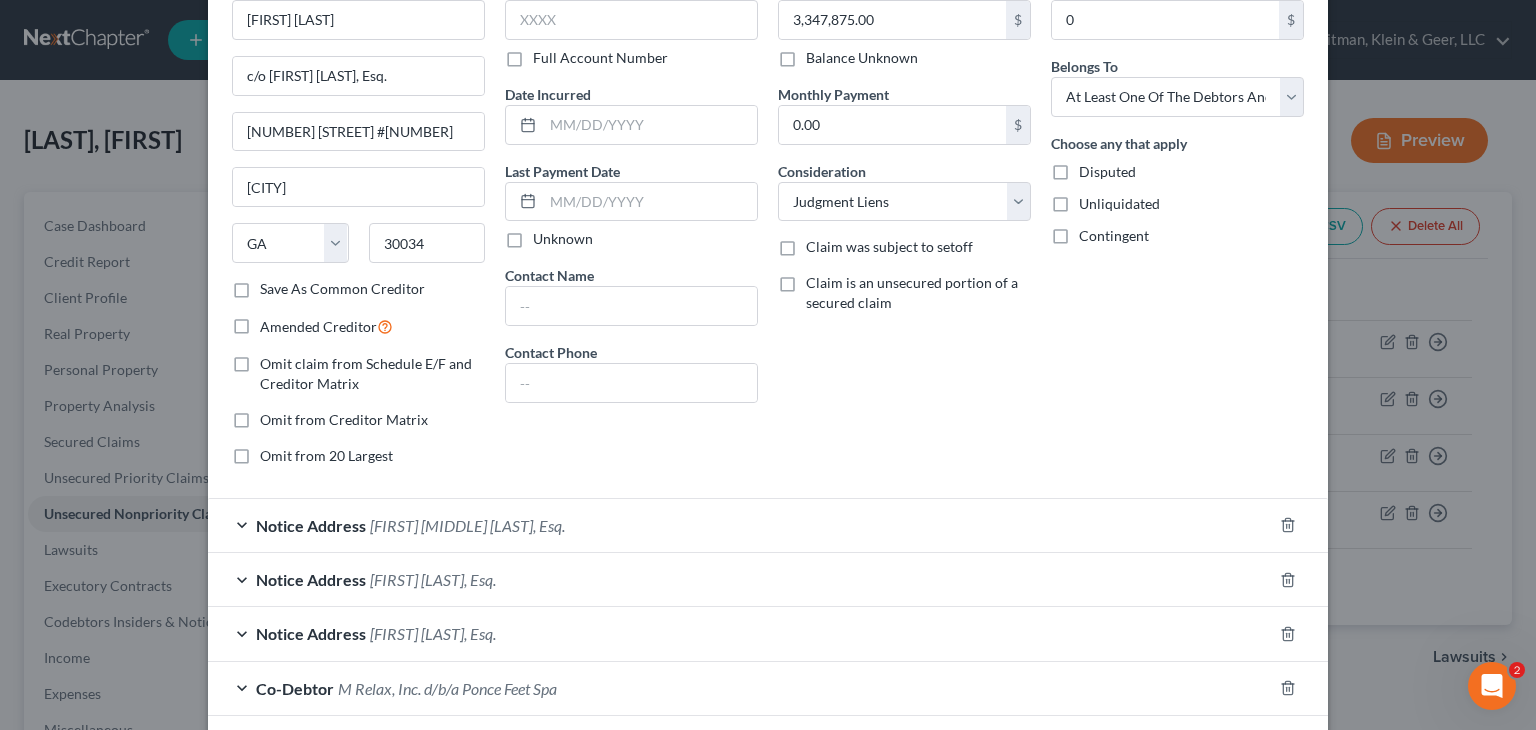 scroll, scrollTop: 264, scrollLeft: 0, axis: vertical 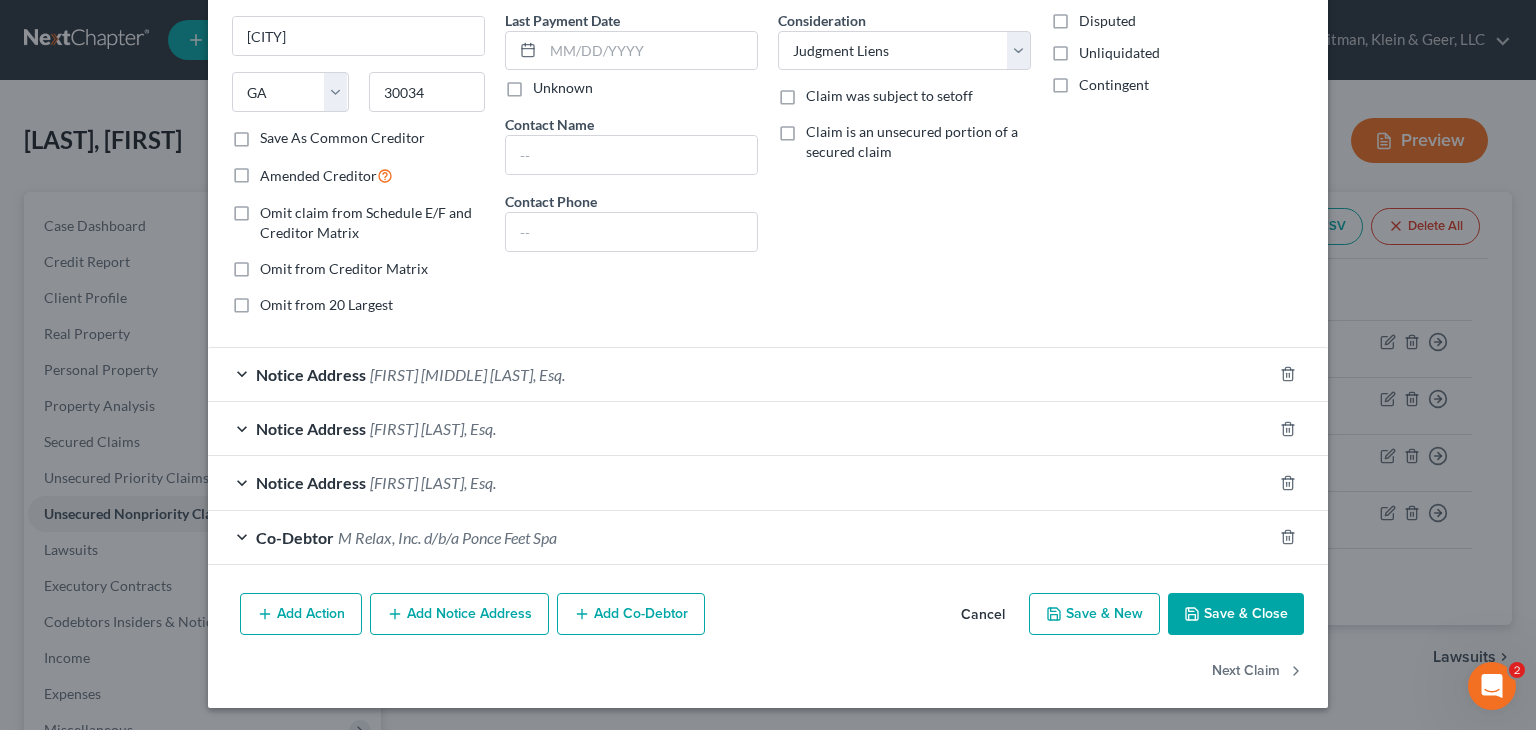 click on "Save & Close" at bounding box center (1236, 614) 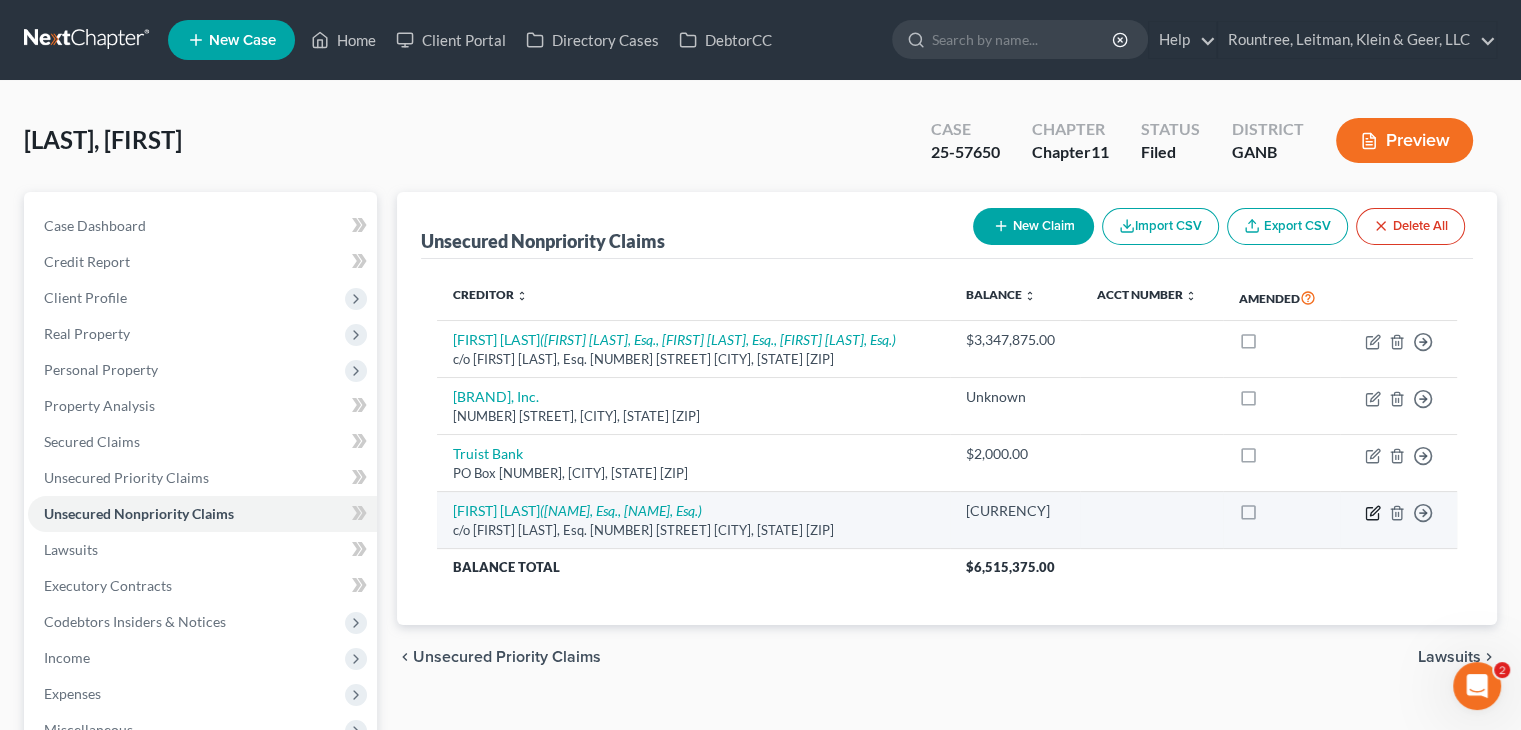 click 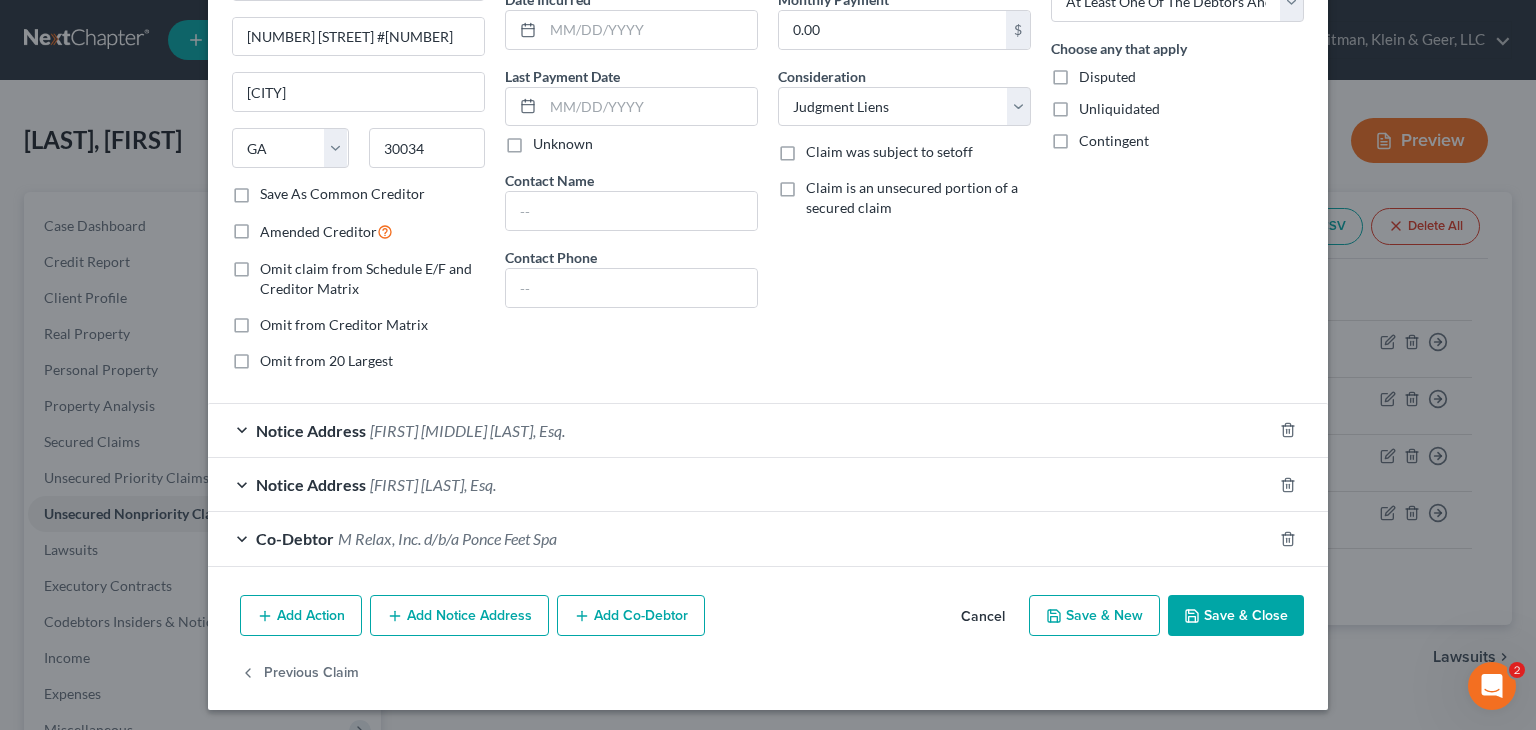 scroll, scrollTop: 209, scrollLeft: 0, axis: vertical 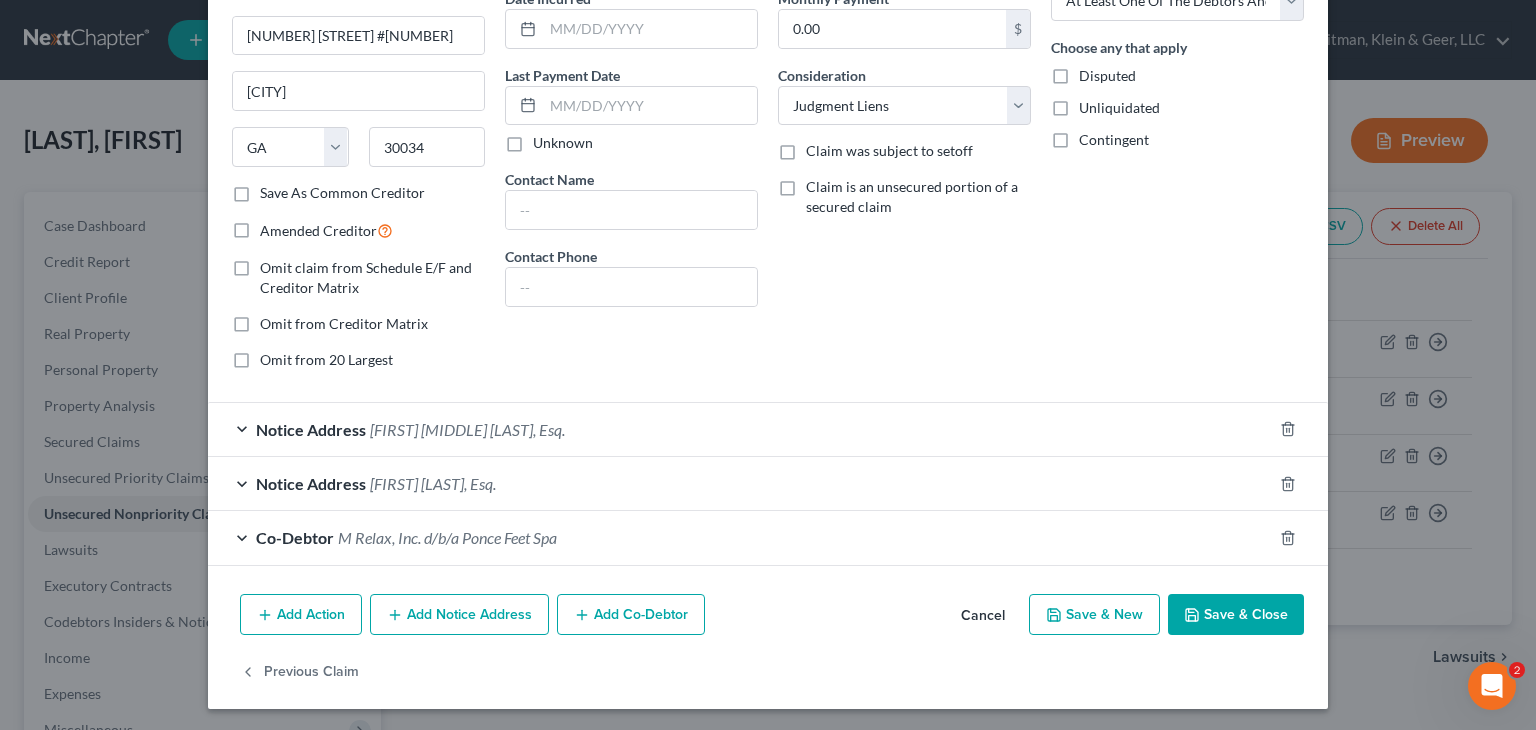 click on "Add Notice Address" at bounding box center [459, 615] 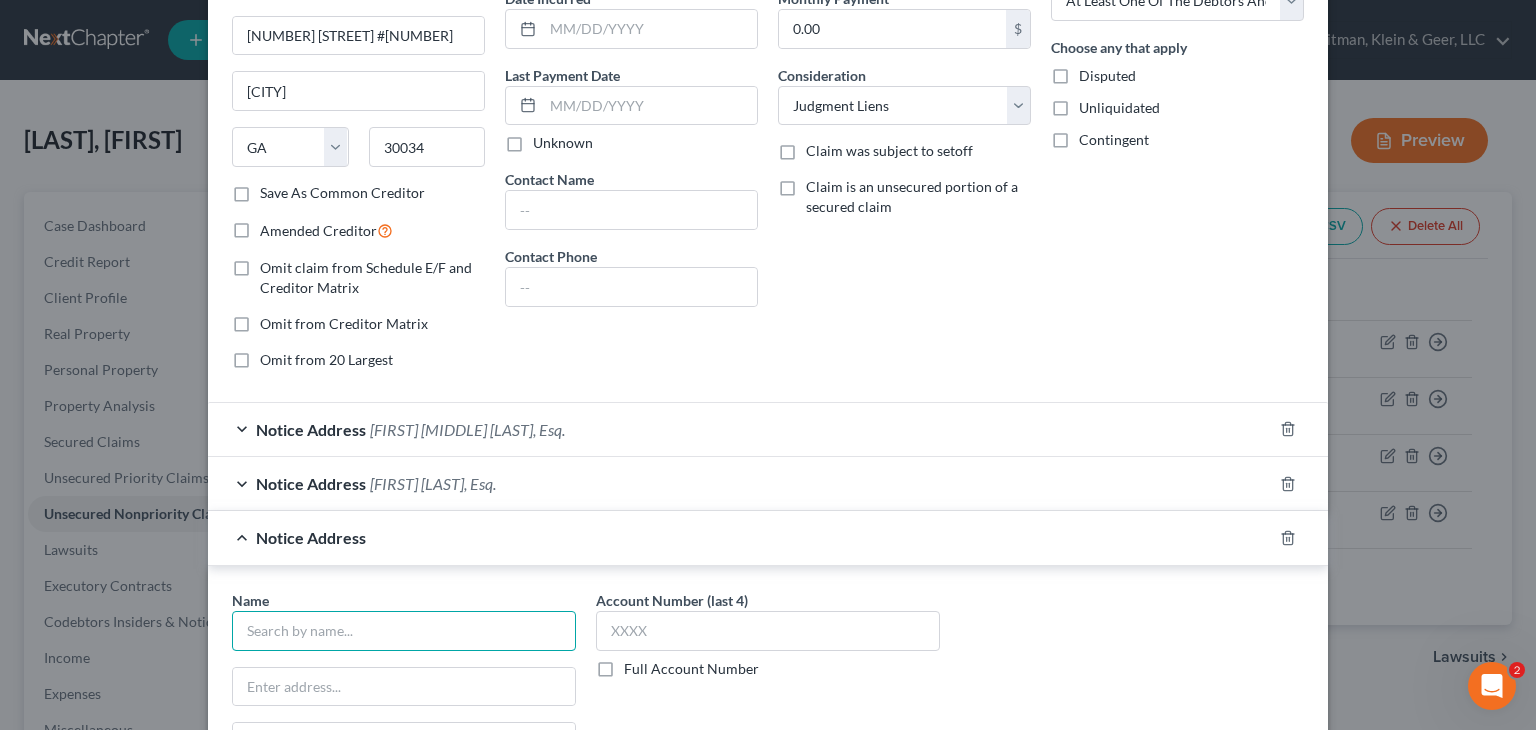 click at bounding box center [404, 631] 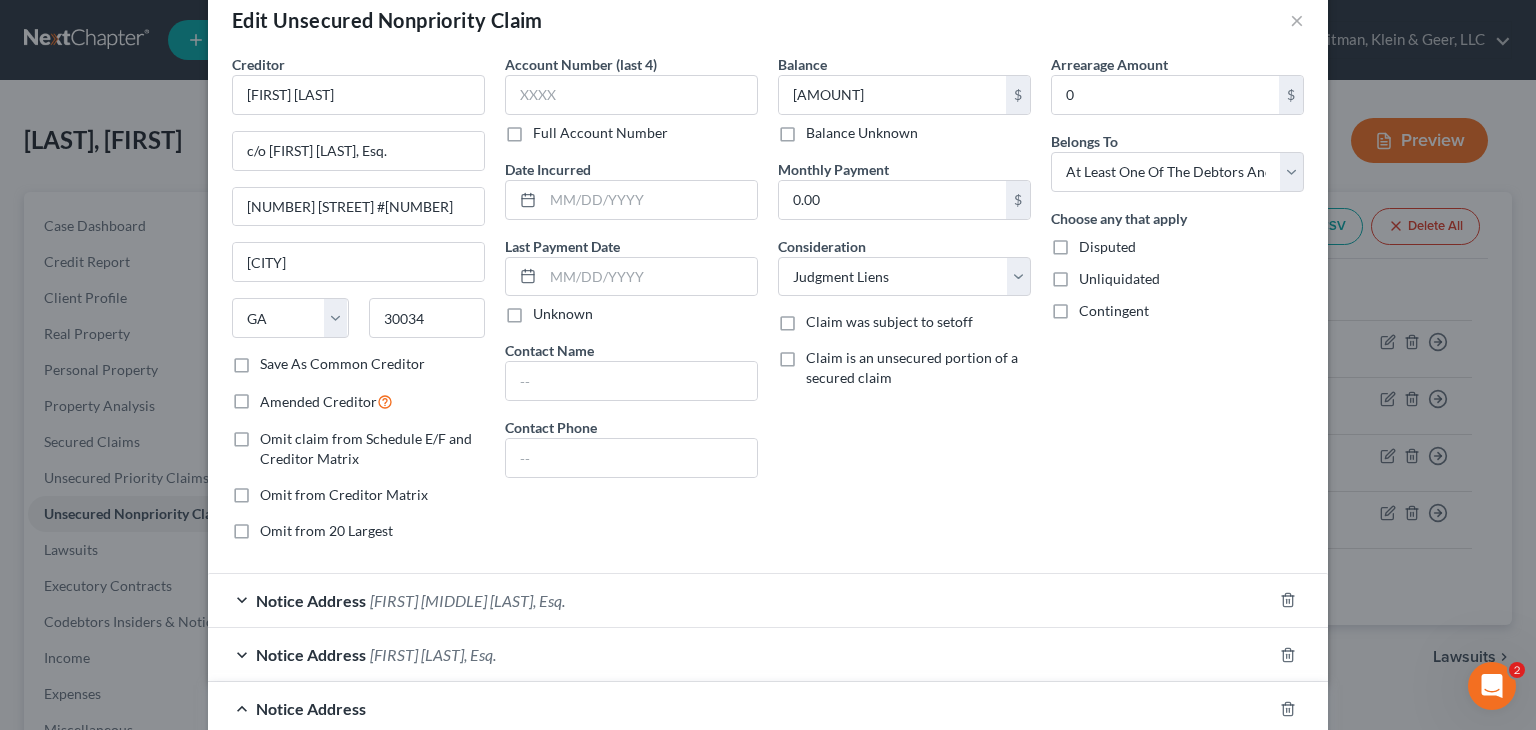 scroll, scrollTop: 338, scrollLeft: 0, axis: vertical 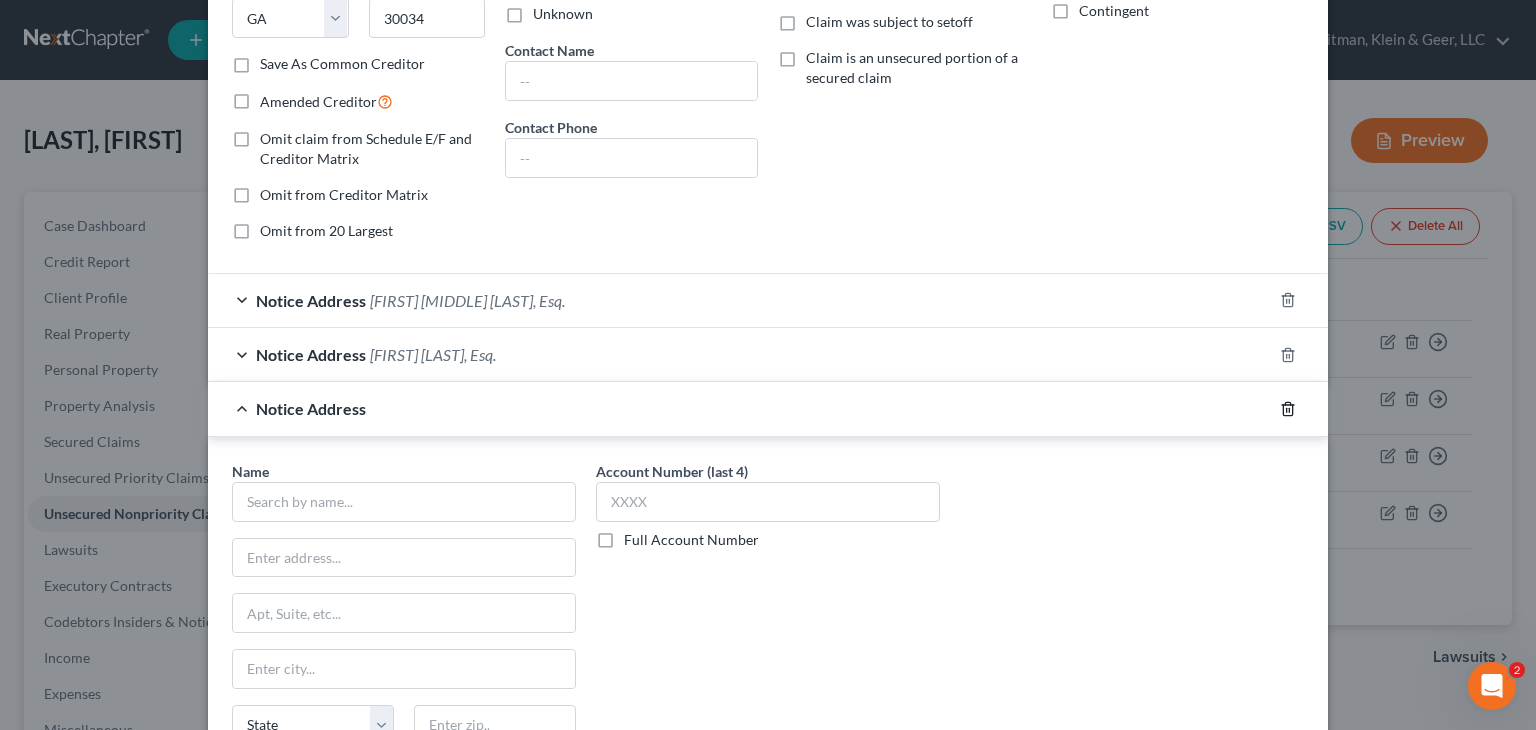 click 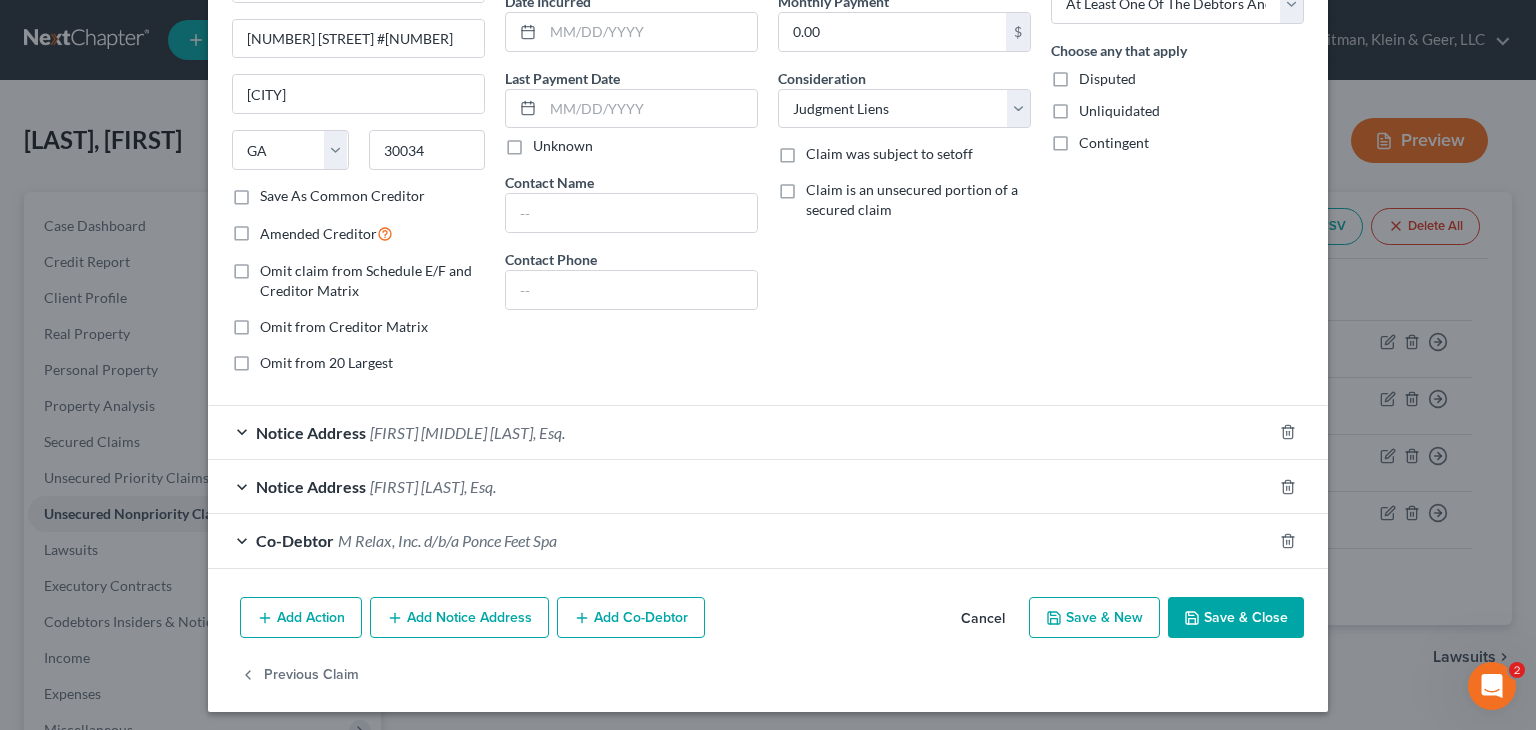 scroll, scrollTop: 209, scrollLeft: 0, axis: vertical 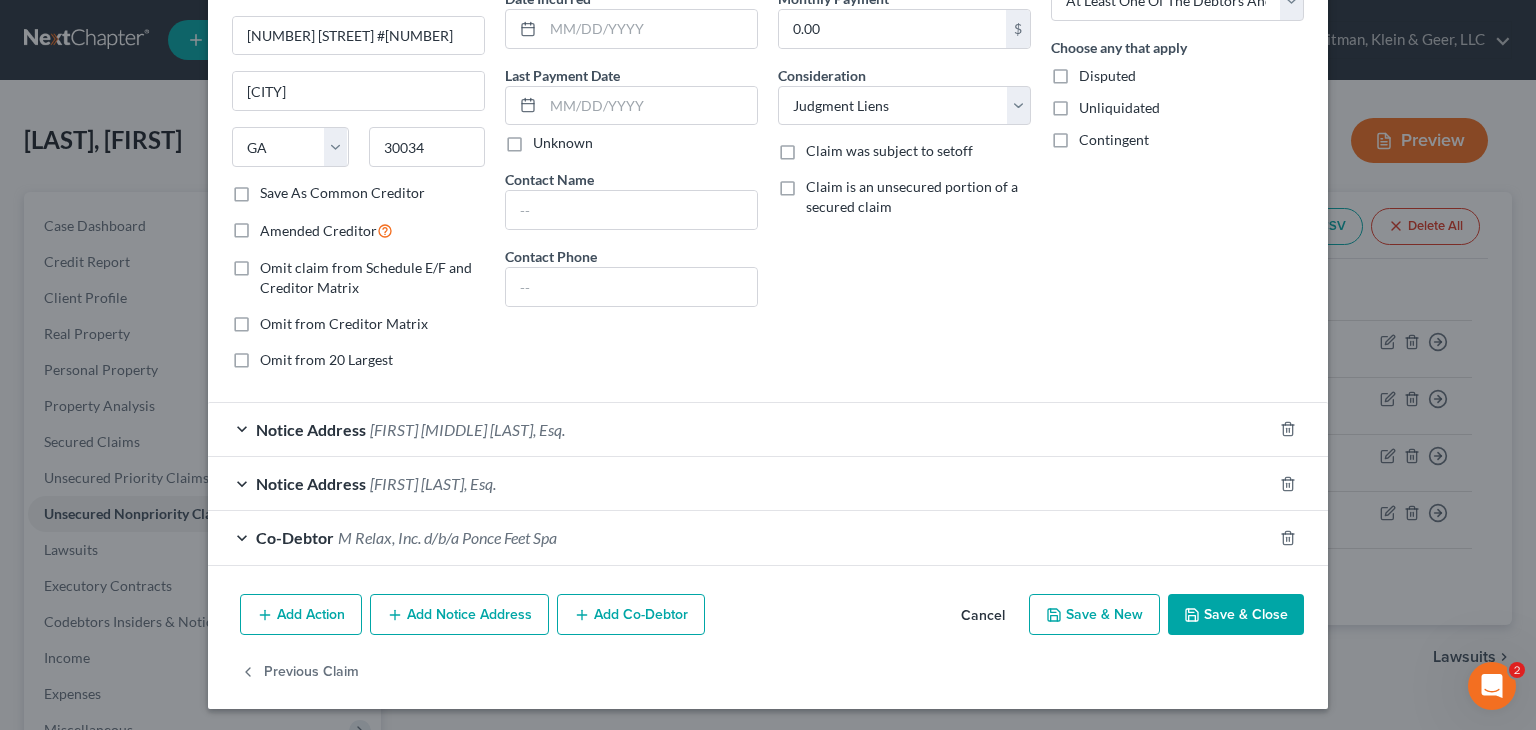 click on "Save & Close" at bounding box center [1236, 615] 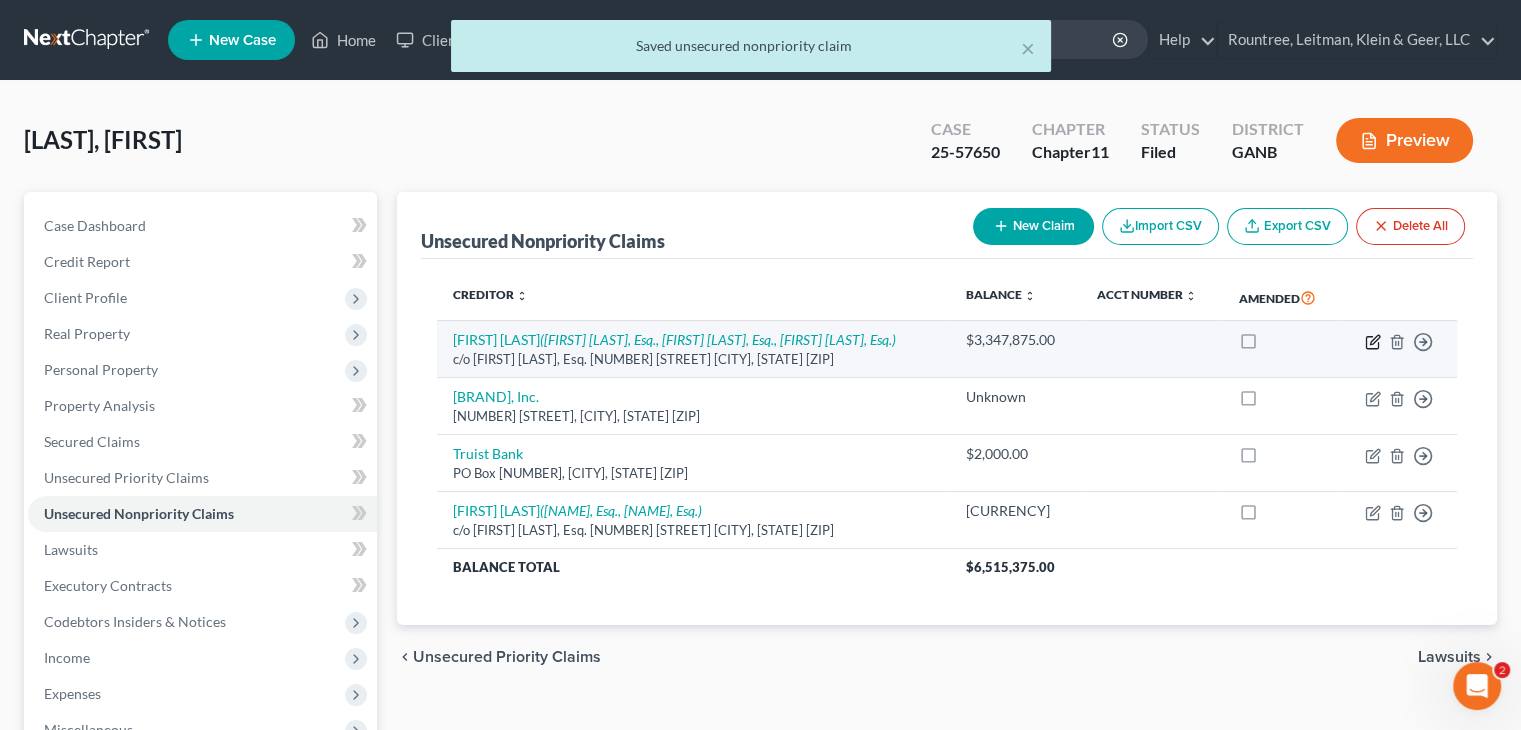 click 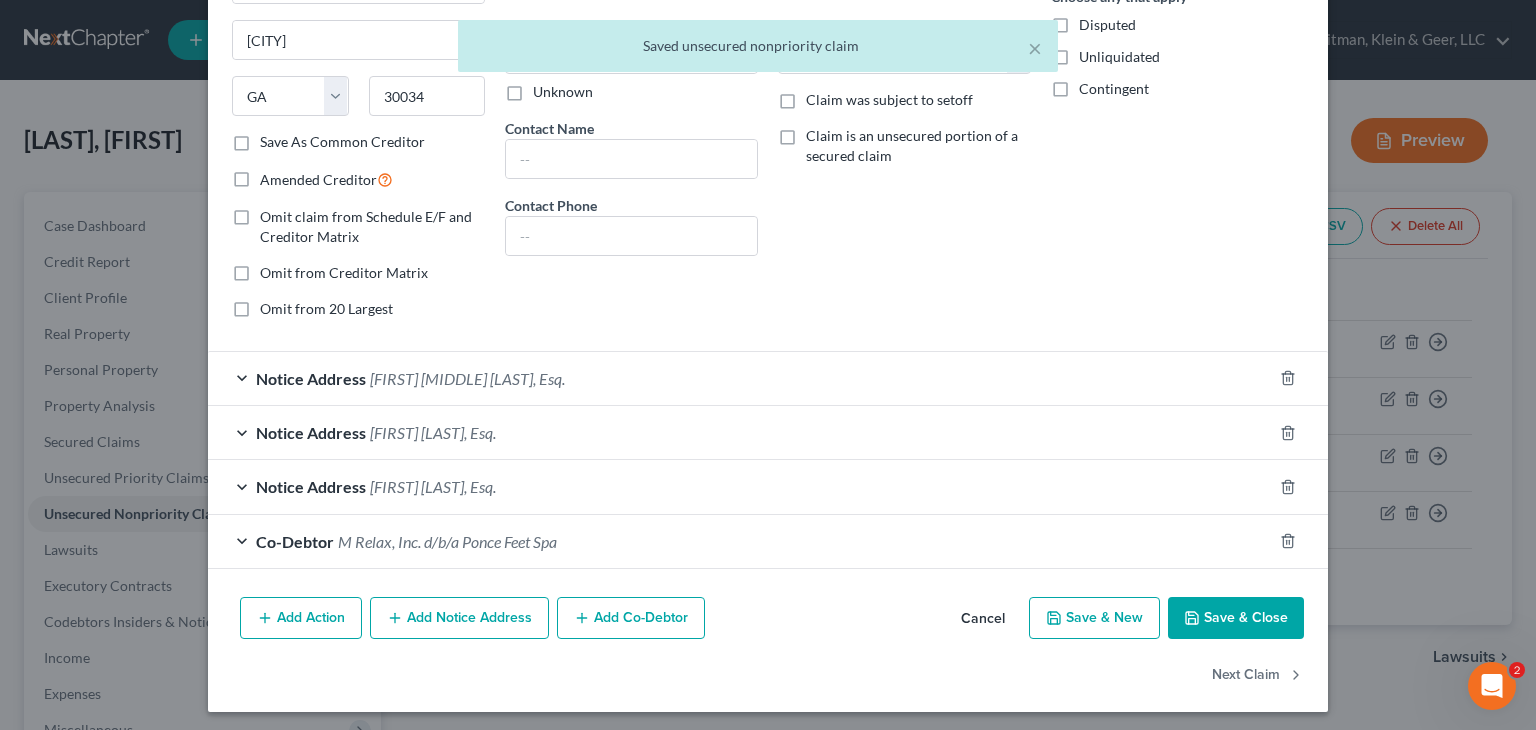 scroll, scrollTop: 264, scrollLeft: 0, axis: vertical 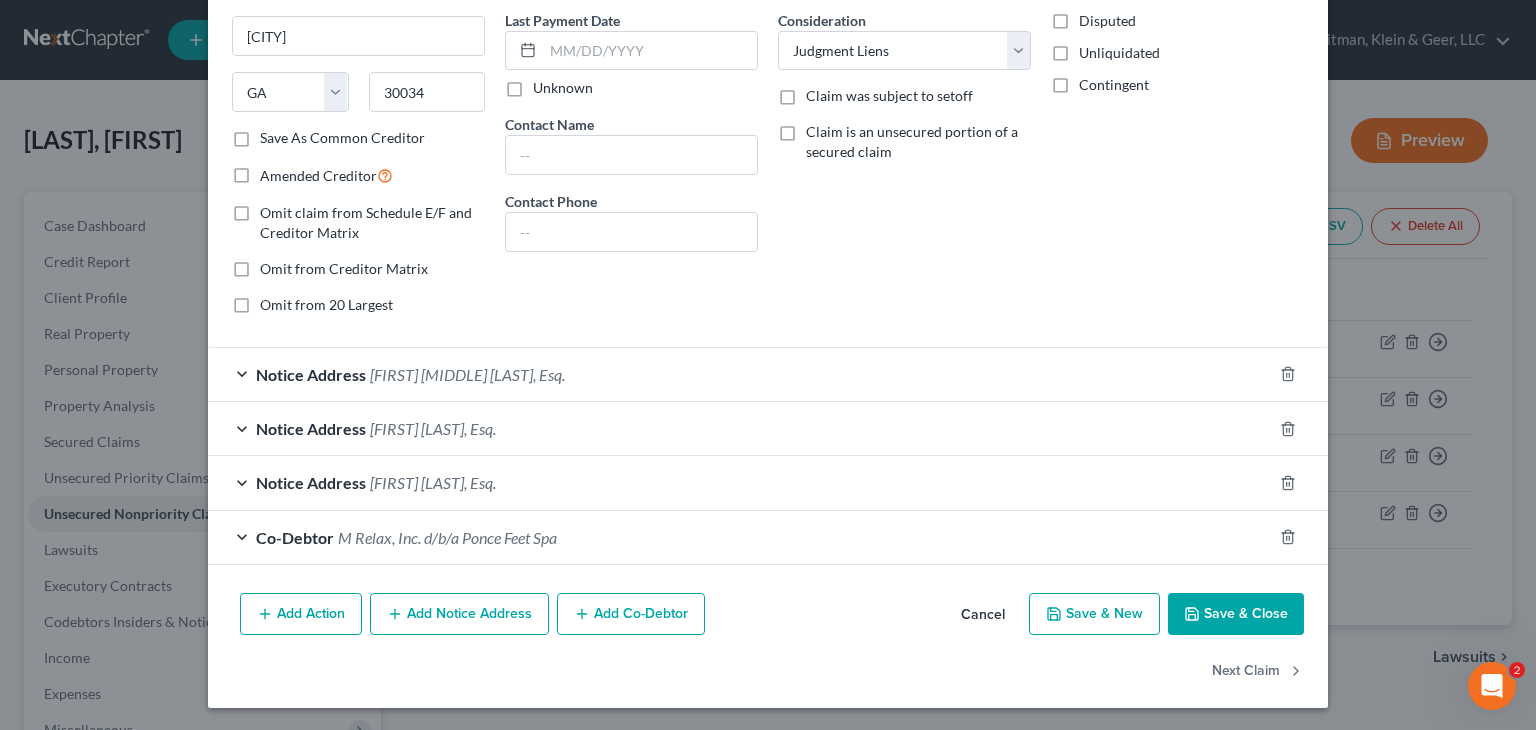 click on "[FIRST] [LAST], Esq." at bounding box center (433, 428) 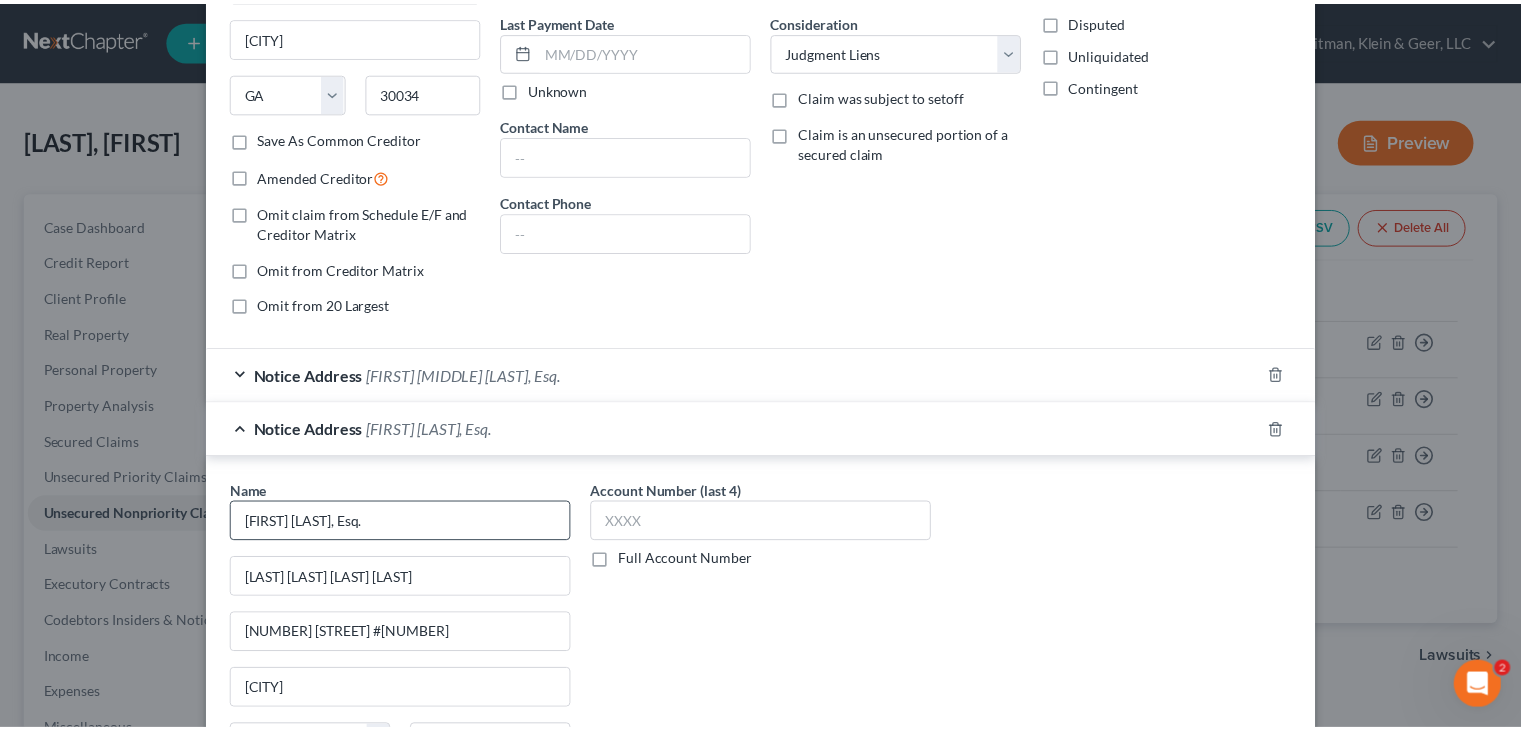 scroll, scrollTop: 638, scrollLeft: 0, axis: vertical 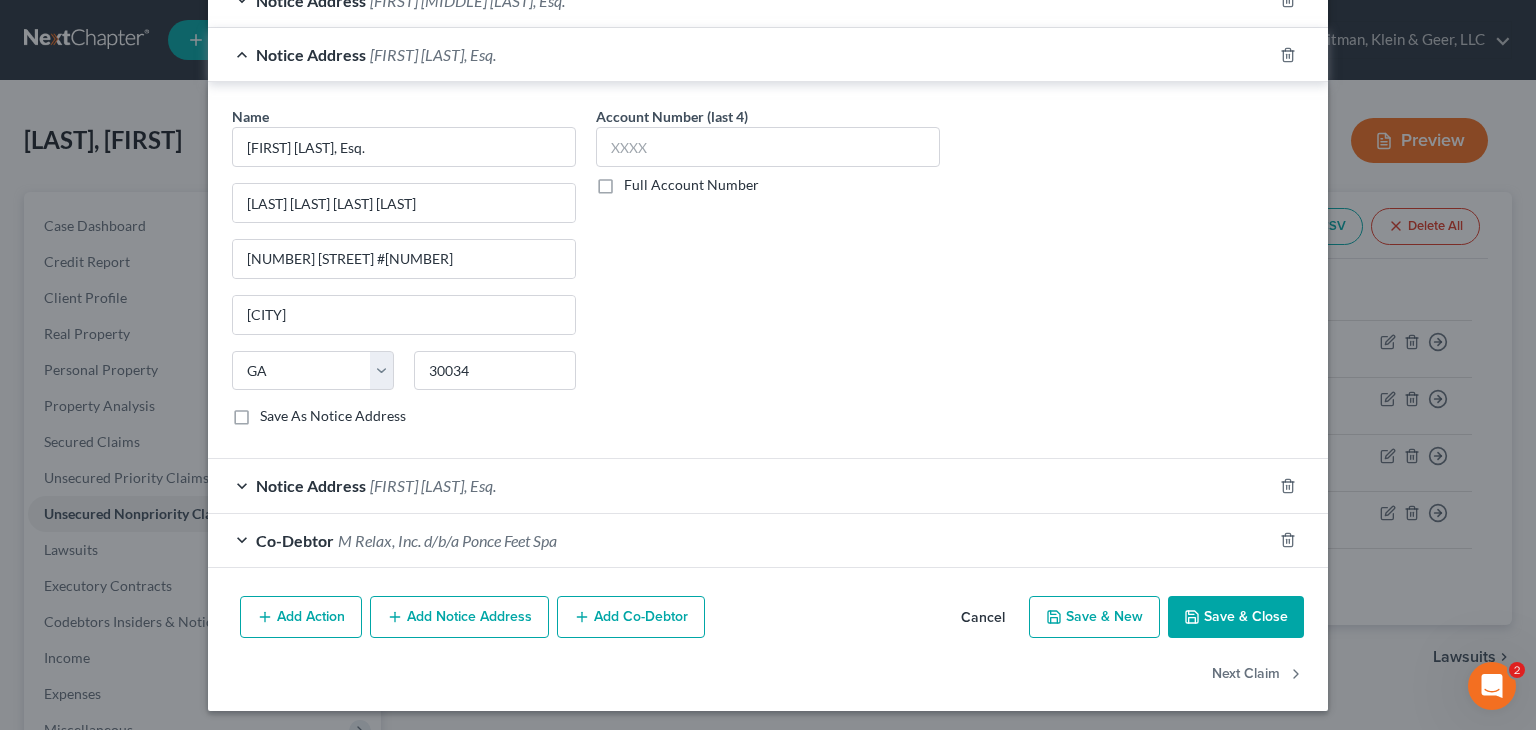 click on "Save As Notice Address" at bounding box center (333, 416) 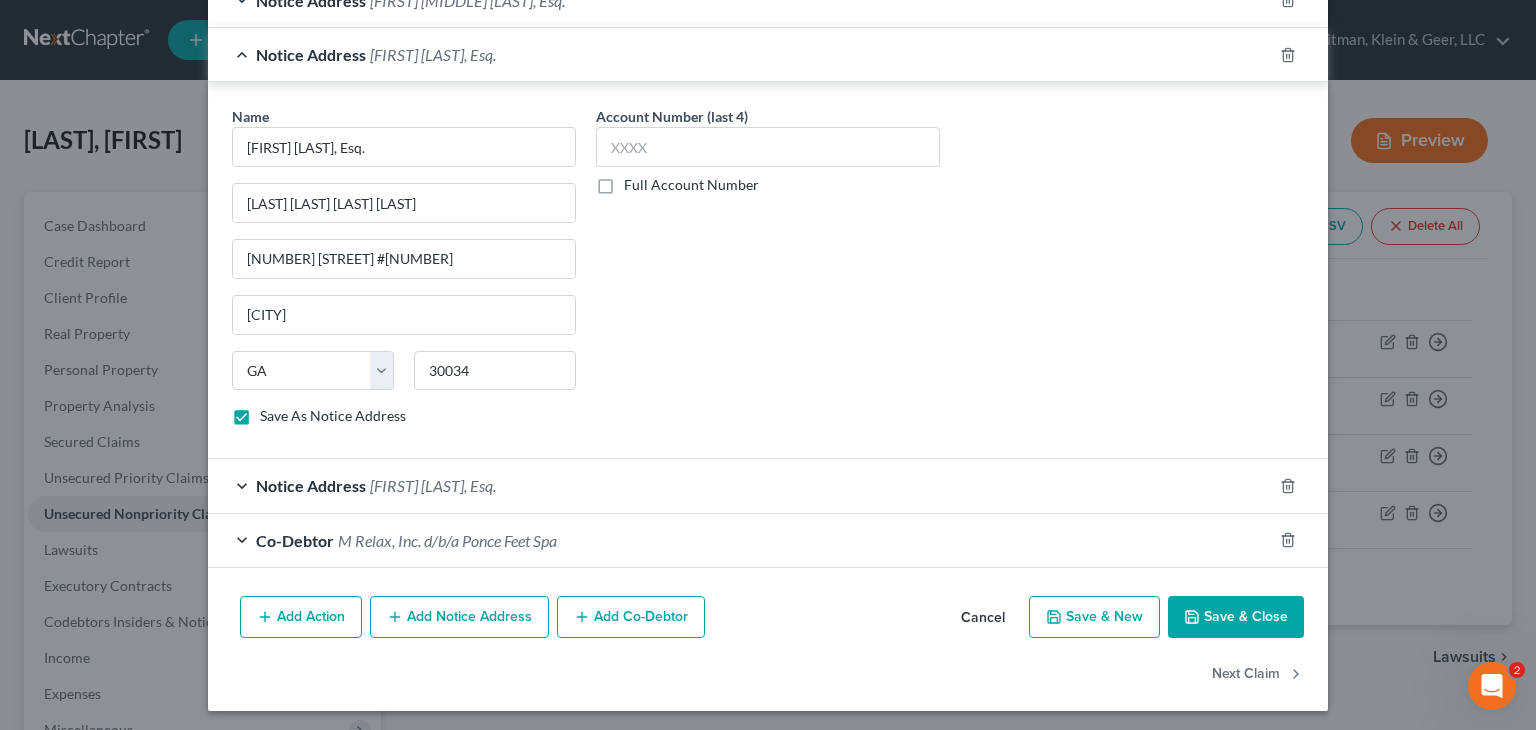 click on "Save & Close" at bounding box center (1236, 617) 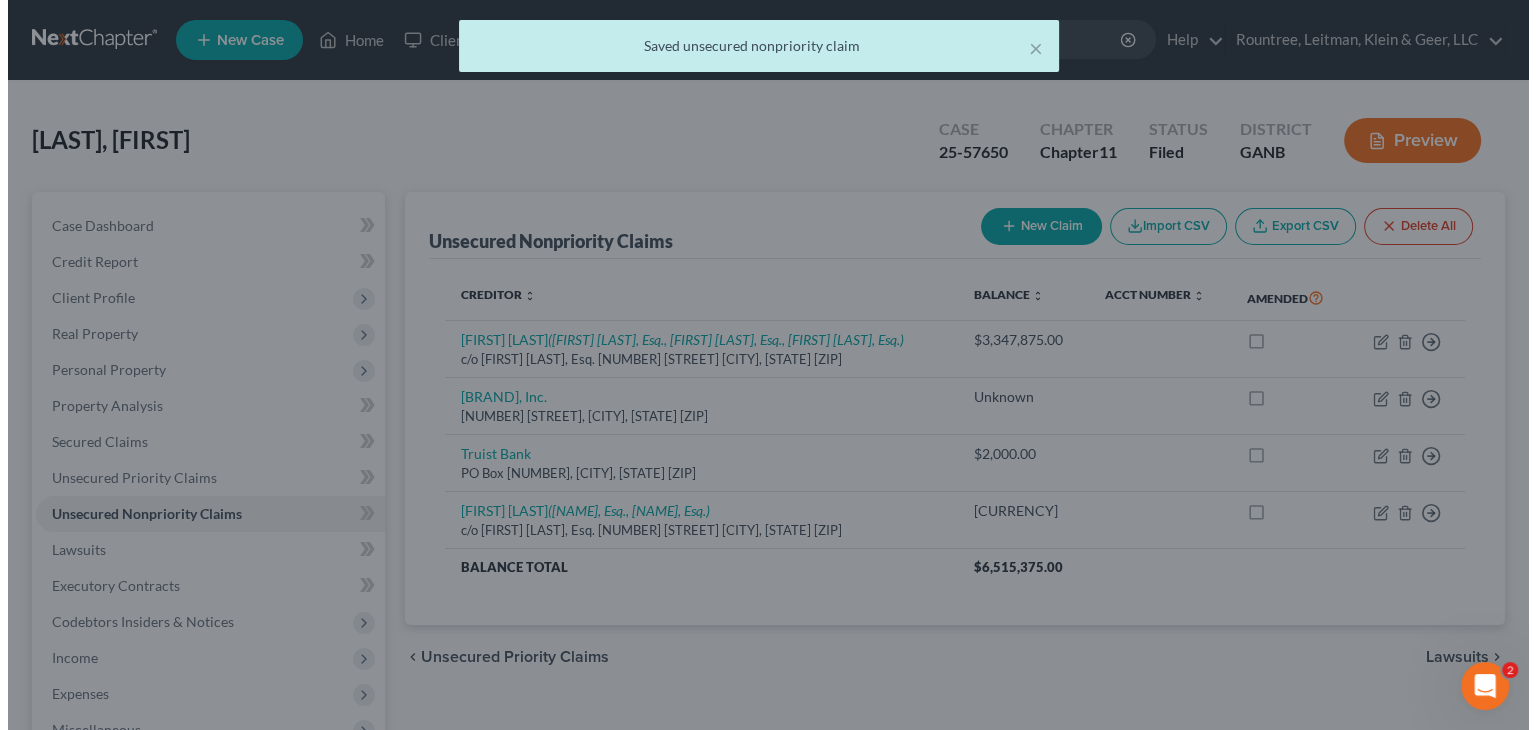 scroll, scrollTop: 0, scrollLeft: 0, axis: both 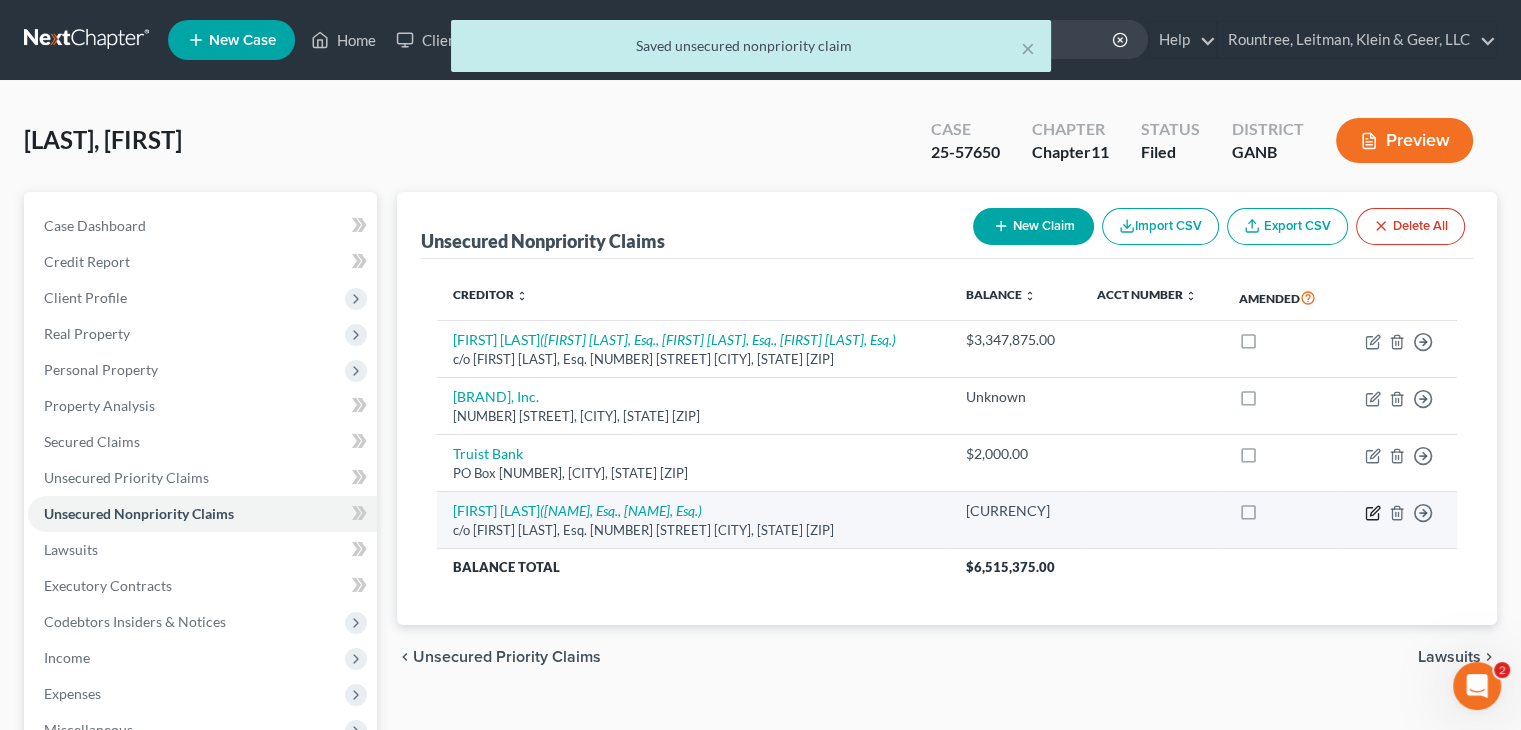 click 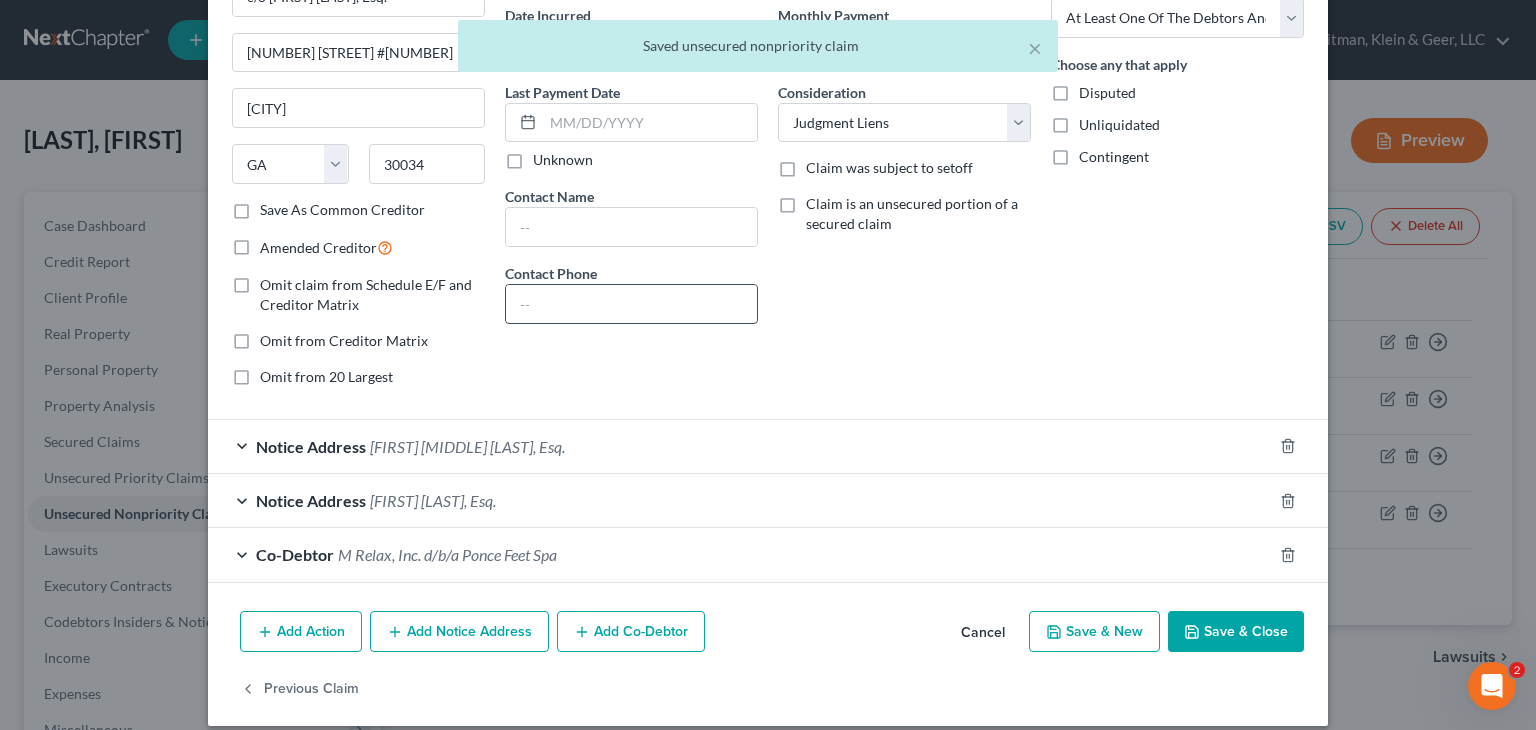 scroll, scrollTop: 209, scrollLeft: 0, axis: vertical 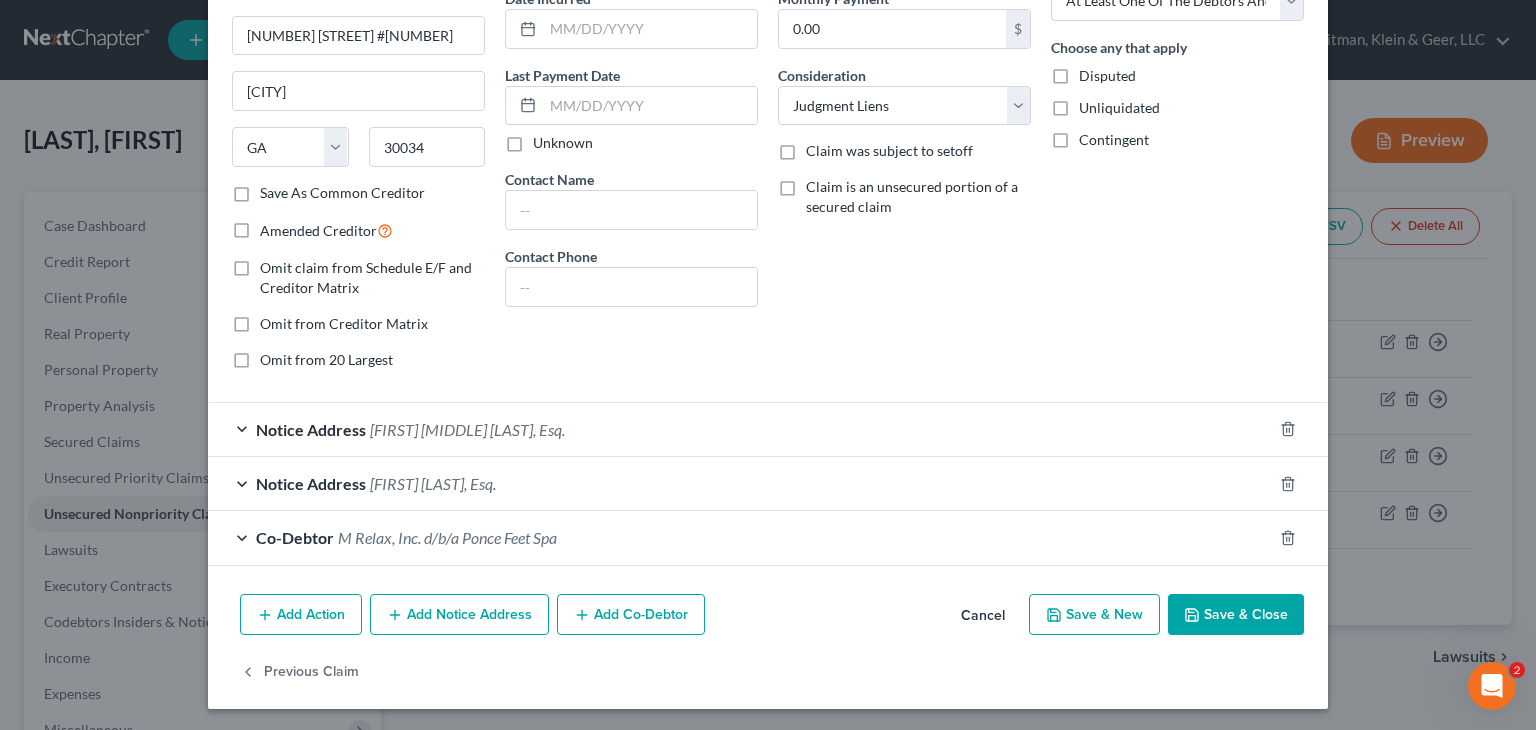 click on "Add Notice Address" at bounding box center (459, 615) 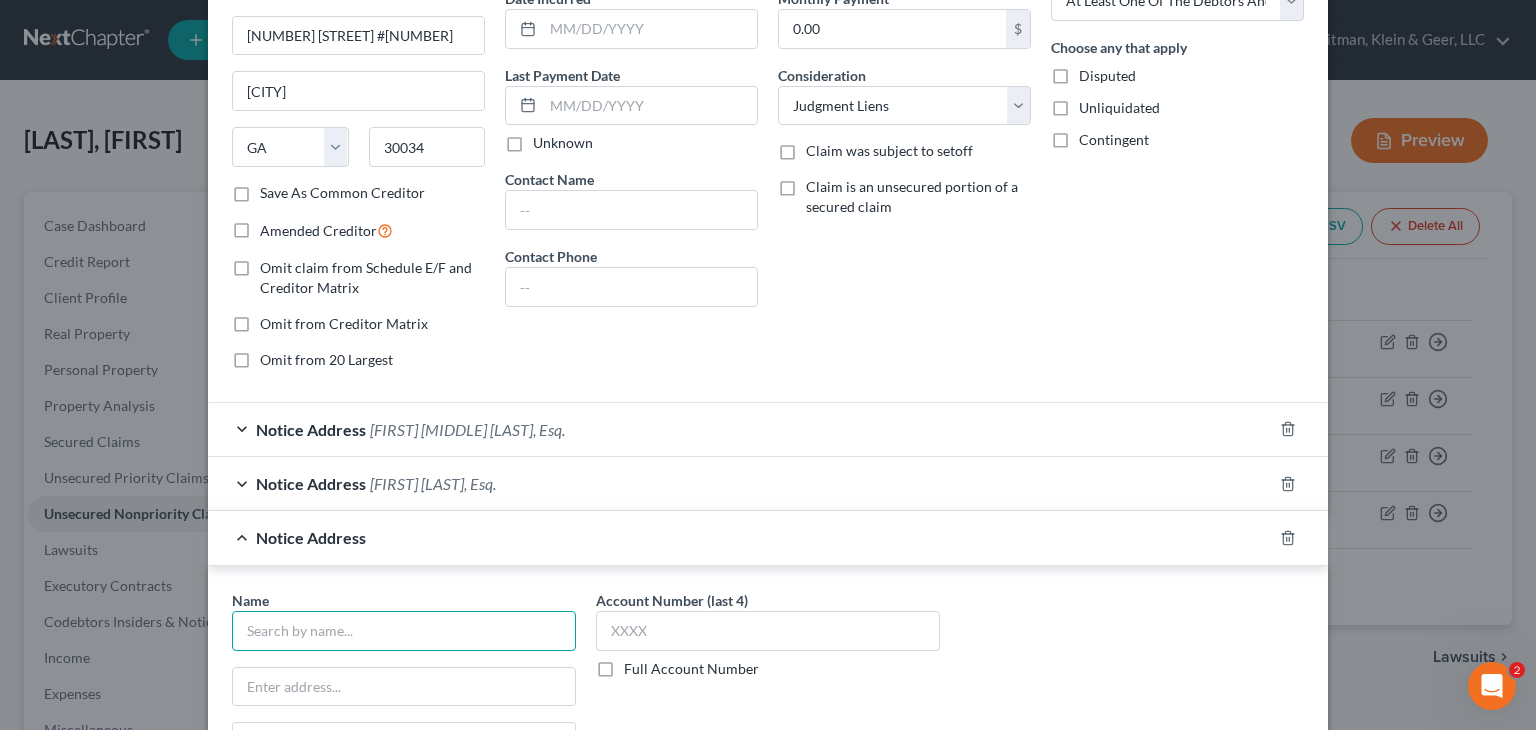 click at bounding box center [404, 631] 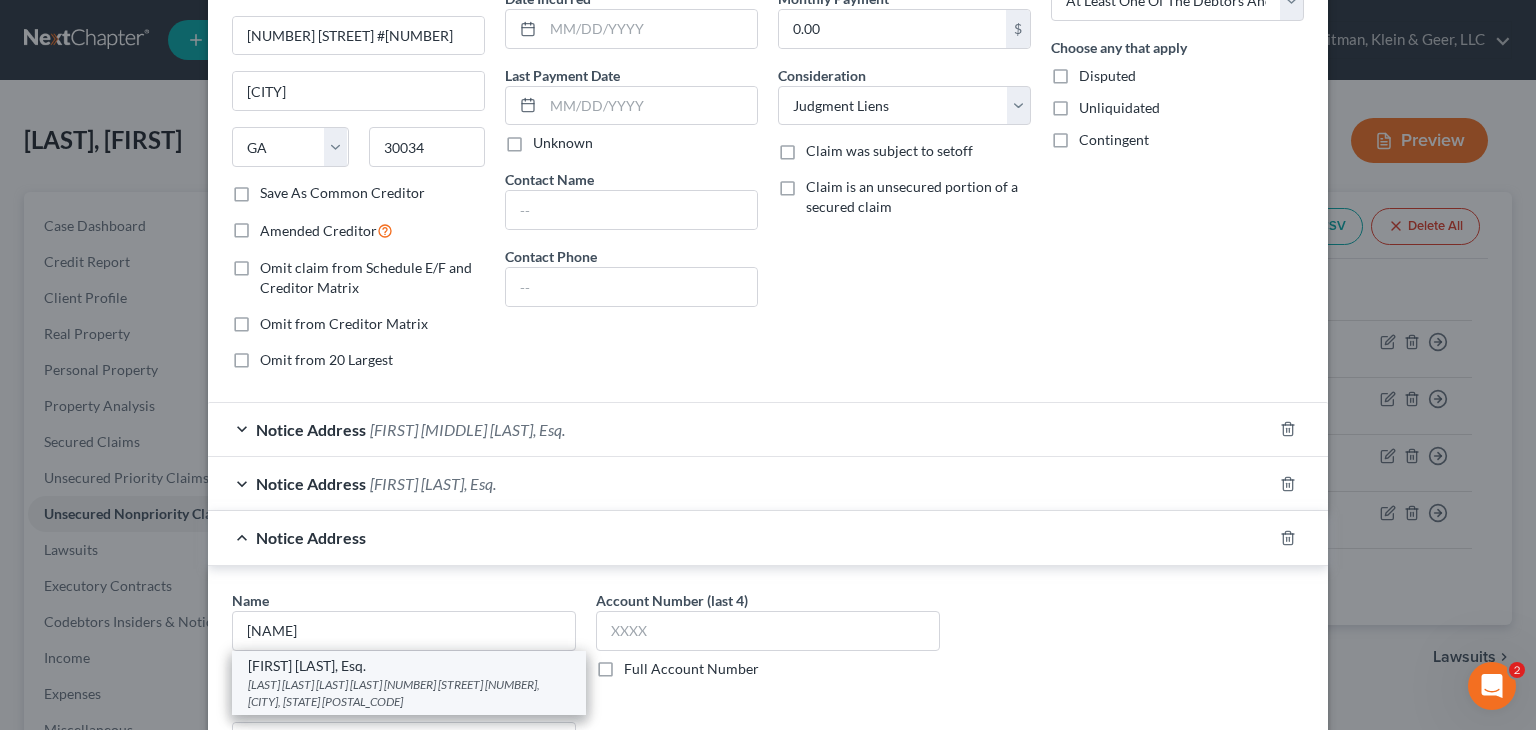 click on "[LAST] [LAST] [LAST] [LAST] [NUMBER] [STREET] [NUMBER], [CITY], [STATE] [POSTAL_CODE]" at bounding box center (409, 693) 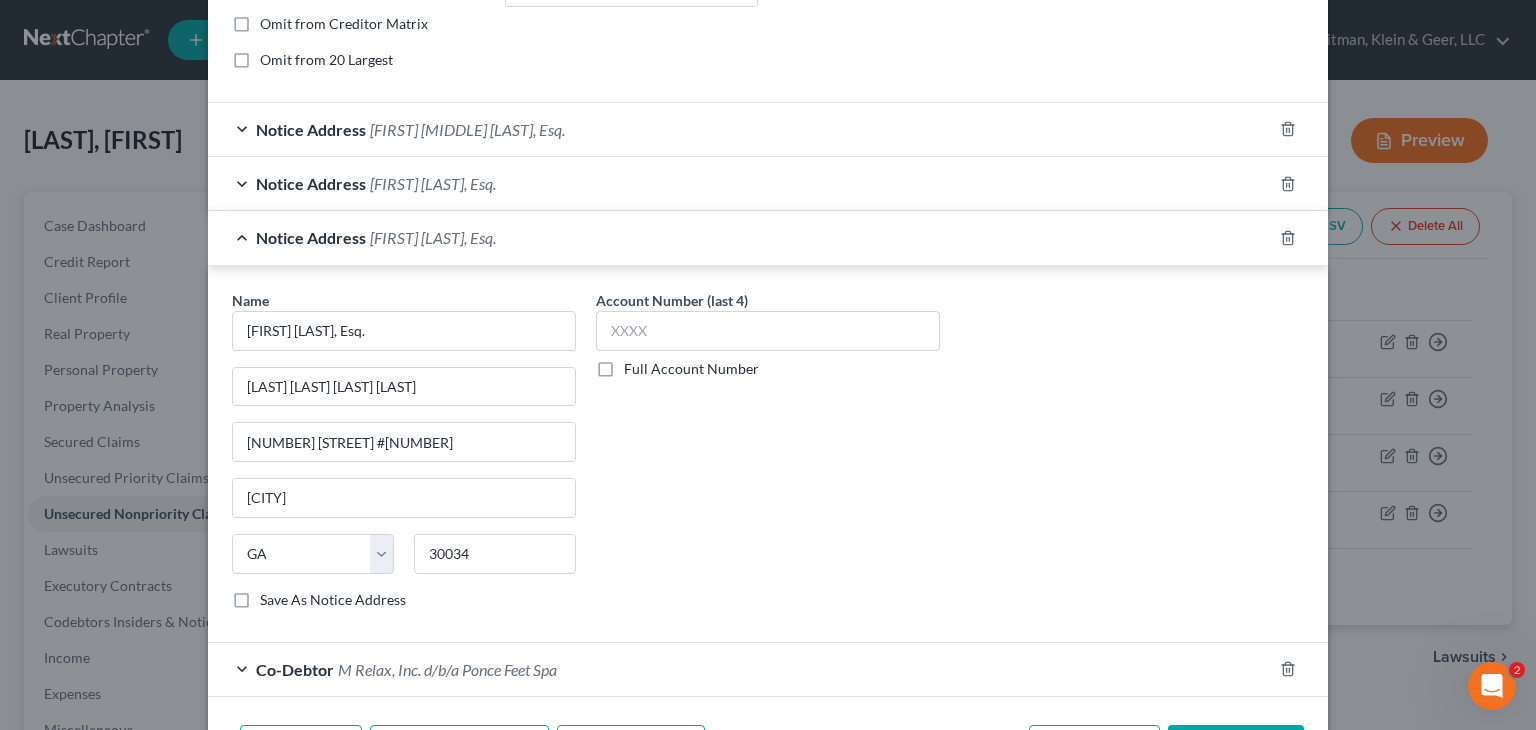 scroll, scrollTop: 638, scrollLeft: 0, axis: vertical 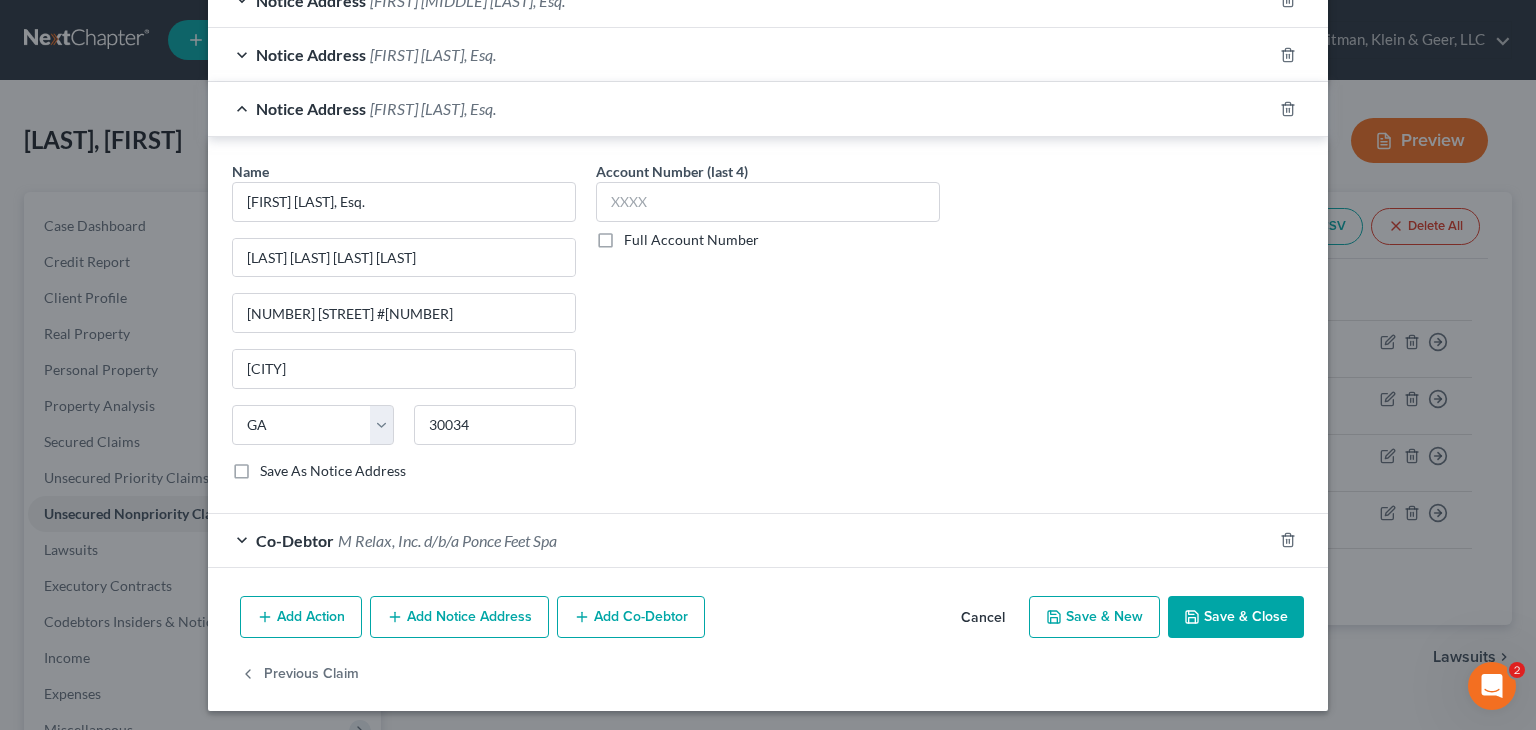 click on "Save & Close" at bounding box center (1236, 617) 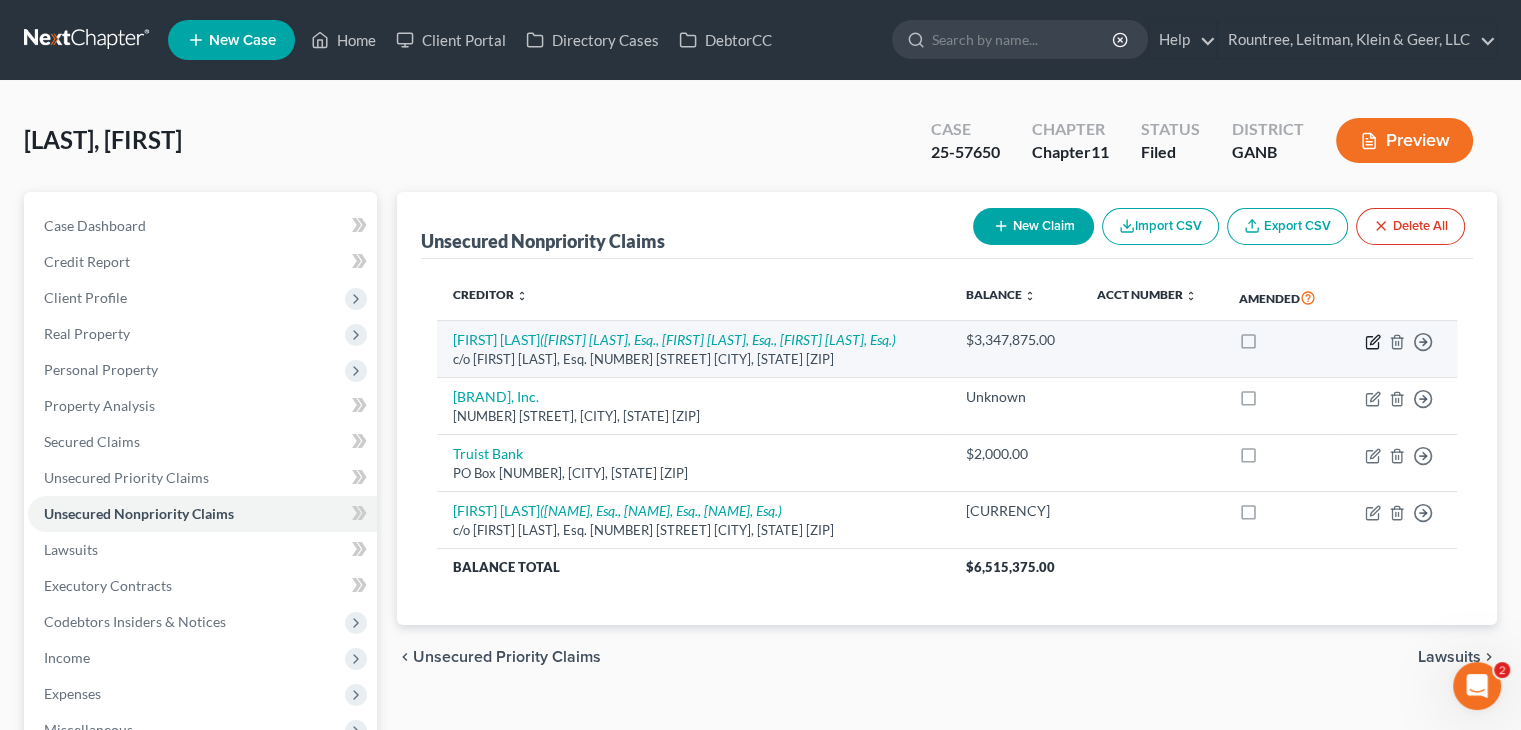 click 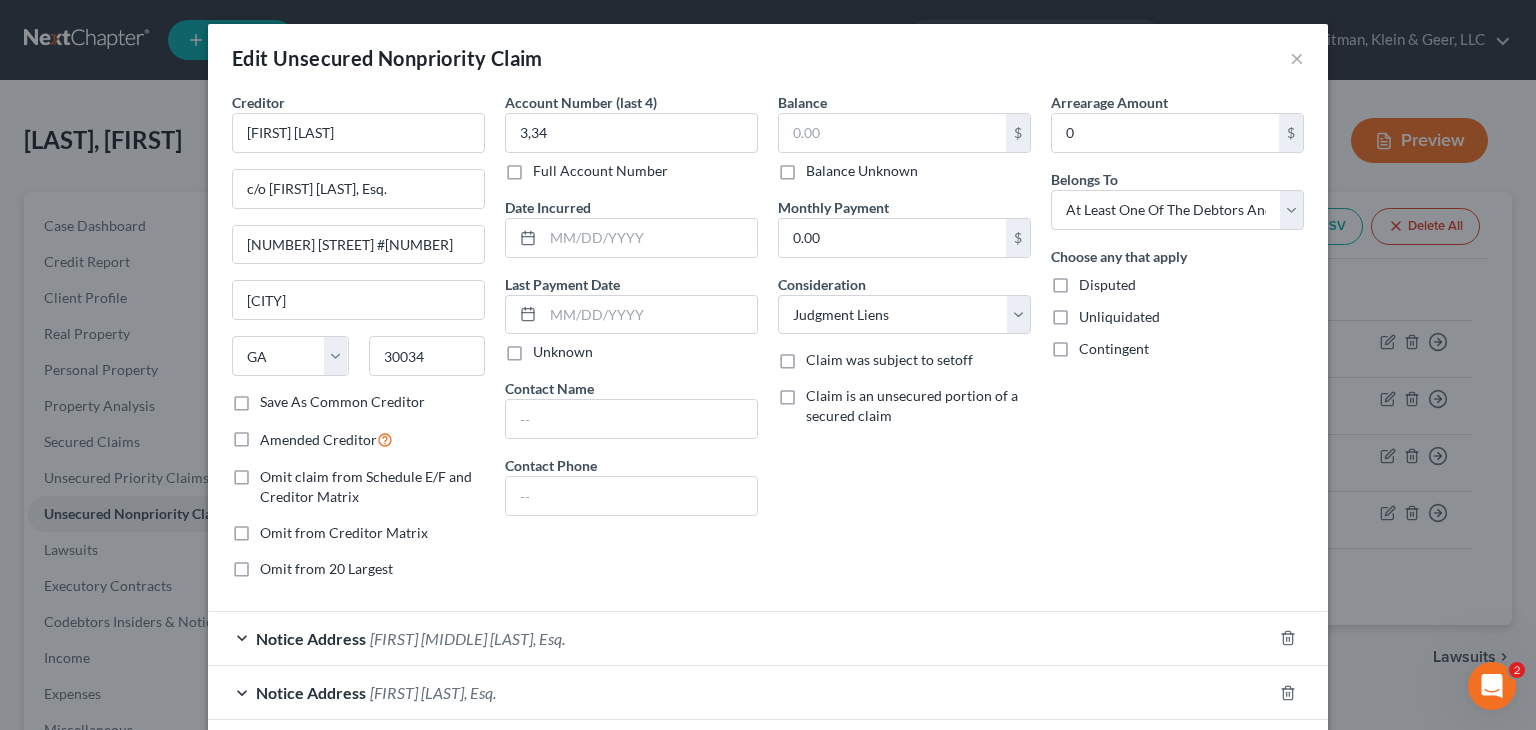 click on "Balance
$
Balance Unknown
Balance Undetermined
$
Balance Unknown" at bounding box center (904, 136) 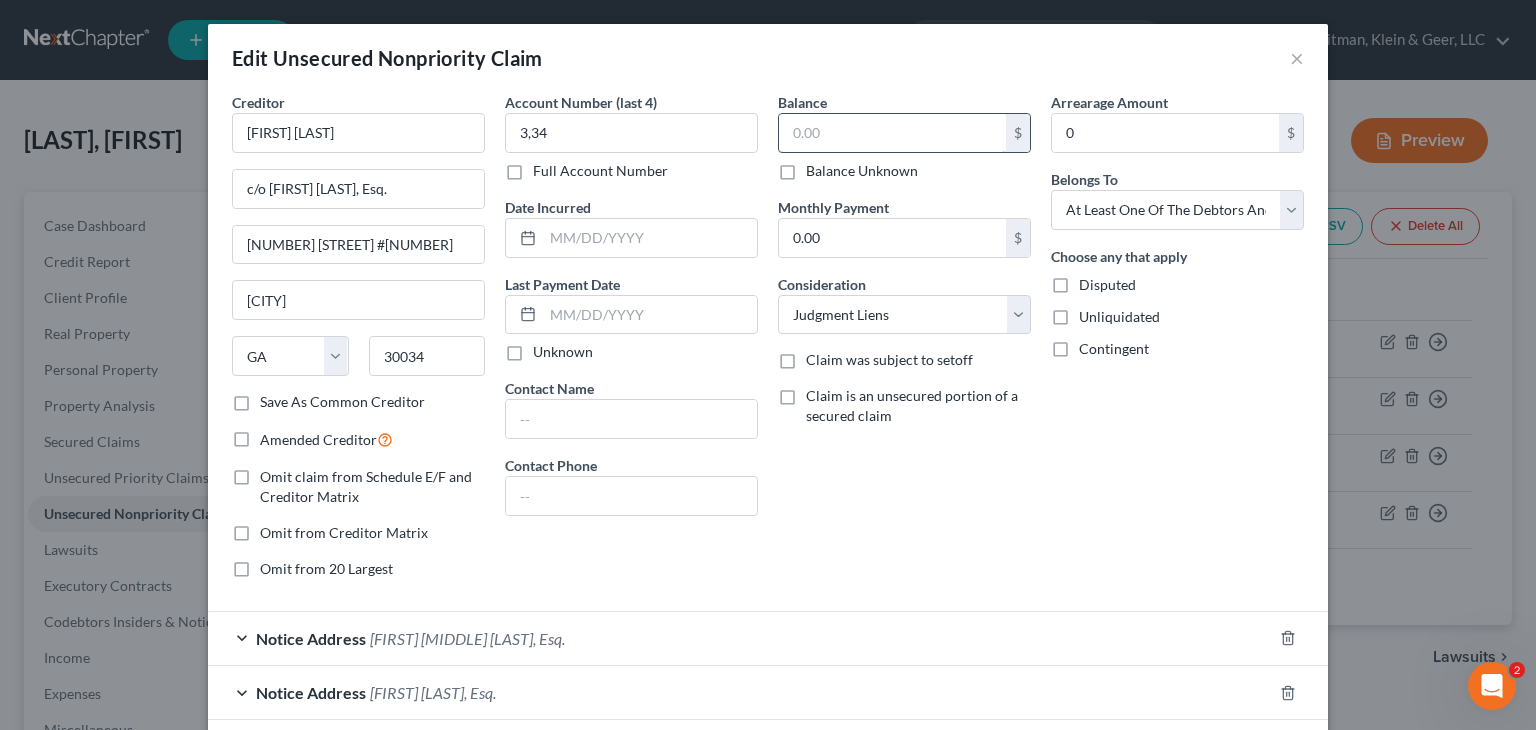 click at bounding box center [892, 133] 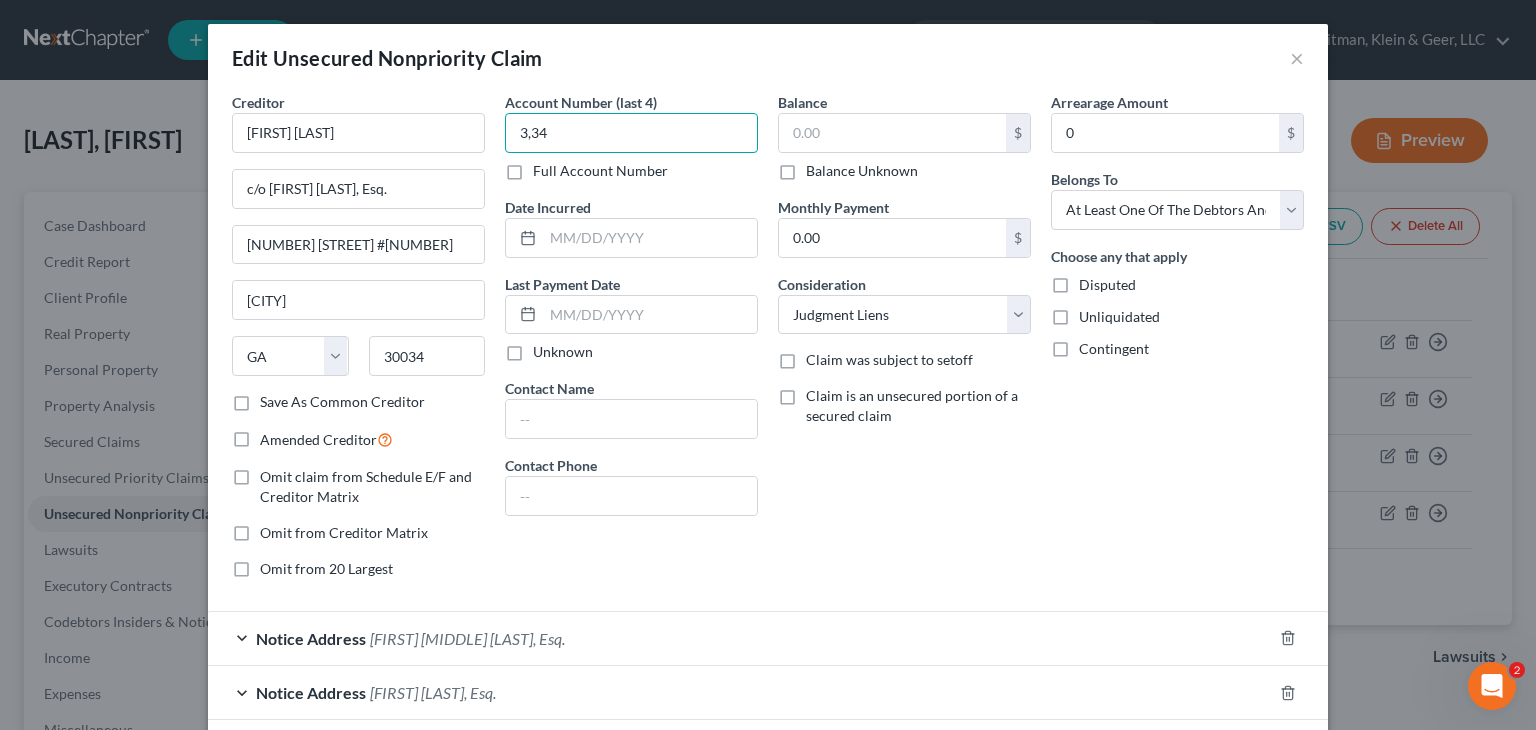 drag, startPoint x: 260, startPoint y: 128, endPoint x: -80, endPoint y: 125, distance: 340.01324 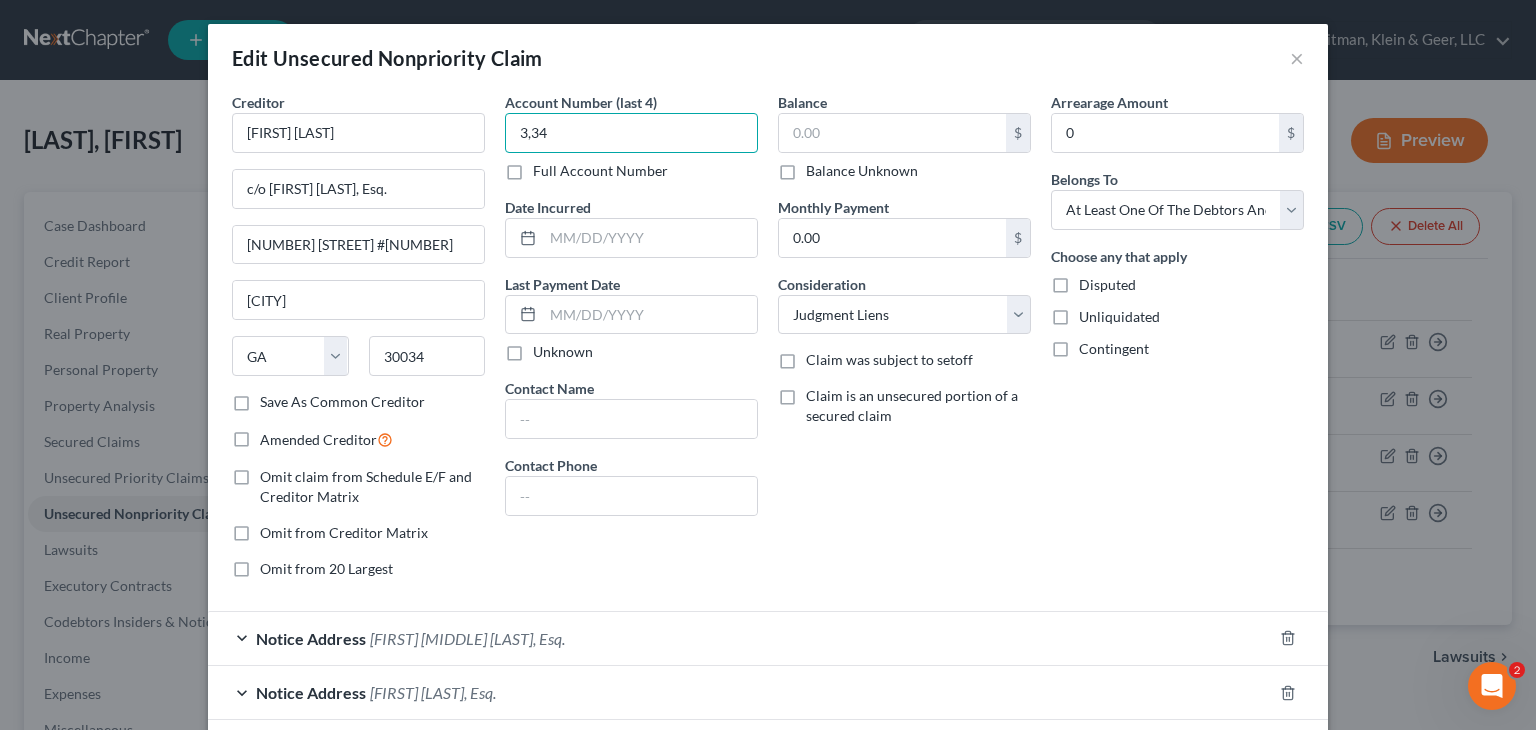 click on "Home New Case Client Portal Directory Cases DebtorCC [COMPANY] [COMPANY] [COMPANY] [EMAIL] My Account Settings Plan + Billing Account Add-Ons Upgrade to Whoa Help Center Webinars Training Videos What's new Log out New Case Home Client Portal Directory Cases DebtorCC         - No Result - See all results Or Press Enter... Help Help Center Webinars Training Videos What's new [COMPANY] [COMPANY] [COMPANY] [EMAIL] My Account Settings Plan + Billing Account Add-Ons Upgrade to Whoa Log out 	 [LAST], [NAME] Upgraded Case 25-57650 Chapter Chapter  11 Status Filed District GANB Preview Petition Navigation
Case Dashboard
Payments
Home" at bounding box center [768, 513] 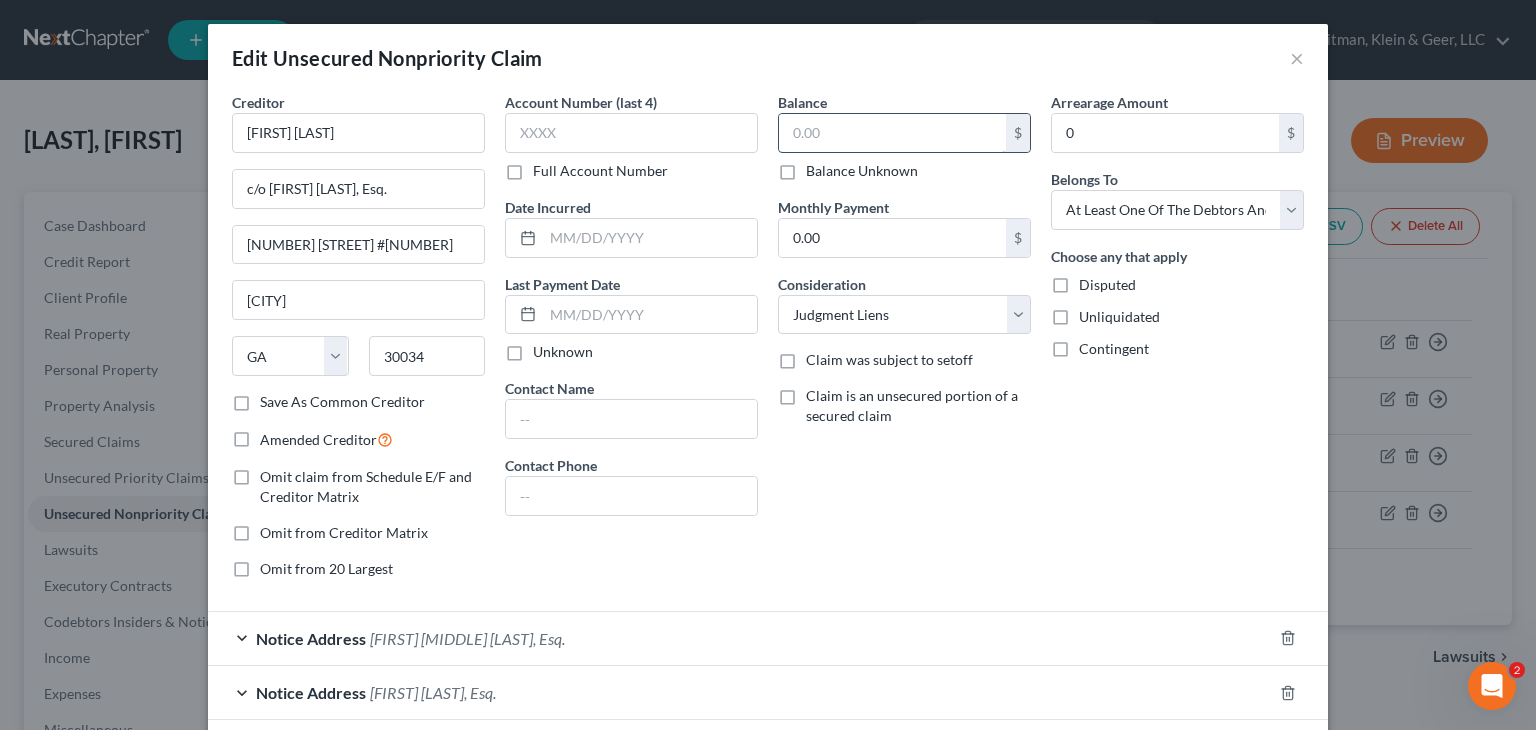 click at bounding box center (892, 133) 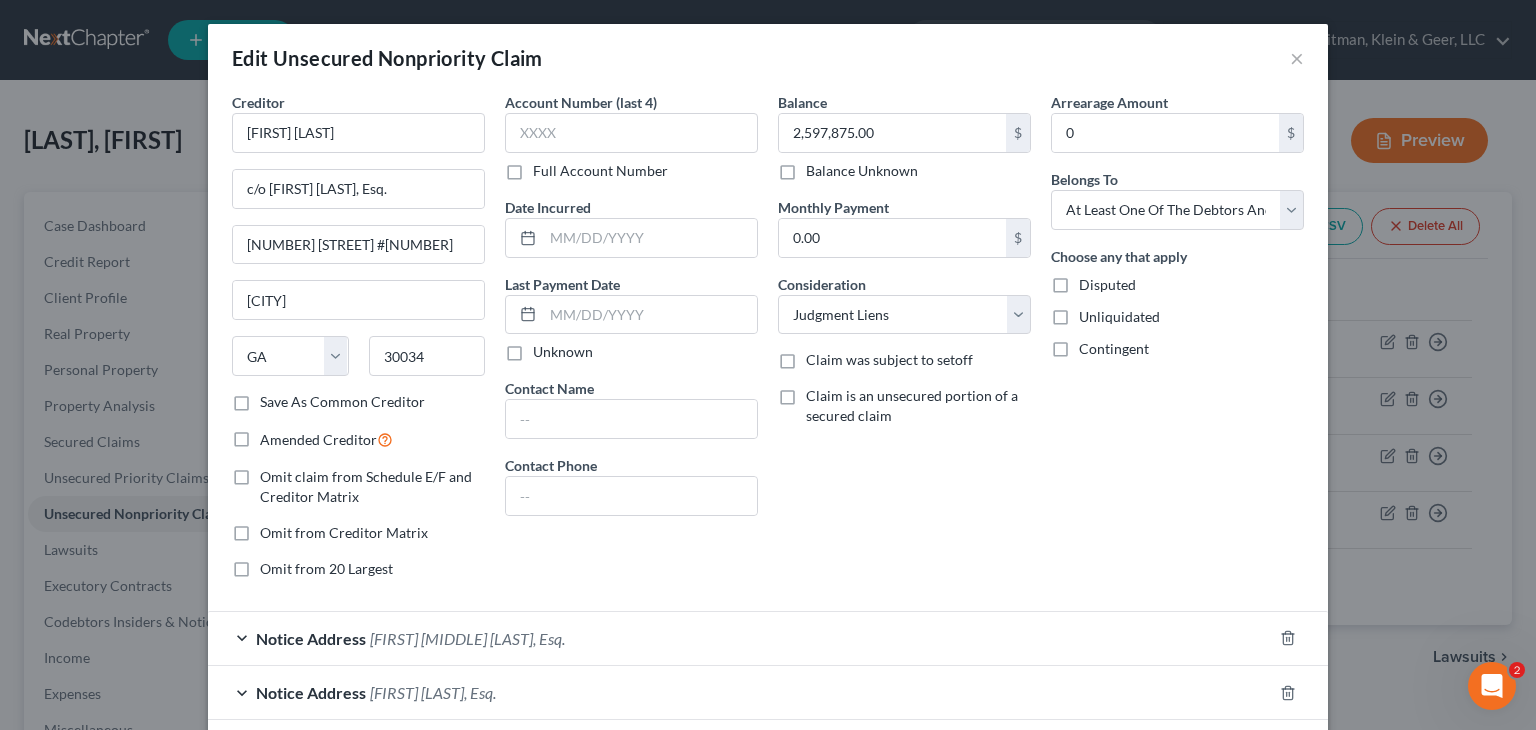 click on "Balance
2,597,875.00 $
Balance Unknown
Balance Undetermined
2,597,875.00 $
Balance Unknown
Monthly Payment 0.00 $ Consideration Select Cable / Satellite Services Collection Agency Credit Card Debt Debt Counseling / Attorneys Deficiency Balance Domestic Support Obligations Home / Car Repairs Income Taxes Judgment Liens Medical Services Monies Loaned / Advanced Mortgage Obligation From Divorce Or Separation Obligation To Pensions Other Overdrawn Bank Account Promised To Help Pay Creditors Student Loans Suppliers And Vendors Telephone / Internet Services Utility Services Claim was subject to setoff Claim is an unsecured portion of a secured claim" at bounding box center [904, 343] 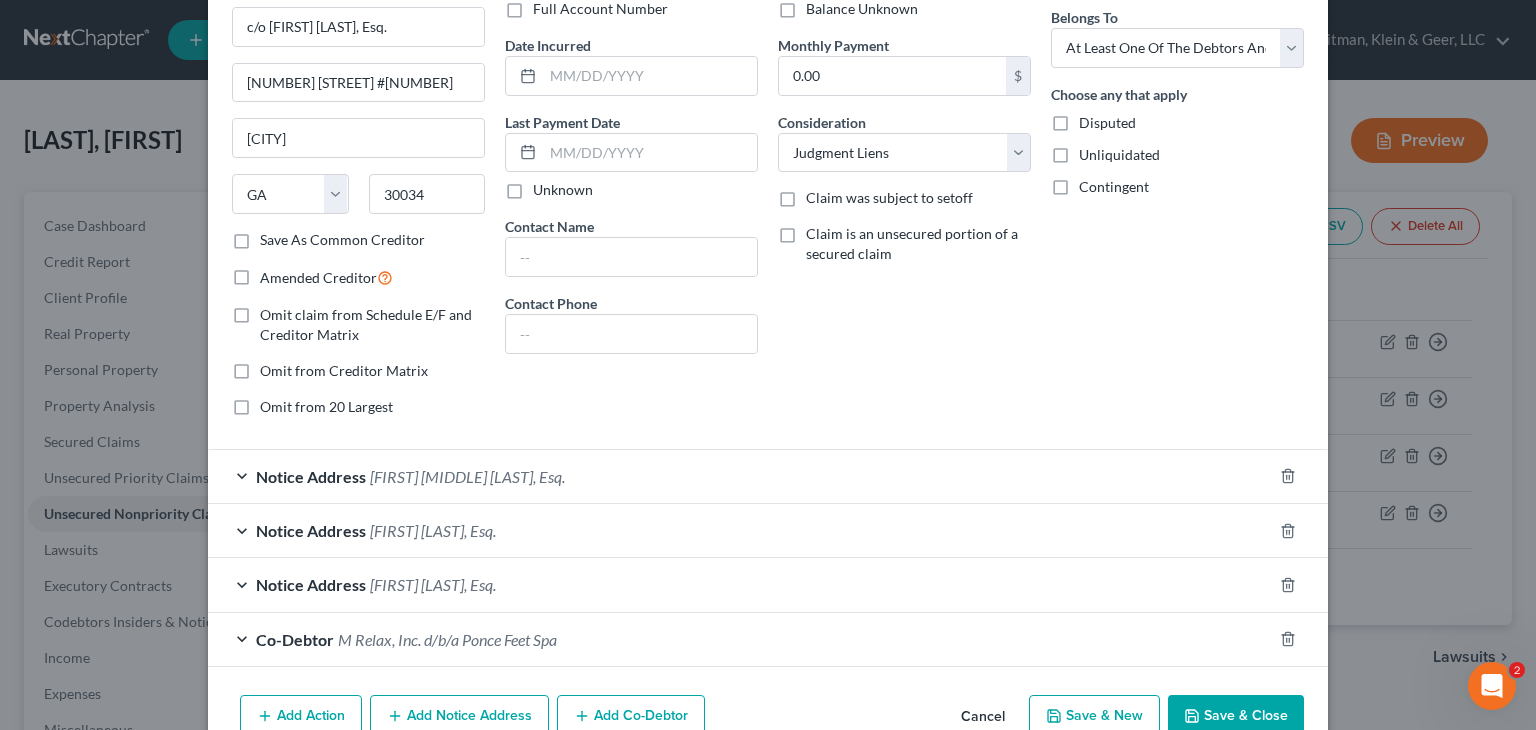 scroll, scrollTop: 200, scrollLeft: 0, axis: vertical 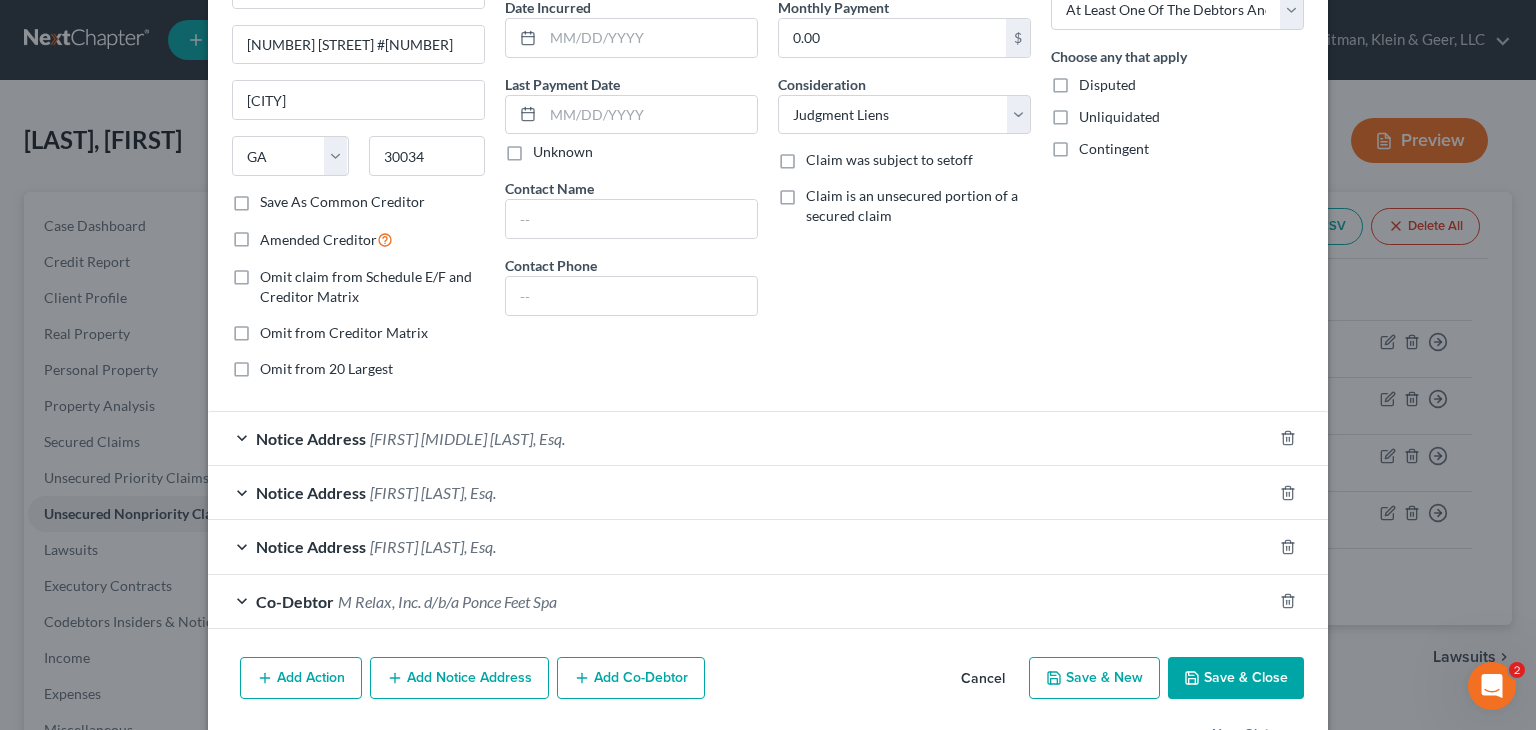 click on "Save & Close" at bounding box center [1236, 678] 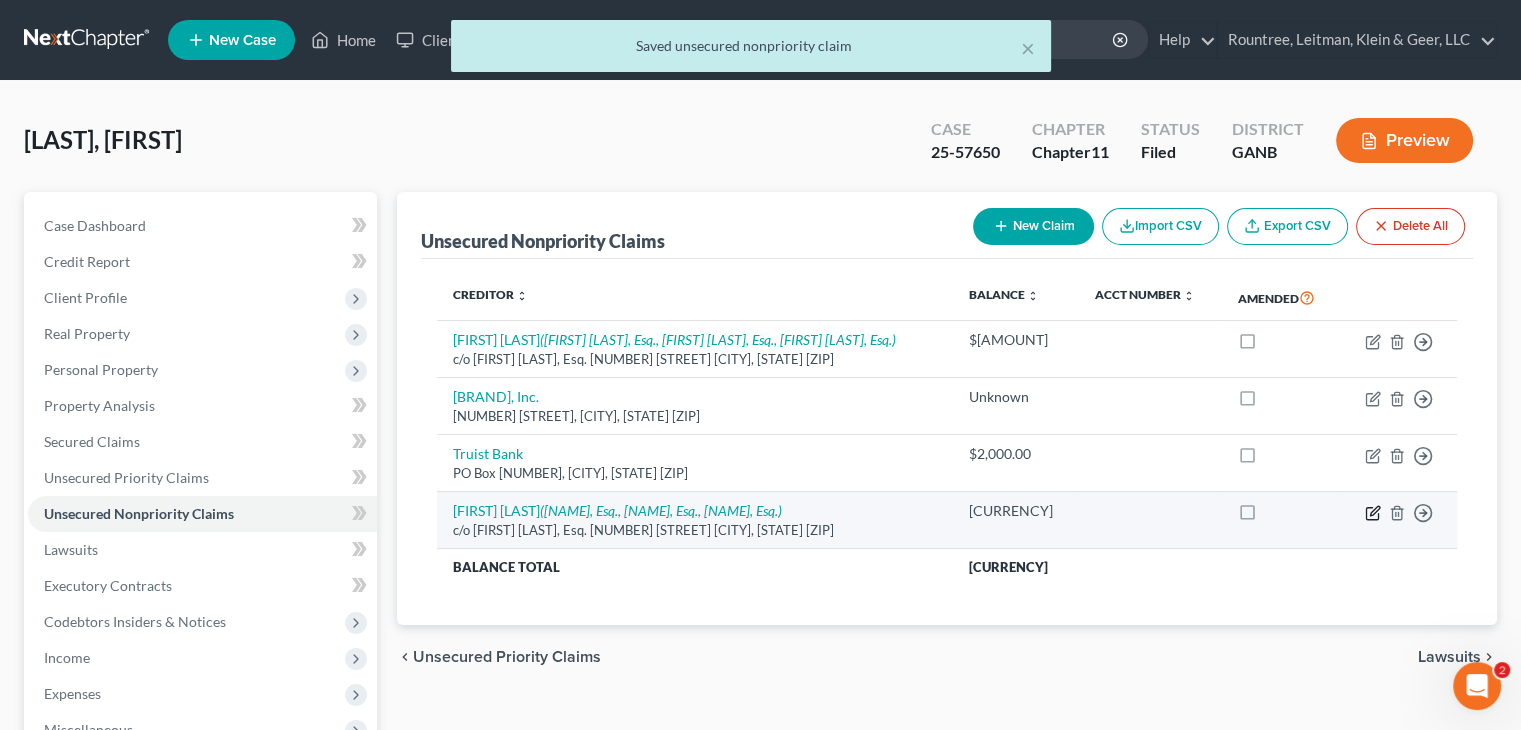 click 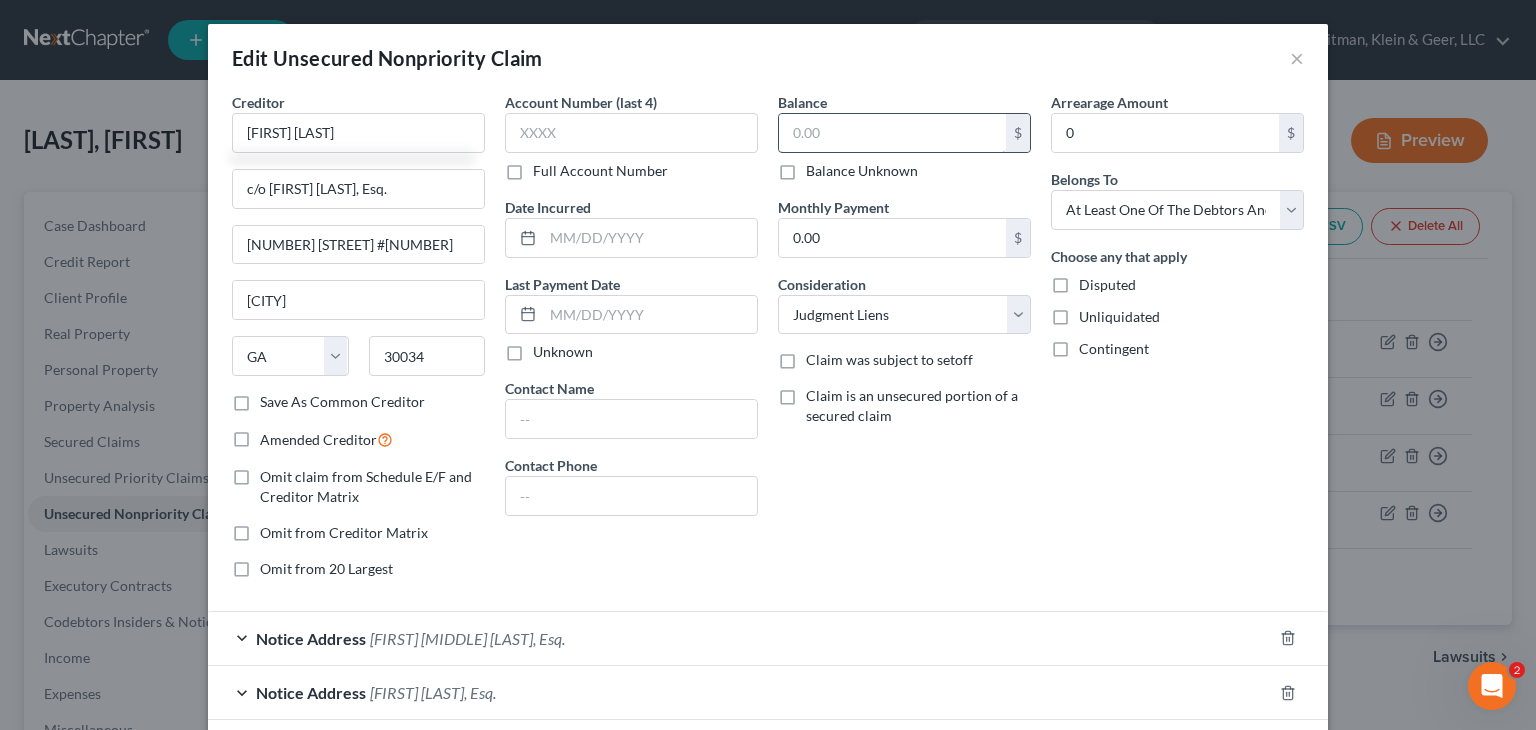click at bounding box center [892, 133] 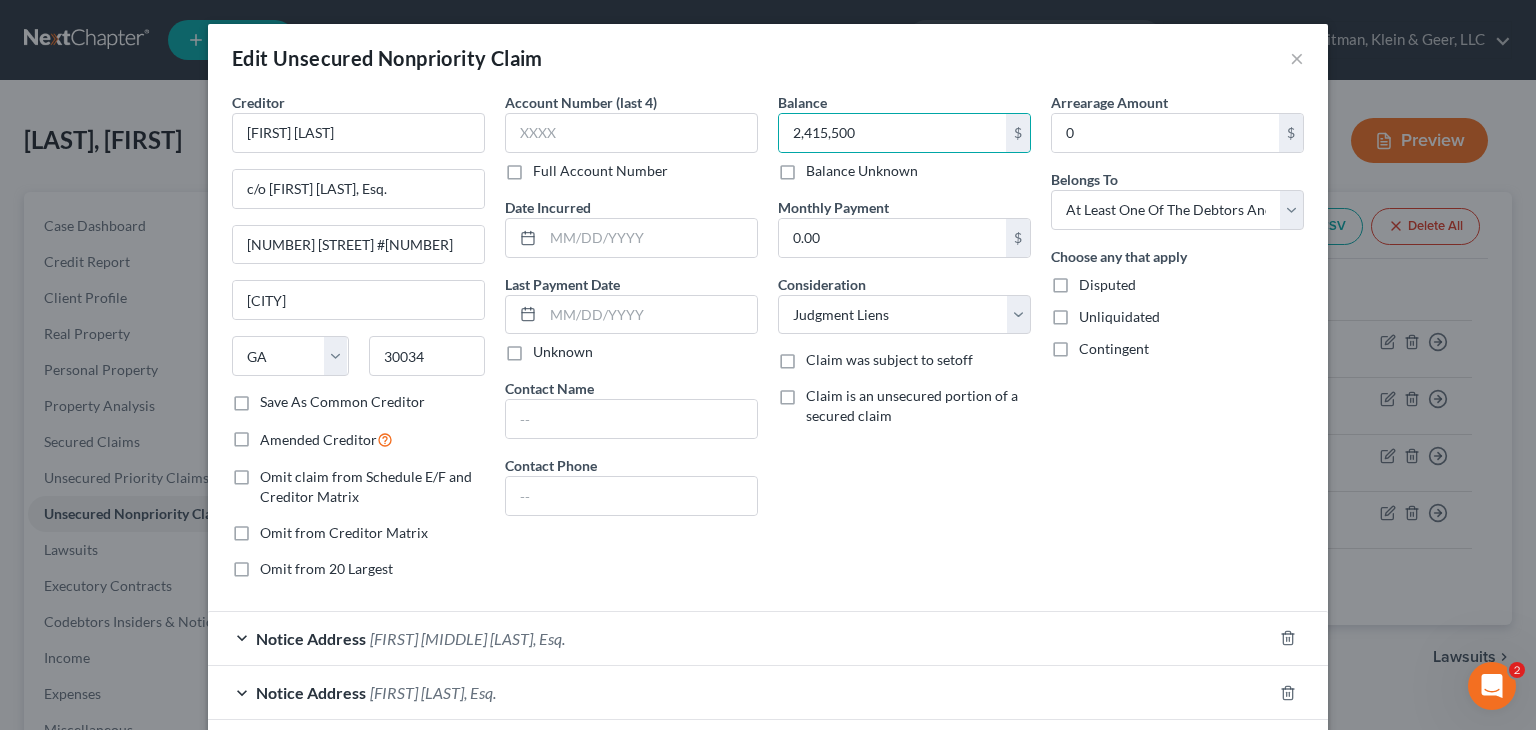 click on "Arrearage Amount 0 $
Belongs To
*
Select Debtor 1 Only Debtor 2 Only Debtor 1 And Debtor 2 Only At Least One Of The Debtors And Another Community Property Choose any that apply Disputed Unliquidated Contingent" at bounding box center [1177, 343] 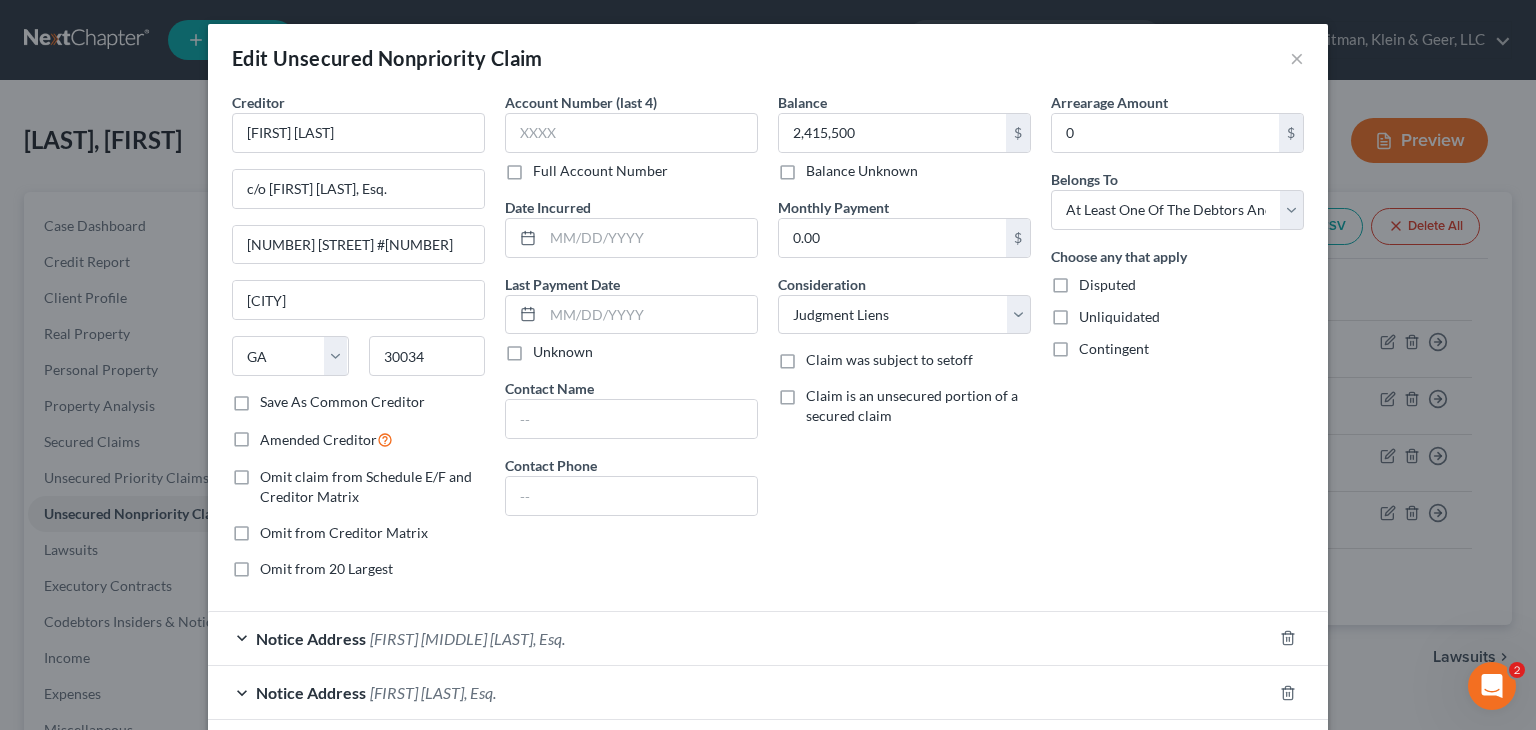 scroll, scrollTop: 264, scrollLeft: 0, axis: vertical 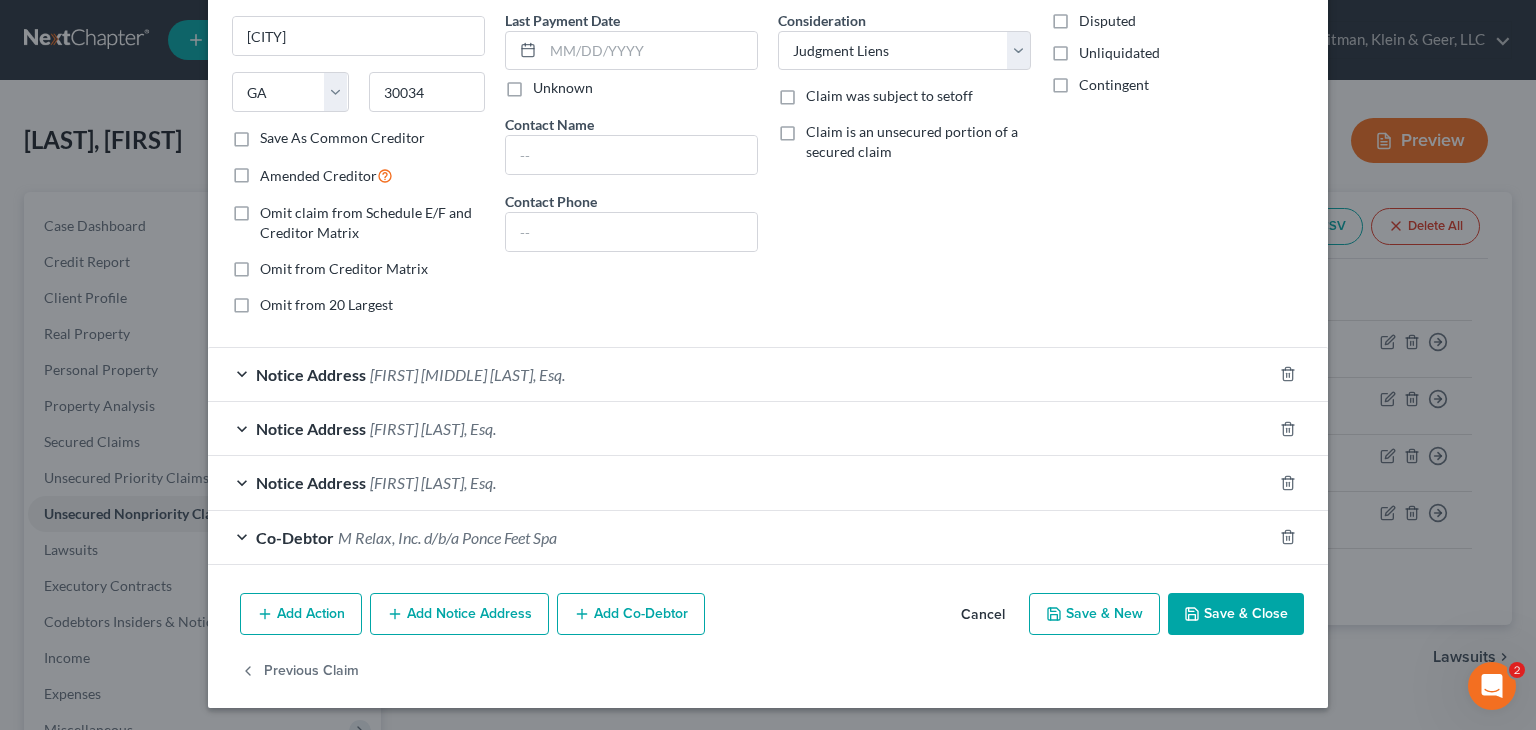 click on "Save & Close" at bounding box center [1236, 614] 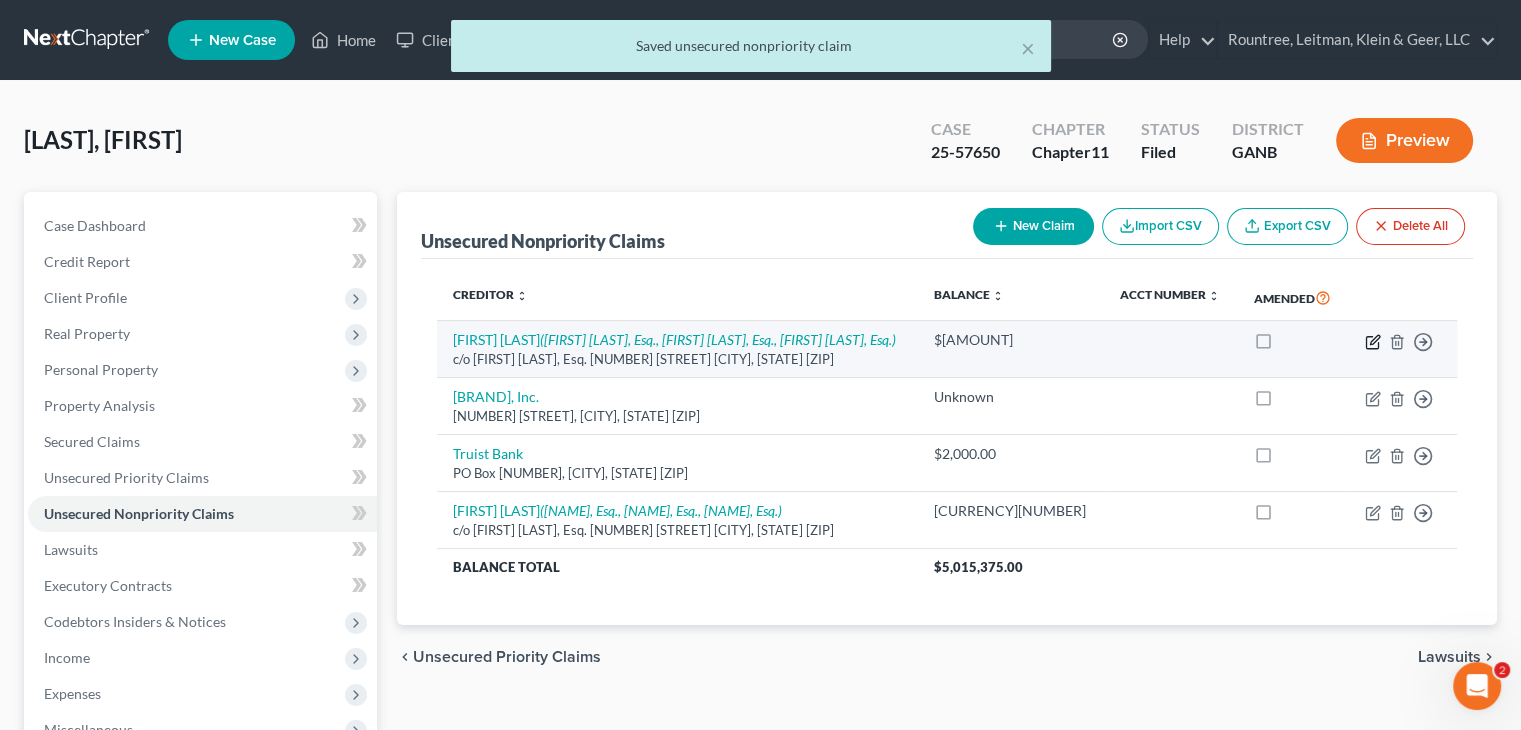 click 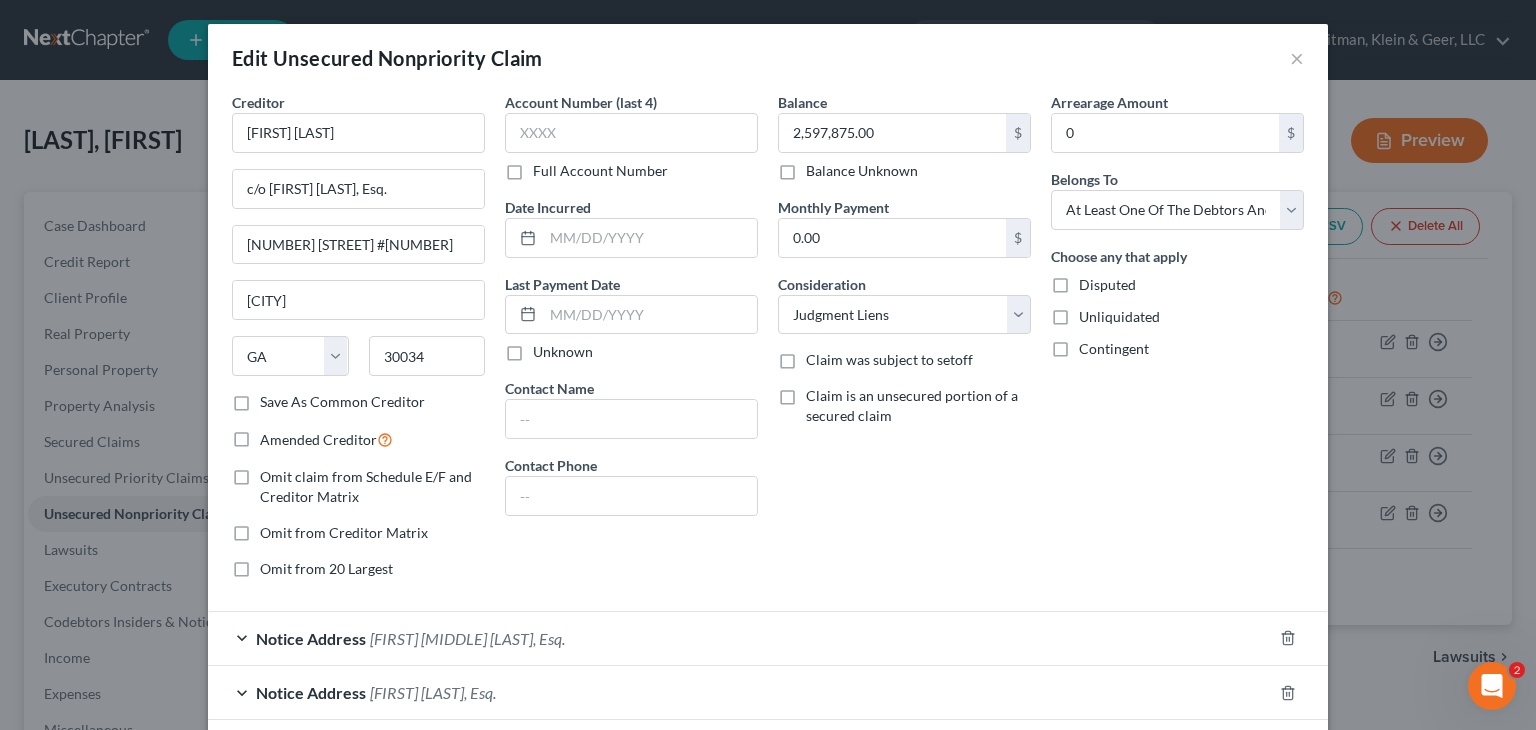 scroll, scrollTop: 264, scrollLeft: 0, axis: vertical 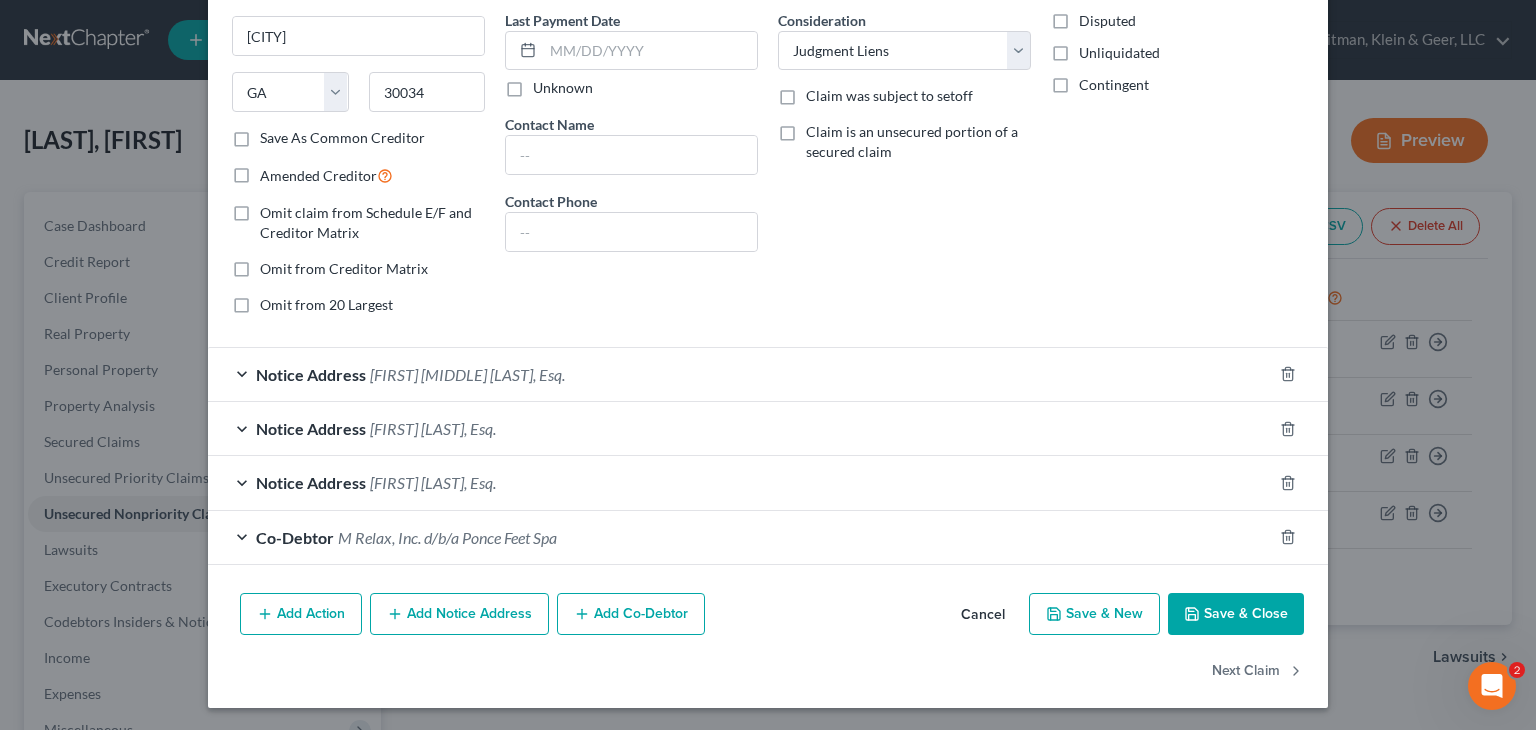click on "Save & Close" at bounding box center (1236, 614) 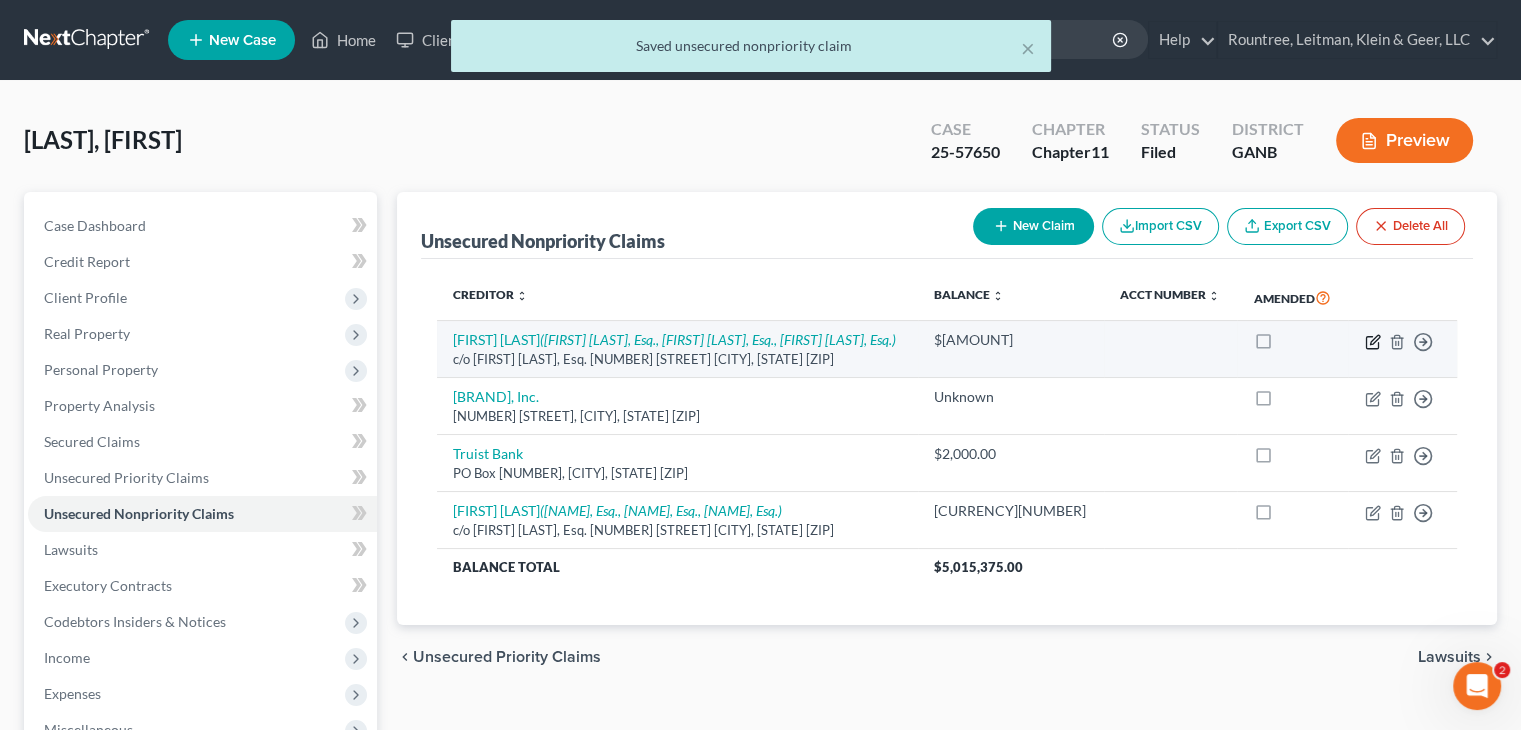 click 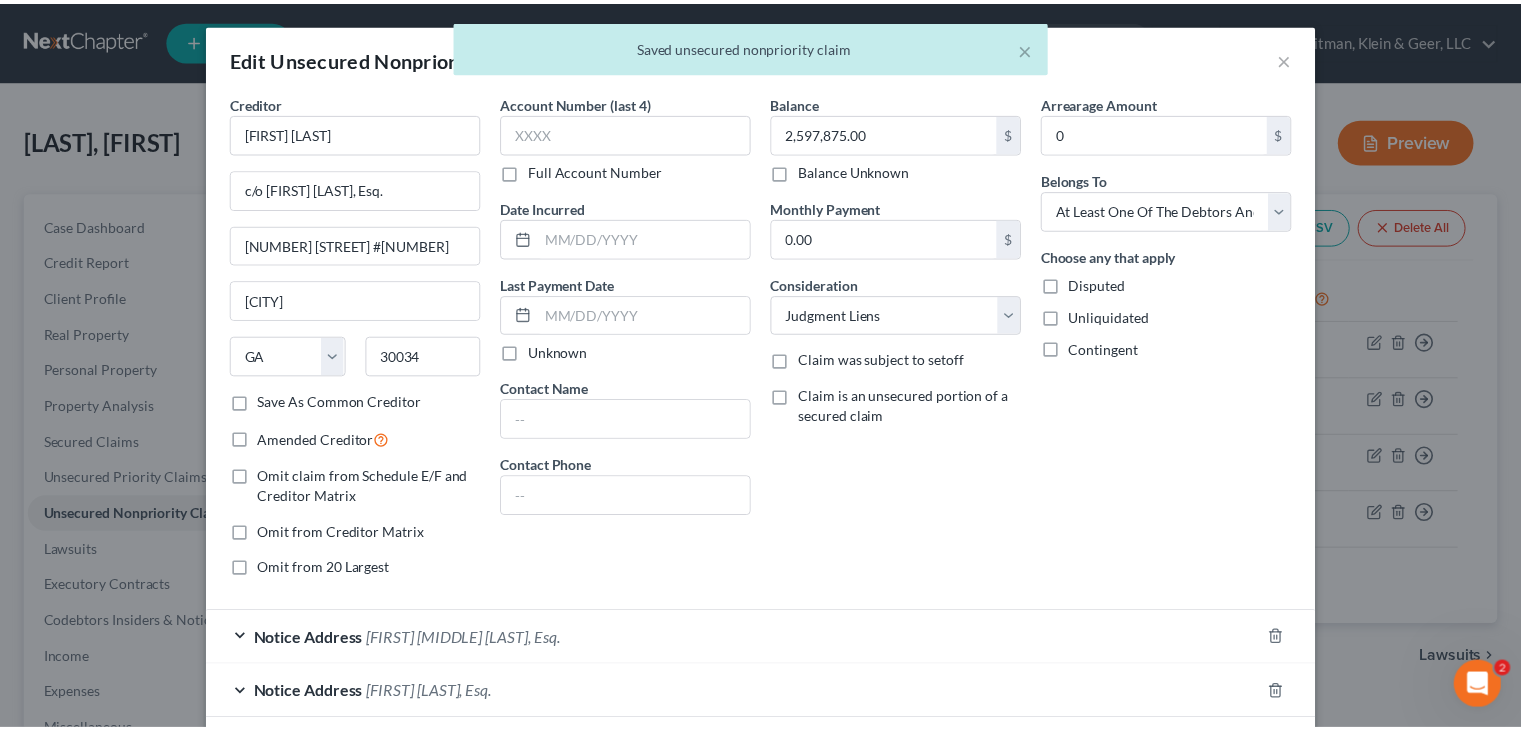 scroll, scrollTop: 264, scrollLeft: 0, axis: vertical 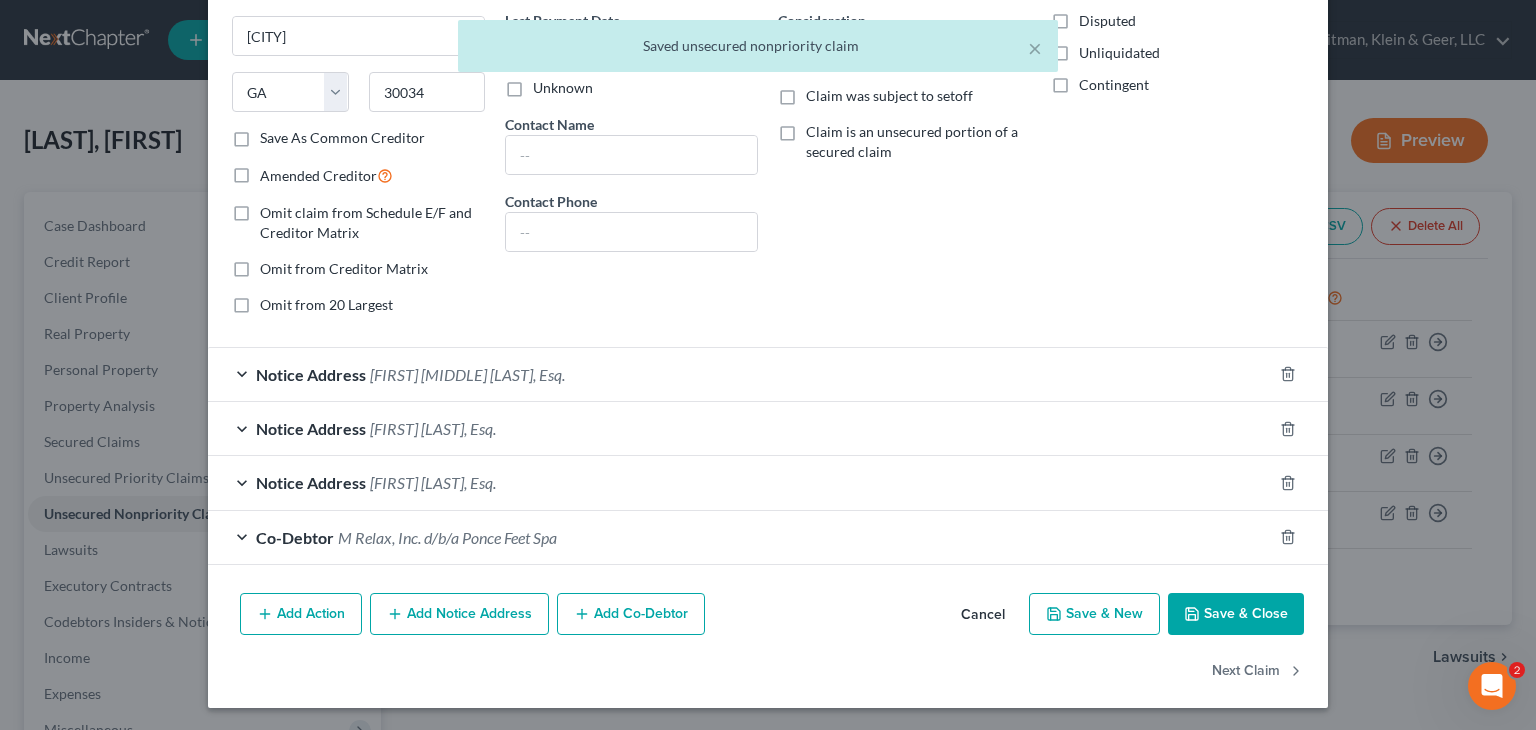 click on "Save & Close" at bounding box center [1236, 614] 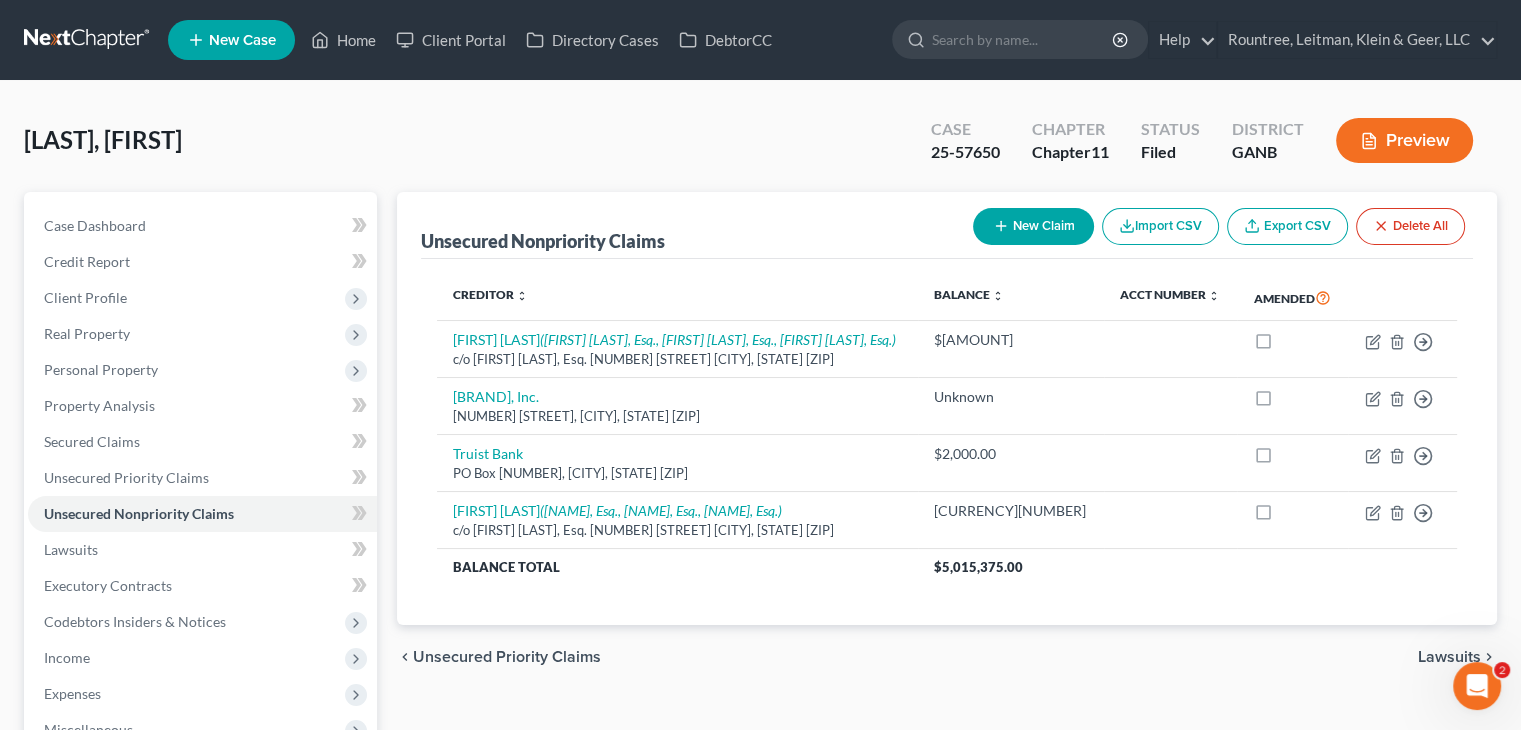click on "Wang, Qiujiang Upgraded Case 25-57650 Chapter Chapter  11 Status Filed District GANB Preview" at bounding box center (760, 148) 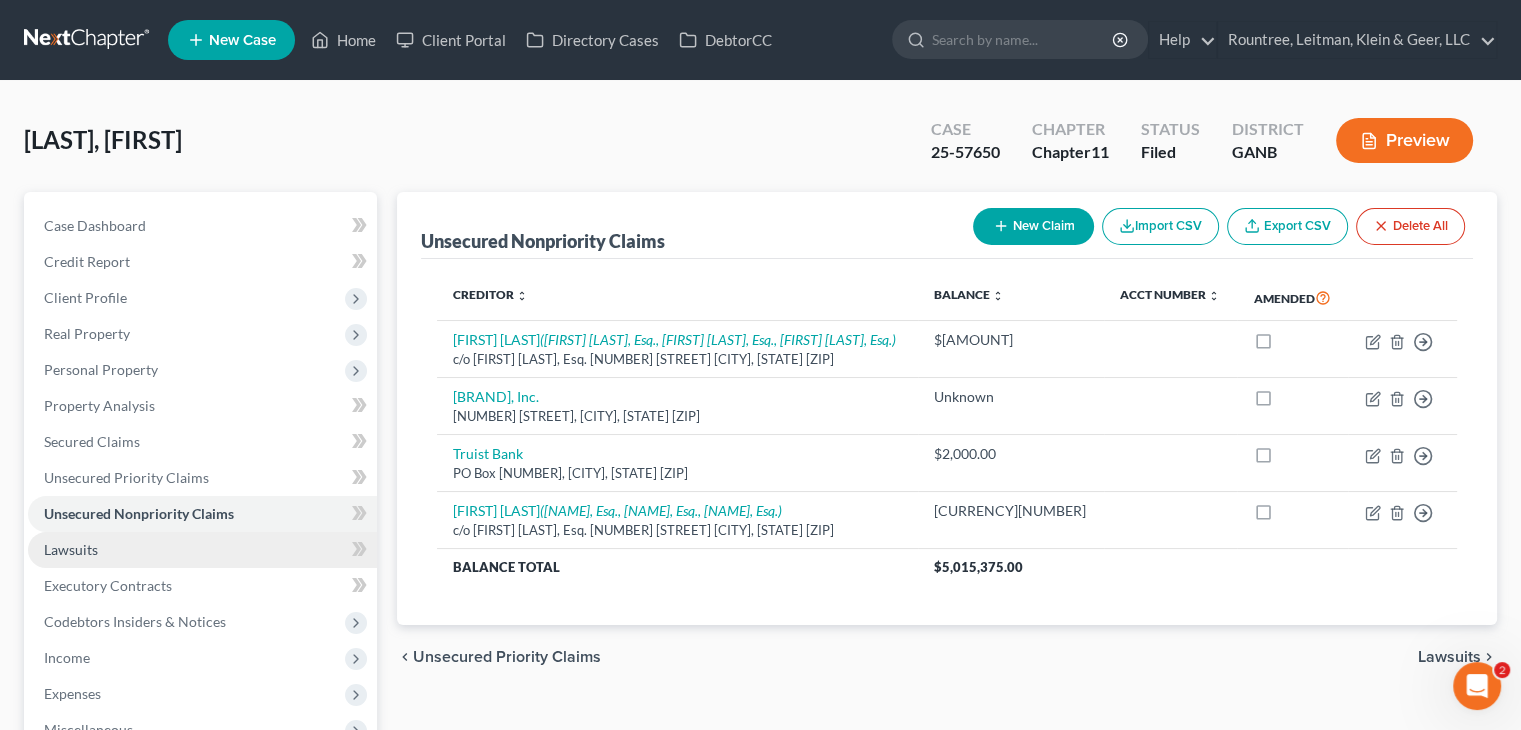 click on "Lawsuits" at bounding box center [71, 549] 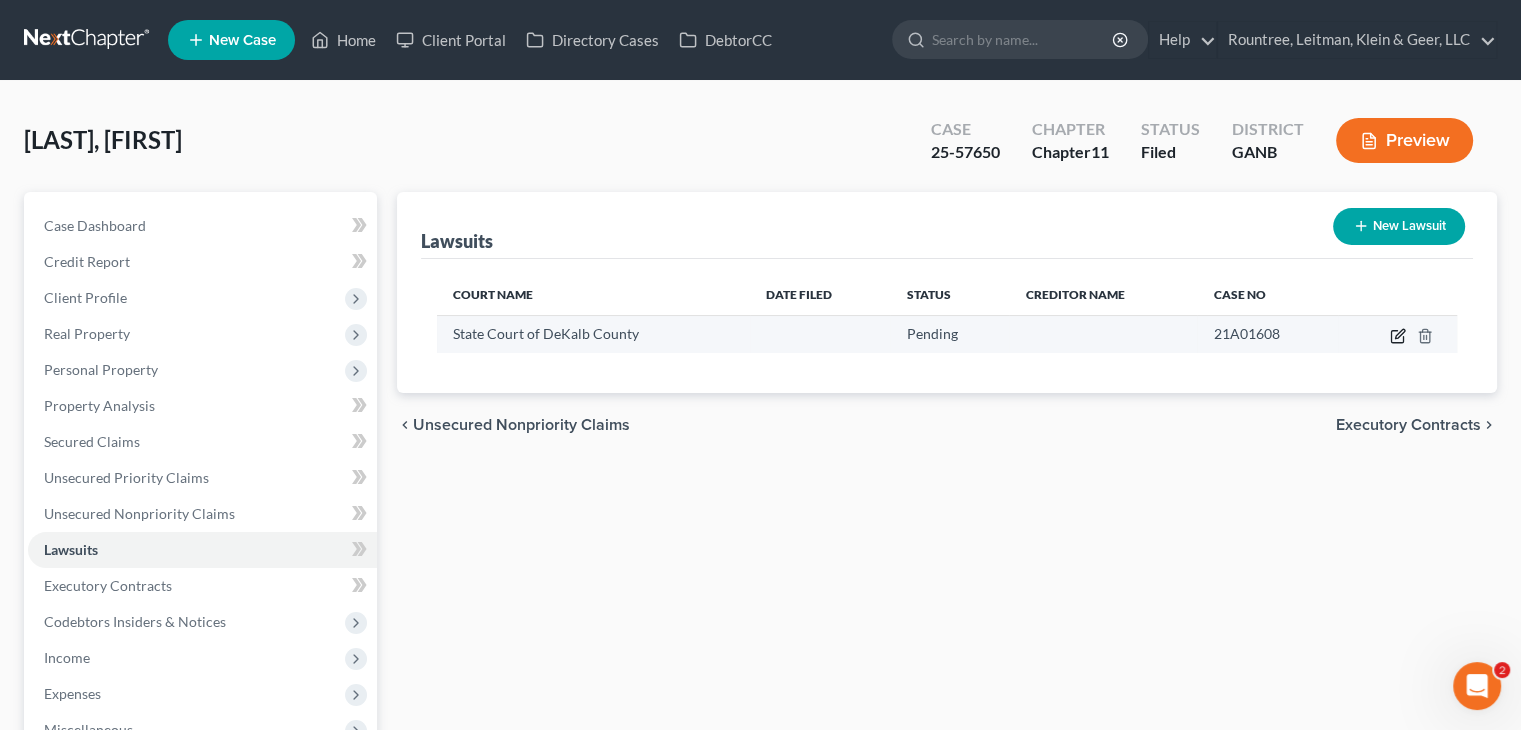 click 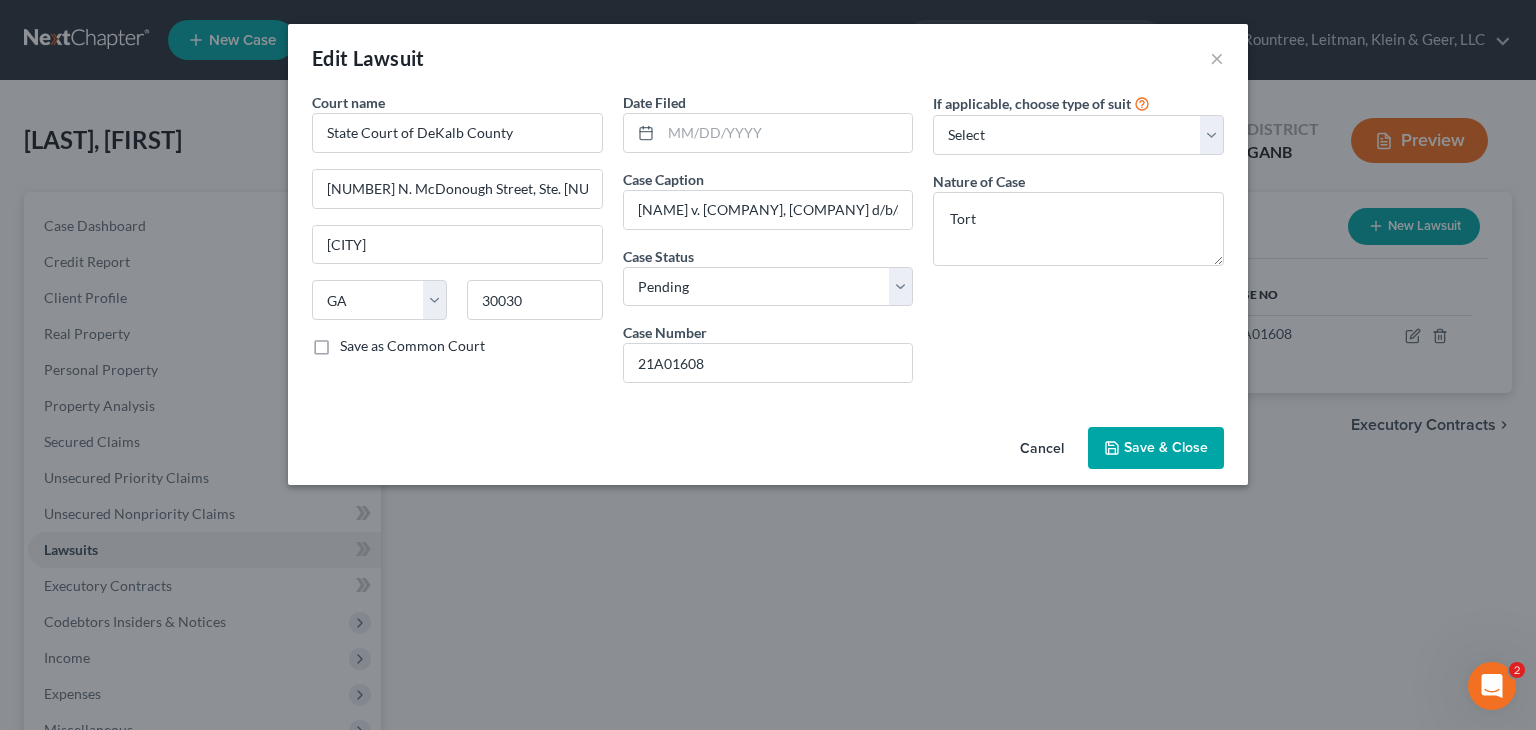 click on "Save & Close" at bounding box center [1166, 447] 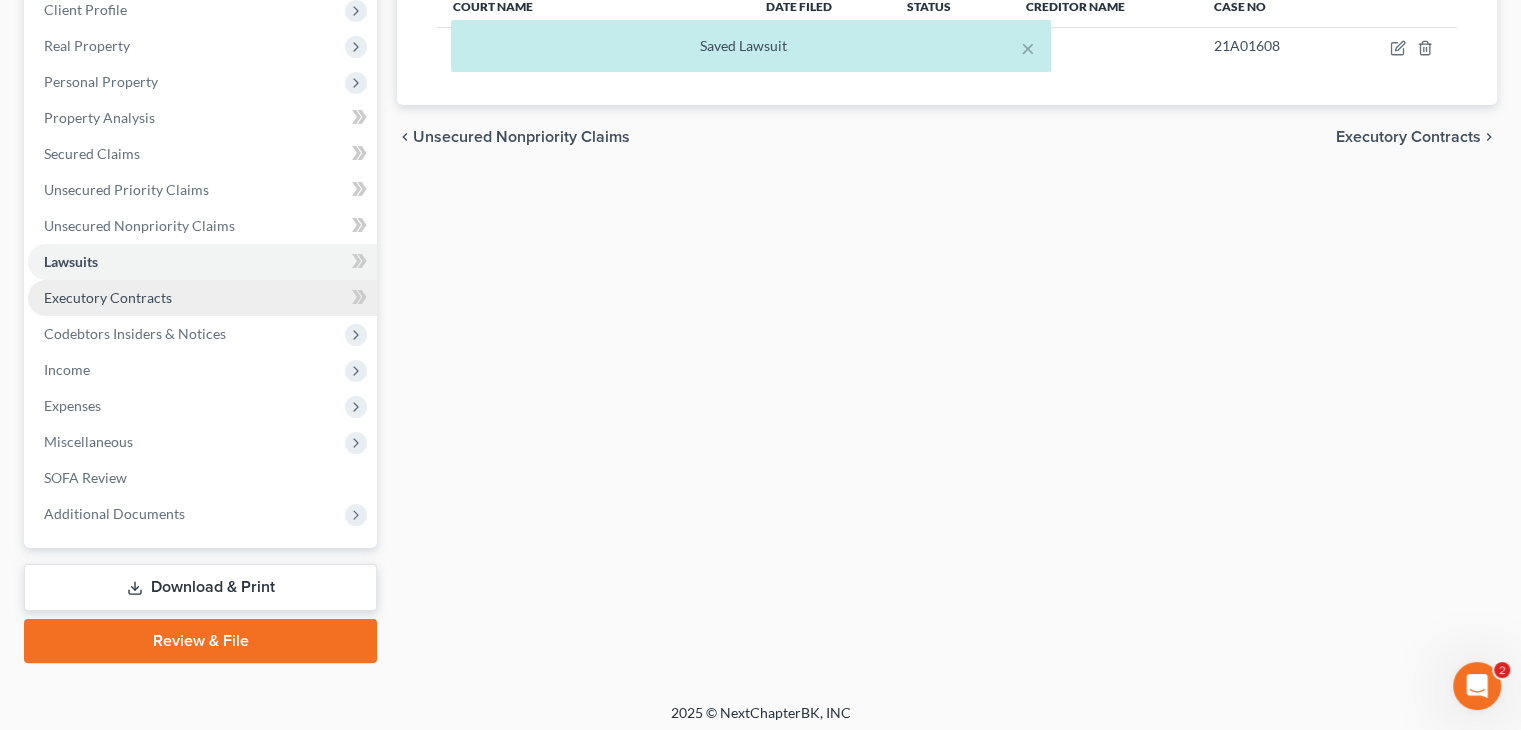scroll, scrollTop: 296, scrollLeft: 0, axis: vertical 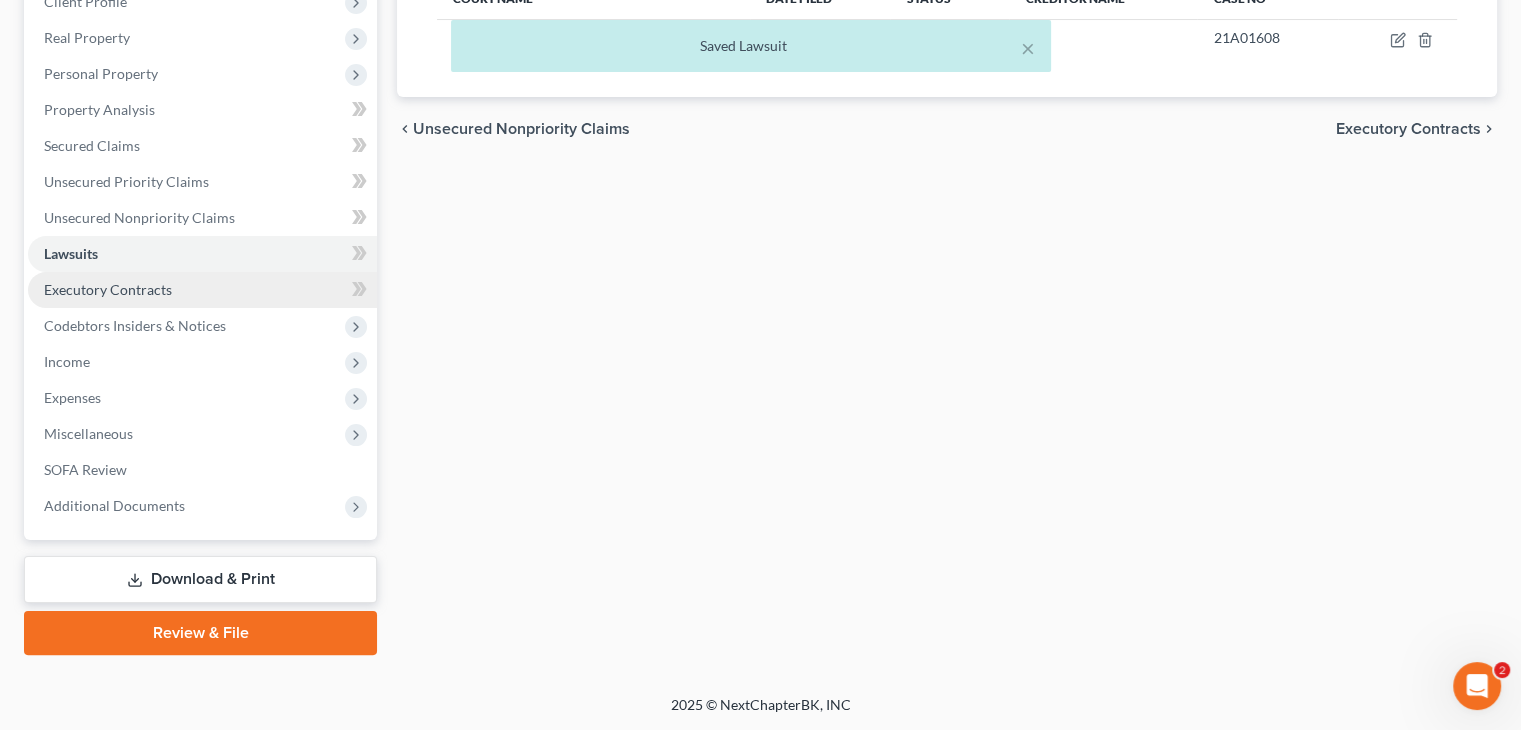 click on "Executory Contracts" at bounding box center [108, 289] 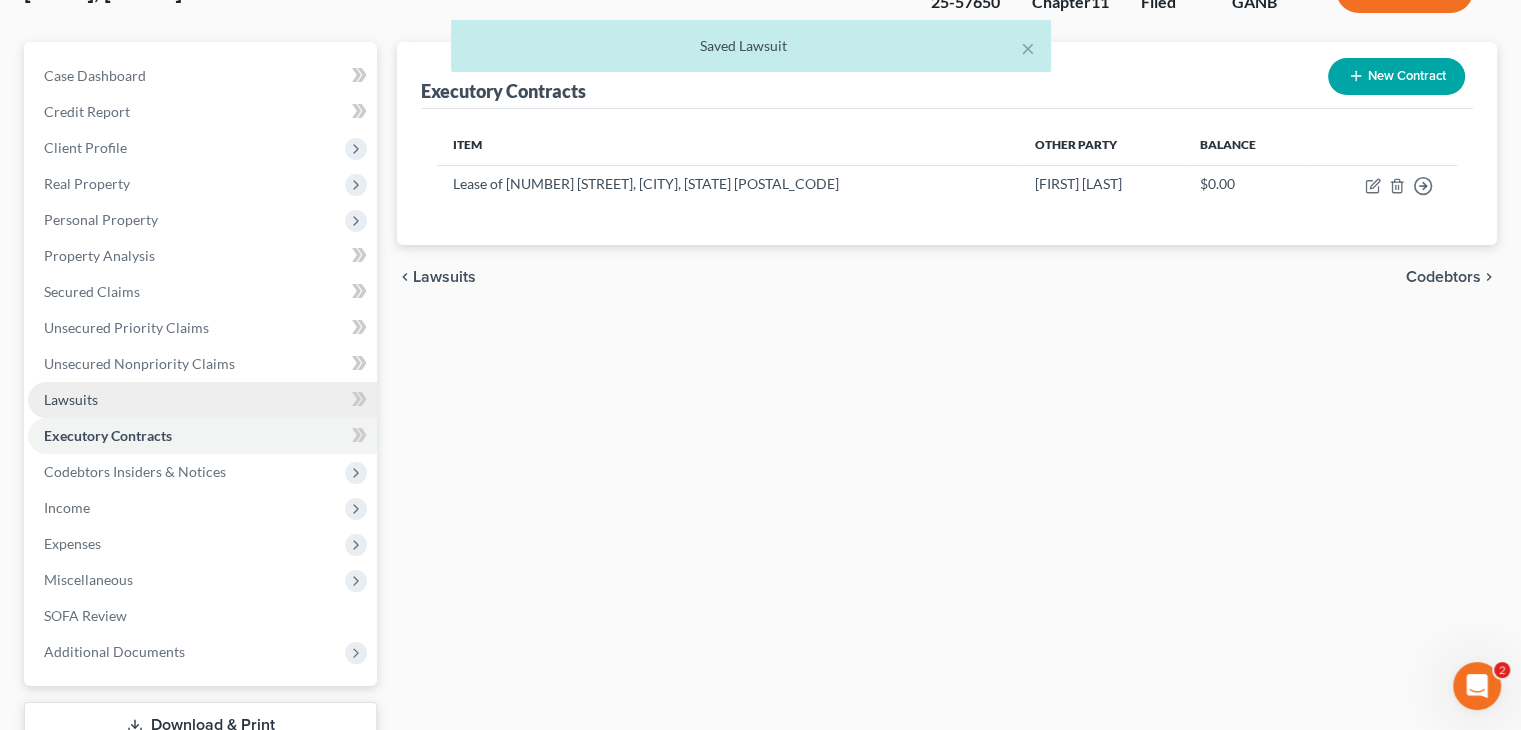 scroll, scrollTop: 296, scrollLeft: 0, axis: vertical 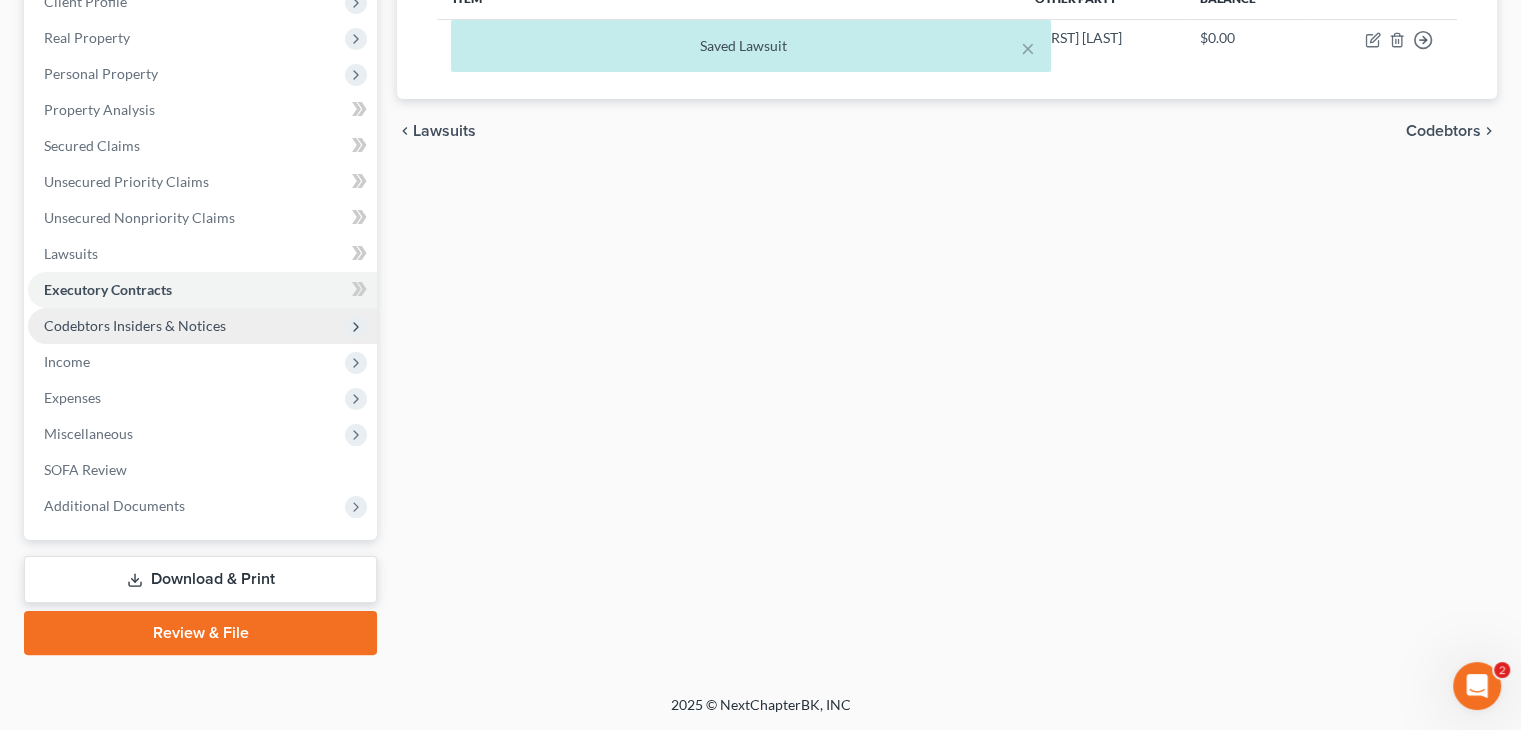 click on "Codebtors Insiders & Notices" at bounding box center [135, 325] 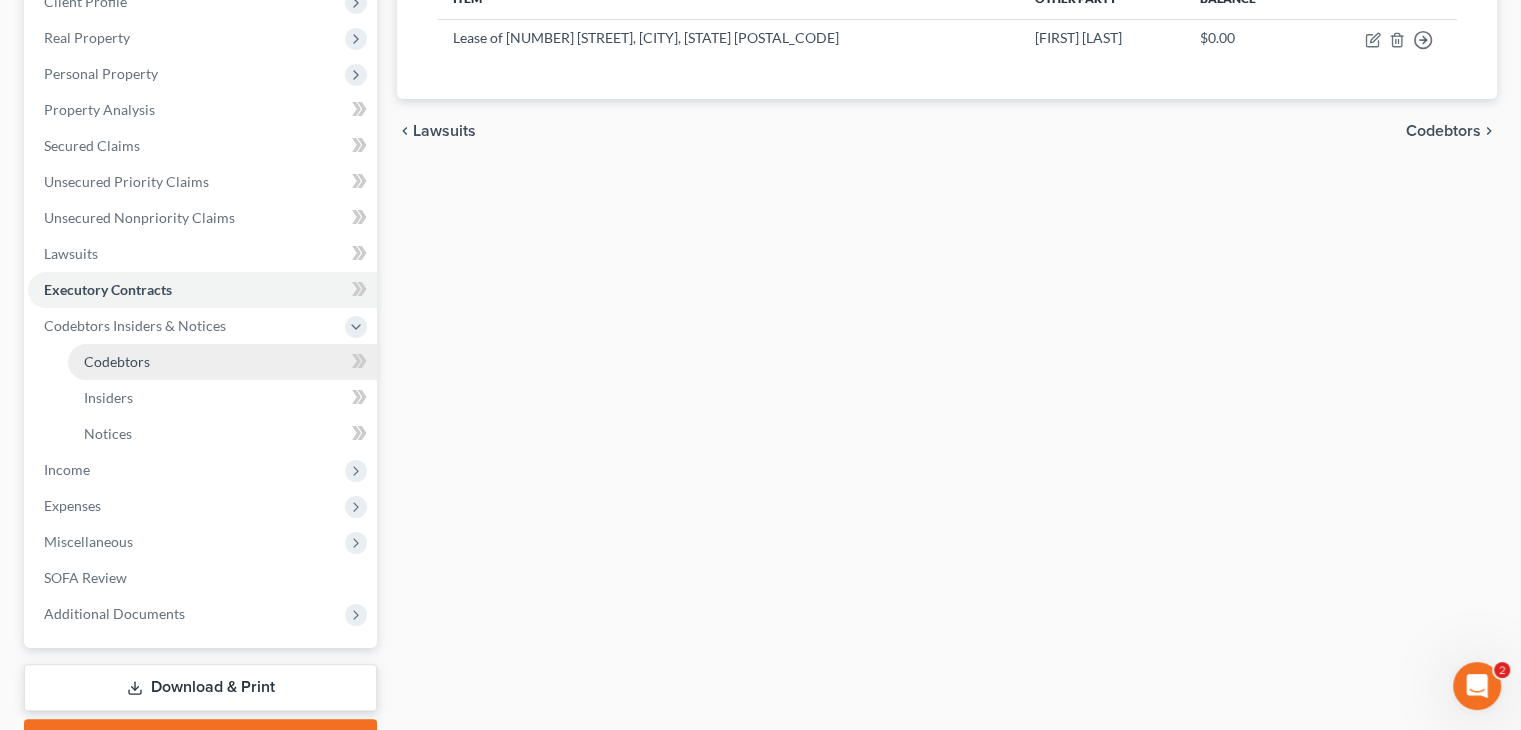 click on "Codebtors" at bounding box center [117, 361] 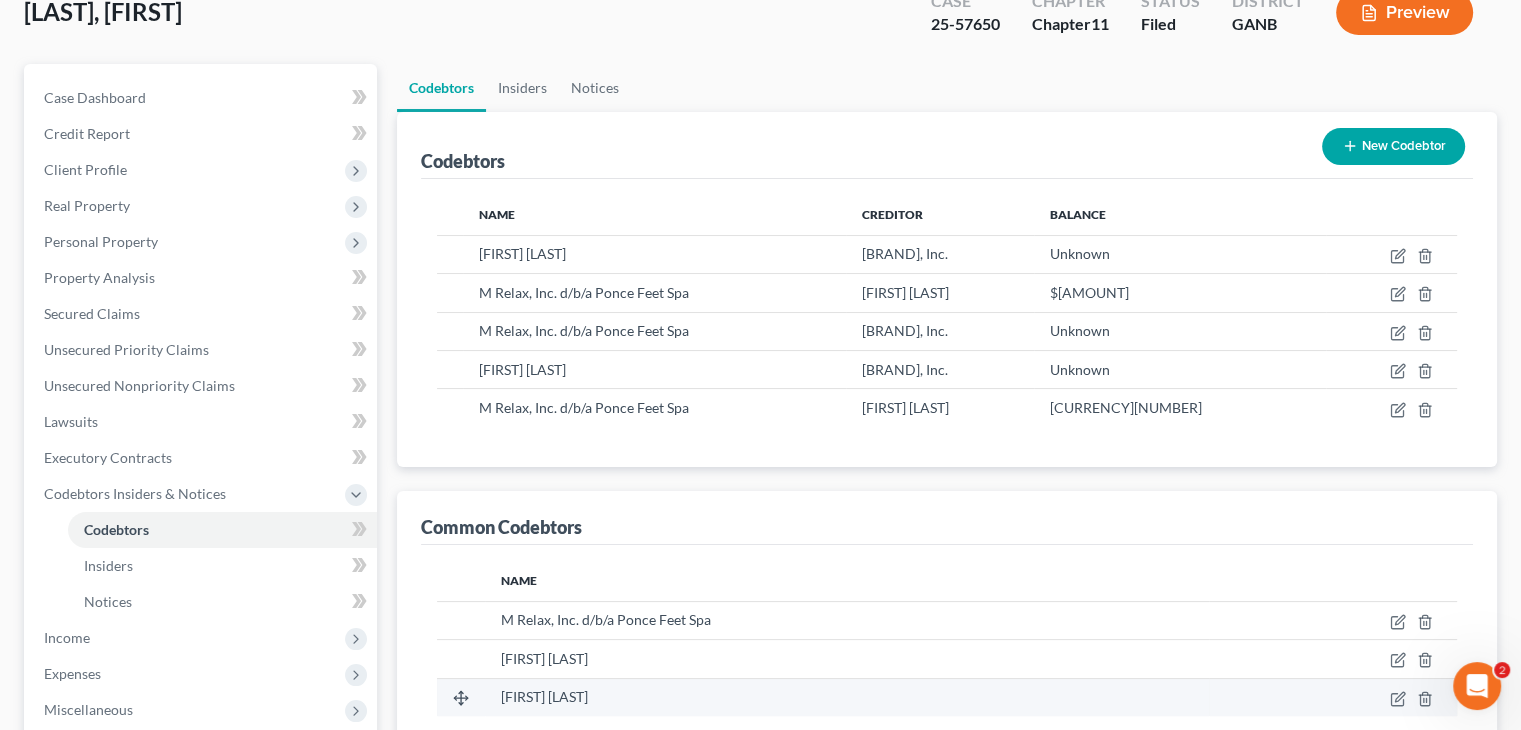scroll, scrollTop: 0, scrollLeft: 0, axis: both 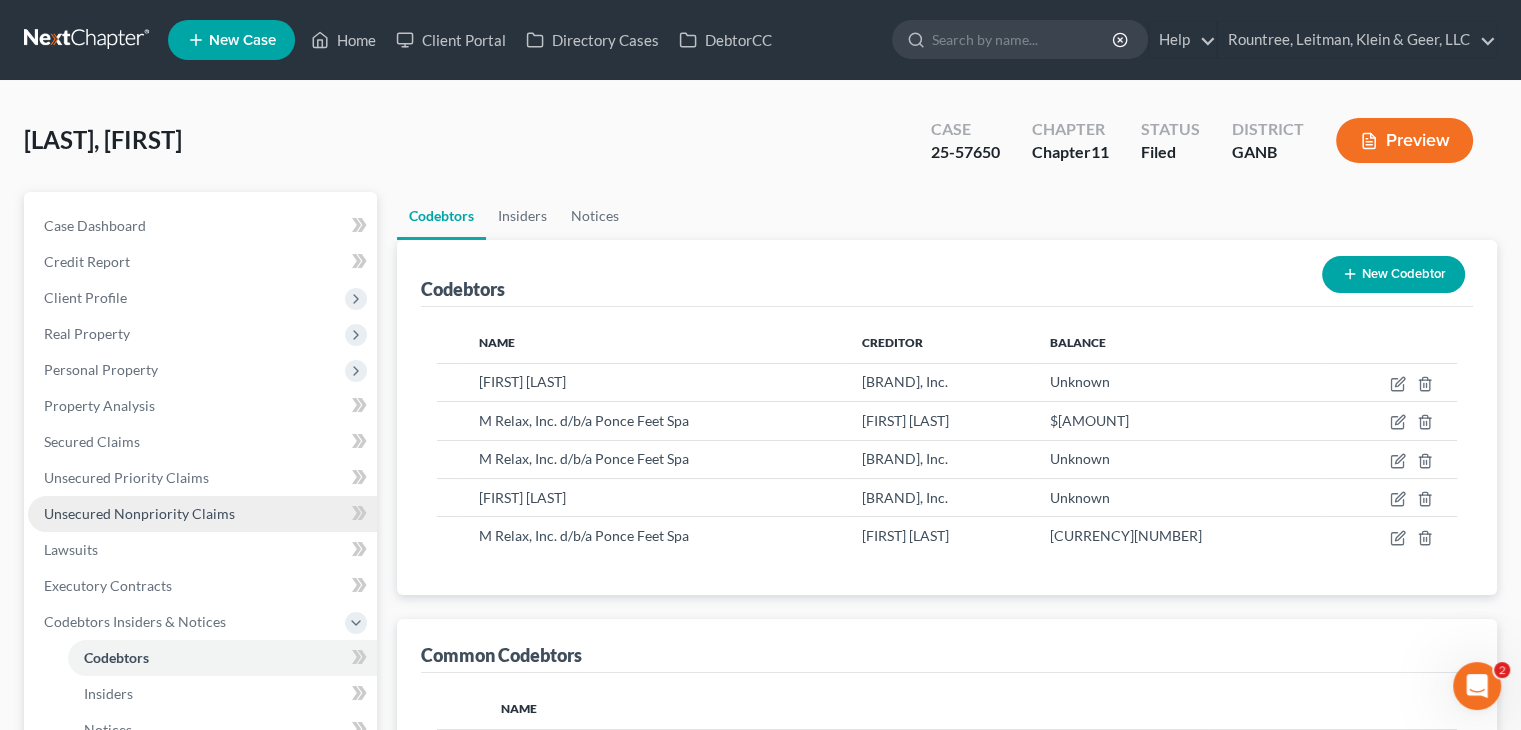click on "Unsecured Nonpriority Claims" at bounding box center [139, 513] 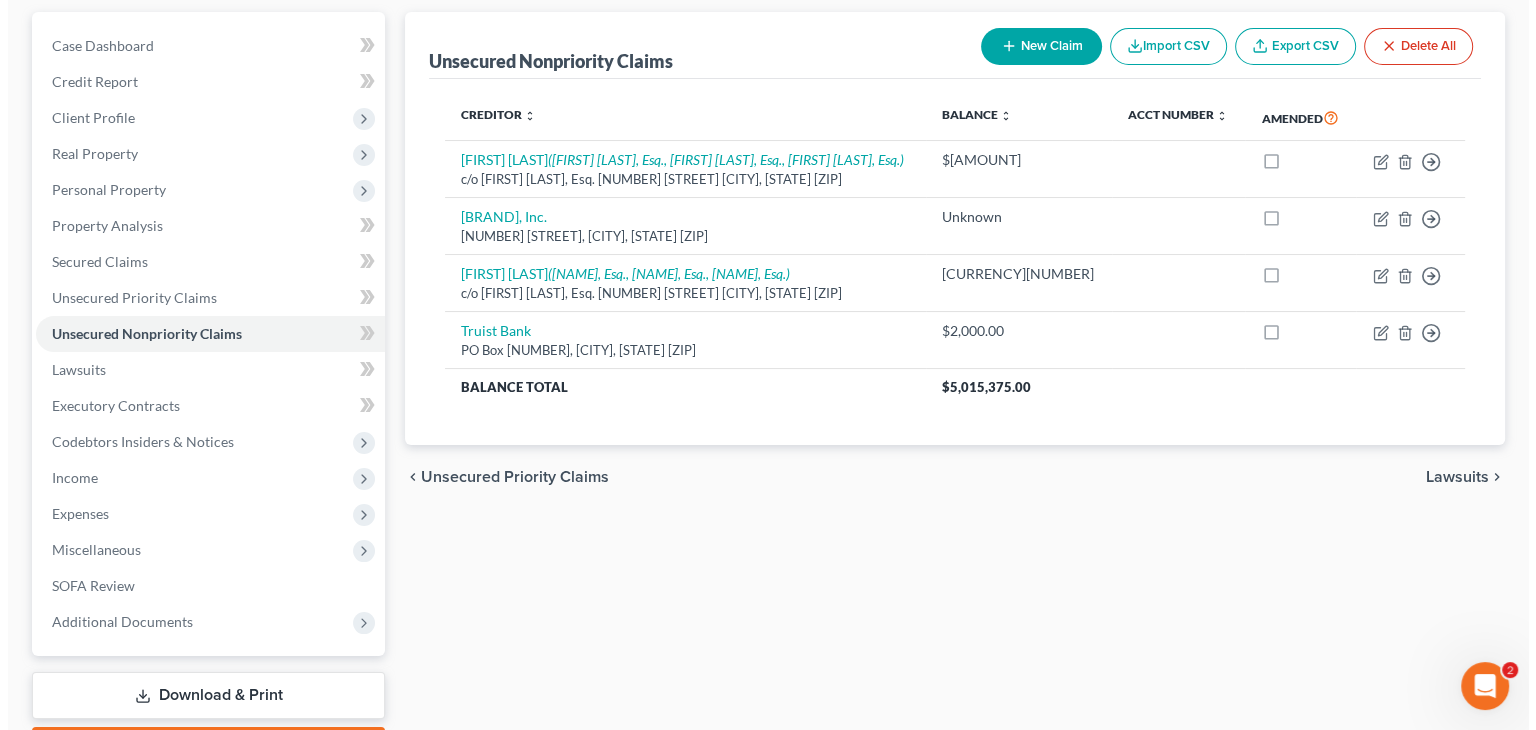 scroll, scrollTop: 200, scrollLeft: 0, axis: vertical 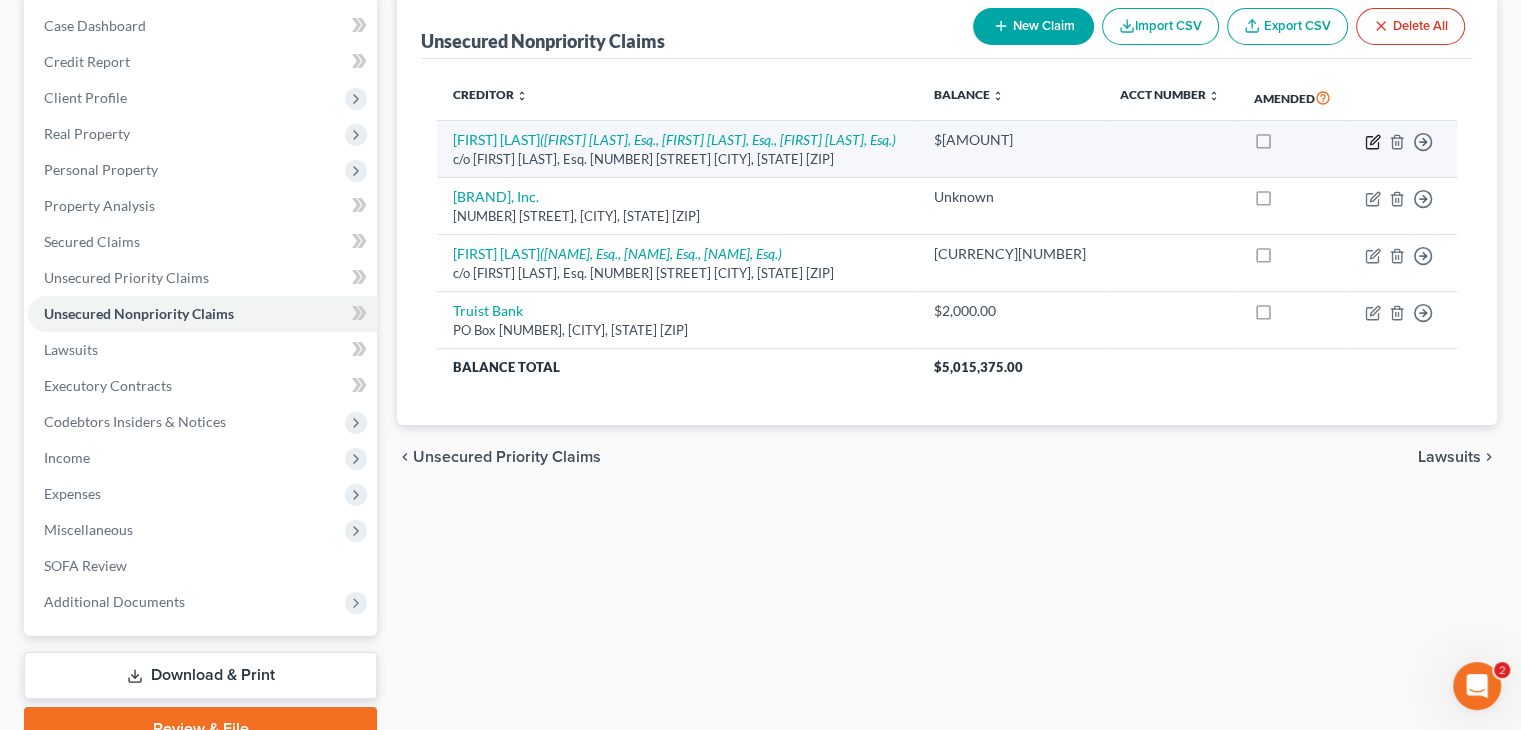 click 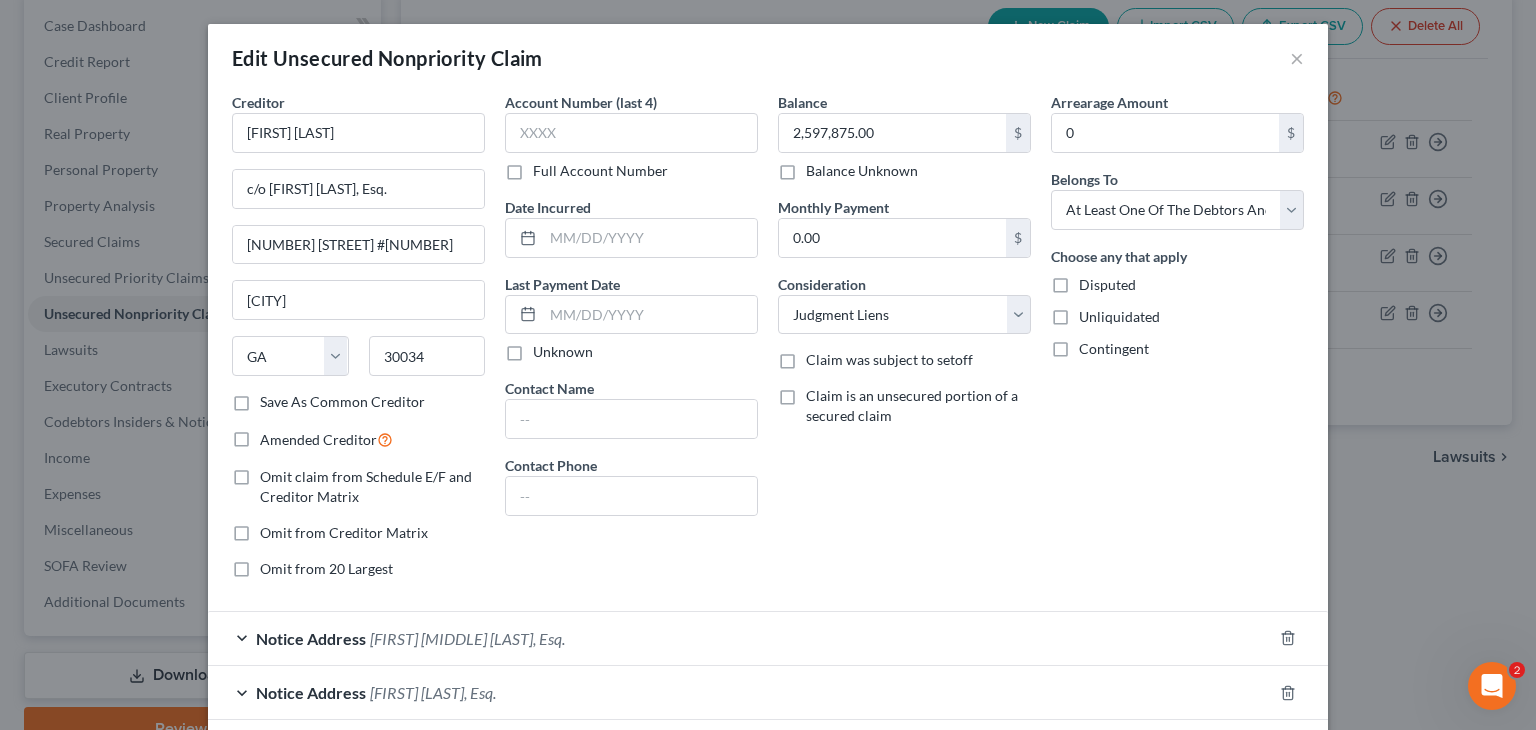 click on "Disputed" at bounding box center (1107, 285) 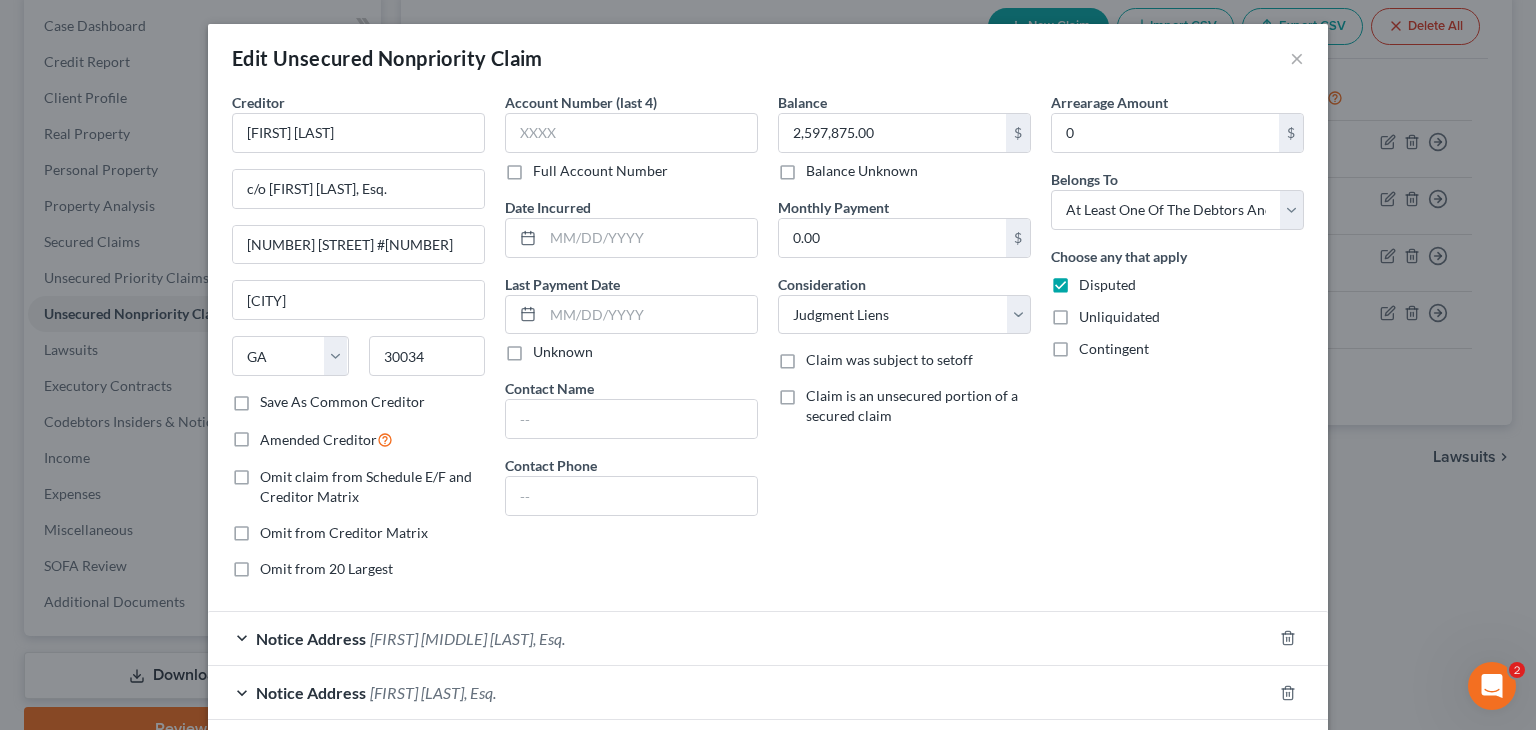 click on "Unliquidated" at bounding box center [1119, 317] 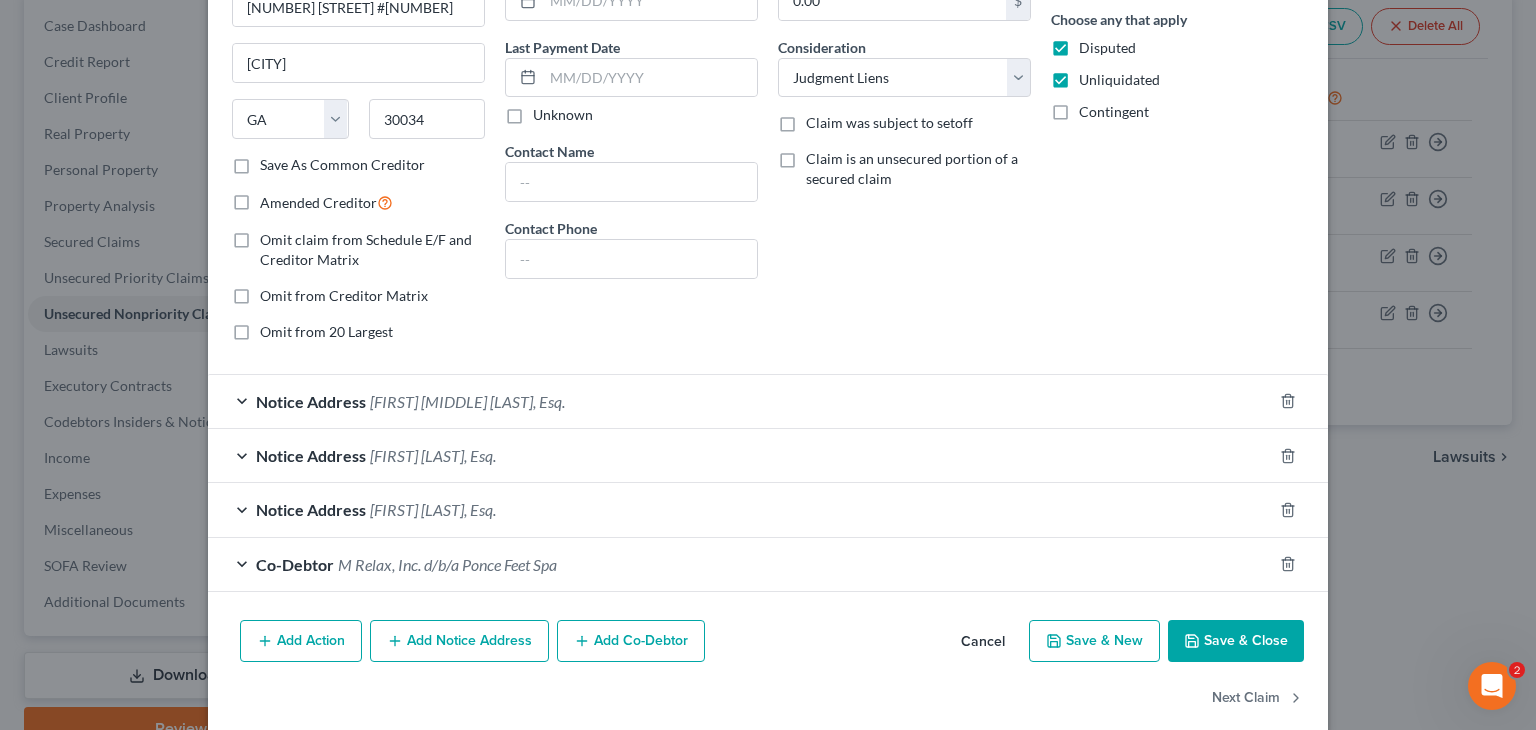 scroll, scrollTop: 264, scrollLeft: 0, axis: vertical 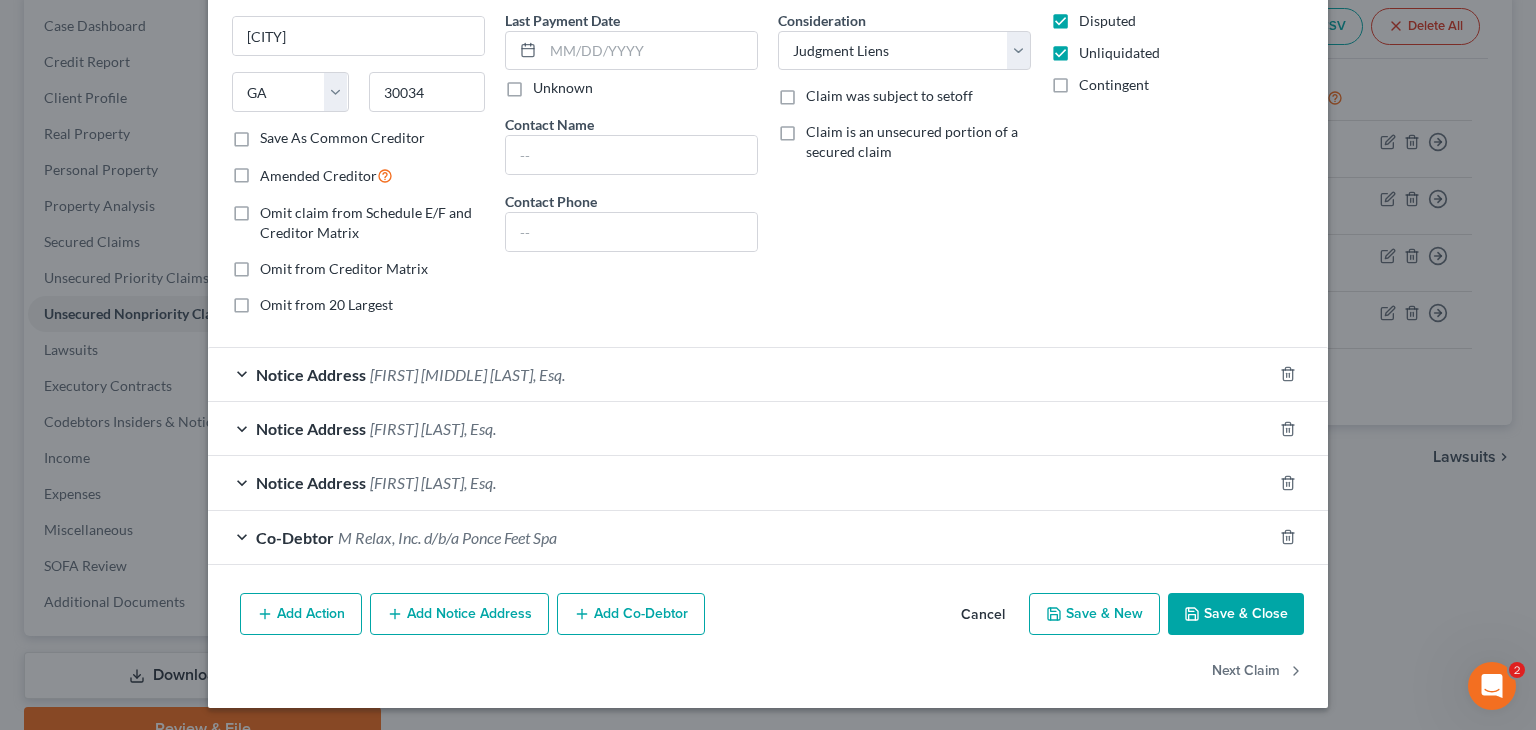 click on "Save & Close" at bounding box center (1236, 614) 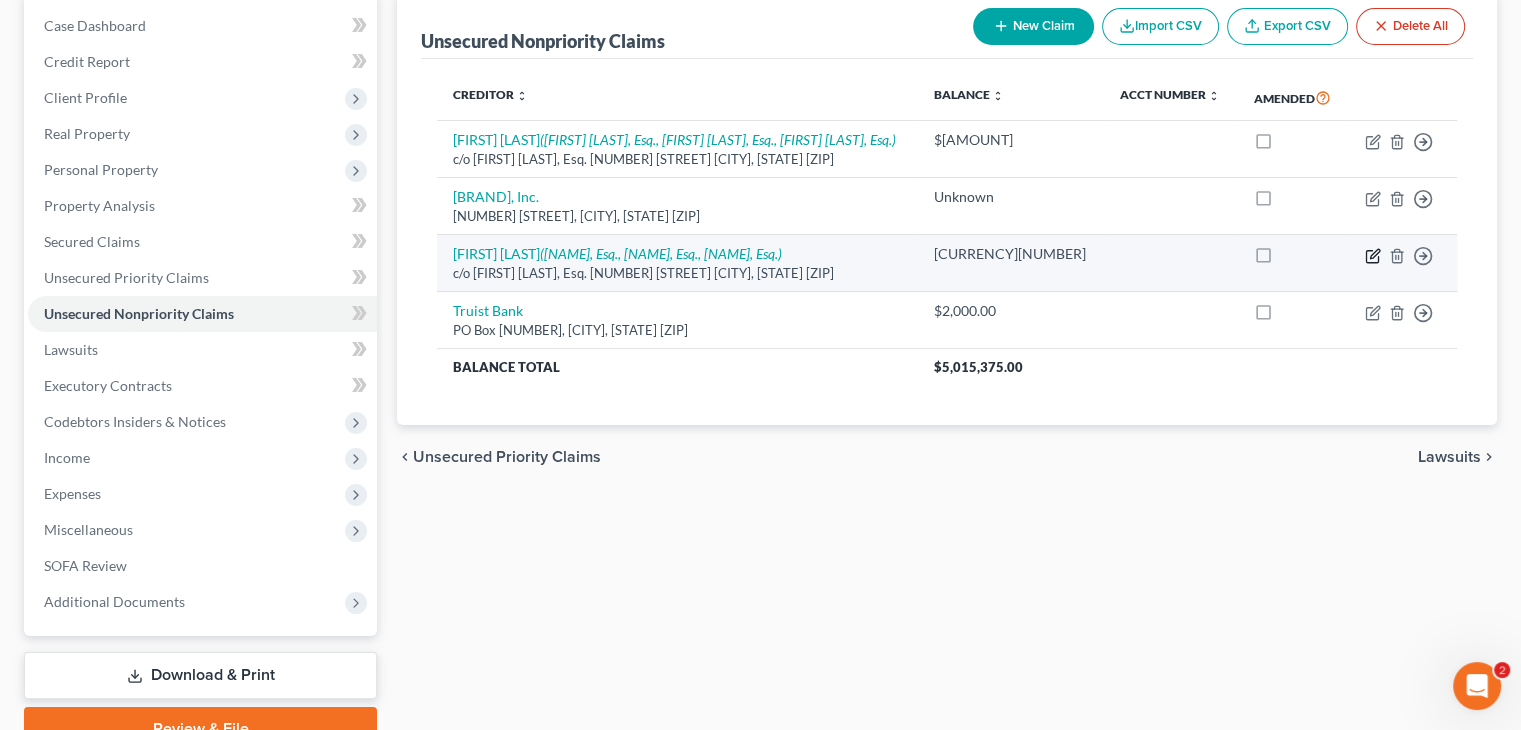 click 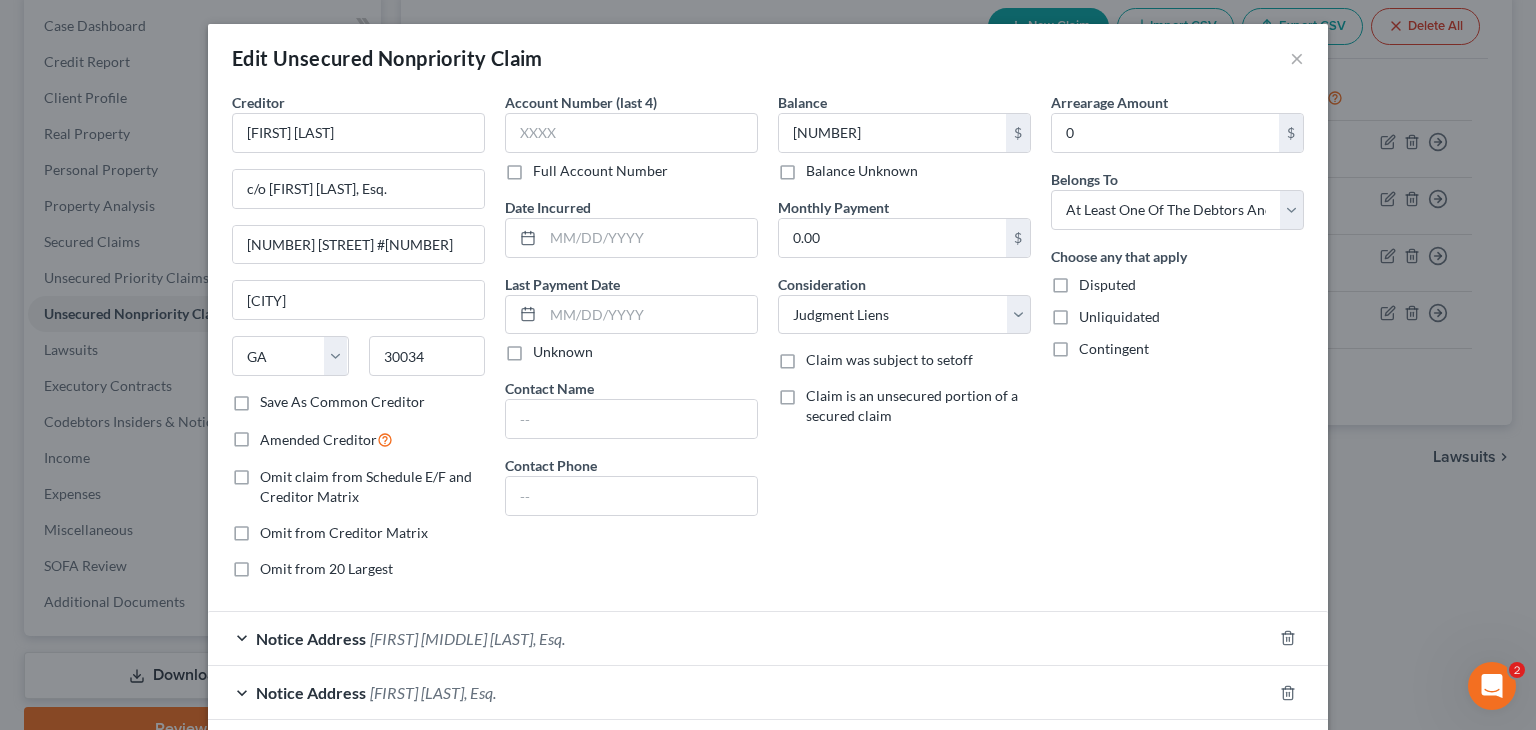 click on "Disputed" at bounding box center (1107, 285) 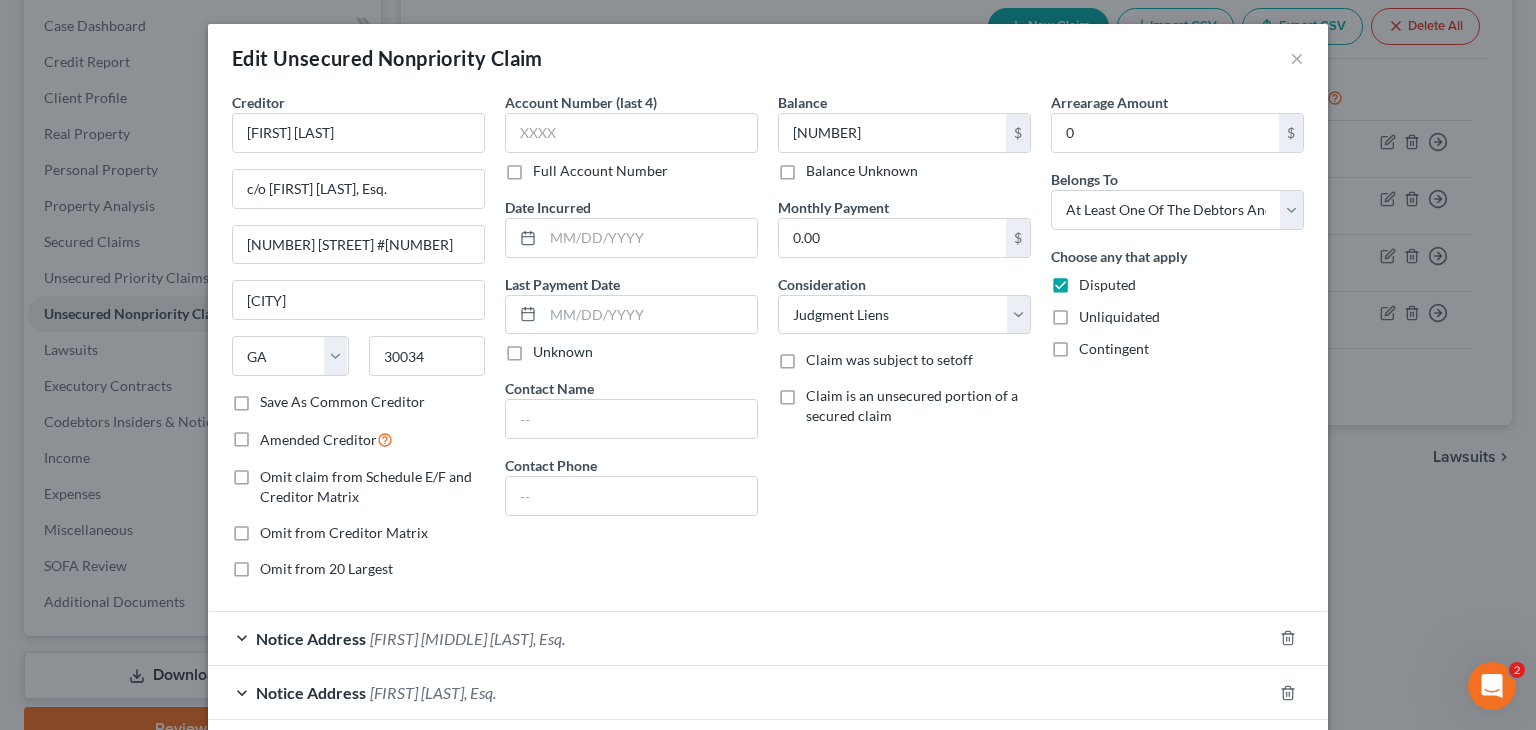 click on "Unliquidated" at bounding box center (1119, 317) 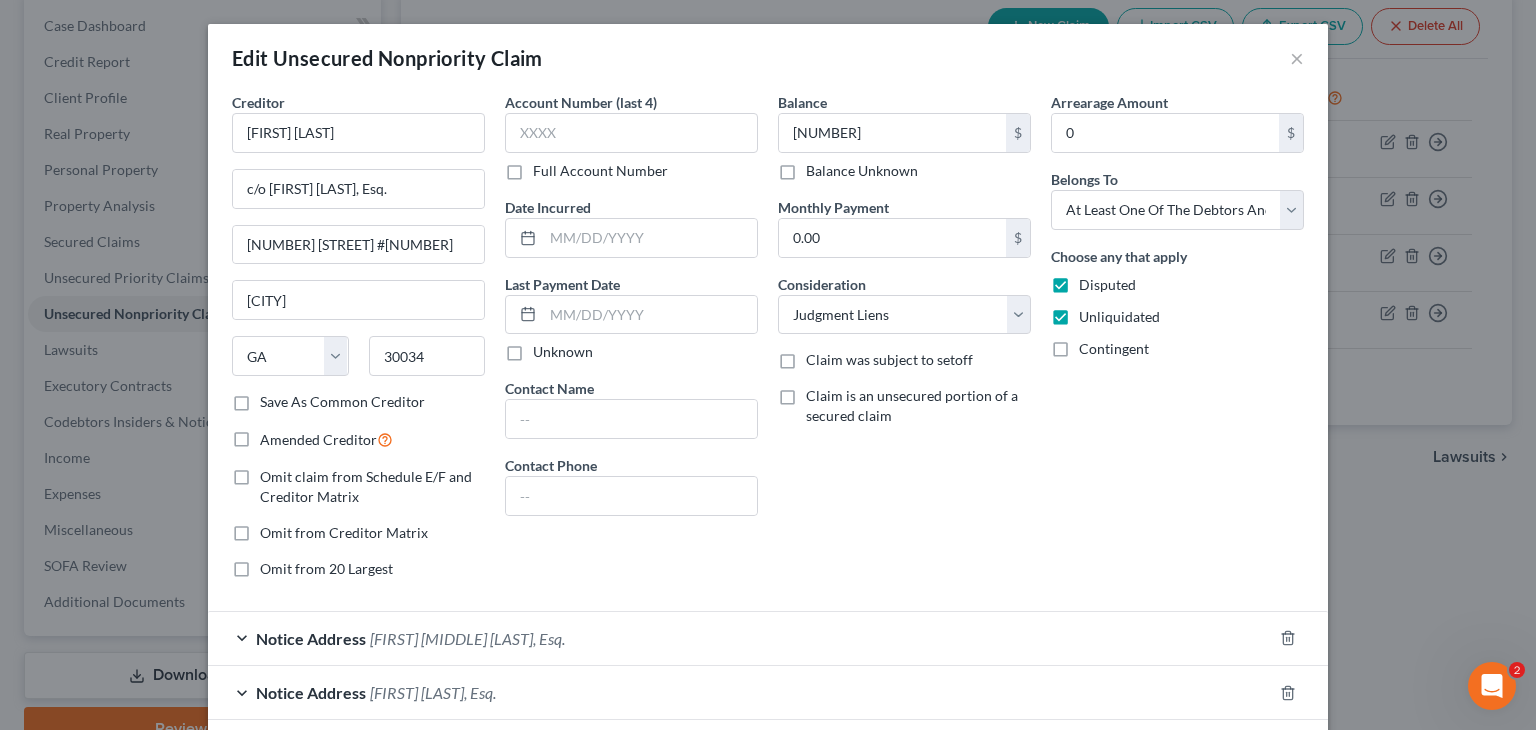 click on "Contingent" at bounding box center [1114, 349] 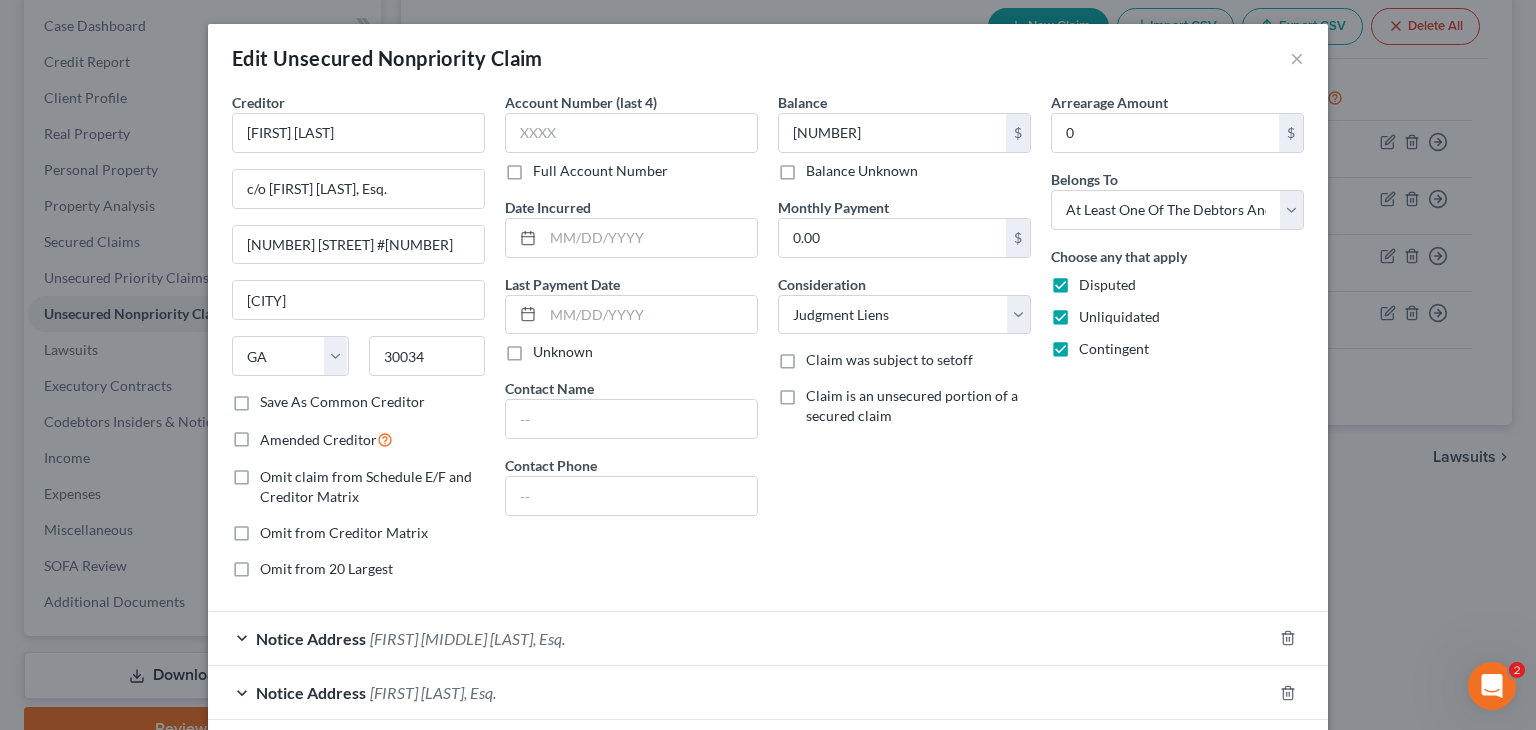 scroll, scrollTop: 264, scrollLeft: 0, axis: vertical 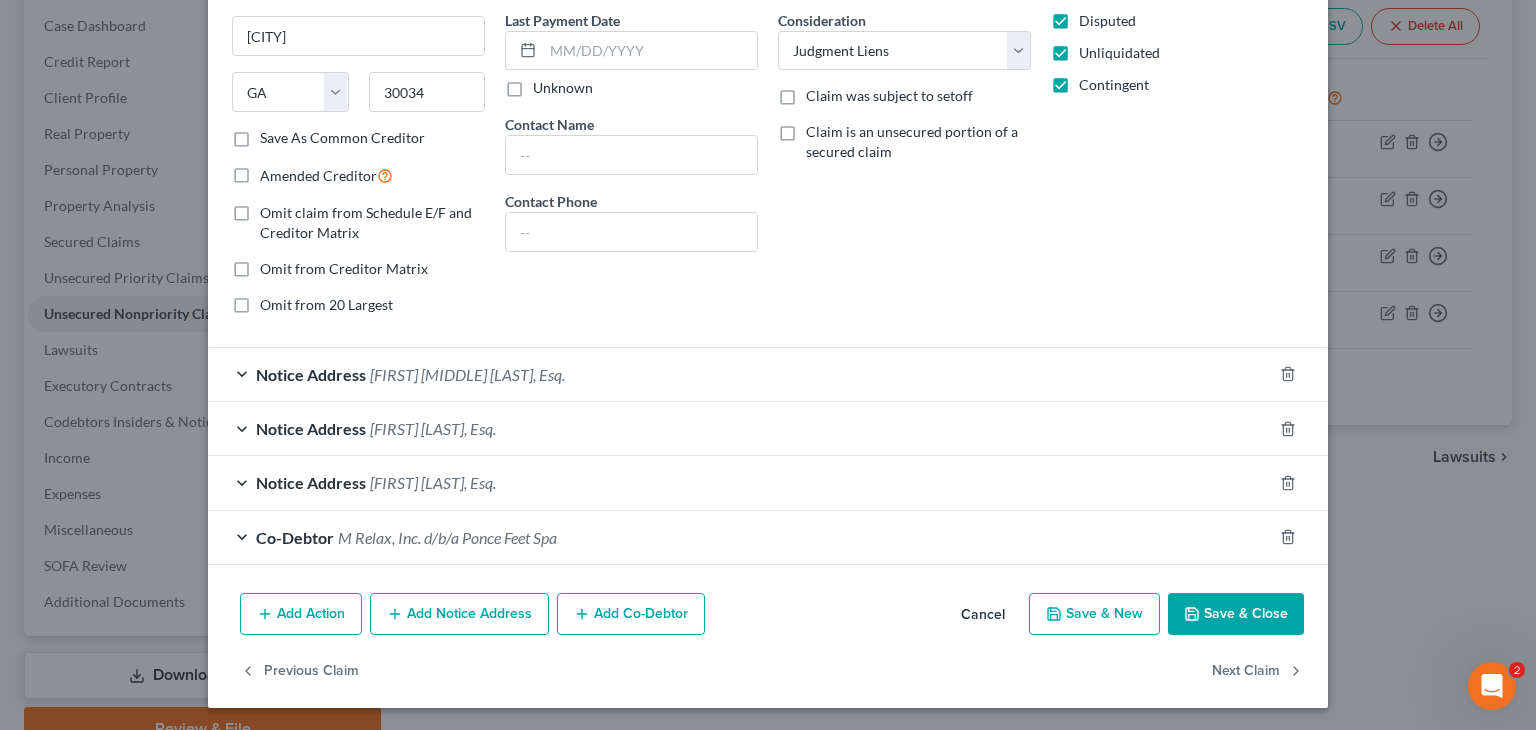 click on "Save & Close" at bounding box center (1236, 614) 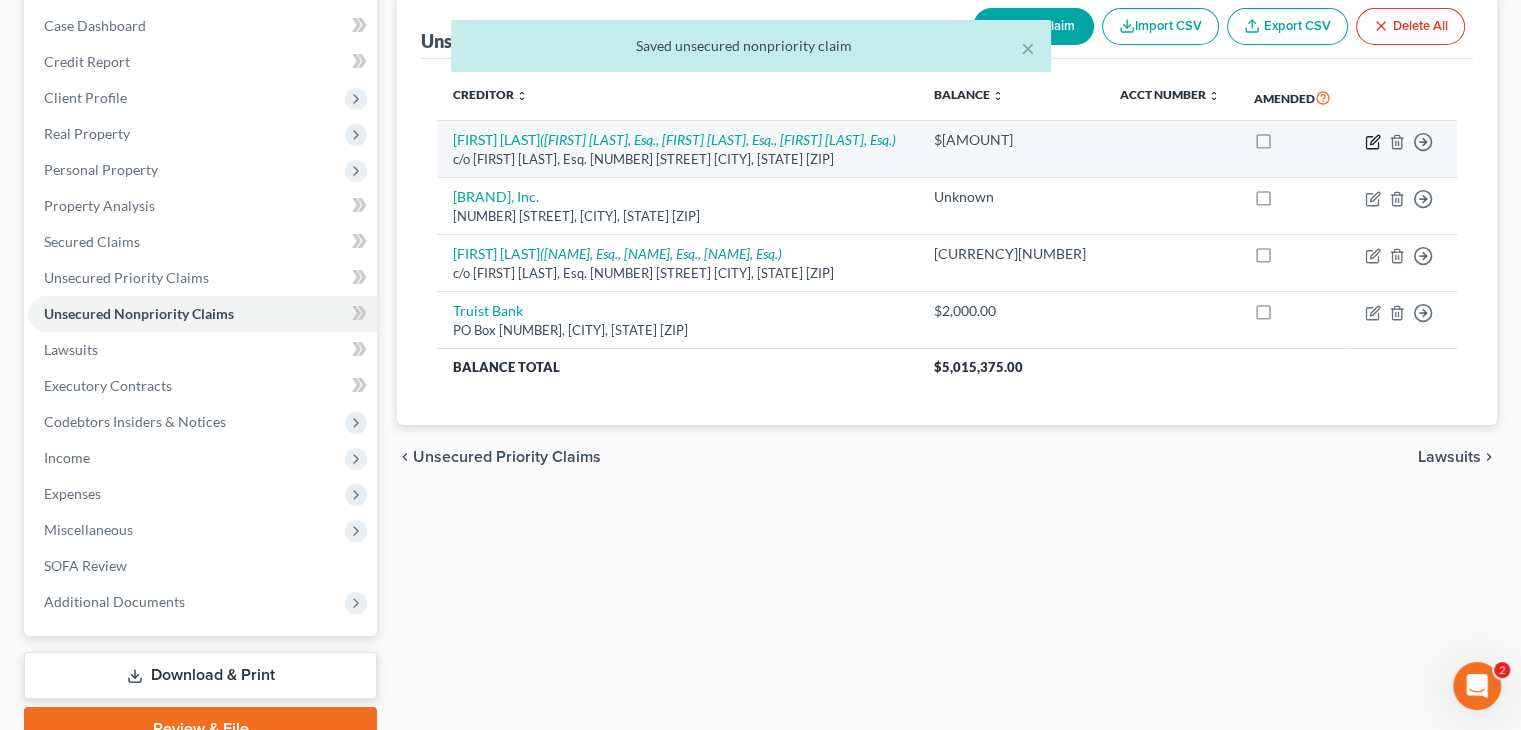click 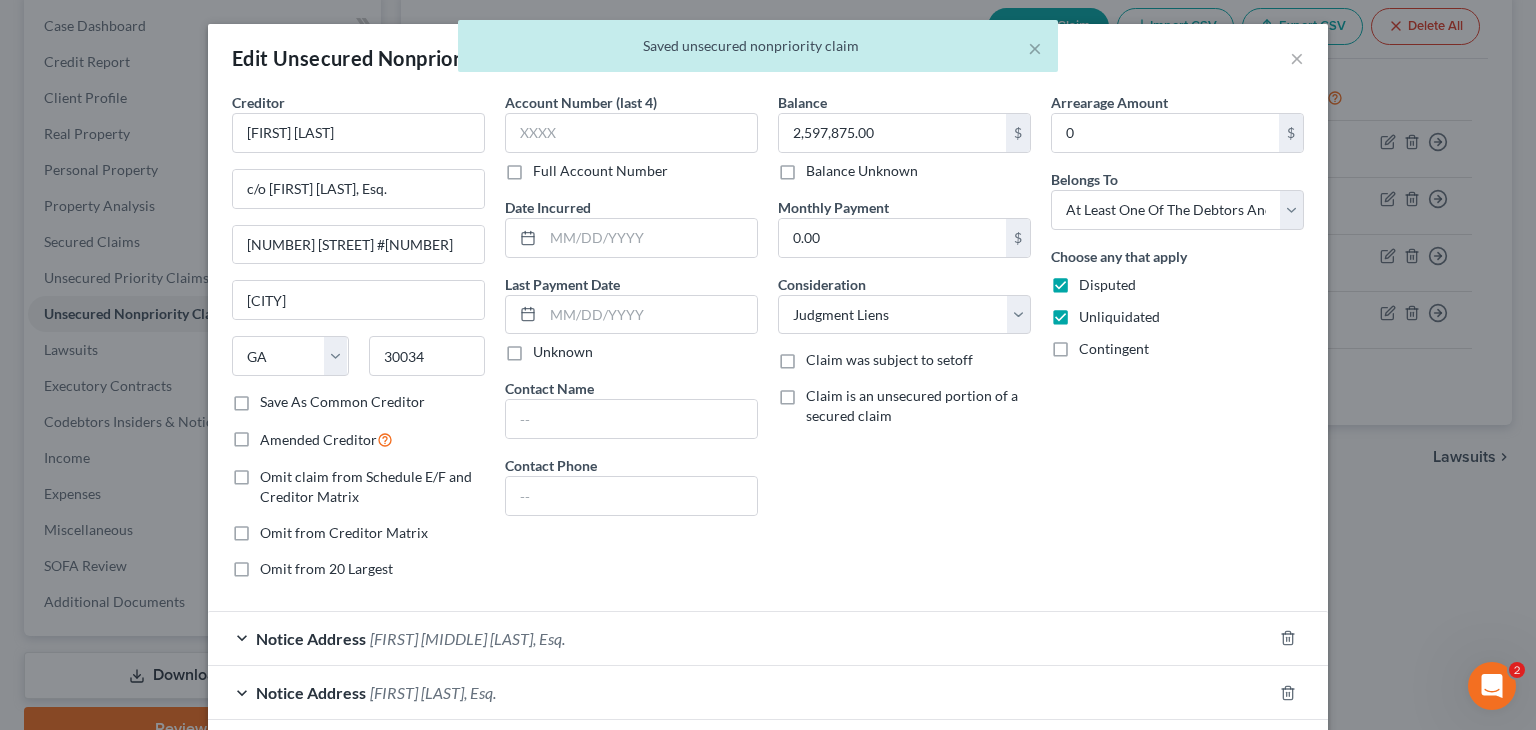 click on "Contingent" at bounding box center [1114, 349] 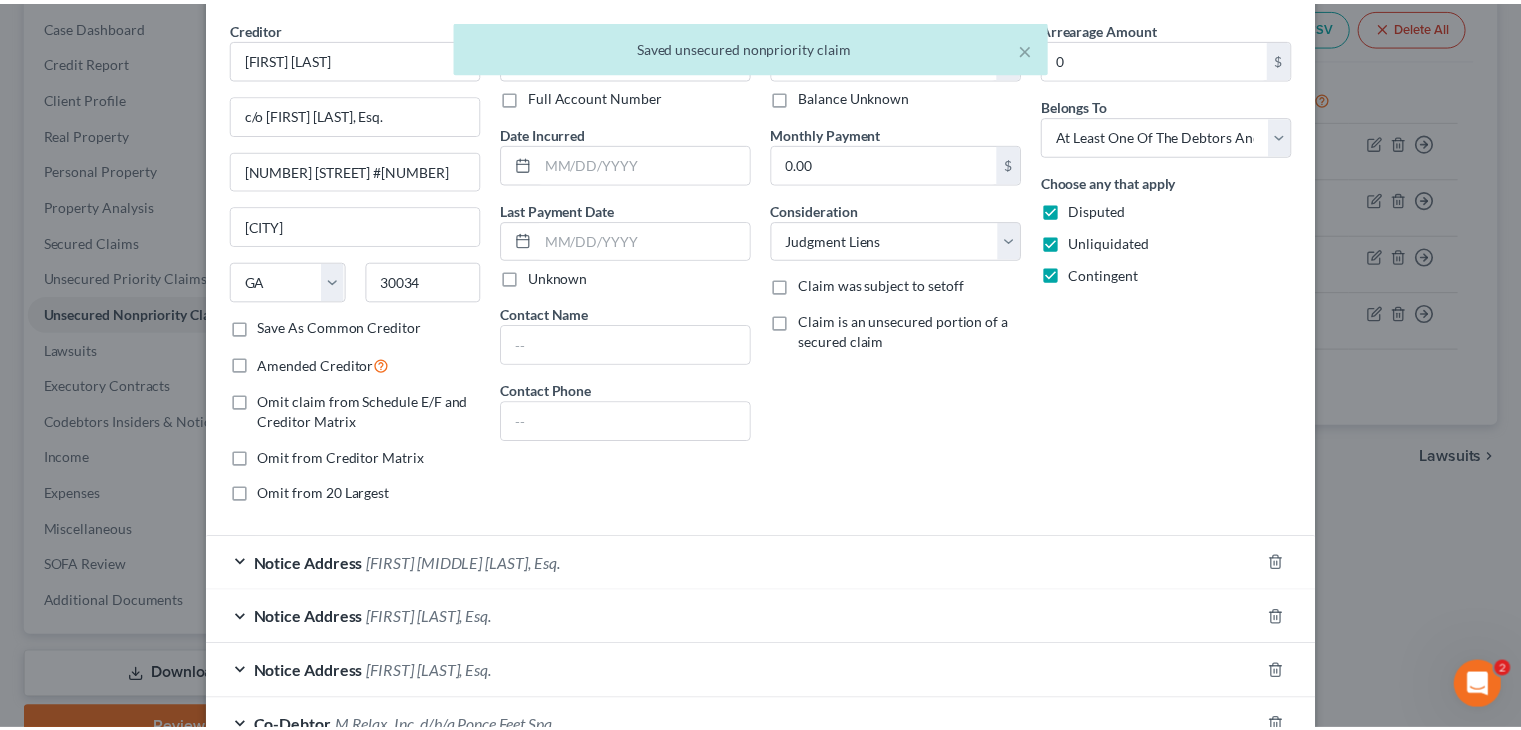 scroll, scrollTop: 264, scrollLeft: 0, axis: vertical 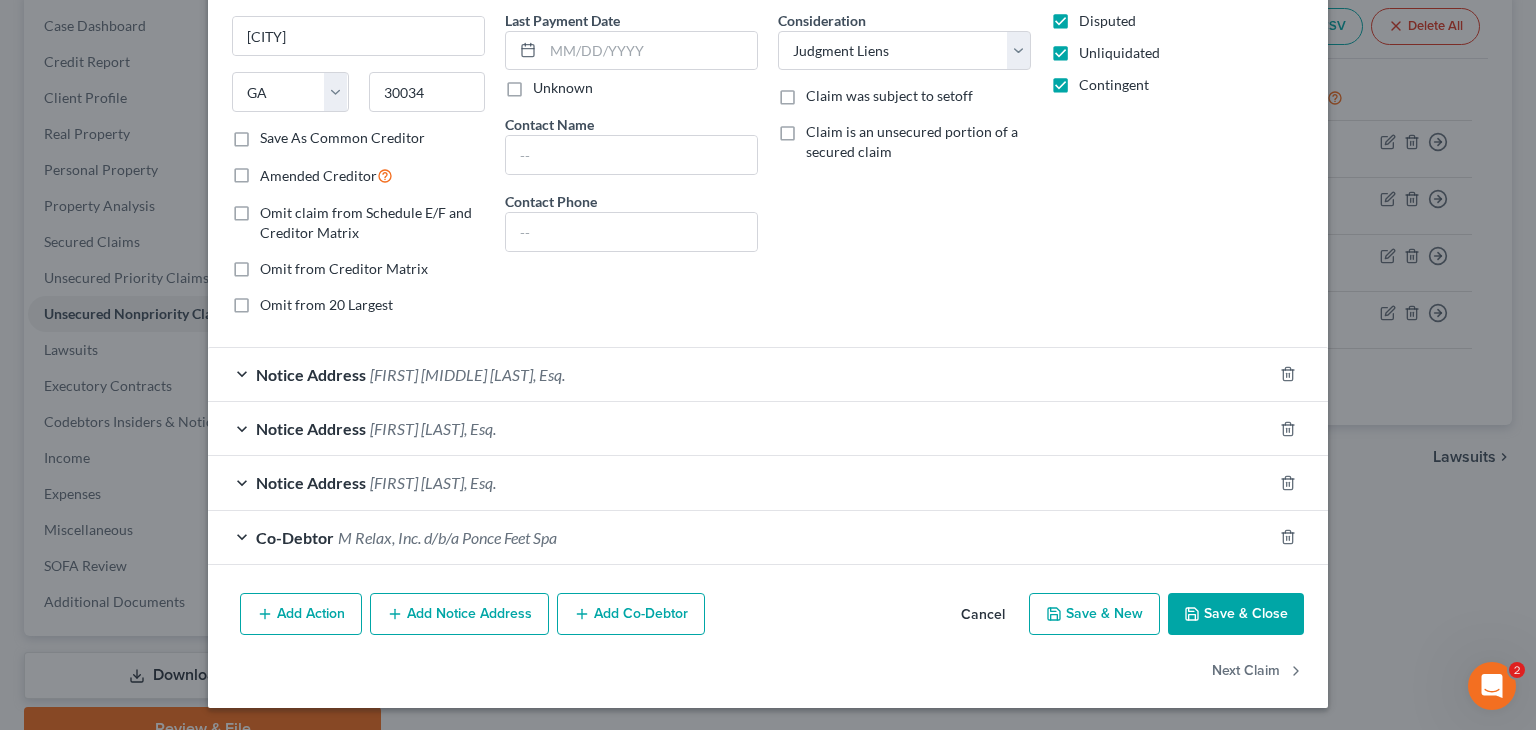 click on "Save & Close" at bounding box center (1236, 614) 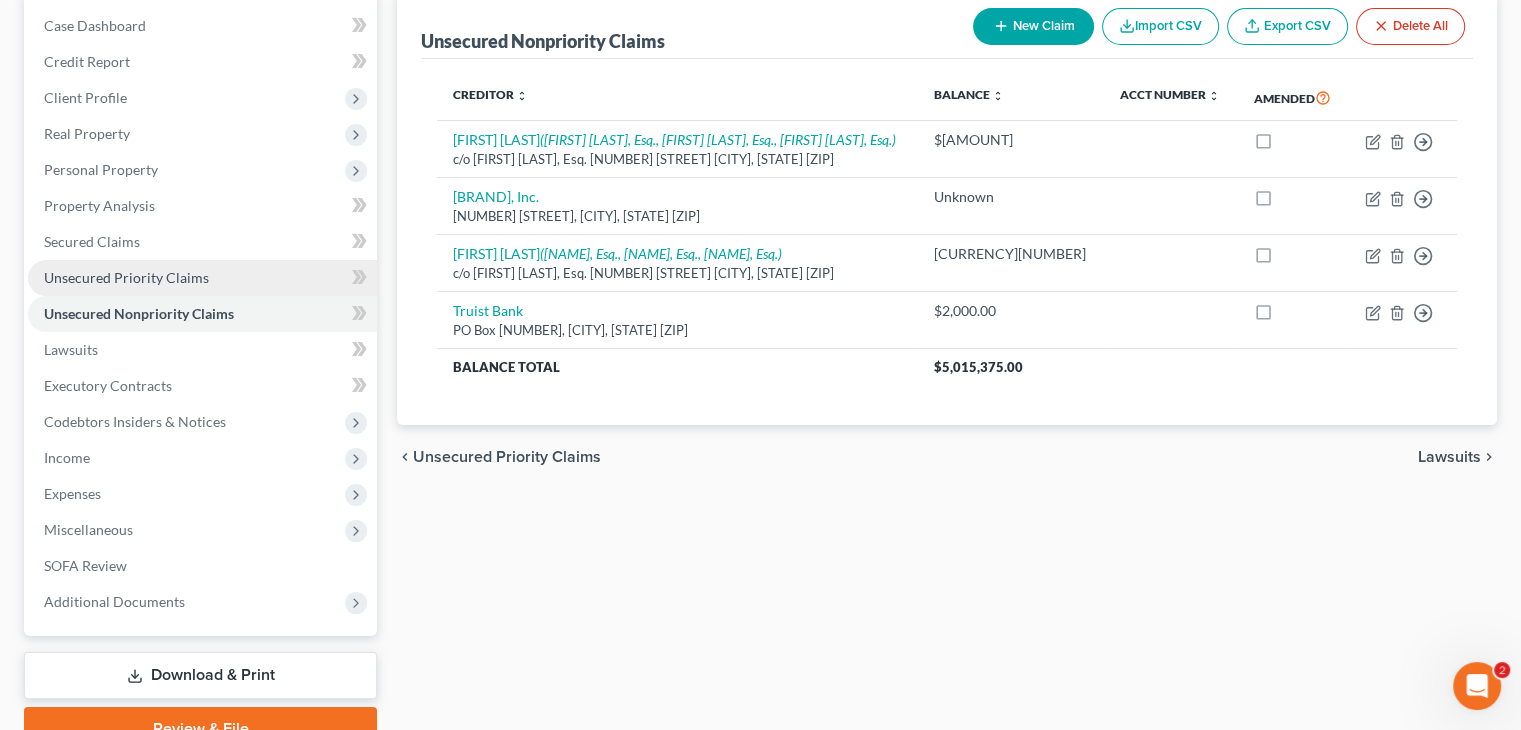 click on "Unsecured Priority Claims" at bounding box center [126, 277] 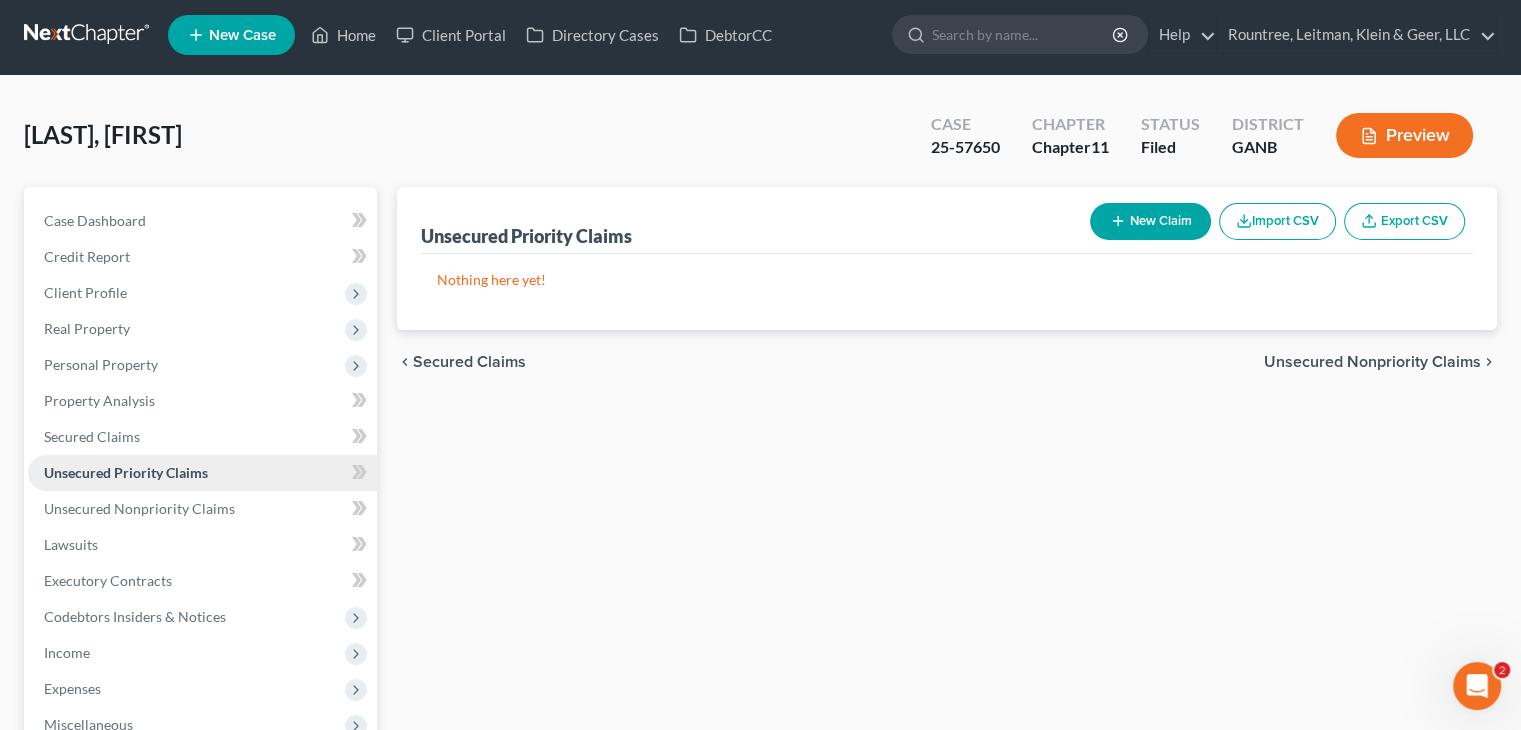 scroll, scrollTop: 0, scrollLeft: 0, axis: both 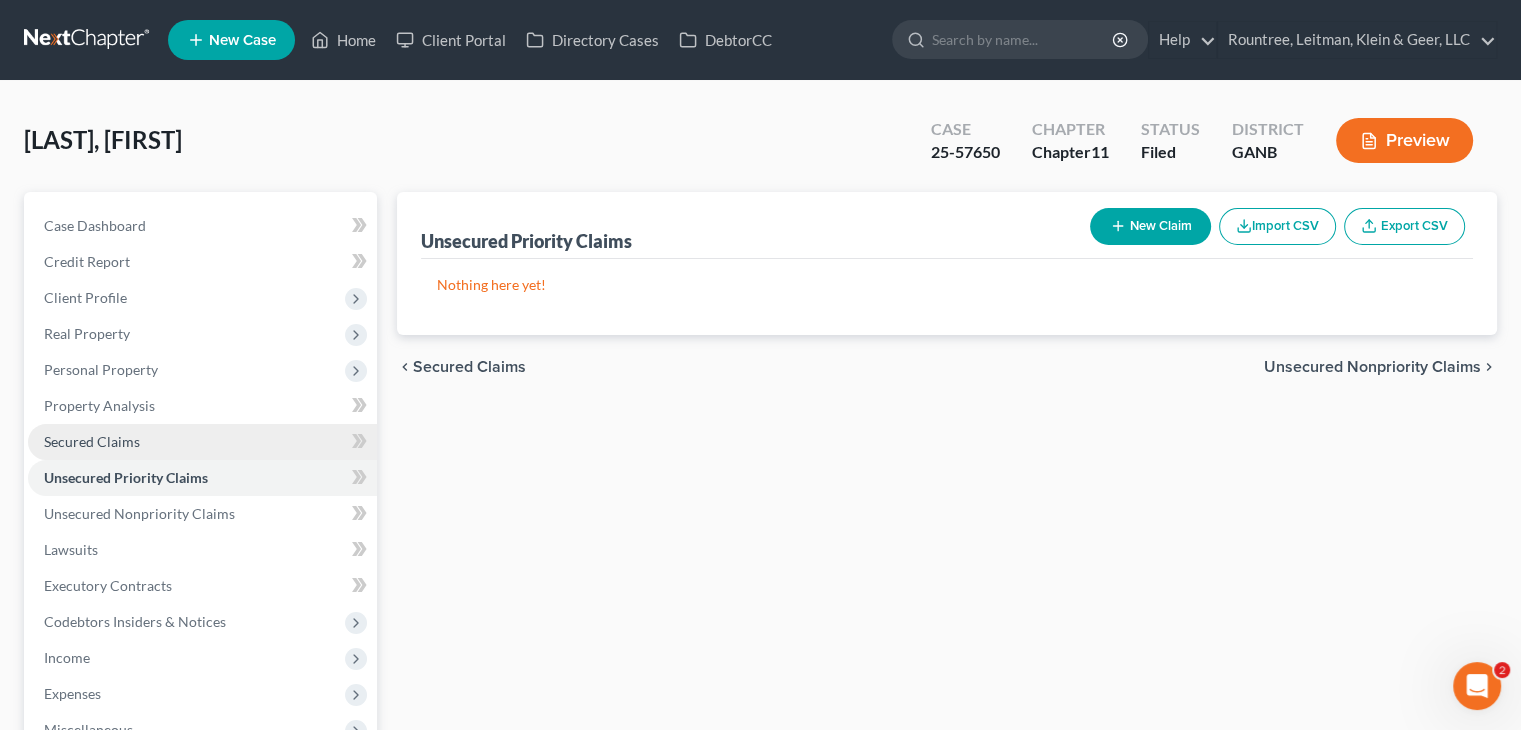 click on "Secured Claims" at bounding box center [202, 442] 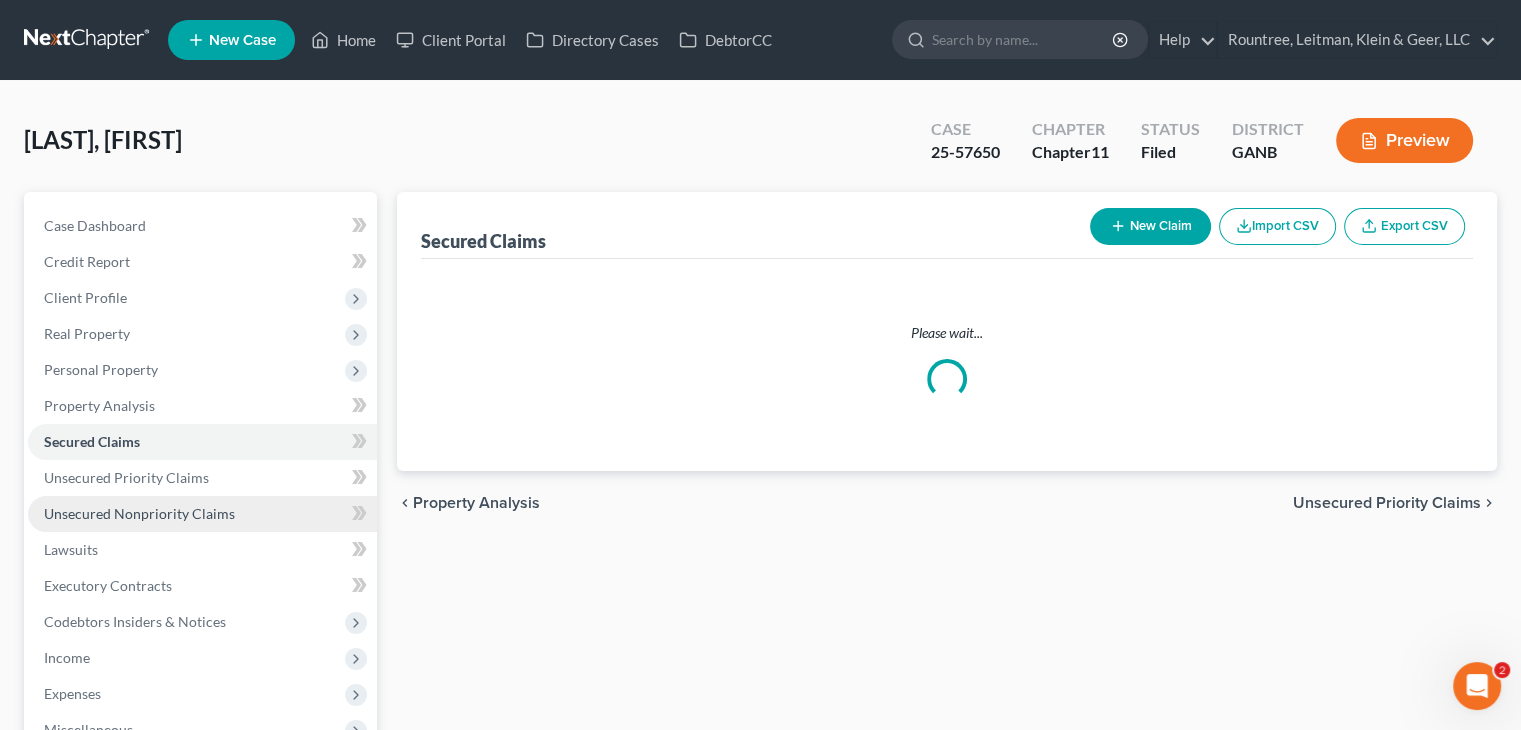click on "Unsecured Nonpriority Claims" at bounding box center [202, 514] 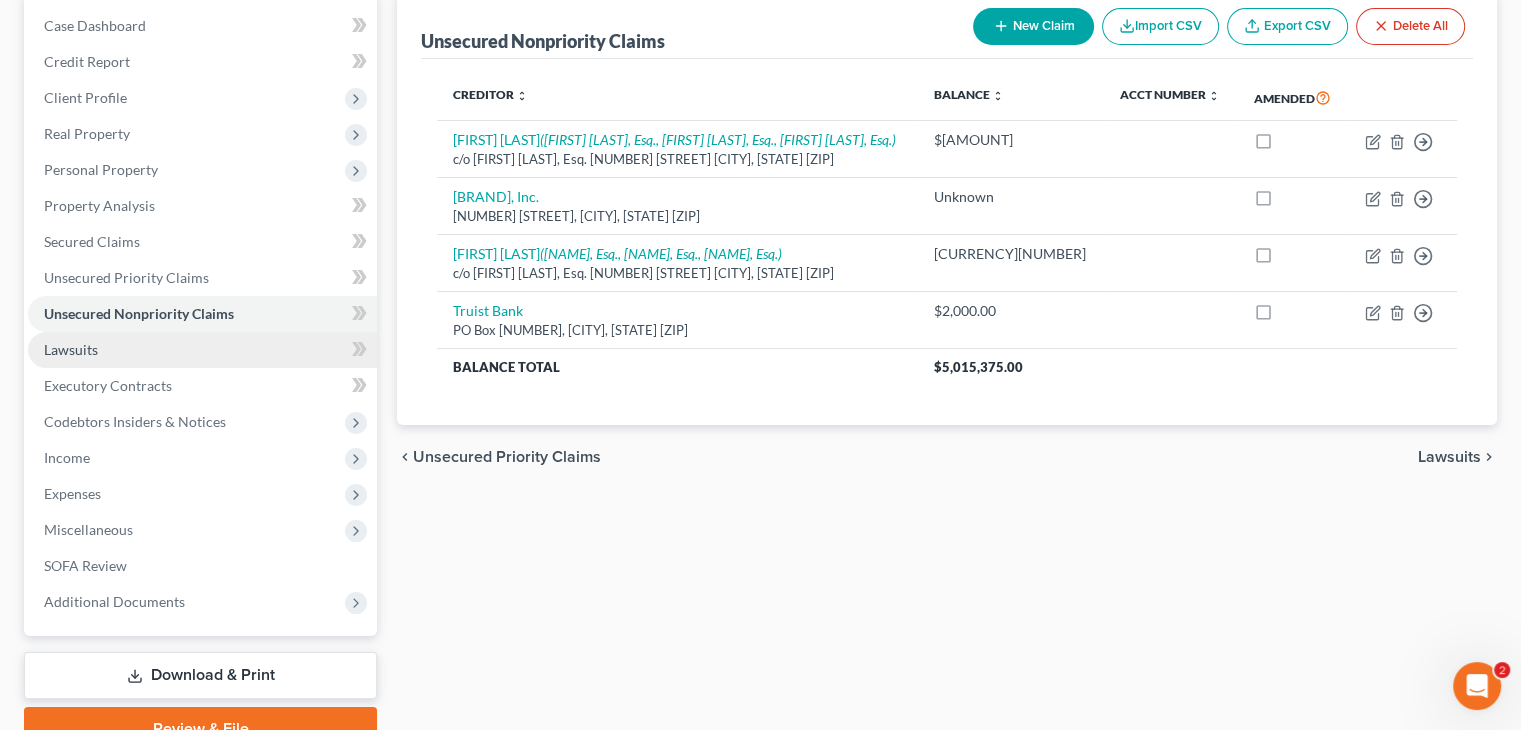 click on "Lawsuits" at bounding box center (202, 350) 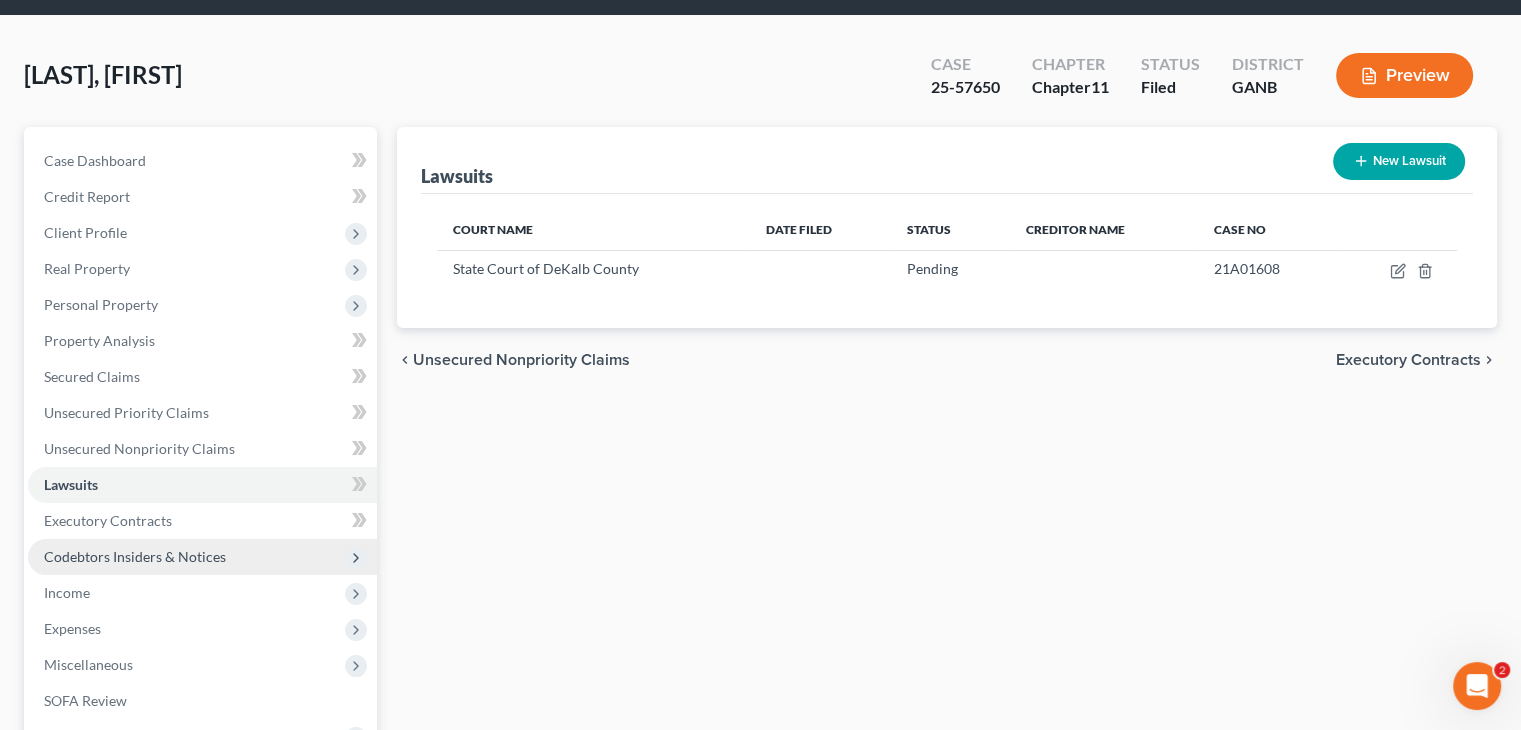 scroll, scrollTop: 100, scrollLeft: 0, axis: vertical 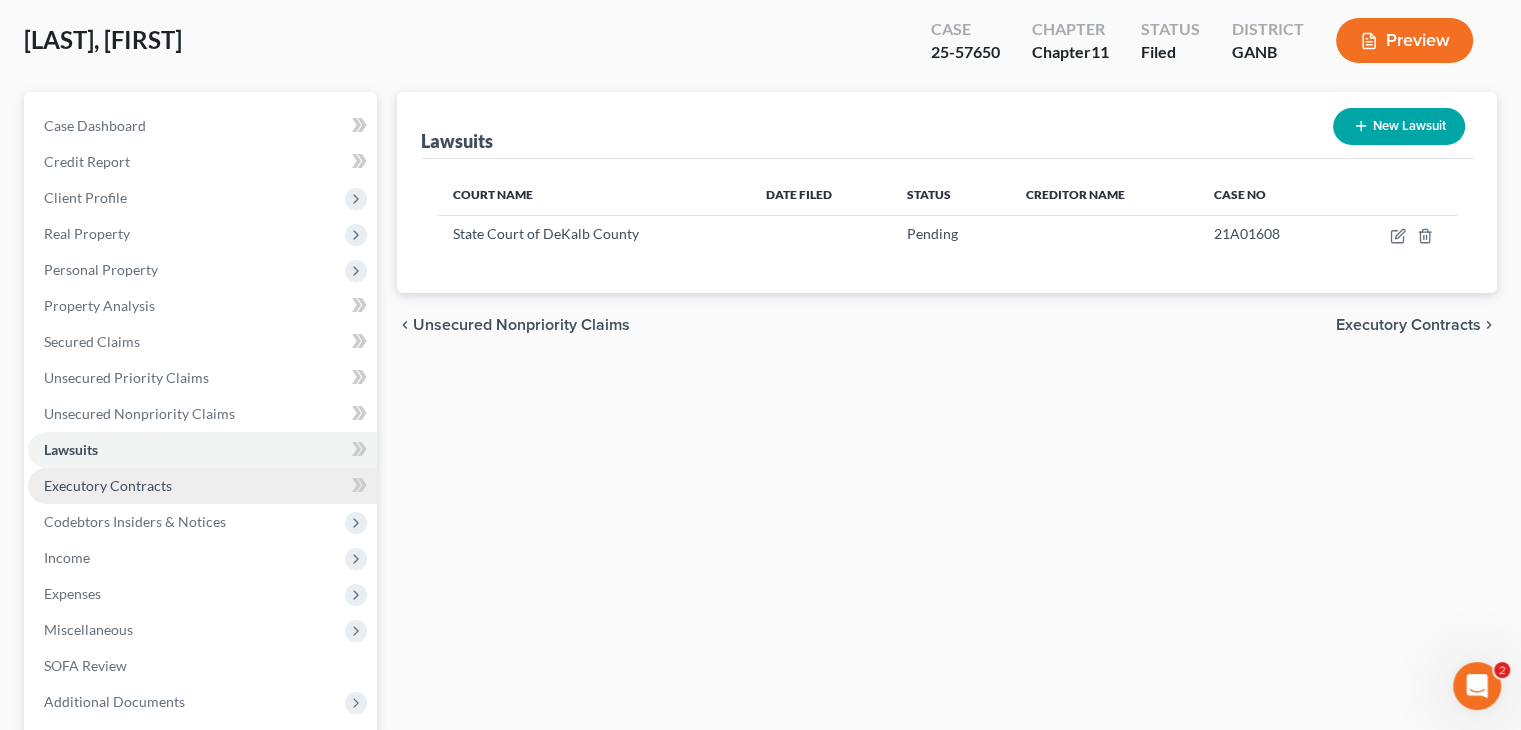 click on "Executory Contracts" at bounding box center (202, 486) 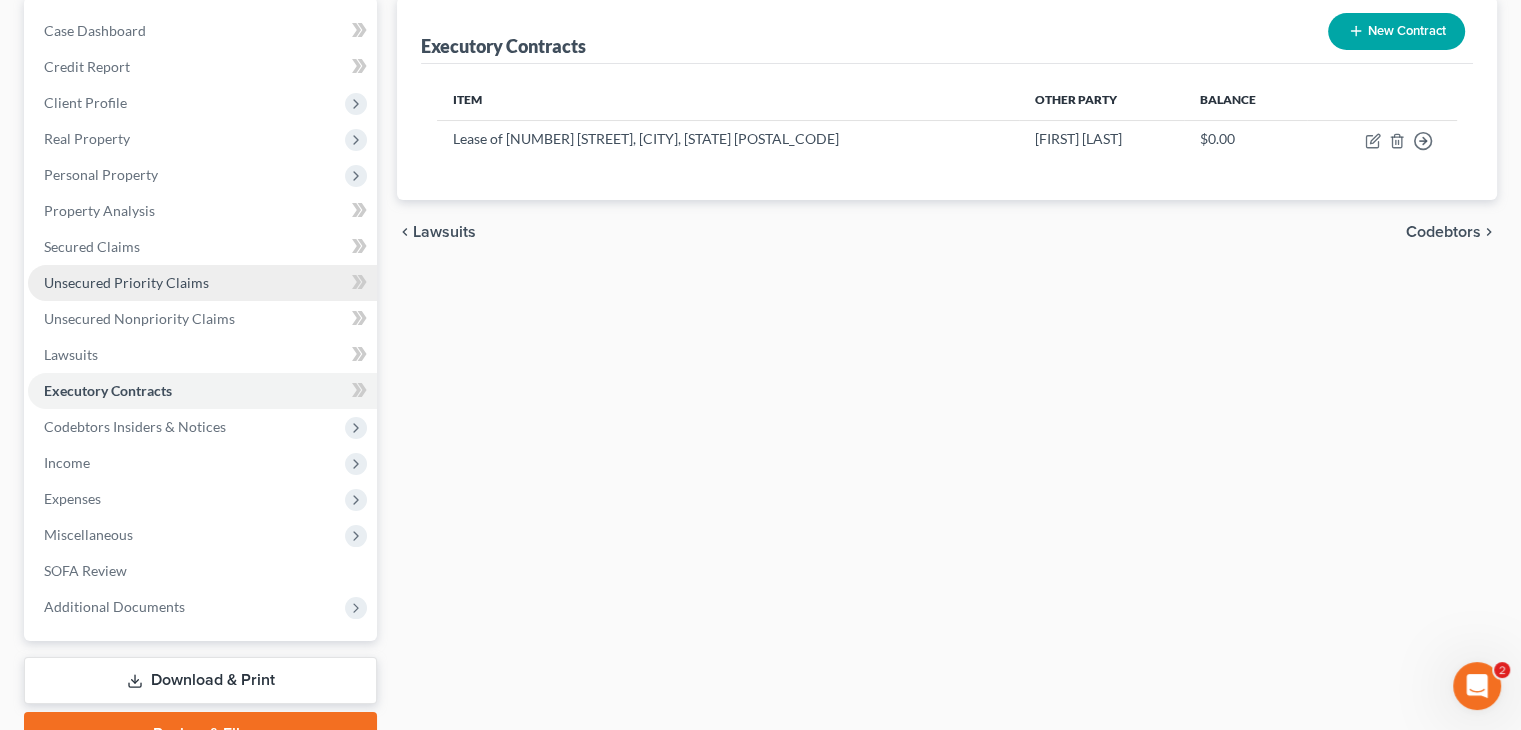 scroll, scrollTop: 200, scrollLeft: 0, axis: vertical 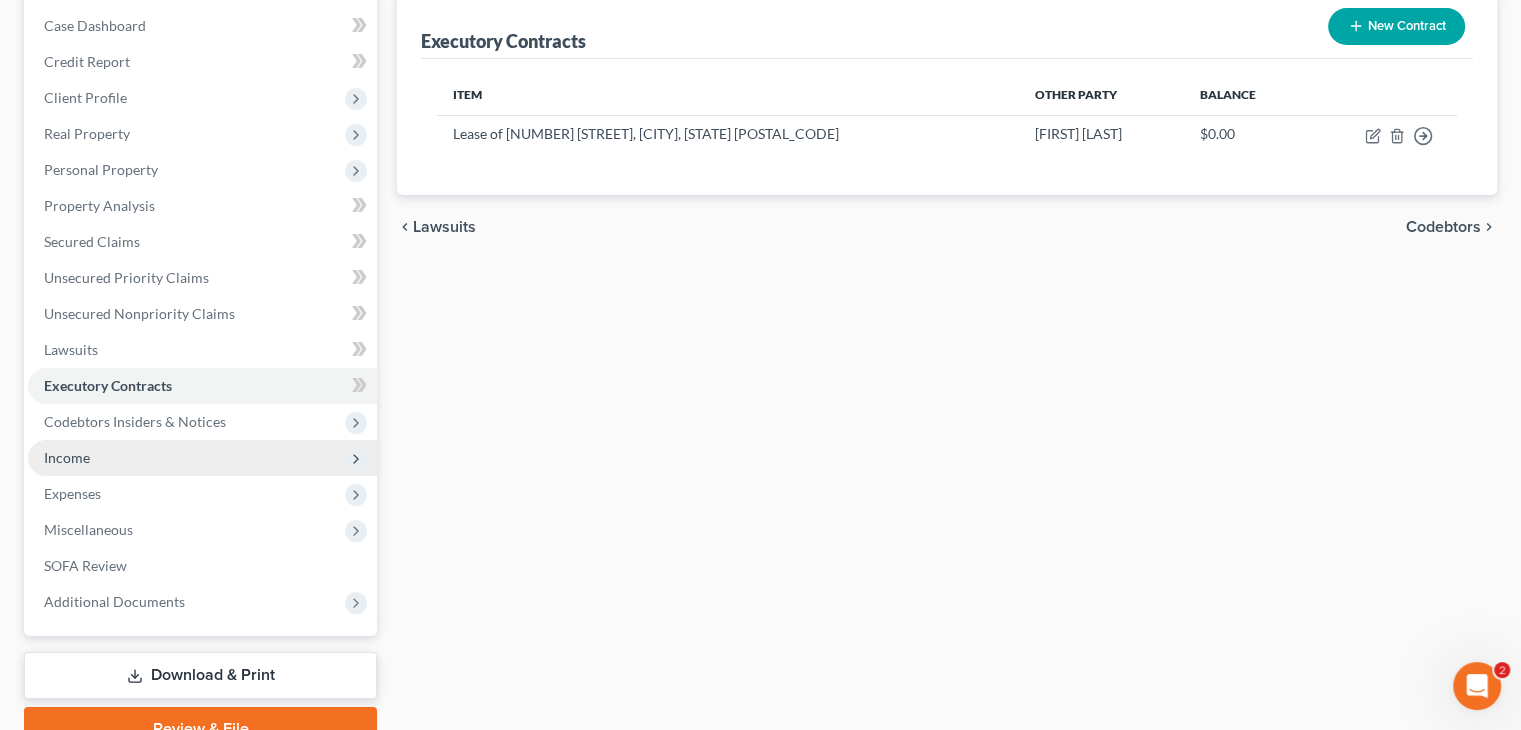click on "Income" at bounding box center [202, 458] 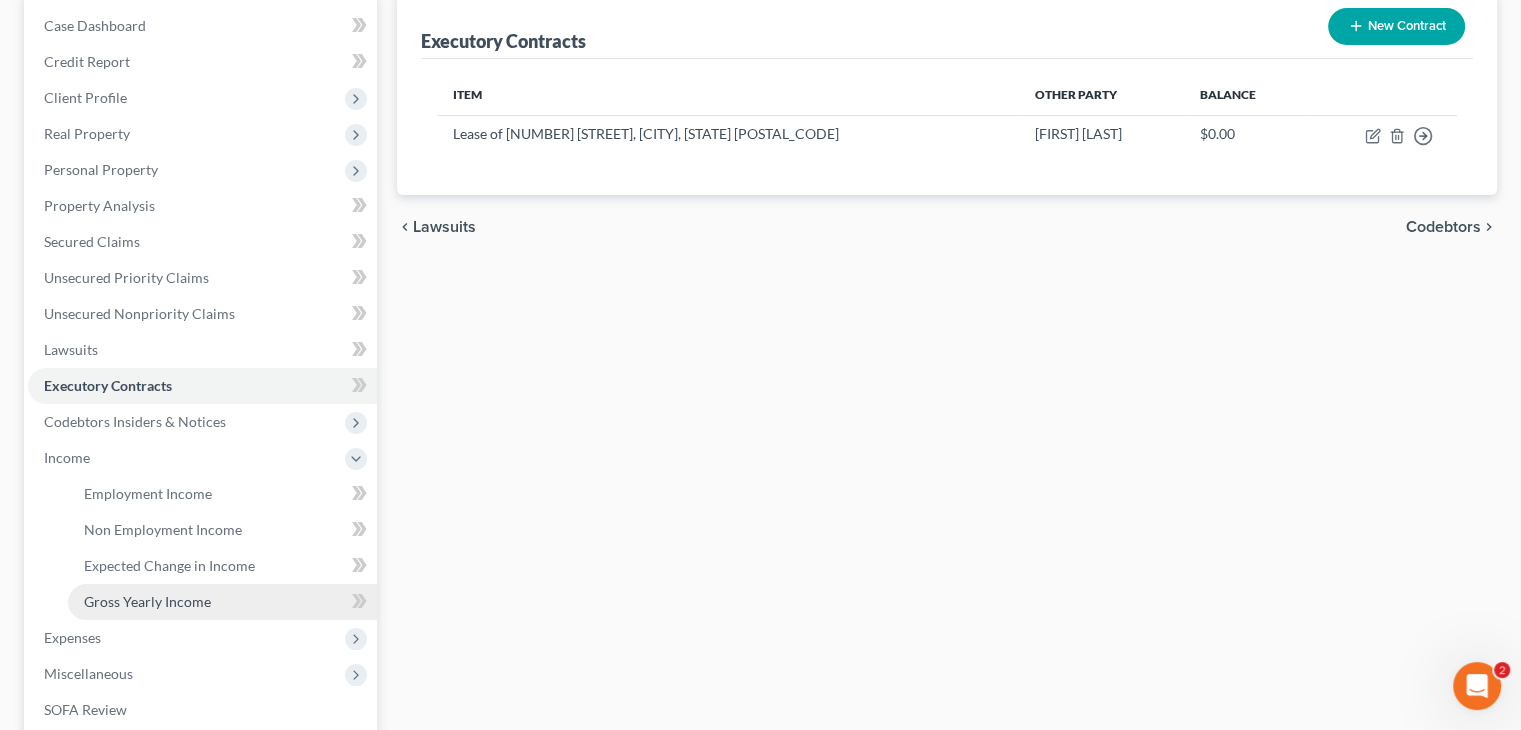 click on "Gross Yearly Income" at bounding box center (147, 601) 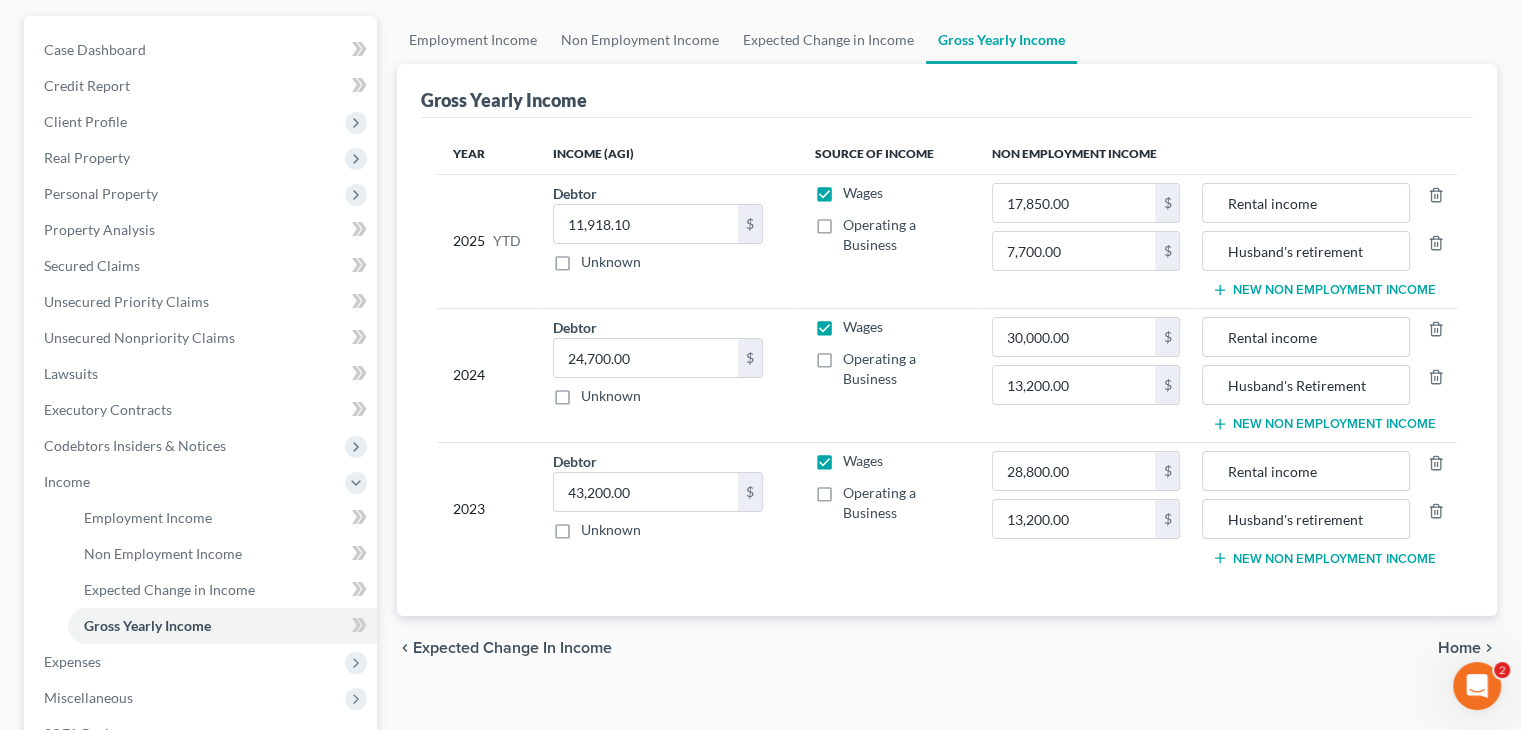 scroll, scrollTop: 200, scrollLeft: 0, axis: vertical 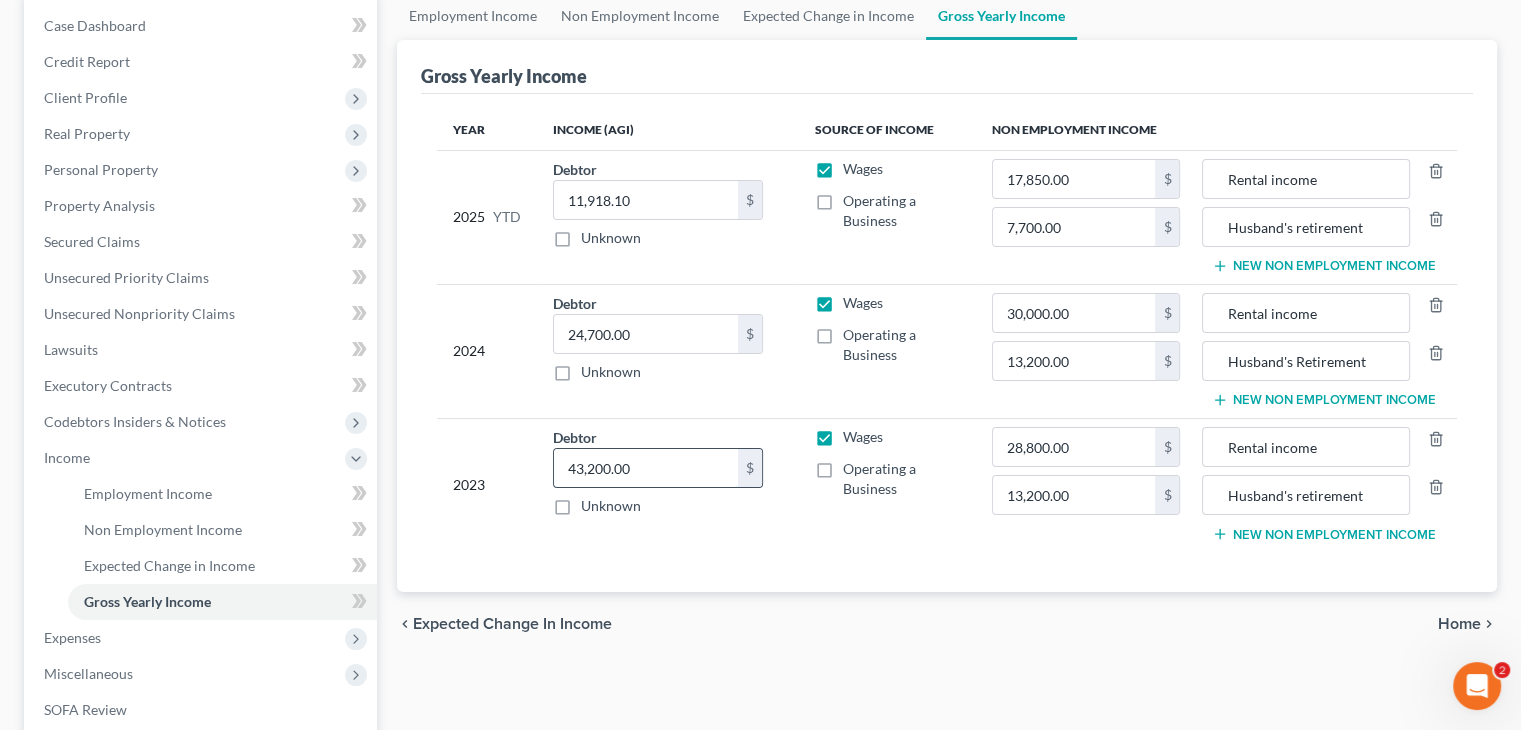 click on "43,200.00" at bounding box center [646, 468] 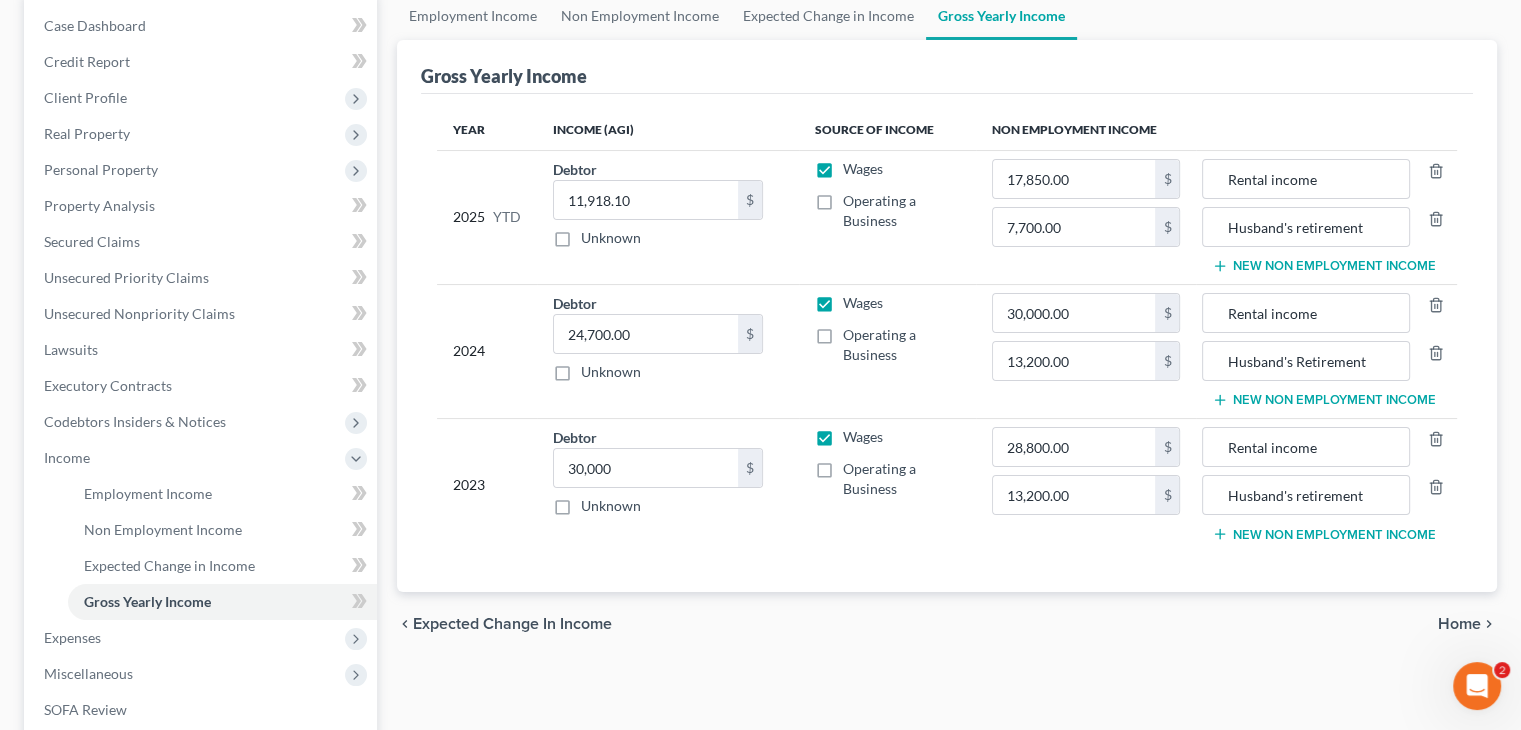 click on "Wages Operating a Business" at bounding box center (887, 484) 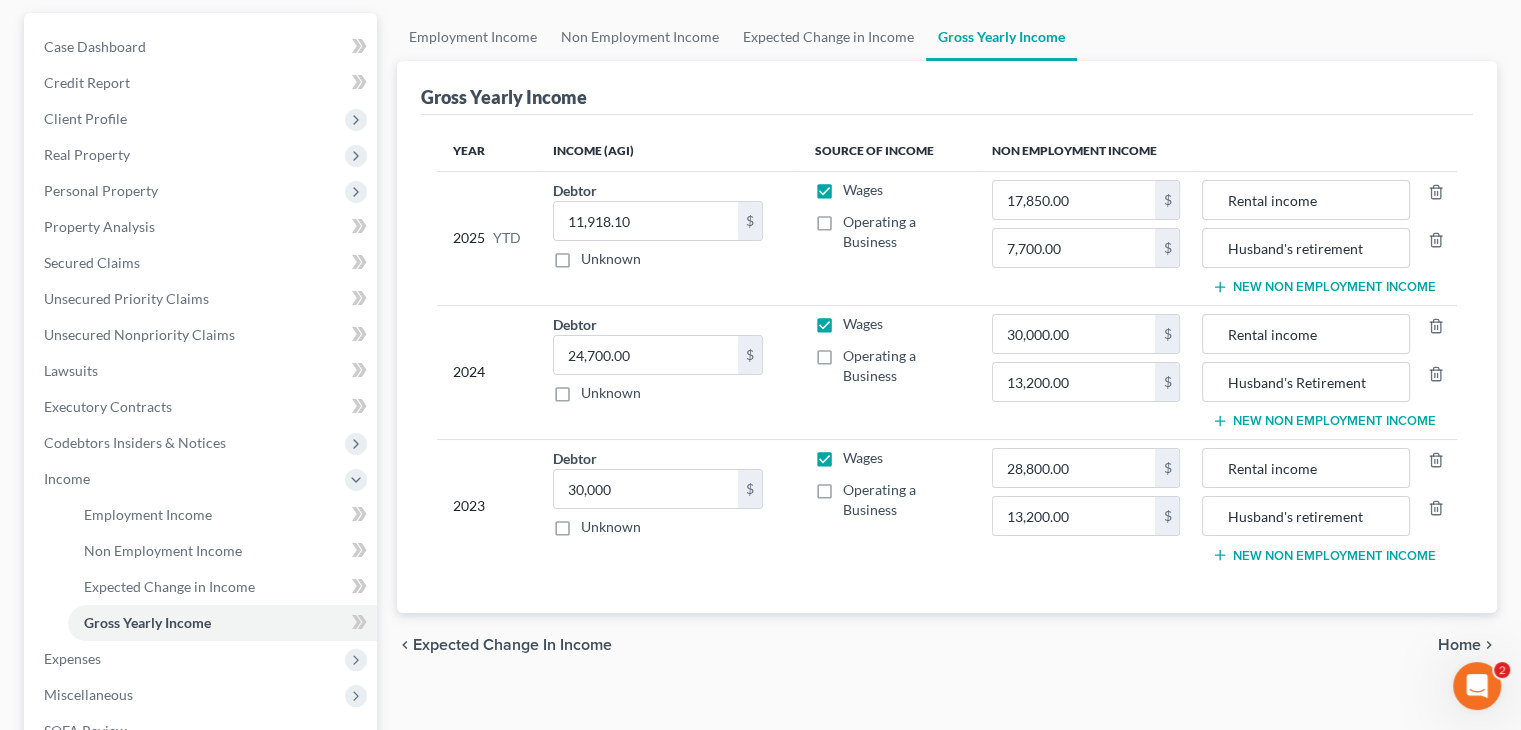 scroll, scrollTop: 300, scrollLeft: 0, axis: vertical 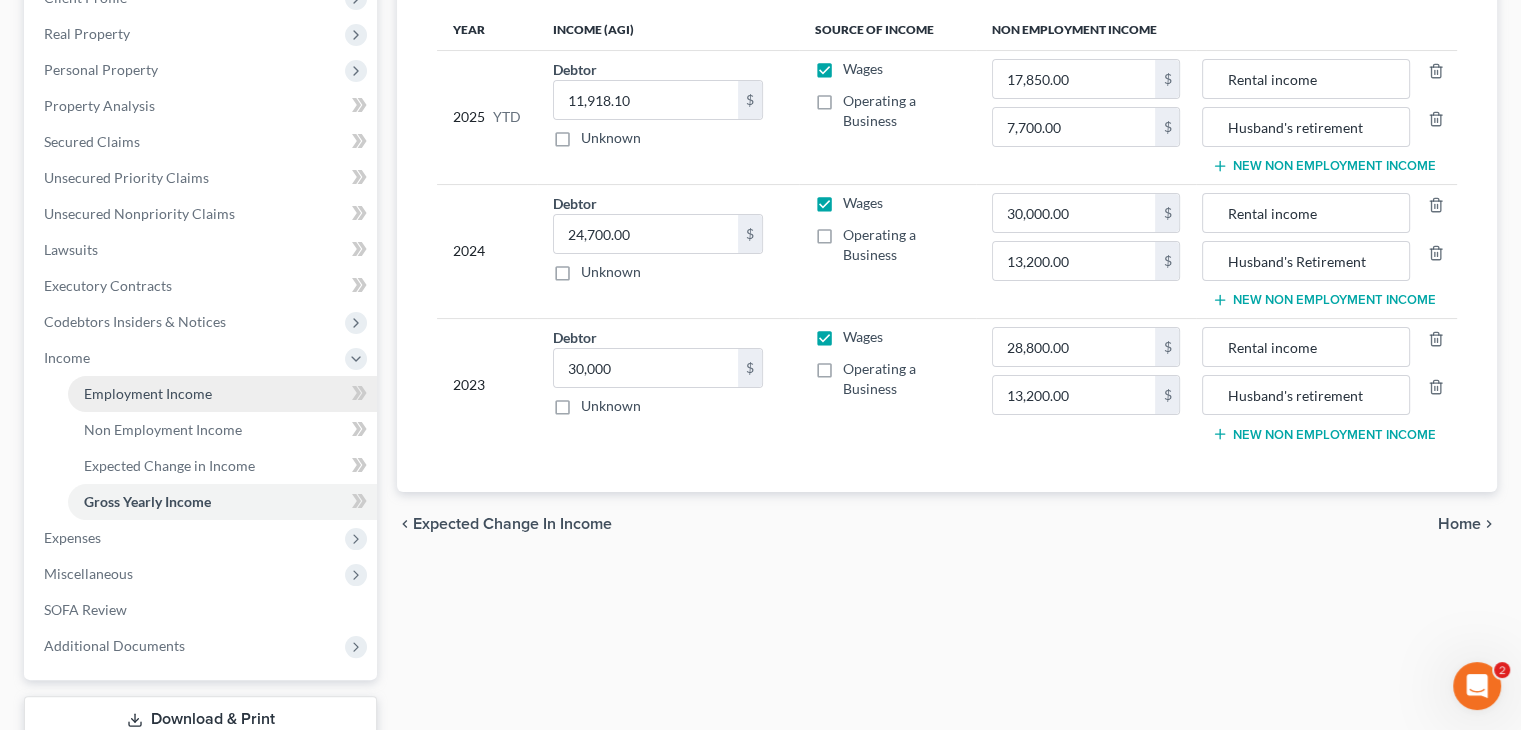 click on "Employment Income" at bounding box center [148, 393] 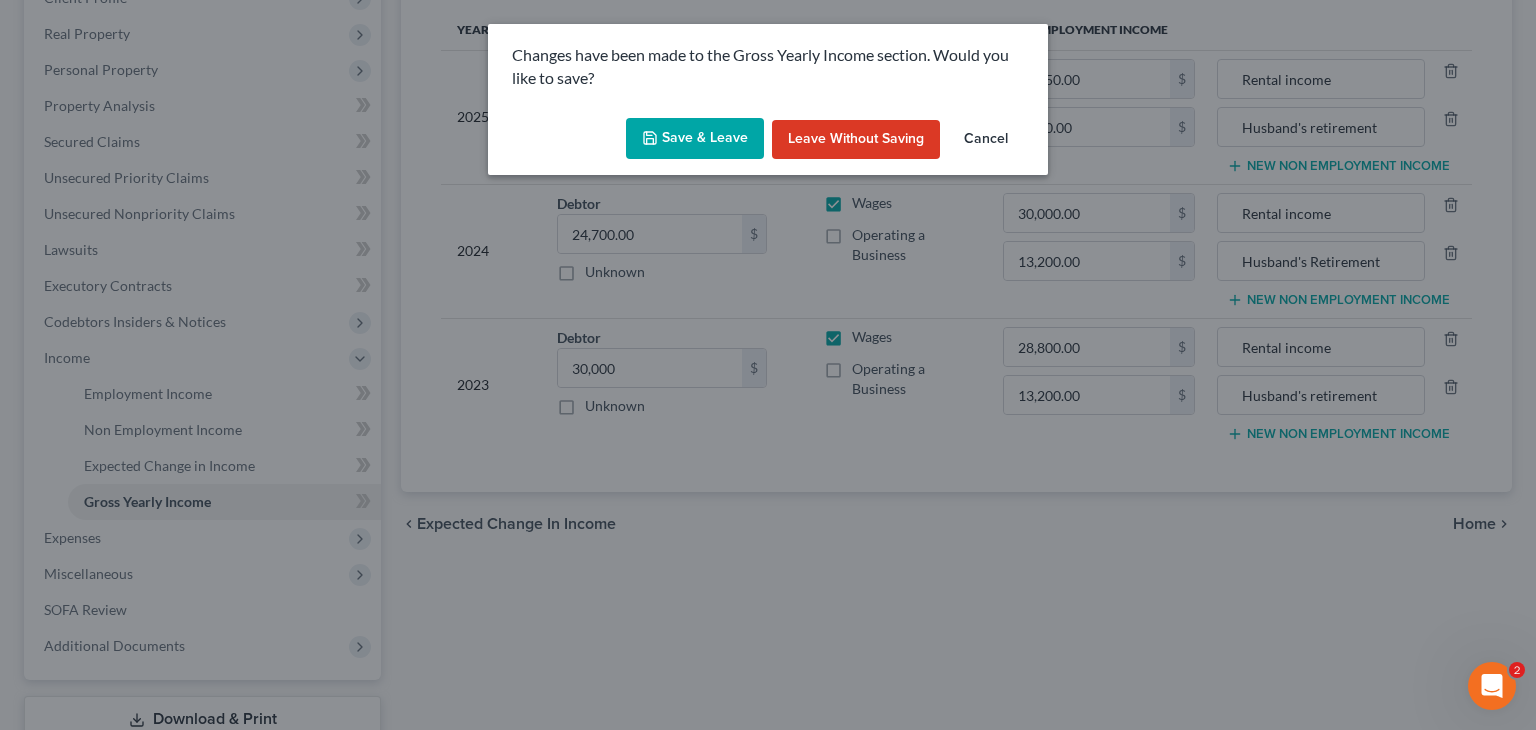 click on "Save & Leave" at bounding box center [695, 139] 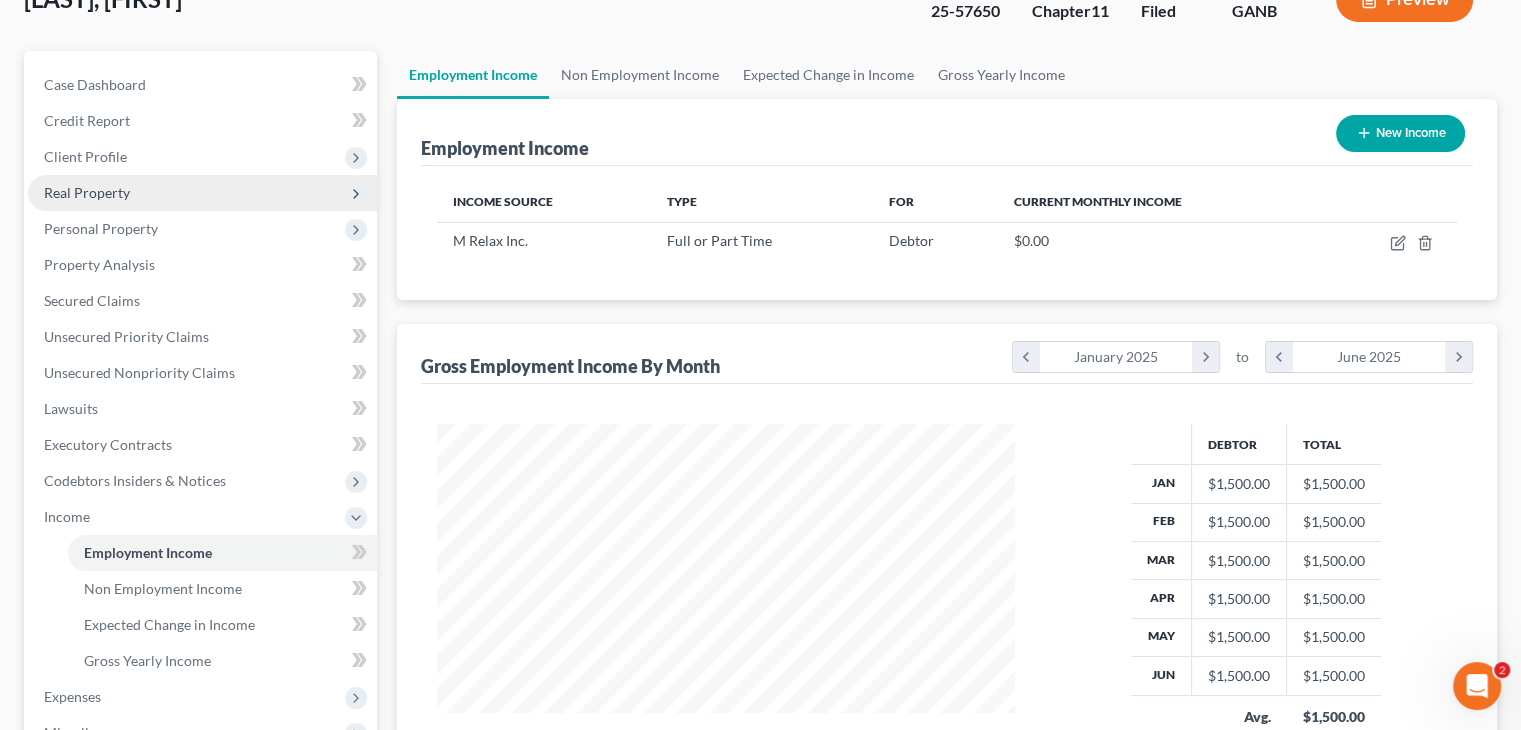 scroll, scrollTop: 0, scrollLeft: 0, axis: both 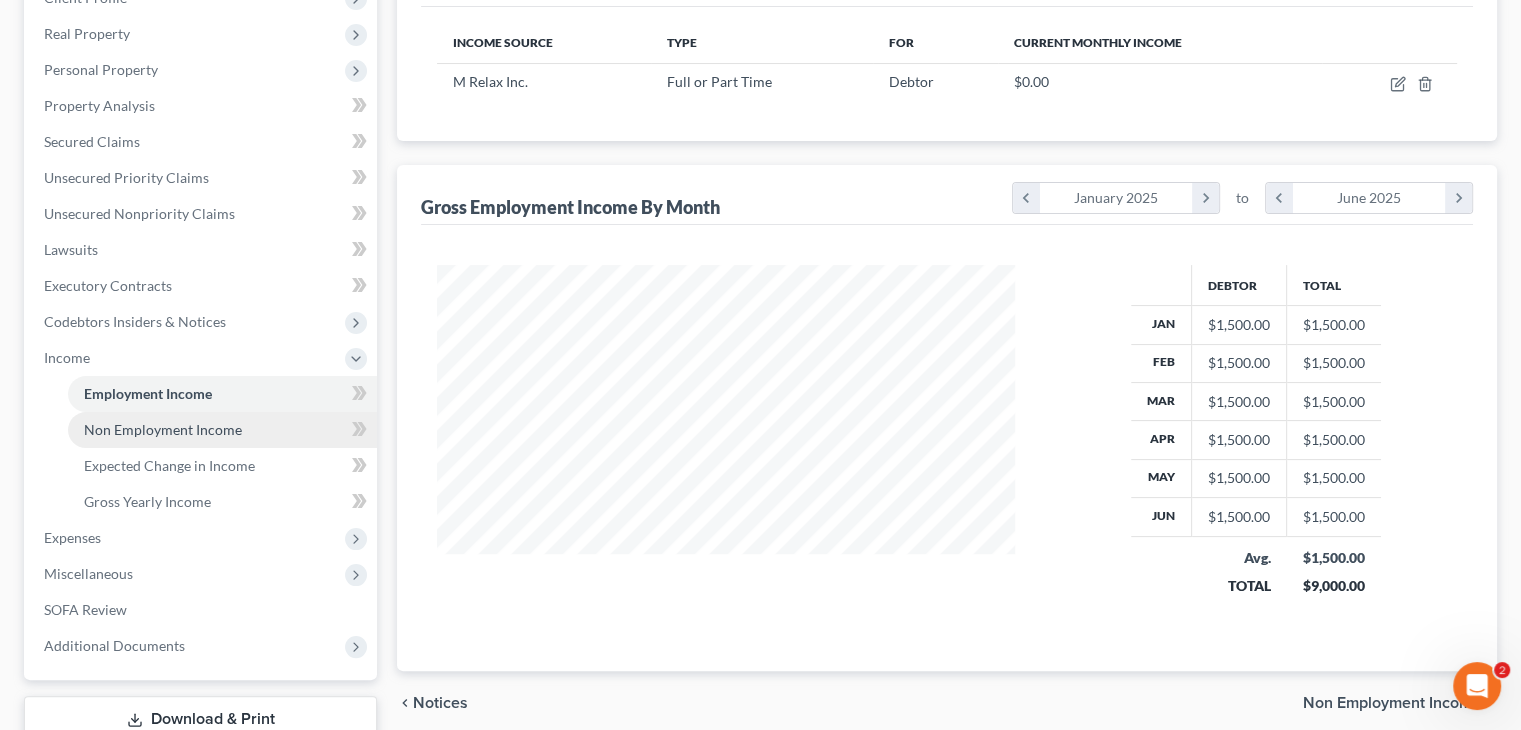 click on "Non Employment Income" at bounding box center [163, 429] 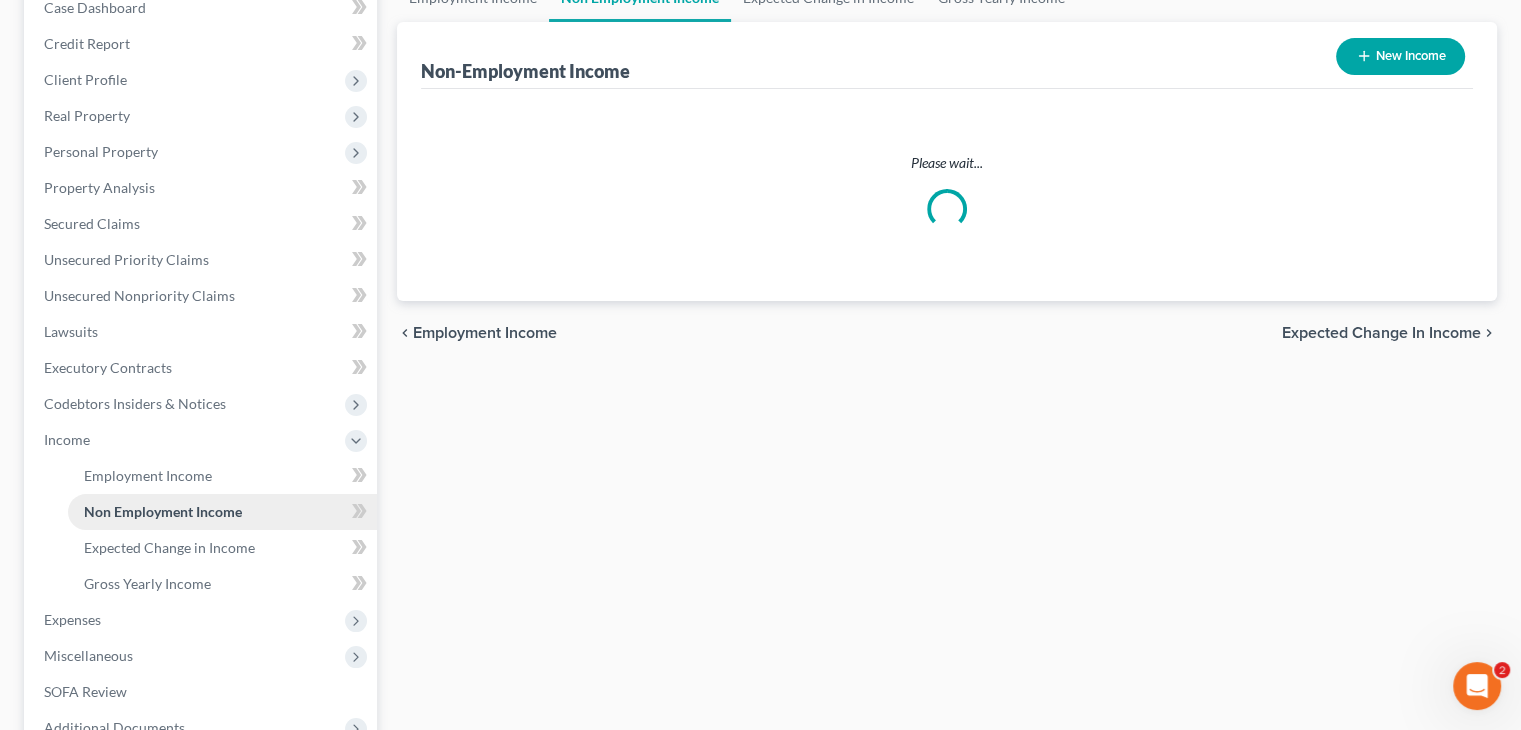 scroll, scrollTop: 0, scrollLeft: 0, axis: both 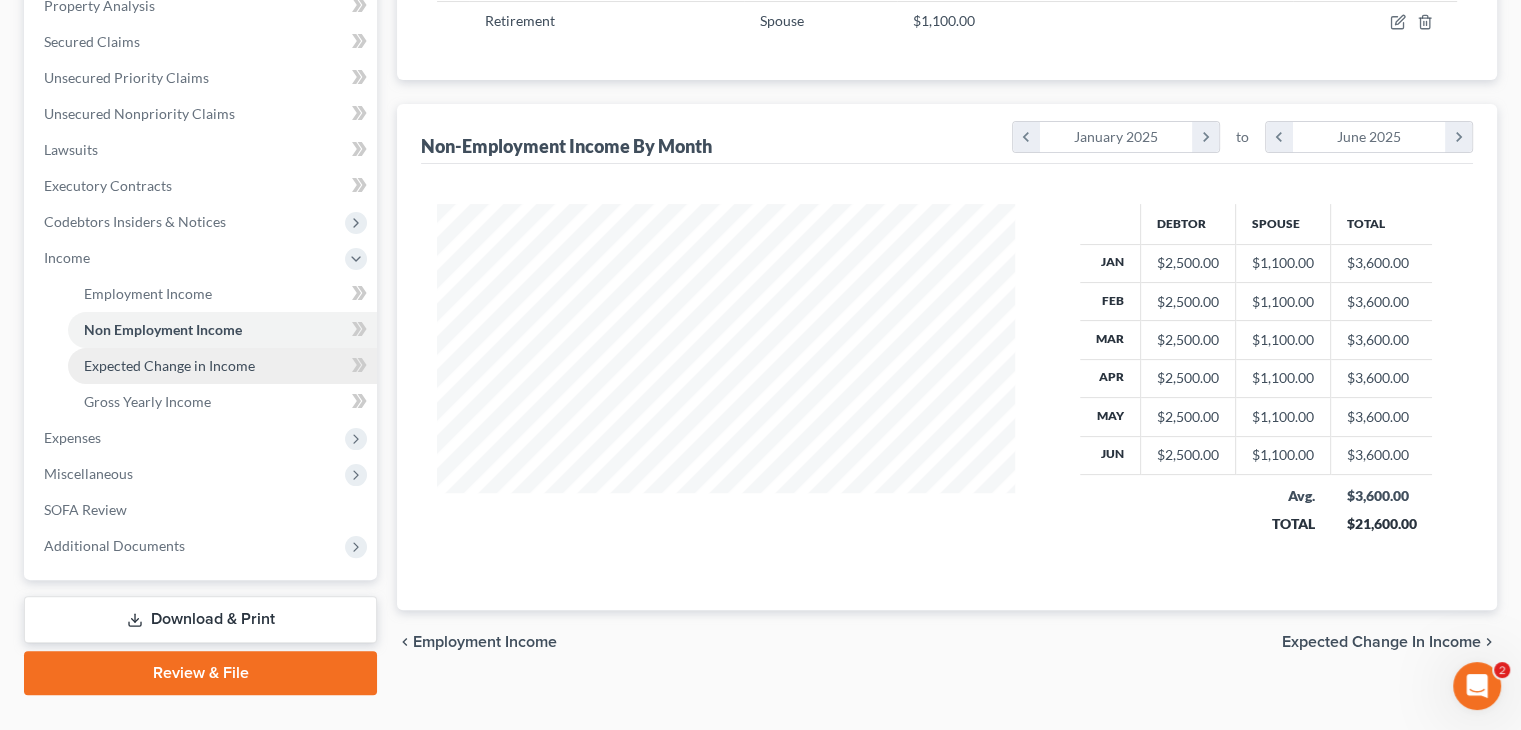 click on "Expected Change in Income" at bounding box center (169, 365) 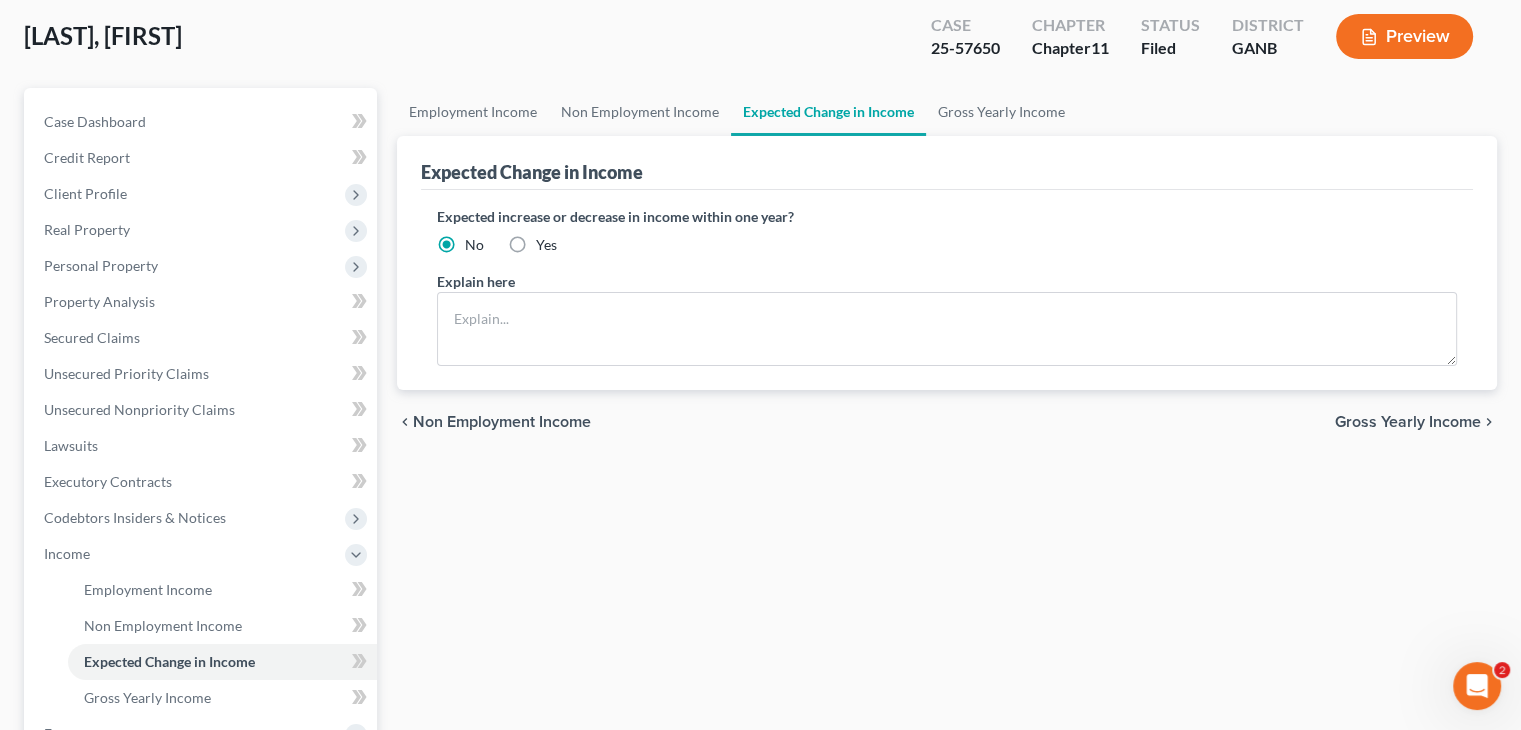 scroll, scrollTop: 300, scrollLeft: 0, axis: vertical 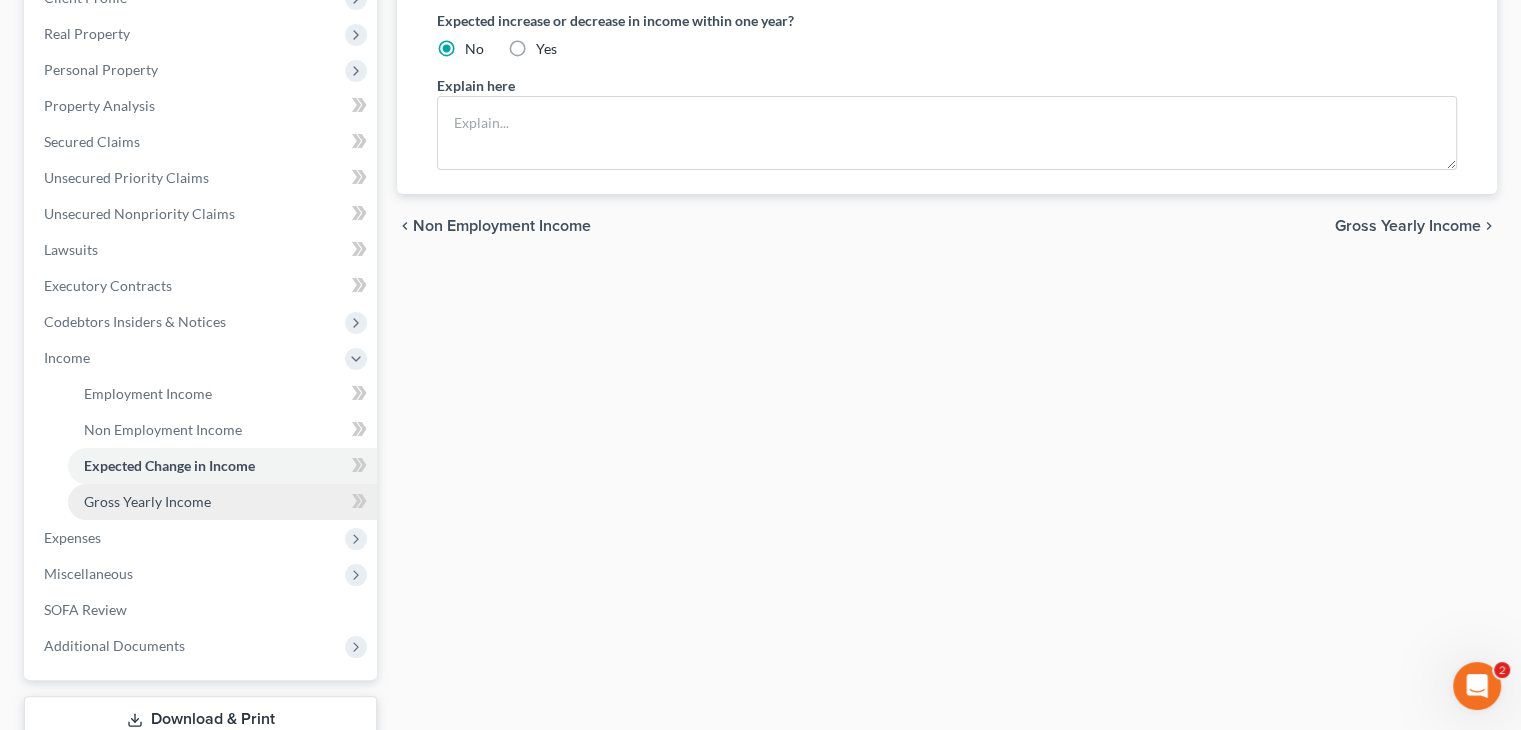 click on "Gross Yearly Income" at bounding box center (147, 501) 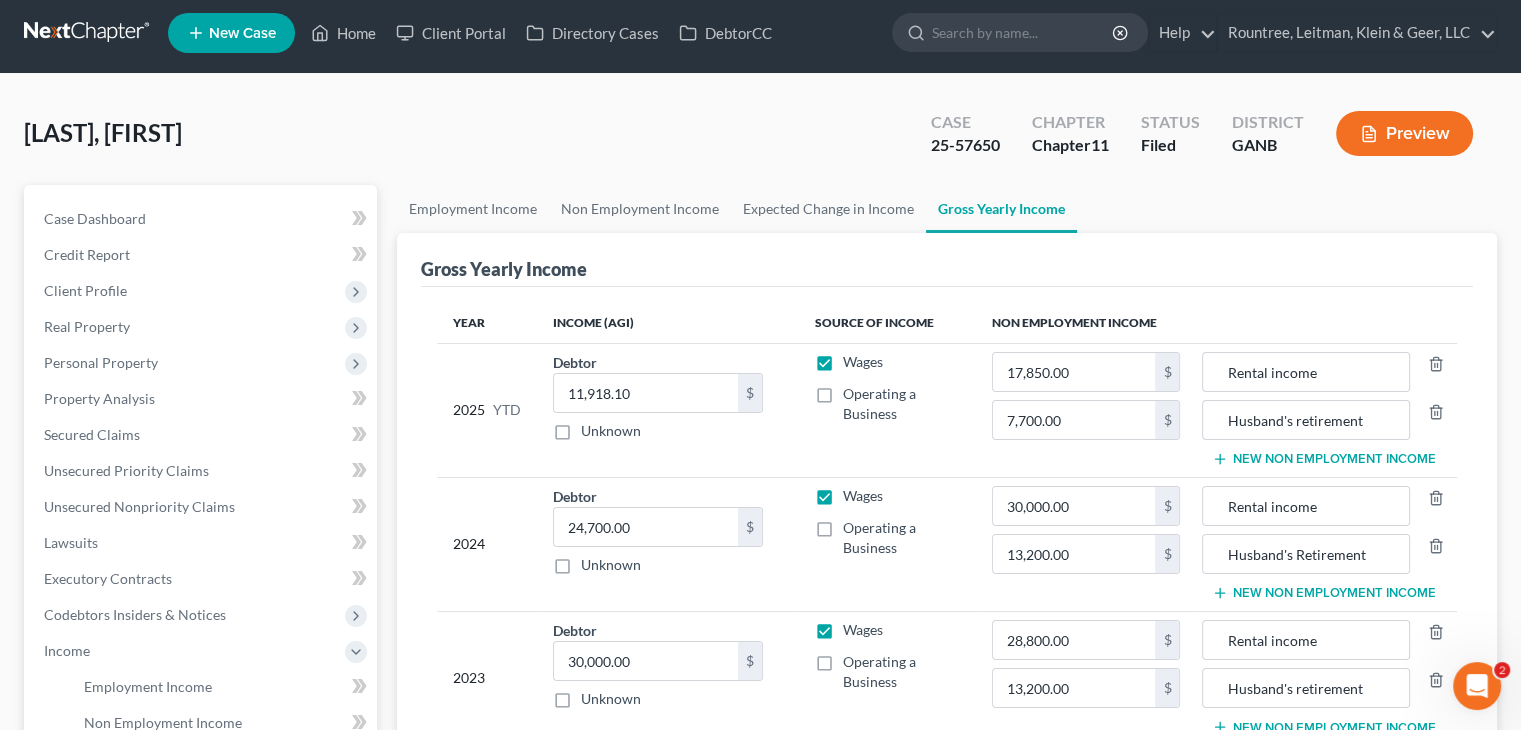 scroll, scrollTop: 400, scrollLeft: 0, axis: vertical 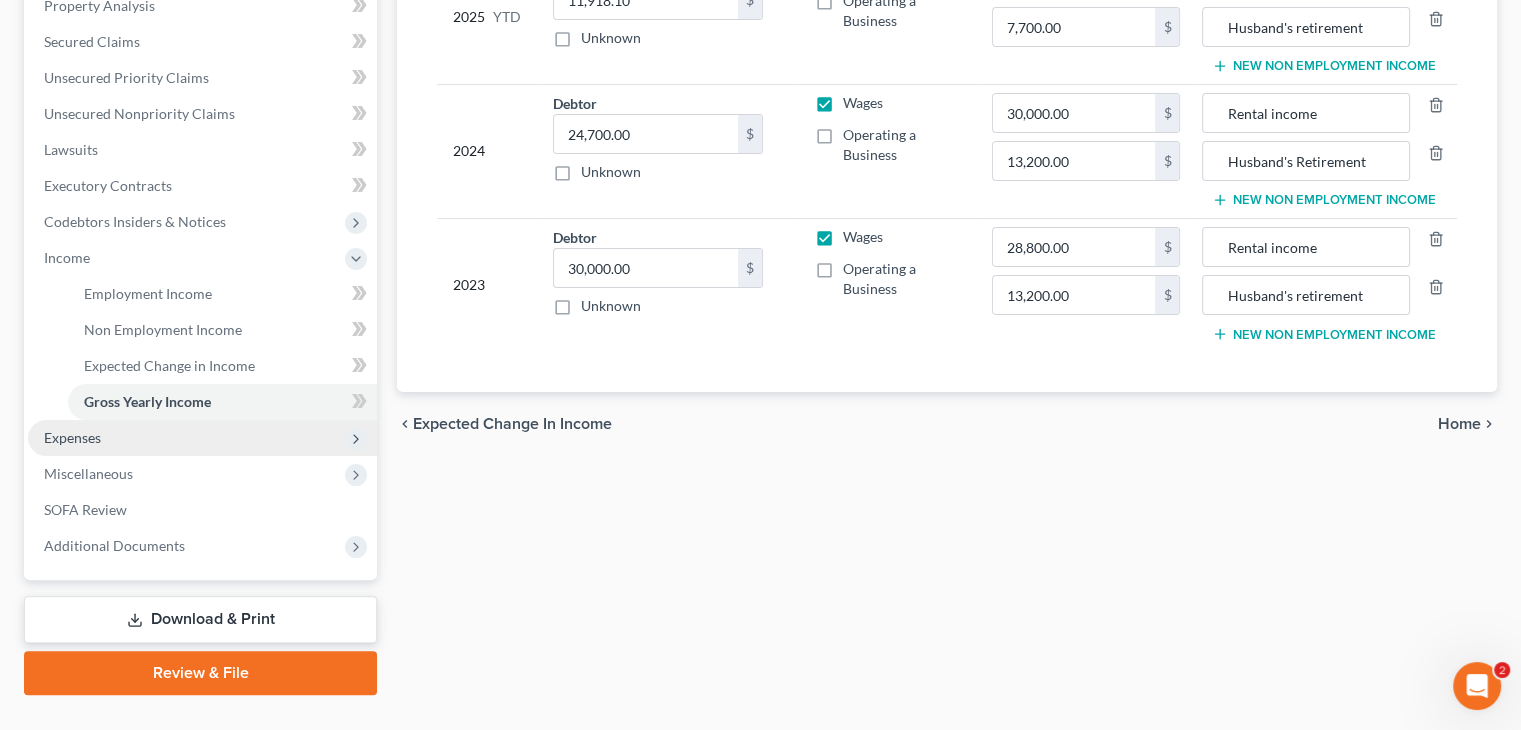click on "Expenses" at bounding box center [72, 437] 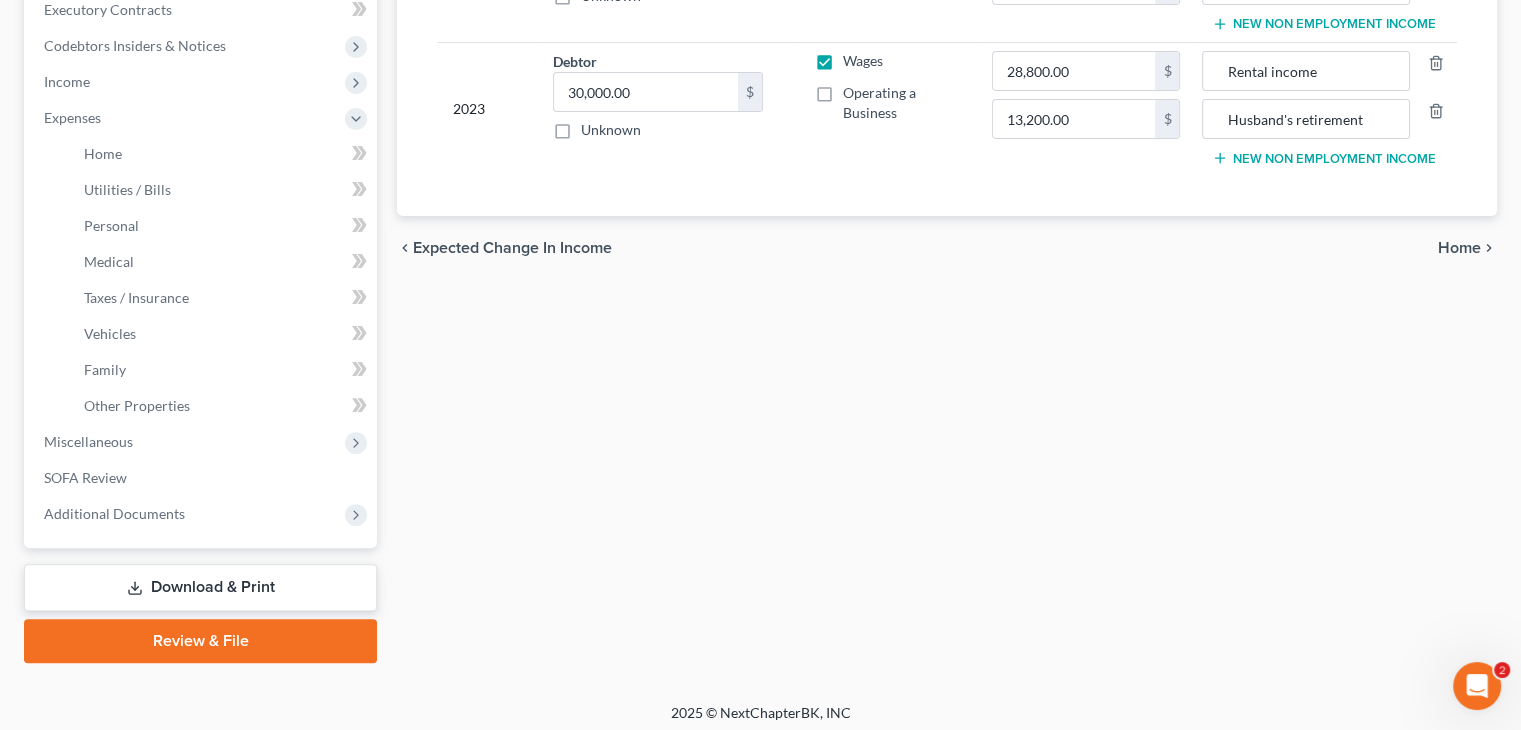 scroll, scrollTop: 584, scrollLeft: 0, axis: vertical 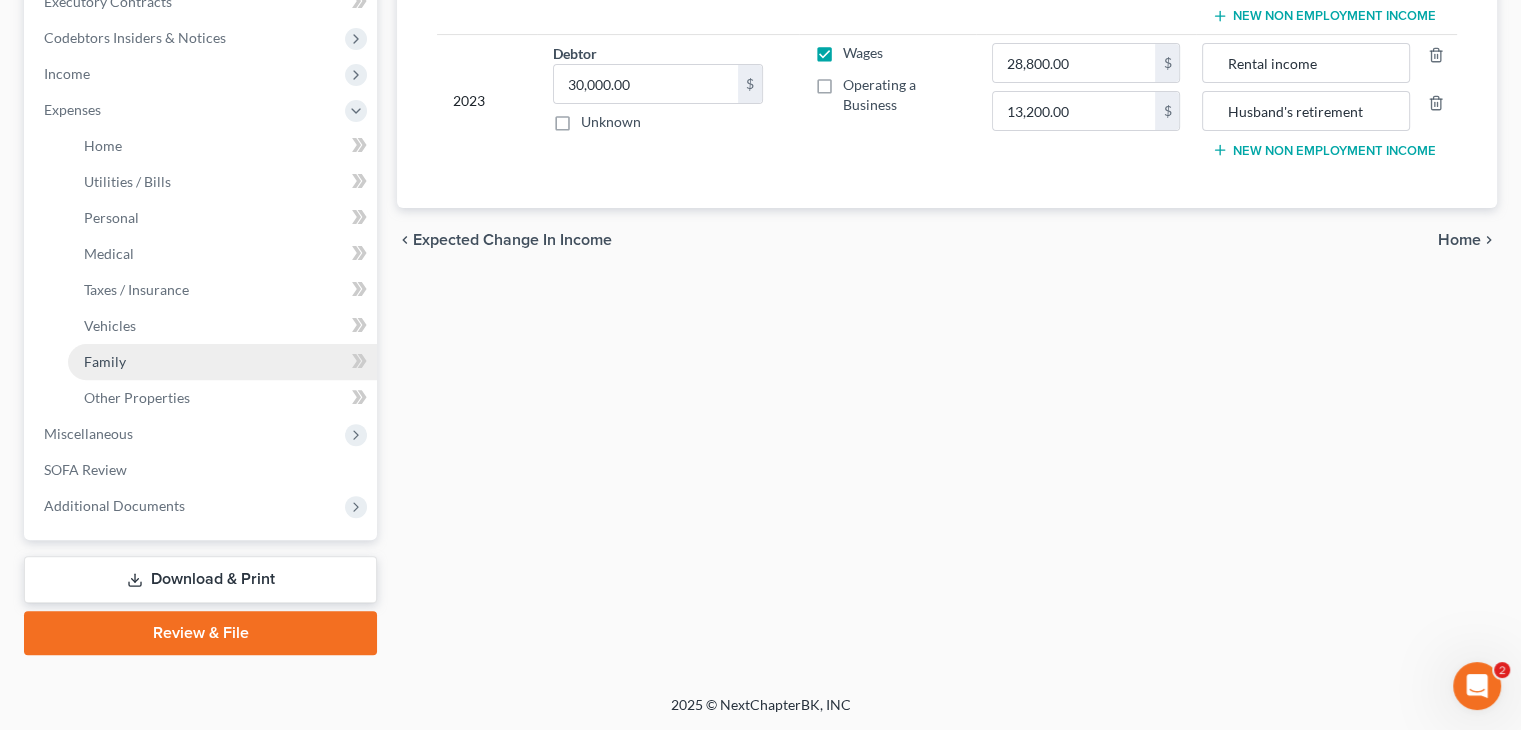 click on "Family" at bounding box center (222, 362) 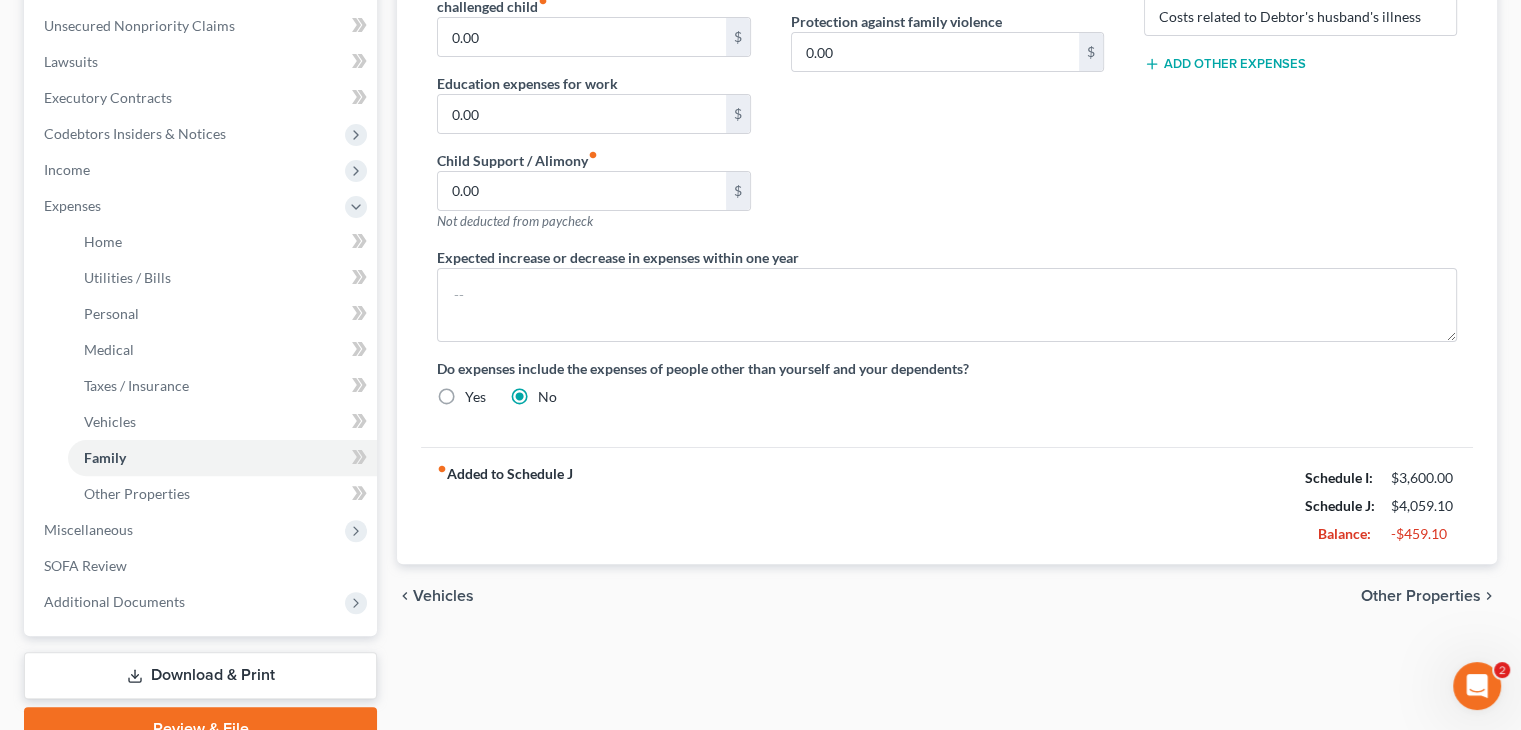 scroll, scrollTop: 500, scrollLeft: 0, axis: vertical 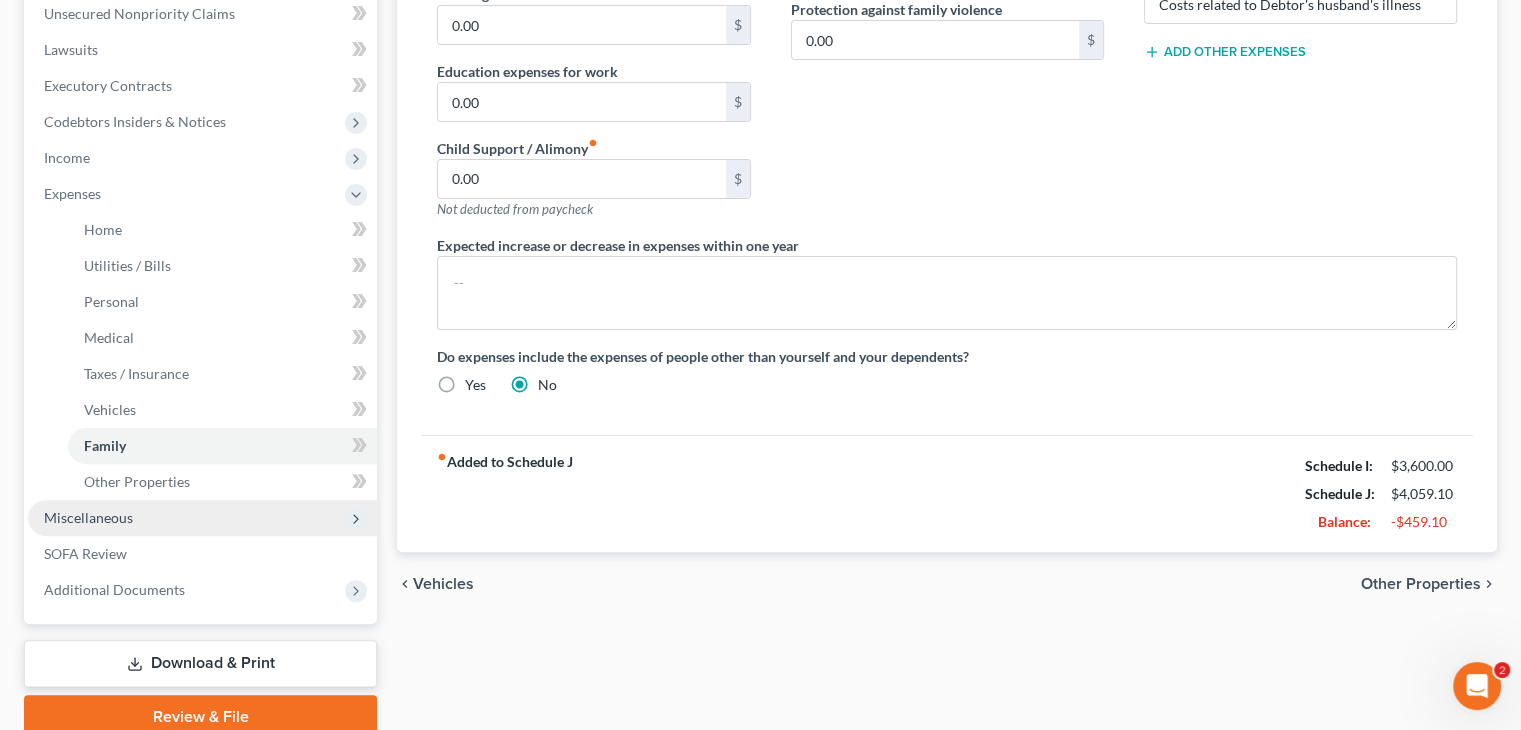 click on "Miscellaneous" at bounding box center (88, 517) 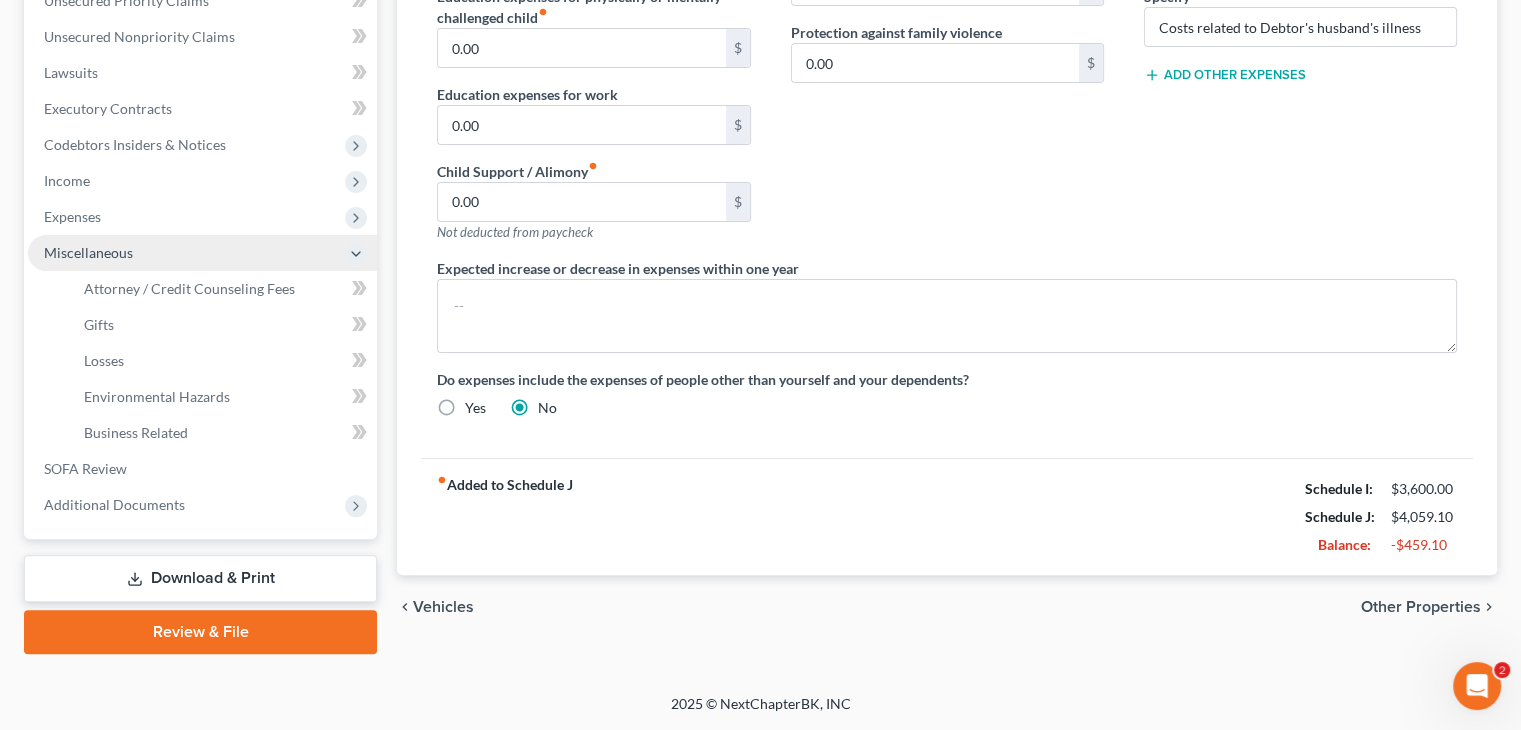 scroll, scrollTop: 476, scrollLeft: 0, axis: vertical 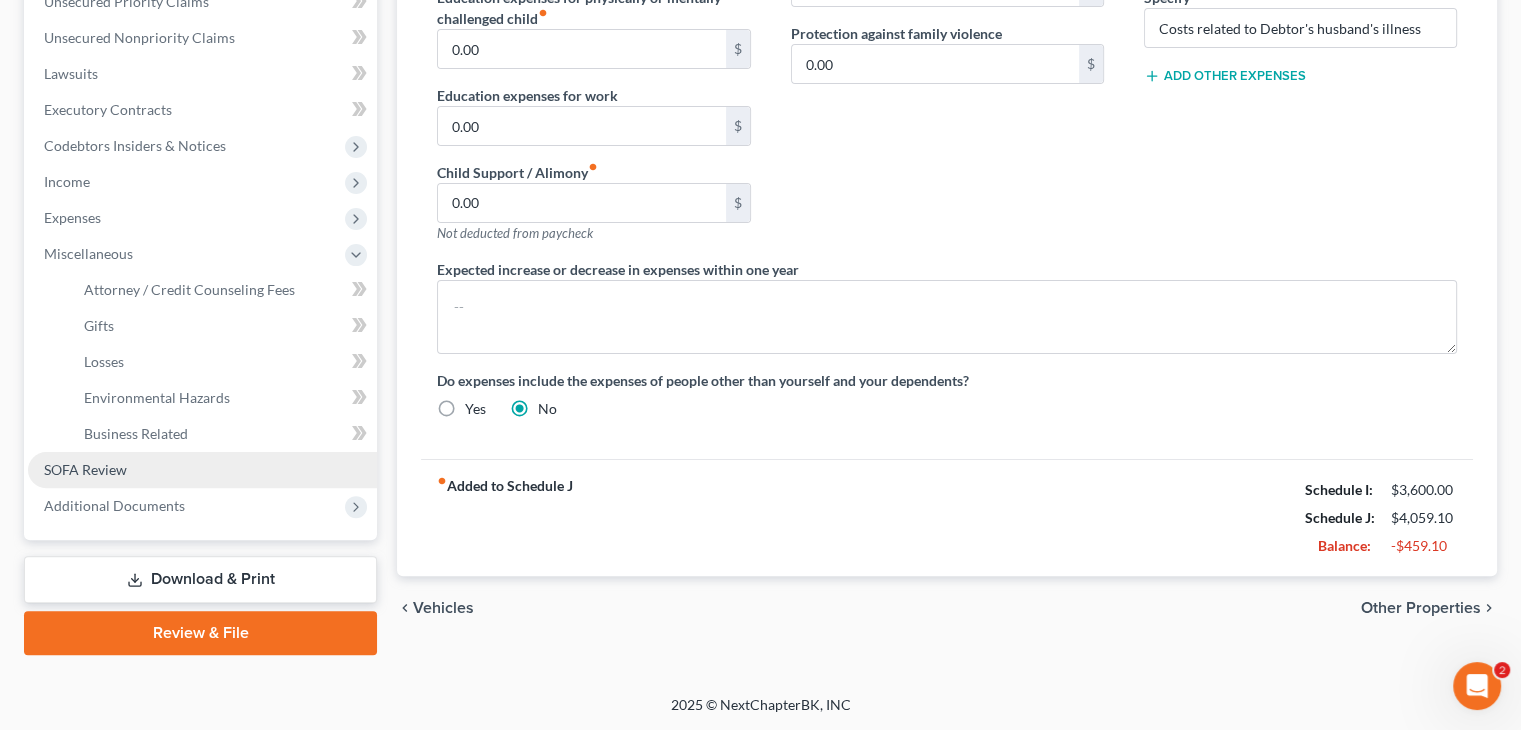 click on "SOFA Review" at bounding box center (85, 469) 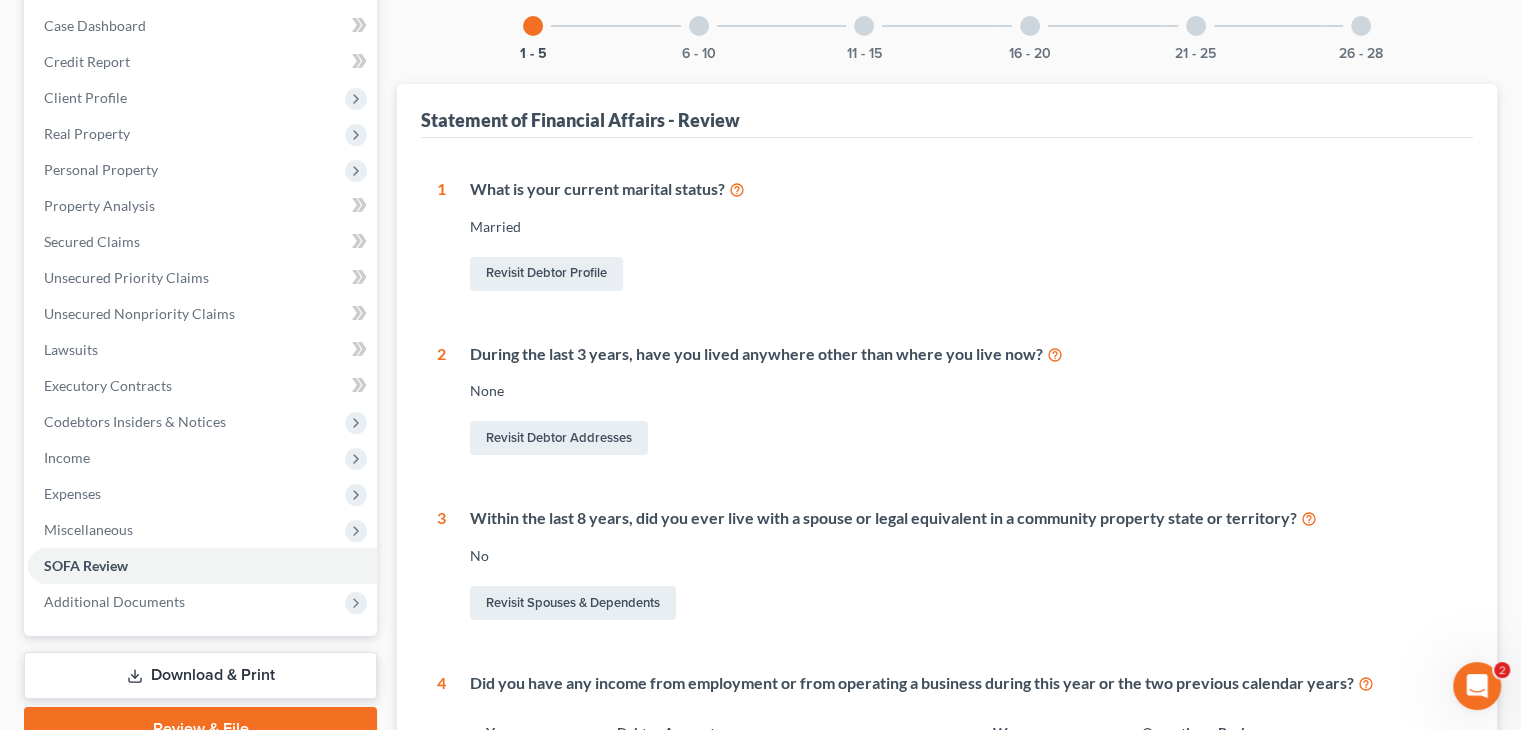 scroll, scrollTop: 0, scrollLeft: 0, axis: both 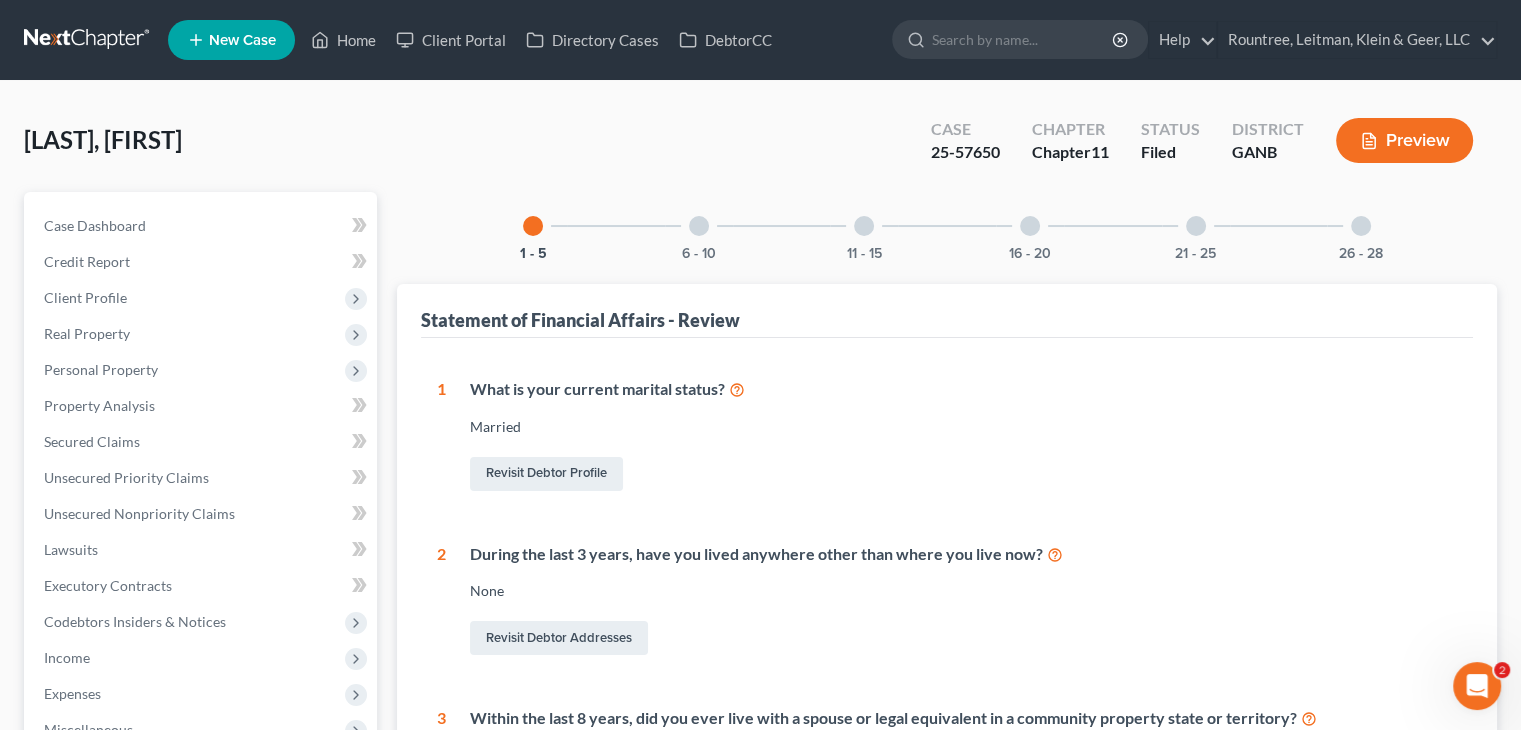 click at bounding box center [699, 226] 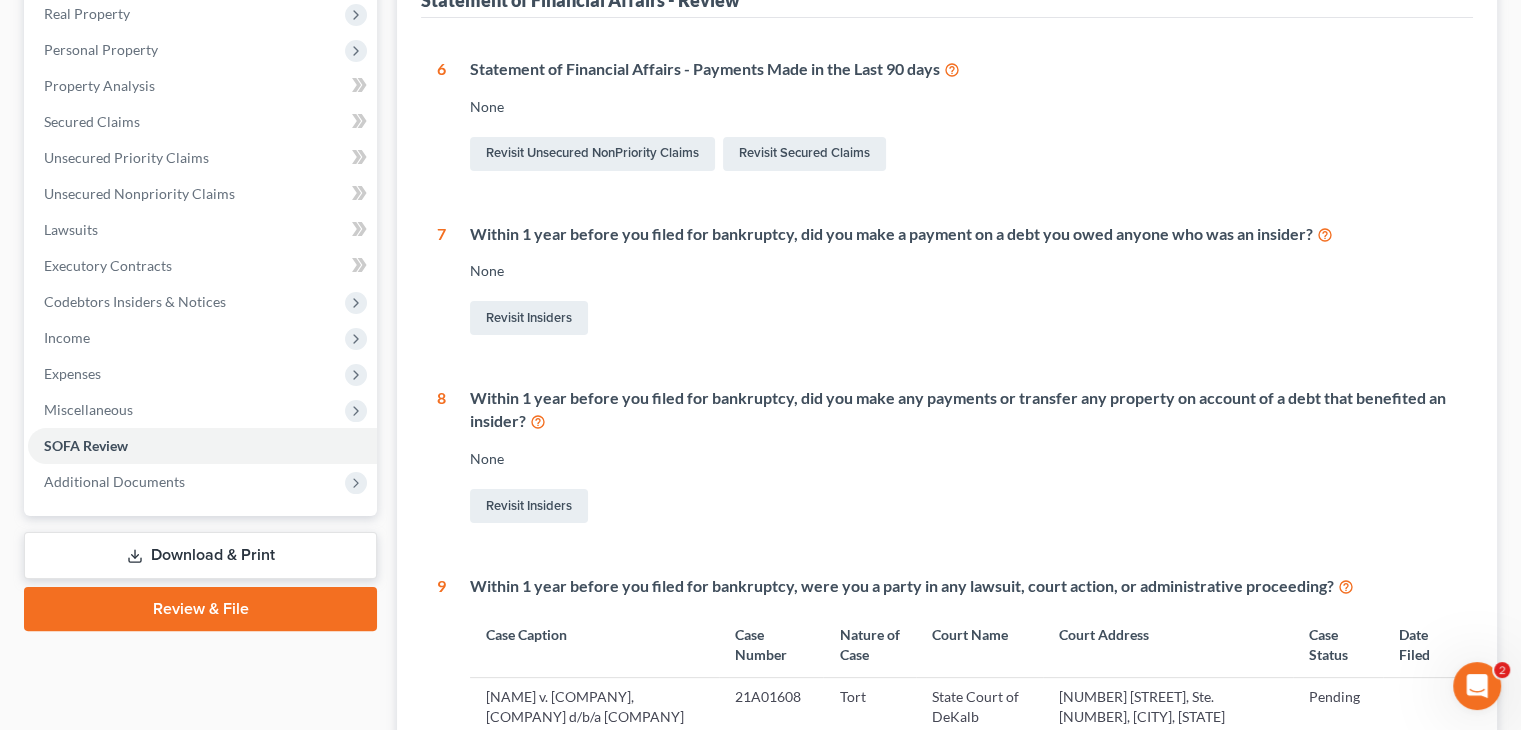 scroll, scrollTop: 79, scrollLeft: 0, axis: vertical 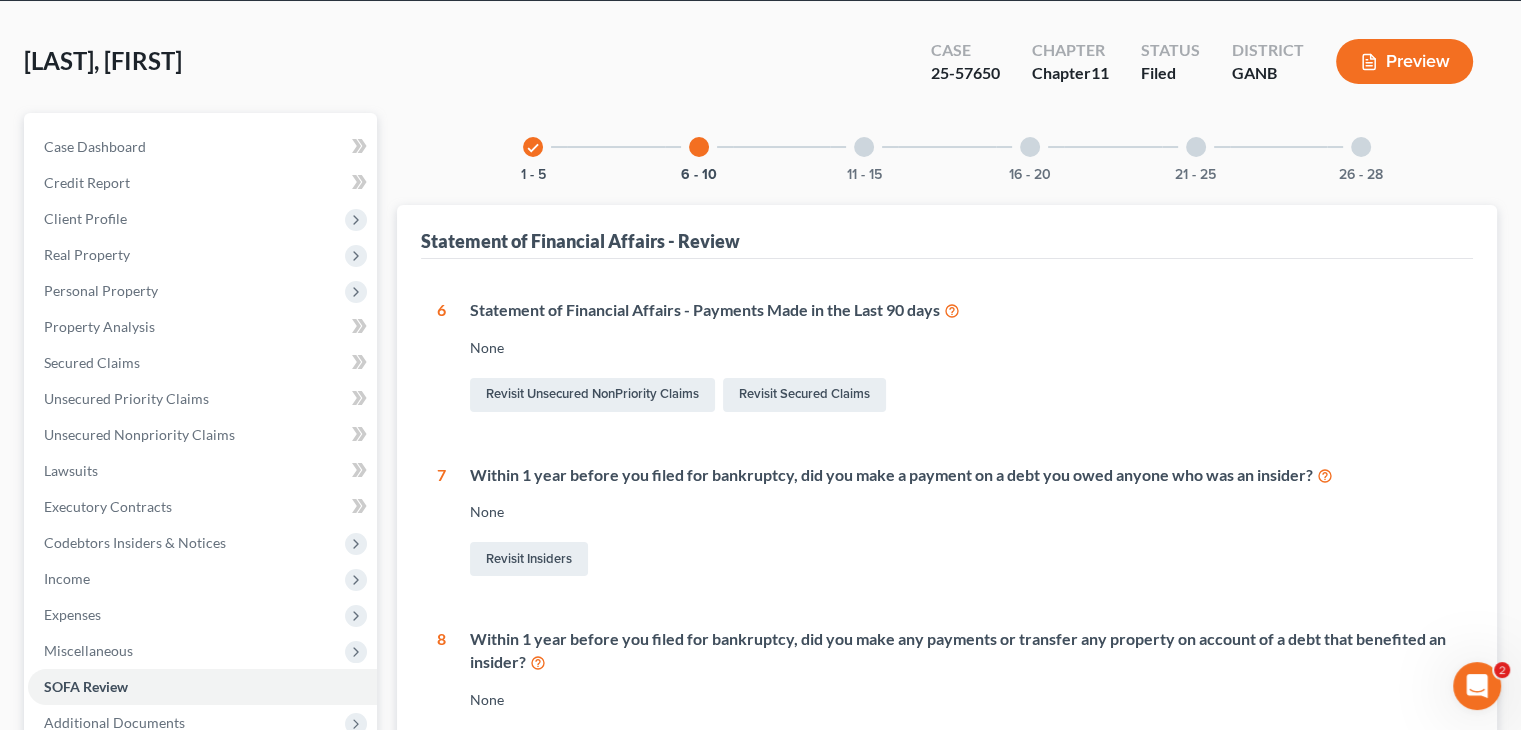 click at bounding box center (864, 147) 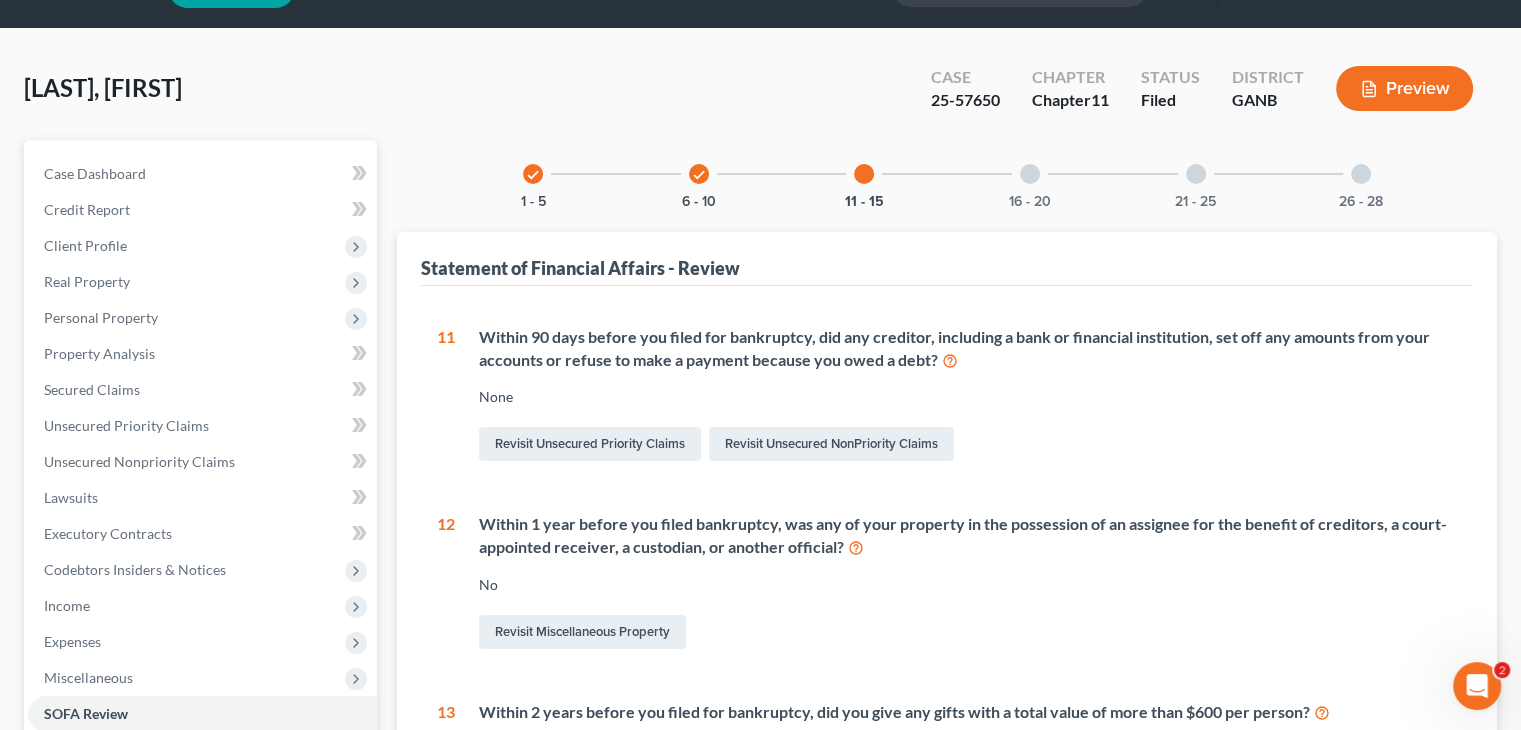 scroll, scrollTop: 0, scrollLeft: 0, axis: both 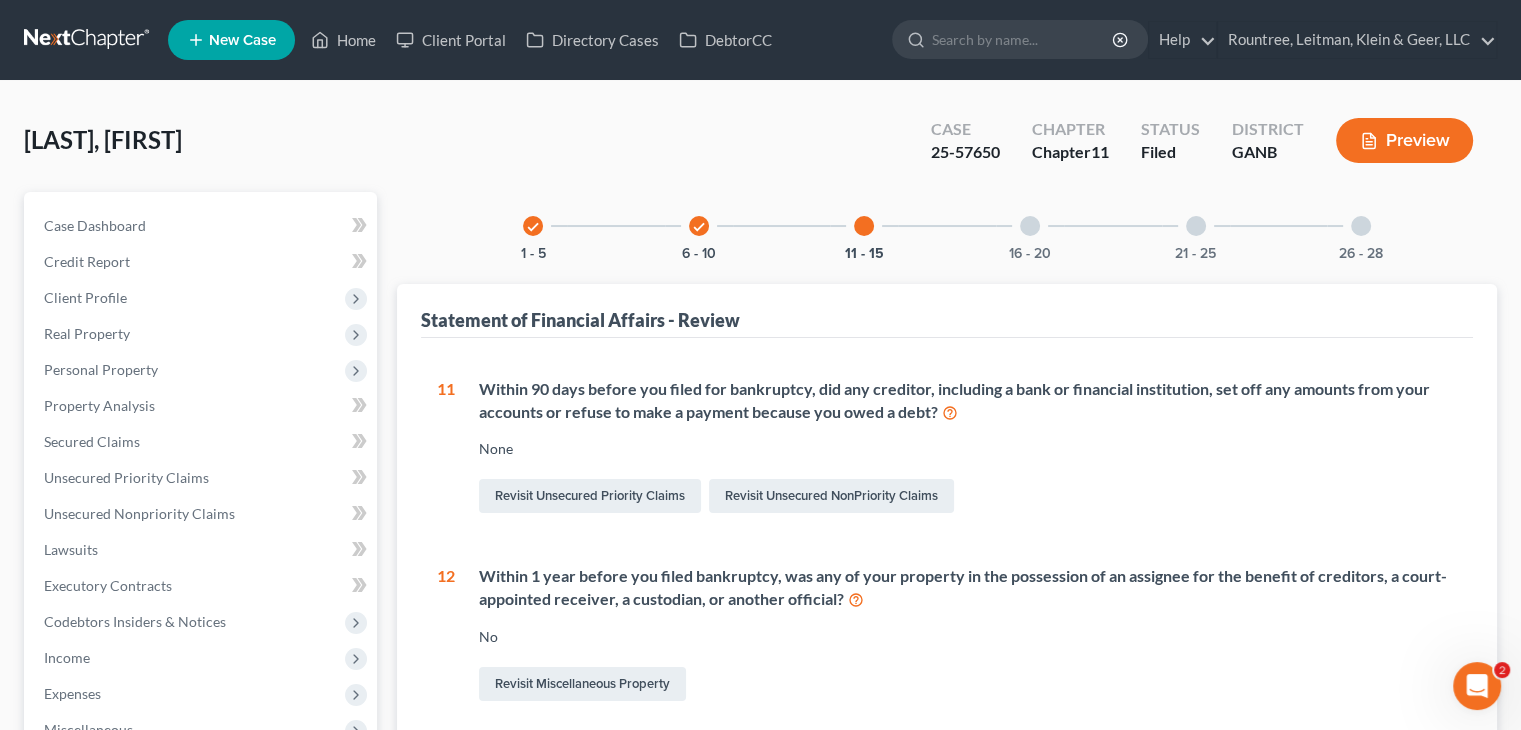 click at bounding box center (1030, 226) 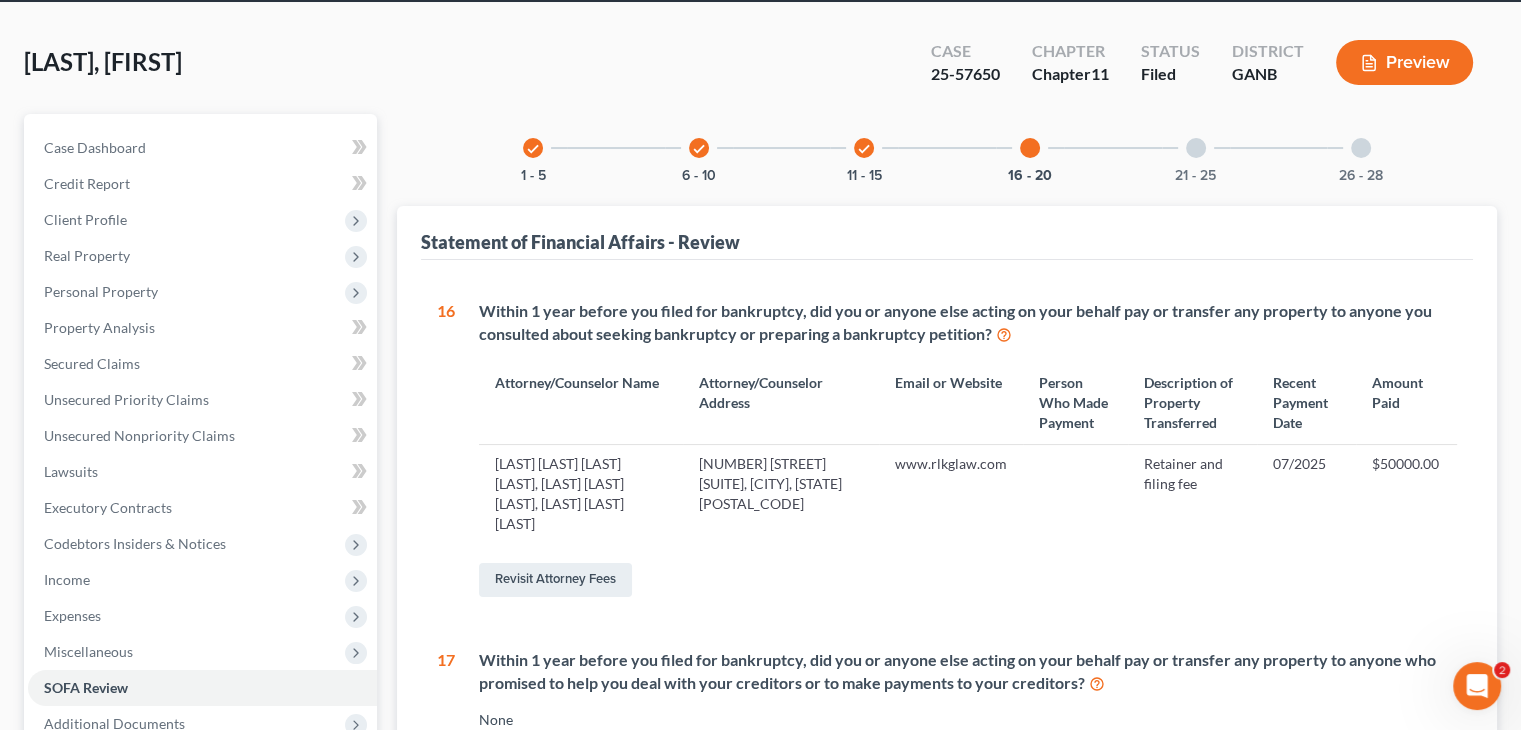 scroll, scrollTop: 0, scrollLeft: 0, axis: both 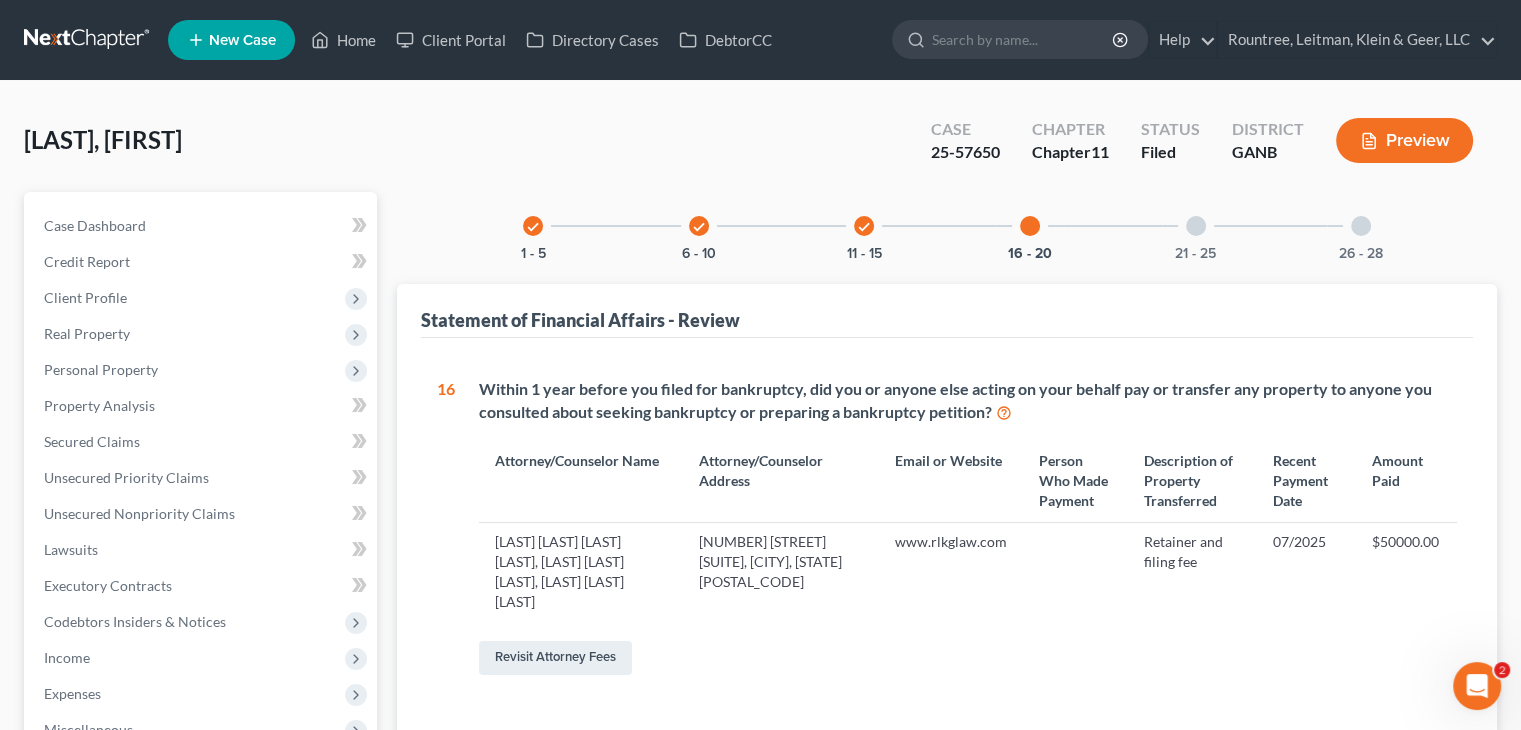 click at bounding box center (1196, 226) 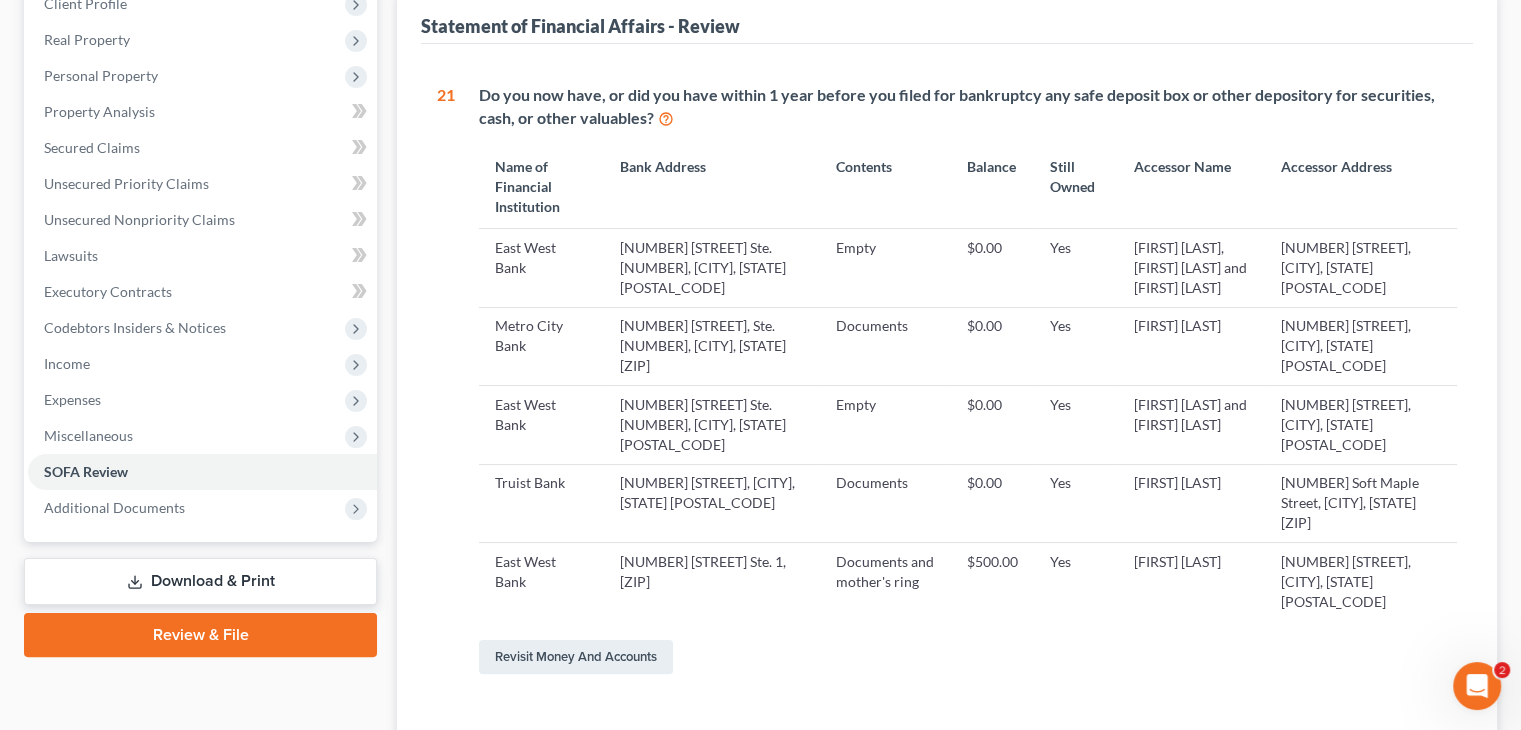 scroll, scrollTop: 0, scrollLeft: 0, axis: both 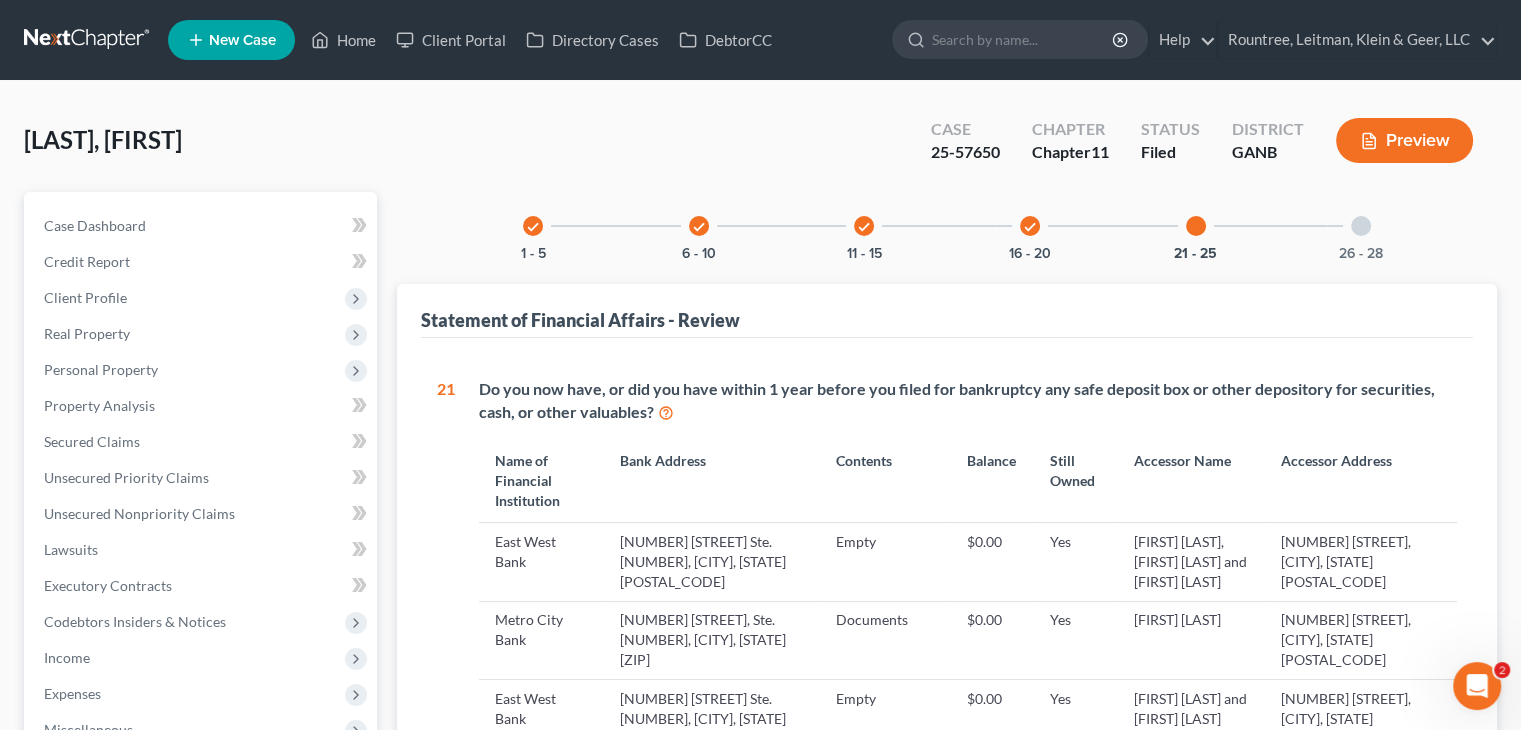 click at bounding box center [1361, 226] 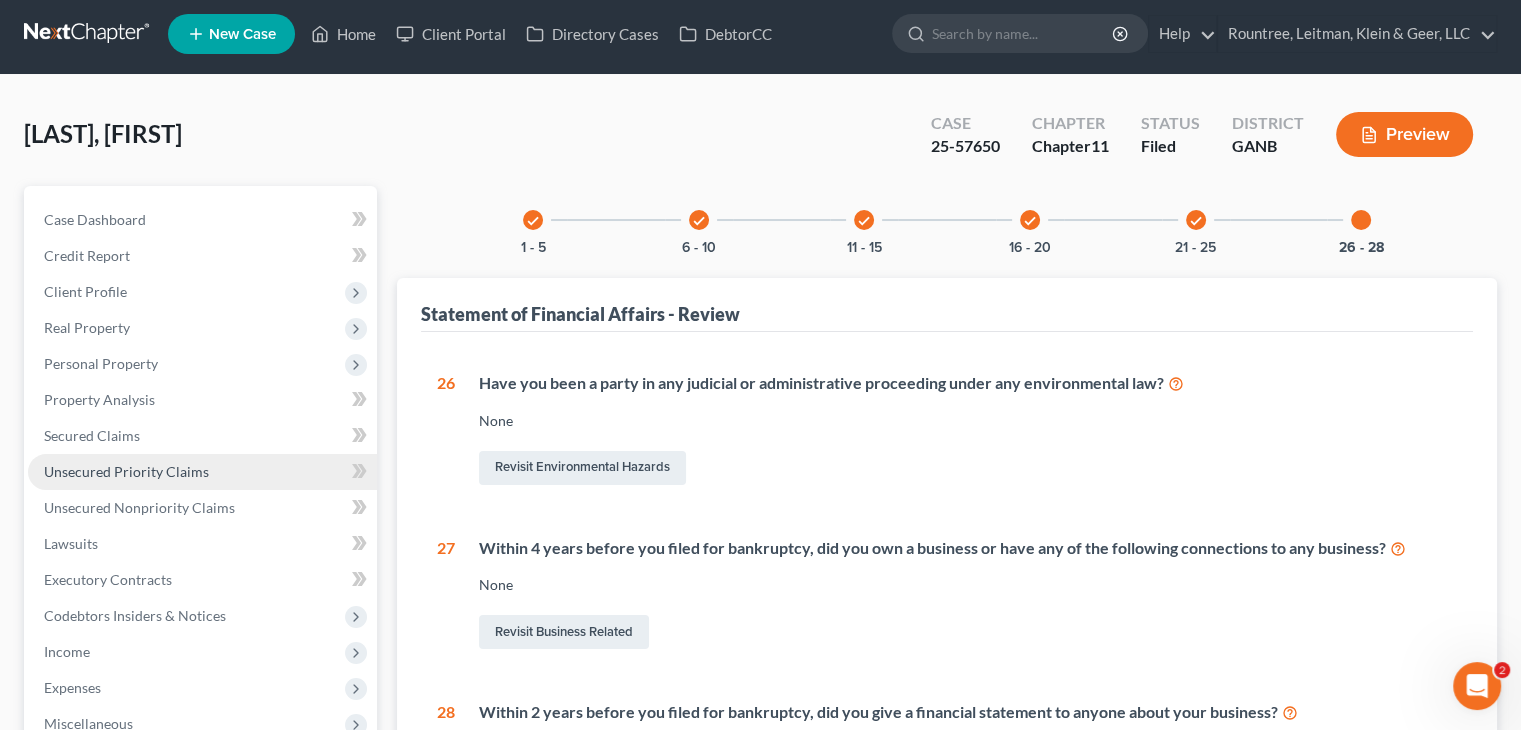 scroll, scrollTop: 305, scrollLeft: 0, axis: vertical 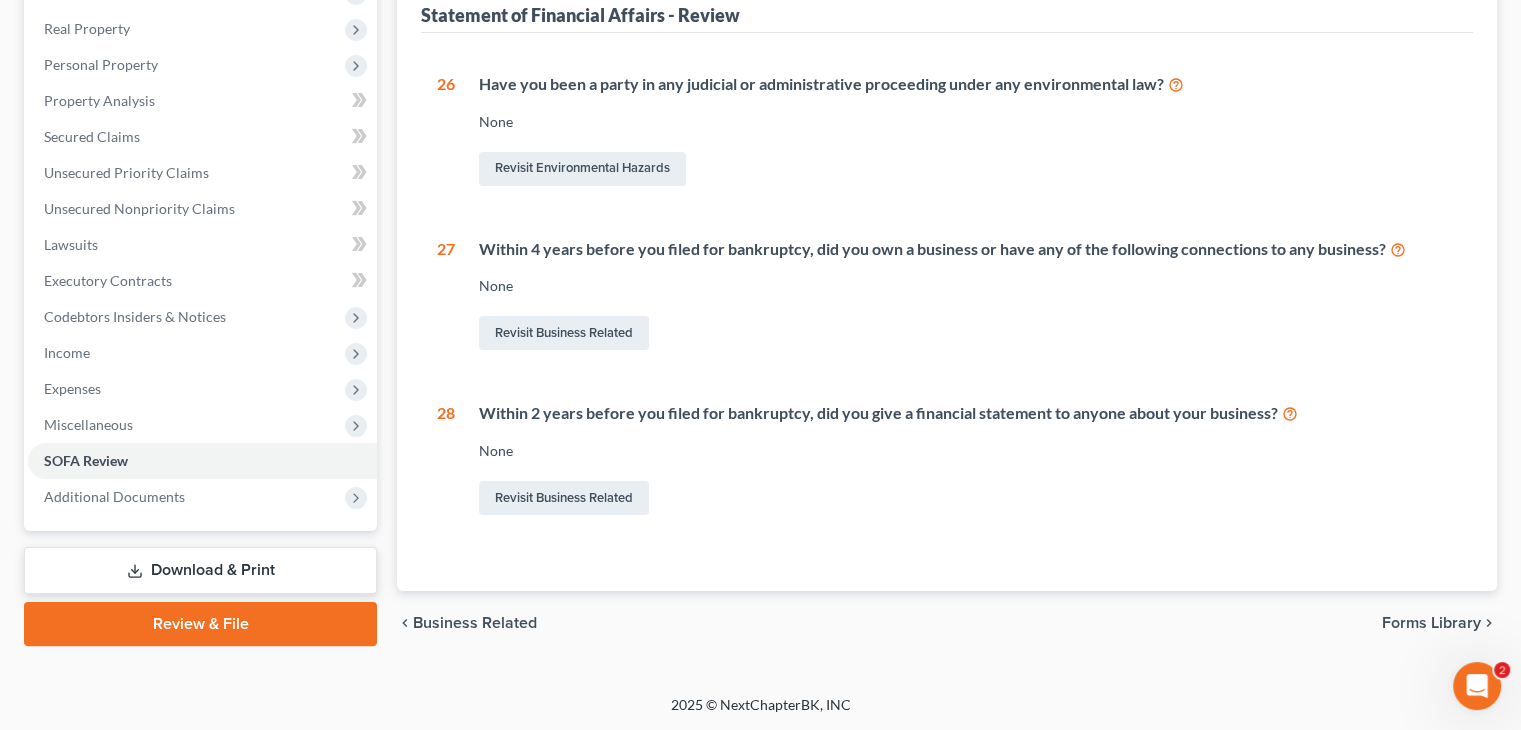 click on "Download & Print" at bounding box center (200, 570) 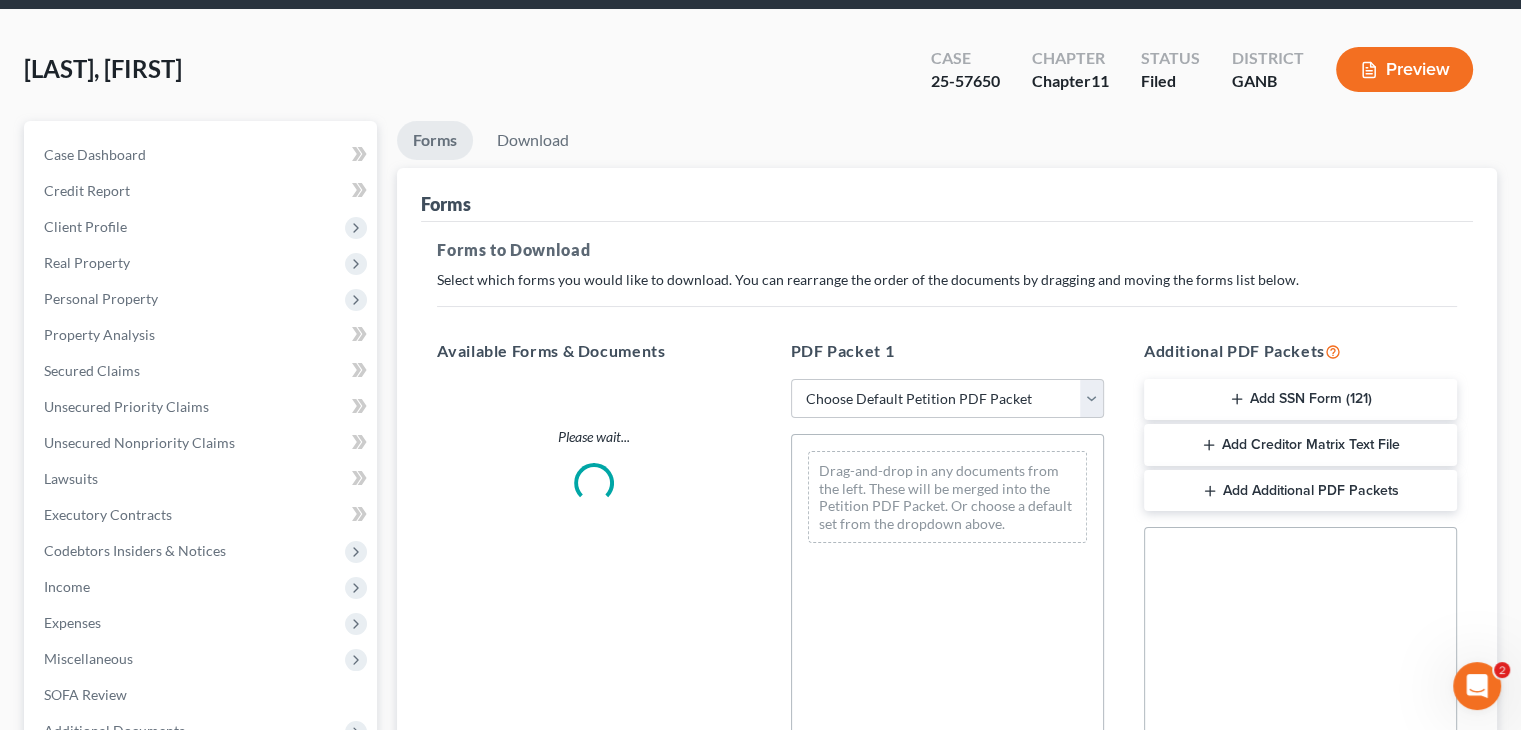 scroll, scrollTop: 0, scrollLeft: 0, axis: both 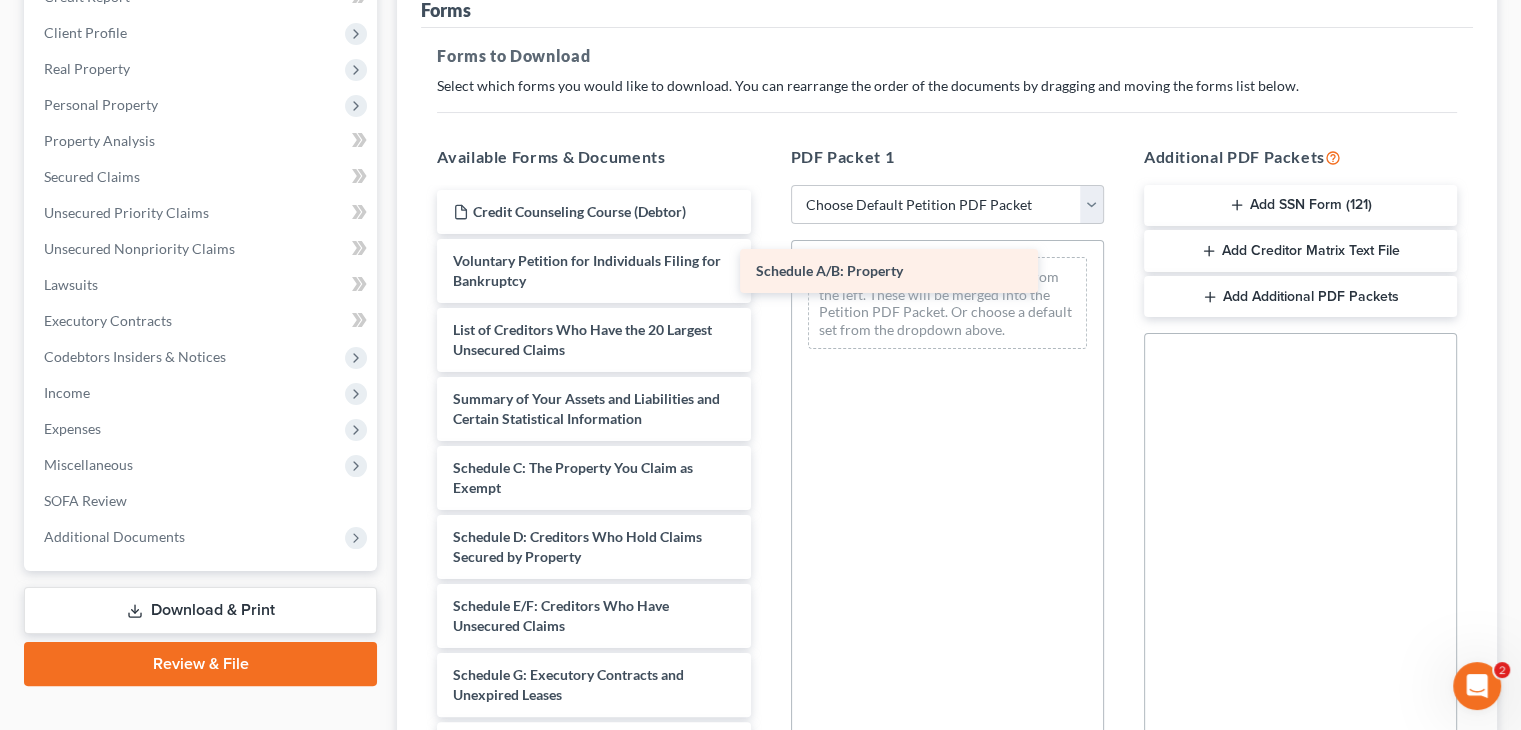 drag, startPoint x: 652, startPoint y: 475, endPoint x: 955, endPoint y: 280, distance: 360.32486 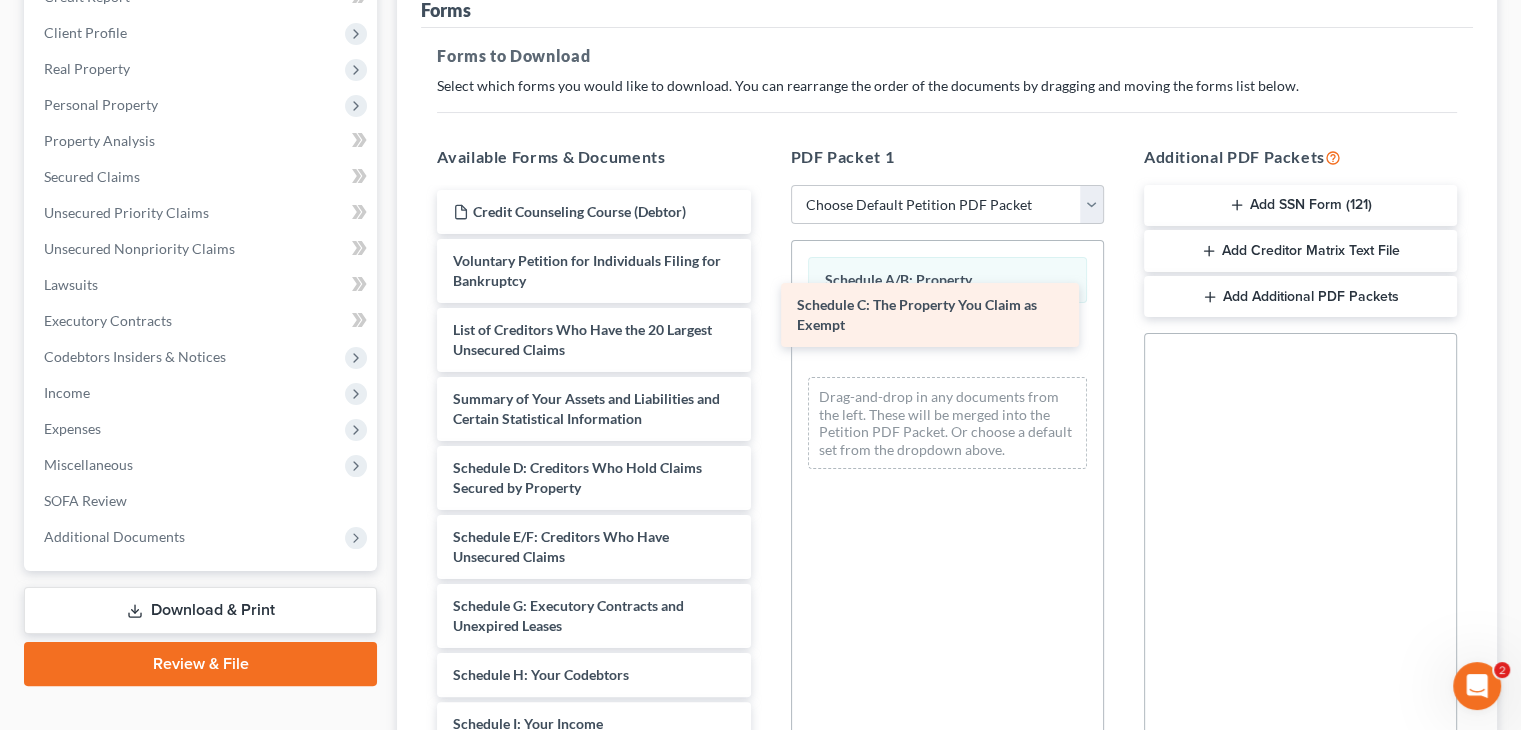 drag, startPoint x: 596, startPoint y: 481, endPoint x: 940, endPoint y: 321, distance: 379.38898 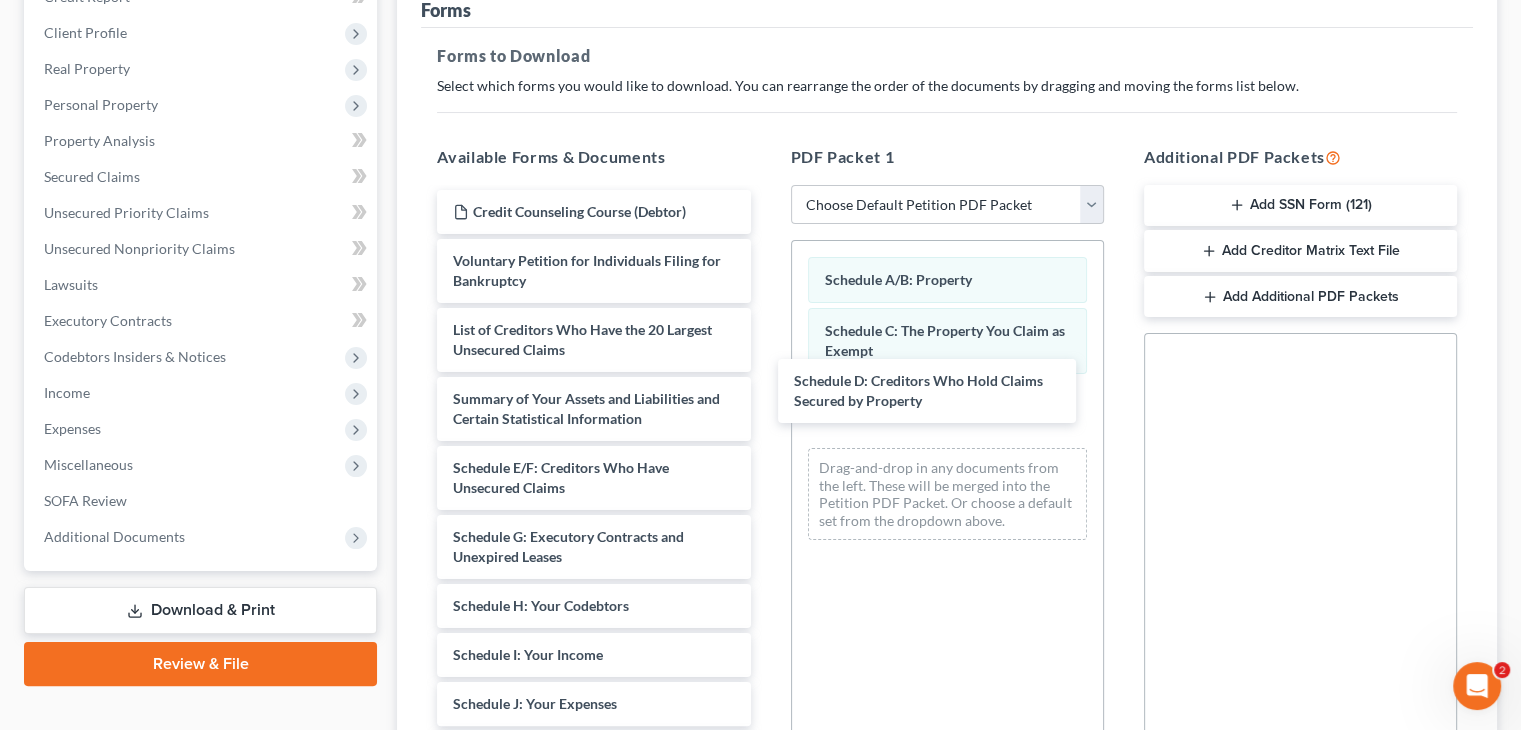 drag, startPoint x: 632, startPoint y: 484, endPoint x: 850, endPoint y: 437, distance: 223.00897 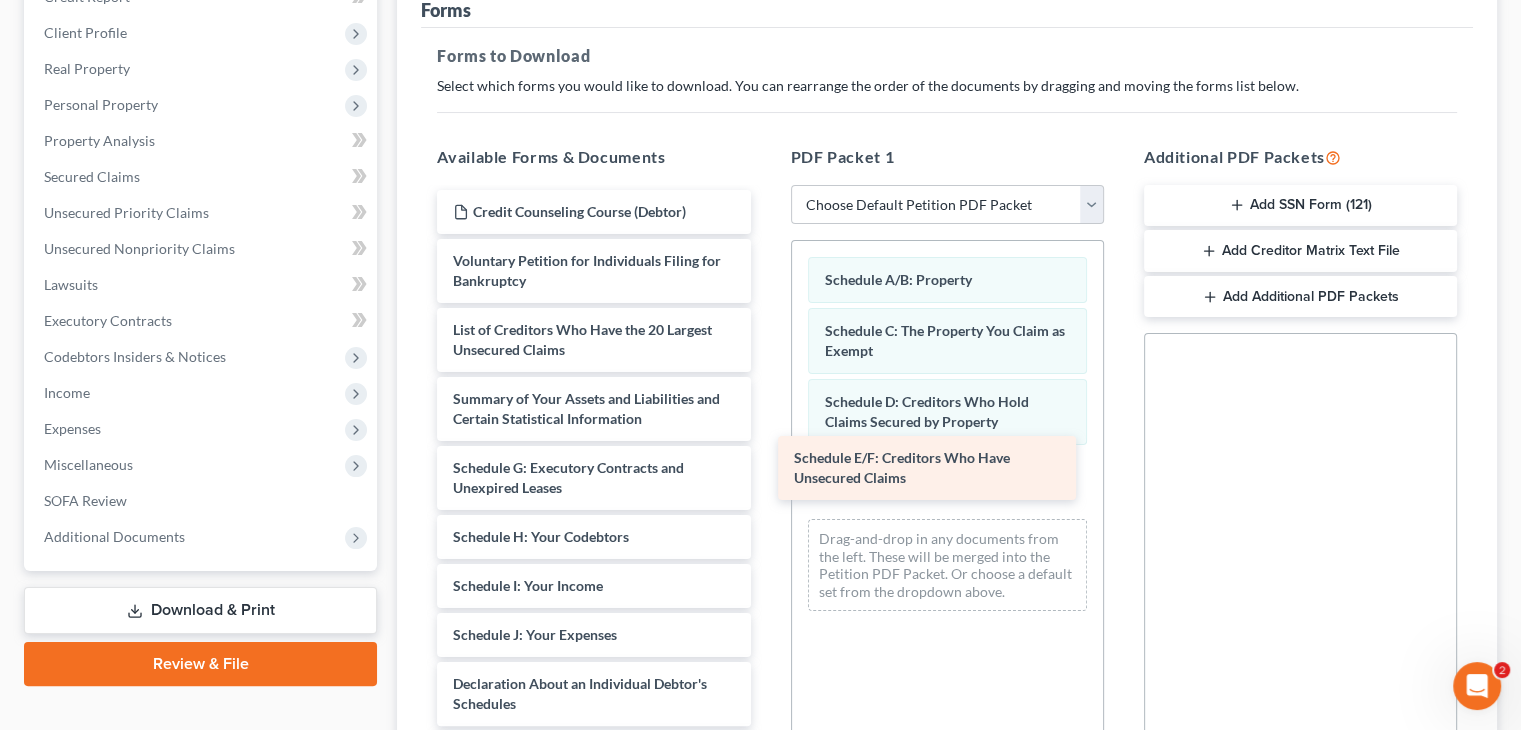 drag, startPoint x: 612, startPoint y: 487, endPoint x: 953, endPoint y: 479, distance: 341.09384 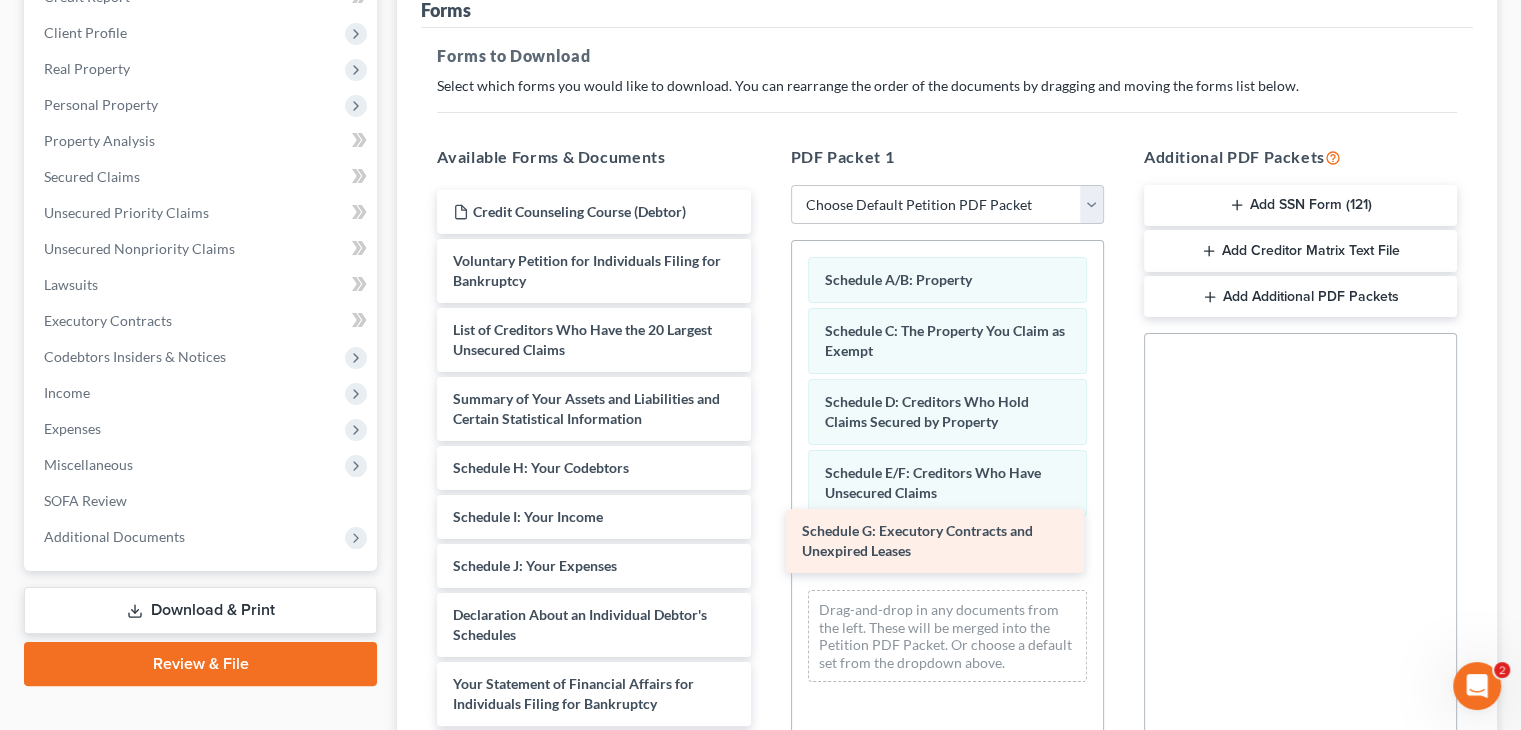drag, startPoint x: 567, startPoint y: 485, endPoint x: 922, endPoint y: 546, distance: 360.20273 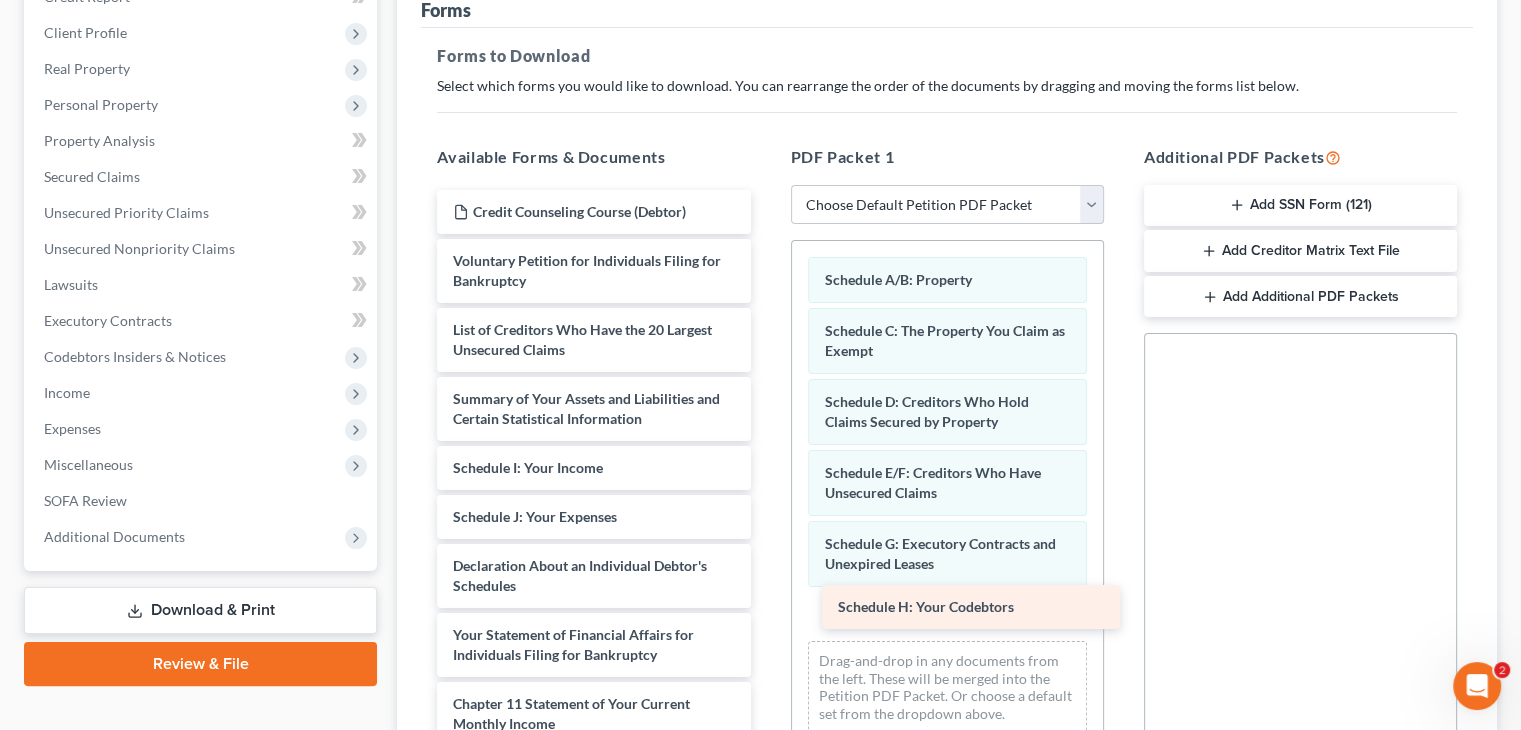 drag, startPoint x: 475, startPoint y: 473, endPoint x: 858, endPoint y: 610, distance: 406.7653 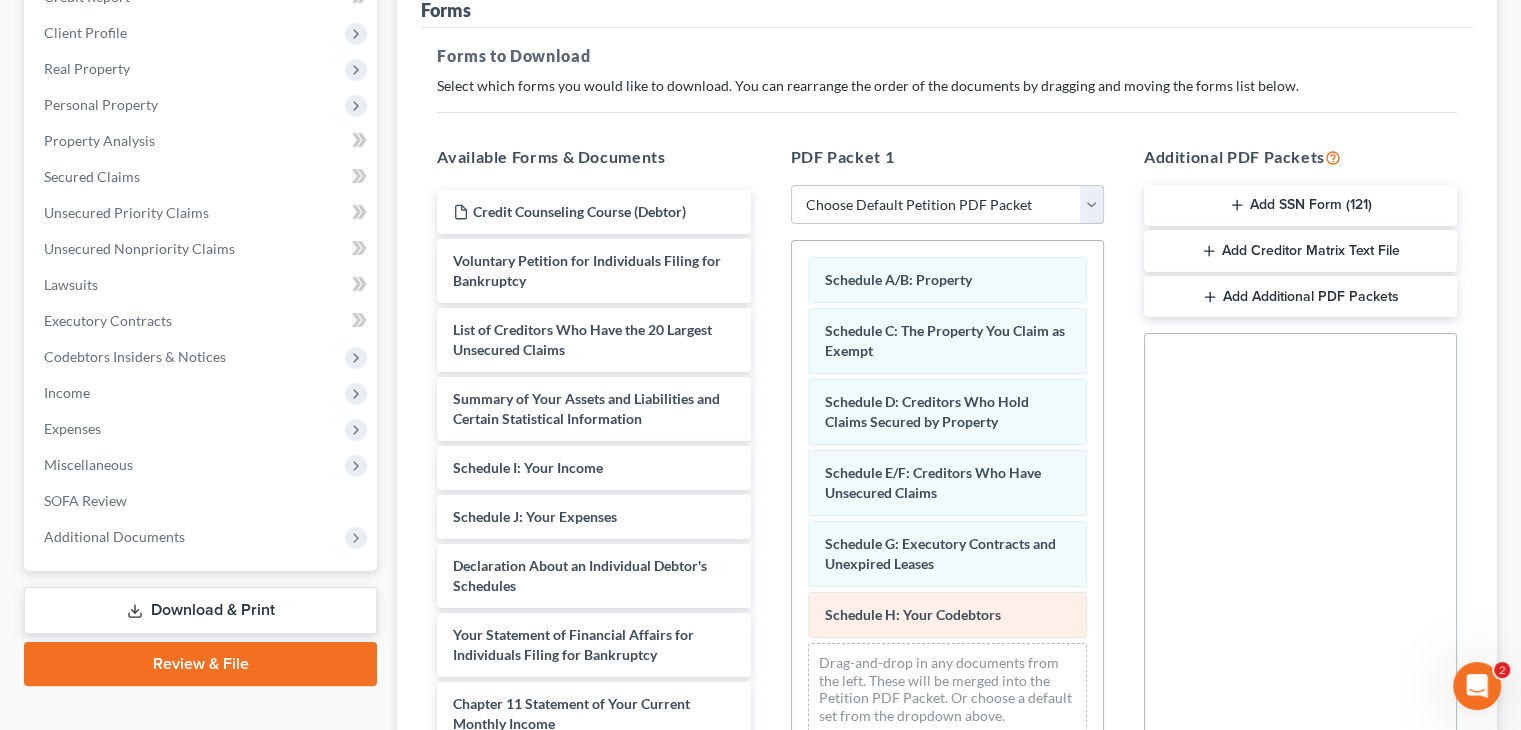 scroll, scrollTop: 504, scrollLeft: 0, axis: vertical 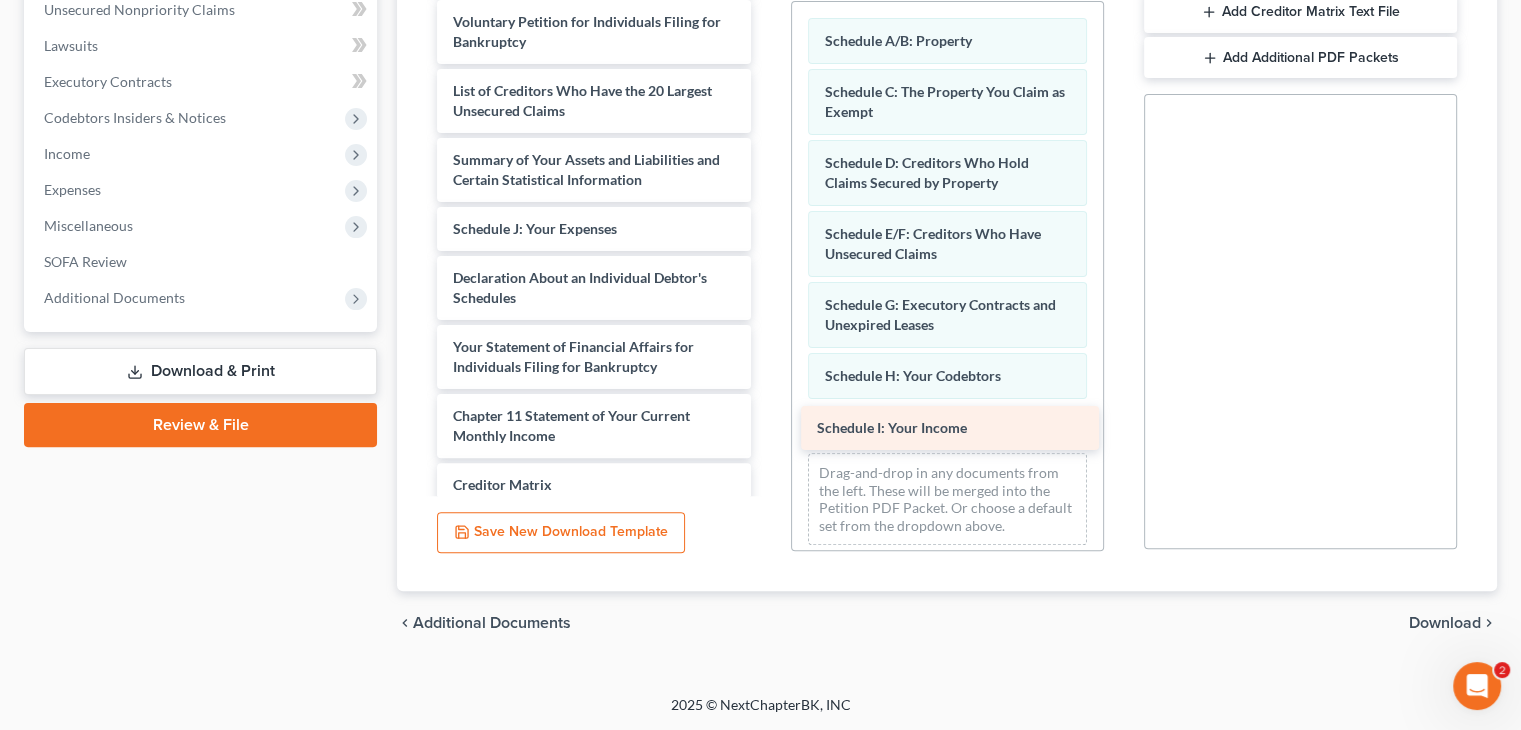 drag, startPoint x: 520, startPoint y: 228, endPoint x: 877, endPoint y: 425, distance: 407.74747 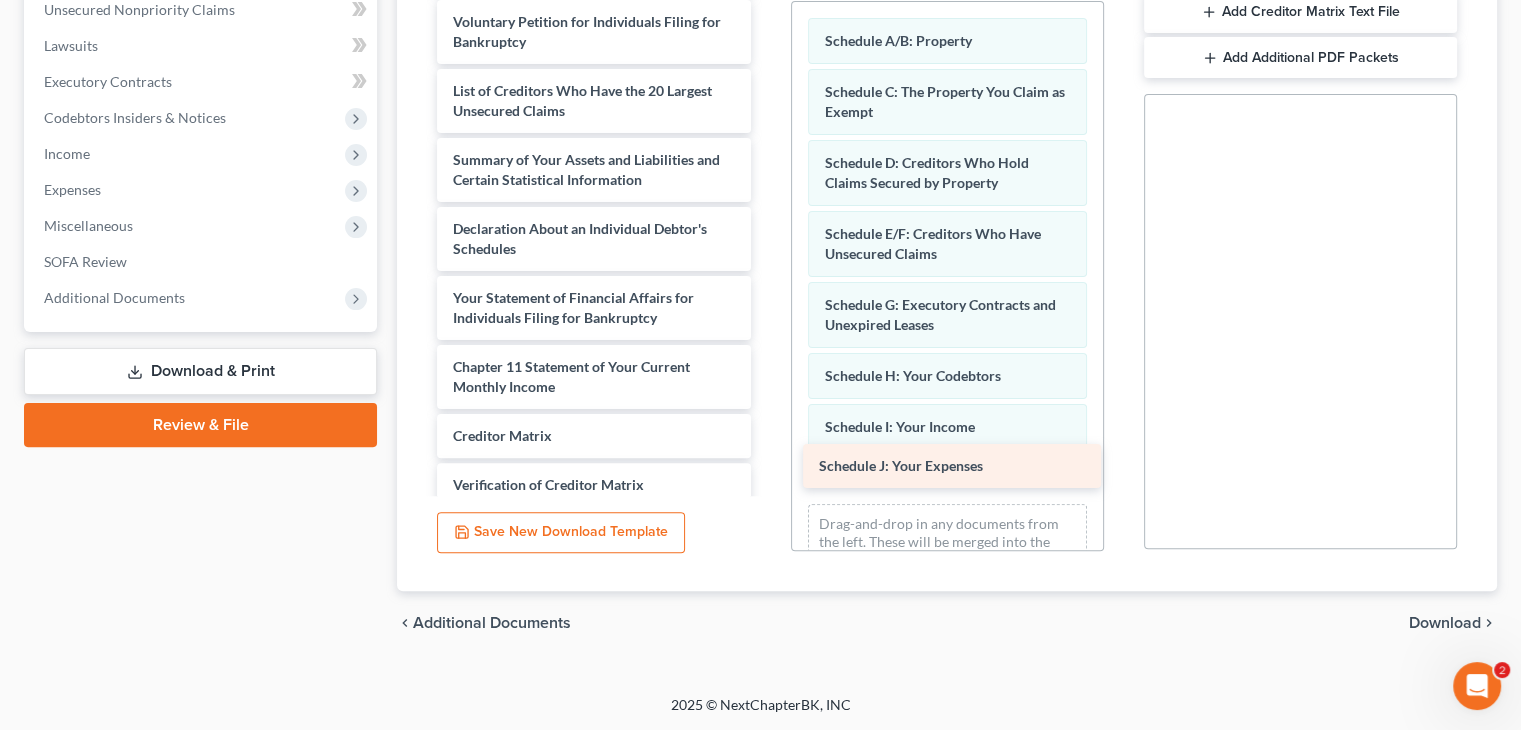 drag, startPoint x: 586, startPoint y: 235, endPoint x: 952, endPoint y: 474, distance: 437.12357 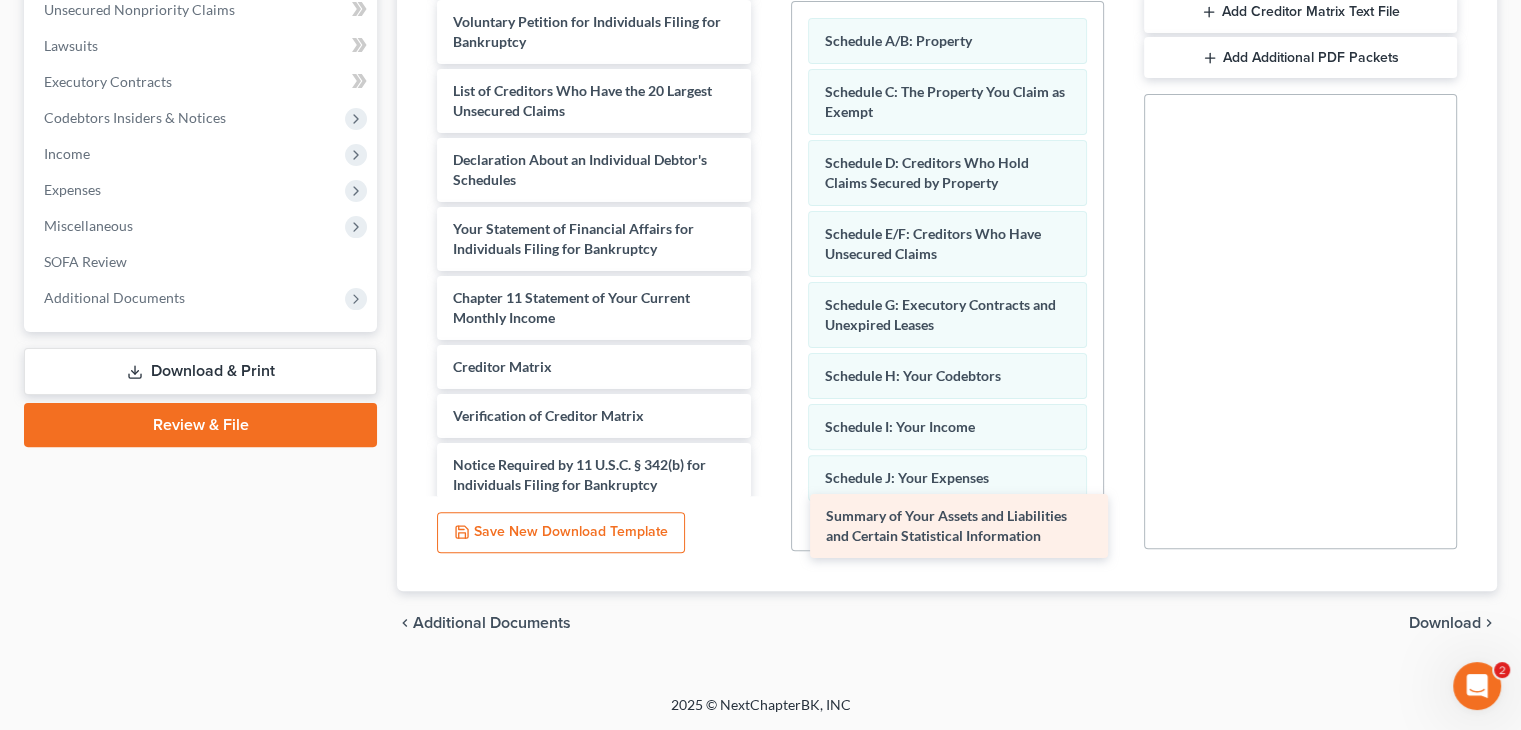 drag, startPoint x: 614, startPoint y: 169, endPoint x: 987, endPoint y: 527, distance: 517.00385 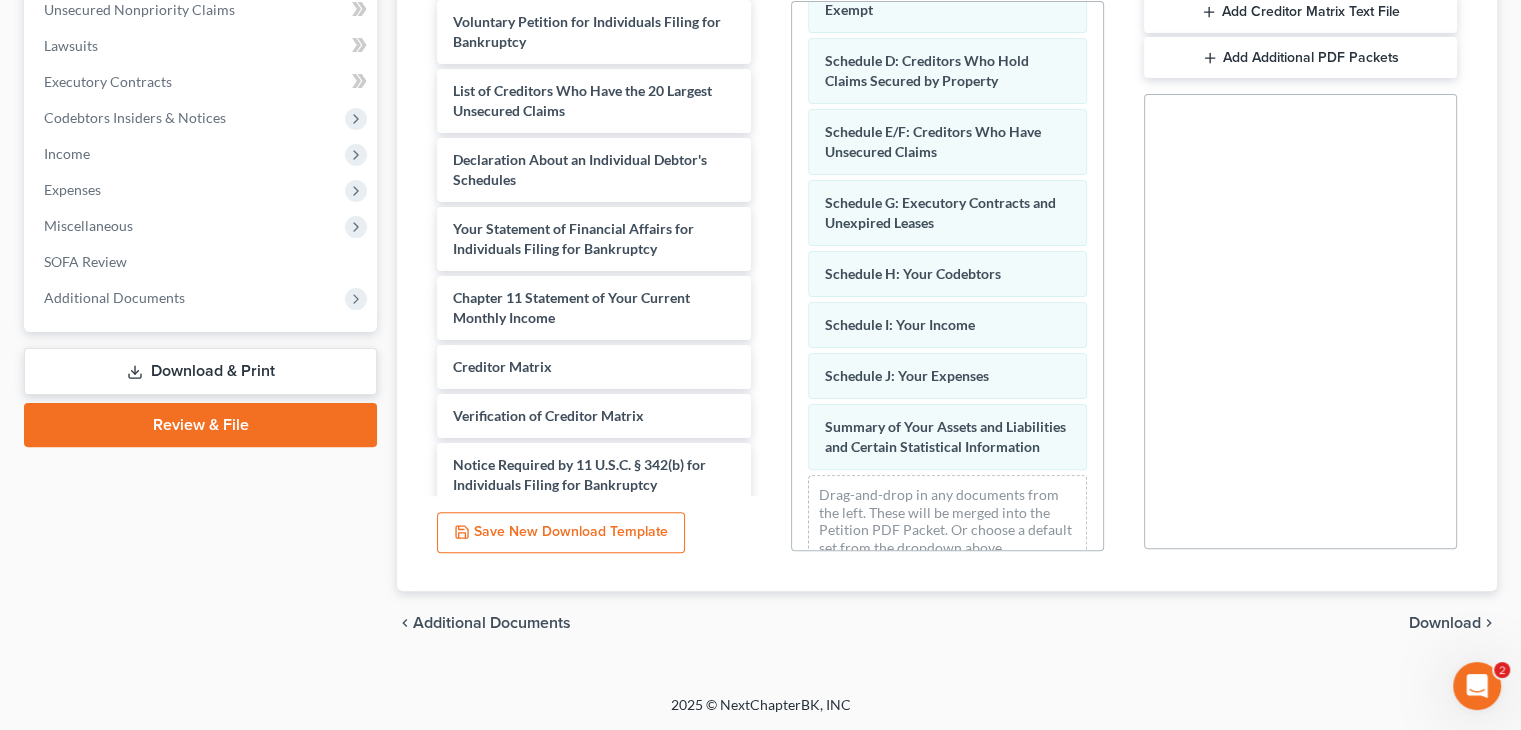 scroll, scrollTop: 150, scrollLeft: 0, axis: vertical 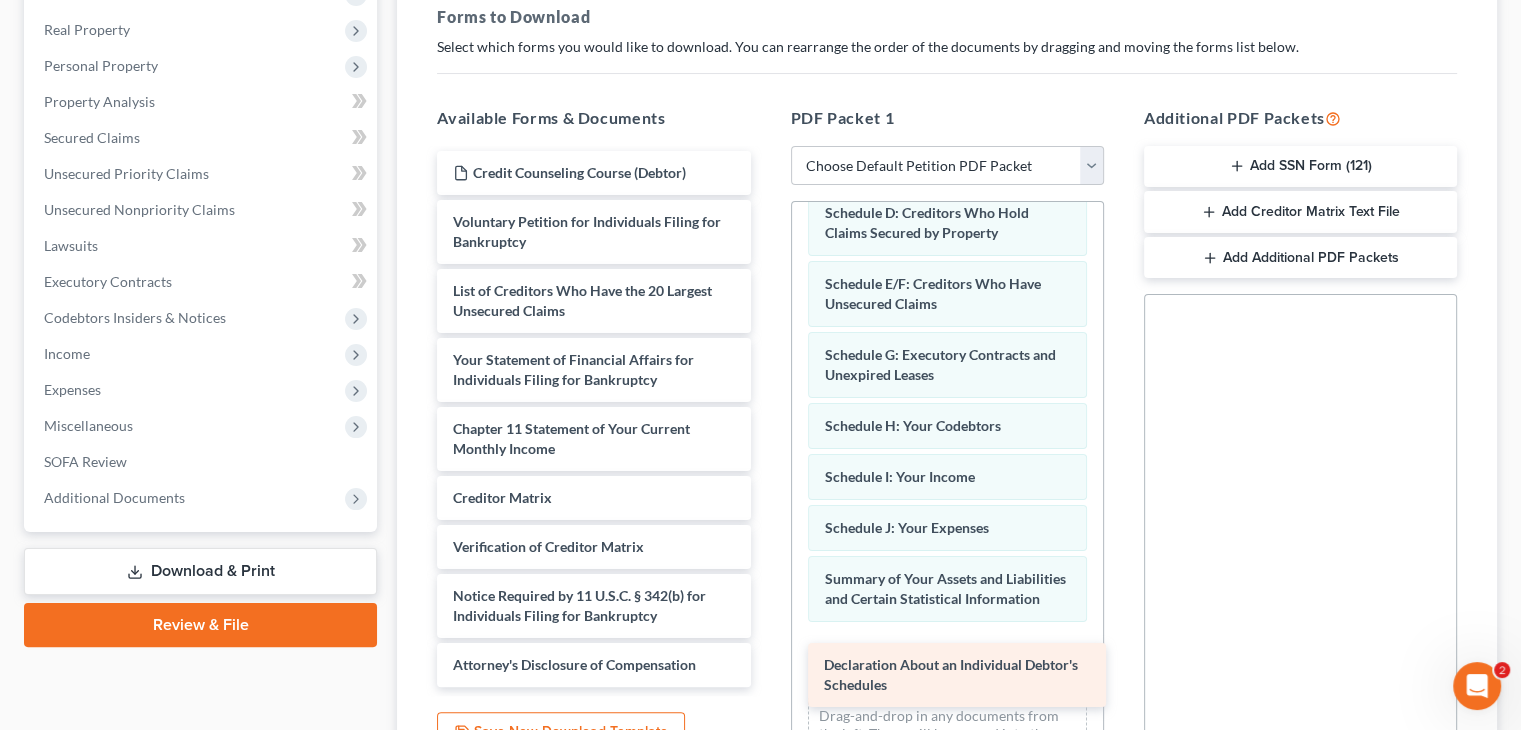 drag, startPoint x: 548, startPoint y: 298, endPoint x: 917, endPoint y: 665, distance: 520.4325 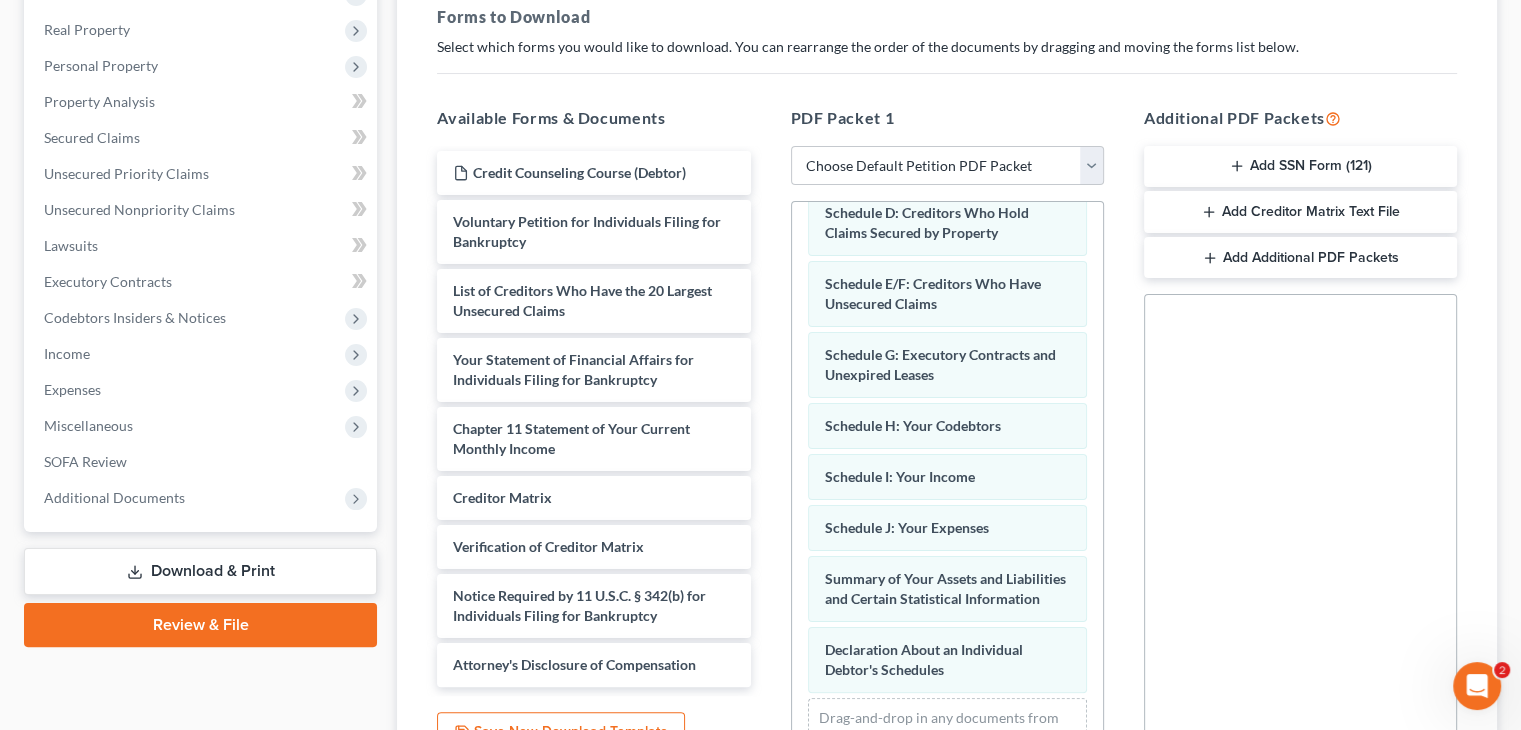 scroll, scrollTop: 220, scrollLeft: 0, axis: vertical 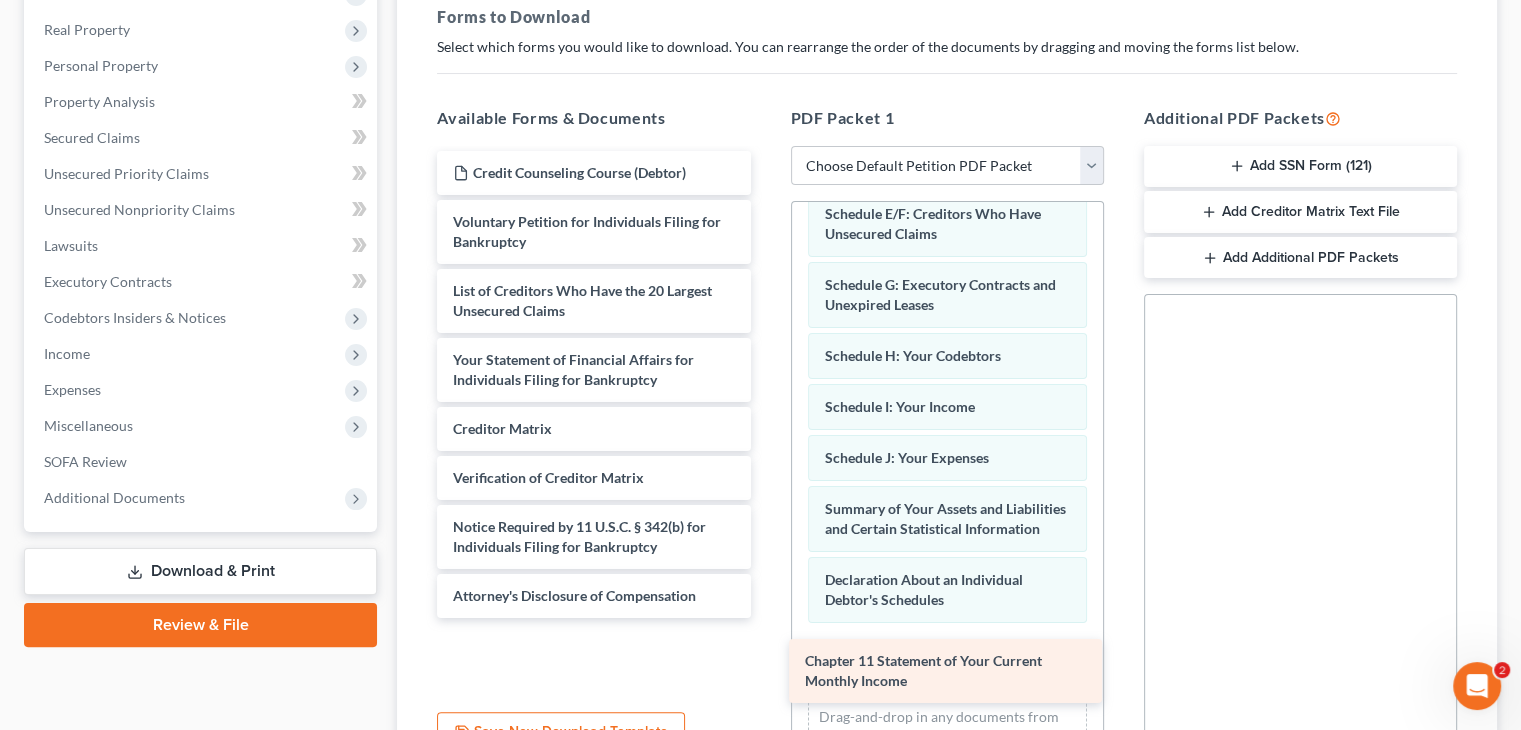 drag, startPoint x: 592, startPoint y: 445, endPoint x: 944, endPoint y: 679, distance: 422.68192 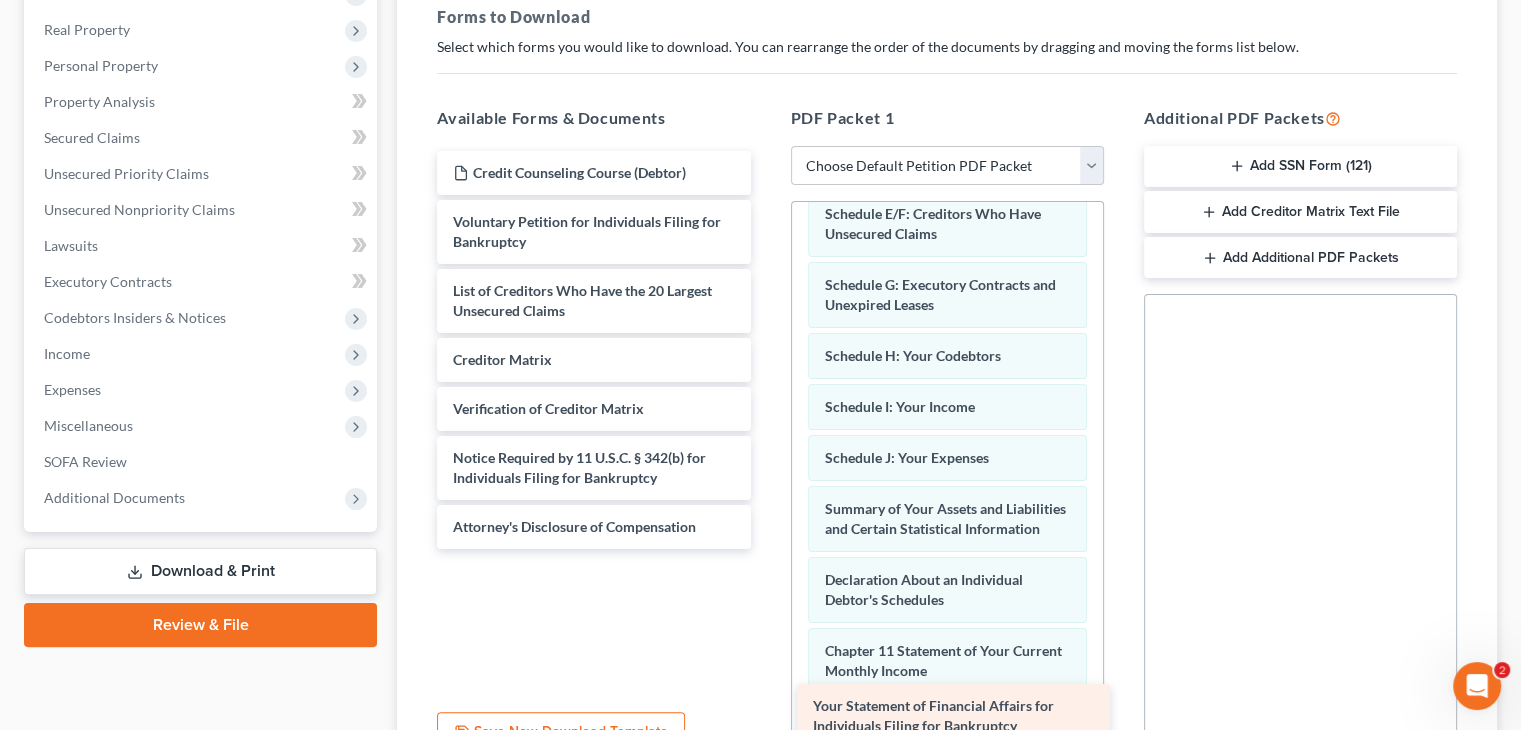 drag, startPoint x: 552, startPoint y: 361, endPoint x: 912, endPoint y: 709, distance: 500.7035 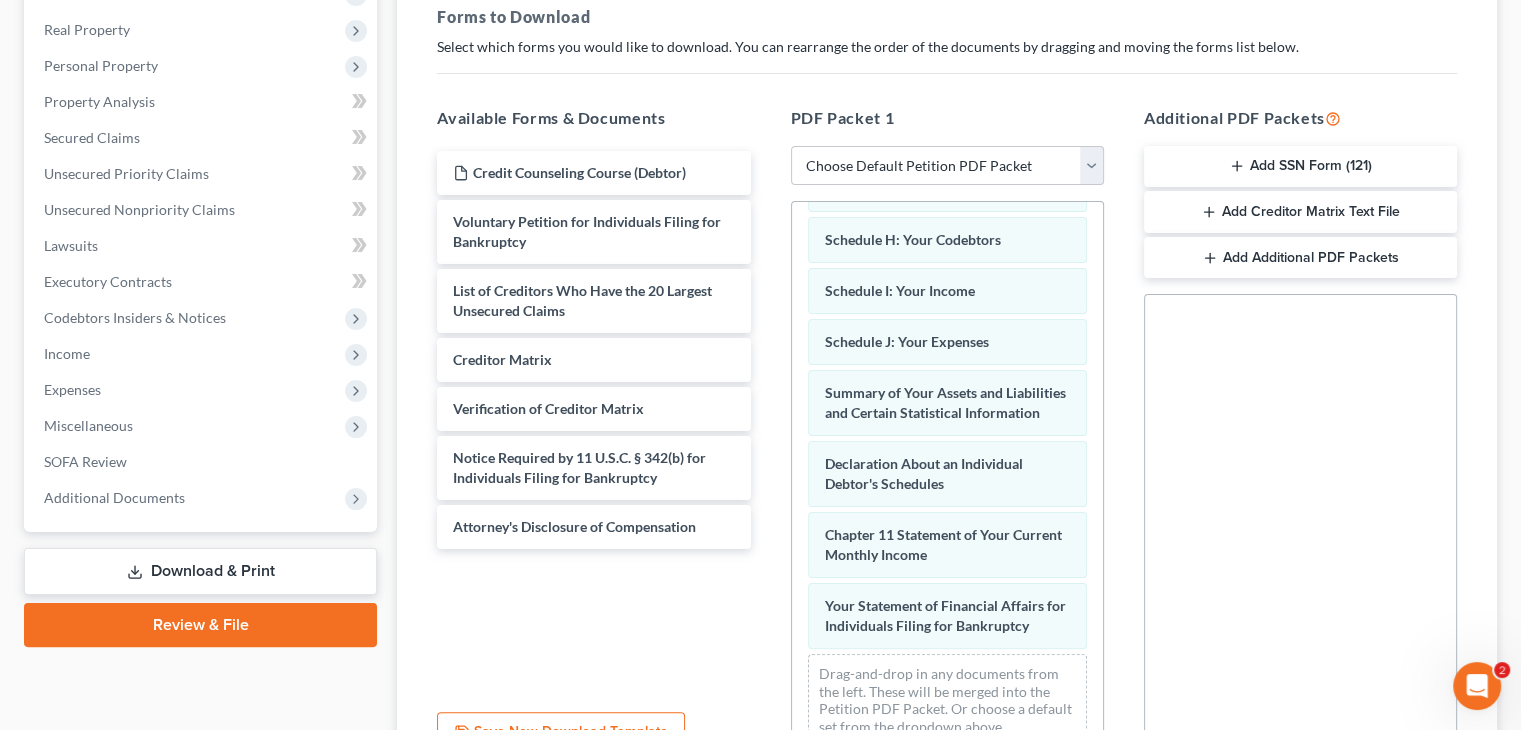 scroll, scrollTop: 362, scrollLeft: 0, axis: vertical 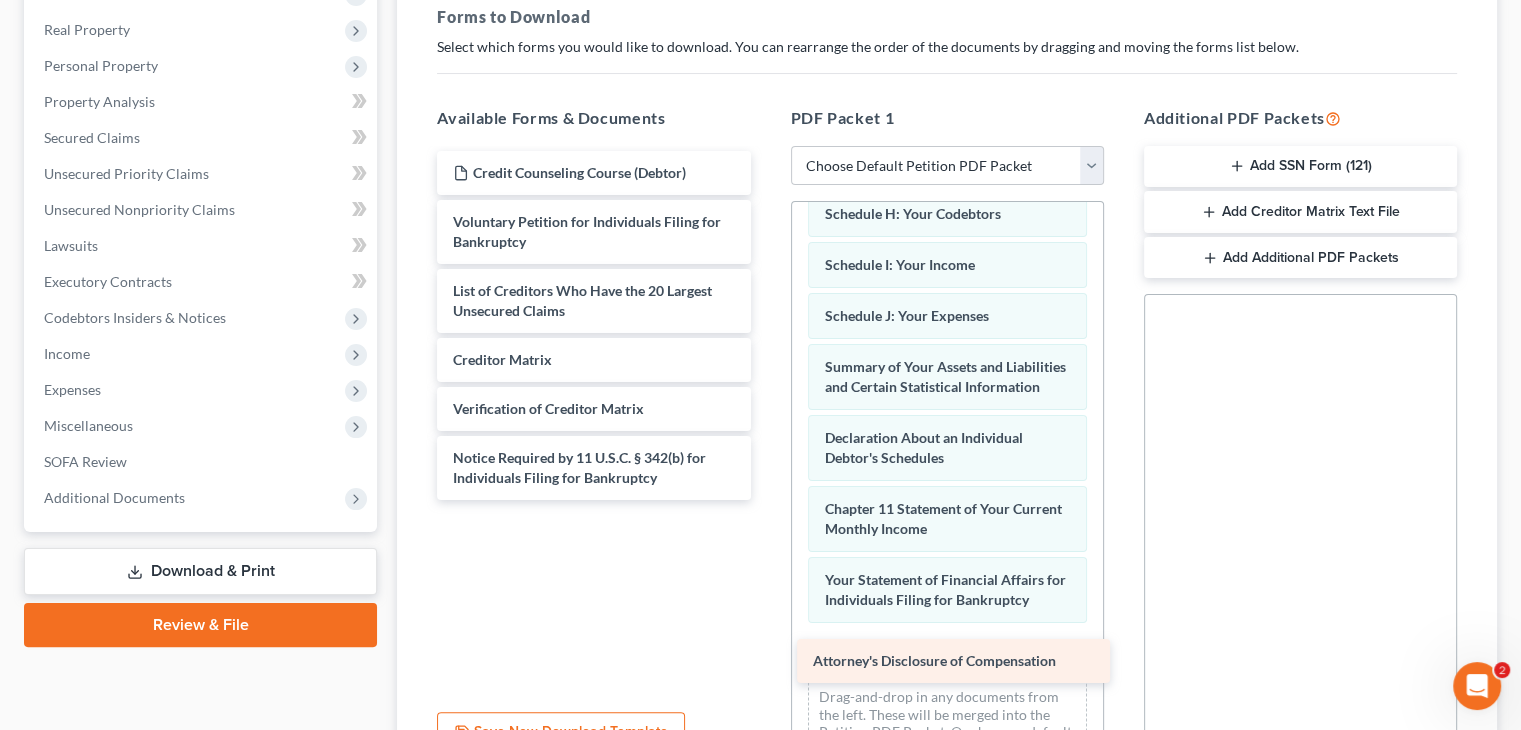 drag, startPoint x: 540, startPoint y: 524, endPoint x: 900, endPoint y: 660, distance: 384.83243 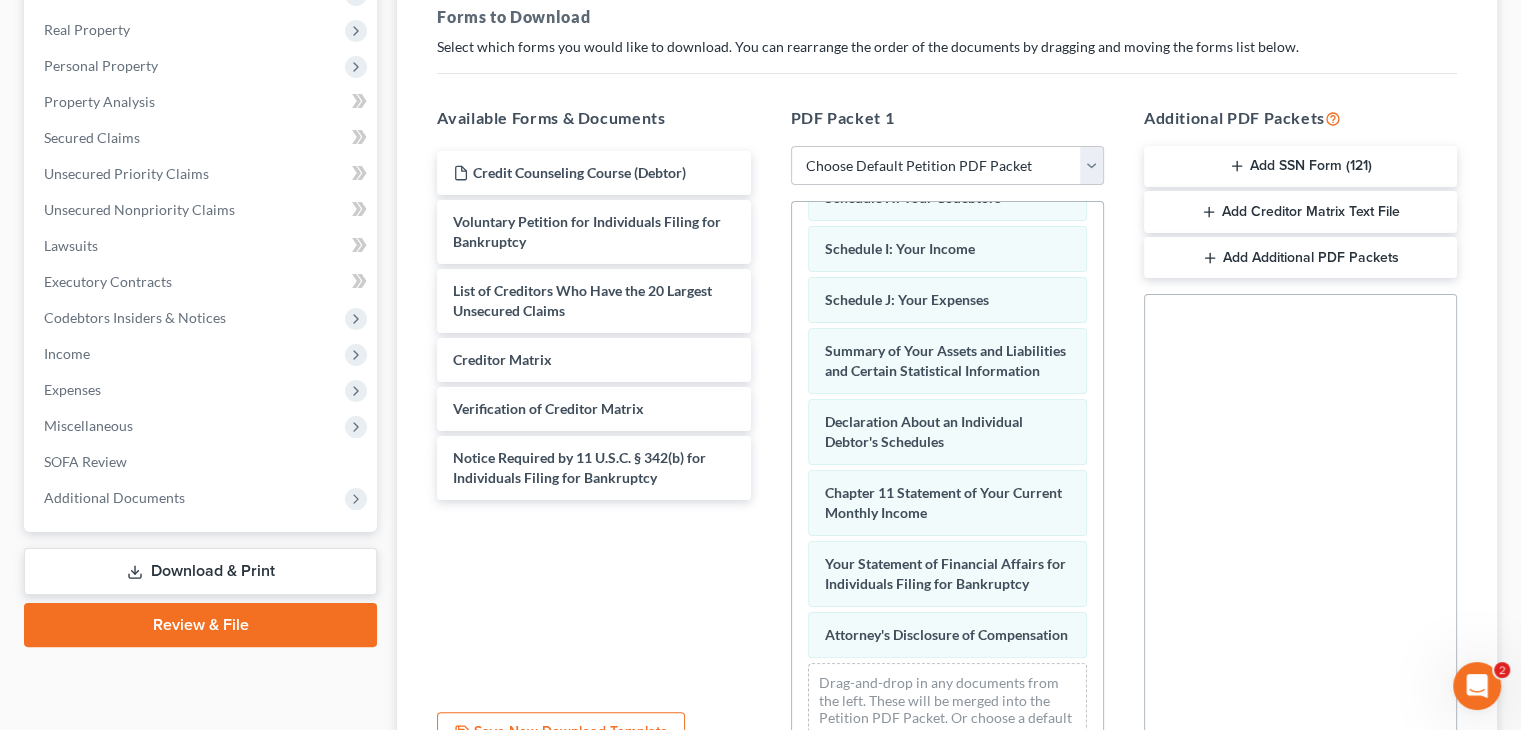 scroll, scrollTop: 432, scrollLeft: 0, axis: vertical 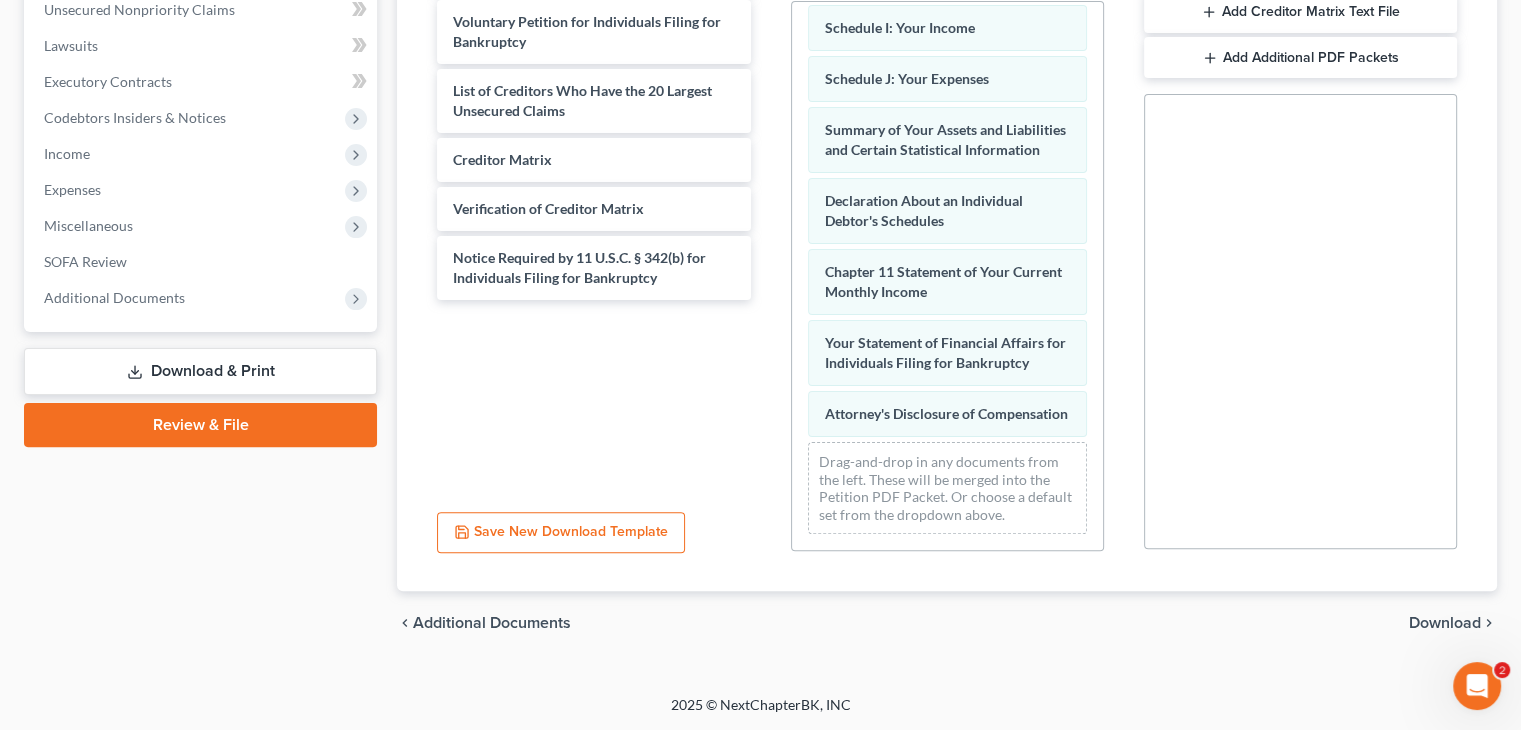 click on "Download" at bounding box center [1445, 623] 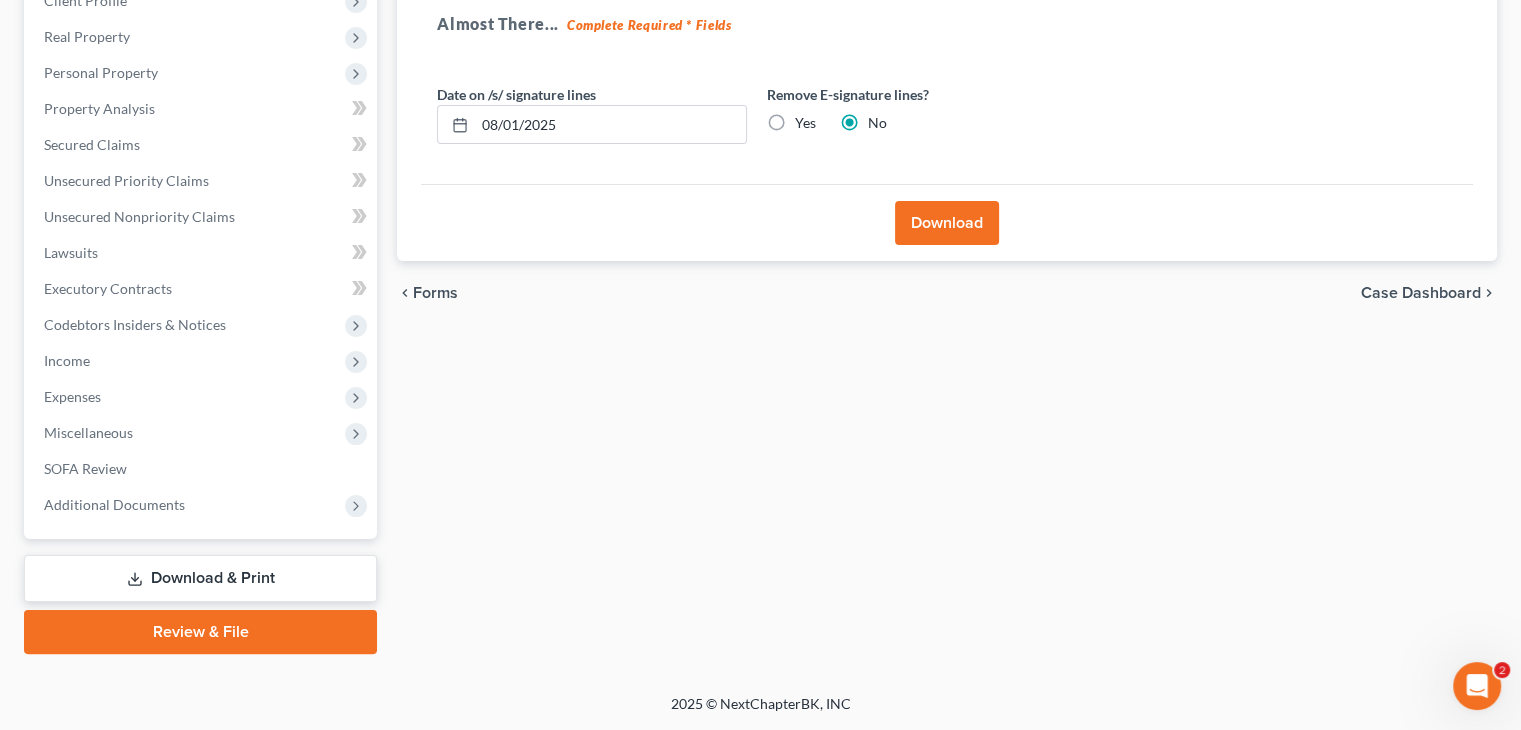 scroll, scrollTop: 296, scrollLeft: 0, axis: vertical 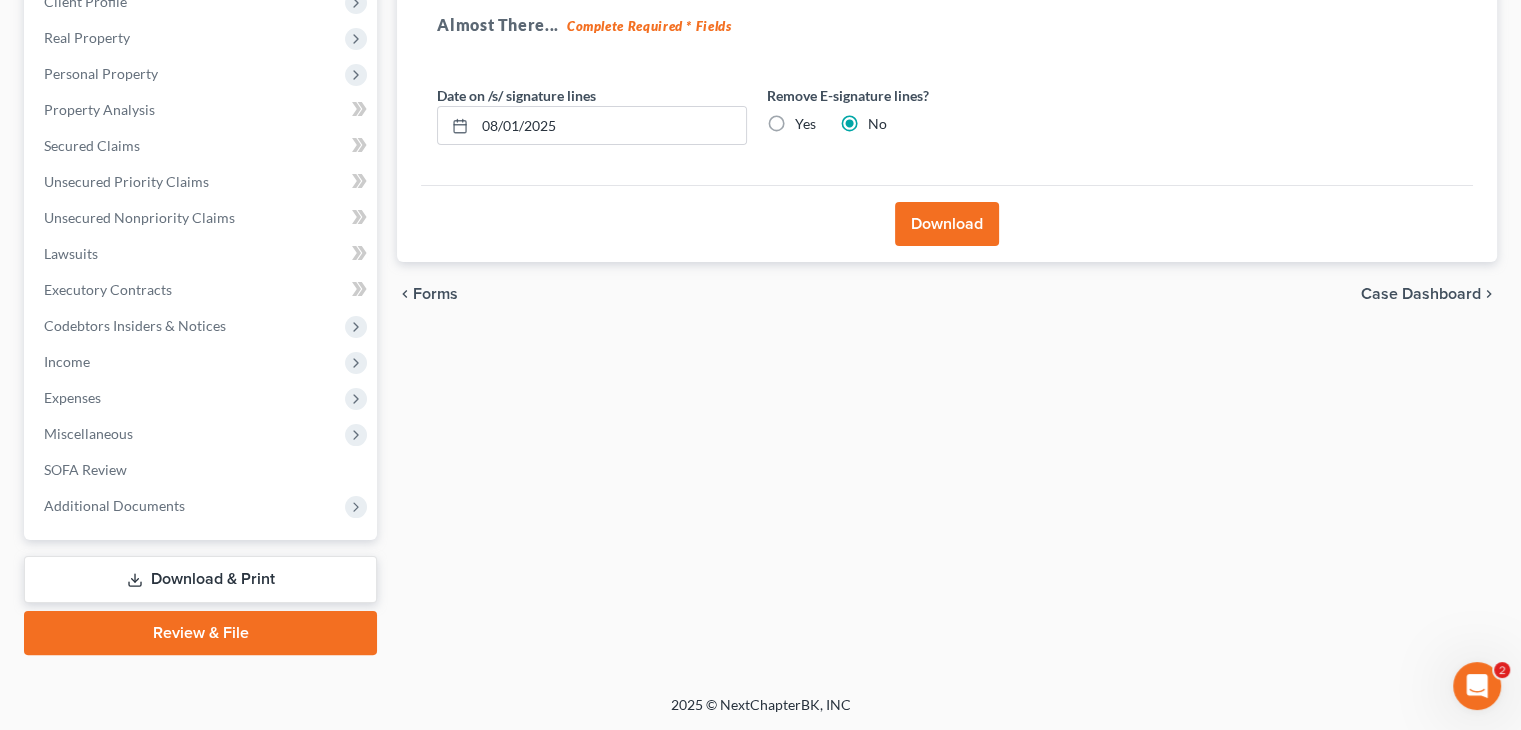 click on "Download" at bounding box center (947, 224) 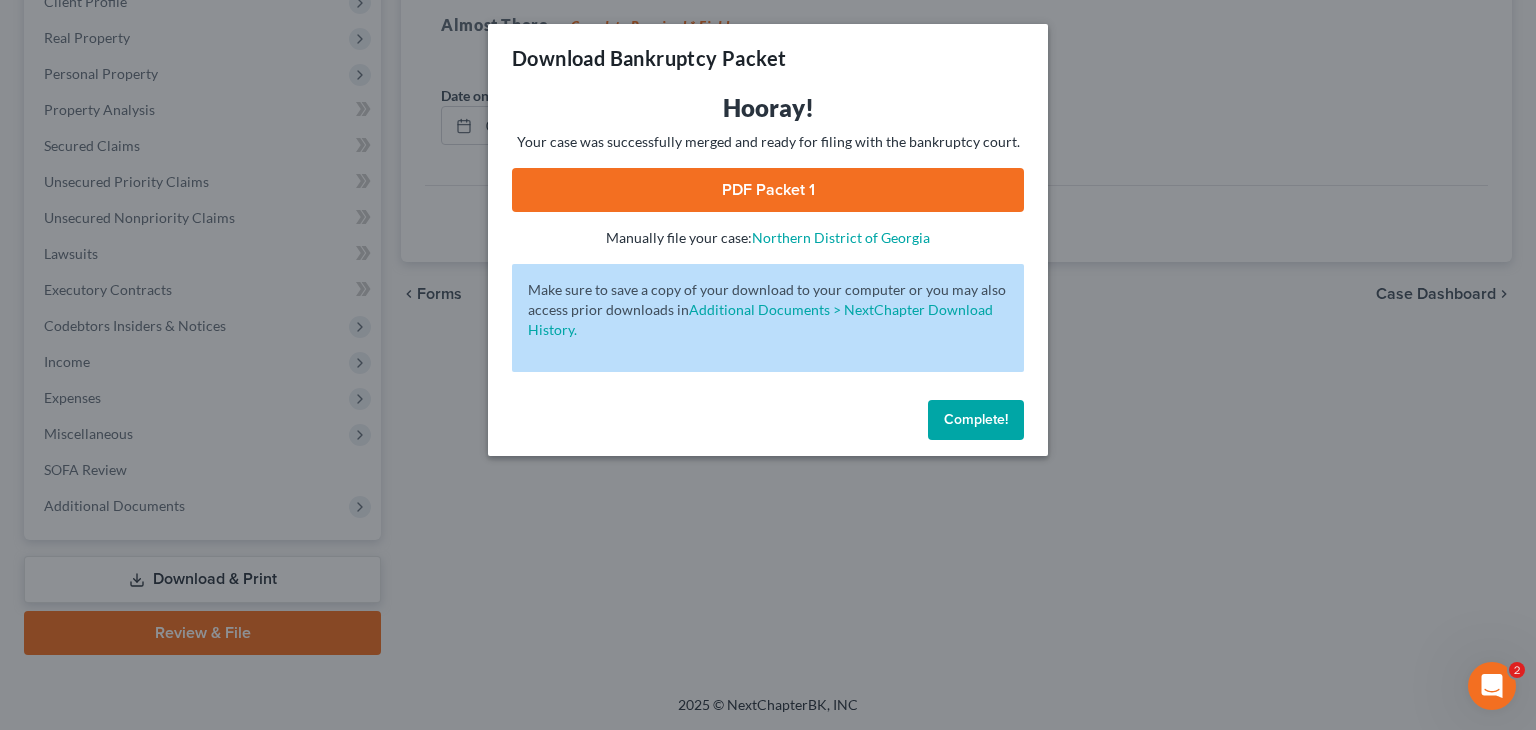 click on "PDF Packet 1" at bounding box center [768, 190] 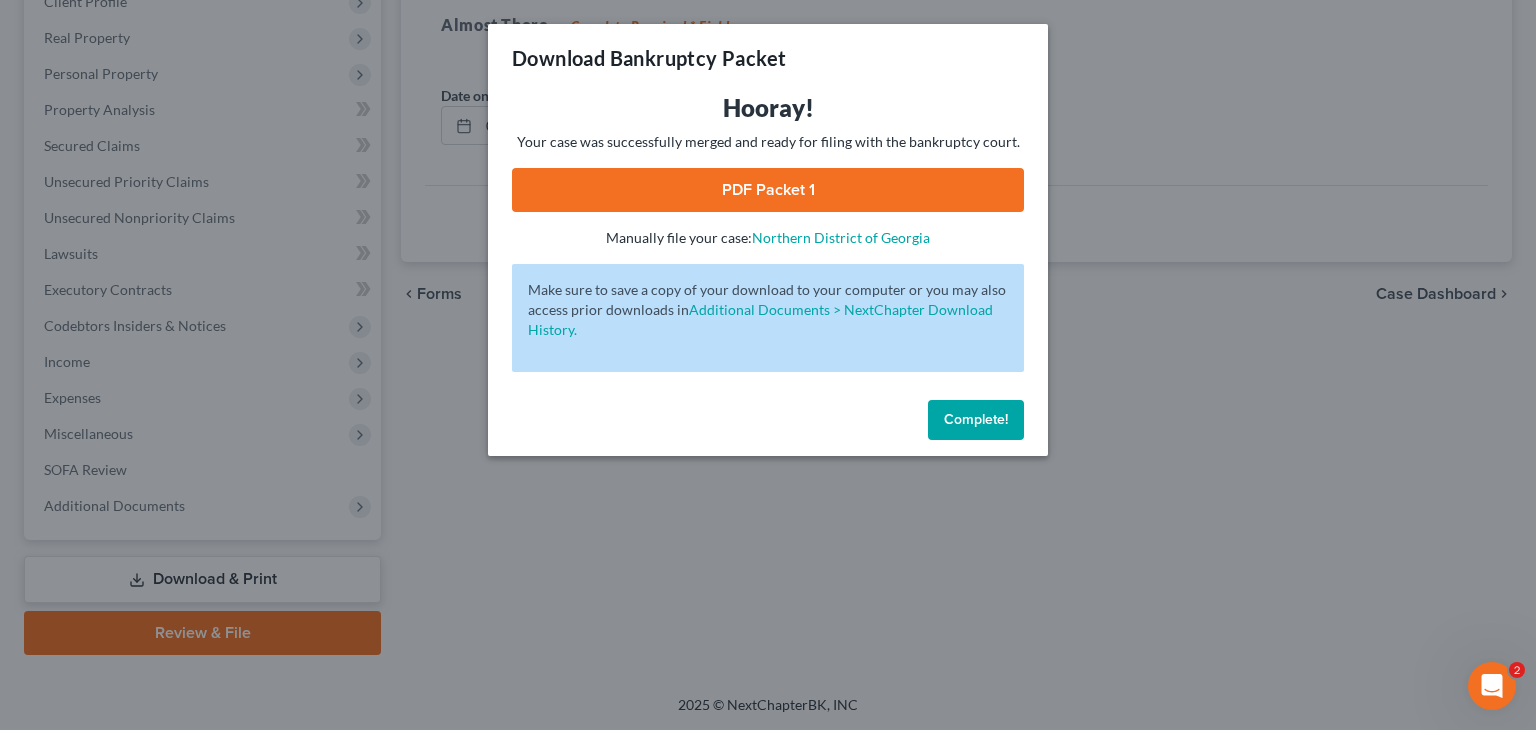 click on "Complete!" at bounding box center [976, 419] 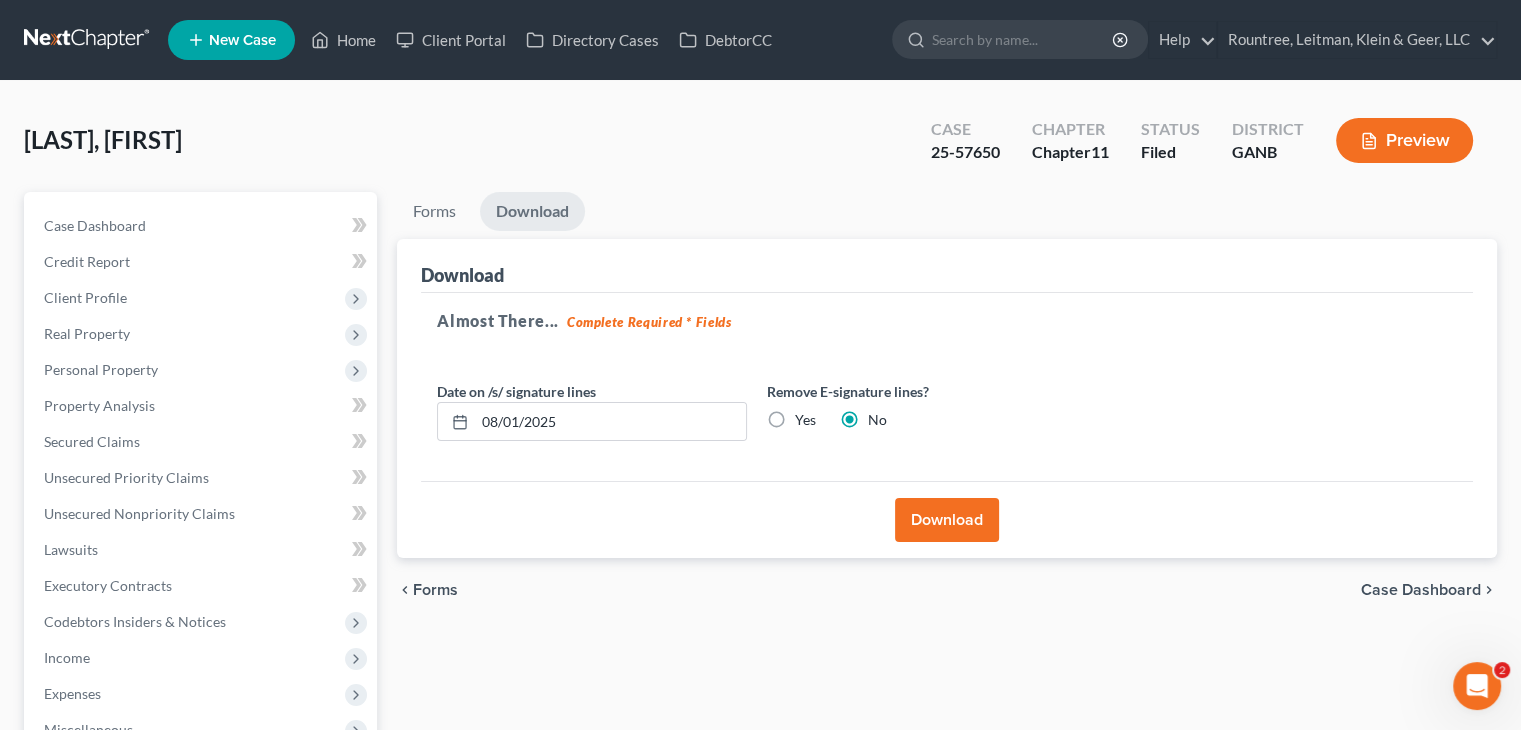 scroll, scrollTop: 296, scrollLeft: 0, axis: vertical 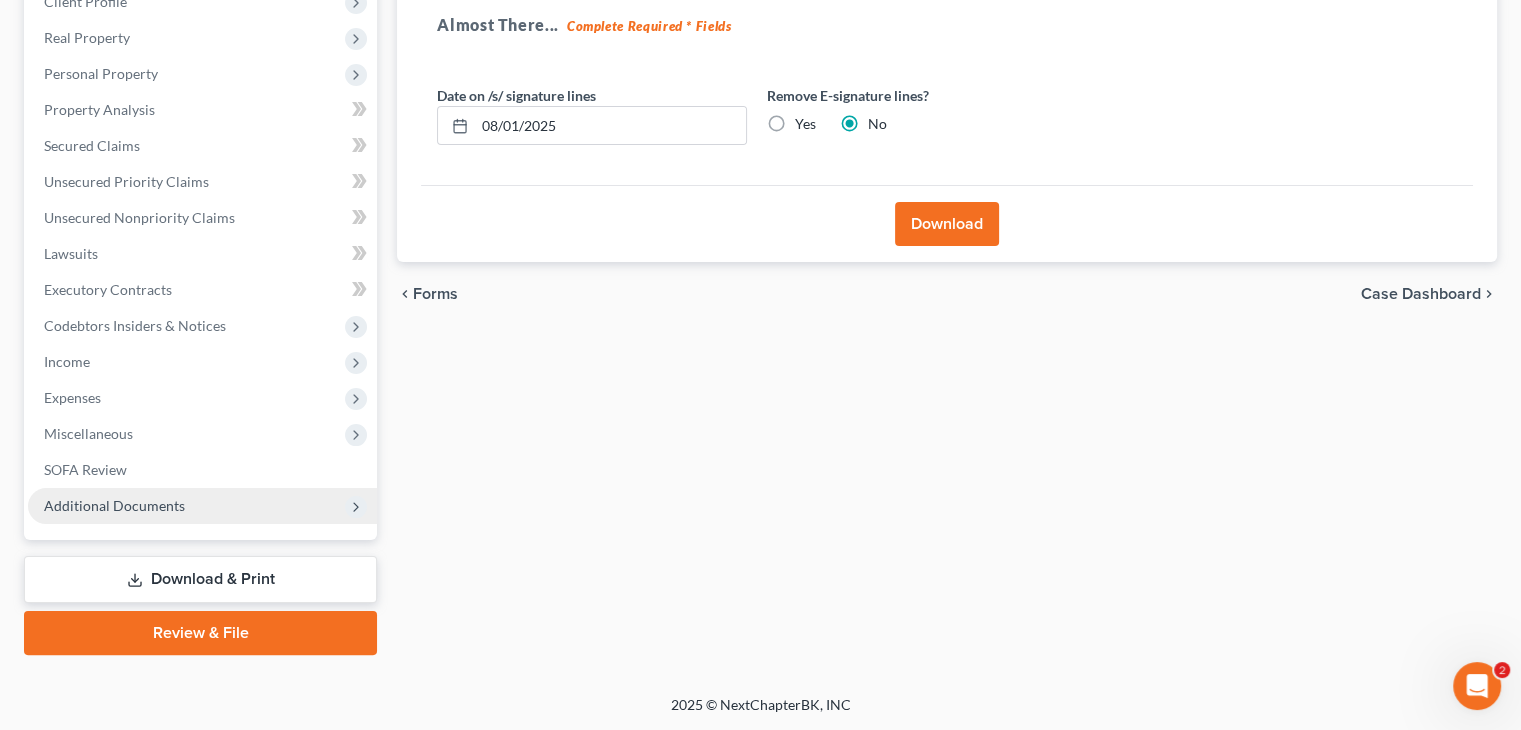 click on "Additional Documents" at bounding box center [114, 505] 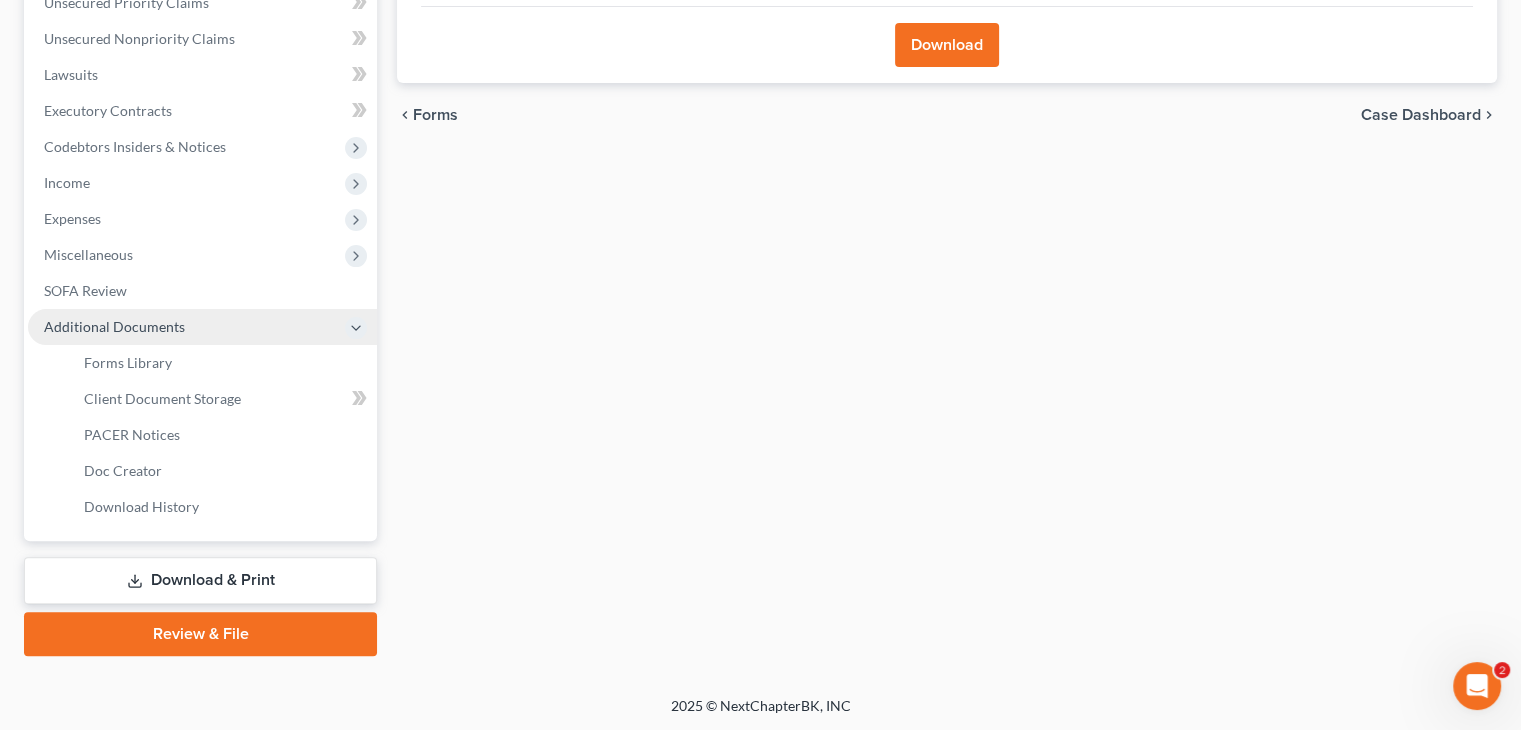 scroll, scrollTop: 476, scrollLeft: 0, axis: vertical 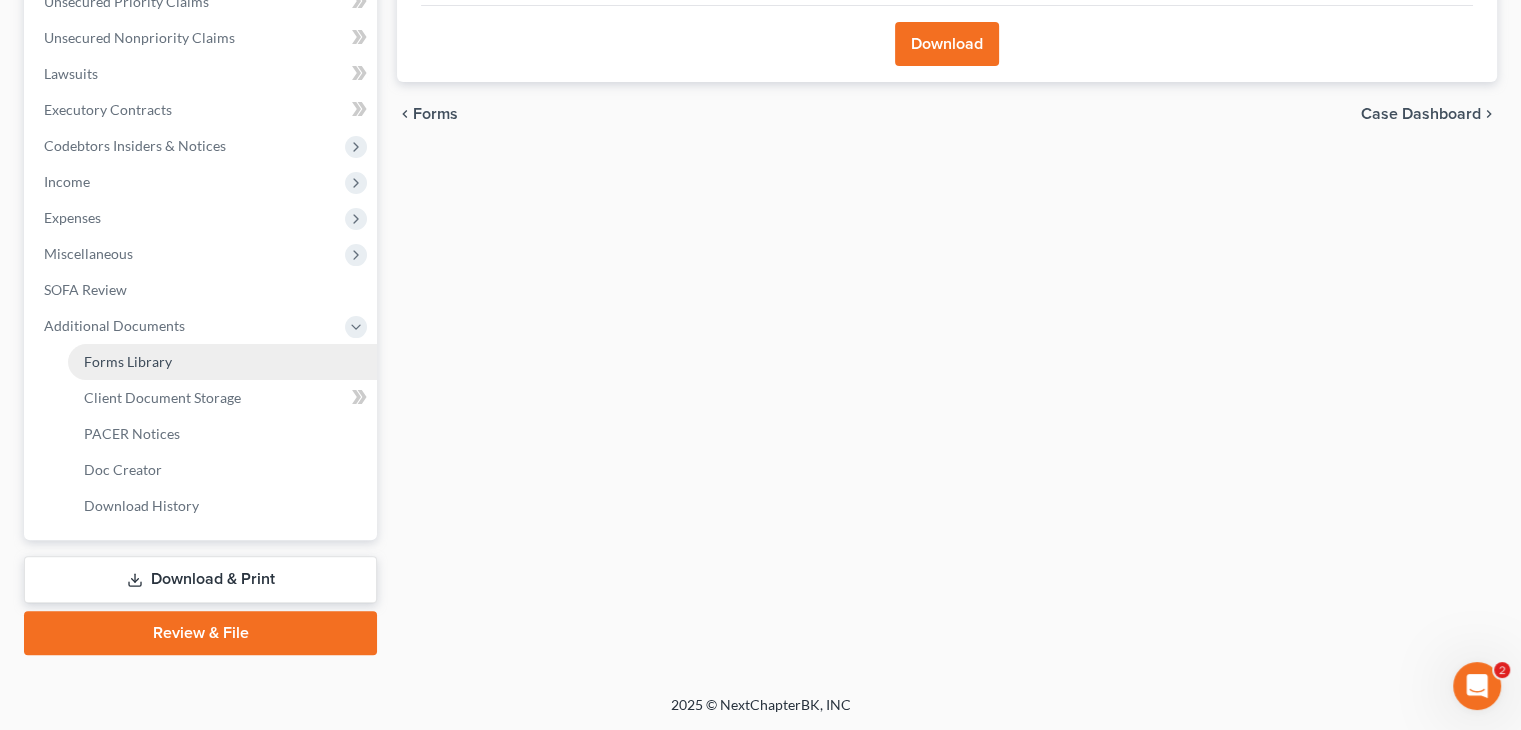click on "Forms Library" at bounding box center [128, 361] 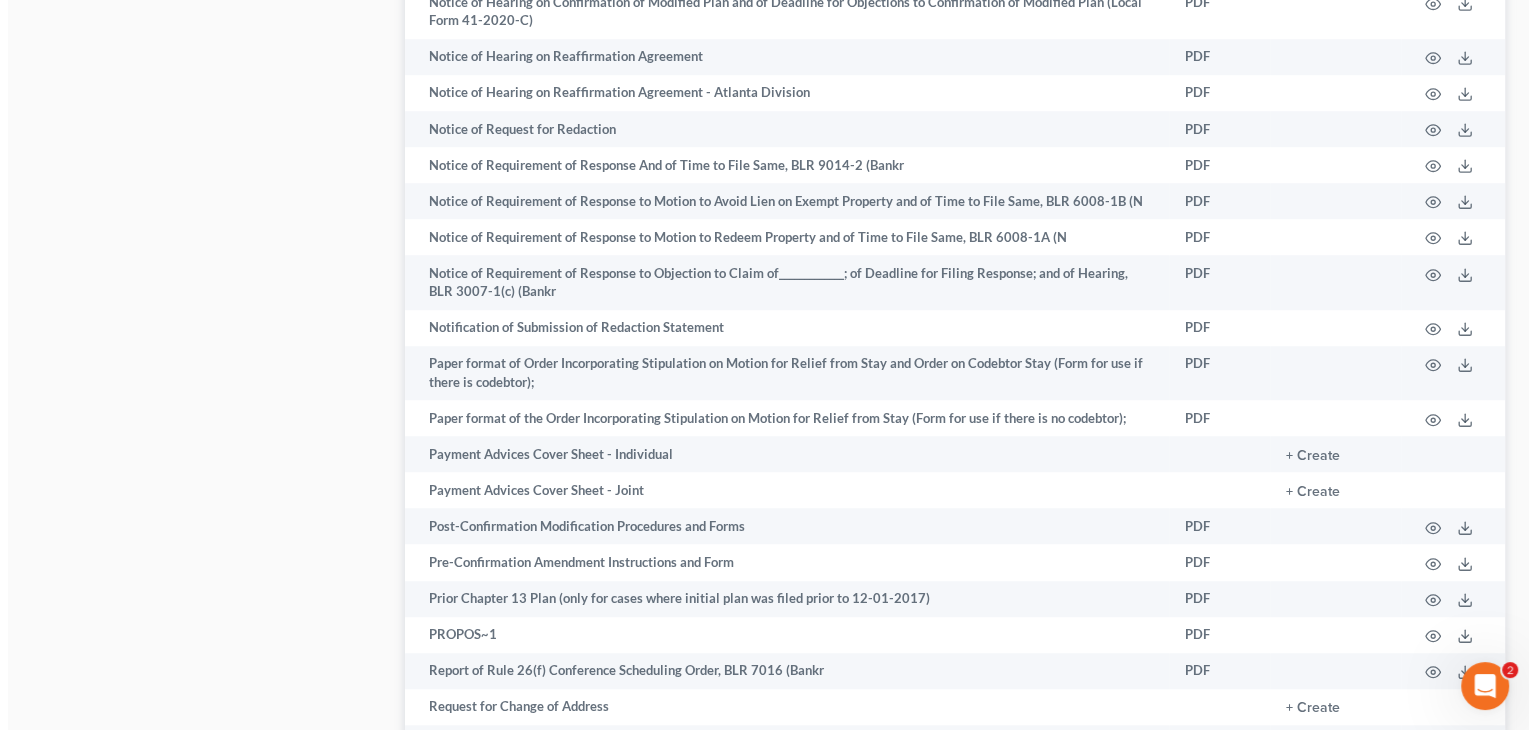 scroll, scrollTop: 1400, scrollLeft: 0, axis: vertical 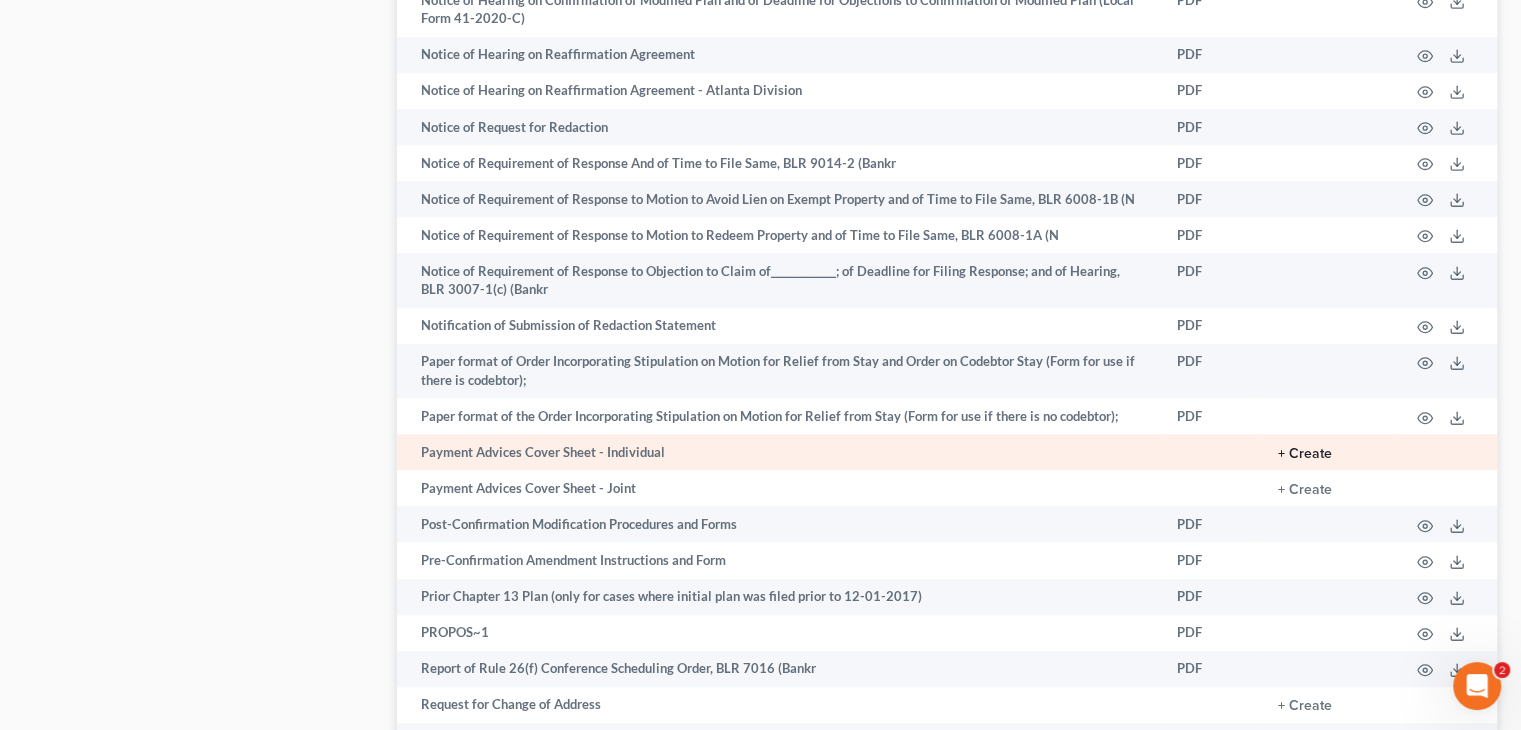 click on "+ Create" at bounding box center [1305, 454] 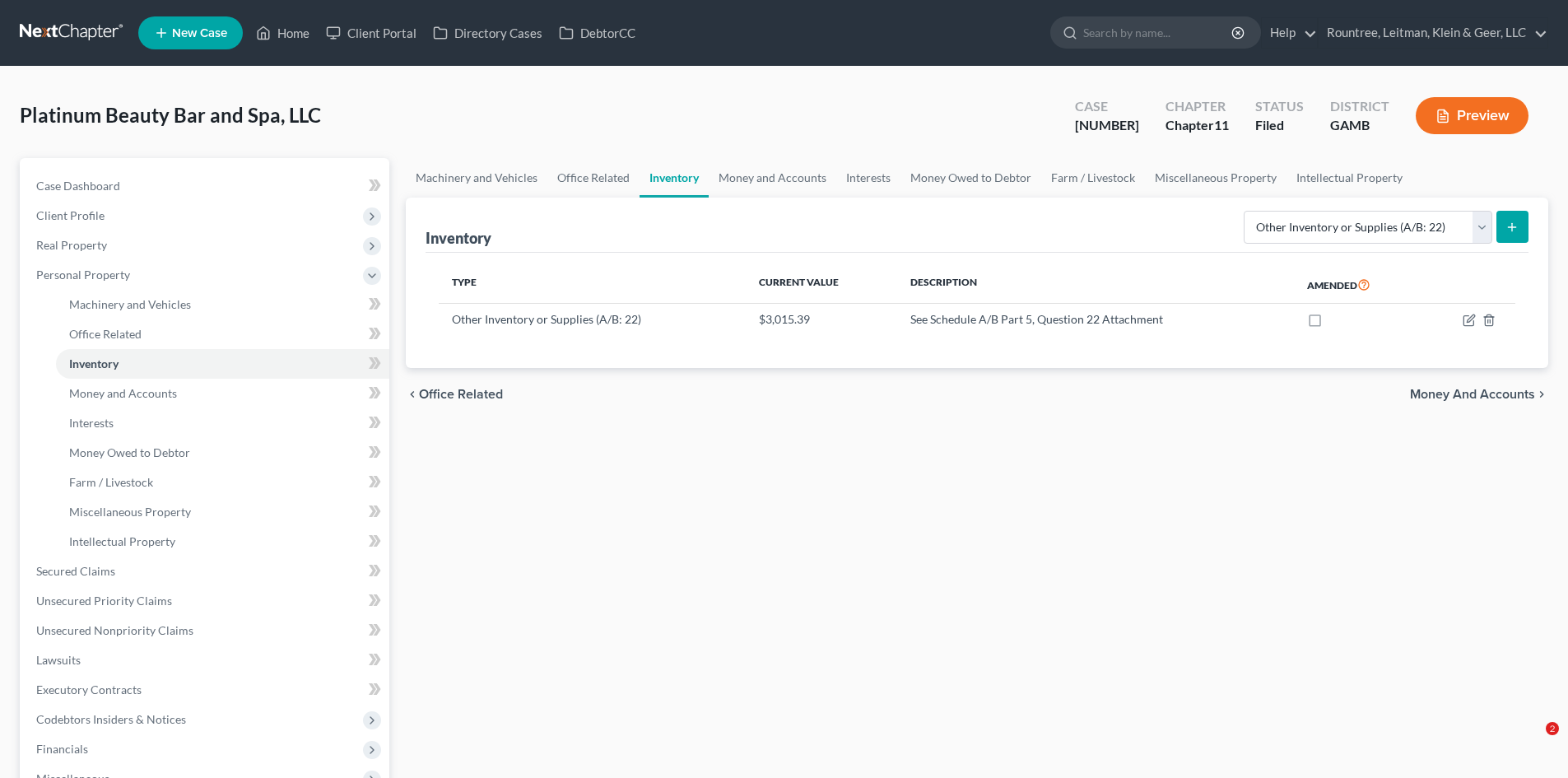 select on "other" 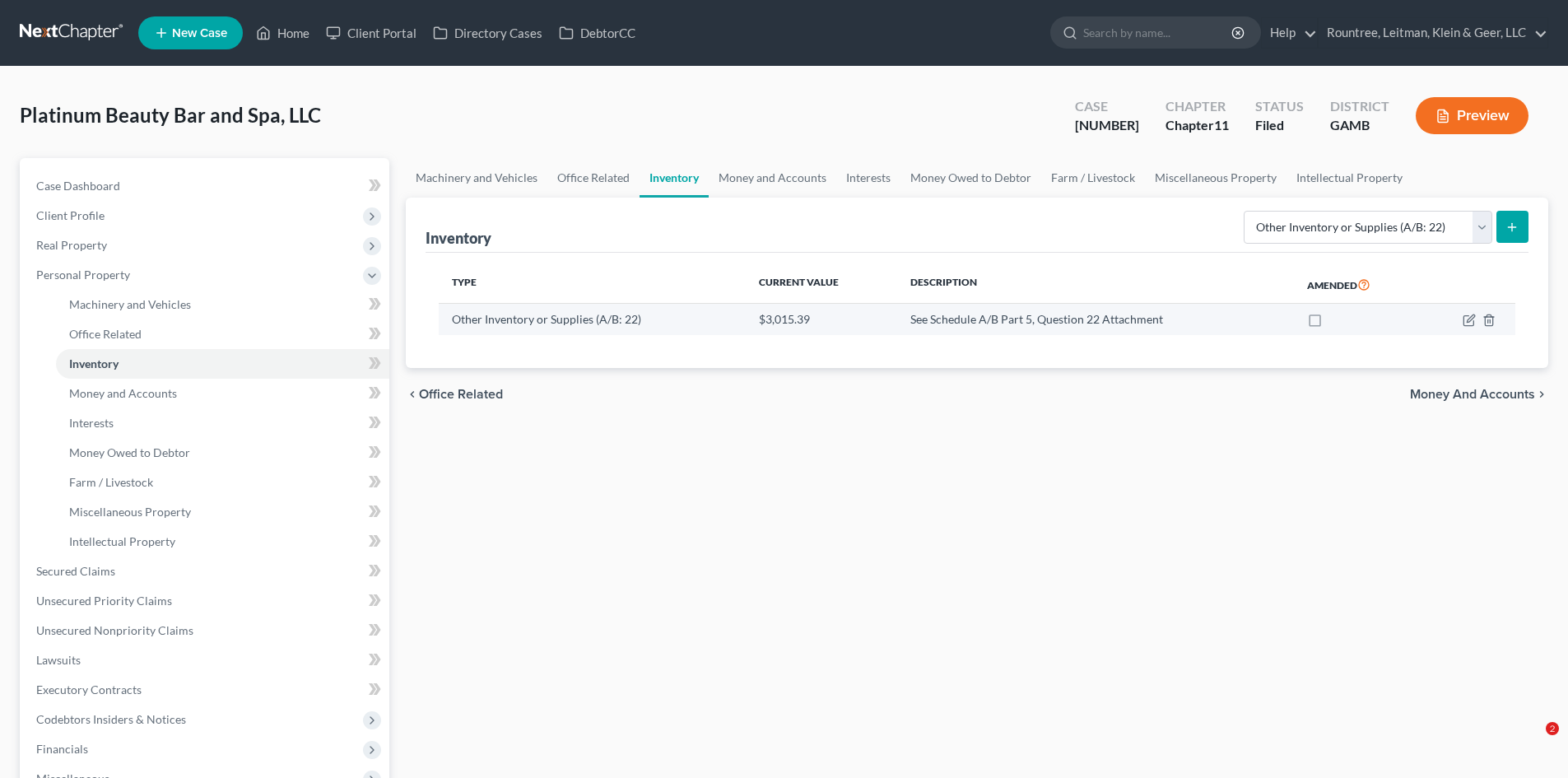 scroll, scrollTop: 0, scrollLeft: 0, axis: both 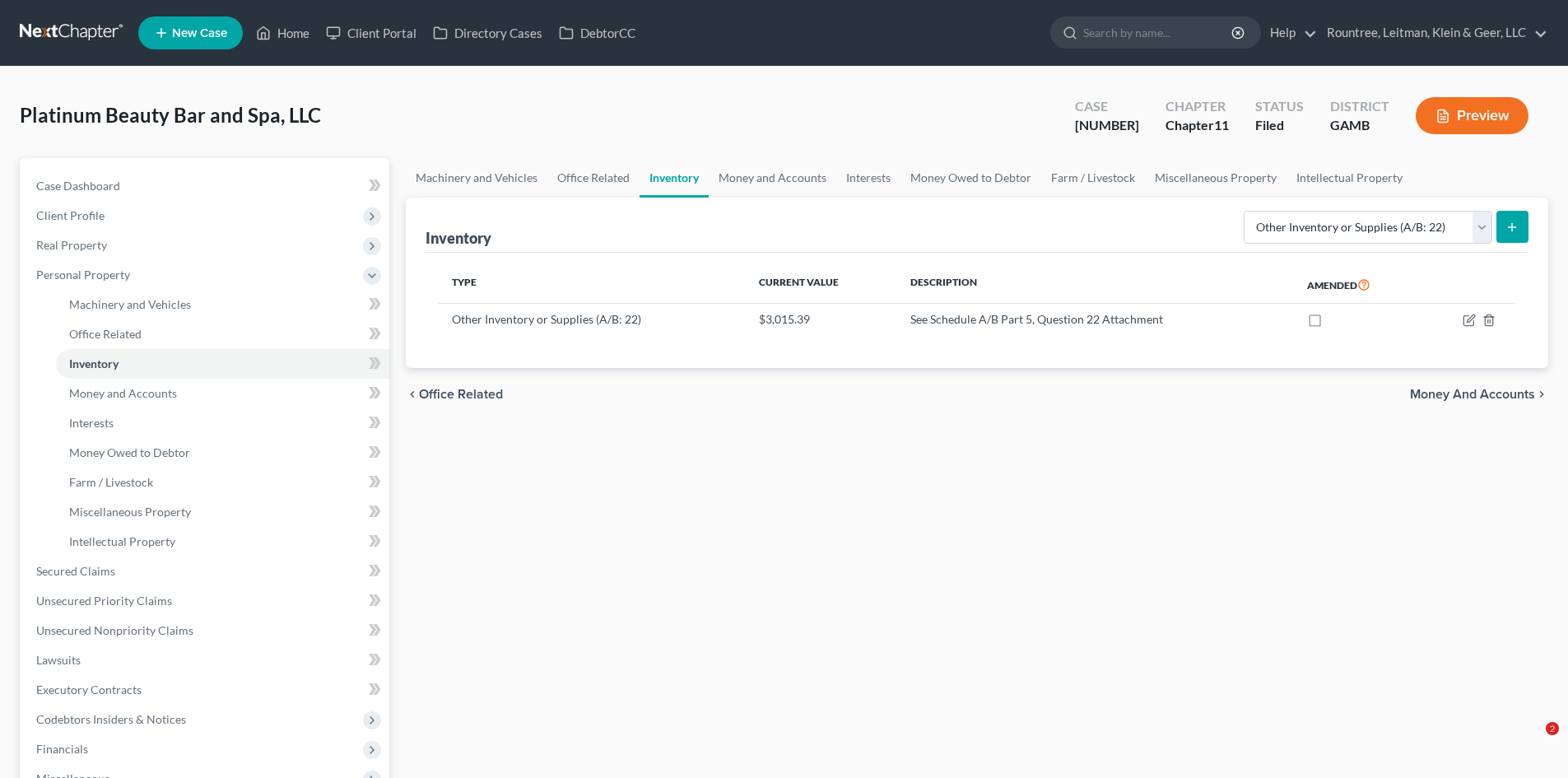 select on "other" 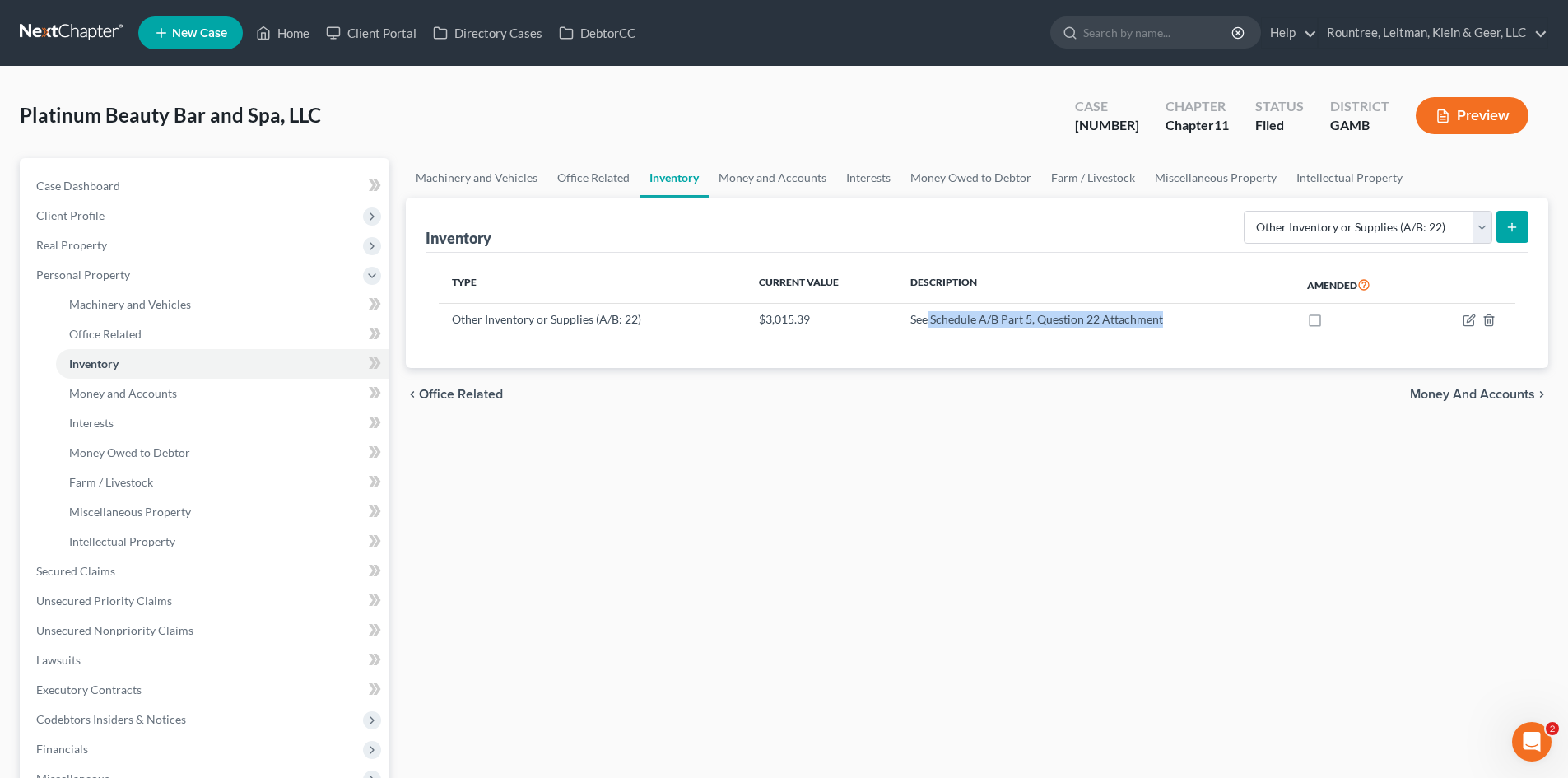 scroll, scrollTop: 0, scrollLeft: 0, axis: both 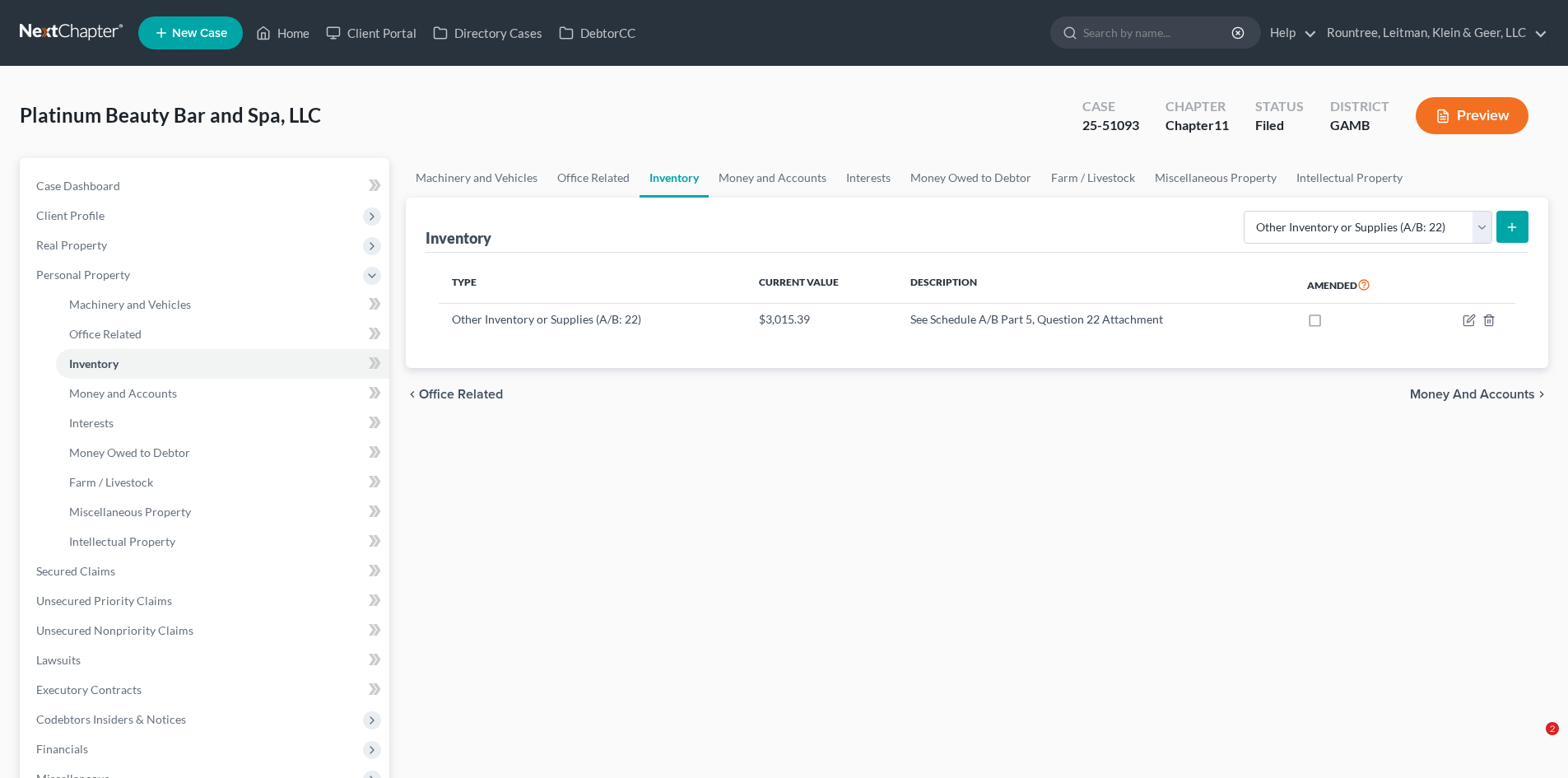 select on "other" 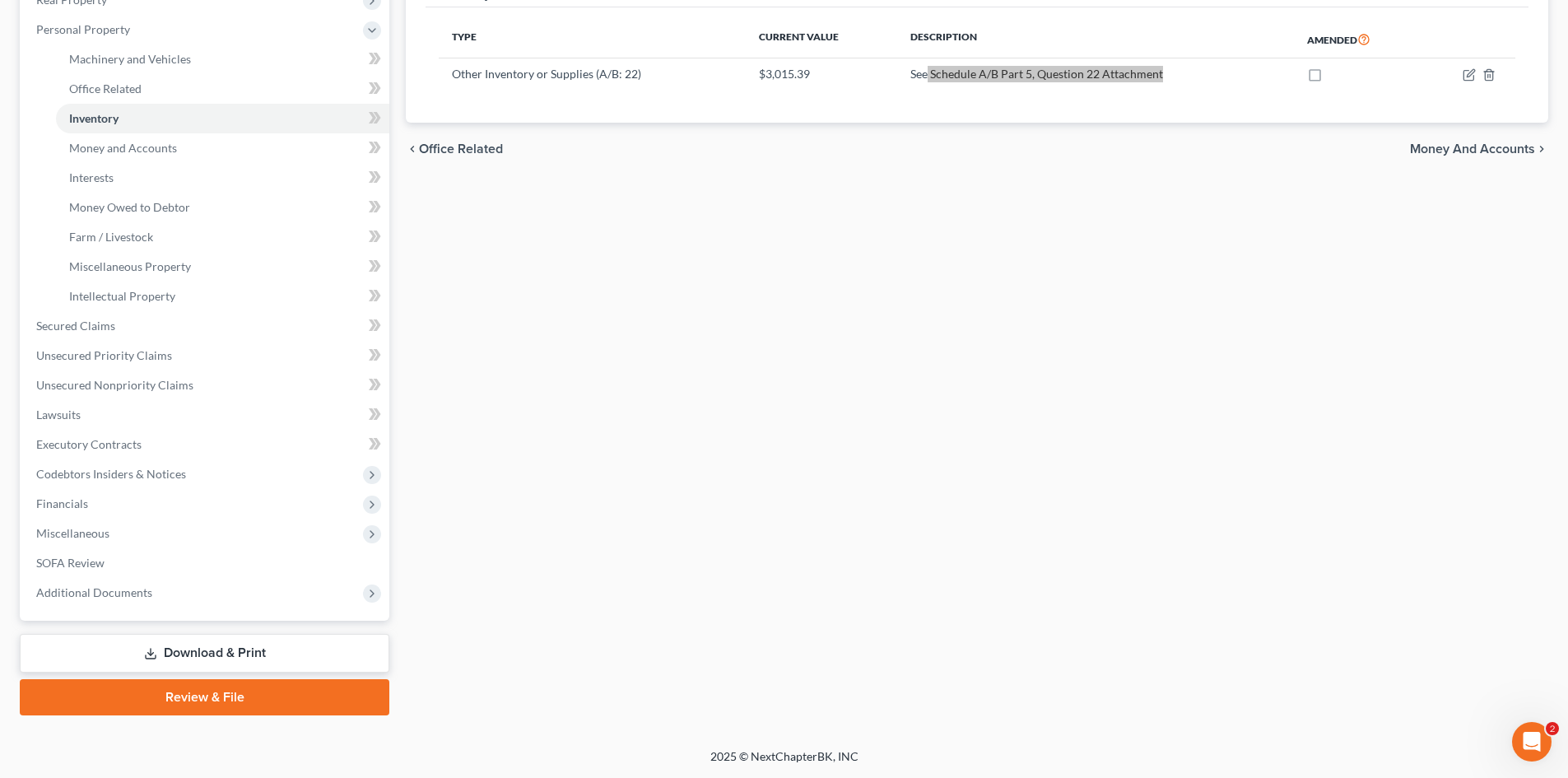 scroll, scrollTop: 0, scrollLeft: 0, axis: both 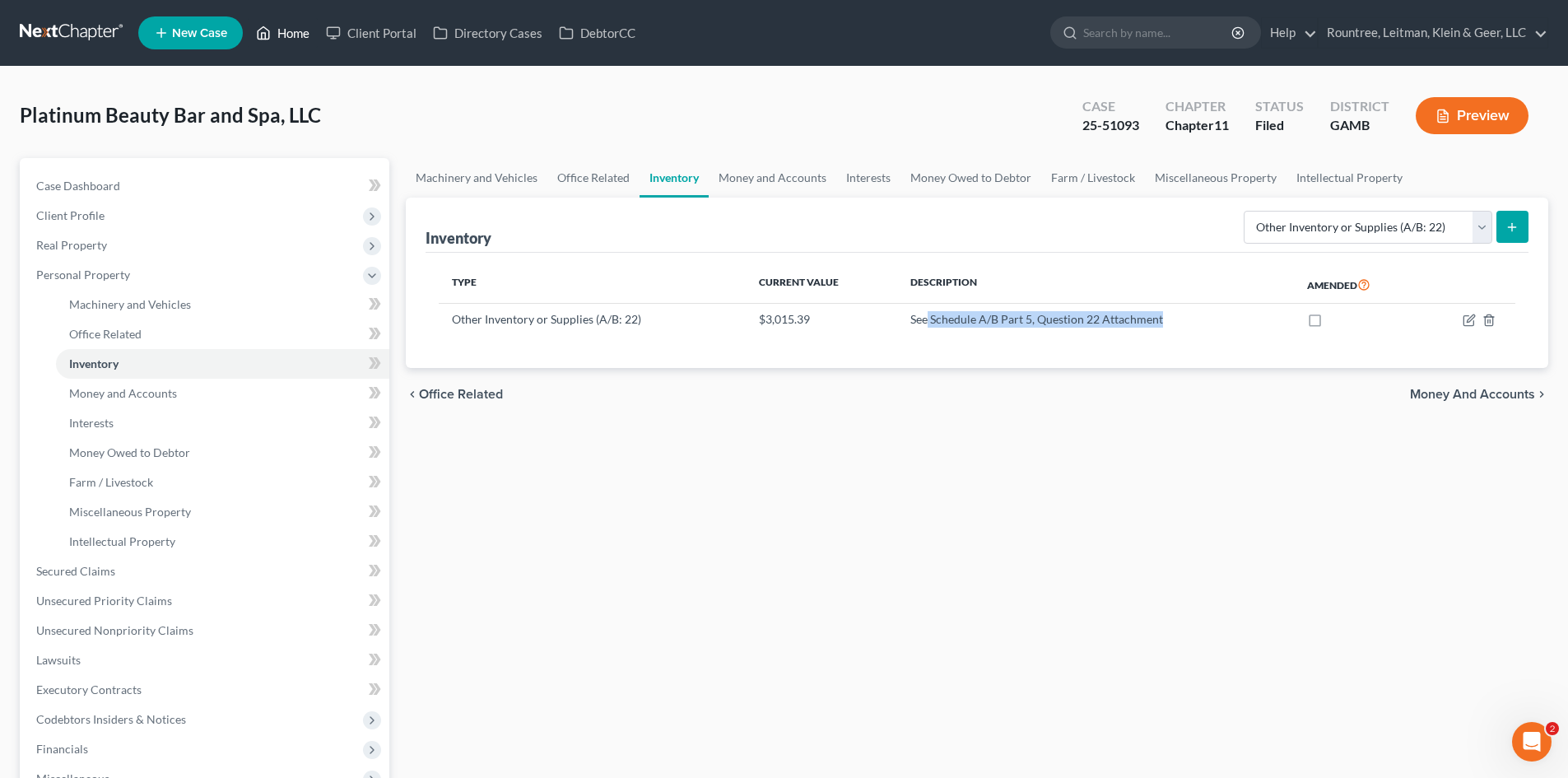 click on "Home" at bounding box center [282, 33] 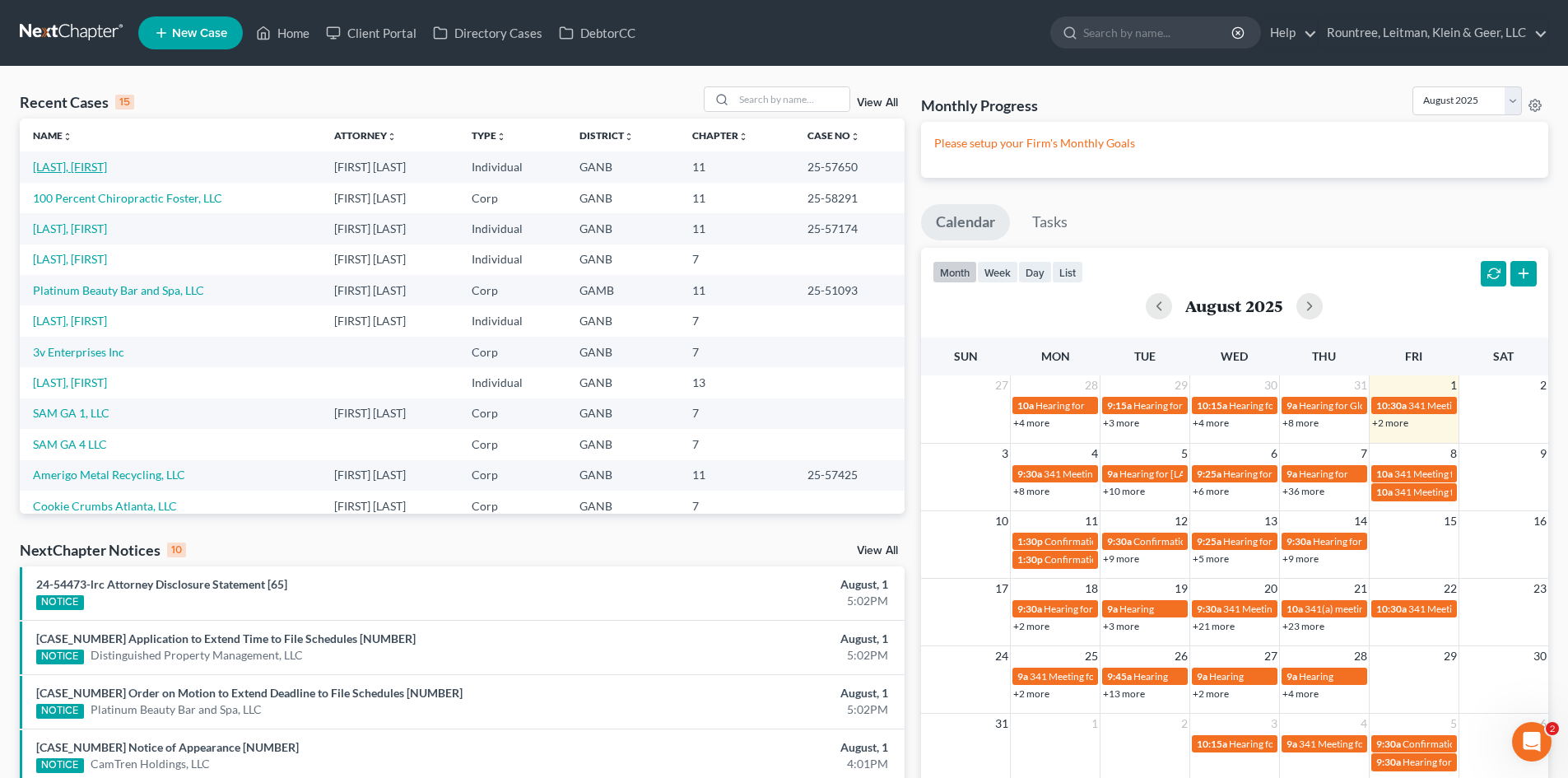 click on "[LAST], [FIRST]" at bounding box center [70, 166] 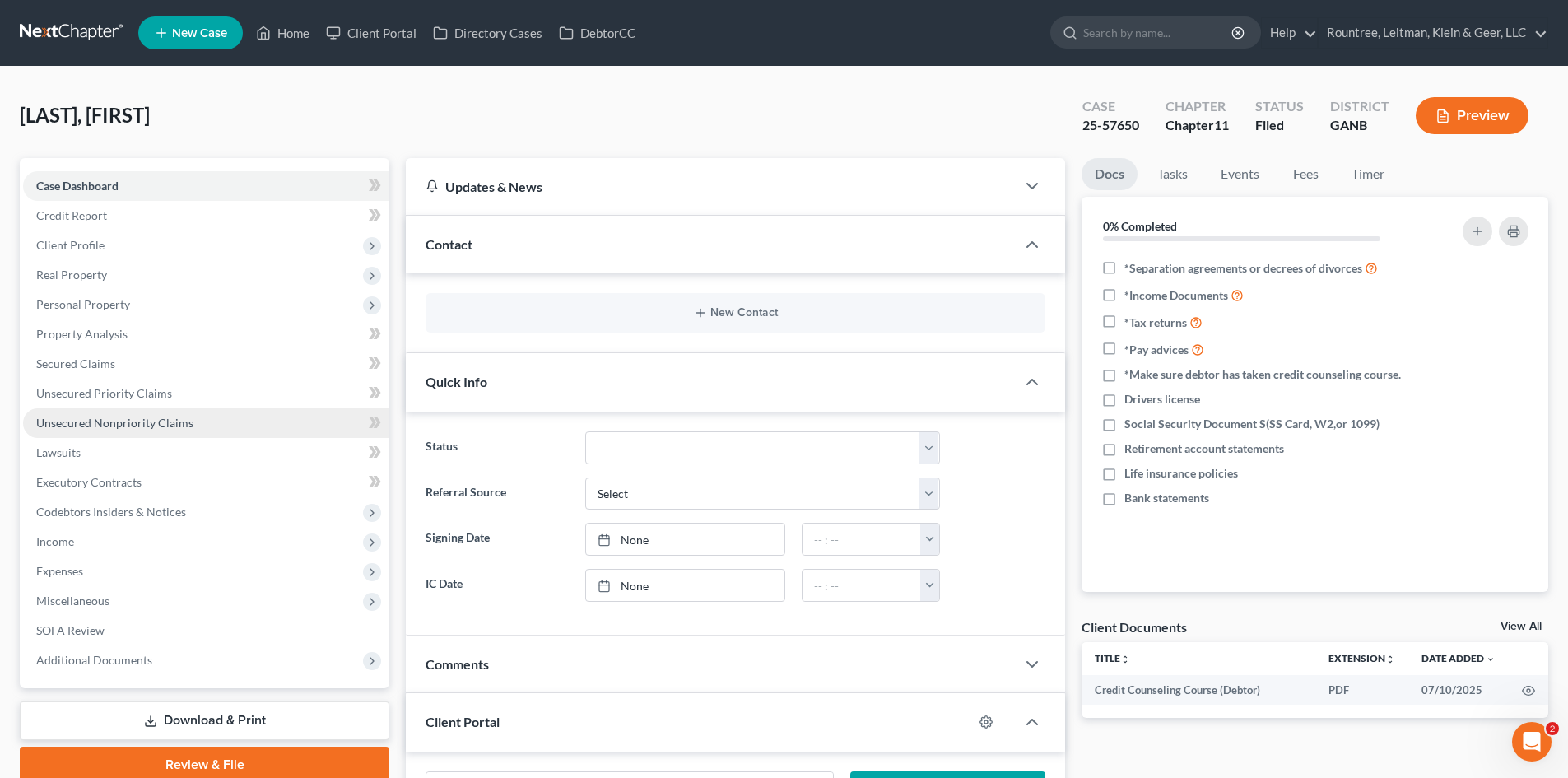 click on "Unsecured Nonpriority Claims" at bounding box center [114, 422] 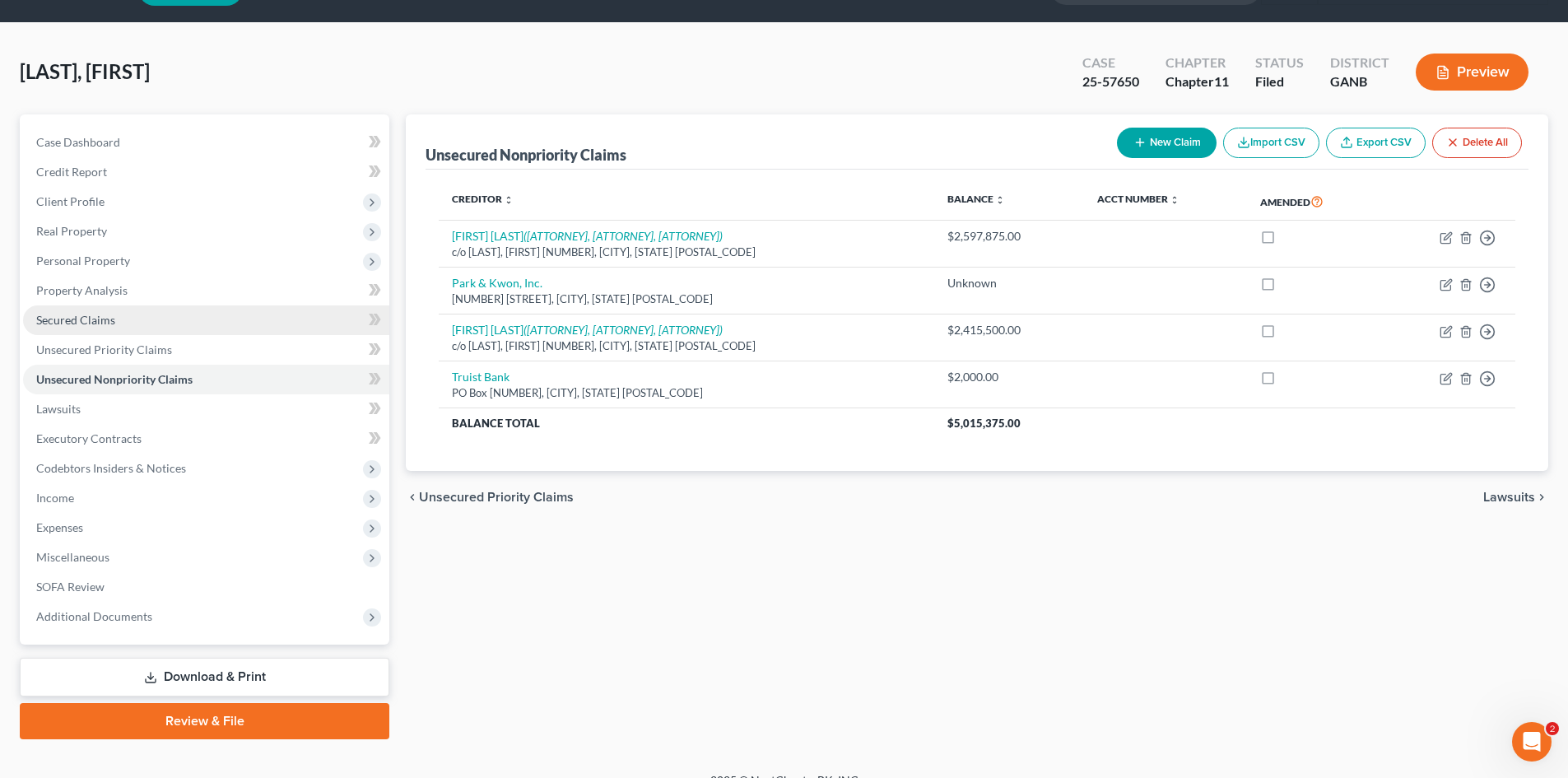 scroll, scrollTop: 68, scrollLeft: 0, axis: vertical 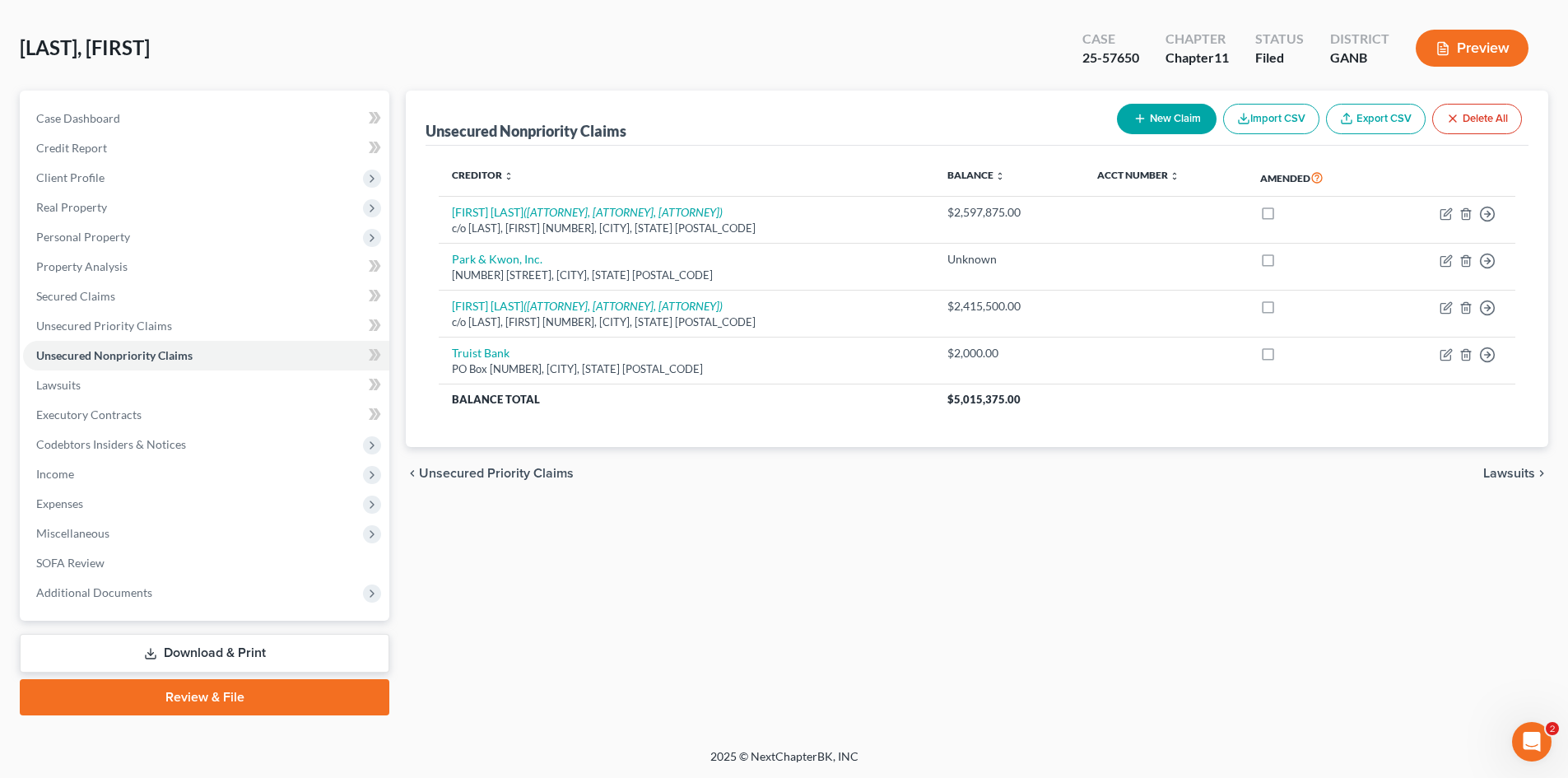 click on "Download & Print" at bounding box center [204, 653] 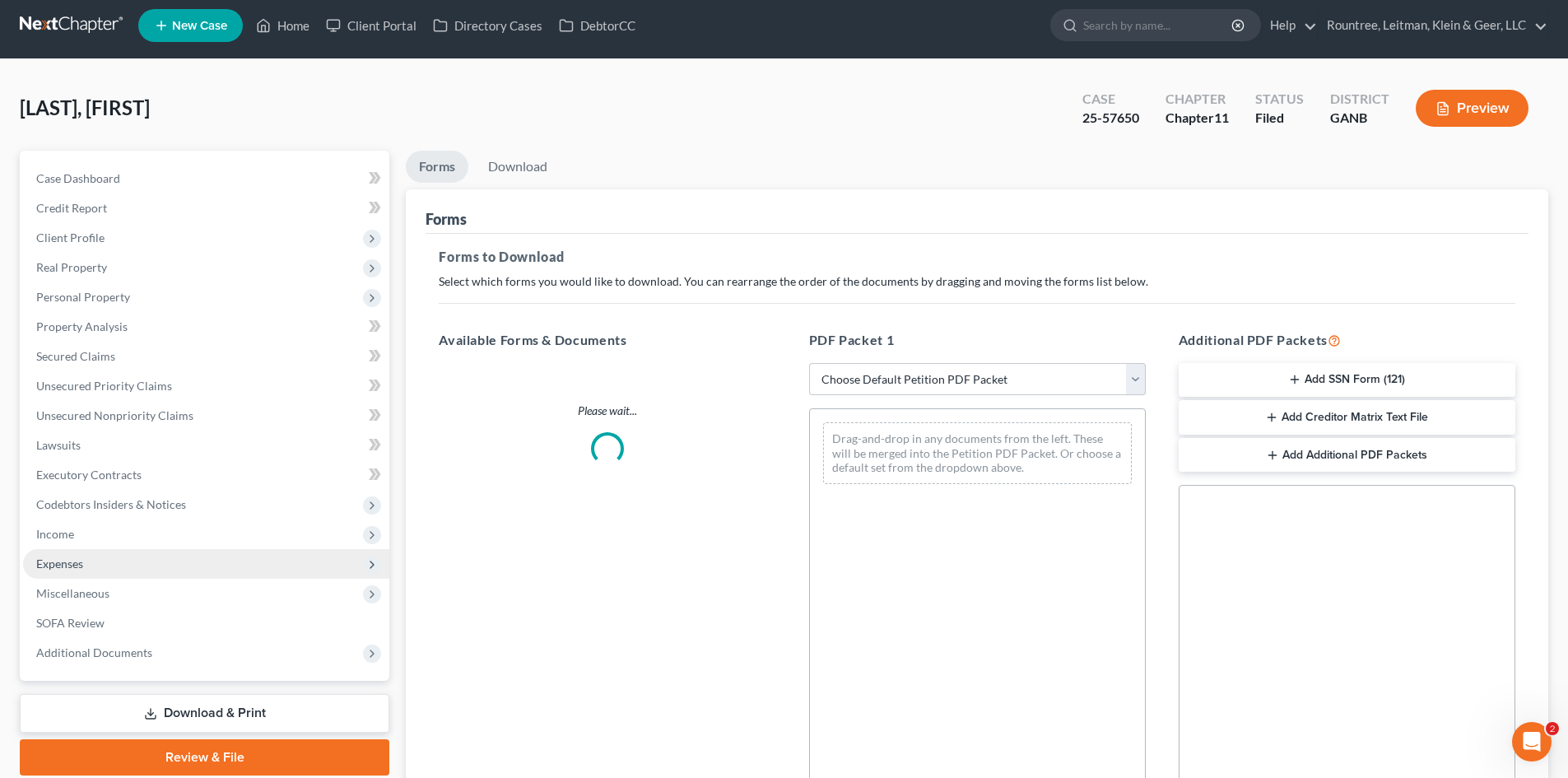 scroll, scrollTop: 0, scrollLeft: 0, axis: both 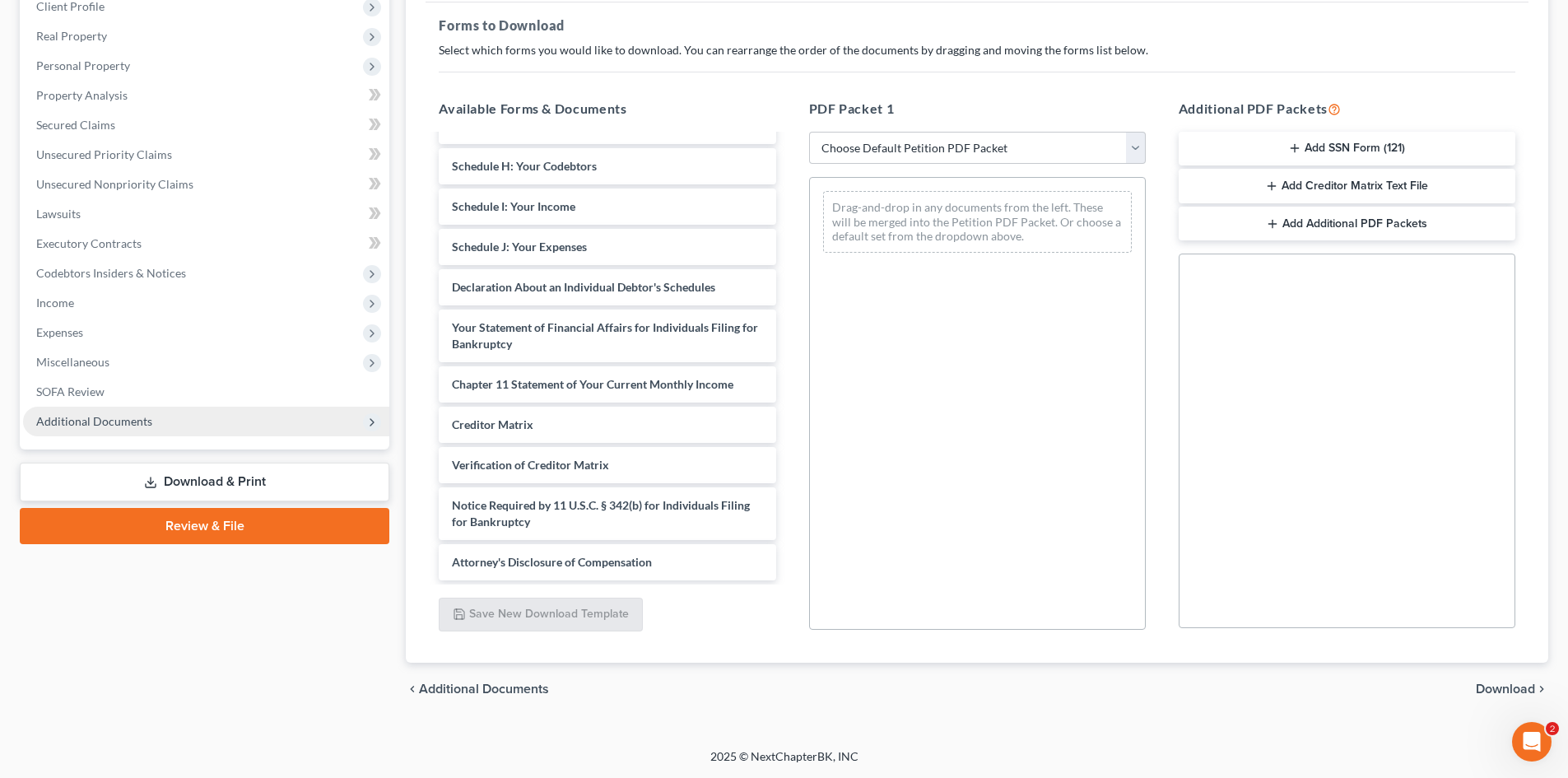 click on "Additional Documents" at bounding box center (94, 421) 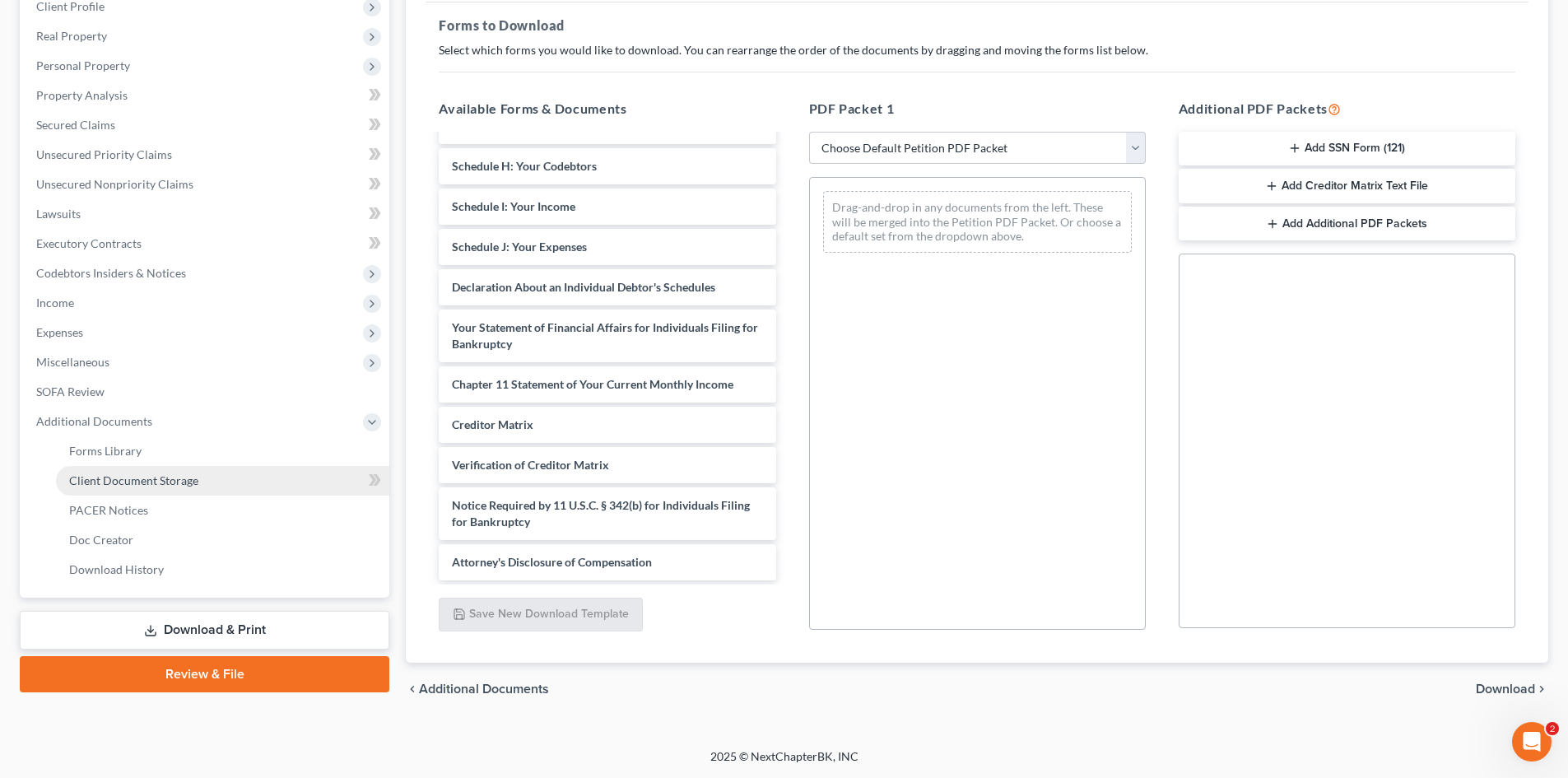 click on "Client Document Storage" at bounding box center (133, 480) 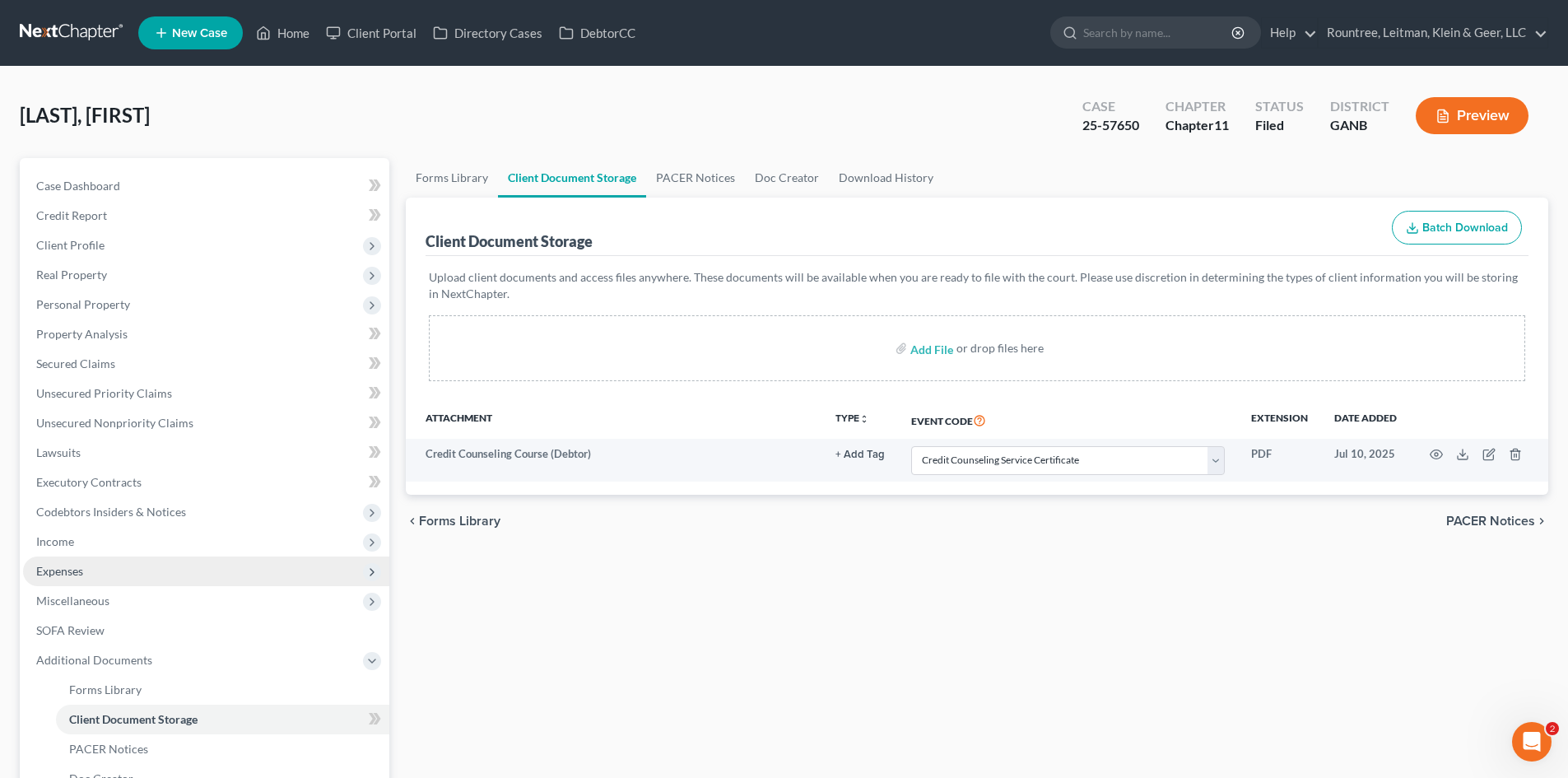 scroll, scrollTop: 216, scrollLeft: 0, axis: vertical 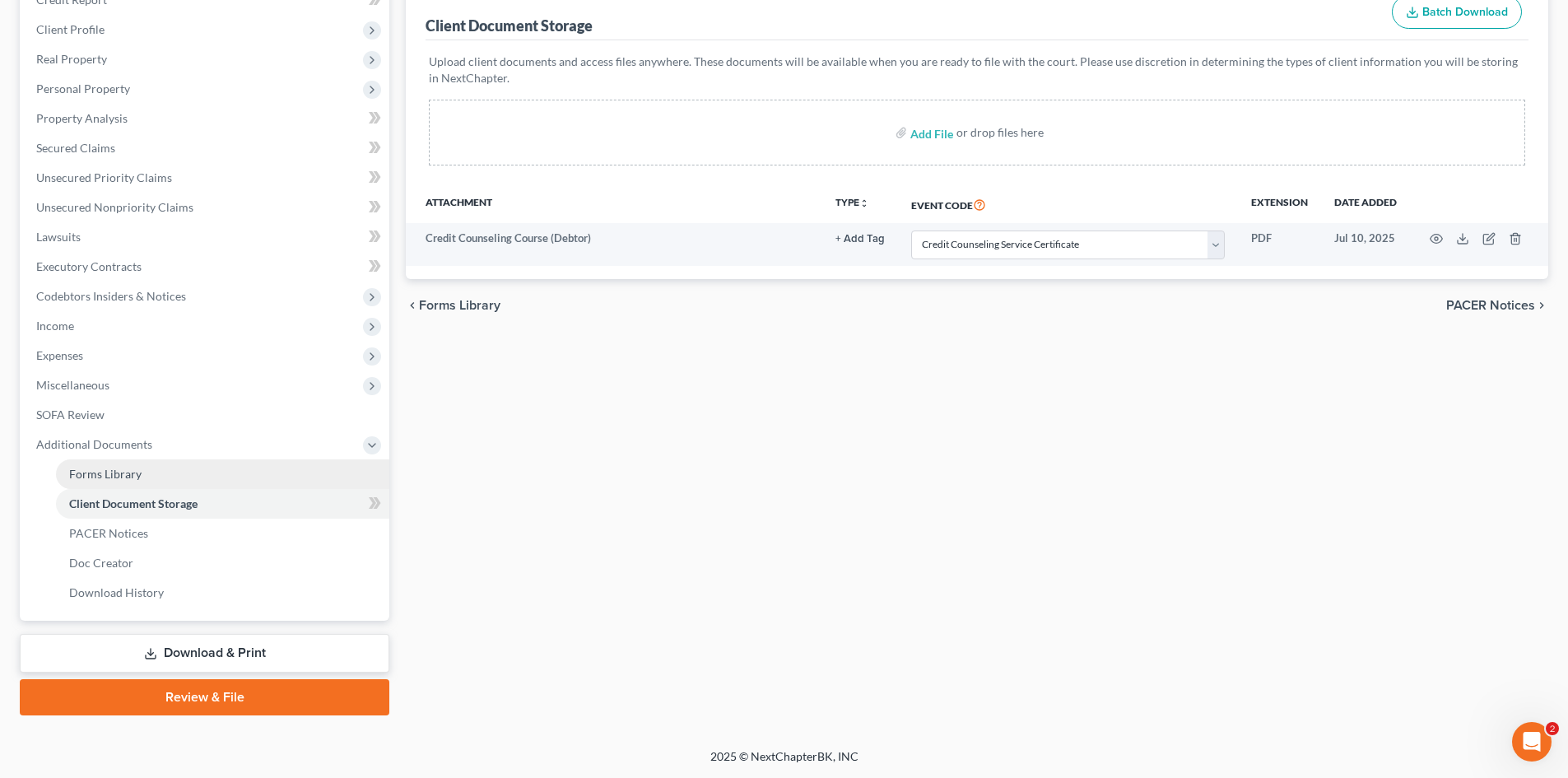 click on "Forms Library" at bounding box center [222, 474] 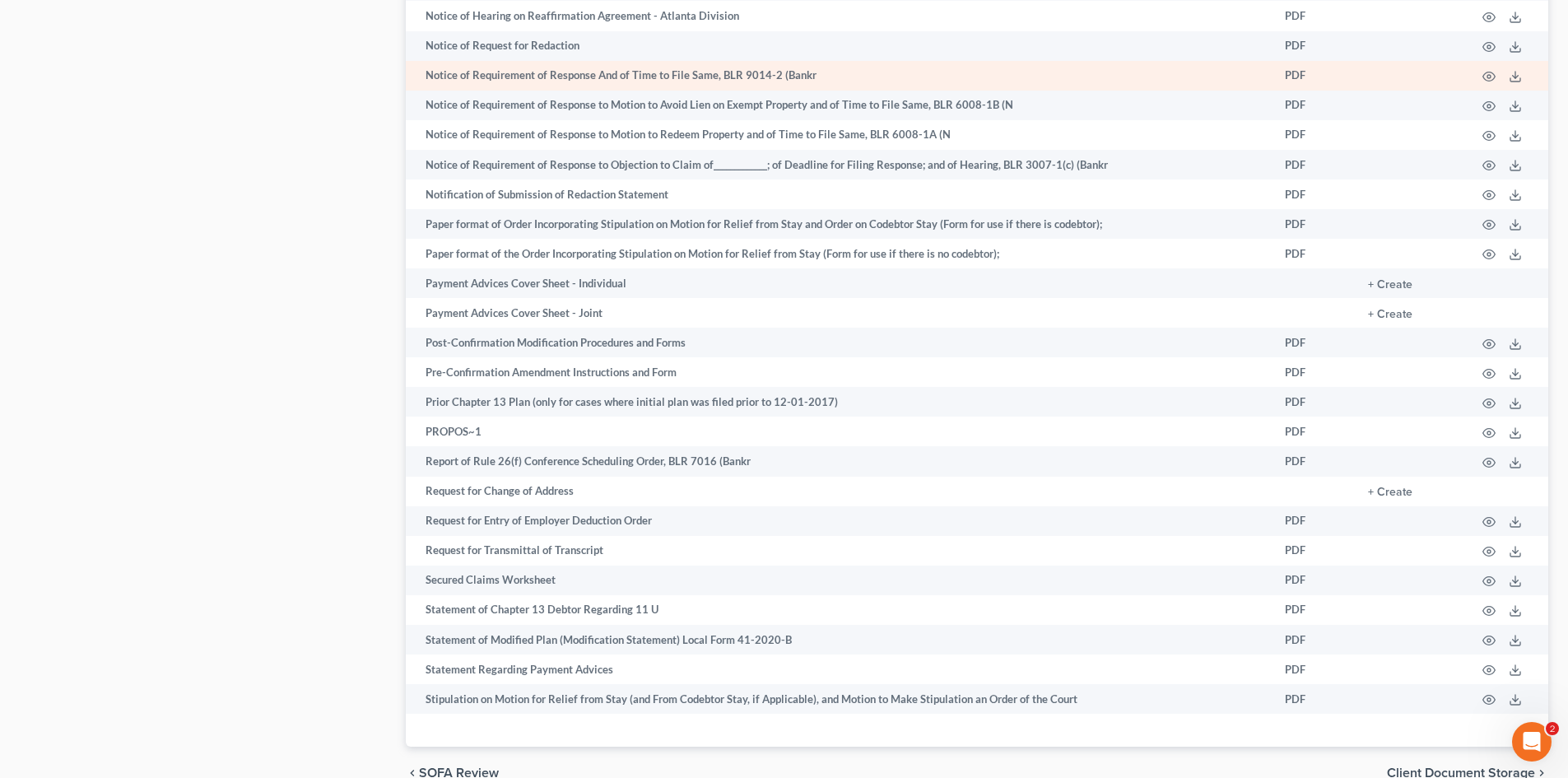 scroll, scrollTop: 1250, scrollLeft: 0, axis: vertical 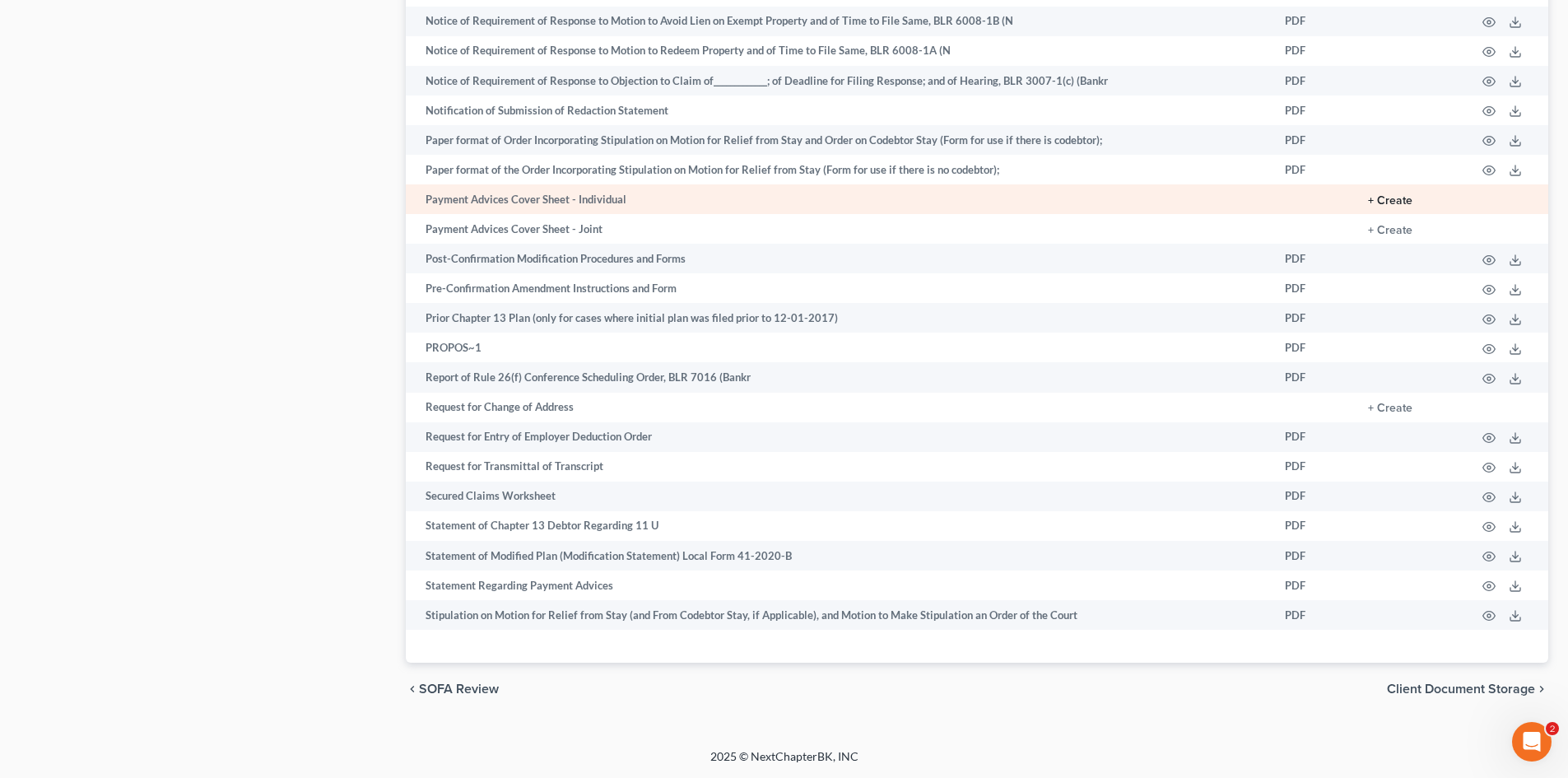 click on "+ Create" at bounding box center [1390, 201] 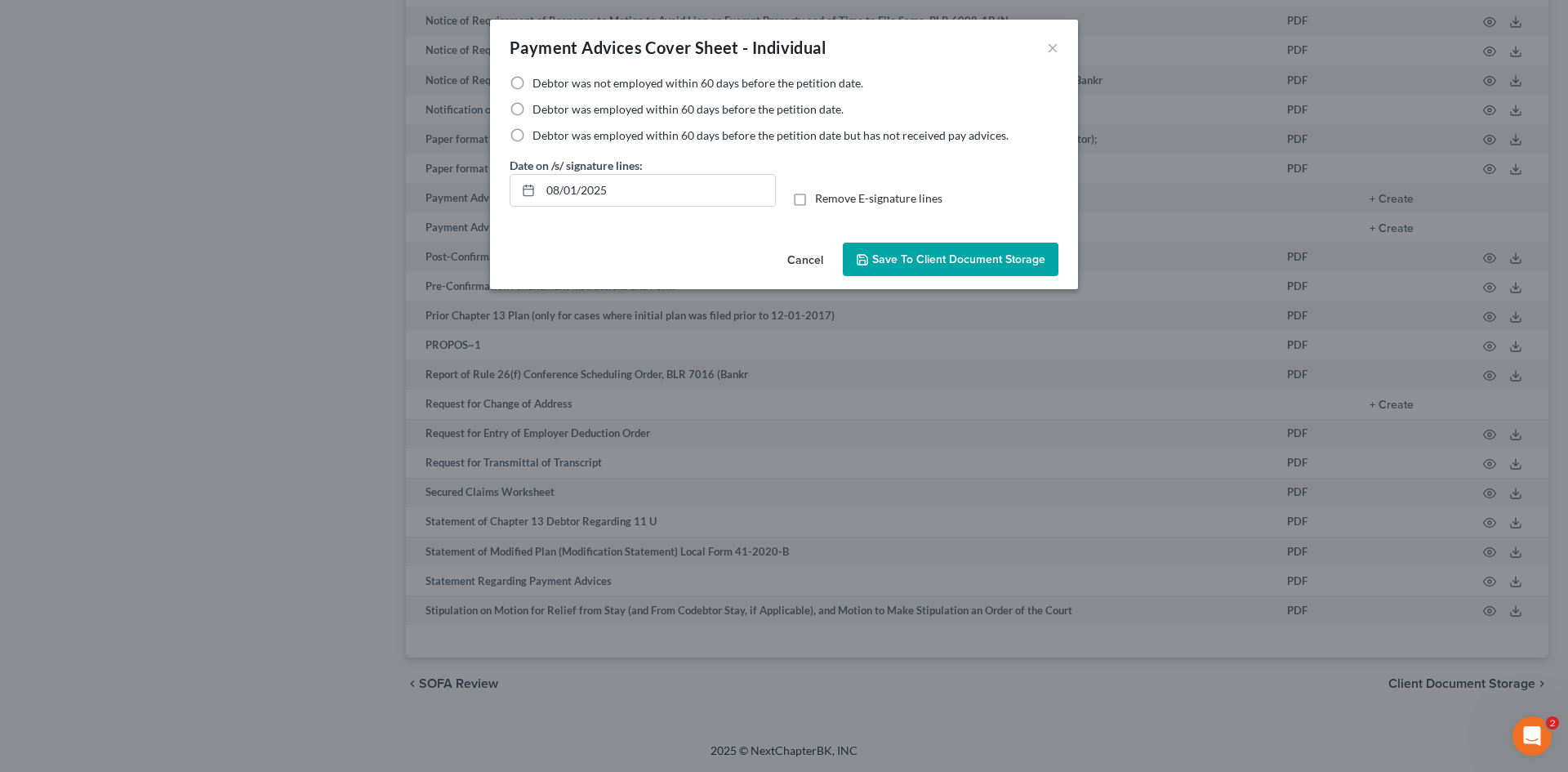 click on "Debtor was employed within 60 days before the petition date but has not received pay advices." at bounding box center [770, 136] 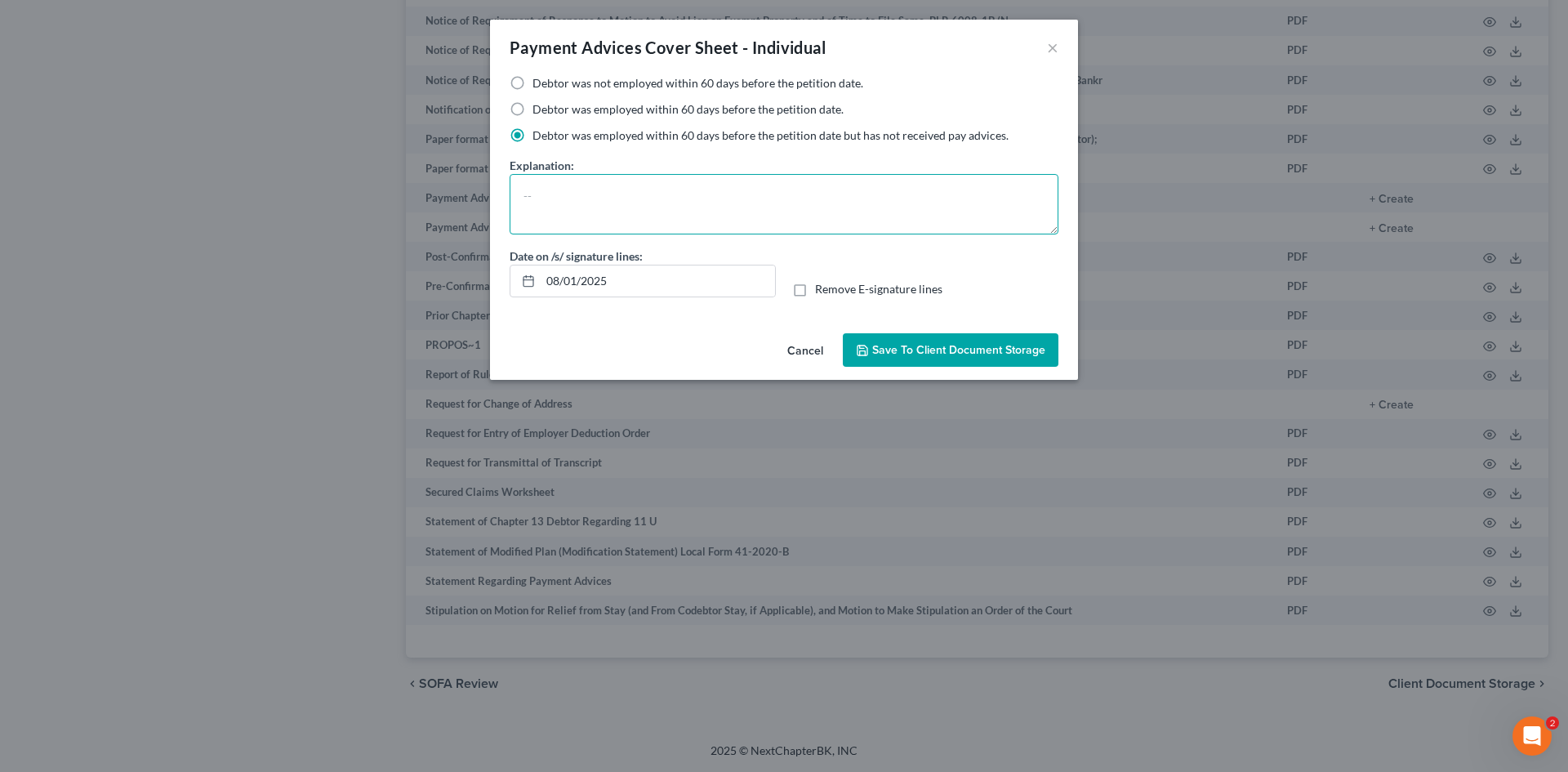 click at bounding box center (784, 204) 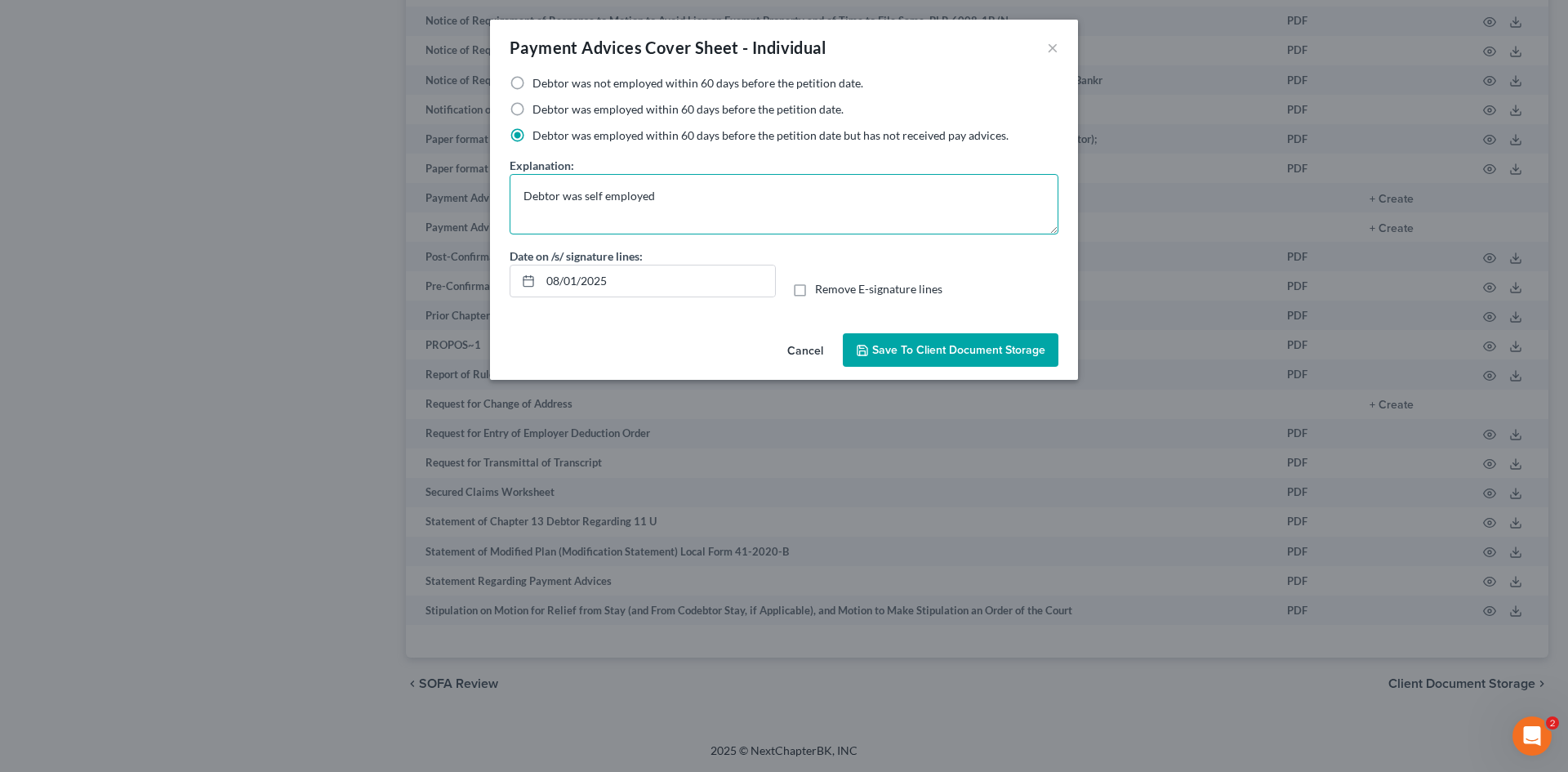 type on "Debtor was self employed" 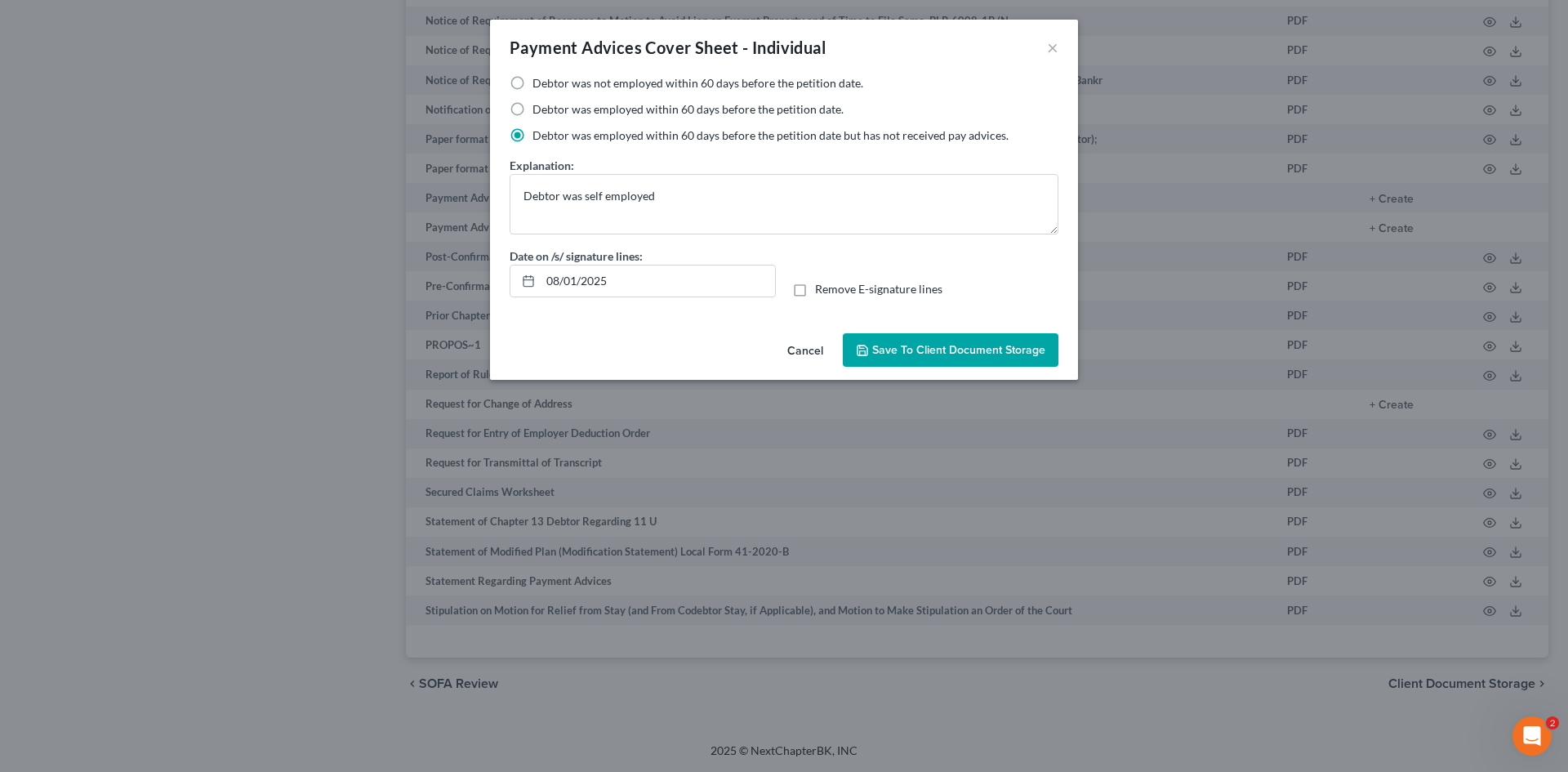 click on "Save to Client Document Storage" at bounding box center [959, 350] 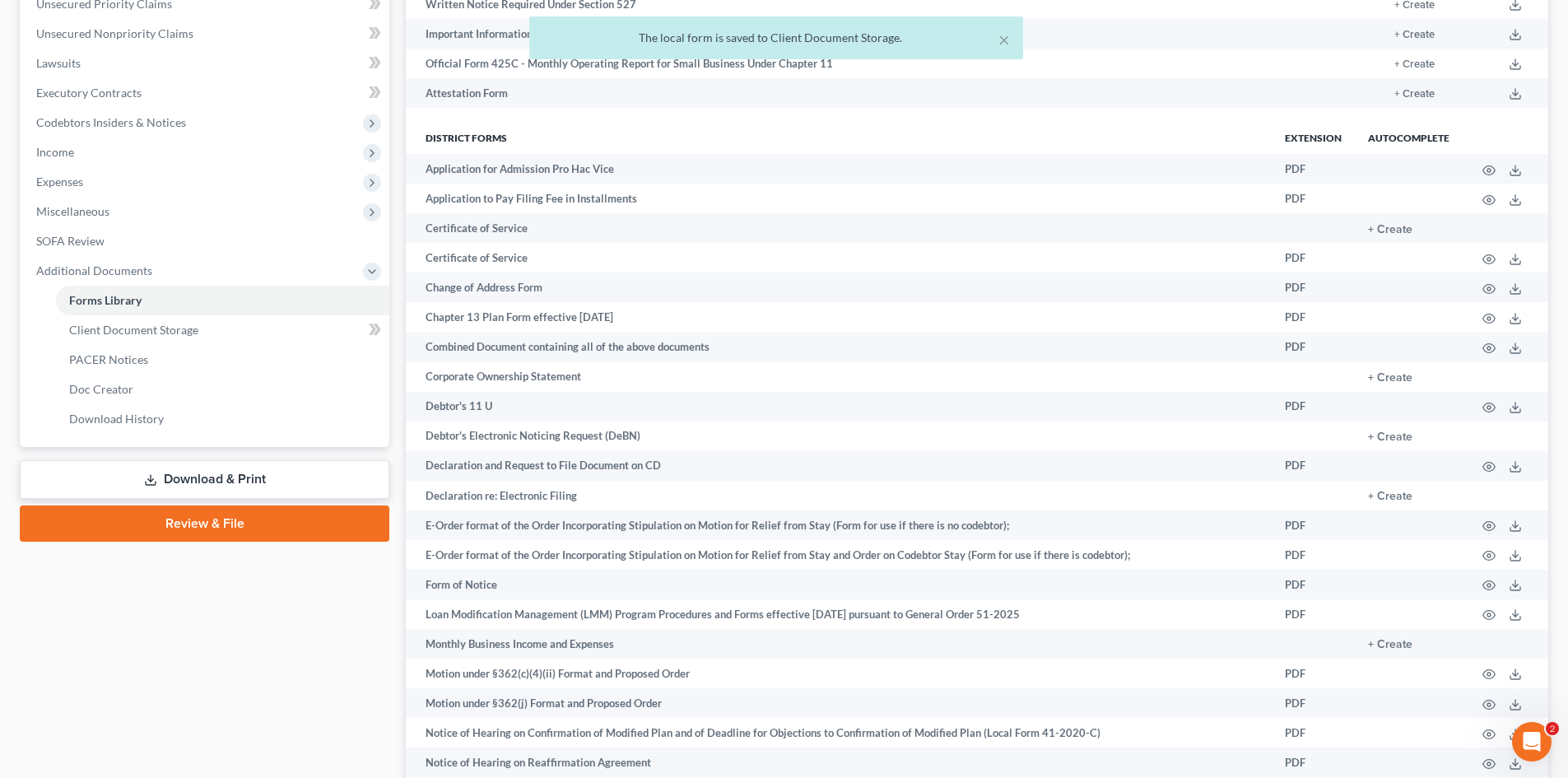 scroll, scrollTop: 179, scrollLeft: 0, axis: vertical 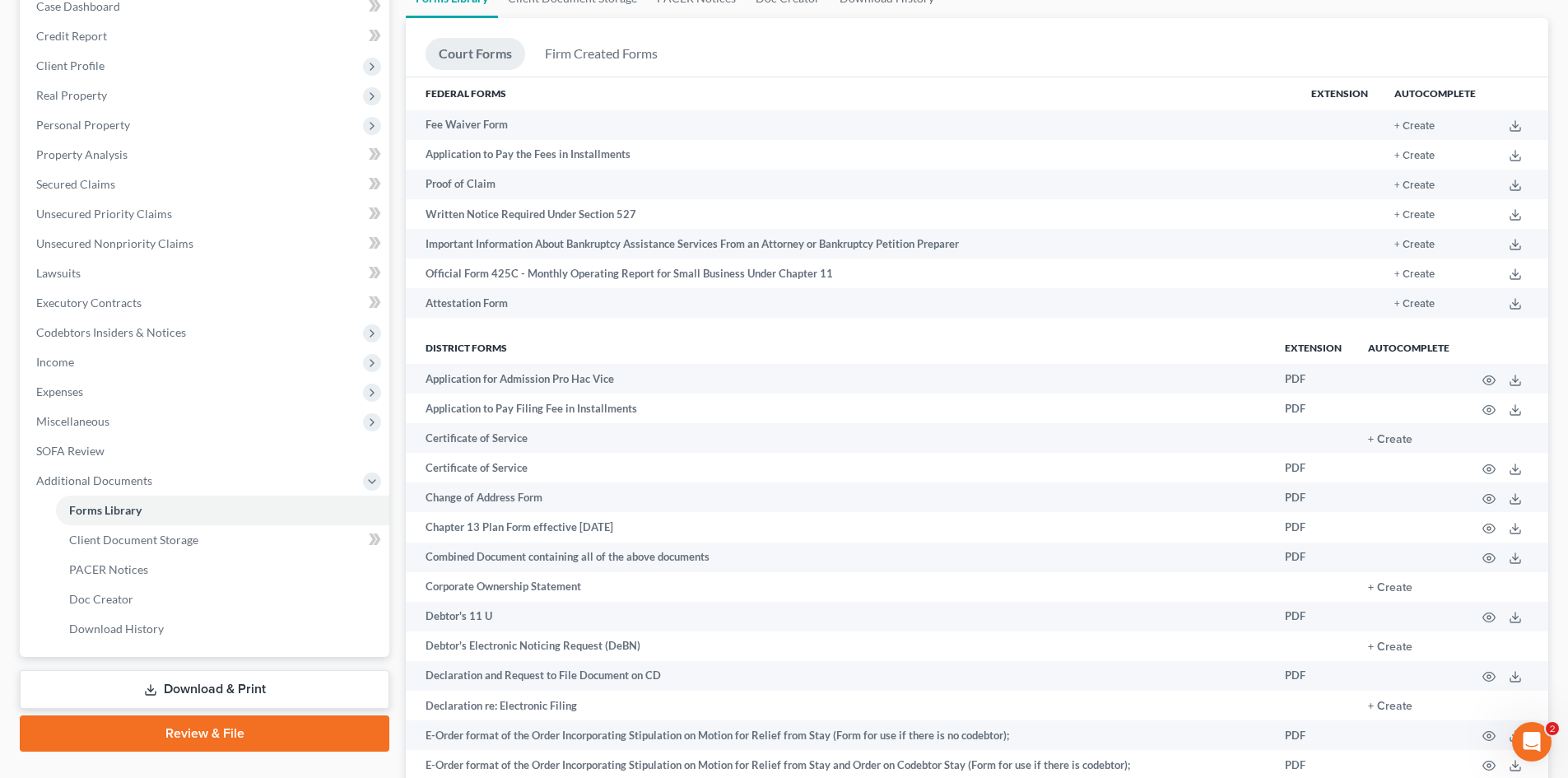 click on "Download & Print" at bounding box center (204, 689) 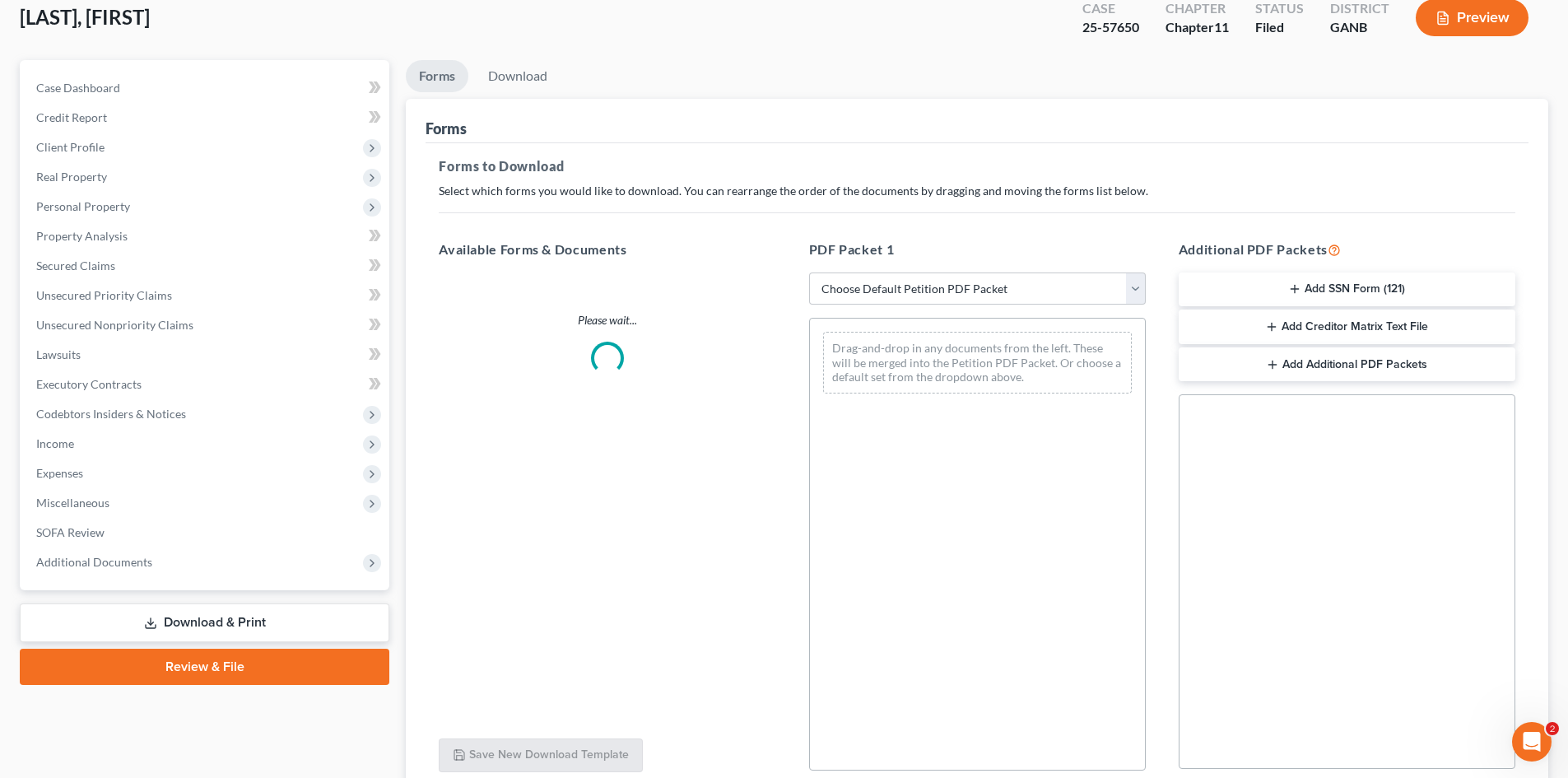 scroll, scrollTop: 0, scrollLeft: 0, axis: both 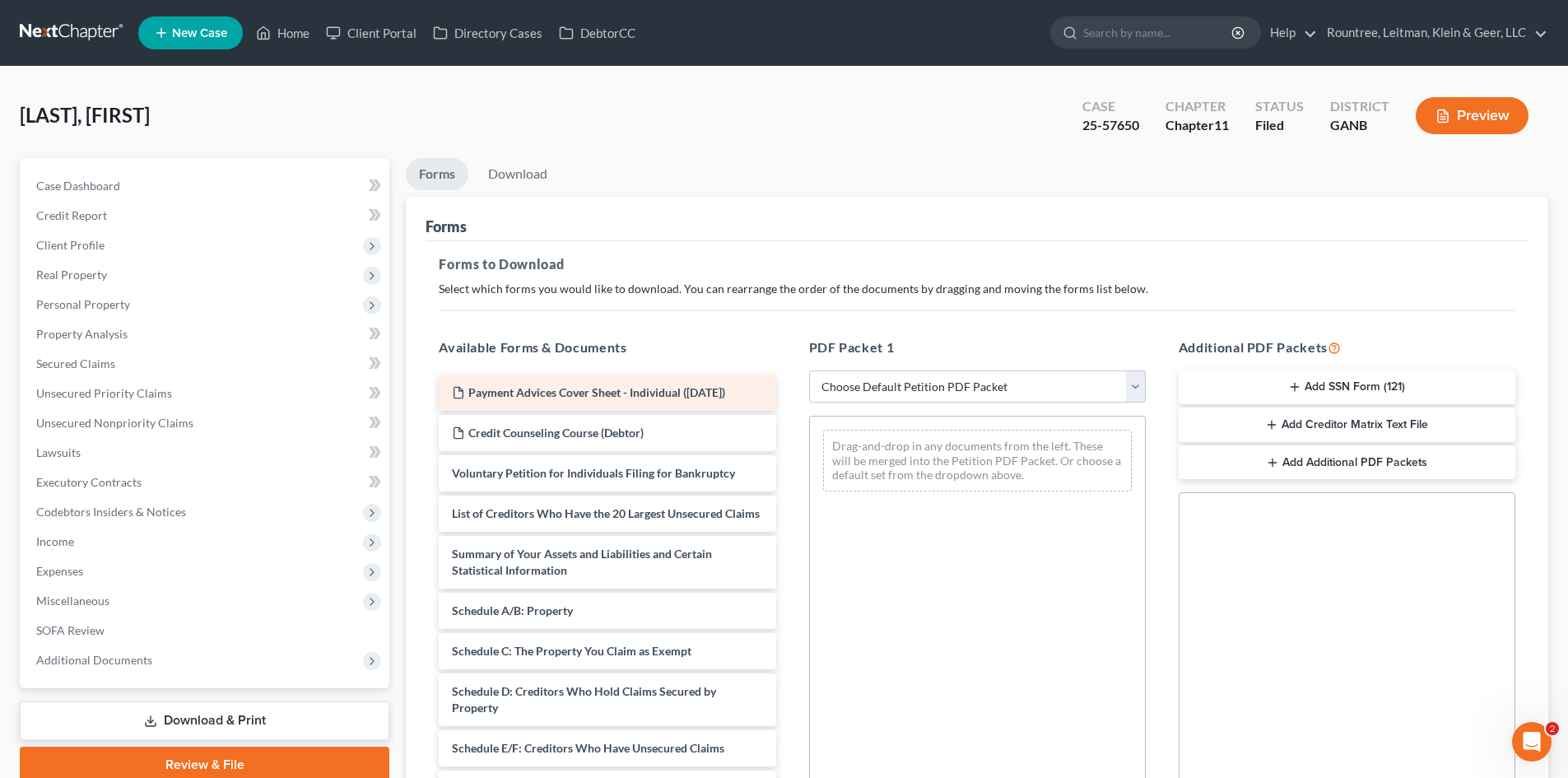 click on "Payment Advices Cover Sheet - Individual (08/01/2025) Credit Counseling Course (Debtor) Voluntary Petition for Individuals Filing for Bankruptcy List of Creditors Who Have the 20 Largest Unsecured Claims Summary of Your Assets and Liabilities and Certain Statistical Information Schedule A/B: Property Schedule C: The Property You Claim as Exempt Schedule D: Creditors Who Hold Claims Secured by Property Schedule E/F: Creditors Who Have Unsecured Claims Schedule G: Executory Contracts and Unexpired Leases Schedule H: Your Codebtors Schedule I: Your Income Schedule J: Your Expenses Declaration About an Individual Debtor's Schedules Your Statement of Financial Affairs for Individuals Filing for Bankruptcy Chapter 11 Statement of Your Current Monthly Income Creditor Matrix Verification of Creditor Matrix Notice Required by 11 U.S.C. § 342(b) for Individuals Filing for Bankruptcy Attorney's Disclosure of Compensation" at bounding box center [607, 808] 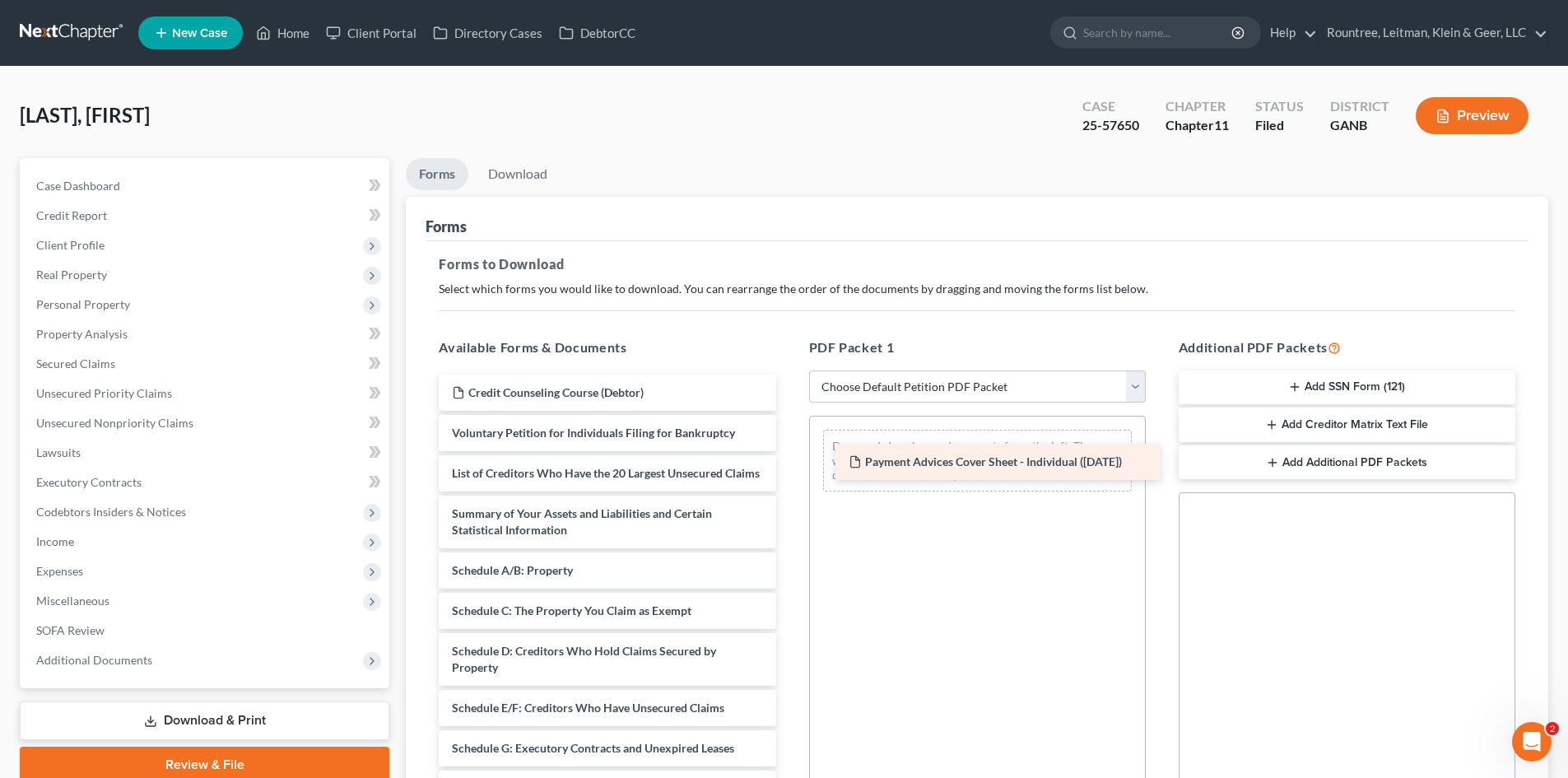 drag, startPoint x: 563, startPoint y: 399, endPoint x: 964, endPoint y: 468, distance: 406.89311 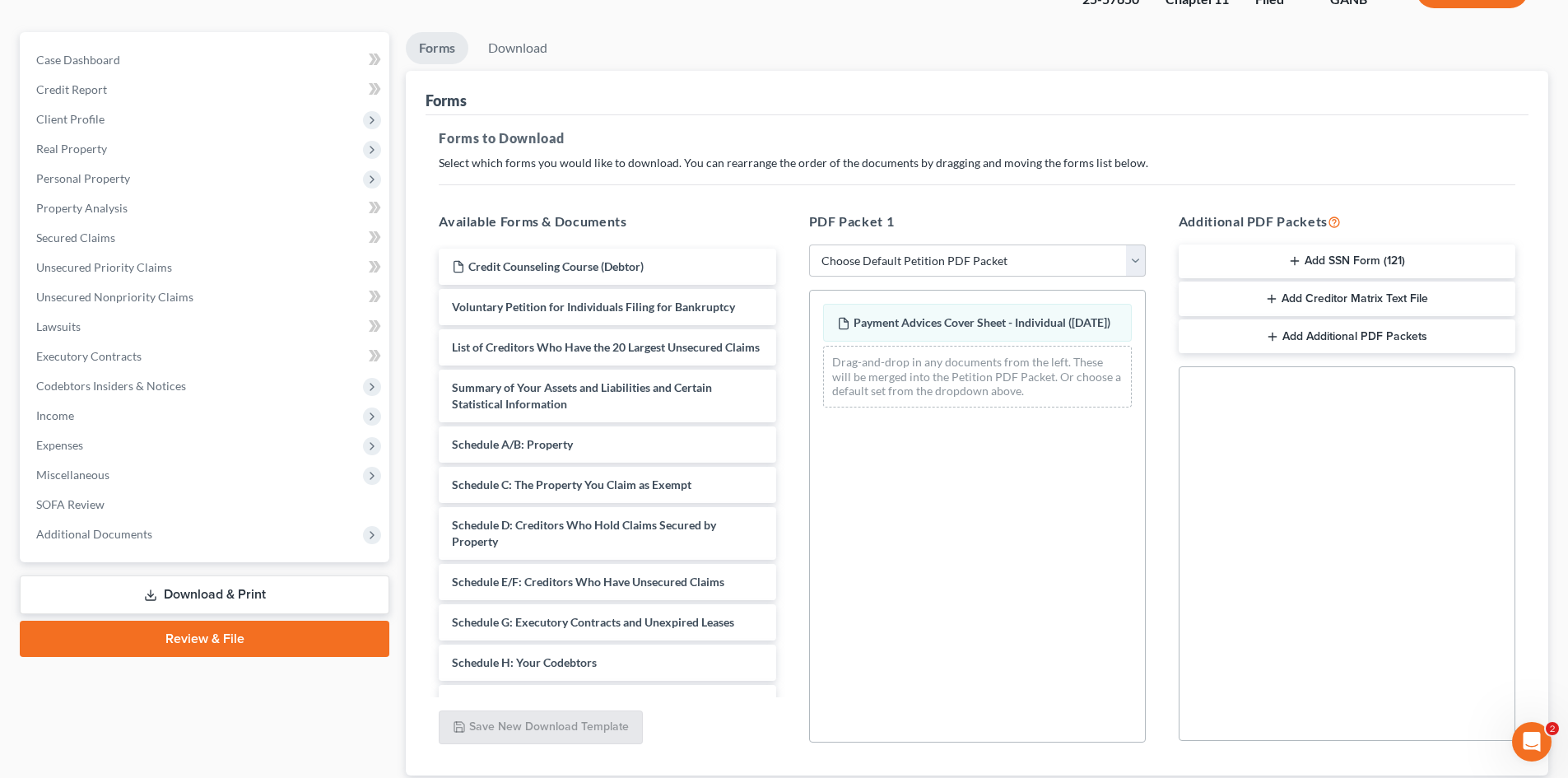 scroll, scrollTop: 239, scrollLeft: 0, axis: vertical 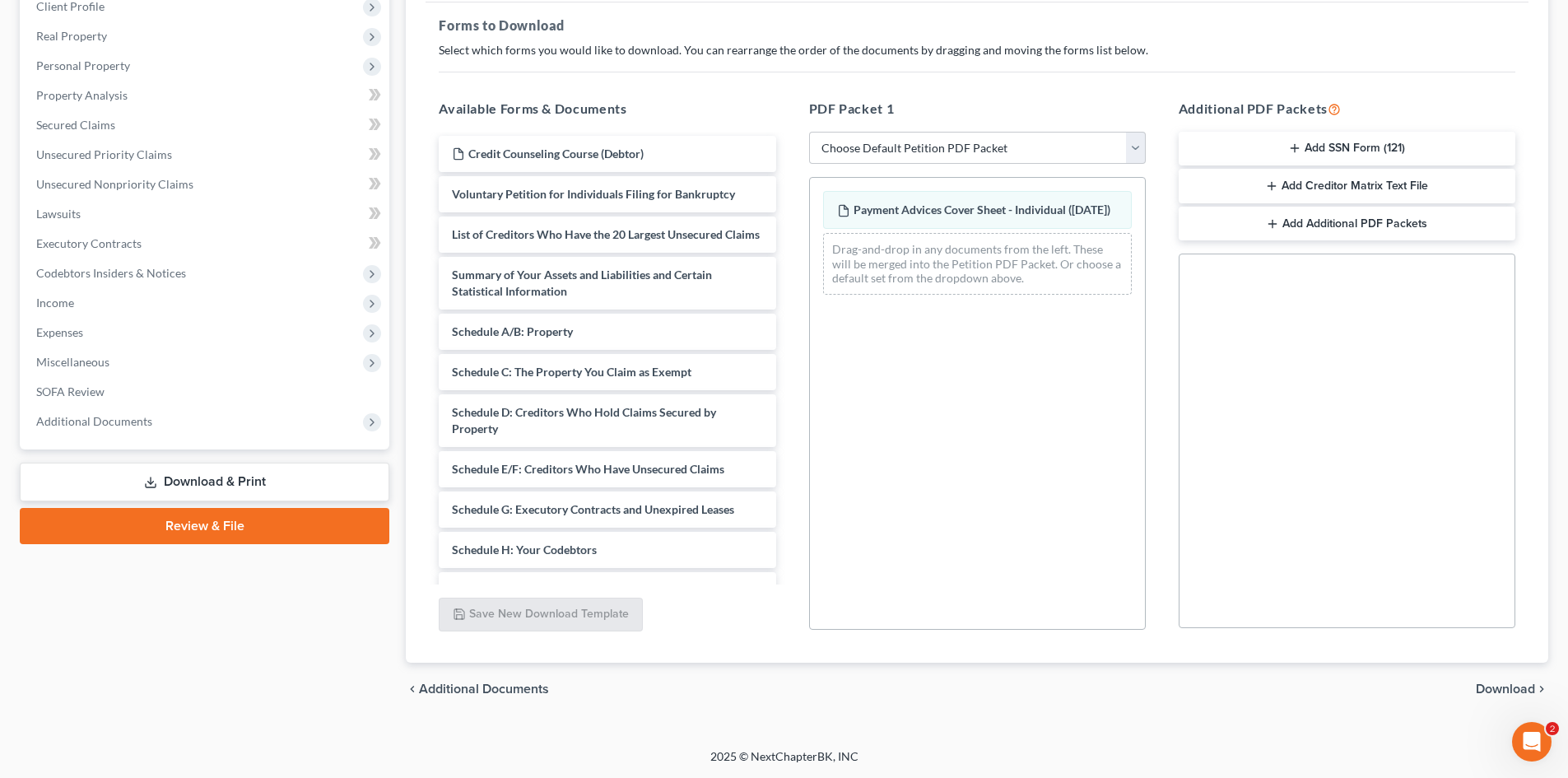 click on "Download" at bounding box center [1505, 689] 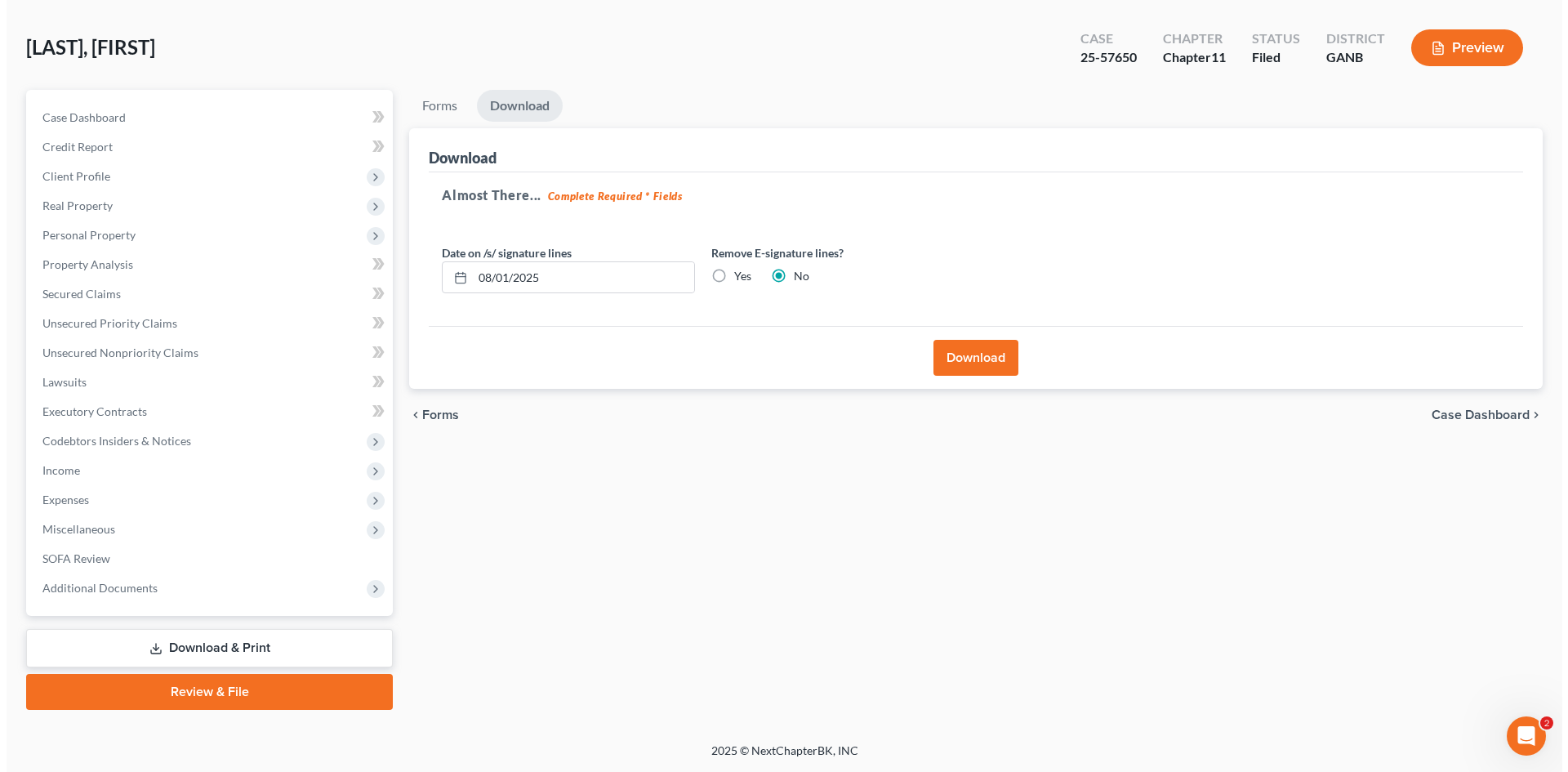 scroll, scrollTop: 67, scrollLeft: 0, axis: vertical 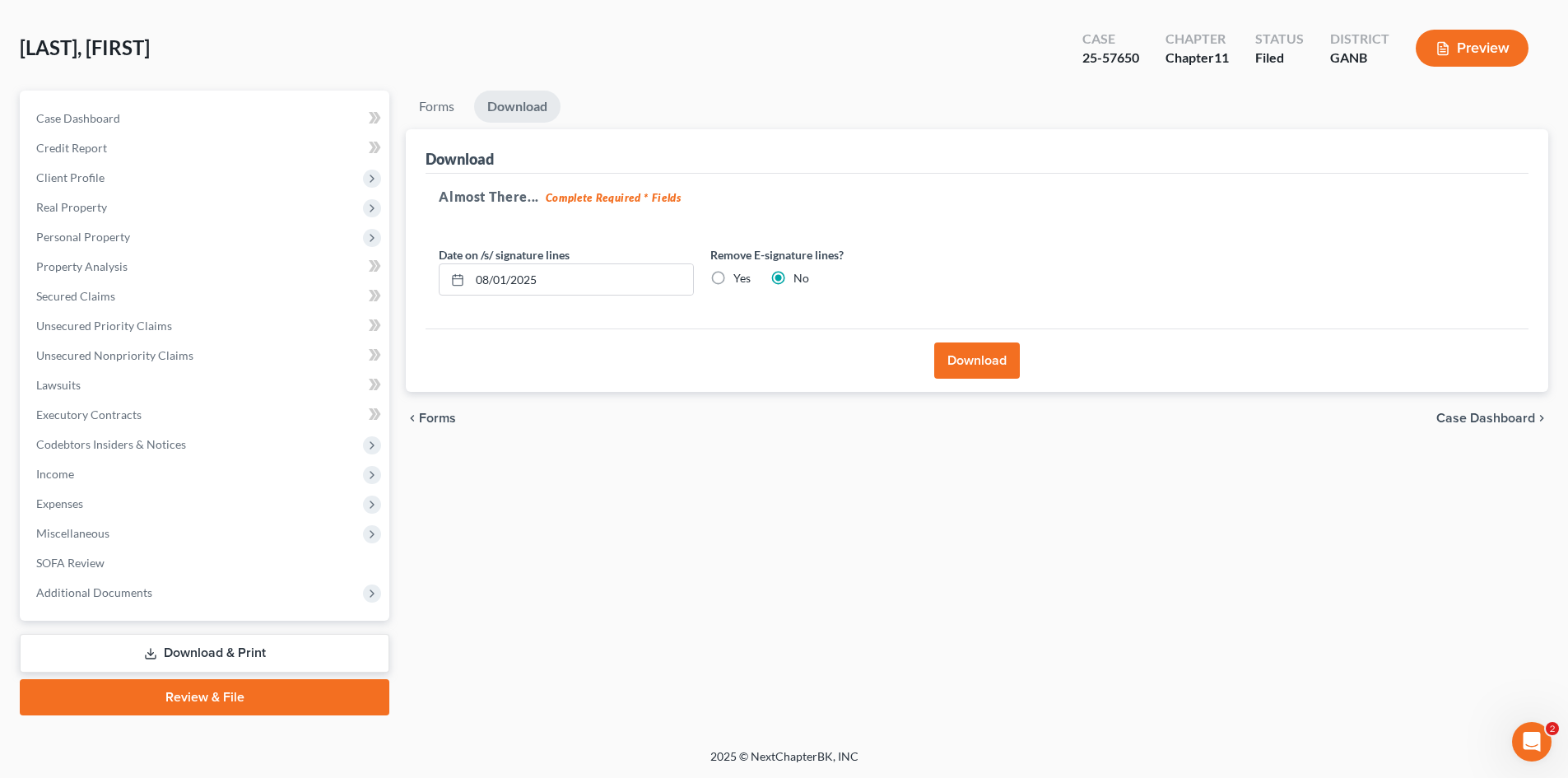 click on "Download" at bounding box center (977, 361) 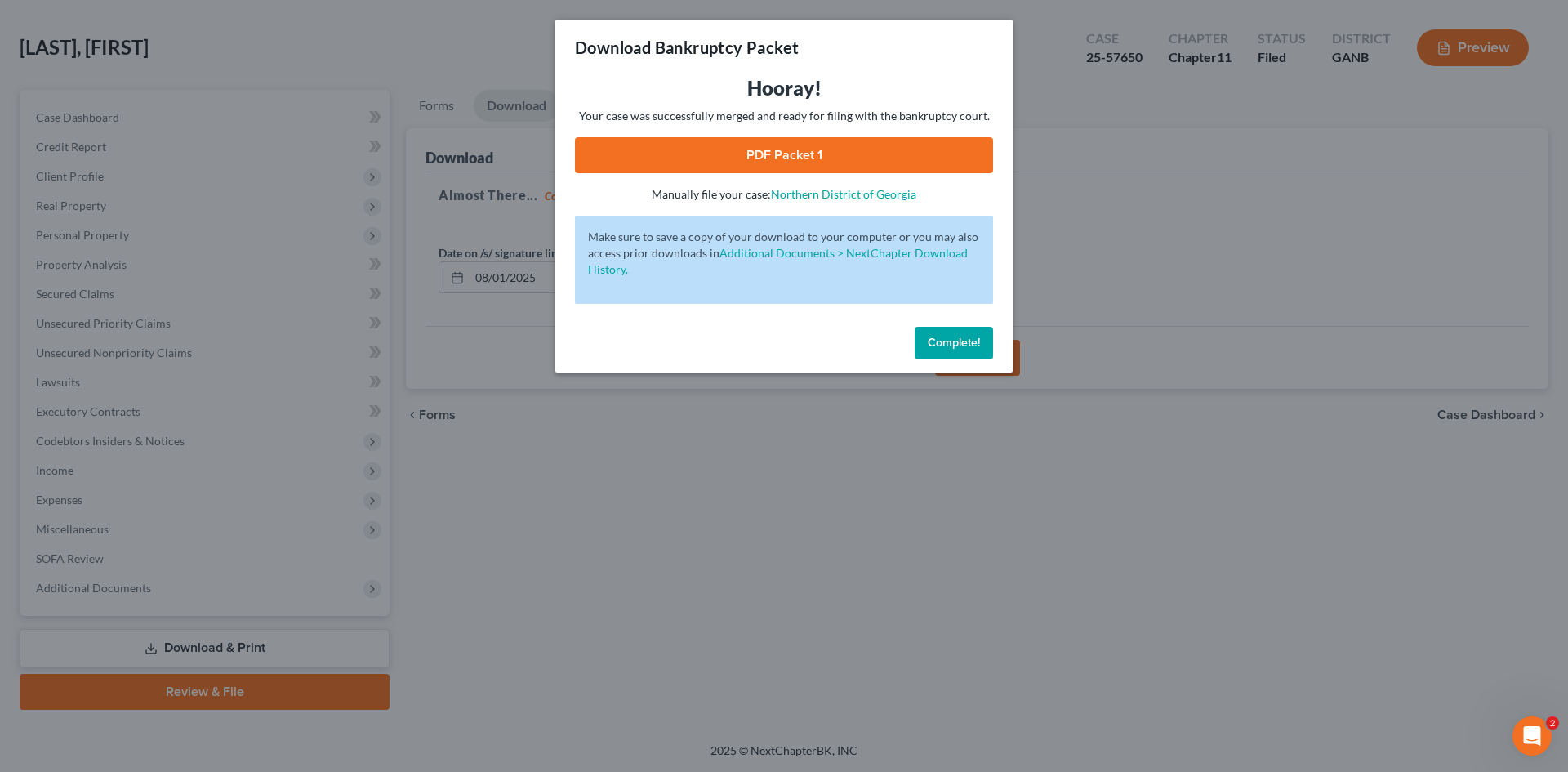 click on "Complete!" at bounding box center [954, 342] 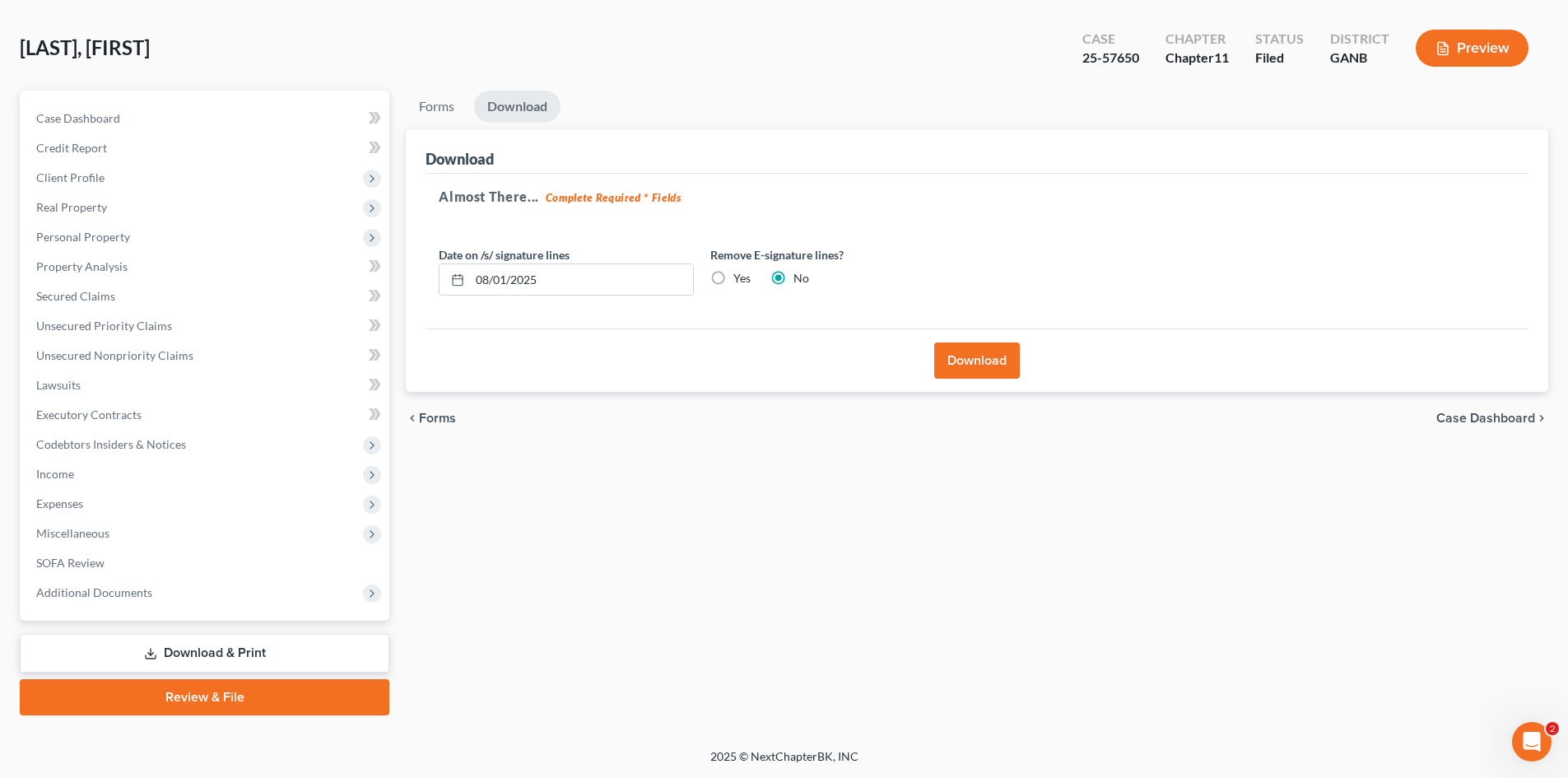click on "Download" at bounding box center (977, 361) 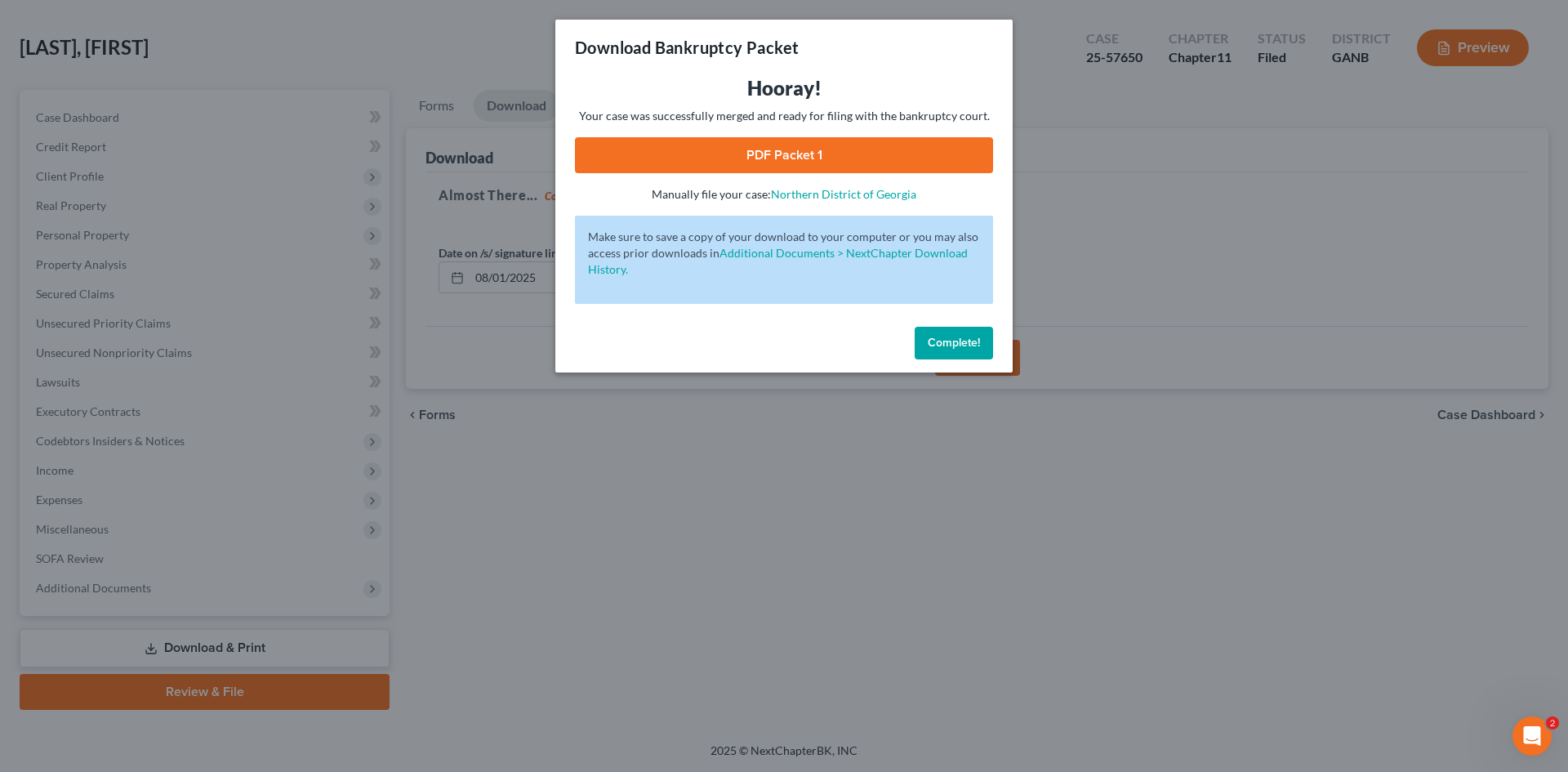 click on "PDF Packet 1" at bounding box center [784, 155] 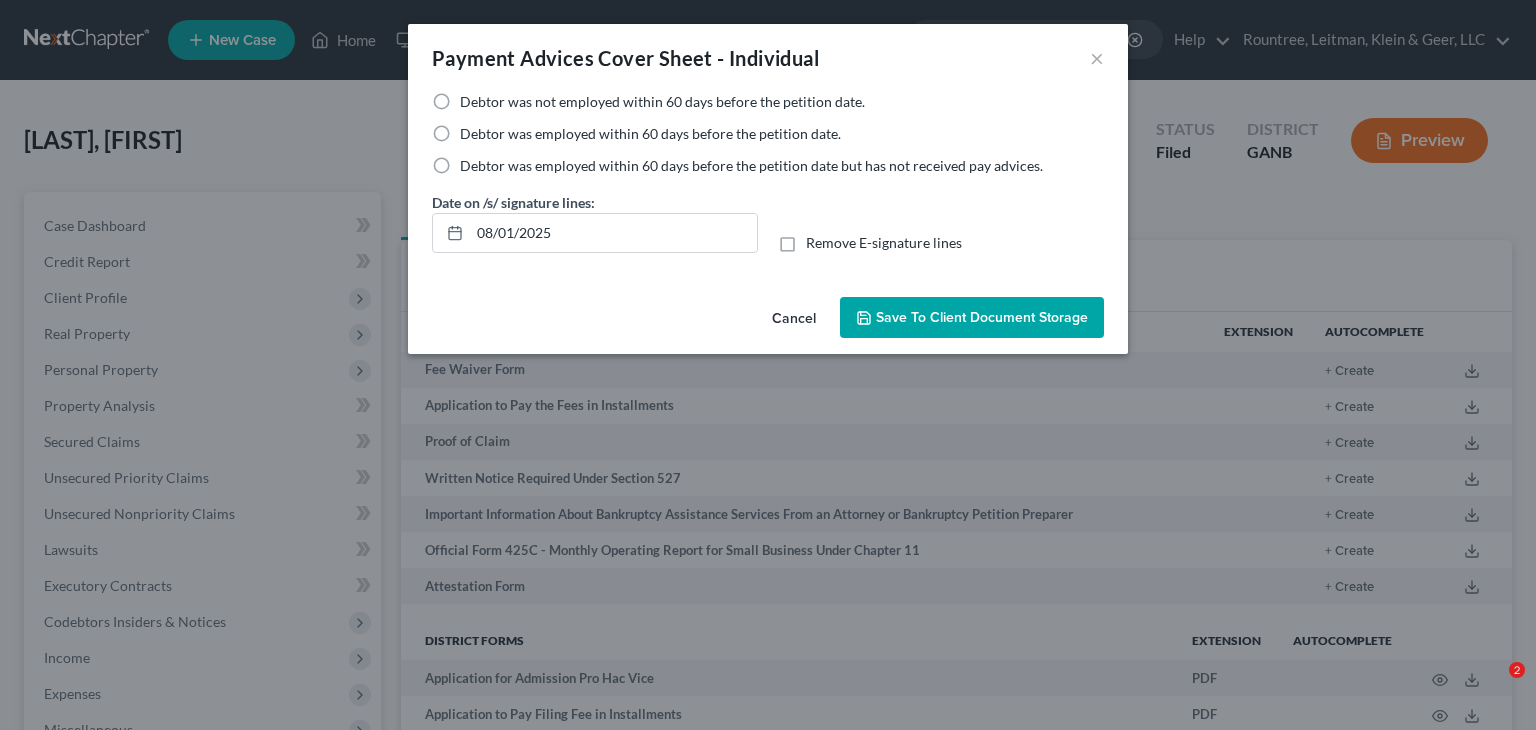 scroll, scrollTop: 1400, scrollLeft: 0, axis: vertical 